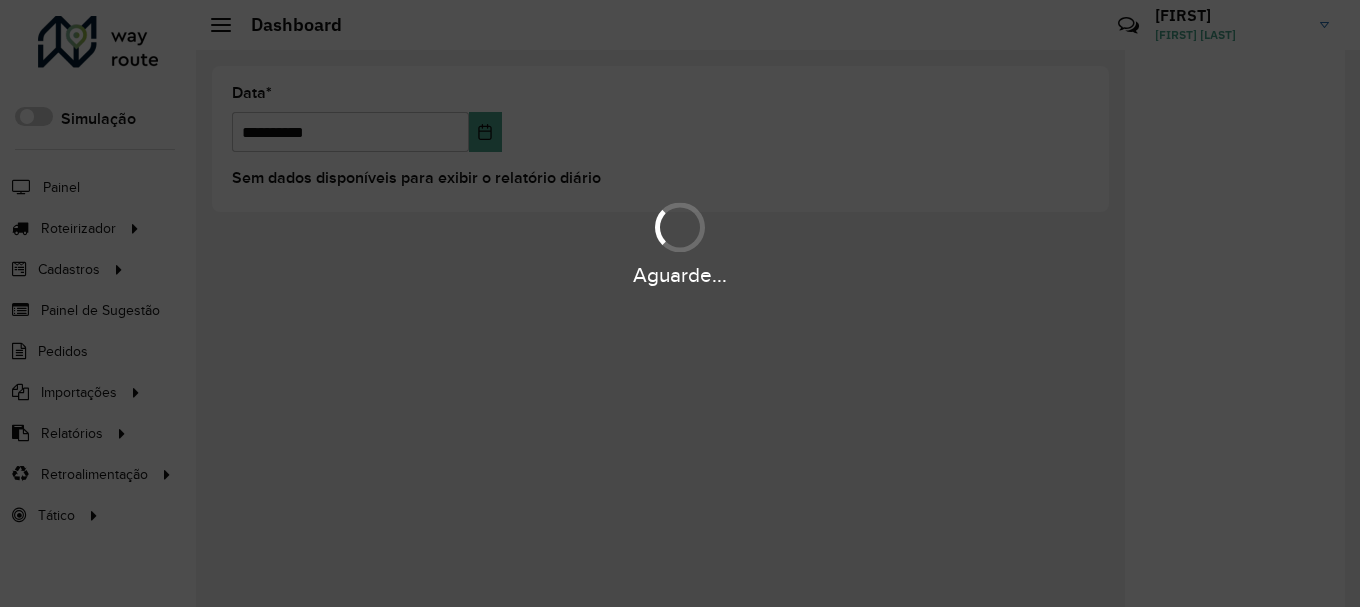 scroll, scrollTop: 0, scrollLeft: 0, axis: both 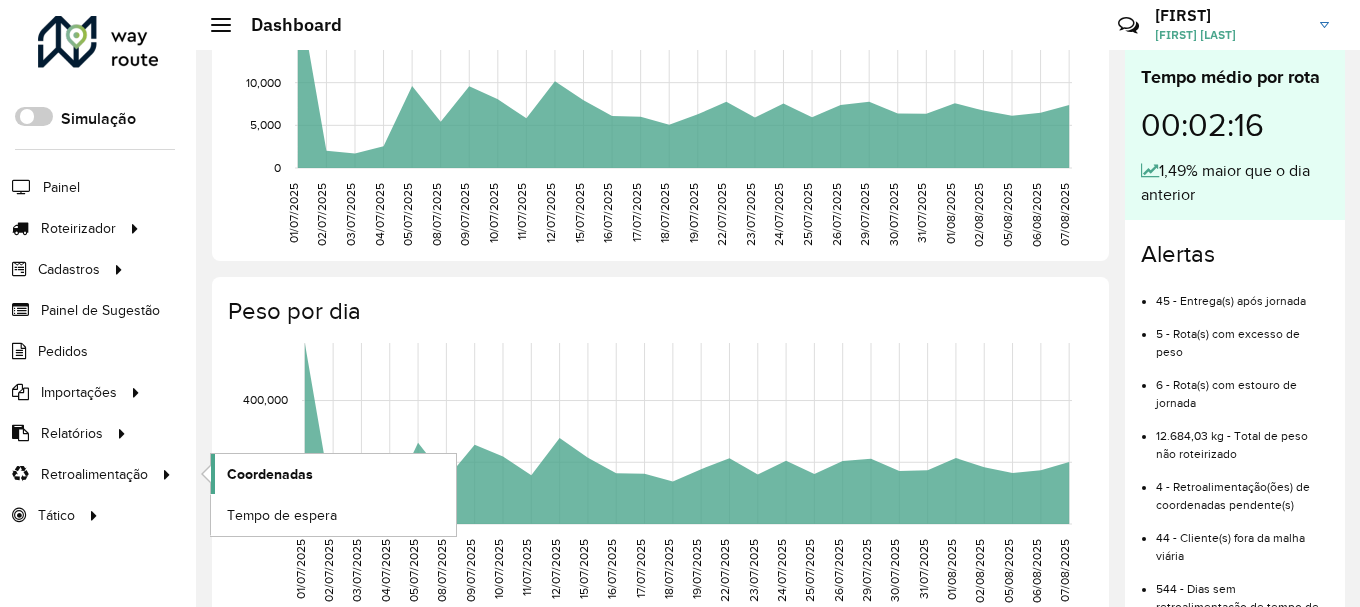 click on "Coordenadas" 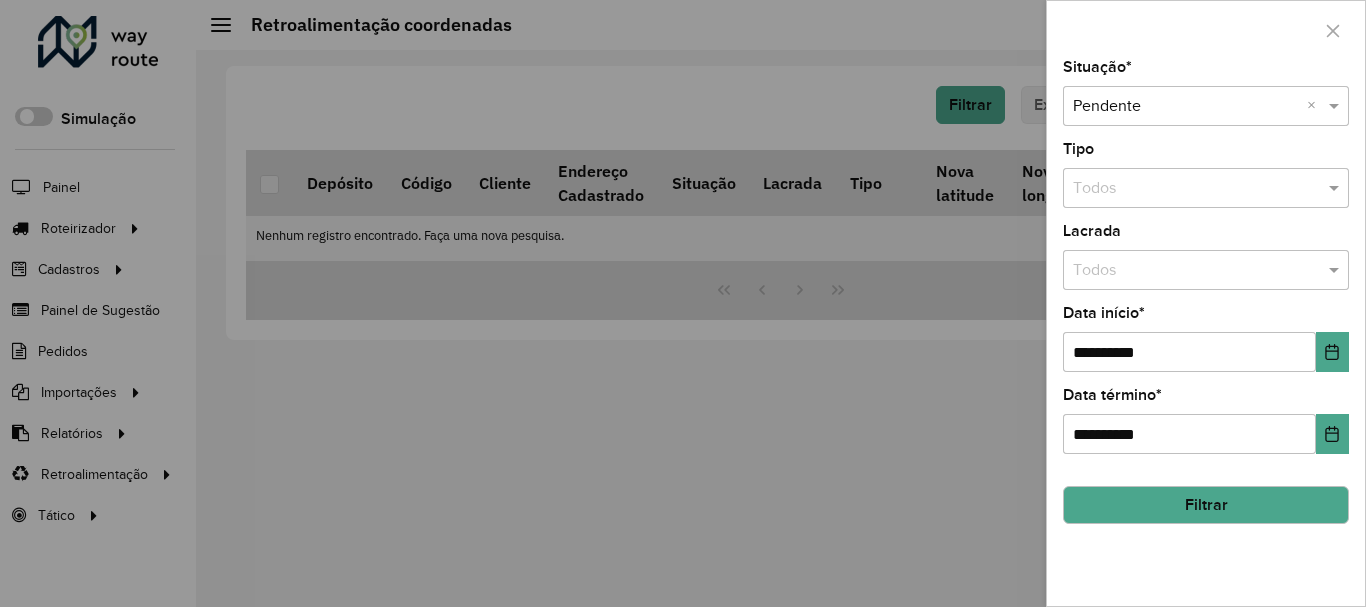 click on "Filtrar" 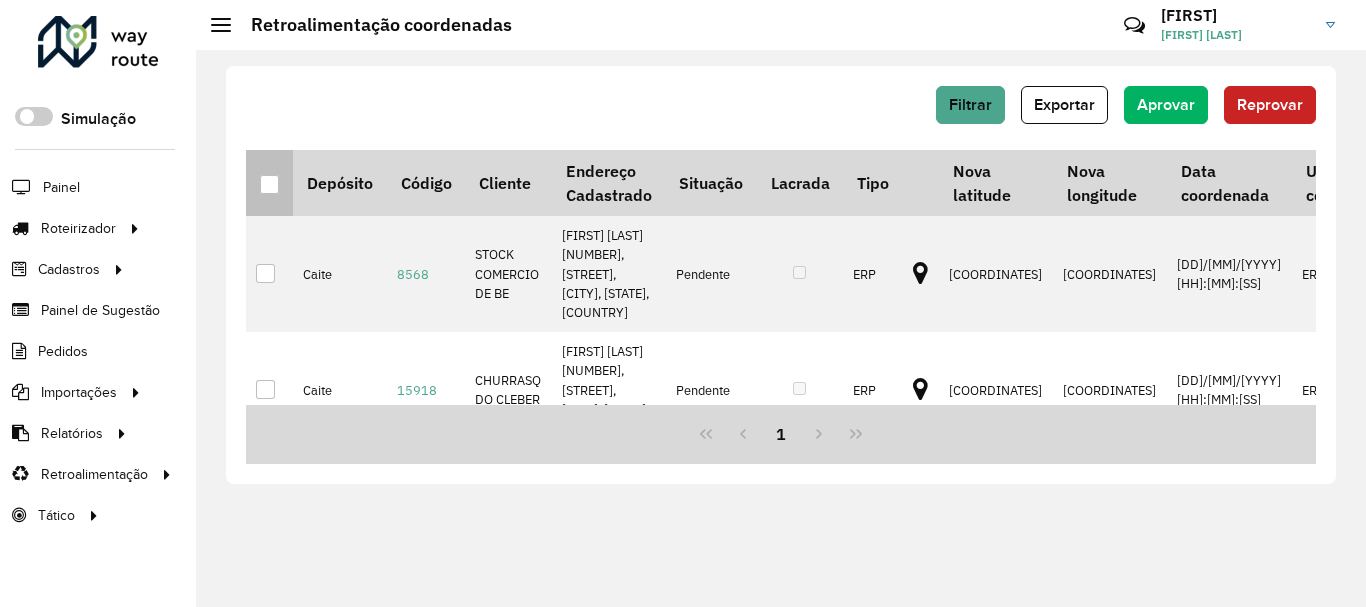 click at bounding box center [269, 184] 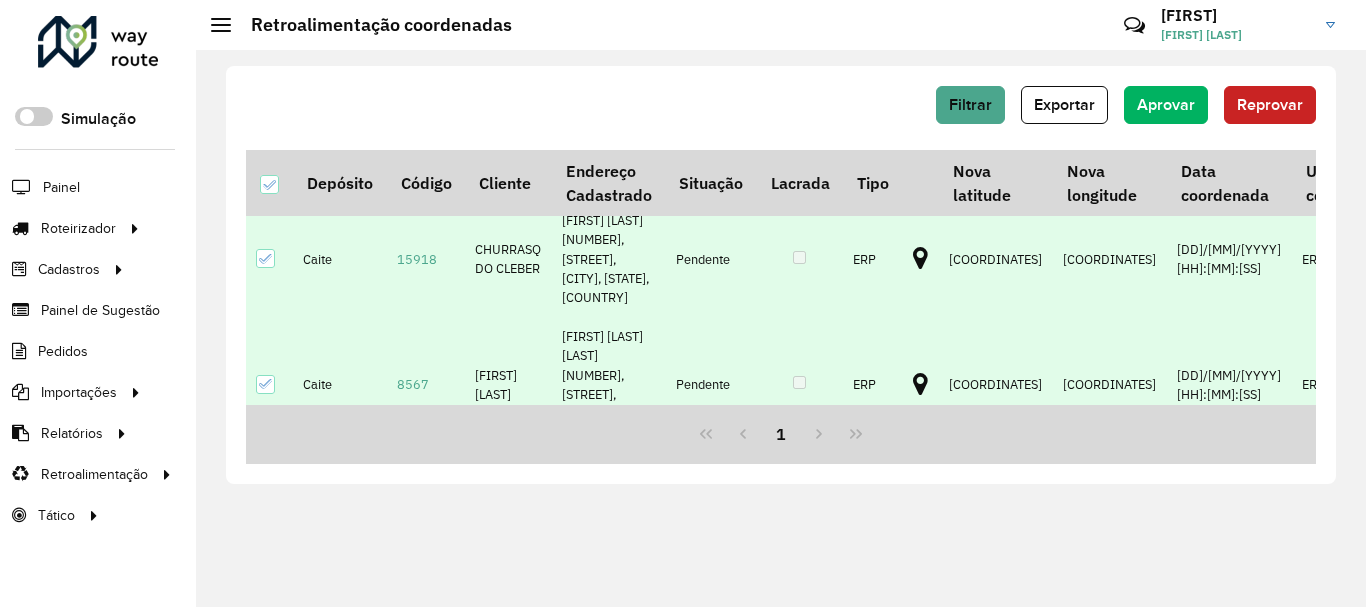 scroll, scrollTop: 396, scrollLeft: 0, axis: vertical 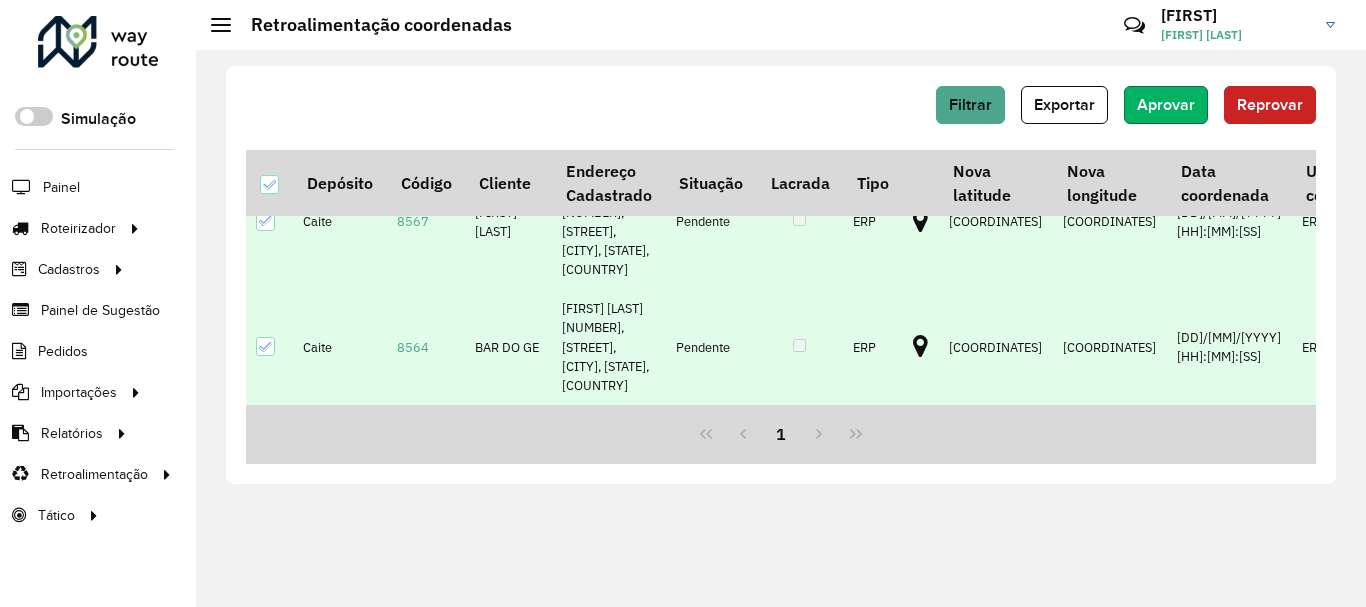 click on "Aprovar" 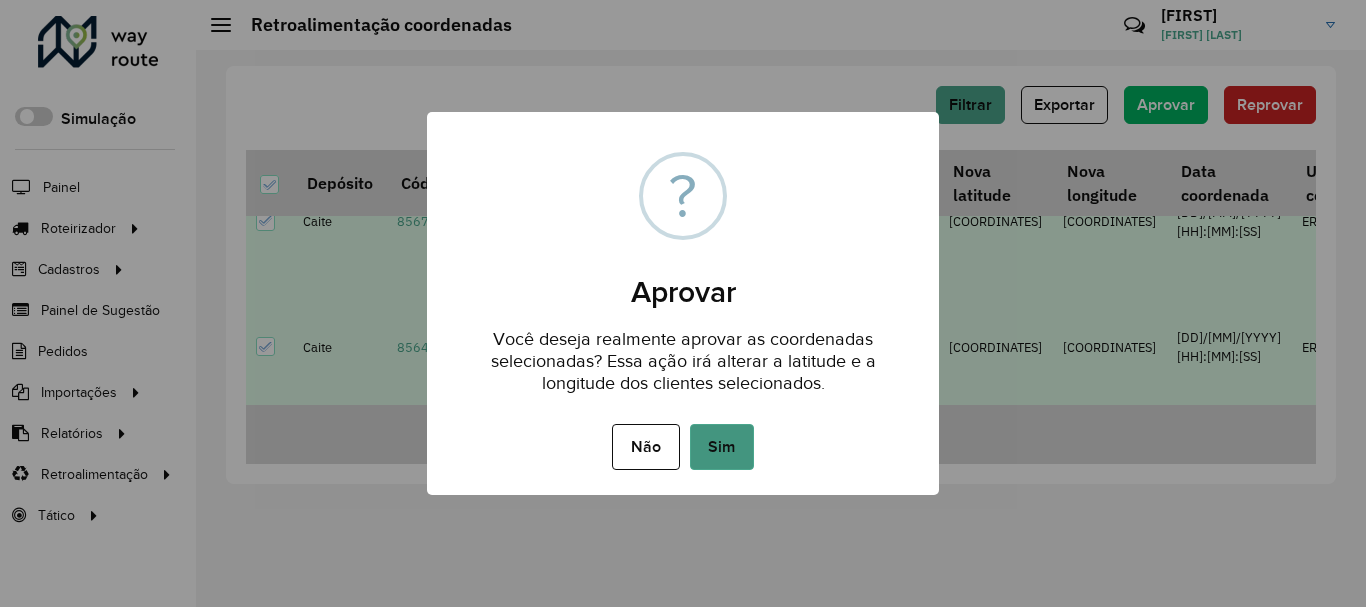 click on "Sim" at bounding box center [722, 447] 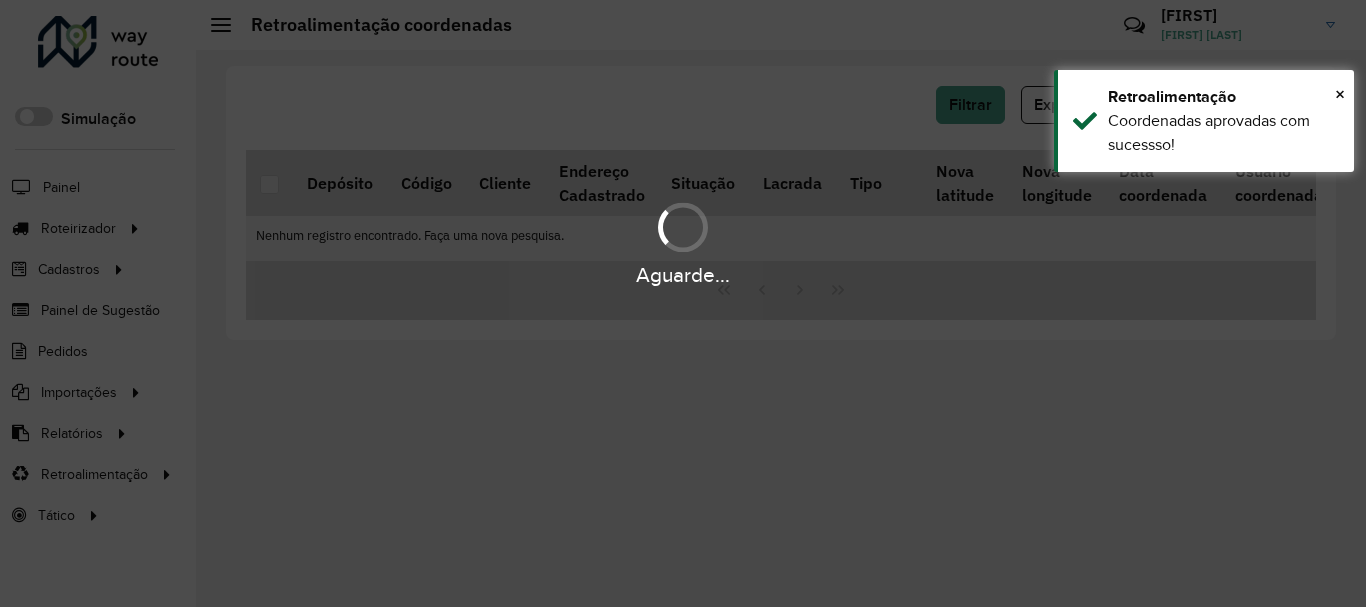 scroll, scrollTop: 0, scrollLeft: 0, axis: both 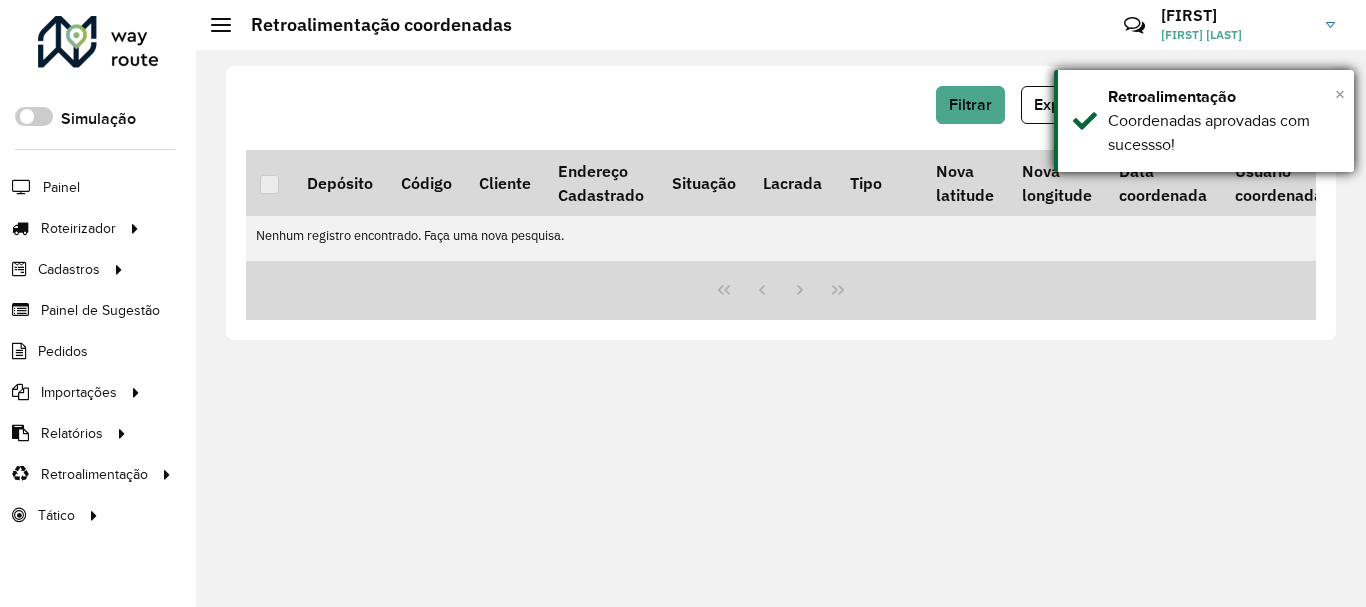 click on "×" at bounding box center [1340, 94] 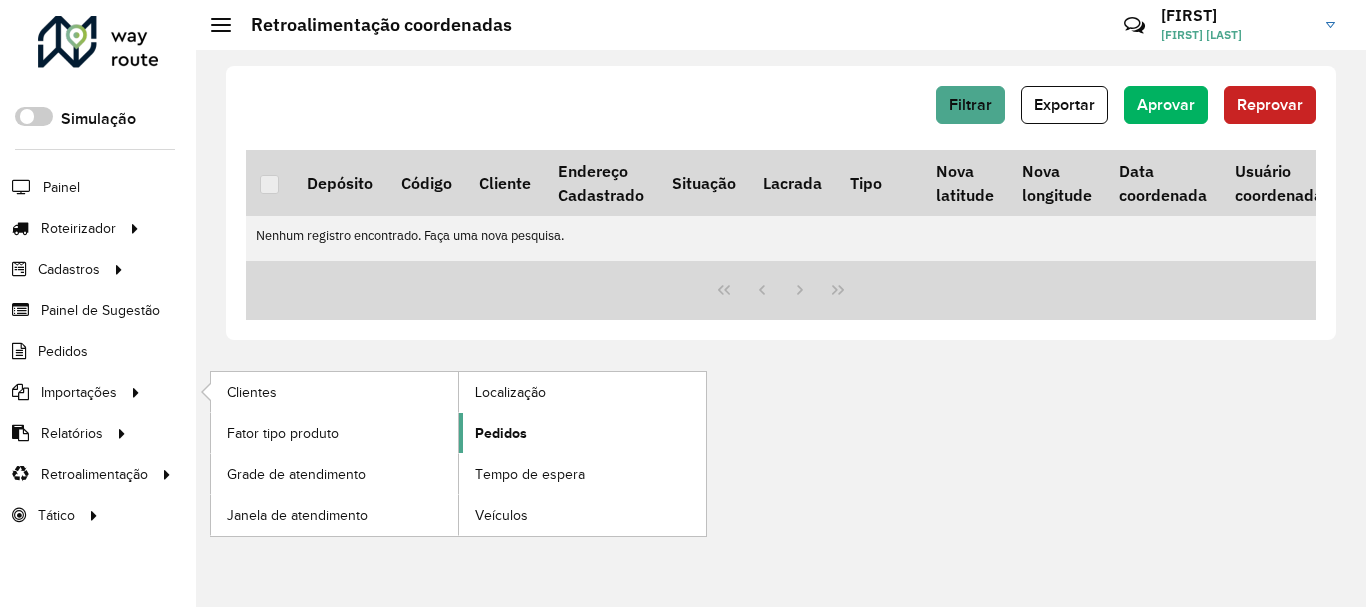 click on "Pedidos" 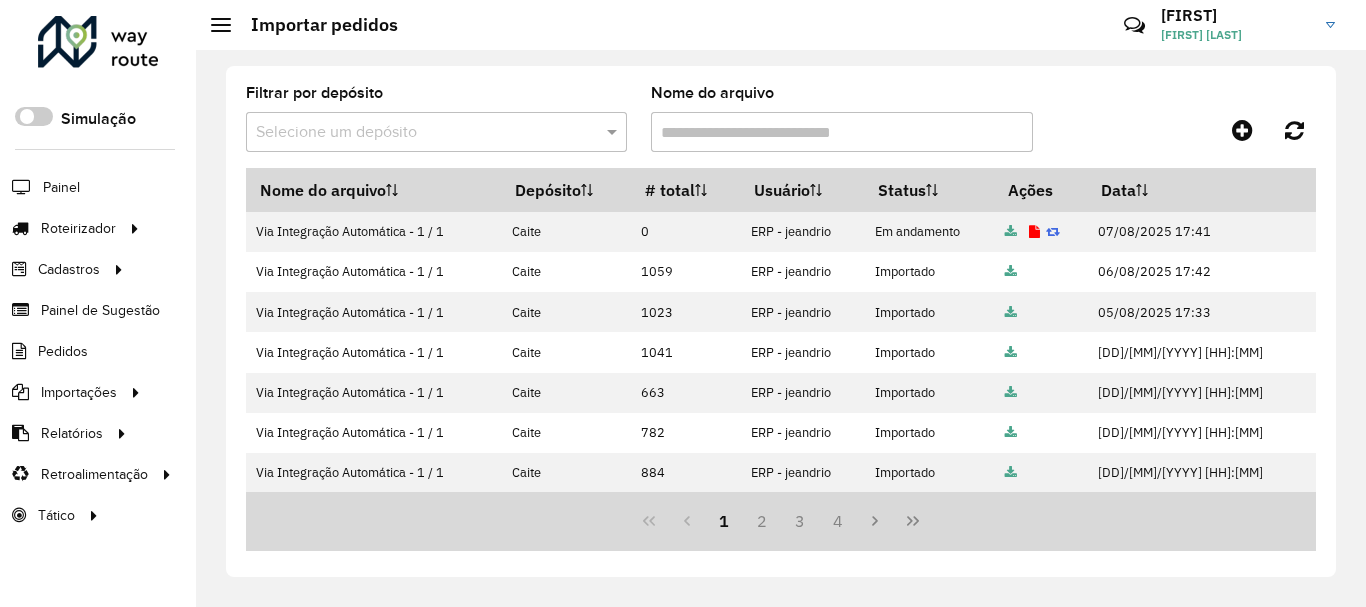 click 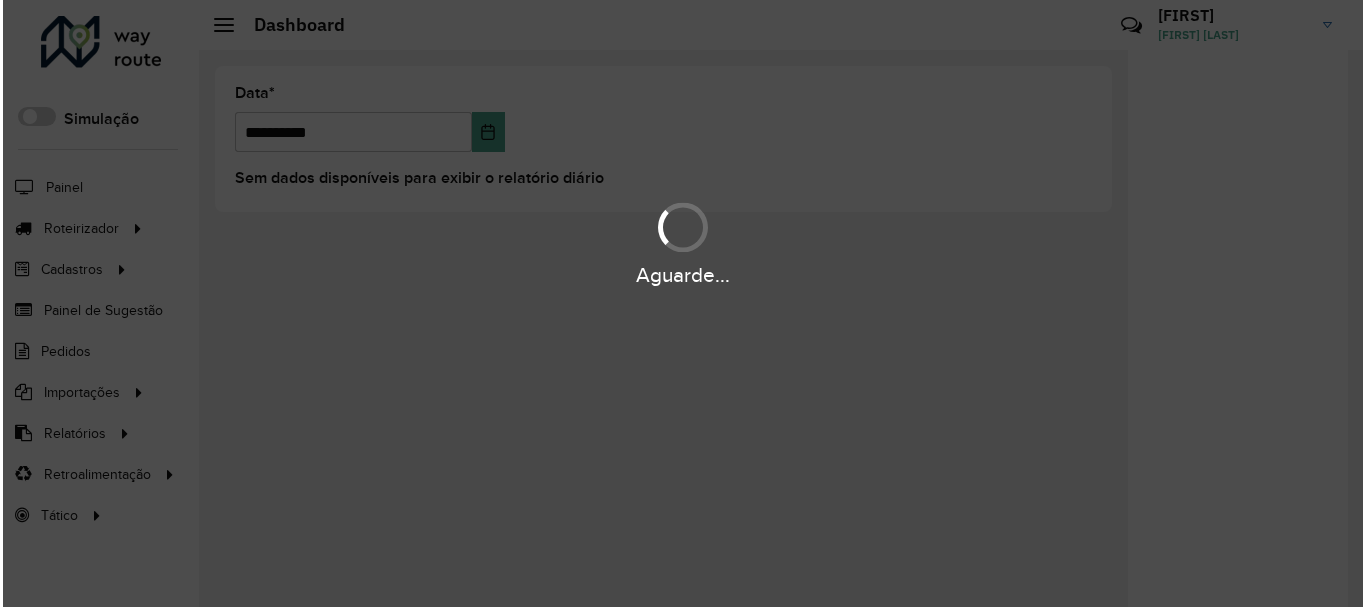 scroll, scrollTop: 0, scrollLeft: 0, axis: both 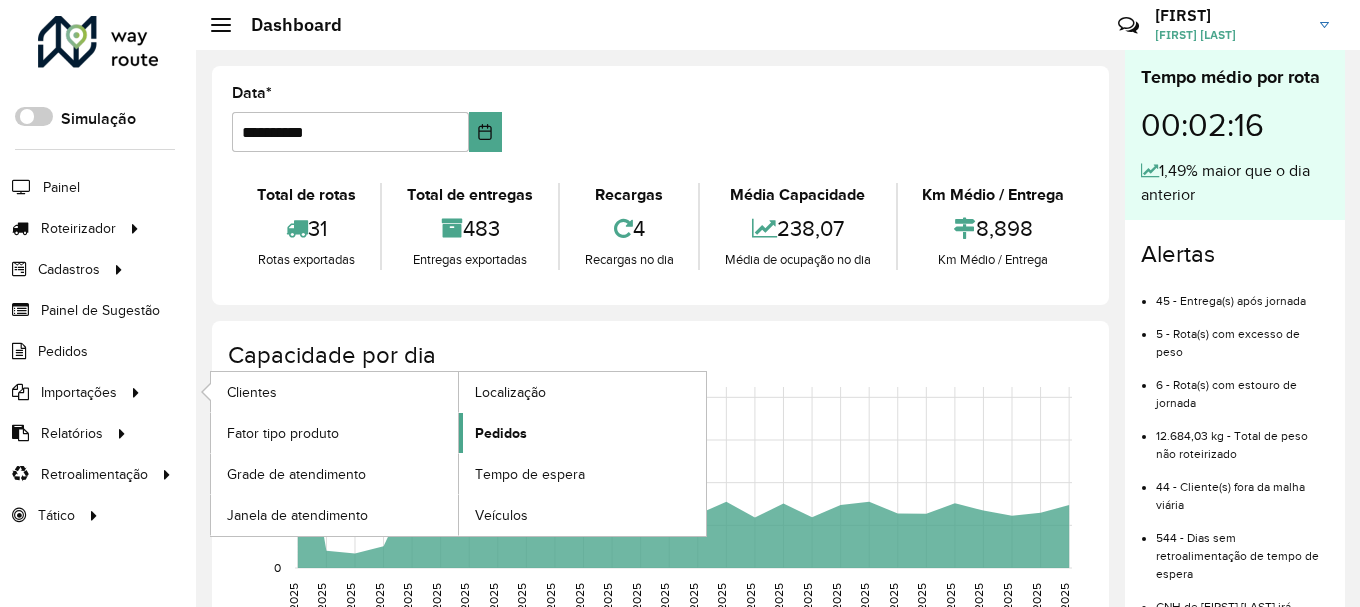click on "Pedidos" 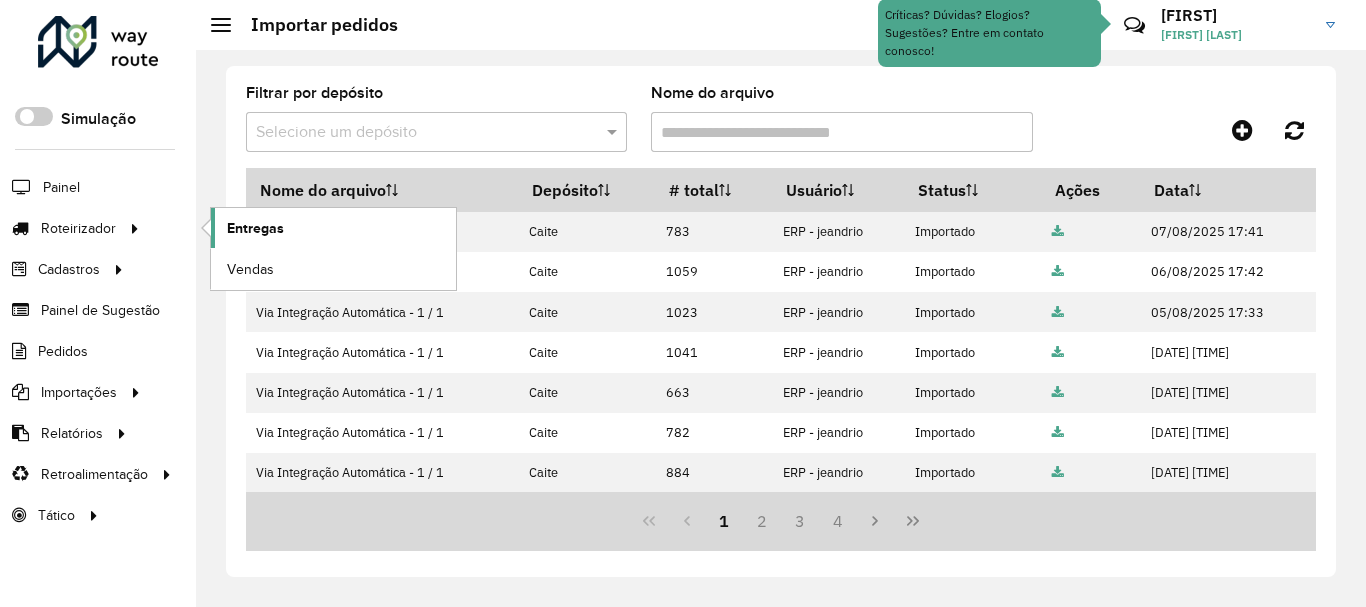 click on "Entregas" 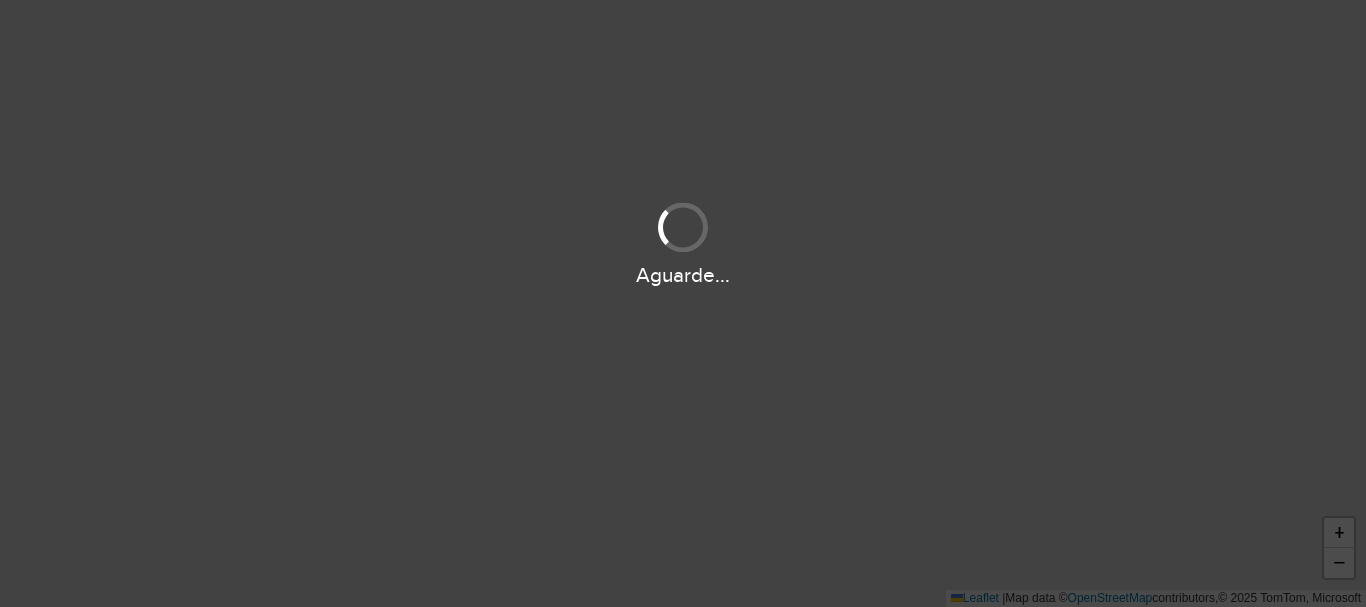 scroll, scrollTop: 0, scrollLeft: 0, axis: both 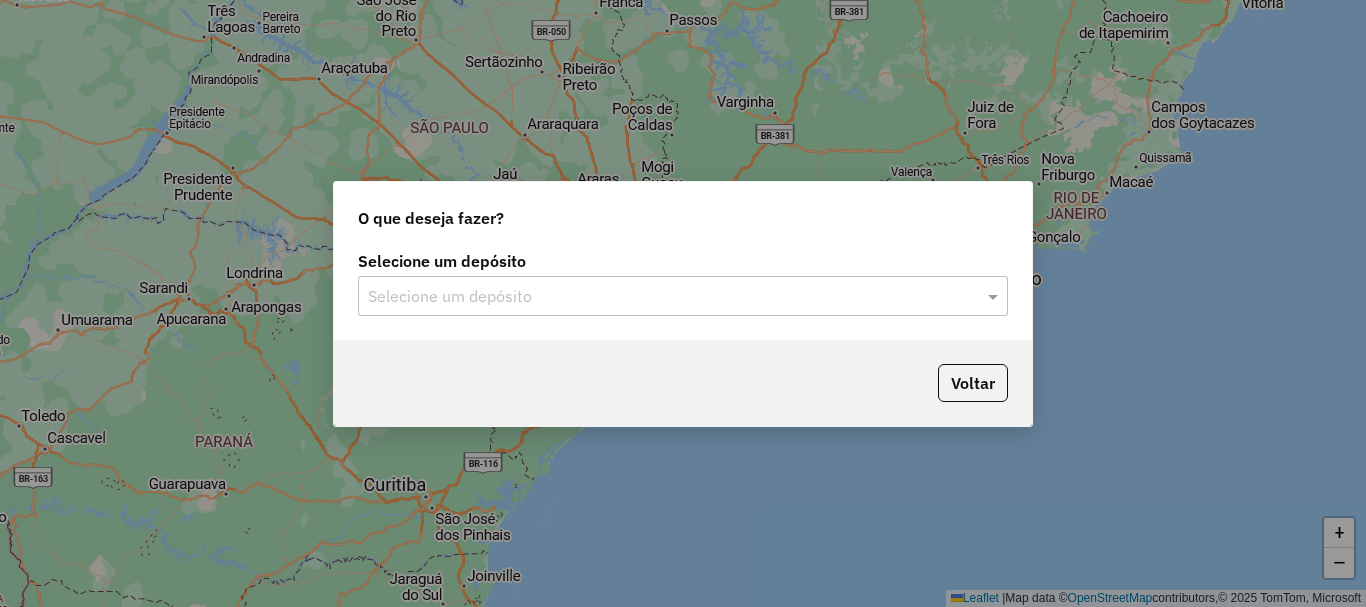 click 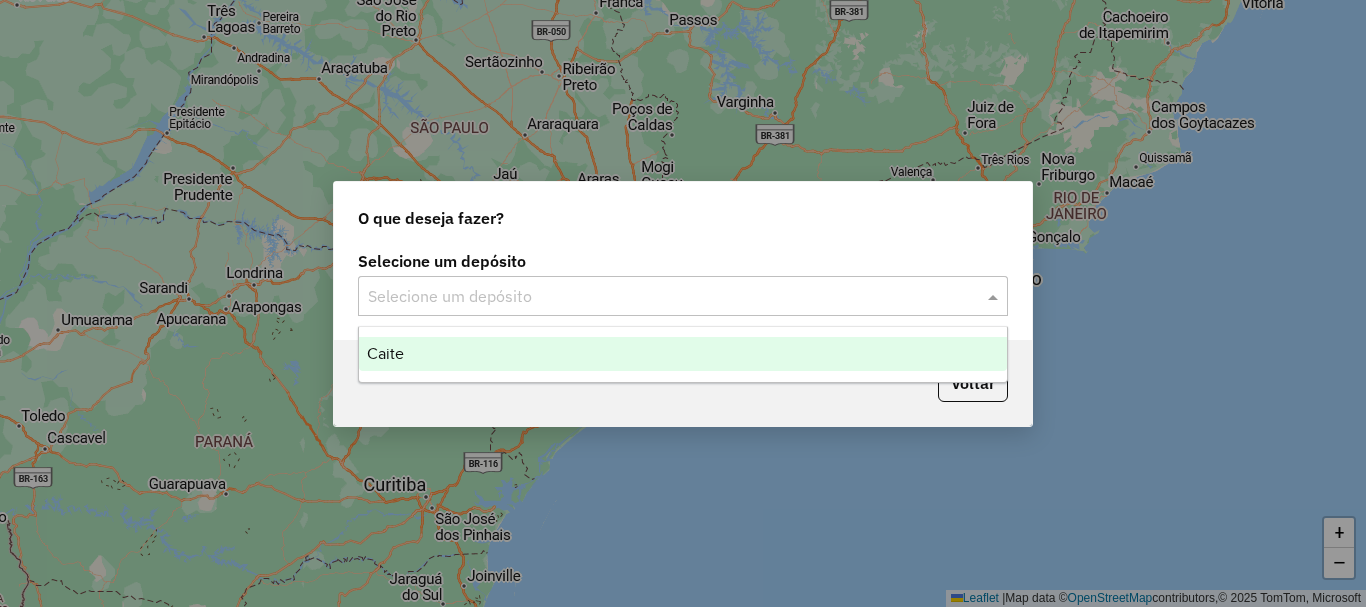 click on "Caite" at bounding box center (683, 354) 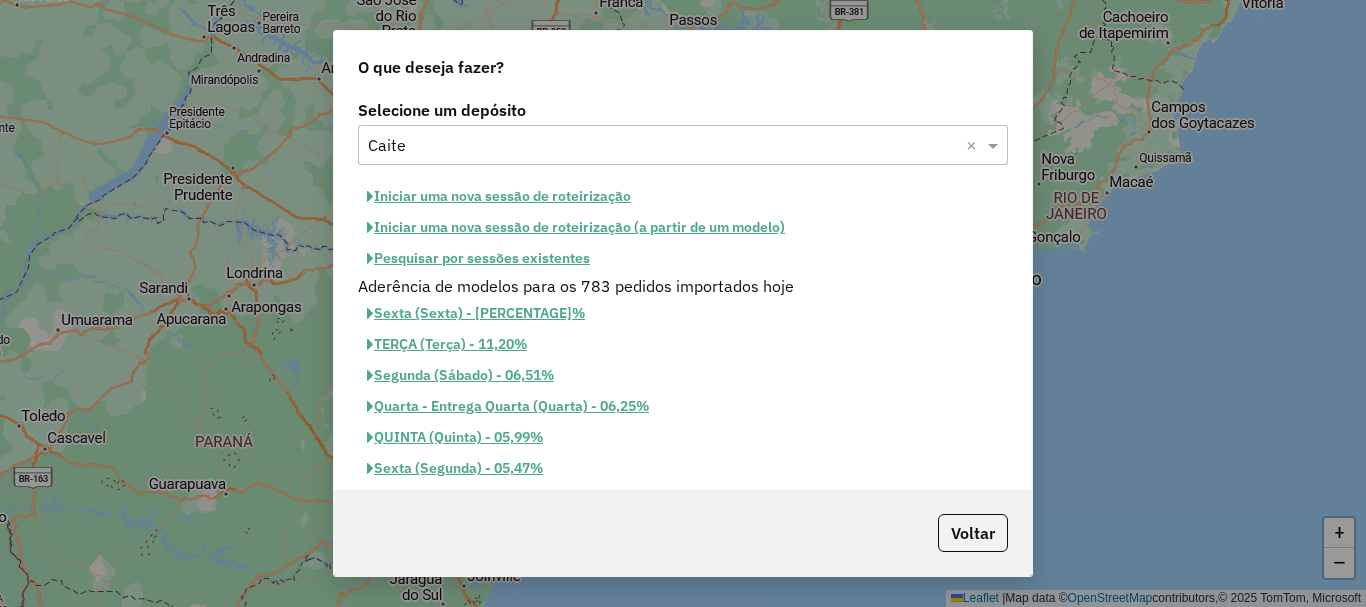 click on "Sexta (Sexta) - [PERCENTAGE]%" 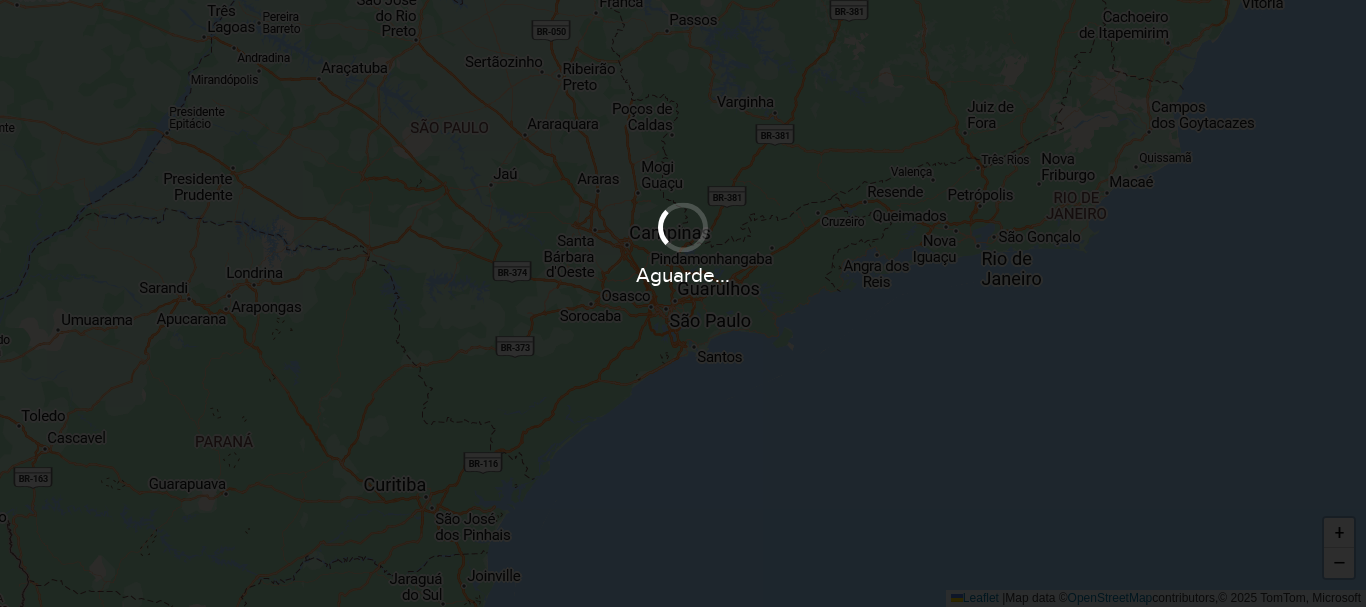 select 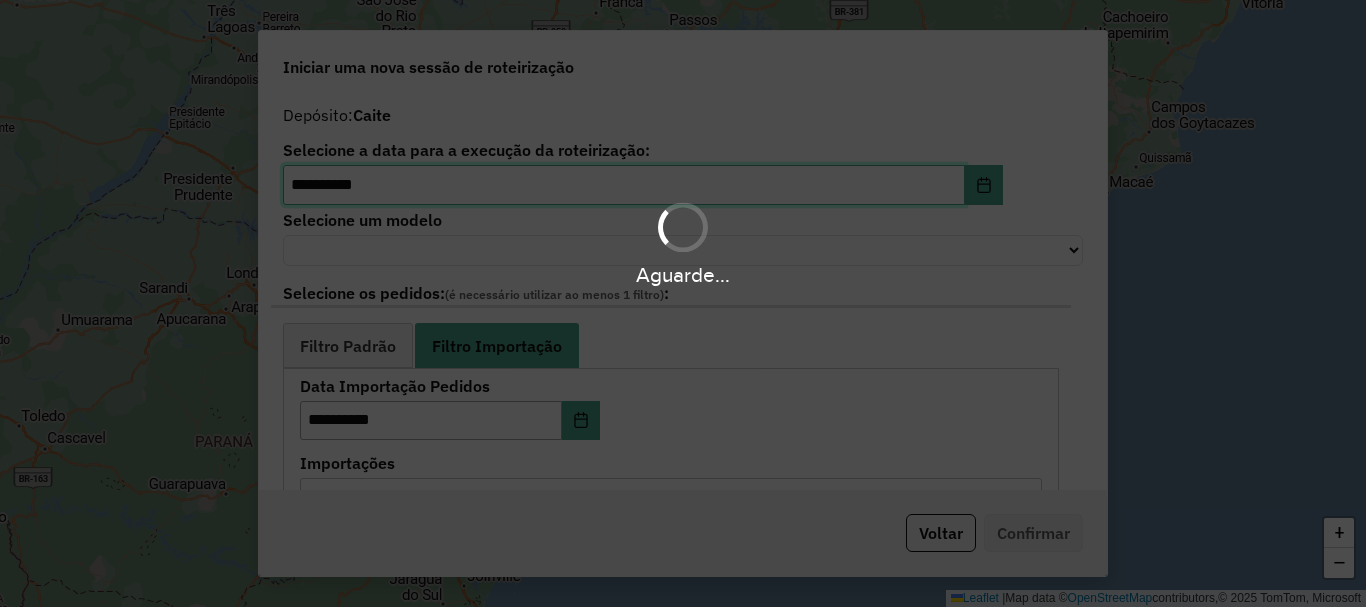 select on "******" 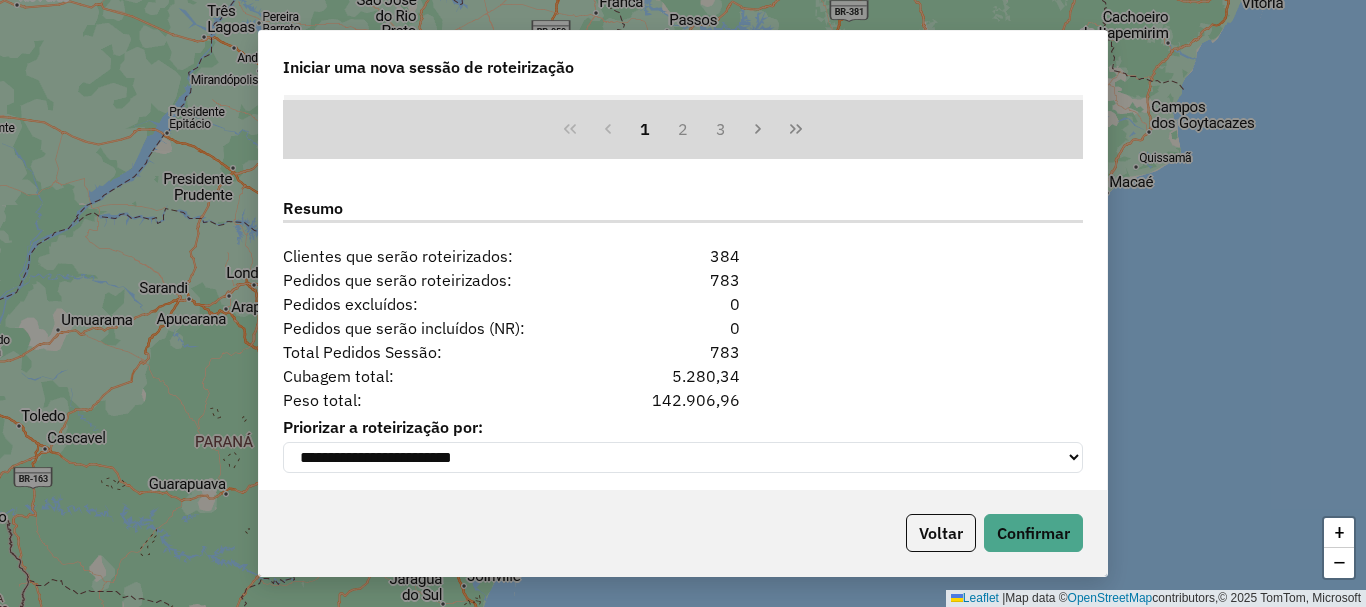 scroll, scrollTop: 937, scrollLeft: 0, axis: vertical 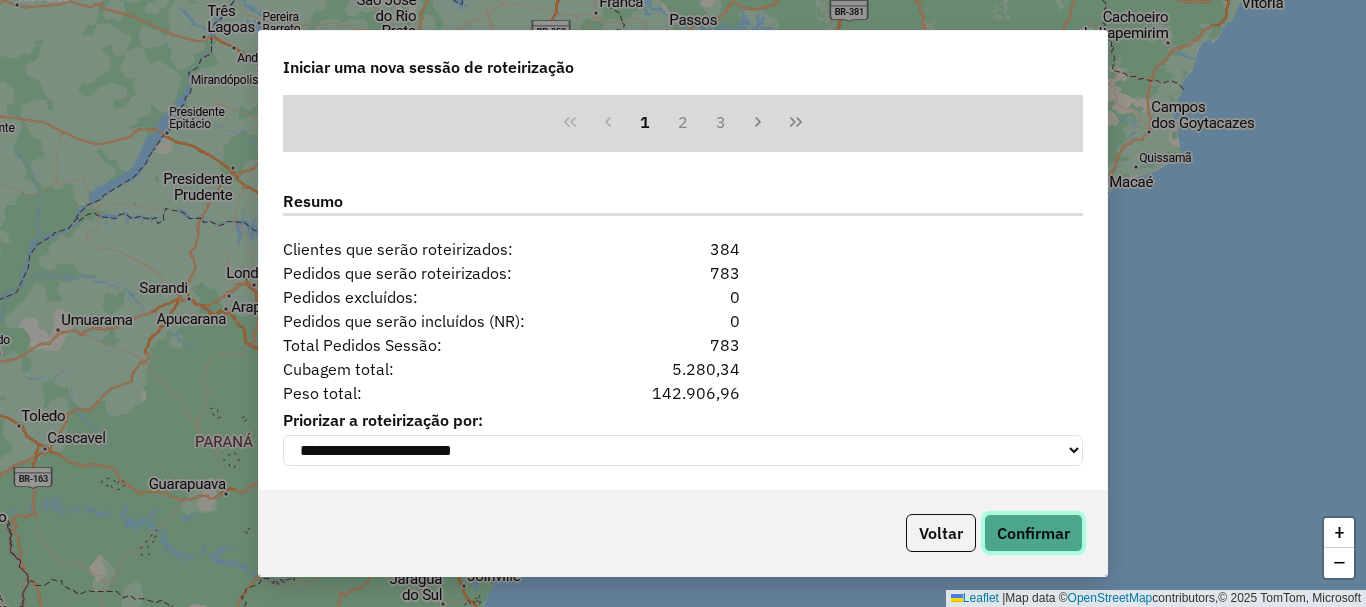 click on "Confirmar" 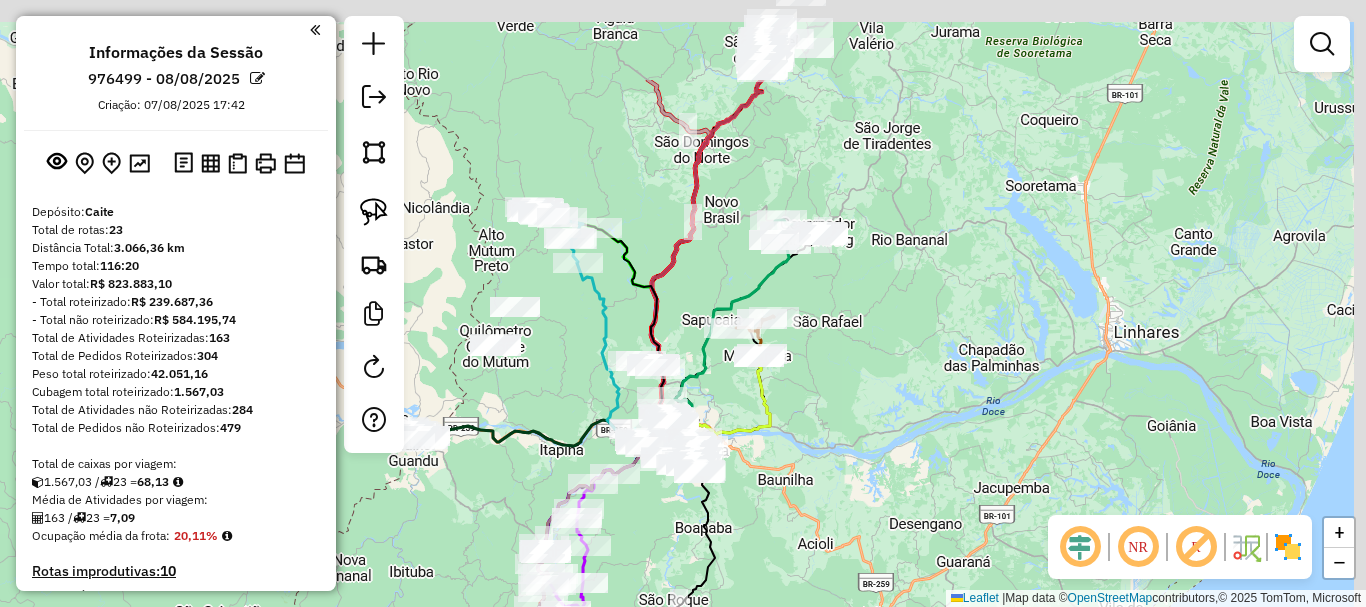 drag, startPoint x: 945, startPoint y: 408, endPoint x: 924, endPoint y: 451, distance: 47.853943 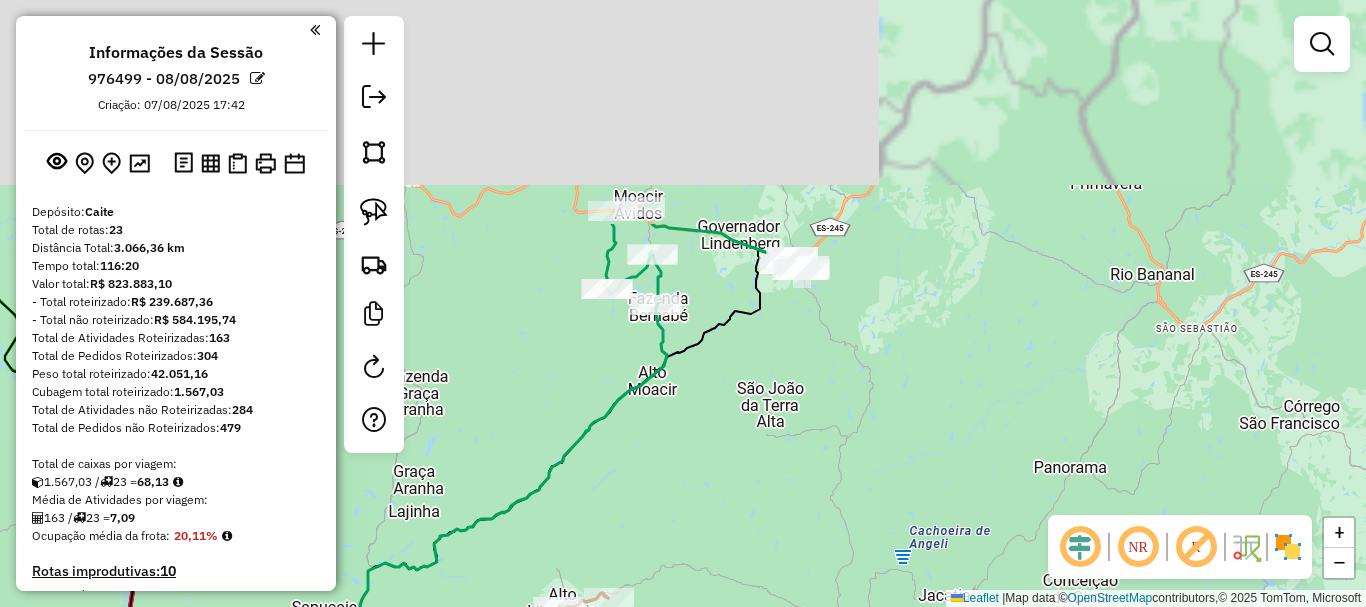 drag, startPoint x: 860, startPoint y: 205, endPoint x: 905, endPoint y: 490, distance: 288.53076 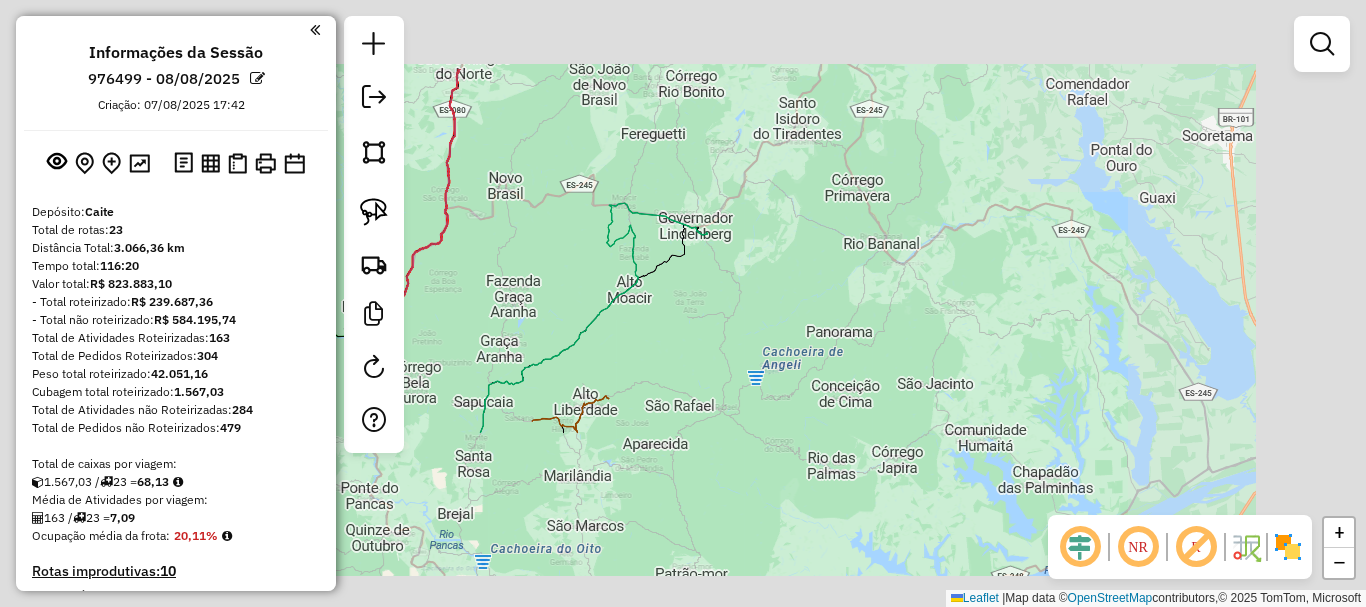 click on "Janela de atendimento Grade de atendimento Capacidade Transportadoras Veículos Cliente Pedidos  Rotas Selecione os dias de semana para filtrar as janelas de atendimento  Seg   Ter   Qua   Qui   Sex   Sáb   Dom  Informe o período da janela de atendimento: De: Até:  Filtrar exatamente a janela do cliente  Considerar janela de atendimento padrão  Selecione os dias de semana para filtrar as grades de atendimento  Seg   Ter   Qua   Qui   Sex   Sáb   Dom   Considerar clientes sem dia de atendimento cadastrado  Clientes fora do dia de atendimento selecionado Filtrar as atividades entre os valores definidos abaixo:  Peso mínimo:   Peso máximo:   Cubagem mínima:   Cubagem máxima:   De:   Até:  Filtrar as atividades entre o tempo de atendimento definido abaixo:  De:   Até:   Considerar capacidade total dos clientes não roteirizados Transportadora: Selecione um ou mais itens Tipo de veículo: Selecione um ou mais itens Veículo: Selecione um ou mais itens Motorista: Selecione um ou mais itens Nome: Rótulo:" 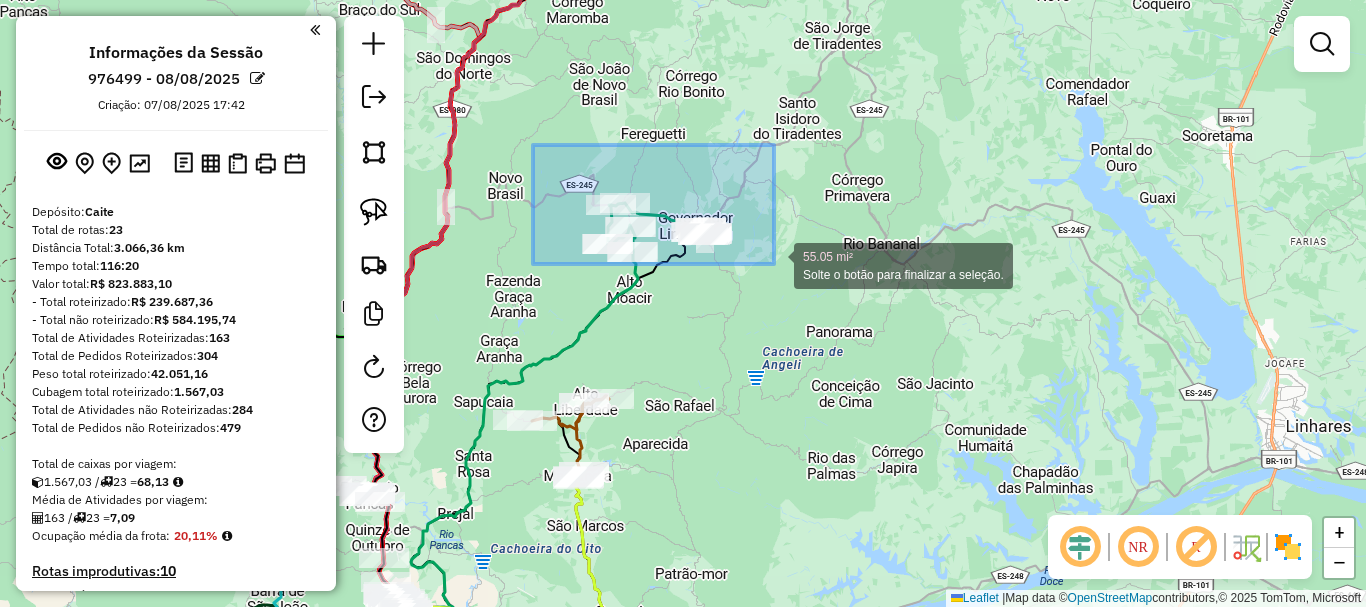 drag, startPoint x: 533, startPoint y: 145, endPoint x: 792, endPoint y: 270, distance: 287.58652 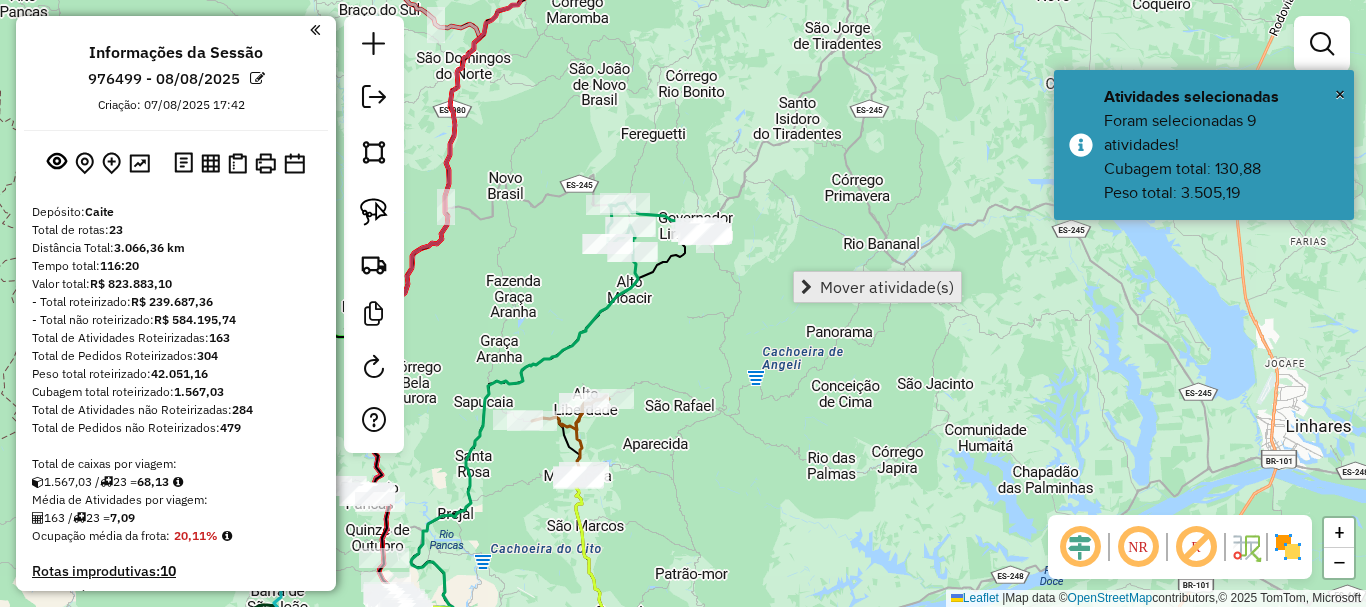 click on "Mover atividade(s)" at bounding box center (887, 287) 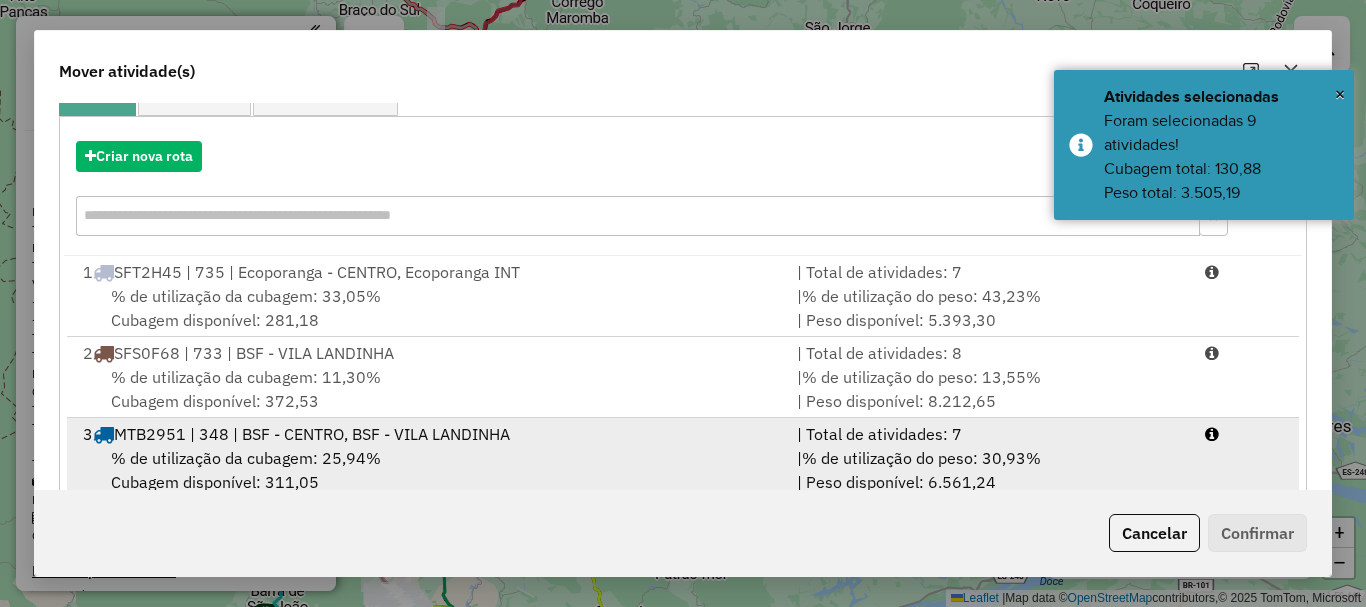 scroll, scrollTop: 397, scrollLeft: 0, axis: vertical 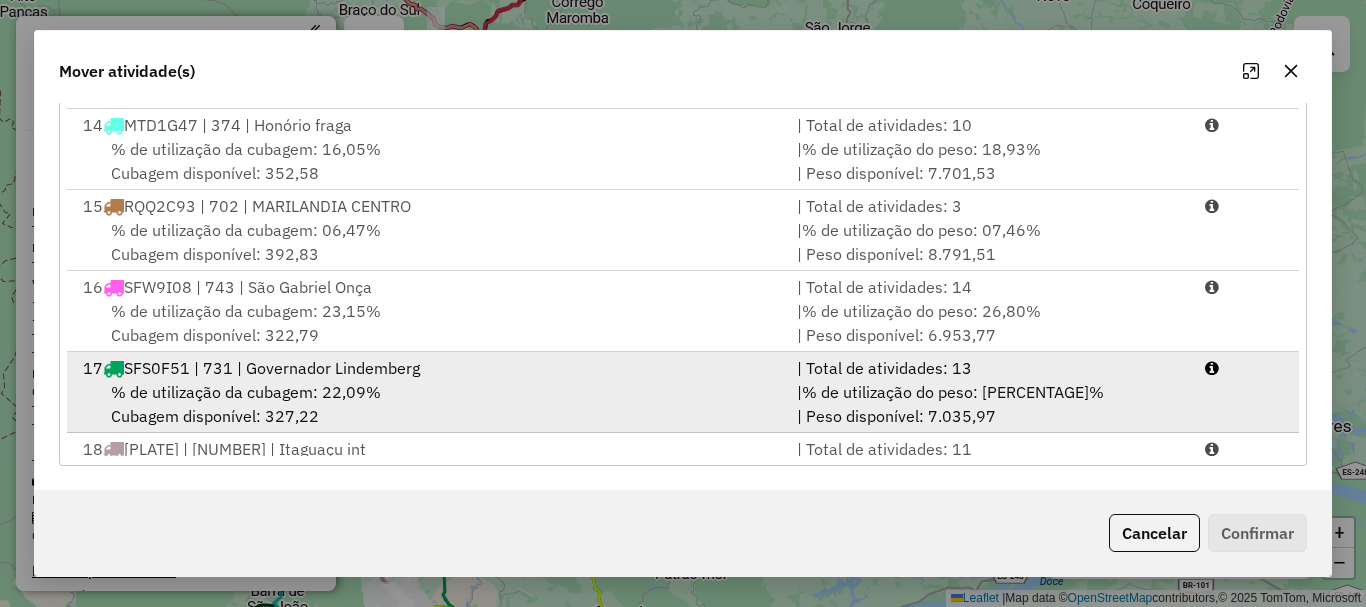 click on "SFS0F51 | 731 | Governador Lindemberg" at bounding box center [272, 368] 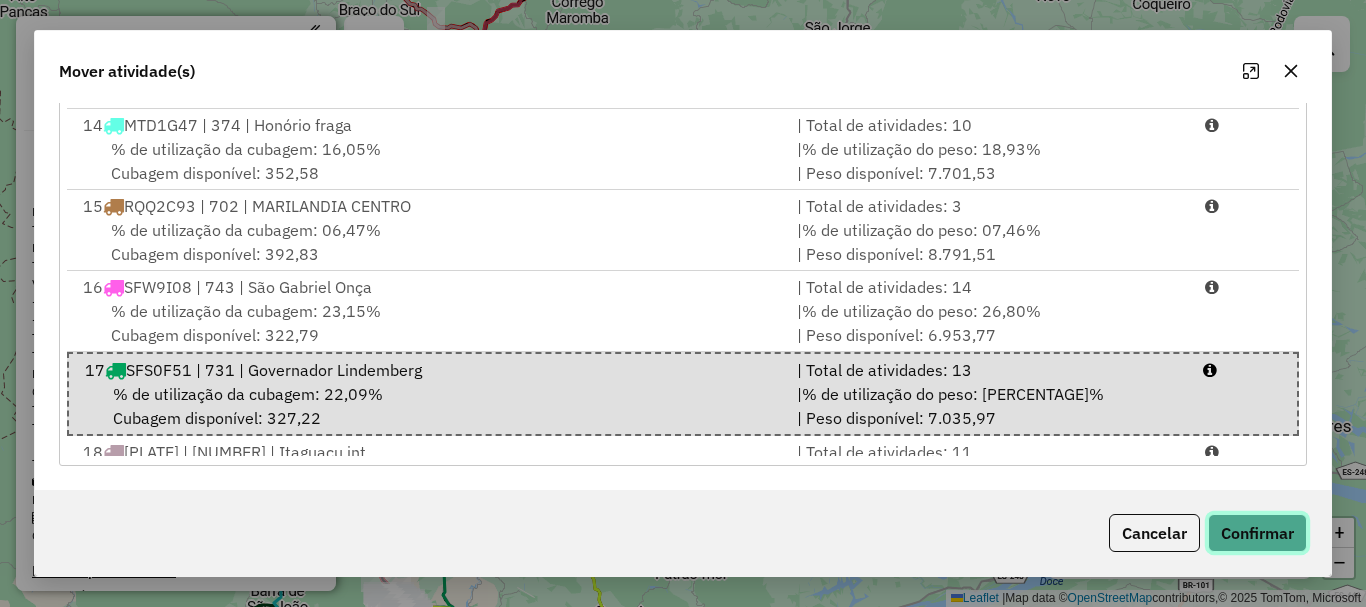 click on "Confirmar" 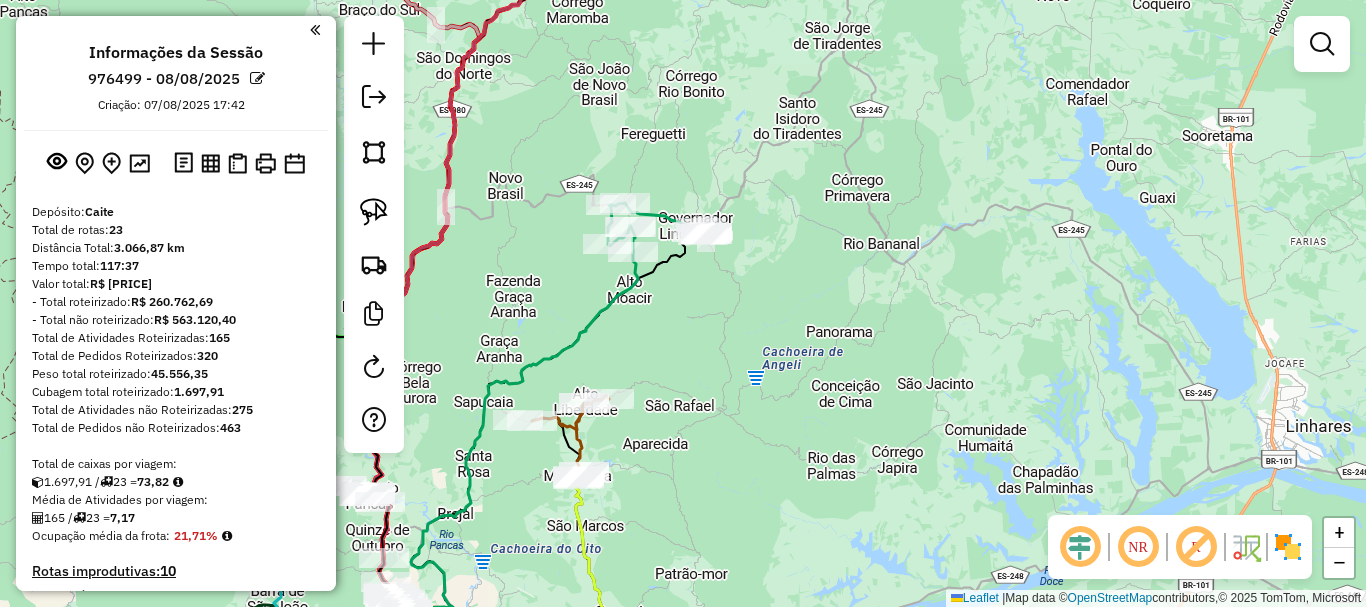 scroll, scrollTop: 0, scrollLeft: 0, axis: both 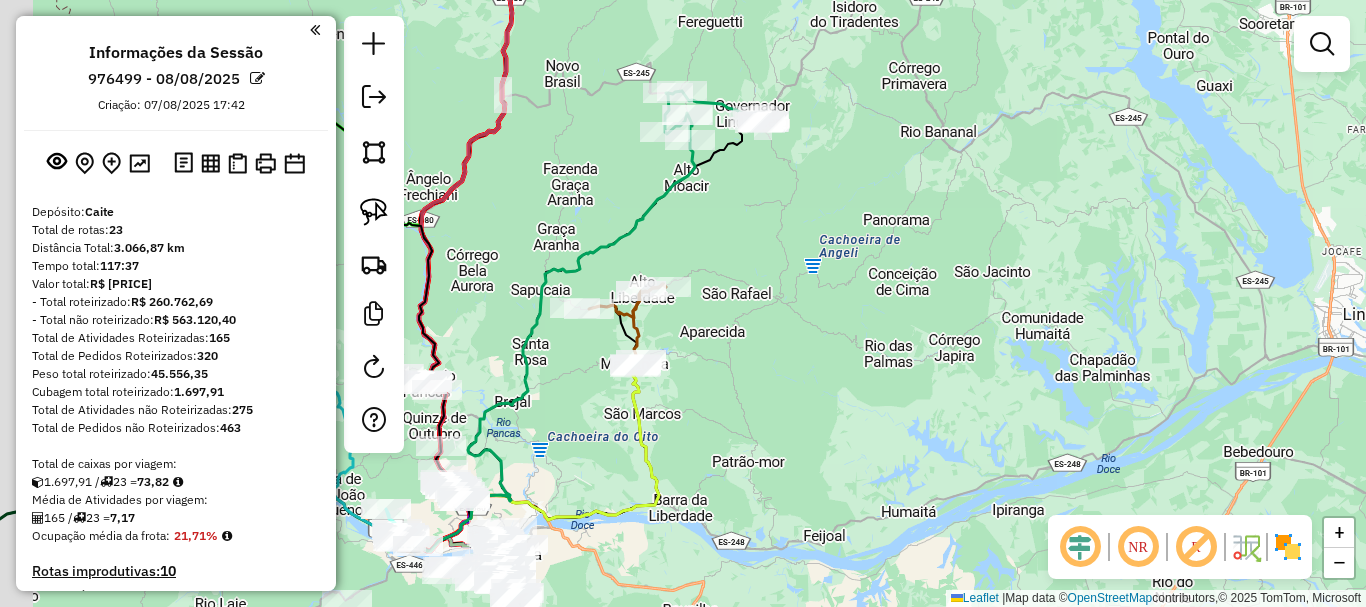 drag, startPoint x: 755, startPoint y: 378, endPoint x: 805, endPoint y: 271, distance: 118.10589 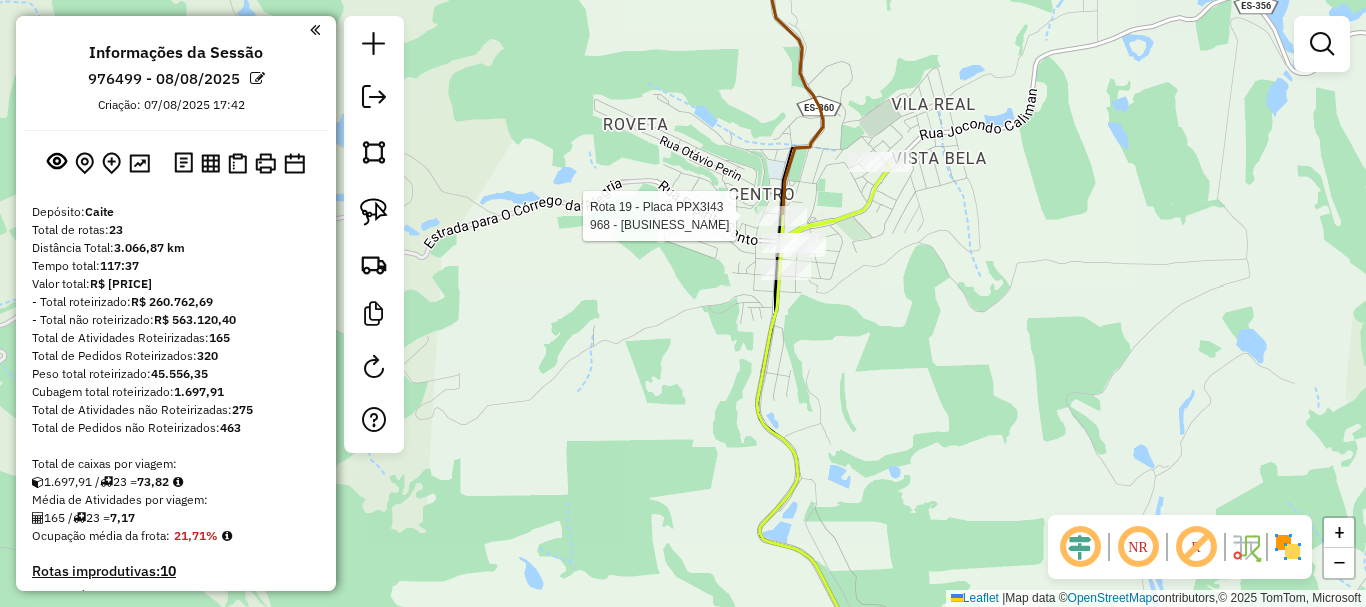 select on "**********" 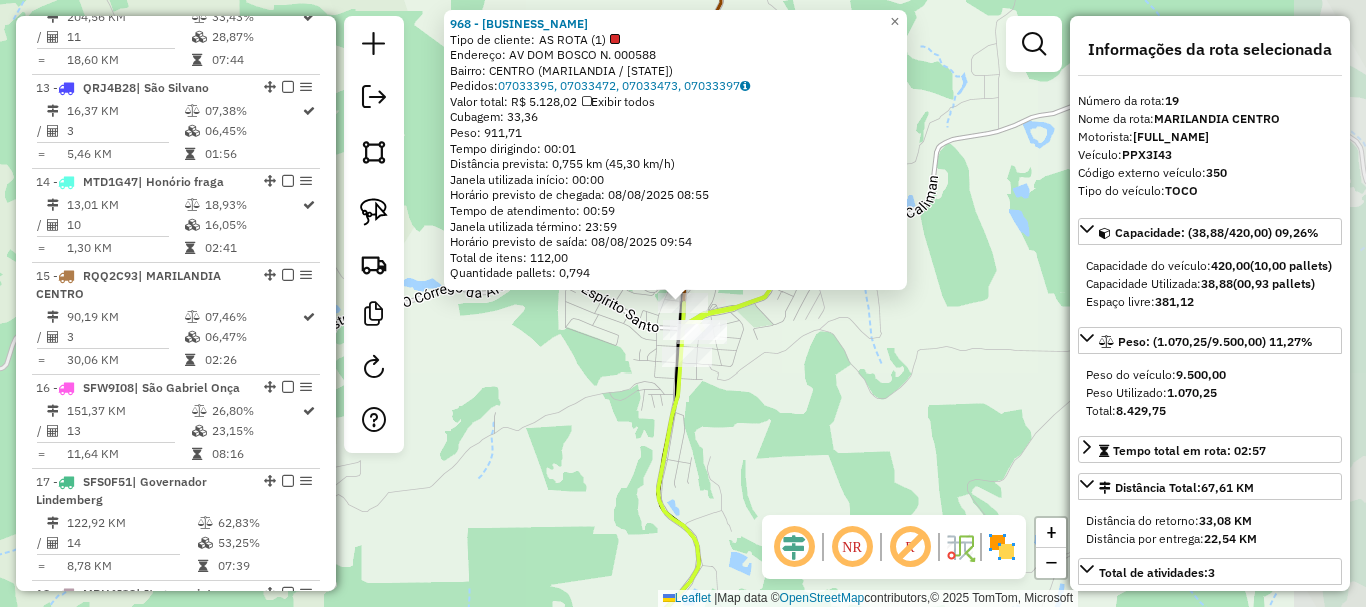 scroll, scrollTop: 2707, scrollLeft: 0, axis: vertical 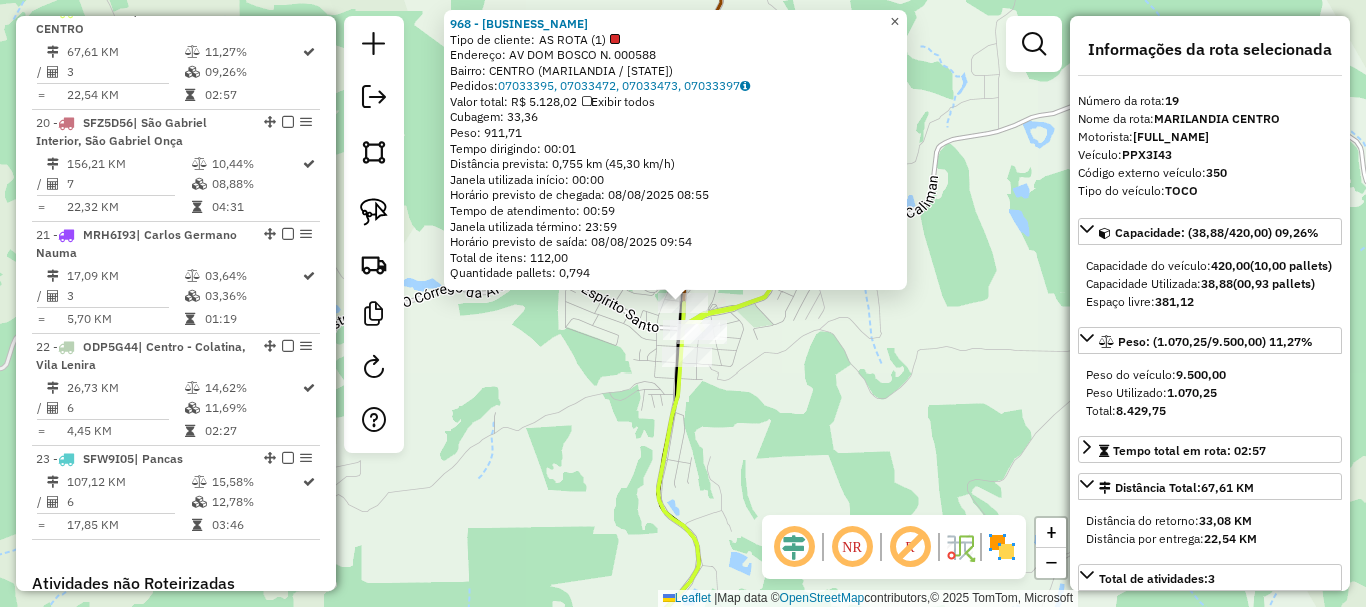 click on "×" 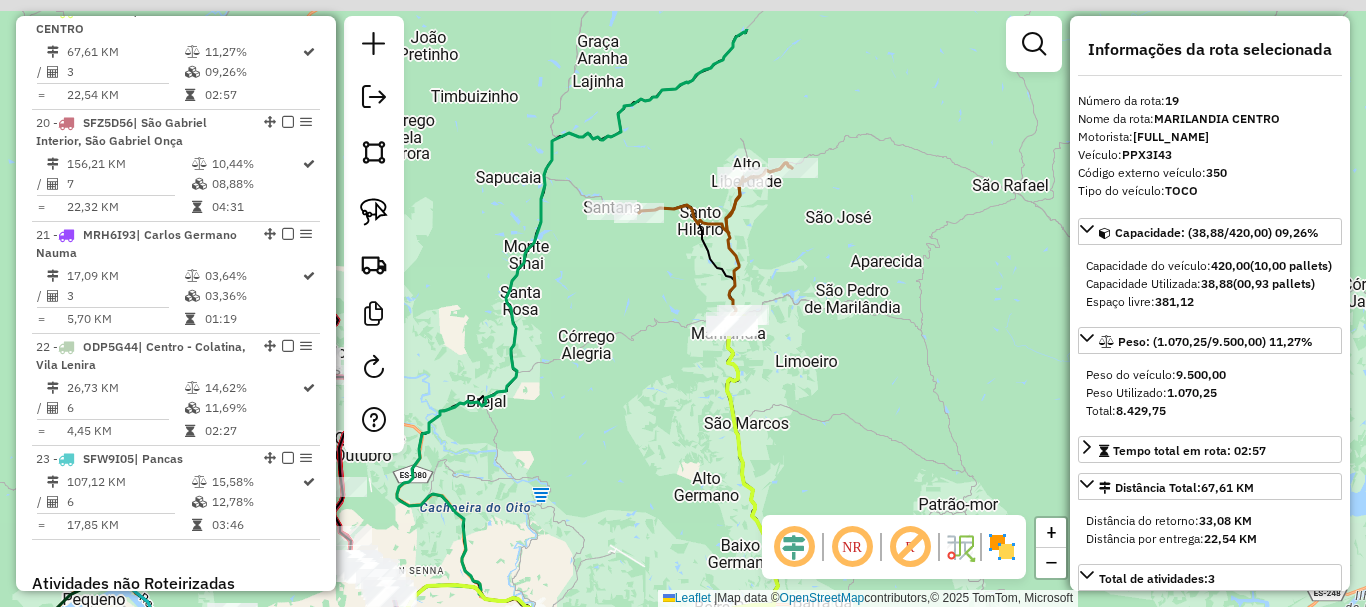 drag, startPoint x: 828, startPoint y: 271, endPoint x: 714, endPoint y: 303, distance: 118.40608 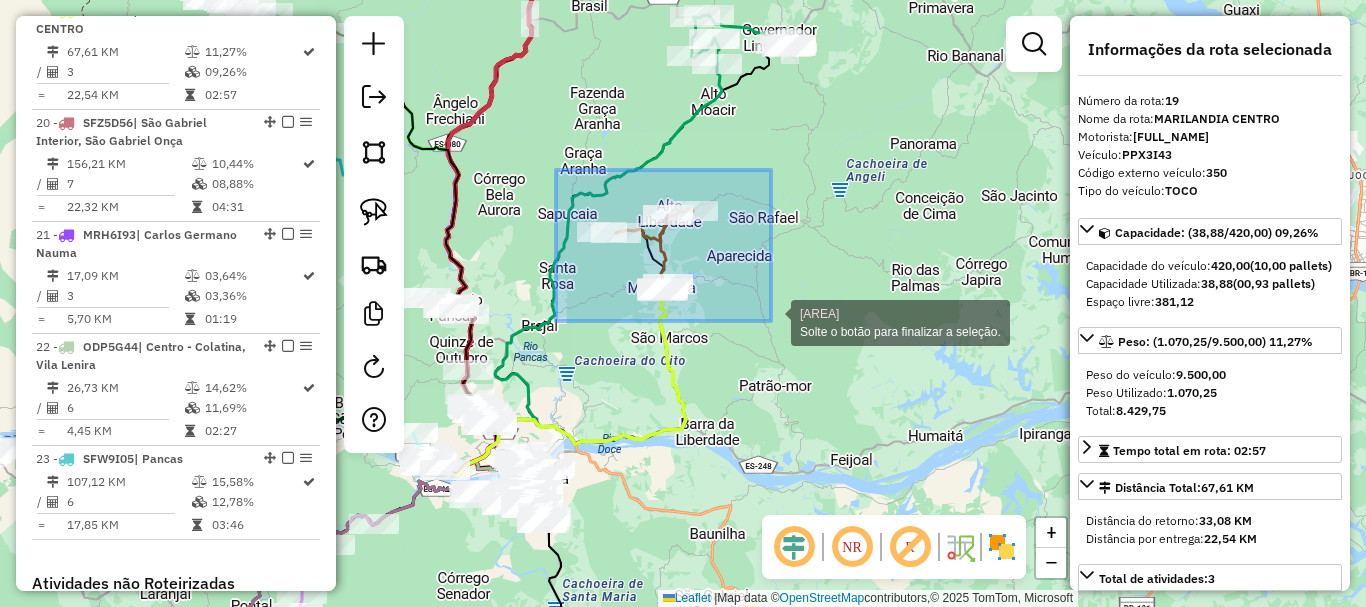 drag, startPoint x: 556, startPoint y: 170, endPoint x: 771, endPoint y: 321, distance: 262.728 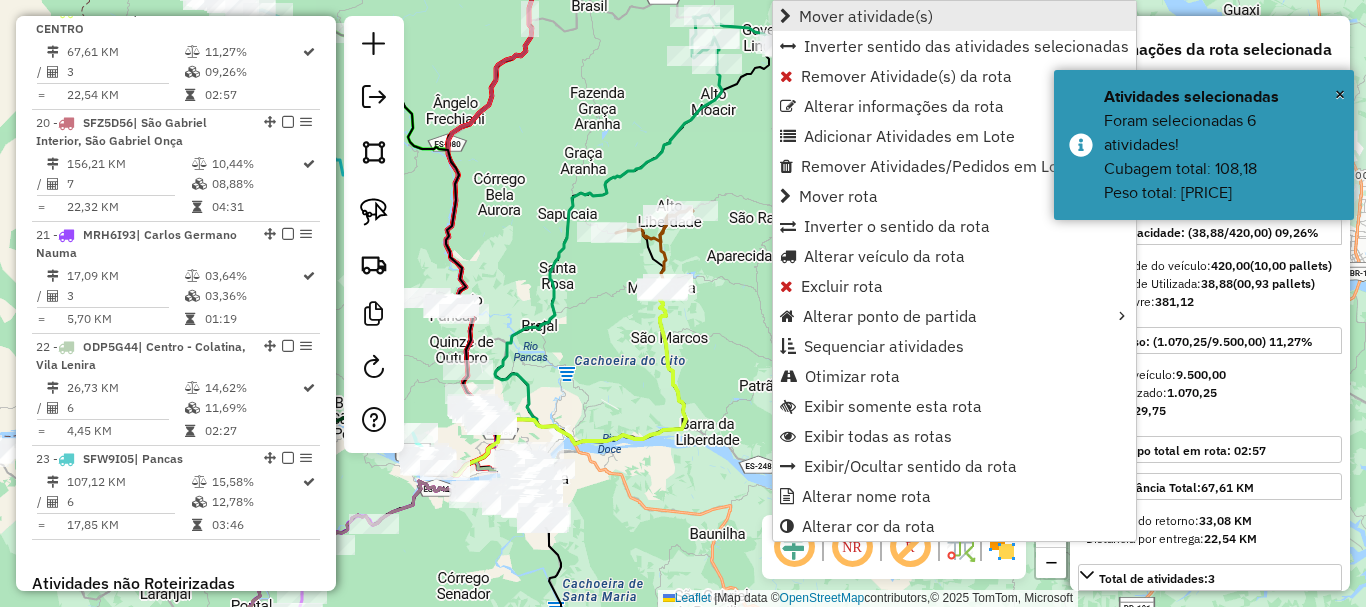 click on "Mover atividade(s)" at bounding box center (866, 16) 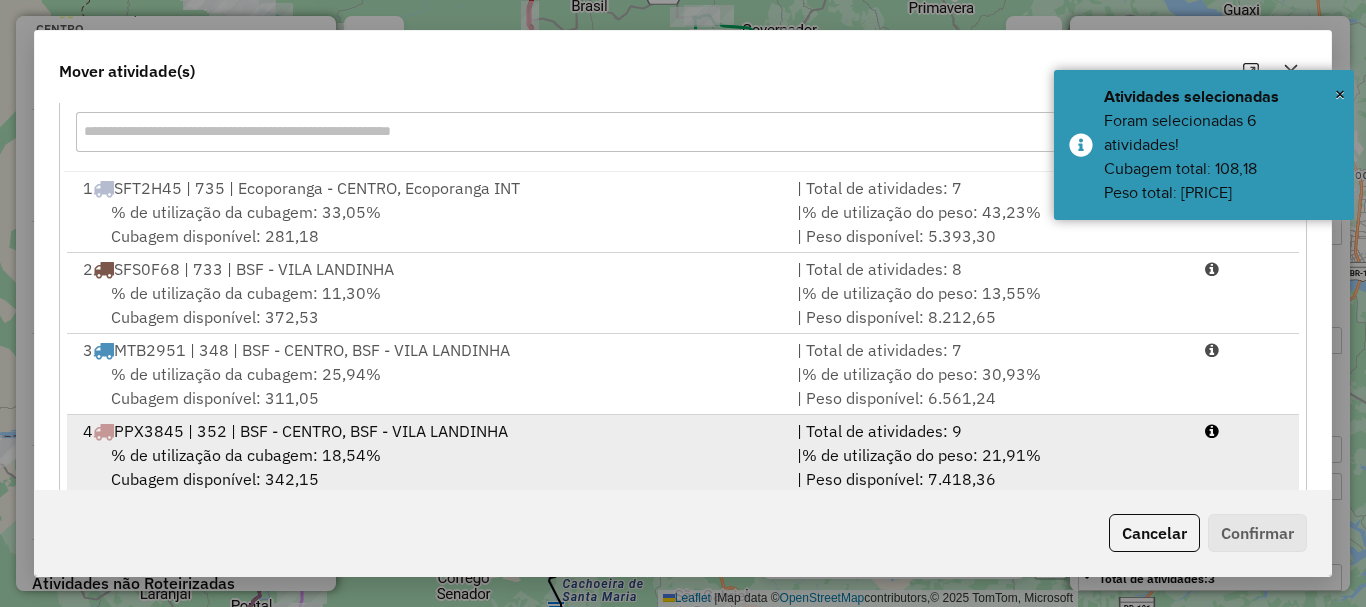 scroll, scrollTop: 397, scrollLeft: 0, axis: vertical 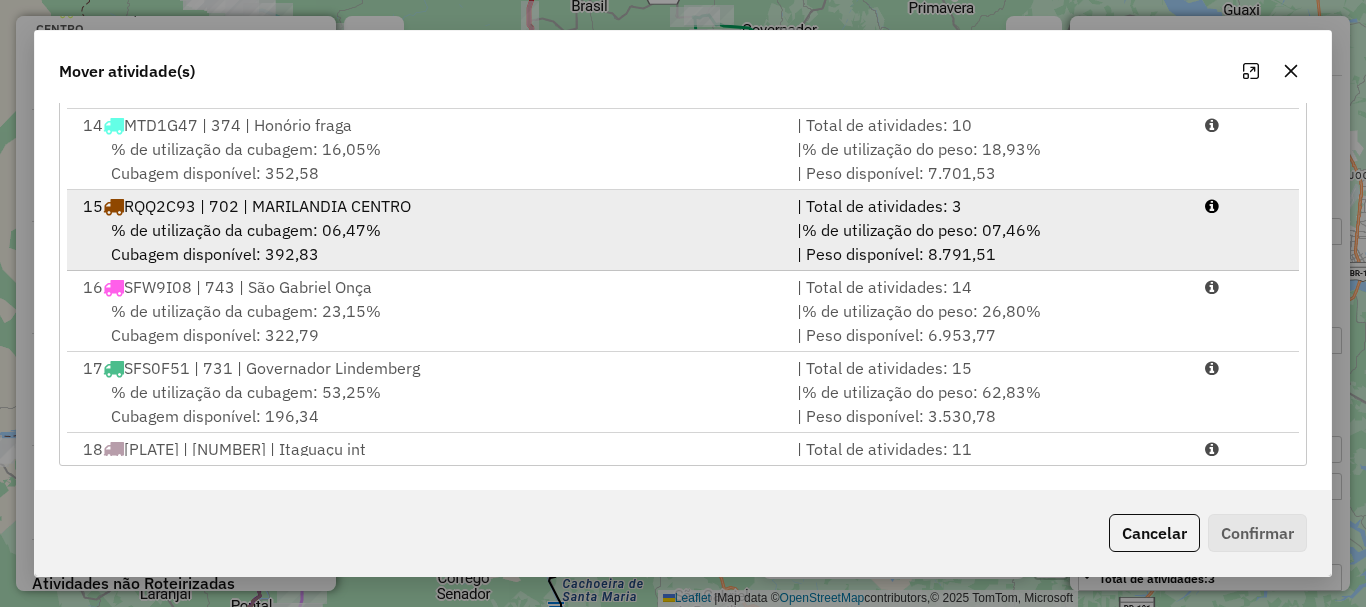 click on "% de utilização da cubagem: 06,47%" at bounding box center [246, 230] 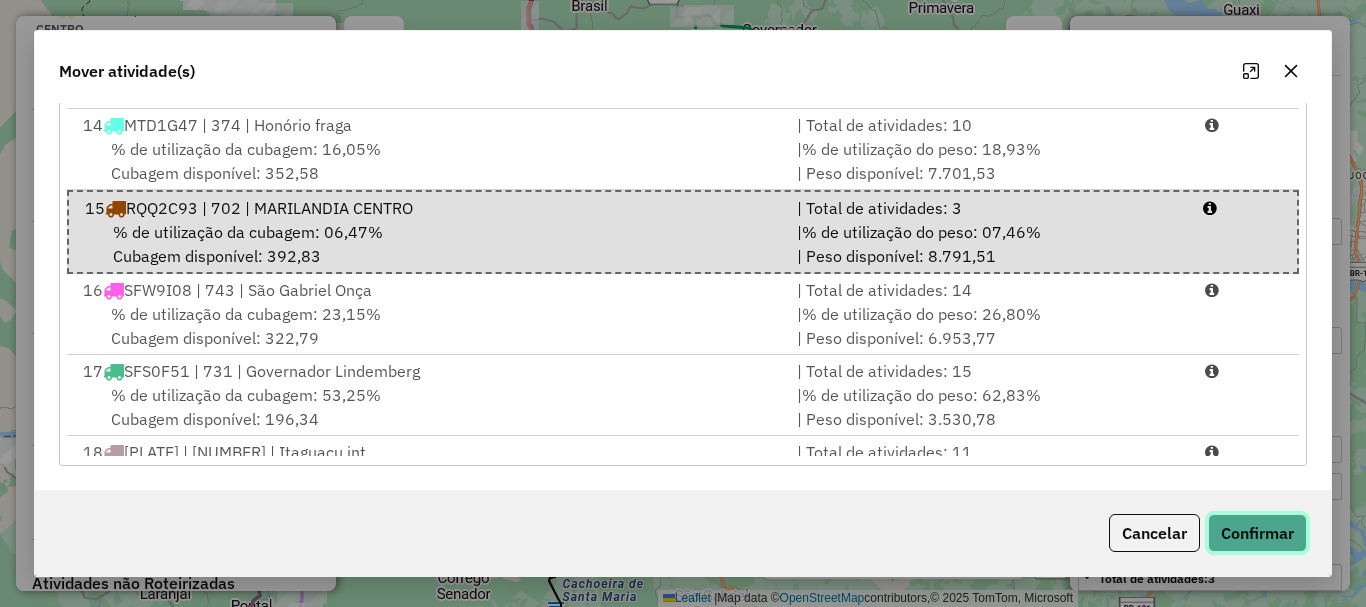 click on "Confirmar" 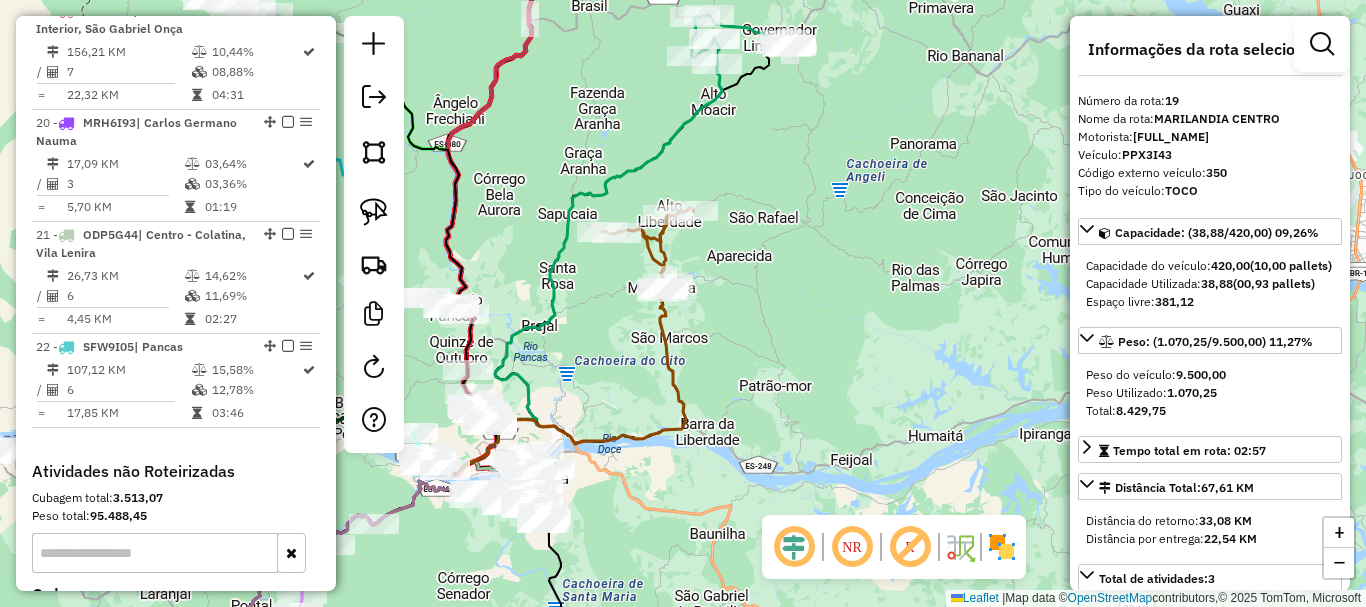 scroll, scrollTop: 0, scrollLeft: 0, axis: both 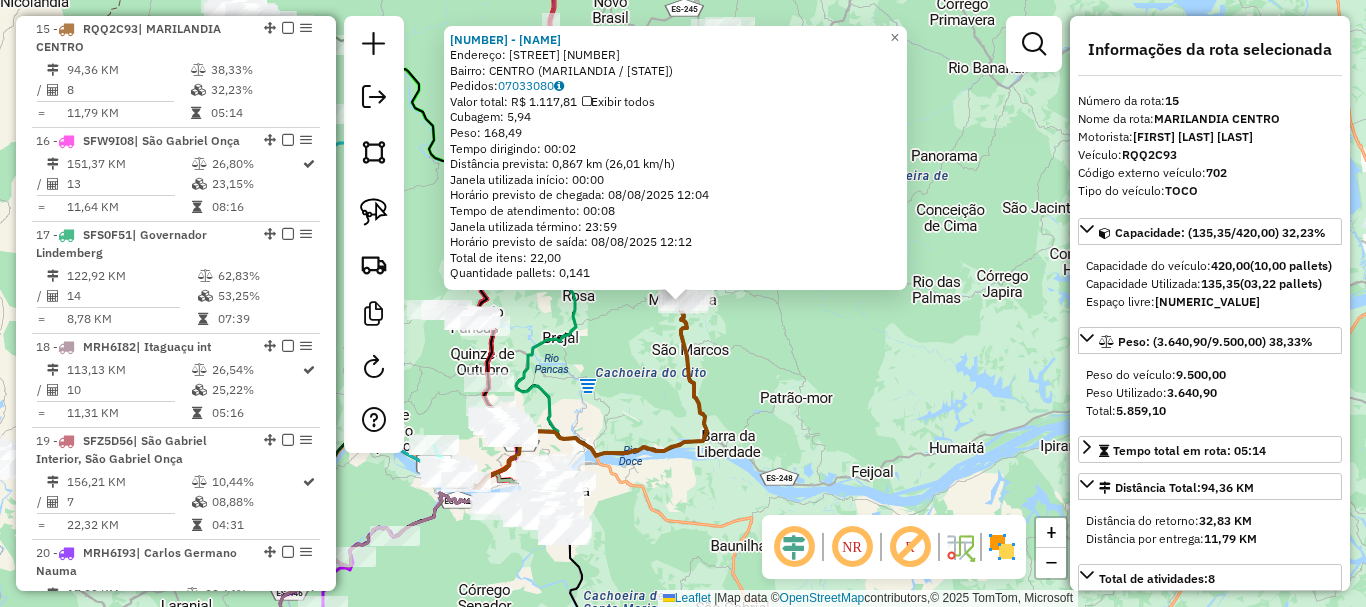 click on "[NUMBER] - CASA DE CARNES E HOR  Endereço:  CONEGO JOAO GUILHERME [NUMBER]   Bairro: CENTRO ([CITY] / [STATE])   Pedidos:  [ORDER_ID]   Valor total: R$ [PRICE]   Exibir todos   Cubagem: [CUBAGE]  Peso: [WEIGHT]  Tempo dirigindo: [TIME]   Distância prevista: [DISTANCE] km ([SPEED] km/h)   Janela utilizada início: [TIME]   Horário previsto de chegada: [DATE] [TIME]   Tempo de atendimento: [TIME]   Janela utilizada término: [TIME]   Horário previsto de saída: [DATE] [TIME]   Total de itens: [ITEMS]   Quantidade pallets: [PALLETS]  × Janela de atendimento Grade de atendimento Capacidade Transportadoras Veículos Cliente Pedidos  Rotas Selecione os dias de semana para filtrar as janelas de atendimento  Seg   Ter   Qua   Qui   Sex   Sáb   Dom  Informe o período da janela de atendimento: De: Até:  Filtrar exatamente a janela do cliente  Considerar janela de atendimento padrão  Selecione os dias de semana para filtrar as grades de atendimento  Seg   Ter   Qua   Qui   Sex   Sáb   Dom   Clientes fora do dia de atendimento selecionado" 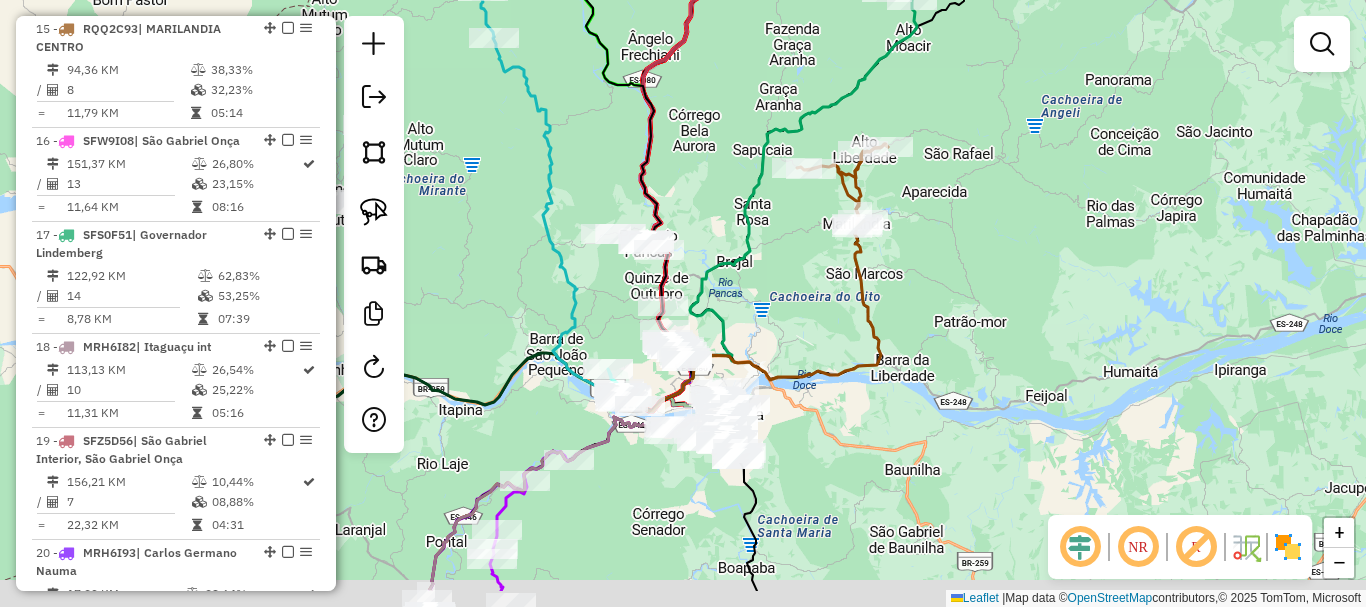 drag, startPoint x: 807, startPoint y: 399, endPoint x: 972, endPoint y: 298, distance: 193.45801 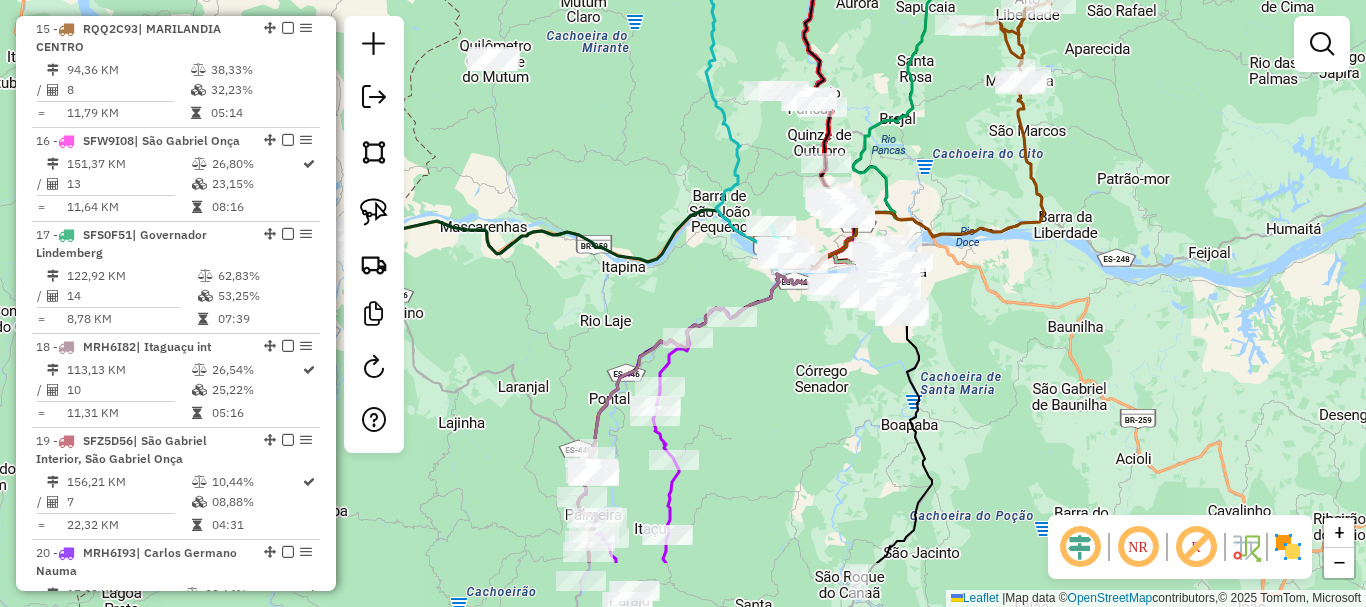 drag, startPoint x: 988, startPoint y: 334, endPoint x: 1052, endPoint y: 220, distance: 130.73637 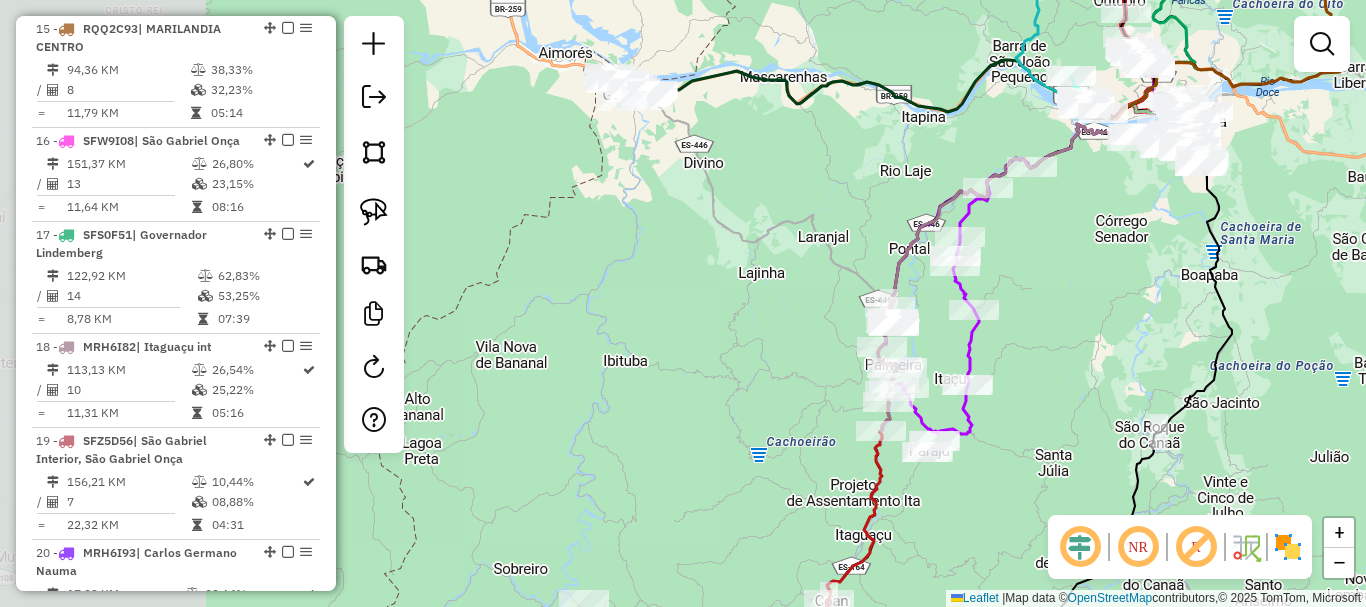 drag, startPoint x: 811, startPoint y: 415, endPoint x: 1005, endPoint y: 420, distance: 194.06442 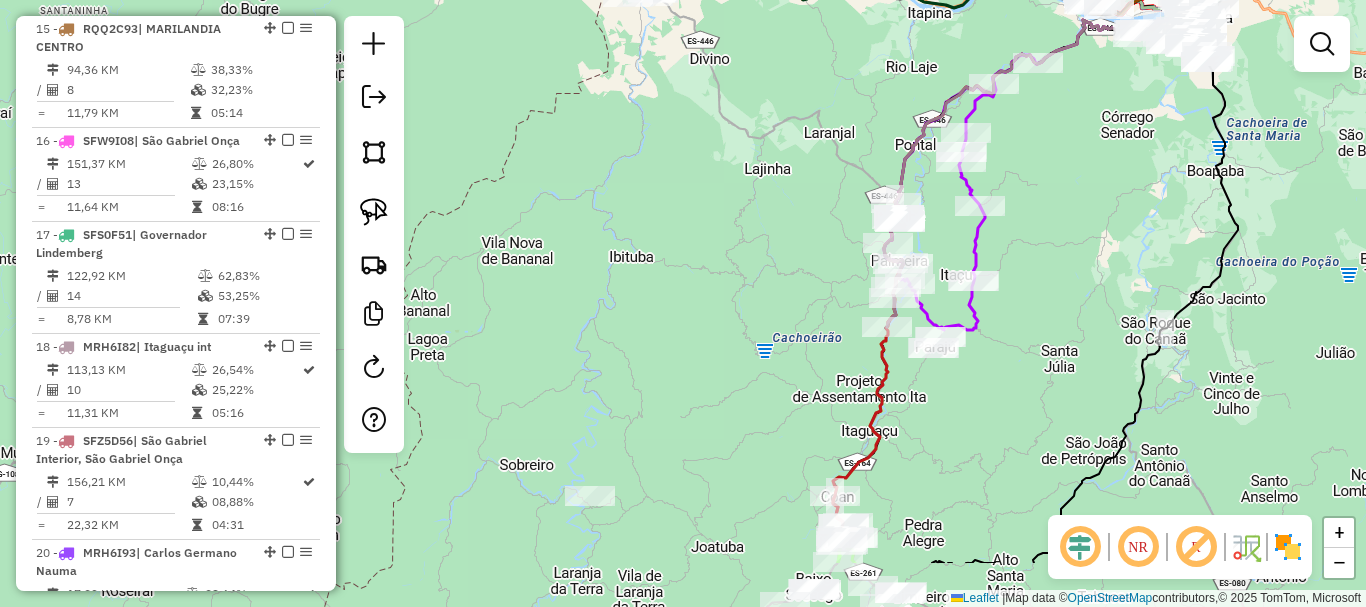 drag, startPoint x: 747, startPoint y: 400, endPoint x: 706, endPoint y: 113, distance: 289.9138 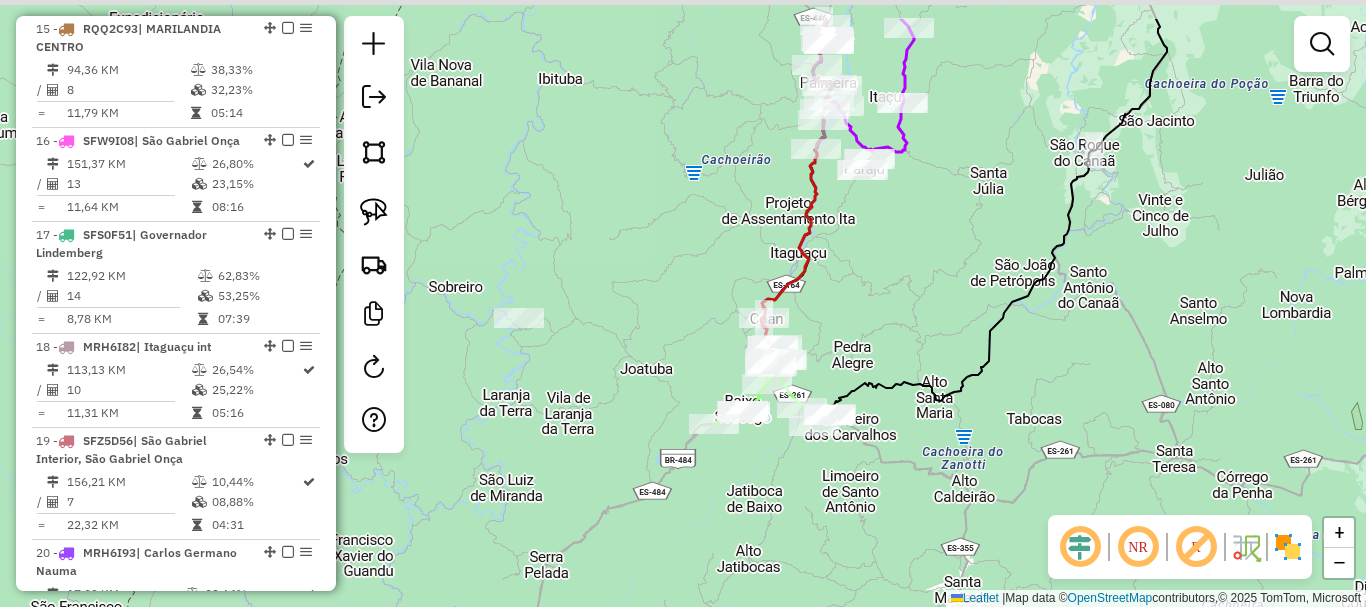 drag, startPoint x: 654, startPoint y: 243, endPoint x: 741, endPoint y: 329, distance: 122.33152 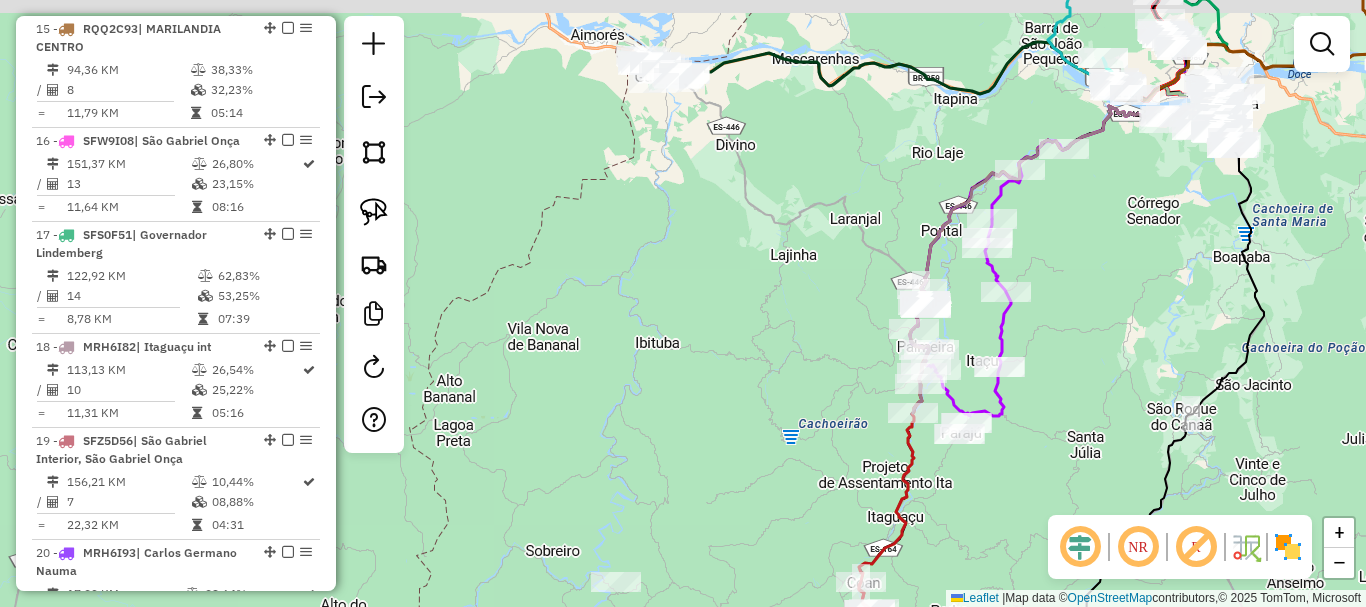 drag, startPoint x: 714, startPoint y: 189, endPoint x: 762, endPoint y: 443, distance: 258.49564 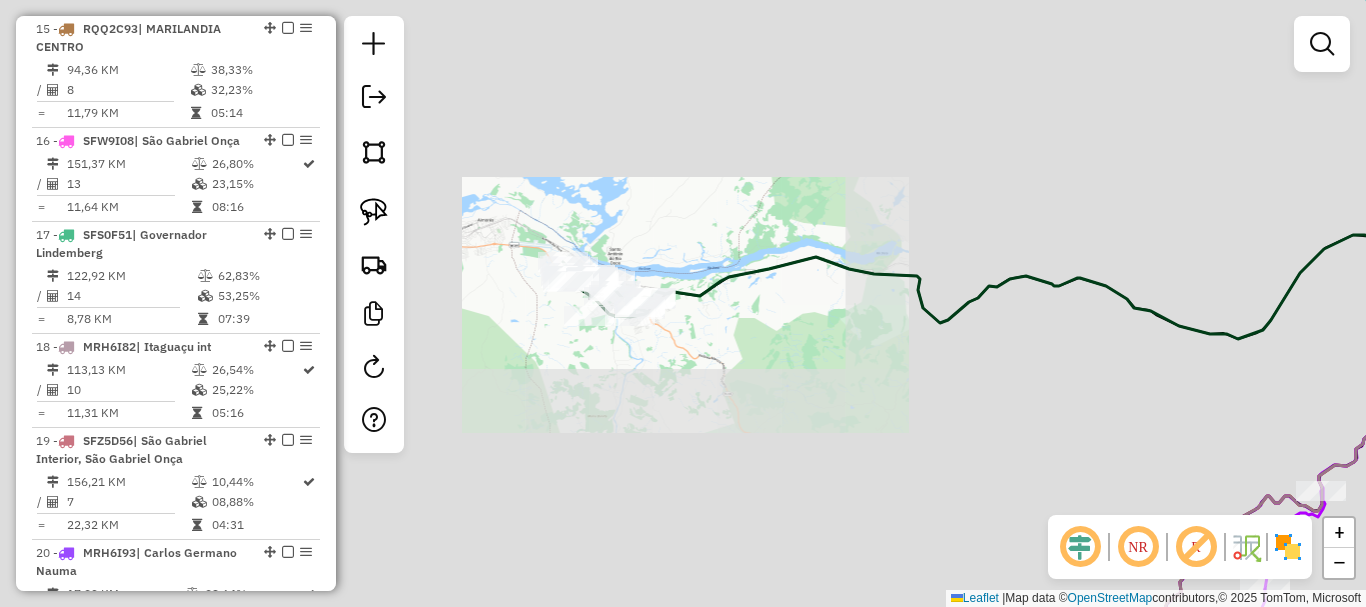 click on "Janela de atendimento Grade de atendimento Capacidade Transportadoras Veículos Cliente Pedidos  Rotas Selecione os dias de semana para filtrar as janelas de atendimento  Seg   Ter   Qua   Qui   Sex   Sáb   Dom  Informe o período da janela de atendimento: De: Até:  Filtrar exatamente a janela do cliente  Considerar janela de atendimento padrão  Selecione os dias de semana para filtrar as grades de atendimento  Seg   Ter   Qua   Qui   Sex   Sáb   Dom   Considerar clientes sem dia de atendimento cadastrado  Clientes fora do dia de atendimento selecionado Filtrar as atividades entre os valores definidos abaixo:  Peso mínimo:   Peso máximo:   Cubagem mínima:   Cubagem máxima:   De:   Até:  Filtrar as atividades entre o tempo de atendimento definido abaixo:  De:   Até:   Considerar capacidade total dos clientes não roteirizados Transportadora: Selecione um ou mais itens Tipo de veículo: Selecione um ou mais itens Veículo: Selecione um ou mais itens Motorista: Selecione um ou mais itens Nome: Rótulo:" 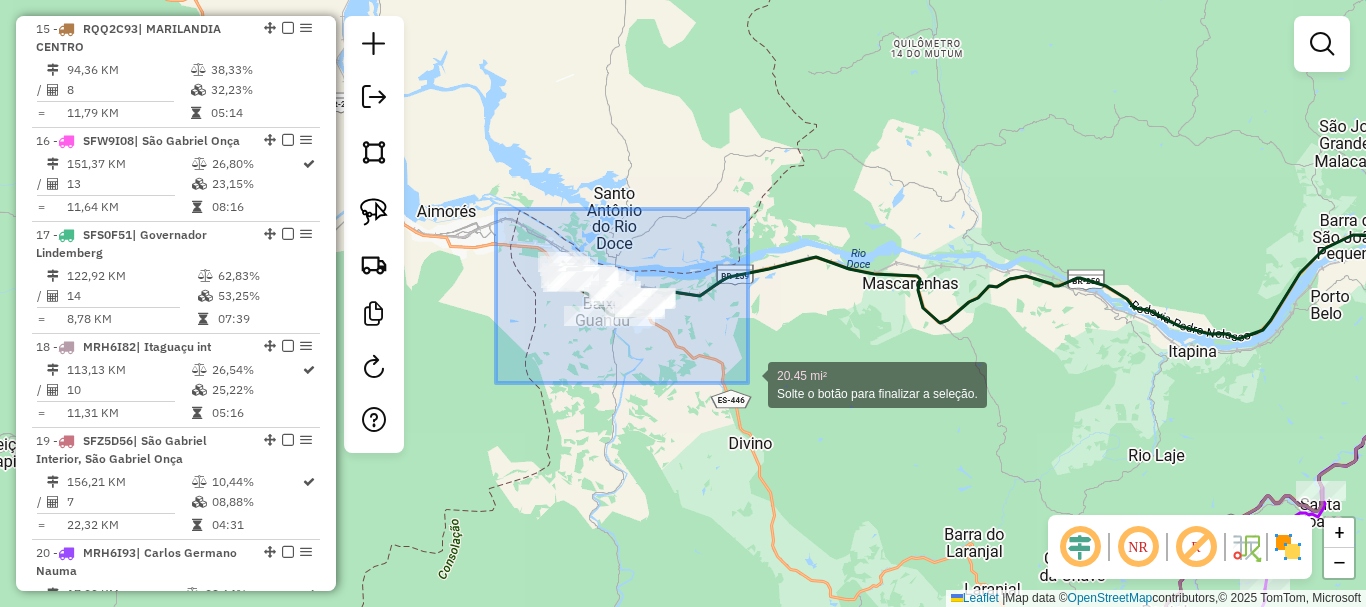 drag, startPoint x: 496, startPoint y: 209, endPoint x: 787, endPoint y: 397, distance: 346.44626 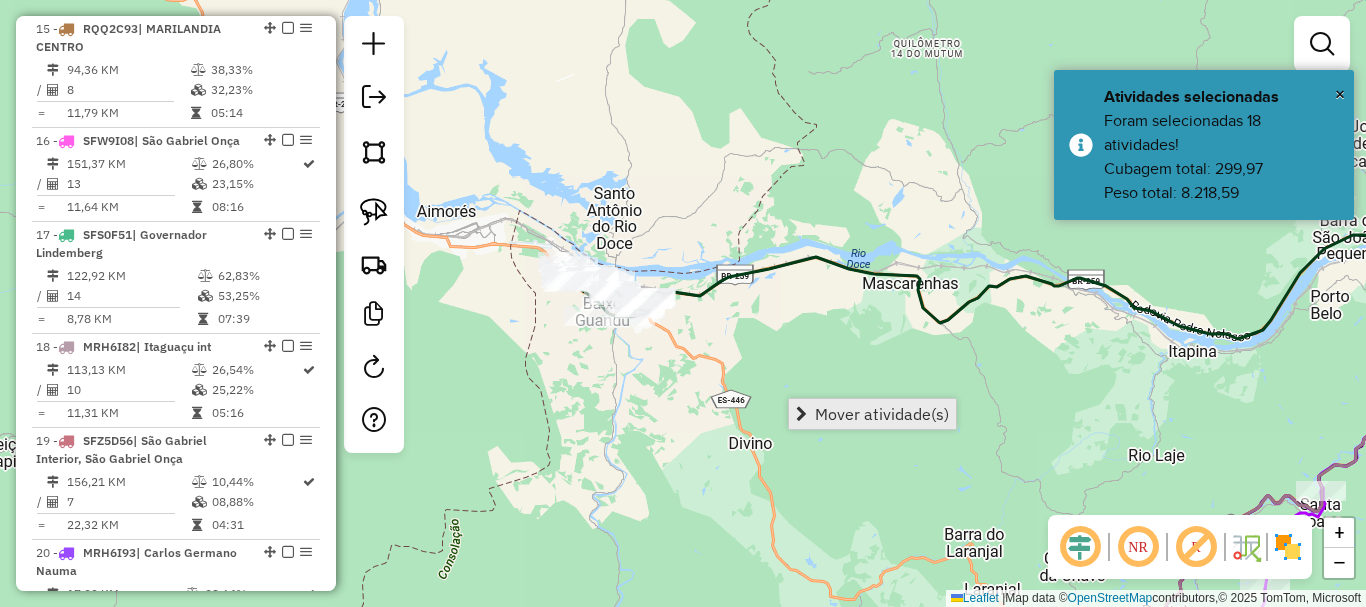 click on "Mover atividade(s)" at bounding box center [882, 414] 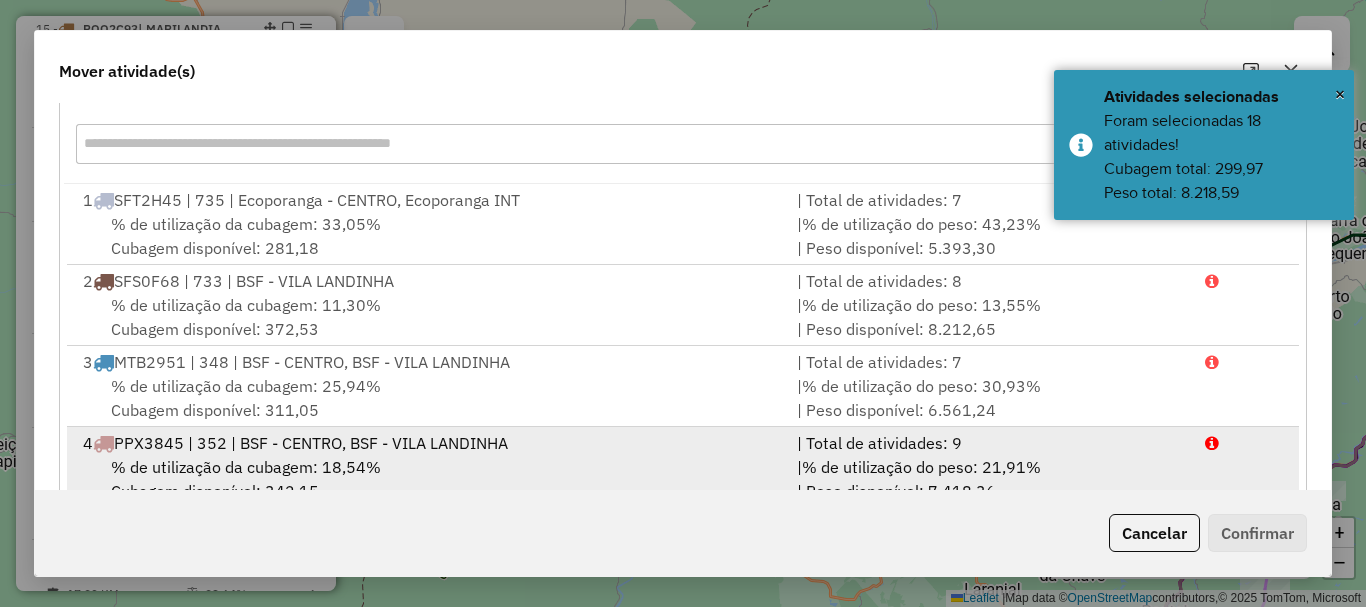 scroll, scrollTop: 397, scrollLeft: 0, axis: vertical 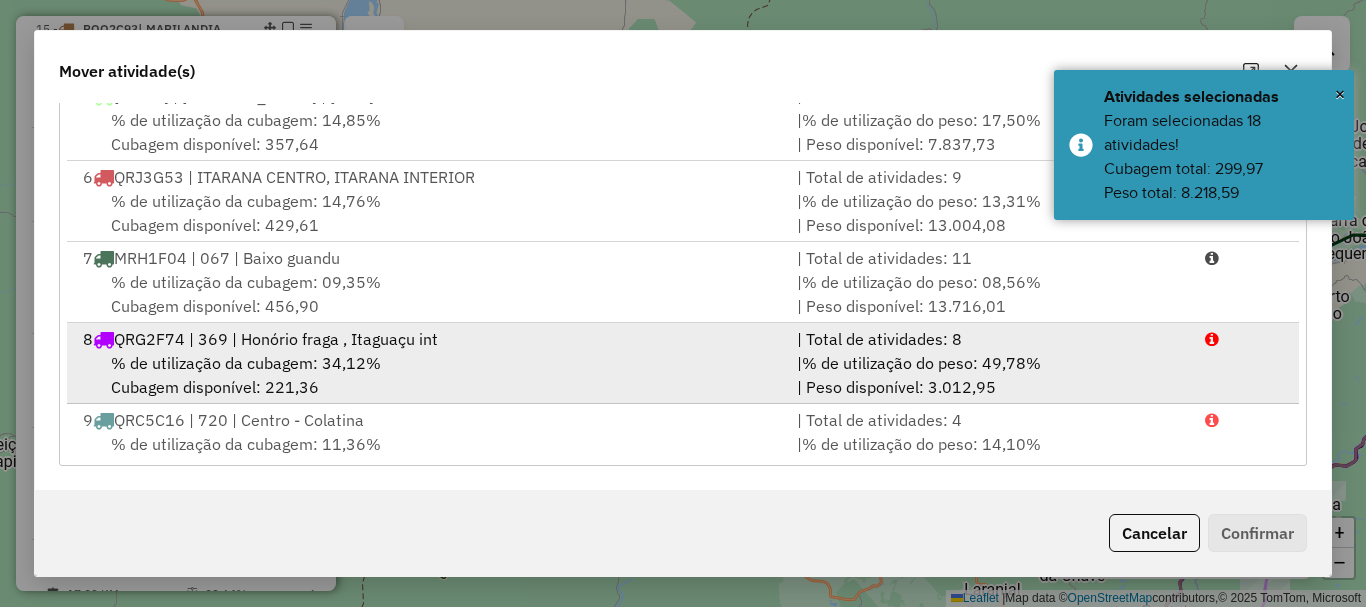 click on "8   QRG2F74 | 369 | Honório fraga , Itaguaçu int   | Total de atividades: 8  % de utilização da cubagem: 34,12%  Cubagem disponível: 221,36   |  % de utilização do peso: 49,78%  | Peso disponível: 3.012,95" at bounding box center (683, 363) 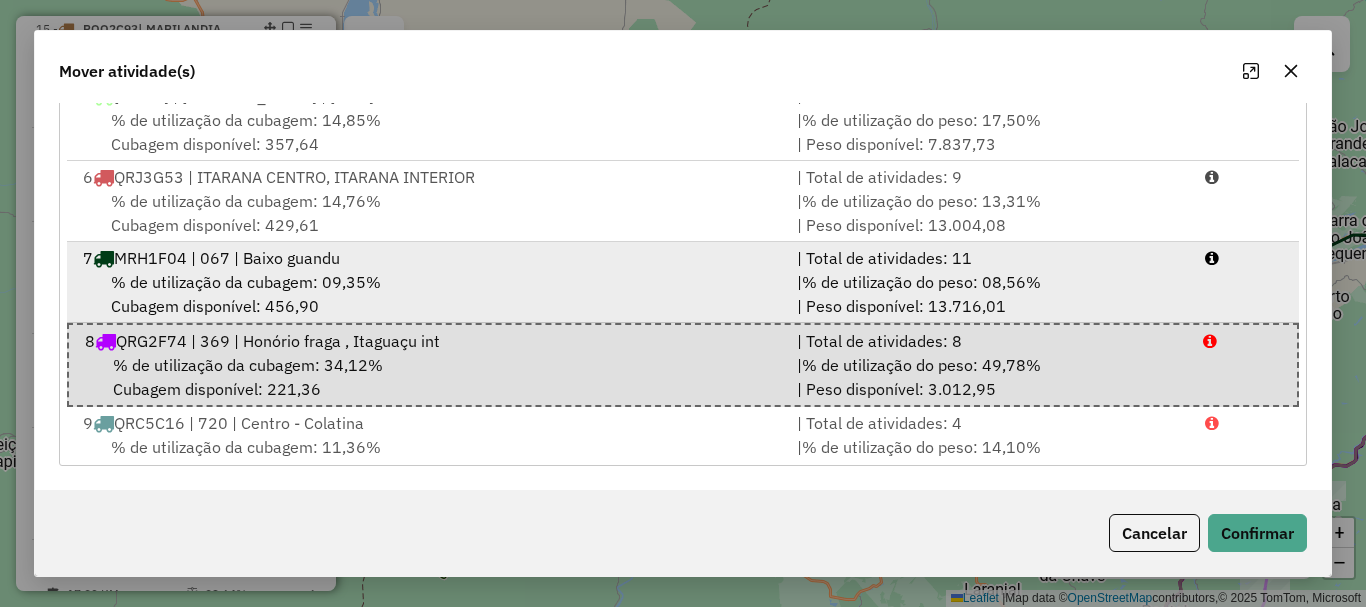 click on "% de utilização da cubagem: 09,35%" at bounding box center [246, 282] 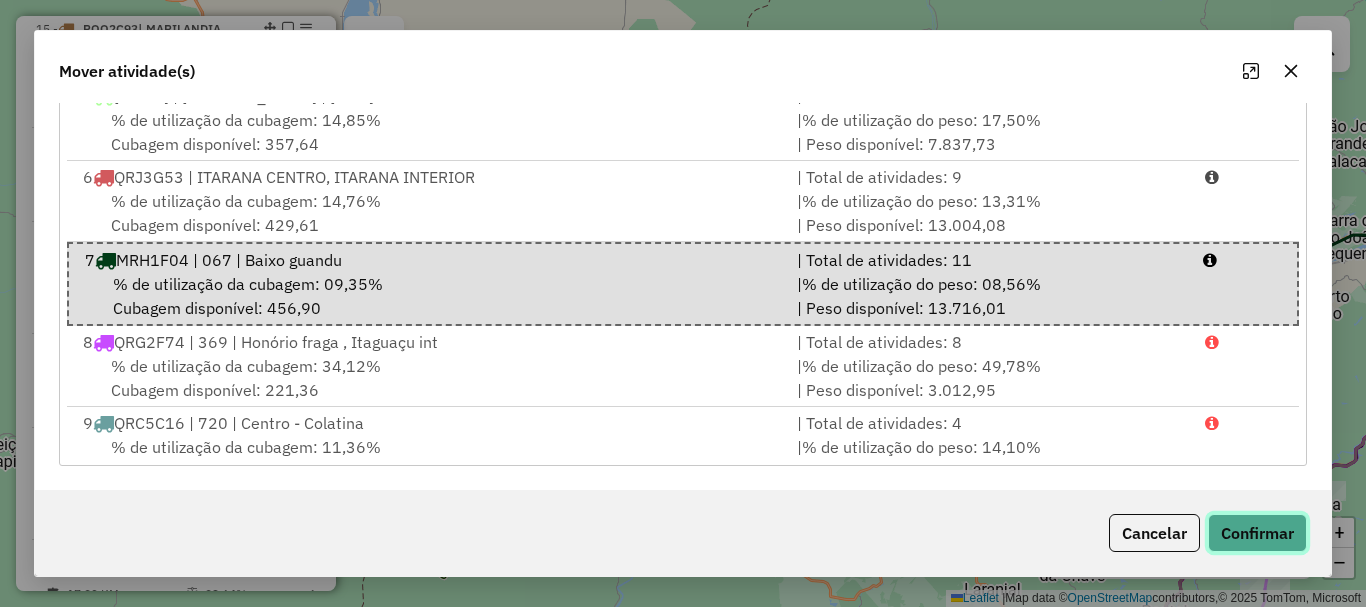 click on "Confirmar" 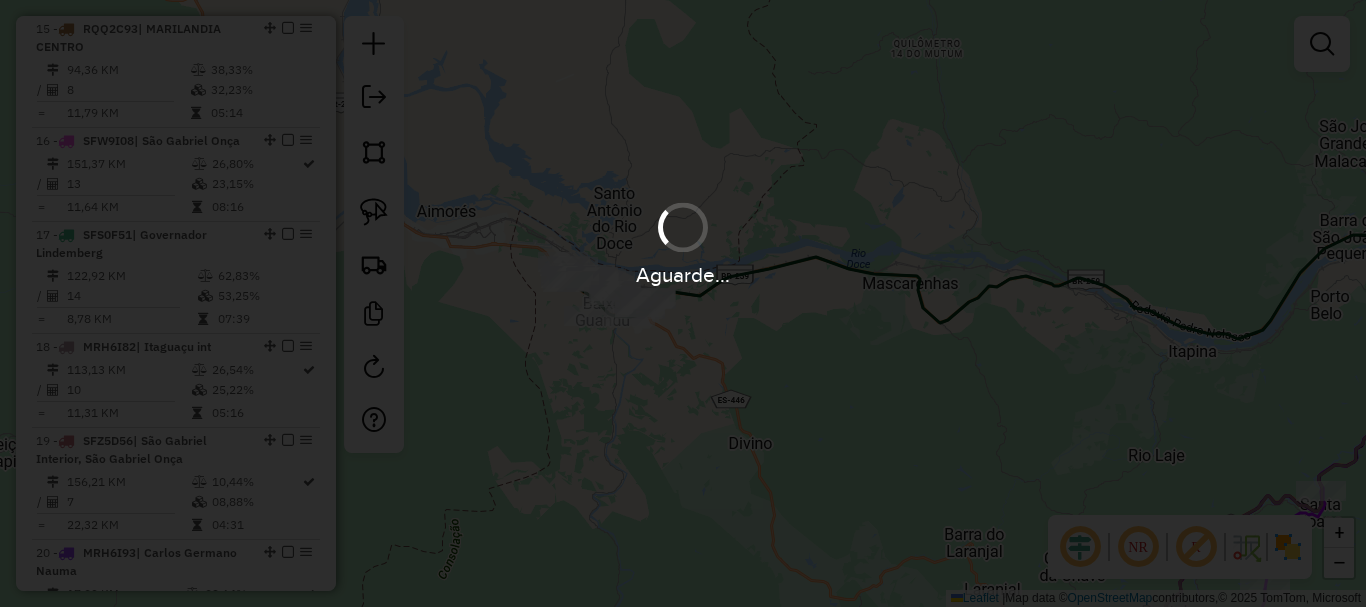 scroll, scrollTop: 0, scrollLeft: 0, axis: both 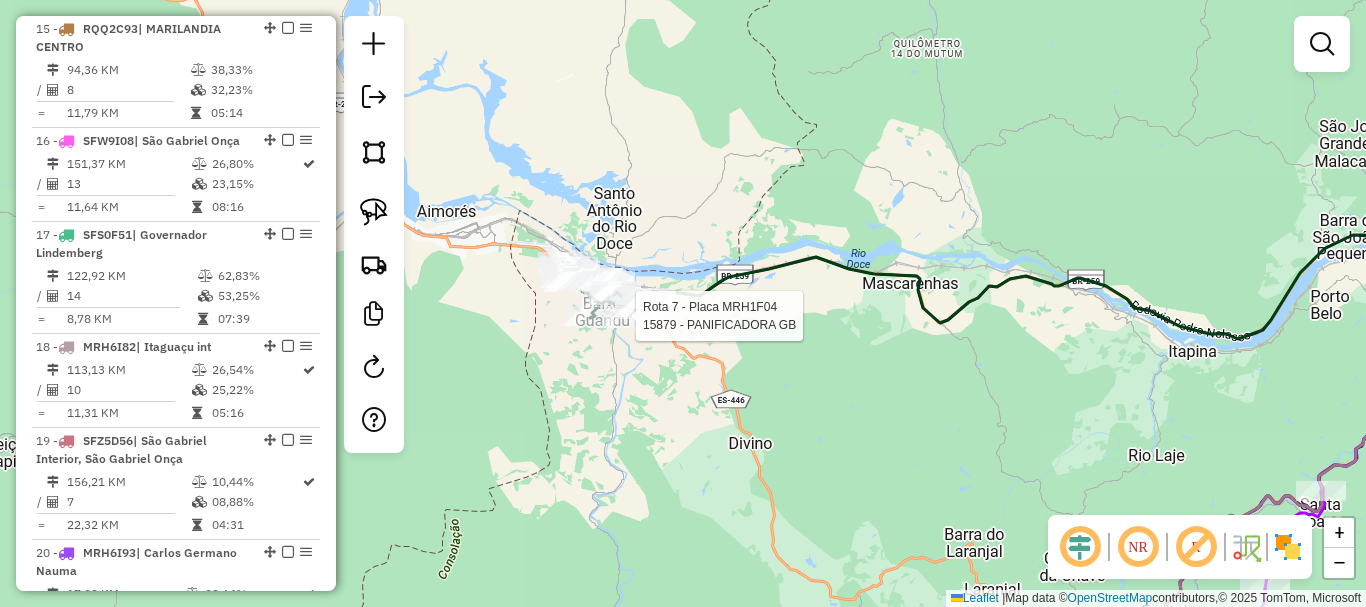 select on "**********" 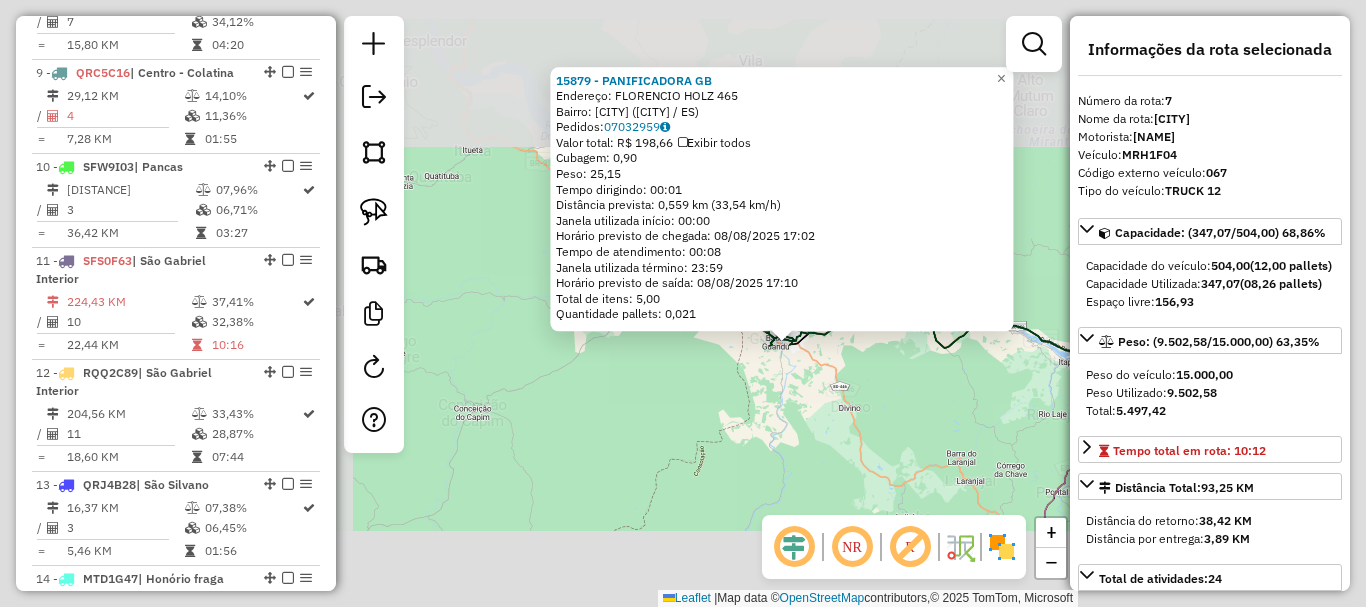 scroll, scrollTop: 1471, scrollLeft: 0, axis: vertical 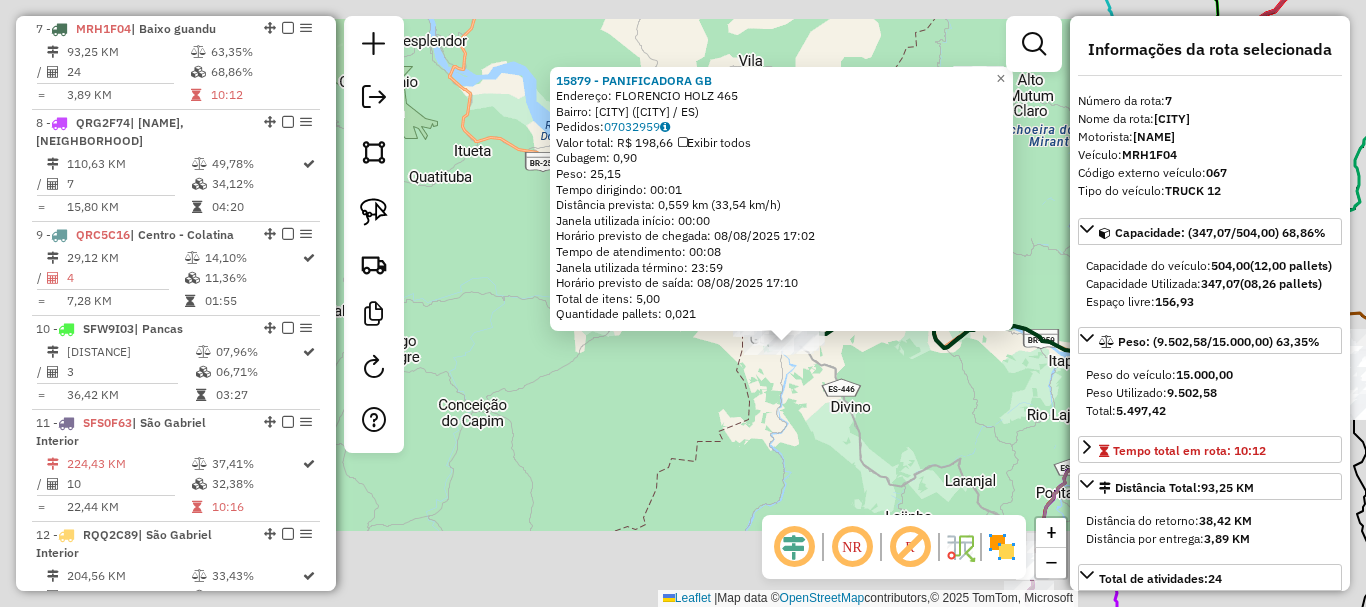 click on "15879 - PANIFICADORA GB  Endereço:  FLORENCIO HOLZ 465   Bairro: SAO PEDRO (BAIXO GUANDU / ES)   Pedidos:  07032959   Valor total: R$ 198,66   Exibir todos   Cubagem: 0,90  Peso: 25,15  Tempo dirigindo: 00:01   Distância prevista: 0,559 km (33,54 km/h)   Janela utilizada início: 00:00   Horário previsto de chegada: 08/08/2025 17:02   Tempo de atendimento: 00:08   Janela utilizada término: 23:59   Horário previsto de saída: 08/08/2025 17:10   Total de itens: 5,00   Quantidade pallets: 0,021  × Janela de atendimento Grade de atendimento Capacidade Transportadoras Veículos Cliente Pedidos  Rotas Selecione os dias de semana para filtrar as janelas de atendimento  Seg   Ter   Qua   Qui   Sex   Sáb   Dom  Informe o período da janela de atendimento: De: Até:  Filtrar exatamente a janela do cliente  Considerar janela de atendimento padrão  Selecione os dias de semana para filtrar as grades de atendimento  Seg   Ter   Qua   Qui   Sex   Sáb   Dom   Considerar clientes sem dia de atendimento cadastrado De:" 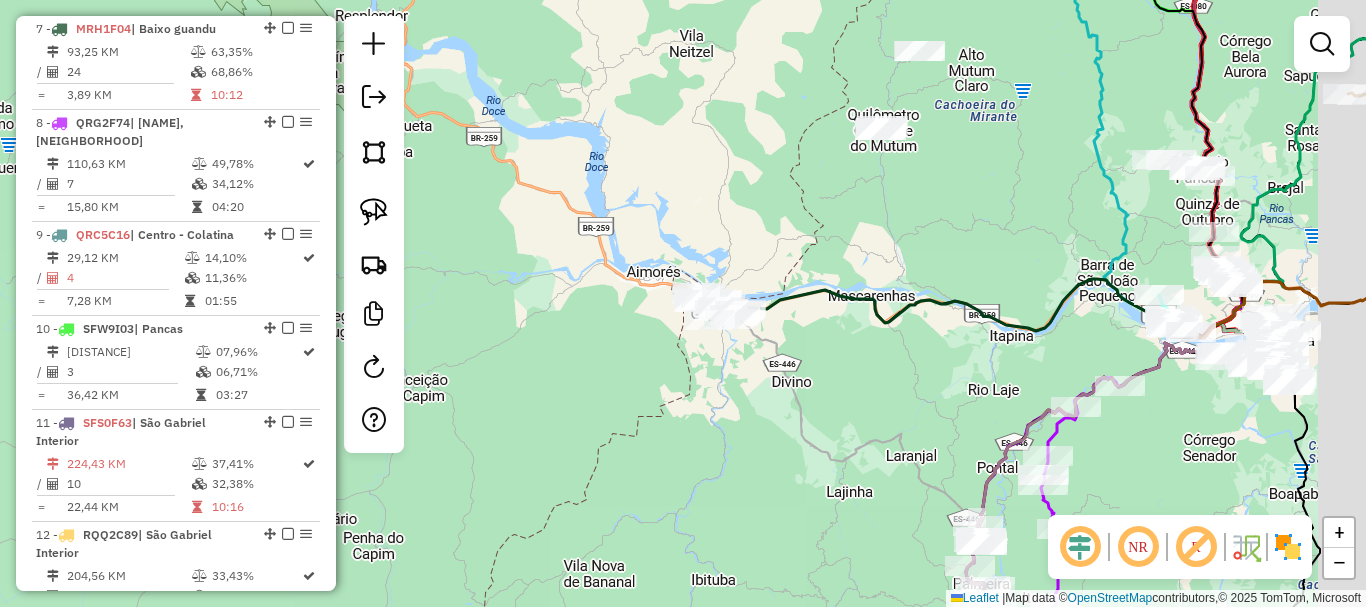 drag, startPoint x: 986, startPoint y: 452, endPoint x: 753, endPoint y: 370, distance: 247.0081 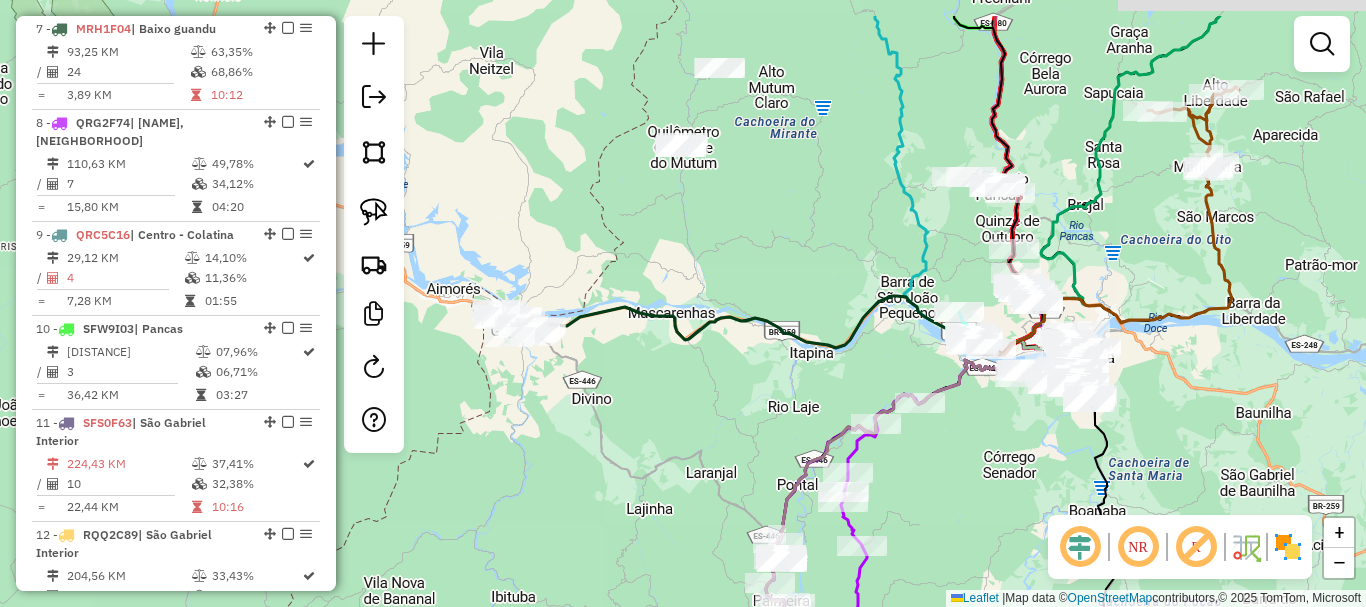 drag, startPoint x: 736, startPoint y: 319, endPoint x: 714, endPoint y: 396, distance: 80.08121 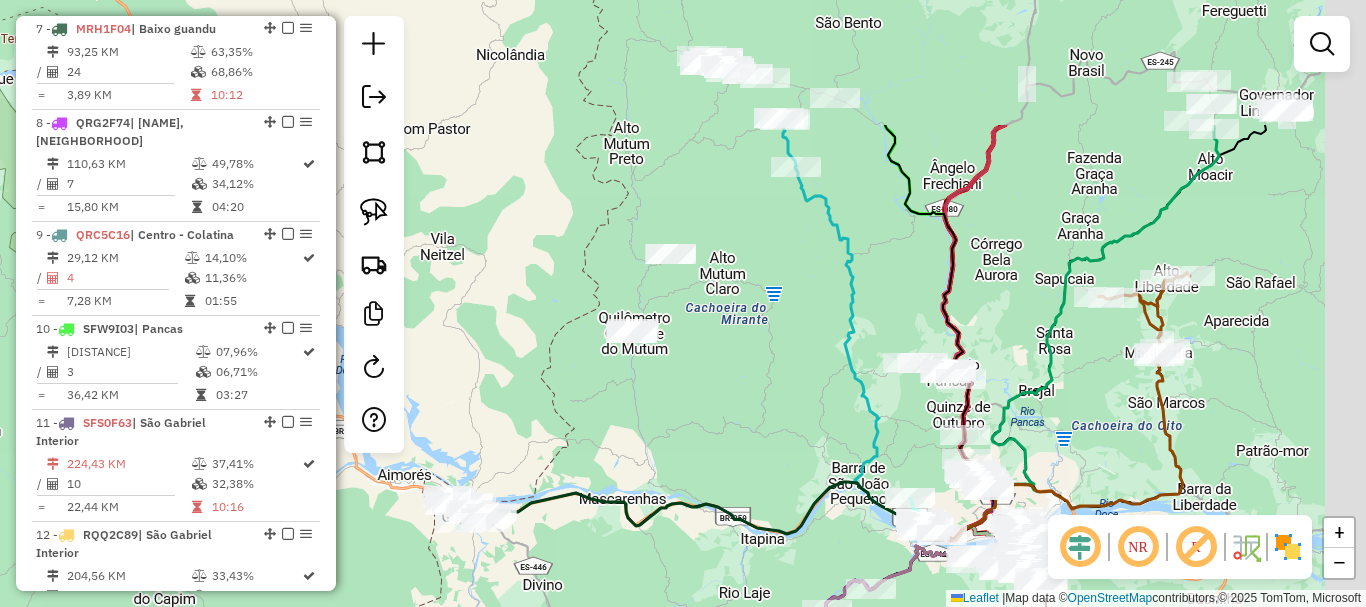 drag, startPoint x: 799, startPoint y: 218, endPoint x: 750, endPoint y: 404, distance: 192.34604 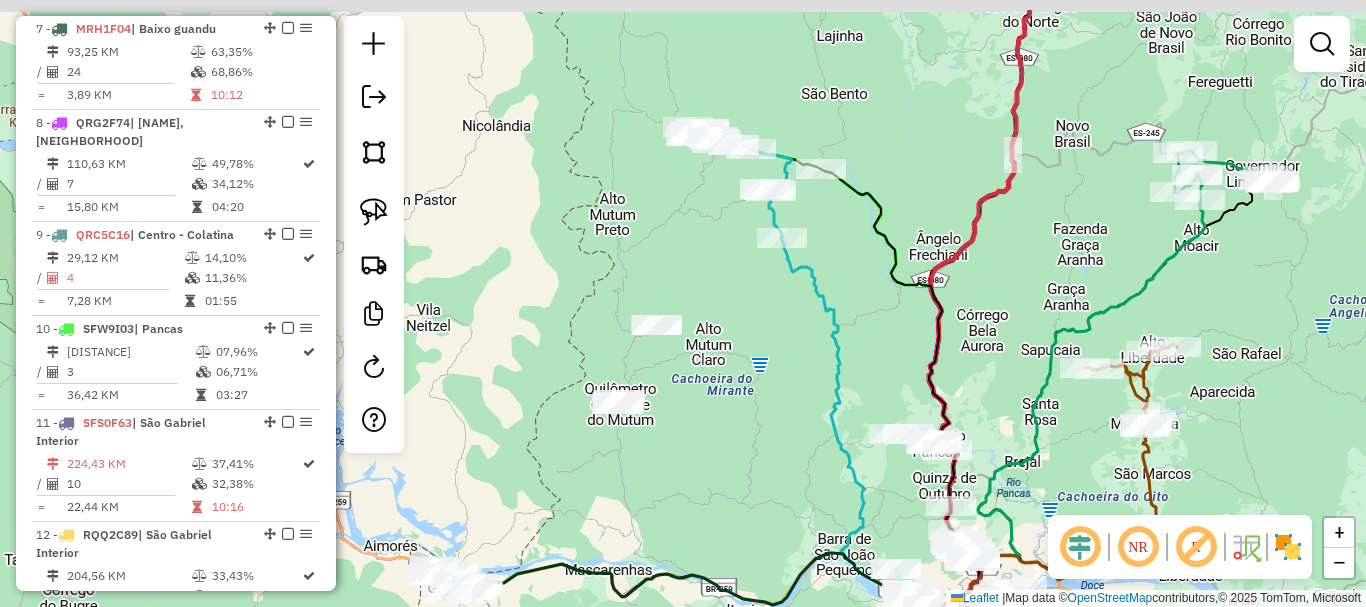 drag, startPoint x: 778, startPoint y: 383, endPoint x: 764, endPoint y: 454, distance: 72.36712 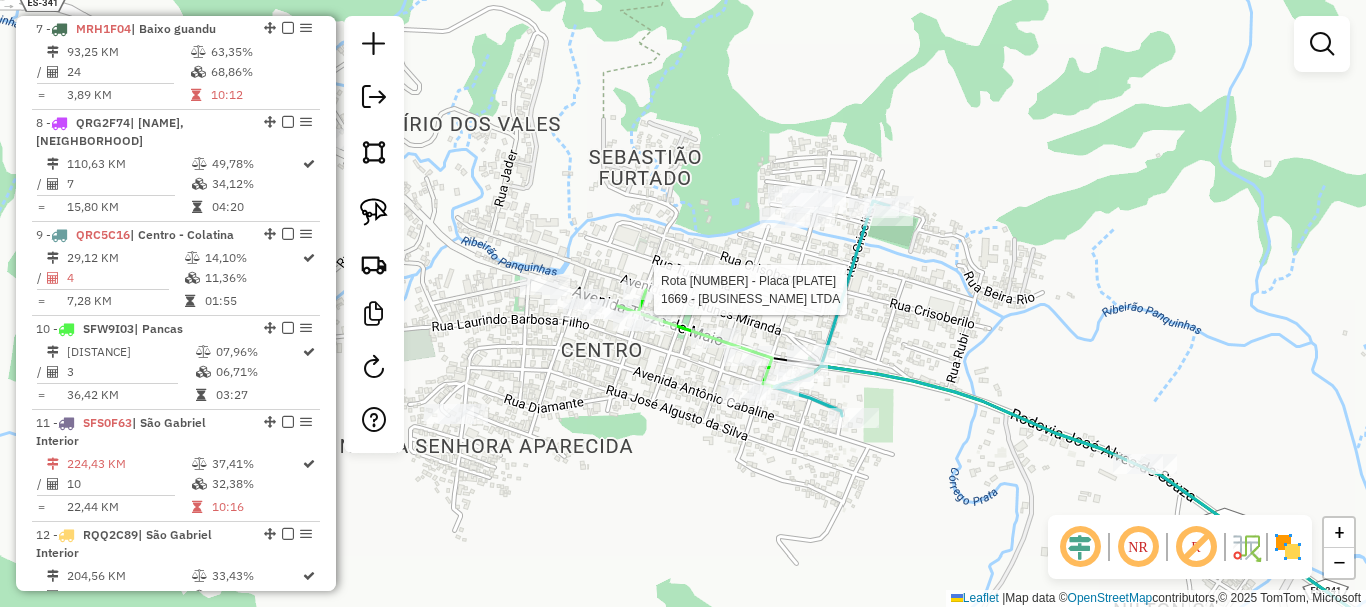 select on "**********" 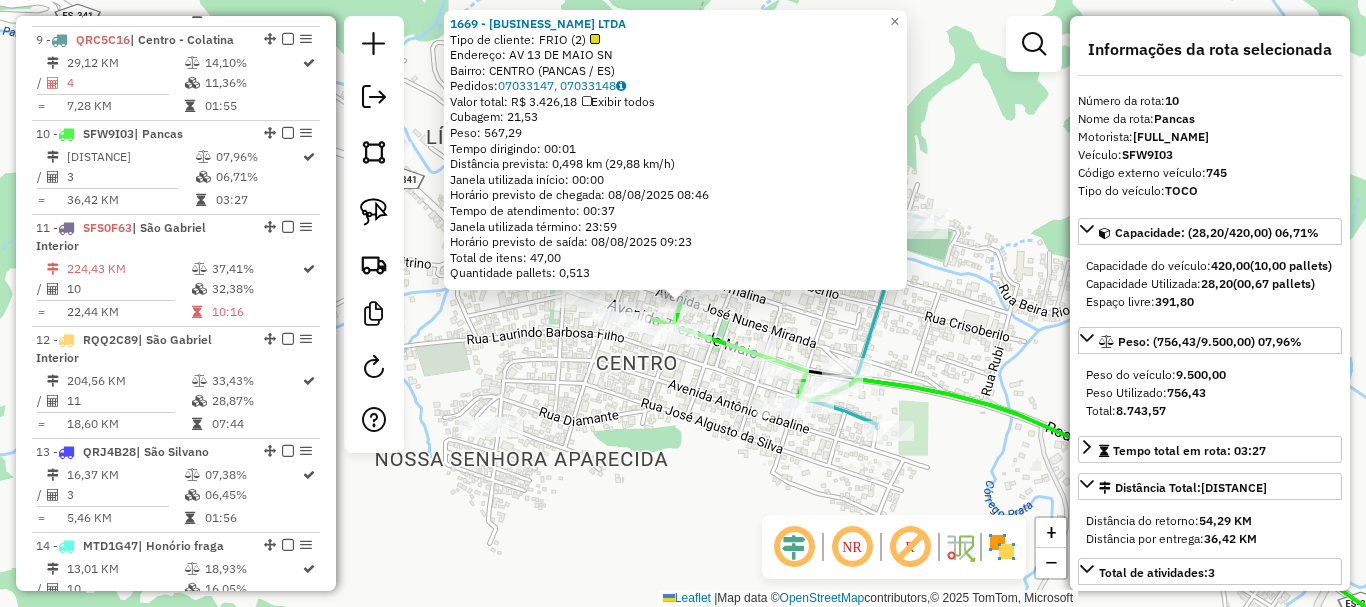 scroll, scrollTop: 1771, scrollLeft: 0, axis: vertical 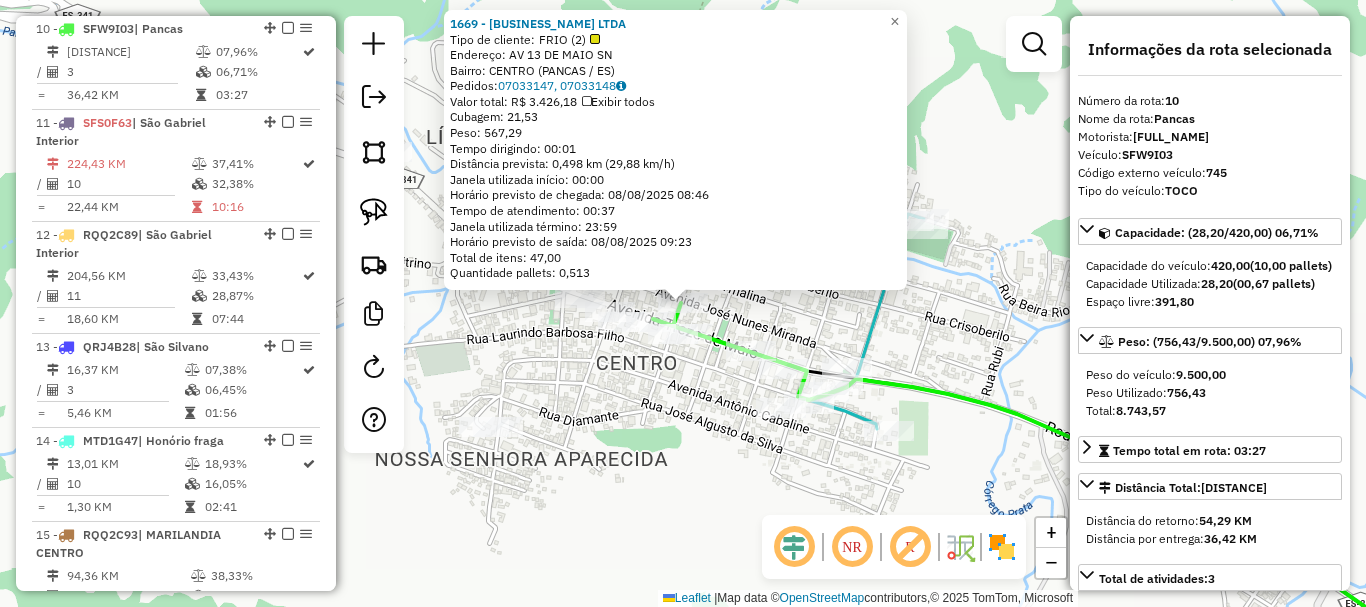 click on "1669 - ROCHA S BAR LTDA  Tipo de cliente:   FRIO (2)   Endereço: AV  13 DE MAIO                    SN   Bairro: CENTRO (PANCAS / ES)   Pedidos:  07033147, 07033148   Valor total: R$ 3.426,18   Exibir todos   Cubagem: 21,53  Peso: 567,29  Tempo dirigindo: 00:01   Distância prevista: 0,498 km (29,88 km/h)   Janela utilizada início: 00:00   Horário previsto de chegada: 08/08/2025 08:46   Tempo de atendimento: 00:37   Janela utilizada término: 23:59   Horário previsto de saída: 08/08/2025 09:23   Total de itens: 47,00   Quantidade pallets: 0,513  × Janela de atendimento Grade de atendimento Capacidade Transportadoras Veículos Cliente Pedidos  Rotas Selecione os dias de semana para filtrar as janelas de atendimento  Seg   Ter   Qua   Qui   Sex   Sáb   Dom  Informe o período da janela de atendimento: De: Até:  Filtrar exatamente a janela do cliente  Considerar janela de atendimento padrão  Selecione os dias de semana para filtrar as grades de atendimento  Seg   Ter   Qua   Qui   Sex   Sáb   Dom   De:" 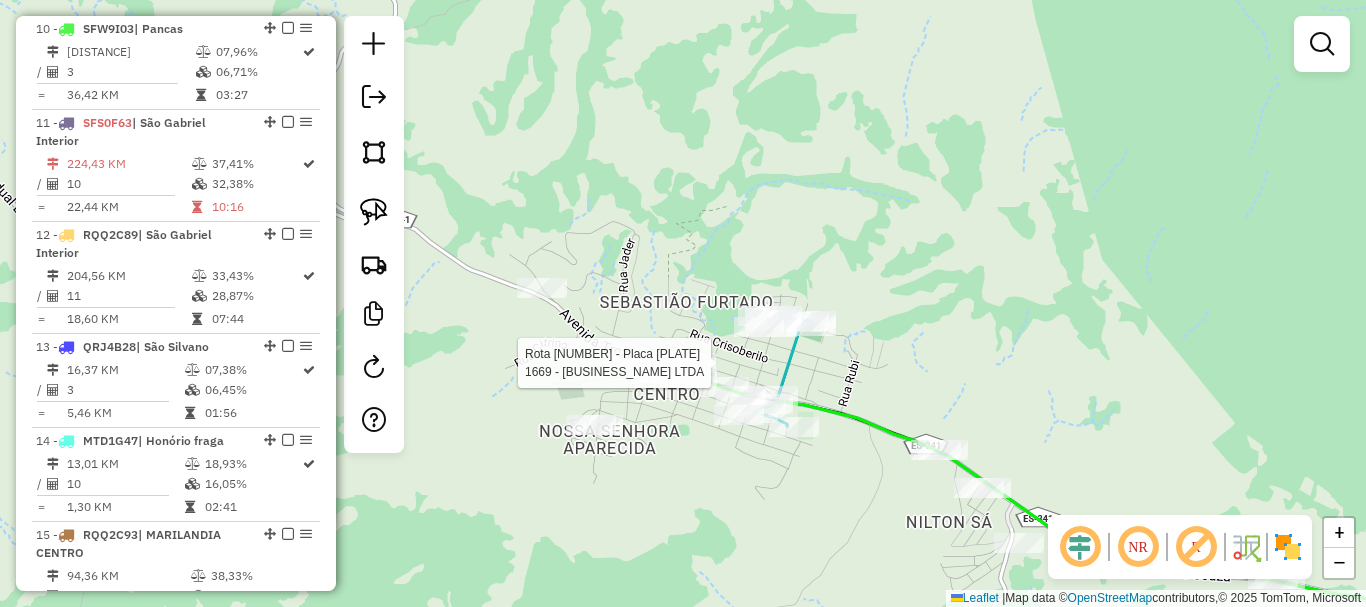 drag, startPoint x: 638, startPoint y: 292, endPoint x: 709, endPoint y: 230, distance: 94.26028 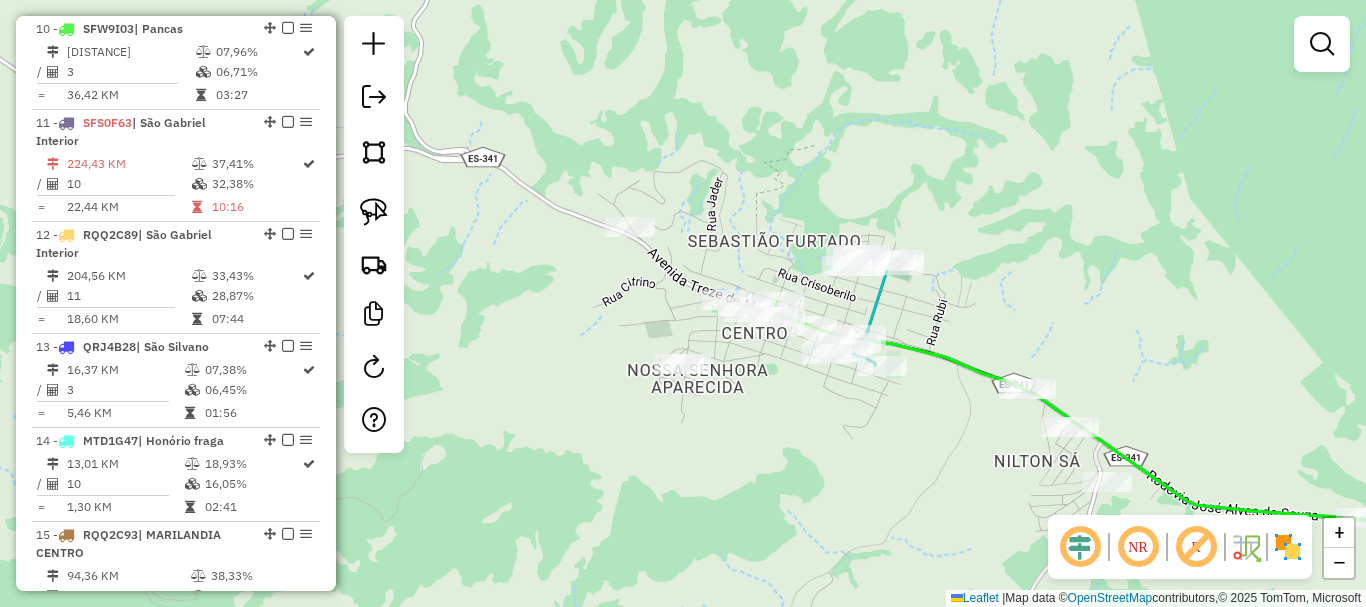 drag, startPoint x: 646, startPoint y: 155, endPoint x: 565, endPoint y: 150, distance: 81.154175 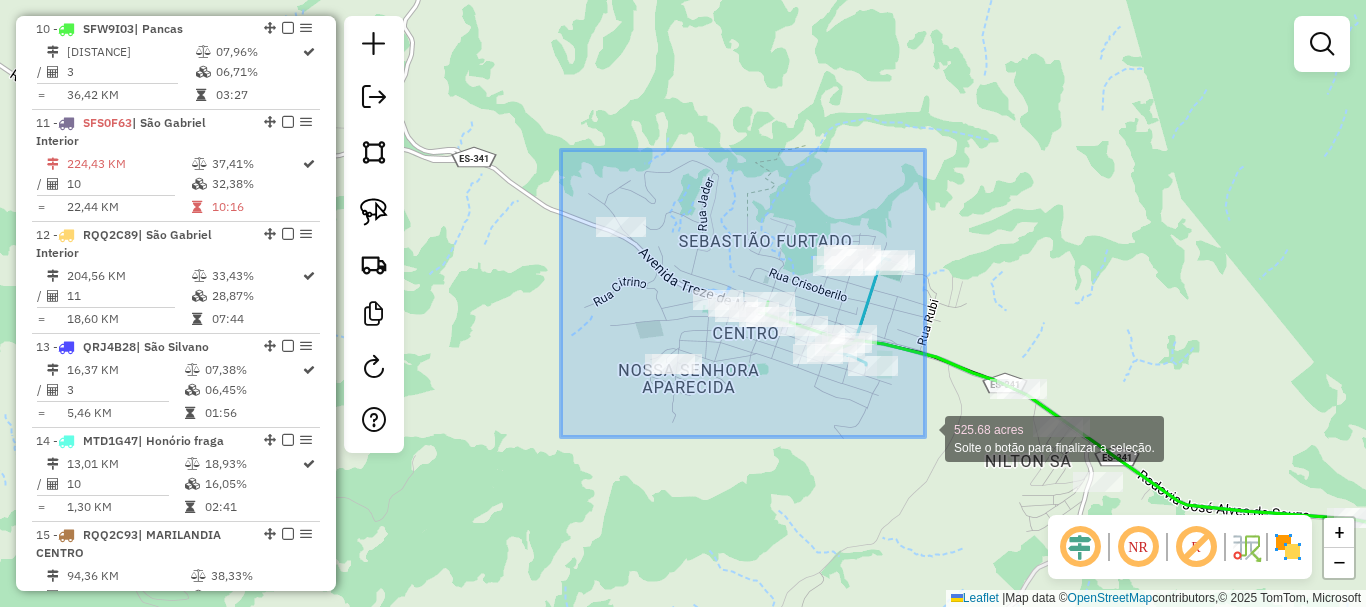 drag, startPoint x: 561, startPoint y: 150, endPoint x: 925, endPoint y: 437, distance: 463.53534 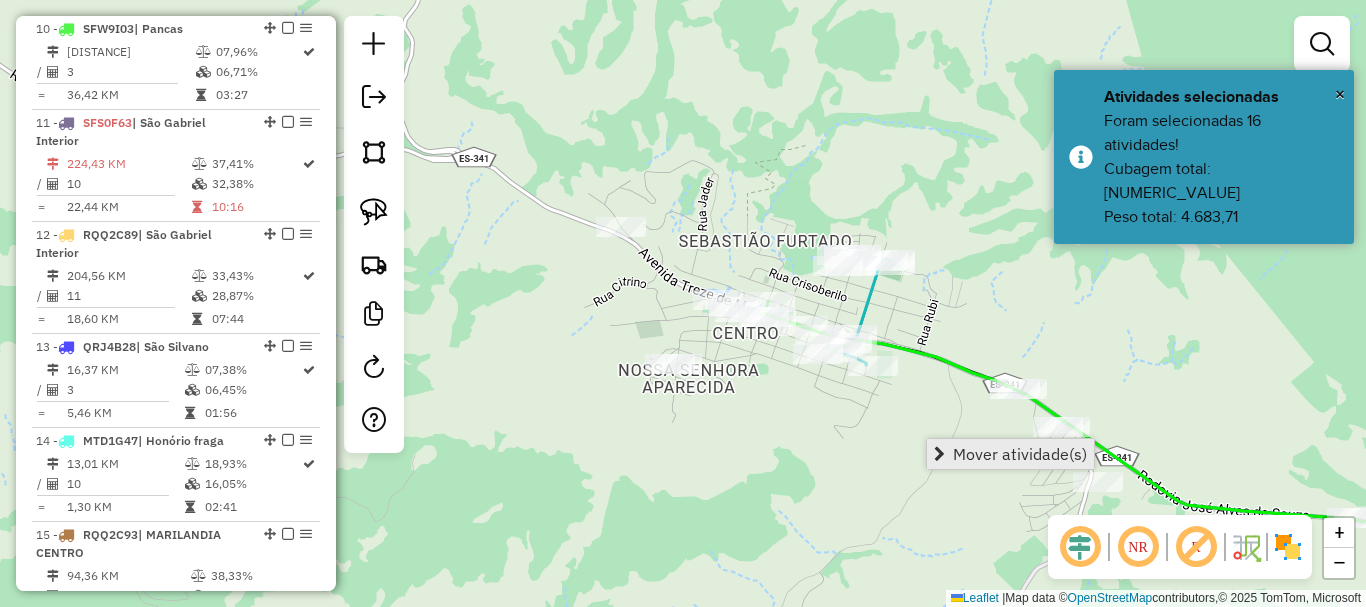 click on "Mover atividade(s)" at bounding box center (1020, 454) 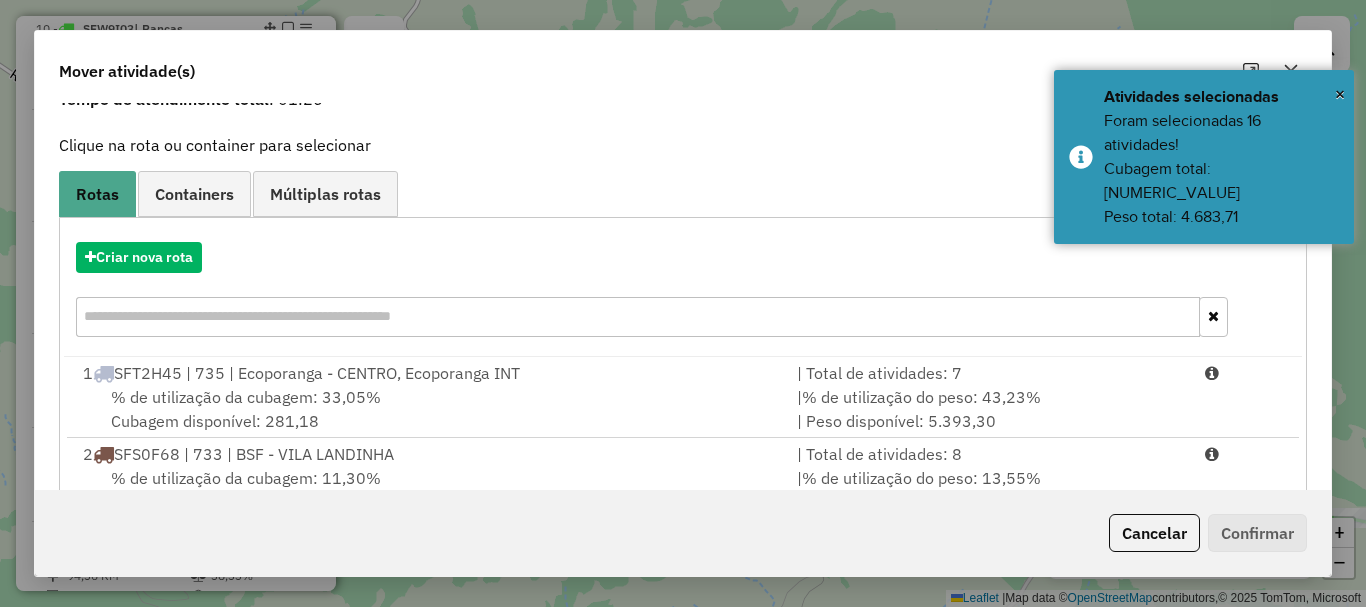 scroll, scrollTop: 397, scrollLeft: 0, axis: vertical 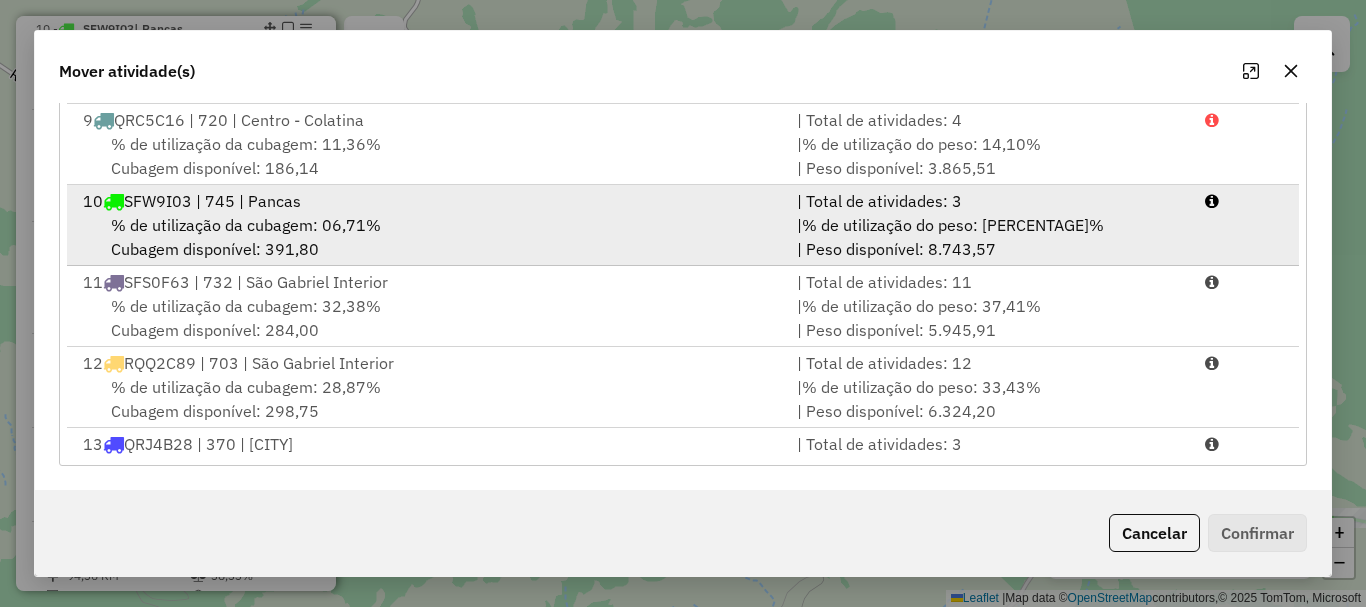 click on "% de utilização da cubagem: 06,71%" at bounding box center [246, 225] 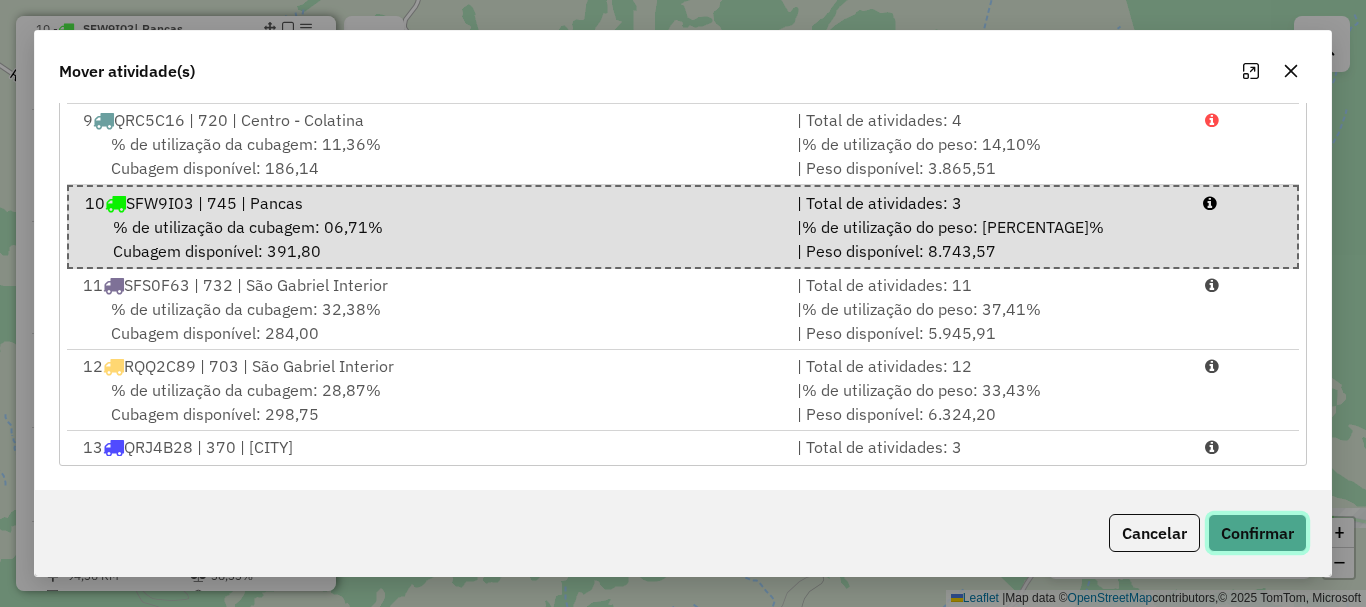 click on "Confirmar" 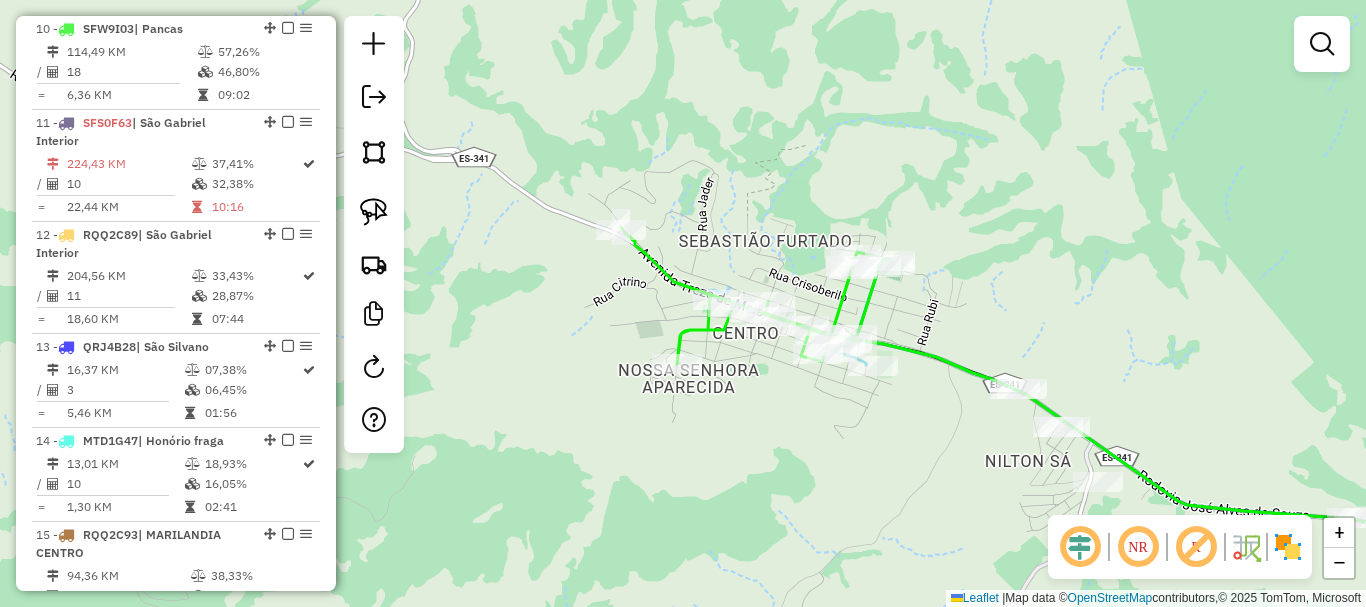 scroll, scrollTop: 0, scrollLeft: 0, axis: both 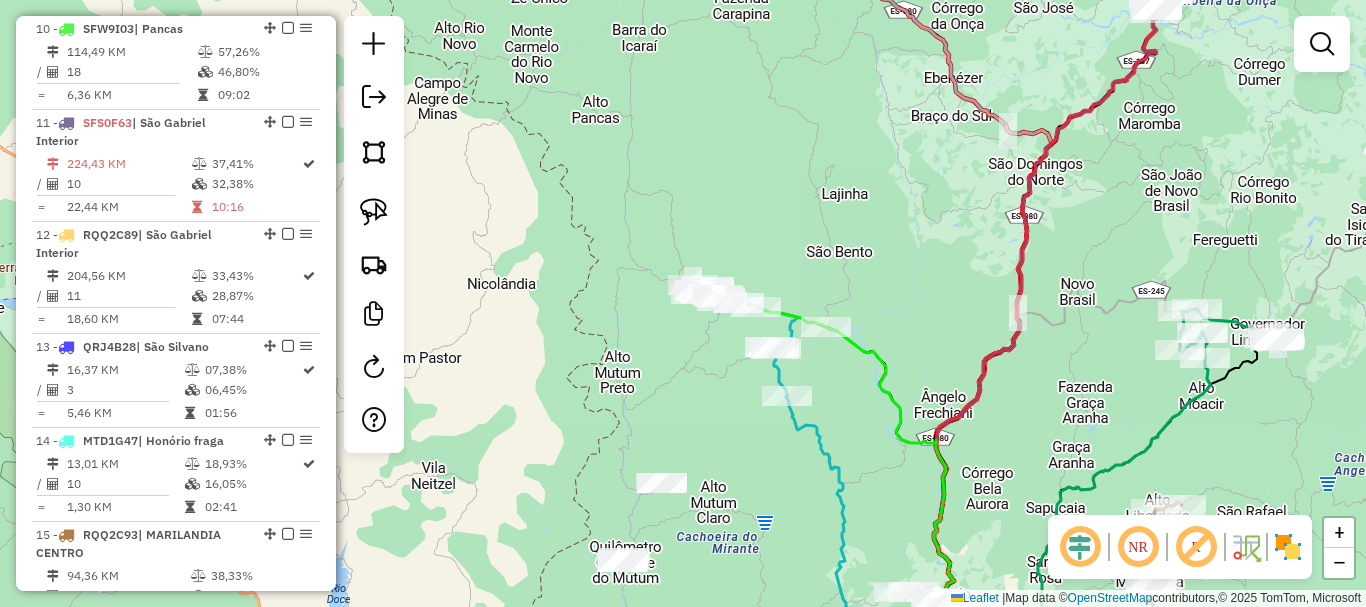 click on "Janela de atendimento Grade de atendimento Capacidade Transportadoras Veículos Cliente Pedidos  Rotas Selecione os dias de semana para filtrar as janelas de atendimento  Seg   Ter   Qua   Qui   Sex   Sáb   Dom  Informe o período da janela de atendimento: De: Até:  Filtrar exatamente a janela do cliente  Considerar janela de atendimento padrão  Selecione os dias de semana para filtrar as grades de atendimento  Seg   Ter   Qua   Qui   Sex   Sáb   Dom   Considerar clientes sem dia de atendimento cadastrado  Clientes fora do dia de atendimento selecionado Filtrar as atividades entre os valores definidos abaixo:  Peso mínimo:   Peso máximo:   Cubagem mínima:   Cubagem máxima:   De:   Até:  Filtrar as atividades entre o tempo de atendimento definido abaixo:  De:   Até:   Considerar capacidade total dos clientes não roteirizados Transportadora: Selecione um ou mais itens Tipo de veículo: Selecione um ou mais itens Veículo: Selecione um ou mais itens Motorista: Selecione um ou mais itens Nome: Rótulo:" 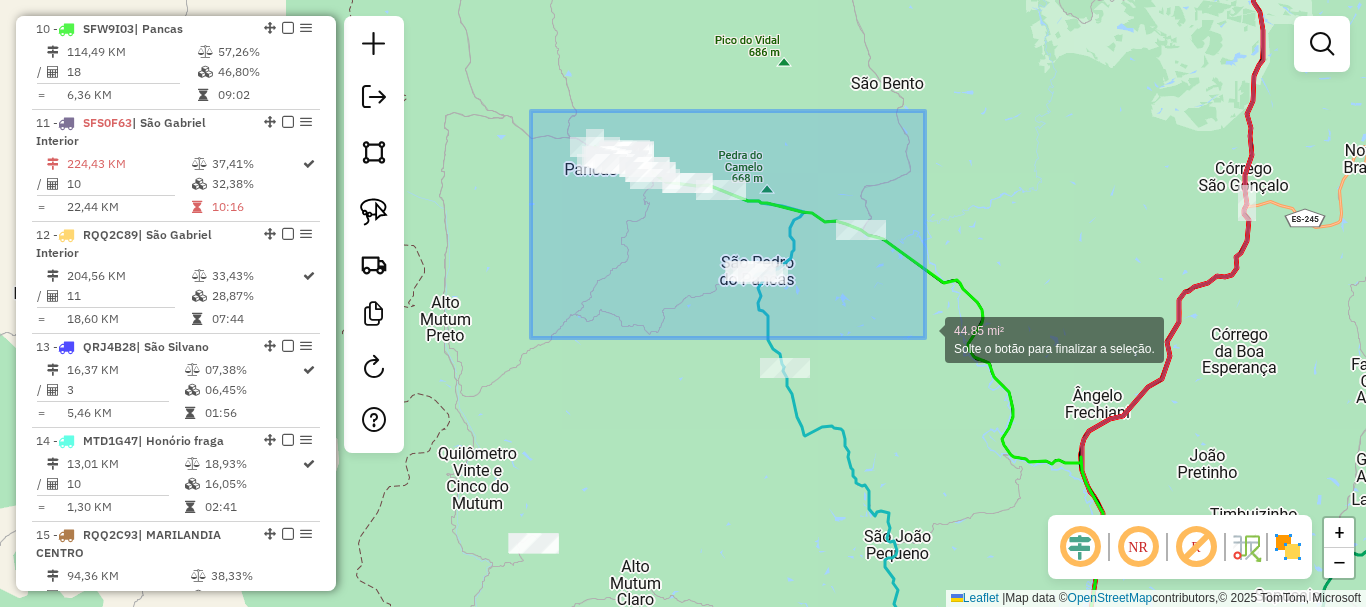 drag, startPoint x: 534, startPoint y: 111, endPoint x: 925, endPoint y: 338, distance: 452.11725 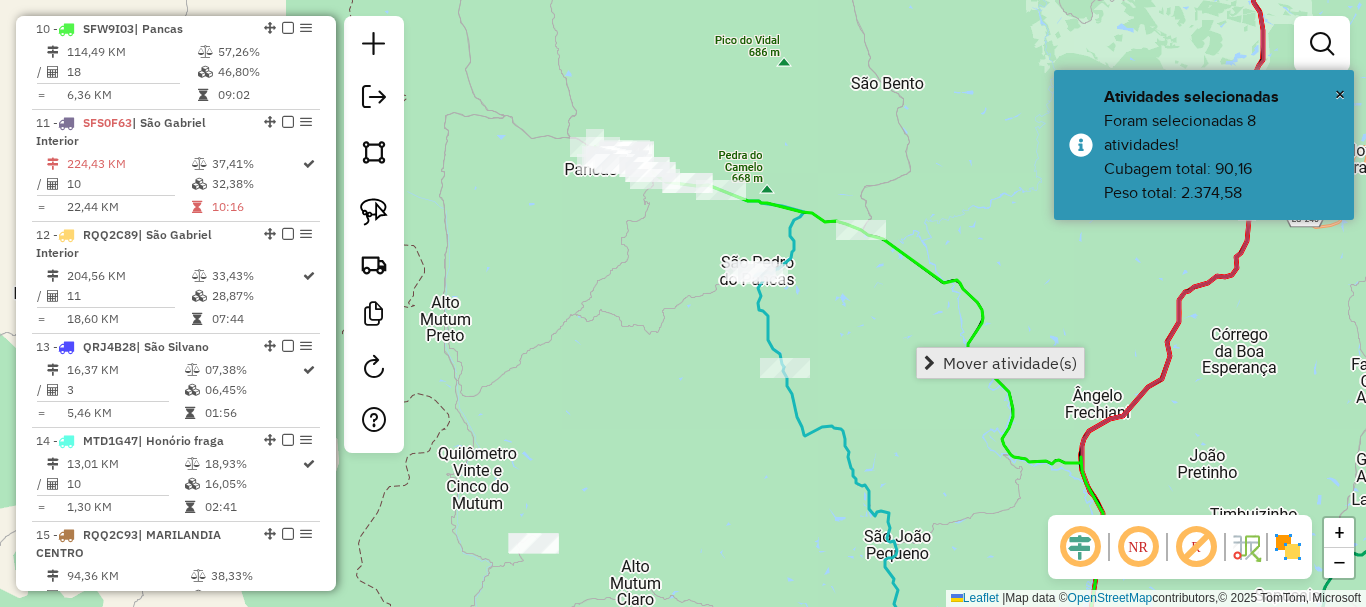 click on "Mover atividade(s)" at bounding box center [1010, 363] 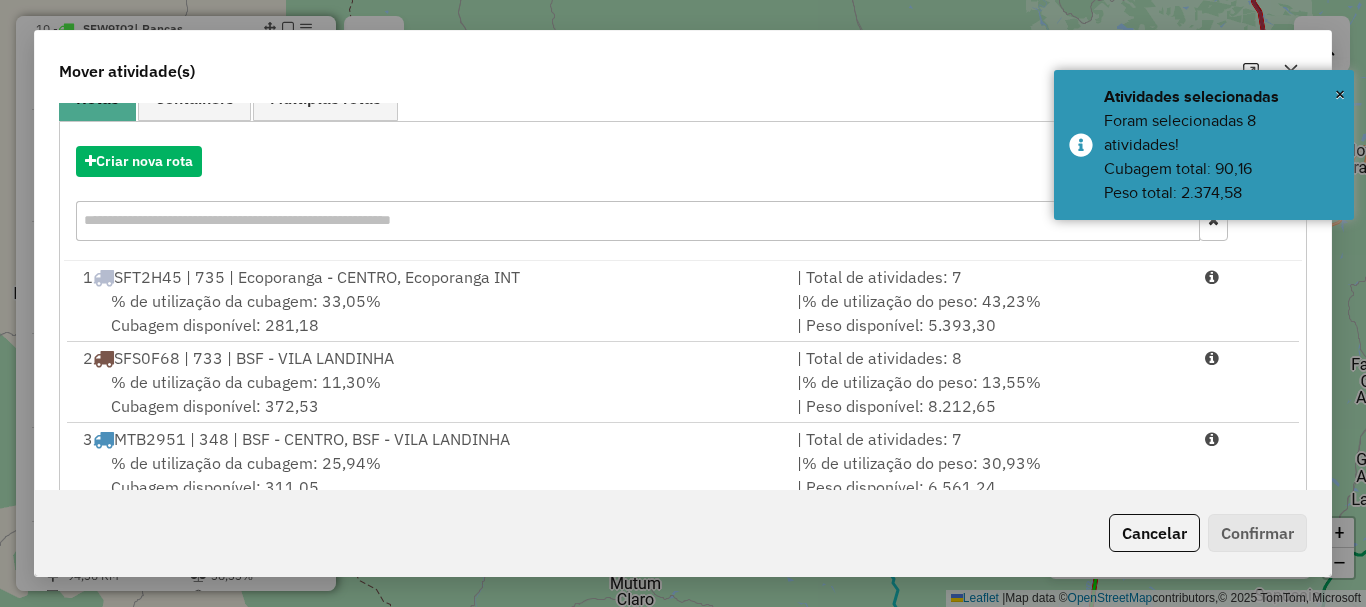 scroll, scrollTop: 397, scrollLeft: 0, axis: vertical 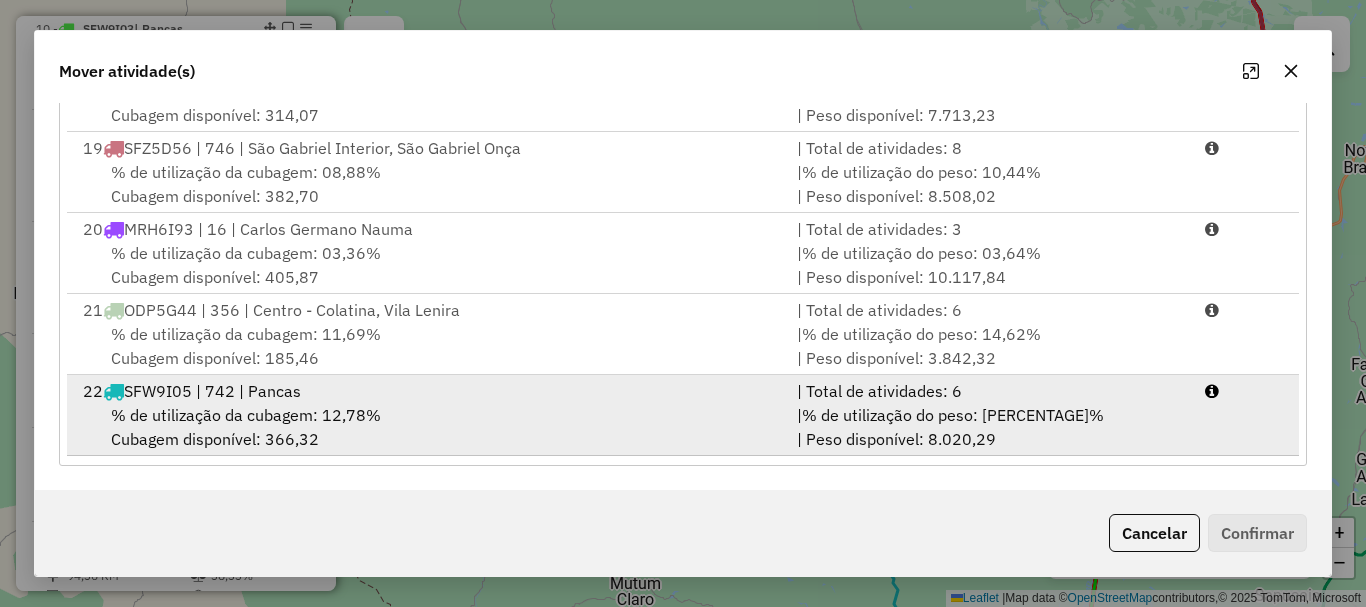 click on "% de utilização da cubagem: 12,78%" at bounding box center [246, 415] 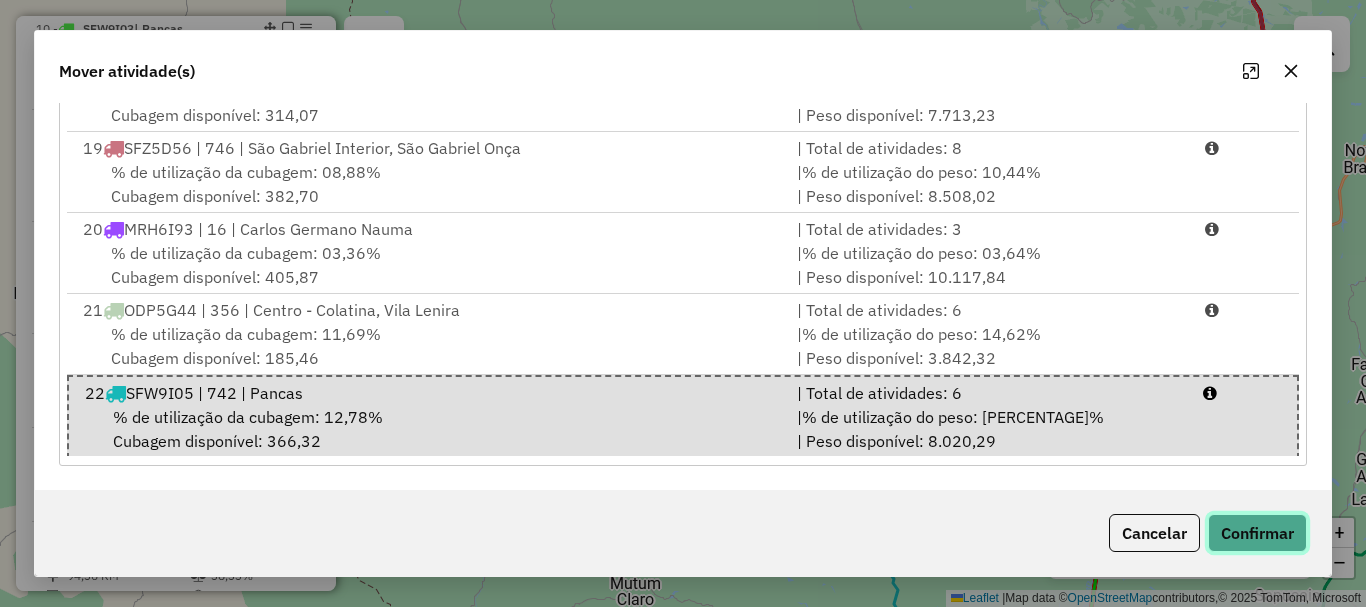 click on "Confirmar" 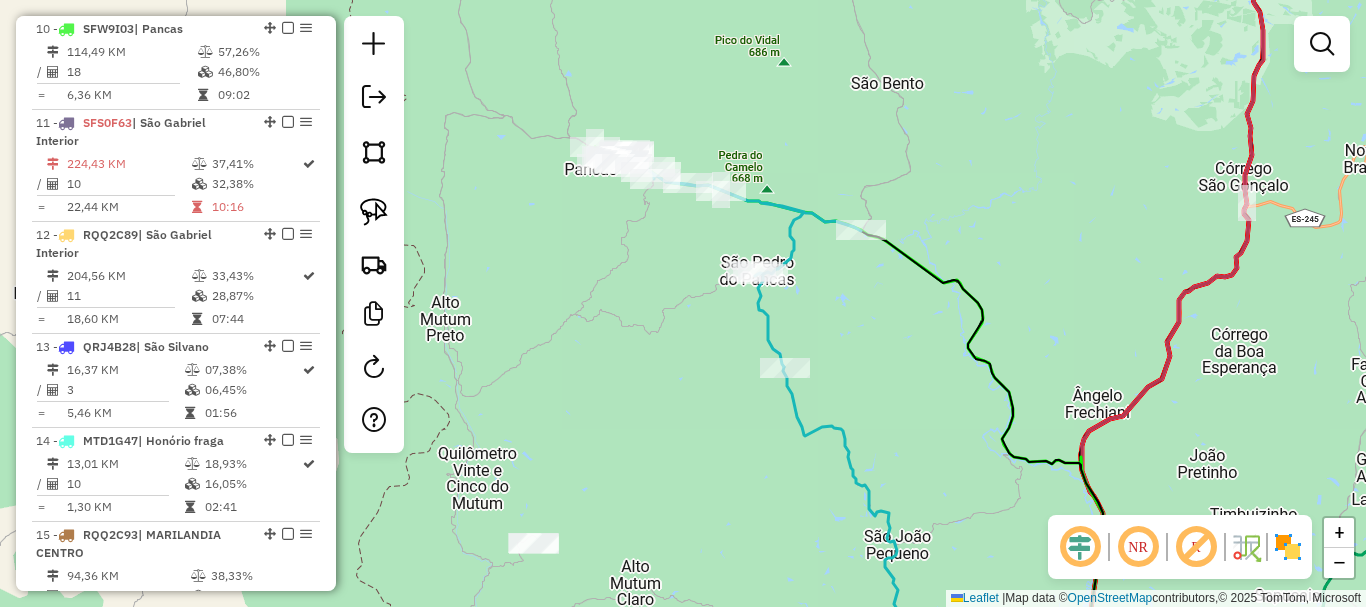 scroll, scrollTop: 0, scrollLeft: 0, axis: both 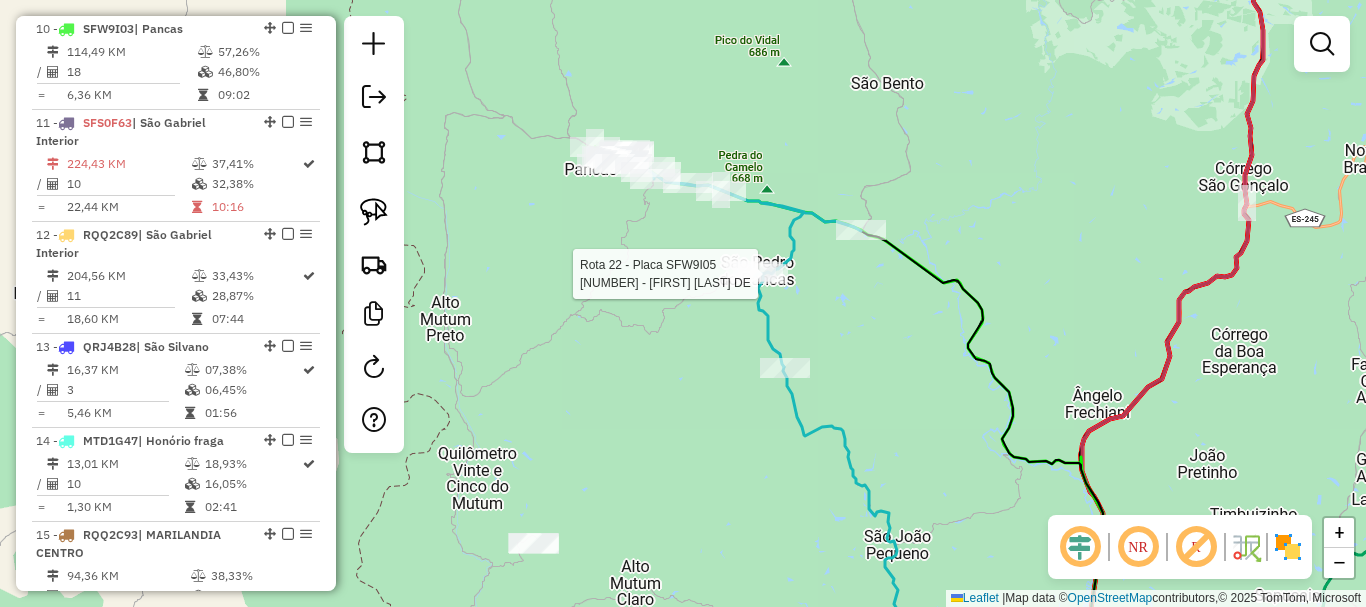 select on "**********" 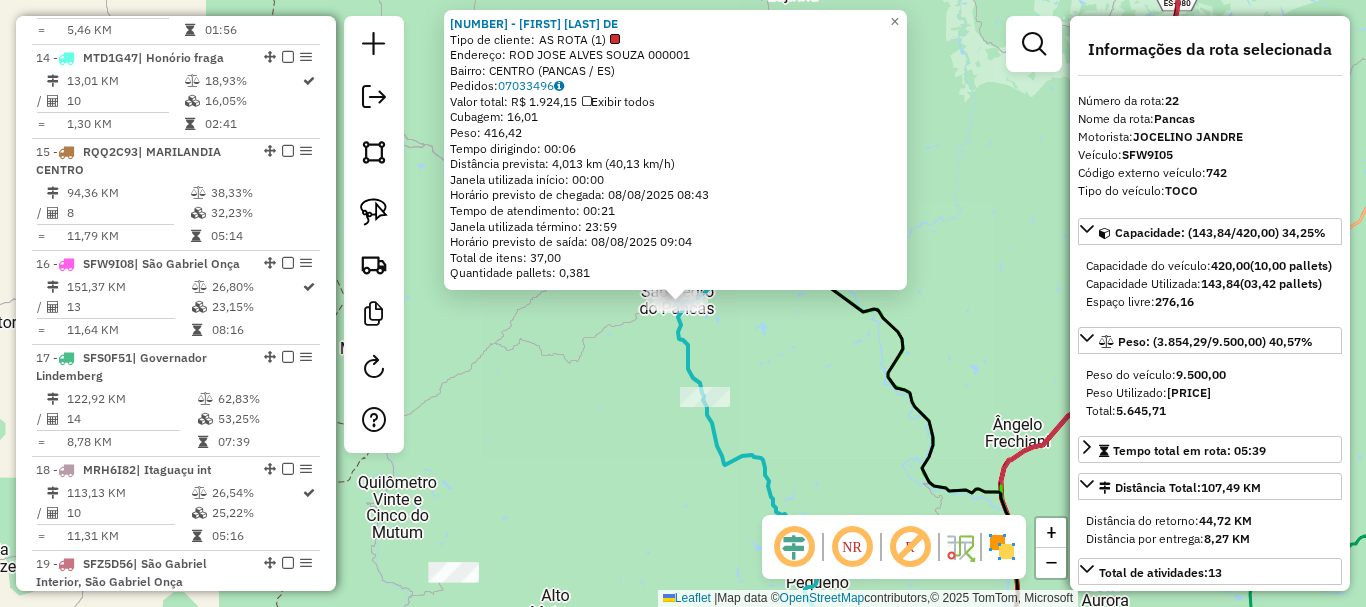 scroll, scrollTop: 2956, scrollLeft: 0, axis: vertical 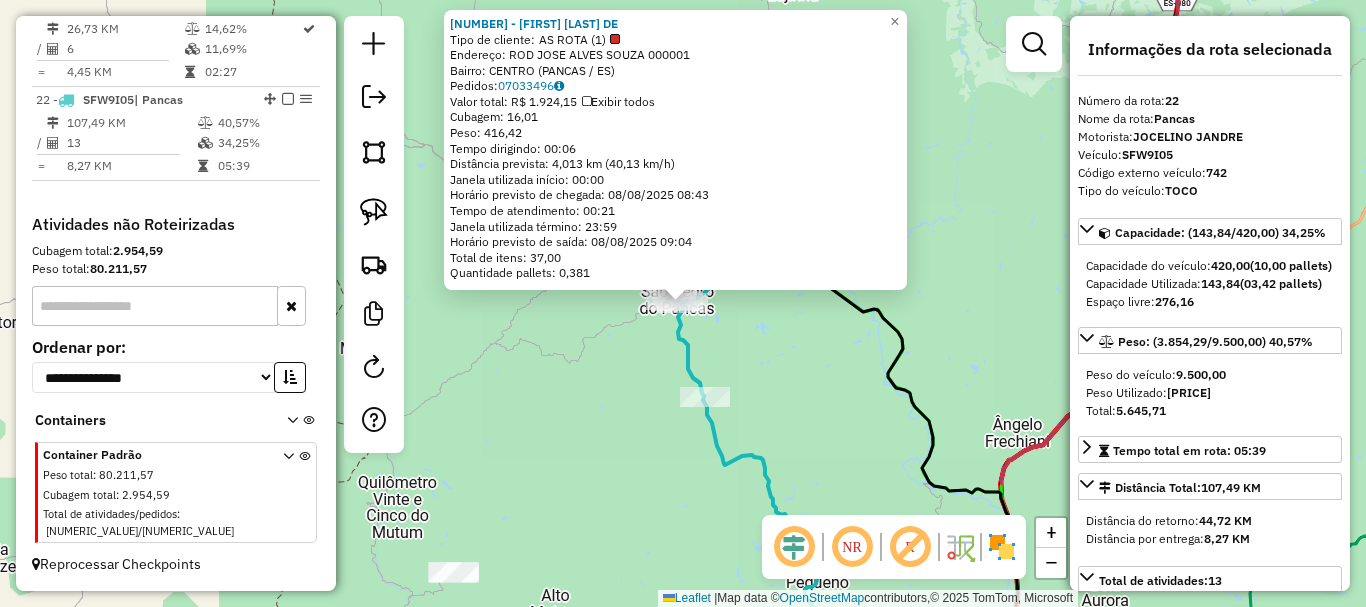 click on "7430 - CRISTIANO OTAVIO DE  Tipo de cliente:   AS ROTA (1)   Endereço: ROD JOSE ALVES SOUZA              000001   Bairro: CENTRO (PANCAS / ES)   Pedidos:  07033496   Valor total: R$ 1.924,15   Exibir todos   Cubagem: 16,01  Peso: 416,42  Tempo dirigindo: 00:06   Distância prevista: 4,013 km (40,13 km/h)   Janela utilizada início: 00:00   Horário previsto de chegada: 08/08/2025 08:43   Tempo de atendimento: 00:21   Janela utilizada término: 23:59   Horário previsto de saída: 08/08/2025 09:04   Total de itens: 37,00   Quantidade pallets: 0,381  × Janela de atendimento Grade de atendimento Capacidade Transportadoras Veículos Cliente Pedidos  Rotas Selecione os dias de semana para filtrar as janelas de atendimento  Seg   Ter   Qua   Qui   Sex   Sáb   Dom  Informe o período da janela de atendimento: De: Até:  Filtrar exatamente a janela do cliente  Considerar janela de atendimento padrão  Selecione os dias de semana para filtrar as grades de atendimento  Seg   Ter   Qua   Qui   Sex   Sáb   Dom   De:" 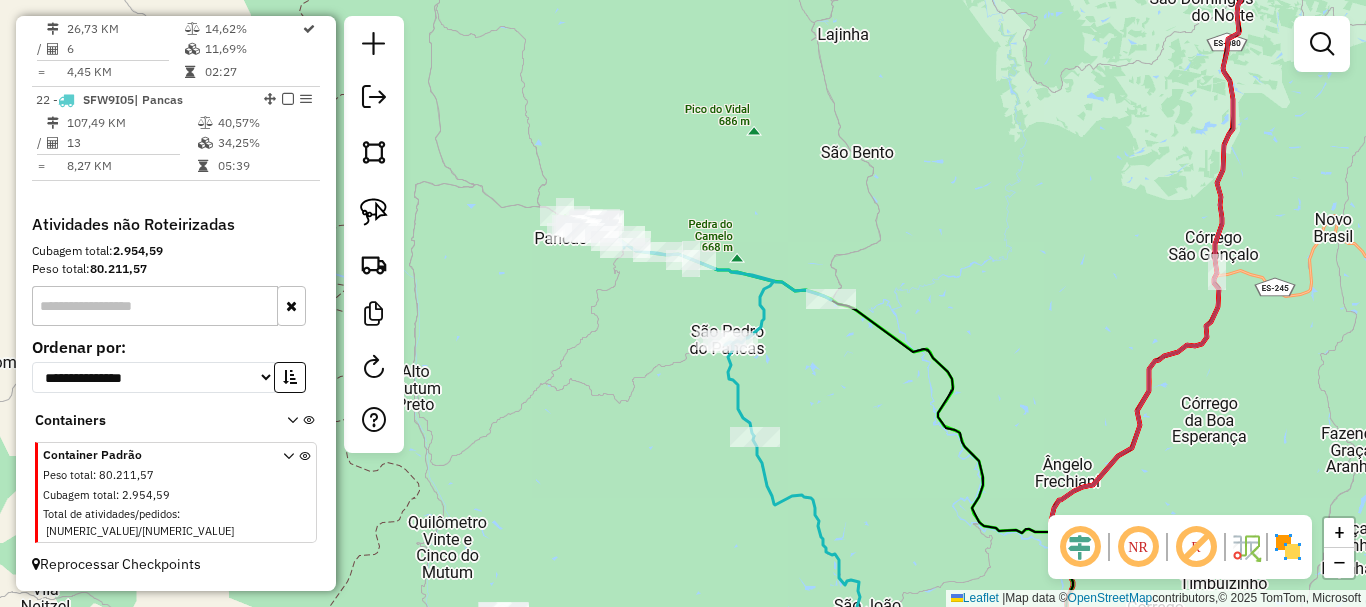 drag, startPoint x: 543, startPoint y: 329, endPoint x: 675, endPoint y: 441, distance: 173.11269 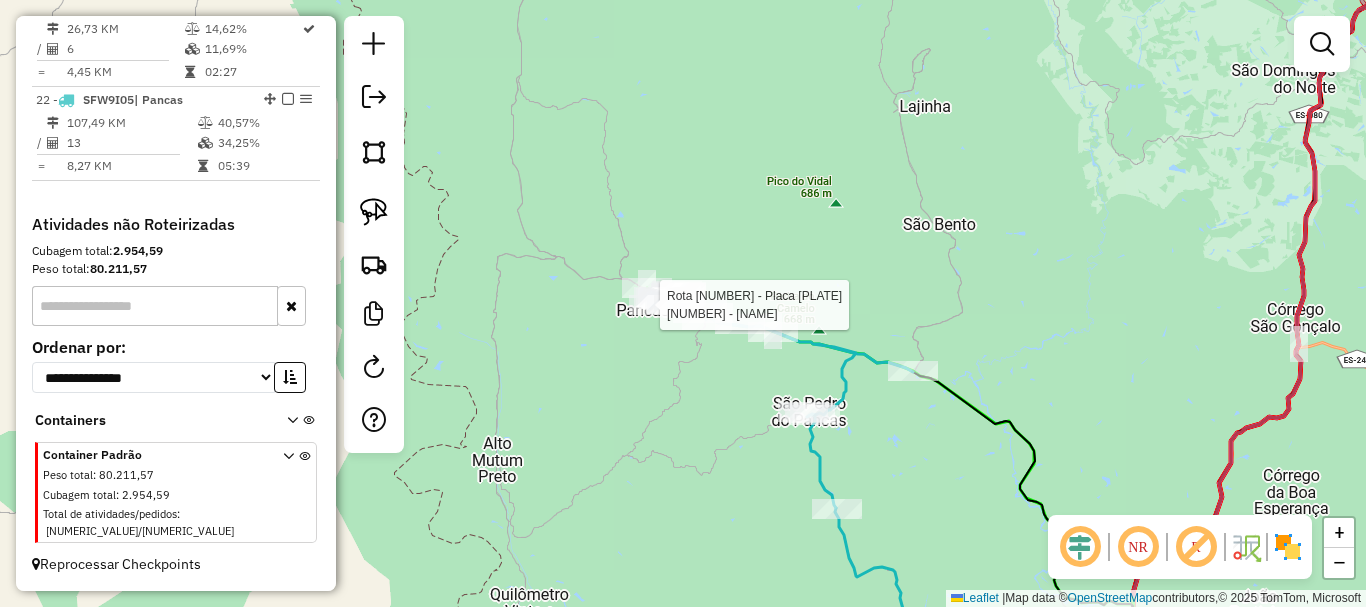 select on "**********" 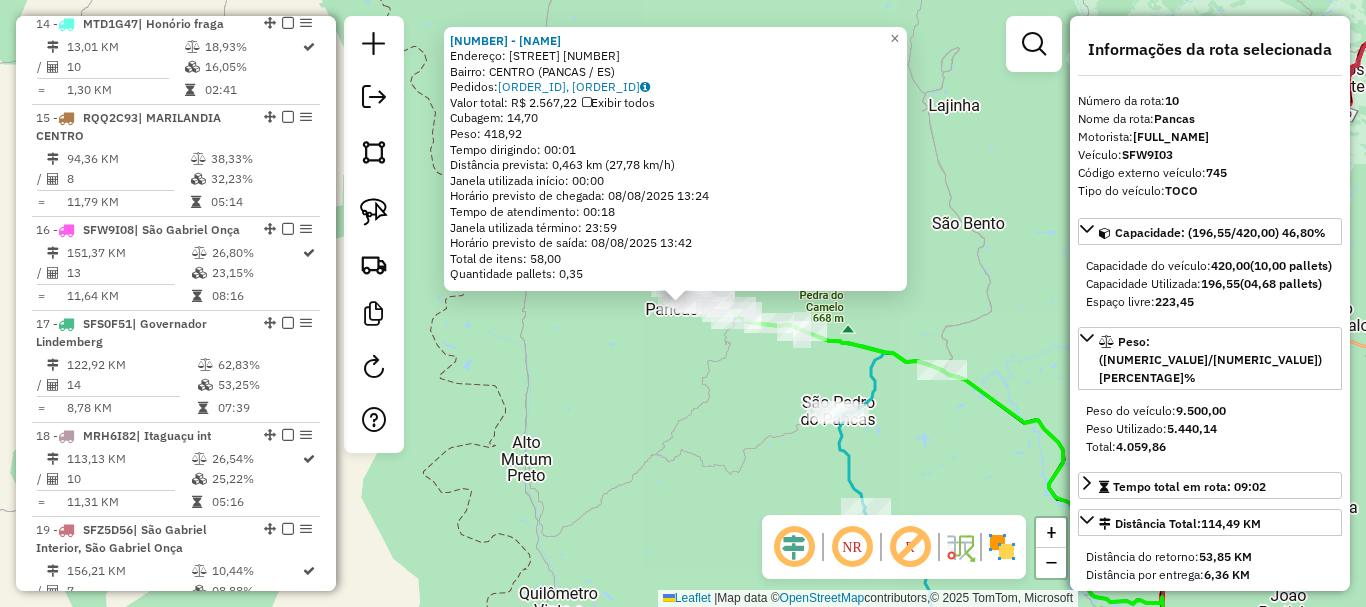 scroll, scrollTop: 1771, scrollLeft: 0, axis: vertical 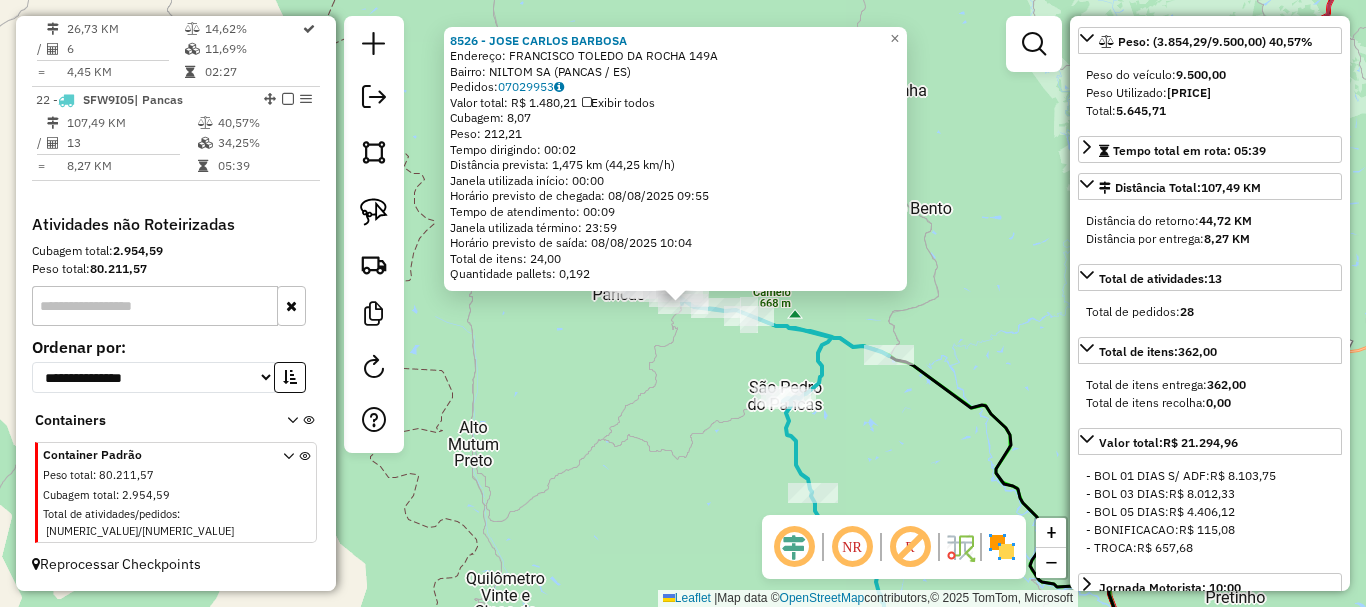 click 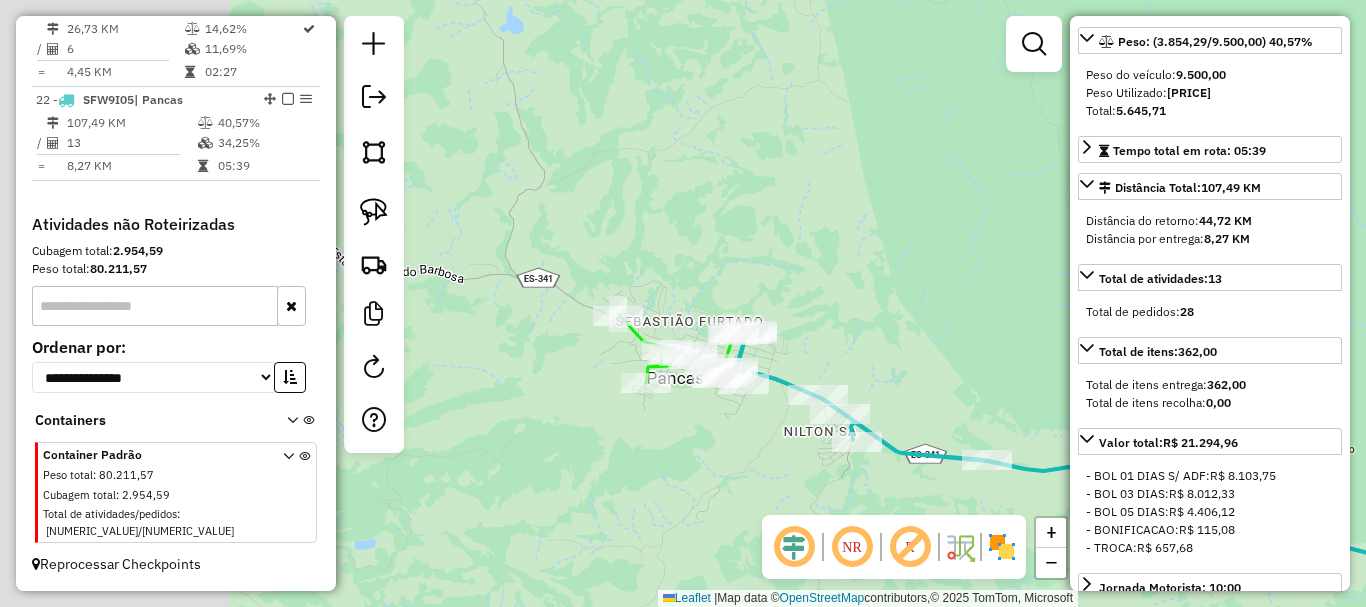 drag, startPoint x: 548, startPoint y: 310, endPoint x: 798, endPoint y: 335, distance: 251.24689 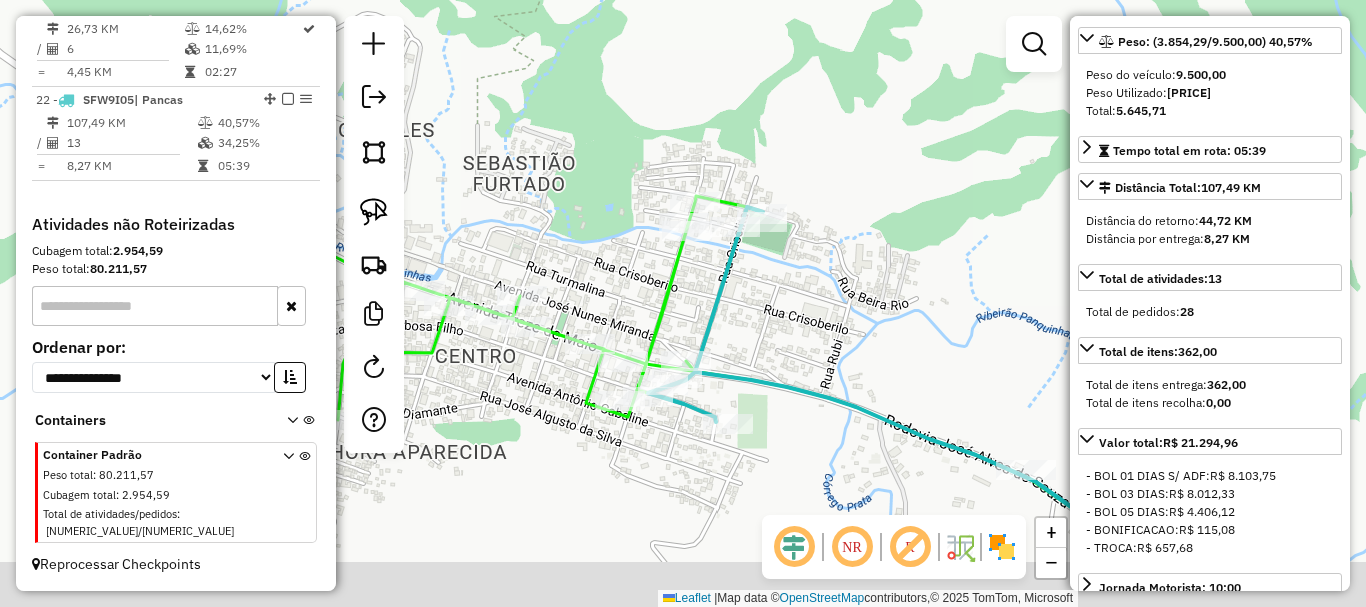 drag, startPoint x: 855, startPoint y: 339, endPoint x: 818, endPoint y: 248, distance: 98.23441 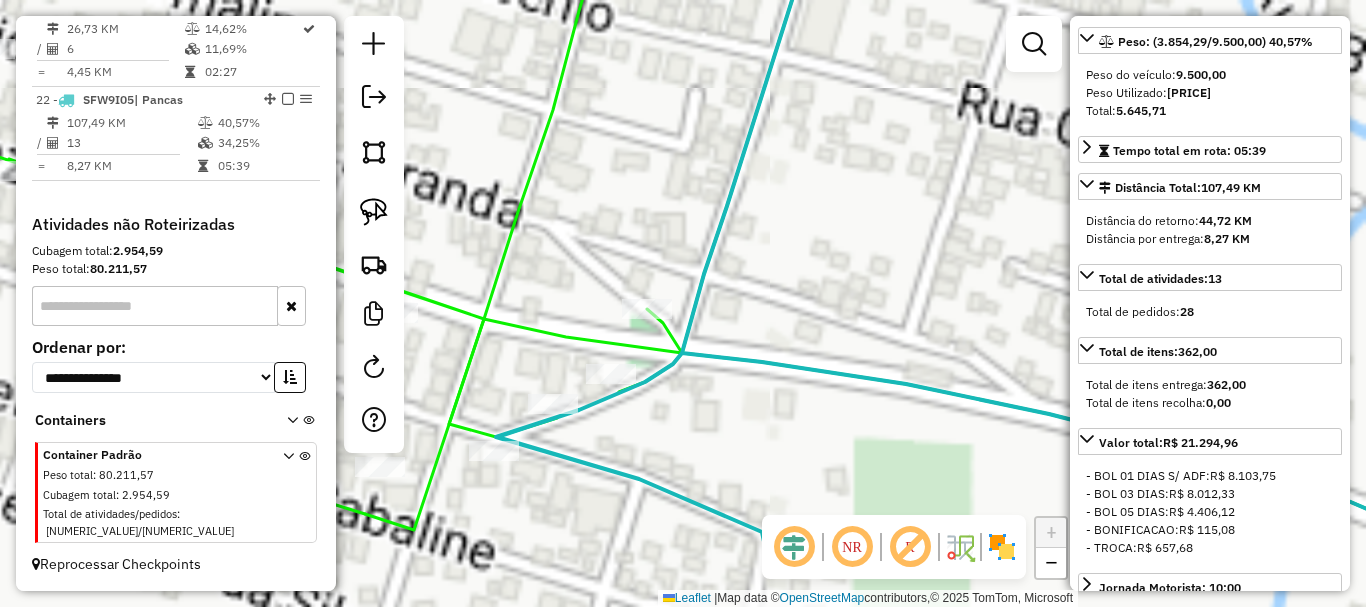 drag, startPoint x: 835, startPoint y: 219, endPoint x: 913, endPoint y: 124, distance: 122.91867 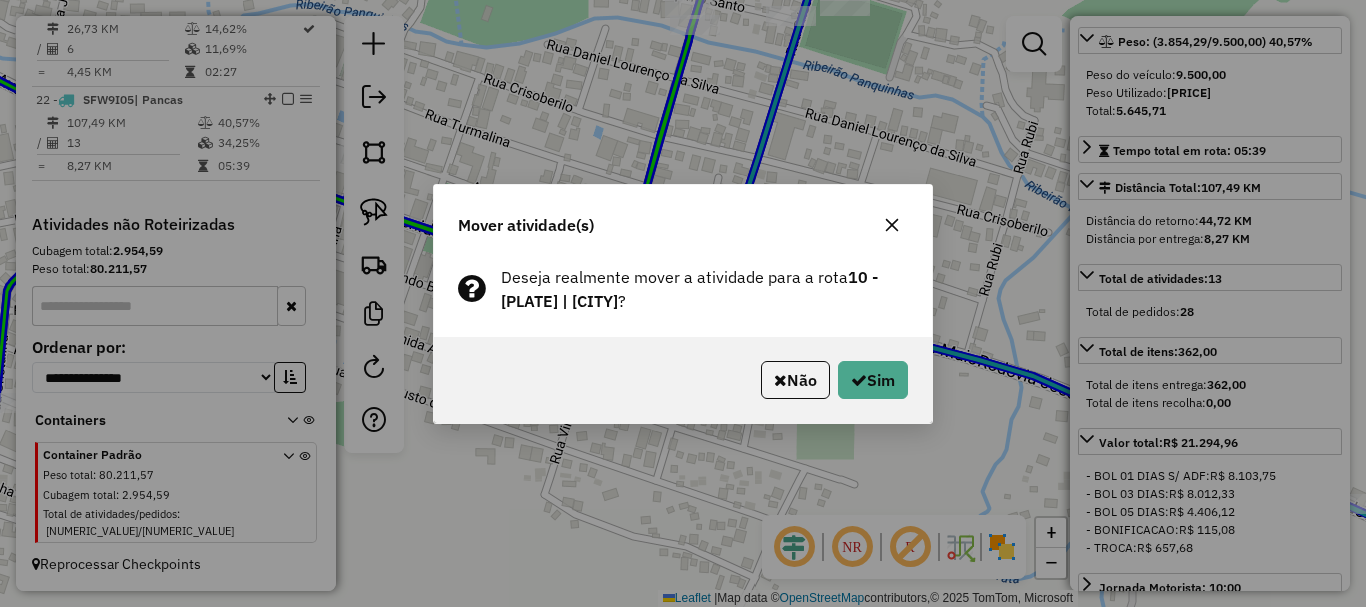 click on "Não   Sim" 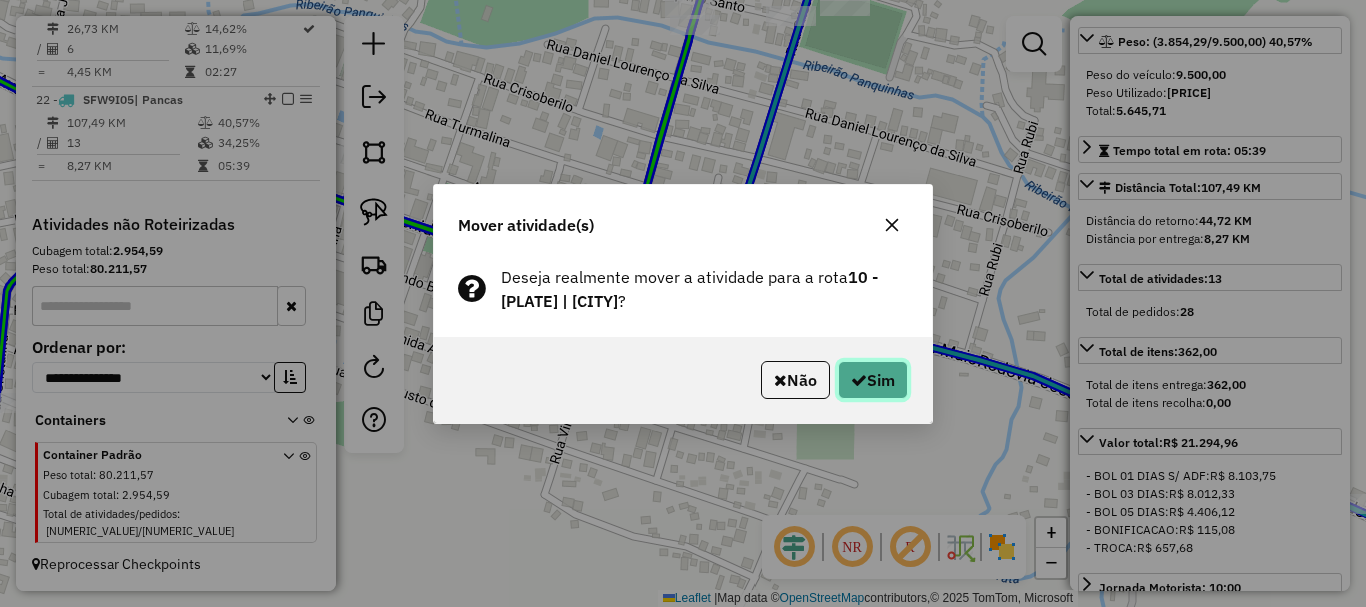 click on "Sim" 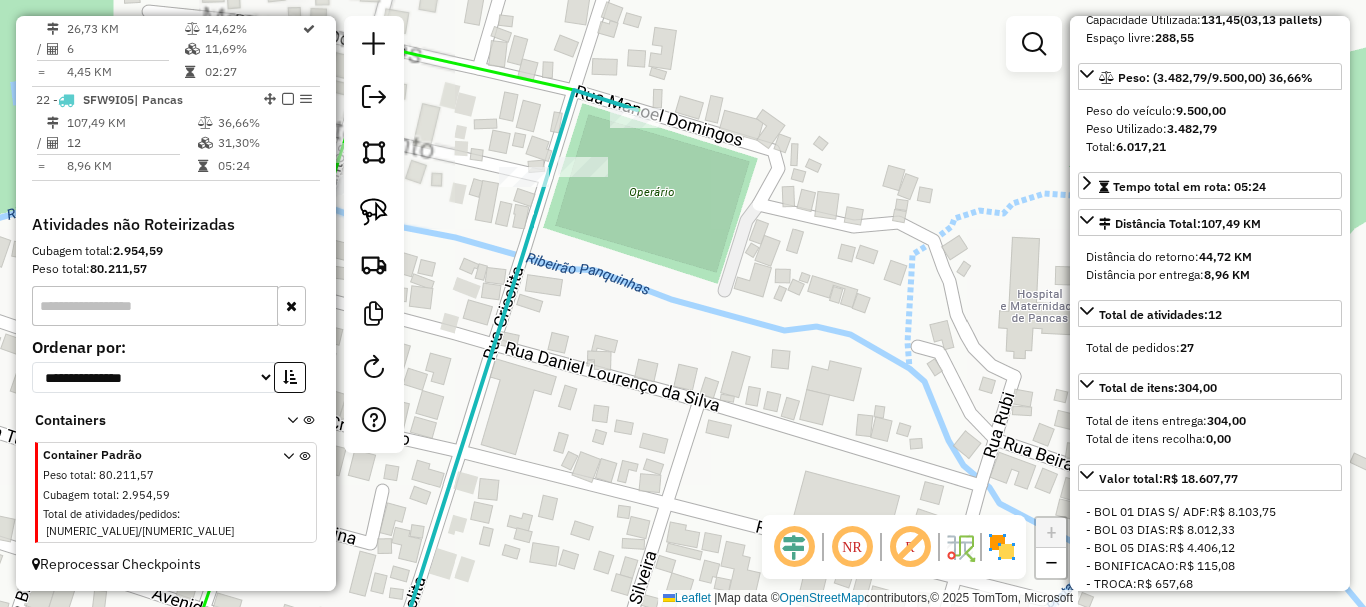 drag, startPoint x: 658, startPoint y: 199, endPoint x: 758, endPoint y: 305, distance: 145.72577 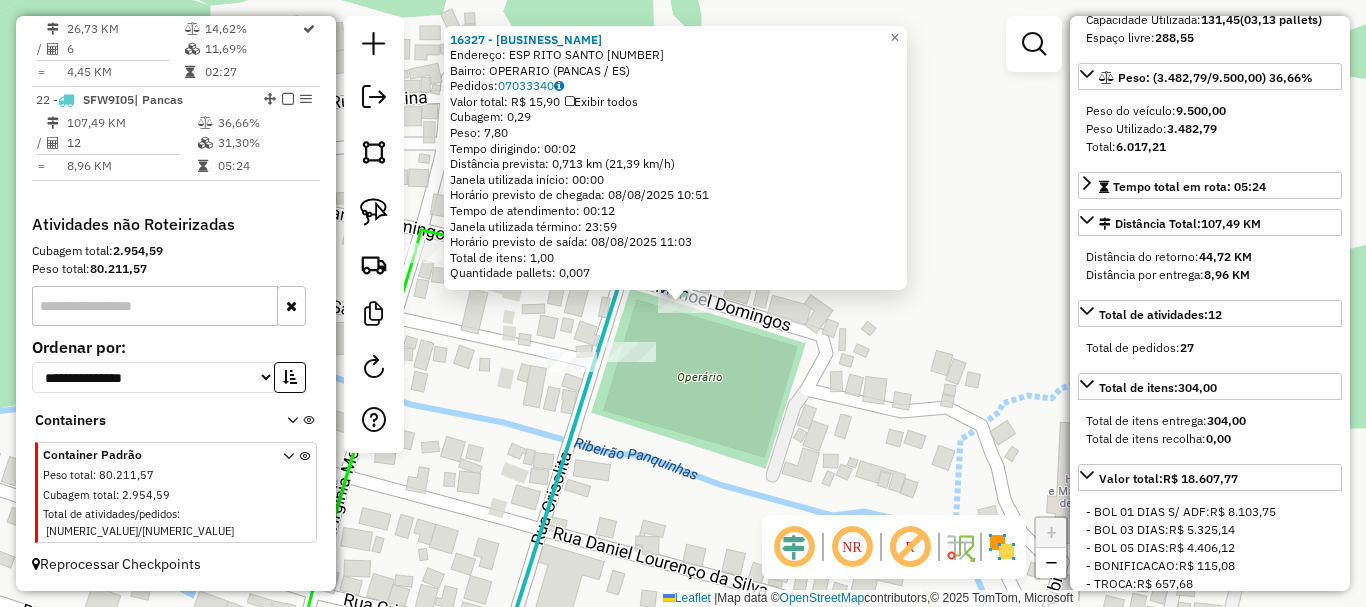 click on "Rota 10 - Placa SFW9I03  8205 - ANTONIO VENANCIO 16327 - BAR CABE A DE PORCO  Endereço:  ESP RITO SANTO 0316   Bairro: OPERARIO (PANCAS / ES)   Pedidos:  07033340   Valor total: R$ 15,90   Exibir todos   Cubagem: 0,29  Peso: 7,80  Tempo dirigindo: 00:02   Distância prevista: 0,713 km (21,39 km/h)   Janela utilizada início: 00:00   Horário previsto de chegada: 08/08/2025 10:51   Tempo de atendimento: 00:12   Janela utilizada término: 23:59   Horário previsto de saída: 08/08/2025 11:03   Total de itens: 1,00   Quantidade pallets: 0,007  × Janela de atendimento Grade de atendimento Capacidade Transportadoras Veículos Cliente Pedidos  Rotas Selecione os dias de semana para filtrar as janelas de atendimento  Seg   Ter   Qua   Qui   Sex   Sáb   Dom  Informe o período da janela de atendimento: De: Até:  Filtrar exatamente a janela do cliente  Considerar janela de atendimento padrão  Selecione os dias de semana para filtrar as grades de atendimento  Seg   Ter   Qua   Qui   Sex   Sáb   Dom   De:   Até:" 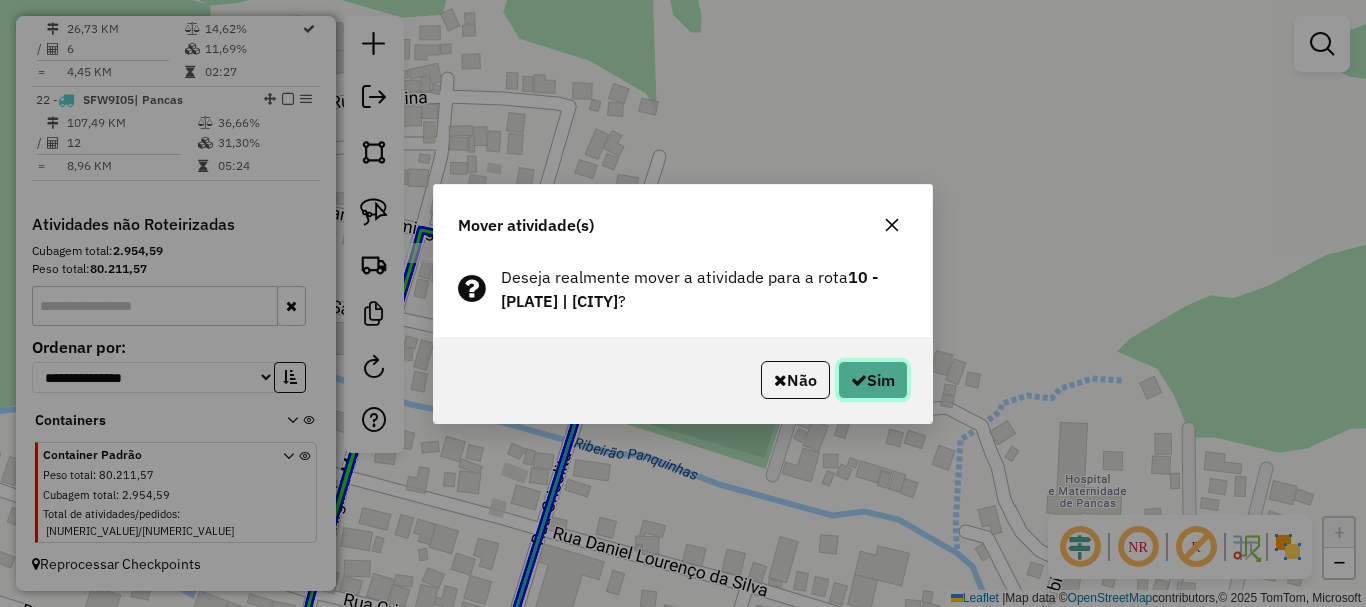 click on "Sim" 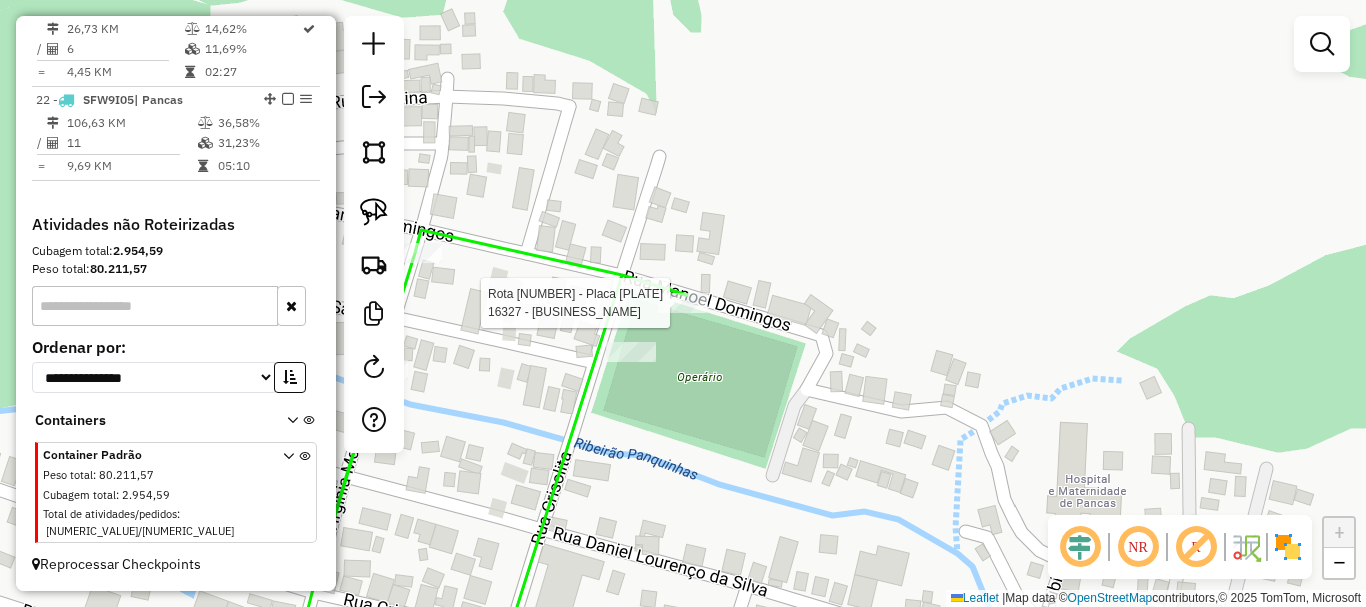 select on "**********" 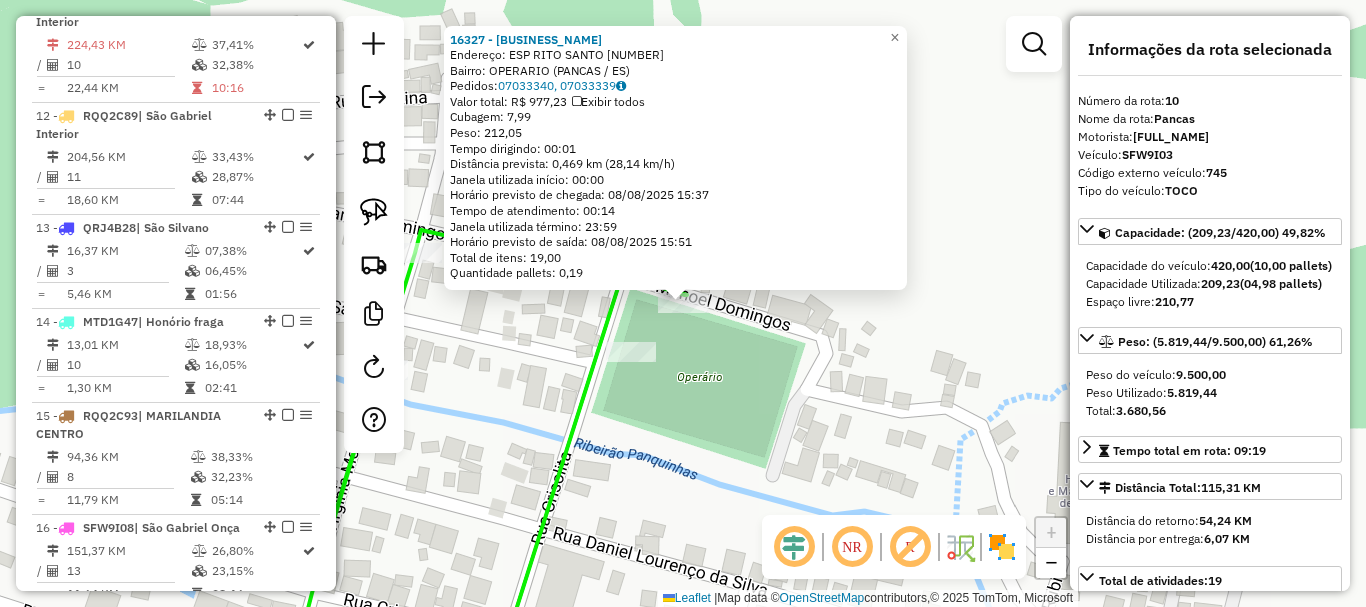 scroll, scrollTop: 1771, scrollLeft: 0, axis: vertical 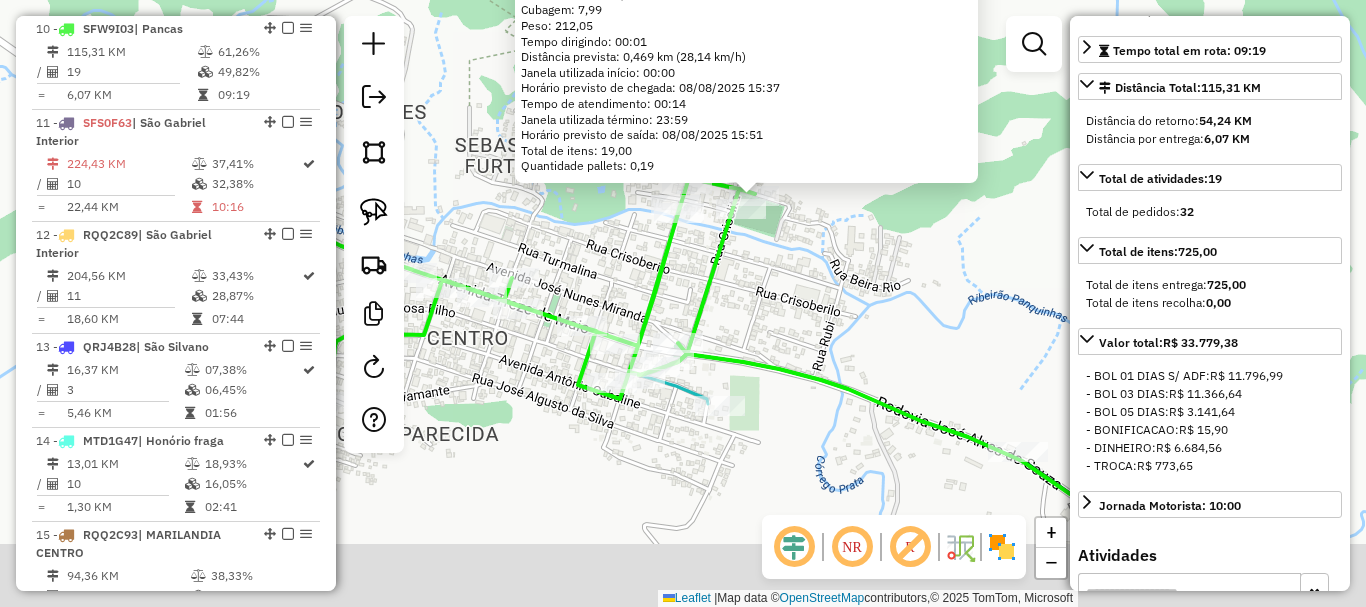 drag, startPoint x: 883, startPoint y: 408, endPoint x: 762, endPoint y: 228, distance: 216.88937 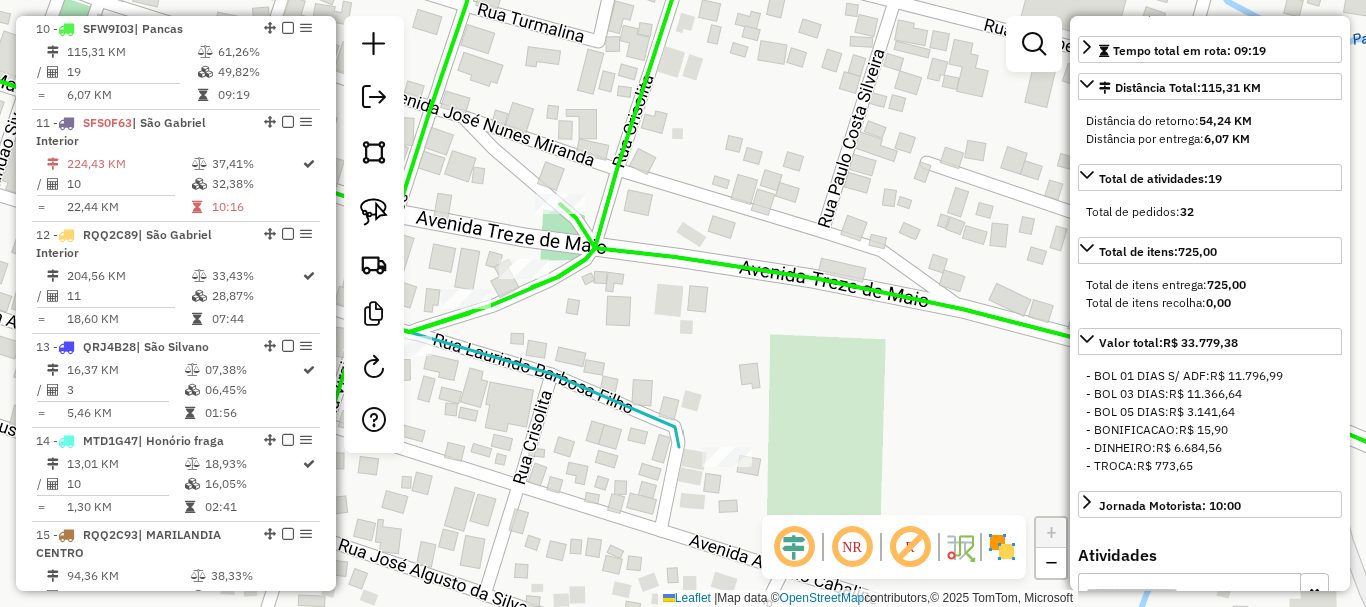 drag, startPoint x: 645, startPoint y: 312, endPoint x: 710, endPoint y: 311, distance: 65.00769 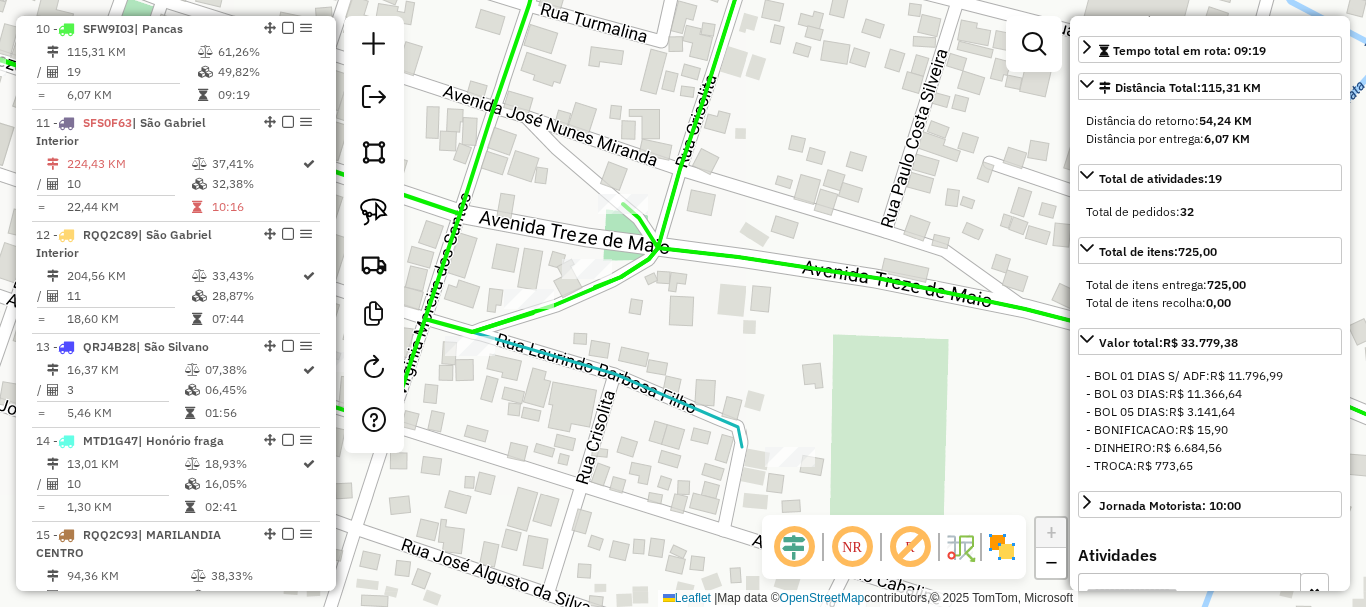 click 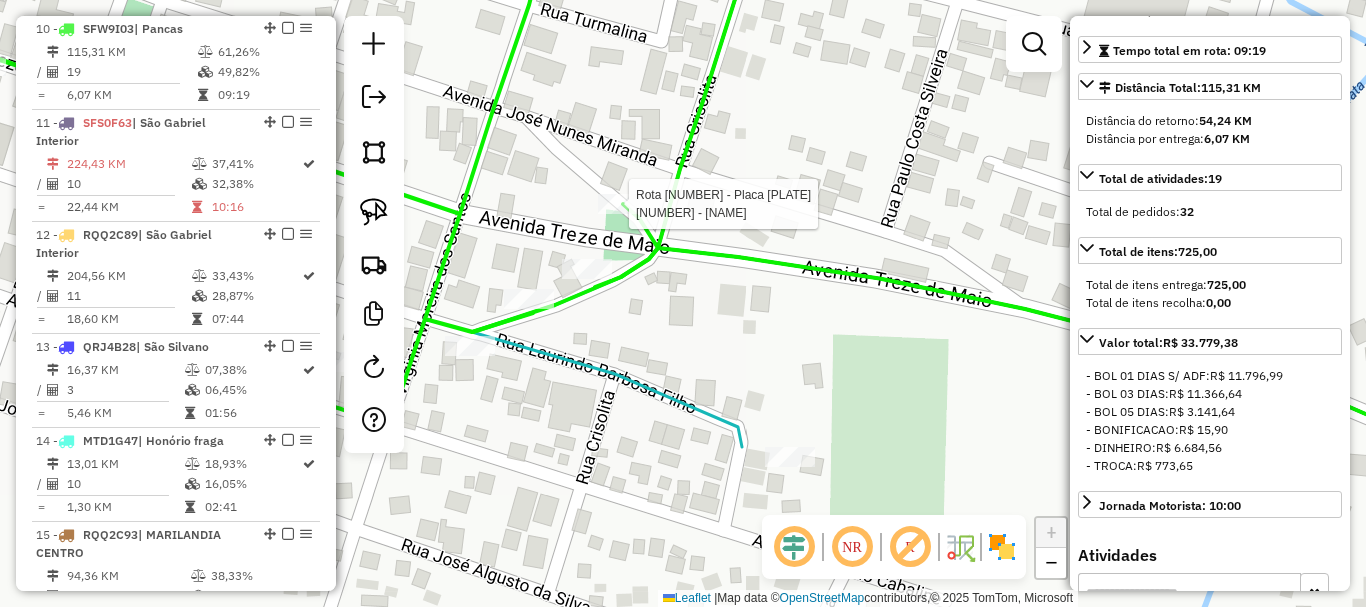 click 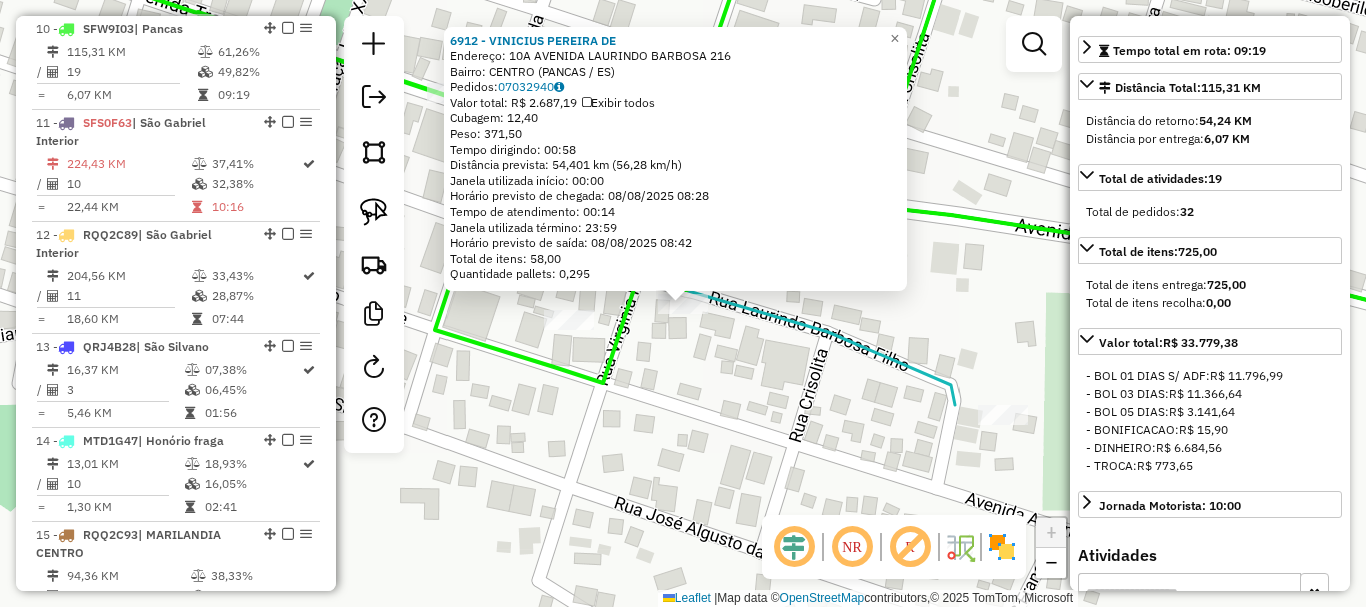 click on "6912 - VINICIUS PEREIRA DE  Endereço:  10A AVENIDA LAURINDO BARBOSA 216   Bairro: CENTRO (PANCAS / ES)   Pedidos:  07032940   Valor total: R$ 2.687,19   Exibir todos   Cubagem: 12,40  Peso: 371,50  Tempo dirigindo: 00:58   Distância prevista: 54,401 km (56,28 km/h)   Janela utilizada início: 00:00   Horário previsto de chegada: 08/08/2025 08:28   Tempo de atendimento: 00:14   Janela utilizada término: 23:59   Horário previsto de saída: 08/08/2025 08:42   Total de itens: 58,00   Quantidade pallets: 0,295  × Janela de atendimento Grade de atendimento Capacidade Transportadoras Veículos Cliente Pedidos  Rotas Selecione os dias de semana para filtrar as janelas de atendimento  Seg   Ter   Qua   Qui   Sex   Sáb   Dom  Informe o período da janela de atendimento: De: Até:  Filtrar exatamente a janela do cliente  Considerar janela de atendimento padrão  Selecione os dias de semana para filtrar as grades de atendimento  Seg   Ter   Qua   Qui   Sex   Sáb   Dom   Peso mínimo:   Peso máximo:   De:   De:" 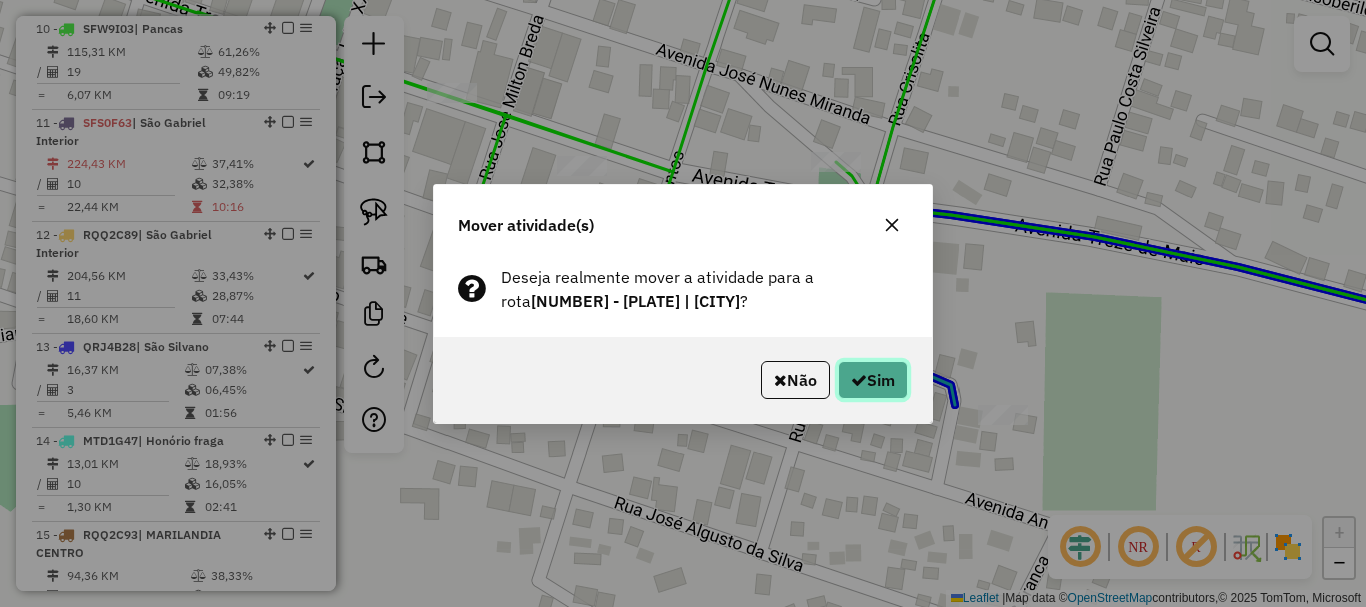 click on "Sim" 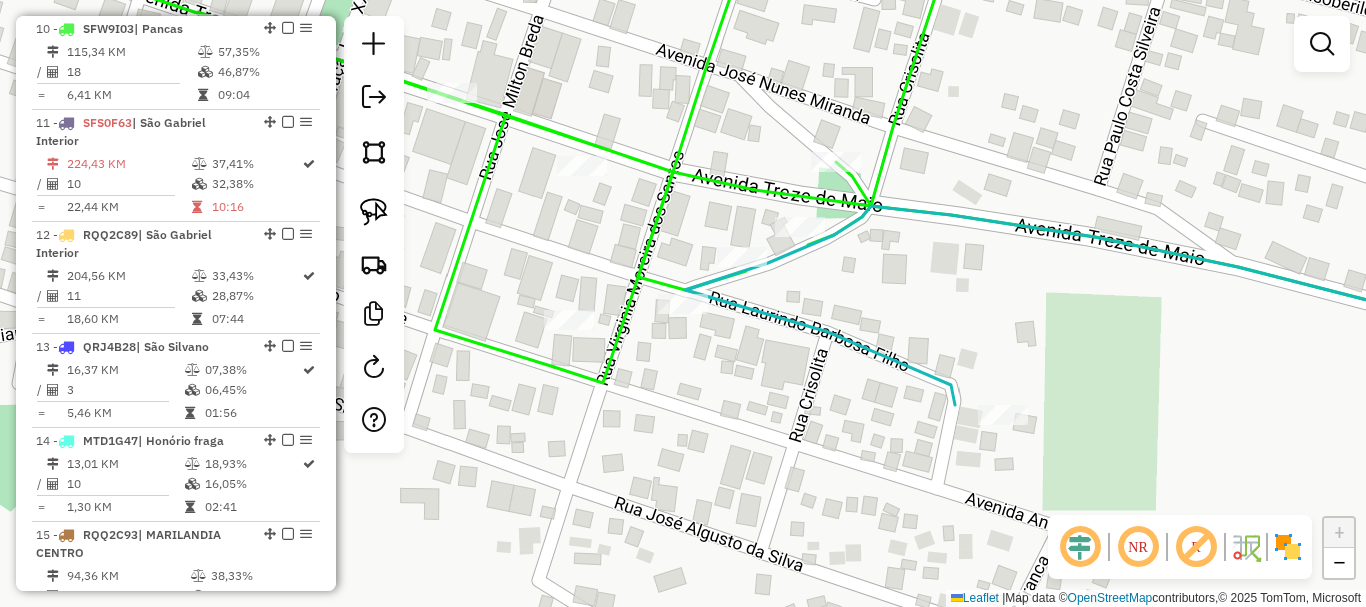click on "Rota 10 - Placa SFW9I03  2247 - LEIDIANE MARIA DE OL Janela de atendimento Grade de atendimento Capacidade Transportadoras Veículos Cliente Pedidos  Rotas Selecione os dias de semana para filtrar as janelas de atendimento  Seg   Ter   Qua   Qui   Sex   Sáb   Dom  Informe o período da janela de atendimento: De: Até:  Filtrar exatamente a janela do cliente  Considerar janela de atendimento padrão  Selecione os dias de semana para filtrar as grades de atendimento  Seg   Ter   Qua   Qui   Sex   Sáb   Dom   Considerar clientes sem dia de atendimento cadastrado  Clientes fora do dia de atendimento selecionado Filtrar as atividades entre os valores definidos abaixo:  Peso mínimo:   Peso máximo:   Cubagem mínima:   Cubagem máxima:   De:   Até:  Filtrar as atividades entre o tempo de atendimento definido abaixo:  De:   Até:   Considerar capacidade total dos clientes não roteirizados Transportadora: Selecione um ou mais itens Tipo de veículo: Selecione um ou mais itens Veículo: Selecione um ou mais itens" 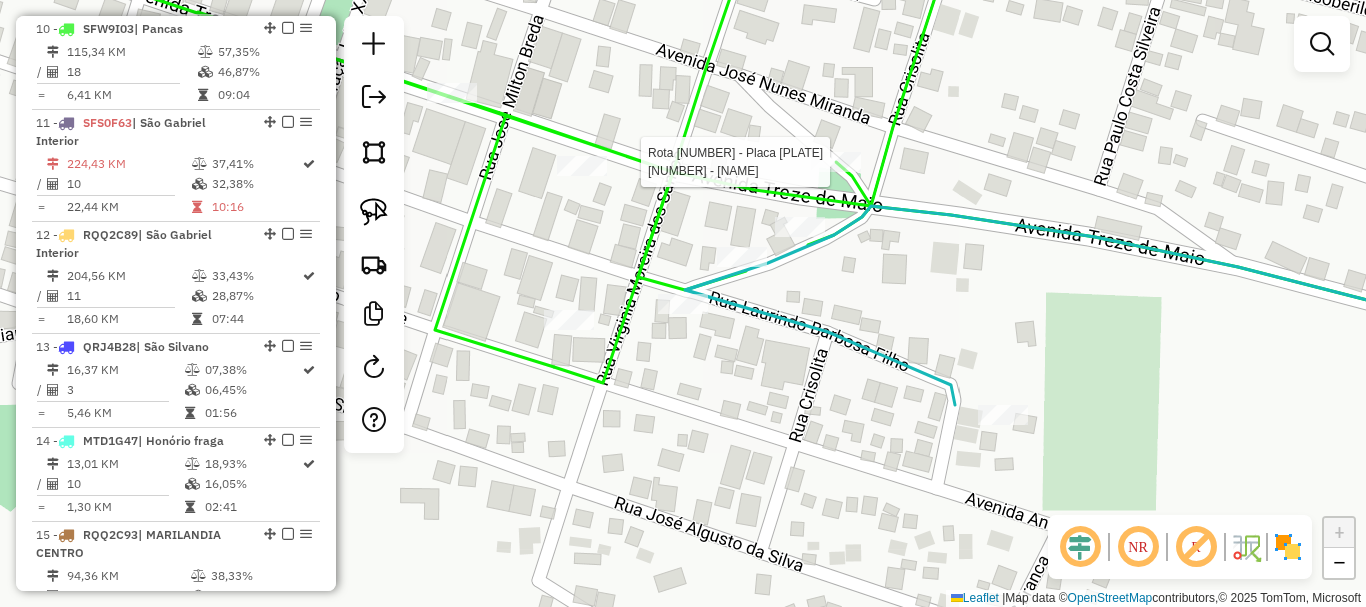 select on "**********" 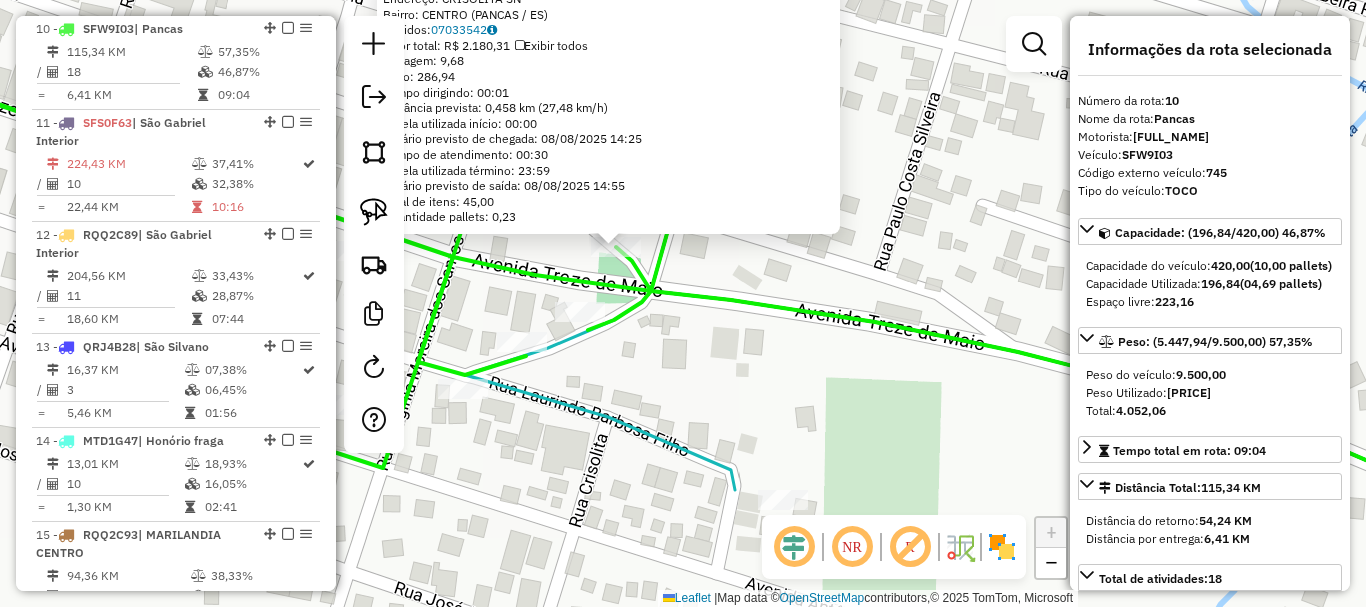 drag, startPoint x: 757, startPoint y: 401, endPoint x: 690, endPoint y: 345, distance: 87.32124 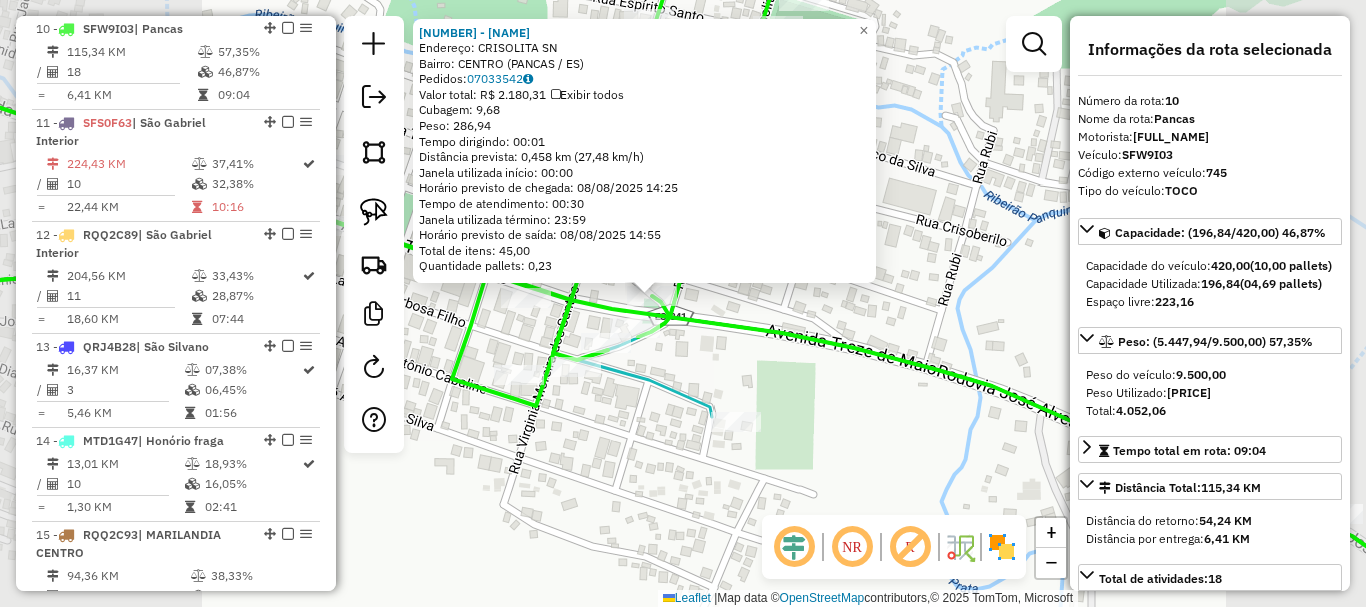 click on "15625 - MERC. VERDAN FILHO  Endereço:  CRISOLITA SN   Bairro: CENTRO (PANCAS / ES)   Pedidos:  07033542   Valor total: R$ 2.180,31   Exibir todos   Cubagem: 9,68  Peso: 286,94  Tempo dirigindo: 00:01   Distância prevista: 0,458 km (27,48 km/h)   Janela utilizada início: 00:00   Horário previsto de chegada: 08/08/2025 14:25   Tempo de atendimento: 00:30   Janela utilizada término: 23:59   Horário previsto de saída: 08/08/2025 14:55   Total de itens: 45,00   Quantidade pallets: 0,23  × Janela de atendimento Grade de atendimento Capacidade Transportadoras Veículos Cliente Pedidos  Rotas Selecione os dias de semana para filtrar as janelas de atendimento  Seg   Ter   Qua   Qui   Sex   Sáb   Dom  Informe o período da janela de atendimento: De: Até:  Filtrar exatamente a janela do cliente  Considerar janela de atendimento padrão  Selecione os dias de semana para filtrar as grades de atendimento  Seg   Ter   Qua   Qui   Sex   Sáb   Dom   Considerar clientes sem dia de atendimento cadastrado  De:   De:" 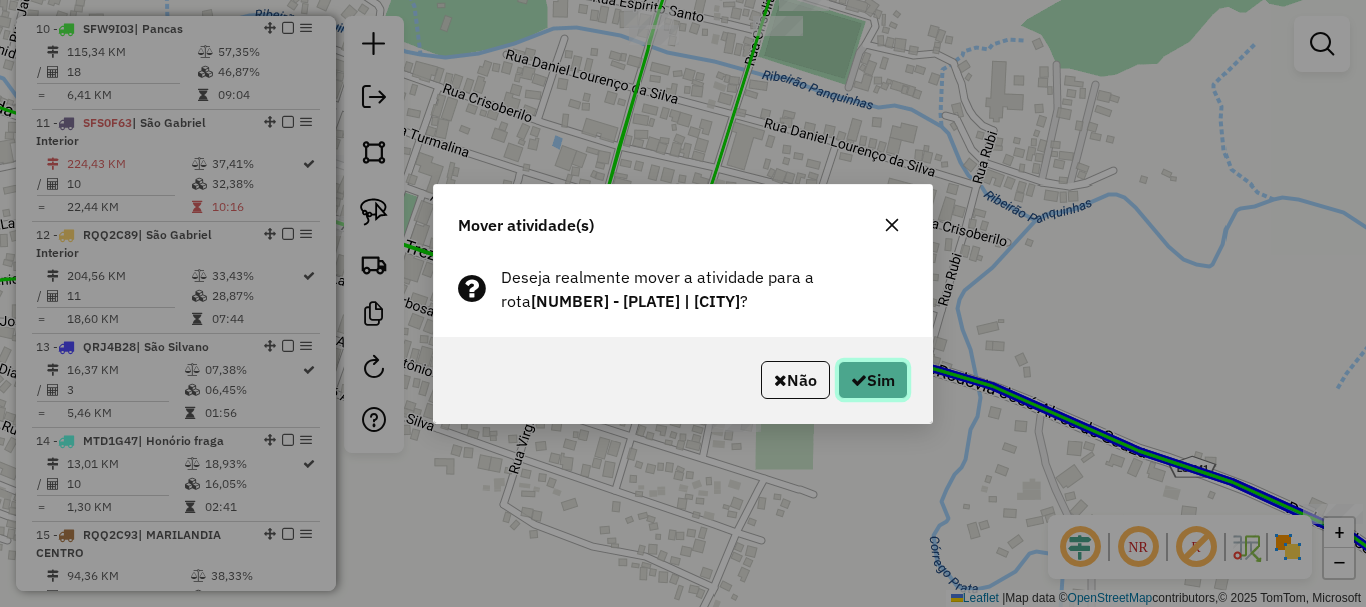 click on "Sim" 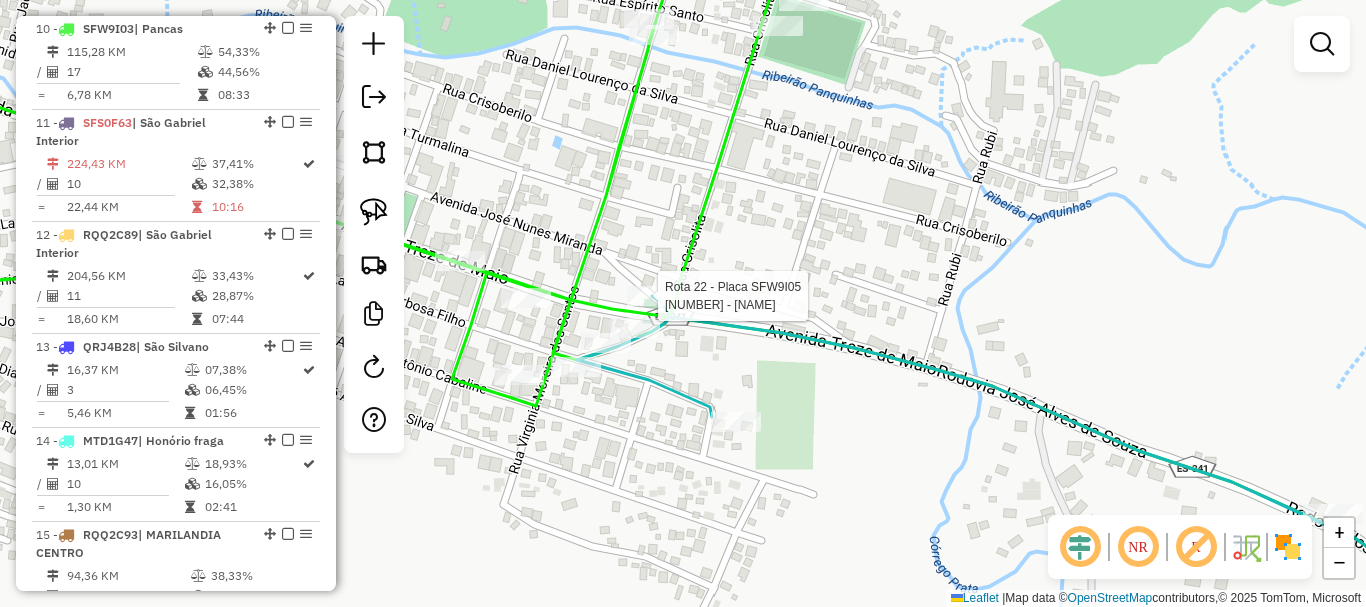 select on "**********" 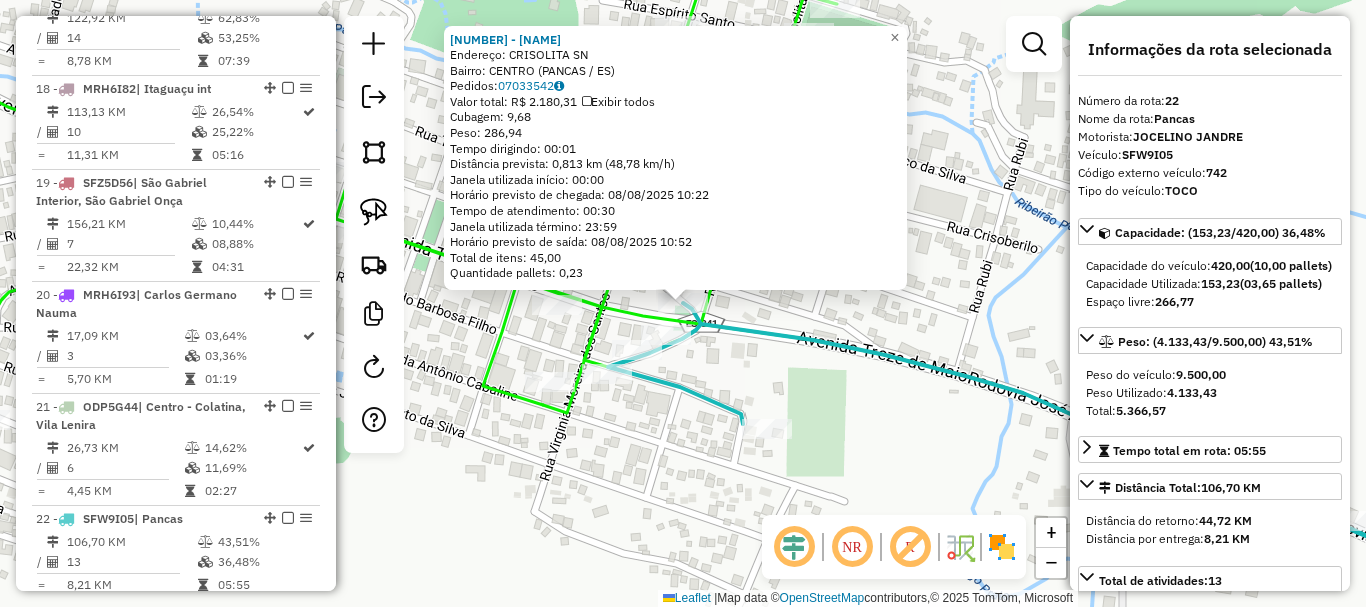 scroll, scrollTop: 2956, scrollLeft: 0, axis: vertical 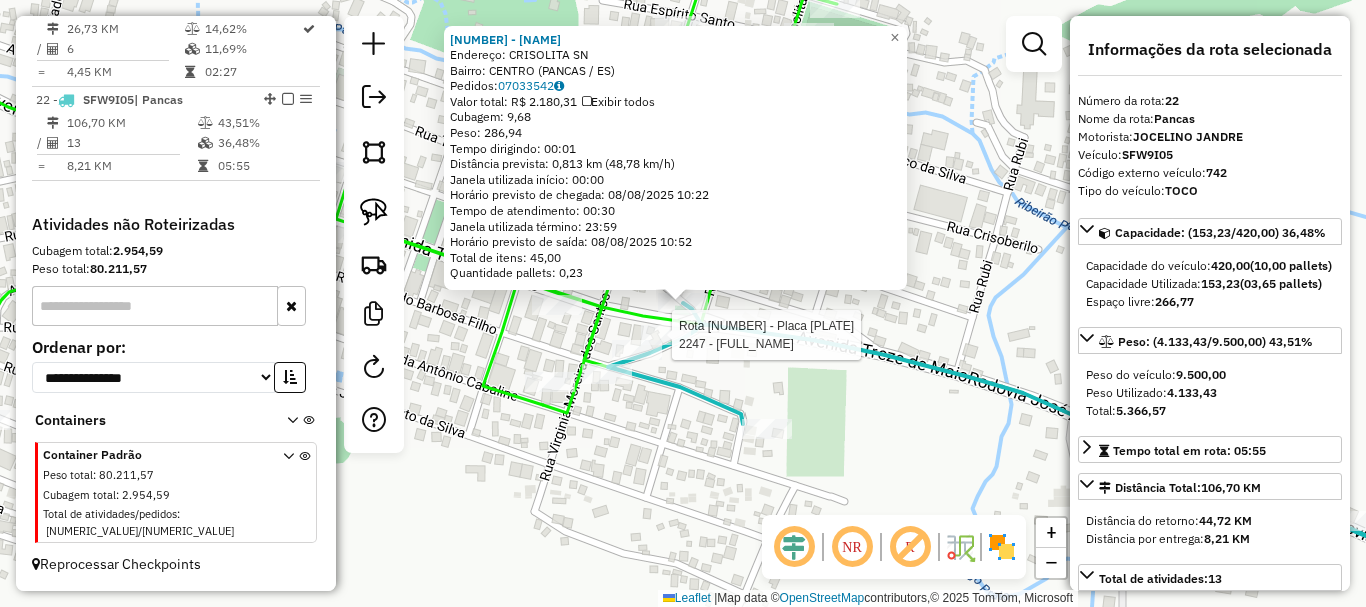 click 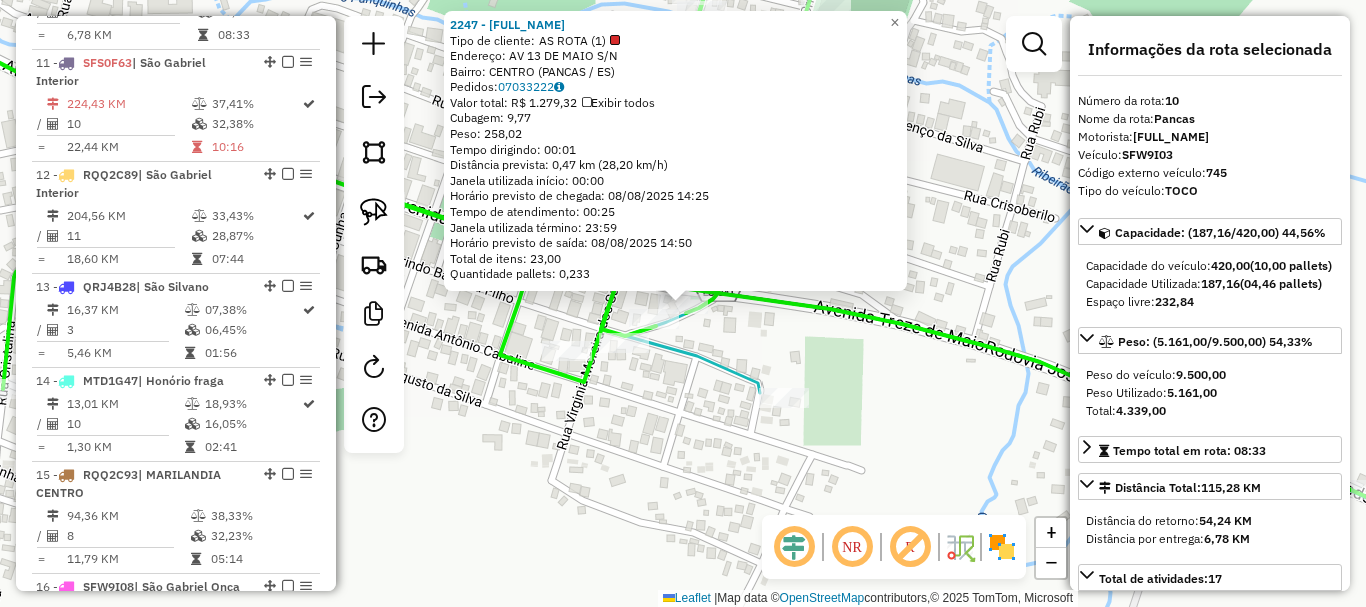 scroll, scrollTop: 1771, scrollLeft: 0, axis: vertical 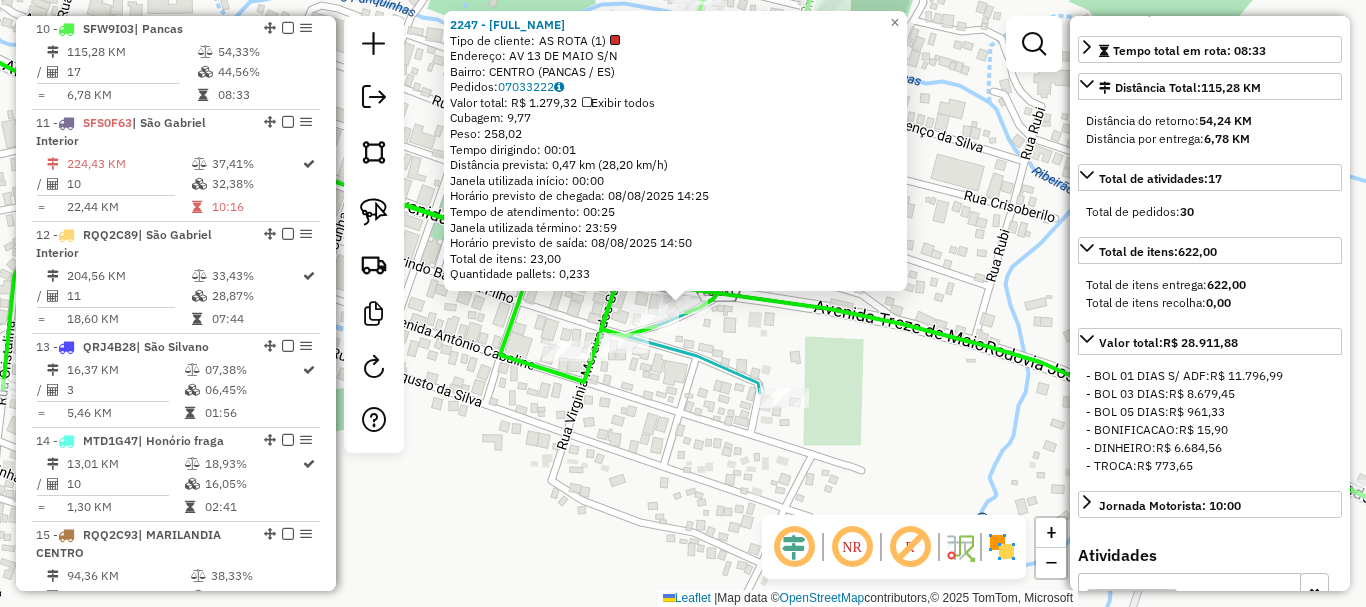 click on "2247 - LEIDIANE MARIA DE OL  Tipo de cliente:   AS ROTA (1)   Endereço: AV  13 DE MAIO                    S/N   Bairro: CENTRO (PANCAS / ES)   Pedidos:  07033222   Valor total: R$ 1.279,32   Exibir todos   Cubagem: 9,77  Peso: 258,02  Tempo dirigindo: 00:01   Distância prevista: 0,47 km (28,20 km/h)   Janela utilizada início: 00:00   Horário previsto de chegada: 08/08/2025 14:25   Tempo de atendimento: 00:25   Janela utilizada término: 23:59   Horário previsto de saída: 08/08/2025 14:50   Total de itens: 23,00   Quantidade pallets: 0,233  × Janela de atendimento Grade de atendimento Capacidade Transportadoras Veículos Cliente Pedidos  Rotas Selecione os dias de semana para filtrar as janelas de atendimento  Seg   Ter   Qua   Qui   Sex   Sáb   Dom  Informe o período da janela de atendimento: De: Até:  Filtrar exatamente a janela do cliente  Considerar janela de atendimento padrão  Selecione os dias de semana para filtrar as grades de atendimento  Seg   Ter   Qua   Qui   Sex   Sáb   Dom   De:  De:" 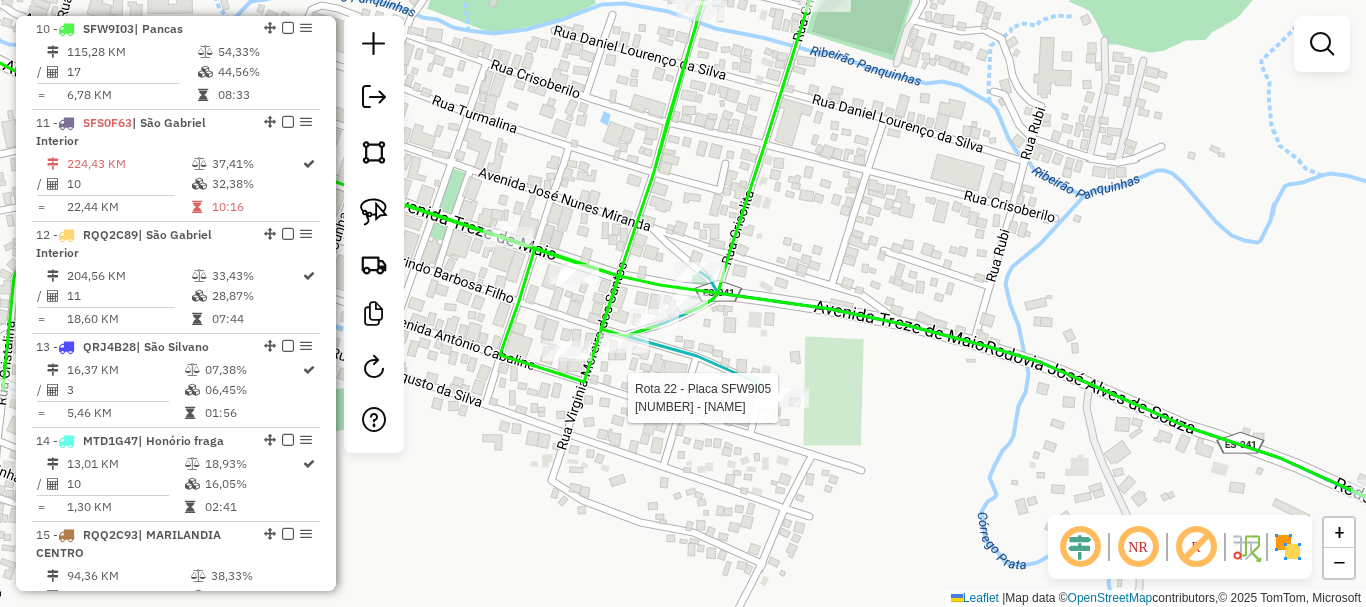 click 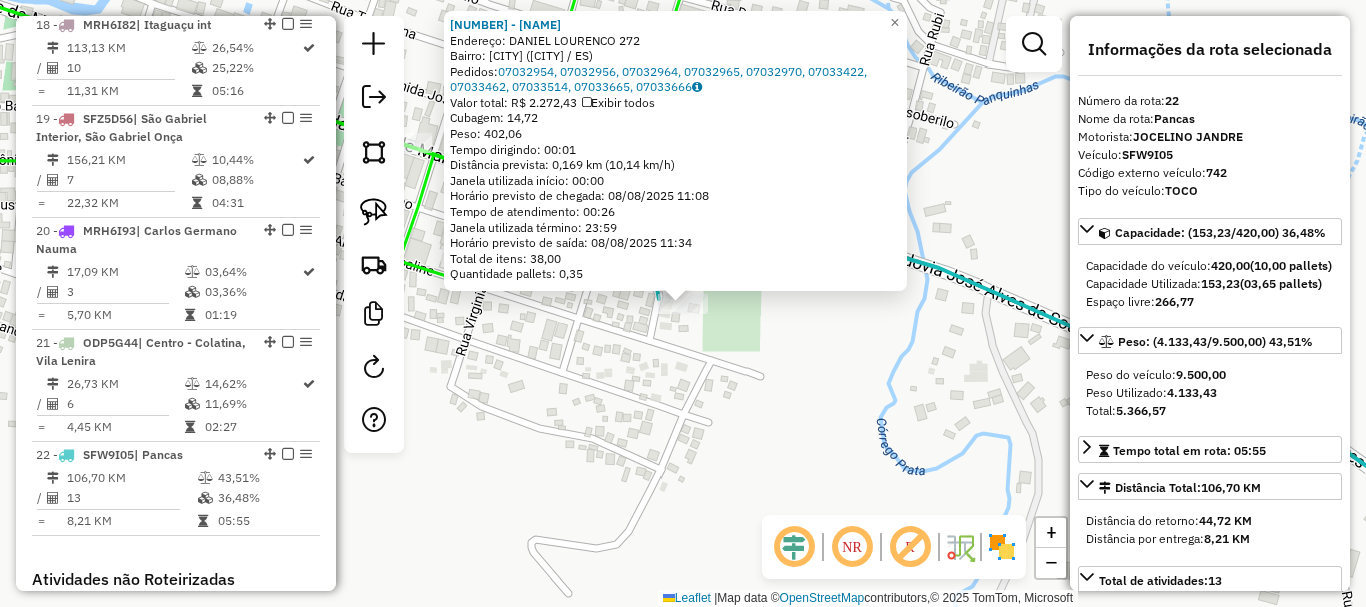 scroll, scrollTop: 2956, scrollLeft: 0, axis: vertical 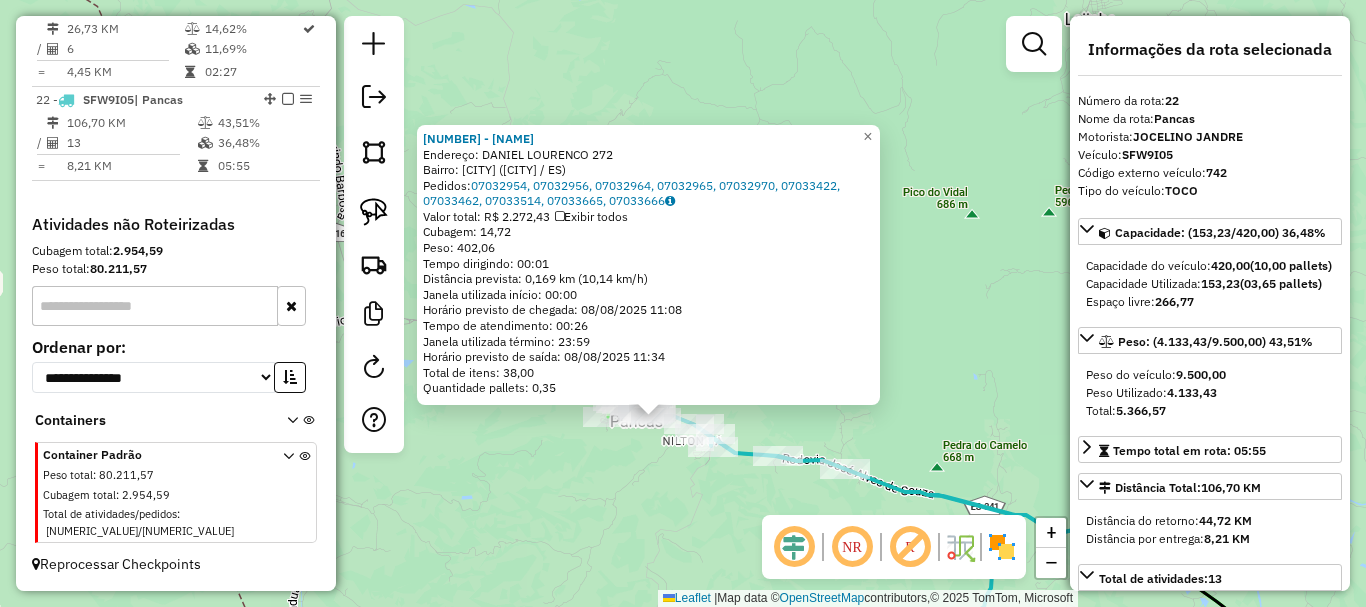 drag, startPoint x: 729, startPoint y: 502, endPoint x: 629, endPoint y: 169, distance: 347.69095 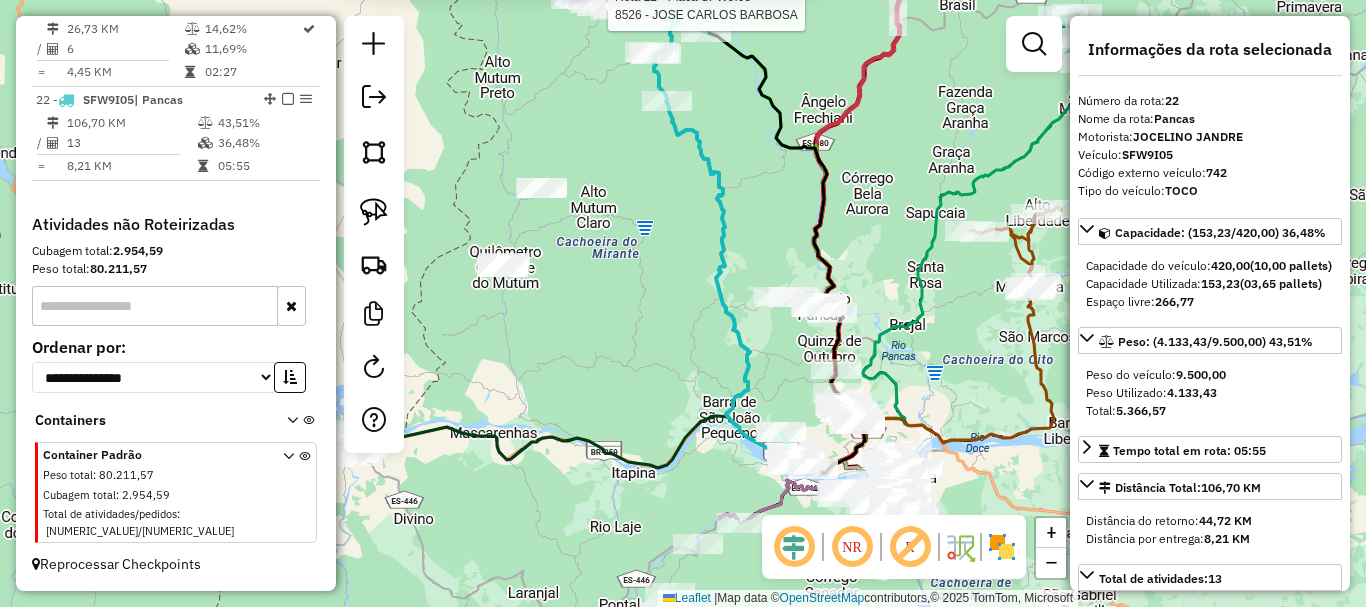 drag, startPoint x: 852, startPoint y: 353, endPoint x: 826, endPoint y: 191, distance: 164.07315 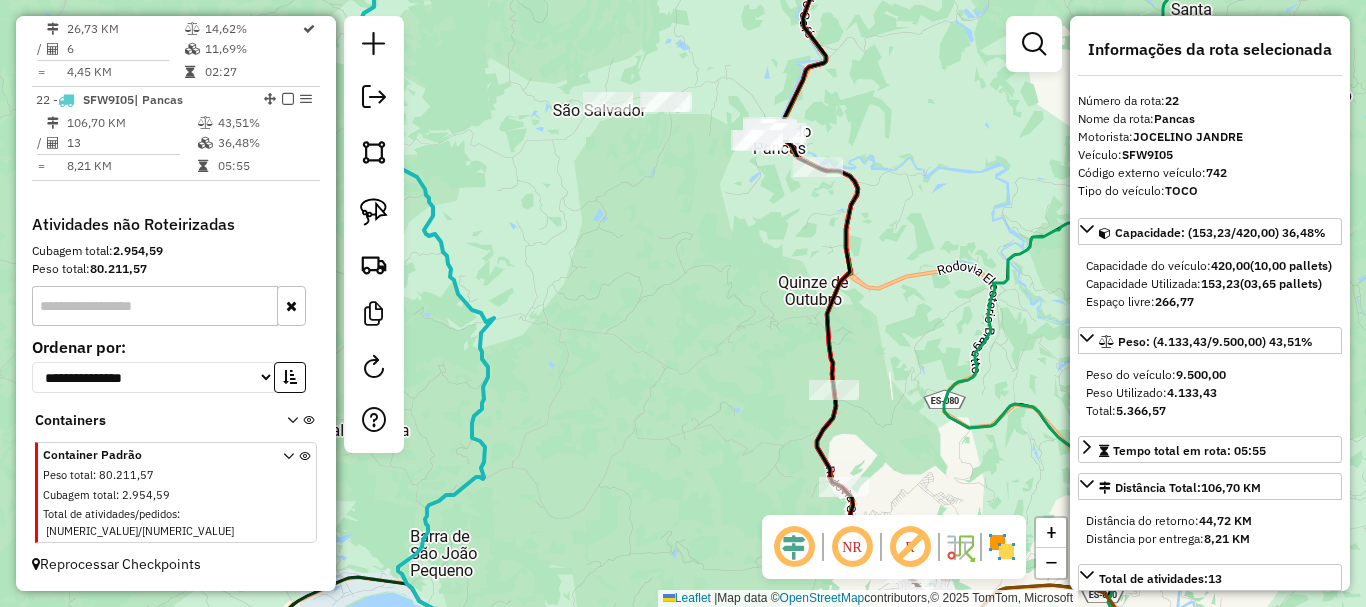drag, startPoint x: 852, startPoint y: 306, endPoint x: 769, endPoint y: 83, distance: 237.94537 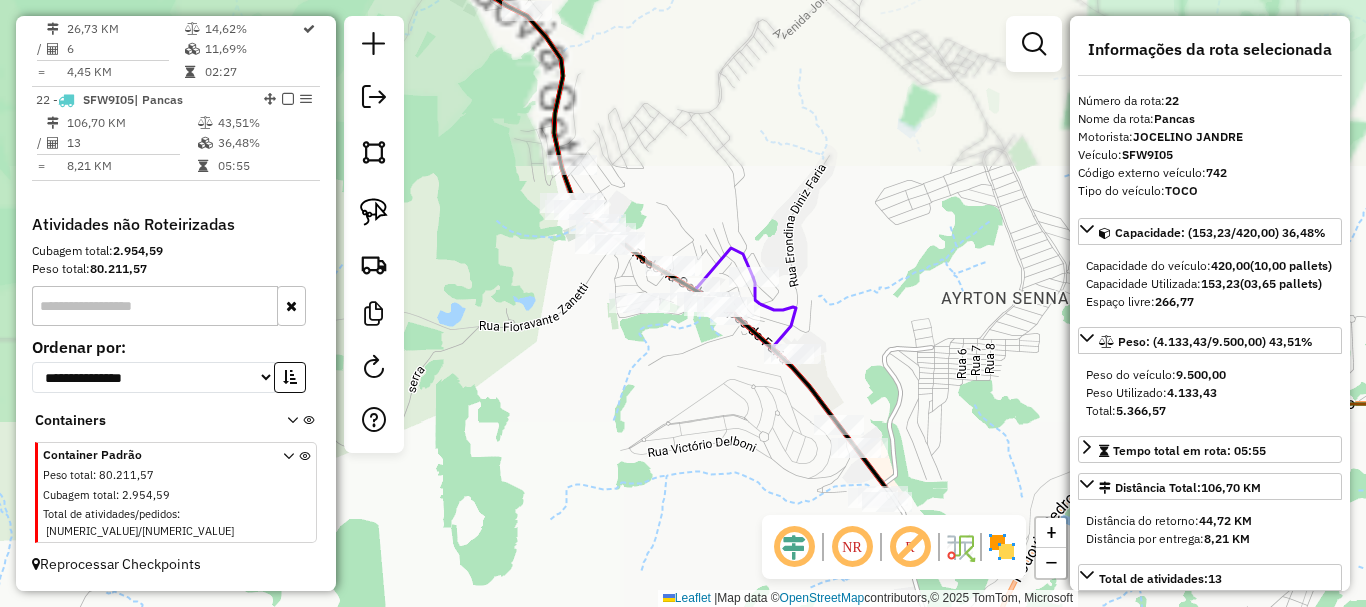drag, startPoint x: 815, startPoint y: 269, endPoint x: 756, endPoint y: 103, distance: 176.17322 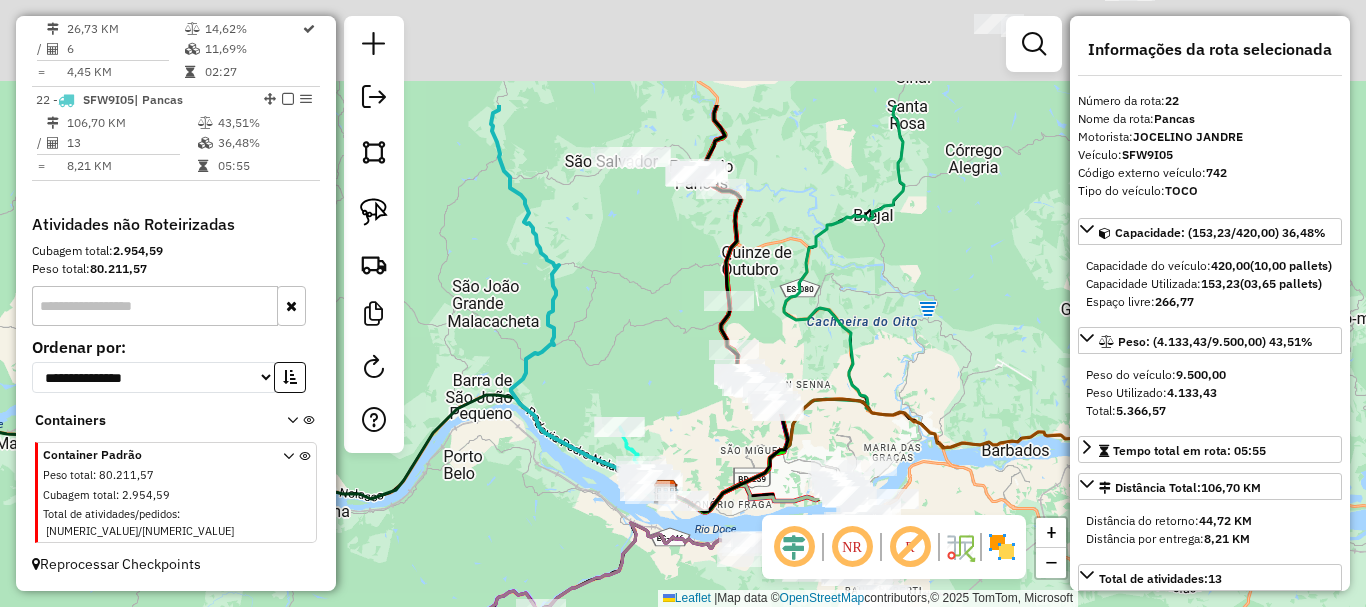drag, startPoint x: 646, startPoint y: 157, endPoint x: 666, endPoint y: 323, distance: 167.20049 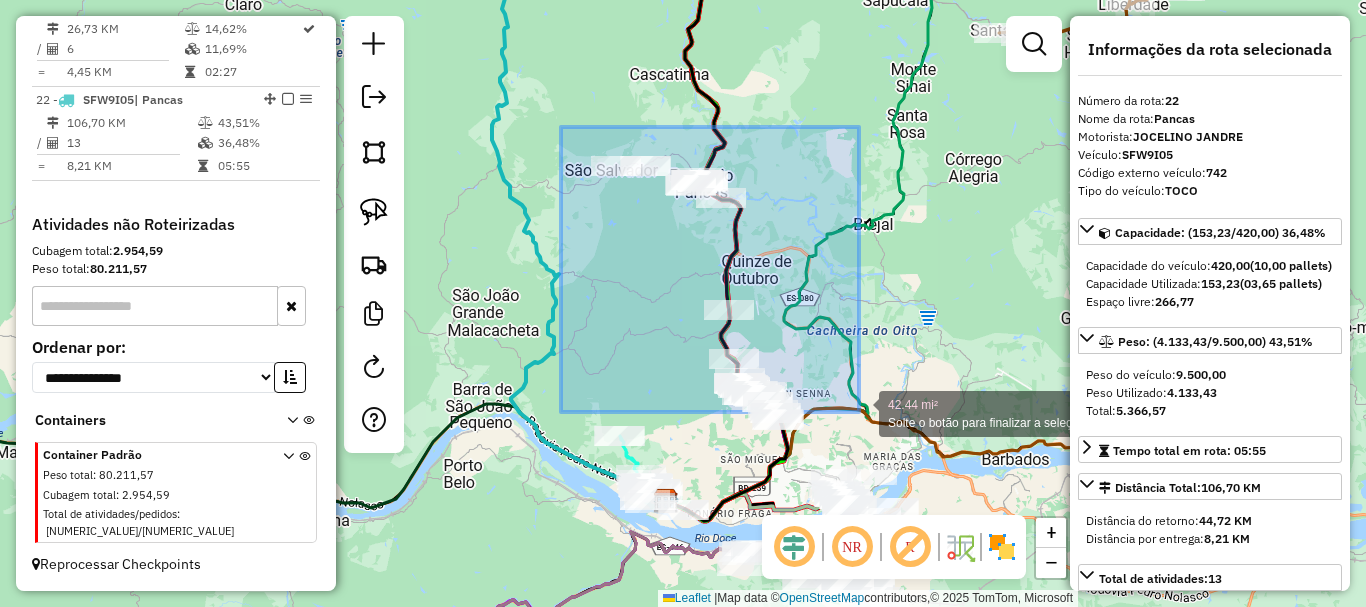 drag, startPoint x: 561, startPoint y: 127, endPoint x: 859, endPoint y: 412, distance: 412.34573 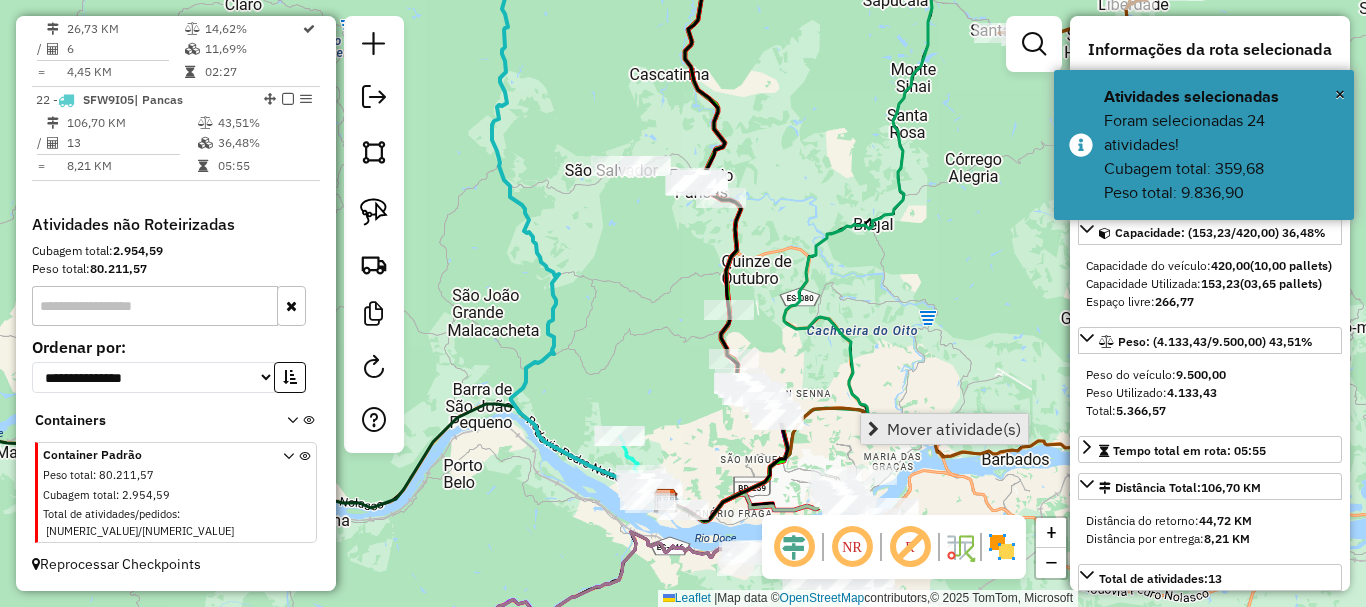 click on "Mover atividade(s)" at bounding box center [954, 429] 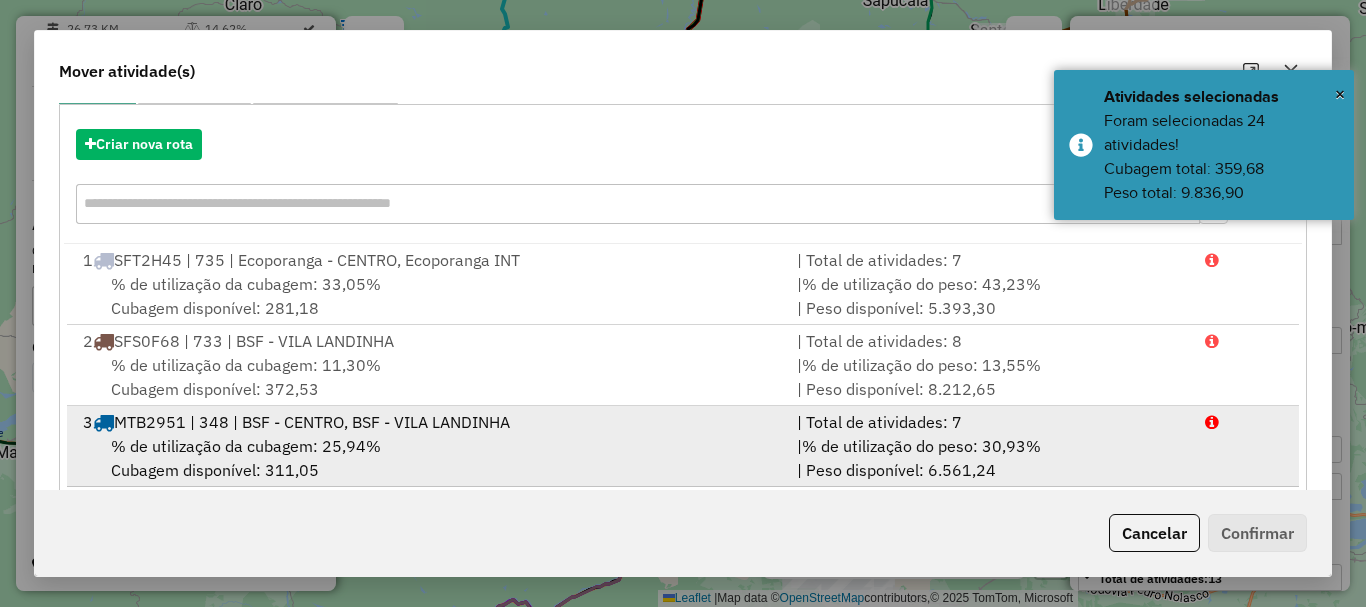 scroll, scrollTop: 397, scrollLeft: 0, axis: vertical 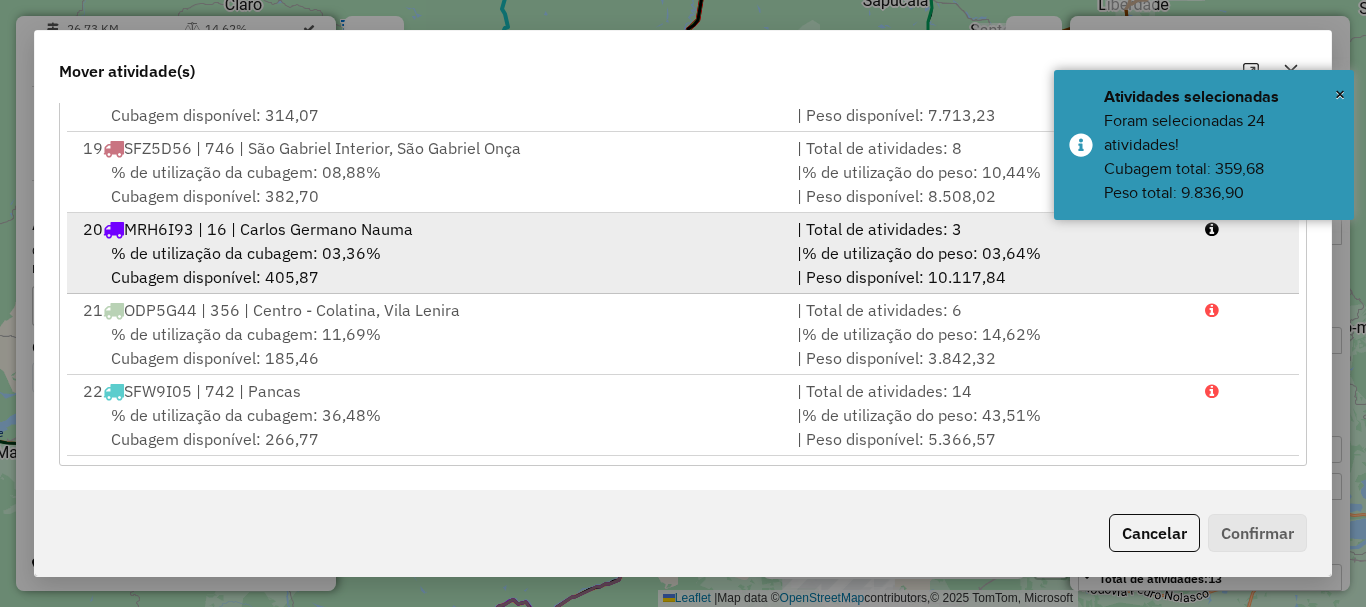 click on "MRH6I93 | 16 | Carlos Germano Nauma" at bounding box center [268, 229] 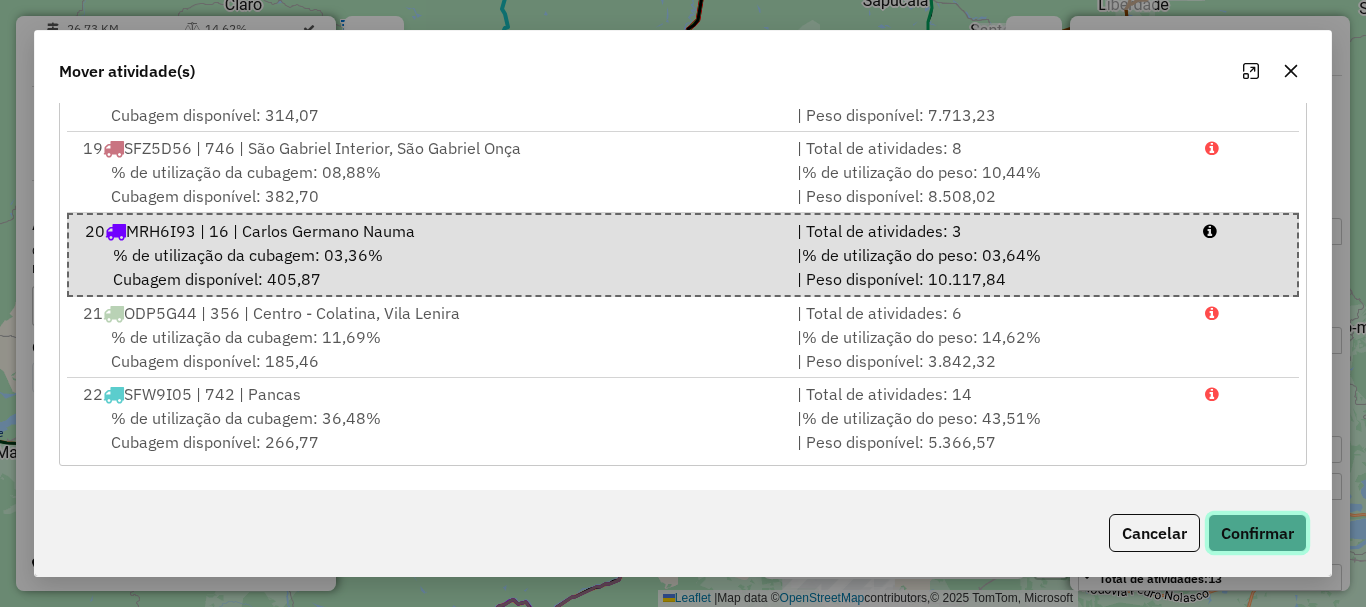click on "Confirmar" 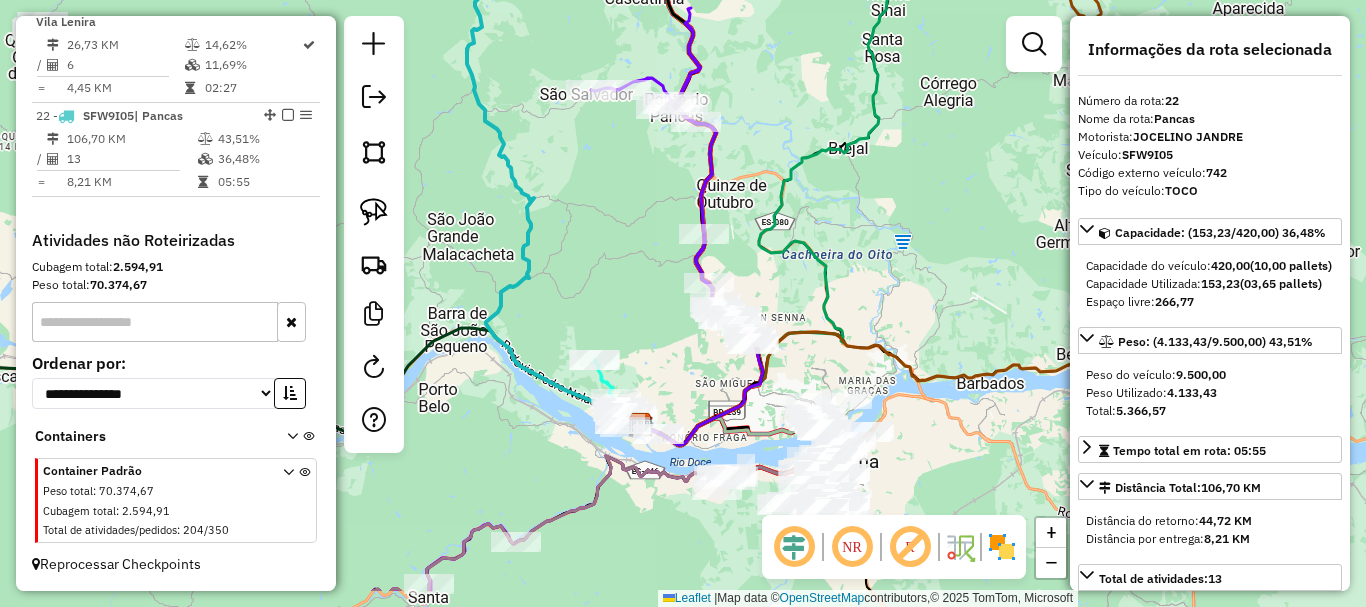 drag, startPoint x: 785, startPoint y: 341, endPoint x: 712, endPoint y: 192, distance: 165.92166 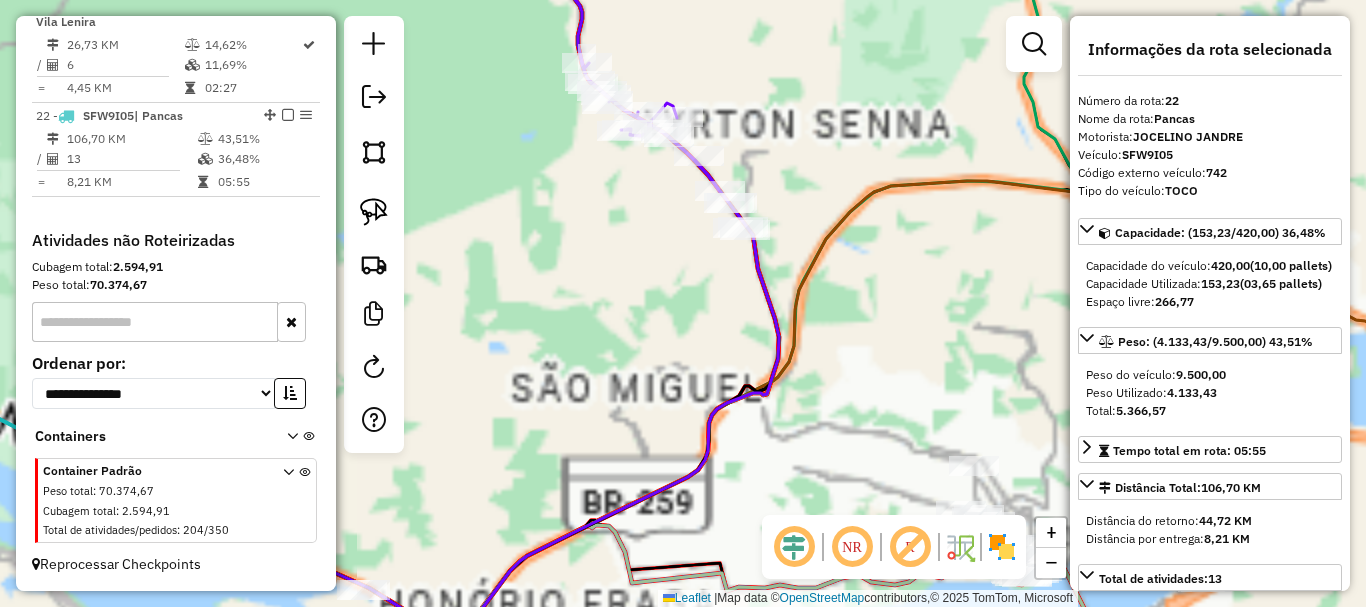 drag, startPoint x: 657, startPoint y: 247, endPoint x: 704, endPoint y: 266, distance: 50.695168 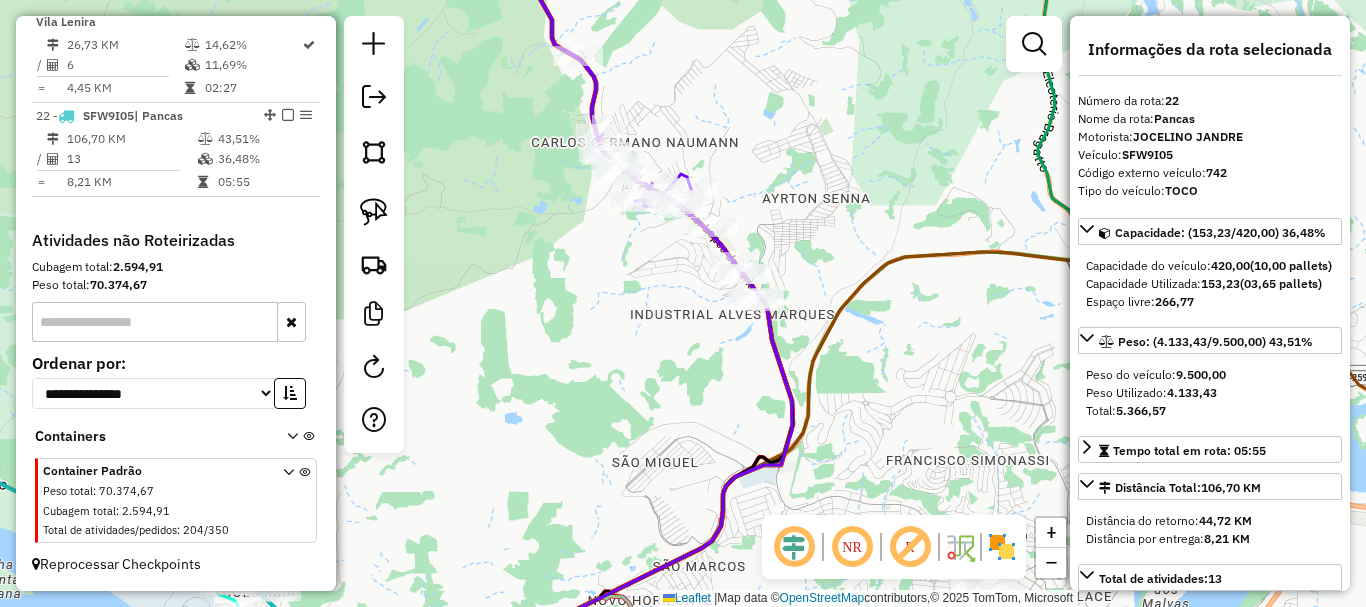 click on "Rota 22 - Placa SFW9I05  8526 - JOSE CARLOS BARBOSA Rota 20 - Placa MRH6I93  13394 - YELLOW CONVENIENCIA Janela de atendimento Grade de atendimento Capacidade Transportadoras Veículos Cliente Pedidos  Rotas Selecione os dias de semana para filtrar as janelas de atendimento  Seg   Ter   Qua   Qui   Sex   Sáb   Dom  Informe o período da janela de atendimento: De: Até:  Filtrar exatamente a janela do cliente  Considerar janela de atendimento padrão  Selecione os dias de semana para filtrar as grades de atendimento  Seg   Ter   Qua   Qui   Sex   Sáb   Dom   Considerar clientes sem dia de atendimento cadastrado  Clientes fora do dia de atendimento selecionado Filtrar as atividades entre os valores definidos abaixo:  Peso mínimo:   Peso máximo:   Cubagem mínima:   Cubagem máxima:   De:   Até:  Filtrar as atividades entre o tempo de atendimento definido abaixo:  De:   Até:   Considerar capacidade total dos clientes não roteirizados Transportadora: Selecione um ou mais itens Tipo de veículo: Veículo: +" 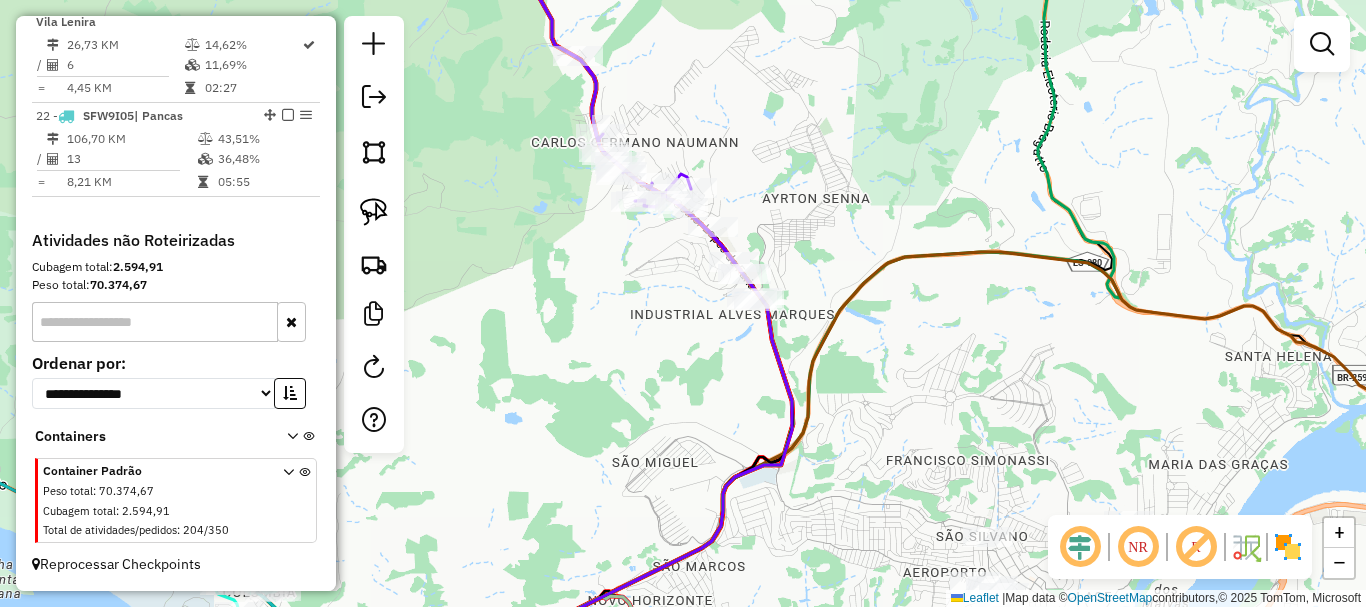 drag, startPoint x: 500, startPoint y: 133, endPoint x: 519, endPoint y: 137, distance: 19.416489 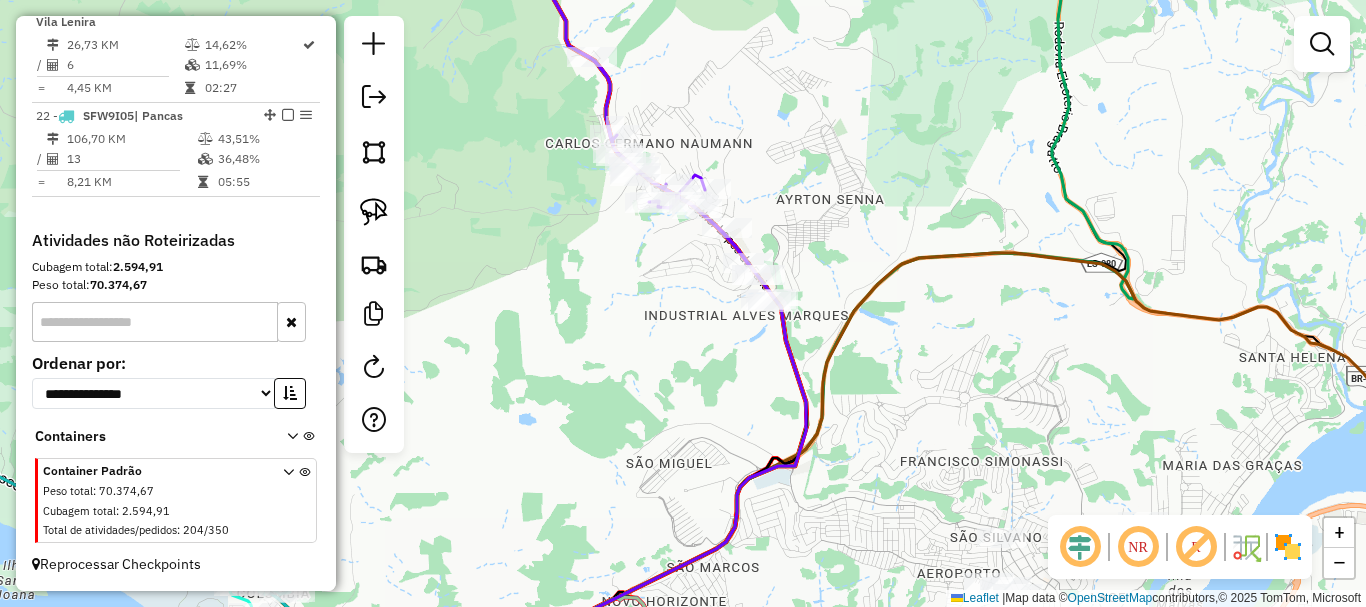 click on "Janela de atendimento Grade de atendimento Capacidade Transportadoras Veículos Cliente Pedidos  Rotas Selecione os dias de semana para filtrar as janelas de atendimento  Seg   Ter   Qua   Qui   Sex   Sáb   Dom  Informe o período da janela de atendimento: De: Até:  Filtrar exatamente a janela do cliente  Considerar janela de atendimento padrão  Selecione os dias de semana para filtrar as grades de atendimento  Seg   Ter   Qua   Qui   Sex   Sáb   Dom   Considerar clientes sem dia de atendimento cadastrado  Clientes fora do dia de atendimento selecionado Filtrar as atividades entre os valores definidos abaixo:  Peso mínimo:   Peso máximo:   Cubagem mínima:   Cubagem máxima:   De:   Até:  Filtrar as atividades entre o tempo de atendimento definido abaixo:  De:   Até:   Considerar capacidade total dos clientes não roteirizados Transportadora: Selecione um ou mais itens Tipo de veículo: Selecione um ou mais itens Veículo: Selecione um ou mais itens Motorista: Selecione um ou mais itens Nome: Rótulo:" 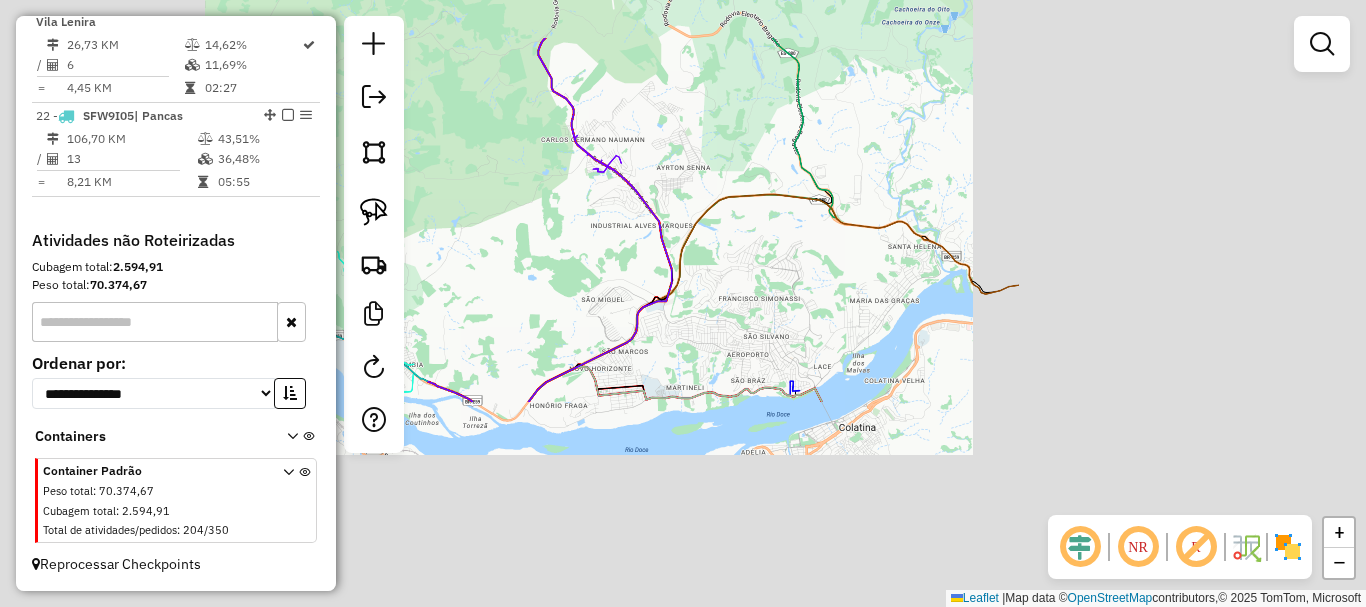 click on "Janela de atendimento Grade de atendimento Capacidade Transportadoras Veículos Cliente Pedidos  Rotas Selecione os dias de semana para filtrar as janelas de atendimento  Seg   Ter   Qua   Qui   Sex   Sáb   Dom  Informe o período da janela de atendimento: De: Até:  Filtrar exatamente a janela do cliente  Considerar janela de atendimento padrão  Selecione os dias de semana para filtrar as grades de atendimento  Seg   Ter   Qua   Qui   Sex   Sáb   Dom   Considerar clientes sem dia de atendimento cadastrado  Clientes fora do dia de atendimento selecionado Filtrar as atividades entre os valores definidos abaixo:  Peso mínimo:   Peso máximo:   Cubagem mínima:   Cubagem máxima:   De:   Até:  Filtrar as atividades entre o tempo de atendimento definido abaixo:  De:   Até:   Considerar capacidade total dos clientes não roteirizados Transportadora: Selecione um ou mais itens Tipo de veículo: Selecione um ou mais itens Veículo: Selecione um ou mais itens Motorista: Selecione um ou mais itens Nome: Rótulo:" 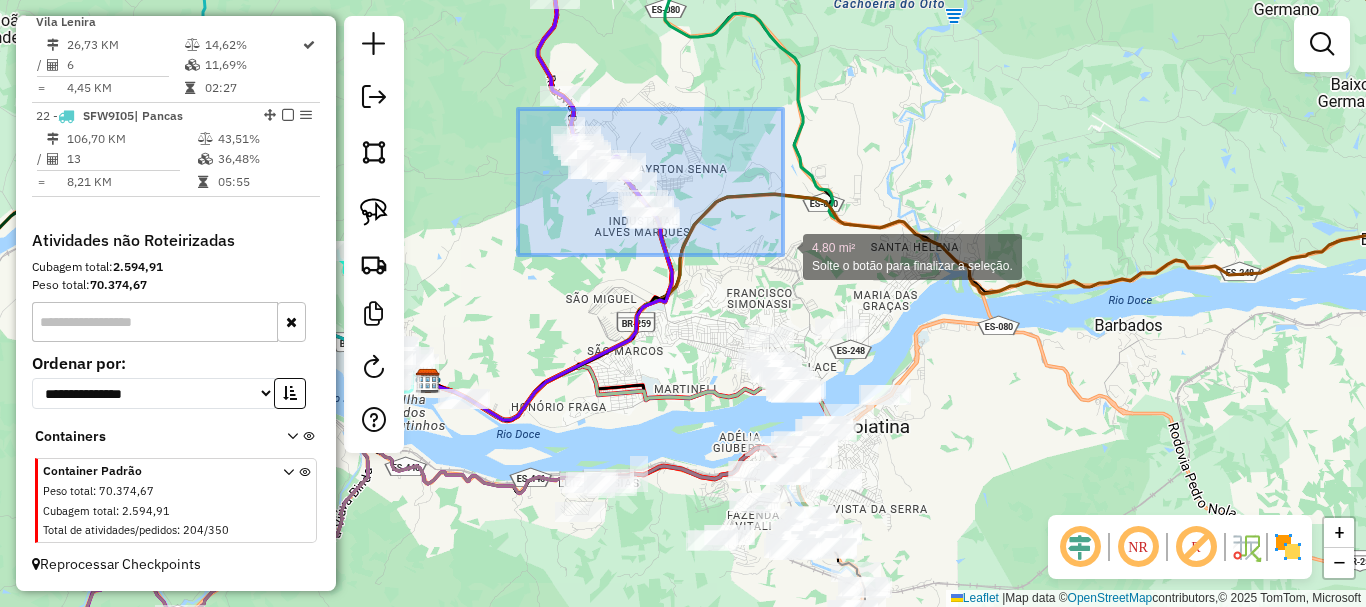drag, startPoint x: 518, startPoint y: 109, endPoint x: 787, endPoint y: 258, distance: 307.50934 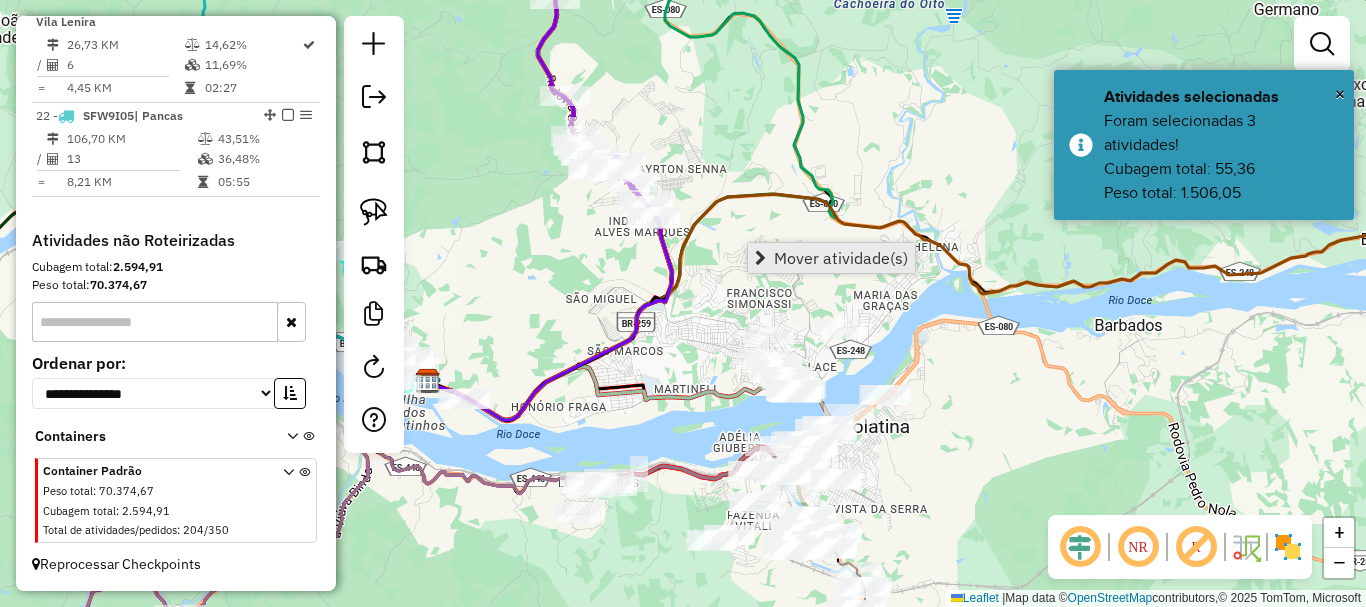 click on "Mover atividade(s)" at bounding box center (841, 258) 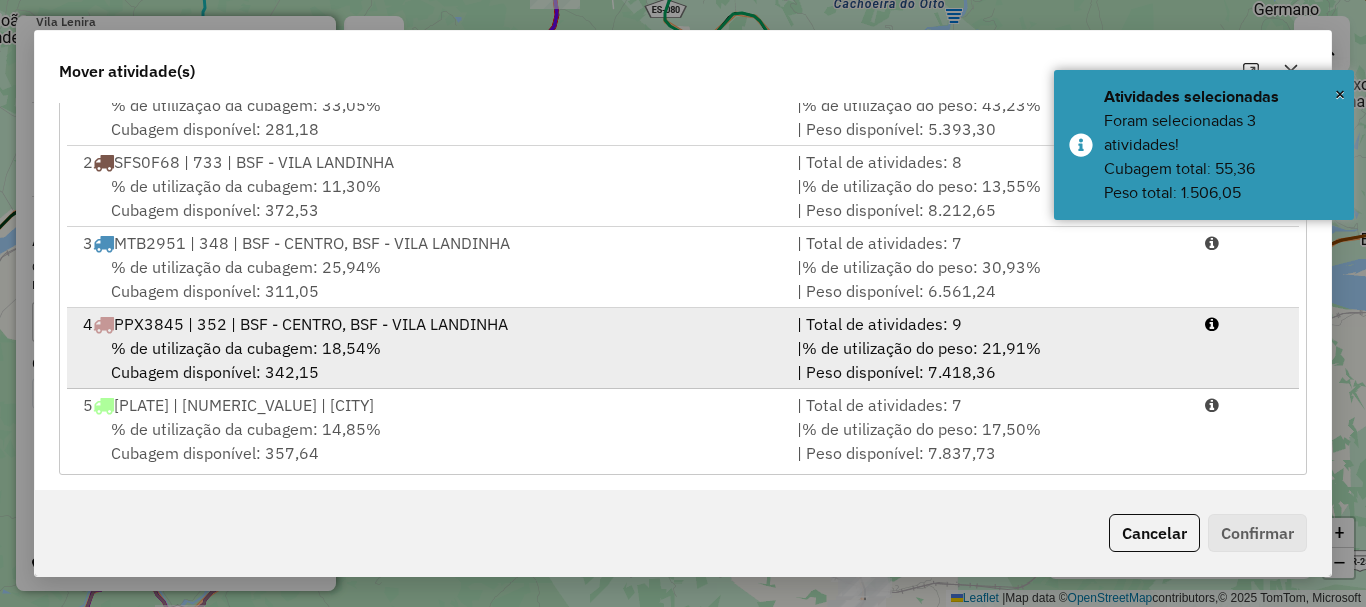 scroll, scrollTop: 397, scrollLeft: 0, axis: vertical 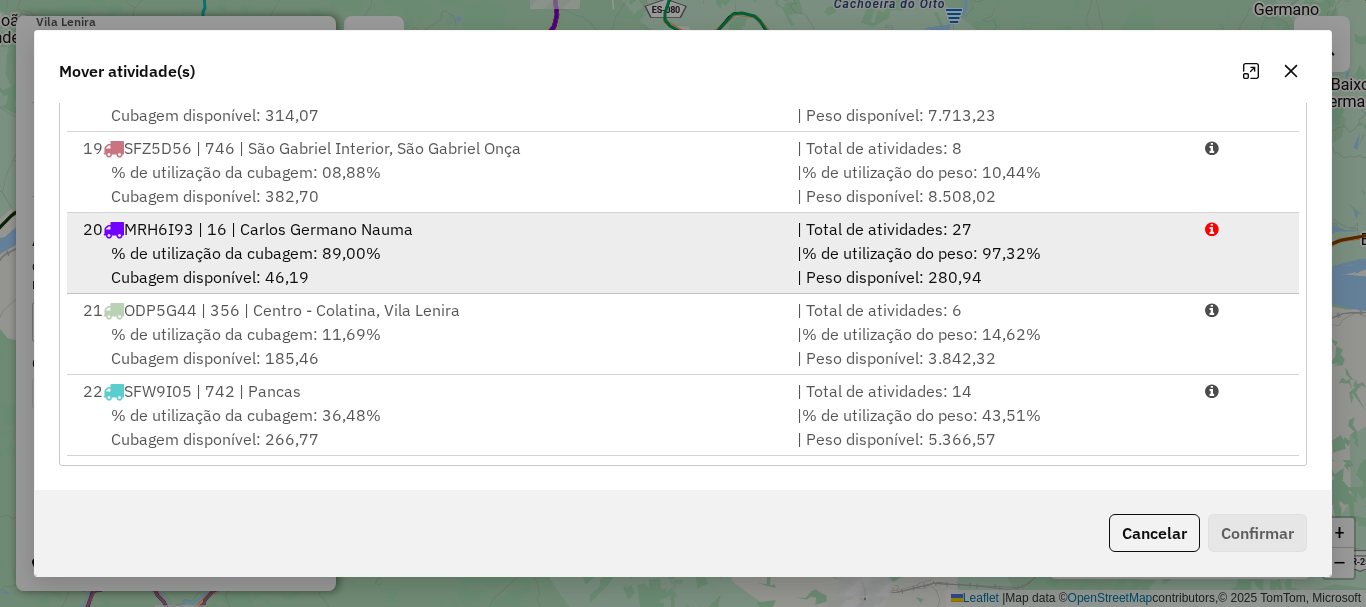 click on "% de utilização da cubagem: 89,00%" at bounding box center (246, 253) 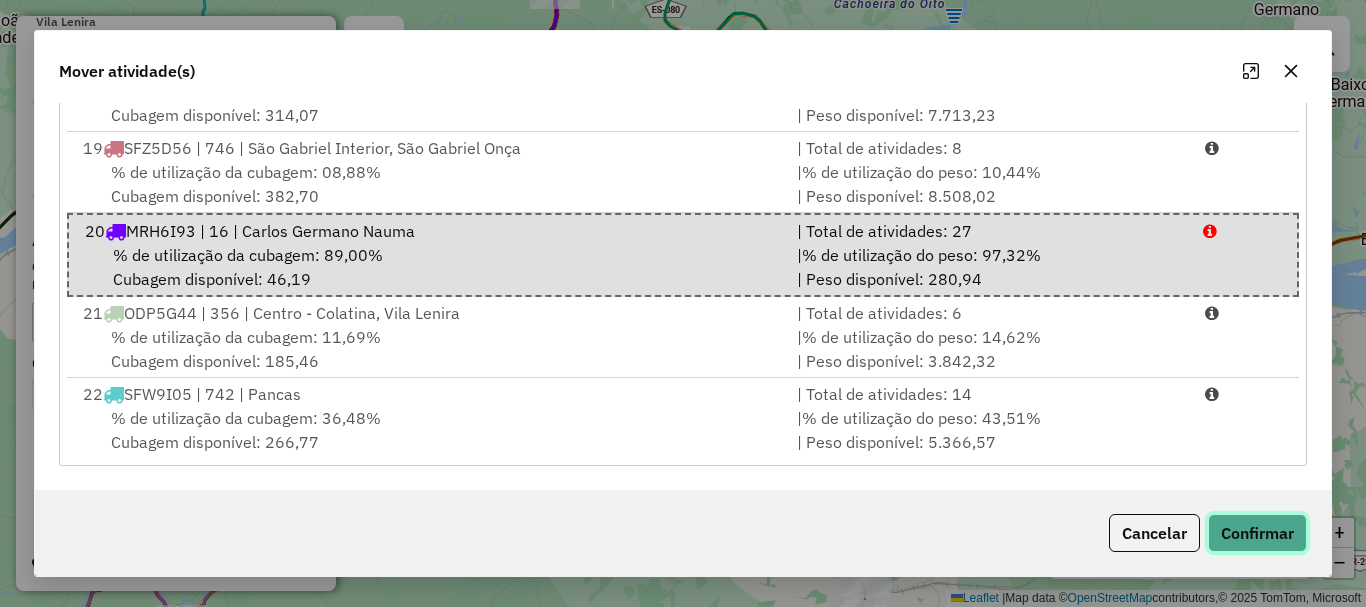 click on "Confirmar" 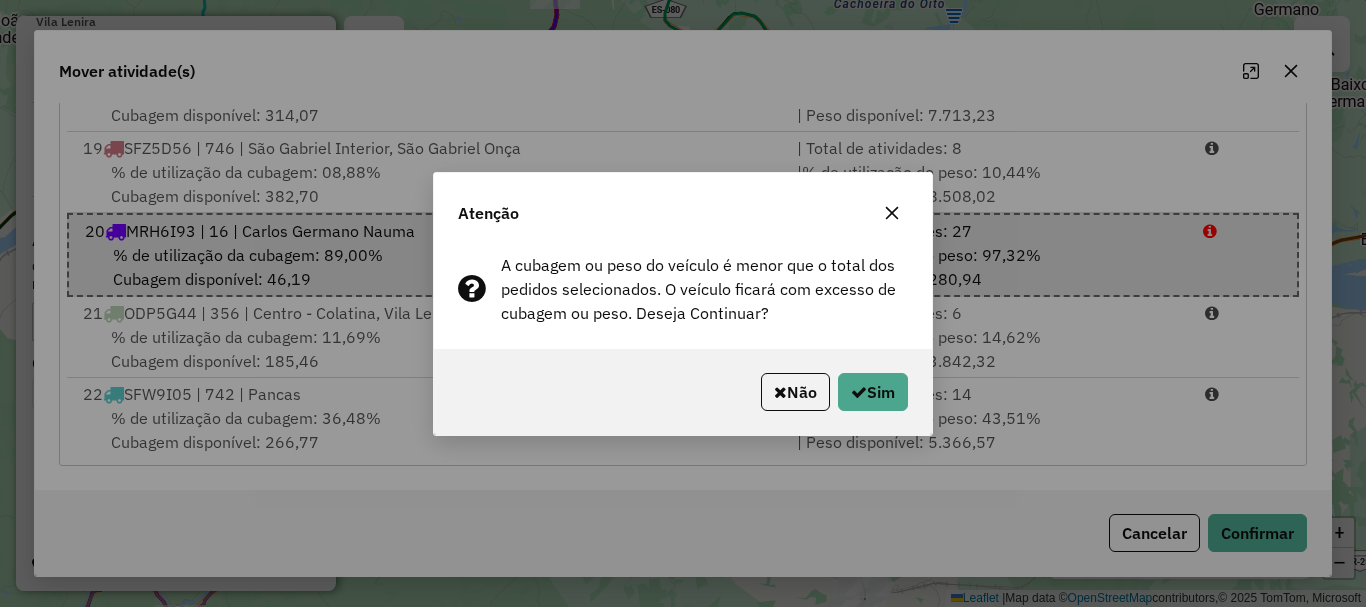 click on "Não   Sim" 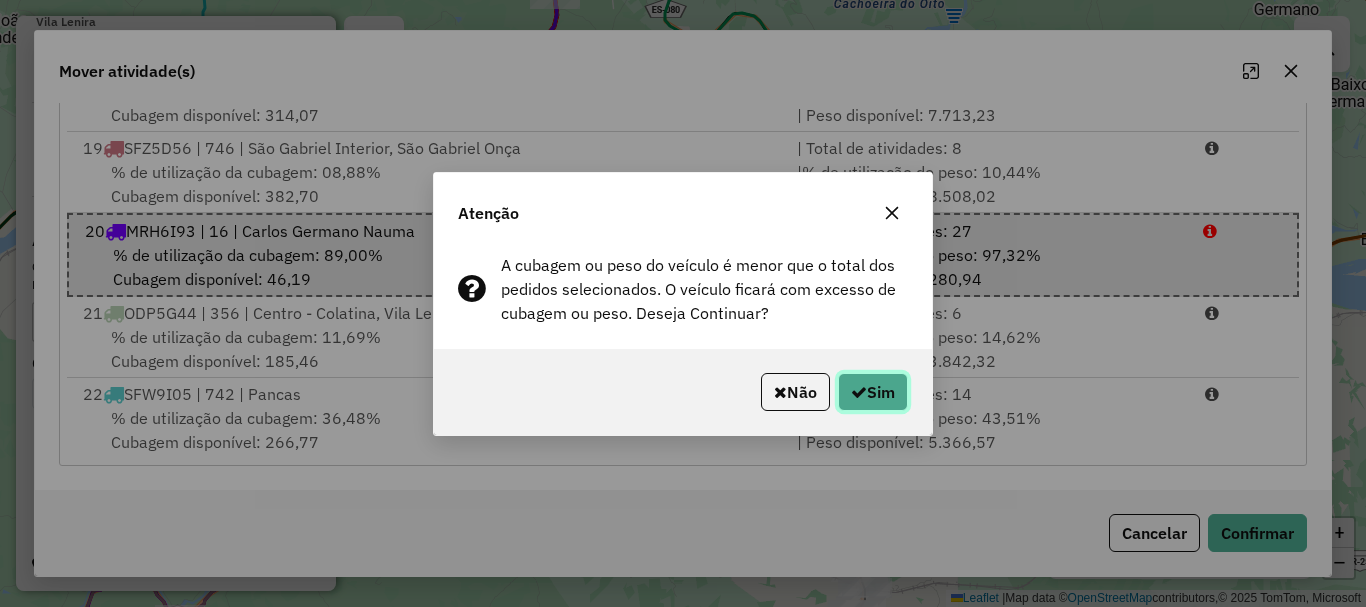 click on "Sim" 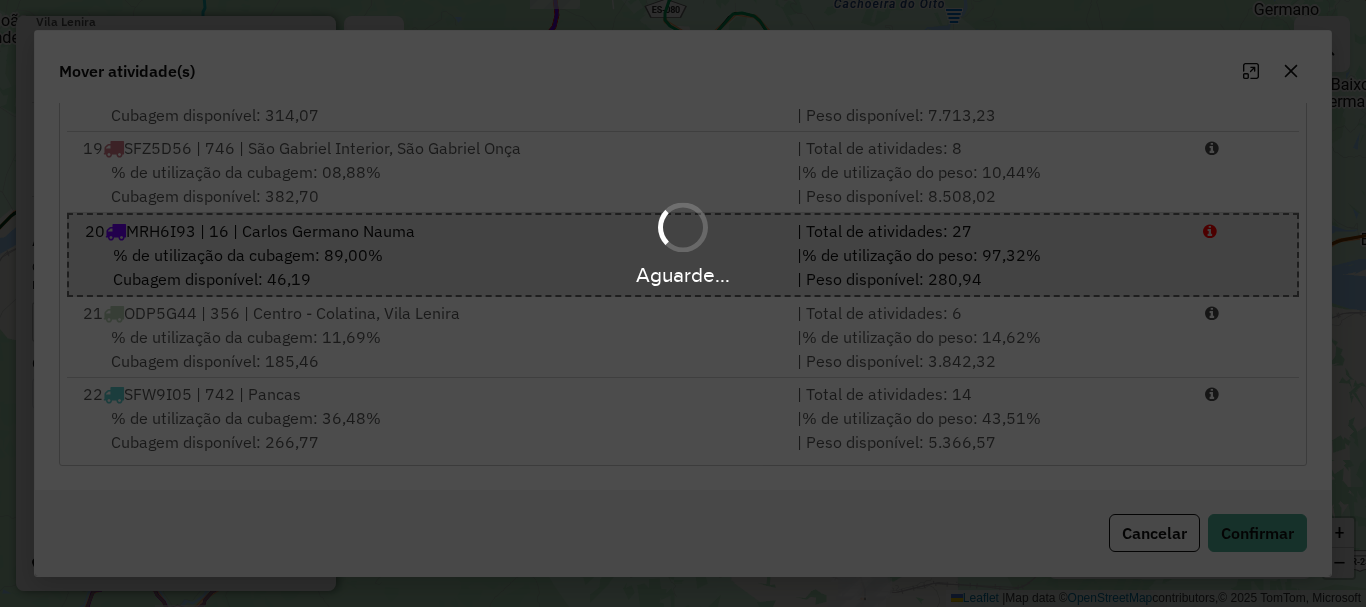 click on "Aguarde..." at bounding box center (683, 303) 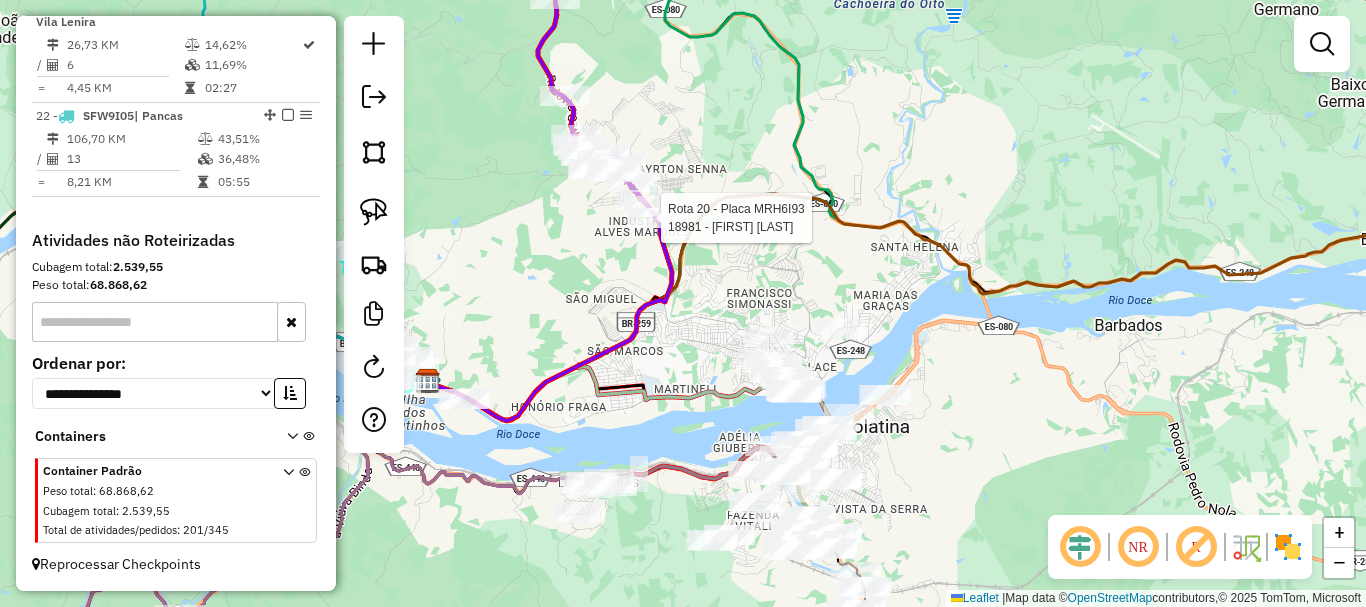 select on "**********" 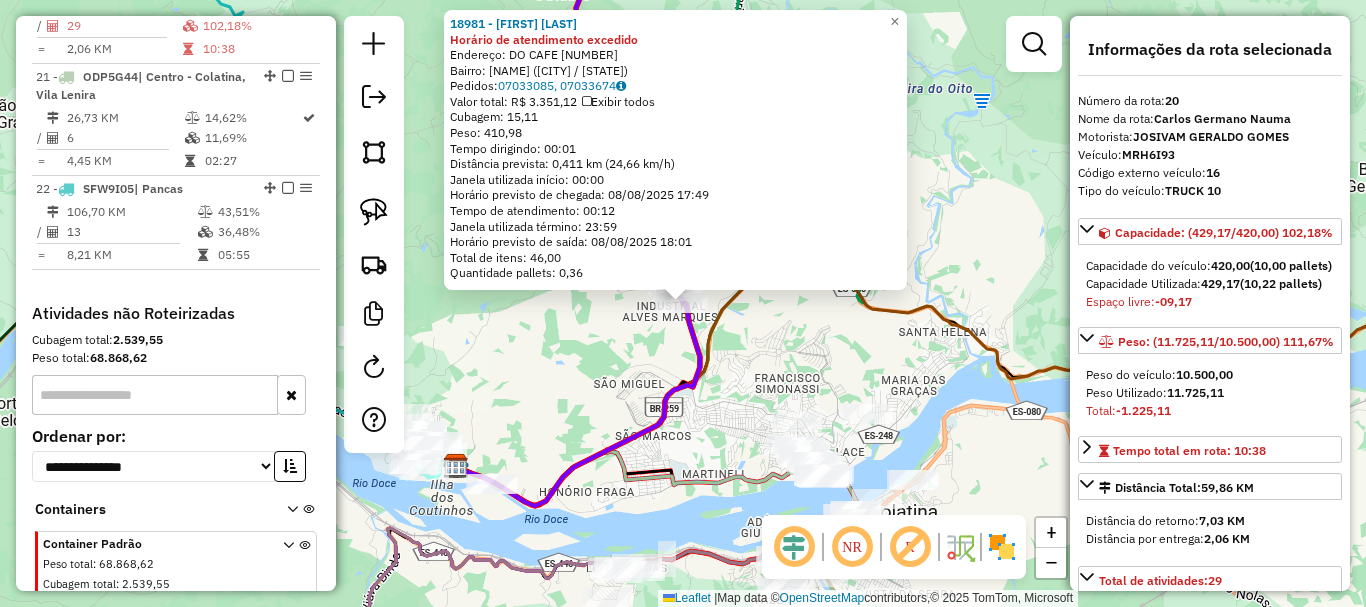scroll, scrollTop: 2819, scrollLeft: 0, axis: vertical 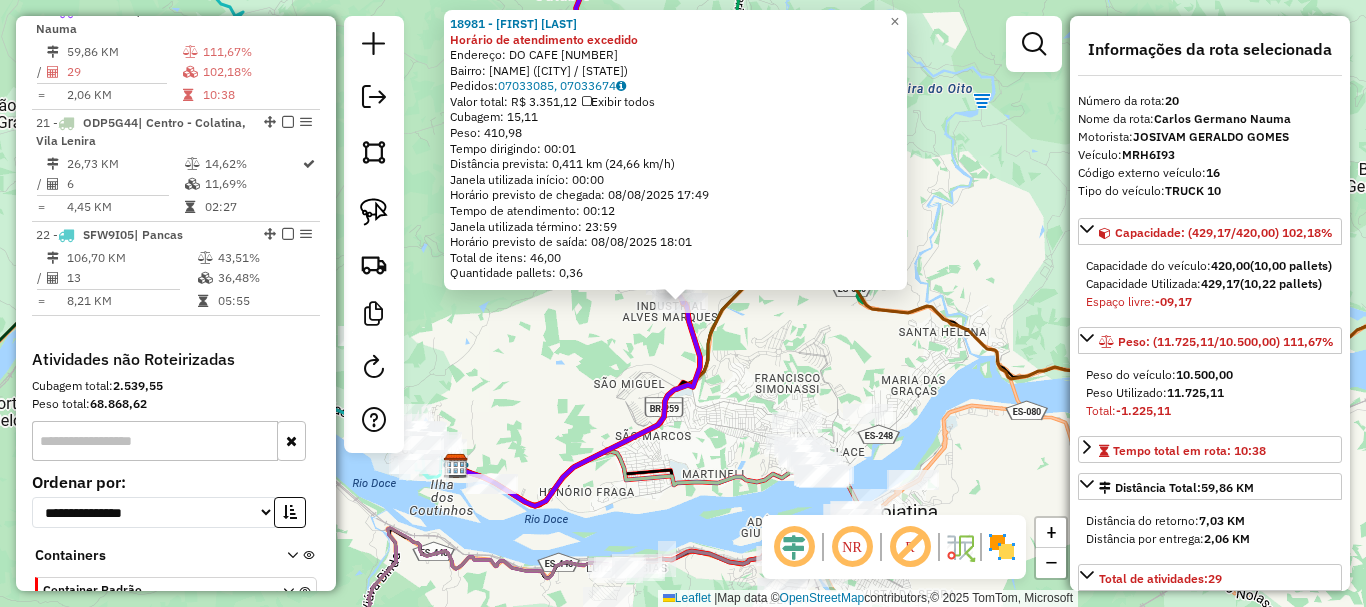 drag, startPoint x: 595, startPoint y: 381, endPoint x: 665, endPoint y: 476, distance: 118.004234 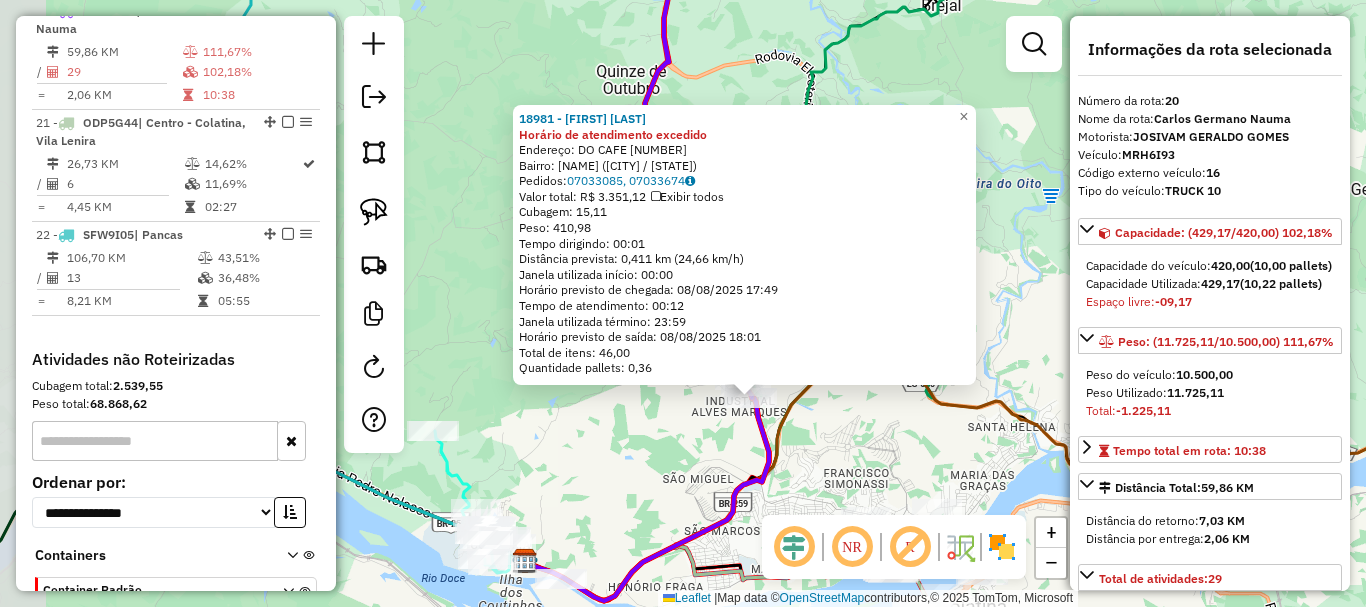 click on "18981 - AUTO POSTO SANTA ANA Horário de atendimento excedido  Endereço:  DO CAFE 1871   Bairro: CARLOS GERMANO NAUMANN (COLATINA / ES)   Pedidos:  07033085, 07033674   Valor total: R$ 3.351,12   Exibir todos   Cubagem: 15,11  Peso: 410,98  Tempo dirigindo: 00:01   Distância prevista: 0,411 km (24,66 km/h)   Janela utilizada início: 00:00   Horário previsto de chegada: 08/08/2025 17:49   Tempo de atendimento: 00:12   Janela utilizada término: 23:59   Horário previsto de saída: 08/08/2025 18:01   Total de itens: 46,00   Quantidade pallets: 0,36  × Janela de atendimento Grade de atendimento Capacidade Transportadoras Veículos Cliente Pedidos  Rotas Selecione os dias de semana para filtrar as janelas de atendimento  Seg   Ter   Qua   Qui   Sex   Sáb   Dom  Informe o período da janela de atendimento: De: Até:  Filtrar exatamente a janela do cliente  Considerar janela de atendimento padrão  Selecione os dias de semana para filtrar as grades de atendimento  Seg   Ter   Qua   Qui   Sex   Sáb   Dom  De:" 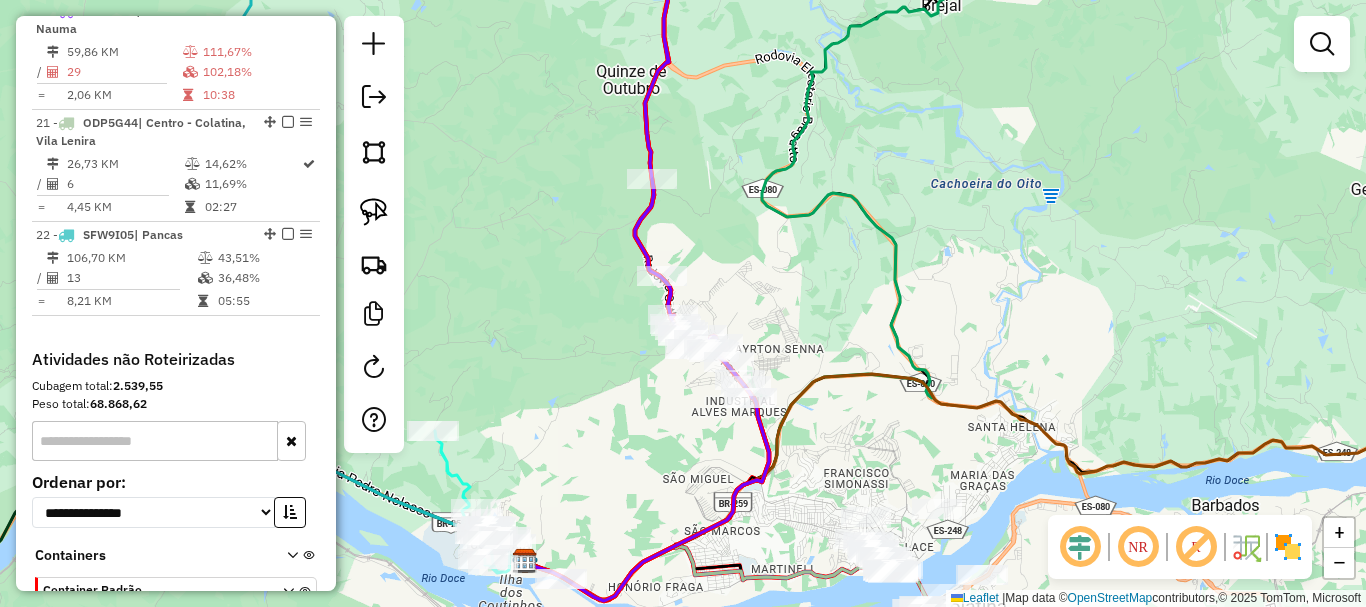 drag, startPoint x: 619, startPoint y: 386, endPoint x: 625, endPoint y: 404, distance: 18.973665 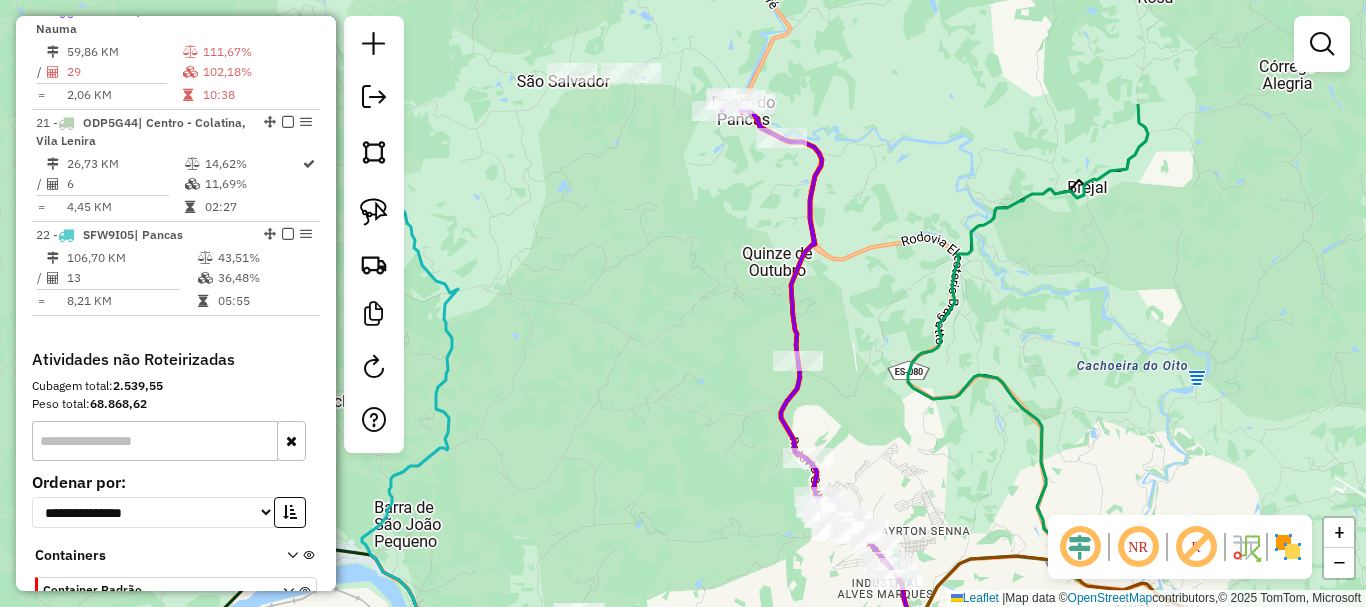 drag, startPoint x: 627, startPoint y: 404, endPoint x: 768, endPoint y: 569, distance: 217.03917 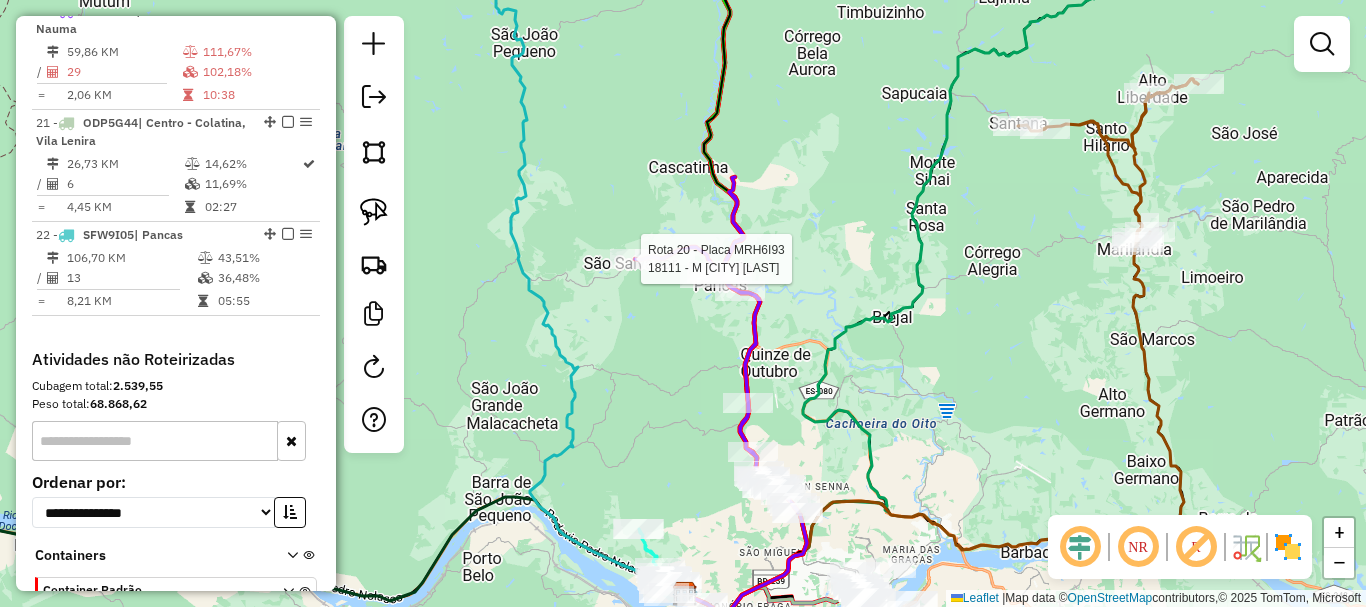 select on "**********" 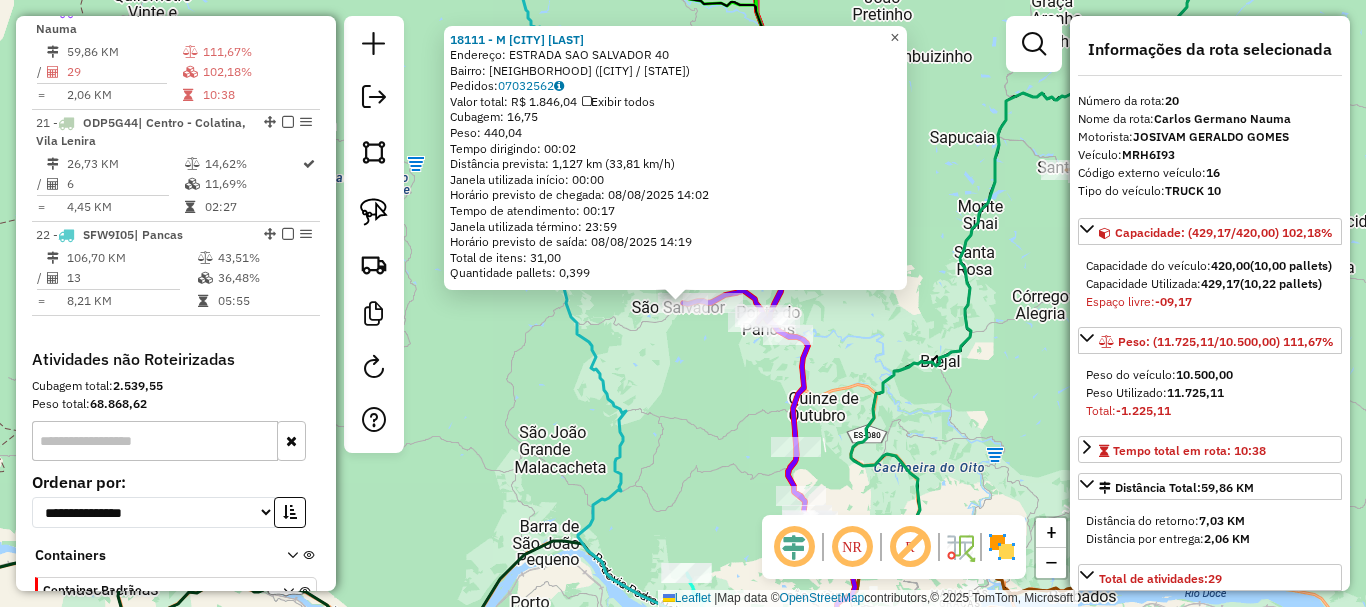 click on "×" 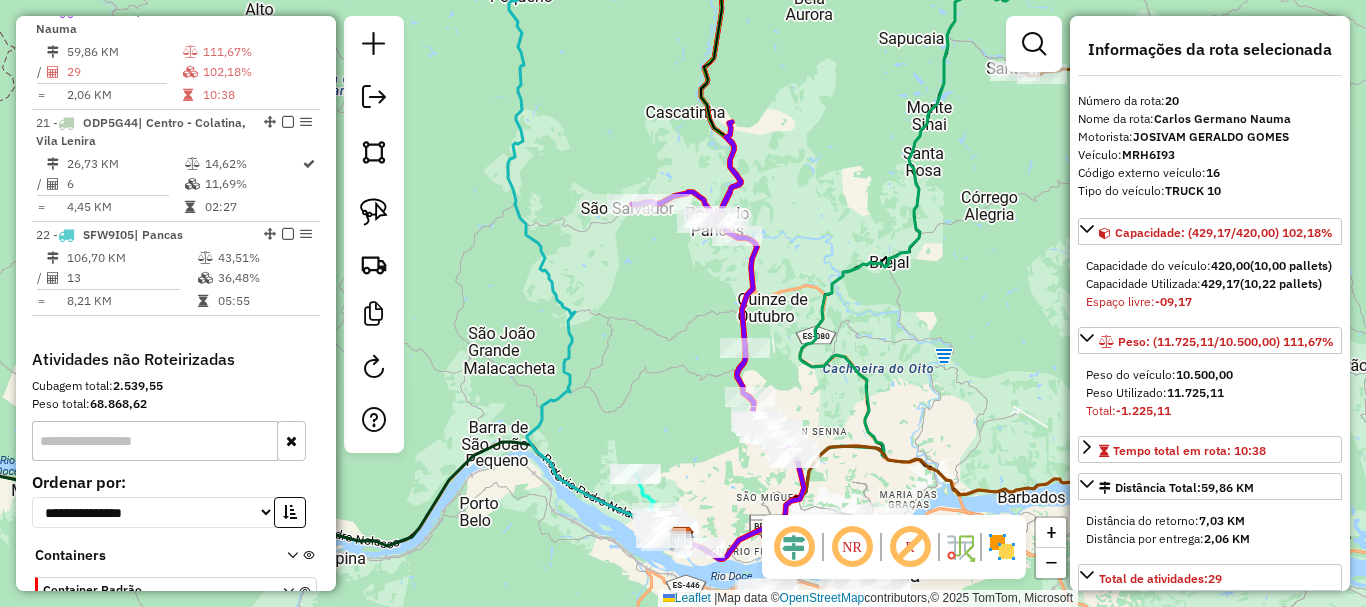 drag, startPoint x: 843, startPoint y: 189, endPoint x: 799, endPoint y: 127, distance: 76.02631 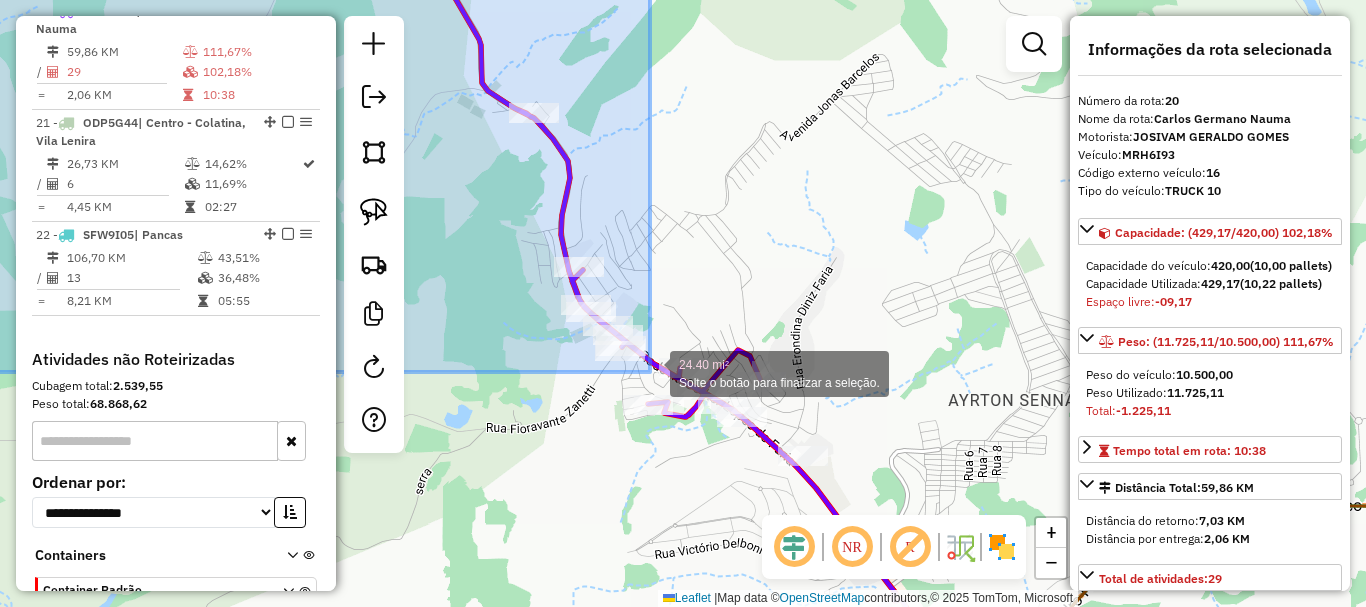 drag, startPoint x: 560, startPoint y: 90, endPoint x: 650, endPoint y: 372, distance: 296.01352 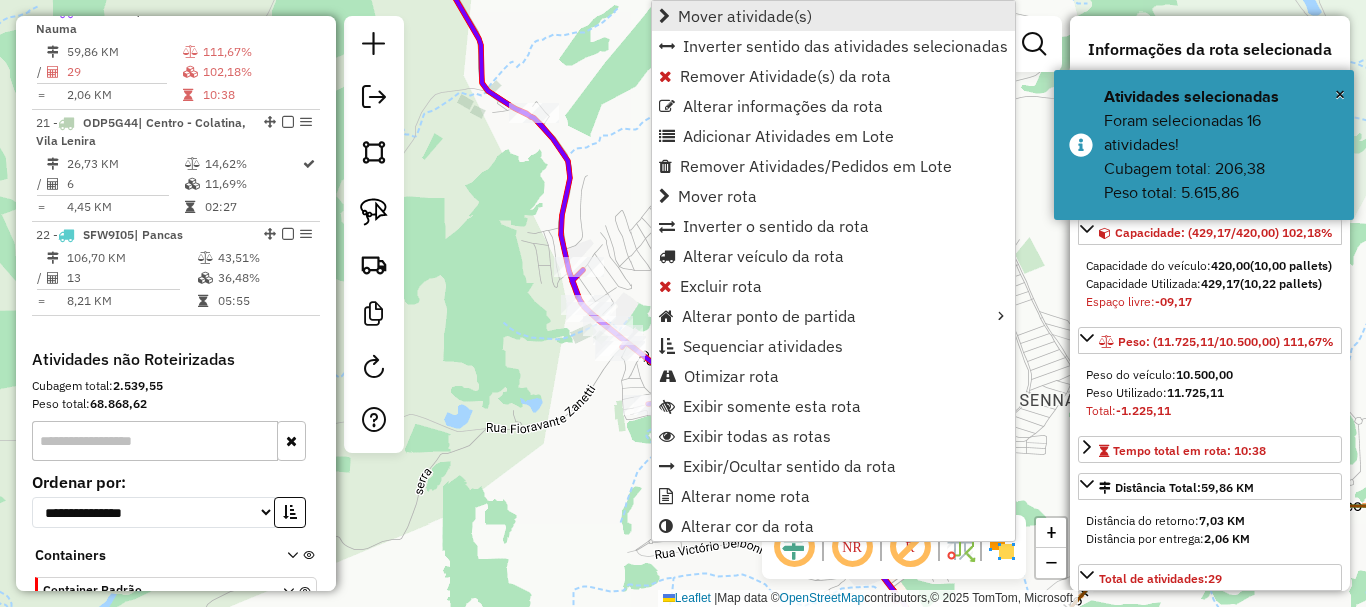 click on "Mover atividade(s)" at bounding box center [745, 16] 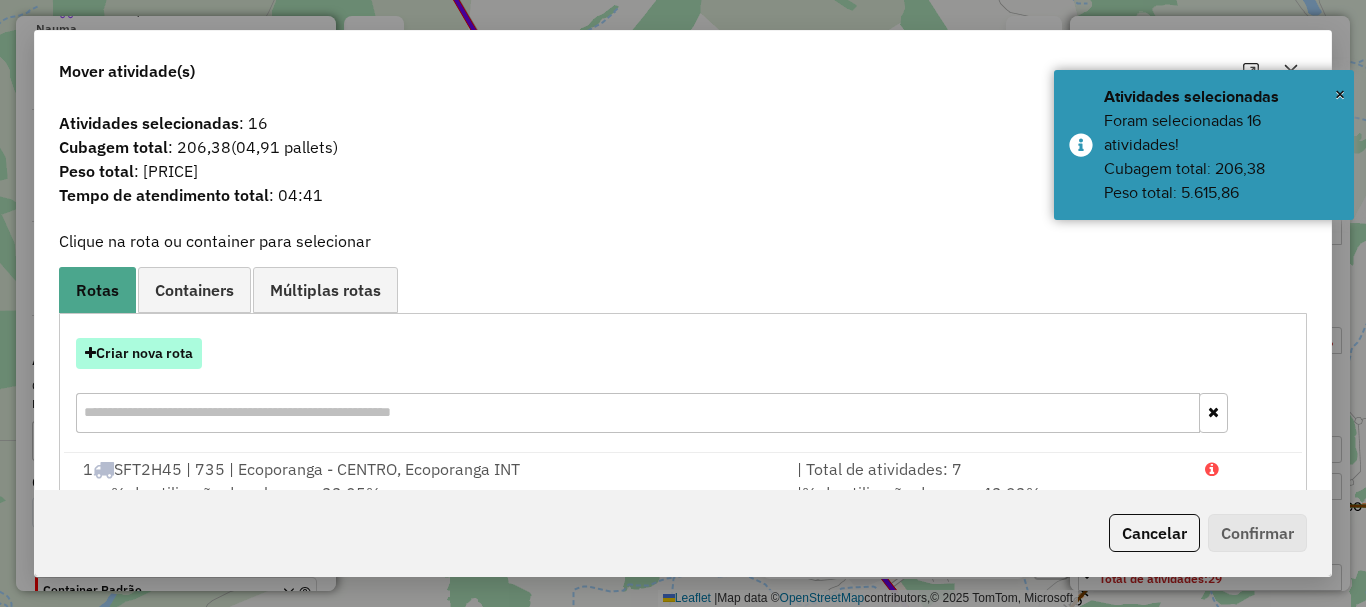 click on "Criar nova rota" at bounding box center [139, 353] 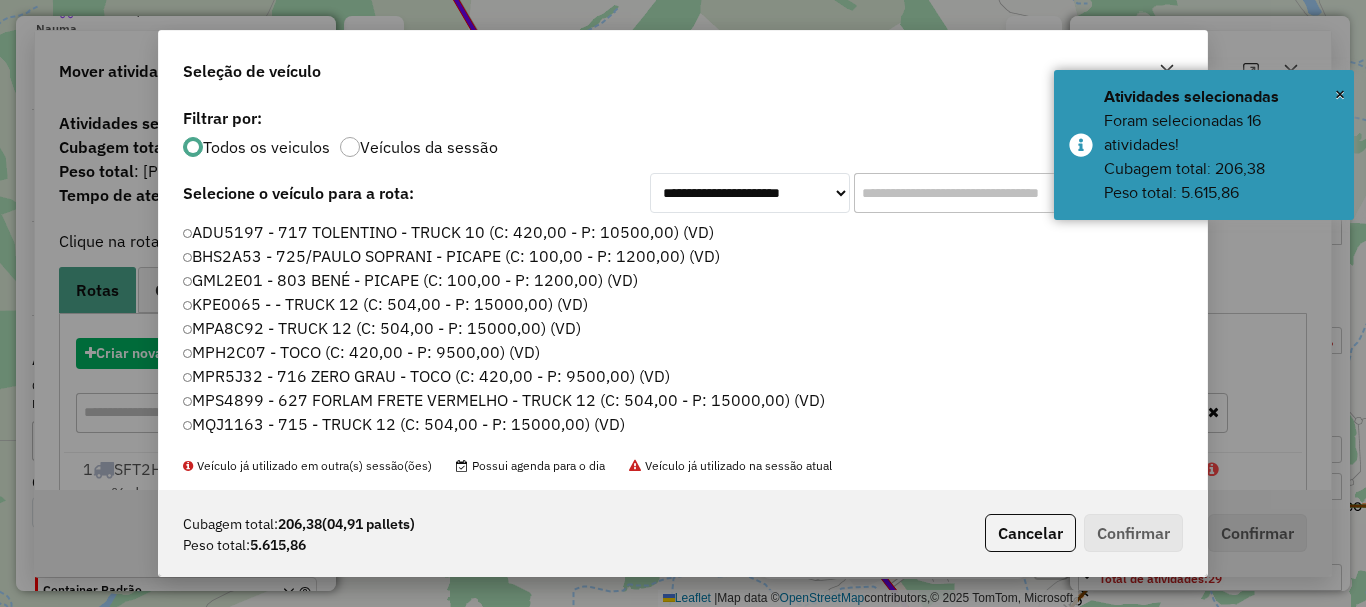 scroll, scrollTop: 11, scrollLeft: 6, axis: both 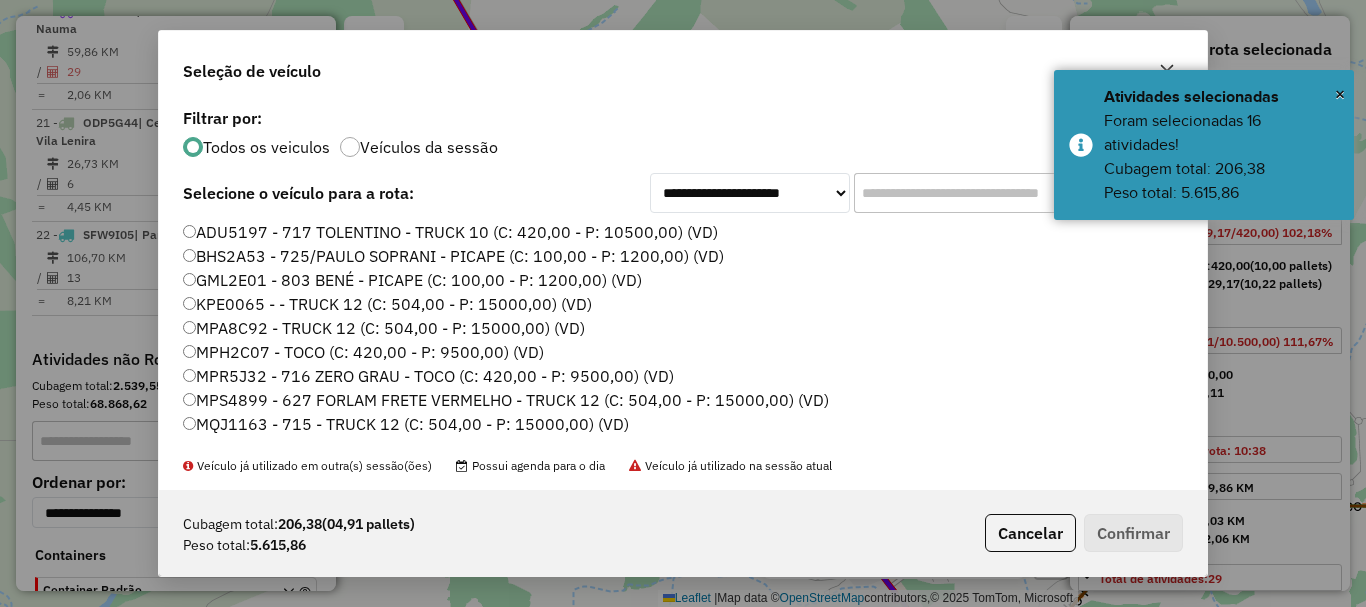 drag, startPoint x: 902, startPoint y: 210, endPoint x: 893, endPoint y: 192, distance: 20.12461 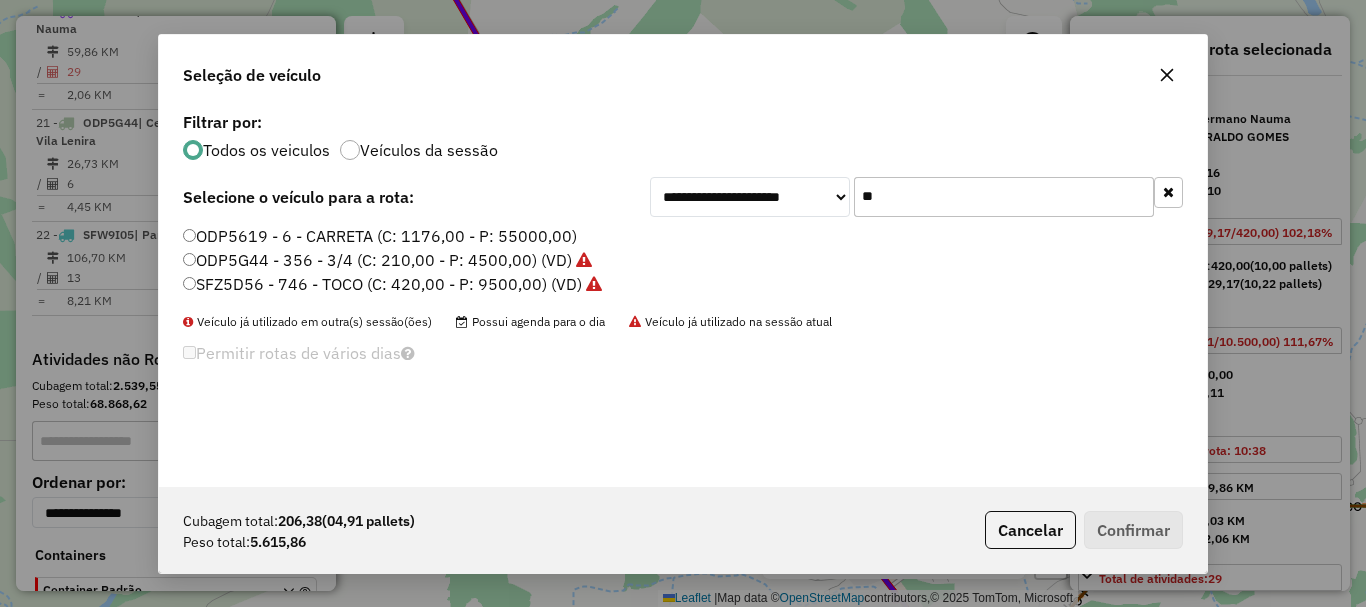 type on "**" 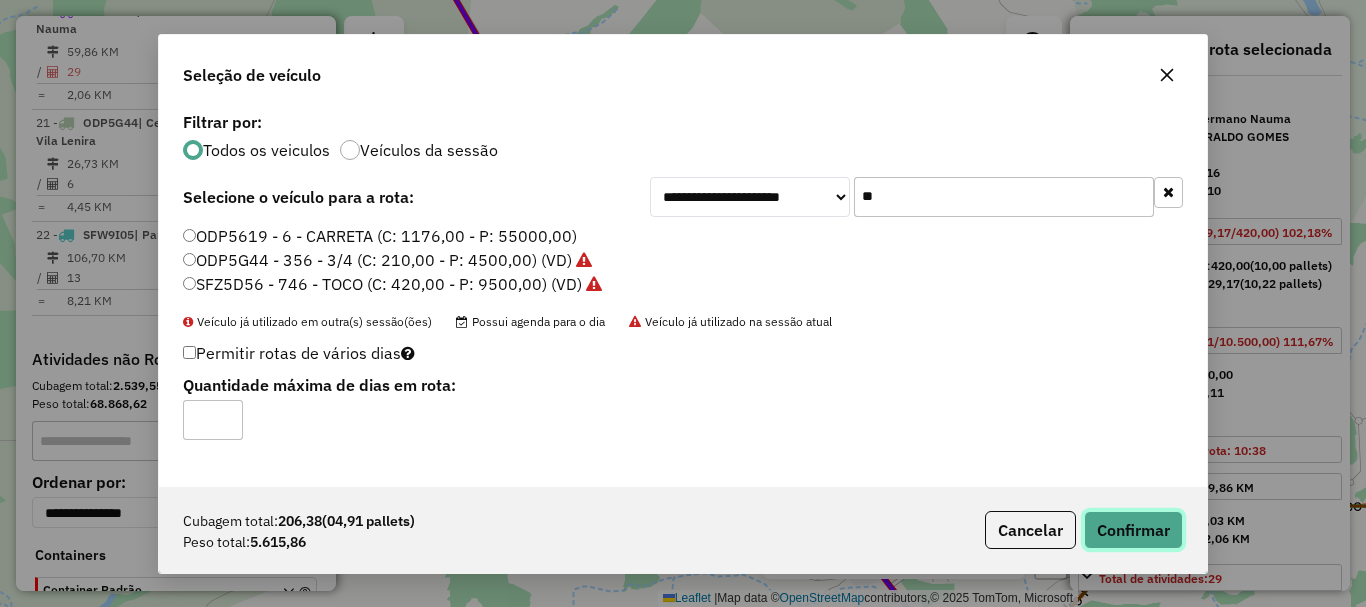 click on "Confirmar" 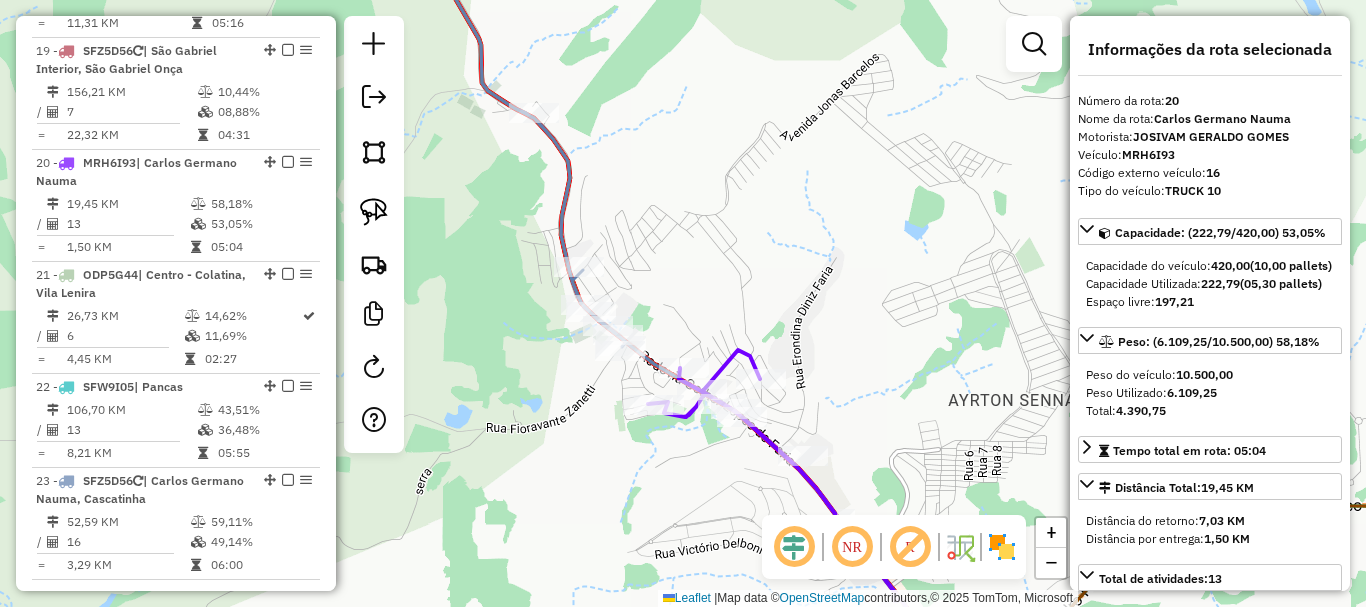 scroll, scrollTop: 2819, scrollLeft: 0, axis: vertical 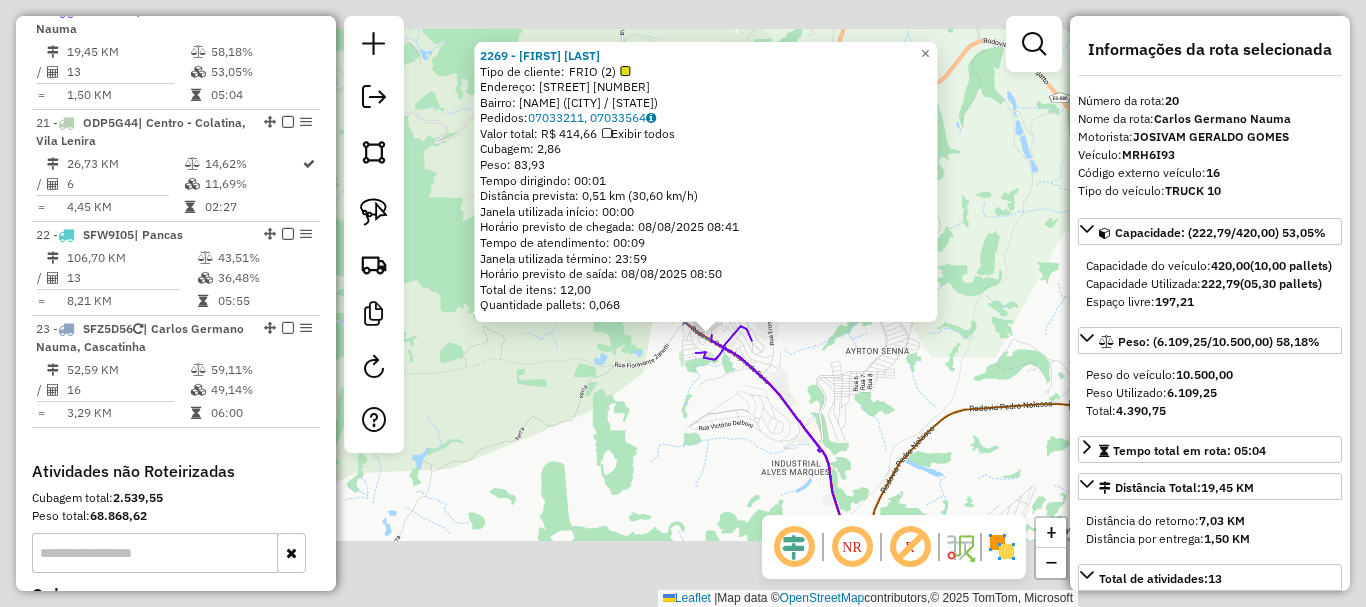 click on "Rota 20 - Placa MRH6I93  387 - BENEDITO DOS REIS PA 2269 - MARIA LUIZA BIANQUE  Tipo de cliente:   FRIO (2)   Endereço: RET DO CAFÉ                       3195   Bairro: CARLOS GERMANO NAUMANN (COLATINA / ES)   Pedidos:  07033211, 07033564   Valor total: R$ 414,66   Exibir todos   Cubagem: 2,86  Peso: 83,93  Tempo dirigindo: 00:01   Distância prevista: 0,51 km (30,60 km/h)   Janela utilizada início: 00:00   Horário previsto de chegada: 08/08/2025 08:41   Tempo de atendimento: 00:09   Janela utilizada término: 23:59   Horário previsto de saída: 08/08/2025 08:50   Total de itens: 12,00   Quantidade pallets: 0,068  × Janela de atendimento Grade de atendimento Capacidade Transportadoras Veículos Cliente Pedidos  Rotas Selecione os dias de semana para filtrar as janelas de atendimento  Seg   Ter   Qua   Qui   Sex   Sáb   Dom  Informe o período da janela de atendimento: De: Até:  Filtrar exatamente a janela do cliente  Considerar janela de atendimento padrão   Seg   Ter   Qua   Qui   Sex   Sáb   Dom" 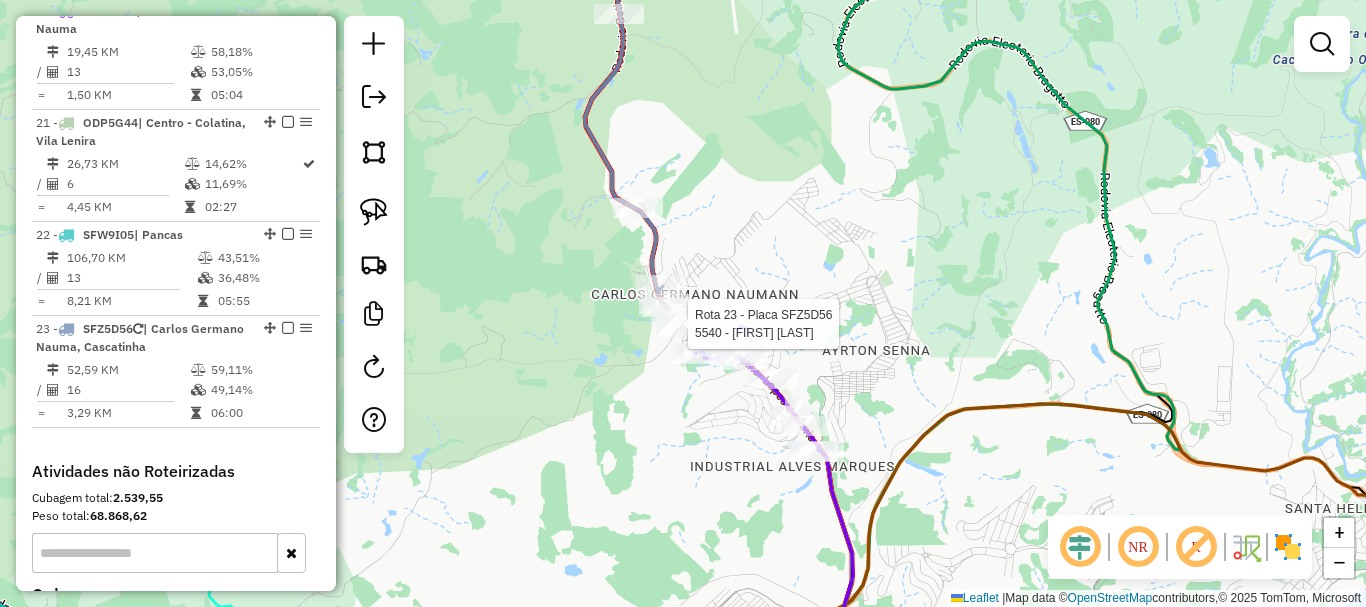 select on "**********" 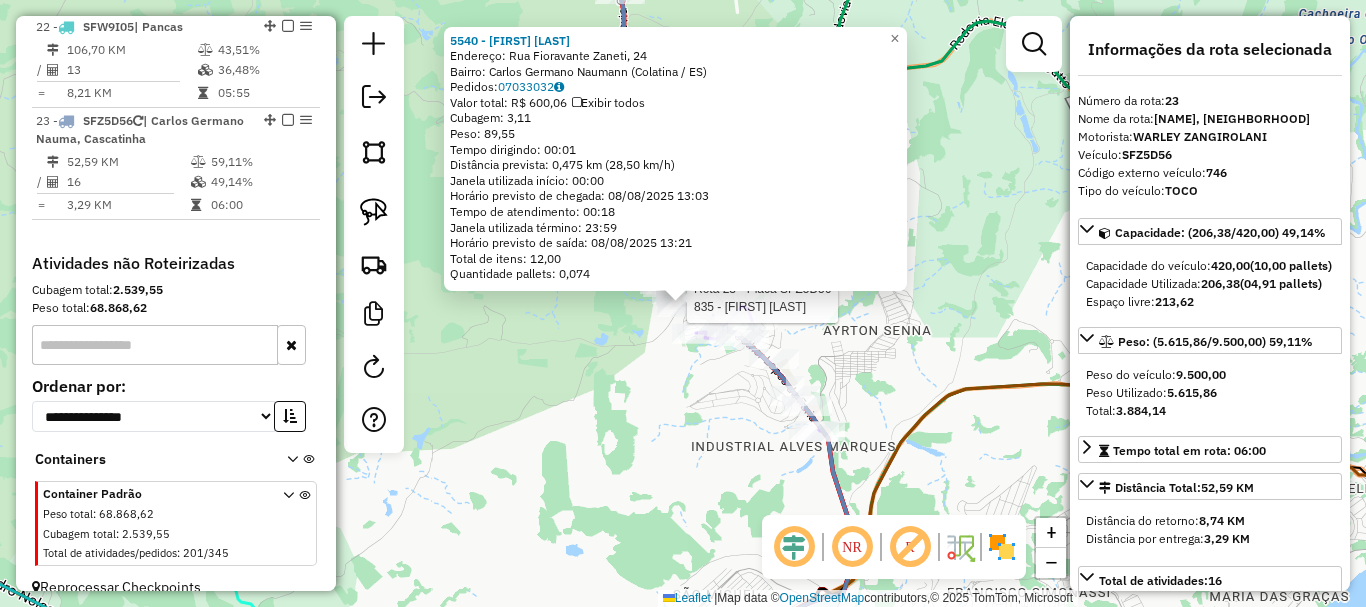 scroll, scrollTop: 3068, scrollLeft: 0, axis: vertical 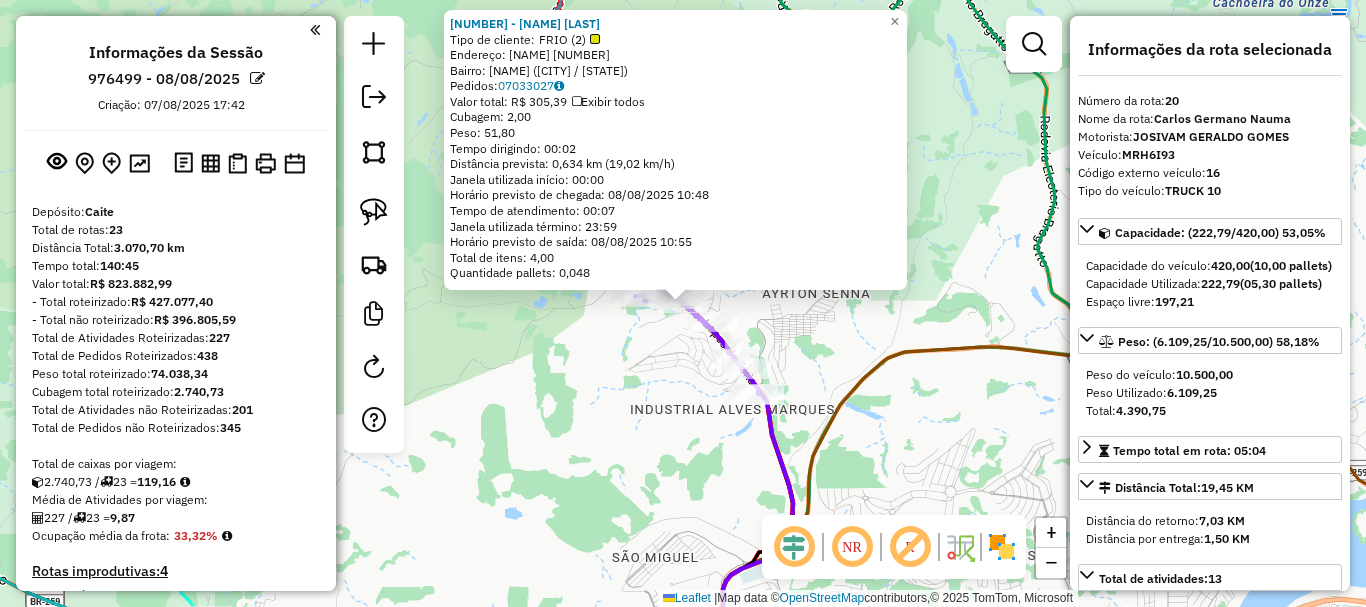 select on "**********" 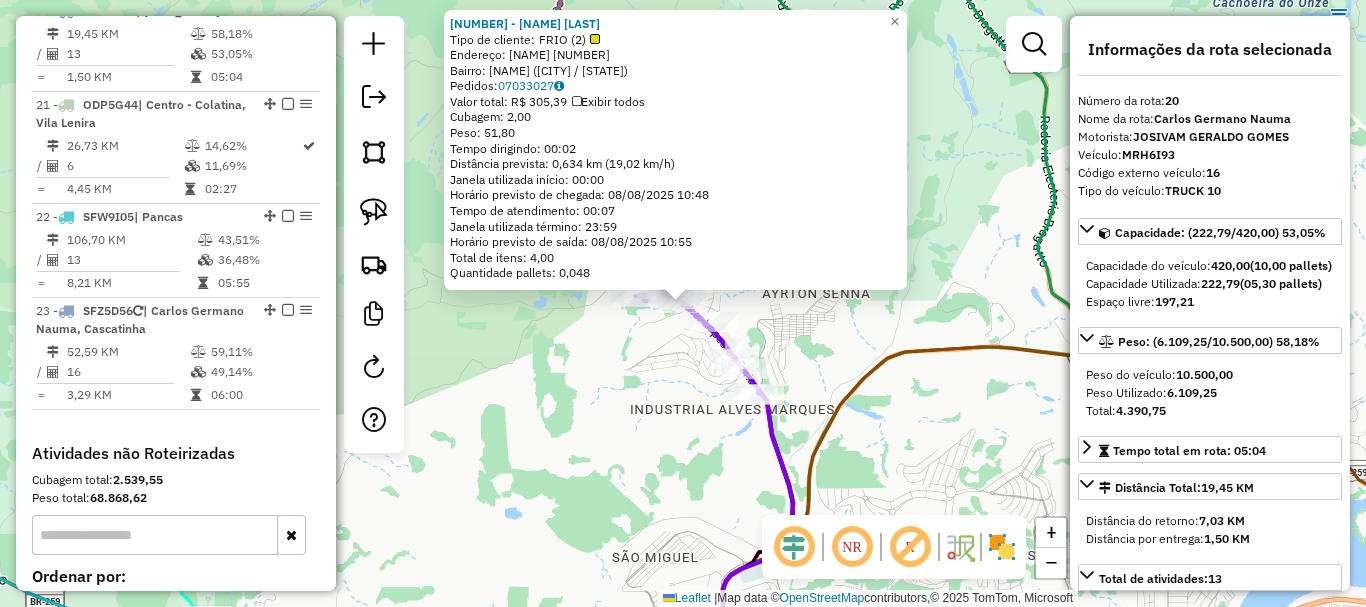 click on "387 - BENEDITO DOS REIS PA  Tipo de cliente:   FRIO (2)   Endereço: EST DO CAFE                       2938   Bairro: CARLOS GERMANO NAUMANN (COLATINA / ES)   Pedidos:  07033027   Valor total: R$ 305,39   Exibir todos   Cubagem: 2,00  Peso: 51,80  Tempo dirigindo: 00:02   Distância prevista: 0,634 km (19,02 km/h)   Janela utilizada início: 00:00   Horário previsto de chegada: 08/08/2025 10:48   Tempo de atendimento: 00:07   Janela utilizada término: 23:59   Horário previsto de saída: 08/08/2025 10:55   Total de itens: 4,00   Quantidade pallets: 0,048  × Janela de atendimento Grade de atendimento Capacidade Transportadoras Veículos Cliente Pedidos  Rotas Selecione os dias de semana para filtrar as janelas de atendimento  Seg   Ter   Qua   Qui   Sex   Sáb   Dom  Informe o período da janela de atendimento: De: Até:  Filtrar exatamente a janela do cliente  Considerar janela de atendimento padrão  Selecione os dias de semana para filtrar as grades de atendimento  Seg   Ter   Qua   Qui   Sex   Sáb  De:" 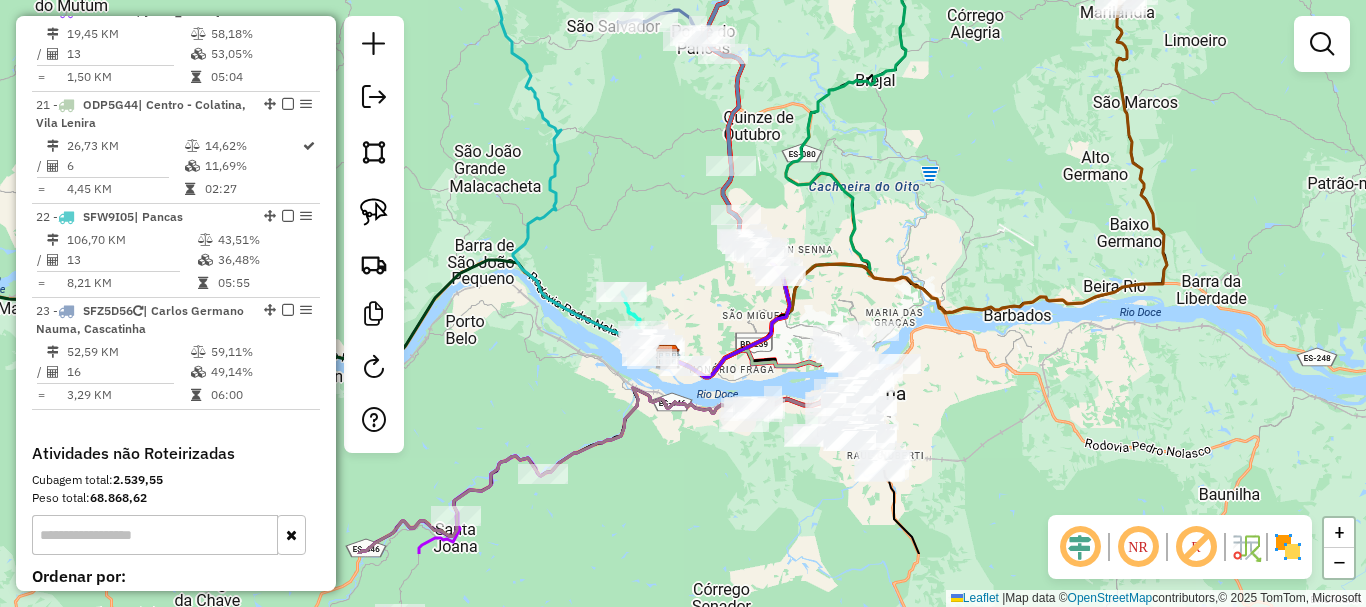 drag, startPoint x: 700, startPoint y: 362, endPoint x: 725, endPoint y: 285, distance: 80.95678 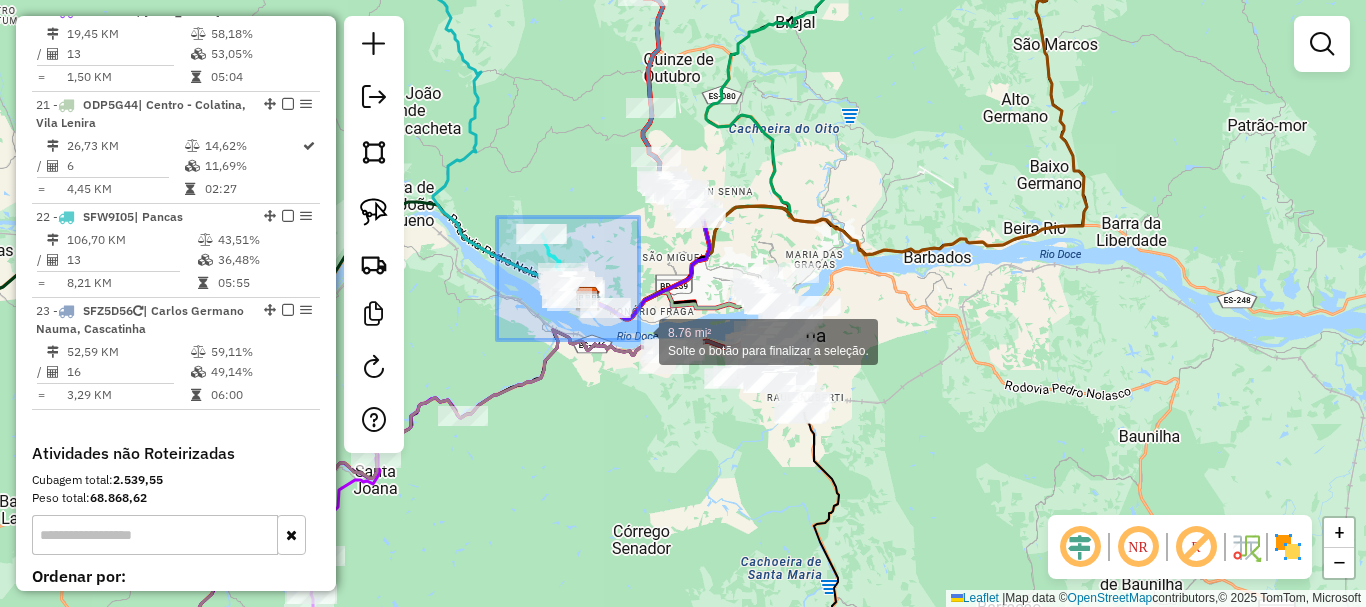 drag, startPoint x: 499, startPoint y: 220, endPoint x: 639, endPoint y: 340, distance: 184.39088 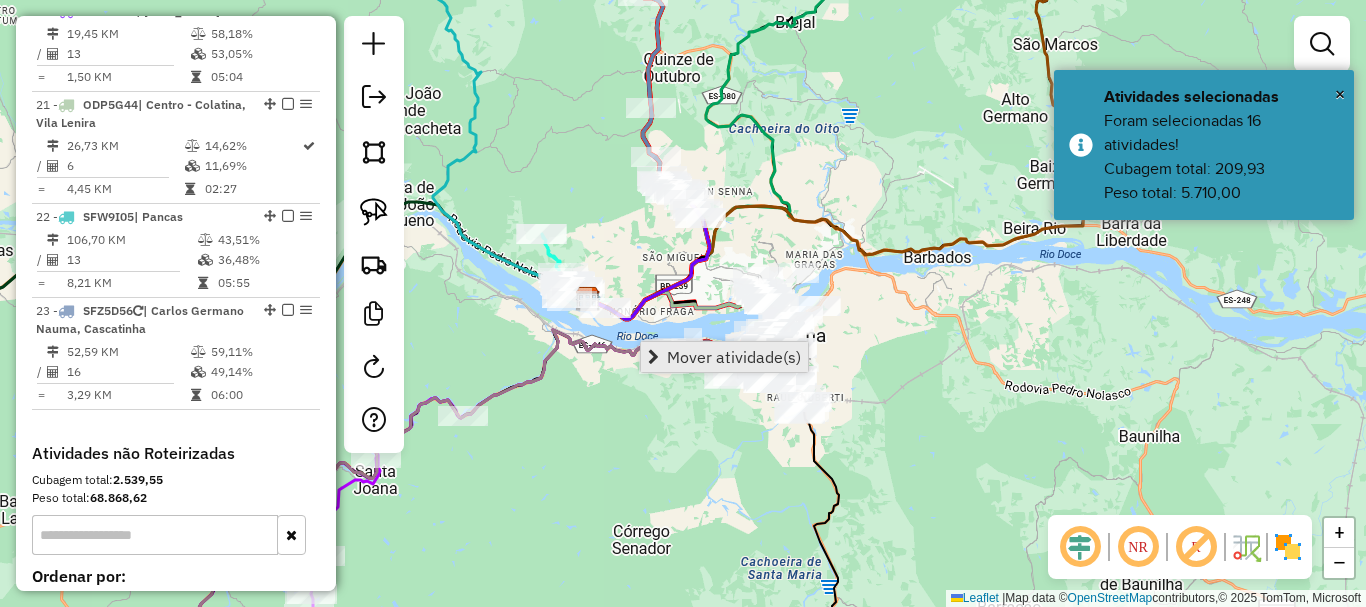 click on "Mover atividade(s)" at bounding box center [734, 357] 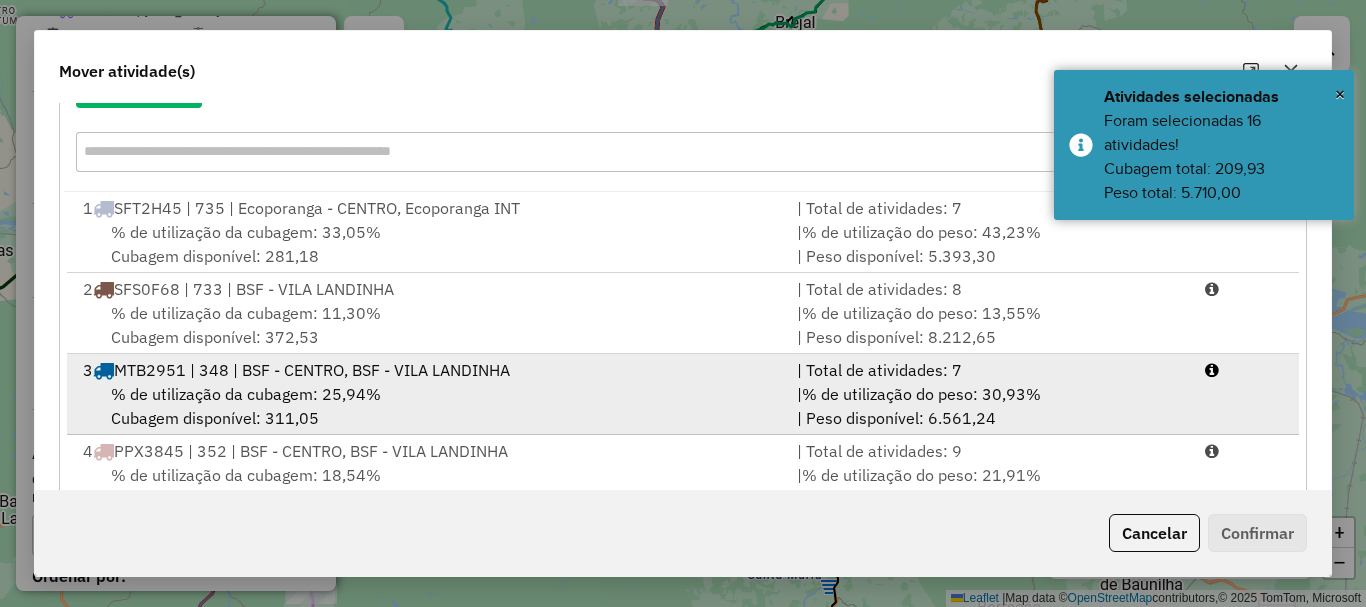 scroll, scrollTop: 397, scrollLeft: 0, axis: vertical 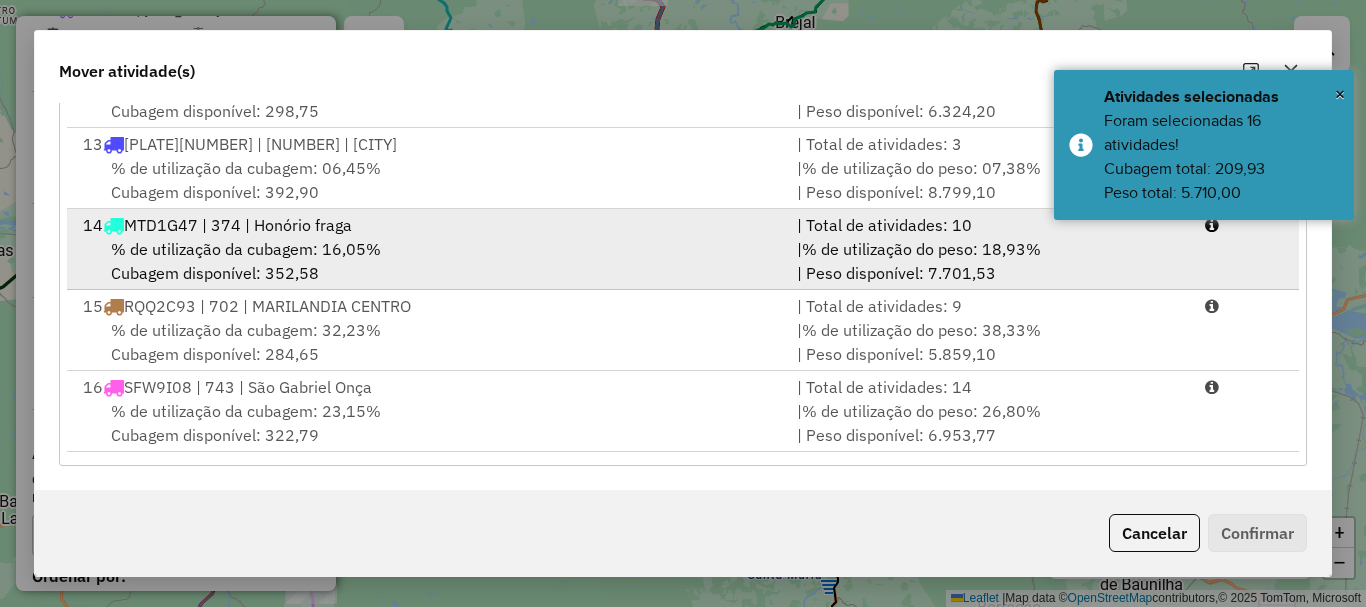 click on "% de utilização da cubagem: 16,05%" at bounding box center (246, 249) 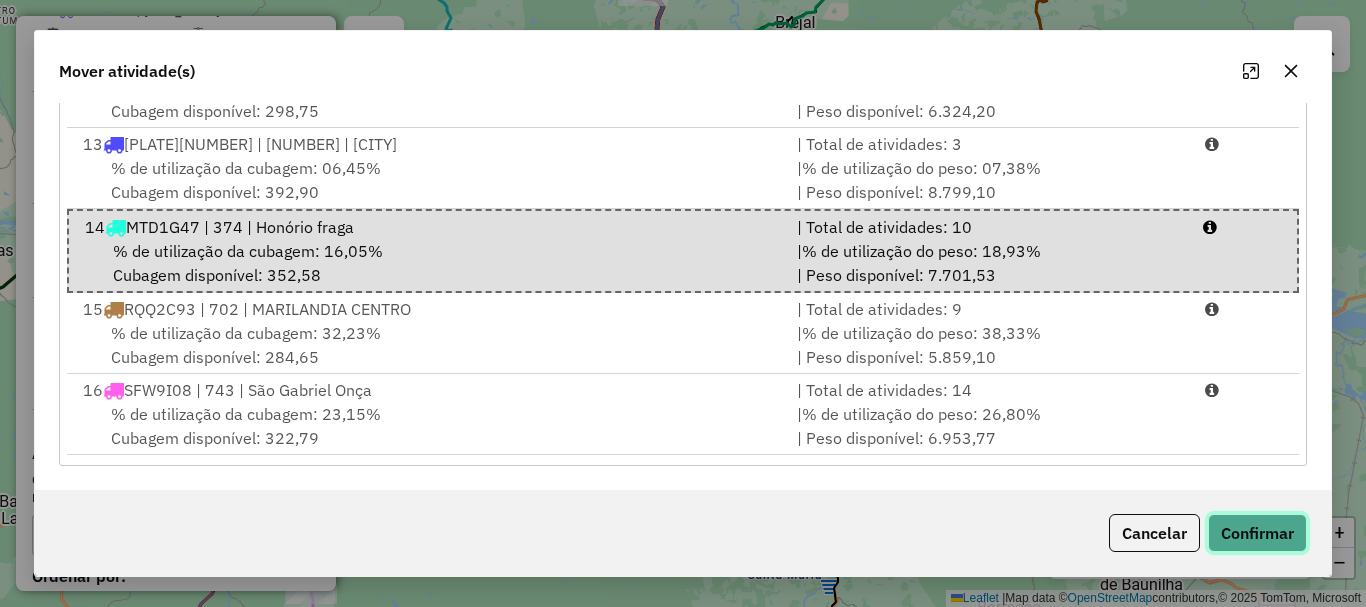 click on "Confirmar" 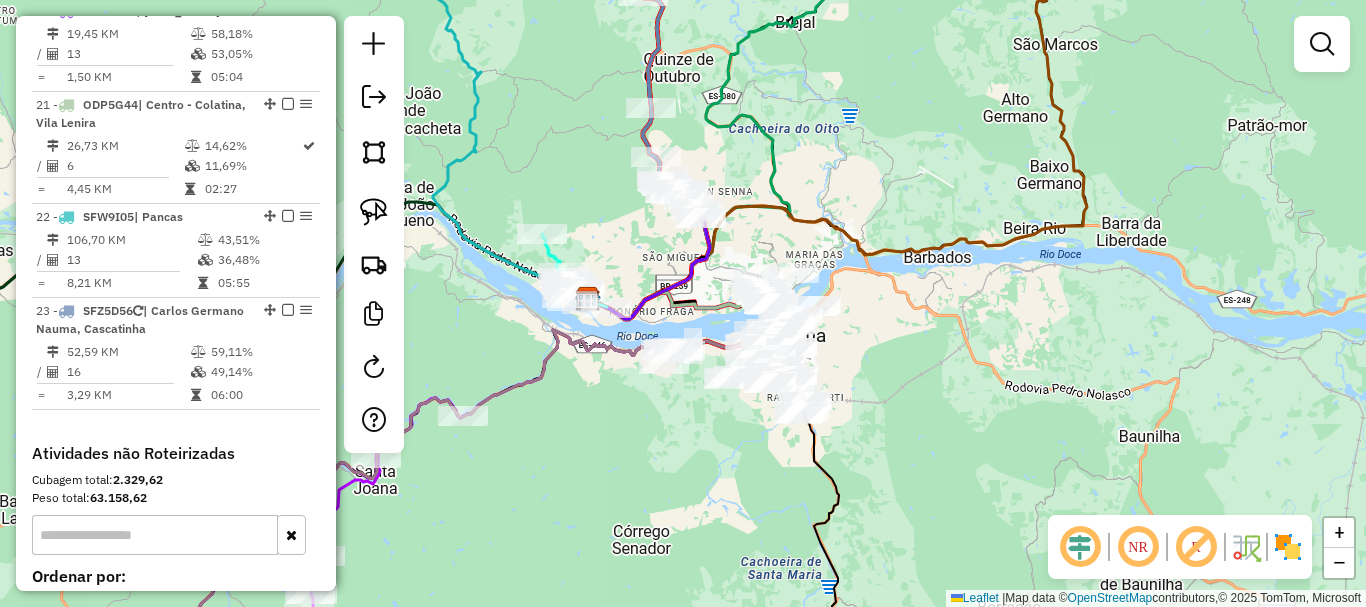 scroll, scrollTop: 0, scrollLeft: 0, axis: both 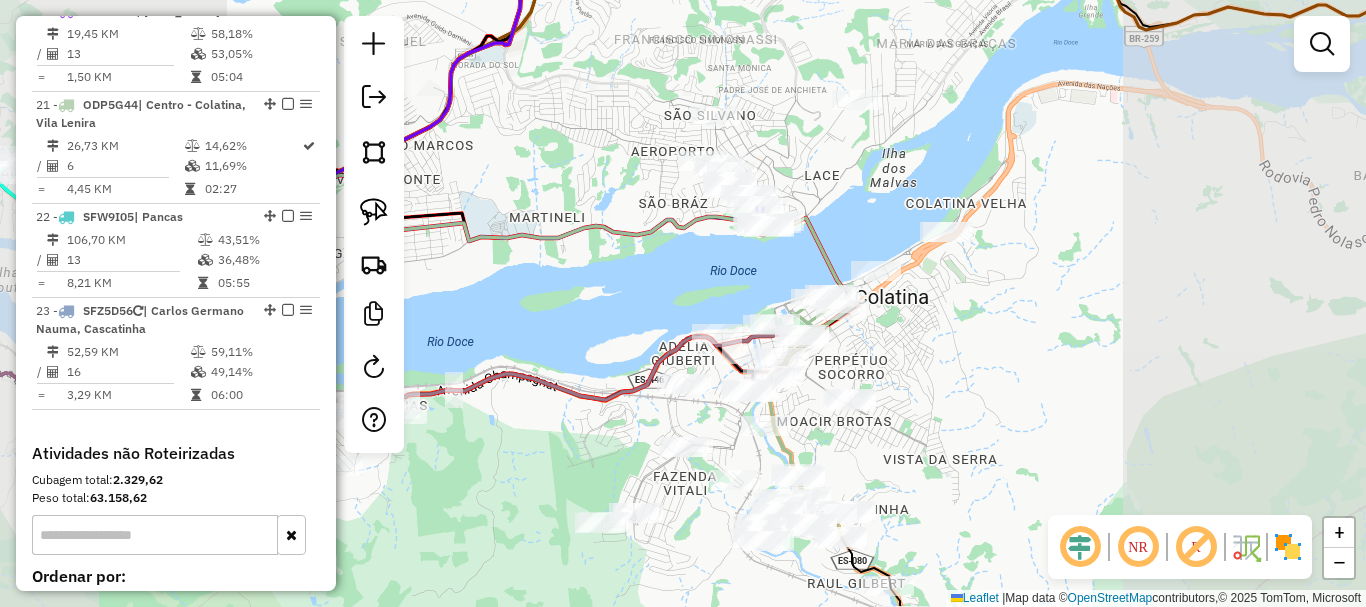 click on "Janela de atendimento Grade de atendimento Capacidade Transportadoras Veículos Cliente Pedidos  Rotas Selecione os dias de semana para filtrar as janelas de atendimento  Seg   Ter   Qua   Qui   Sex   Sáb   Dom  Informe o período da janela de atendimento: De: Até:  Filtrar exatamente a janela do cliente  Considerar janela de atendimento padrão  Selecione os dias de semana para filtrar as grades de atendimento  Seg   Ter   Qua   Qui   Sex   Sáb   Dom   Considerar clientes sem dia de atendimento cadastrado  Clientes fora do dia de atendimento selecionado Filtrar as atividades entre os valores definidos abaixo:  Peso mínimo:   Peso máximo:   Cubagem mínima:   Cubagem máxima:   De:   Até:  Filtrar as atividades entre o tempo de atendimento definido abaixo:  De:   Até:   Considerar capacidade total dos clientes não roteirizados Transportadora: Selecione um ou mais itens Tipo de veículo: Selecione um ou mais itens Veículo: Selecione um ou mais itens Motorista: Selecione um ou mais itens Nome: Rótulo:" 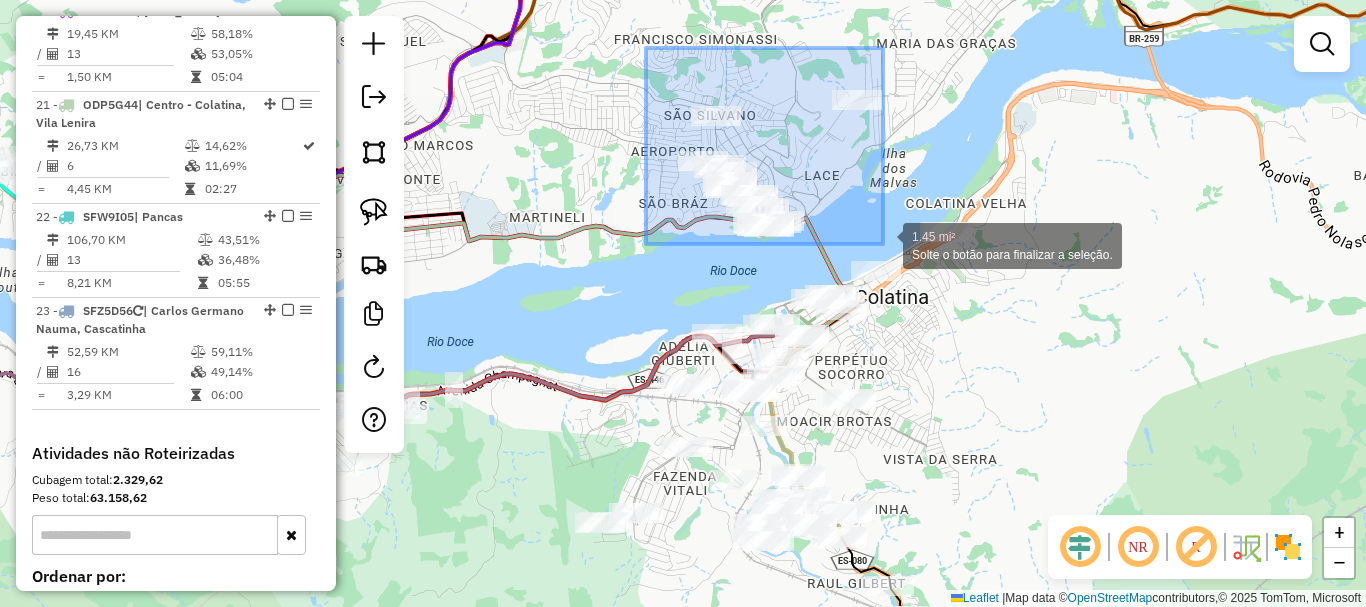 drag, startPoint x: 646, startPoint y: 48, endPoint x: 884, endPoint y: 244, distance: 308.31802 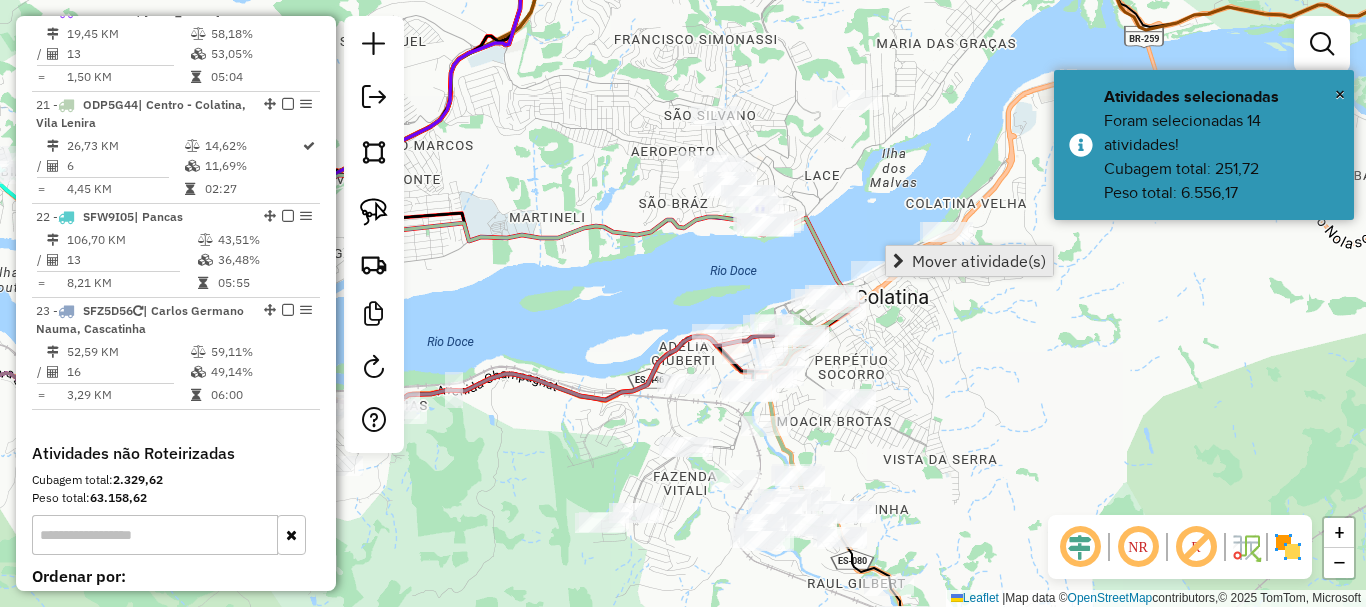 click on "Mover atividade(s)" at bounding box center (979, 261) 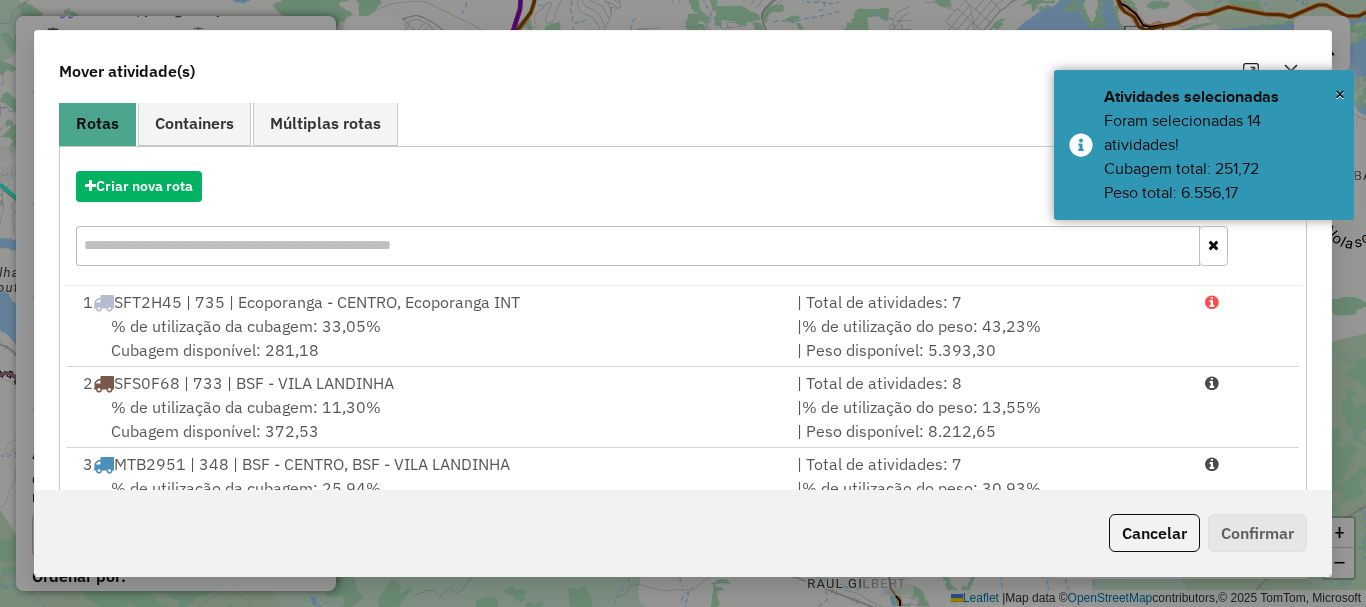 scroll, scrollTop: 397, scrollLeft: 0, axis: vertical 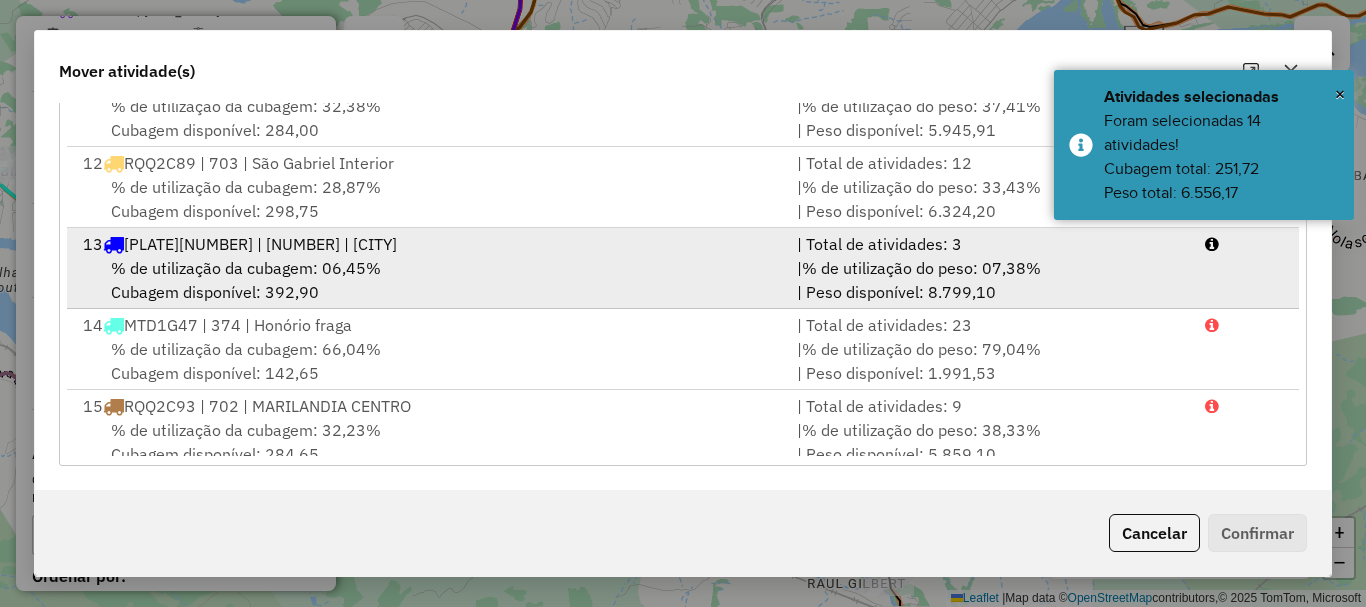 click on "% de utilização da cubagem: 06,45%  Cubagem disponível: 392,90" at bounding box center [428, 280] 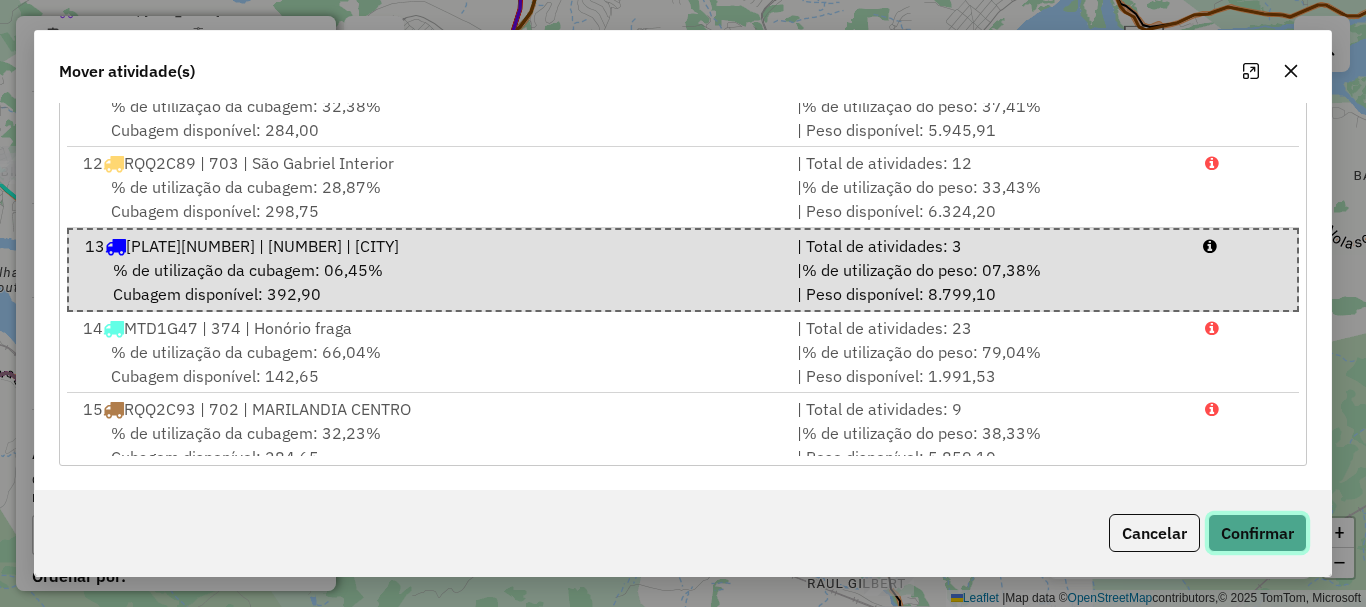 drag, startPoint x: 1248, startPoint y: 541, endPoint x: 1173, endPoint y: 490, distance: 90.697296 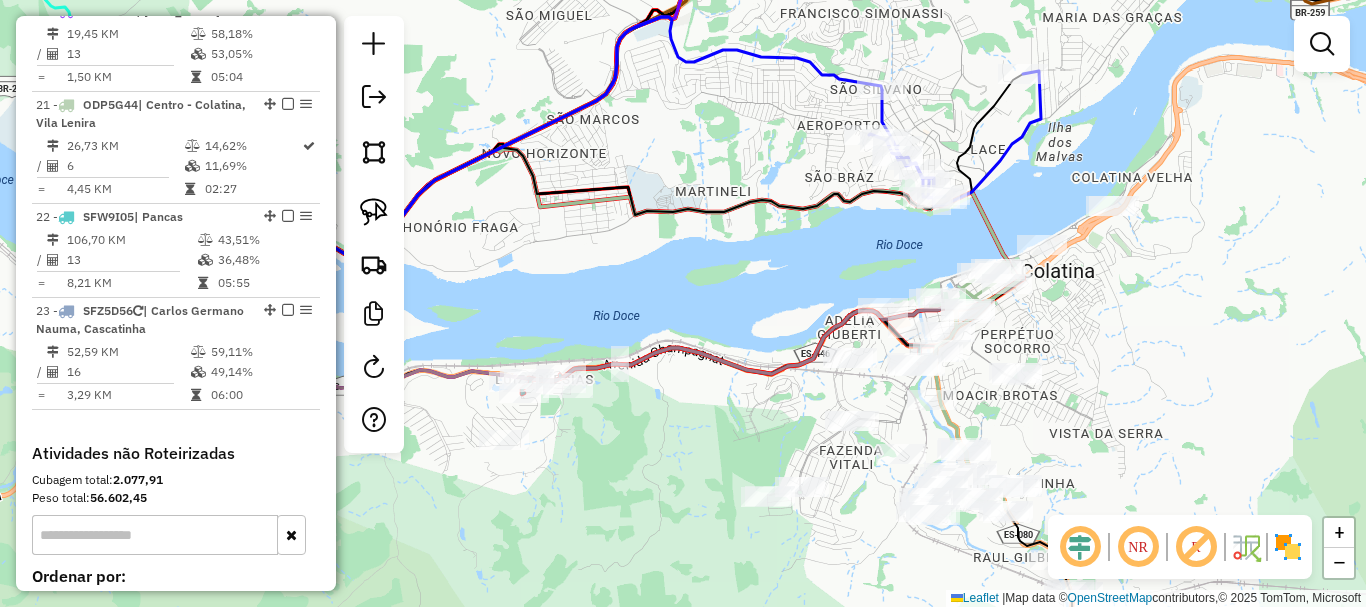 drag, startPoint x: 937, startPoint y: 320, endPoint x: 1100, endPoint y: 344, distance: 164.7574 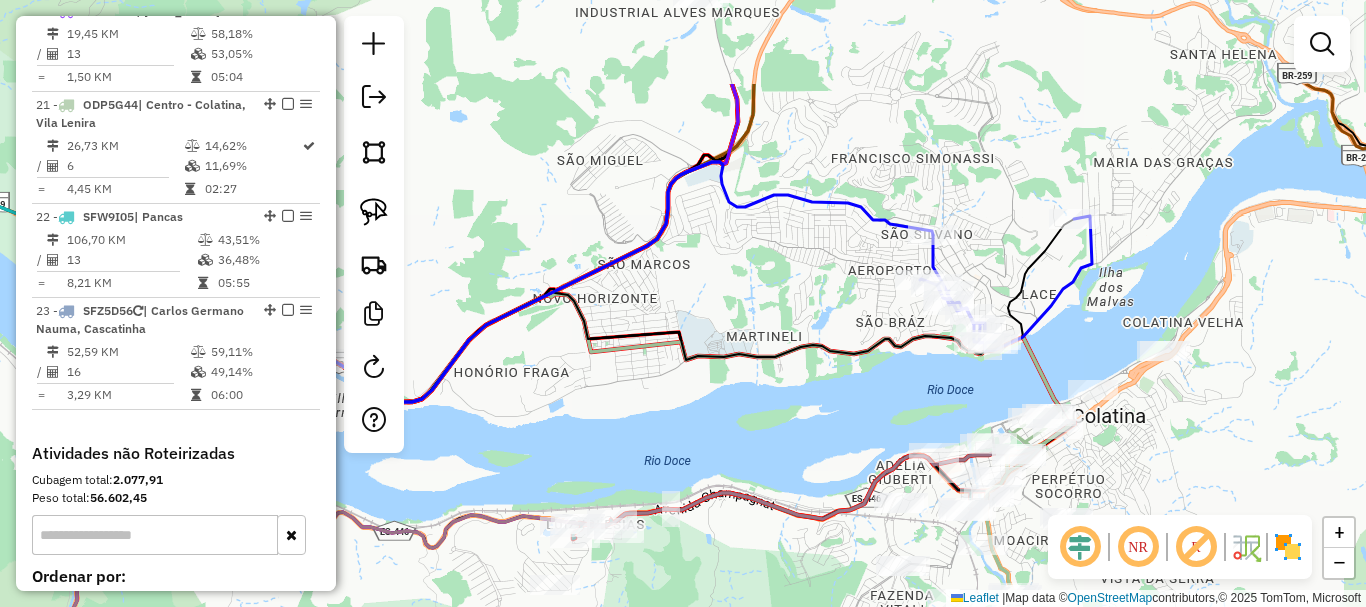 drag, startPoint x: 748, startPoint y: 441, endPoint x: 746, endPoint y: 484, distance: 43.046486 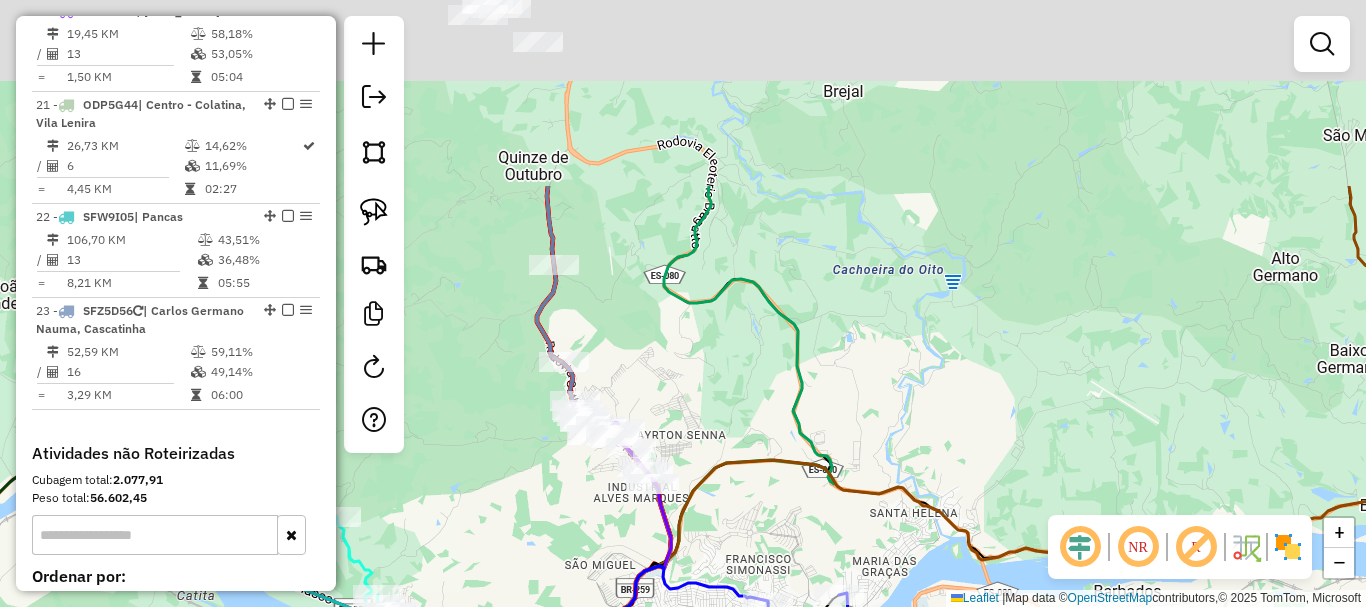 drag, startPoint x: 827, startPoint y: 246, endPoint x: 761, endPoint y: 493, distance: 255.6658 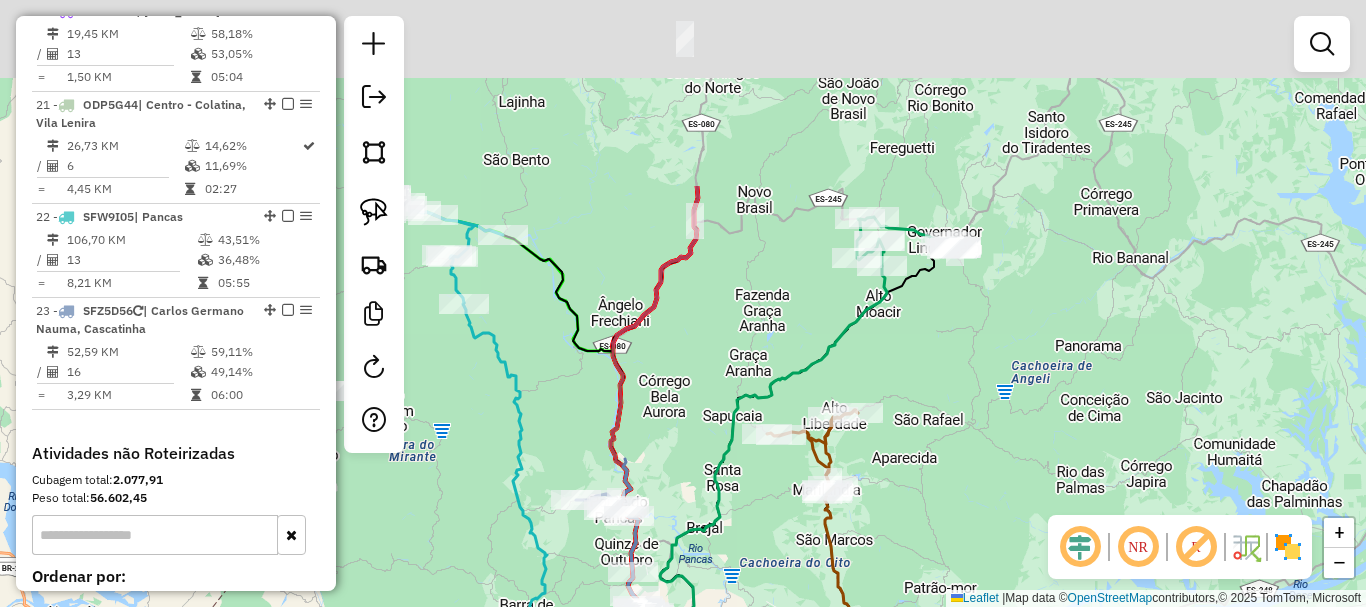drag, startPoint x: 753, startPoint y: 124, endPoint x: 632, endPoint y: 607, distance: 497.9257 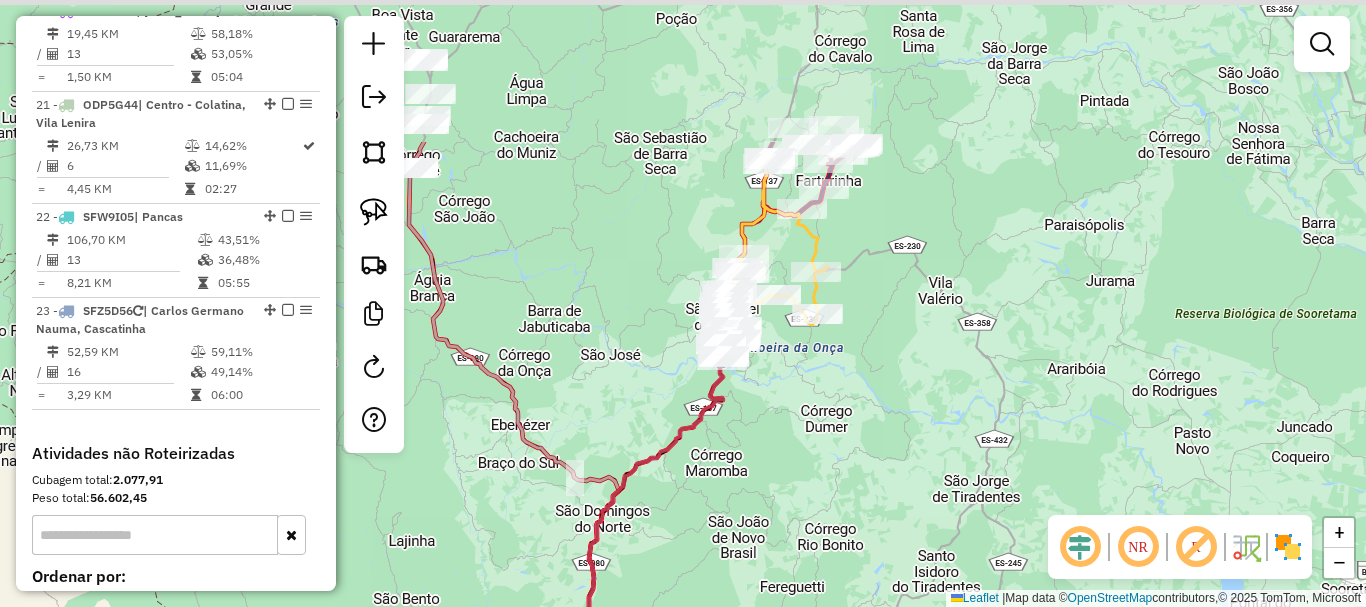 drag, startPoint x: 839, startPoint y: 310, endPoint x: 758, endPoint y: 530, distance: 234.43762 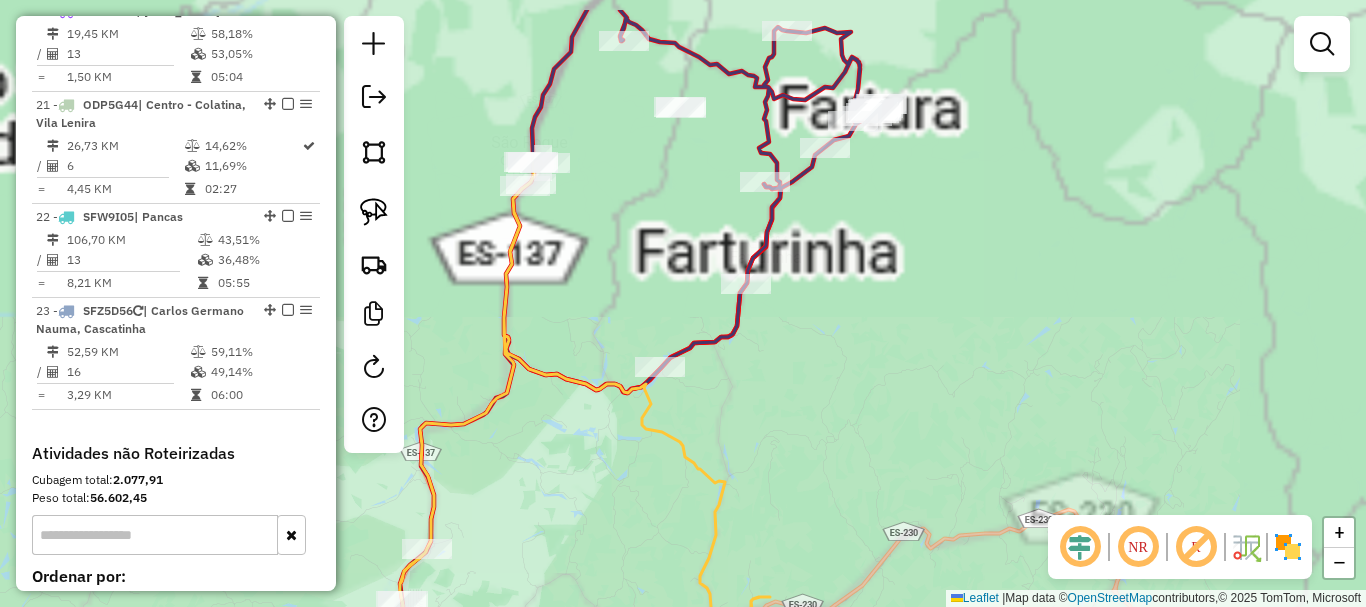 drag, startPoint x: 958, startPoint y: 296, endPoint x: 748, endPoint y: 448, distance: 259.23734 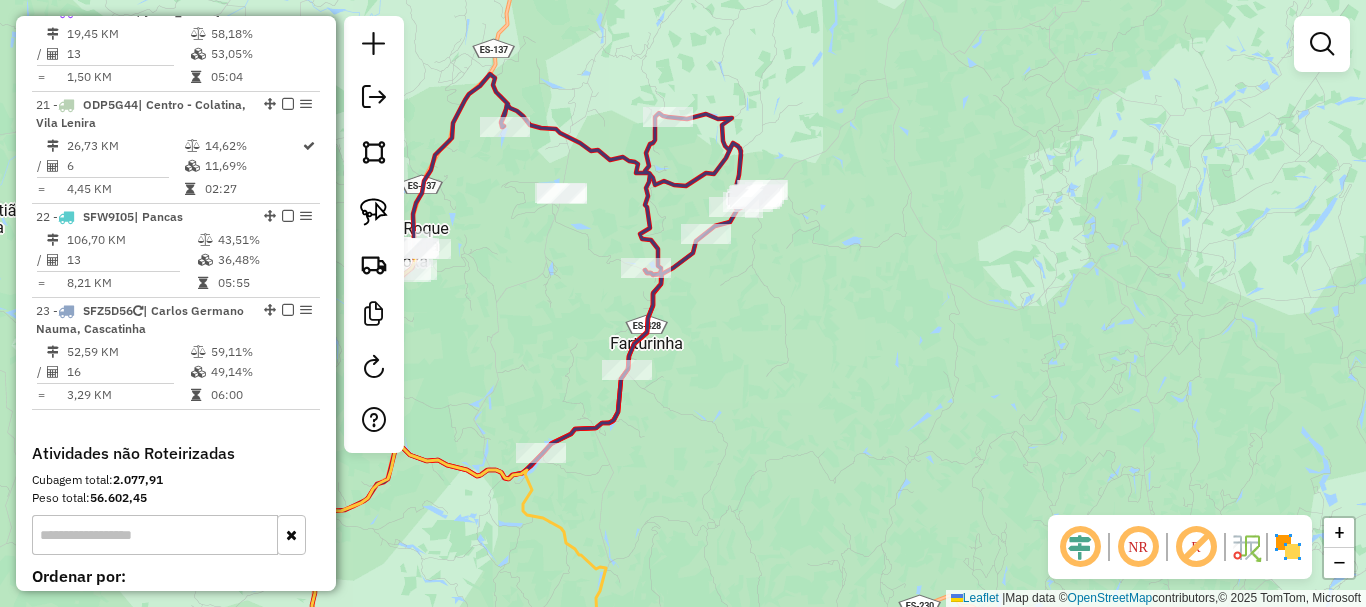 click on "Janela de atendimento Grade de atendimento Capacidade Transportadoras Veículos Cliente Pedidos  Rotas Selecione os dias de semana para filtrar as janelas de atendimento  Seg   Ter   Qua   Qui   Sex   Sáb   Dom  Informe o período da janela de atendimento: De: Até:  Filtrar exatamente a janela do cliente  Considerar janela de atendimento padrão  Selecione os dias de semana para filtrar as grades de atendimento  Seg   Ter   Qua   Qui   Sex   Sáb   Dom   Considerar clientes sem dia de atendimento cadastrado  Clientes fora do dia de atendimento selecionado Filtrar as atividades entre os valores definidos abaixo:  Peso mínimo:   Peso máximo:   Cubagem mínima:   Cubagem máxima:   De:   Até:  Filtrar as atividades entre o tempo de atendimento definido abaixo:  De:   Até:   Considerar capacidade total dos clientes não roteirizados Transportadora: Selecione um ou mais itens Tipo de veículo: Selecione um ou mais itens Veículo: Selecione um ou mais itens Motorista: Selecione um ou mais itens Nome: Rótulo:" 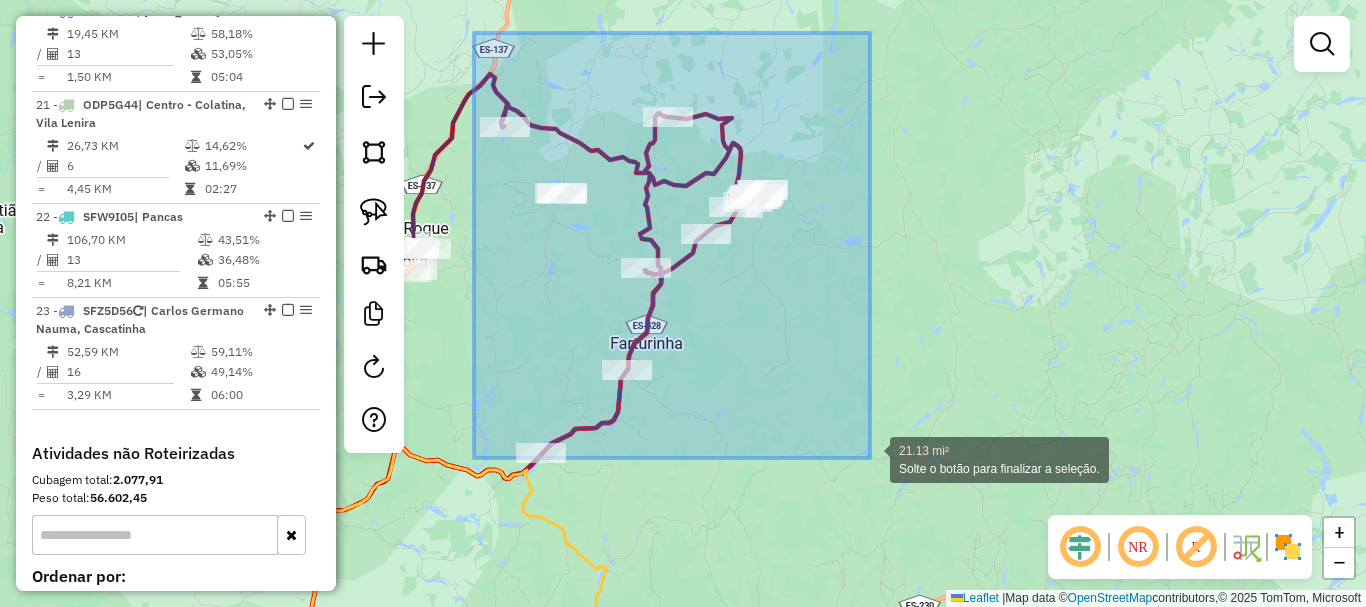 drag, startPoint x: 474, startPoint y: 33, endPoint x: 870, endPoint y: 458, distance: 580.8967 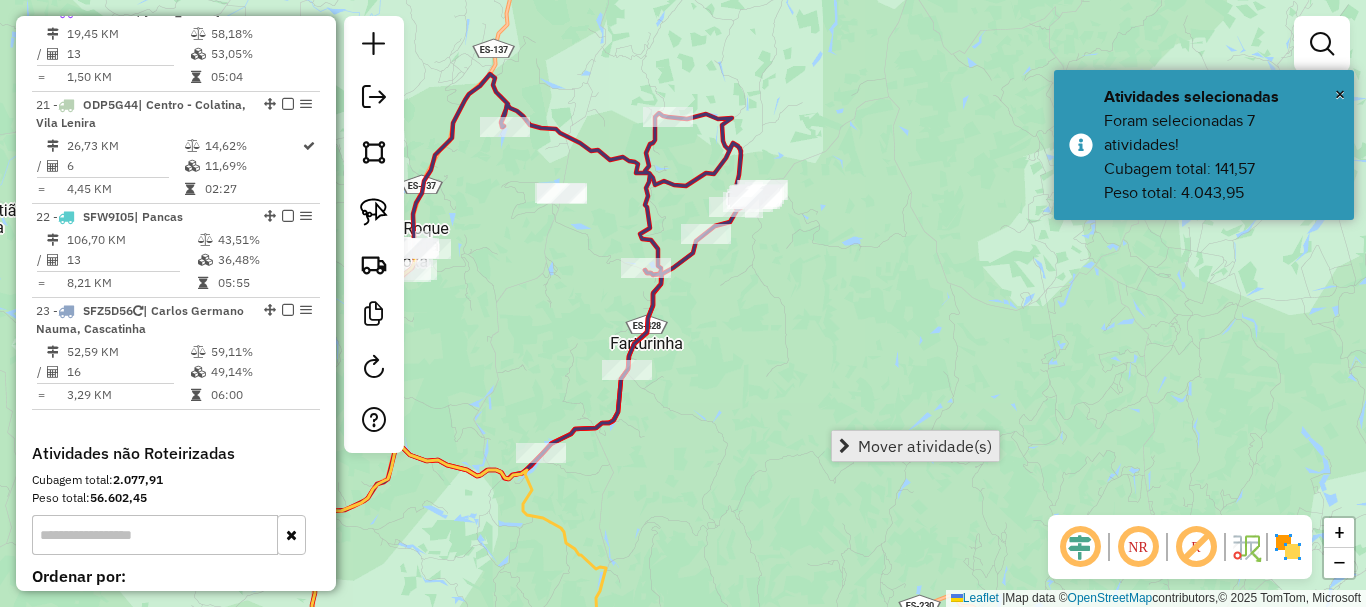 click on "Mover atividade(s)" at bounding box center [925, 446] 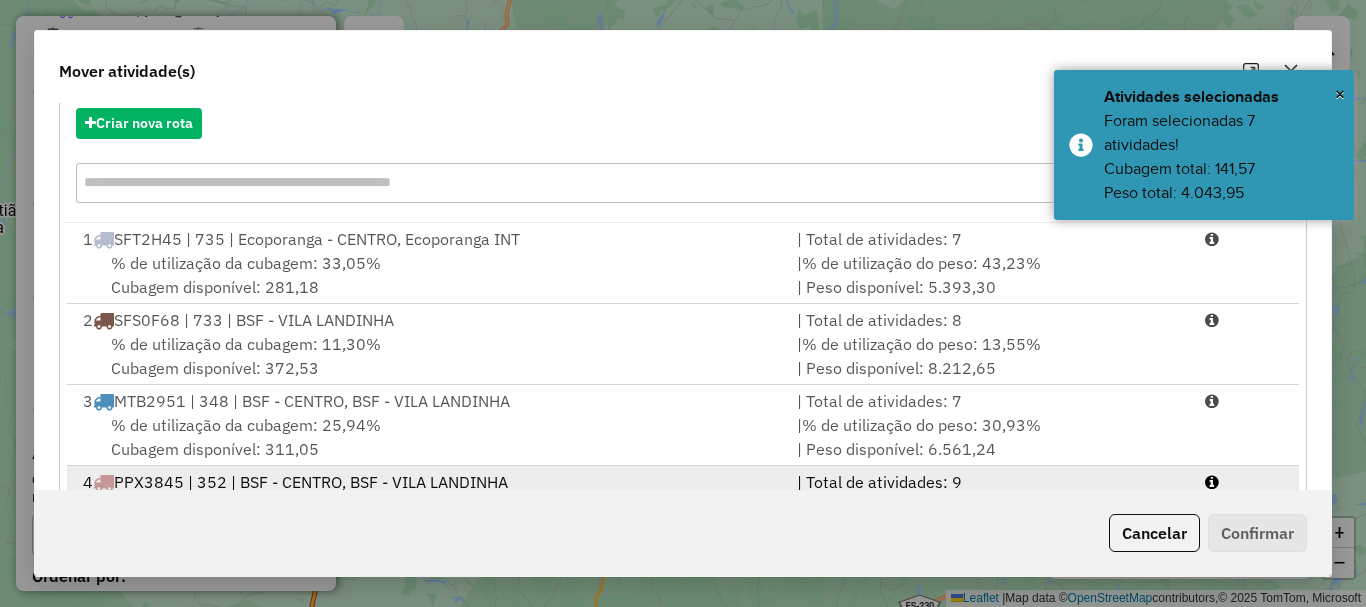 scroll, scrollTop: 397, scrollLeft: 0, axis: vertical 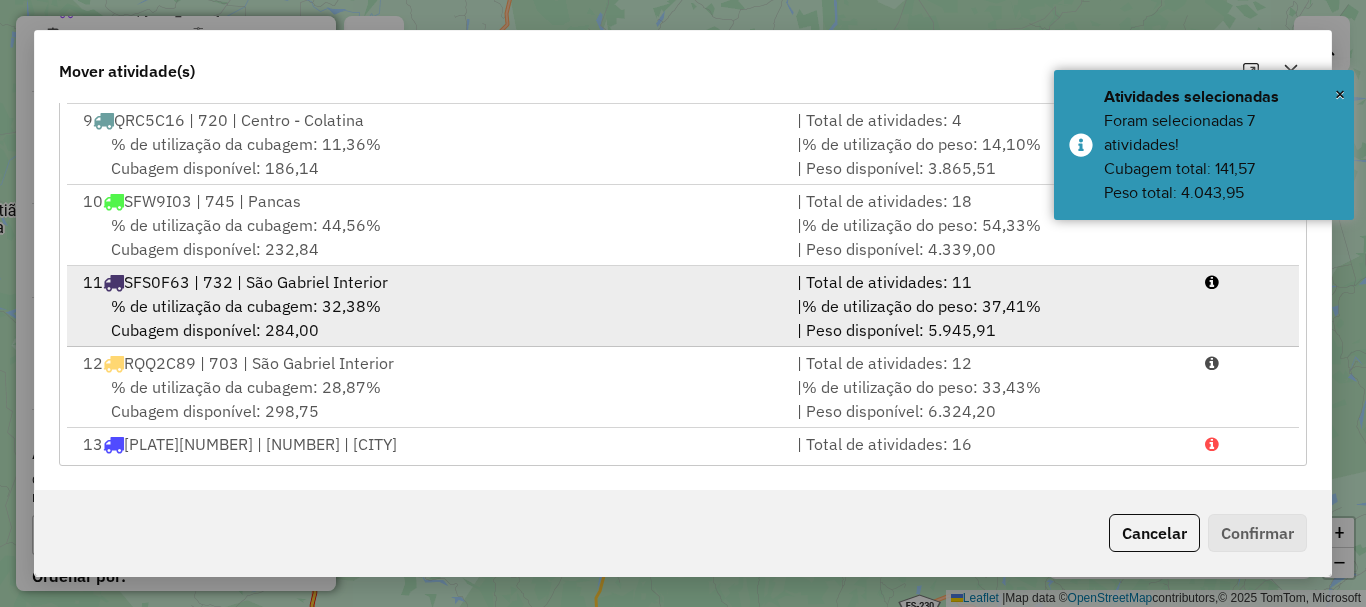 click on "% de utilização da cubagem: 32,38%  Cubagem disponível: 284,00" at bounding box center (428, 318) 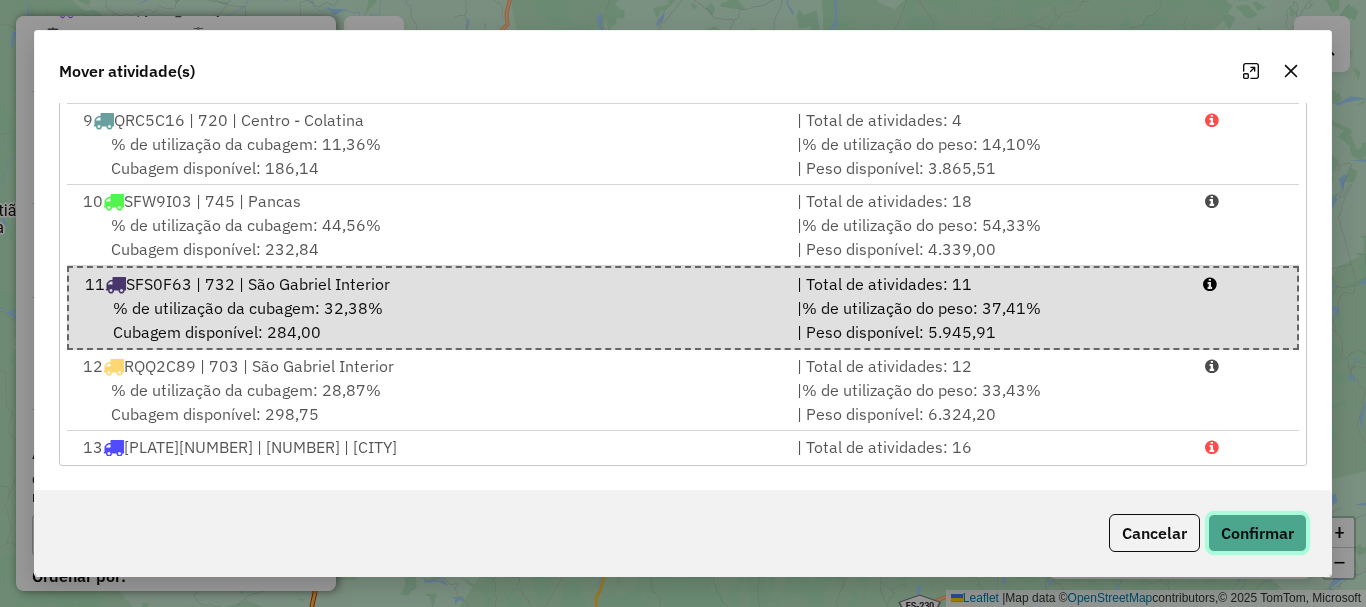 click on "Confirmar" 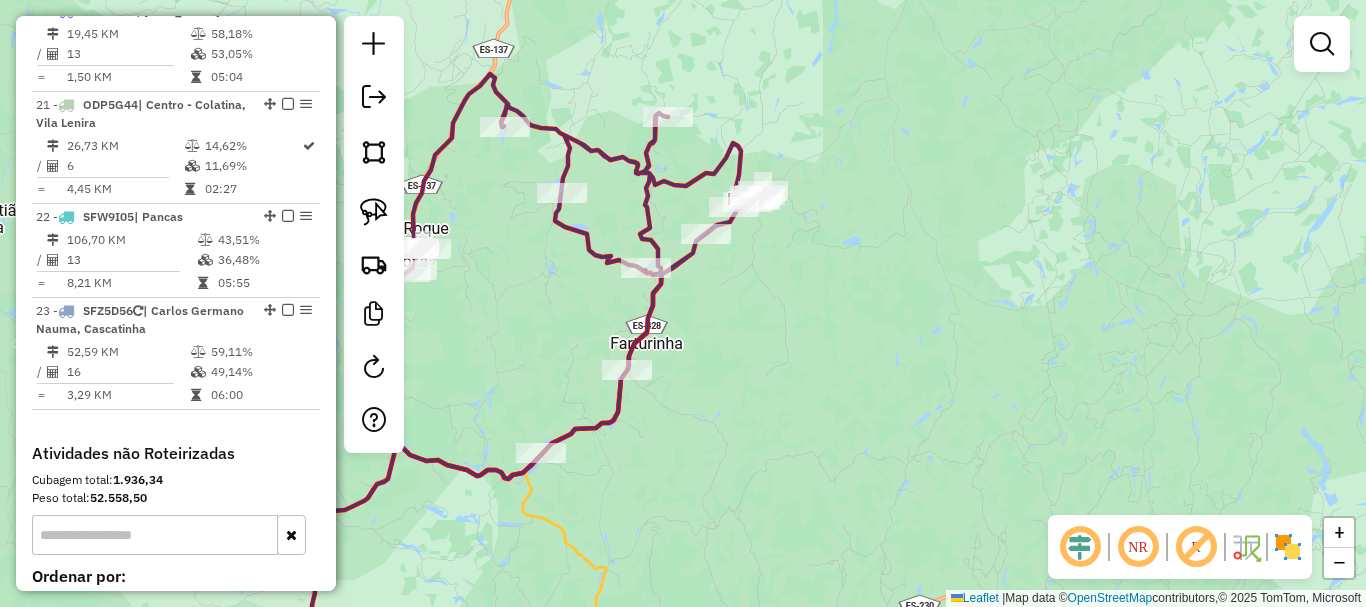 drag, startPoint x: 860, startPoint y: 395, endPoint x: 1015, endPoint y: 314, distance: 174.88853 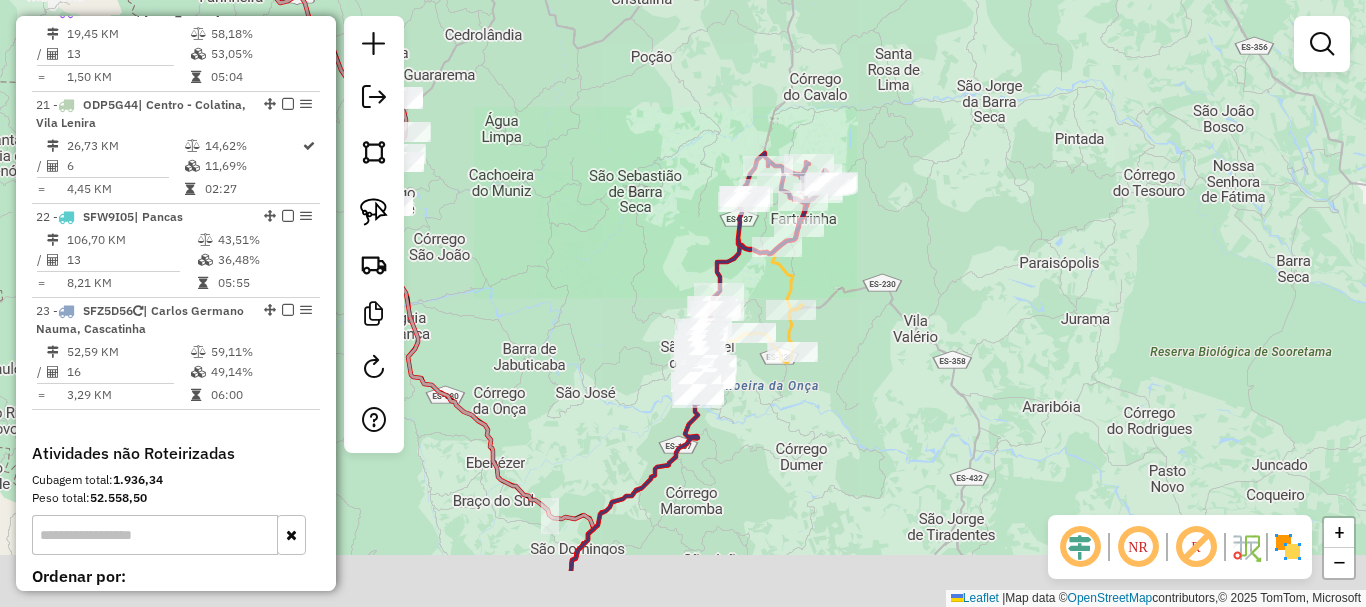 drag, startPoint x: 932, startPoint y: 323, endPoint x: 932, endPoint y: 307, distance: 16 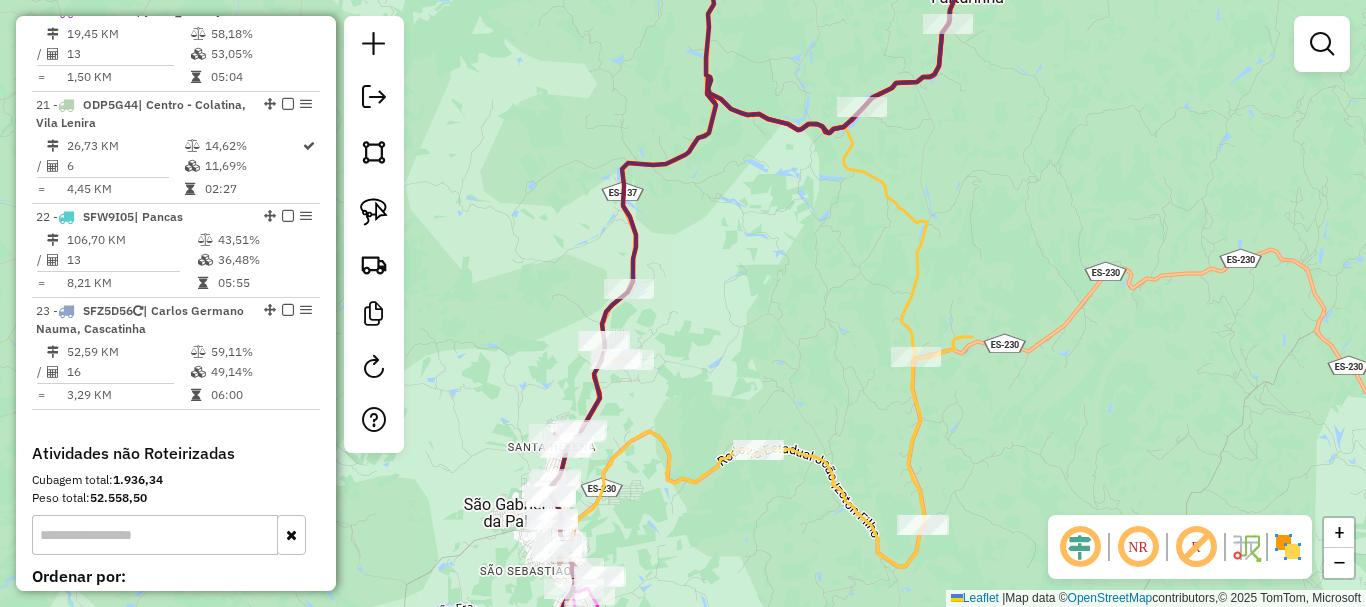 drag, startPoint x: 737, startPoint y: 357, endPoint x: 740, endPoint y: 430, distance: 73.061615 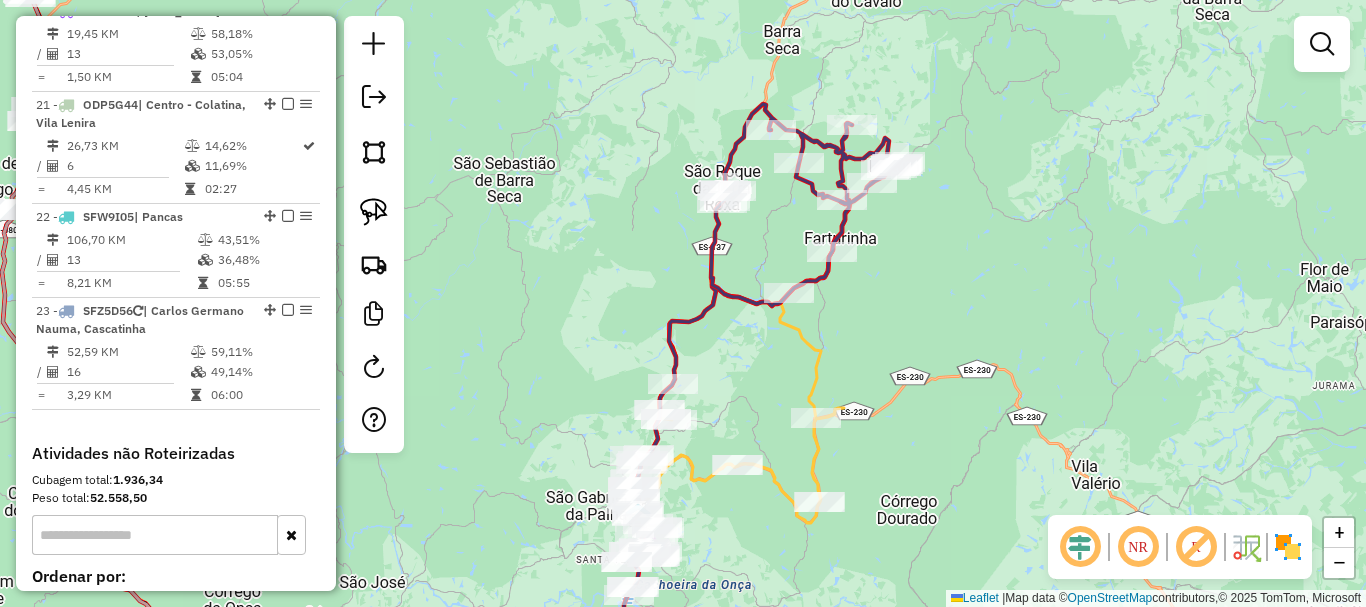 drag, startPoint x: 585, startPoint y: 252, endPoint x: 585, endPoint y: 182, distance: 70 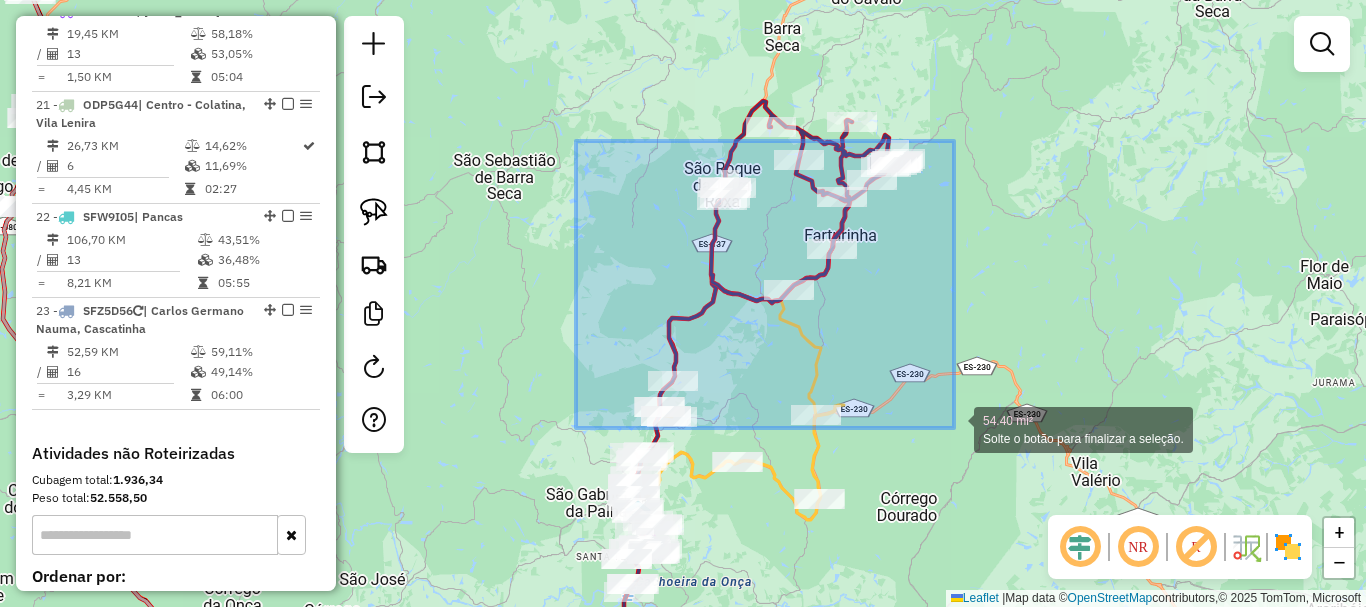 drag, startPoint x: 576, startPoint y: 141, endPoint x: 954, endPoint y: 428, distance: 474.60825 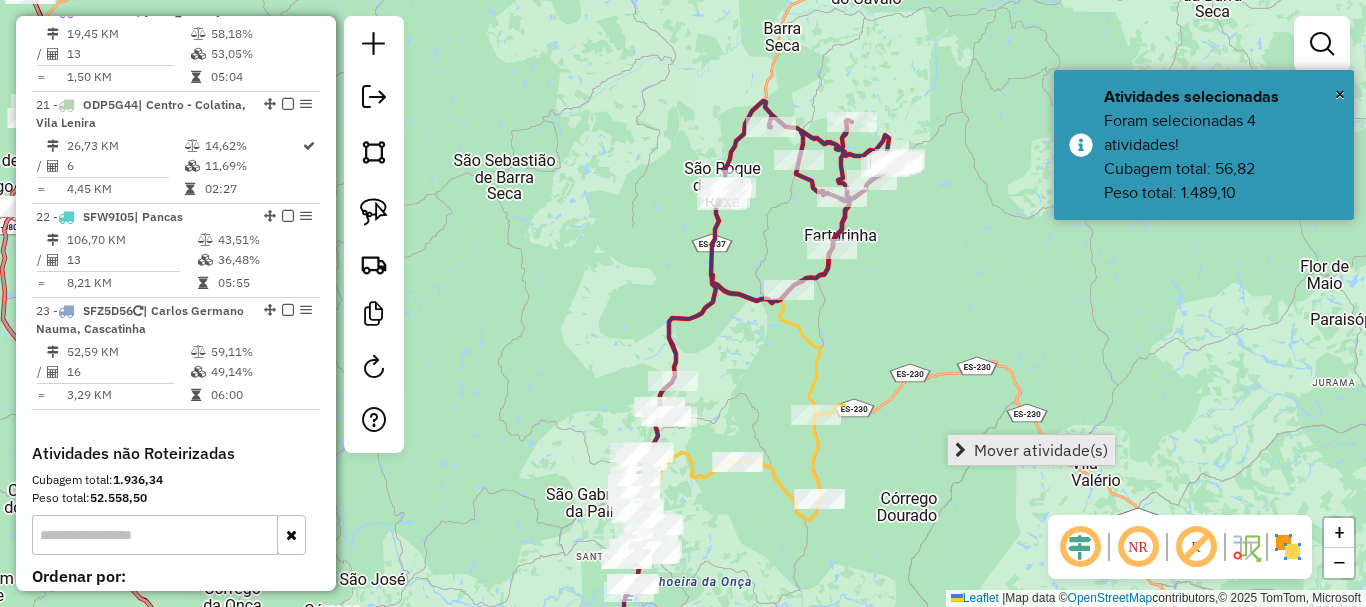 click on "Mover atividade(s)" at bounding box center (1041, 450) 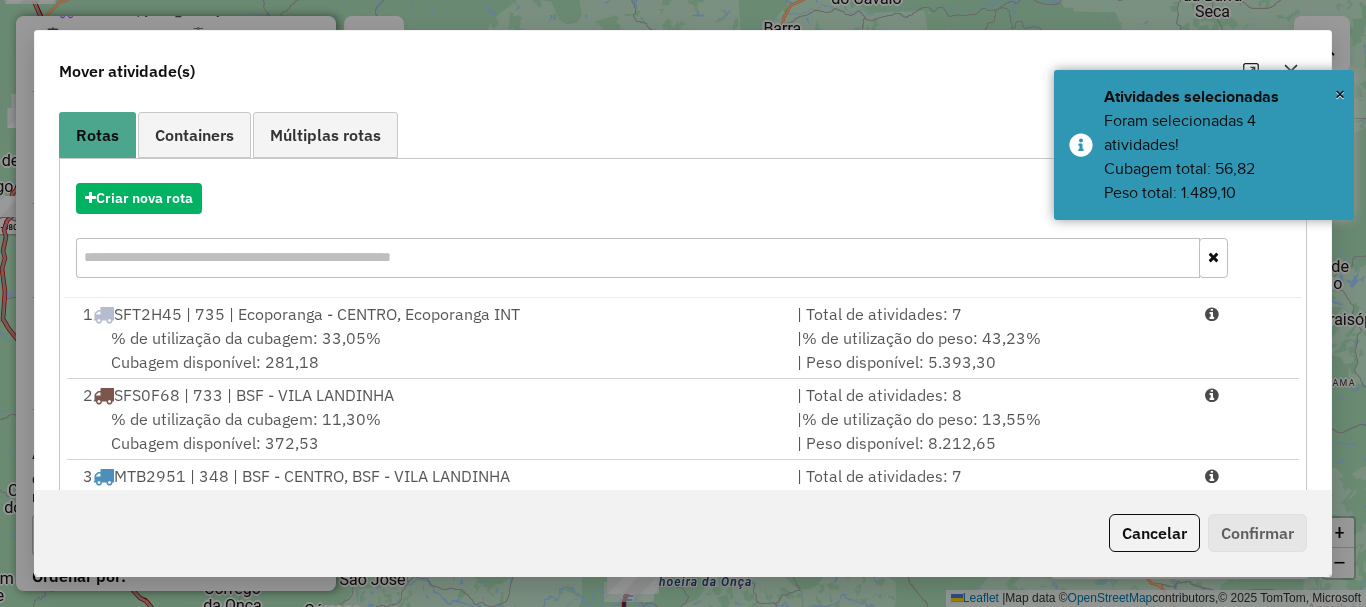 scroll, scrollTop: 397, scrollLeft: 0, axis: vertical 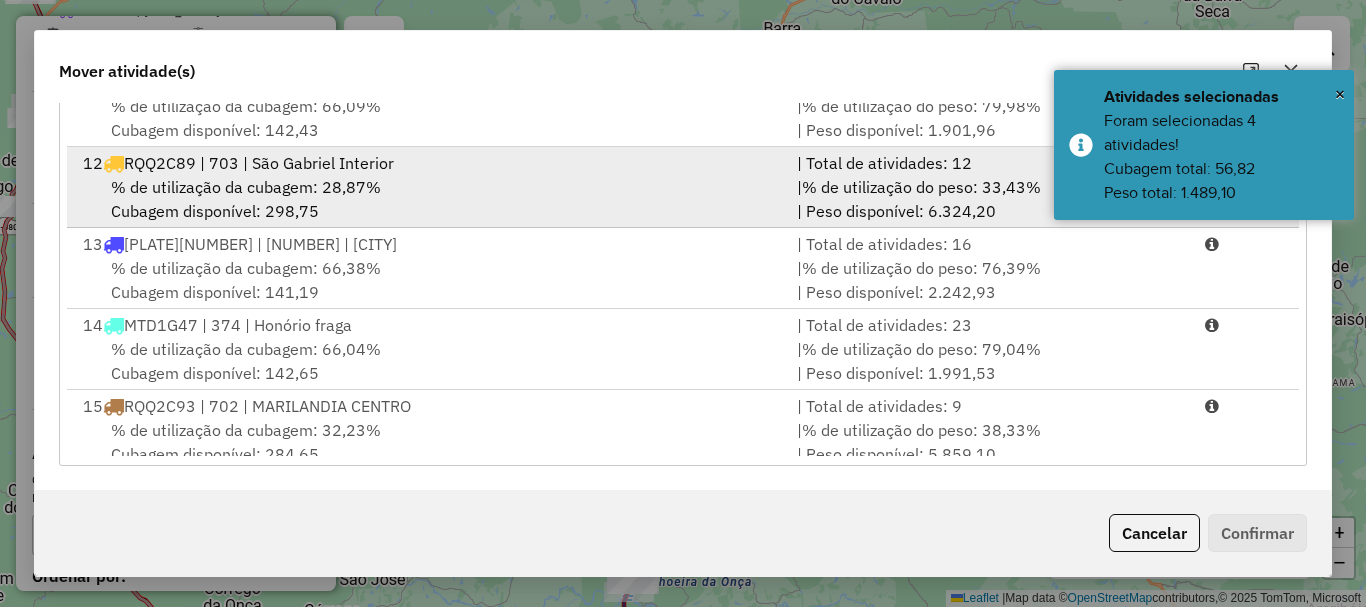 click on "% de utilização da cubagem: 28,87%  Cubagem disponível: 298,75" at bounding box center [428, 199] 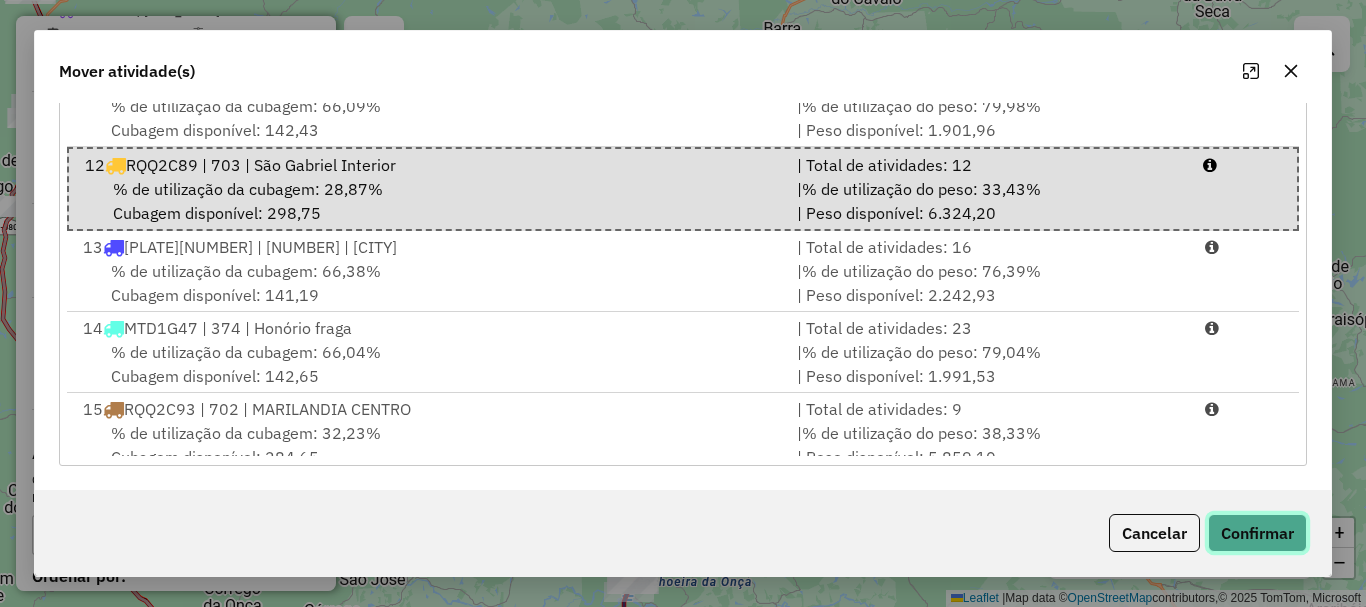 click on "Confirmar" 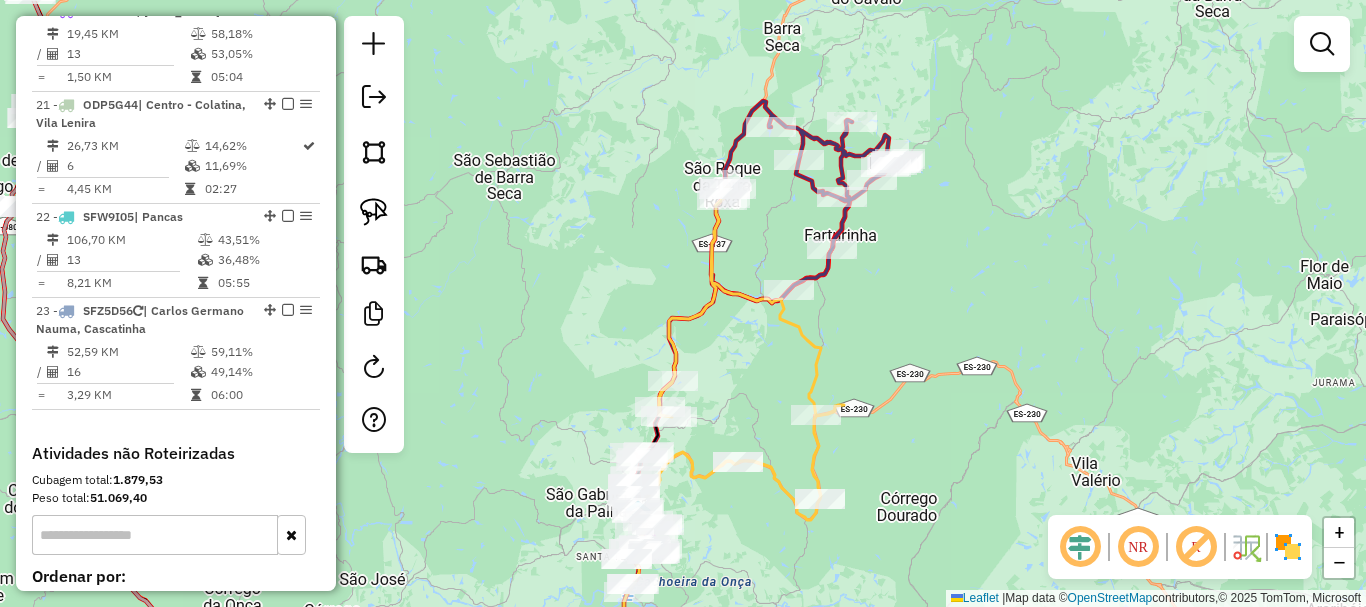 scroll, scrollTop: 0, scrollLeft: 0, axis: both 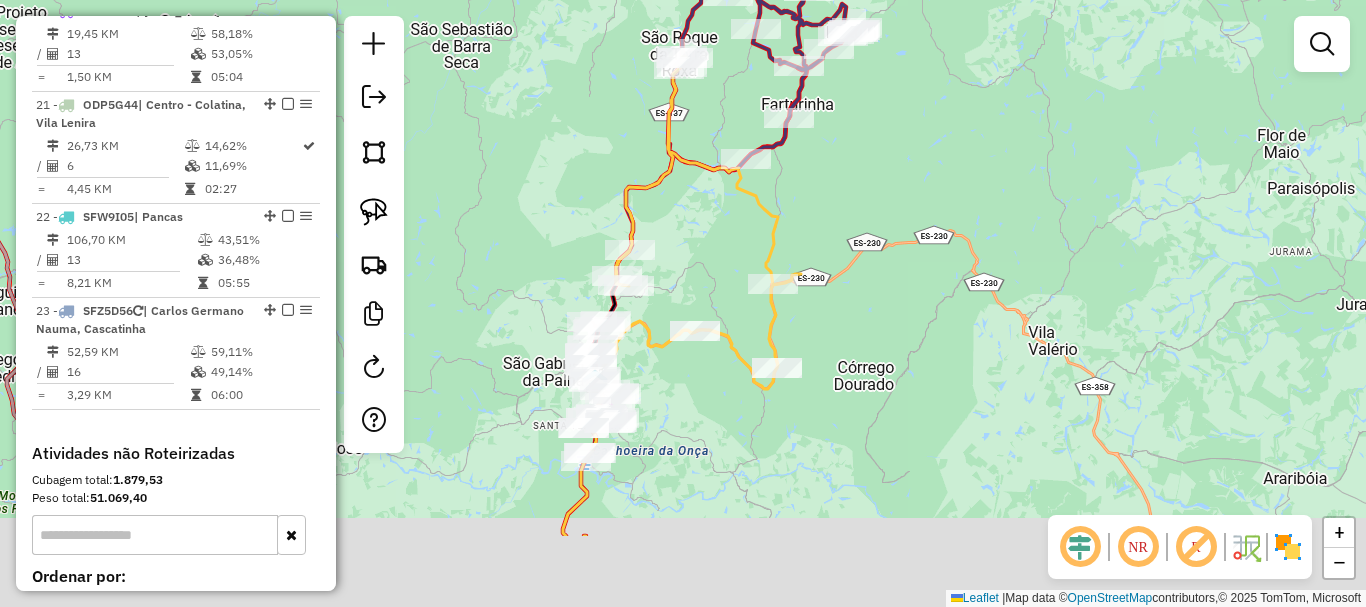 drag, startPoint x: 905, startPoint y: 338, endPoint x: 701, endPoint y: 294, distance: 208.69116 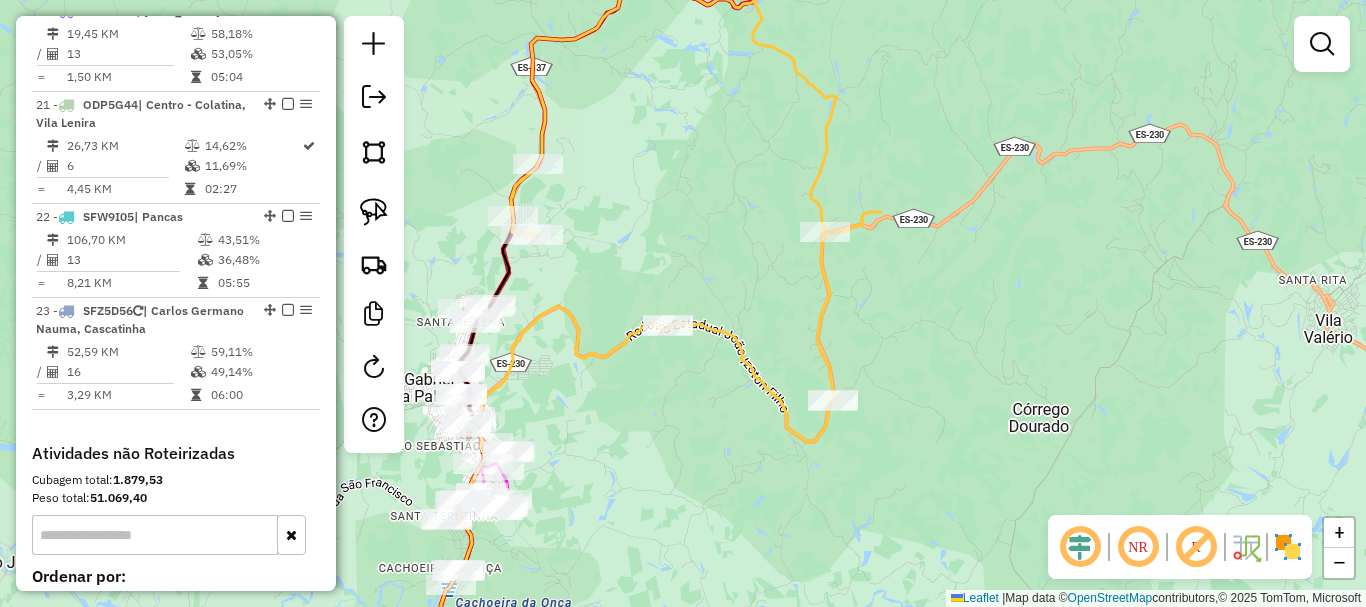 drag, startPoint x: 630, startPoint y: 208, endPoint x: 629, endPoint y: 188, distance: 20.024984 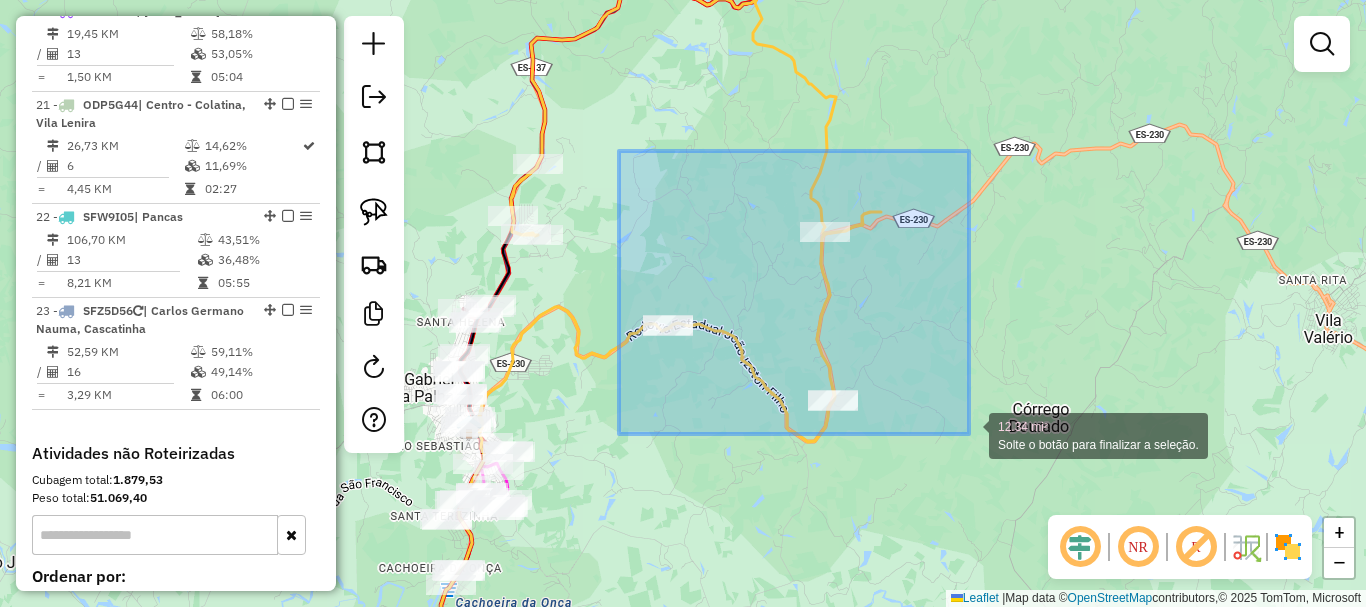 drag, startPoint x: 619, startPoint y: 151, endPoint x: 970, endPoint y: 435, distance: 451.50525 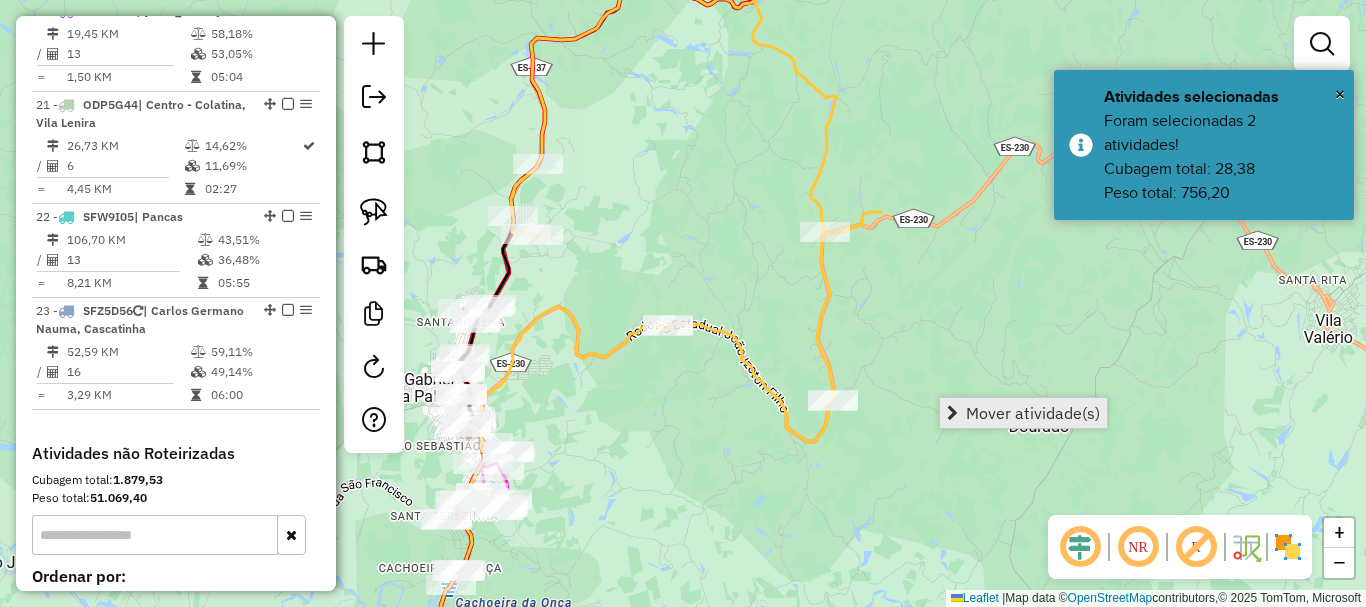 click on "Mover atividade(s)" at bounding box center (1033, 413) 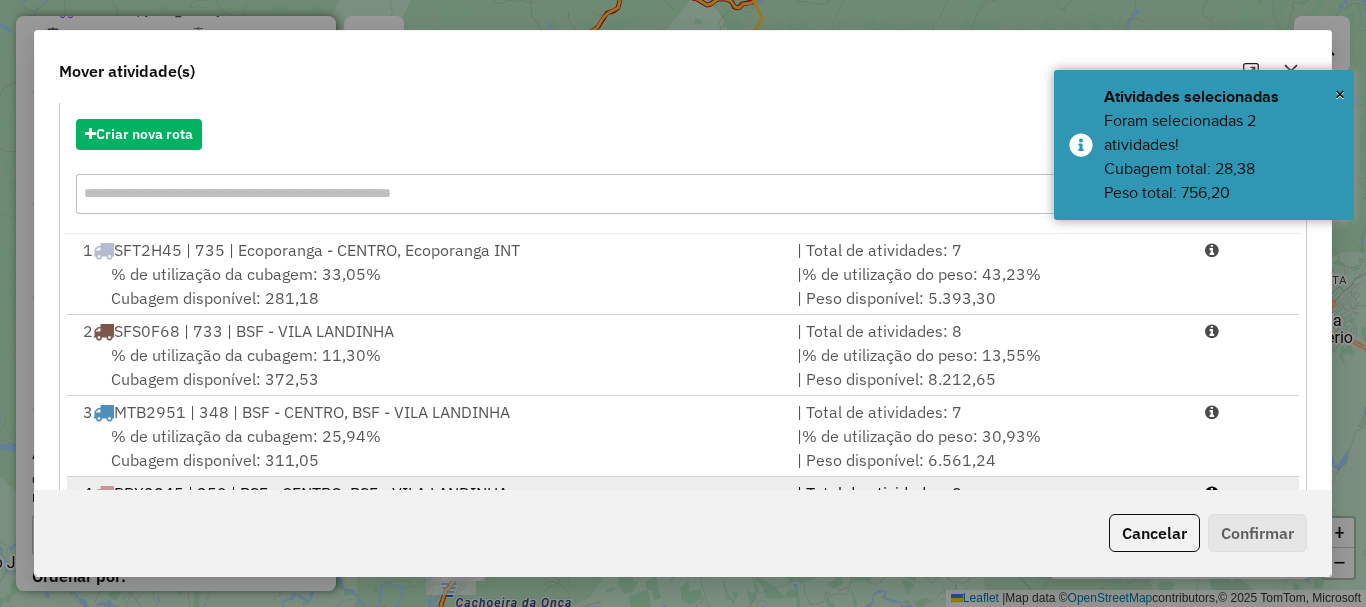 scroll, scrollTop: 397, scrollLeft: 0, axis: vertical 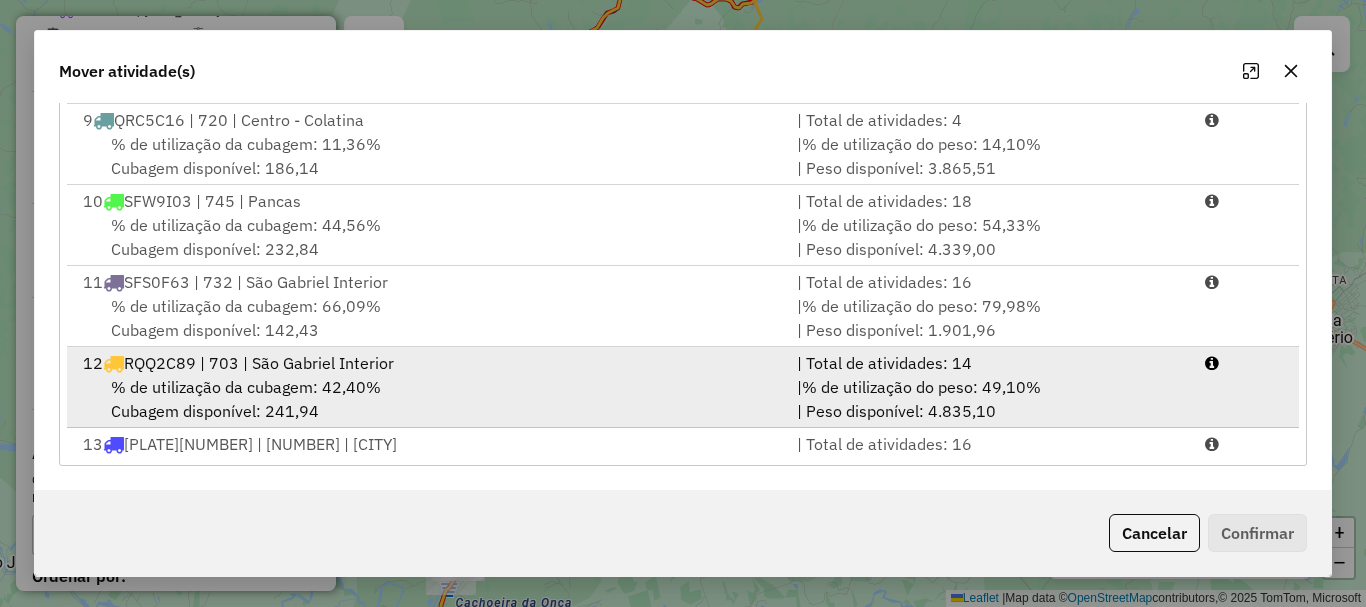 drag, startPoint x: 181, startPoint y: 374, endPoint x: 649, endPoint y: 385, distance: 468.12924 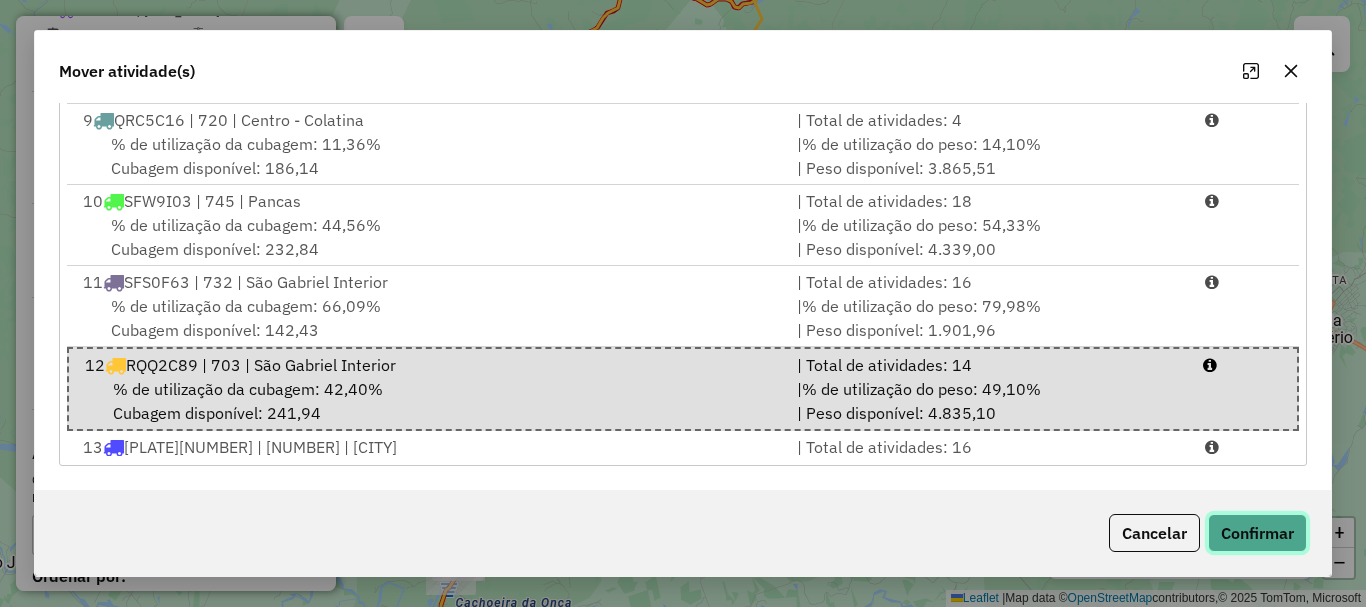click on "Confirmar" 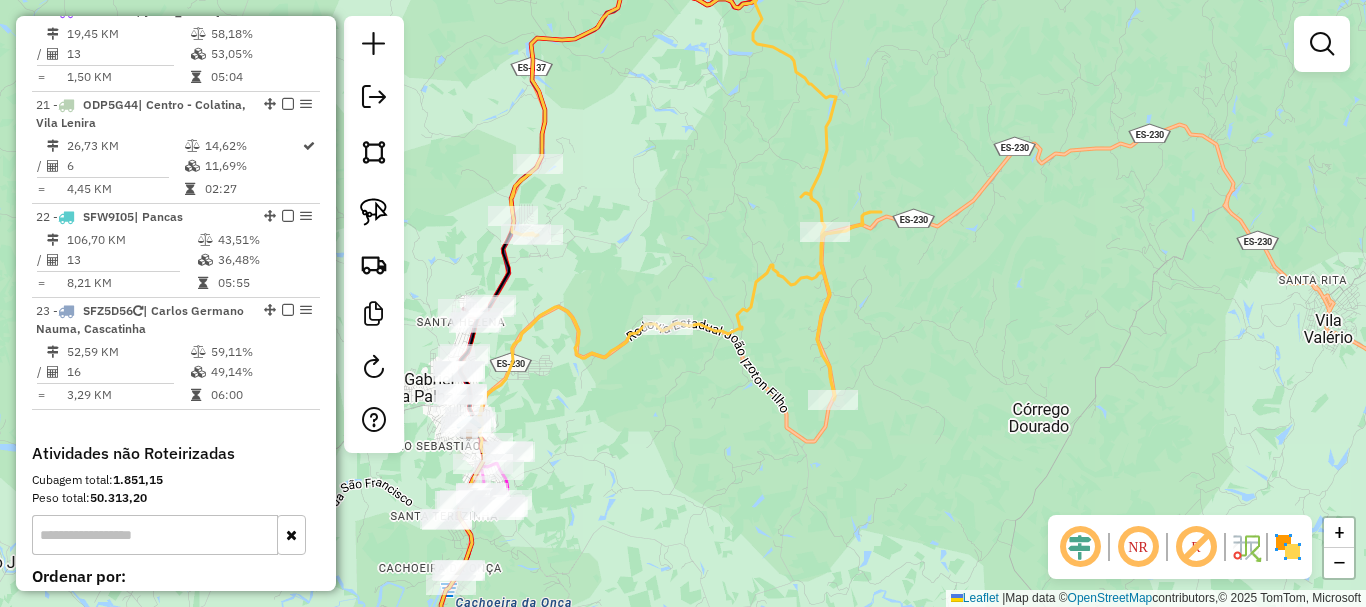scroll, scrollTop: 0, scrollLeft: 0, axis: both 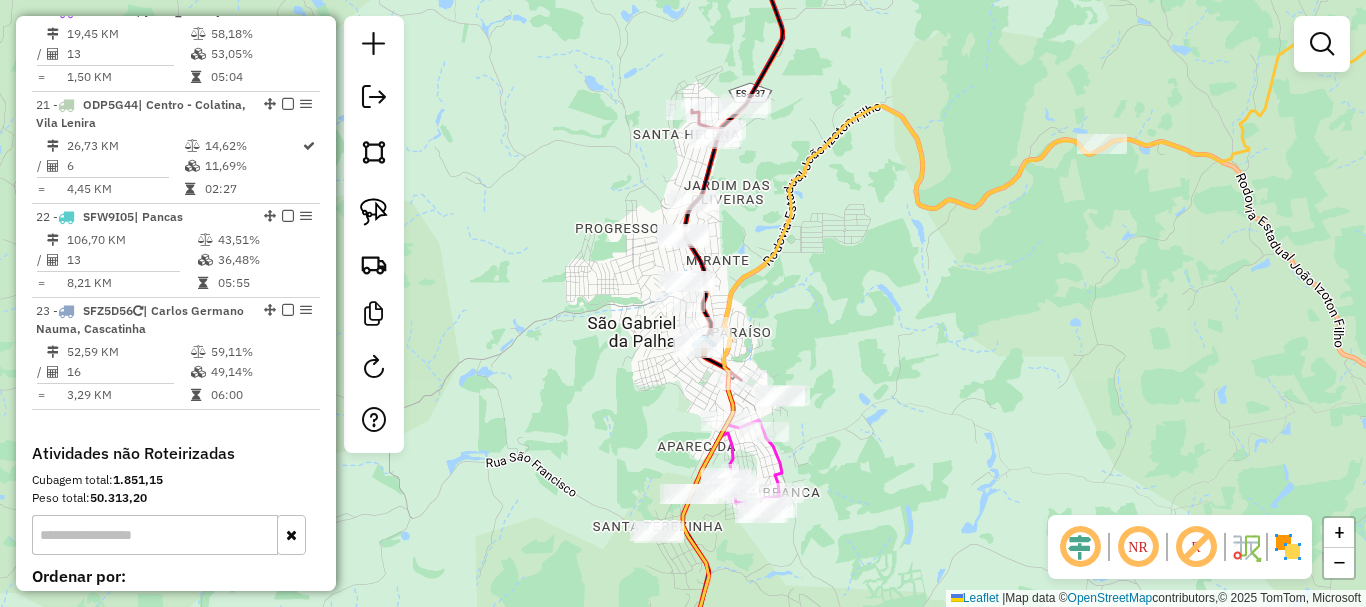 click on "Janela de atendimento Grade de atendimento Capacidade Transportadoras Veículos Cliente Pedidos  Rotas Selecione os dias de semana para filtrar as janelas de atendimento  Seg   Ter   Qua   Qui   Sex   Sáb   Dom  Informe o período da janela de atendimento: De: Até:  Filtrar exatamente a janela do cliente  Considerar janela de atendimento padrão  Selecione os dias de semana para filtrar as grades de atendimento  Seg   Ter   Qua   Qui   Sex   Sáb   Dom   Considerar clientes sem dia de atendimento cadastrado  Clientes fora do dia de atendimento selecionado Filtrar as atividades entre os valores definidos abaixo:  Peso mínimo:   Peso máximo:   Cubagem mínima:   Cubagem máxima:   De:   Até:  Filtrar as atividades entre o tempo de atendimento definido abaixo:  De:   Até:   Considerar capacidade total dos clientes não roteirizados Transportadora: Selecione um ou mais itens Tipo de veículo: Selecione um ou mais itens Veículo: Selecione um ou mais itens Motorista: Selecione um ou mais itens Nome: Rótulo:" 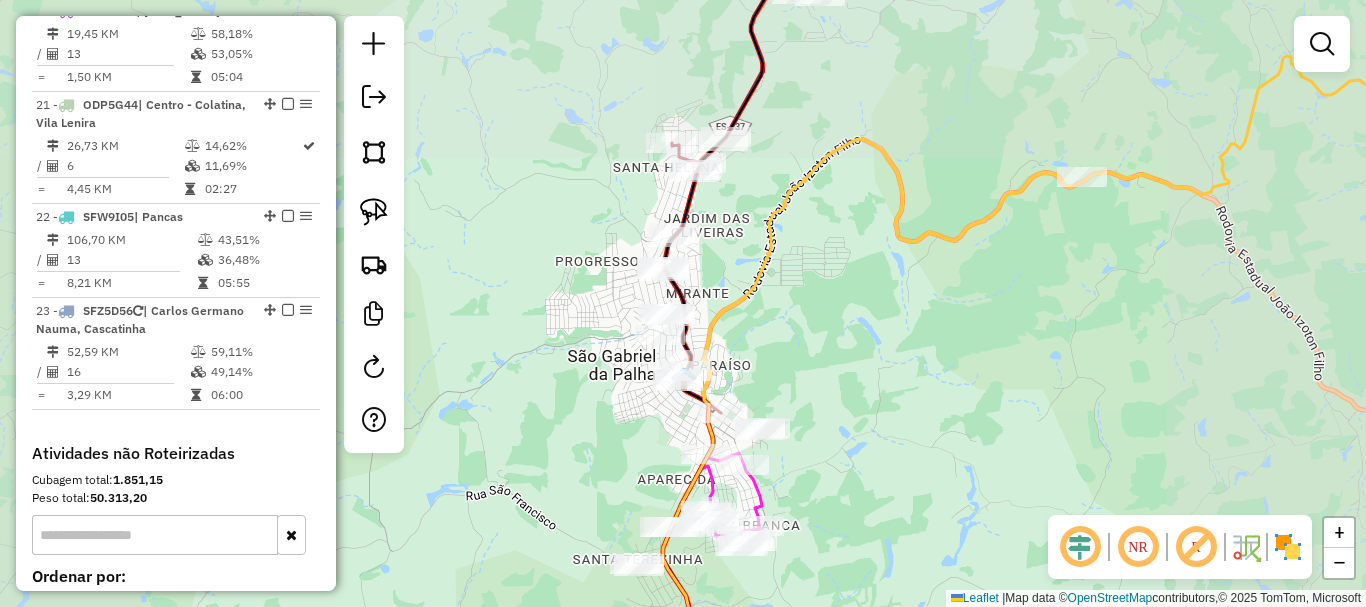 drag, startPoint x: 577, startPoint y: 364, endPoint x: 578, endPoint y: 397, distance: 33.01515 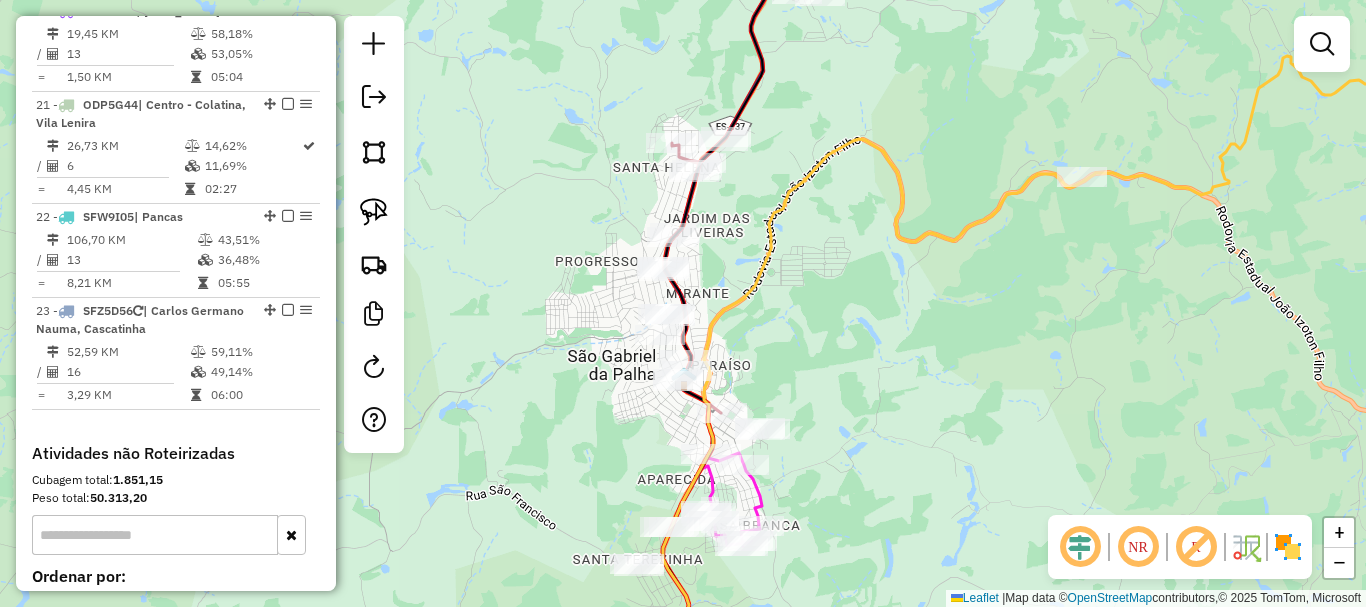 click on "Janela de atendimento Grade de atendimento Capacidade Transportadoras Veículos Cliente Pedidos  Rotas Selecione os dias de semana para filtrar as janelas de atendimento  Seg   Ter   Qua   Qui   Sex   Sáb   Dom  Informe o período da janela de atendimento: De: Até:  Filtrar exatamente a janela do cliente  Considerar janela de atendimento padrão  Selecione os dias de semana para filtrar as grades de atendimento  Seg   Ter   Qua   Qui   Sex   Sáb   Dom   Considerar clientes sem dia de atendimento cadastrado  Clientes fora do dia de atendimento selecionado Filtrar as atividades entre os valores definidos abaixo:  Peso mínimo:   Peso máximo:   Cubagem mínima:   Cubagem máxima:   De:   Até:  Filtrar as atividades entre o tempo de atendimento definido abaixo:  De:   Até:   Considerar capacidade total dos clientes não roteirizados Transportadora: Selecione um ou mais itens Tipo de veículo: Selecione um ou mais itens Veículo: Selecione um ou mais itens Motorista: Selecione um ou mais itens Nome: Rótulo:" 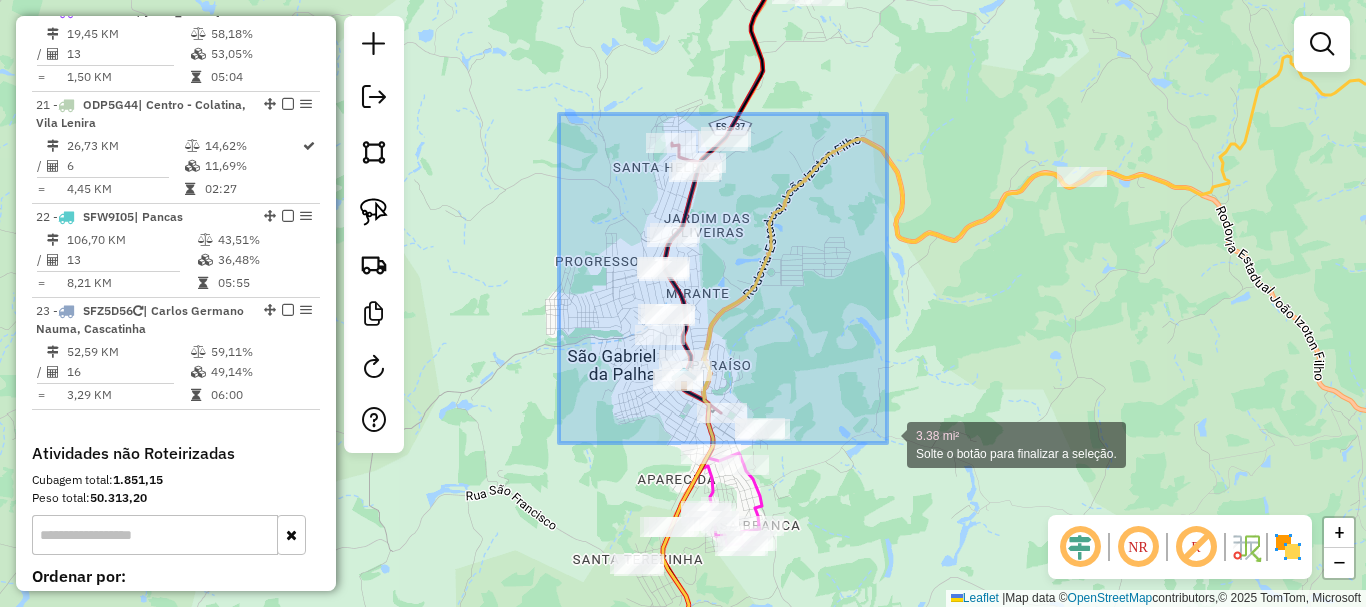 drag, startPoint x: 608, startPoint y: 124, endPoint x: 875, endPoint y: 432, distance: 407.61868 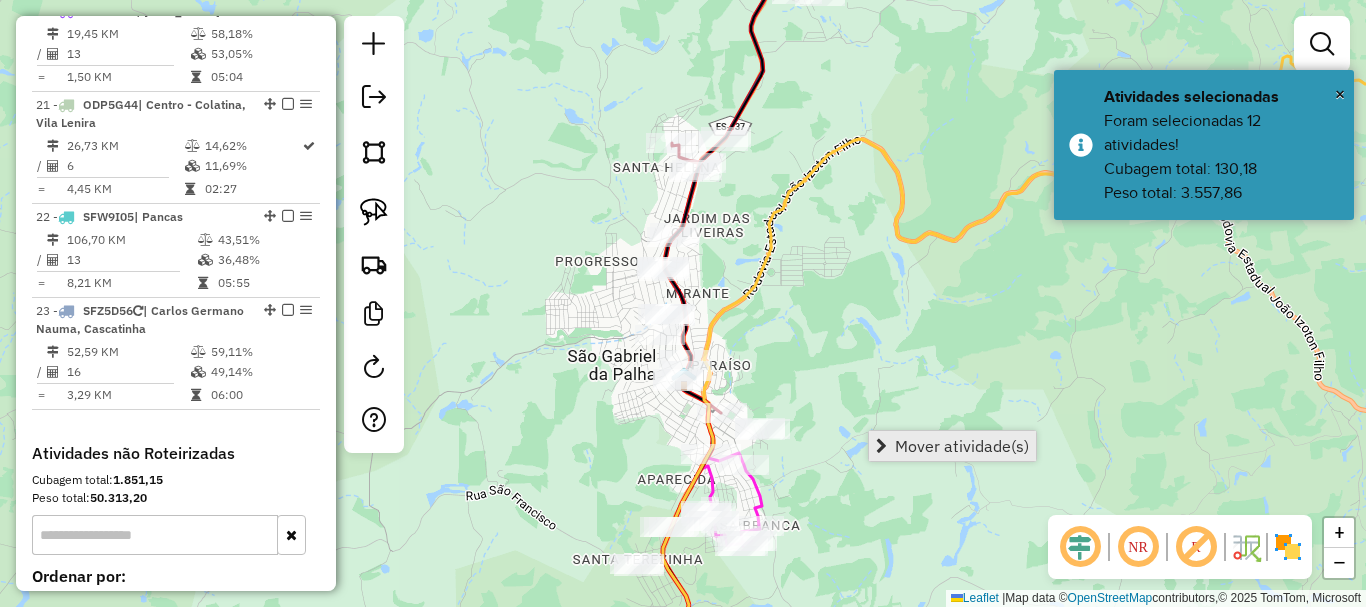 click on "Mover atividade(s)" at bounding box center (962, 446) 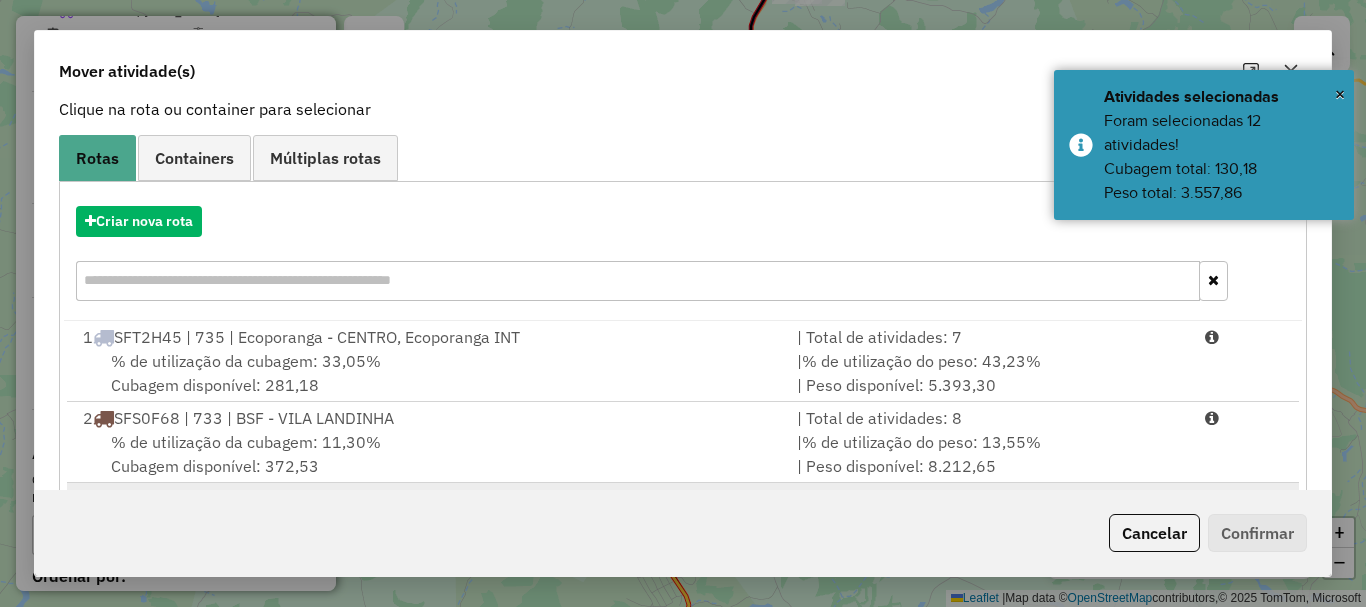 scroll, scrollTop: 397, scrollLeft: 0, axis: vertical 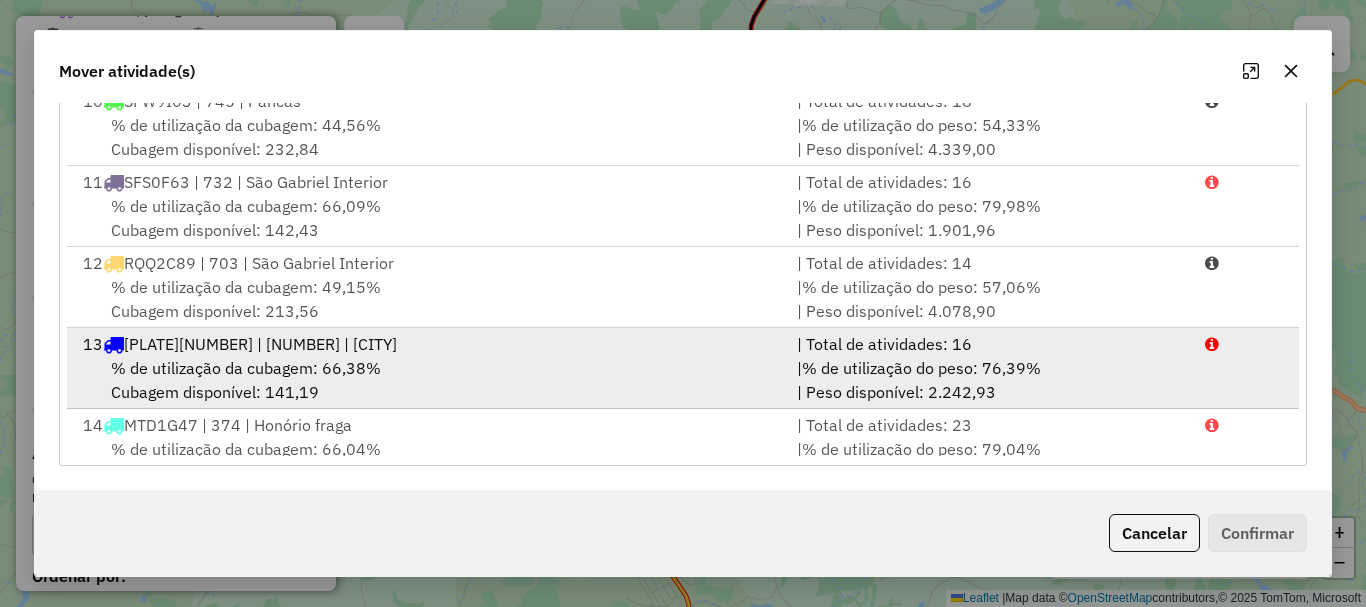 click on "QRJ4B28 | 370 | São Silvano" at bounding box center [260, 344] 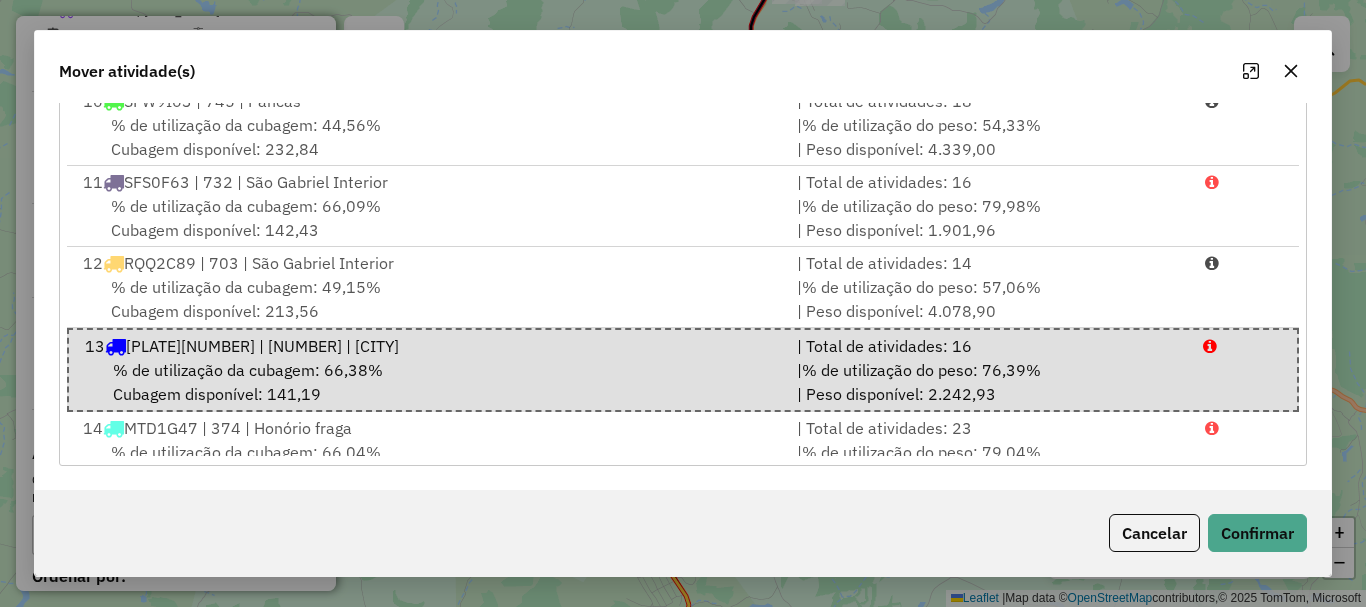 click on "Cancelar   Confirmar" 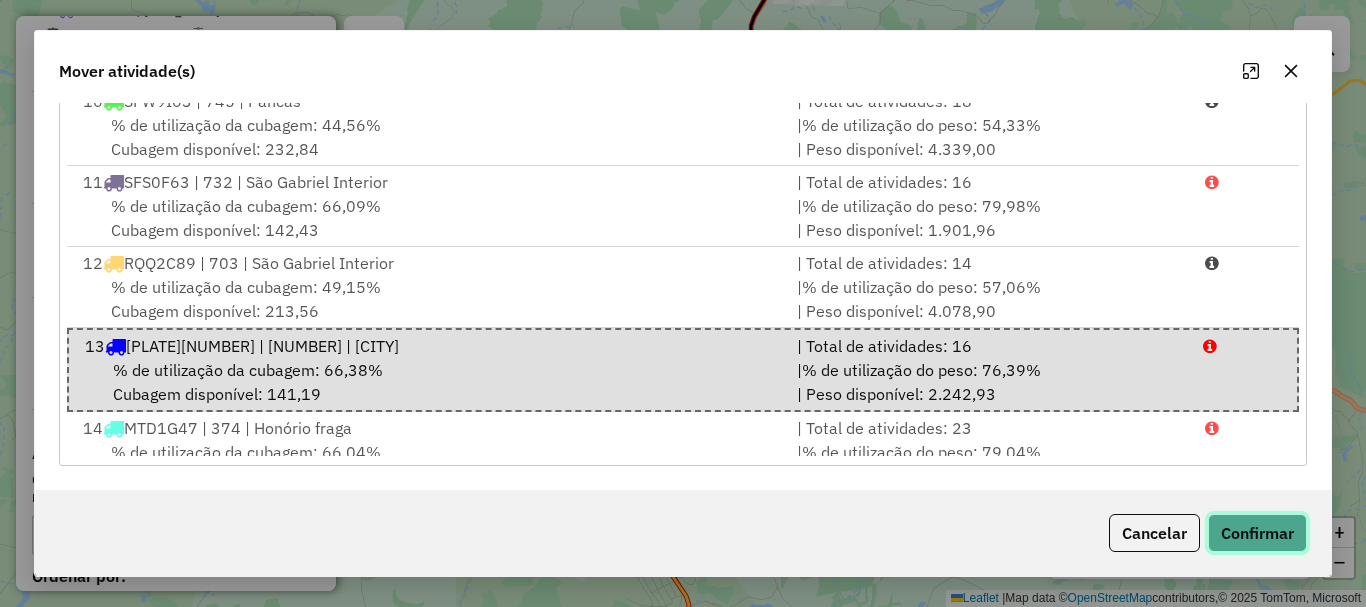 click on "Confirmar" 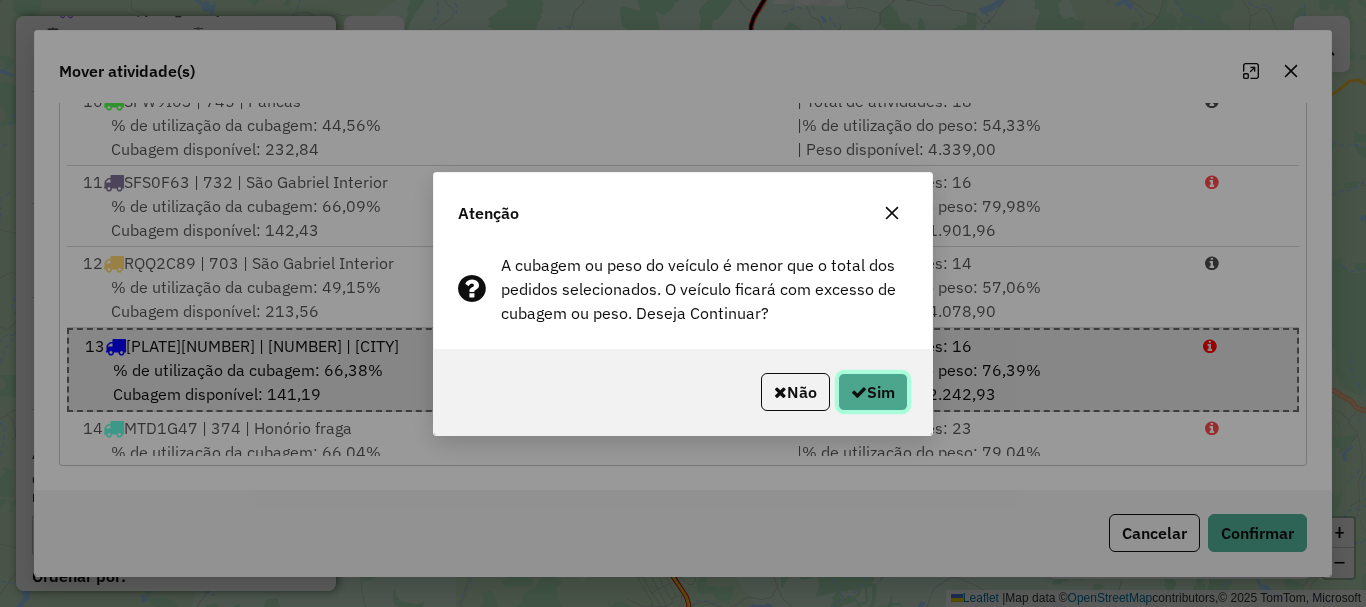 click on "Sim" 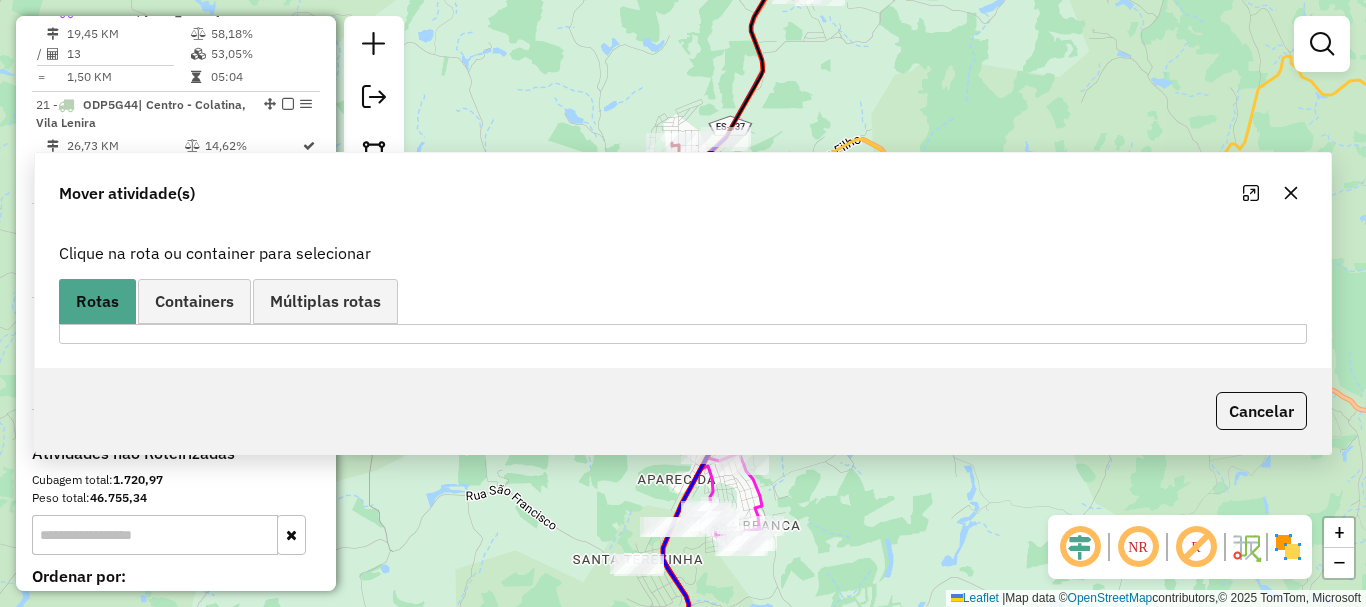 scroll, scrollTop: 0, scrollLeft: 0, axis: both 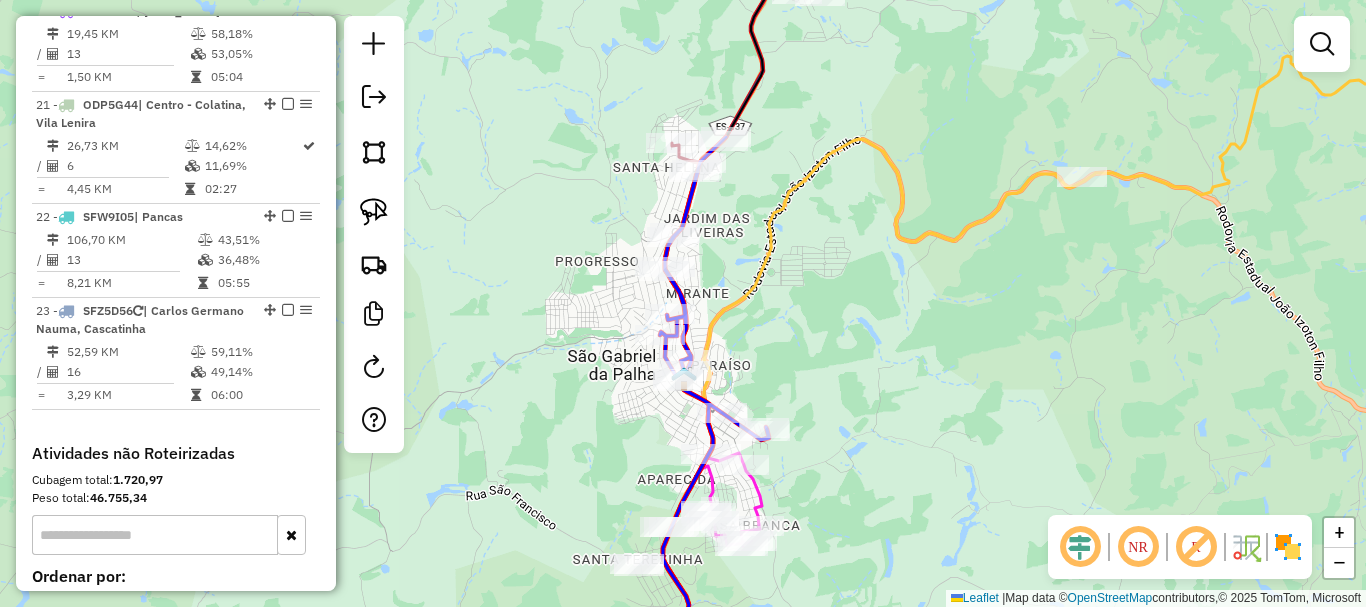 drag, startPoint x: 746, startPoint y: 329, endPoint x: 758, endPoint y: 349, distance: 23.323807 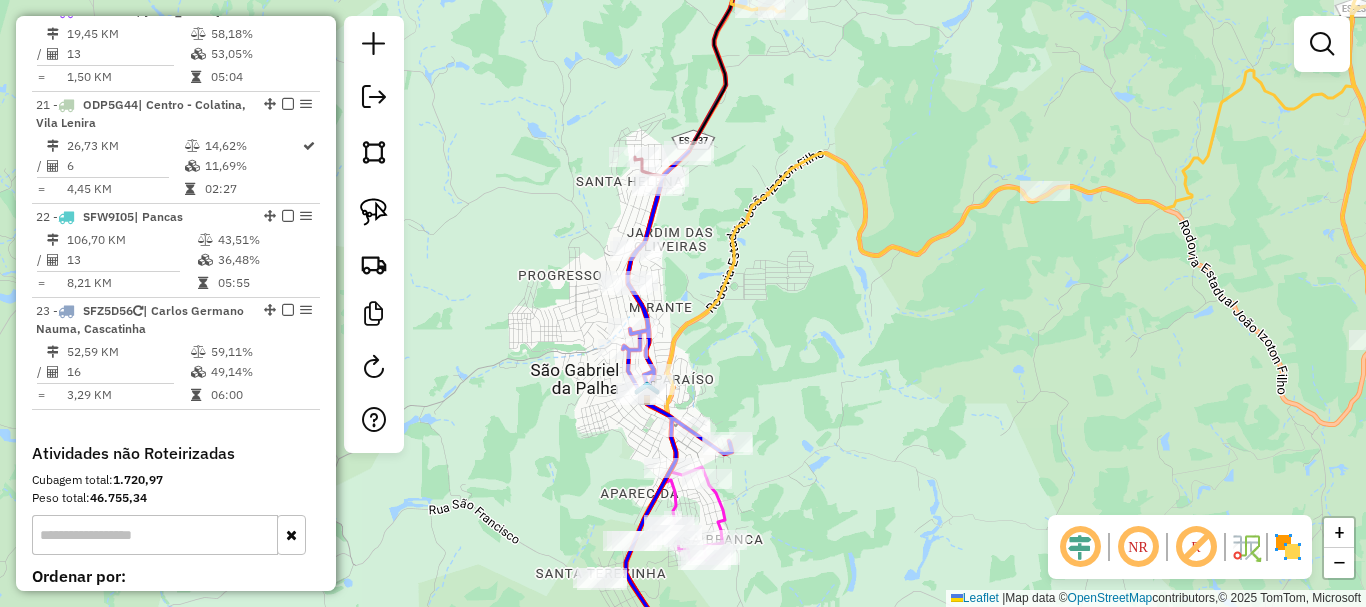 drag, startPoint x: 760, startPoint y: 352, endPoint x: 670, endPoint y: 388, distance: 96.93297 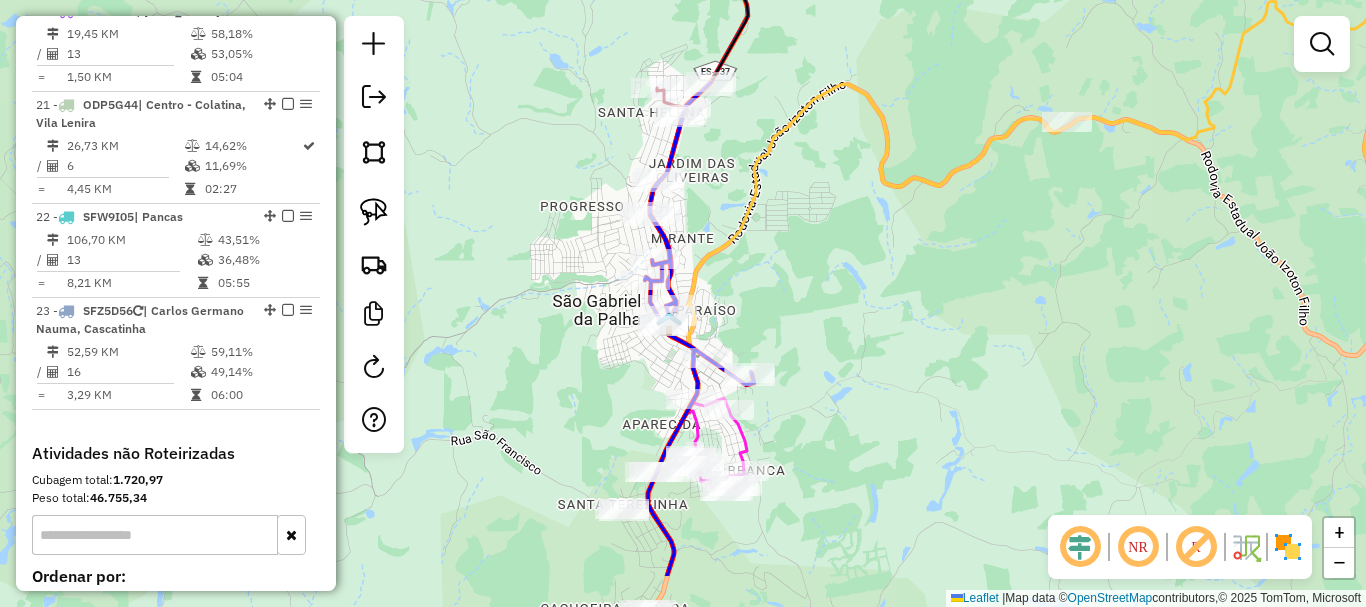 drag, startPoint x: 730, startPoint y: 358, endPoint x: 790, endPoint y: 179, distance: 188.78824 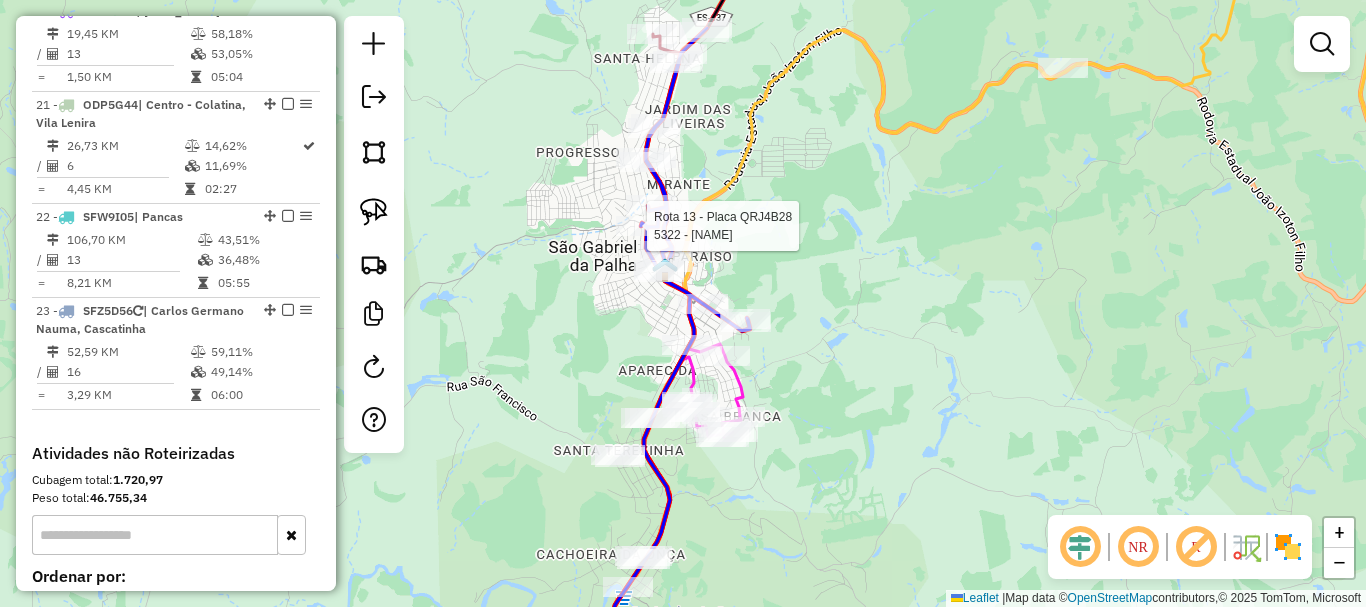 select on "**********" 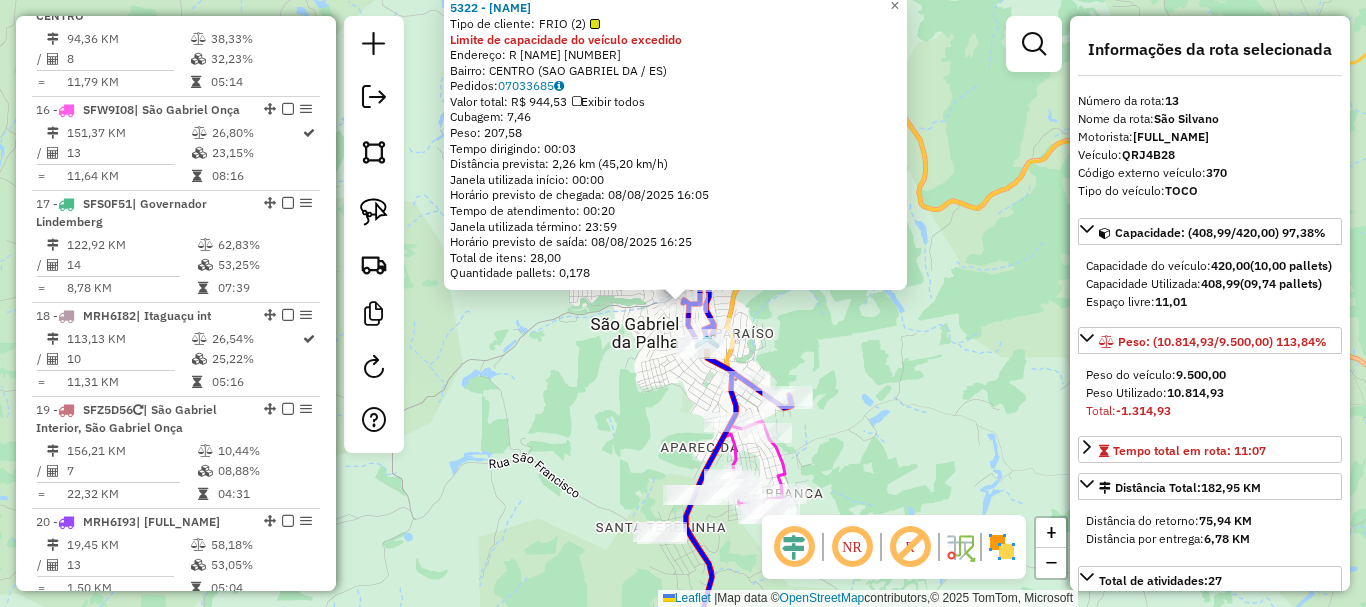 scroll, scrollTop: 2089, scrollLeft: 0, axis: vertical 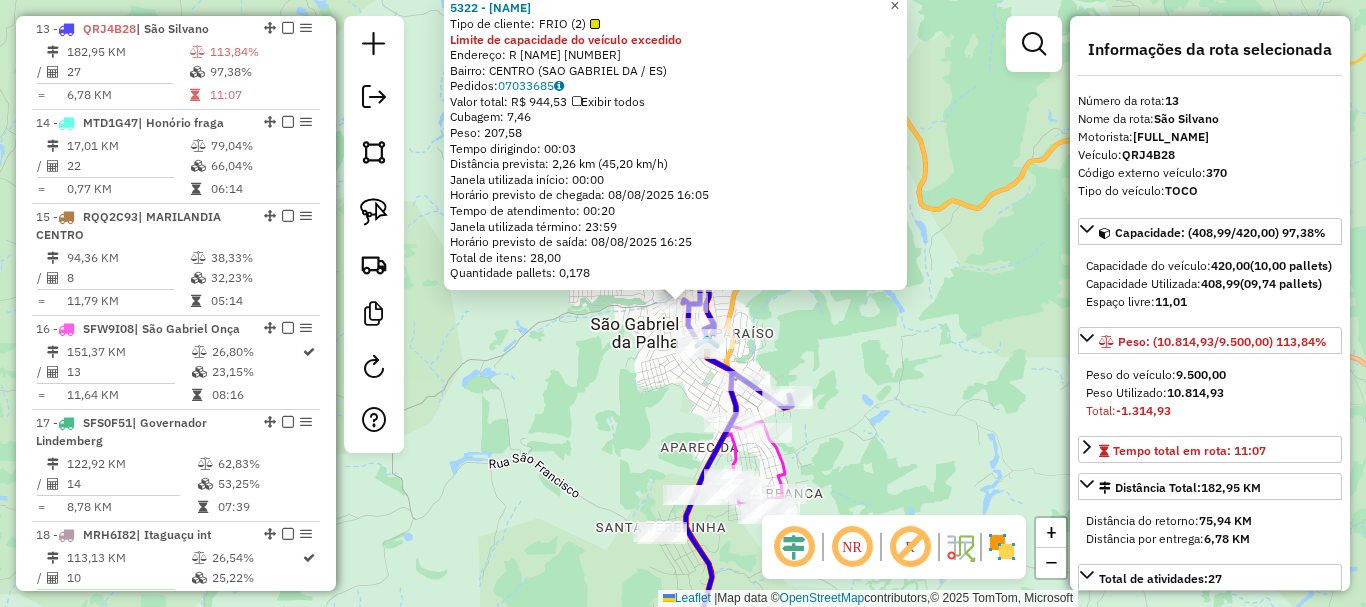 click on "×" 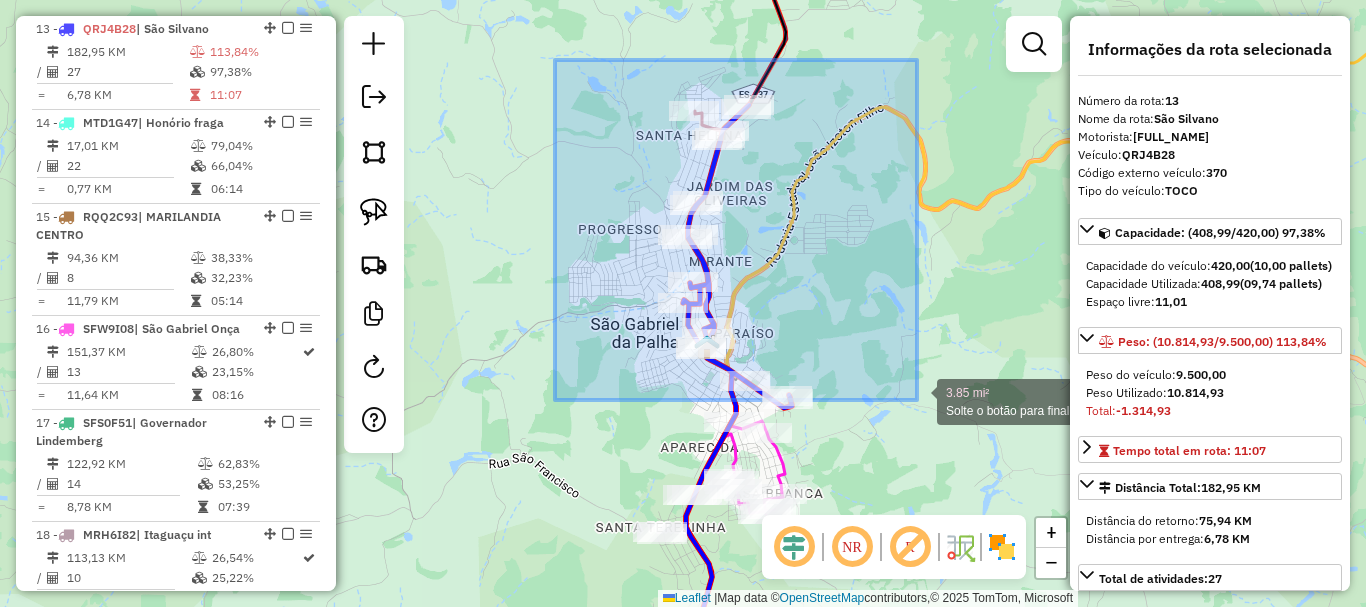 drag, startPoint x: 555, startPoint y: 60, endPoint x: 917, endPoint y: 400, distance: 496.63266 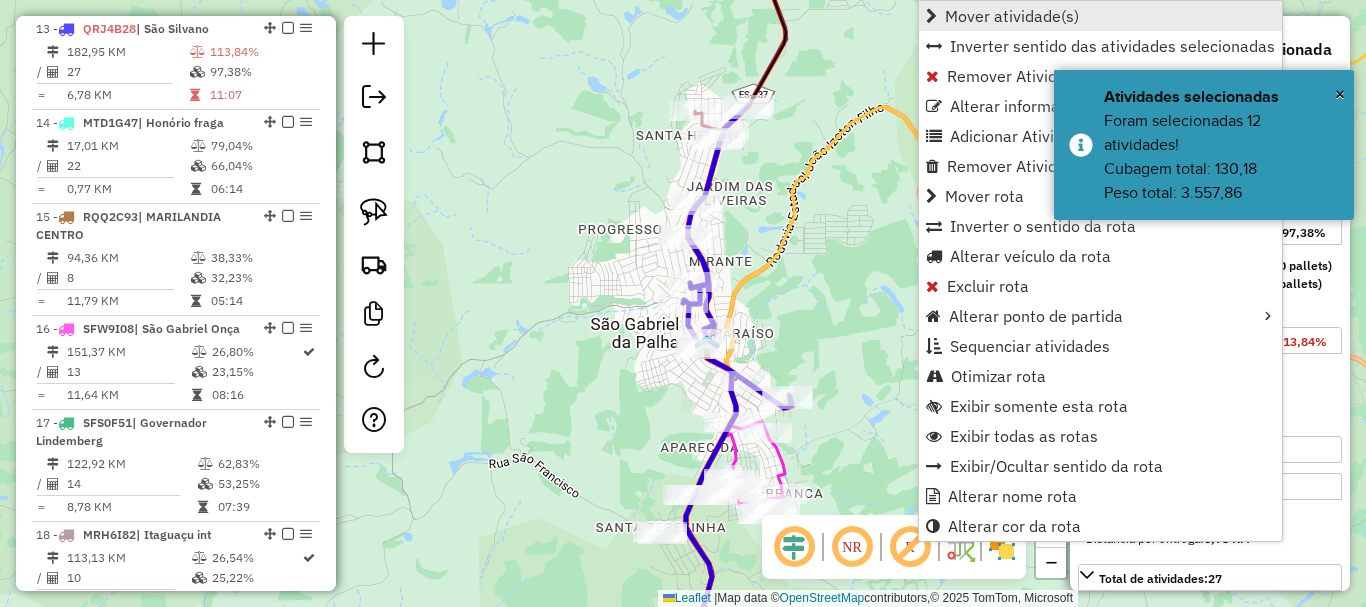 click on "Mover atividade(s)" at bounding box center (1012, 16) 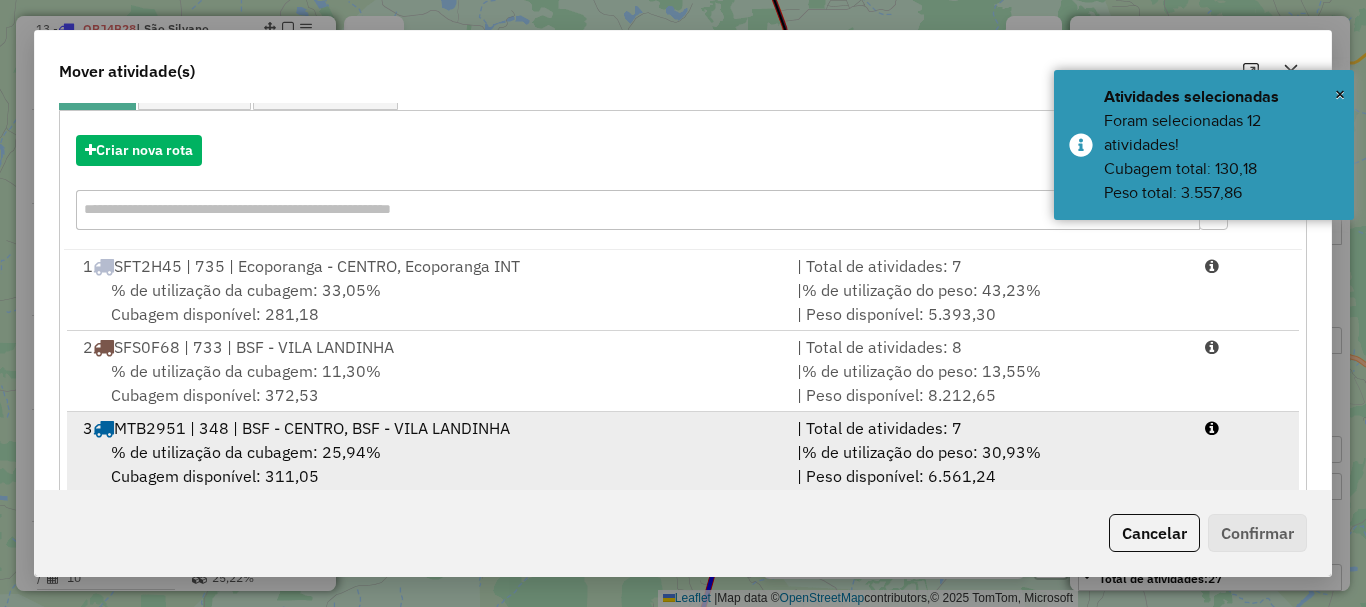 scroll, scrollTop: 397, scrollLeft: 0, axis: vertical 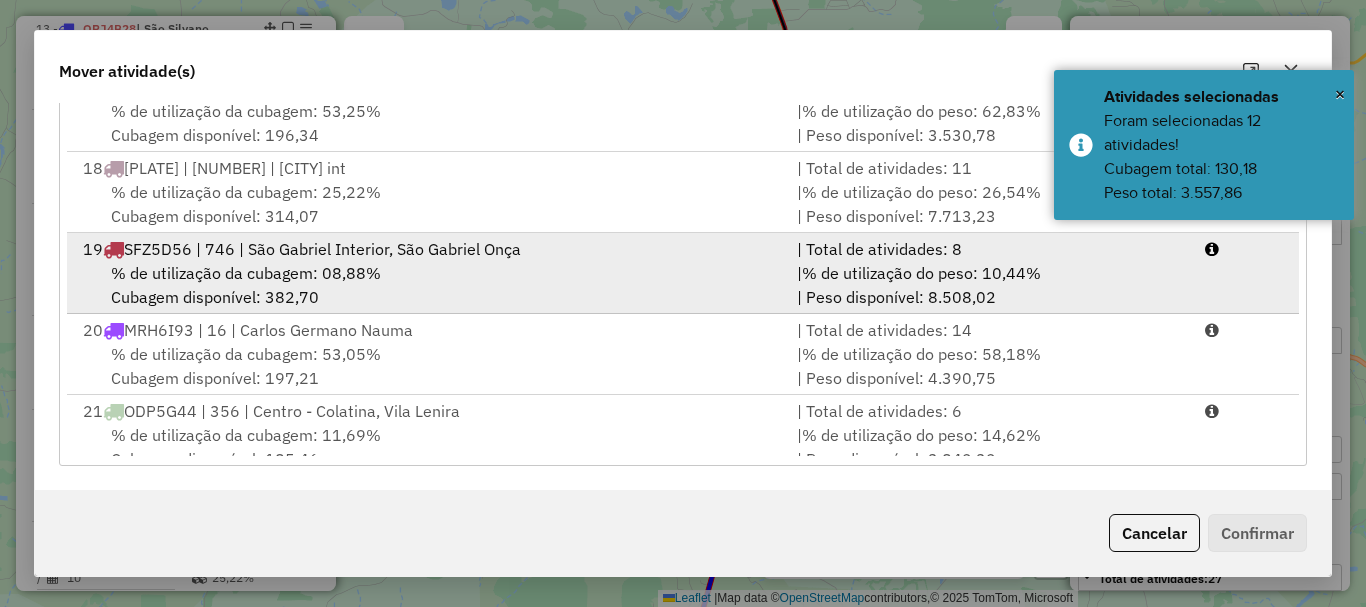click on "SFZ5D56 | 746 | São Gabriel Interior, São Gabriel Onça" at bounding box center (322, 249) 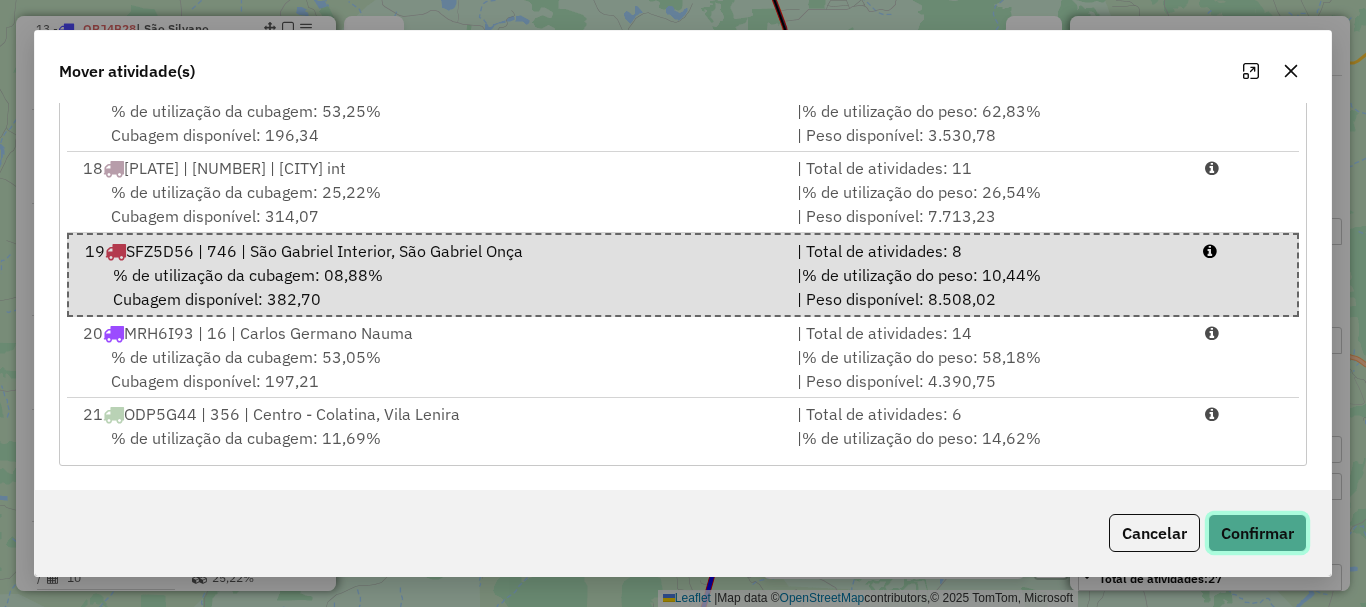 click on "Confirmar" 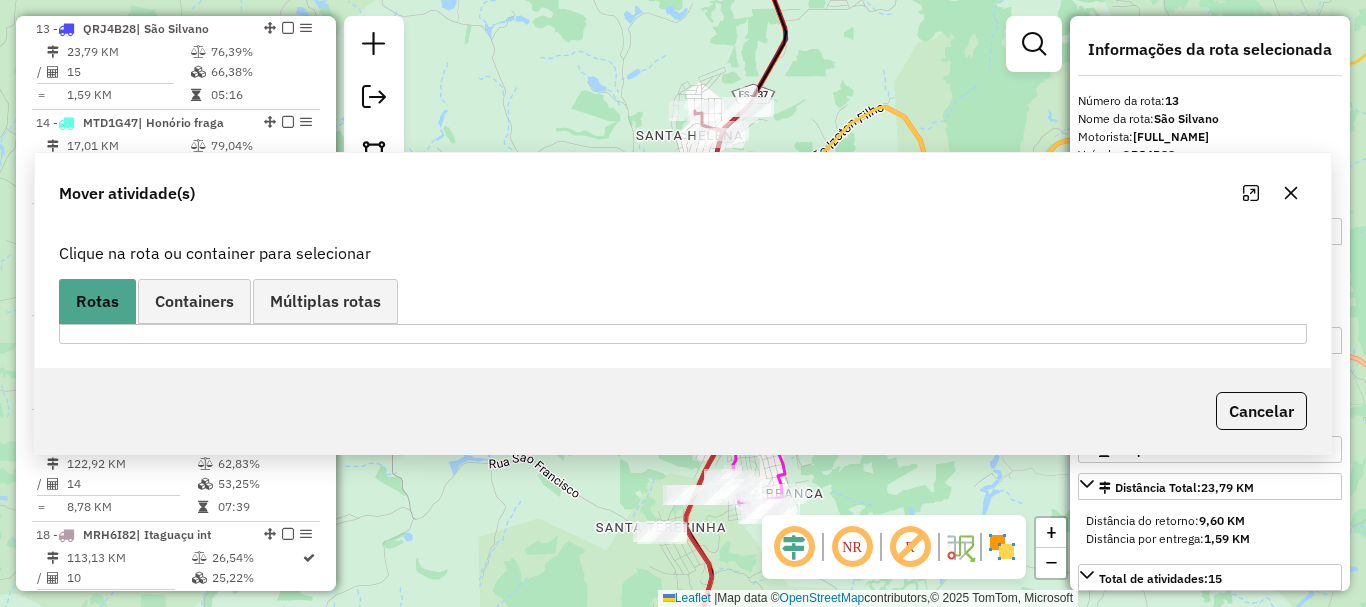 scroll, scrollTop: 0, scrollLeft: 0, axis: both 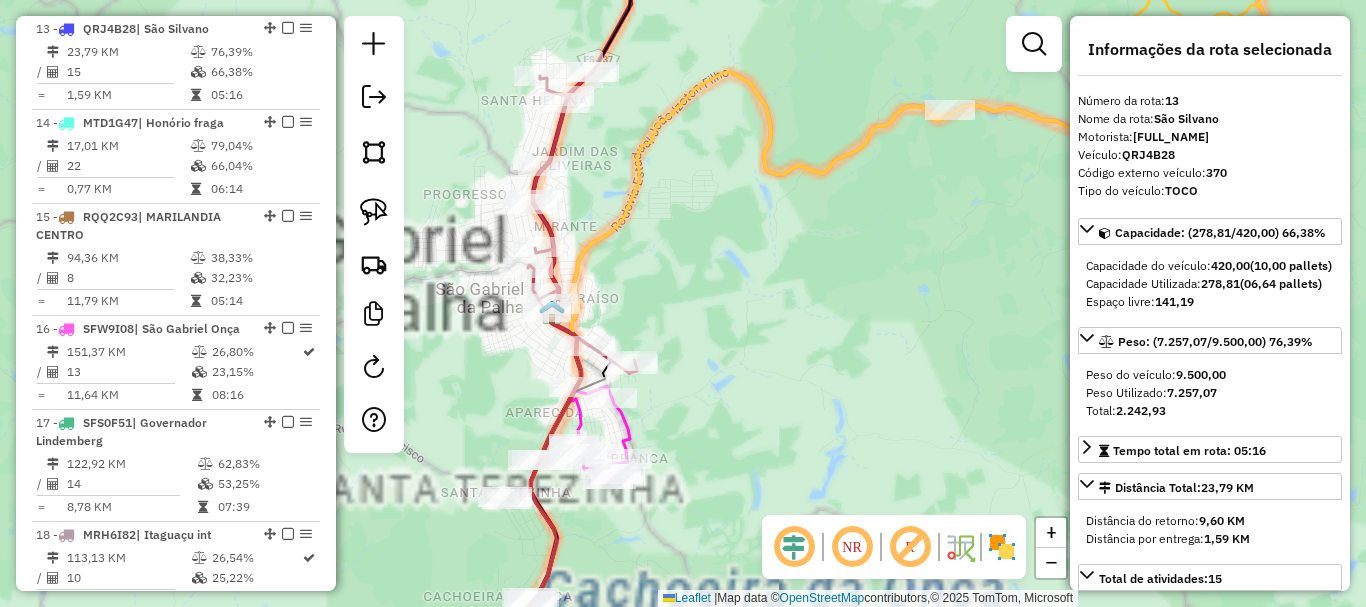 click on "Janela de atendimento Grade de atendimento Capacidade Transportadoras Veículos Cliente Pedidos  Rotas Selecione os dias de semana para filtrar as janelas de atendimento  Seg   Ter   Qua   Qui   Sex   Sáb   Dom  Informe o período da janela de atendimento: De: Até:  Filtrar exatamente a janela do cliente  Considerar janela de atendimento padrão  Selecione os dias de semana para filtrar as grades de atendimento  Seg   Ter   Qua   Qui   Sex   Sáb   Dom   Considerar clientes sem dia de atendimento cadastrado  Clientes fora do dia de atendimento selecionado Filtrar as atividades entre os valores definidos abaixo:  Peso mínimo:   Peso máximo:   Cubagem mínima:   Cubagem máxima:   De:   Até:  Filtrar as atividades entre o tempo de atendimento definido abaixo:  De:   Até:   Considerar capacidade total dos clientes não roteirizados Transportadora: Selecione um ou mais itens Tipo de veículo: Selecione um ou mais itens Veículo: Selecione um ou mais itens Motorista: Selecione um ou mais itens Nome: Rótulo:" 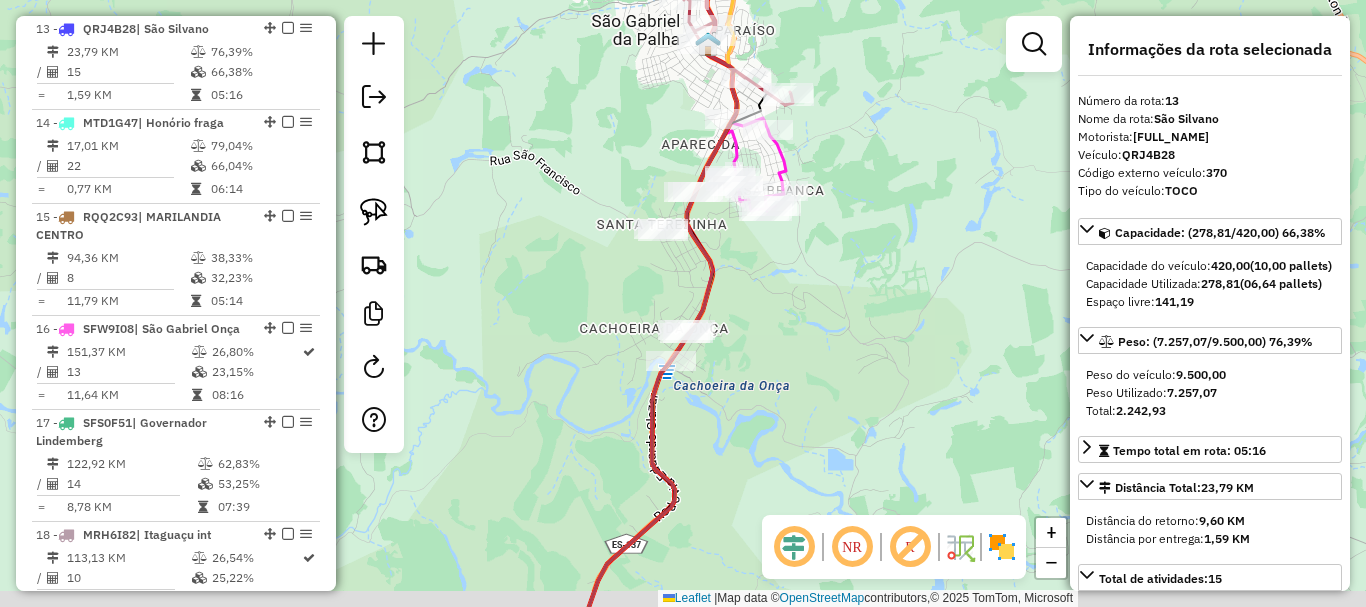 drag, startPoint x: 538, startPoint y: 190, endPoint x: 630, endPoint y: 126, distance: 112.0714 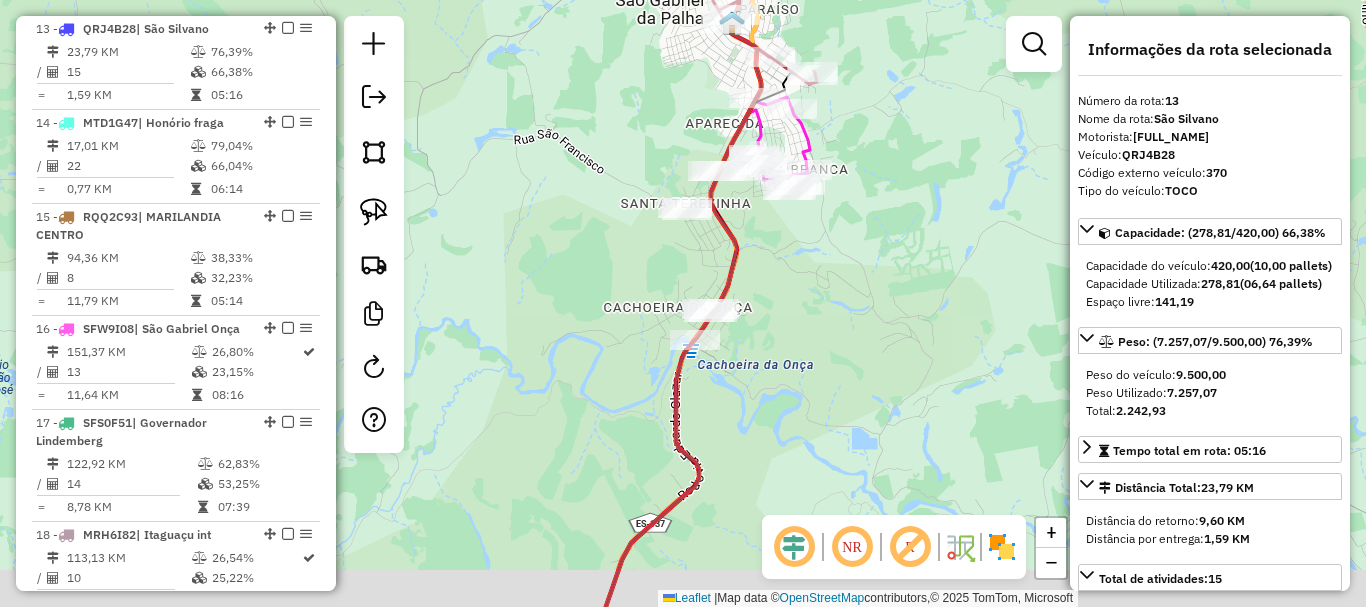 click on "Janela de atendimento Grade de atendimento Capacidade Transportadoras Veículos Cliente Pedidos  Rotas Selecione os dias de semana para filtrar as janelas de atendimento  Seg   Ter   Qua   Qui   Sex   Sáb   Dom  Informe o período da janela de atendimento: De: Até:  Filtrar exatamente a janela do cliente  Considerar janela de atendimento padrão  Selecione os dias de semana para filtrar as grades de atendimento  Seg   Ter   Qua   Qui   Sex   Sáb   Dom   Considerar clientes sem dia de atendimento cadastrado  Clientes fora do dia de atendimento selecionado Filtrar as atividades entre os valores definidos abaixo:  Peso mínimo:   Peso máximo:   Cubagem mínima:   Cubagem máxima:   De:   Até:  Filtrar as atividades entre o tempo de atendimento definido abaixo:  De:   Até:   Considerar capacidade total dos clientes não roteirizados Transportadora: Selecione um ou mais itens Tipo de veículo: Selecione um ou mais itens Veículo: Selecione um ou mais itens Motorista: Selecione um ou mais itens Nome: Rótulo:" 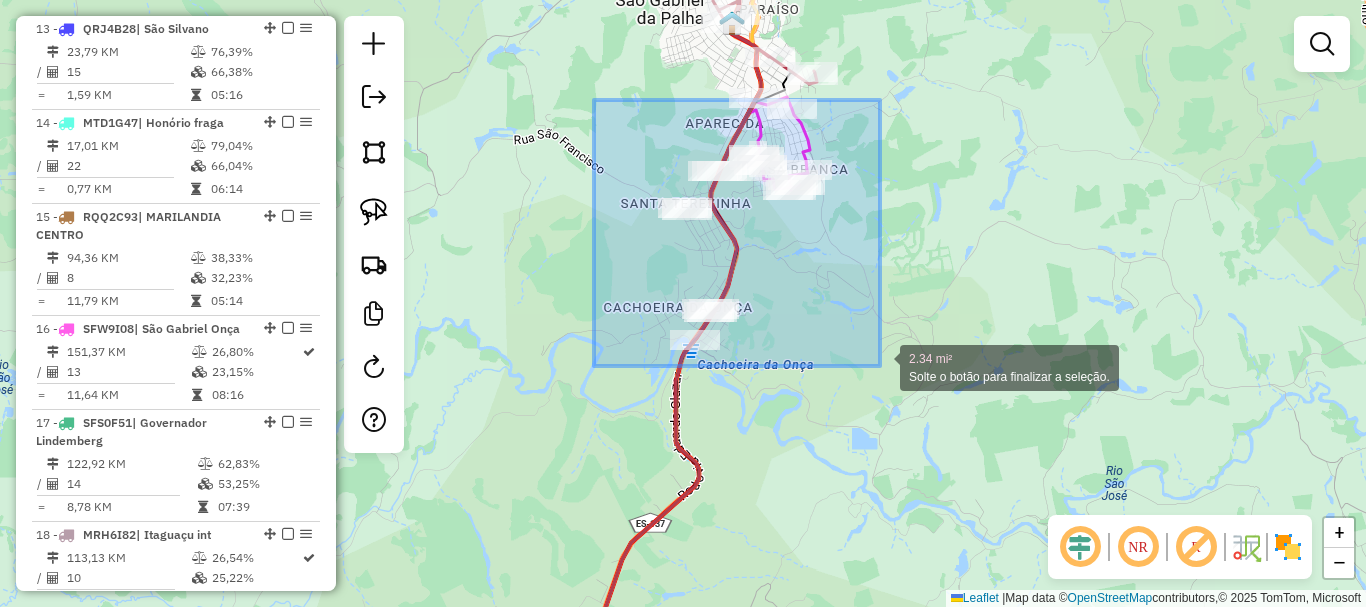 drag, startPoint x: 594, startPoint y: 100, endPoint x: 906, endPoint y: 378, distance: 417.88516 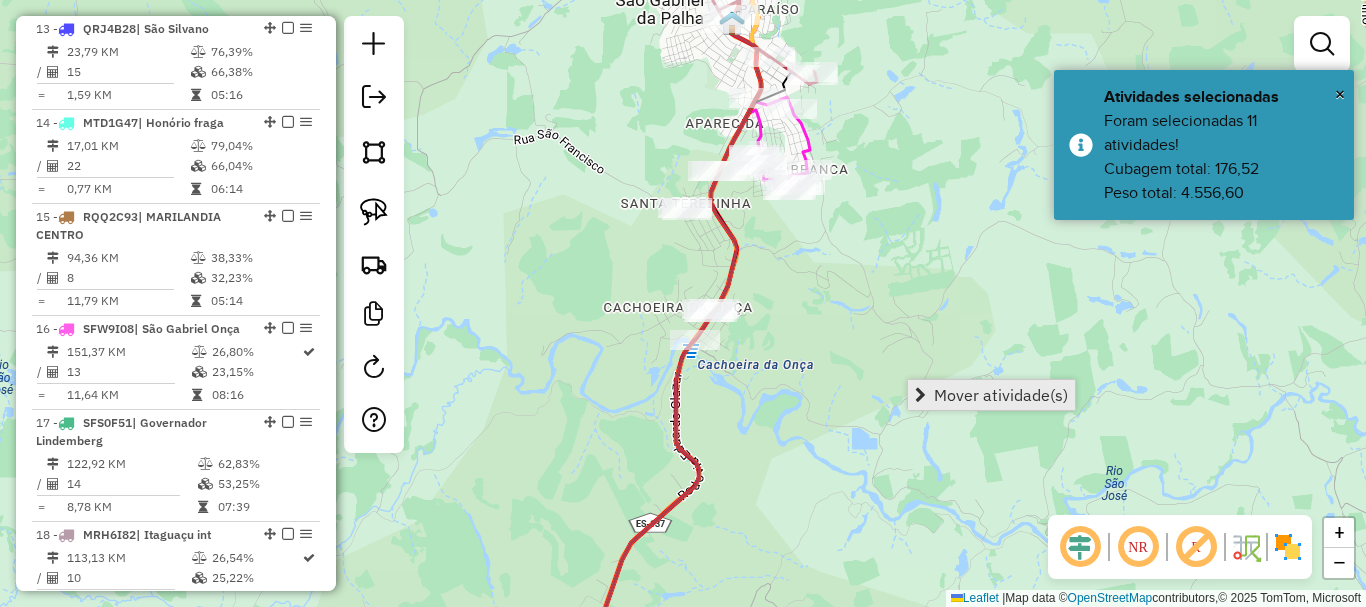 click on "Mover atividade(s)" at bounding box center (1001, 395) 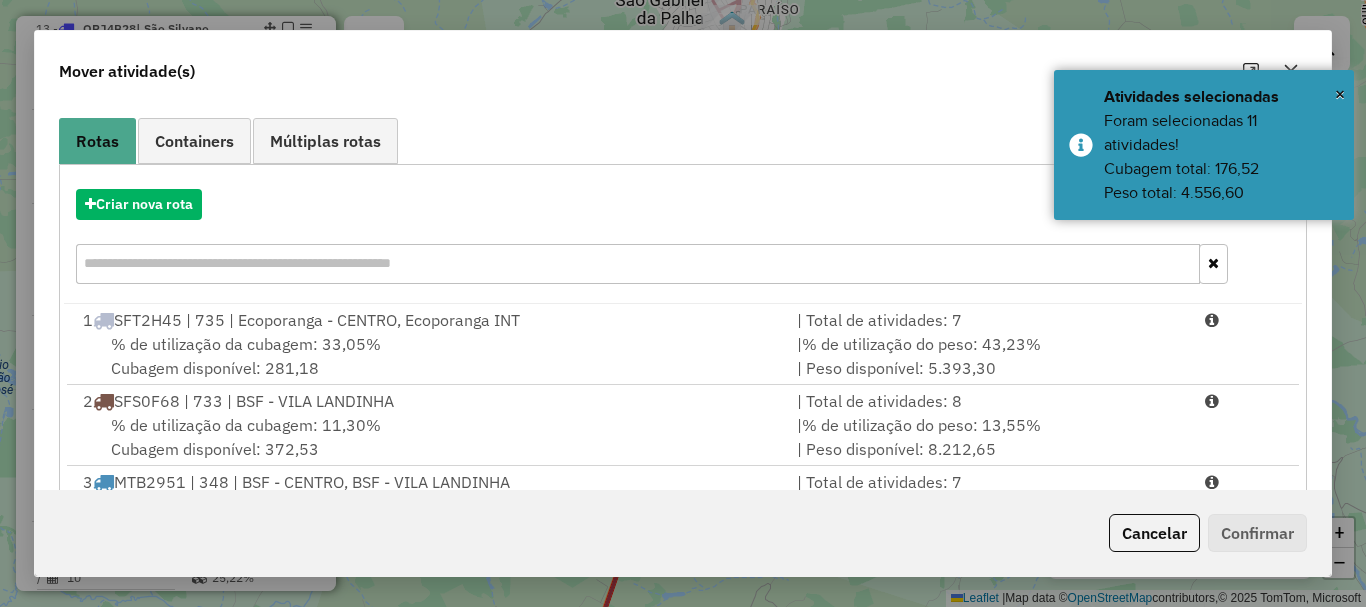 scroll, scrollTop: 397, scrollLeft: 0, axis: vertical 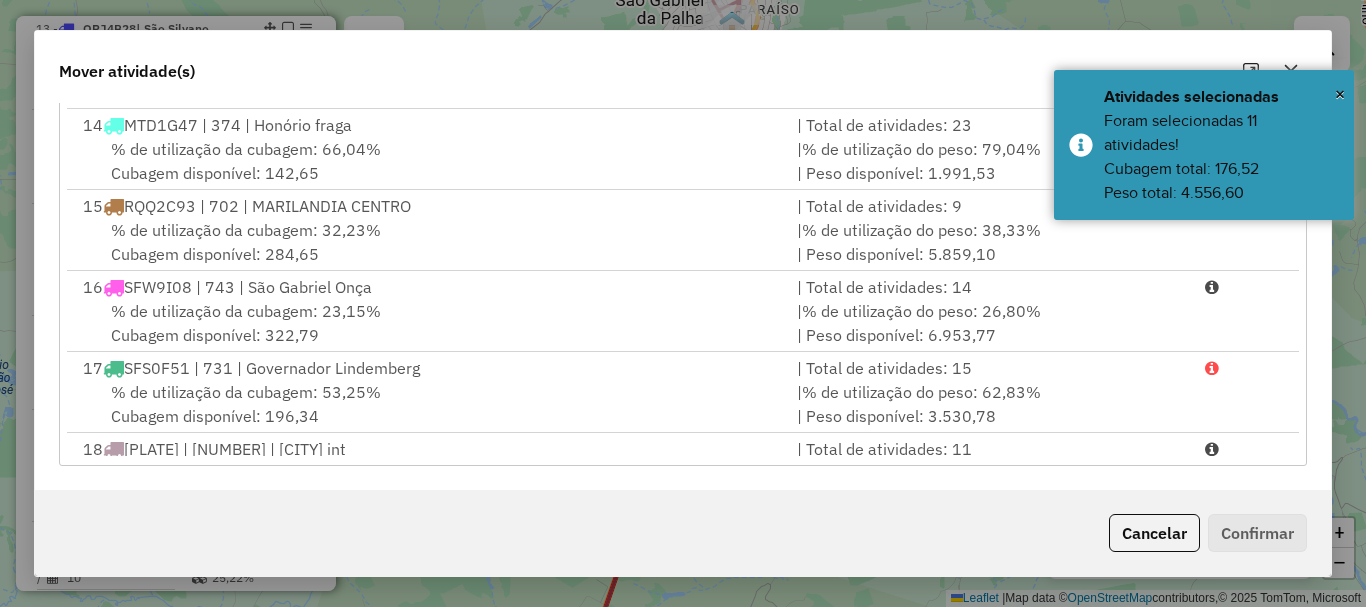 click on "% de utilização da cubagem: 23,15%  Cubagem disponível: 322,79" at bounding box center (428, 323) 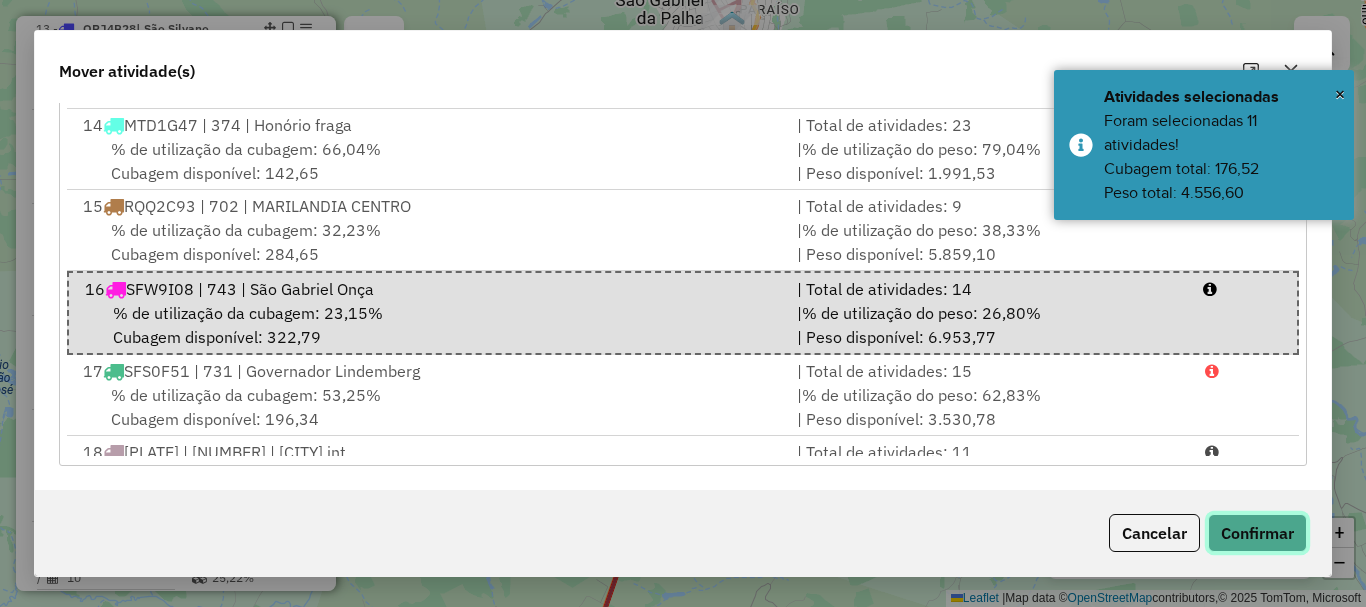 click on "Confirmar" 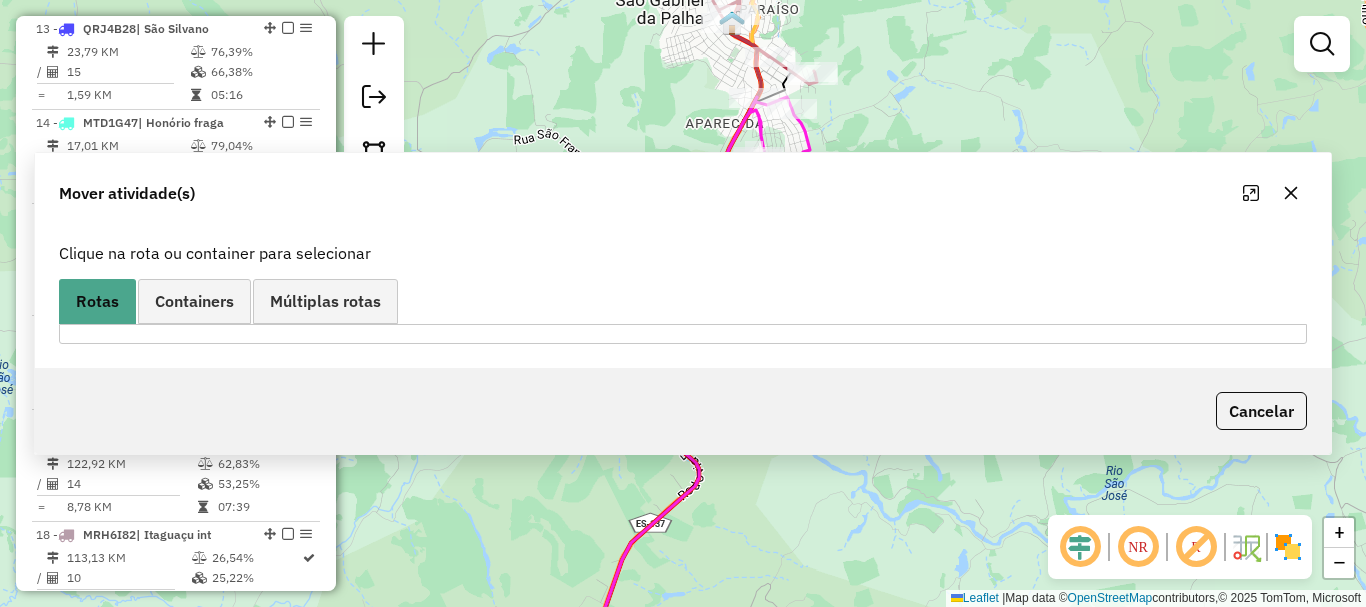 scroll, scrollTop: 0, scrollLeft: 0, axis: both 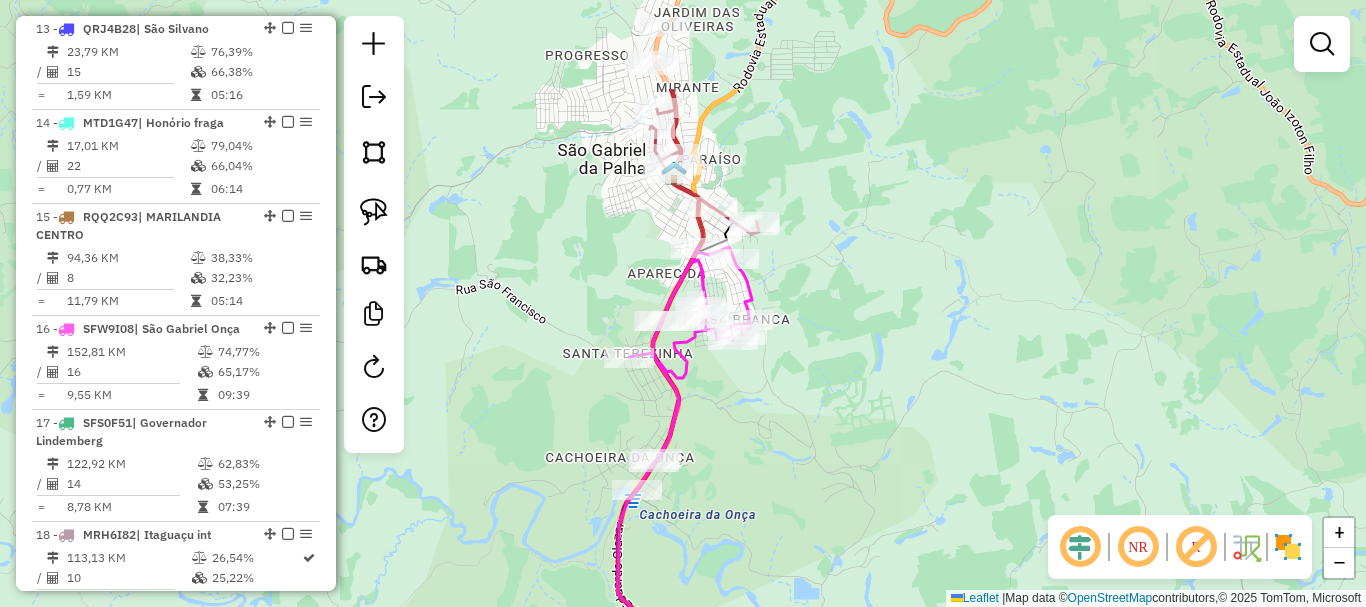 drag, startPoint x: 911, startPoint y: 314, endPoint x: 807, endPoint y: 481, distance: 196.73587 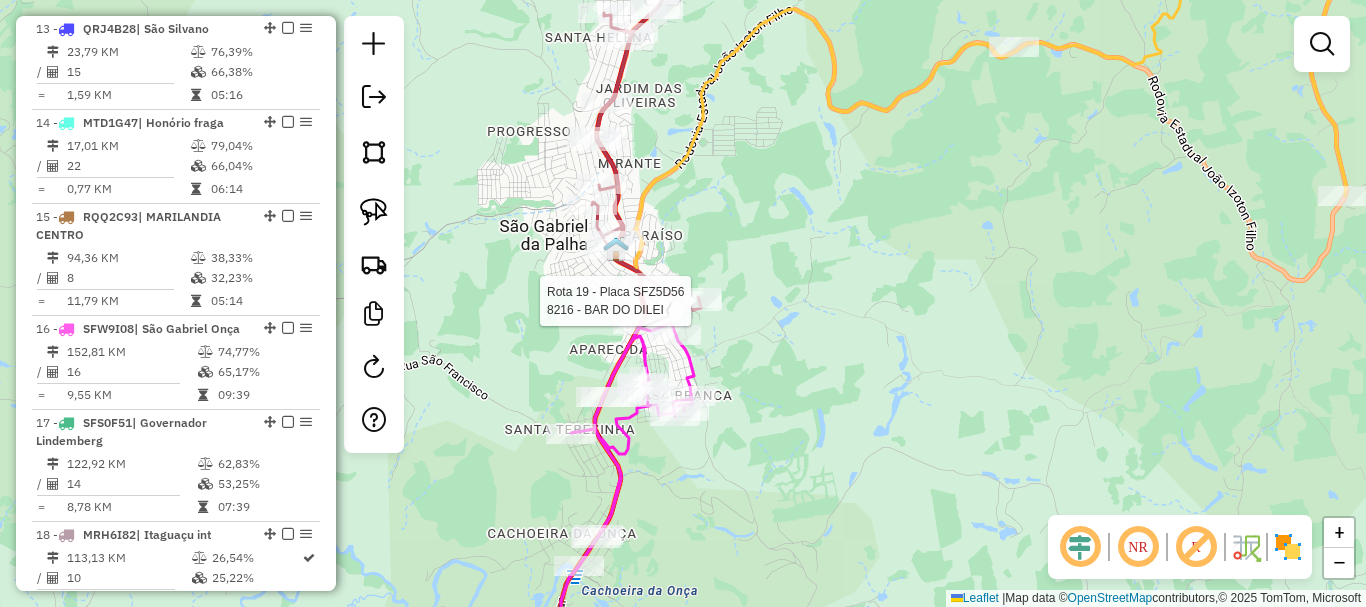 click 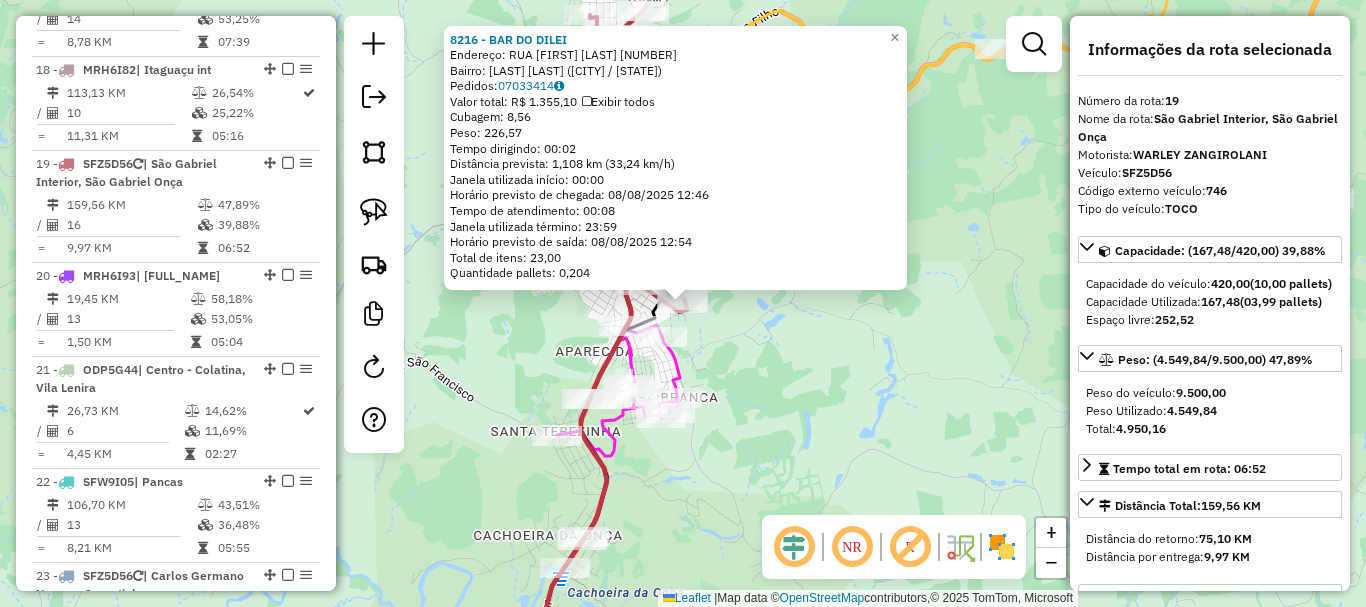 scroll, scrollTop: 2707, scrollLeft: 0, axis: vertical 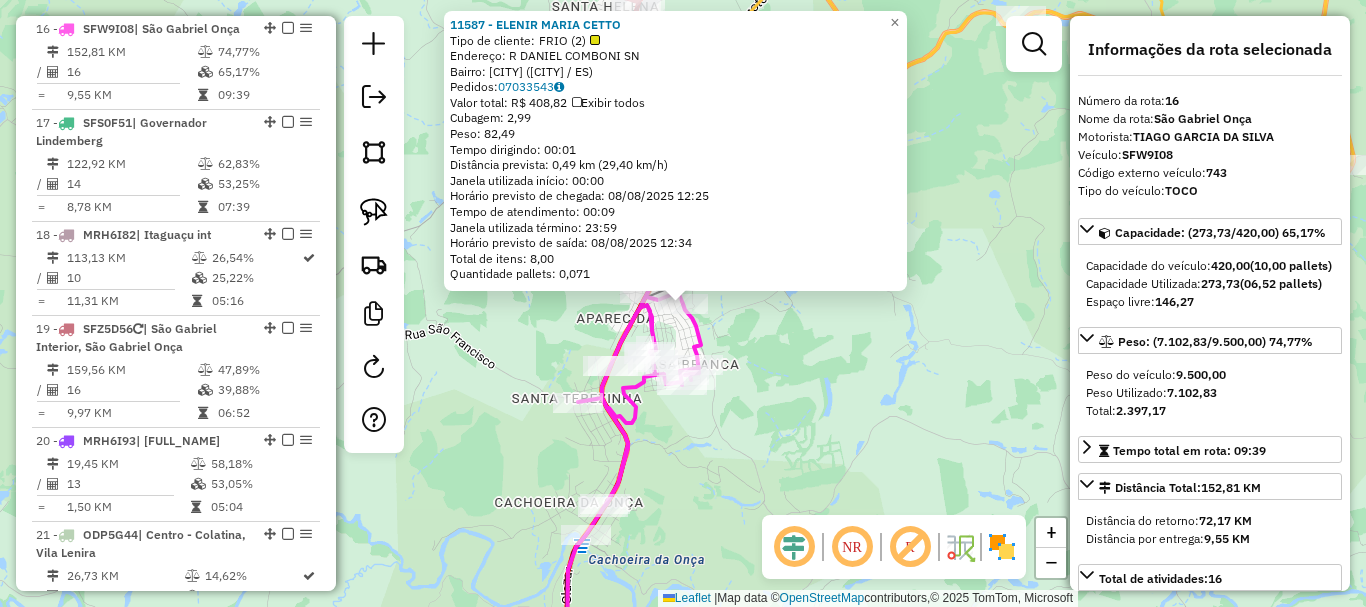 click on "Rota 16 - Placa SFW9I08  15393 - CHORIS BAR 11587 - ELENIR MARIA CETTO  Tipo de cliente:   FRIO (2)   Endereço: R   DANIEL COMBONI                SN   Bairro: VILA COMBONI (SAO GABRIEL DA / ES)   Pedidos:  07033543   Valor total: R$ 408,82   Exibir todos   Cubagem: 2,99  Peso: 82,49  Tempo dirigindo: 00:01   Distância prevista: 0,49 km (29,40 km/h)   Janela utilizada início: 00:00   Horário previsto de chegada: 08/08/2025 12:25   Tempo de atendimento: 00:09   Janela utilizada término: 23:59   Horário previsto de saída: 08/08/2025 12:34   Total de itens: 8,00   Quantidade pallets: 0,071  × Janela de atendimento Grade de atendimento Capacidade Transportadoras Veículos Cliente Pedidos  Rotas Selecione os dias de semana para filtrar as janelas de atendimento  Seg   Ter   Qua   Qui   Sex   Sáb   Dom  Informe o período da janela de atendimento: De: Até:  Filtrar exatamente a janela do cliente  Considerar janela de atendimento padrão  Selecione os dias de semana para filtrar as grades de atendimento De:" 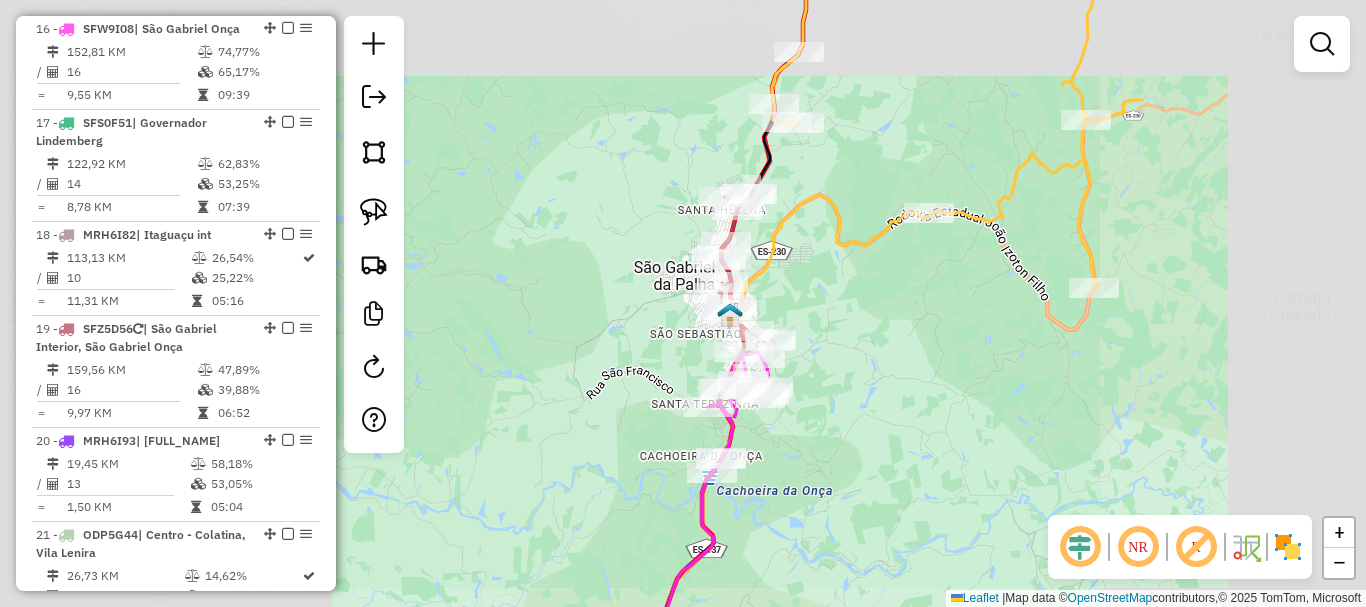 drag, startPoint x: 941, startPoint y: 402, endPoint x: 827, endPoint y: 486, distance: 141.60509 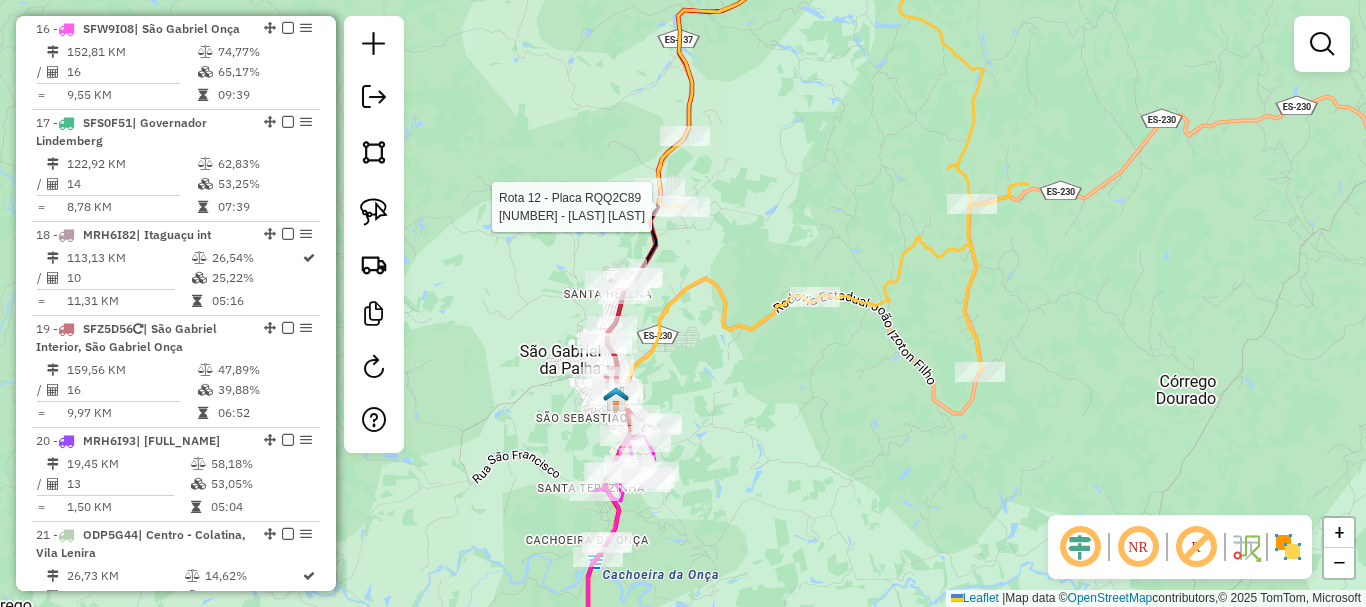 select on "**********" 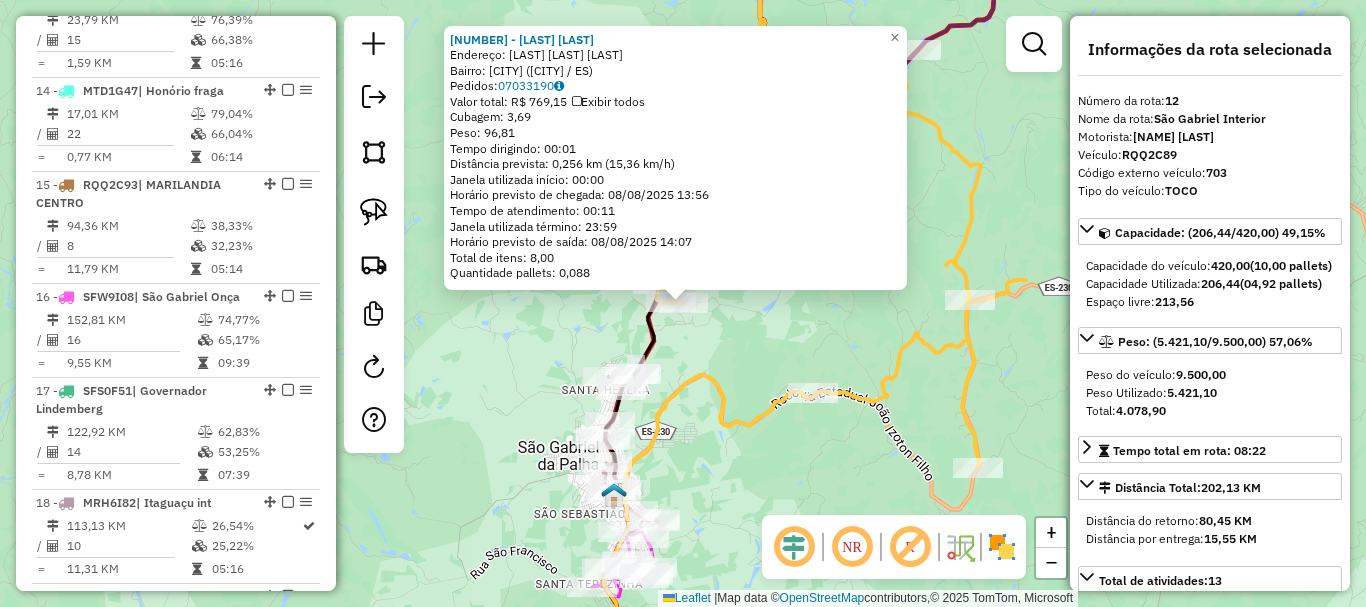 scroll, scrollTop: 1977, scrollLeft: 0, axis: vertical 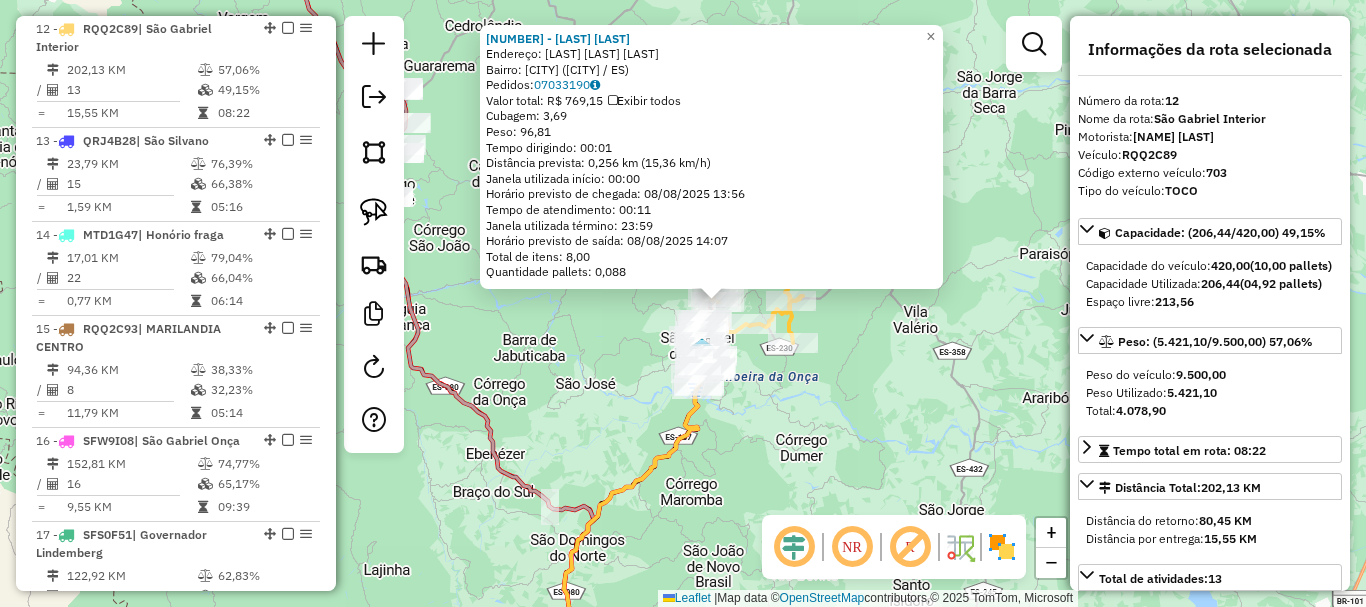 drag, startPoint x: 816, startPoint y: 399, endPoint x: 828, endPoint y: 420, distance: 24.186773 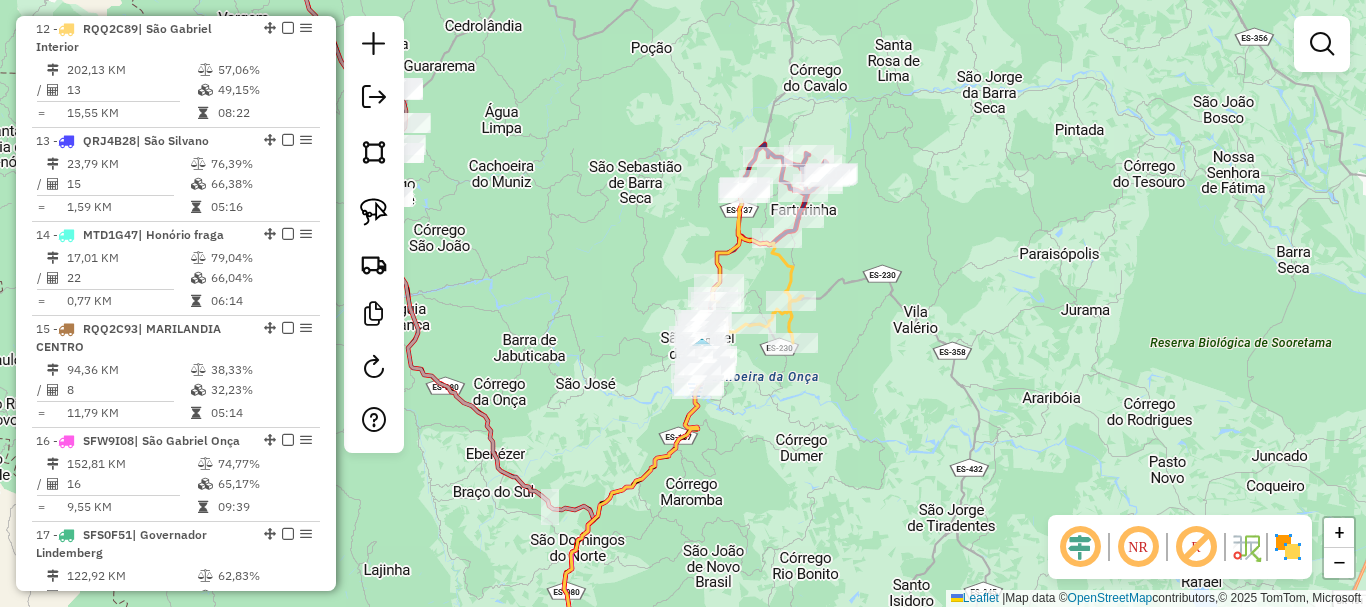 drag, startPoint x: 939, startPoint y: 330, endPoint x: 910, endPoint y: 389, distance: 65.74192 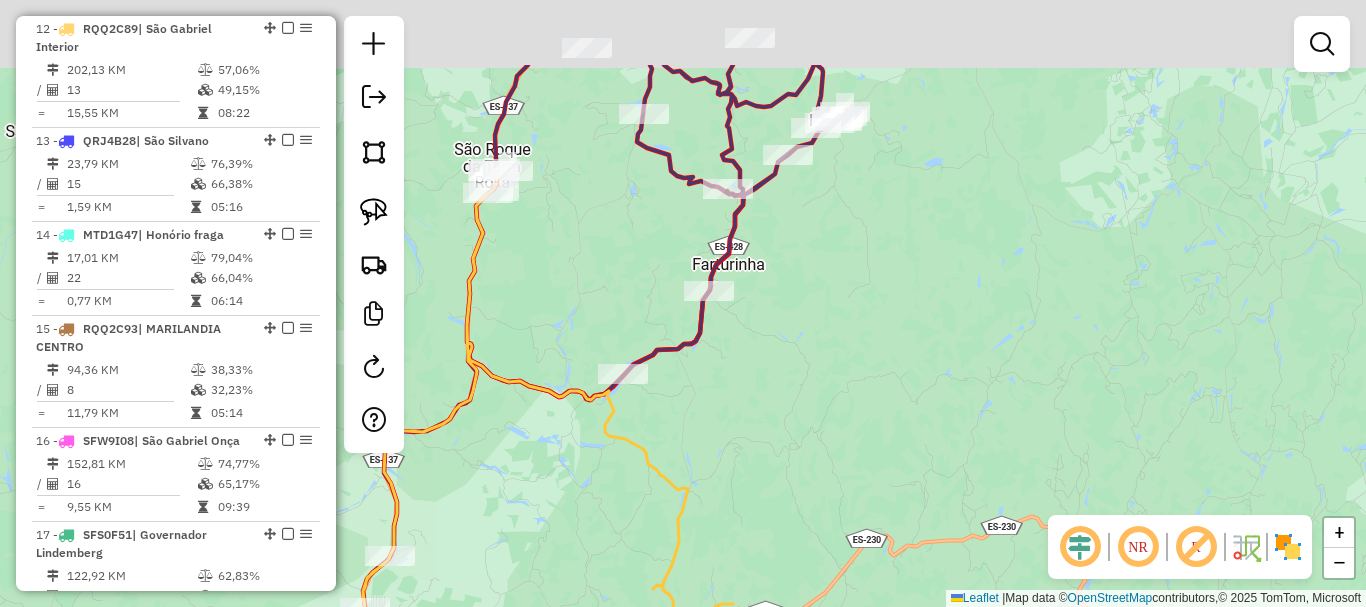 drag, startPoint x: 807, startPoint y: 300, endPoint x: 833, endPoint y: 392, distance: 95.60335 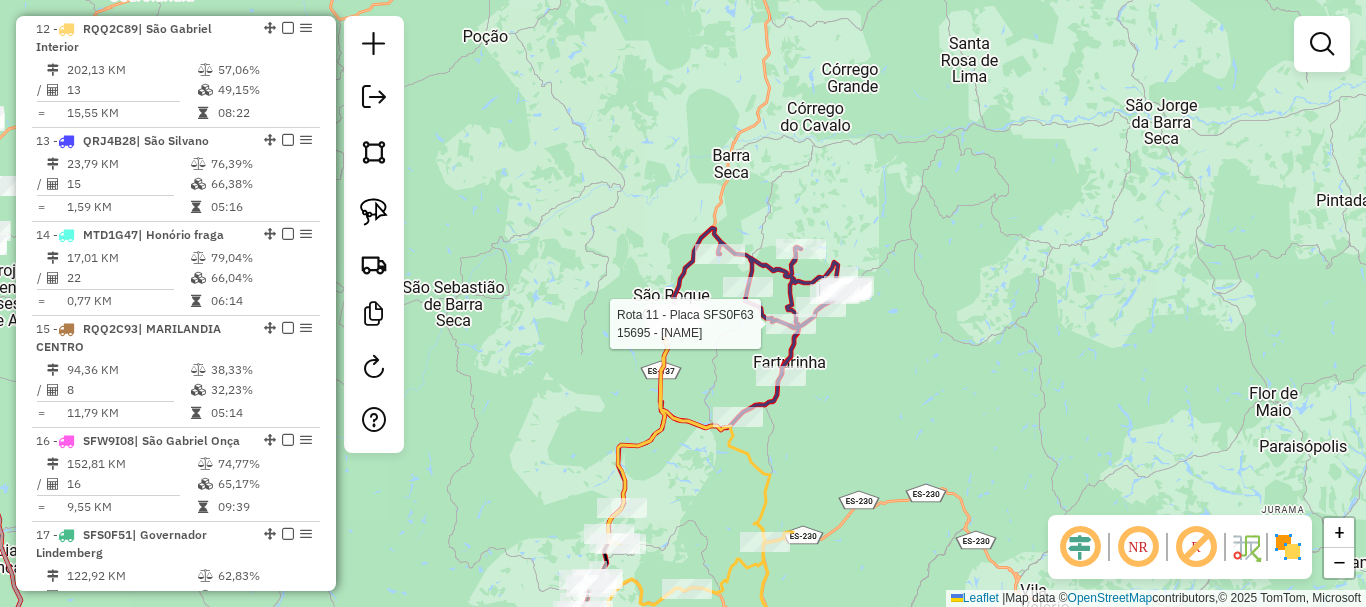 select on "**********" 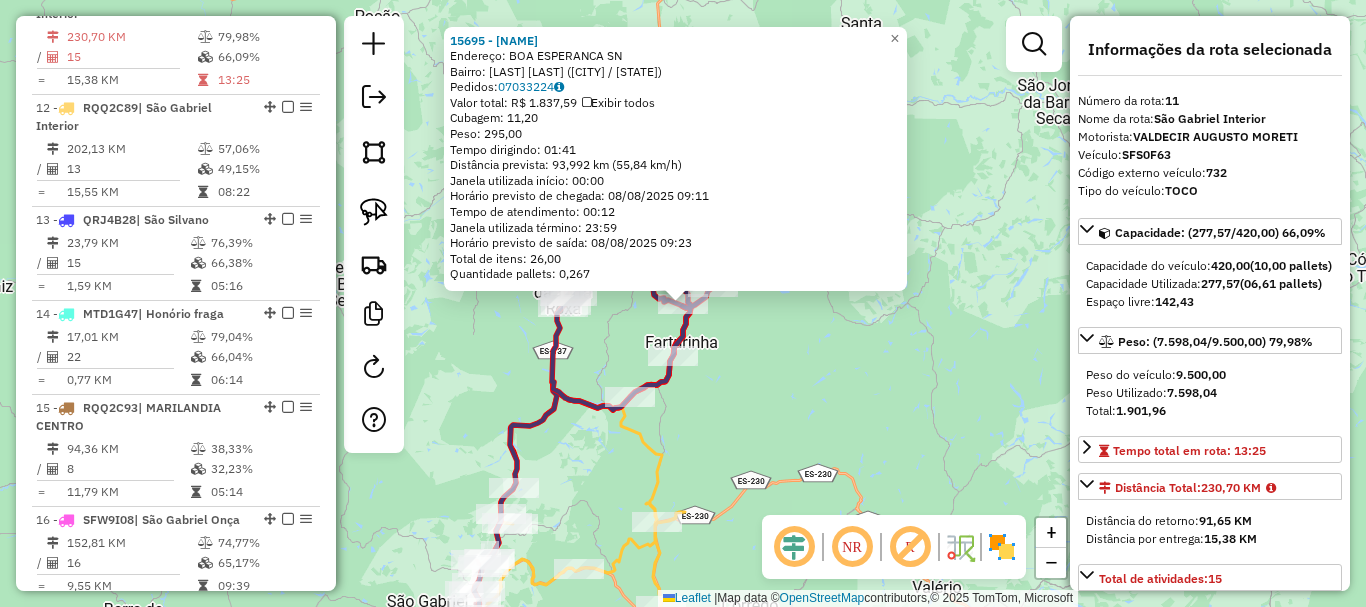 scroll, scrollTop: 1865, scrollLeft: 0, axis: vertical 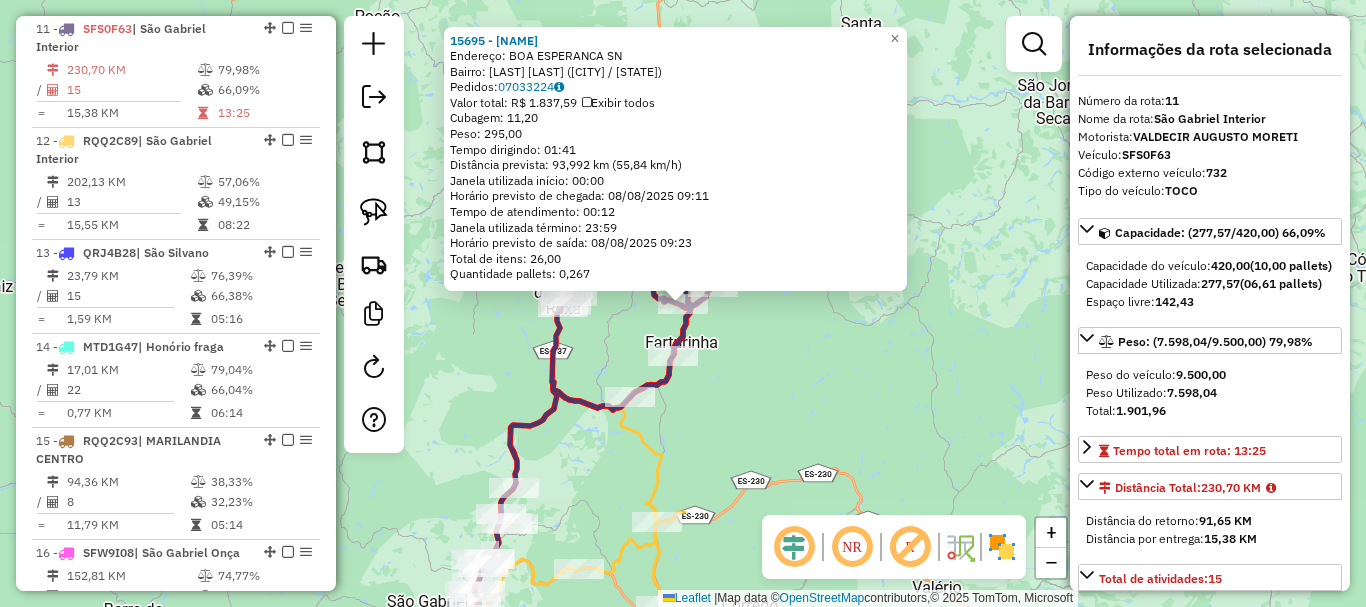 drag, startPoint x: 801, startPoint y: 397, endPoint x: 843, endPoint y: 286, distance: 118.680244 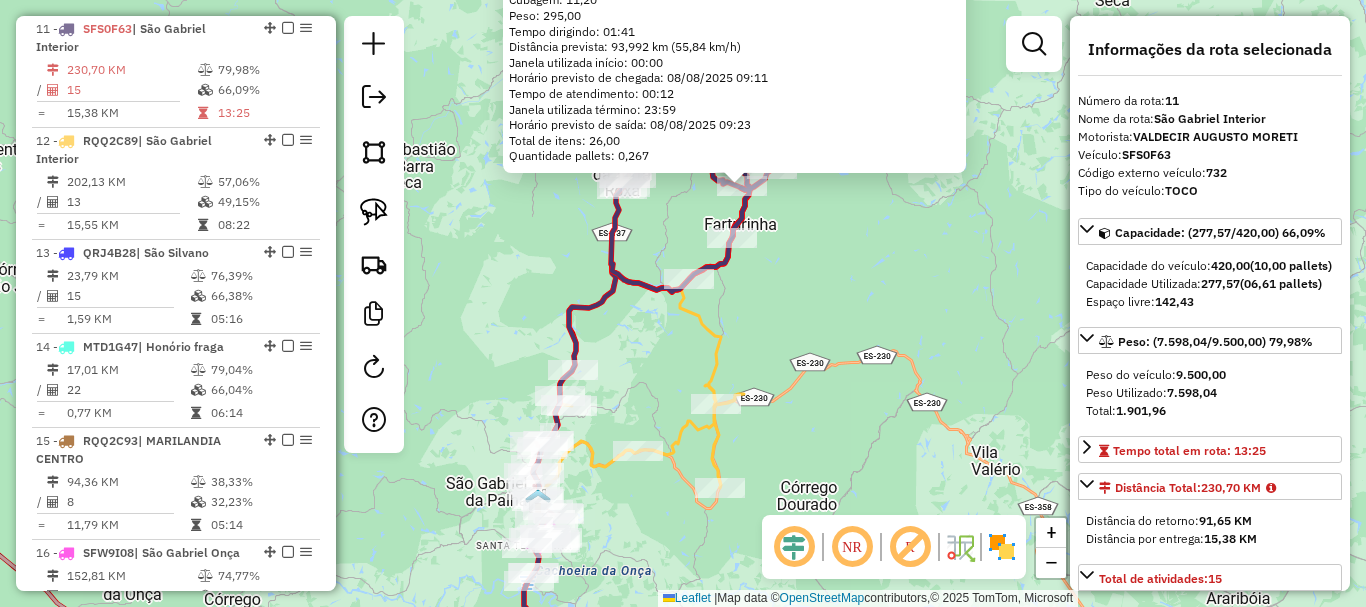 click on "15695 - BAR JOSE ANTONIO  Endereço:  BOA ESPERANCA SN   Bairro: VILA FARTURA (SAO GABRIEL DA PALHA / ES)   Pedidos:  07033224   Valor total: R$ 1.837,59   Exibir todos   Cubagem: 11,20  Peso: 295,00  Tempo dirigindo: 01:41   Distância prevista: 93,992 km (55,84 km/h)   Janela utilizada início: 00:00   Horário previsto de chegada: 08/08/2025 09:11   Tempo de atendimento: 00:12   Janela utilizada término: 23:59   Horário previsto de saída: 08/08/2025 09:23   Total de itens: 26,00   Quantidade pallets: 0,267  × Janela de atendimento Grade de atendimento Capacidade Transportadoras Veículos Cliente Pedidos  Rotas Selecione os dias de semana para filtrar as janelas de atendimento  Seg   Ter   Qua   Qui   Sex   Sáb   Dom  Informe o período da janela de atendimento: De: Até:  Filtrar exatamente a janela do cliente  Considerar janela de atendimento padrão  Selecione os dias de semana para filtrar as grades de atendimento  Seg   Ter   Qua   Qui   Sex   Sáb   Dom   Peso mínimo:   Peso máximo:   De:  De:" 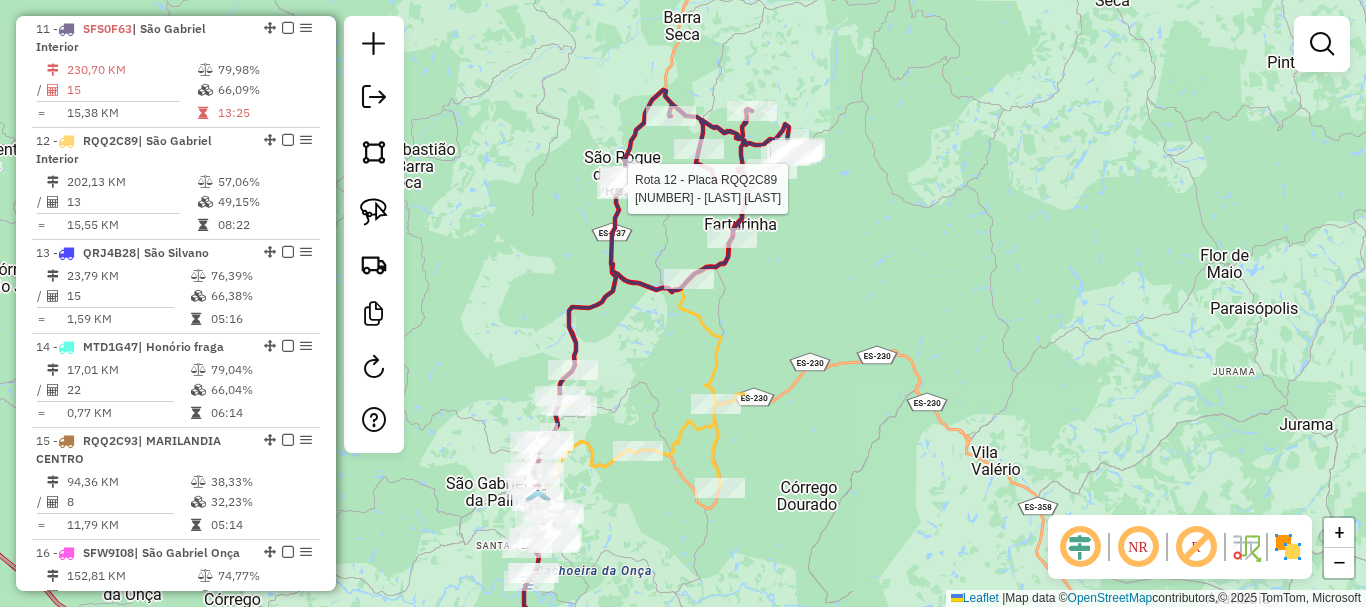 select on "**********" 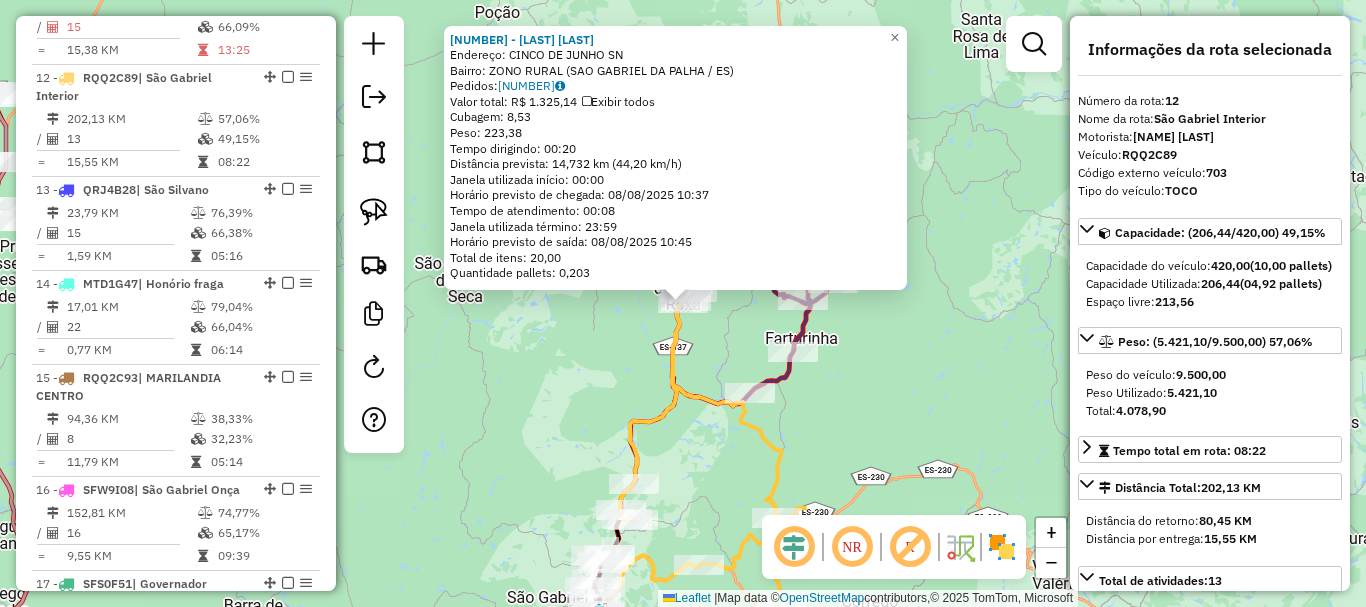 scroll, scrollTop: 1977, scrollLeft: 0, axis: vertical 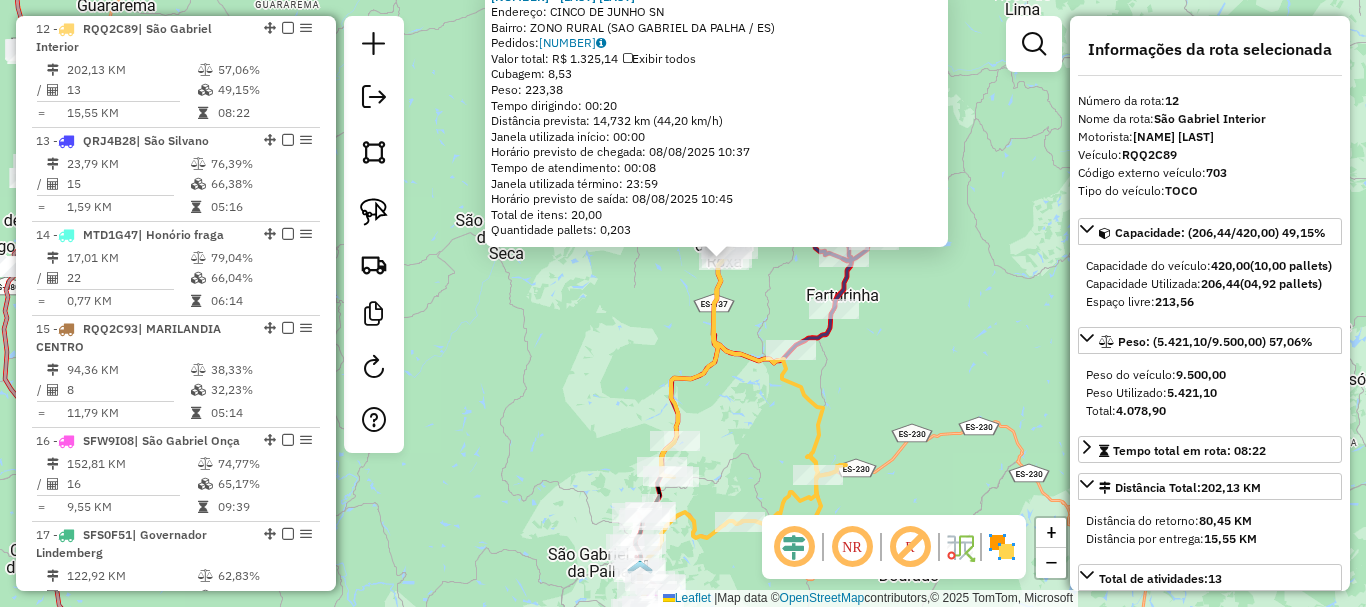 drag, startPoint x: 583, startPoint y: 363, endPoint x: 714, endPoint y: 187, distance: 219.40146 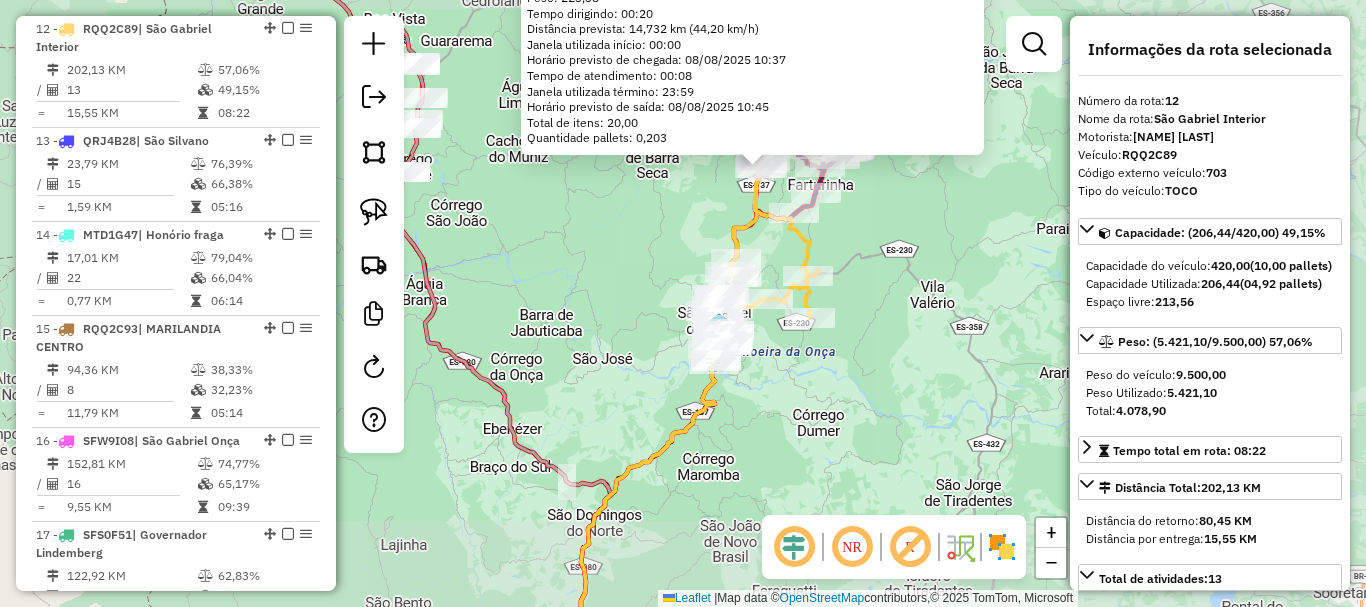 click on "7600 - GASPARZINHOS BAR  Endereço:  CINCO DE JUNHO SN   Bairro: ZONO RURAL (SAO GABRIEL DA PALHA / ES)   Pedidos:  07033106   Valor total: R$ 1.325,14   Exibir todos   Cubagem: 8,53  Peso: 223,38  Tempo dirigindo: 00:20   Distância prevista: 14,732 km (44,20 km/h)   Janela utilizada início: 00:00   Horário previsto de chegada: 08/08/2025 10:37   Tempo de atendimento: 00:08   Janela utilizada término: 23:59   Horário previsto de saída: 08/08/2025 10:45   Total de itens: 20,00   Quantidade pallets: 0,203  × Janela de atendimento Grade de atendimento Capacidade Transportadoras Veículos Cliente Pedidos  Rotas Selecione os dias de semana para filtrar as janelas de atendimento  Seg   Ter   Qua   Qui   Sex   Sáb   Dom  Informe o período da janela de atendimento: De: Até:  Filtrar exatamente a janela do cliente  Considerar janela de atendimento padrão  Selecione os dias de semana para filtrar as grades de atendimento  Seg   Ter   Qua   Qui   Sex   Sáb   Dom   Peso mínimo:   Peso máximo:   De:   Até:" 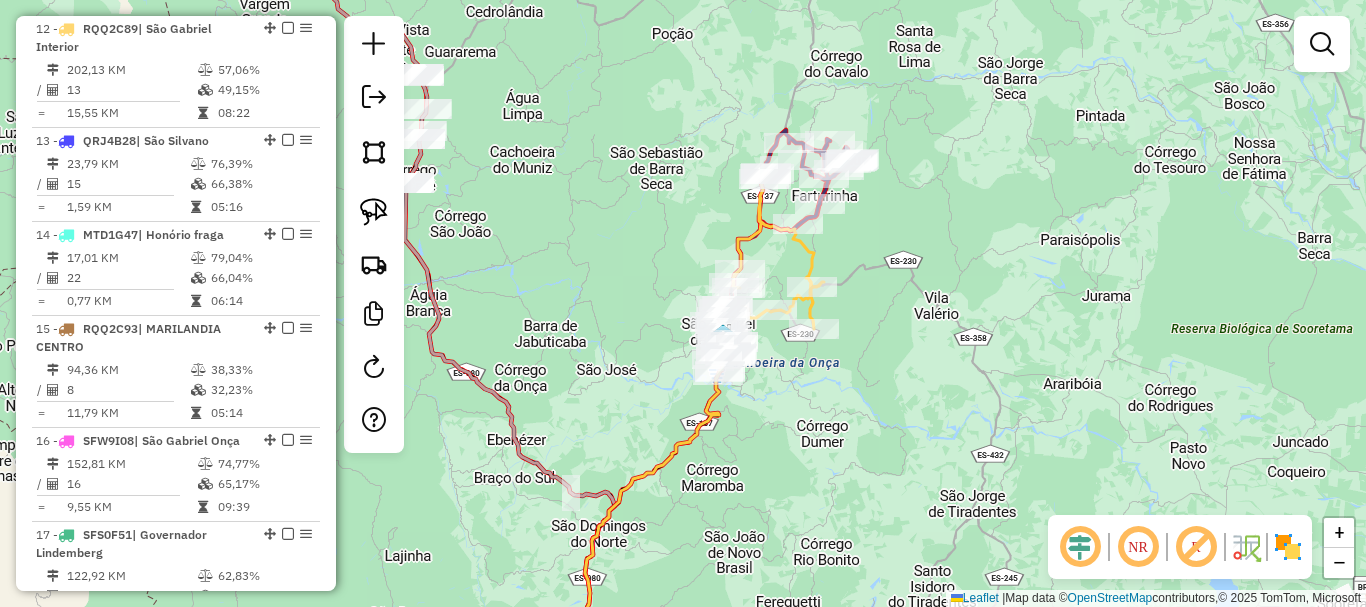 drag, startPoint x: 625, startPoint y: 270, endPoint x: 790, endPoint y: 365, distance: 190.39433 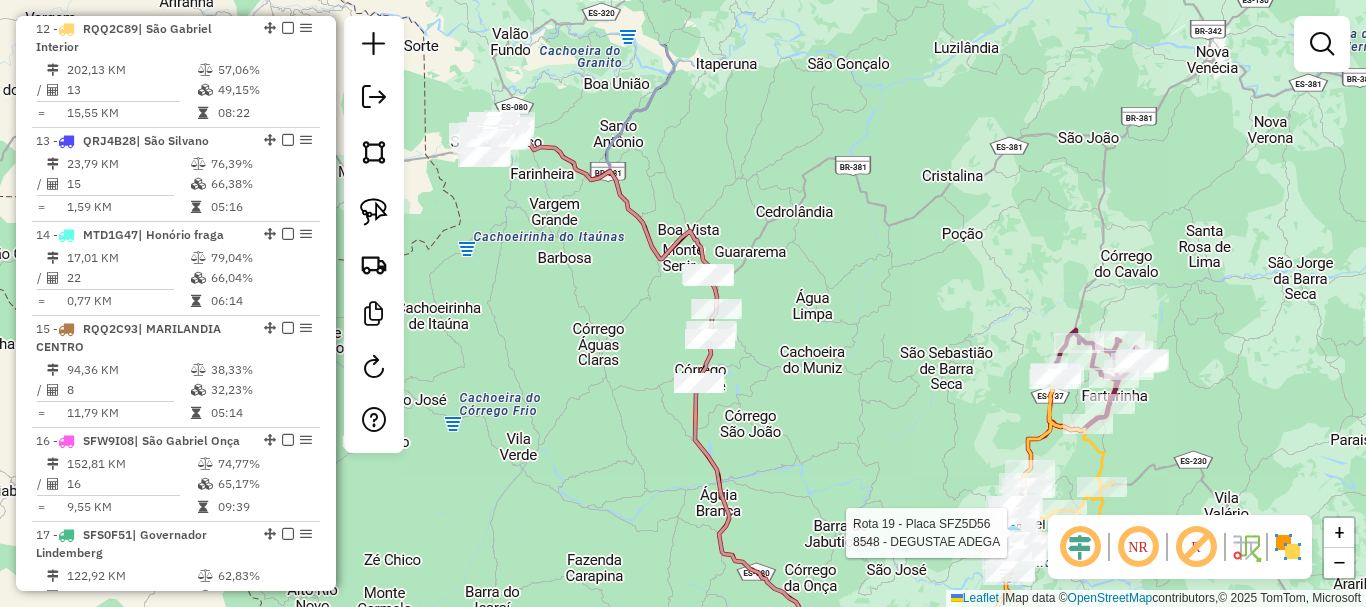 drag, startPoint x: 829, startPoint y: 427, endPoint x: 905, endPoint y: 556, distance: 149.72308 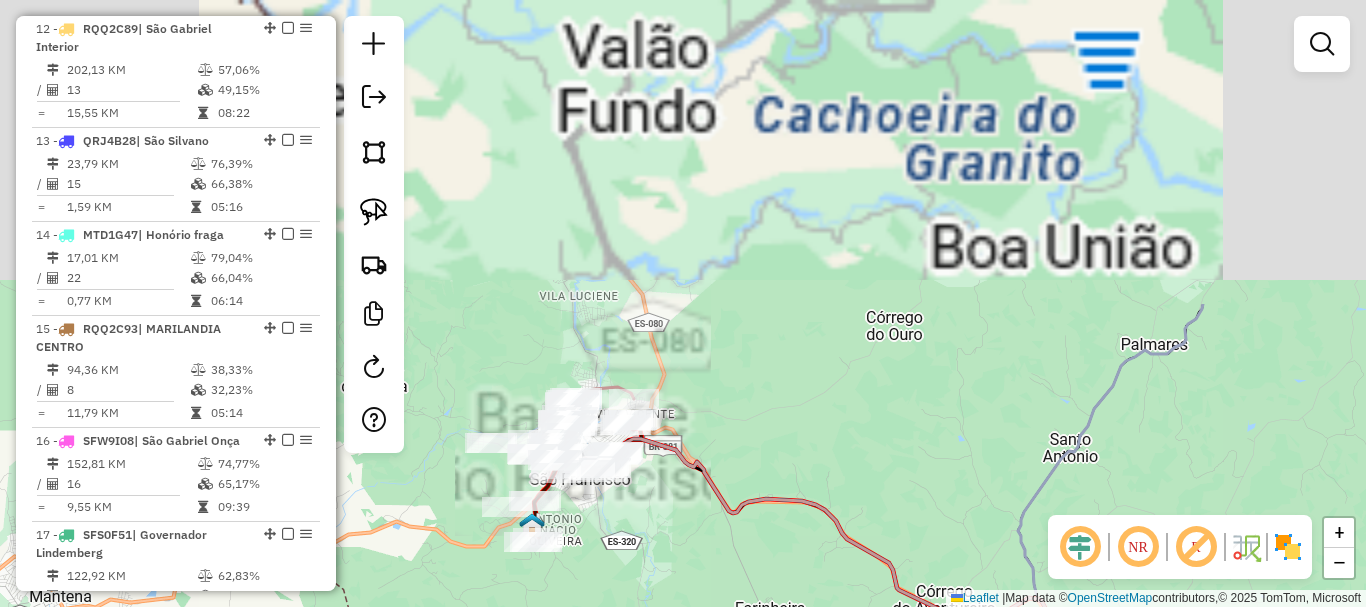 drag, startPoint x: 644, startPoint y: 392, endPoint x: 638, endPoint y: 568, distance: 176.10225 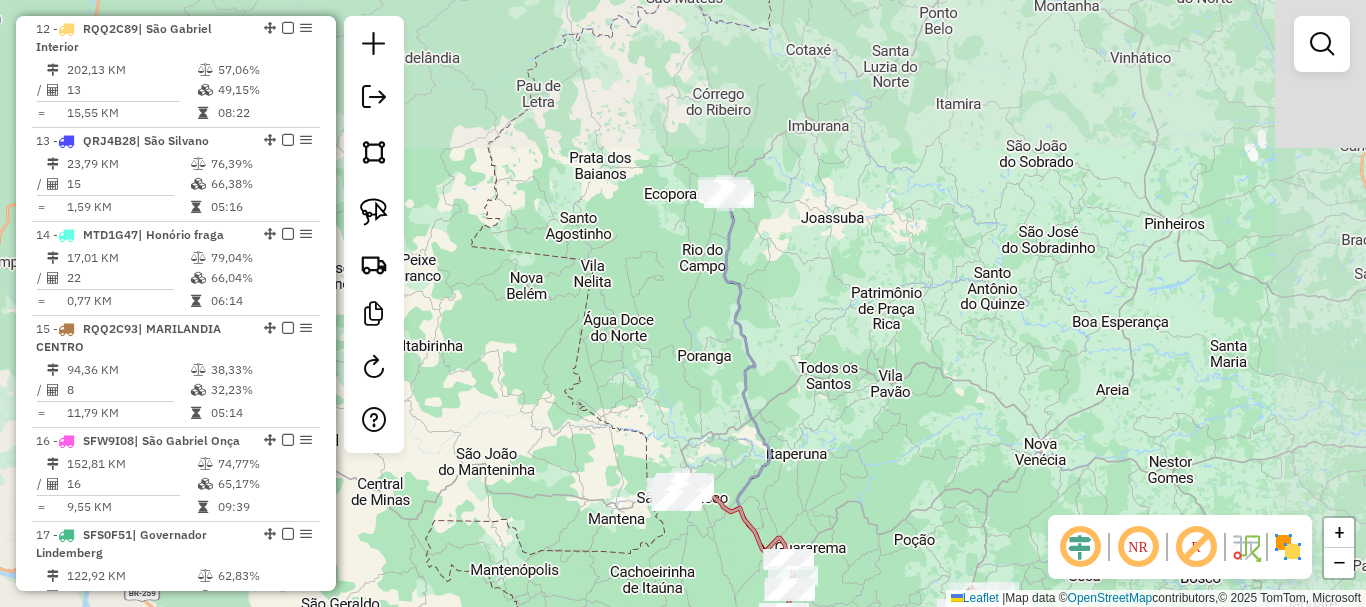 drag, startPoint x: 773, startPoint y: 192, endPoint x: 744, endPoint y: 414, distance: 223.88614 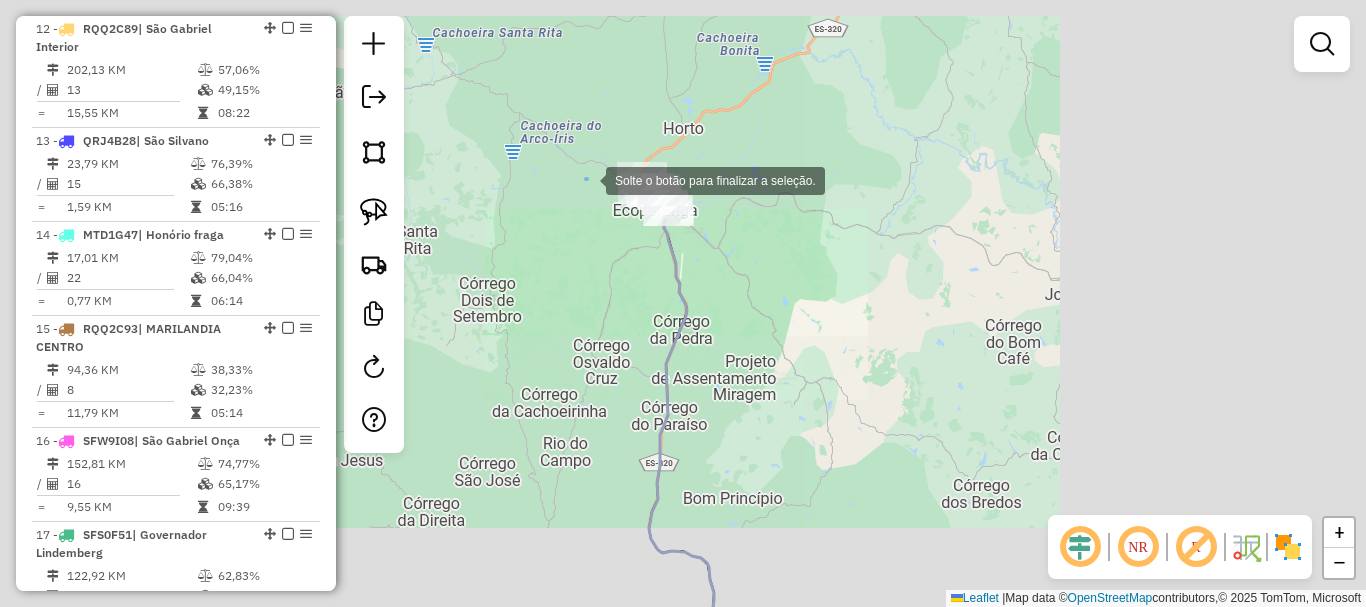 click on "Rota 19 - Placa SFZ5D56  8548 - DEGUSTAE ADEGA Solte o botão para finalizar a seleção. Janela de atendimento Grade de atendimento Capacidade Transportadoras Veículos Cliente Pedidos  Rotas Selecione os dias de semana para filtrar as janelas de atendimento  Seg   Ter   Qua   Qui   Sex   Sáb   Dom  Informe o período da janela de atendimento: De: Até:  Filtrar exatamente a janela do cliente  Considerar janela de atendimento padrão  Selecione os dias de semana para filtrar as grades de atendimento  Seg   Ter   Qua   Qui   Sex   Sáb   Dom   Considerar clientes sem dia de atendimento cadastrado  Clientes fora do dia de atendimento selecionado Filtrar as atividades entre os valores definidos abaixo:  Peso mínimo:   Peso máximo:   Cubagem mínima:   Cubagem máxima:   De:   Até:  Filtrar as atividades entre o tempo de atendimento definido abaixo:  De:   Até:   Considerar capacidade total dos clientes não roteirizados Transportadora: Selecione um ou mais itens Tipo de veículo: Selecione um ou mais itens" 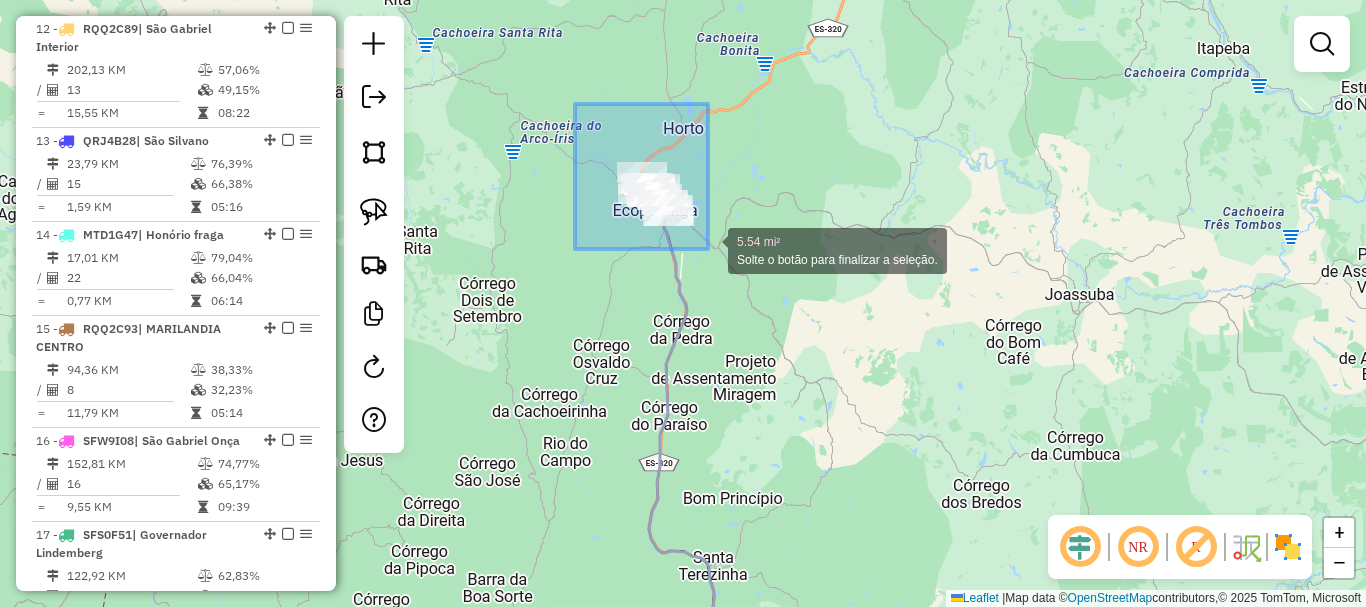 drag, startPoint x: 575, startPoint y: 104, endPoint x: 768, endPoint y: 299, distance: 274.36108 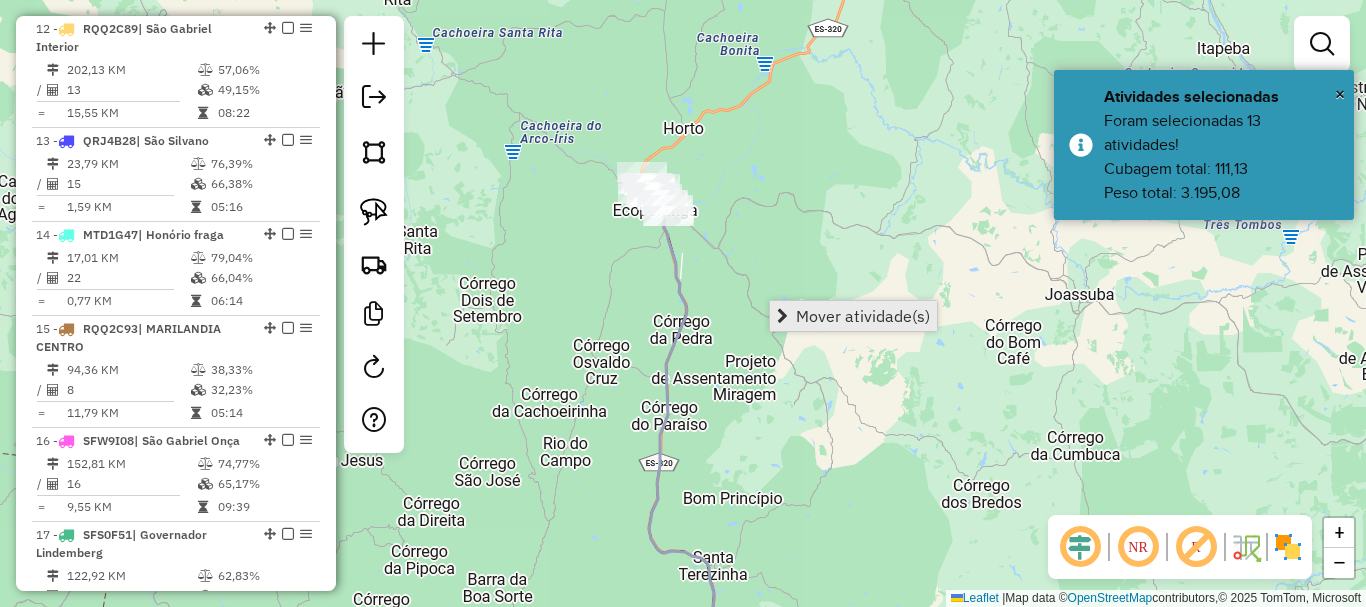 click on "Mover atividade(s)" at bounding box center (863, 316) 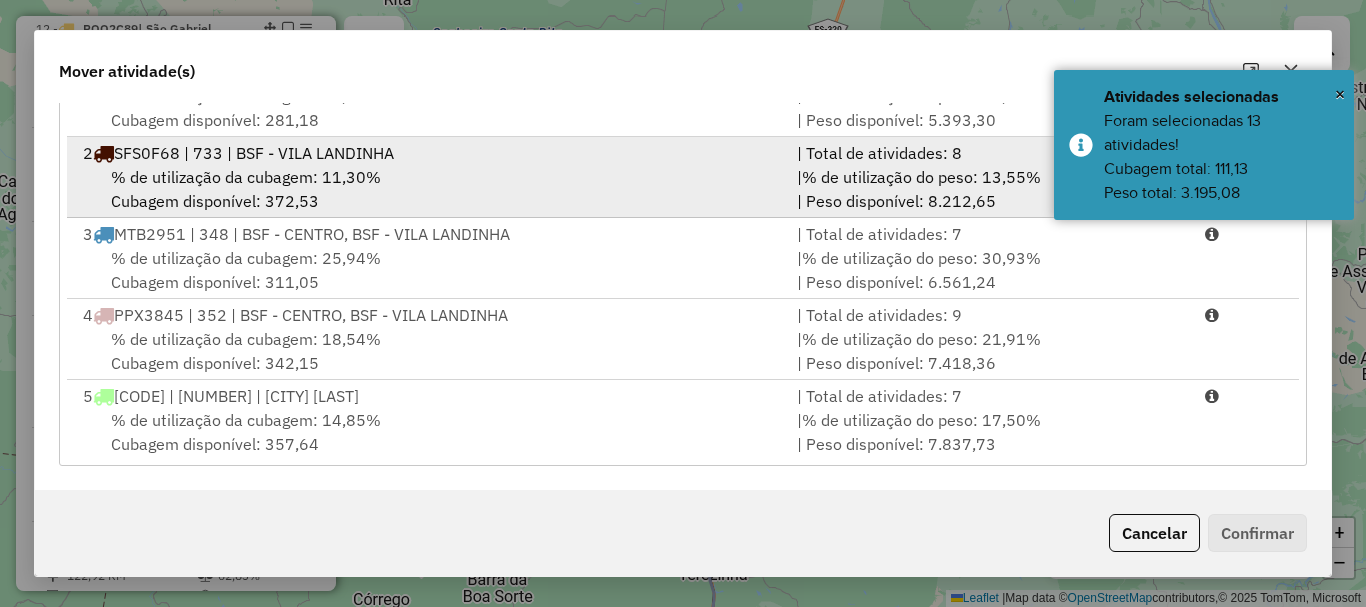 scroll, scrollTop: 297, scrollLeft: 0, axis: vertical 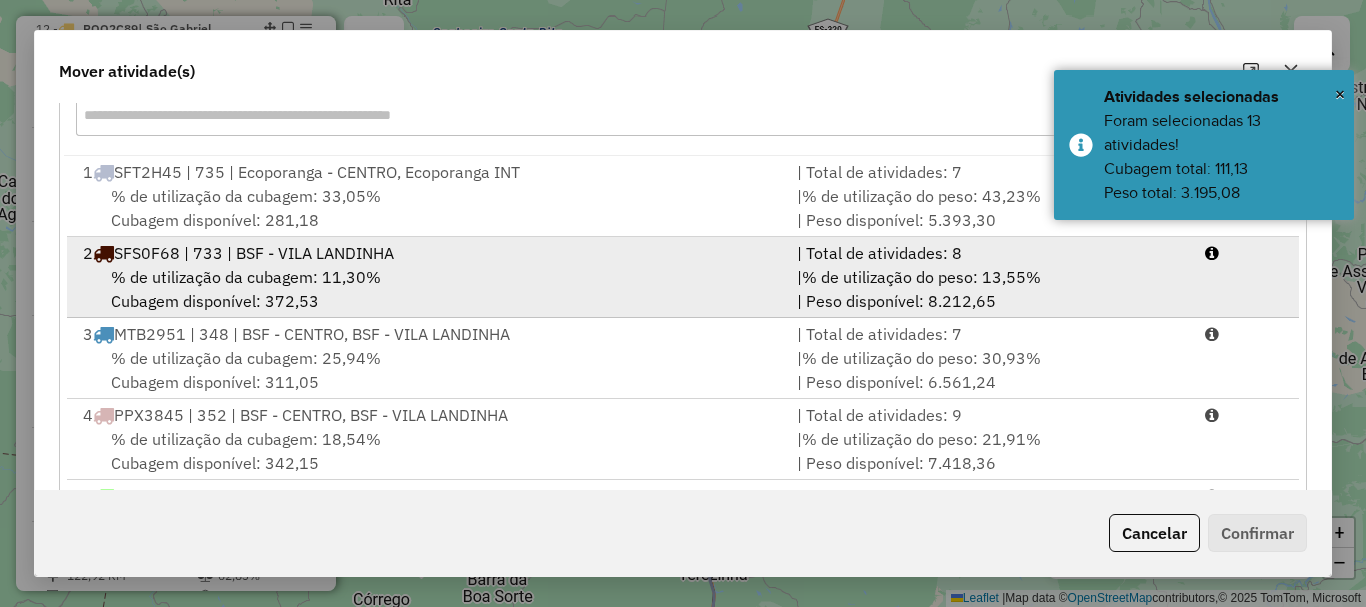 click on "% de utilização da cubagem: 33,05%" at bounding box center (246, 196) 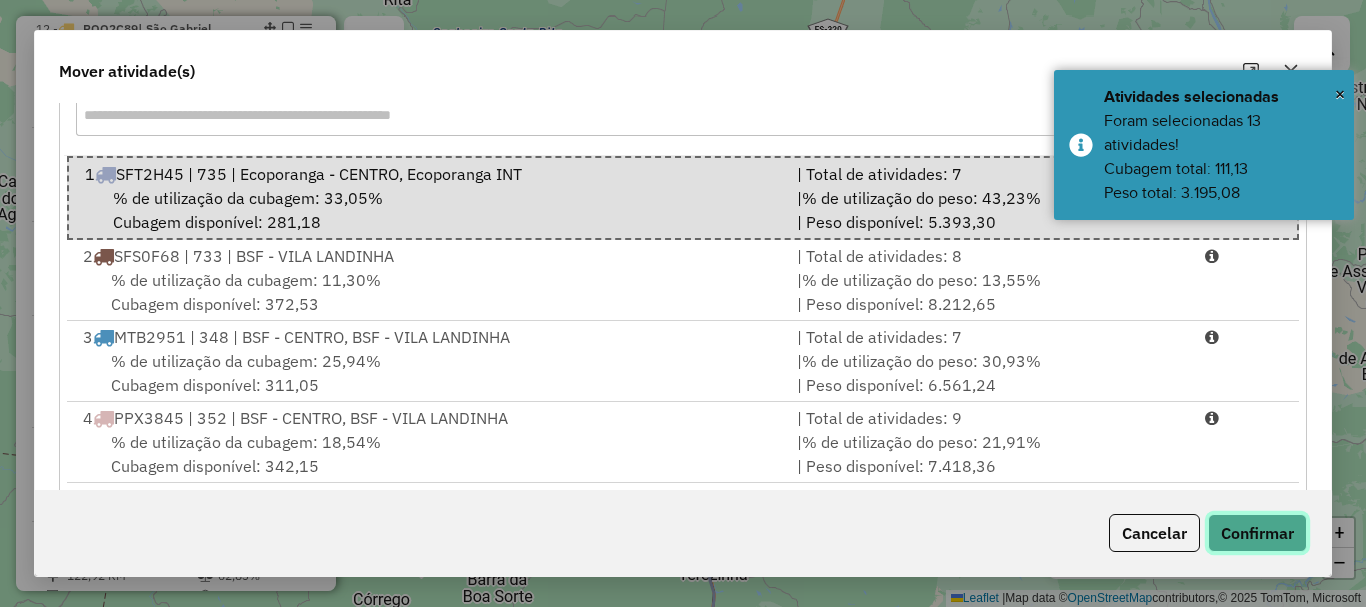 click on "Confirmar" 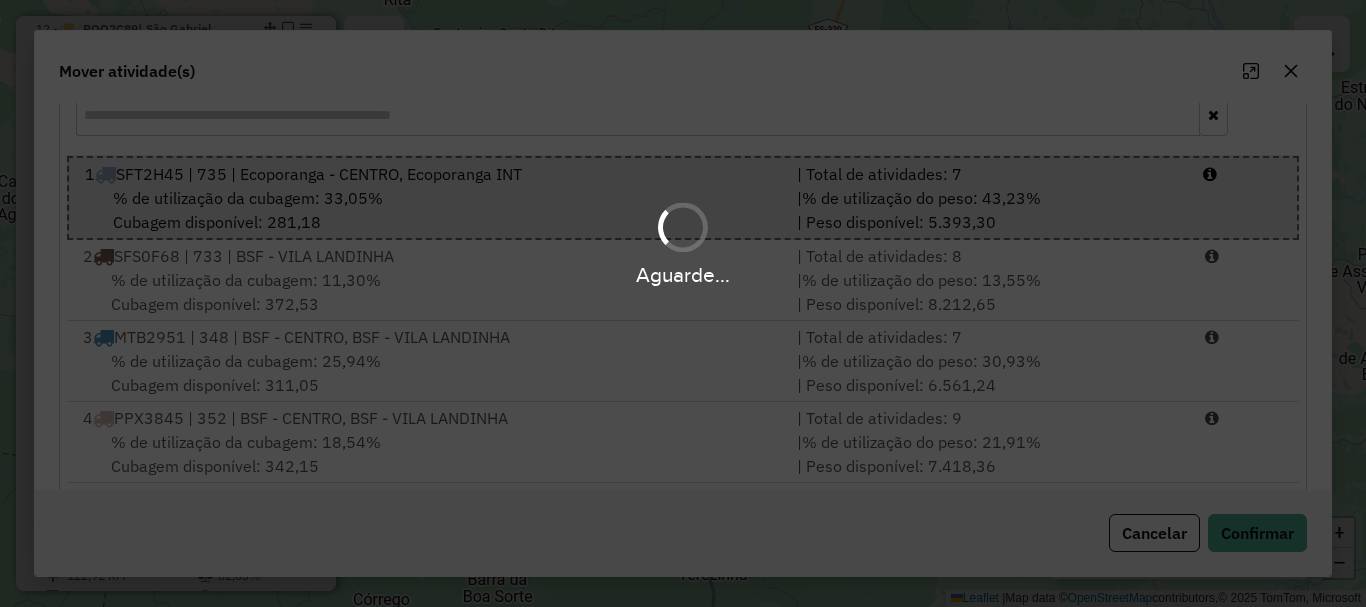 scroll, scrollTop: 0, scrollLeft: 0, axis: both 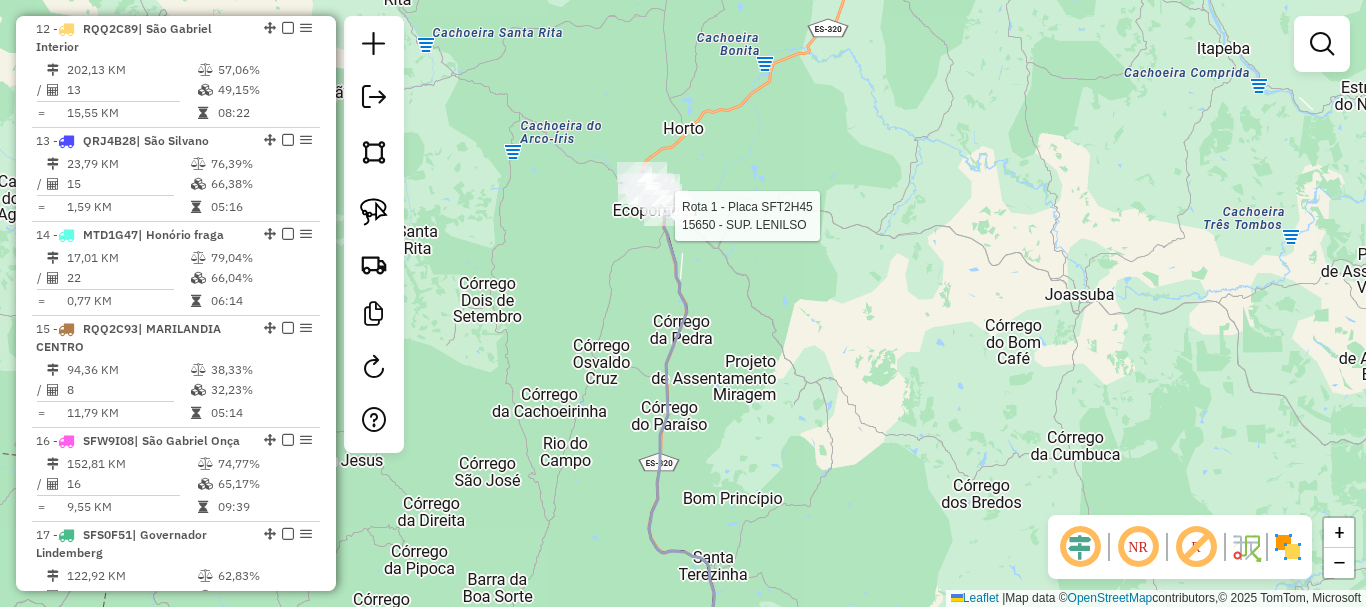 select on "**********" 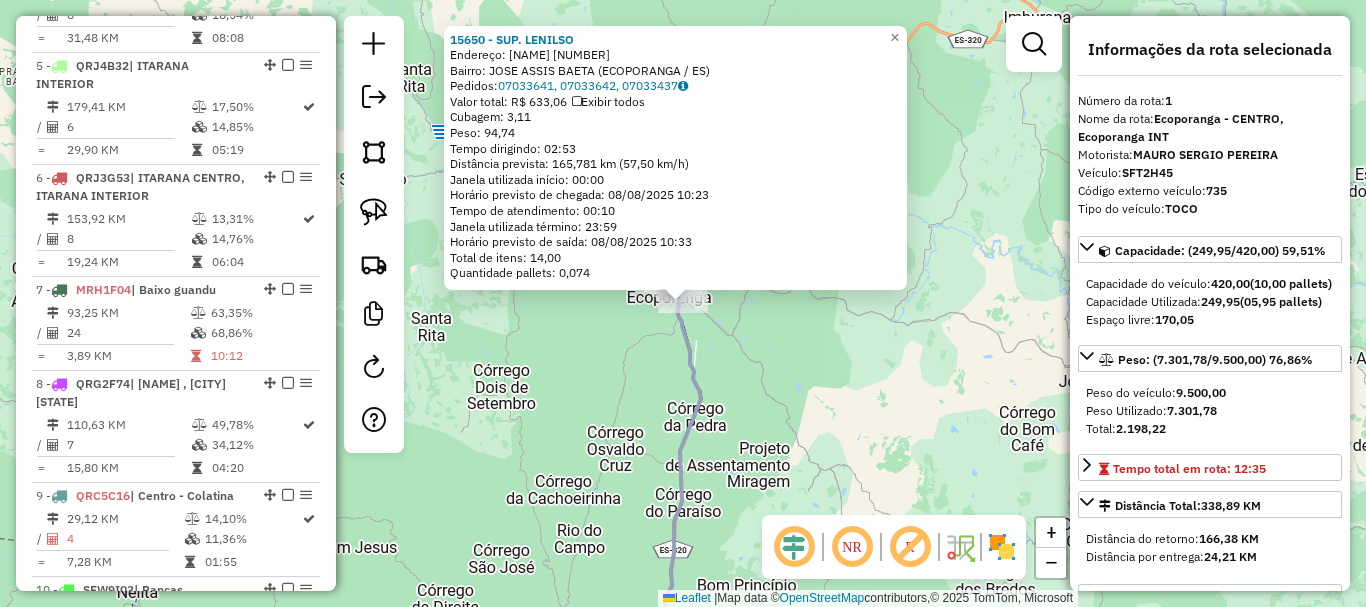 scroll, scrollTop: 799, scrollLeft: 0, axis: vertical 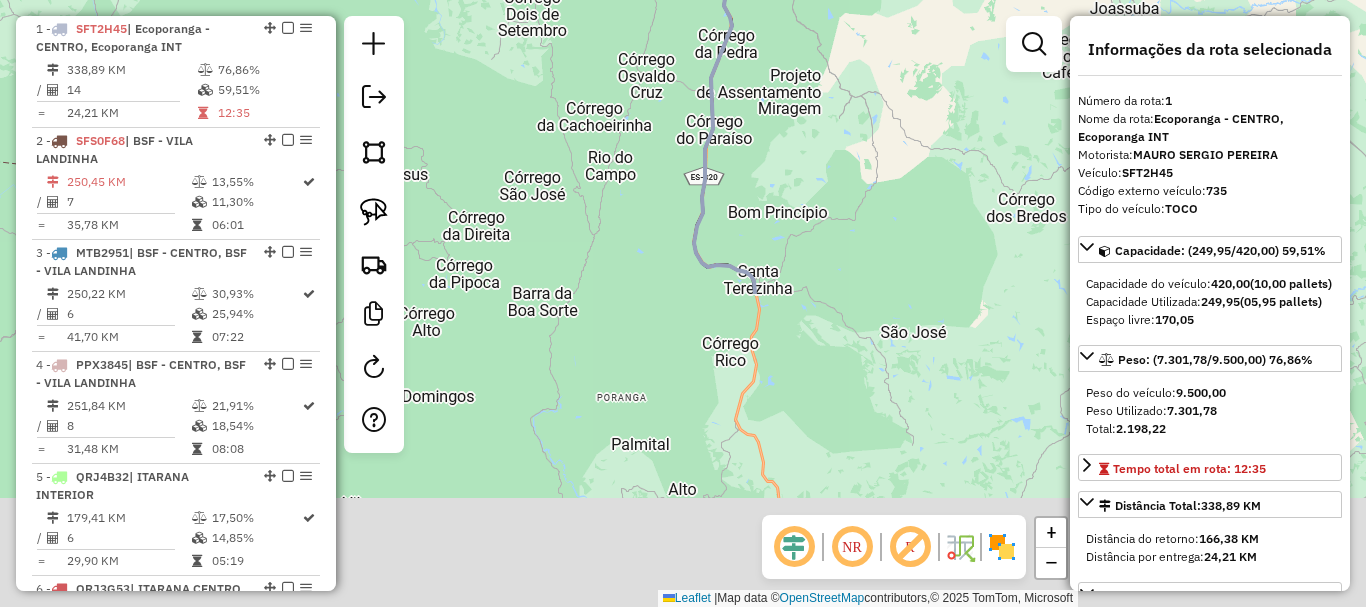 drag, startPoint x: 831, startPoint y: 399, endPoint x: 862, endPoint y: -18, distance: 418.1507 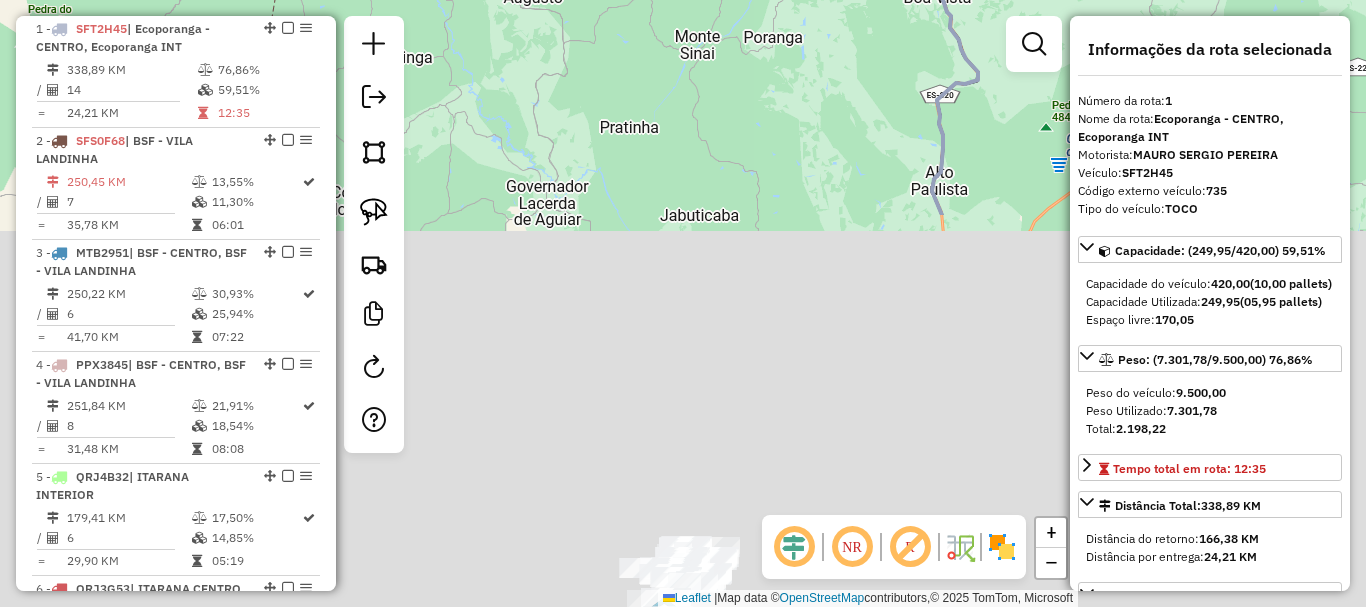 drag, startPoint x: 762, startPoint y: -65, endPoint x: 764, endPoint y: -99, distance: 34.058773 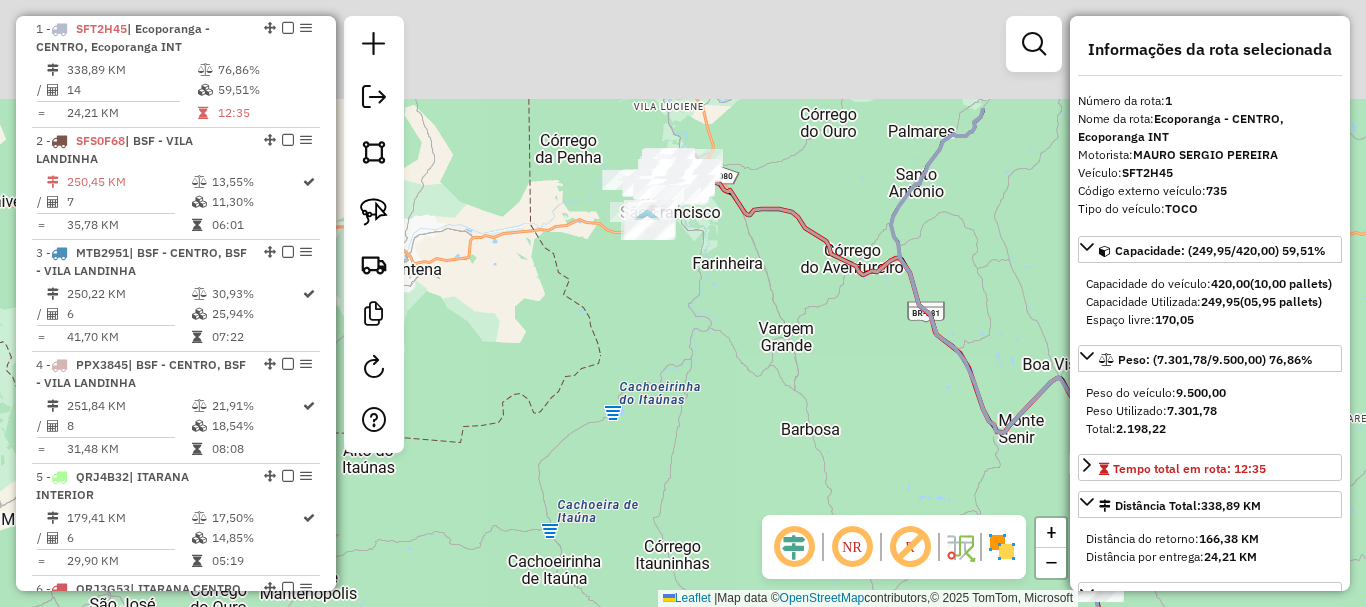 drag, startPoint x: 753, startPoint y: 224, endPoint x: 739, endPoint y: 333, distance: 109.89541 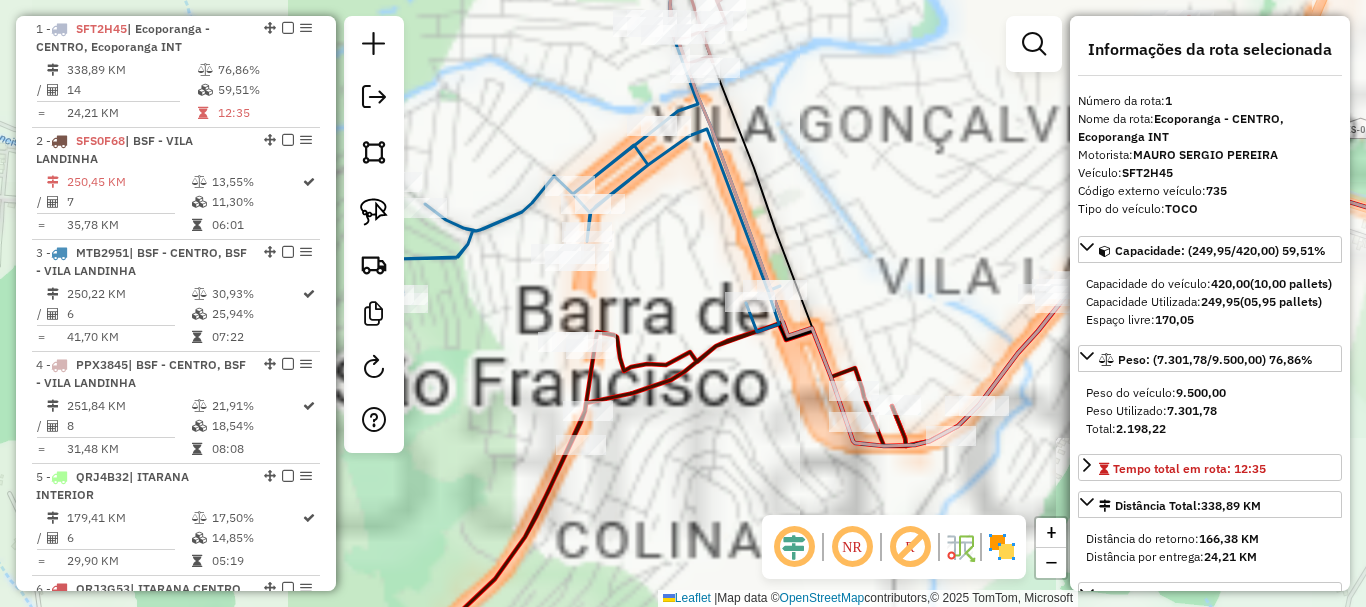 drag, startPoint x: 807, startPoint y: 161, endPoint x: 724, endPoint y: 354, distance: 210.09045 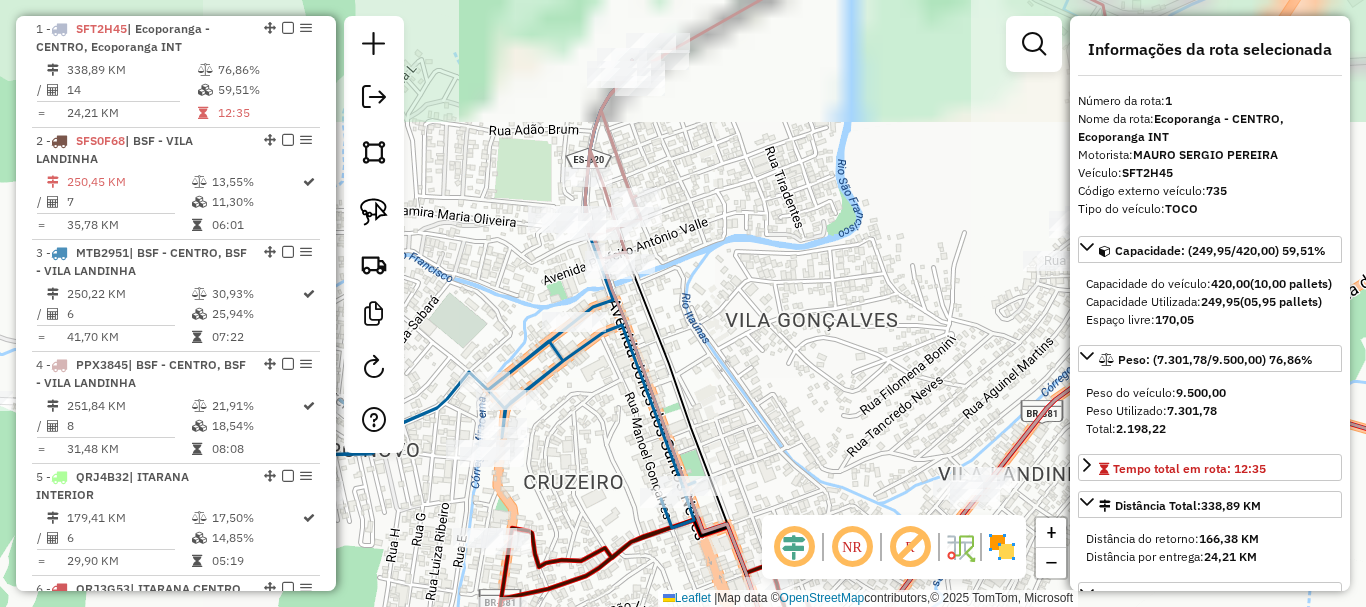 drag, startPoint x: 709, startPoint y: 261, endPoint x: 775, endPoint y: 295, distance: 74.24284 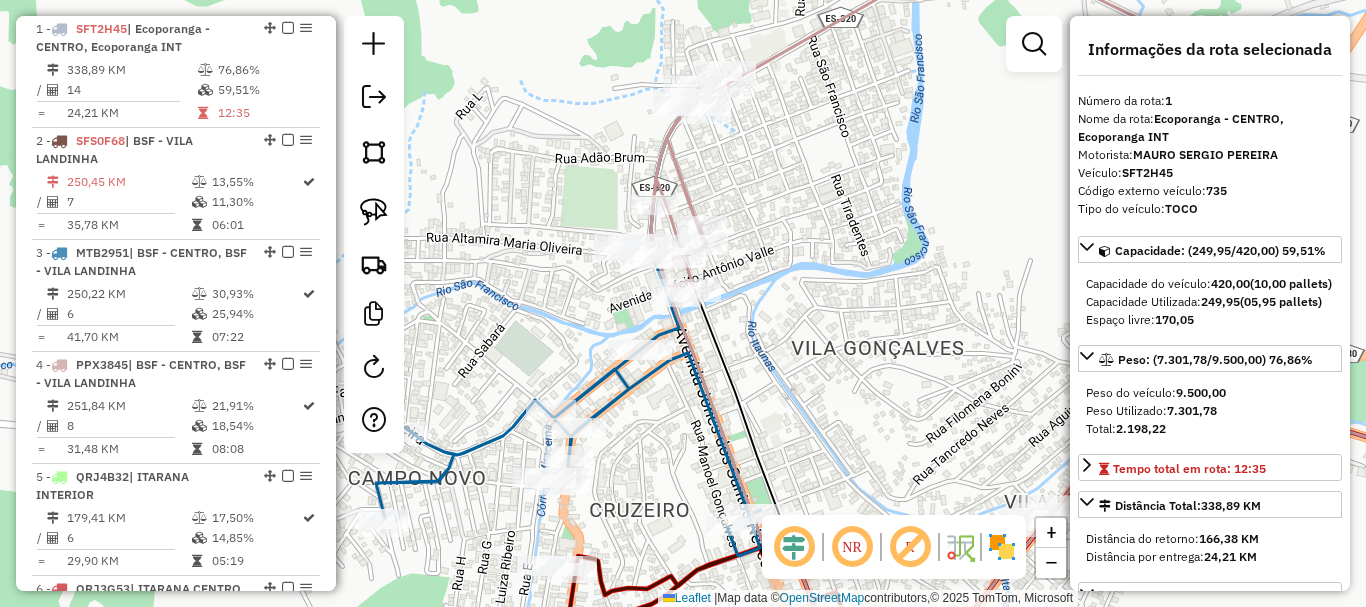 click on "Rota 4 - Placa PPX3845  1715 - BAR DO SINESIO 15650 - SUP. LENILSO  Endereço:  JOAO BATISTA SANTANA 154   Bairro: JOSE ASSIS BAETA (ECOPORANGA / ES)   Pedidos:  07033641, 07033642, 07033437   Valor total: R$ 633,06   Exibir todos   Cubagem: 3,11  Peso: 94,74  Tempo dirigindo: 02:53   Distância prevista: 165,781 km (57,50 km/h)   Janela utilizada início: 00:00   Horário previsto de chegada: 08/08/2025 10:23   Tempo de atendimento: 00:10   Janela utilizada término: 23:59   Horário previsto de saída: 08/08/2025 10:33   Total de itens: 14,00   Quantidade pallets: 0,074  × Janela de atendimento Grade de atendimento Capacidade Transportadoras Veículos Cliente Pedidos  Rotas Selecione os dias de semana para filtrar as janelas de atendimento  Seg   Ter   Qua   Qui   Sex   Sáb   Dom  Informe o período da janela de atendimento: De: Até:  Filtrar exatamente a janela do cliente  Considerar janela de atendimento padrão  Selecione os dias de semana para filtrar as grades de atendimento  Seg   Ter   Qua   Qui" 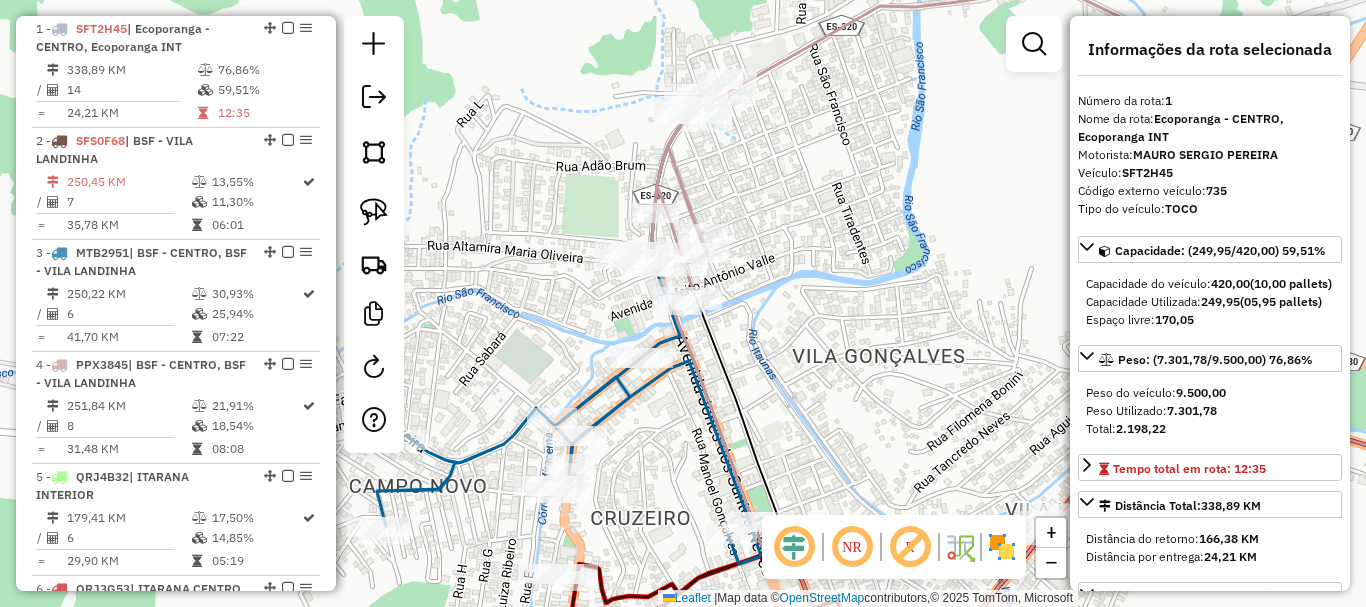 click on "15650 - SUP. LENILSO  Endereço:  JOAO BATISTA SANTANA 154   Bairro: JOSE ASSIS BAETA (ECOPORANGA / ES)   Pedidos:  07033641, 07033642, 07033437   Valor total: R$ 633,06   Exibir todos   Cubagem: 3,11  Peso: 94,74  Tempo dirigindo: 02:53   Distância prevista: 165,781 km (57,50 km/h)   Janela utilizada início: 00:00   Horário previsto de chegada: 08/08/2025 10:23   Tempo de atendimento: 00:10   Janela utilizada término: 23:59   Horário previsto de saída: 08/08/2025 10:33   Total de itens: 14,00   Quantidade pallets: 0,074  × Janela de atendimento Grade de atendimento Capacidade Transportadoras Veículos Cliente Pedidos  Rotas Selecione os dias de semana para filtrar as janelas de atendimento  Seg   Ter   Qua   Qui   Sex   Sáb   Dom  Informe o período da janela de atendimento: De: Até:  Filtrar exatamente a janela do cliente  Considerar janela de atendimento padrão  Selecione os dias de semana para filtrar as grades de atendimento  Seg   Ter   Qua   Qui   Sex   Sáb   Dom   Peso mínimo:   De:   De:" 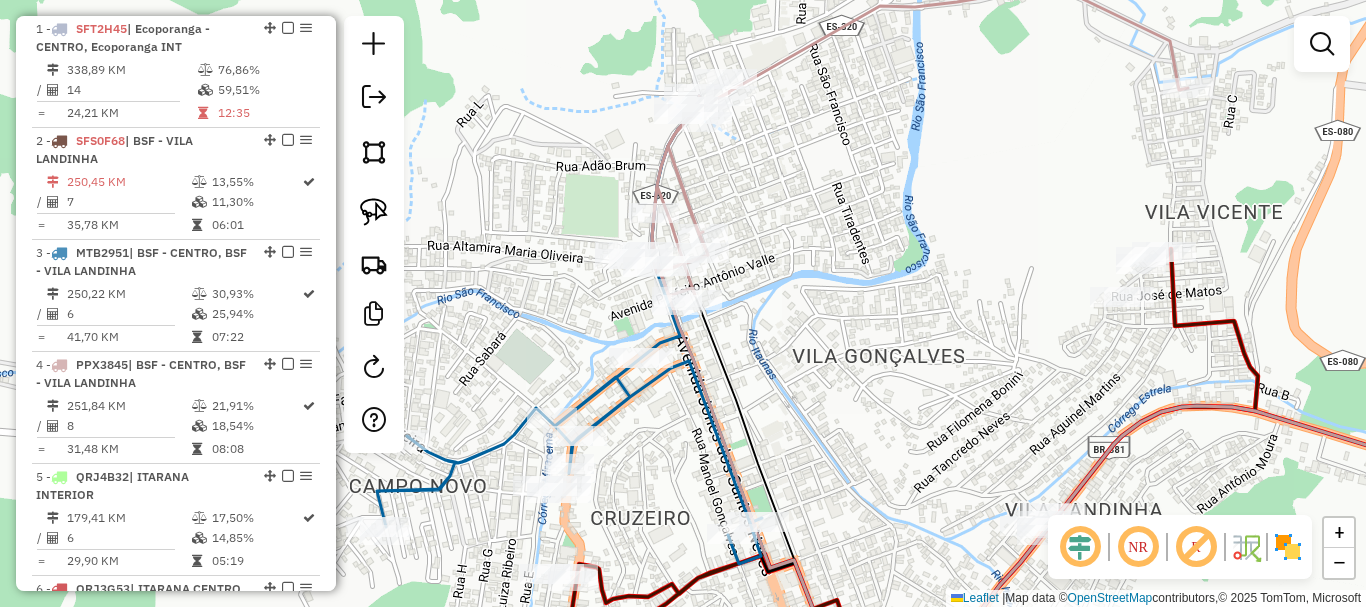 drag, startPoint x: 579, startPoint y: 125, endPoint x: 583, endPoint y: 160, distance: 35.22783 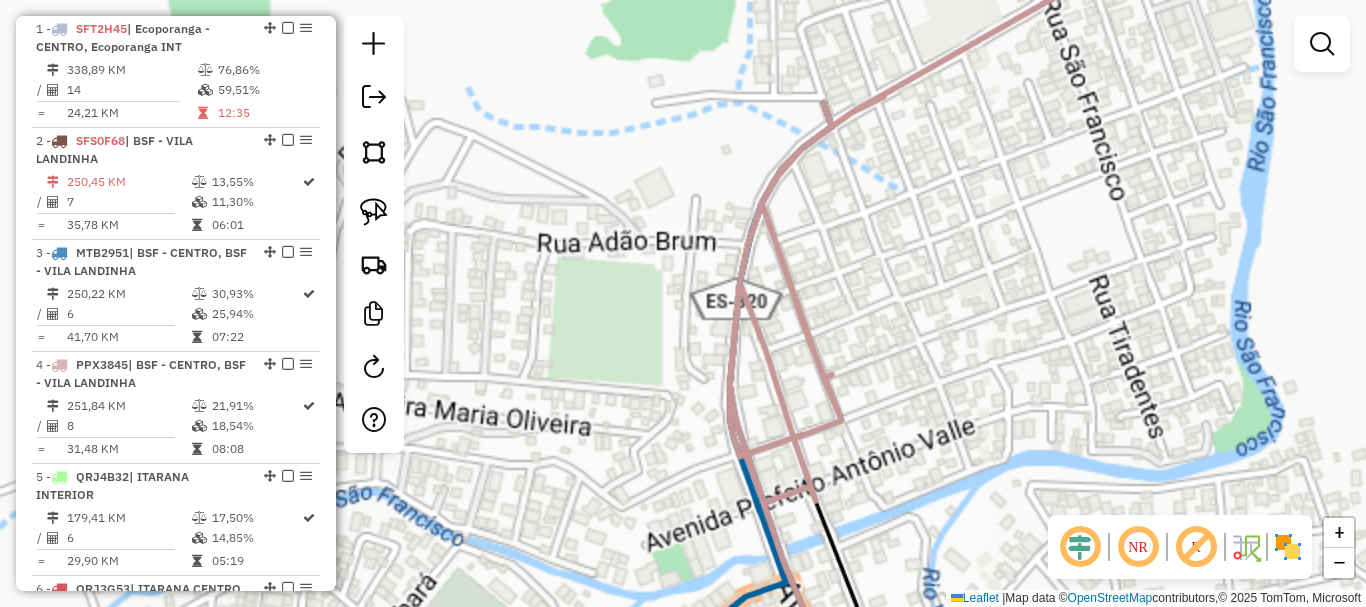 click on "Janela de atendimento Grade de atendimento Capacidade Transportadoras Veículos Cliente Pedidos  Rotas Selecione os dias de semana para filtrar as janelas de atendimento  Seg   Ter   Qua   Qui   Sex   Sáb   Dom  Informe o período da janela de atendimento: De: Até:  Filtrar exatamente a janela do cliente  Considerar janela de atendimento padrão  Selecione os dias de semana para filtrar as grades de atendimento  Seg   Ter   Qua   Qui   Sex   Sáb   Dom   Considerar clientes sem dia de atendimento cadastrado  Clientes fora do dia de atendimento selecionado Filtrar as atividades entre os valores definidos abaixo:  Peso mínimo:   Peso máximo:   Cubagem mínima:   Cubagem máxima:   De:   Até:  Filtrar as atividades entre o tempo de atendimento definido abaixo:  De:   Até:   Considerar capacidade total dos clientes não roteirizados Transportadora: Selecione um ou mais itens Tipo de veículo: Selecione um ou mais itens Veículo: Selecione um ou mais itens Motorista: Selecione um ou mais itens Nome: Rótulo:" 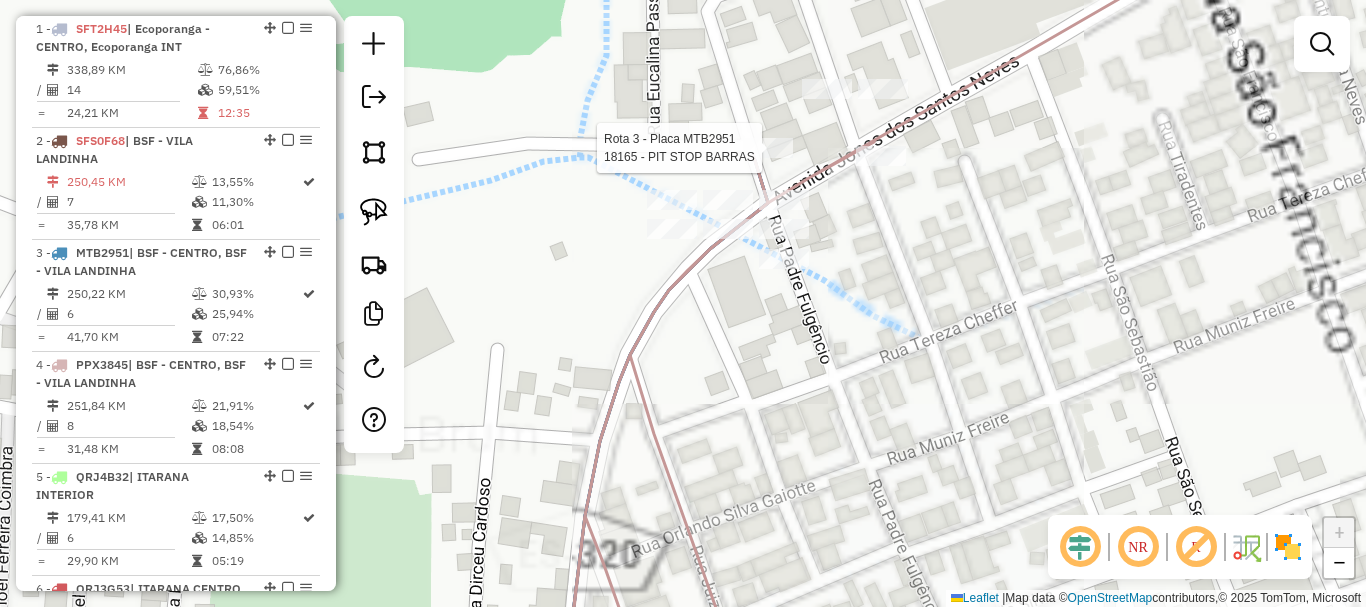 select on "**********" 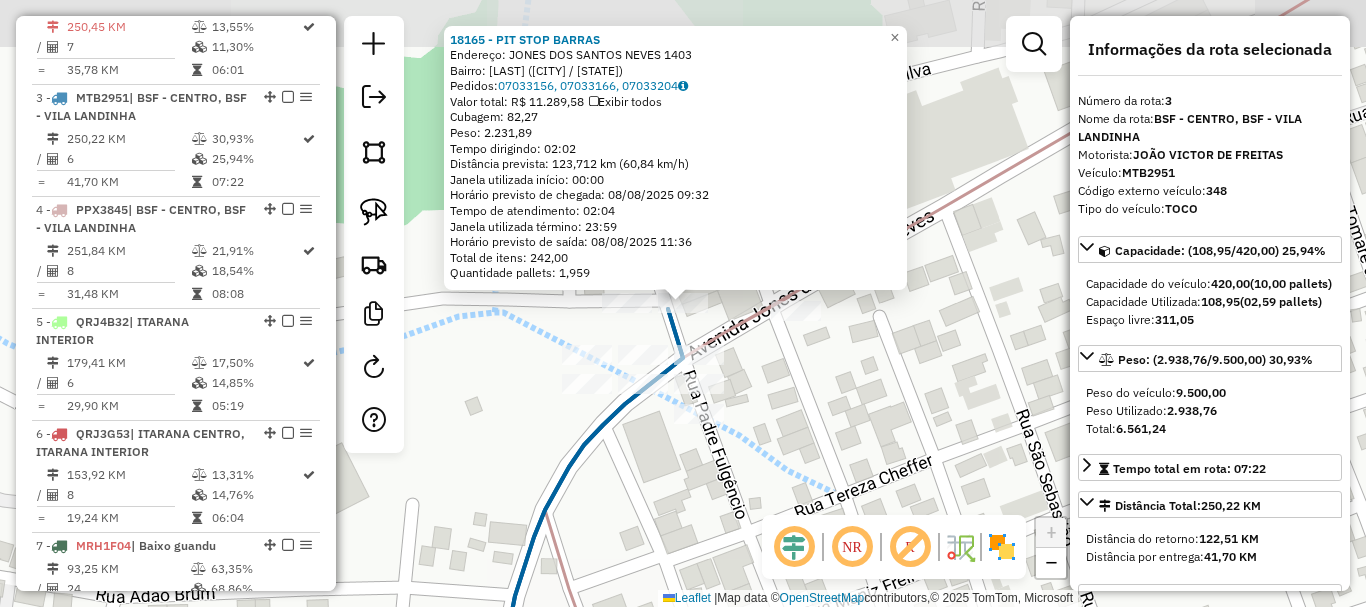 scroll, scrollTop: 1023, scrollLeft: 0, axis: vertical 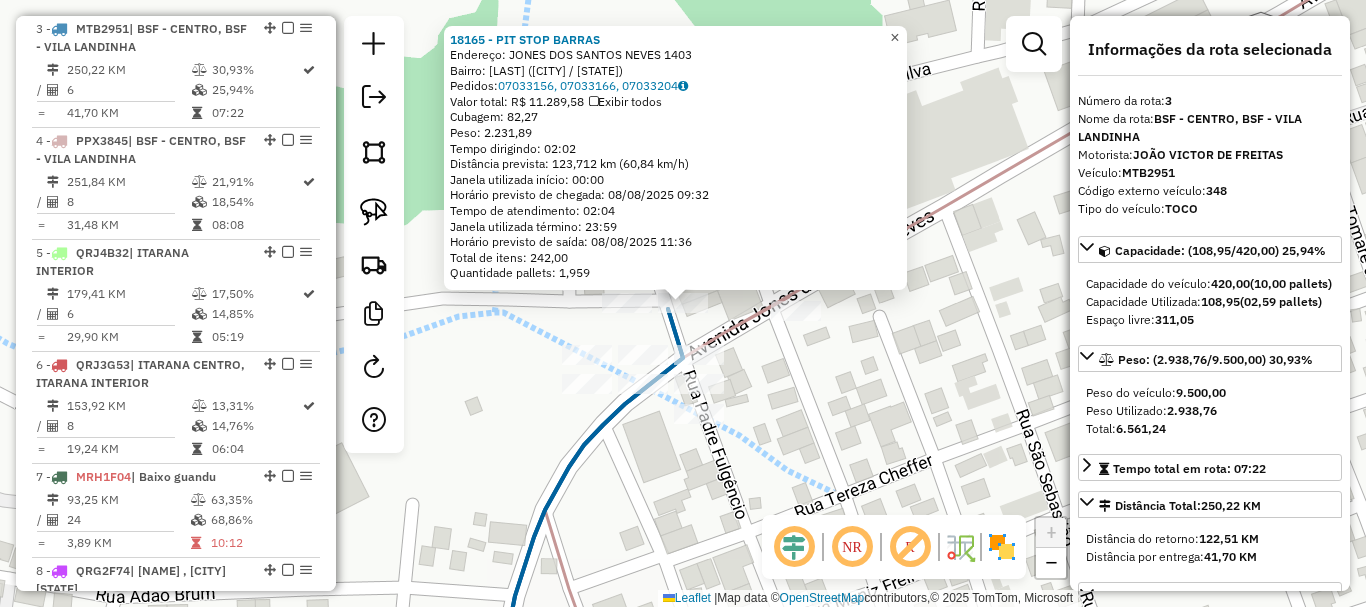 click on "×" 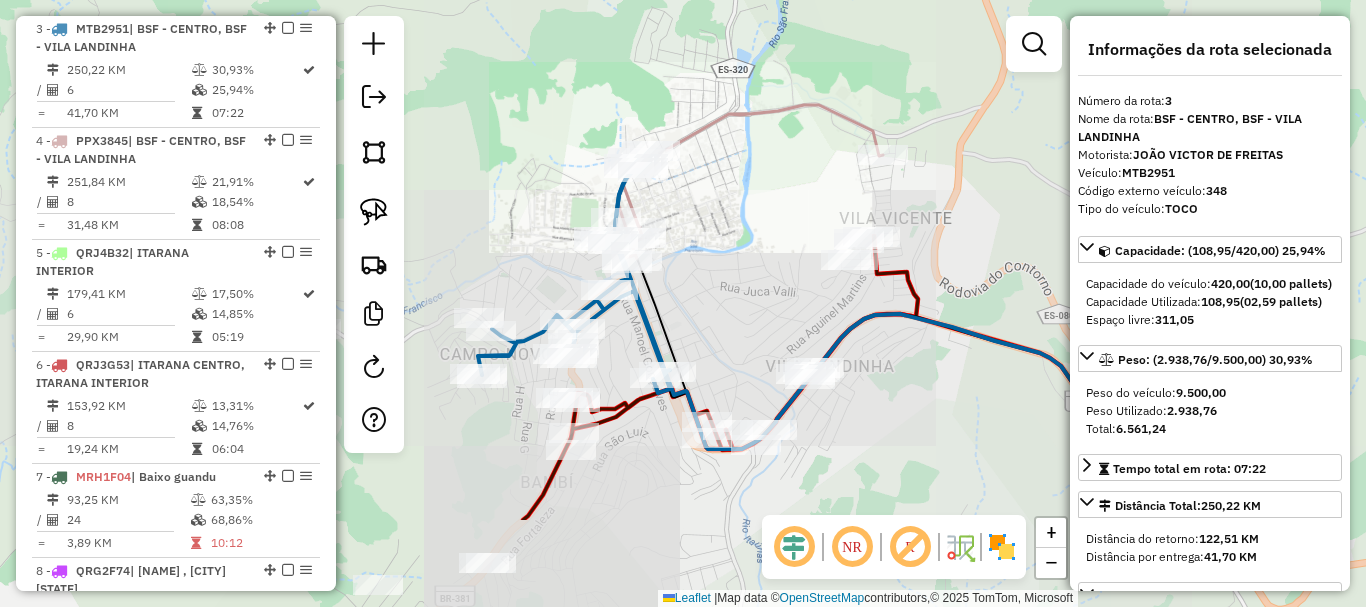 drag, startPoint x: 546, startPoint y: 298, endPoint x: 567, endPoint y: 155, distance: 144.53374 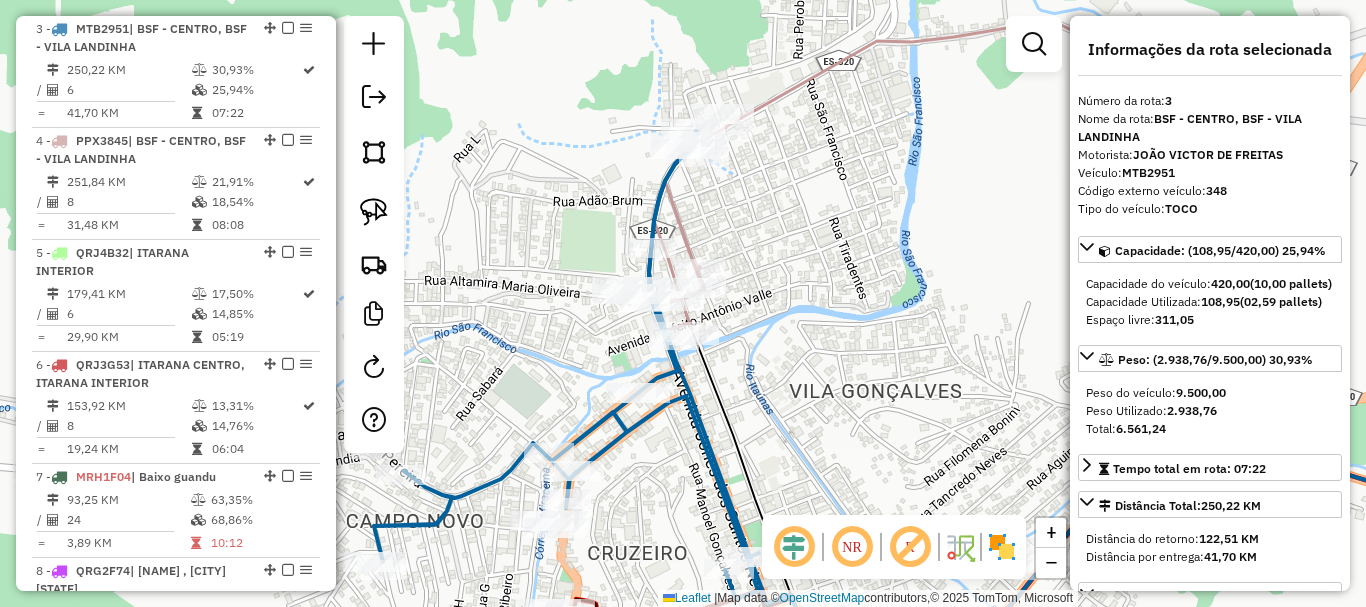 drag, startPoint x: 572, startPoint y: 128, endPoint x: 568, endPoint y: 157, distance: 29.274563 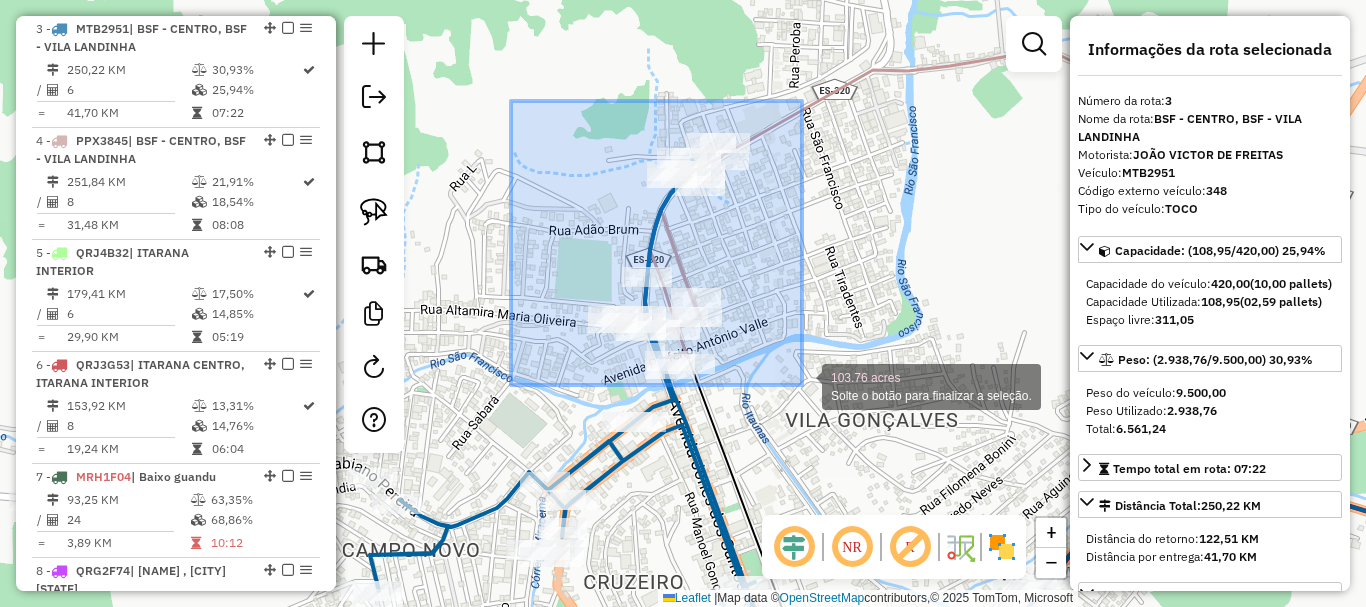 drag, startPoint x: 531, startPoint y: 99, endPoint x: 802, endPoint y: 385, distance: 394.00128 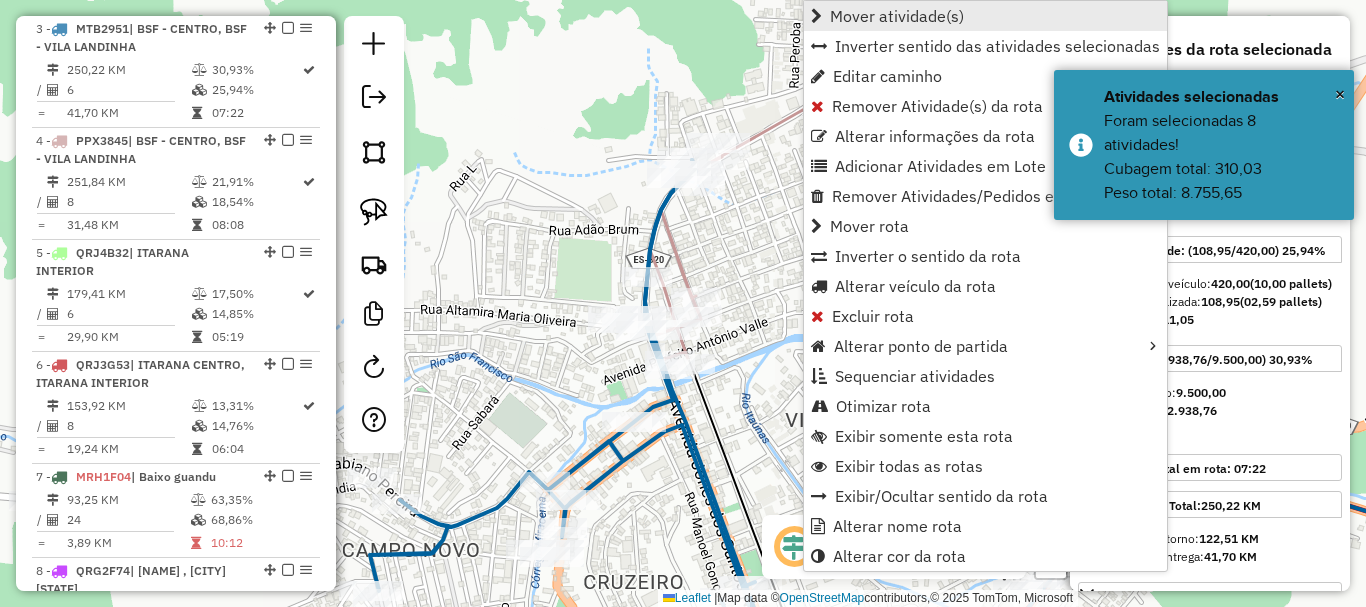 click on "Mover atividade(s)" at bounding box center (897, 16) 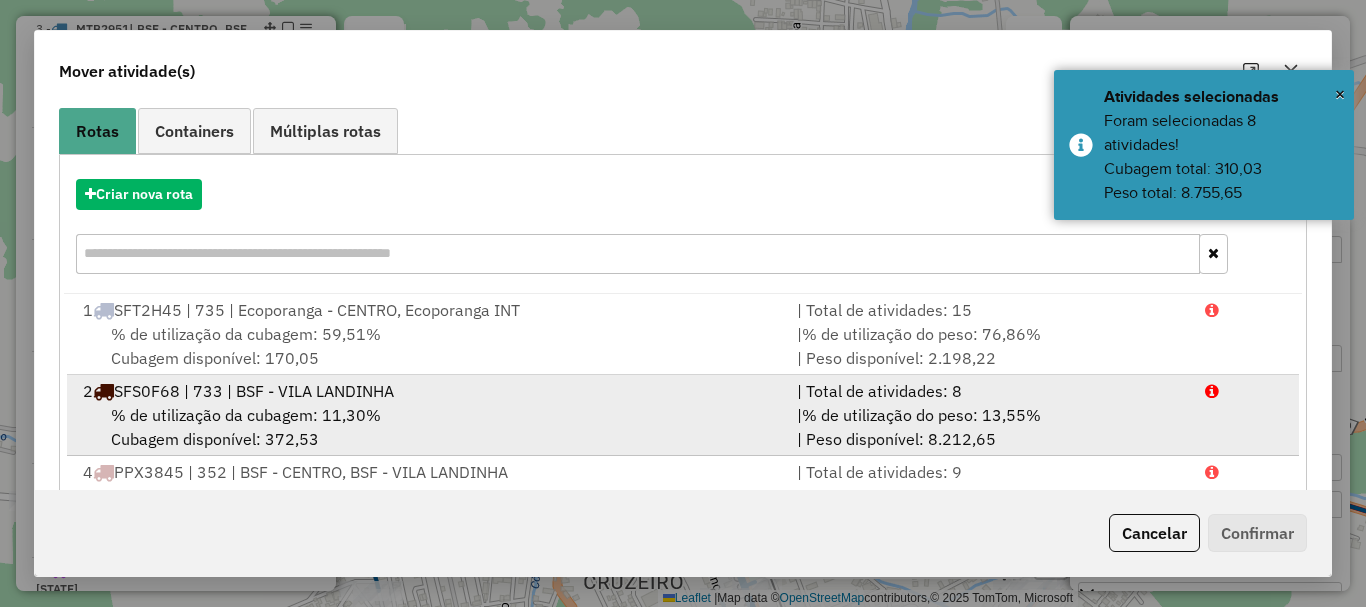 scroll, scrollTop: 300, scrollLeft: 0, axis: vertical 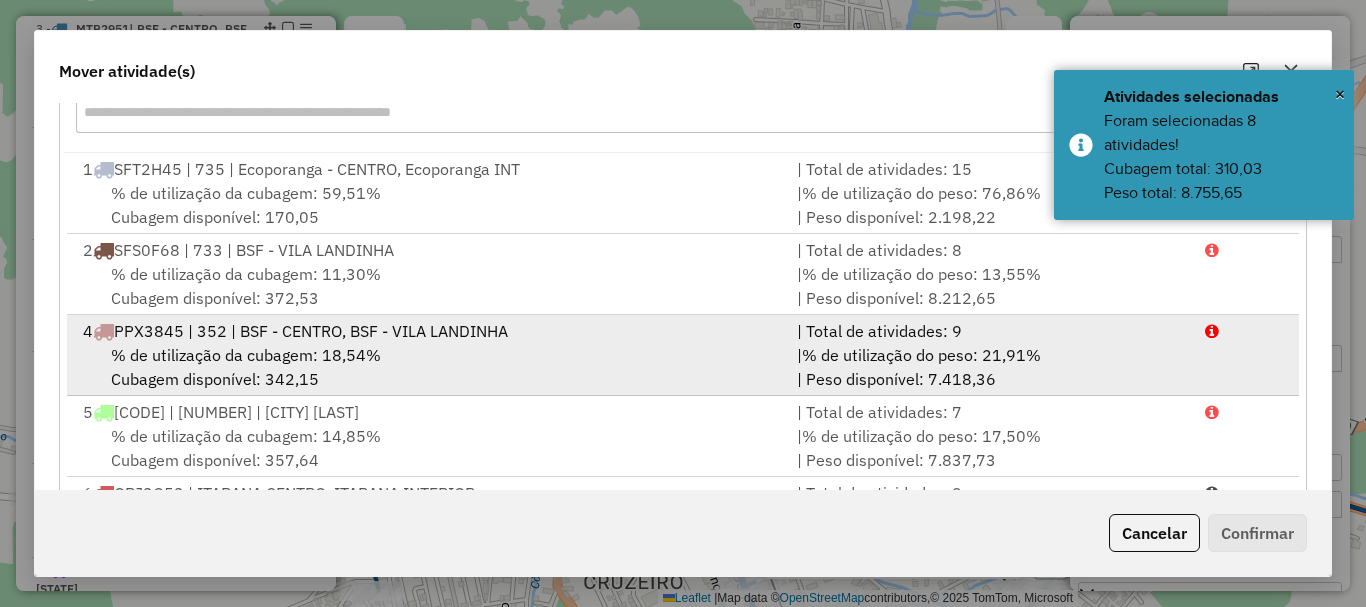 click on "PPX3845 | 352 | BSF - CENTRO, BSF - VILA LANDINHA" at bounding box center (311, 331) 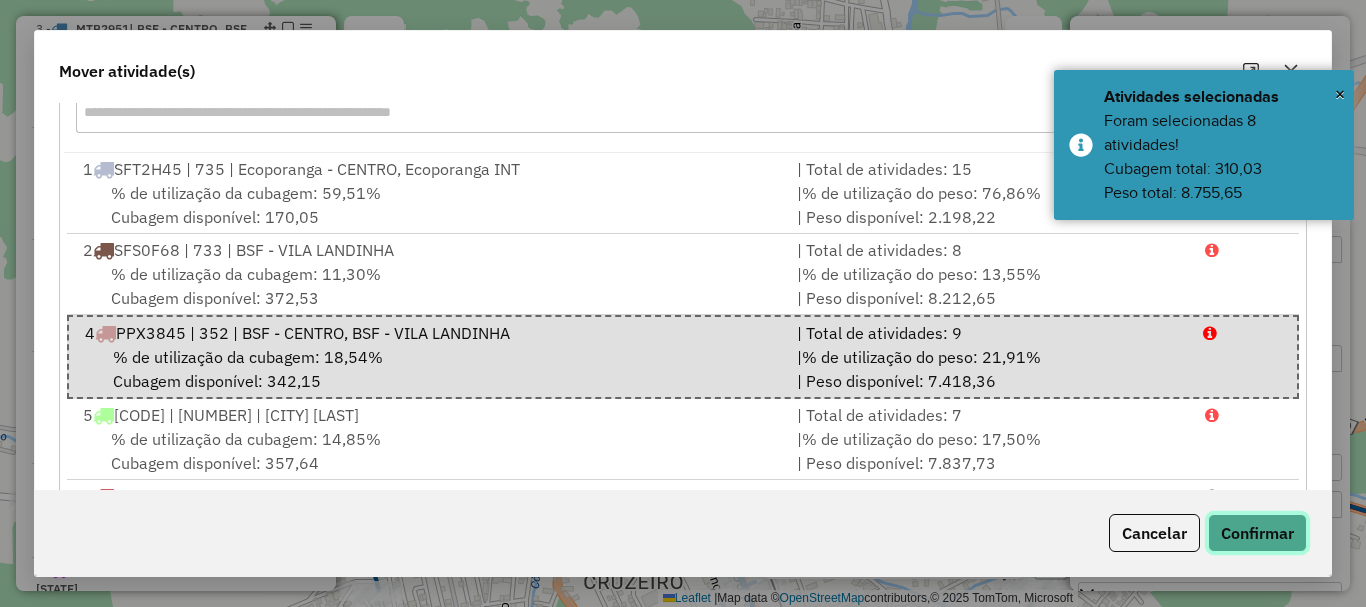 click on "Confirmar" 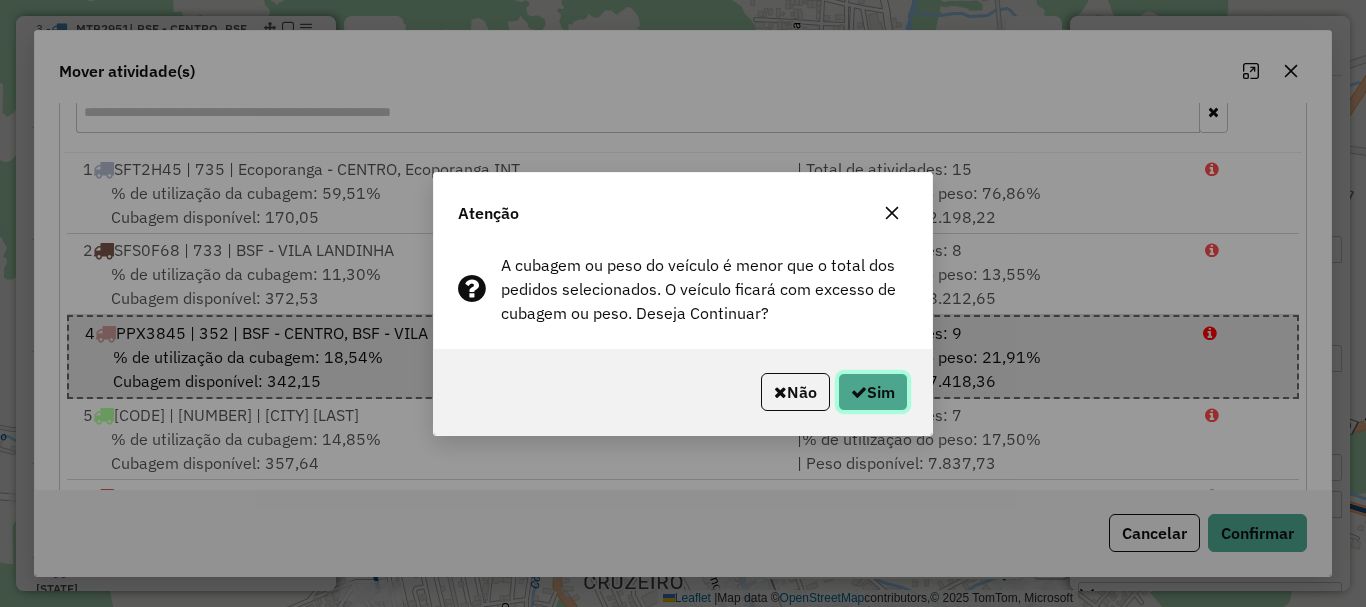 click on "Sim" 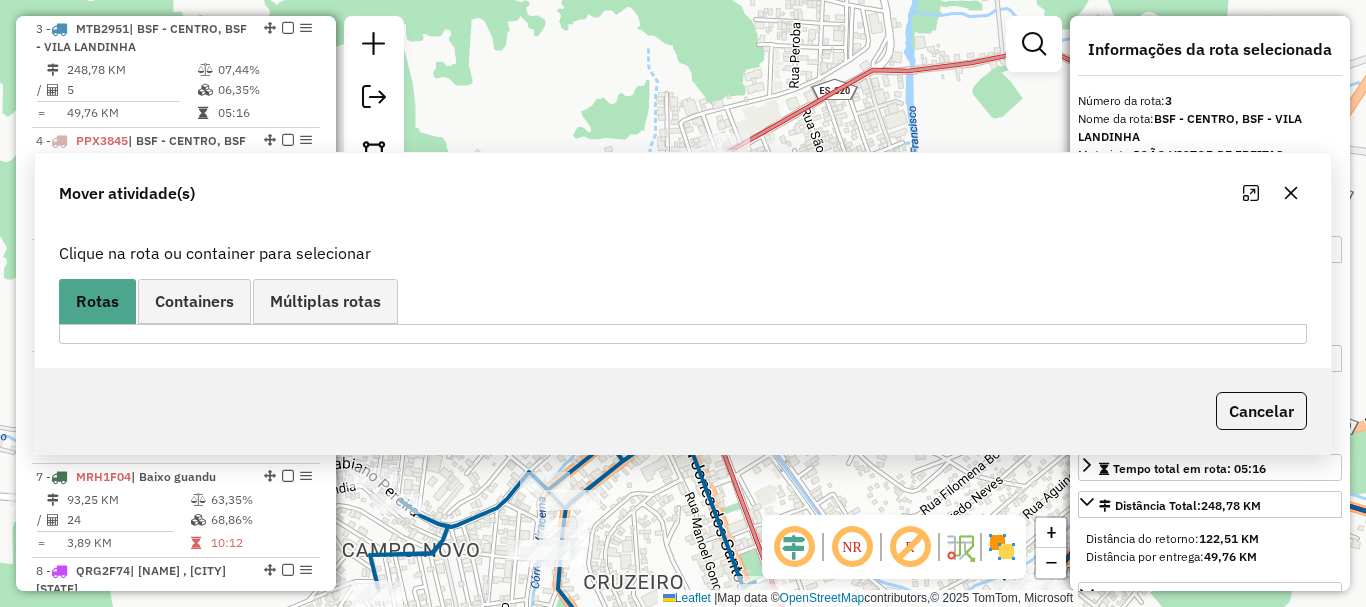 scroll, scrollTop: 0, scrollLeft: 0, axis: both 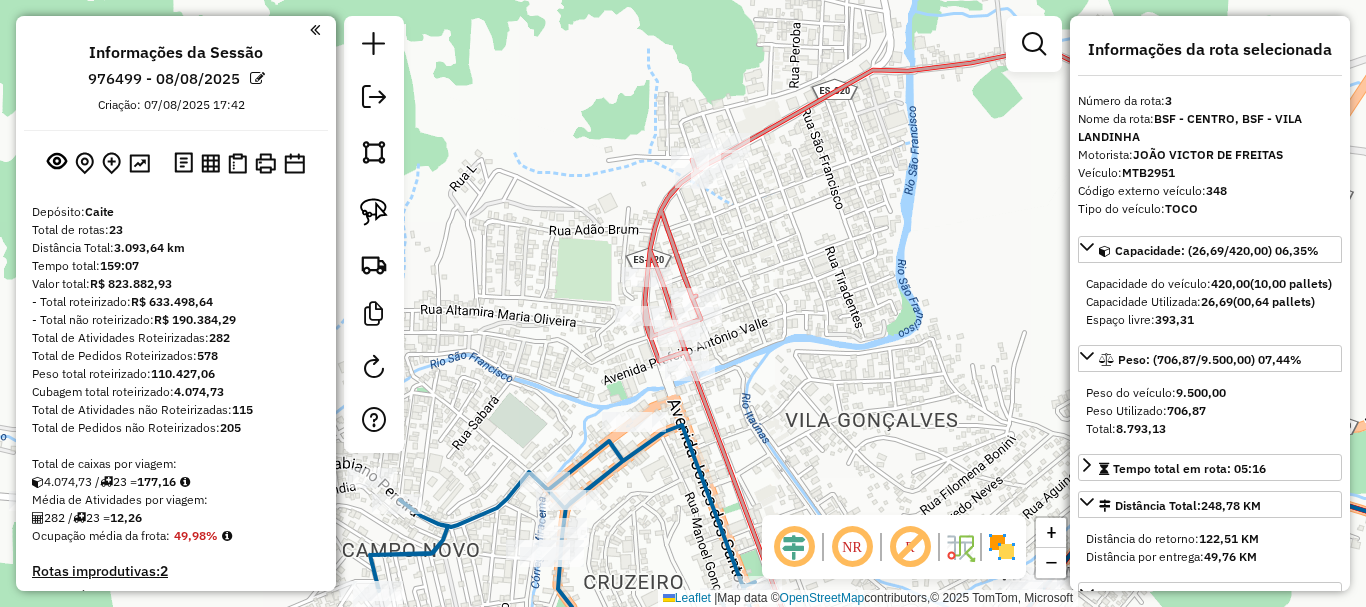 select on "**********" 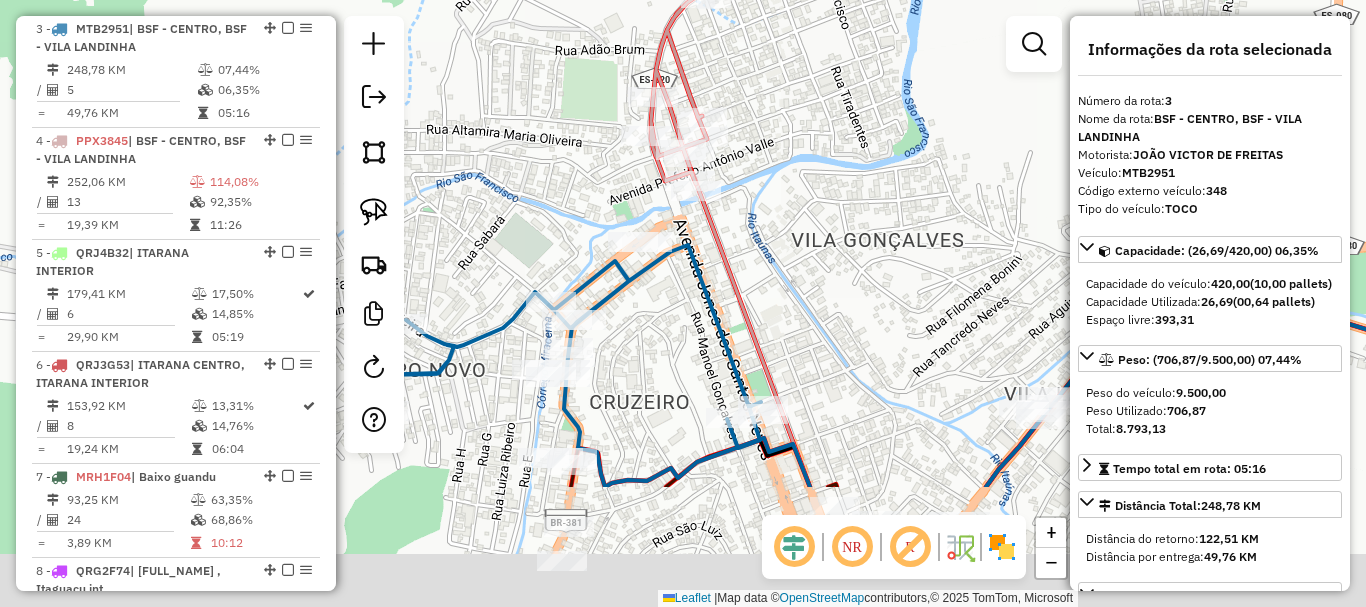 drag, startPoint x: 830, startPoint y: 328, endPoint x: 801, endPoint y: 137, distance: 193.18903 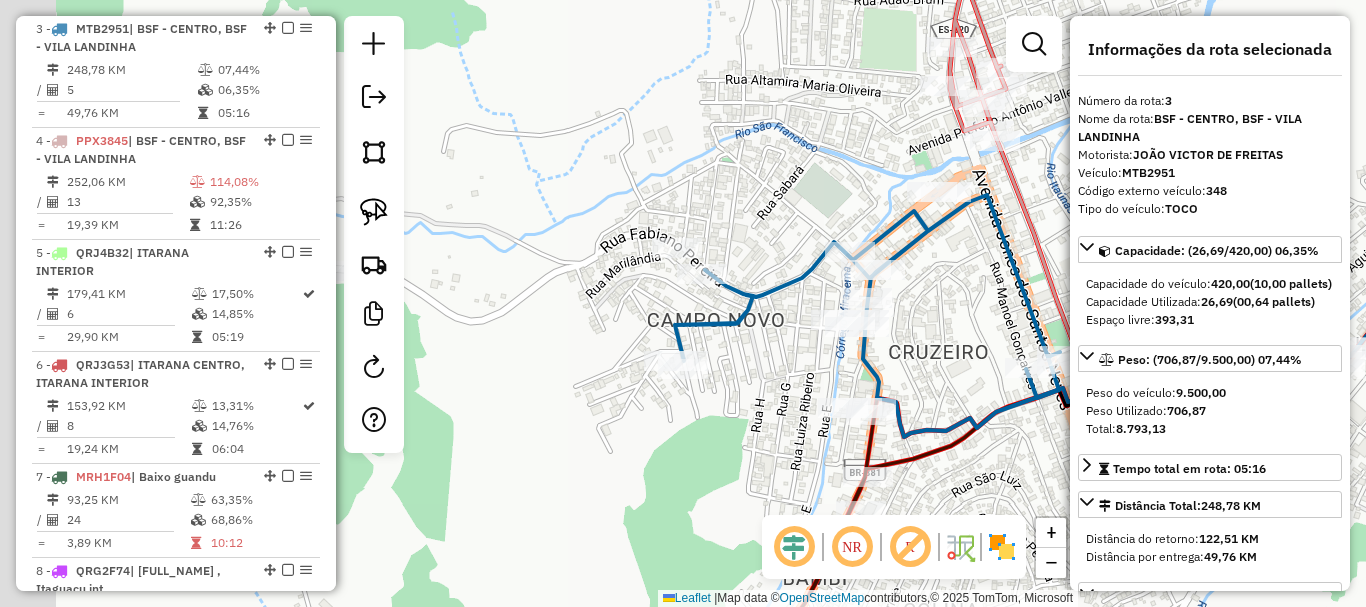 drag, startPoint x: 572, startPoint y: 385, endPoint x: 768, endPoint y: 436, distance: 202.52654 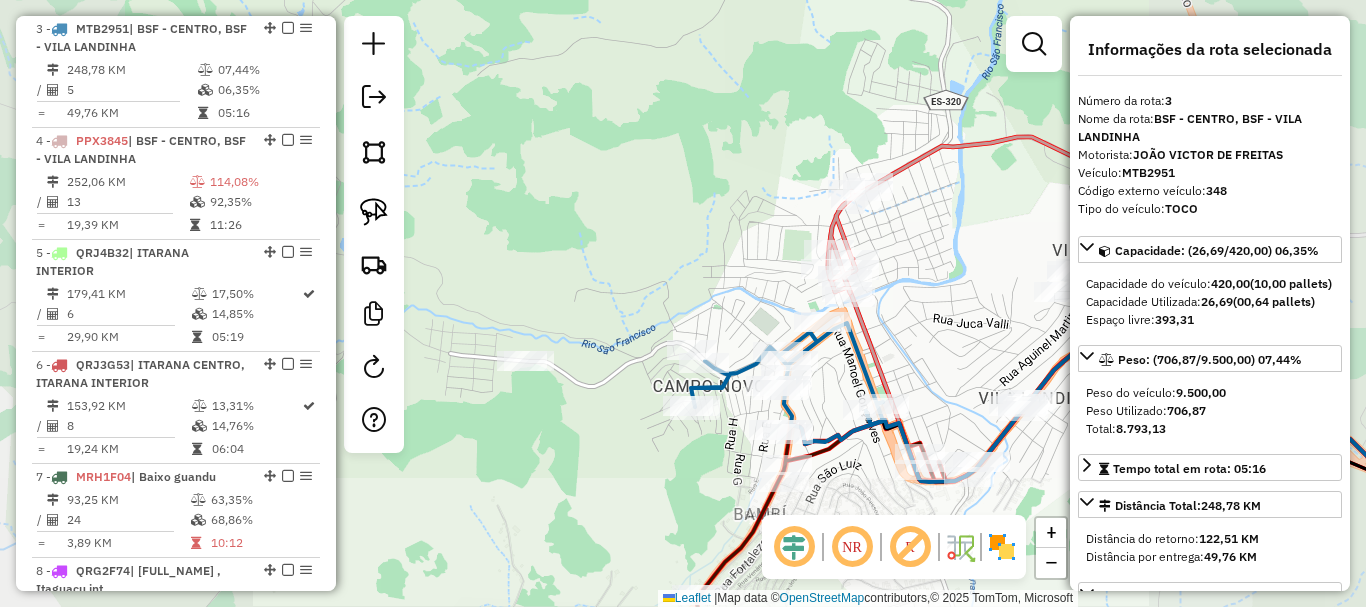 drag, startPoint x: 595, startPoint y: 464, endPoint x: 704, endPoint y: 446, distance: 110.47624 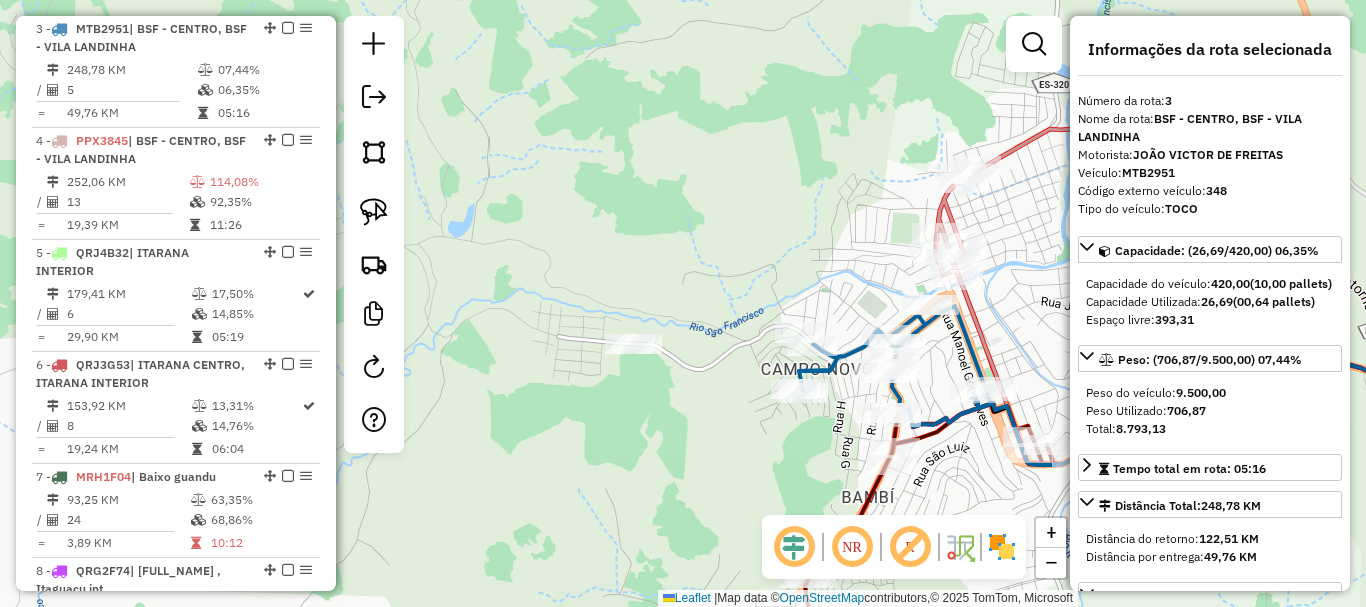 click on "Janela de atendimento Grade de atendimento Capacidade Transportadoras Veículos Cliente Pedidos  Rotas Selecione os dias de semana para filtrar as janelas de atendimento  Seg   Ter   Qua   Qui   Sex   Sáb   Dom  Informe o período da janela de atendimento: De: Até:  Filtrar exatamente a janela do cliente  Considerar janela de atendimento padrão  Selecione os dias de semana para filtrar as grades de atendimento  Seg   Ter   Qua   Qui   Sex   Sáb   Dom   Considerar clientes sem dia de atendimento cadastrado  Clientes fora do dia de atendimento selecionado Filtrar as atividades entre os valores definidos abaixo:  Peso mínimo:   Peso máximo:   Cubagem mínima:   Cubagem máxima:   De:   Até:  Filtrar as atividades entre o tempo de atendimento definido abaixo:  De:   Até:   Considerar capacidade total dos clientes não roteirizados Transportadora: Selecione um ou mais itens Tipo de veículo: Selecione um ou mais itens Veículo: Selecione um ou mais itens Motorista: Selecione um ou mais itens Nome: Rótulo:" 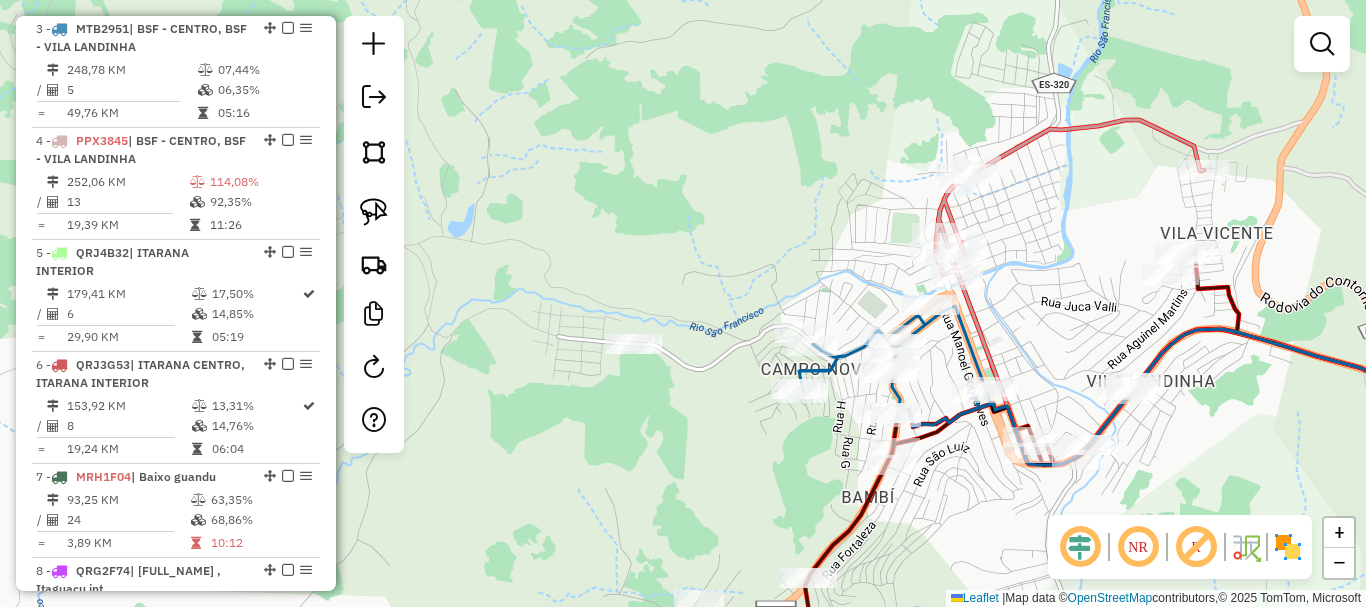 drag, startPoint x: 635, startPoint y: 279, endPoint x: 557, endPoint y: 242, distance: 86.33076 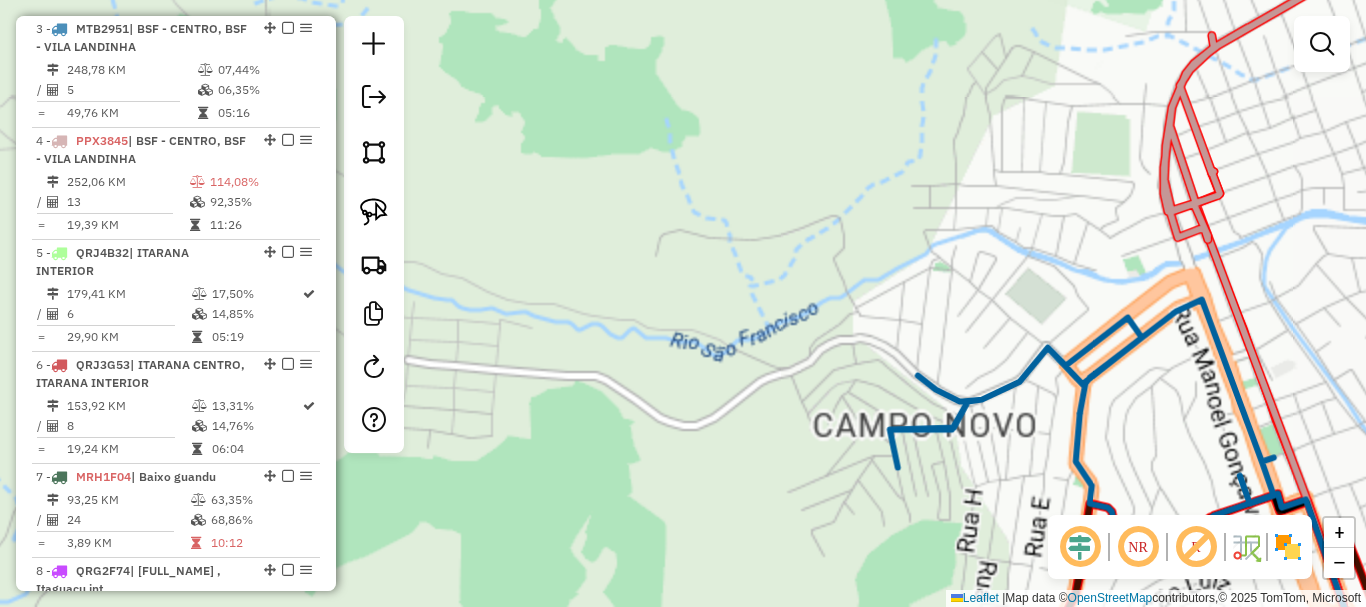 click on "Janela de atendimento Grade de atendimento Capacidade Transportadoras Veículos Cliente Pedidos  Rotas Selecione os dias de semana para filtrar as janelas de atendimento  Seg   Ter   Qua   Qui   Sex   Sáb   Dom  Informe o período da janela de atendimento: De: Até:  Filtrar exatamente a janela do cliente  Considerar janela de atendimento padrão  Selecione os dias de semana para filtrar as grades de atendimento  Seg   Ter   Qua   Qui   Sex   Sáb   Dom   Considerar clientes sem dia de atendimento cadastrado  Clientes fora do dia de atendimento selecionado Filtrar as atividades entre os valores definidos abaixo:  Peso mínimo:   Peso máximo:   Cubagem mínima:   Cubagem máxima:   De:   Até:  Filtrar as atividades entre o tempo de atendimento definido abaixo:  De:   Até:   Considerar capacidade total dos clientes não roteirizados Transportadora: Selecione um ou mais itens Tipo de veículo: Selecione um ou mais itens Veículo: Selecione um ou mais itens Motorista: Selecione um ou mais itens Nome: Rótulo:" 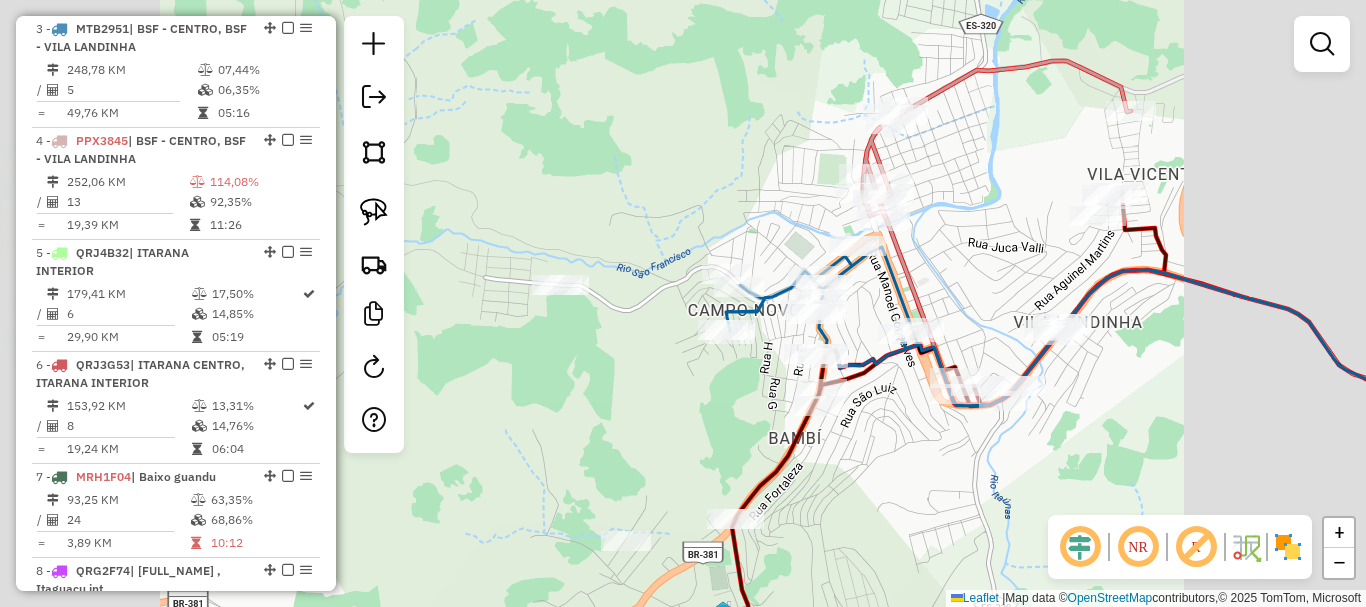 drag, startPoint x: 568, startPoint y: 215, endPoint x: 566, endPoint y: 205, distance: 10.198039 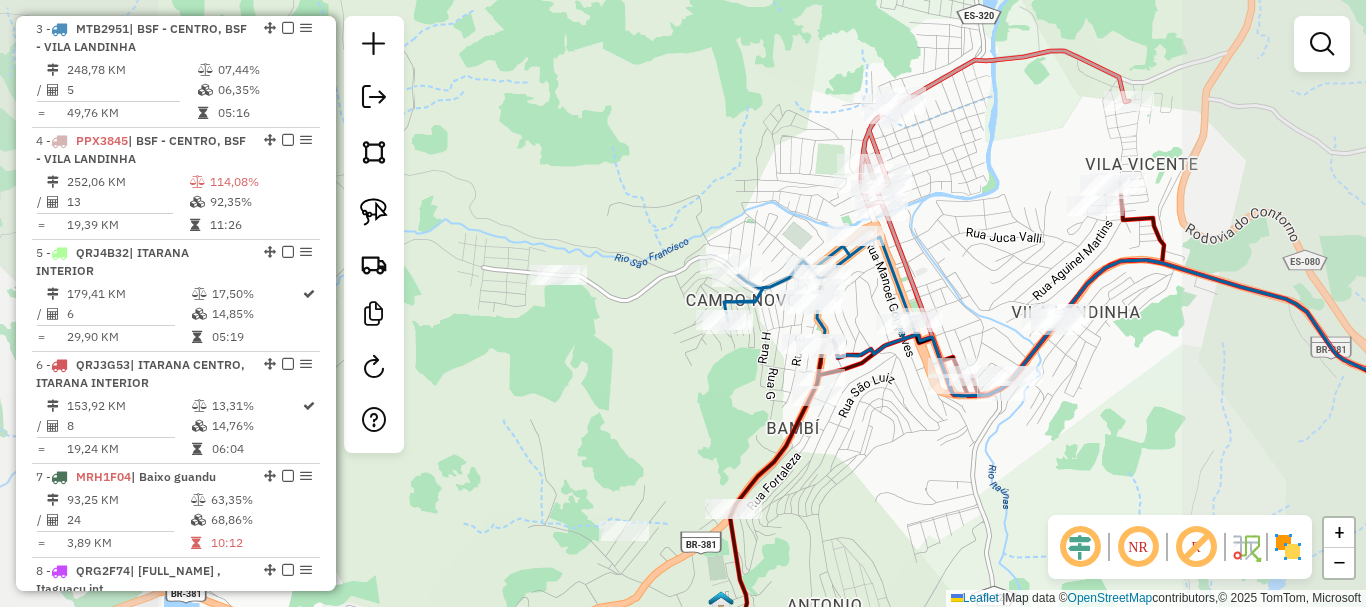 click on "Janela de atendimento Grade de atendimento Capacidade Transportadoras Veículos Cliente Pedidos  Rotas Selecione os dias de semana para filtrar as janelas de atendimento  Seg   Ter   Qua   Qui   Sex   Sáb   Dom  Informe o período da janela de atendimento: De: Até:  Filtrar exatamente a janela do cliente  Considerar janela de atendimento padrão  Selecione os dias de semana para filtrar as grades de atendimento  Seg   Ter   Qua   Qui   Sex   Sáb   Dom   Considerar clientes sem dia de atendimento cadastrado  Clientes fora do dia de atendimento selecionado Filtrar as atividades entre os valores definidos abaixo:  Peso mínimo:   Peso máximo:   Cubagem mínima:   Cubagem máxima:   De:   Até:  Filtrar as atividades entre o tempo de atendimento definido abaixo:  De:   Até:   Considerar capacidade total dos clientes não roteirizados Transportadora: Selecione um ou mais itens Tipo de veículo: Selecione um ou mais itens Veículo: Selecione um ou mais itens Motorista: Selecione um ou mais itens Nome: Rótulo:" 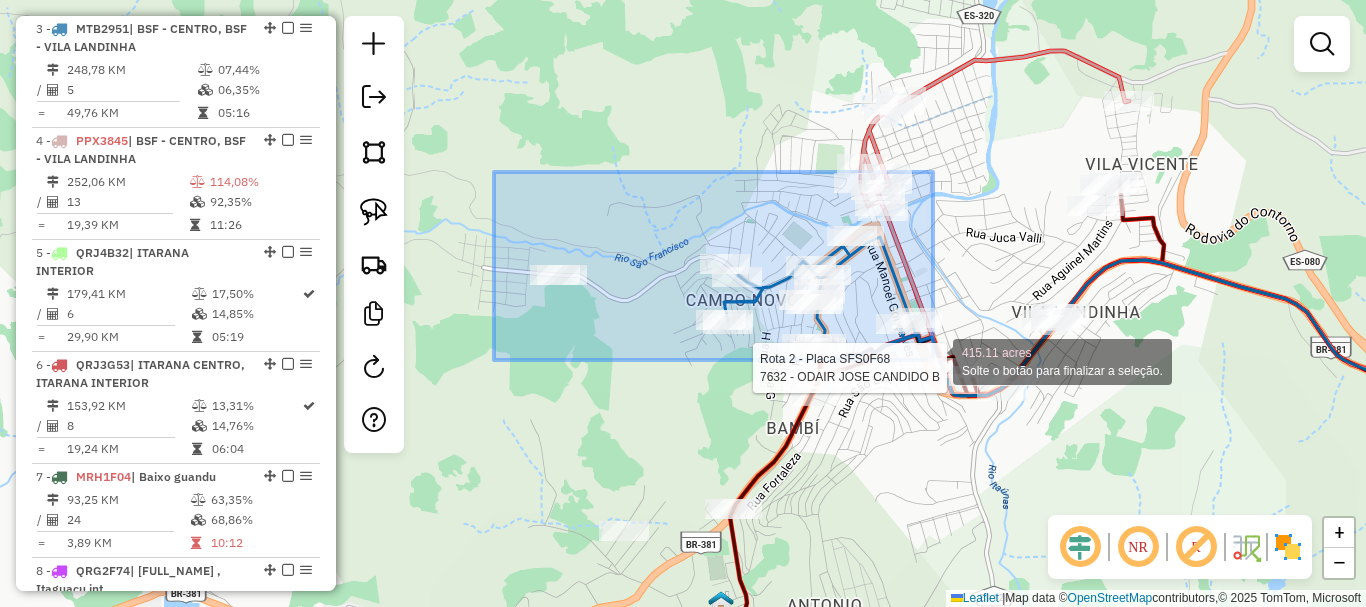 click on "Rota 2 - Placa SFS0F68  7632 - ODAIR JOSE CANDIDO B 415.11 acres Solte o botão para finalizar a seleção. Janela de atendimento Grade de atendimento Capacidade Transportadoras Veículos Cliente Pedidos  Rotas Selecione os dias de semana para filtrar as janelas de atendimento  Seg   Ter   Qua   Qui   Sex   Sáb   Dom  Informe o período da janela de atendimento: De: Até:  Filtrar exatamente a janela do cliente  Considerar janela de atendimento padrão  Selecione os dias de semana para filtrar as grades de atendimento  Seg   Ter   Qua   Qui   Sex   Sáb   Dom   Considerar clientes sem dia de atendimento cadastrado  Clientes fora do dia de atendimento selecionado Filtrar as atividades entre os valores definidos abaixo:  Peso mínimo:   Peso máximo:   Cubagem mínima:   Cubagem máxima:   De:   Até:  Filtrar as atividades entre o tempo de atendimento definido abaixo:  De:   Até:   Considerar capacidade total dos clientes não roteirizados Transportadora: Selecione um ou mais itens Tipo de veículo: Nome: +" 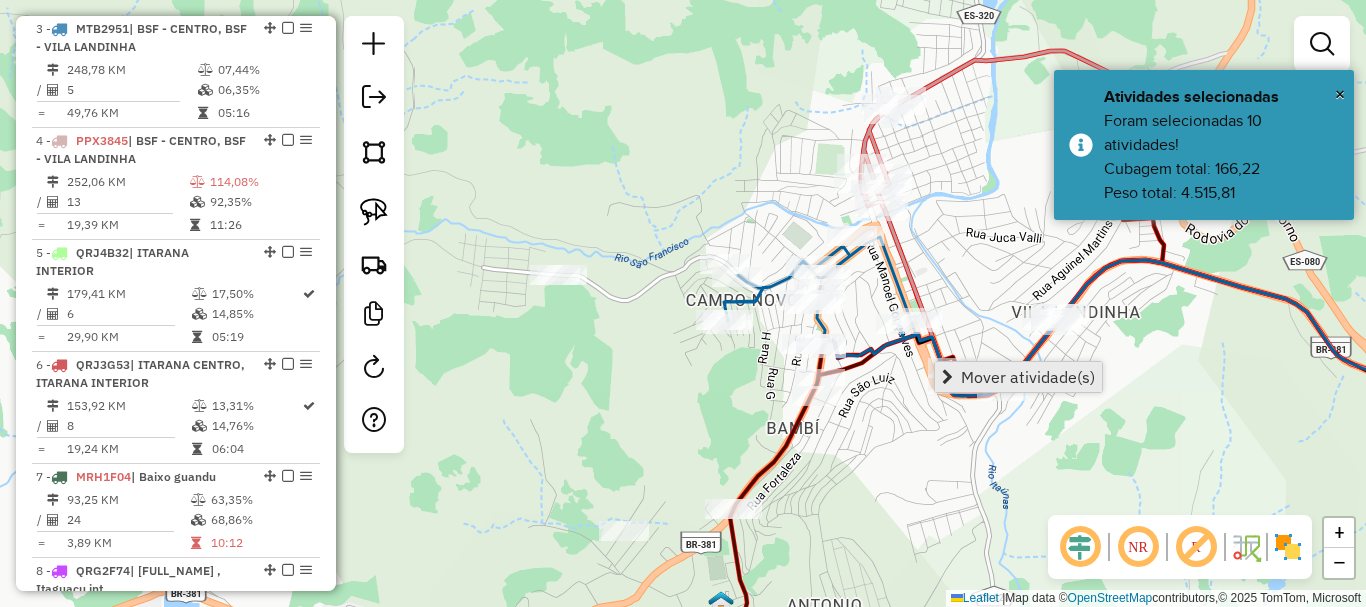 click on "Mover atividade(s)" at bounding box center (1028, 377) 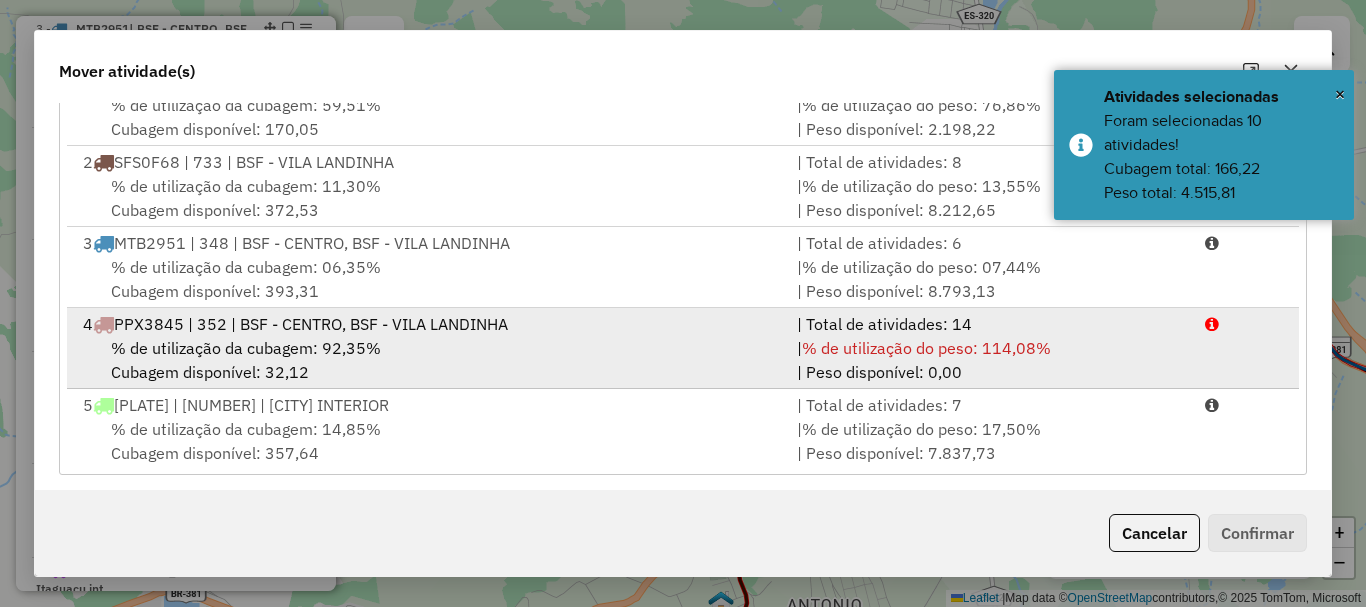 scroll, scrollTop: 397, scrollLeft: 0, axis: vertical 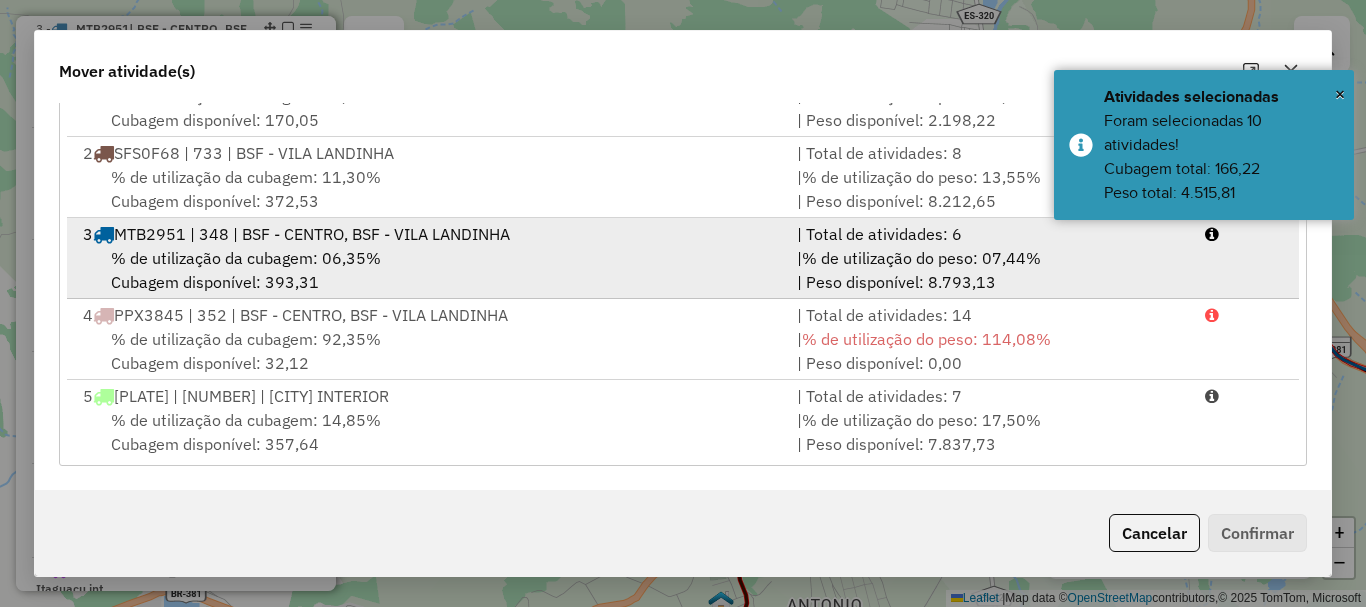 click on "% de utilização da cubagem: 06,35%" at bounding box center [246, 258] 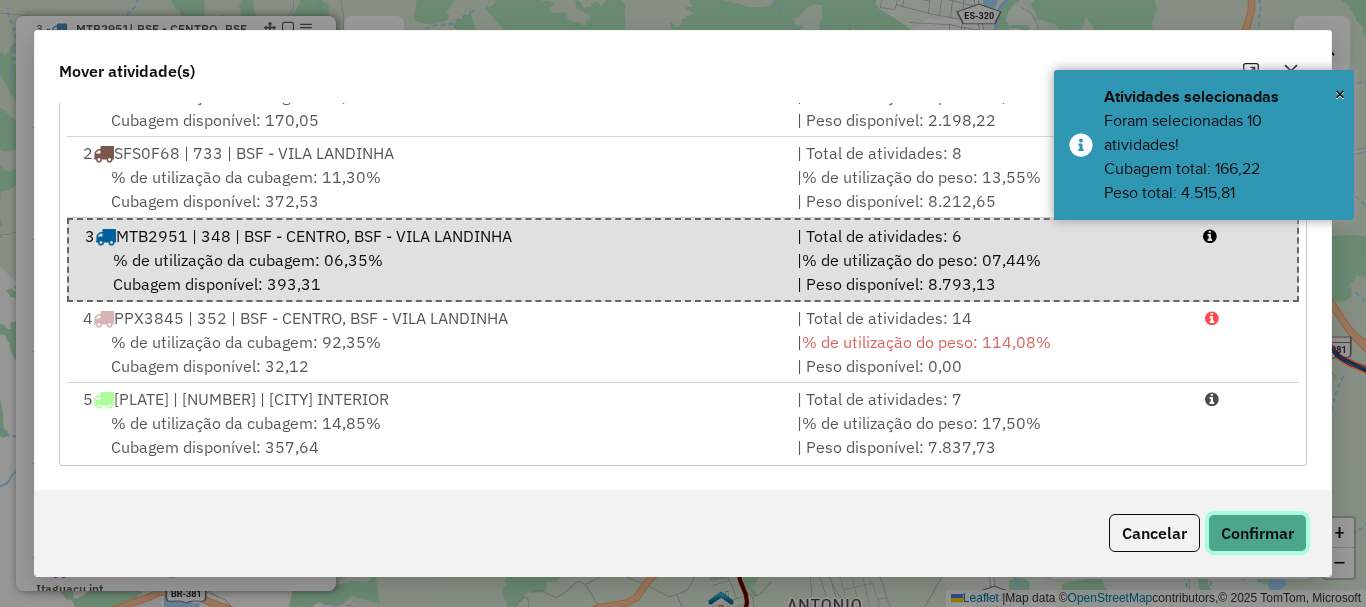 click on "Confirmar" 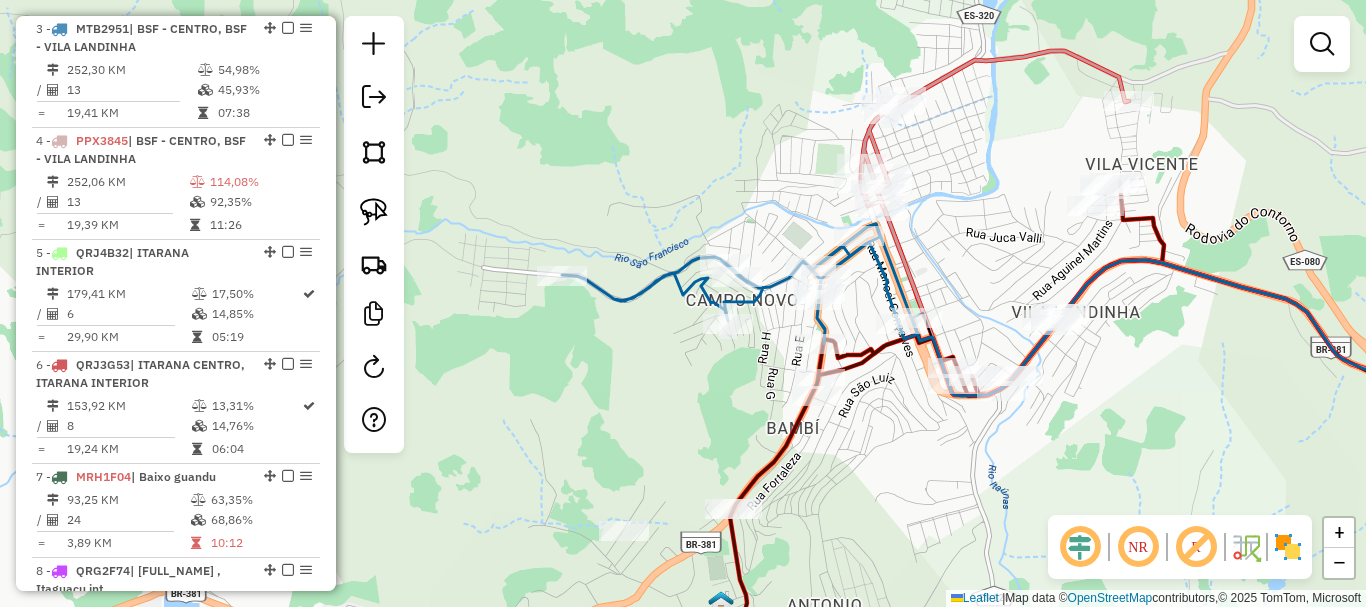 scroll, scrollTop: 0, scrollLeft: 0, axis: both 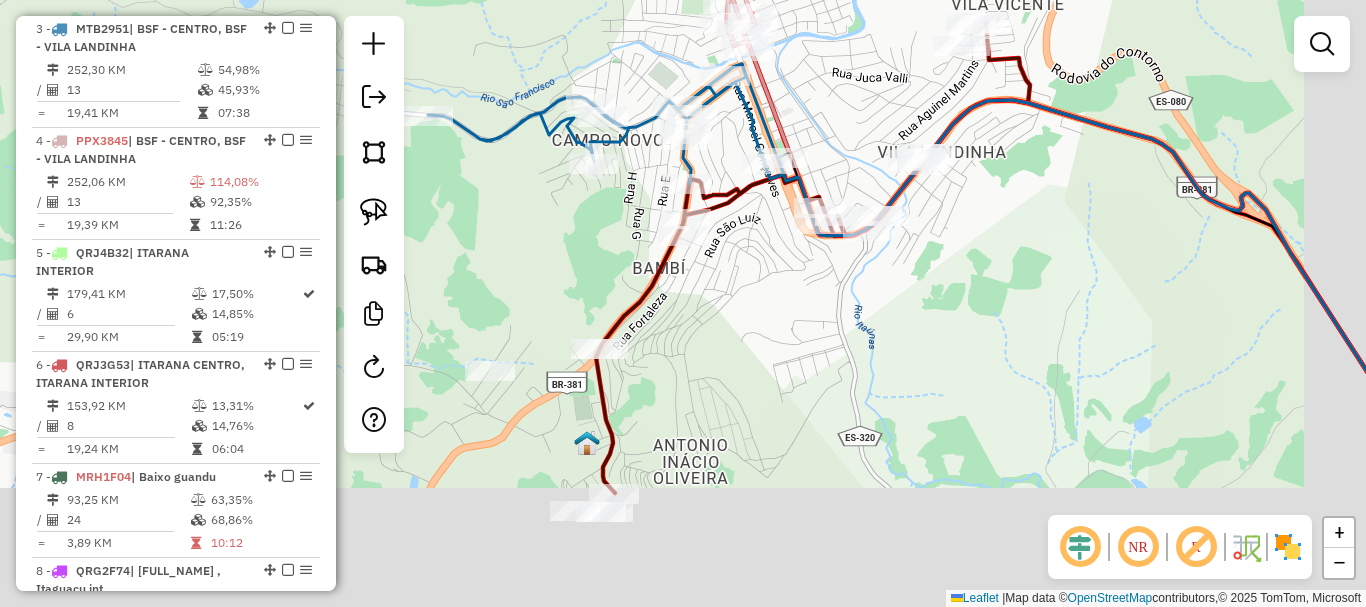 drag, startPoint x: 897, startPoint y: 577, endPoint x: 721, endPoint y: 426, distance: 231.89868 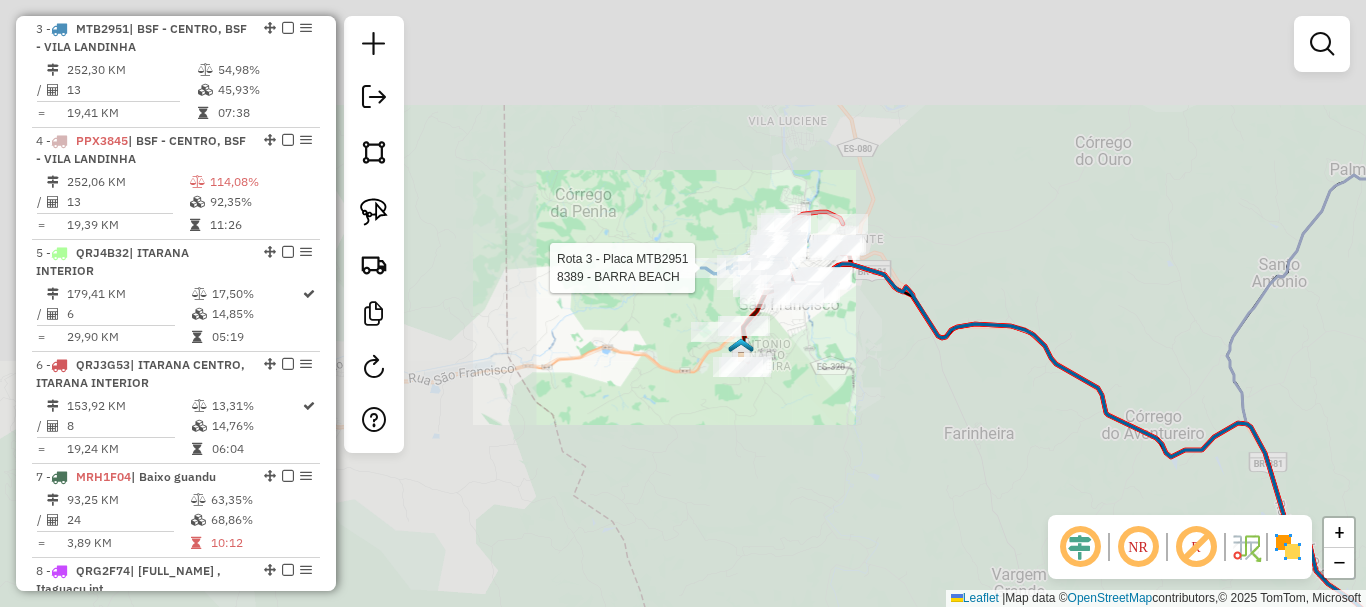 click on "Rota 3 - Placa MTB2951  8389 - BARRA BEACH Janela de atendimento Grade de atendimento Capacidade Transportadoras Veículos Cliente Pedidos  Rotas Selecione os dias de semana para filtrar as janelas de atendimento  Seg   Ter   Qua   Qui   Sex   Sáb   Dom  Informe o período da janela de atendimento: De: Até:  Filtrar exatamente a janela do cliente  Considerar janela de atendimento padrão  Selecione os dias de semana para filtrar as grades de atendimento  Seg   Ter   Qua   Qui   Sex   Sáb   Dom   Considerar clientes sem dia de atendimento cadastrado  Clientes fora do dia de atendimento selecionado Filtrar as atividades entre os valores definidos abaixo:  Peso mínimo:   Peso máximo:   Cubagem mínima:   Cubagem máxima:   De:   Até:  Filtrar as atividades entre o tempo de atendimento definido abaixo:  De:   Até:   Considerar capacidade total dos clientes não roteirizados Transportadora: Selecione um ou mais itens Tipo de veículo: Selecione um ou mais itens Veículo: Selecione um ou mais itens Nome: De:" 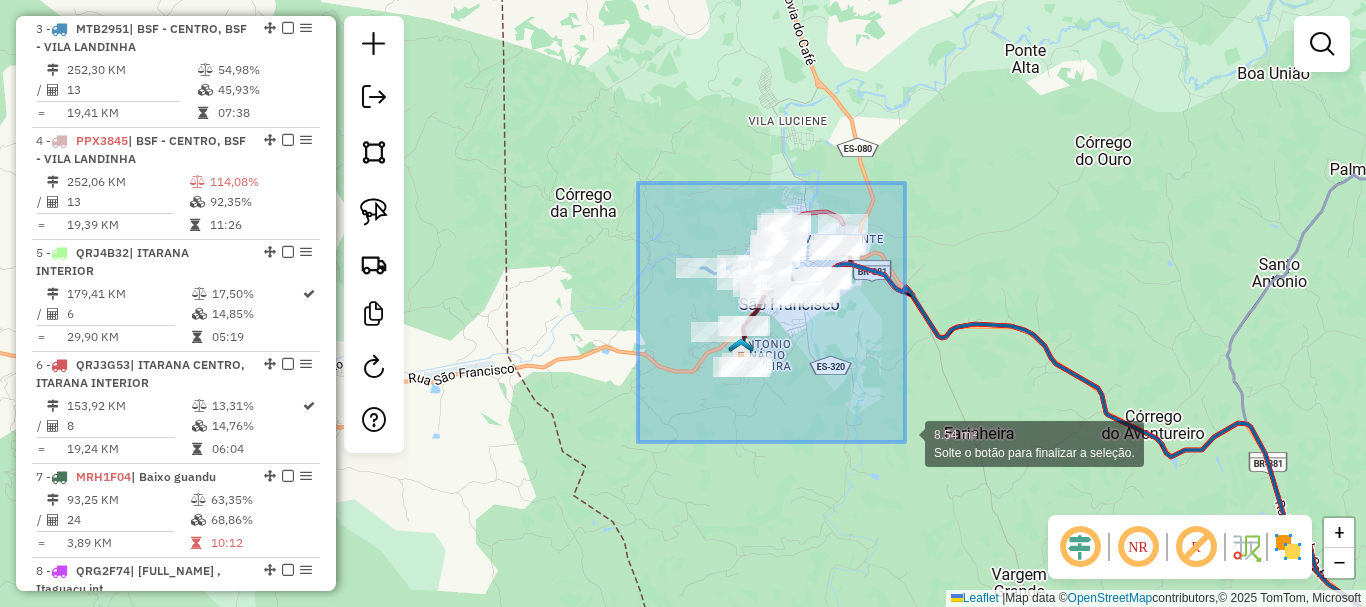 drag, startPoint x: 638, startPoint y: 183, endPoint x: 881, endPoint y: 377, distance: 310.9421 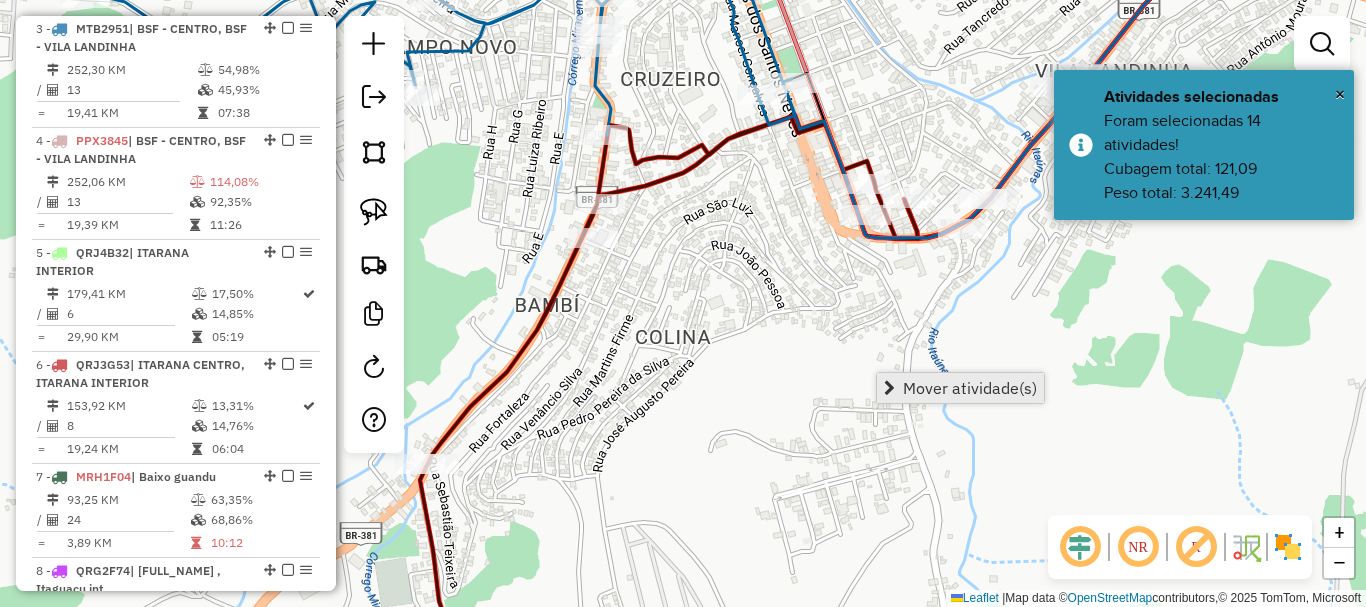 click on "Mover atividade(s)" at bounding box center [970, 388] 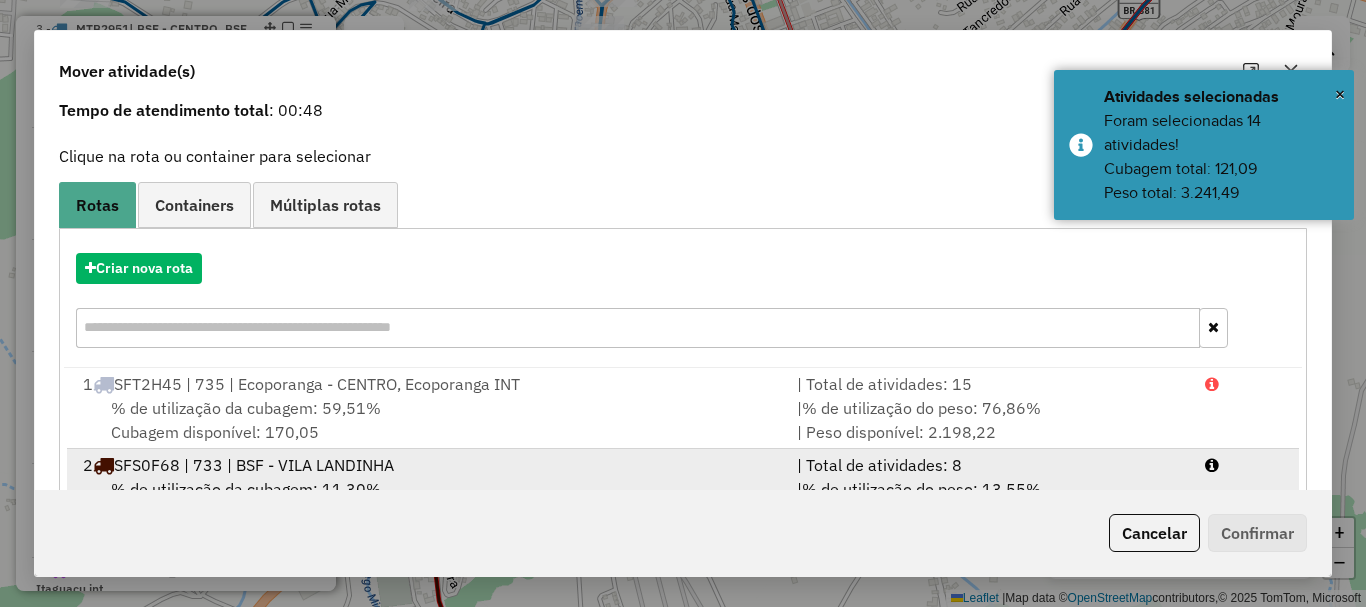 scroll, scrollTop: 200, scrollLeft: 0, axis: vertical 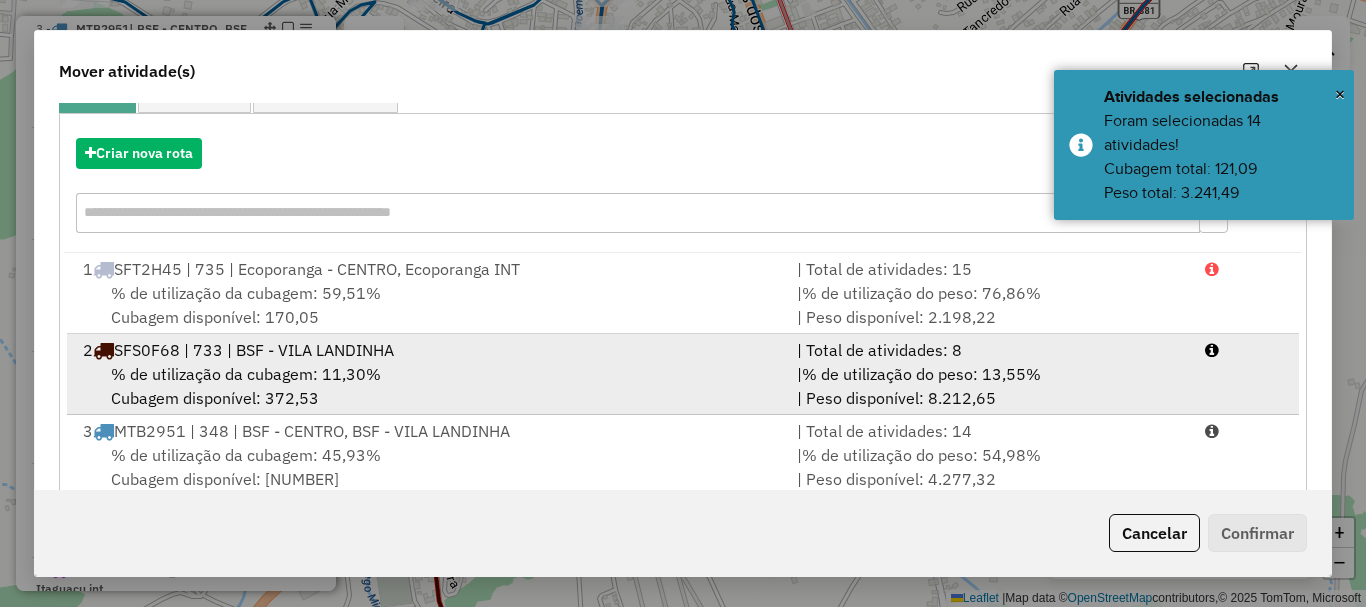 click on "SFS0F68 | 733 | BSF - VILA LANDINHA" at bounding box center (254, 350) 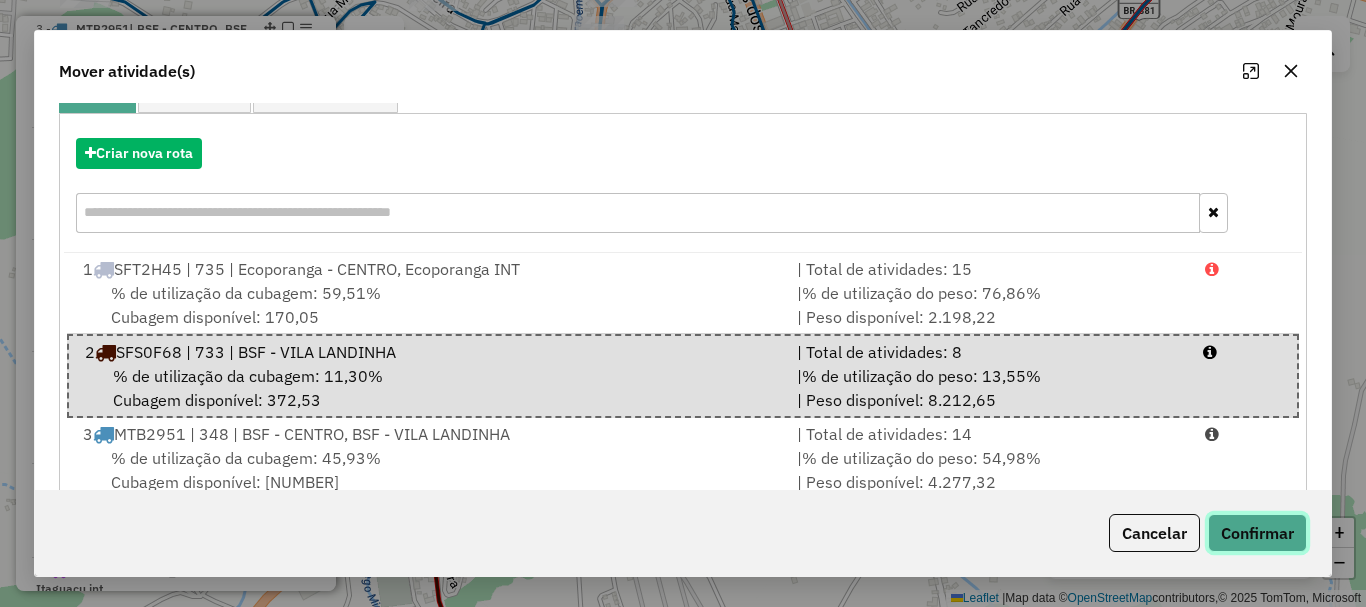 click on "Confirmar" 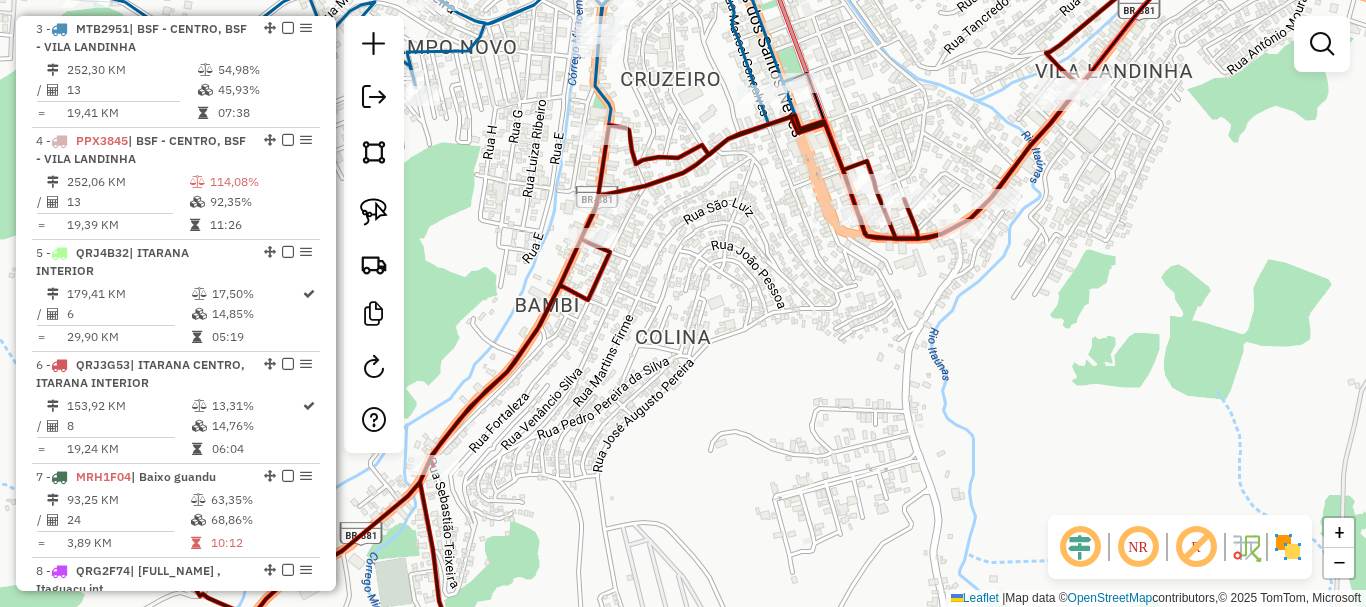 scroll, scrollTop: 0, scrollLeft: 0, axis: both 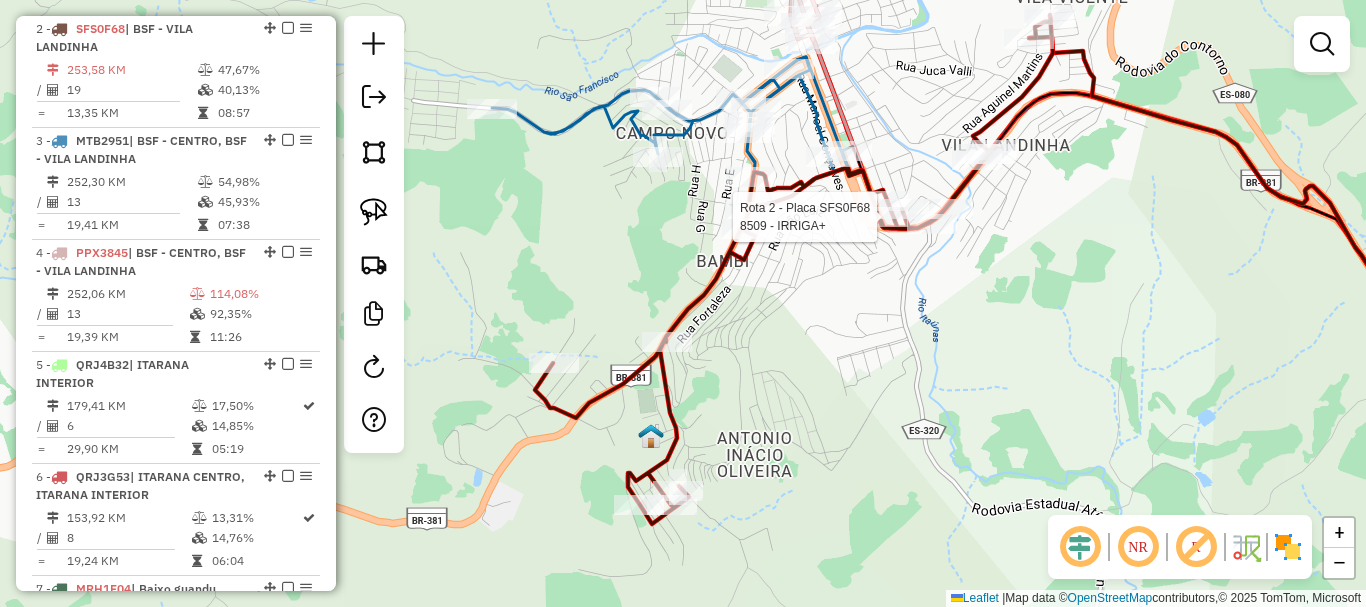 select on "**********" 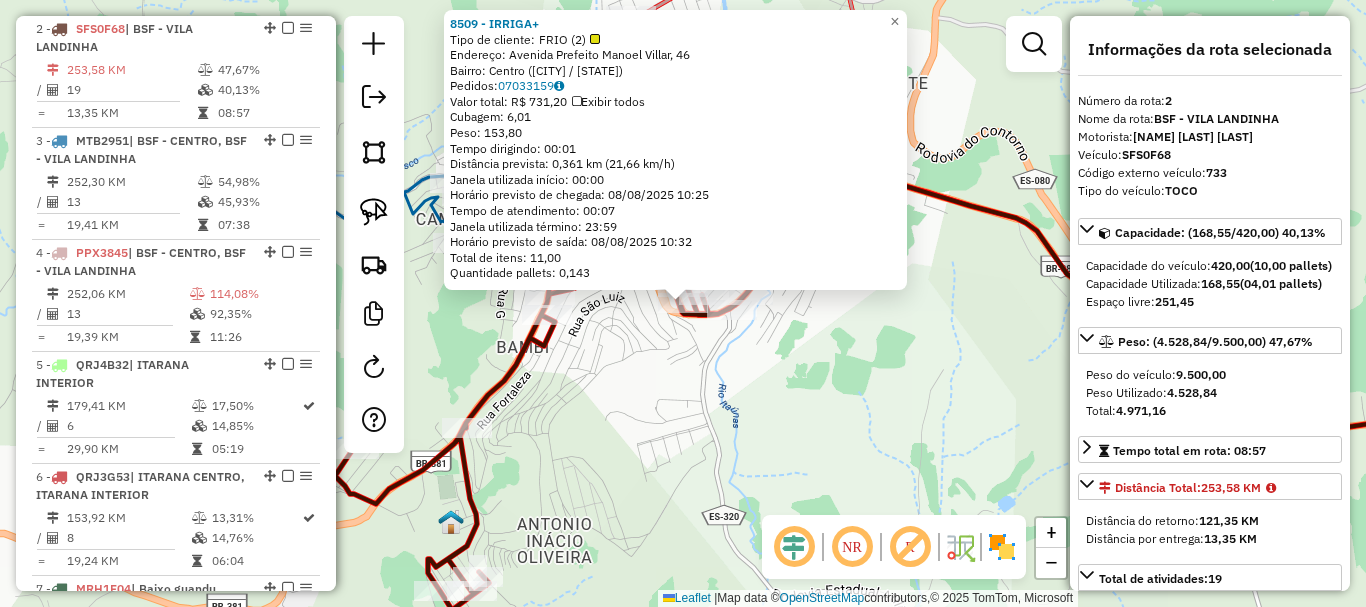 click on "8509 - IRRIGA+  Tipo de cliente:   FRIO (2)   Endereço: Avenida Prefeito Manoel Villar, 46   Bairro: Centro (Barra de São Francisco / ES)   Pedidos:  07033159   Valor total: R$ 731,20   Exibir todos   Cubagem: 6,01  Peso: 153,80  Tempo dirigindo: 00:01   Distância prevista: 0,361 km (21,66 km/h)   Janela utilizada início: 00:00   Horário previsto de chegada: 08/08/2025 10:25   Tempo de atendimento: 00:07   Janela utilizada término: 23:59   Horário previsto de saída: 08/08/2025 10:32   Total de itens: 11,00   Quantidade pallets: 0,143  × Janela de atendimento Grade de atendimento Capacidade Transportadoras Veículos Cliente Pedidos  Rotas Selecione os dias de semana para filtrar as janelas de atendimento  Seg   Ter   Qua   Qui   Sex   Sáb   Dom  Informe o período da janela de atendimento: De: Até:  Filtrar exatamente a janela do cliente  Considerar janela de atendimento padrão  Selecione os dias de semana para filtrar as grades de atendimento  Seg   Ter   Qua   Qui   Sex   Sáb   Dom   De:   De:" 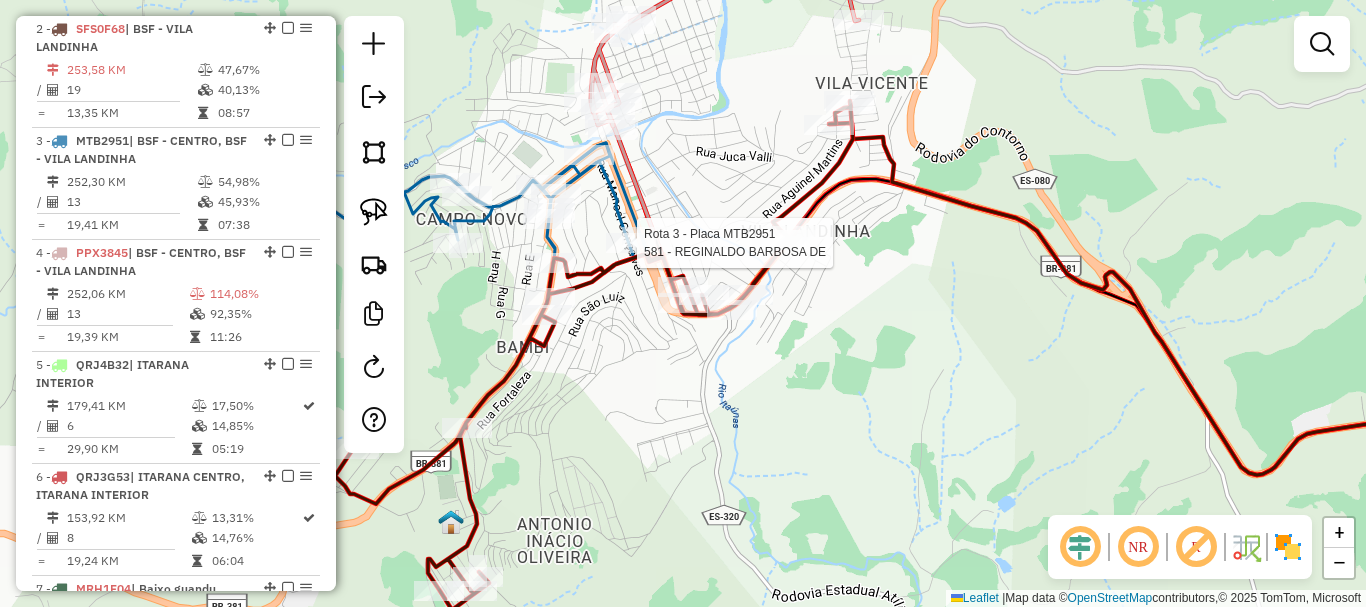 select on "**********" 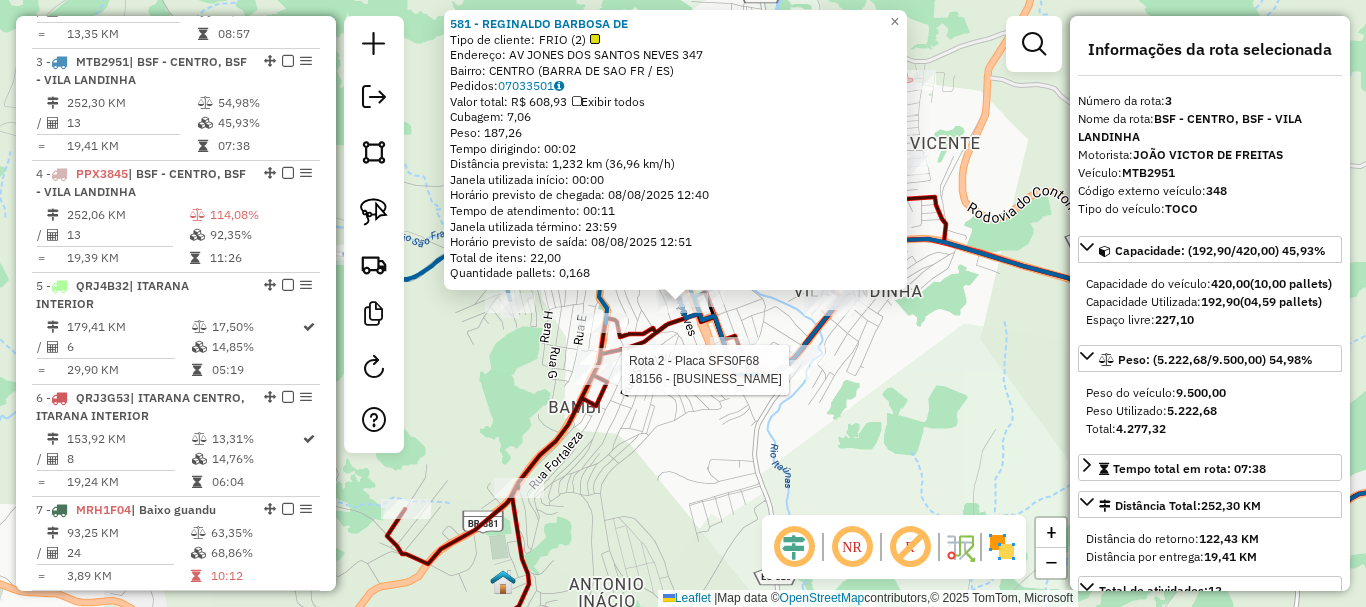 scroll, scrollTop: 1023, scrollLeft: 0, axis: vertical 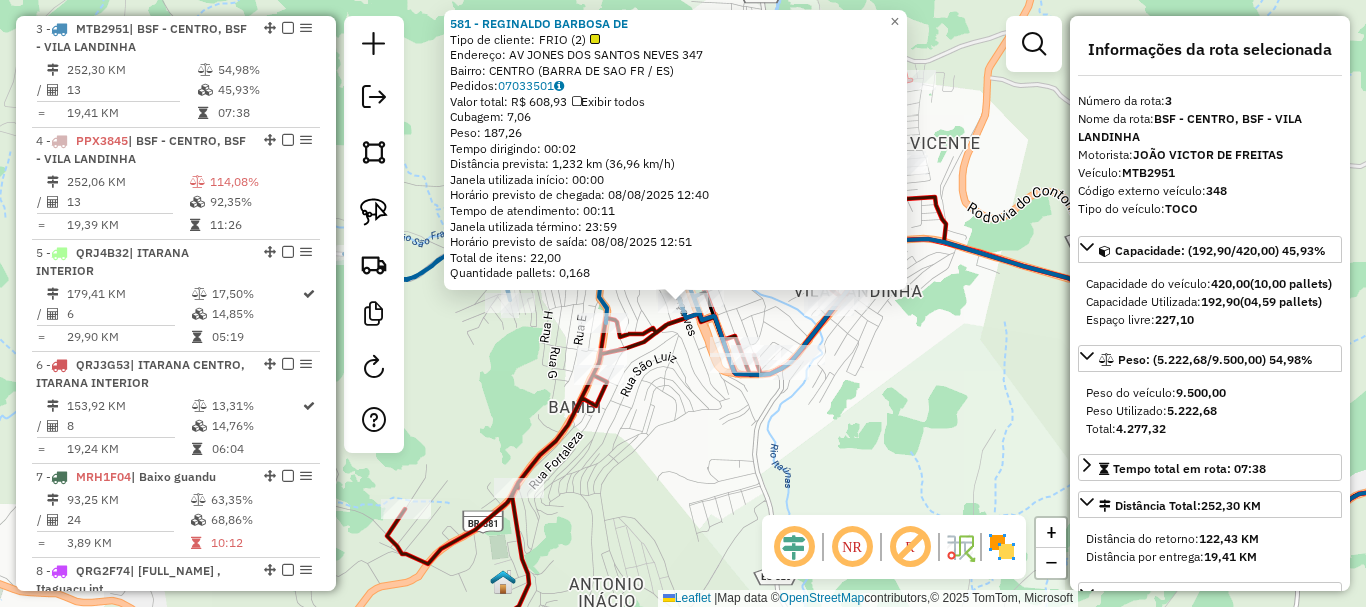 drag, startPoint x: 702, startPoint y: 458, endPoint x: 681, endPoint y: 366, distance: 94.36631 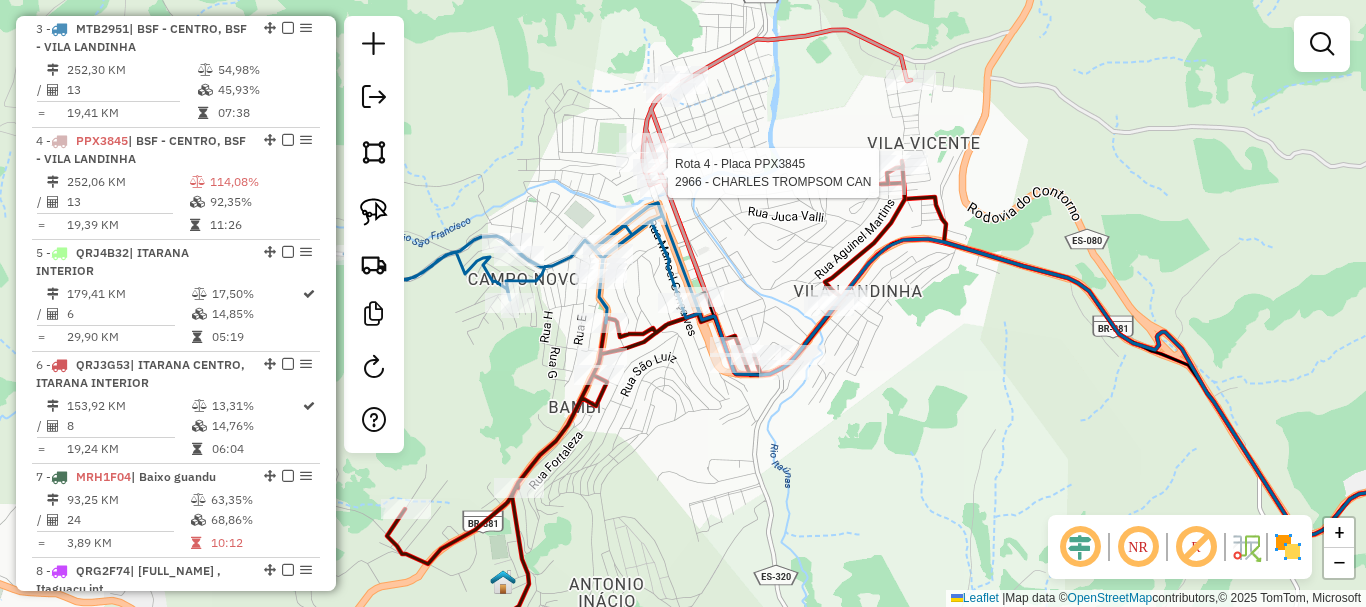 select on "**********" 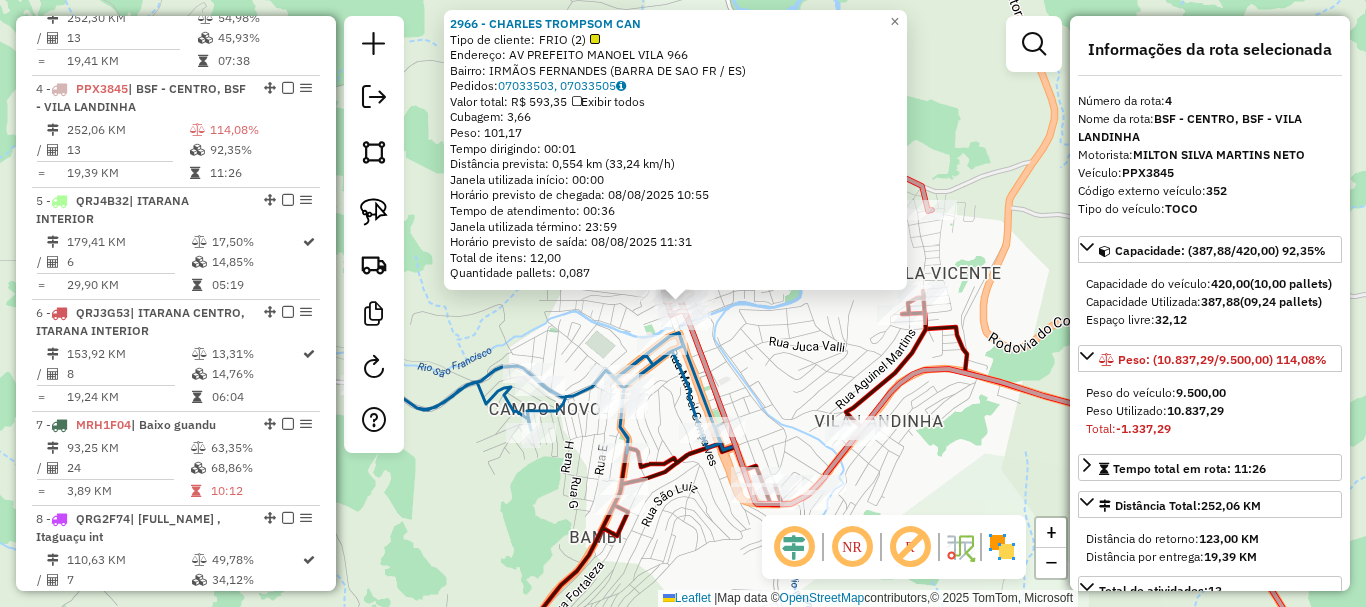 scroll, scrollTop: 1135, scrollLeft: 0, axis: vertical 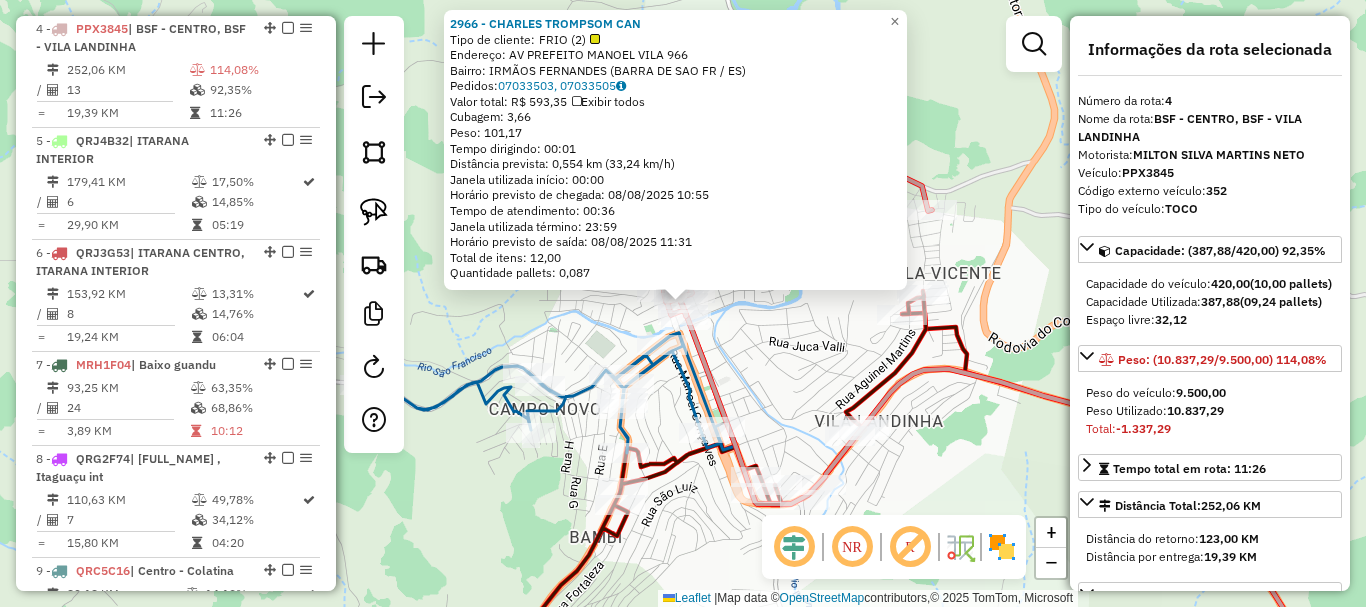 click on "2966 - CHARLES TROMPSOM CAN  Tipo de cliente:   FRIO (2)   Endereço: AV  PREFEITO MANOEL VILA          966   Bairro: IRMÃOS FERNANDES (BARRA DE SAO FR / ES)   Pedidos:  07033503, 07033505   Valor total: R$ 593,35   Exibir todos   Cubagem: 3,66  Peso: 101,17  Tempo dirigindo: 00:01   Distância prevista: 0,554 km (33,24 km/h)   Janela utilizada início: 00:00   Horário previsto de chegada: 08/08/2025 10:55   Tempo de atendimento: 00:36   Janela utilizada término: 23:59   Horário previsto de saída: 08/08/2025 11:31   Total de itens: 12,00   Quantidade pallets: 0,087  × Janela de atendimento Grade de atendimento Capacidade Transportadoras Veículos Cliente Pedidos  Rotas Selecione os dias de semana para filtrar as janelas de atendimento  Seg   Ter   Qua   Qui   Sex   Sáb   Dom  Informe o período da janela de atendimento: De: Até:  Filtrar exatamente a janela do cliente  Considerar janela de atendimento padrão  Selecione os dias de semana para filtrar as grades de atendimento  Seg   Ter   Qua   Qui  +" 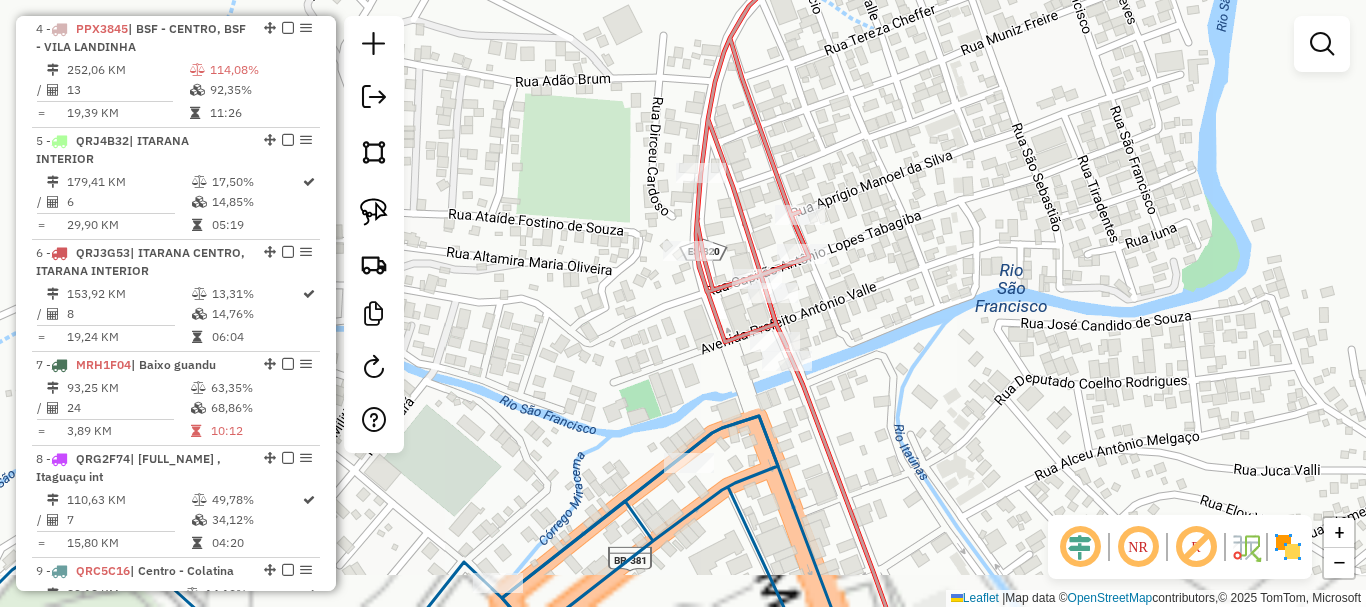drag, startPoint x: 793, startPoint y: 307, endPoint x: 861, endPoint y: 342, distance: 76.47875 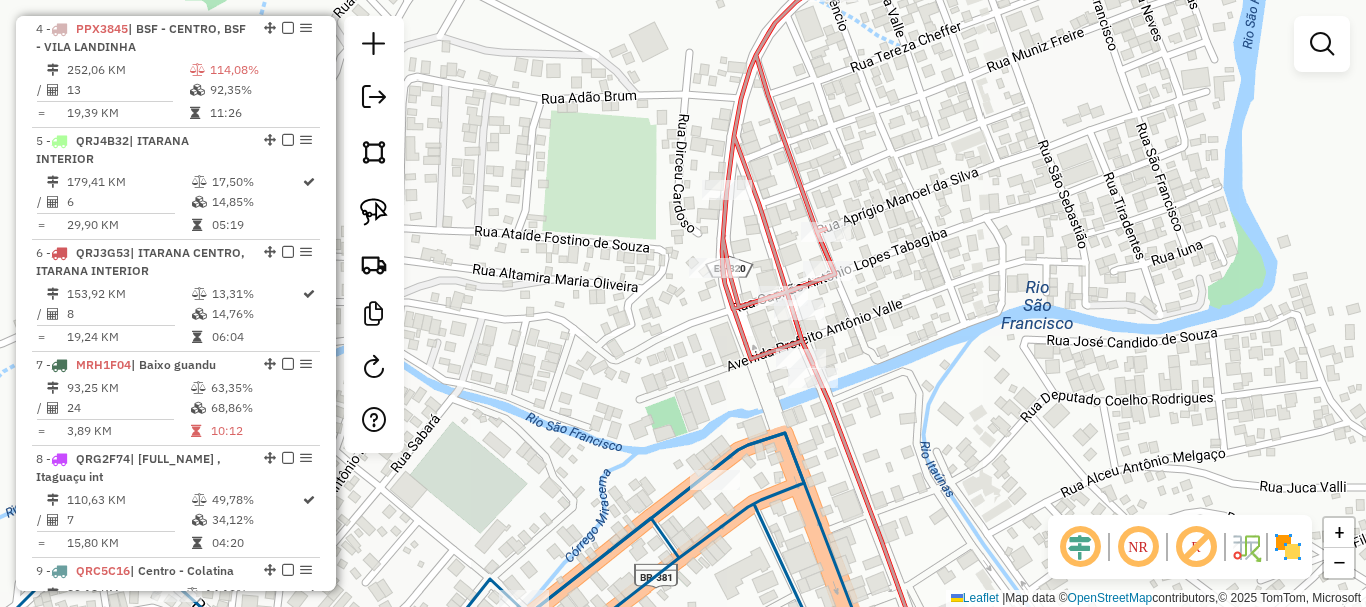 select on "**********" 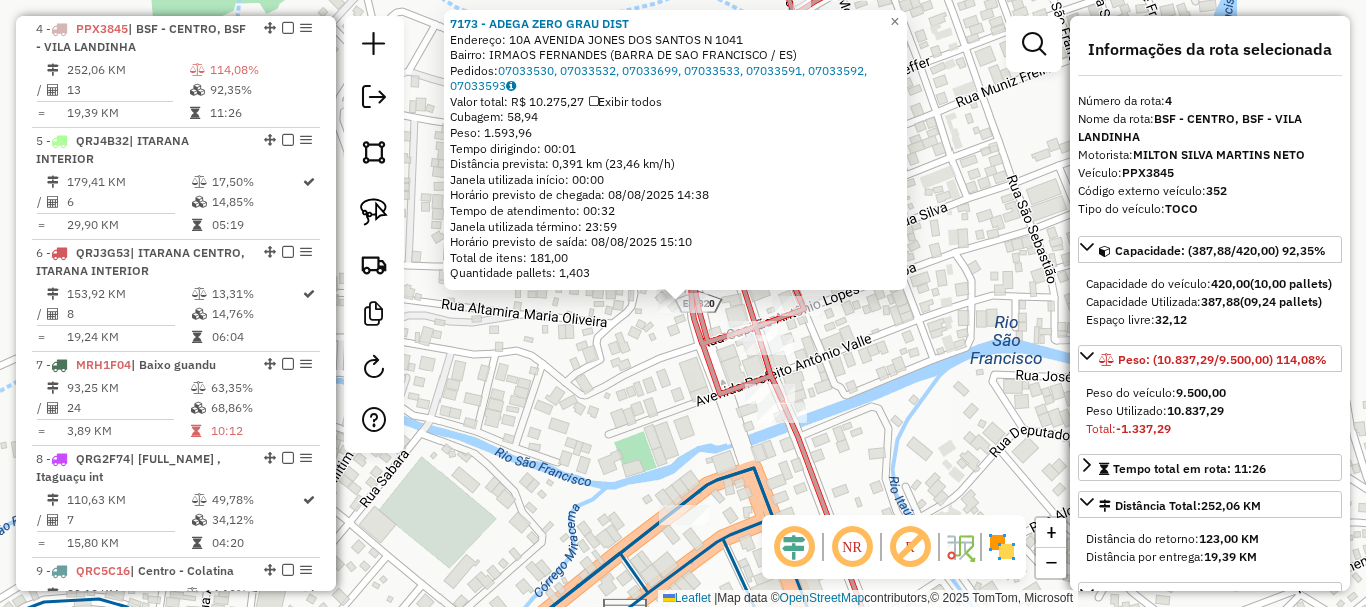 drag, startPoint x: 666, startPoint y: 324, endPoint x: 666, endPoint y: 227, distance: 97 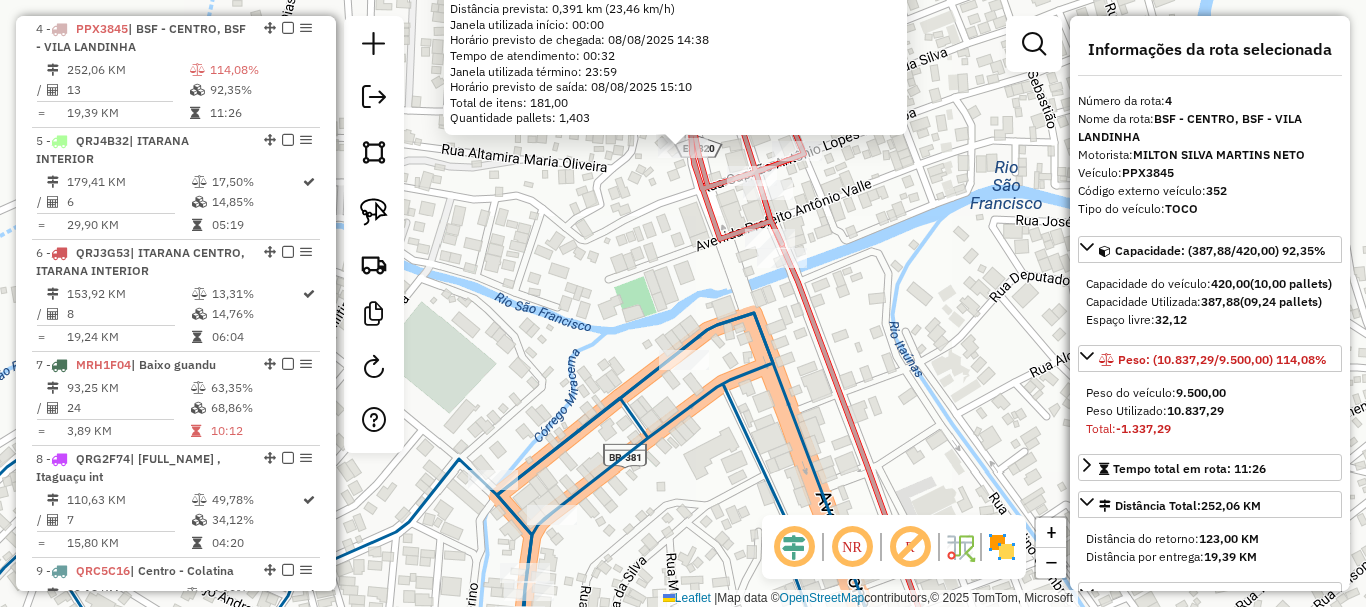 click on "7173 - ADEGA ZERO GRAU DIST  Endereço:  10A AVENIDA JONES DOS SANTOS N 1041   Bairro: IRMAOS FERNANDES (BARRA DE SAO FRANCISCO / ES)   Pedidos:  07033530, 07033532, 07033699, 07033533, 07033591, 07033592, 07033593   Valor total: R$ 10.275,27   Exibir todos   Cubagem: 58,94  Peso: 1.593,96  Tempo dirigindo: 00:01   Distância prevista: 0,391 km (23,46 km/h)   Janela utilizada início: 00:00   Horário previsto de chegada: 08/08/2025 14:38   Tempo de atendimento: 00:32   Janela utilizada término: 23:59   Horário previsto de saída: 08/08/2025 15:10   Total de itens: 181,00   Quantidade pallets: 1,403  × Janela de atendimento Grade de atendimento Capacidade Transportadoras Veículos Cliente Pedidos  Rotas Selecione os dias de semana para filtrar as janelas de atendimento  Seg   Ter   Qua   Qui   Sex   Sáb   Dom  Informe o período da janela de atendimento: De: Até:  Filtrar exatamente a janela do cliente  Considerar janela de atendimento padrão   Seg   Ter   Qua   Qui   Sex   Sáb   Dom   Peso mínimo:  +" 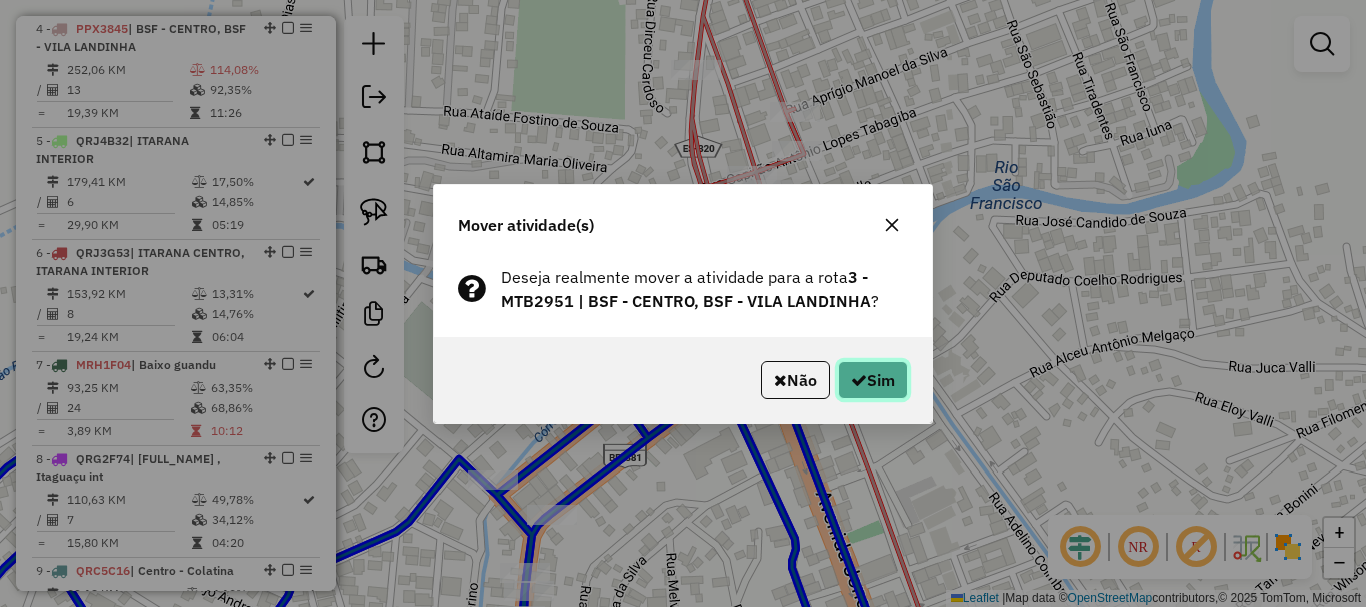 click 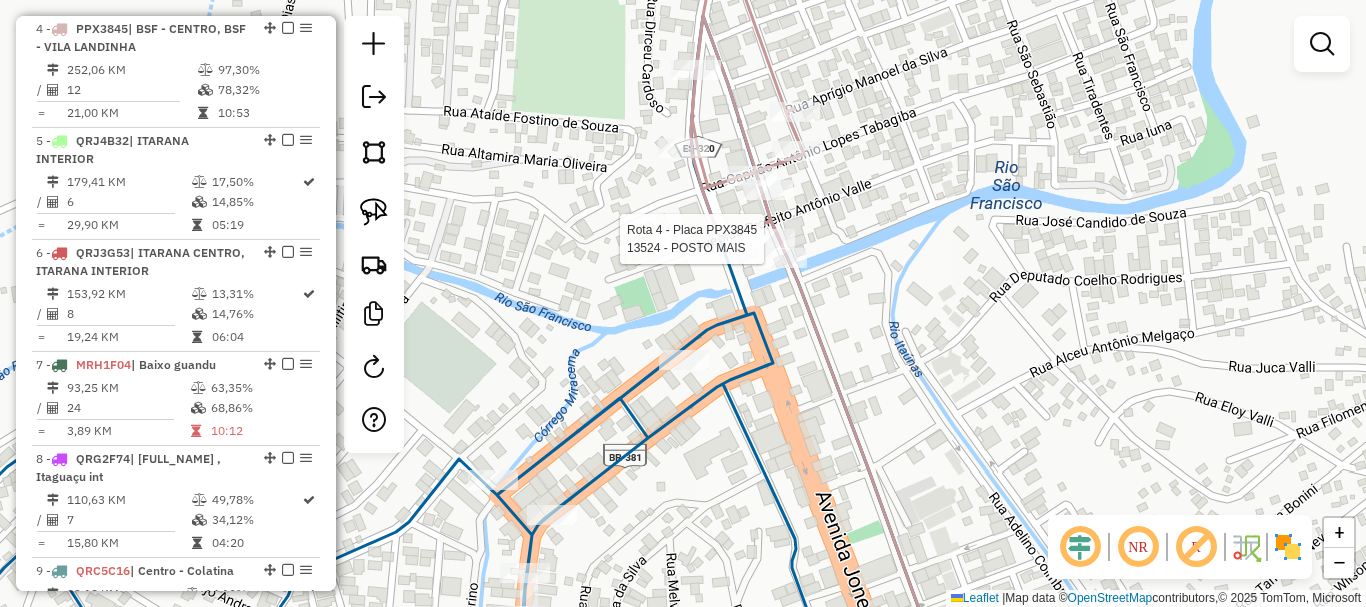 select on "**********" 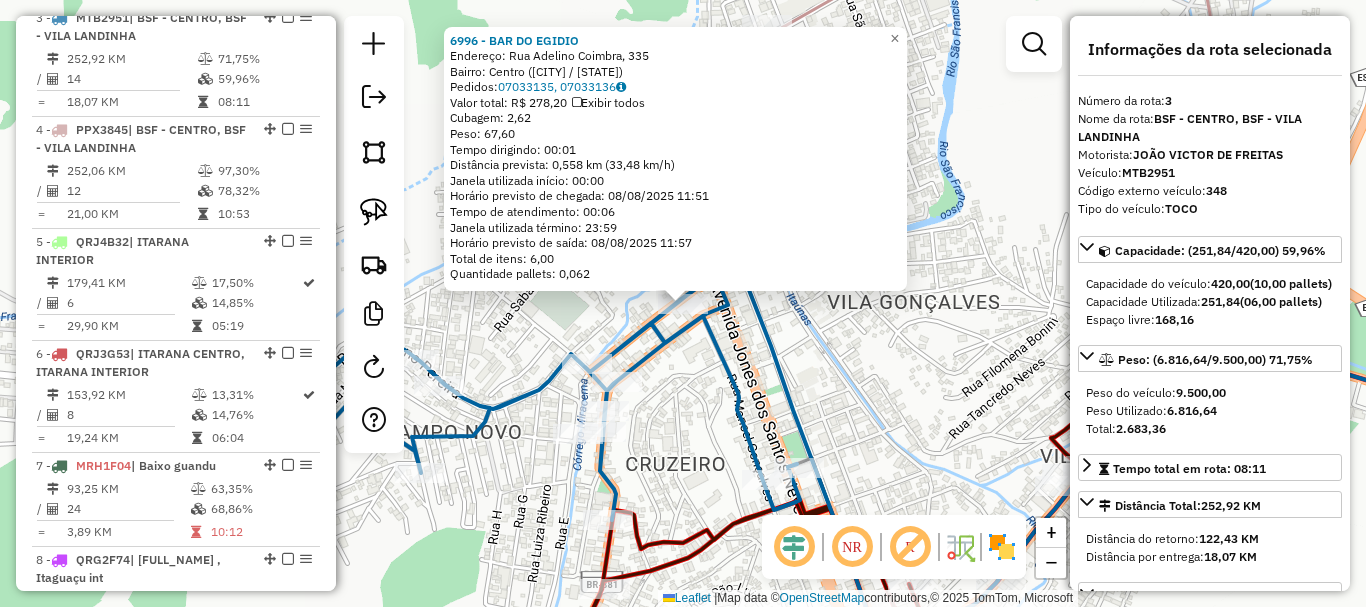 scroll, scrollTop: 1023, scrollLeft: 0, axis: vertical 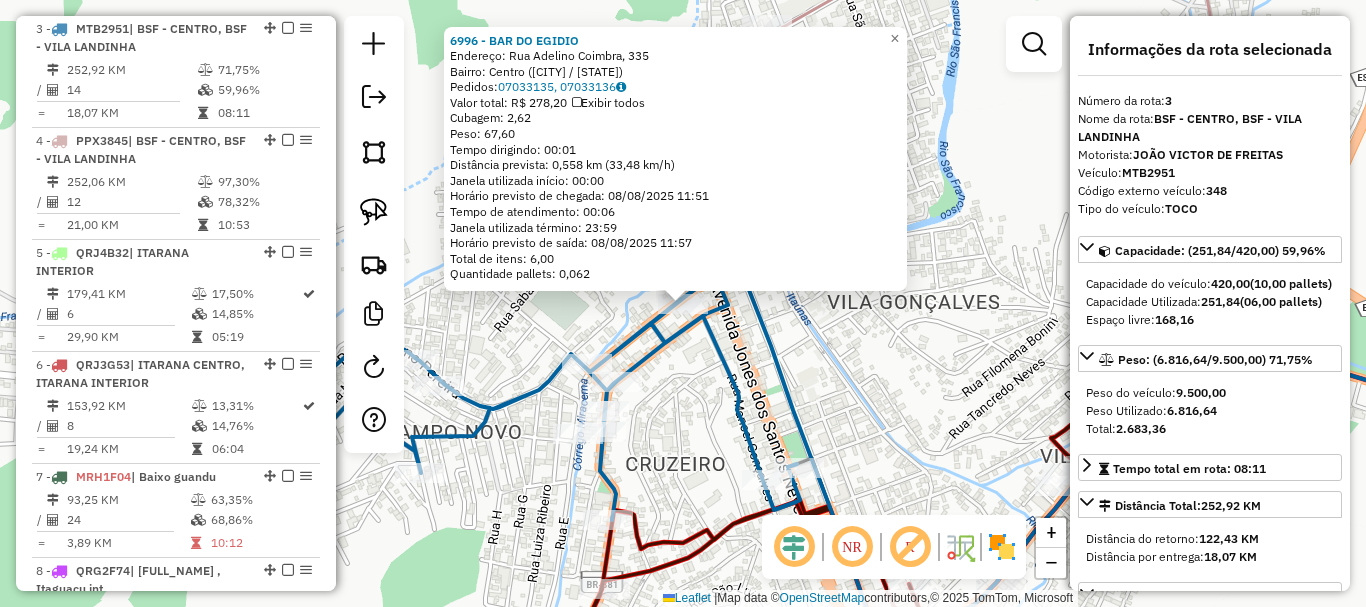 click on "6996 - BAR DO EGIDIO  Endereço: Rua Adelino Coimbra, 335   Bairro: Centro (Barra de São Francisco / ES)   Pedidos:  07033135, 07033136   Valor total: R$ 278,20   Exibir todos   Cubagem: 2,62  Peso: 67,60  Tempo dirigindo: 00:01   Distância prevista: 0,558 km (33,48 km/h)   Janela utilizada início: 00:00   Horário previsto de chegada: 08/08/2025 11:51   Tempo de atendimento: 00:06   Janela utilizada término: 23:59   Horário previsto de saída: 08/08/2025 11:57   Total de itens: 6,00   Quantidade pallets: 0,062  × Janela de atendimento Grade de atendimento Capacidade Transportadoras Veículos Cliente Pedidos  Rotas Selecione os dias de semana para filtrar as janelas de atendimento  Seg   Ter   Qua   Qui   Sex   Sáb   Dom  Informe o período da janela de atendimento: De: Até:  Filtrar exatamente a janela do cliente  Considerar janela de atendimento padrão  Selecione os dias de semana para filtrar as grades de atendimento  Seg   Ter   Qua   Qui   Sex   Sáb   Dom   Peso mínimo:   Peso máximo:   De:" 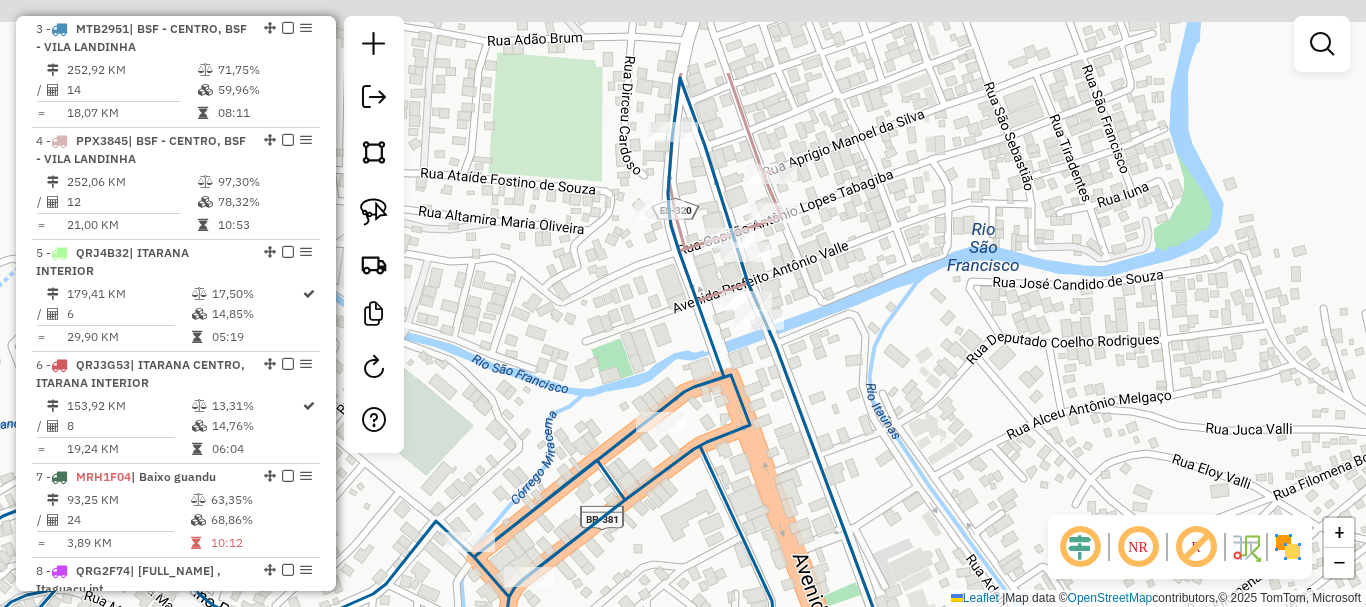 drag, startPoint x: 801, startPoint y: 256, endPoint x: 893, endPoint y: 365, distance: 142.6359 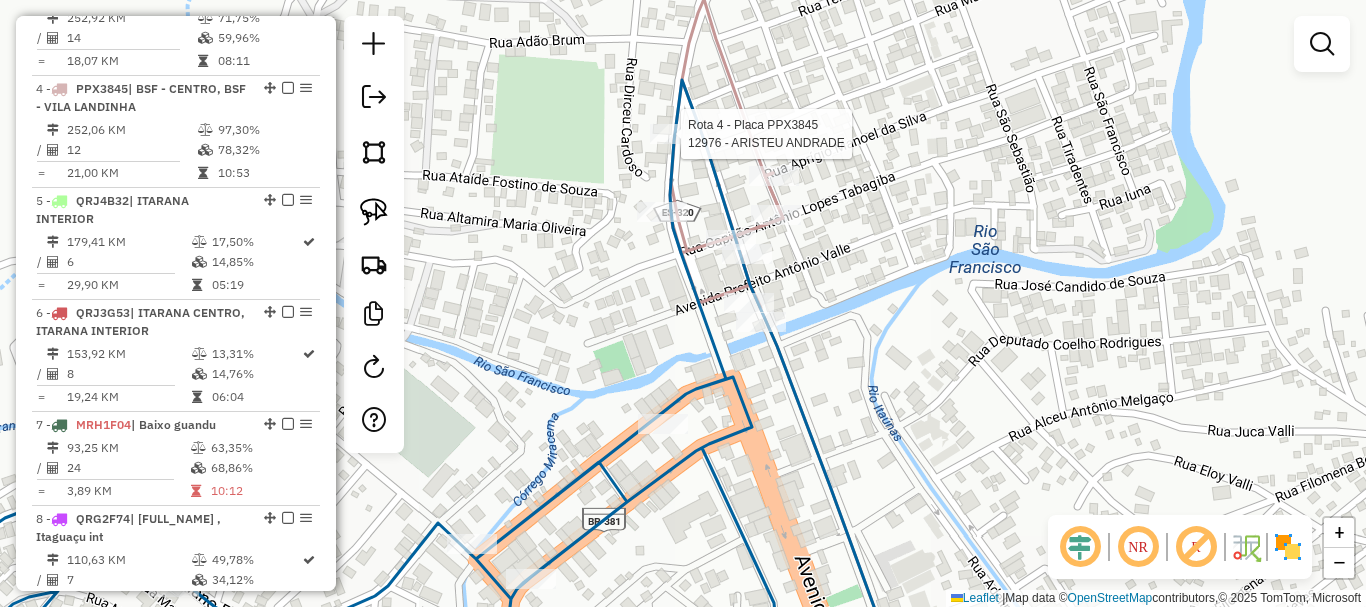 select on "**********" 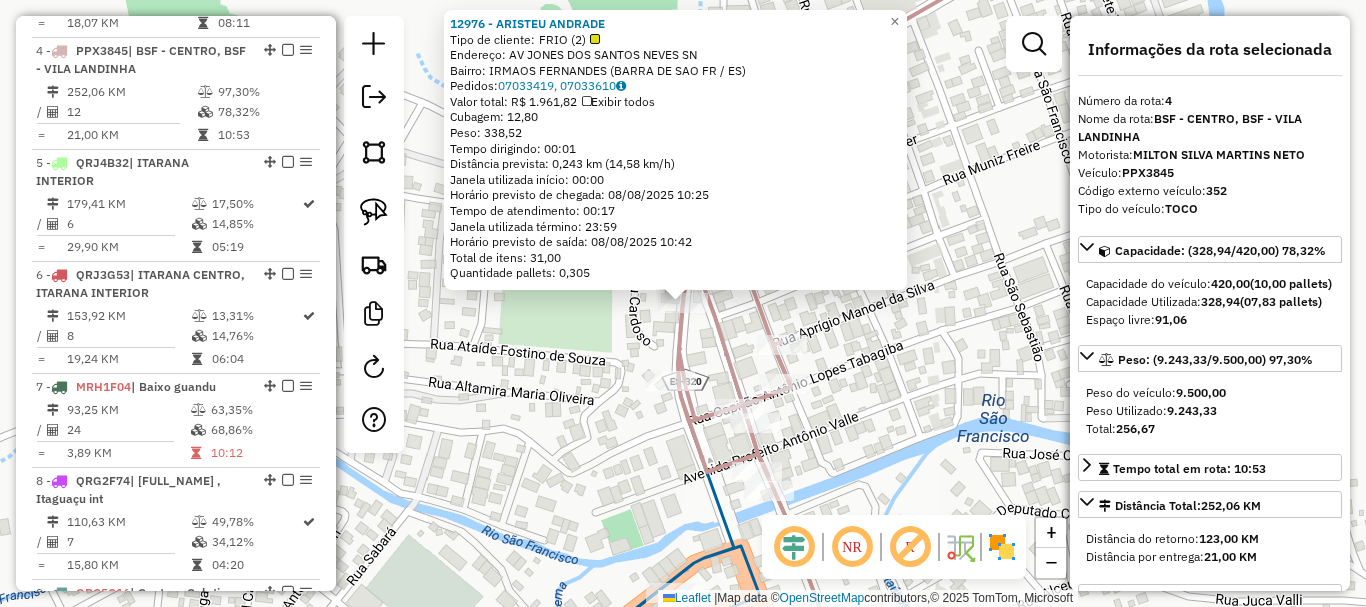 scroll, scrollTop: 1135, scrollLeft: 0, axis: vertical 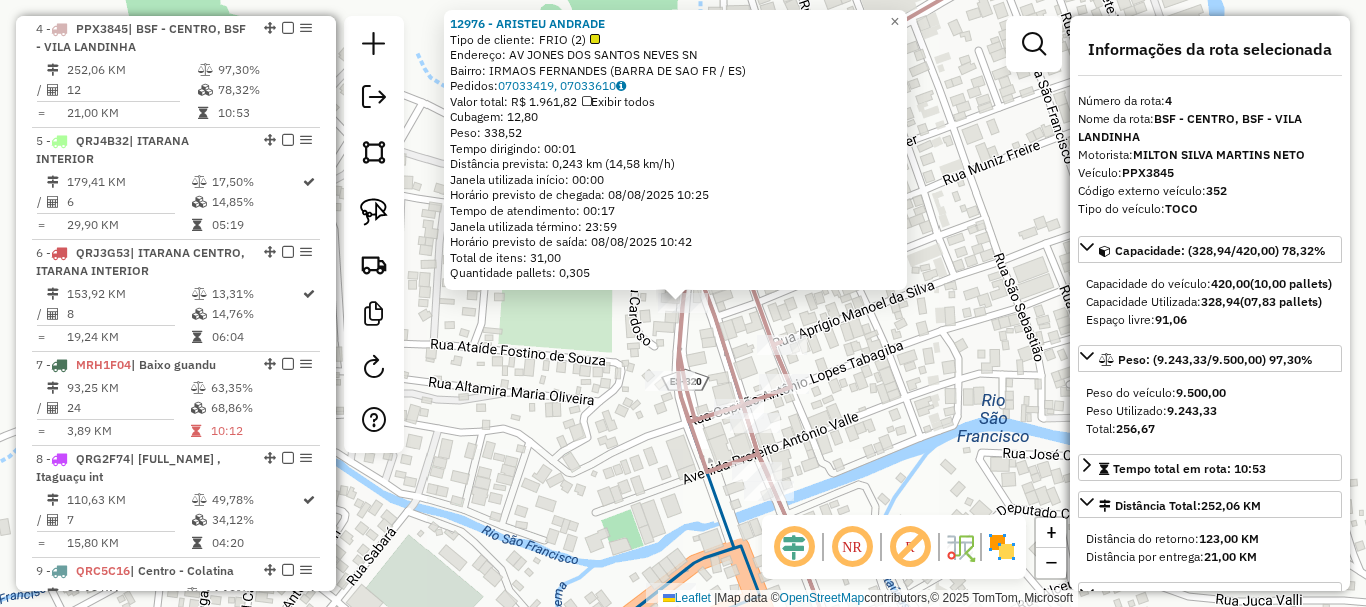 drag, startPoint x: 614, startPoint y: 197, endPoint x: 611, endPoint y: 186, distance: 11.401754 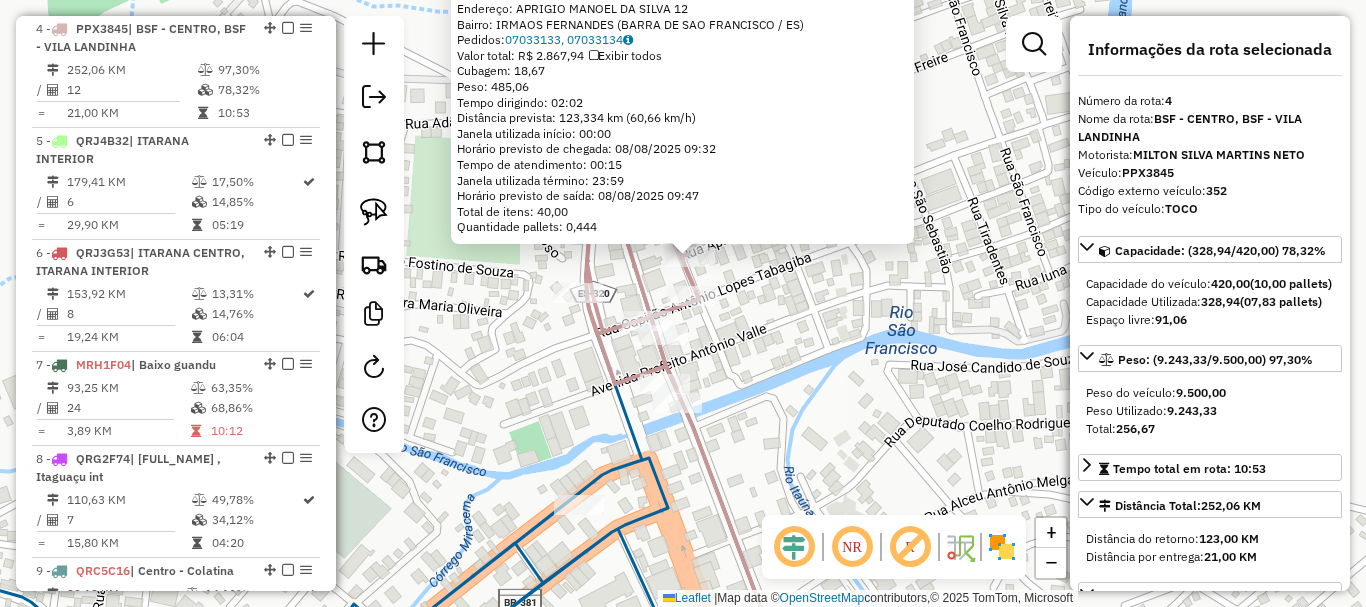 drag, startPoint x: 776, startPoint y: 357, endPoint x: 752, endPoint y: 200, distance: 158.8238 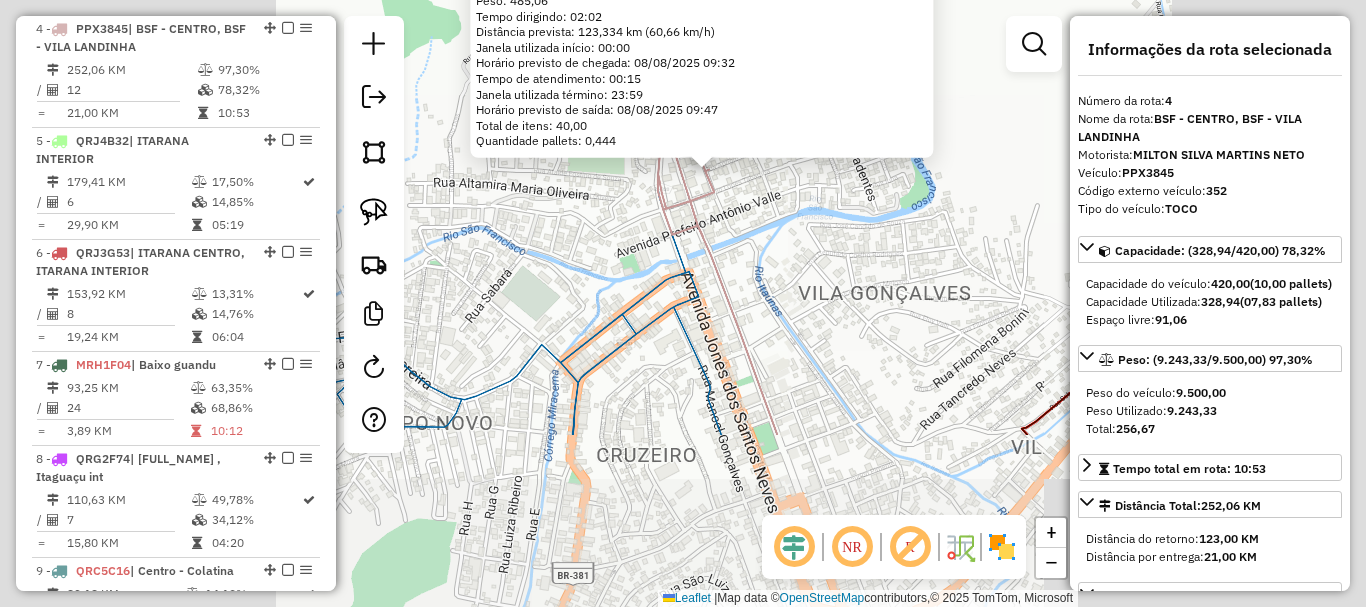 click on "1715 - BAR DO SINESIO  Tipo de cliente:   FRIO (2)   Endereço:  APRIGIO MANOEL DA SILVA 12   Bairro: IRMAOS FERNANDES (BARRA DE SAO FRANCISCO / ES)   Pedidos:  07033133, 07033134   Valor total: R$ 2.867,94   Exibir todos   Cubagem: 18,67  Peso: 485,06  Tempo dirigindo: 02:02   Distância prevista: 123,334 km (60,66 km/h)   Janela utilizada início: 00:00   Horário previsto de chegada: 08/08/2025 09:32   Tempo de atendimento: 00:15   Janela utilizada término: 23:59   Horário previsto de saída: 08/08/2025 09:47   Total de itens: 40,00   Quantidade pallets: 0,444  × Janela de atendimento Grade de atendimento Capacidade Transportadoras Veículos Cliente Pedidos  Rotas Selecione os dias de semana para filtrar as janelas de atendimento  Seg   Ter   Qua   Qui   Sex   Sáb   Dom  Informe o período da janela de atendimento: De: Até:  Filtrar exatamente a janela do cliente  Considerar janela de atendimento padrão  Selecione os dias de semana para filtrar as grades de atendimento  Seg   Ter   Qua   Qui   Sex  +" 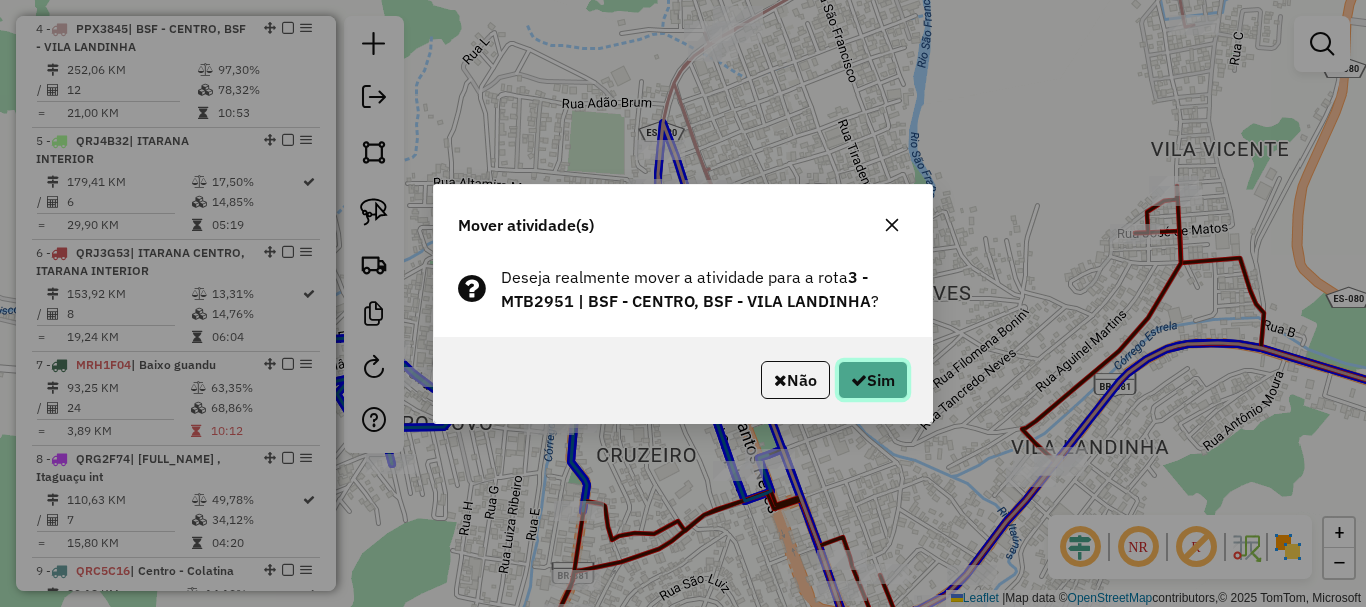 click on "Sim" 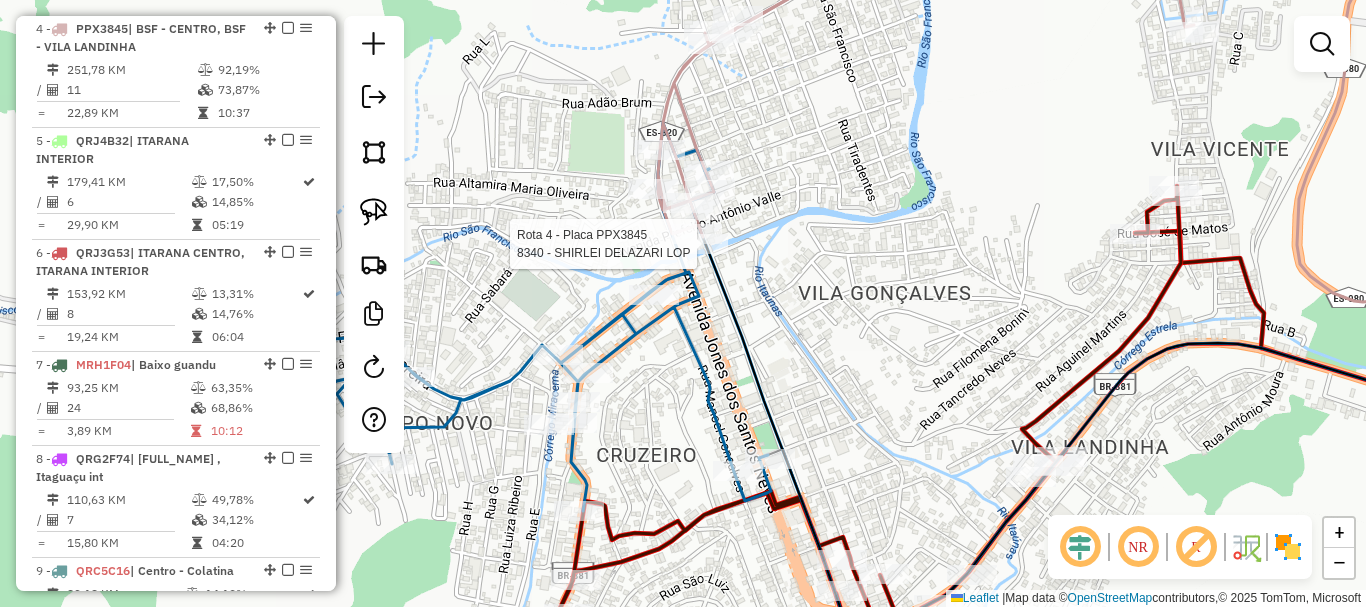 select on "**********" 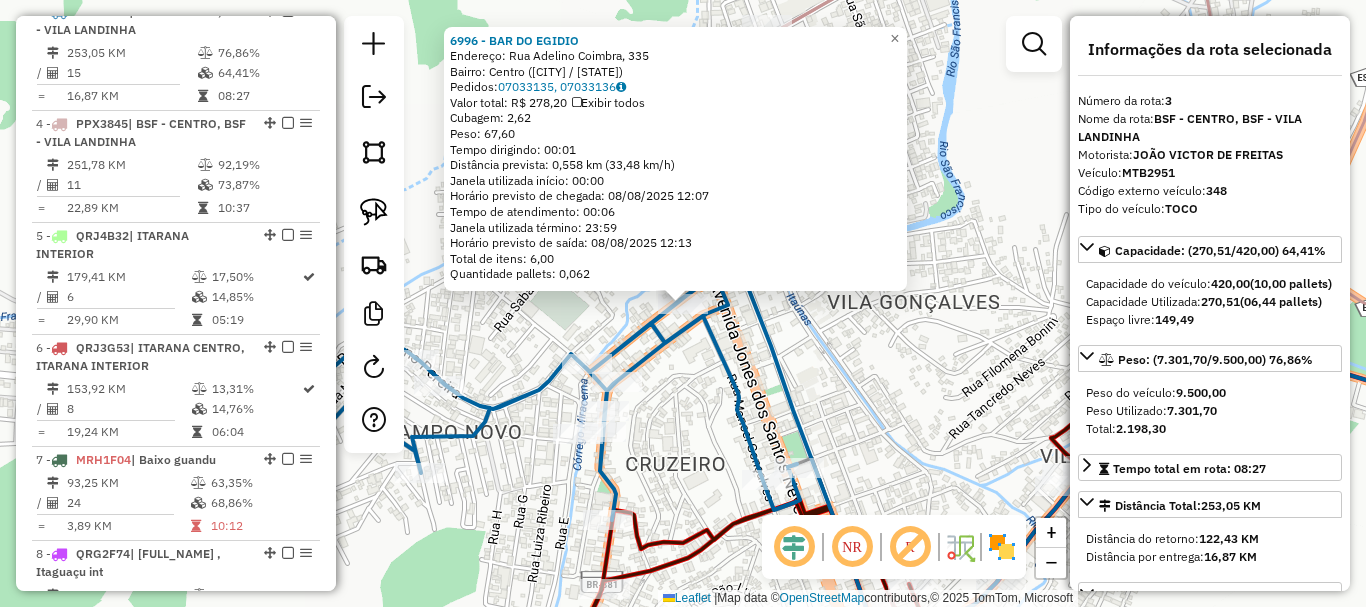 scroll, scrollTop: 1023, scrollLeft: 0, axis: vertical 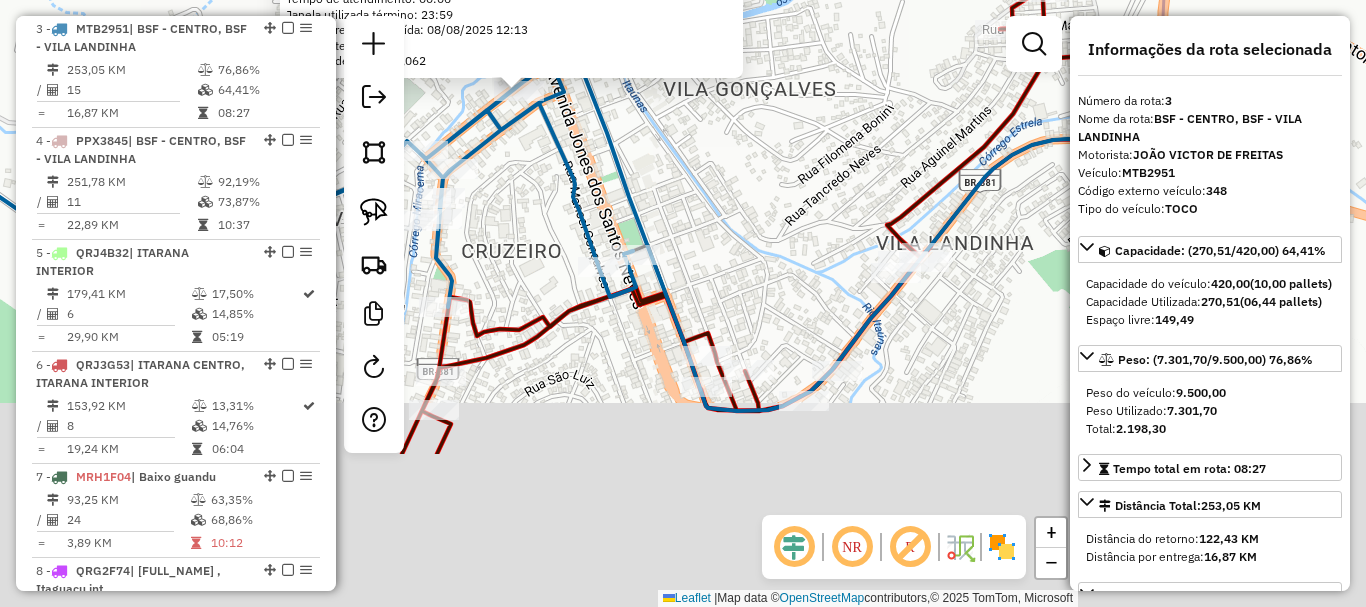 drag, startPoint x: 873, startPoint y: 385, endPoint x: 708, endPoint y: 170, distance: 271.0166 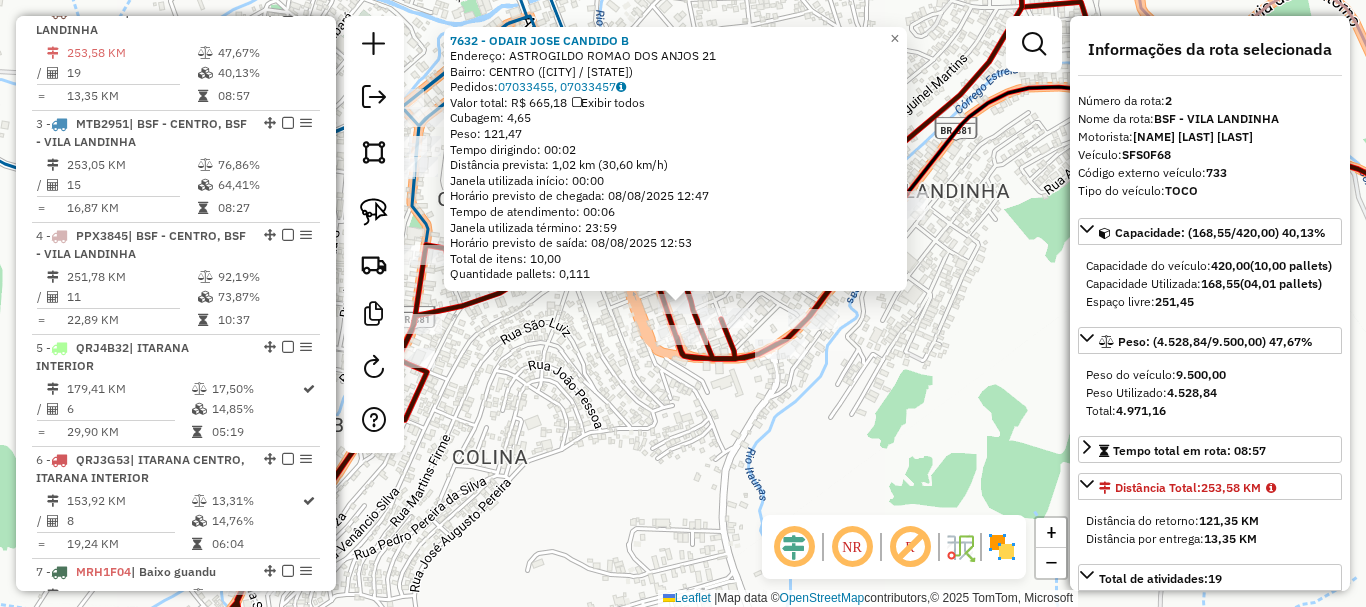 scroll, scrollTop: 911, scrollLeft: 0, axis: vertical 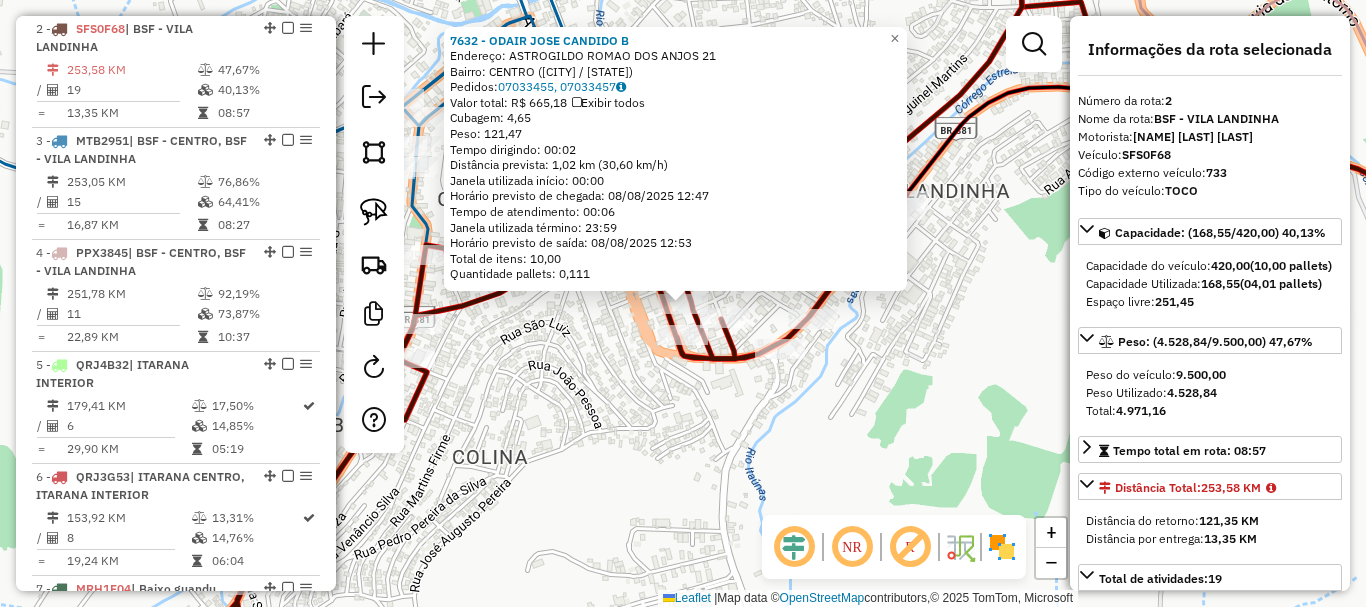 click on "7632 - ODAIR JOSE CANDIDO B  Endereço:  ASTROGILDO ROMAO DOS ANJOS 21   Bairro: CENTRO (BARRA DE SAO FRANCISCO / ES)   Pedidos:  07033455, 07033457   Valor total: R$ 665,18   Exibir todos   Cubagem: 4,65  Peso: 121,47  Tempo dirigindo: 00:02   Distância prevista: 1,02 km (30,60 km/h)   Janela utilizada início: 00:00   Horário previsto de chegada: 08/08/2025 12:47   Tempo de atendimento: 00:06   Janela utilizada término: 23:59   Horário previsto de saída: 08/08/2025 12:53   Total de itens: 10,00   Quantidade pallets: 0,111  × Janela de atendimento Grade de atendimento Capacidade Transportadoras Veículos Cliente Pedidos  Rotas Selecione os dias de semana para filtrar as janelas de atendimento  Seg   Ter   Qua   Qui   Sex   Sáb   Dom  Informe o período da janela de atendimento: De: Até:  Filtrar exatamente a janela do cliente  Considerar janela de atendimento padrão  Selecione os dias de semana para filtrar as grades de atendimento  Seg   Ter   Qua   Qui   Sex   Sáb   Dom   Peso mínimo:   De:  De:" 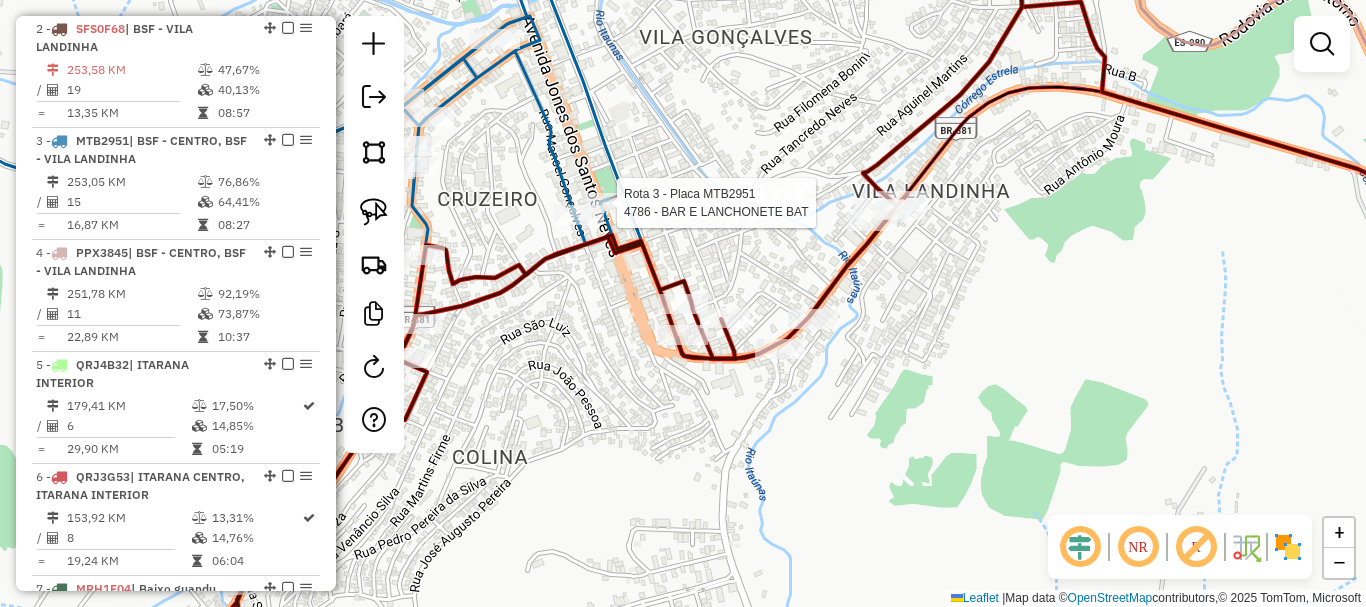 select on "**********" 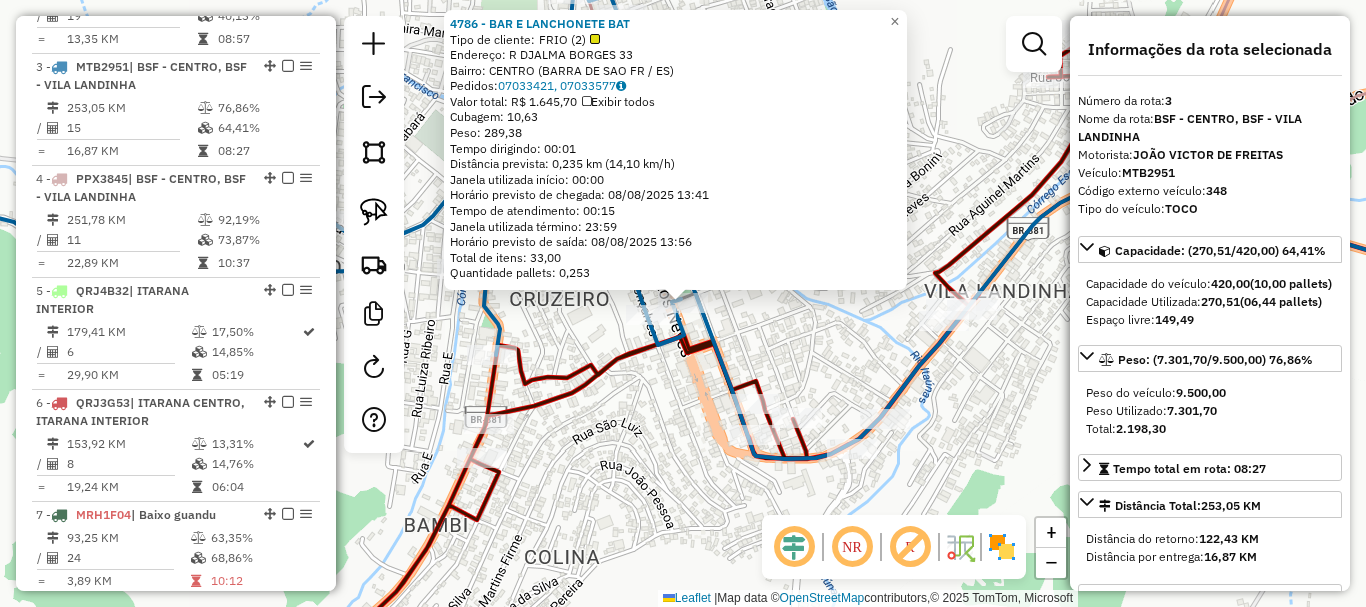 scroll, scrollTop: 1023, scrollLeft: 0, axis: vertical 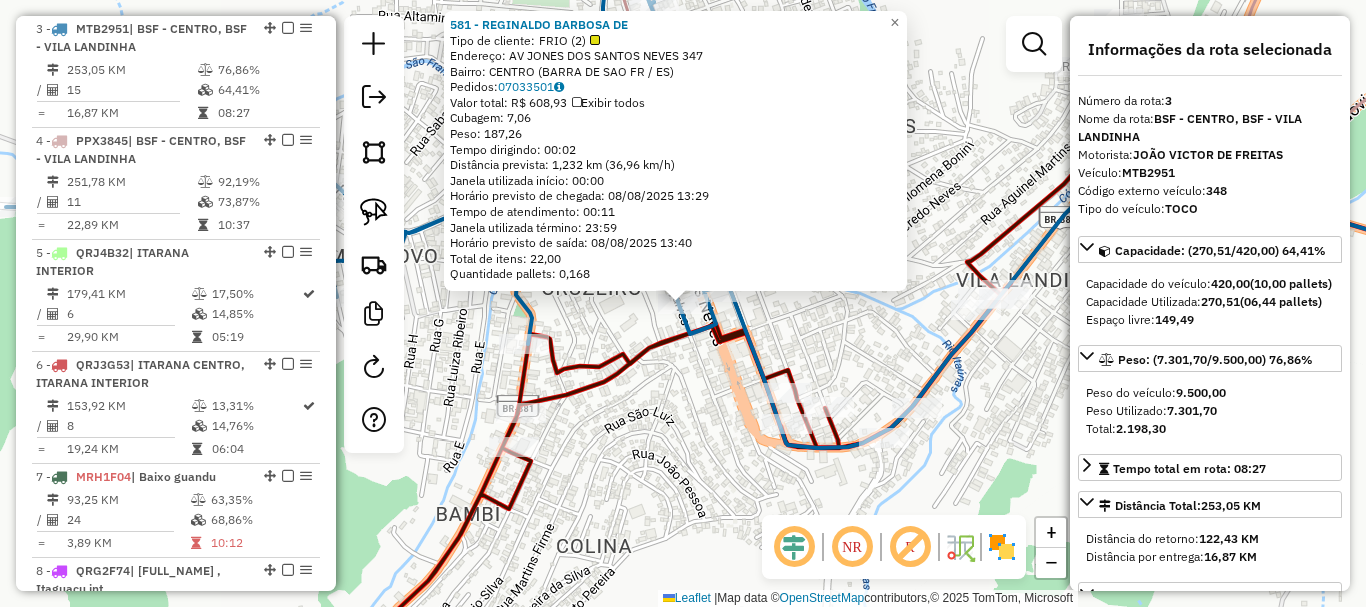 click on "581 - REGINALDO BARBOSA DE  Tipo de cliente:   FRIO (2)   Endereço: AV  JONES DOS SANTOS NEVES        347   Bairro: CENTRO (BARRA DE SAO FR / ES)   Pedidos:  07033501   Valor total: R$ 608,93   Exibir todos   Cubagem: 7,06  Peso: 187,26  Tempo dirigindo: 00:02   Distância prevista: 1,232 km (36,96 km/h)   Janela utilizada início: 00:00   Horário previsto de chegada: 08/08/2025 13:29   Tempo de atendimento: 00:11   Janela utilizada término: 23:59   Horário previsto de saída: 08/08/2025 13:40   Total de itens: 22,00   Quantidade pallets: 0,168  × Janela de atendimento Grade de atendimento Capacidade Transportadoras Veículos Cliente Pedidos  Rotas Selecione os dias de semana para filtrar as janelas de atendimento  Seg   Ter   Qua   Qui   Sex   Sáb   Dom  Informe o período da janela de atendimento: De: Até:  Filtrar exatamente a janela do cliente  Considerar janela de atendimento padrão  Selecione os dias de semana para filtrar as grades de atendimento  Seg   Ter   Qua   Qui   Sex   Sáb   Dom   De:" 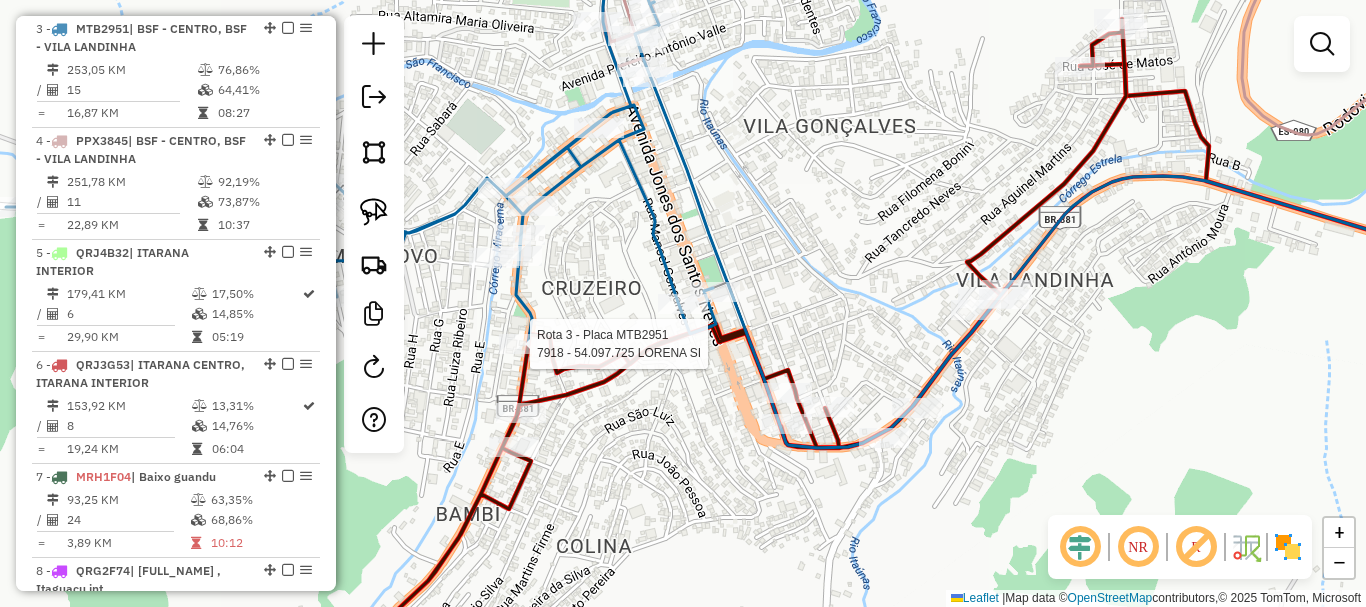 select on "**********" 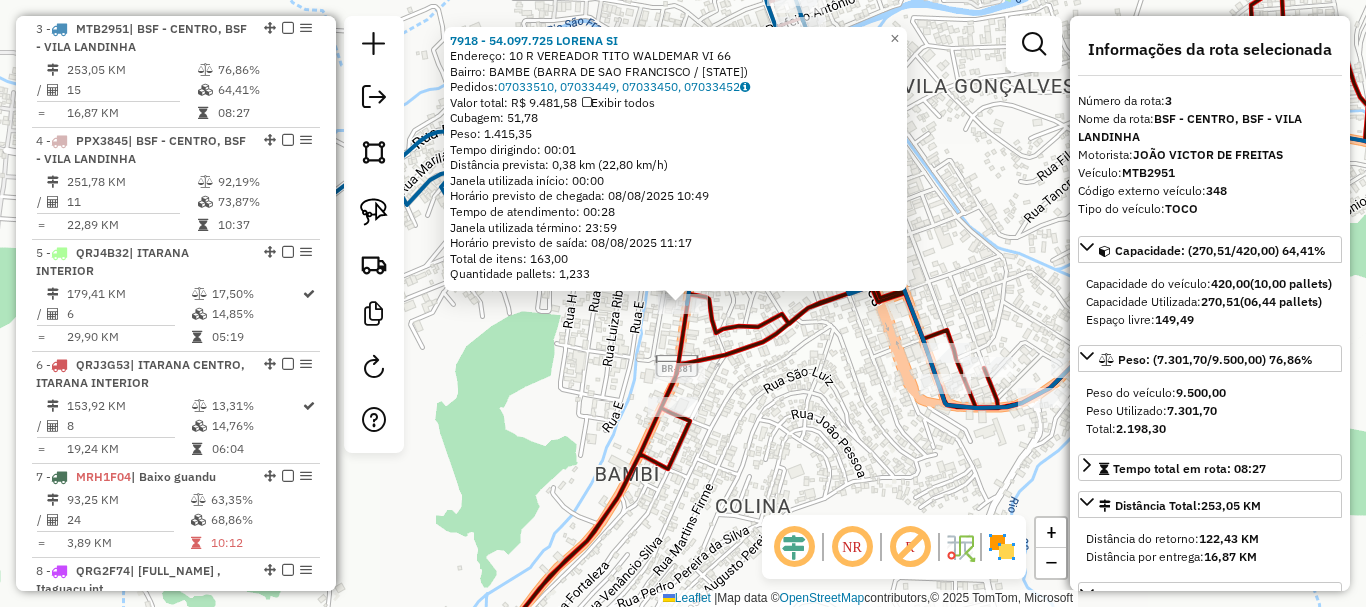 click on "7918 - 54.097.725 LORENA SI  Endereço:  10 R VEREADOR TITO WALDEMAR VI 66   Bairro: BAMBE (BARRA DE SAO FRANCISCO / ES)   Pedidos:  07033510, 07033449, 07033450, 07033452   Valor total: R$ 9.481,58   Exibir todos   Cubagem: 51,78  Peso: 1.415,35  Tempo dirigindo: 00:01   Distância prevista: 0,38 km (22,80 km/h)   Janela utilizada início: 00:00   Horário previsto de chegada: 08/08/2025 10:49   Tempo de atendimento: 00:28   Janela utilizada término: 23:59   Horário previsto de saída: 08/08/2025 11:17   Total de itens: 163,00   Quantidade pallets: 1,233  × Janela de atendimento Grade de atendimento Capacidade Transportadoras Veículos Cliente Pedidos  Rotas Selecione os dias de semana para filtrar as janelas de atendimento  Seg   Ter   Qua   Qui   Sex   Sáb   Dom  Informe o período da janela de atendimento: De: Até:  Filtrar exatamente a janela do cliente  Considerar janela de atendimento padrão  Selecione os dias de semana para filtrar as grades de atendimento  Seg   Ter   Qua   Qui   Sex   Sáb  +" 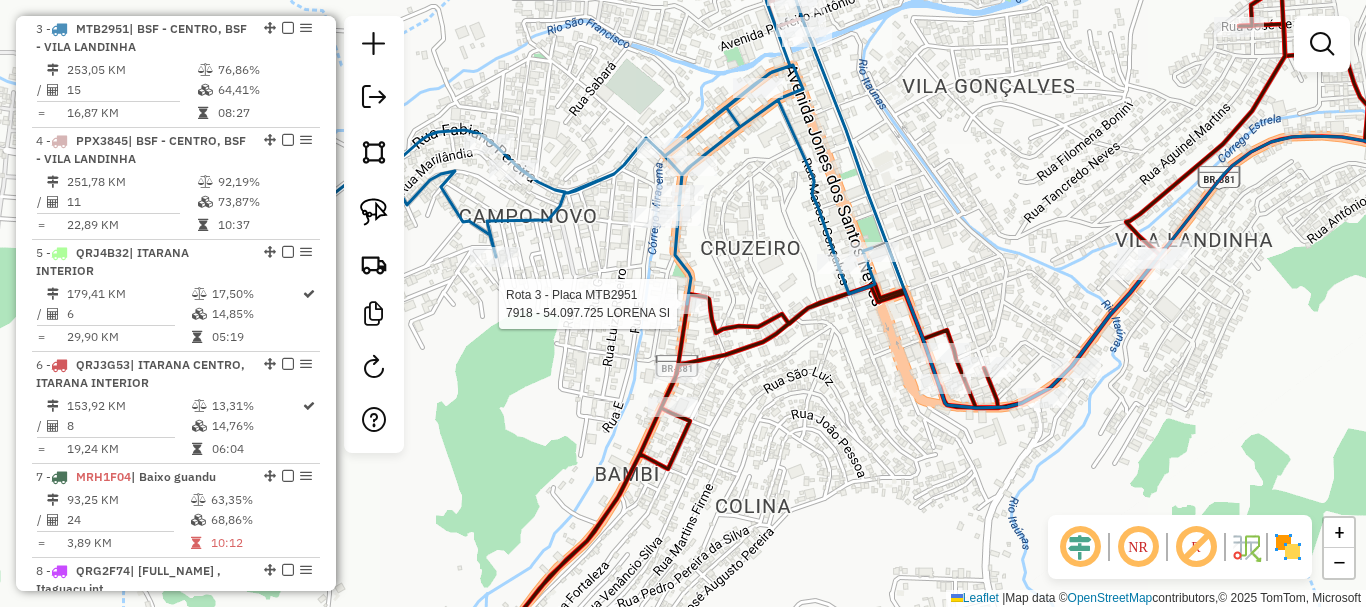 select on "**********" 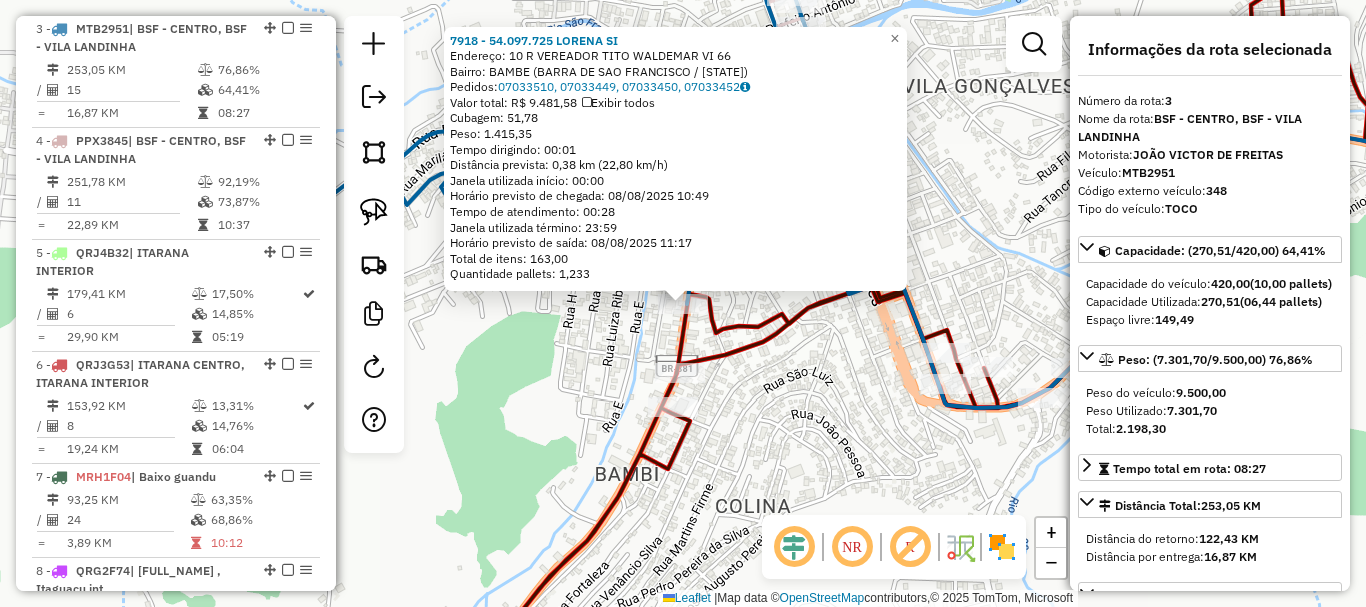 click on "7918 - 54.097.725 LORENA SI  Endereço:  10 R VEREADOR TITO WALDEMAR VI 66   Bairro: BAMBE (BARRA DE SAO FRANCISCO / ES)   Pedidos:  07033510, 07033449, 07033450, 07033452   Valor total: R$ 9.481,58   Exibir todos   Cubagem: 51,78  Peso: 1.415,35  Tempo dirigindo: 00:01   Distância prevista: 0,38 km (22,80 km/h)   Janela utilizada início: 00:00   Horário previsto de chegada: 08/08/2025 10:49   Tempo de atendimento: 00:28   Janela utilizada término: 23:59   Horário previsto de saída: 08/08/2025 11:17   Total de itens: 163,00   Quantidade pallets: 1,233  × Janela de atendimento Grade de atendimento Capacidade Transportadoras Veículos Cliente Pedidos  Rotas Selecione os dias de semana para filtrar as janelas de atendimento  Seg   Ter   Qua   Qui   Sex   Sáb   Dom  Informe o período da janela de atendimento: De: Até:  Filtrar exatamente a janela do cliente  Considerar janela de atendimento padrão  Selecione os dias de semana para filtrar as grades de atendimento  Seg   Ter   Qua   Qui   Sex   Sáb  +" 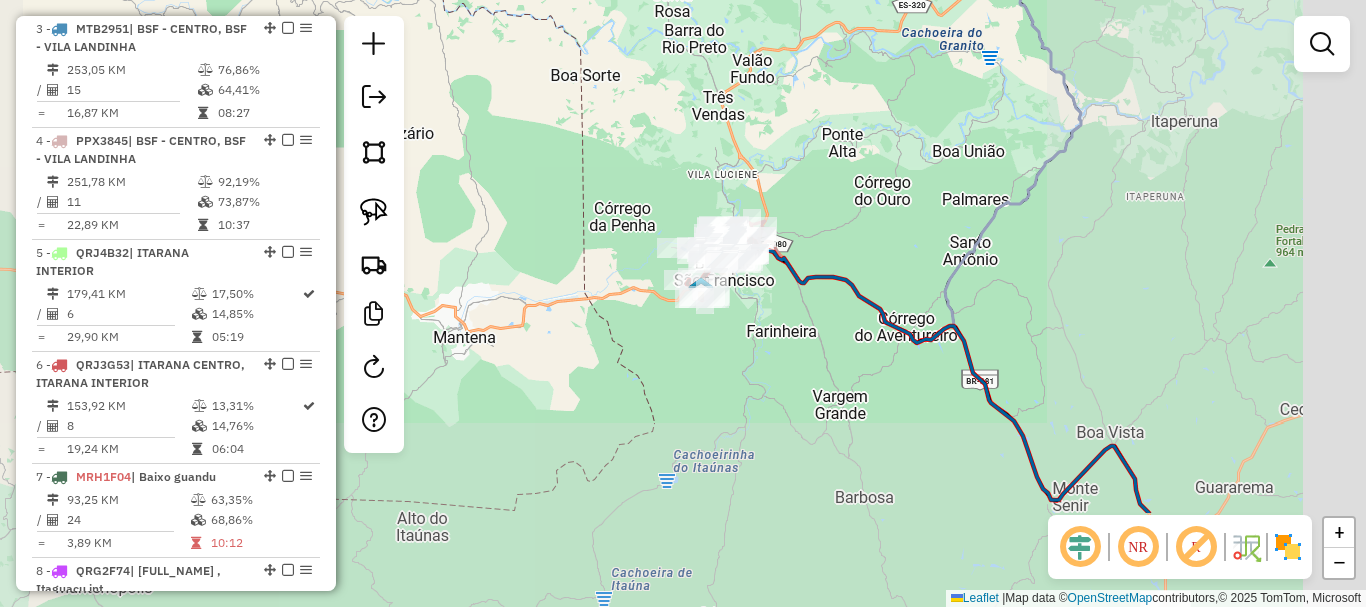 drag, startPoint x: 915, startPoint y: 278, endPoint x: 861, endPoint y: 209, distance: 87.61849 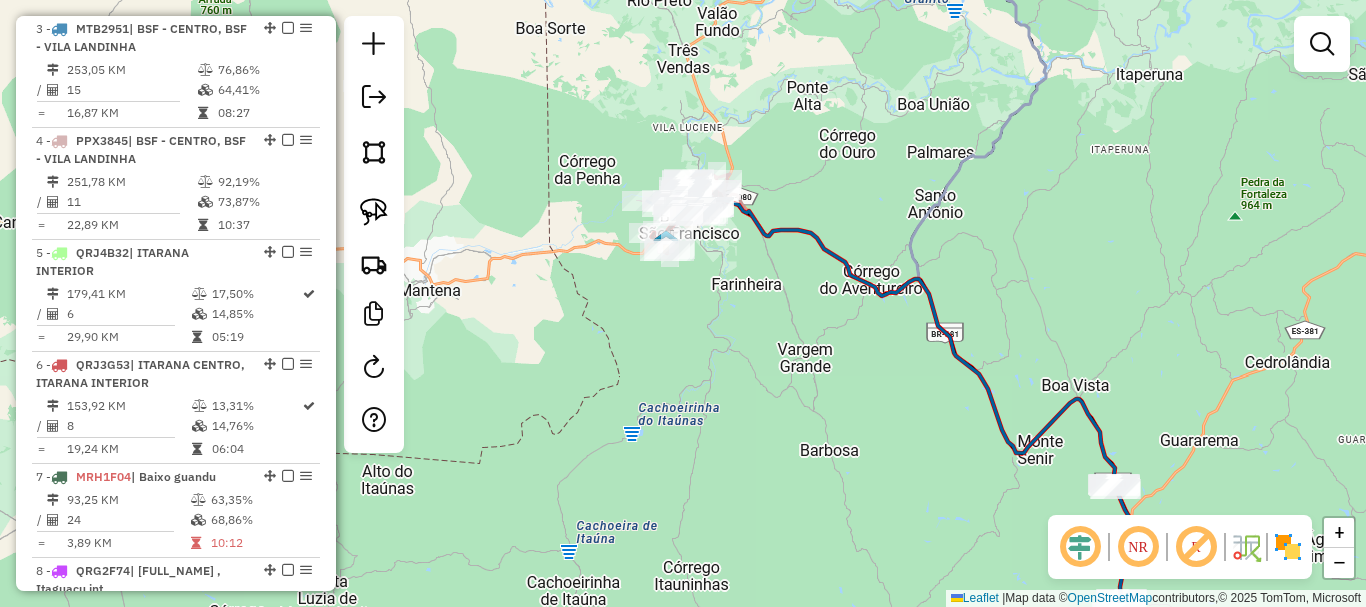 drag, startPoint x: 1003, startPoint y: 248, endPoint x: 808, endPoint y: 39, distance: 285.84262 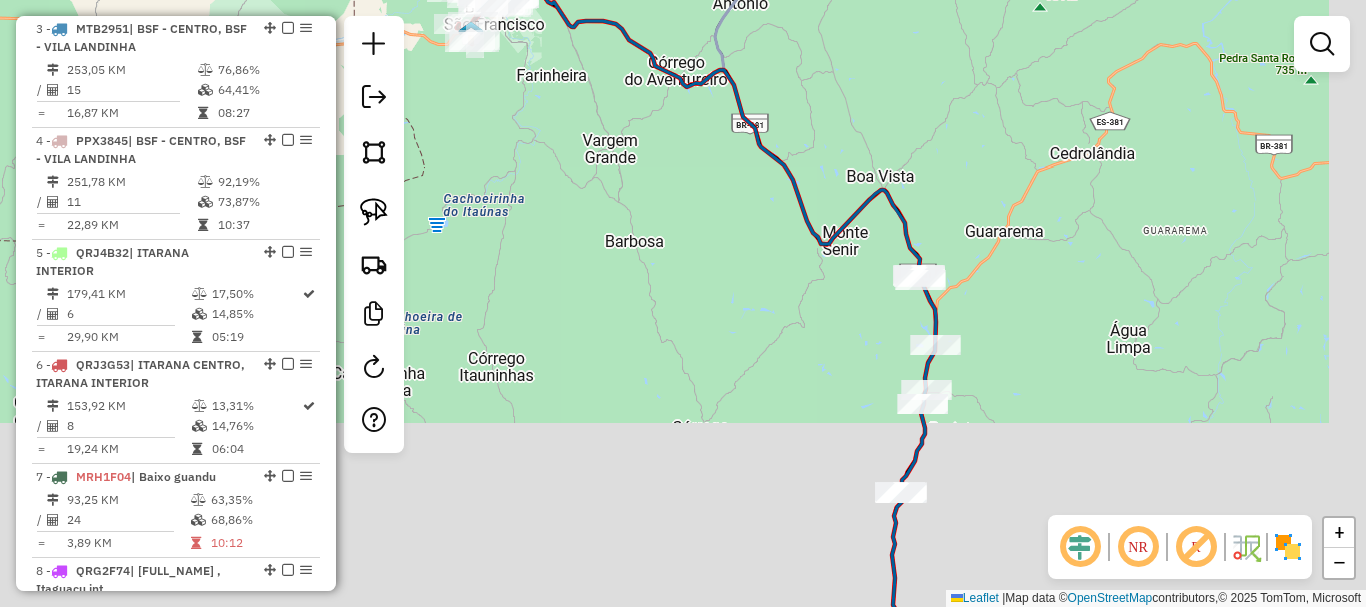 click on "Janela de atendimento Grade de atendimento Capacidade Transportadoras Veículos Cliente Pedidos  Rotas Selecione os dias de semana para filtrar as janelas de atendimento  Seg   Ter   Qua   Qui   Sex   Sáb   Dom  Informe o período da janela de atendimento: De: Até:  Filtrar exatamente a janela do cliente  Considerar janela de atendimento padrão  Selecione os dias de semana para filtrar as grades de atendimento  Seg   Ter   Qua   Qui   Sex   Sáb   Dom   Considerar clientes sem dia de atendimento cadastrado  Clientes fora do dia de atendimento selecionado Filtrar as atividades entre os valores definidos abaixo:  Peso mínimo:   Peso máximo:   Cubagem mínima:   Cubagem máxima:   De:   Até:  Filtrar as atividades entre o tempo de atendimento definido abaixo:  De:   Até:   Considerar capacidade total dos clientes não roteirizados Transportadora: Selecione um ou mais itens Tipo de veículo: Selecione um ou mais itens Veículo: Selecione um ou mais itens Motorista: Selecione um ou mais itens Nome: Rótulo:" 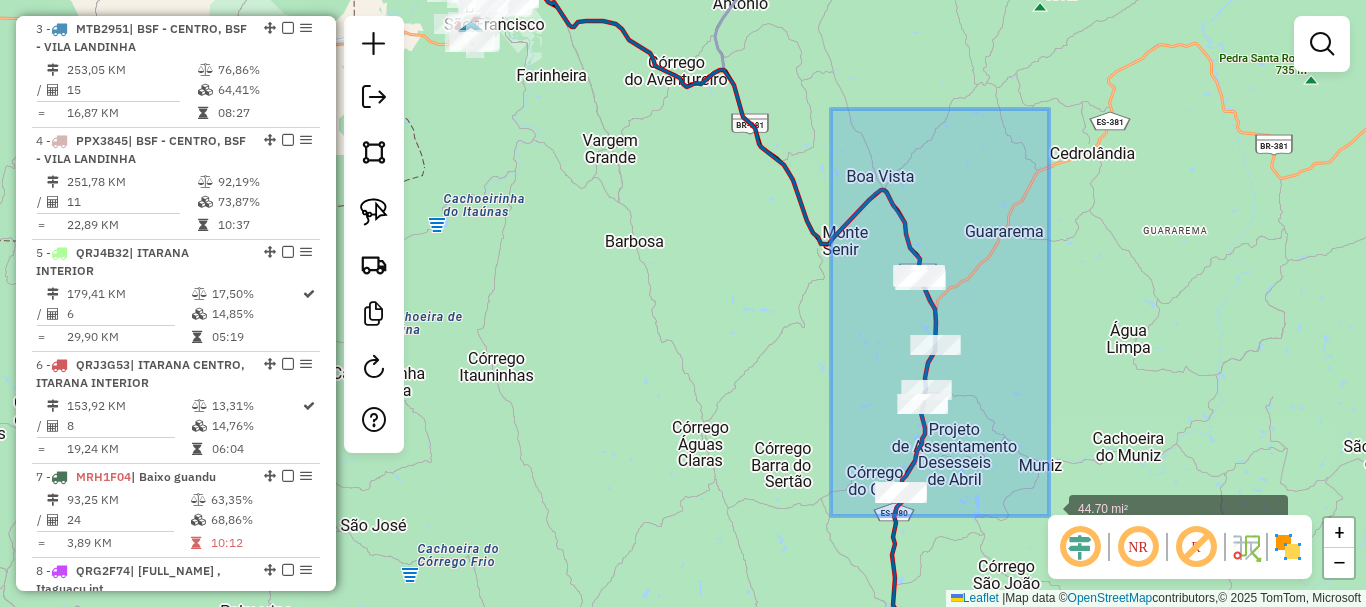 drag, startPoint x: 831, startPoint y: 116, endPoint x: 1049, endPoint y: 516, distance: 455.54803 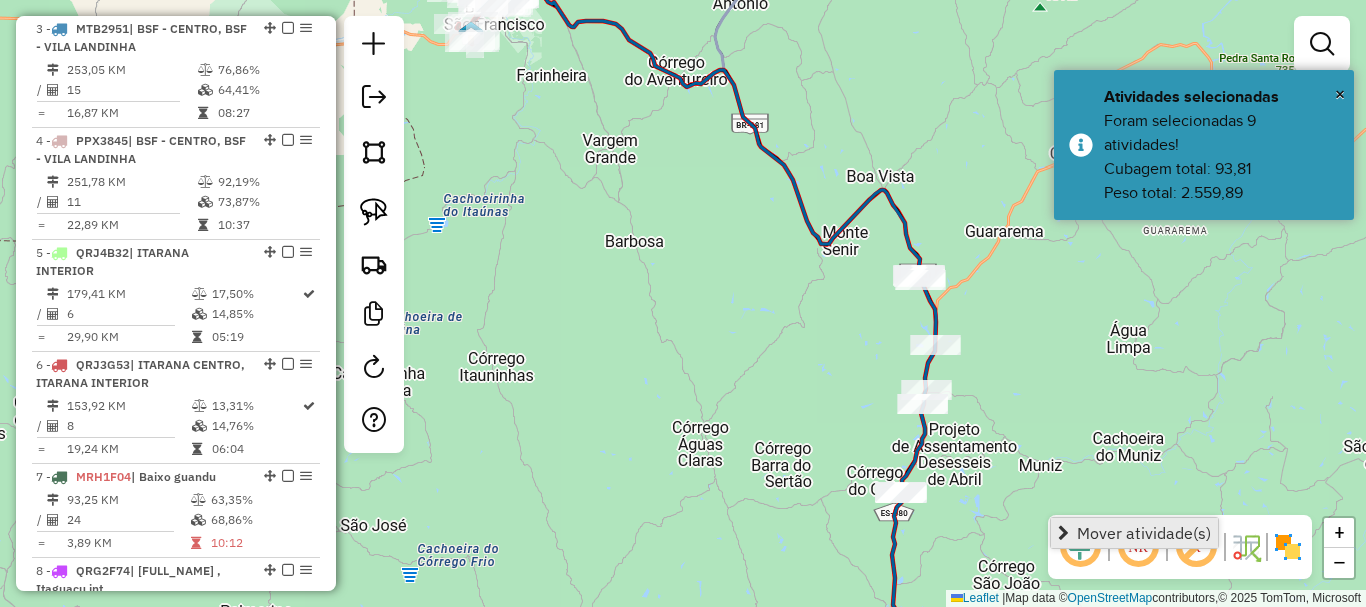 click on "Mover atividade(s)" at bounding box center [1144, 533] 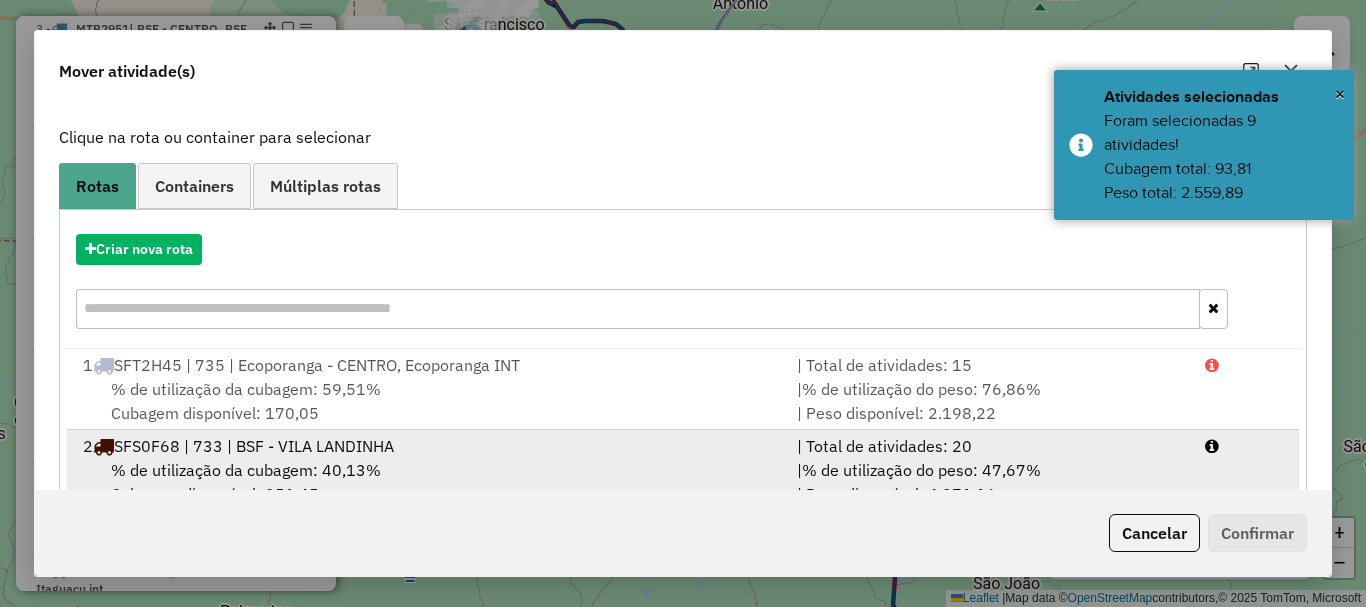 scroll, scrollTop: 200, scrollLeft: 0, axis: vertical 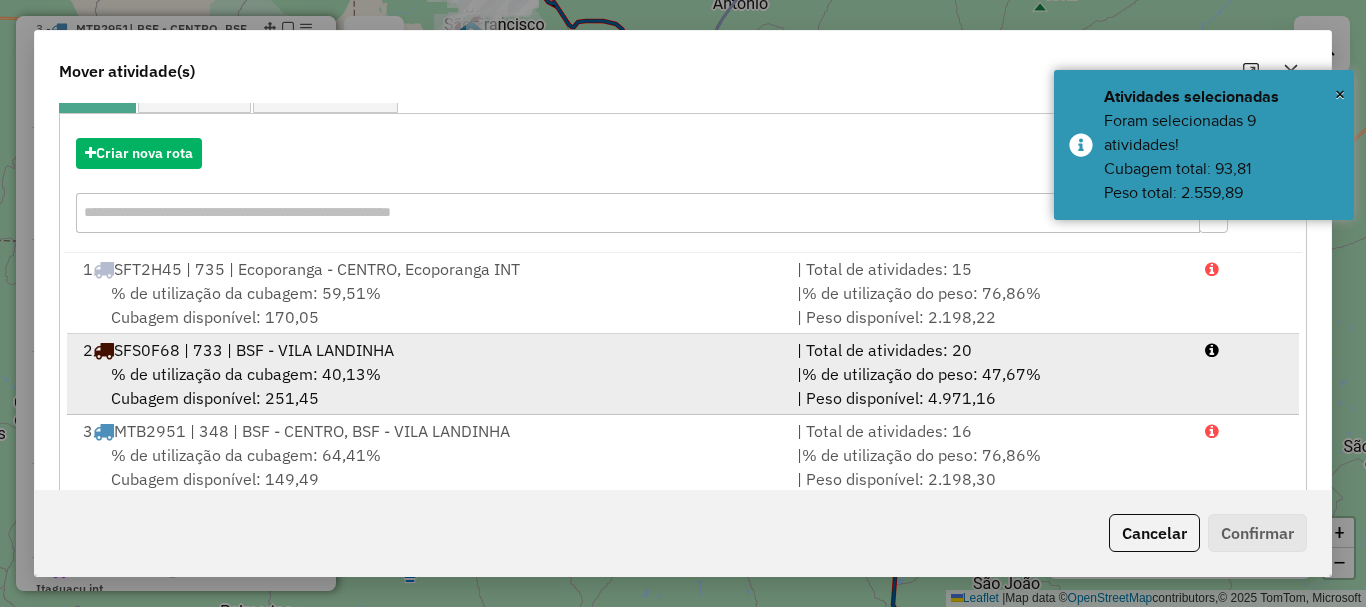 click on "% de utilização da cubagem: 40,13%" at bounding box center [246, 374] 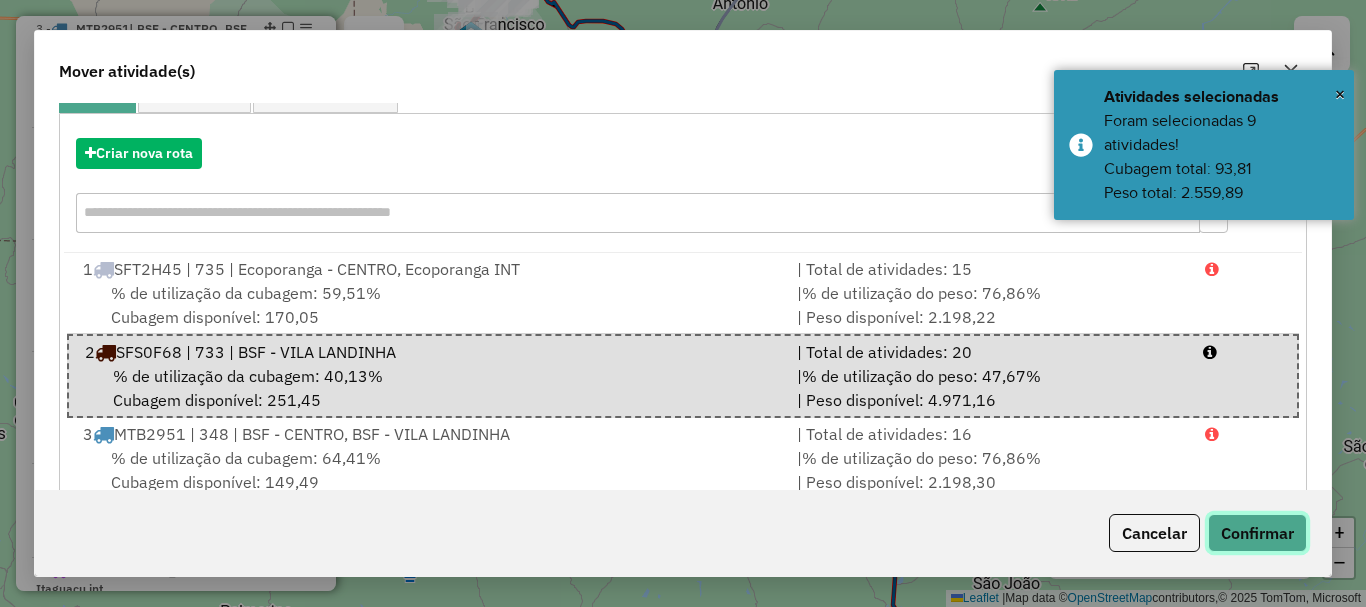 click on "Confirmar" 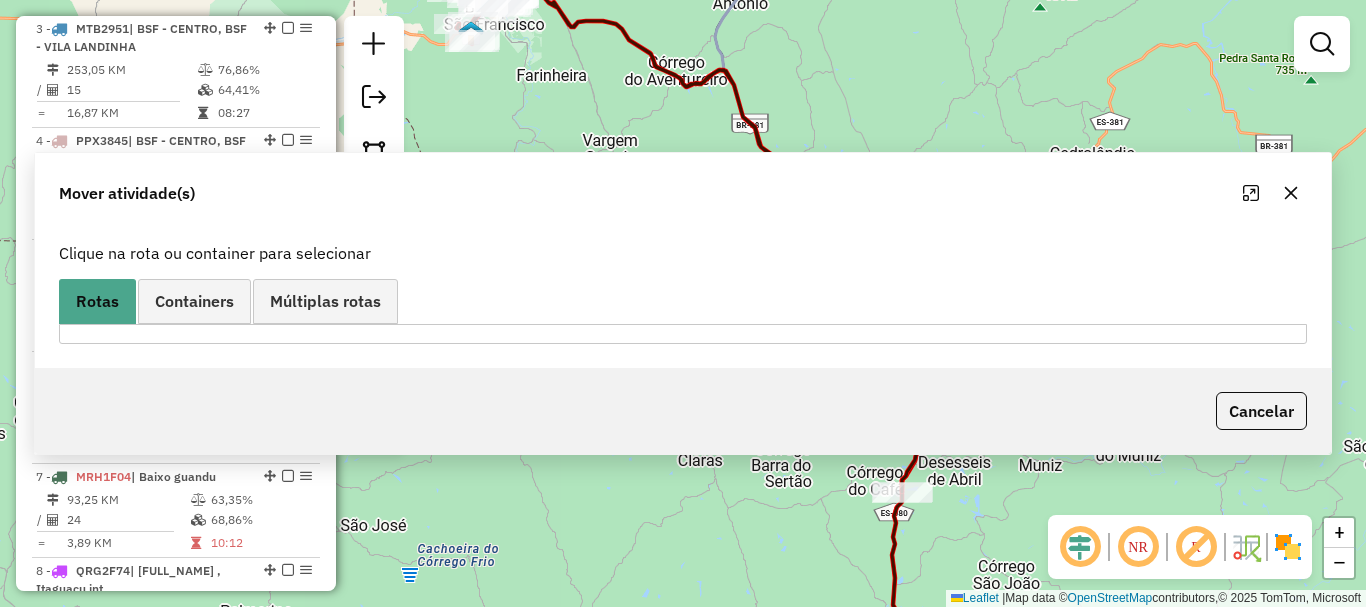 scroll, scrollTop: 0, scrollLeft: 0, axis: both 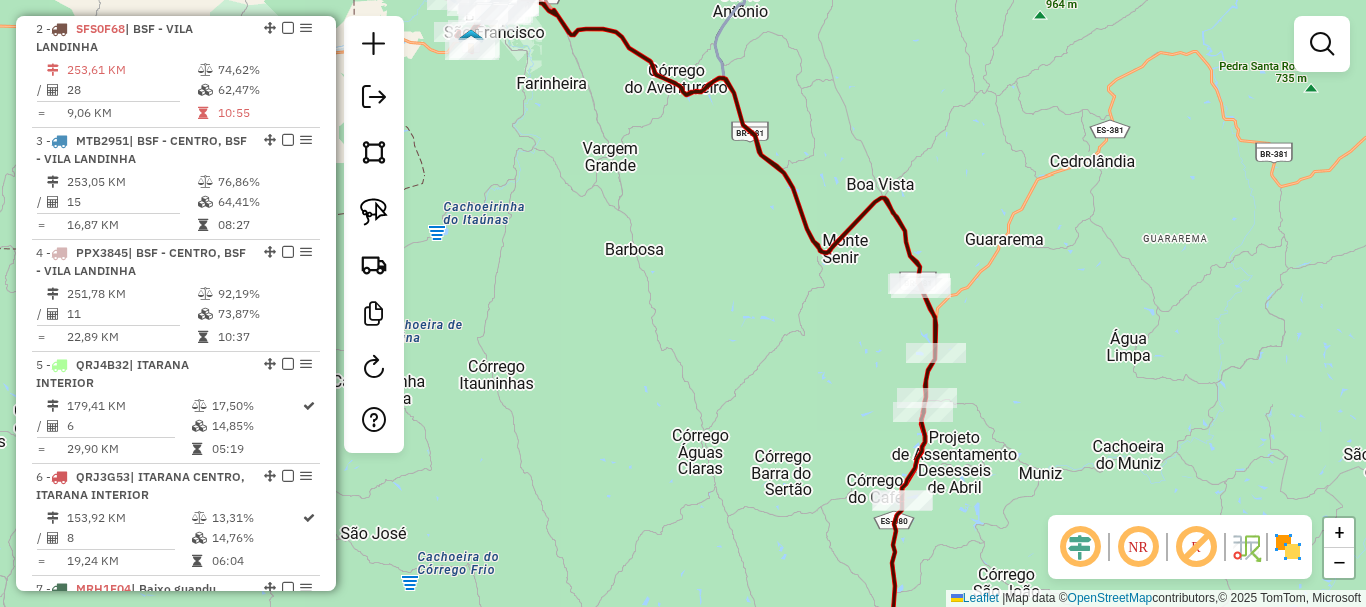 drag, startPoint x: 586, startPoint y: 168, endPoint x: 688, endPoint y: 387, distance: 241.58849 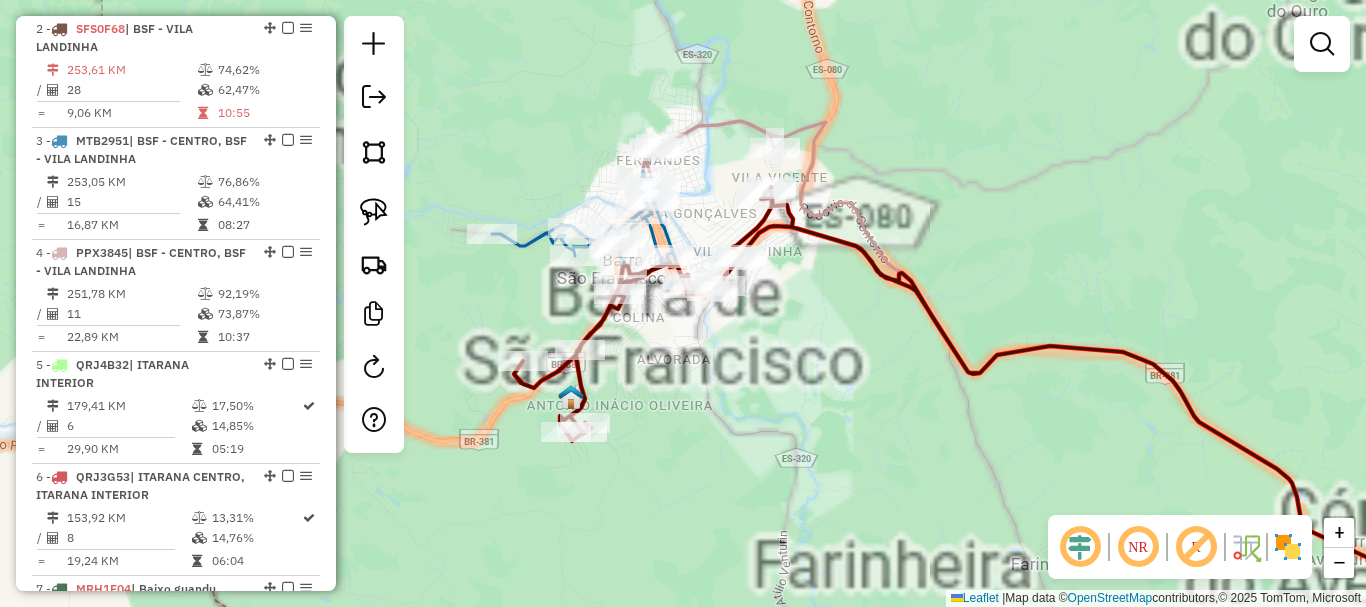 drag, startPoint x: 627, startPoint y: 246, endPoint x: 752, endPoint y: 335, distance: 153.44705 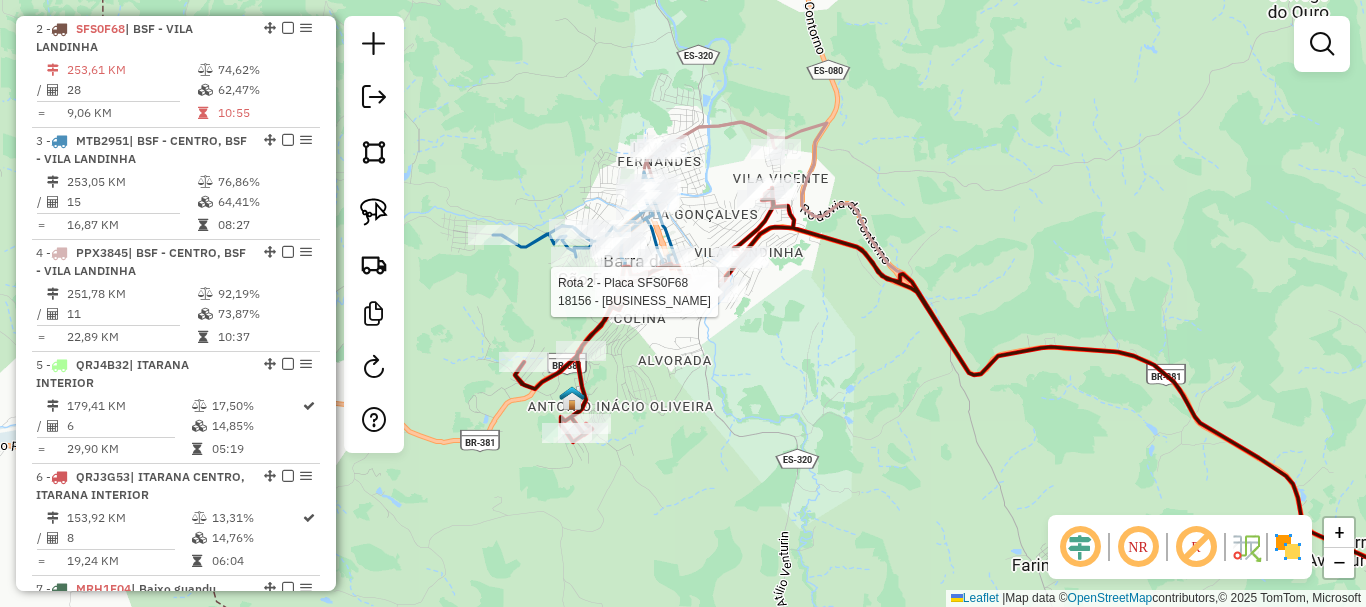 select on "**********" 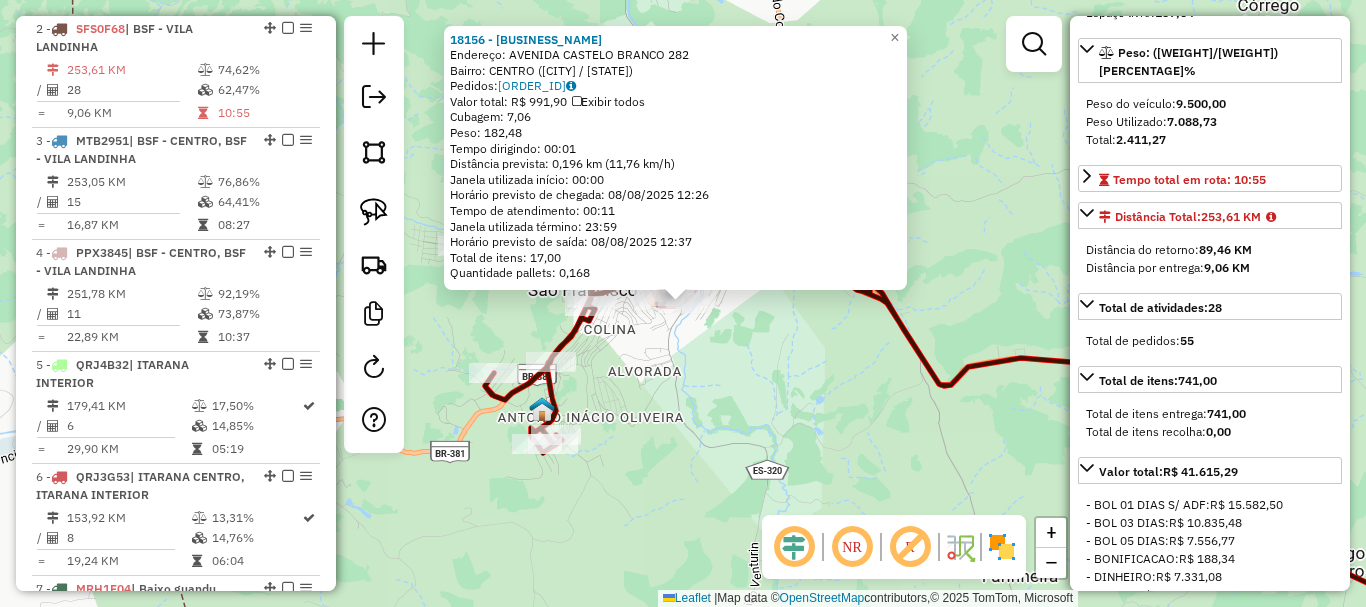 scroll, scrollTop: 300, scrollLeft: 0, axis: vertical 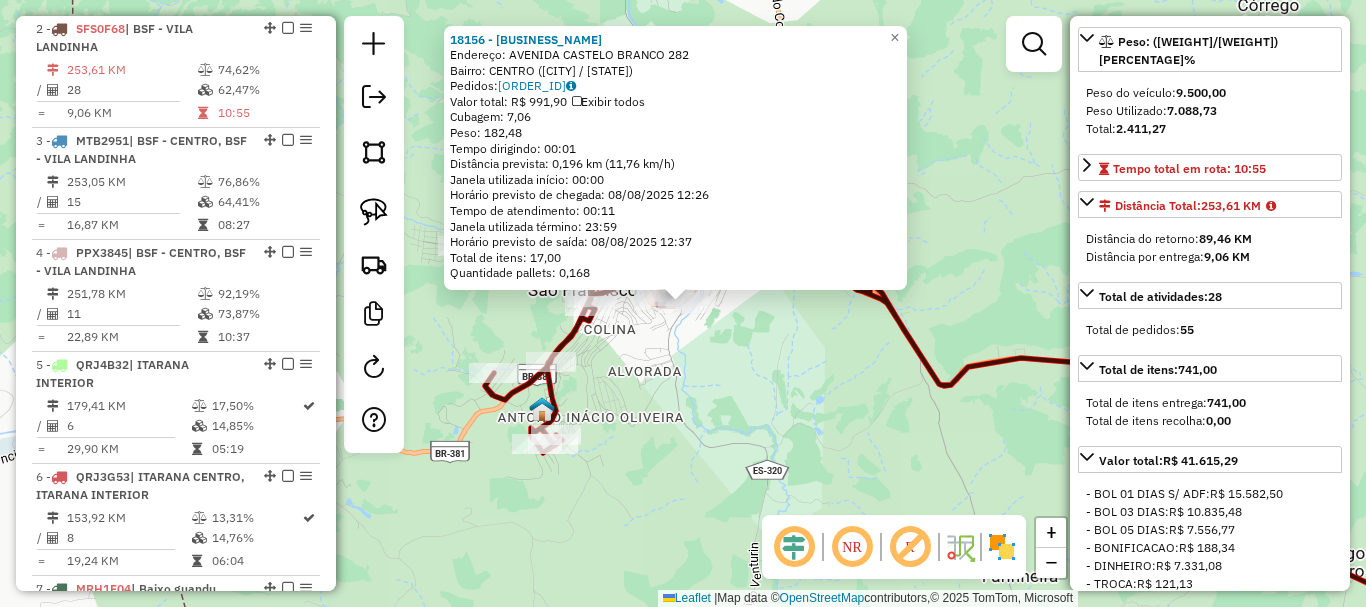 click on "18156 - BAR DIPROMATA  Endereço:  AVENIDA CASTELO BRANCO 282   Bairro: CENTRO (BARRA DE SAO FRANCISCO / ES)   Pedidos:  07033131   Valor total: R$ 991,90   Exibir todos   Cubagem: 7,06  Peso: 182,48  Tempo dirigindo: 00:01   Distância prevista: 0,196 km (11,76 km/h)   Janela utilizada início: 00:00   Horário previsto de chegada: 08/08/2025 12:26   Tempo de atendimento: 00:11   Janela utilizada término: 23:59   Horário previsto de saída: 08/08/2025 12:37   Total de itens: 17,00   Quantidade pallets: 0,168  × Janela de atendimento Grade de atendimento Capacidade Transportadoras Veículos Cliente Pedidos  Rotas Selecione os dias de semana para filtrar as janelas de atendimento  Seg   Ter   Qua   Qui   Sex   Sáb   Dom  Informe o período da janela de atendimento: De: Até:  Filtrar exatamente a janela do cliente  Considerar janela de atendimento padrão  Selecione os dias de semana para filtrar as grades de atendimento  Seg   Ter   Qua   Qui   Sex   Sáb   Dom   Peso mínimo:   Peso máximo:   De:   De:" 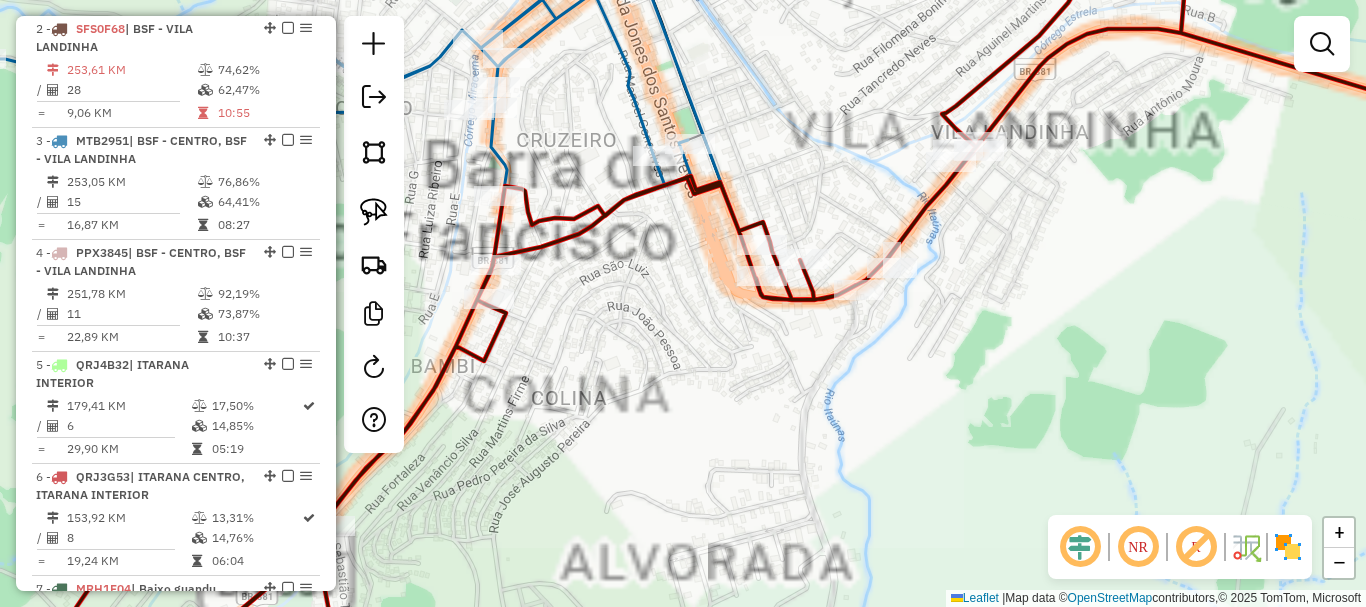drag, startPoint x: 647, startPoint y: 336, endPoint x: 672, endPoint y: 360, distance: 34.655445 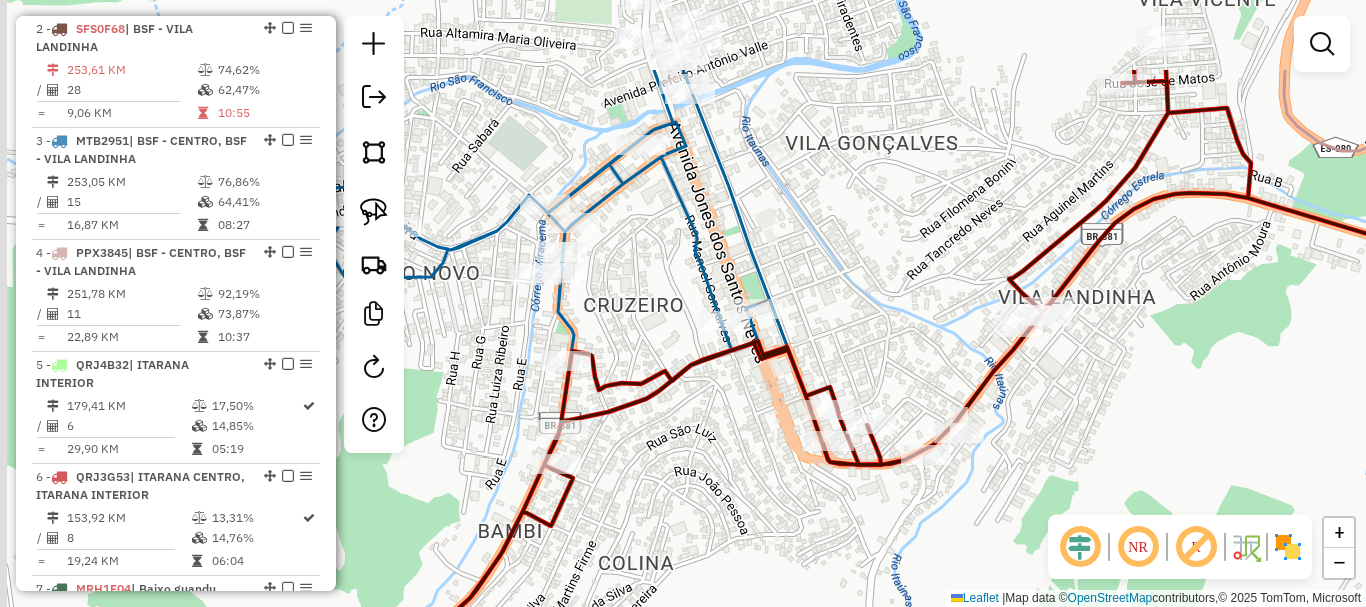 drag, startPoint x: 717, startPoint y: 409, endPoint x: 754, endPoint y: 457, distance: 60.60528 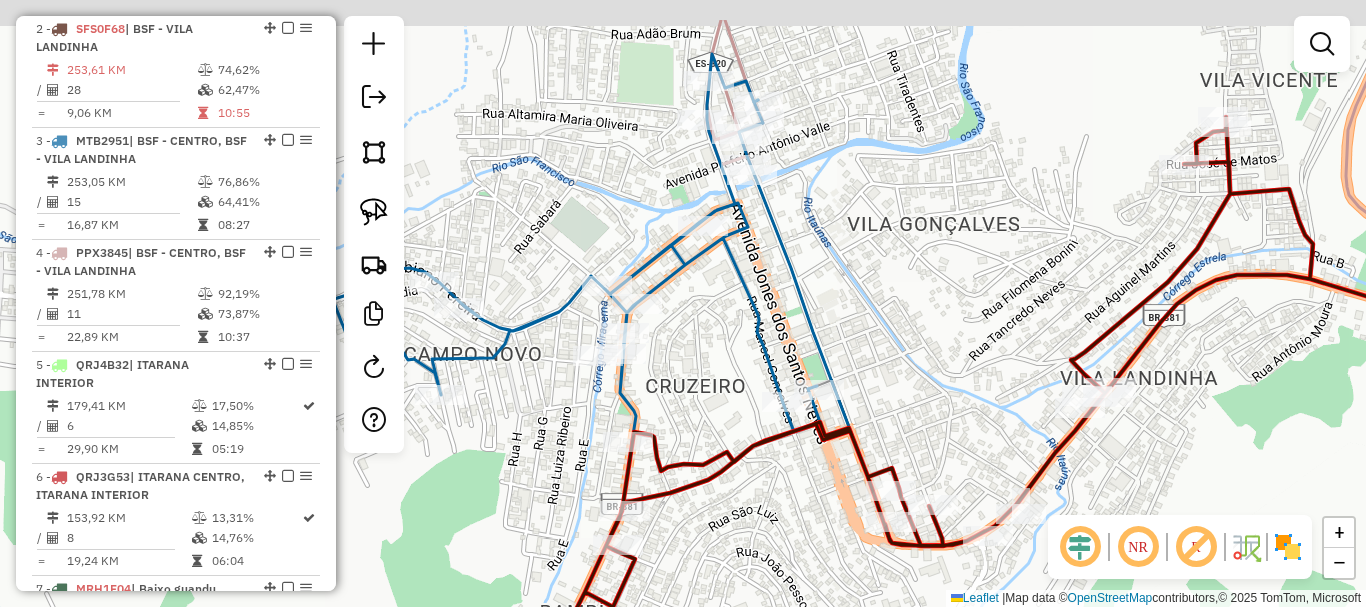 drag, startPoint x: 758, startPoint y: 237, endPoint x: 880, endPoint y: 461, distance: 255.06862 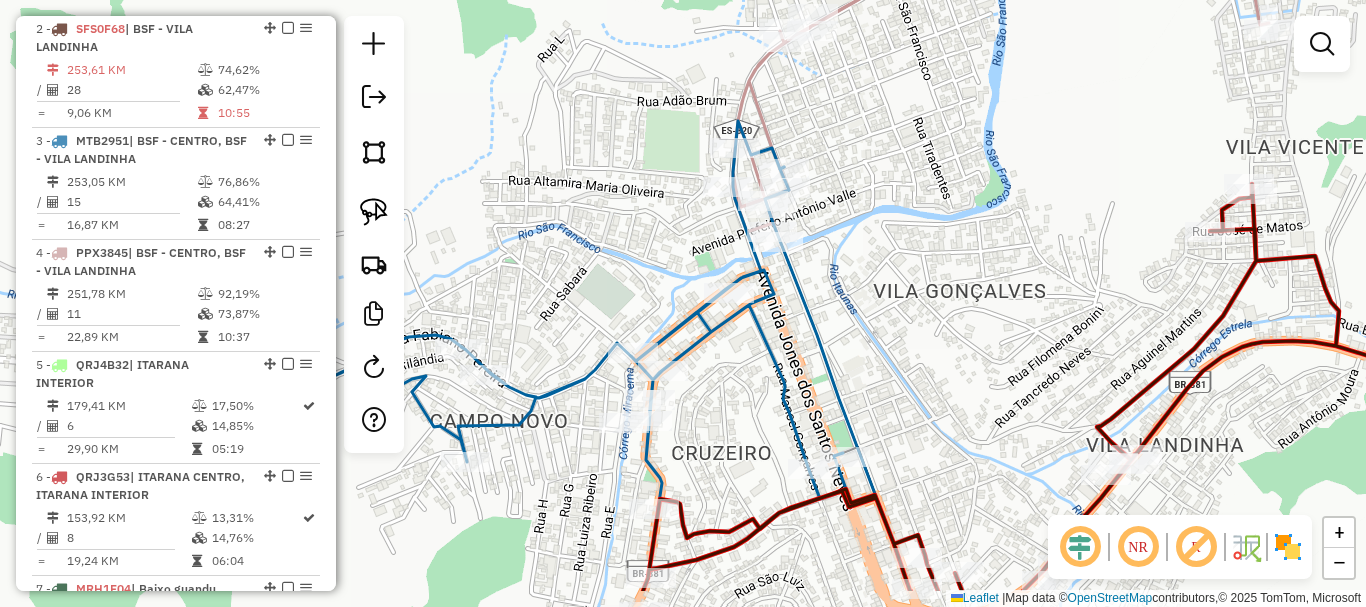 drag, startPoint x: 985, startPoint y: 398, endPoint x: 810, endPoint y: 137, distance: 314.23877 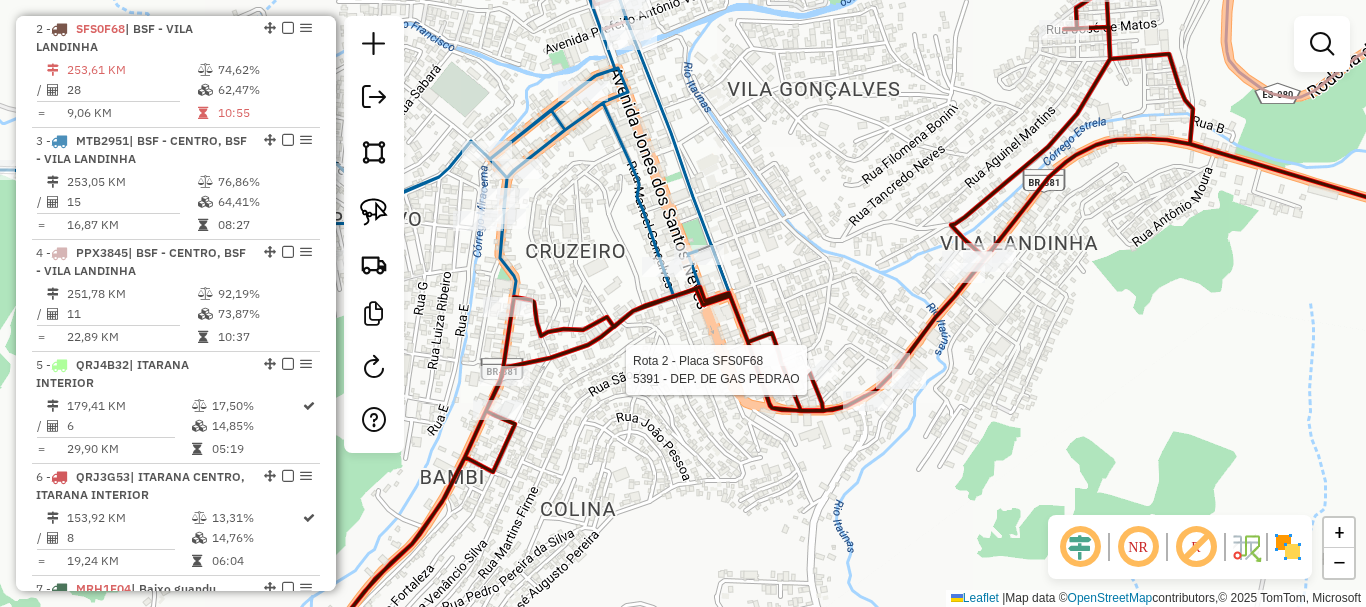 select on "**********" 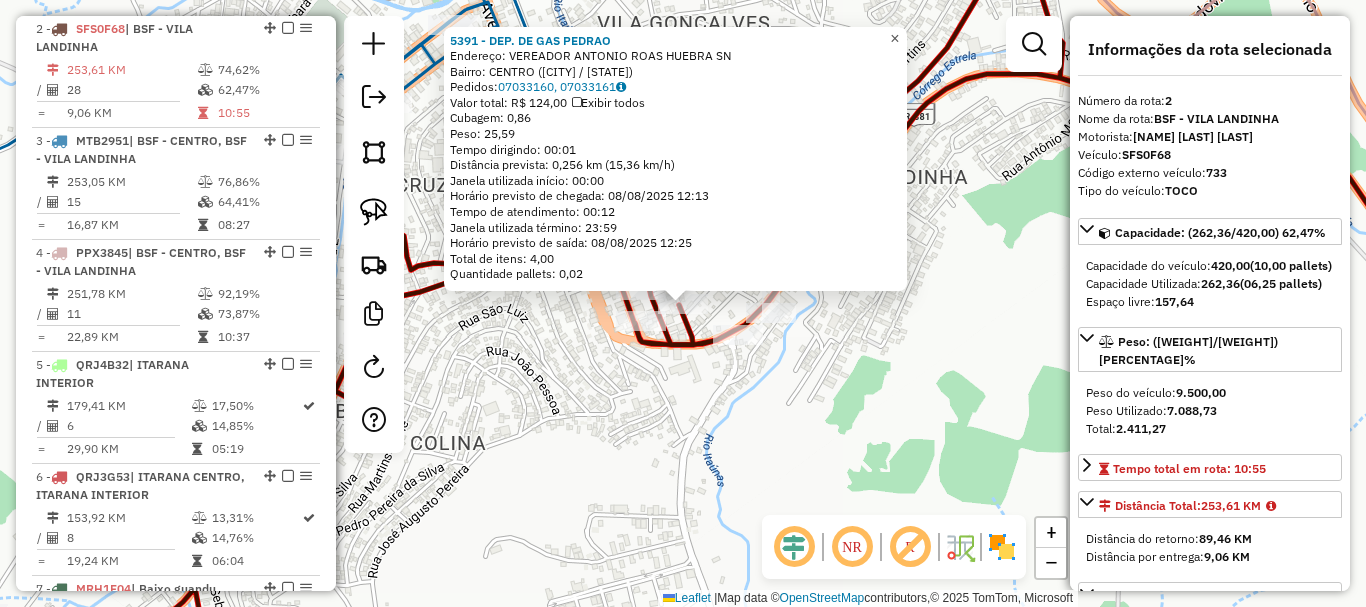 click on "×" 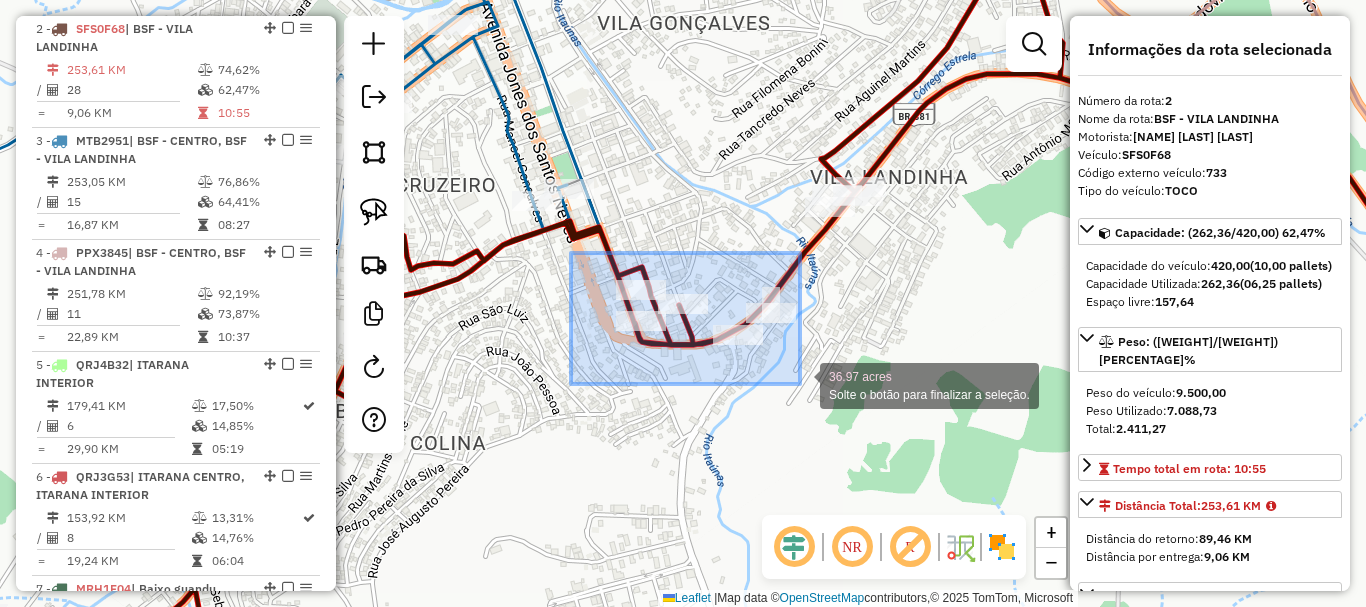 drag, startPoint x: 571, startPoint y: 253, endPoint x: 813, endPoint y: 388, distance: 277.10828 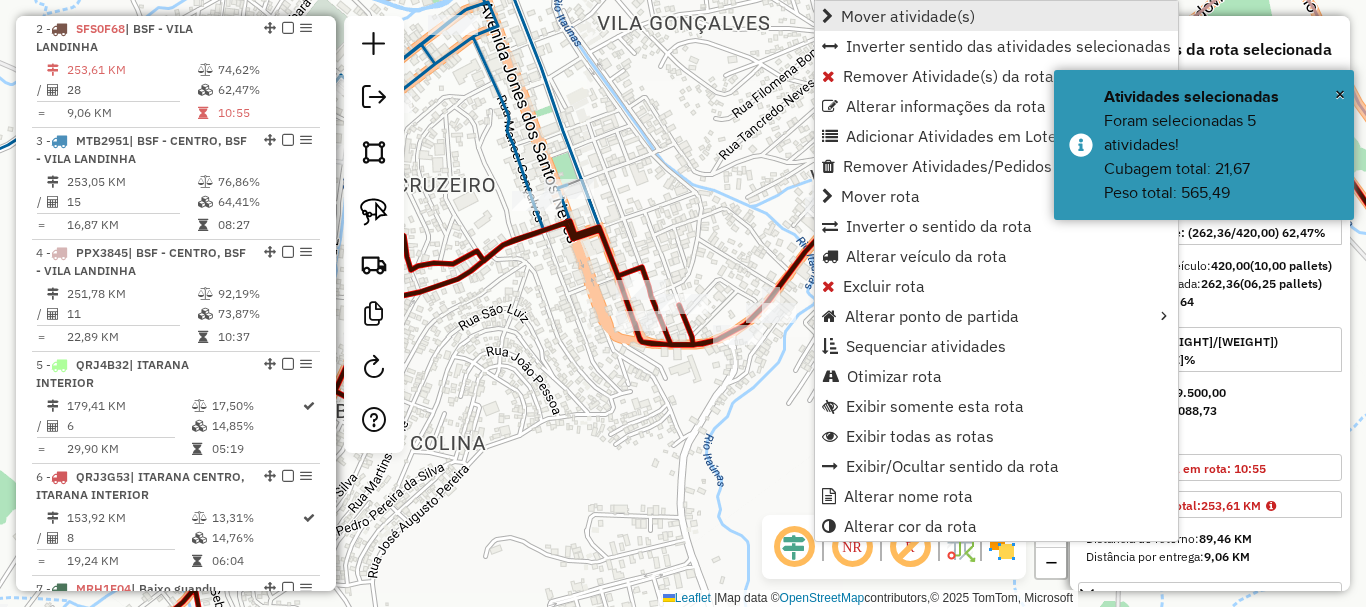 click on "Mover atividade(s)" at bounding box center (908, 16) 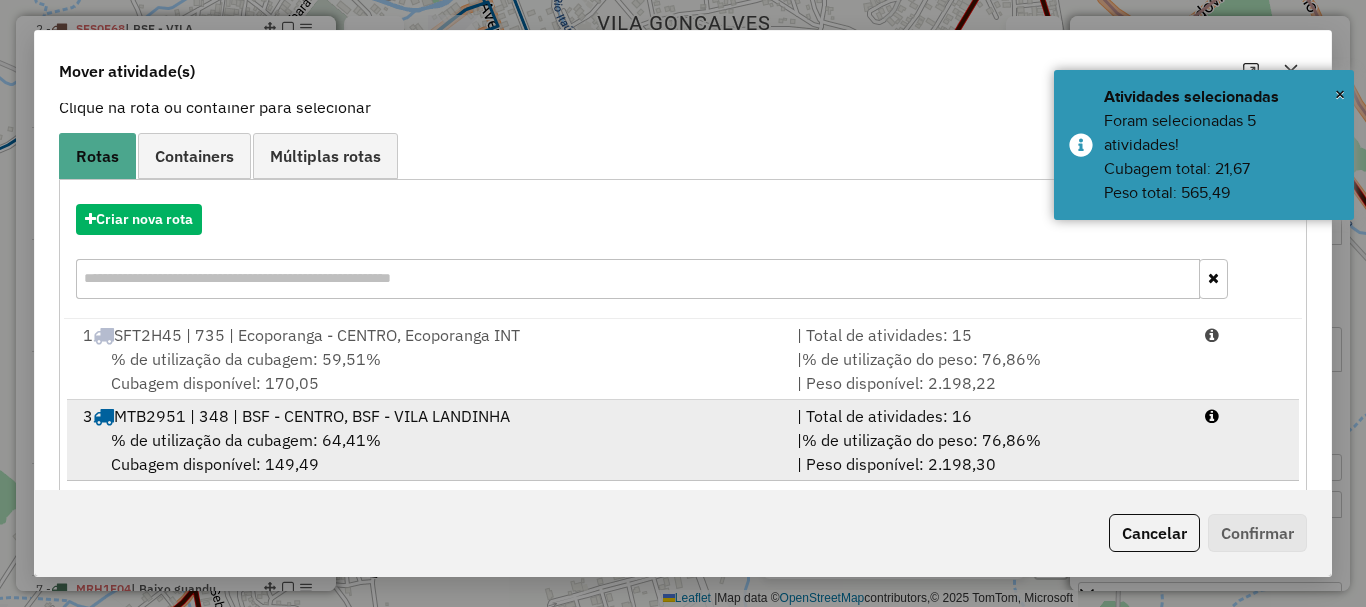 scroll, scrollTop: 300, scrollLeft: 0, axis: vertical 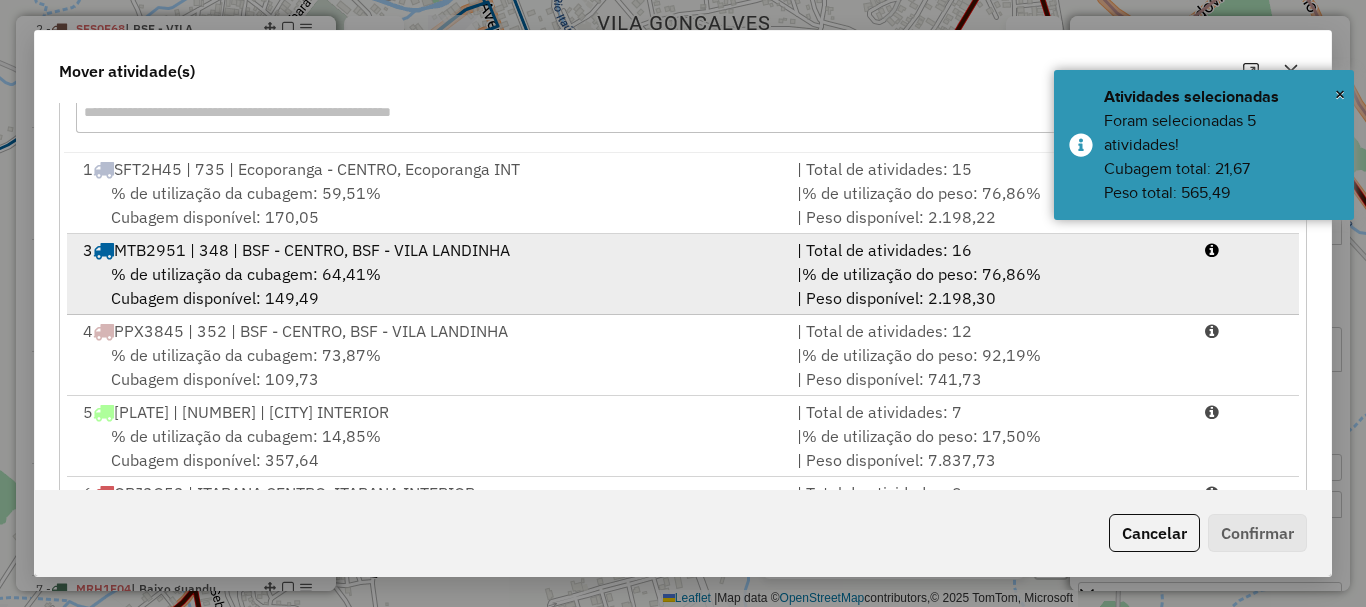 click on "% de utilização da cubagem: 64,41%  Cubagem disponível: 149,49" at bounding box center (428, 286) 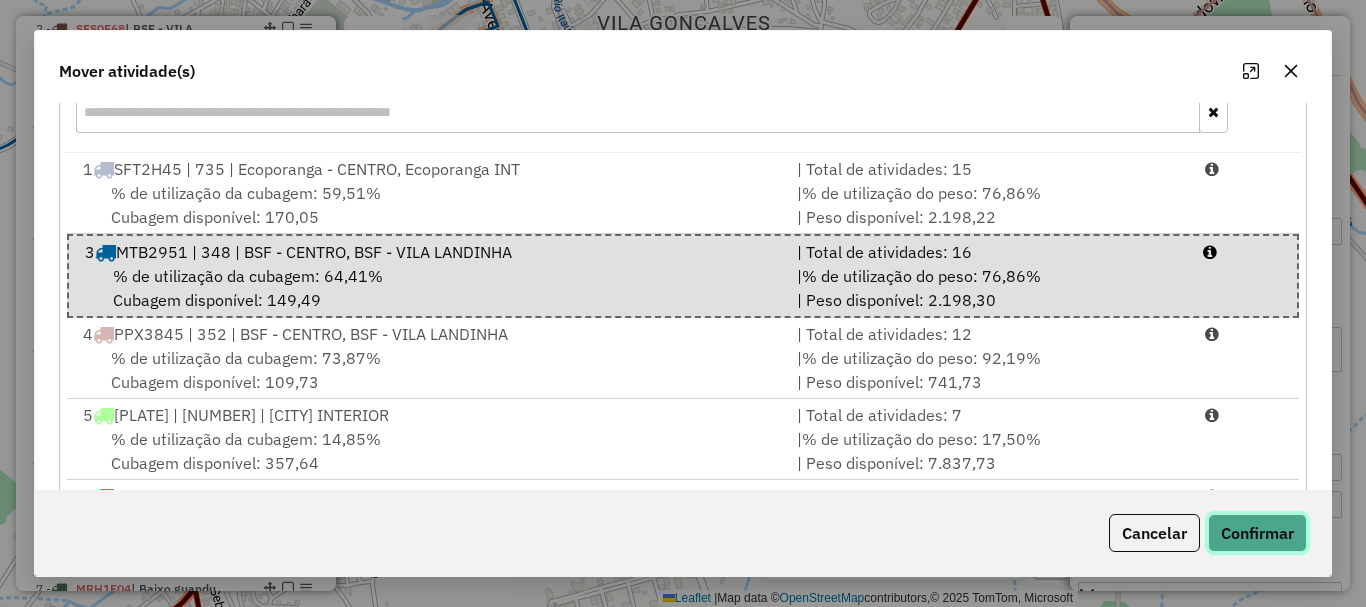 click on "Confirmar" 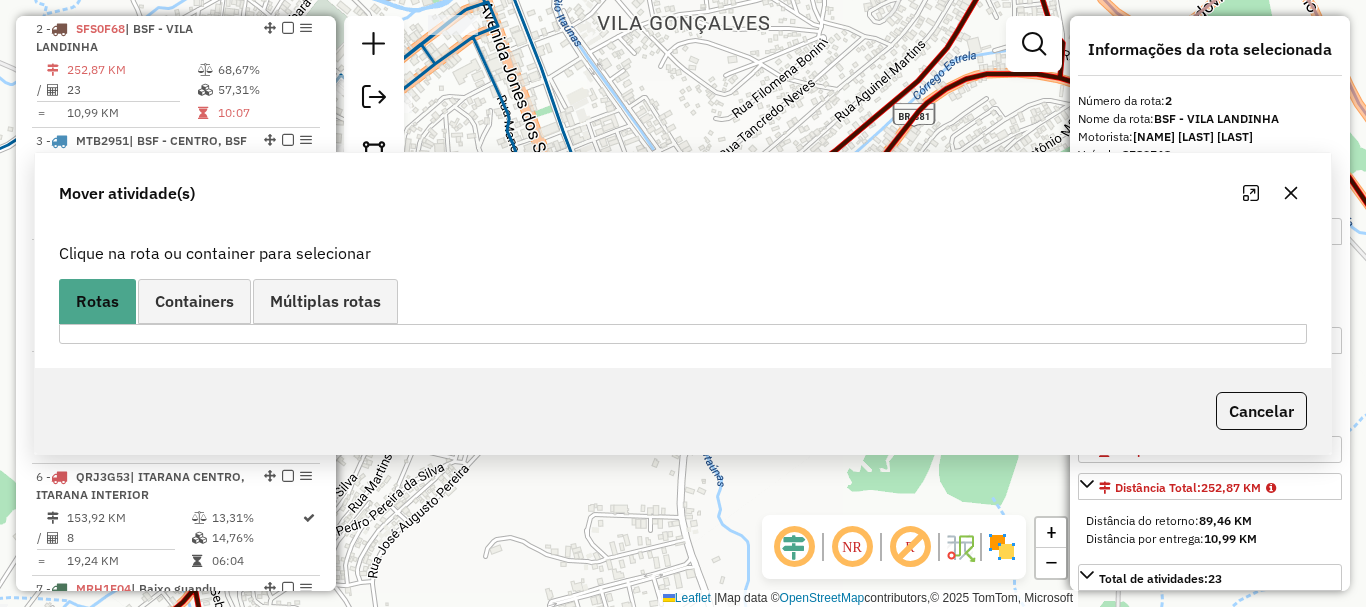 scroll, scrollTop: 0, scrollLeft: 0, axis: both 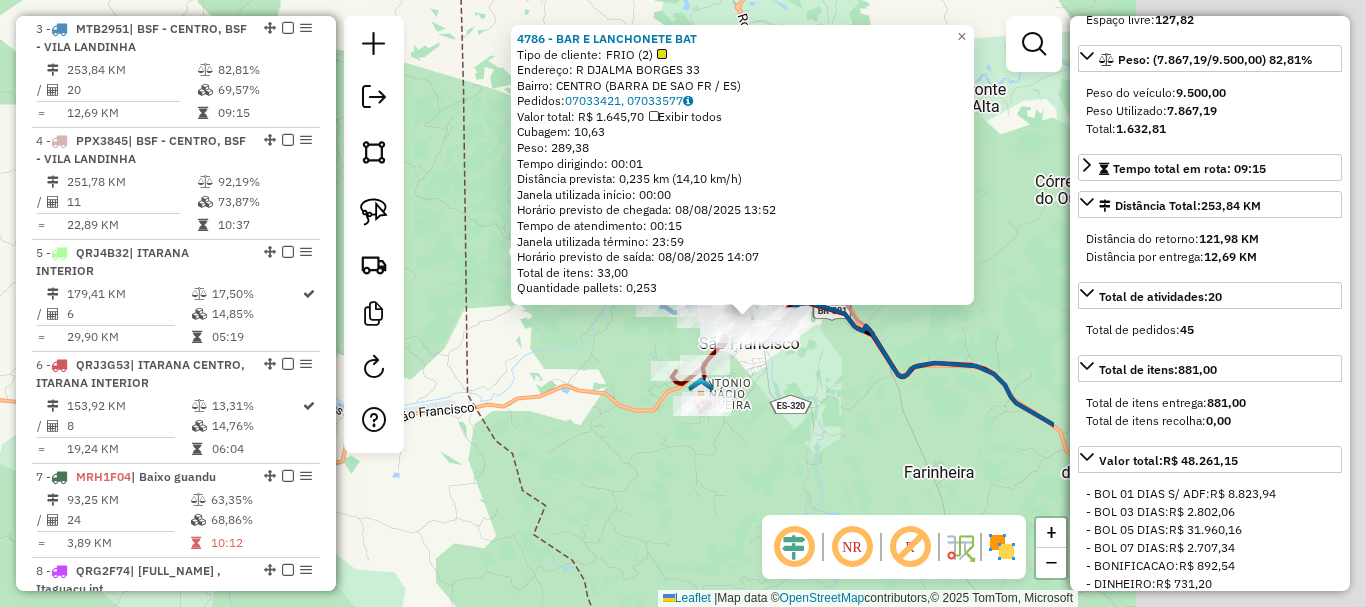 drag, startPoint x: 939, startPoint y: 451, endPoint x: 565, endPoint y: 383, distance: 380.13156 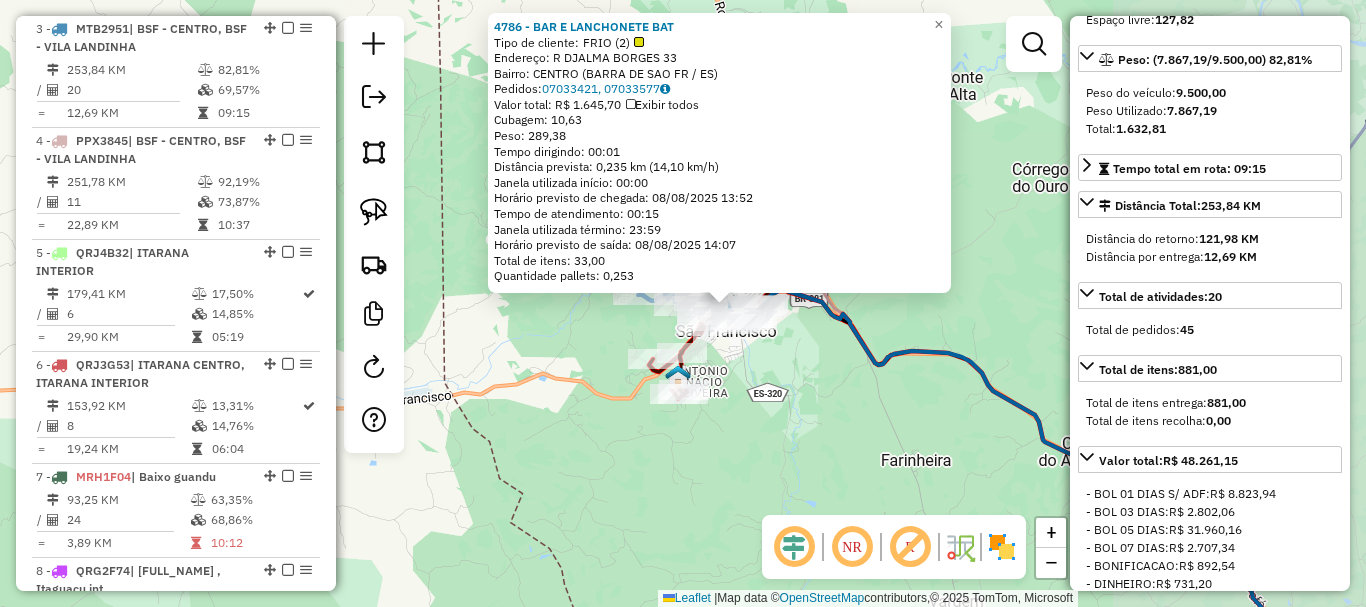 click on "4786 - BAR E LANCHONETE BAT  Tipo de cliente:   FRIO (2)   Endereço: R   DJALMA BORGES                 33   Bairro: CENTRO (BARRA DE SAO FR / ES)   Pedidos:  07033421, 07033577   Valor total: R$ 1.645,70   Exibir todos   Cubagem: 10,63  Peso: 289,38  Tempo dirigindo: 00:01   Distância prevista: 0,235 km (14,10 km/h)   Janela utilizada início: 00:00   Horário previsto de chegada: 08/08/2025 13:52   Tempo de atendimento: 00:15   Janela utilizada término: 23:59   Horário previsto de saída: 08/08/2025 14:07   Total de itens: 33,00   Quantidade pallets: 0,253  × Janela de atendimento Grade de atendimento Capacidade Transportadoras Veículos Cliente Pedidos  Rotas Selecione os dias de semana para filtrar as janelas de atendimento  Seg   Ter   Qua   Qui   Sex   Sáb   Dom  Informe o período da janela de atendimento: De: Até:  Filtrar exatamente a janela do cliente  Considerar janela de atendimento padrão  Selecione os dias de semana para filtrar as grades de atendimento  Seg   Ter   Qua   Qui   Sex   Dom" 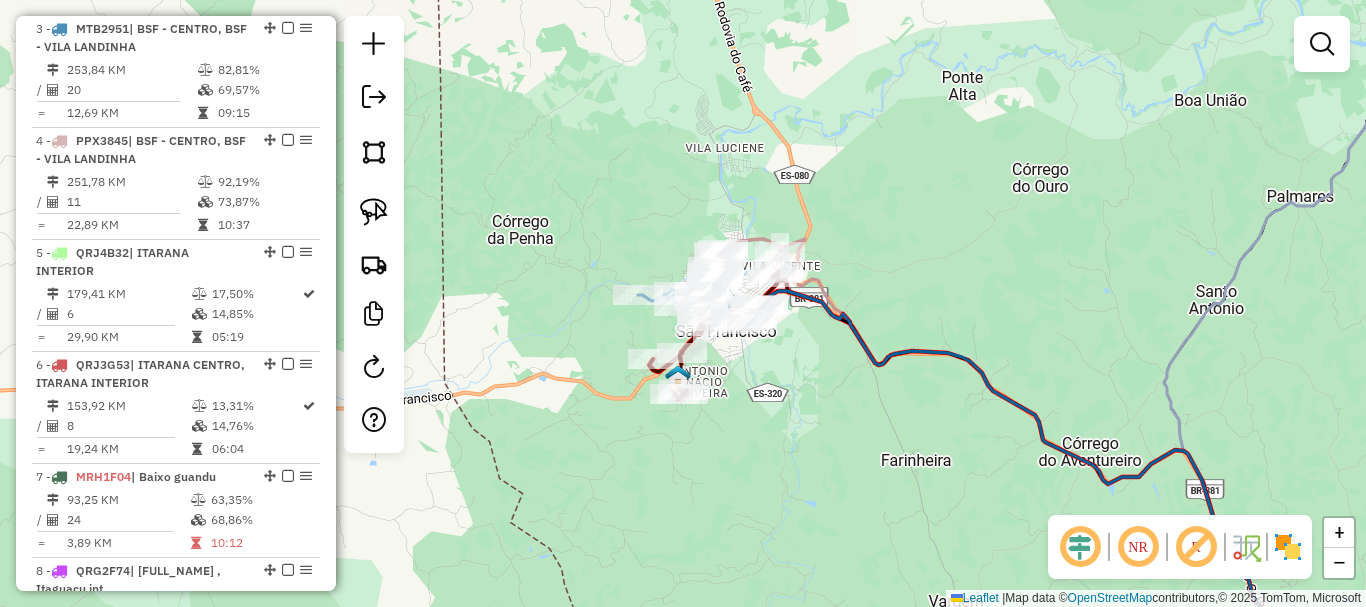 click 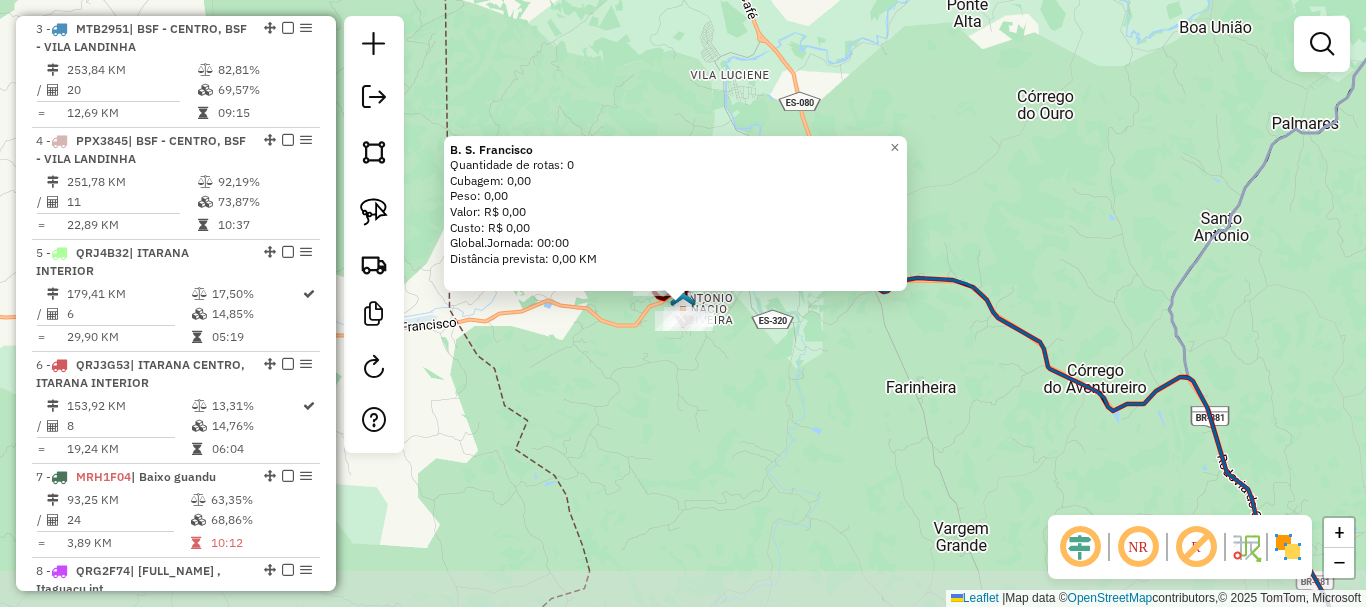 click on "B. S. Francisco  Quantidade de rotas: 0   Cubagem: 0,00  Peso: 0,00  Valor: R$ 0,00   Custo: R$ 0,00  Global.Jornada: 00:00  Distância prevista: 0,00 KM  × Janela de atendimento Grade de atendimento Capacidade Transportadoras Veículos Cliente Pedidos  Rotas Selecione os dias de semana para filtrar as janelas de atendimento  Seg   Ter   Qua   Qui   Sex   Sáb   Dom  Informe o período da janela de atendimento: De: Até:  Filtrar exatamente a janela do cliente  Considerar janela de atendimento padrão  Selecione os dias de semana para filtrar as grades de atendimento  Seg   Ter   Qua   Qui   Sex   Sáb   Dom   Considerar clientes sem dia de atendimento cadastrado  Clientes fora do dia de atendimento selecionado Filtrar as atividades entre os valores definidos abaixo:  Peso mínimo:   Peso máximo:   Cubagem mínima:   Cubagem máxima:   De:   Até:  Filtrar as atividades entre o tempo de atendimento definido abaixo:  De:   Até:   Considerar capacidade total dos clientes não roteirizados Transportadora: De:" 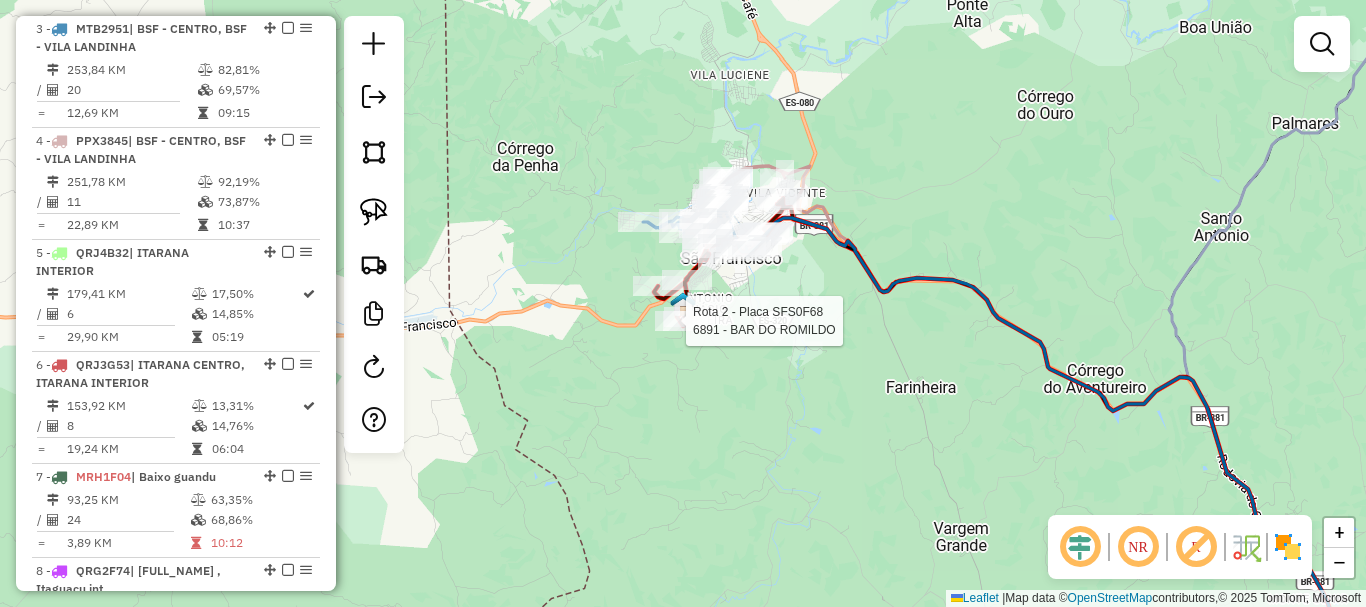 select on "**********" 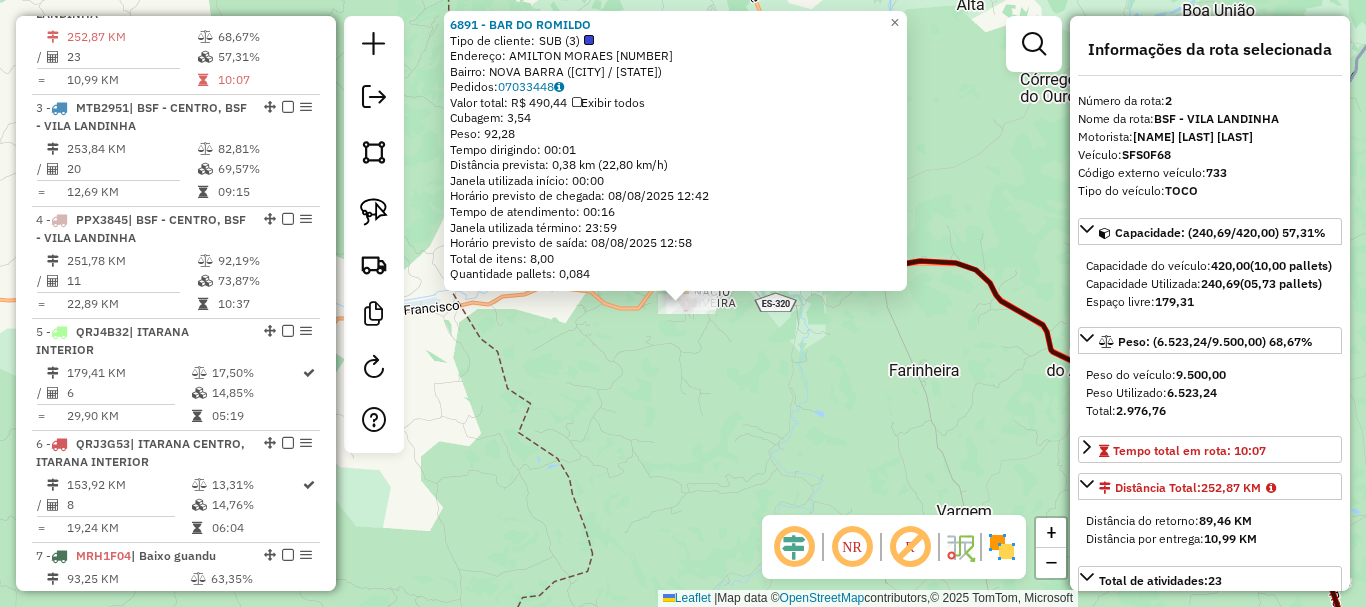 scroll, scrollTop: 911, scrollLeft: 0, axis: vertical 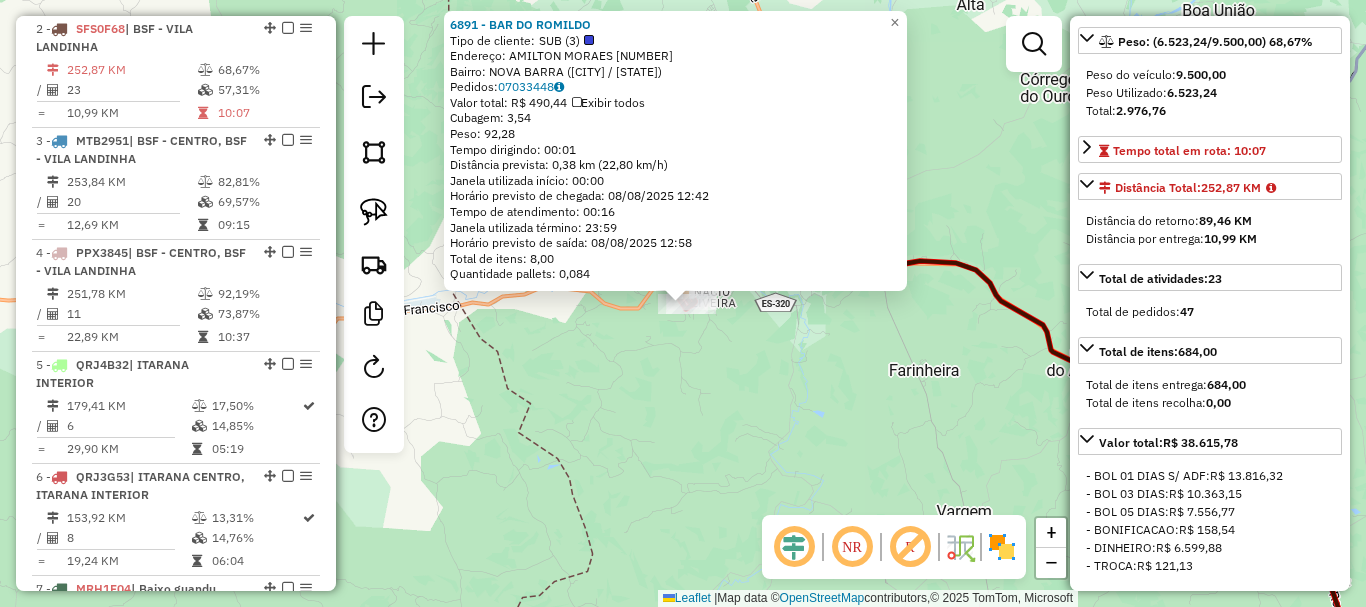 click on "6891 - BAR DO ROMILDO  Tipo de cliente:   SUB (3)   Endereço:  AMILTON MORAES 148   Bairro: NOVA BARRA (BARRA DE SAO FRANCISCO / ES)   Pedidos:  07033448   Valor total: R$ 490,44   Exibir todos   Cubagem: 3,54  Peso: 92,28  Tempo dirigindo: 00:01   Distância prevista: 0,38 km (22,80 km/h)   Janela utilizada início: 00:00   Horário previsto de chegada: 08/08/2025 12:42   Tempo de atendimento: 00:16   Janela utilizada término: 23:59   Horário previsto de saída: 08/08/2025 12:58   Total de itens: 8,00   Quantidade pallets: 0,084  × Janela de atendimento Grade de atendimento Capacidade Transportadoras Veículos Cliente Pedidos  Rotas Selecione os dias de semana para filtrar as janelas de atendimento  Seg   Ter   Qua   Qui   Sex   Sáb   Dom  Informe o período da janela de atendimento: De: Até:  Filtrar exatamente a janela do cliente  Considerar janela de atendimento padrão  Selecione os dias de semana para filtrar as grades de atendimento  Seg   Ter   Qua   Qui   Sex   Sáb   Dom   Peso mínimo:   De:" 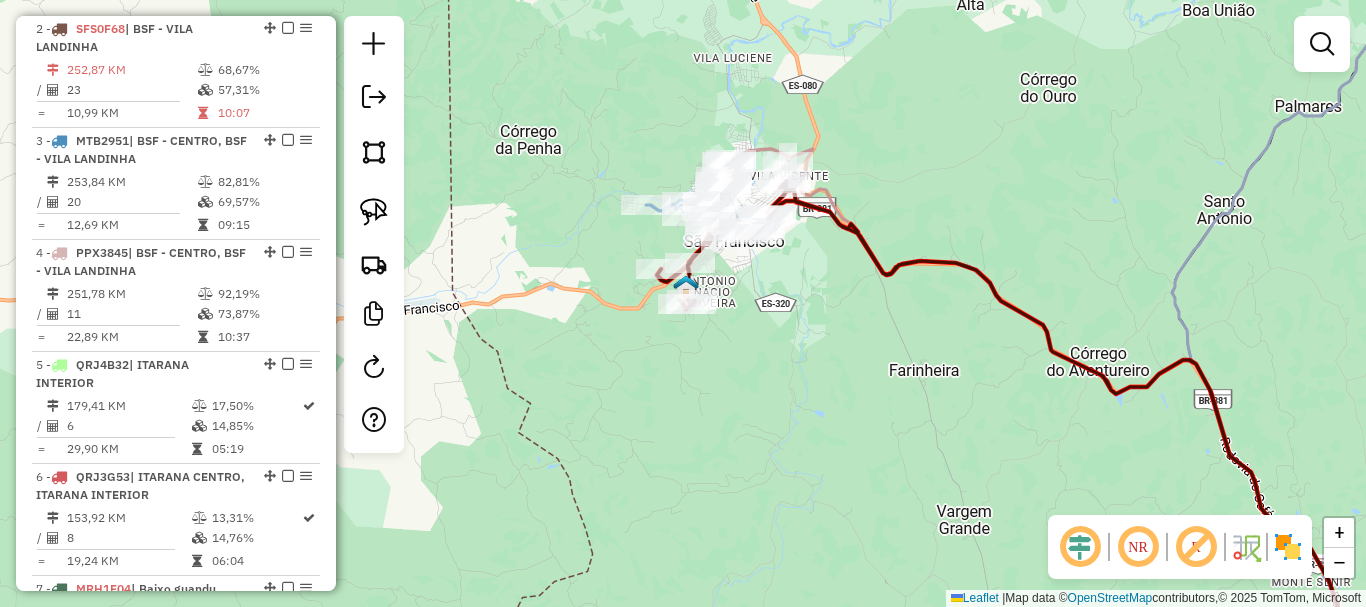drag, startPoint x: 770, startPoint y: 305, endPoint x: 775, endPoint y: 442, distance: 137.09122 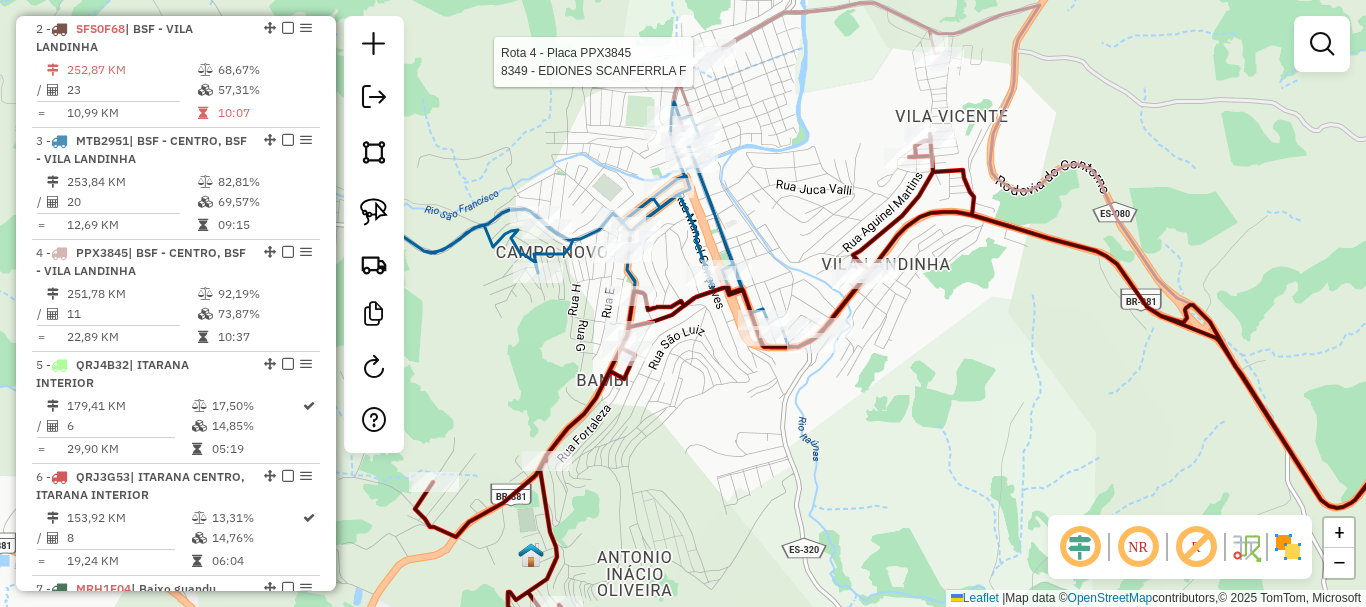 select on "**********" 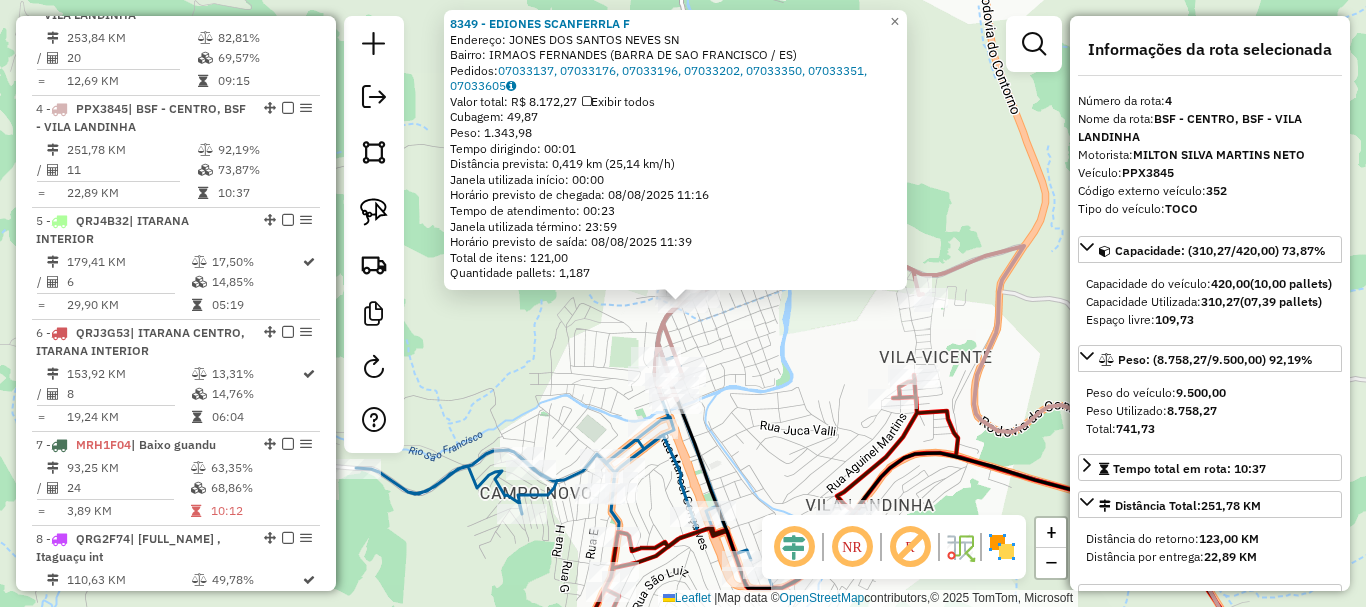 scroll, scrollTop: 1135, scrollLeft: 0, axis: vertical 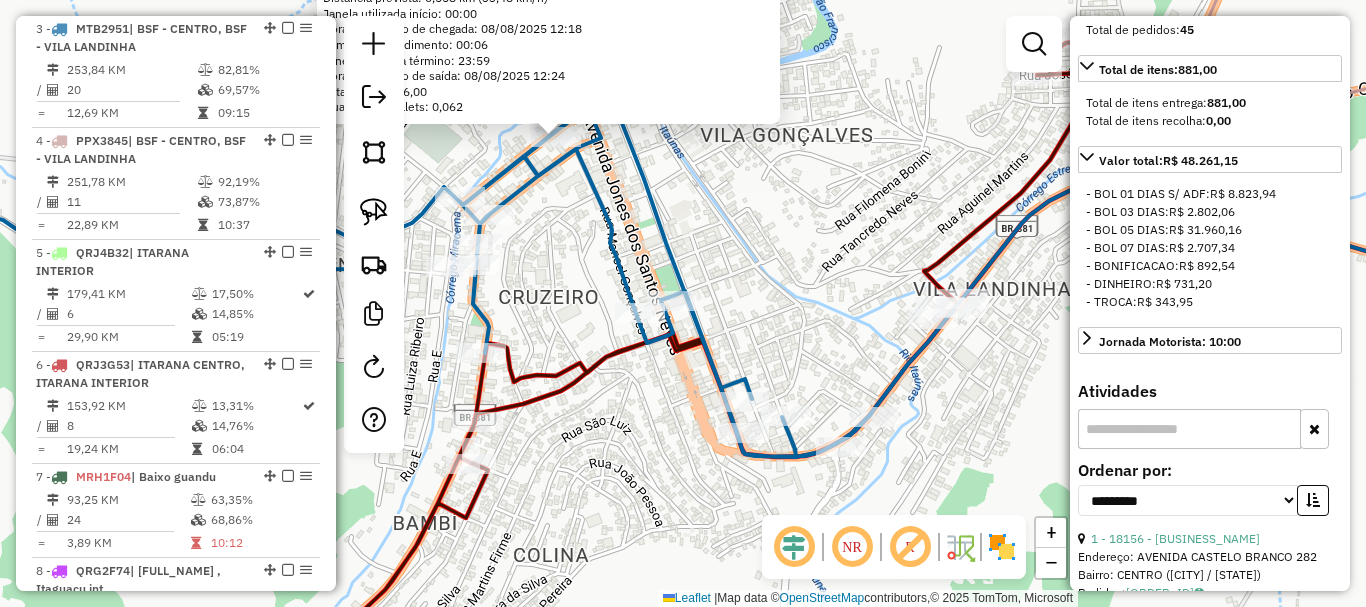 drag, startPoint x: 966, startPoint y: 363, endPoint x: 1059, endPoint y: 380, distance: 94.54099 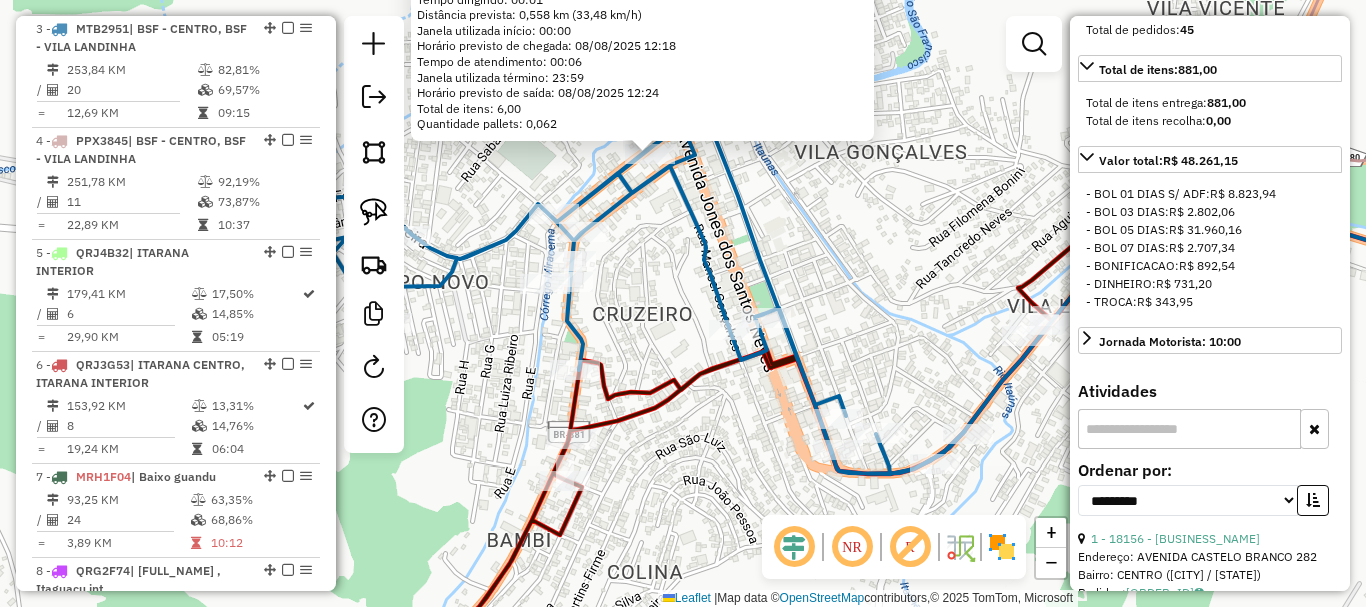 drag, startPoint x: 610, startPoint y: 500, endPoint x: 766, endPoint y: 214, distance: 325.77905 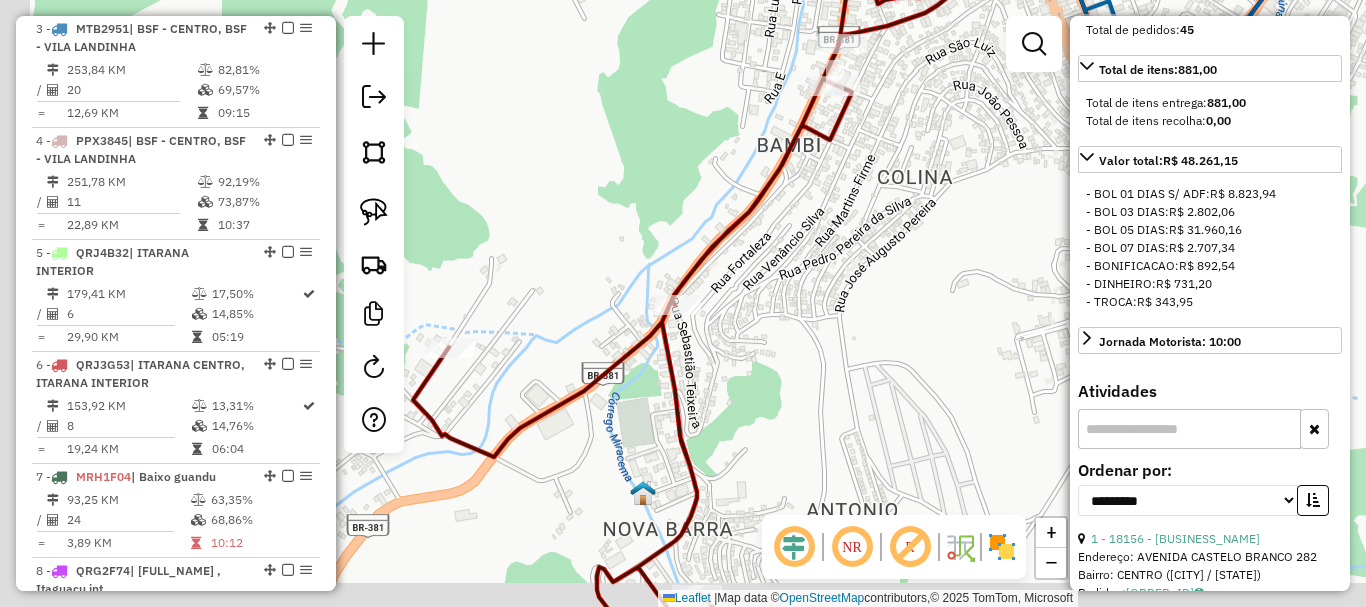 drag, startPoint x: 860, startPoint y: 261, endPoint x: 903, endPoint y: 219, distance: 60.108234 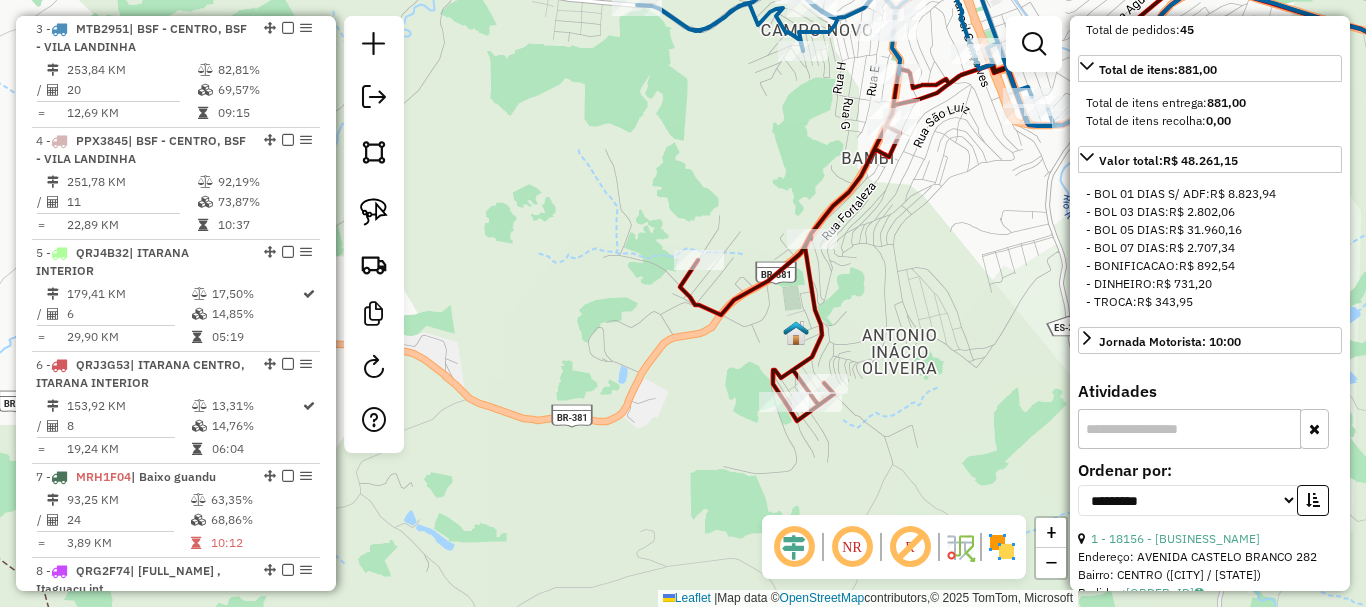 drag, startPoint x: 889, startPoint y: 263, endPoint x: 816, endPoint y: 309, distance: 86.28442 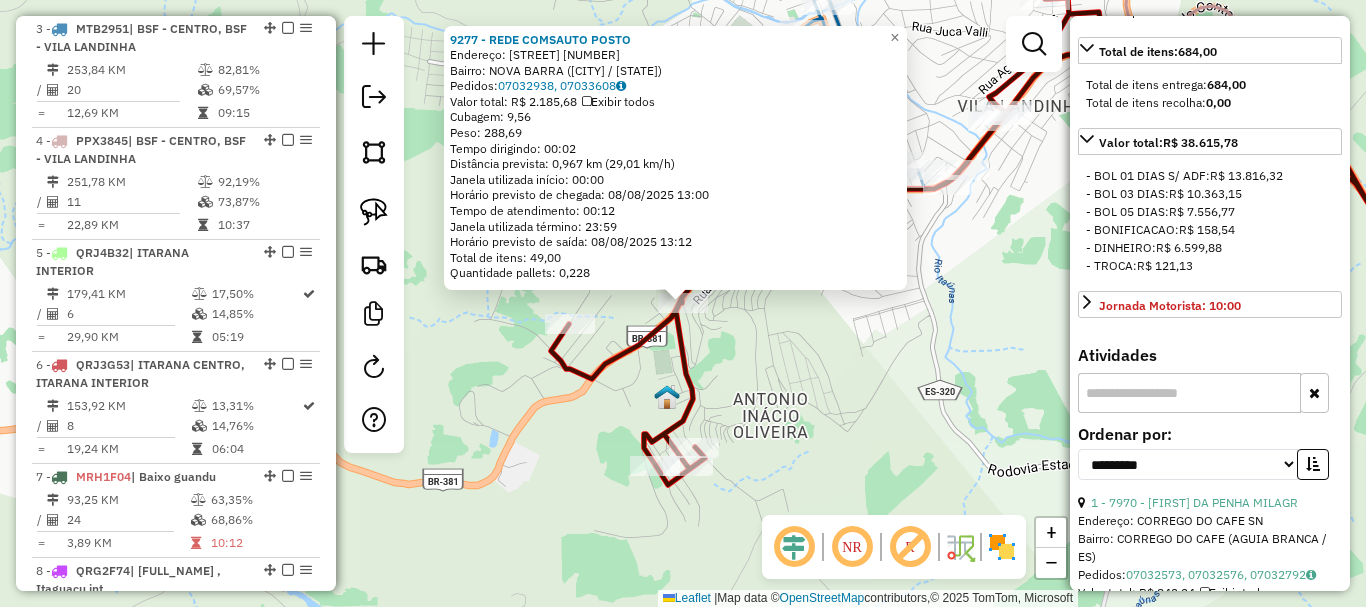 scroll, scrollTop: 582, scrollLeft: 0, axis: vertical 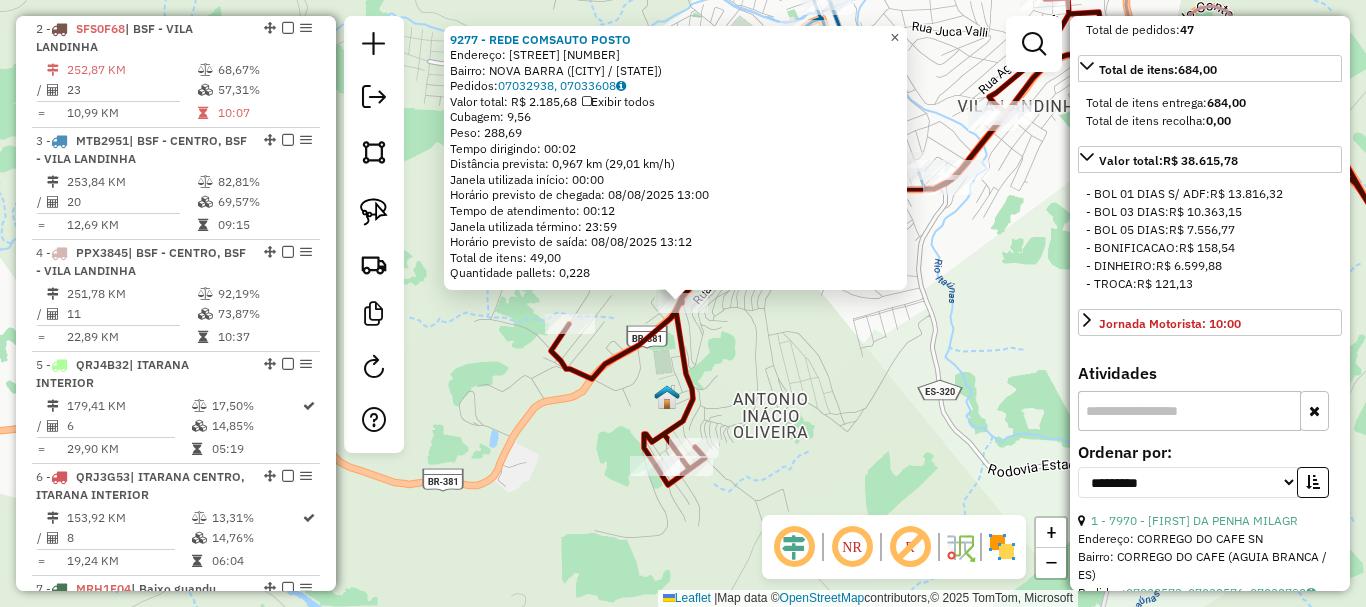 click on "×" 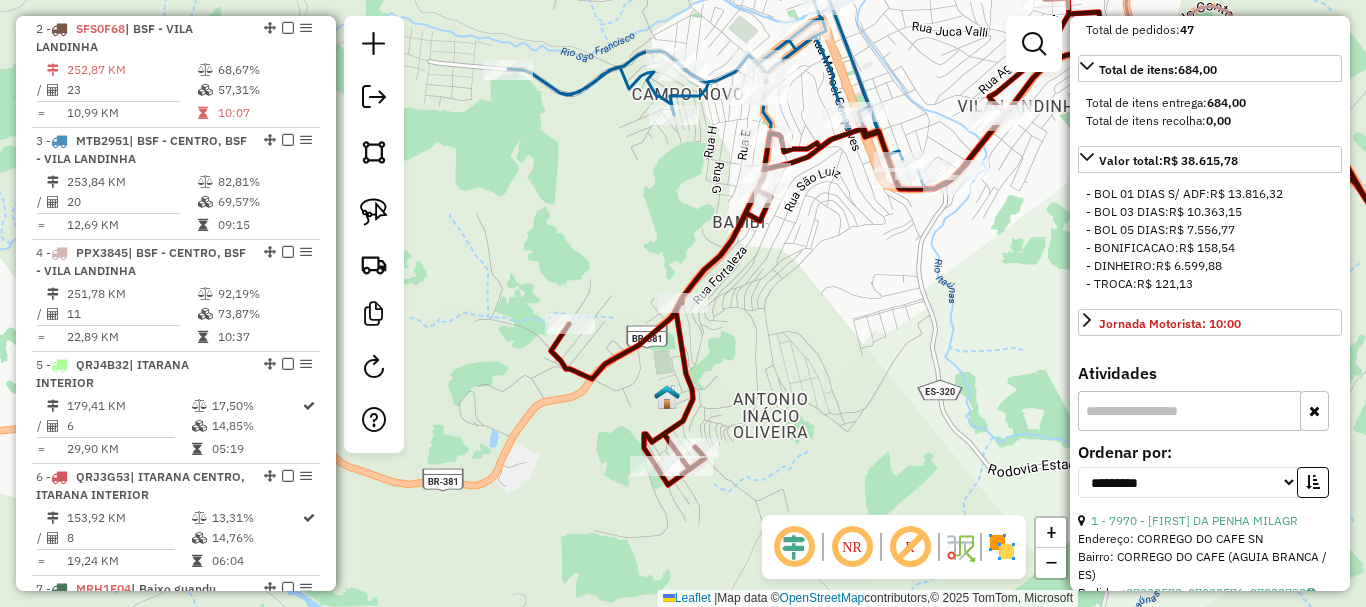 drag, startPoint x: 605, startPoint y: 191, endPoint x: 661, endPoint y: 158, distance: 65 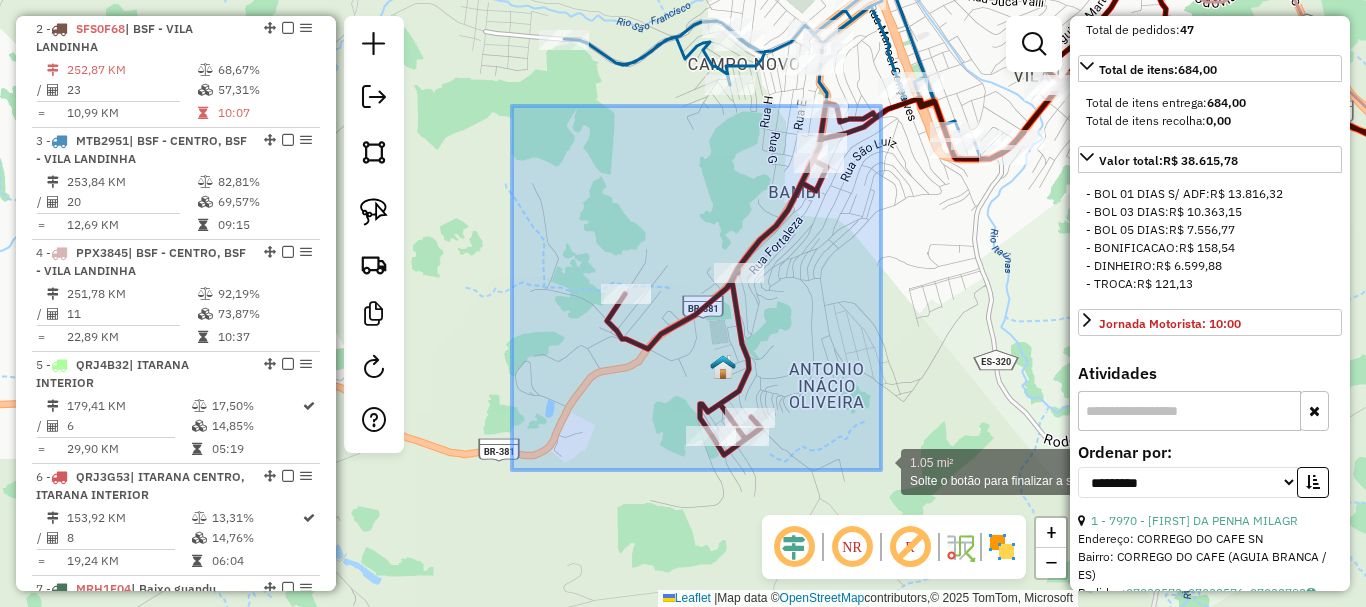 drag, startPoint x: 512, startPoint y: 106, endPoint x: 882, endPoint y: 470, distance: 519.0337 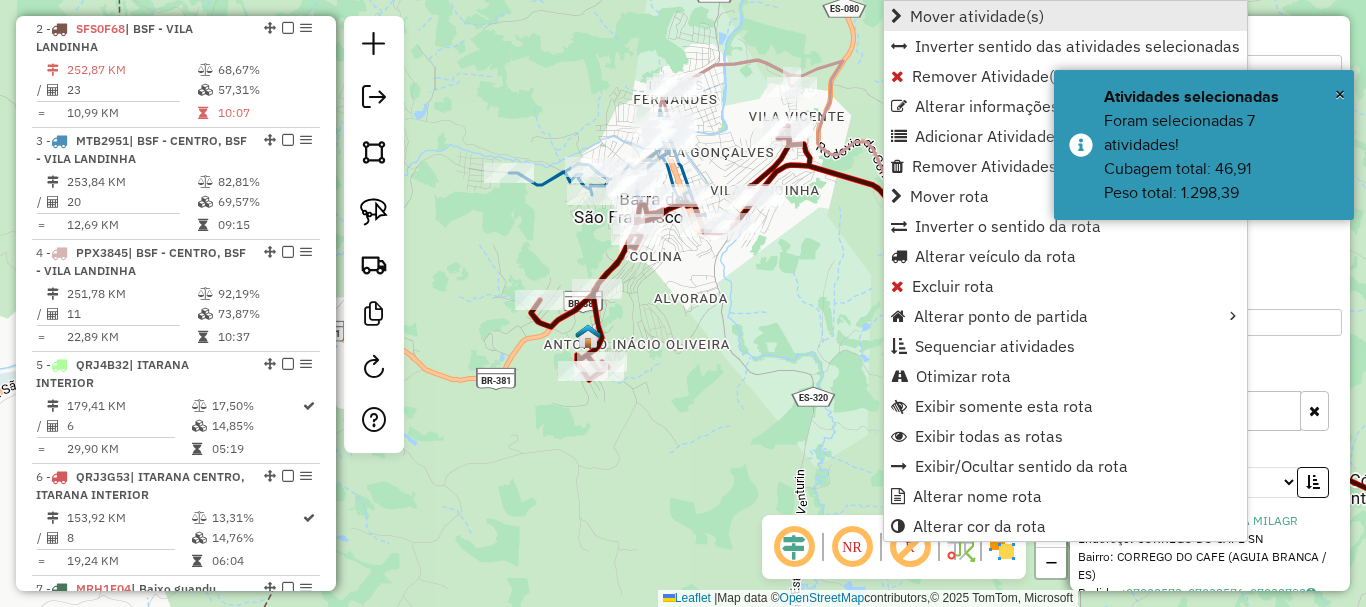 click on "Mover atividade(s)" at bounding box center [977, 16] 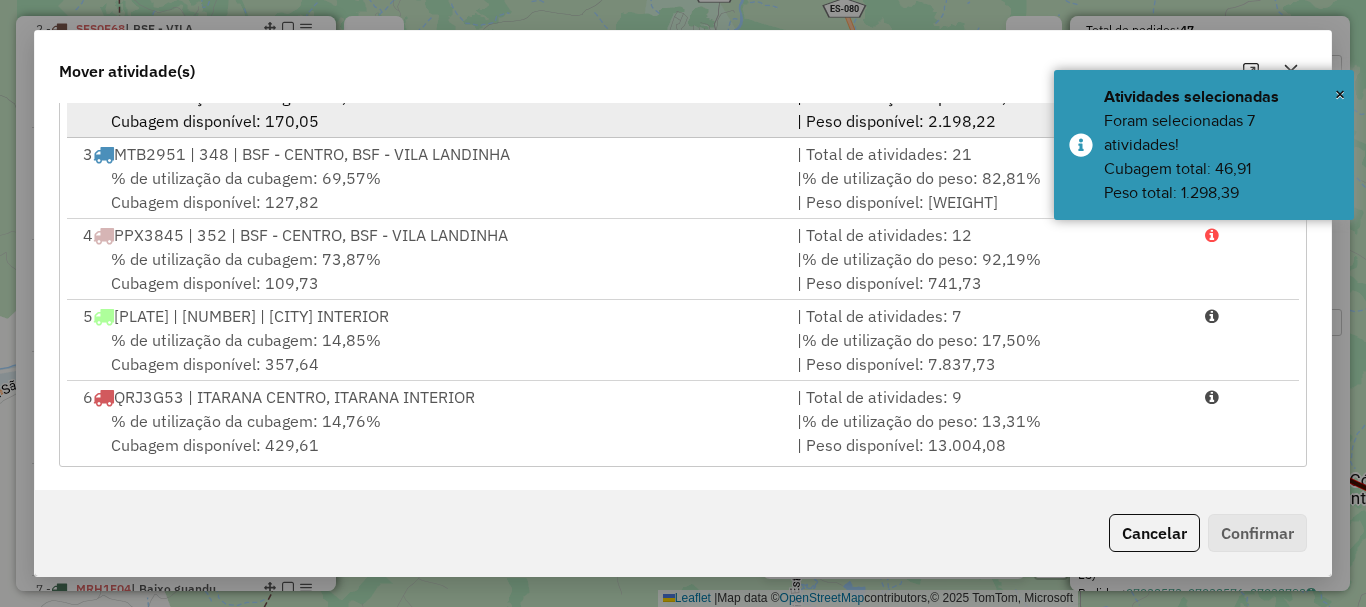 scroll, scrollTop: 397, scrollLeft: 0, axis: vertical 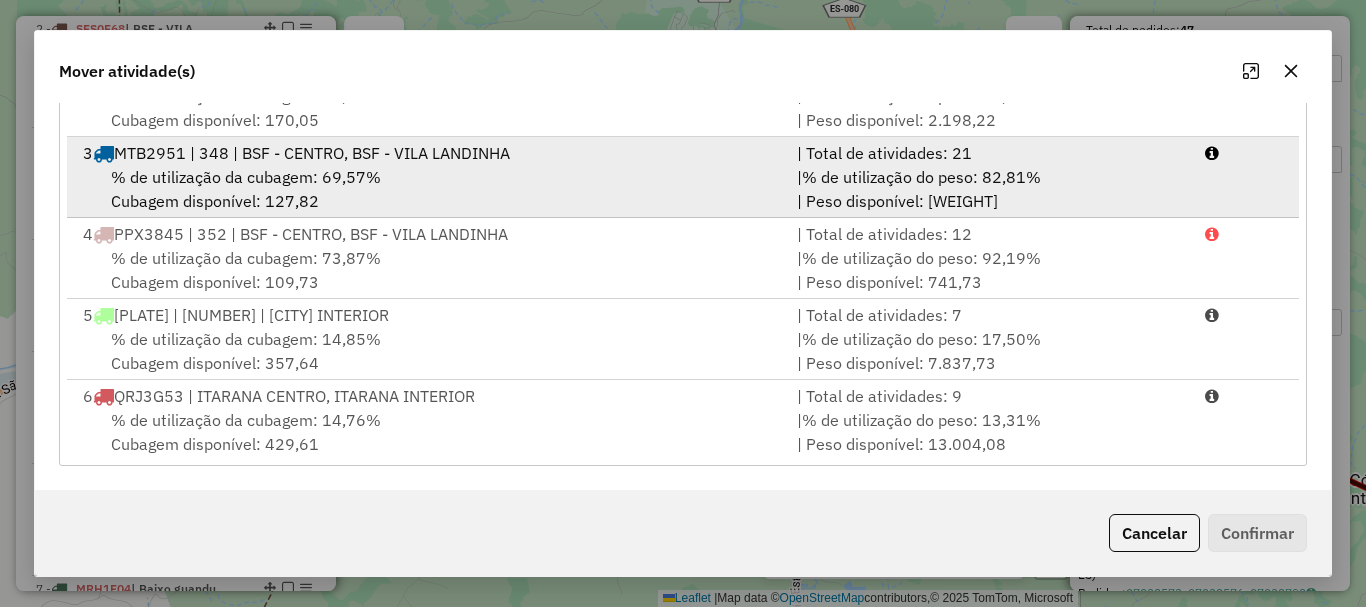 click on "% de utilização da cubagem: 69,57%" at bounding box center [246, 177] 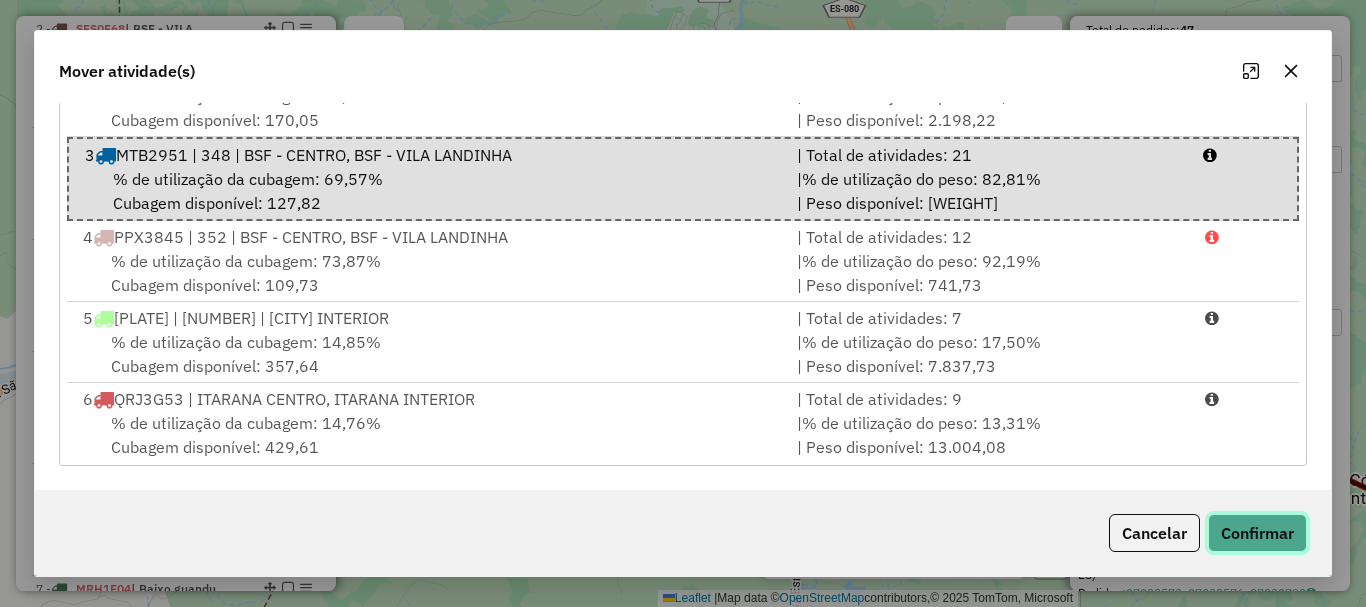 click on "Confirmar" 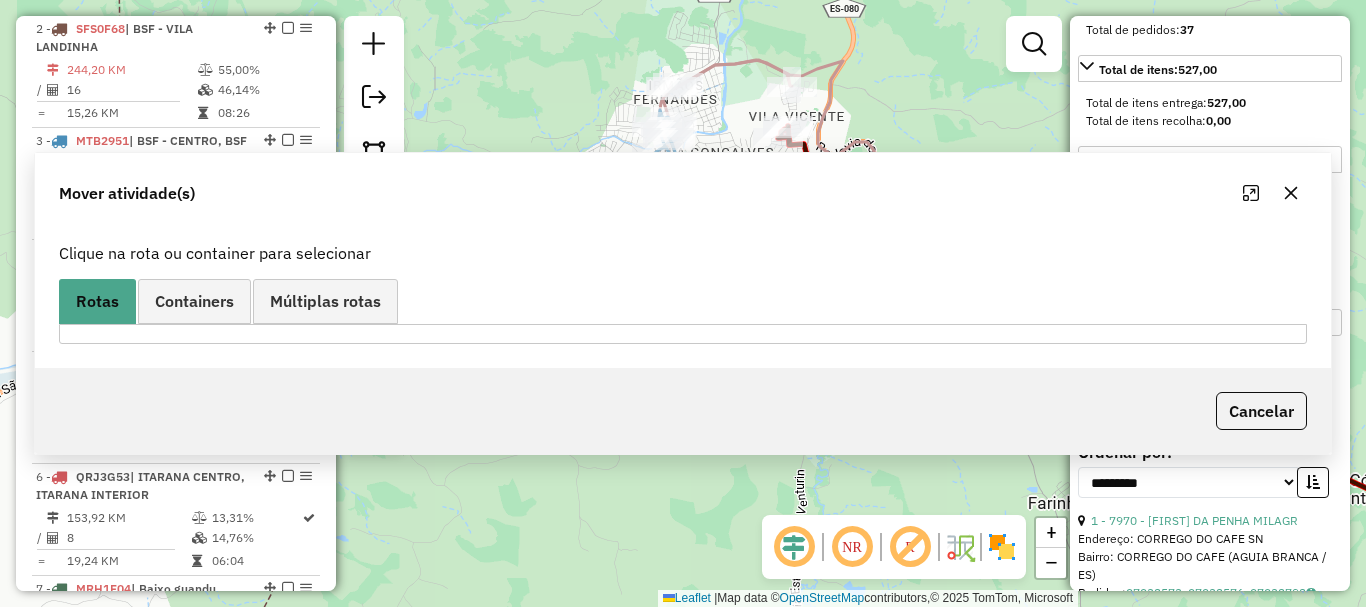 scroll, scrollTop: 0, scrollLeft: 0, axis: both 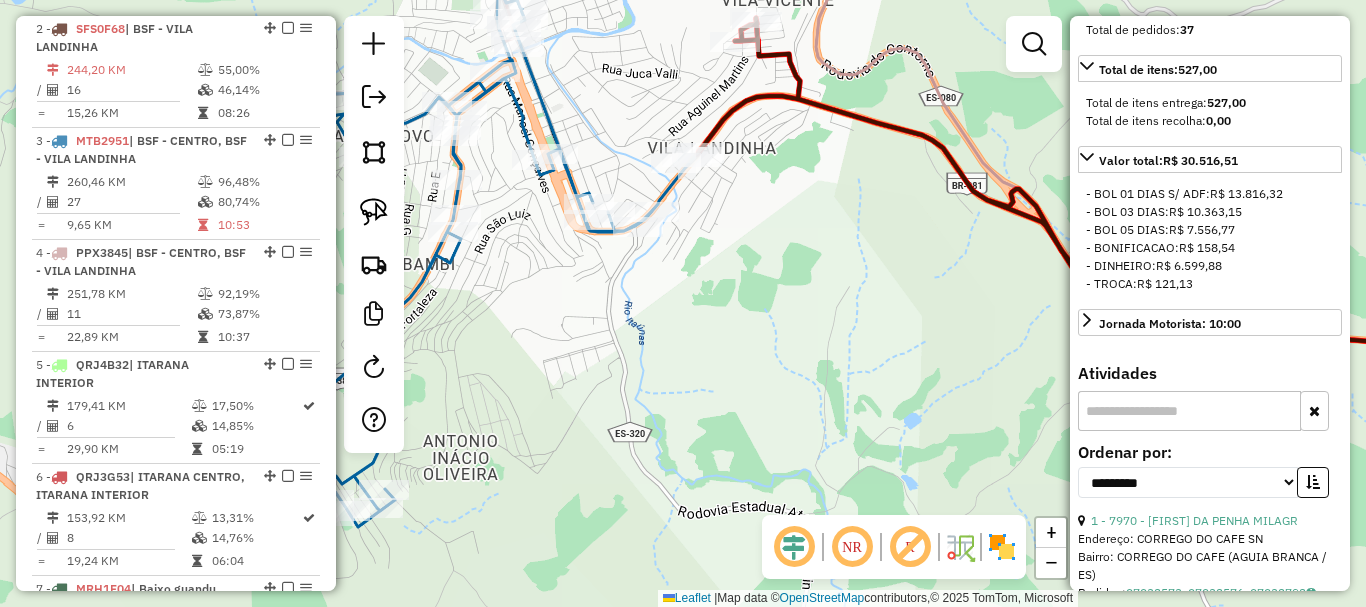 drag, startPoint x: 766, startPoint y: 279, endPoint x: 766, endPoint y: 403, distance: 124 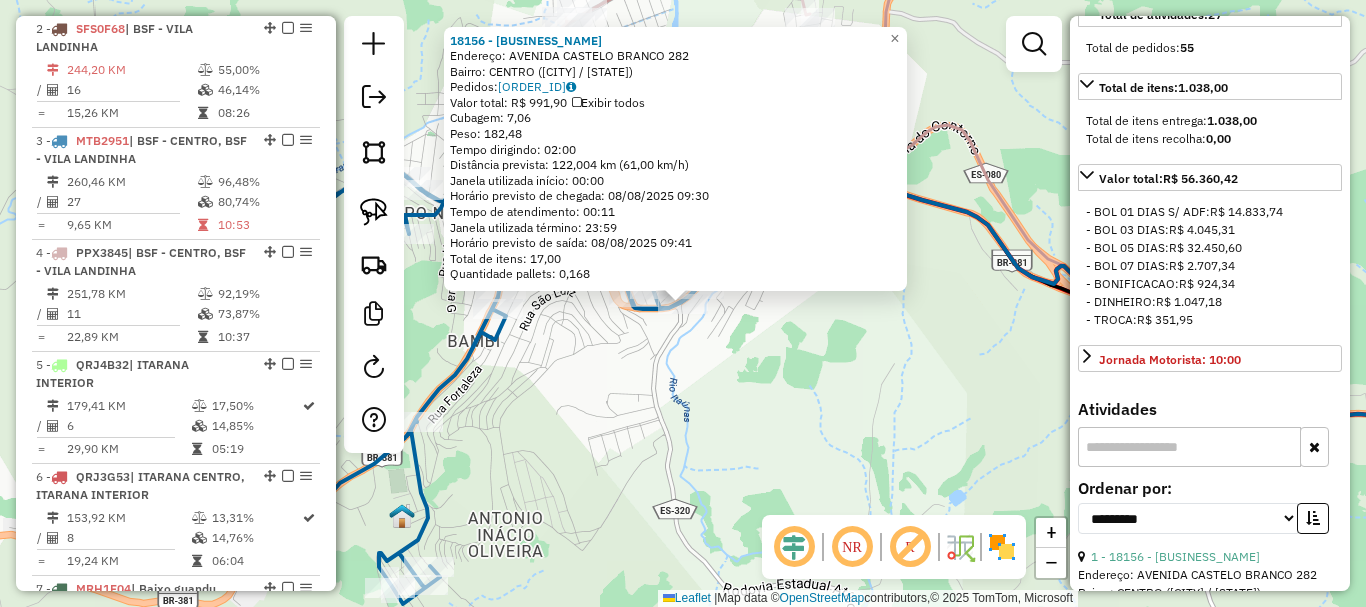 scroll, scrollTop: 600, scrollLeft: 0, axis: vertical 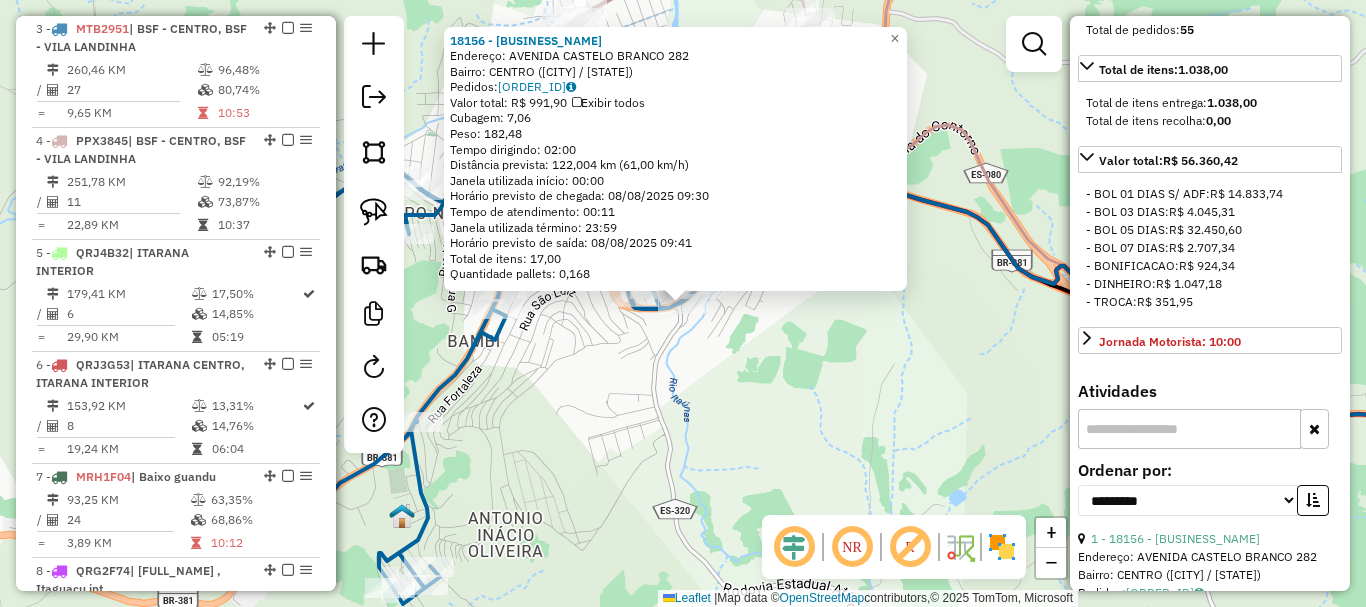 click on "18156 - BAR DIPROMATA  Endereço:  AVENIDA CASTELO BRANCO 282   Bairro: CENTRO (BARRA DE SAO FRANCISCO / ES)   Pedidos:  07033131   Valor total: R$ 991,90   Exibir todos   Cubagem: 7,06  Peso: 182,48  Tempo dirigindo: 02:00   Distância prevista: 122,004 km (61,00 km/h)   Janela utilizada início: 00:00   Horário previsto de chegada: 08/08/2025 09:30   Tempo de atendimento: 00:11   Janela utilizada término: 23:59   Horário previsto de saída: 08/08/2025 09:41   Total de itens: 17,00   Quantidade pallets: 0,168  × Janela de atendimento Grade de atendimento Capacidade Transportadoras Veículos Cliente Pedidos  Rotas Selecione os dias de semana para filtrar as janelas de atendimento  Seg   Ter   Qua   Qui   Sex   Sáb   Dom  Informe o período da janela de atendimento: De: Até:  Filtrar exatamente a janela do cliente  Considerar janela de atendimento padrão  Selecione os dias de semana para filtrar as grades de atendimento  Seg   Ter   Qua   Qui   Sex   Sáb   Dom   Peso mínimo:   Peso máximo:   De:  De:" 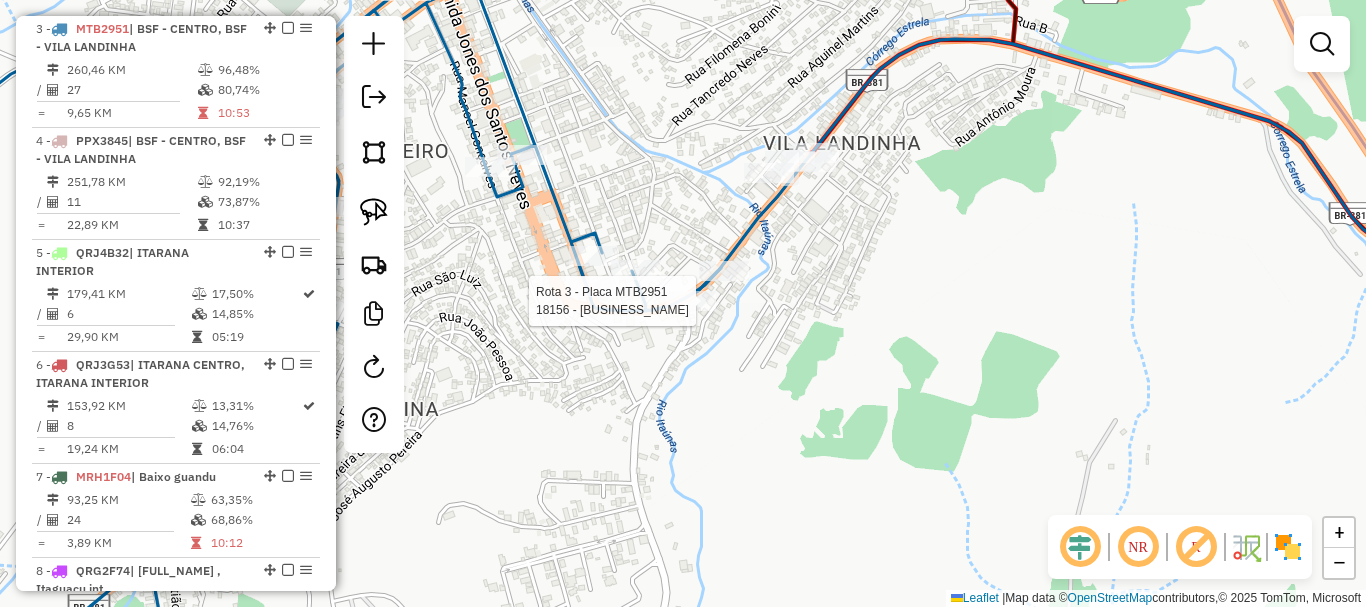 select on "**********" 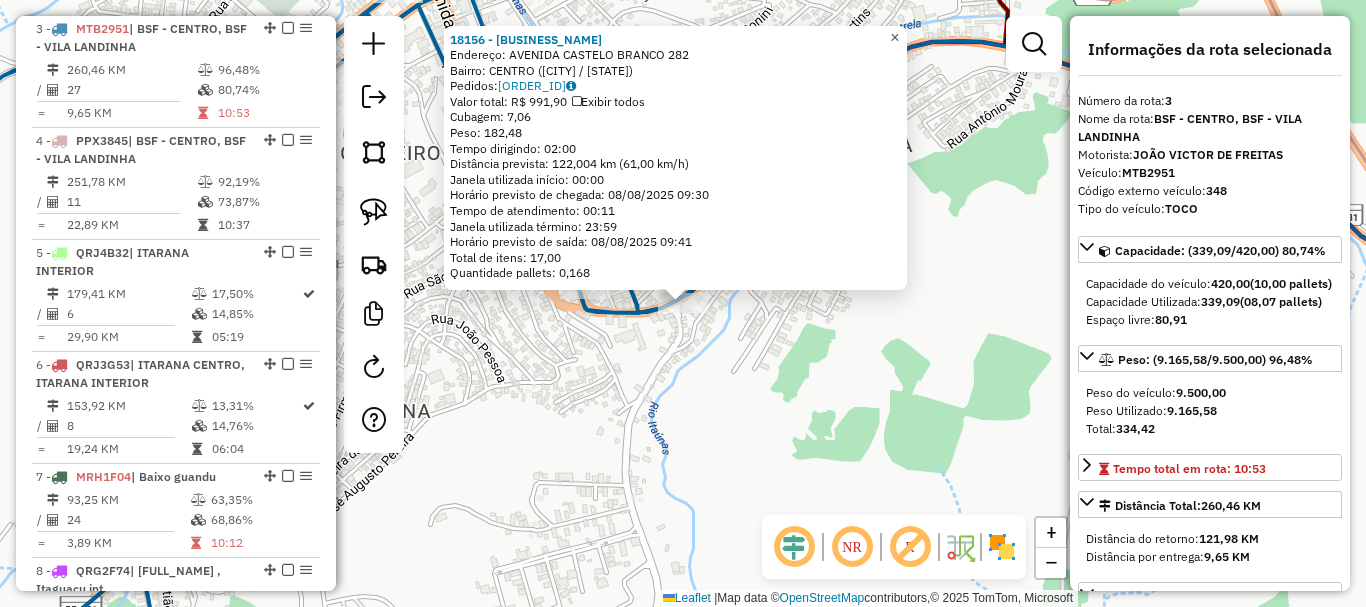 click on "×" 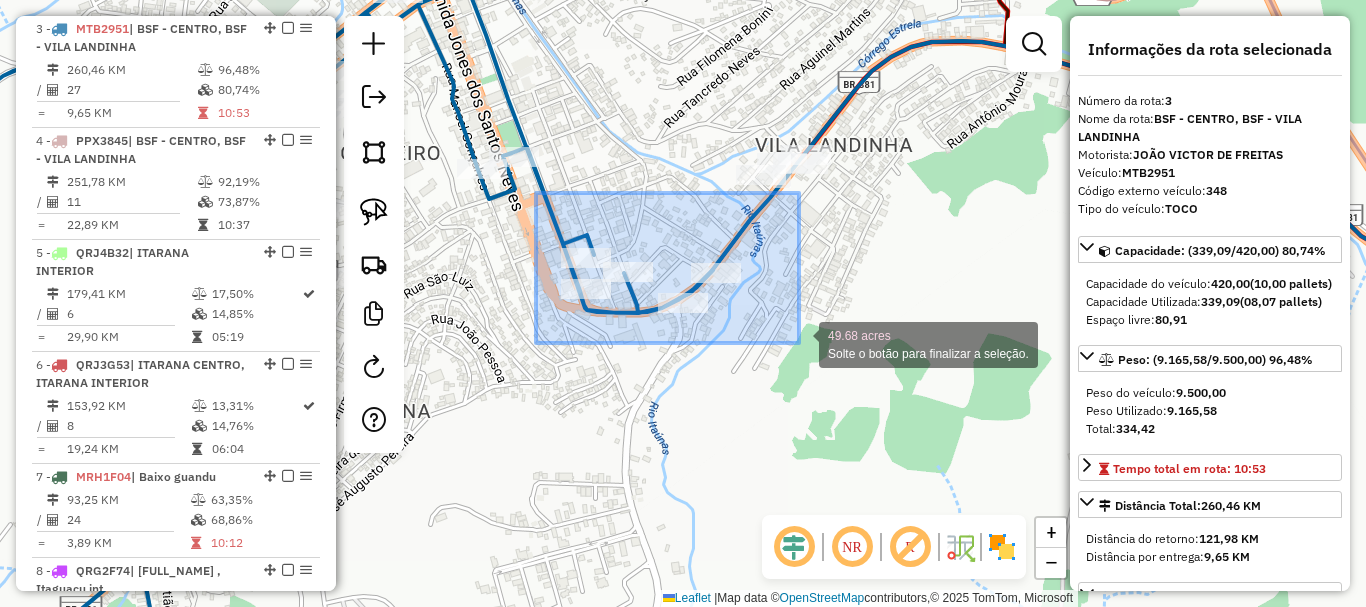 drag, startPoint x: 536, startPoint y: 203, endPoint x: 799, endPoint y: 343, distance: 297.94128 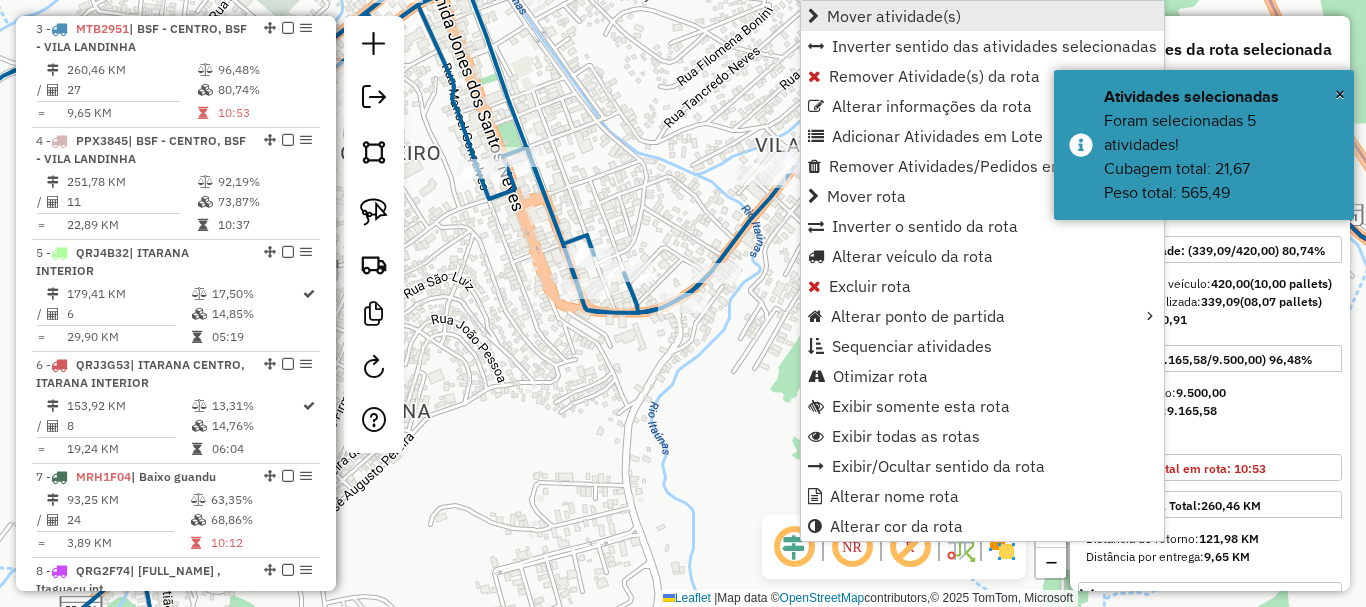 click on "Mover atividade(s)" at bounding box center (894, 16) 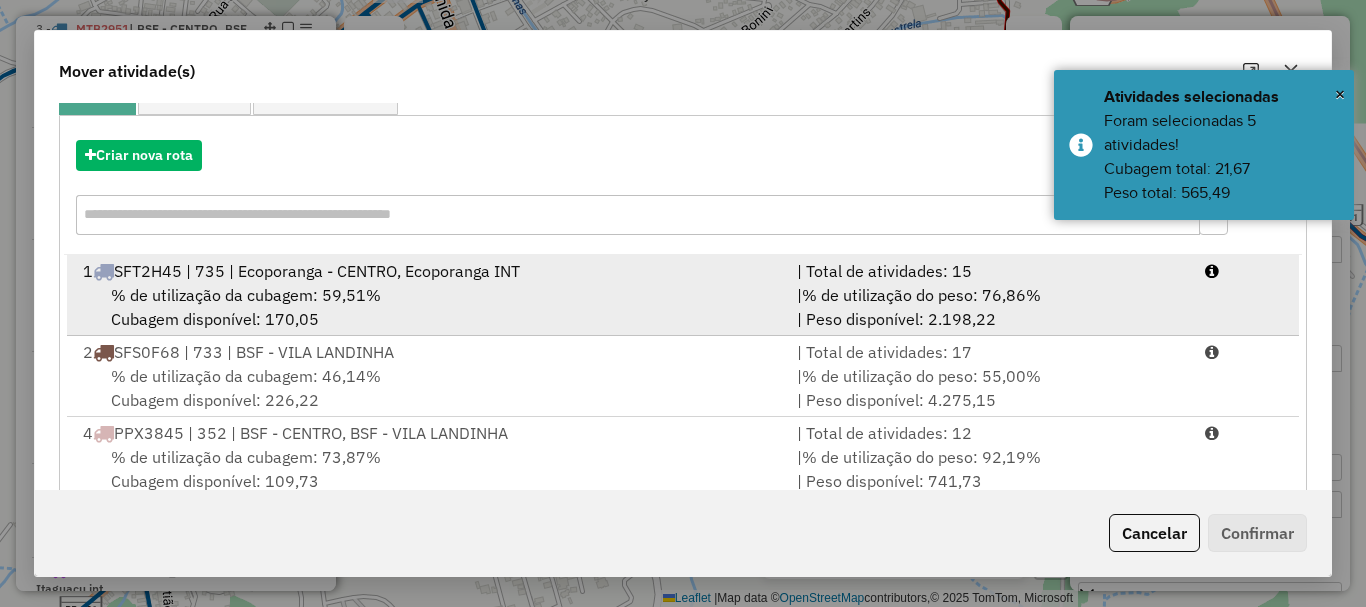 scroll, scrollTop: 200, scrollLeft: 0, axis: vertical 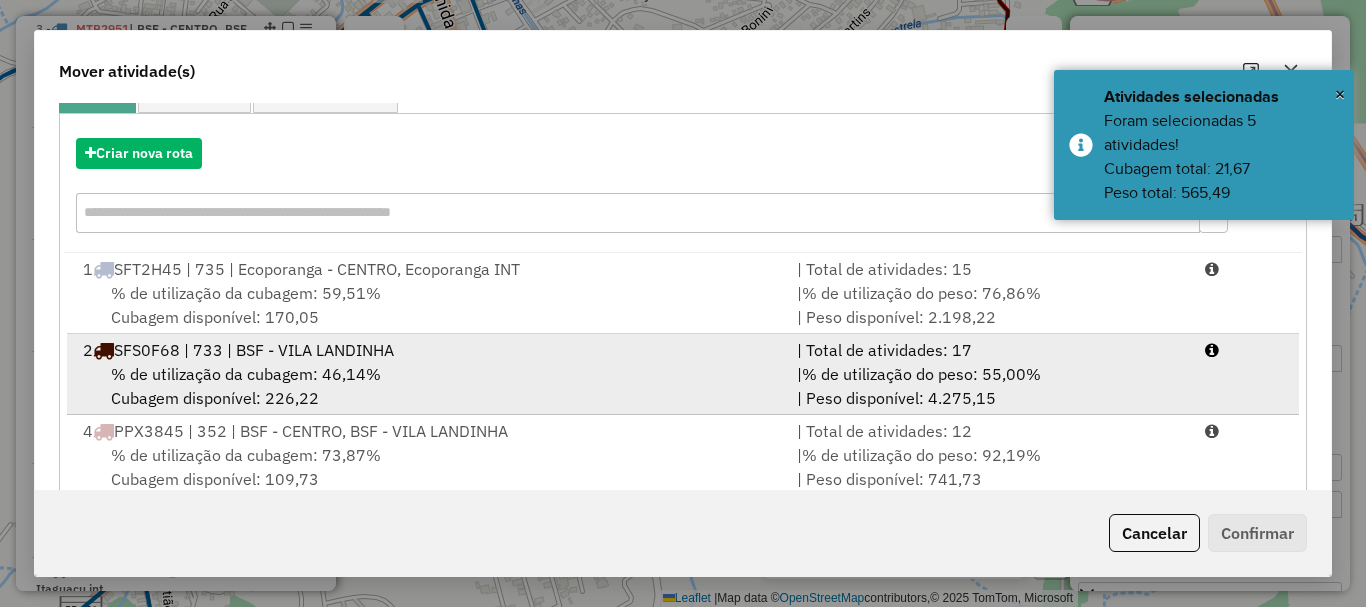 click on "SFS0F68 | 733 | BSF - VILA LANDINHA" at bounding box center (254, 350) 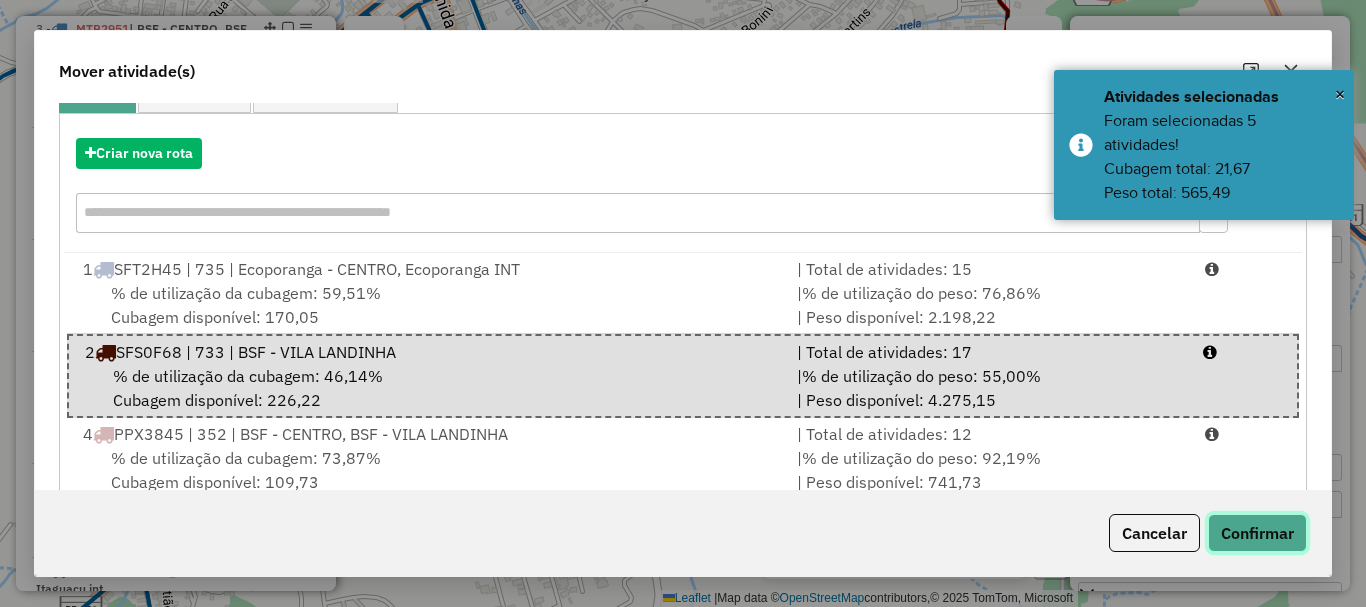 click on "Confirmar" 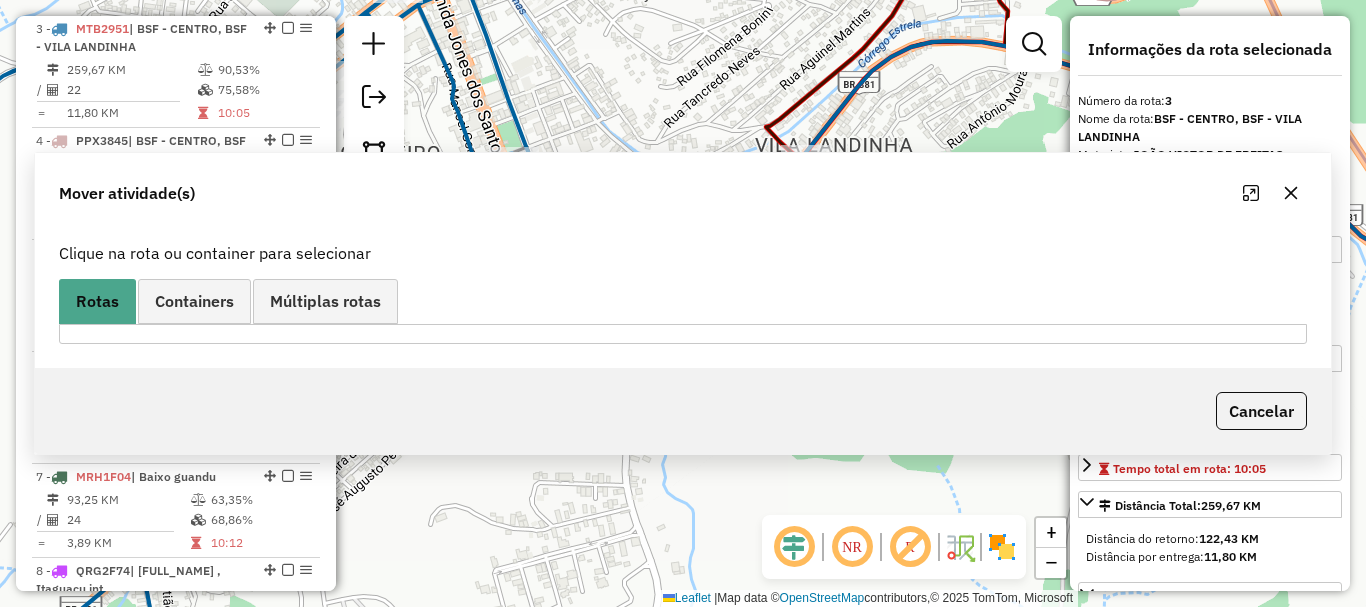 scroll, scrollTop: 0, scrollLeft: 0, axis: both 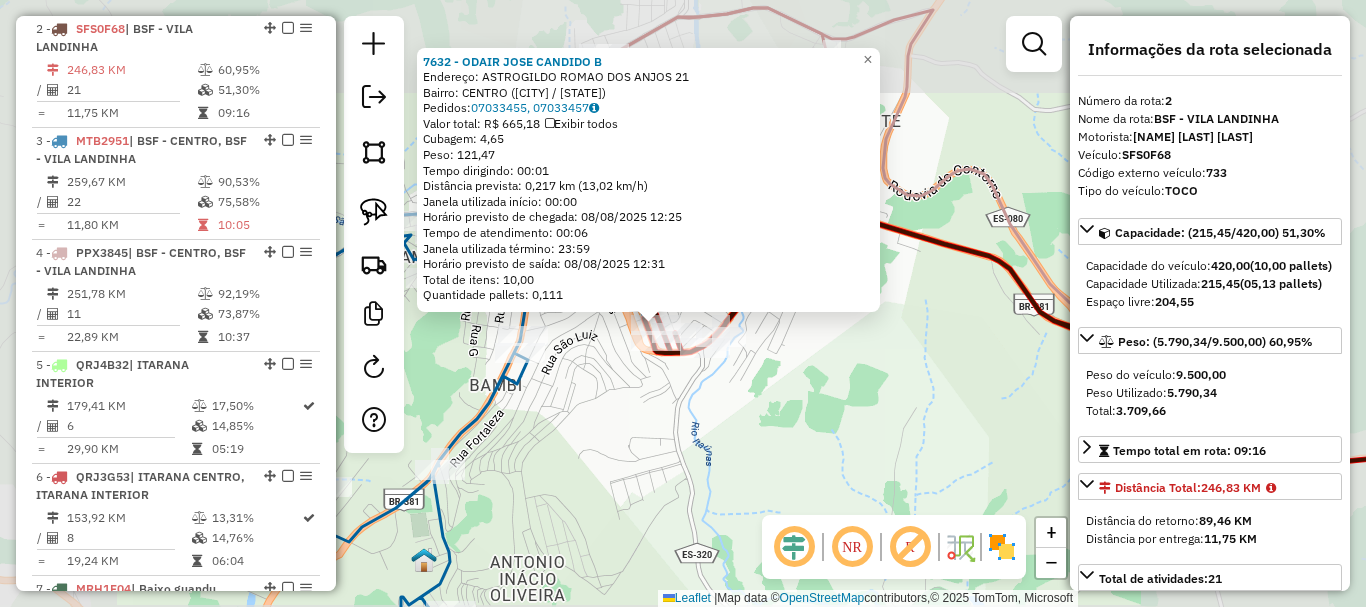 click on "7632 - ODAIR JOSE CANDIDO B  Endereço:  ASTROGILDO ROMAO DOS ANJOS 21   Bairro: CENTRO (BARRA DE SAO FRANCISCO / ES)   Pedidos:  07033455, 07033457   Valor total: R$ 665,18   Exibir todos   Cubagem: 4,65  Peso: 121,47  Tempo dirigindo: 00:01   Distância prevista: 0,217 km (13,02 km/h)   Janela utilizada início: 00:00   Horário previsto de chegada: 08/08/2025 12:25   Tempo de atendimento: 00:06   Janela utilizada término: 23:59   Horário previsto de saída: 08/08/2025 12:31   Total de itens: 10,00   Quantidade pallets: 0,111  × Janela de atendimento Grade de atendimento Capacidade Transportadoras Veículos Cliente Pedidos  Rotas Selecione os dias de semana para filtrar as janelas de atendimento  Seg   Ter   Qua   Qui   Sex   Sáb   Dom  Informe o período da janela de atendimento: De: Até:  Filtrar exatamente a janela do cliente  Considerar janela de atendimento padrão  Selecione os dias de semana para filtrar as grades de atendimento  Seg   Ter   Qua   Qui   Sex   Sáb   Dom   Peso mínimo:   De:  +" 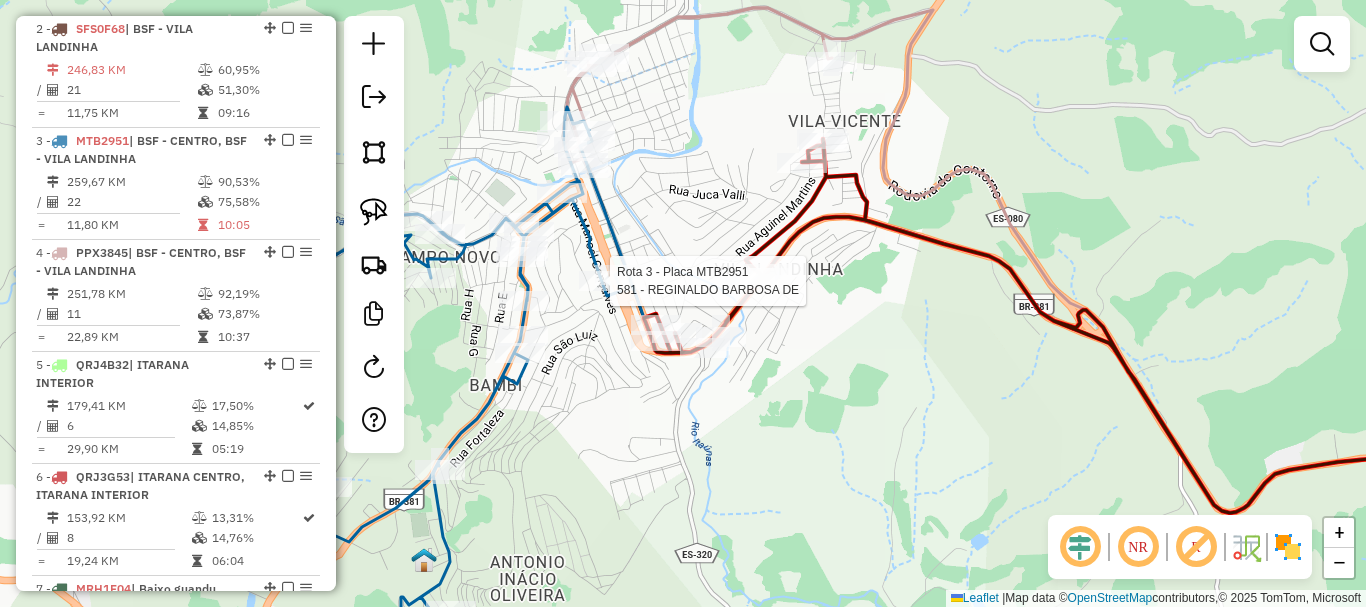 select on "**********" 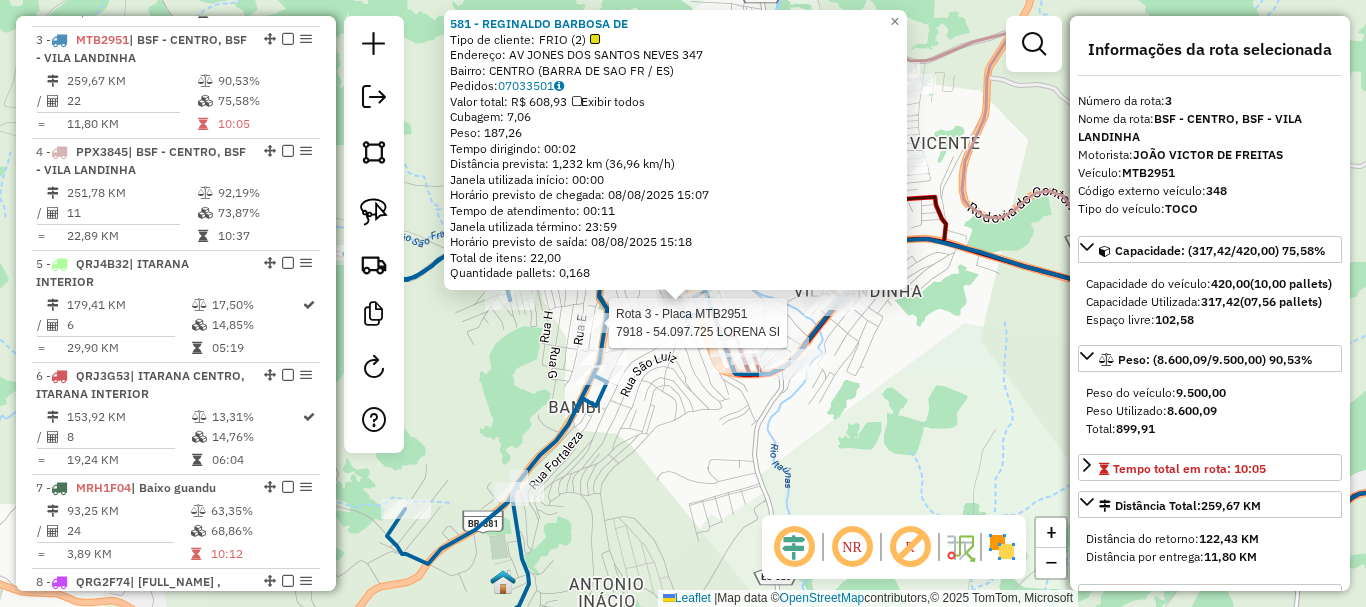 scroll, scrollTop: 1023, scrollLeft: 0, axis: vertical 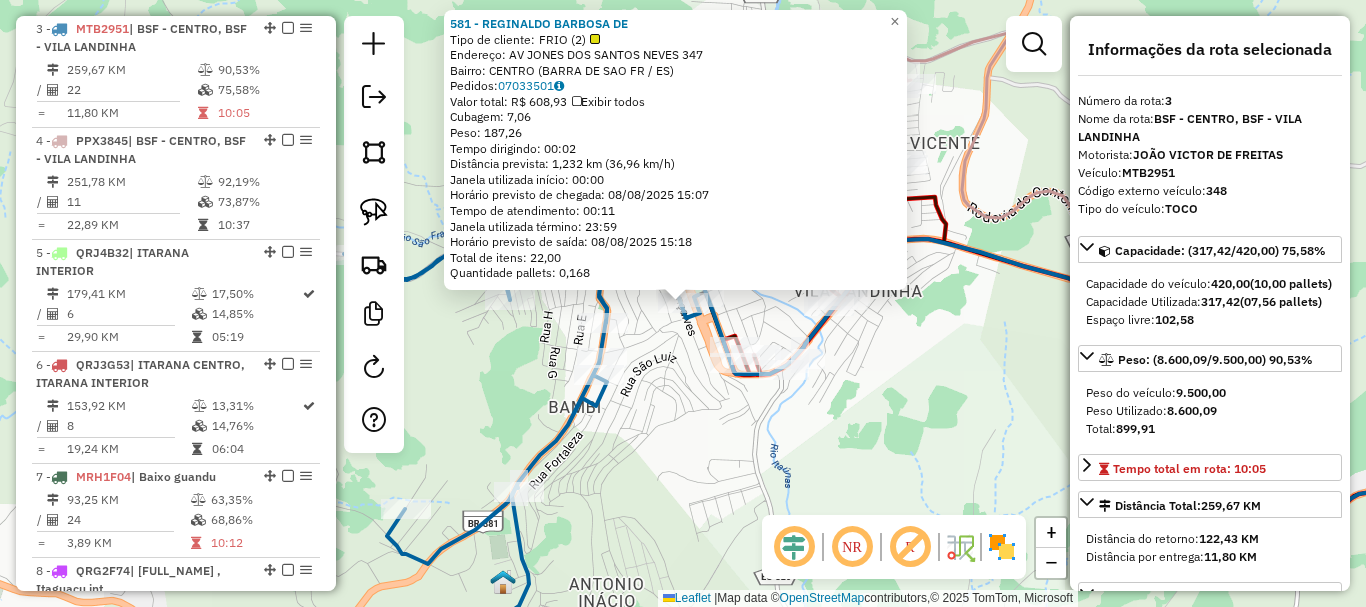 click on "Rota 3 - Placa MTB2951  18833 - CASA SCHIMIDT 581 - REGINALDO BARBOSA DE  Tipo de cliente:   FRIO (2)   Endereço: AV  JONES DOS SANTOS NEVES        347   Bairro: CENTRO (BARRA DE SAO FR / ES)   Pedidos:  07033501   Valor total: R$ 608,93   Exibir todos   Cubagem: 7,06  Peso: 187,26  Tempo dirigindo: 00:02   Distância prevista: 1,232 km (36,96 km/h)   Janela utilizada início: 00:00   Horário previsto de chegada: 08/08/2025 15:07   Tempo de atendimento: 00:11   Janela utilizada término: 23:59   Horário previsto de saída: 08/08/2025 15:18   Total de itens: 22,00   Quantidade pallets: 0,168  × Janela de atendimento Grade de atendimento Capacidade Transportadoras Veículos Cliente Pedidos  Rotas Selecione os dias de semana para filtrar as janelas de atendimento  Seg   Ter   Qua   Qui   Sex   Sáb   Dom  Informe o período da janela de atendimento: De: Até:  Filtrar exatamente a janela do cliente  Considerar janela de atendimento padrão  Selecione os dias de semana para filtrar as grades de atendimento +" 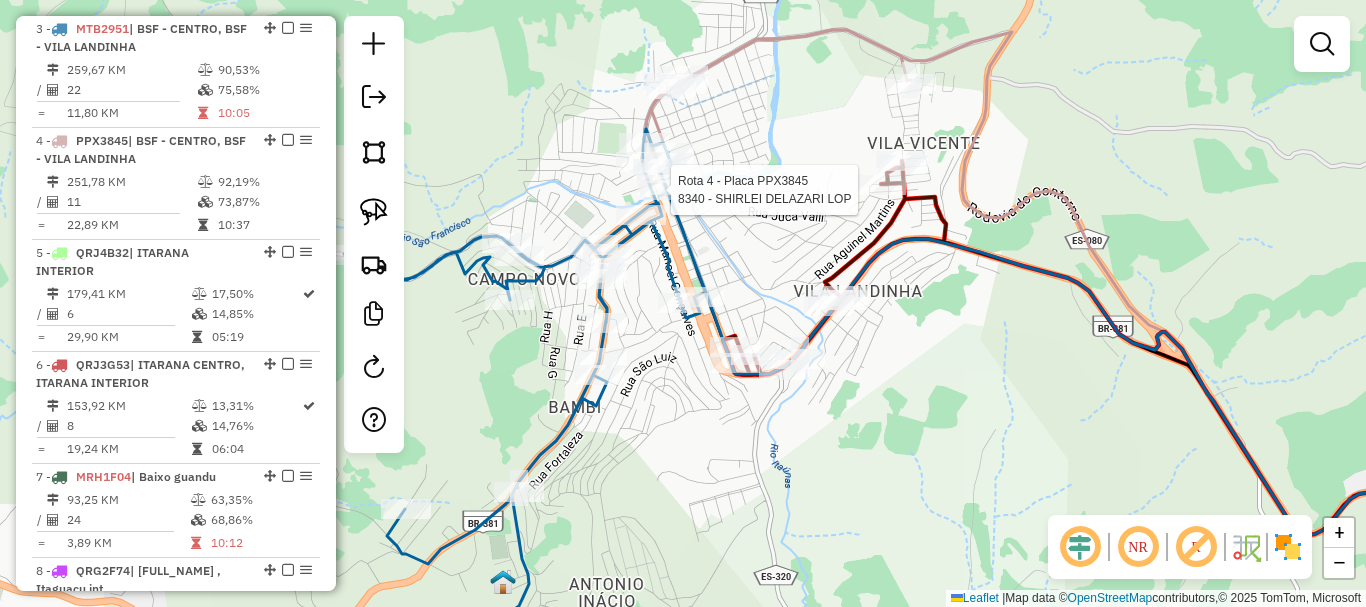 select on "**********" 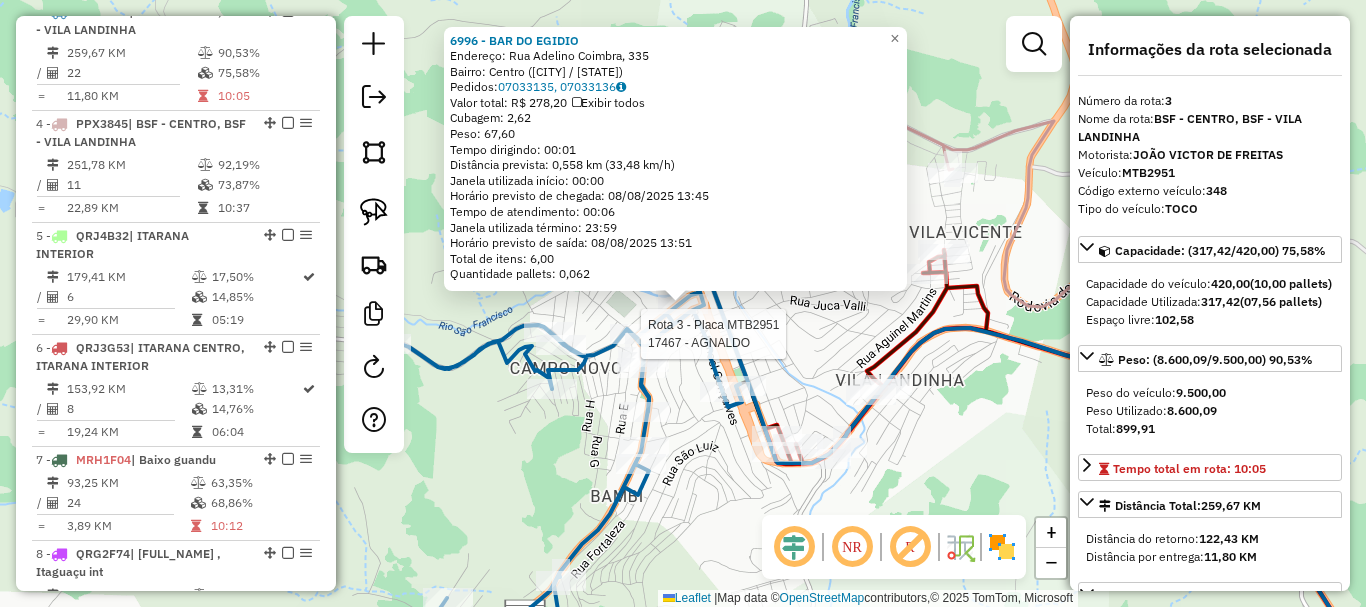 scroll, scrollTop: 1023, scrollLeft: 0, axis: vertical 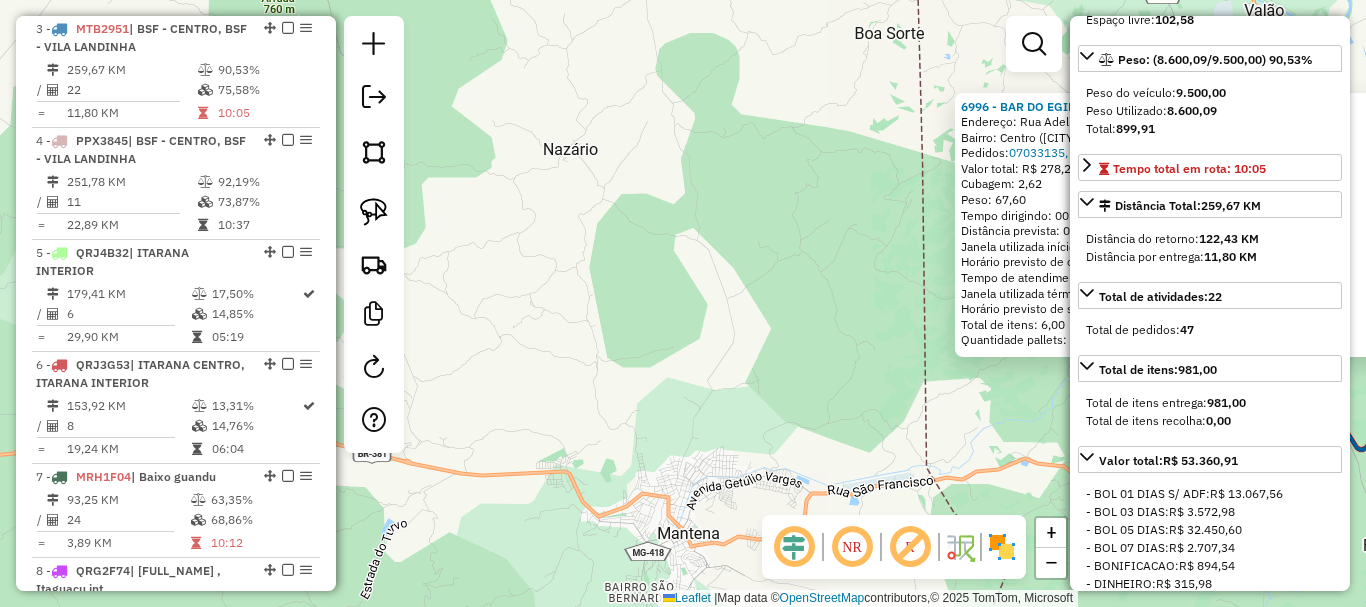 drag, startPoint x: 874, startPoint y: 424, endPoint x: 626, endPoint y: 379, distance: 252.04959 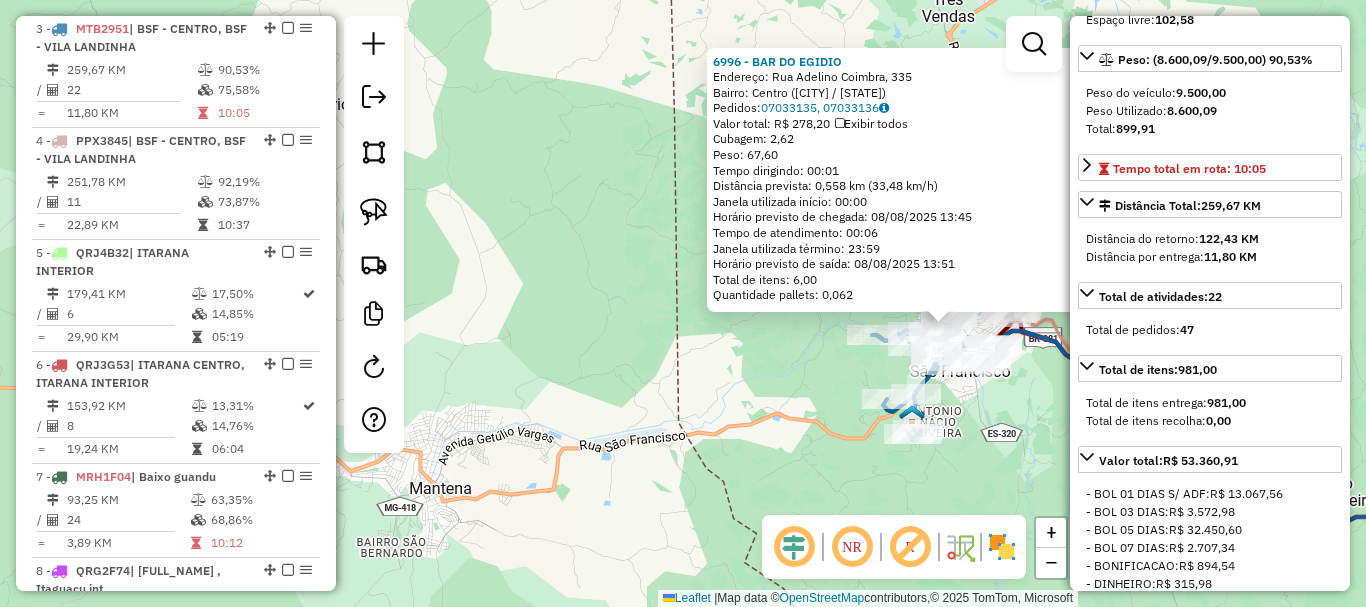 click on "6996 - BAR DO EGIDIO  Endereço: Rua Adelino Coimbra, 335   Bairro: Centro (Barra de São Francisco / ES)   Pedidos:  07033135, 07033136   Valor total: R$ 278,20   Exibir todos   Cubagem: 2,62  Peso: 67,60  Tempo dirigindo: 00:01   Distância prevista: 0,558 km (33,48 km/h)   Janela utilizada início: 00:00   Horário previsto de chegada: 08/08/2025 13:45   Tempo de atendimento: 00:06   Janela utilizada término: 23:59   Horário previsto de saída: 08/08/2025 13:51   Total de itens: 6,00   Quantidade pallets: 0,062  × Janela de atendimento Grade de atendimento Capacidade Transportadoras Veículos Cliente Pedidos  Rotas Selecione os dias de semana para filtrar as janelas de atendimento  Seg   Ter   Qua   Qui   Sex   Sáb   Dom  Informe o período da janela de atendimento: De: Até:  Filtrar exatamente a janela do cliente  Considerar janela de atendimento padrão  Selecione os dias de semana para filtrar as grades de atendimento  Seg   Ter   Qua   Qui   Sex   Sáb   Dom   Peso mínimo:   Peso máximo:   De:" 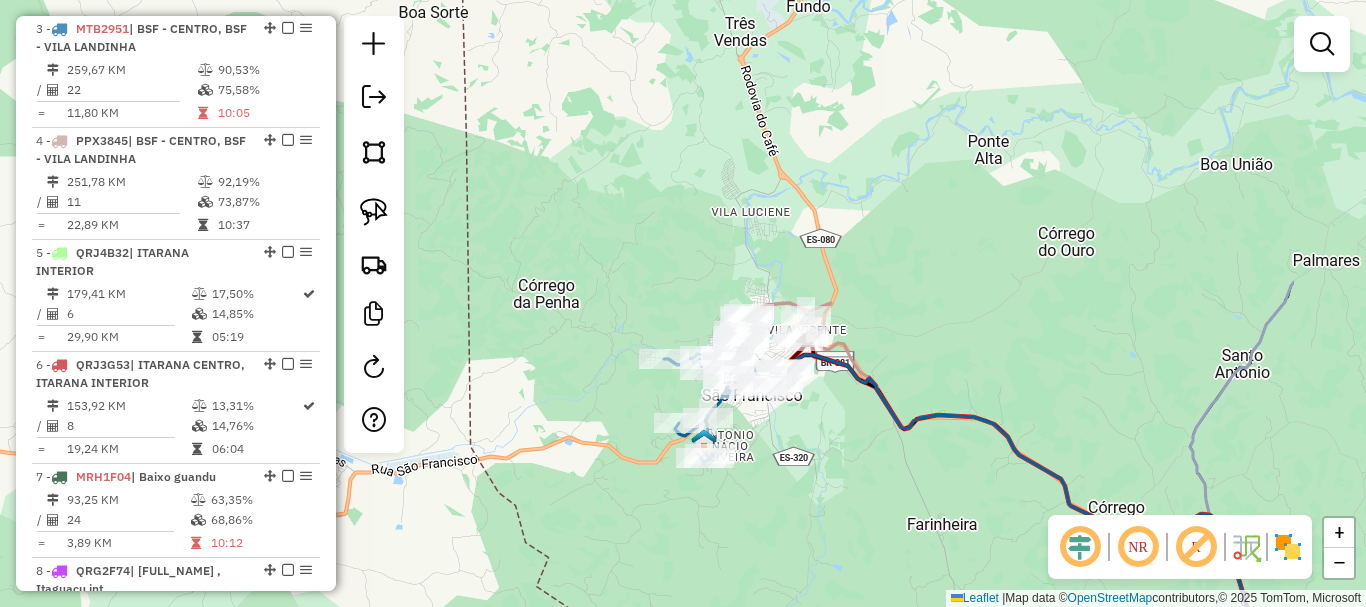 drag, startPoint x: 773, startPoint y: 344, endPoint x: 565, endPoint y: 368, distance: 209.38004 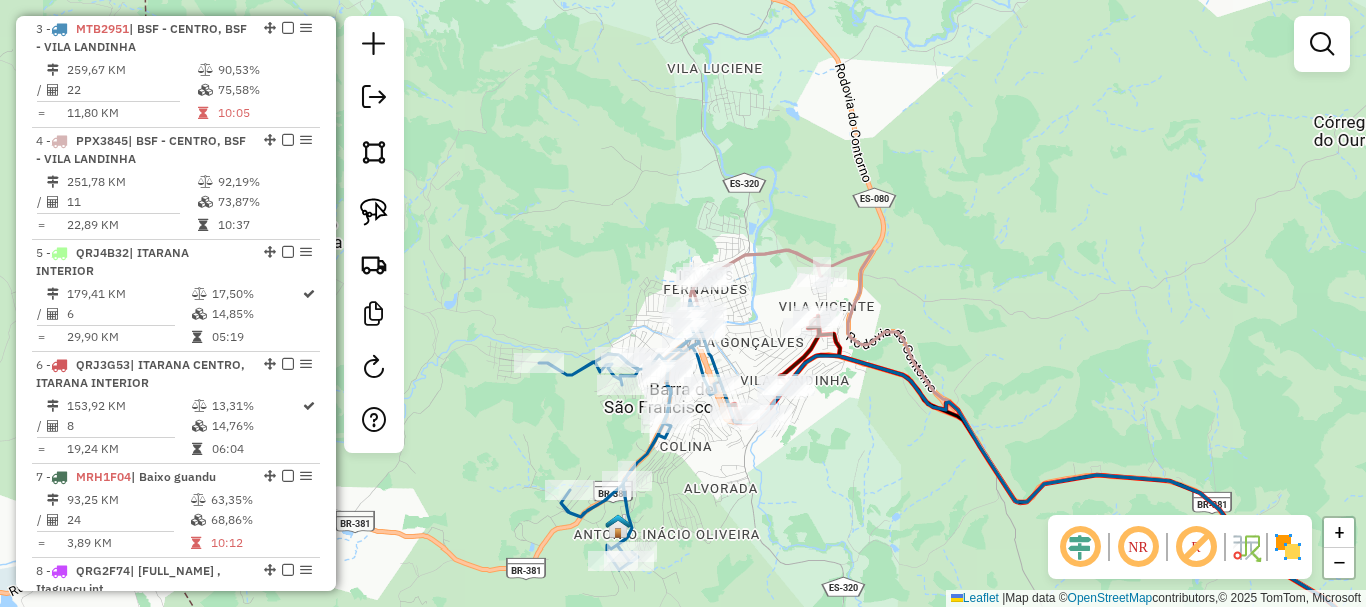drag, startPoint x: 809, startPoint y: 320, endPoint x: 744, endPoint y: 295, distance: 69.641945 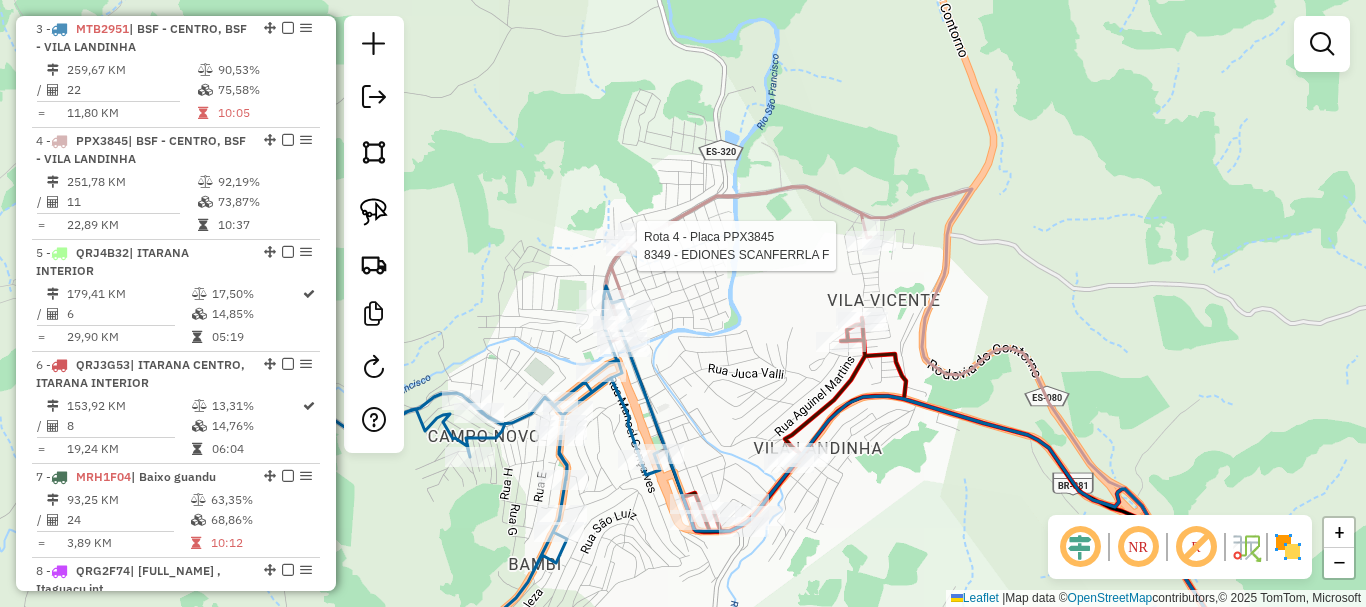 select on "**********" 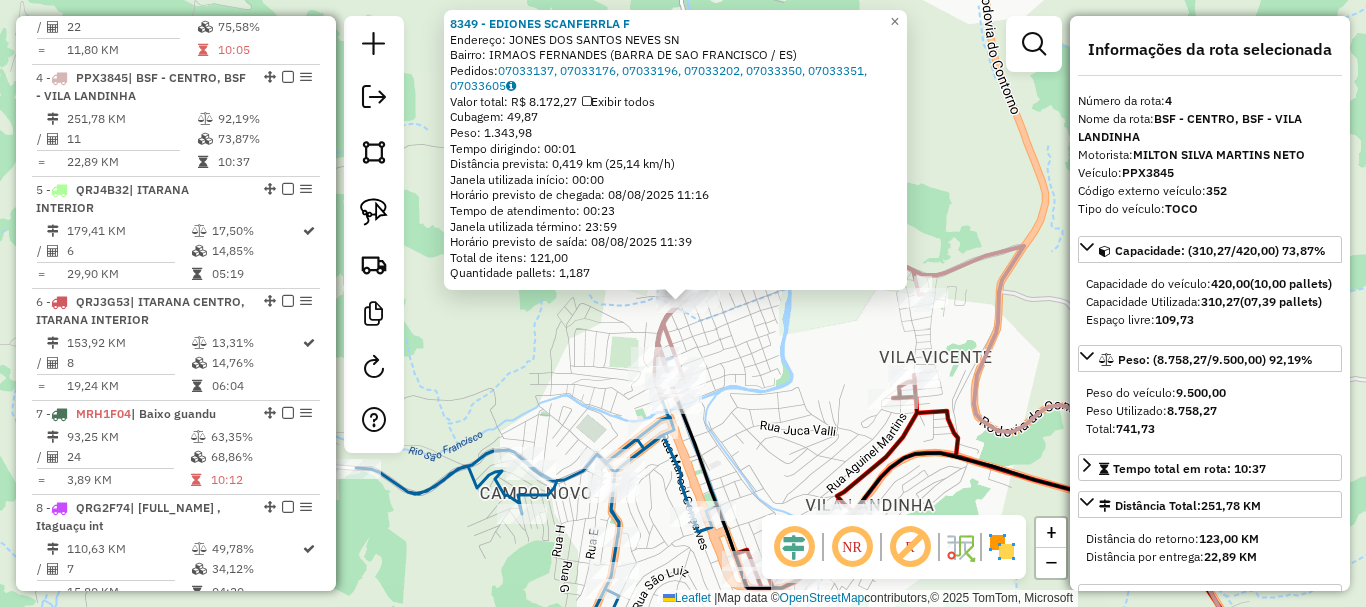 scroll, scrollTop: 1135, scrollLeft: 0, axis: vertical 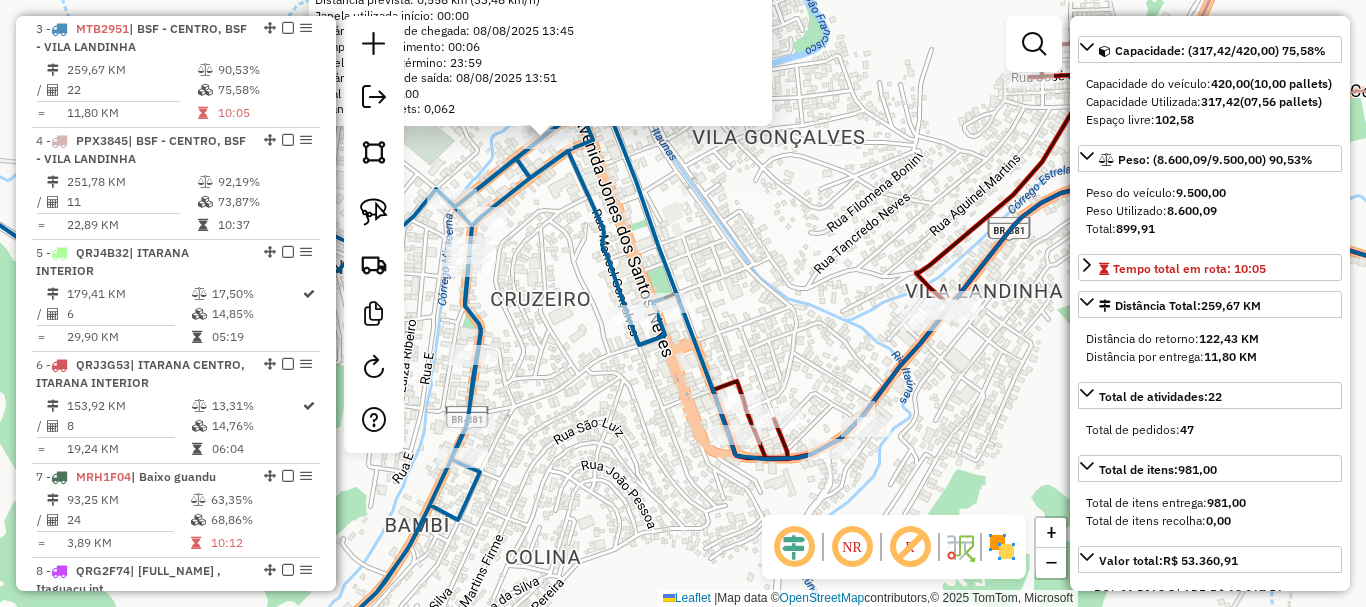 click on "6996 - BAR DO EGIDIO  Endereço: Rua Adelino Coimbra, 335   Bairro: Centro (Barra de São Francisco / ES)   Pedidos:  07033135, 07033136   Valor total: R$ 278,20   Exibir todos   Cubagem: 2,62  Peso: 67,60  Tempo dirigindo: 00:01   Distância prevista: 0,558 km (33,48 km/h)   Janela utilizada início: 00:00   Horário previsto de chegada: 08/08/2025 13:45   Tempo de atendimento: 00:06   Janela utilizada término: 23:59   Horário previsto de saída: 08/08/2025 13:51   Total de itens: 6,00   Quantidade pallets: 0,062  × Janela de atendimento Grade de atendimento Capacidade Transportadoras Veículos Cliente Pedidos  Rotas Selecione os dias de semana para filtrar as janelas de atendimento  Seg   Ter   Qua   Qui   Sex   Sáb   Dom  Informe o período da janela de atendimento: De: Até:  Filtrar exatamente a janela do cliente  Considerar janela de atendimento padrão  Selecione os dias de semana para filtrar as grades de atendimento  Seg   Ter   Qua   Qui   Sex   Sáb   Dom   Peso mínimo:   Peso máximo:   De:" 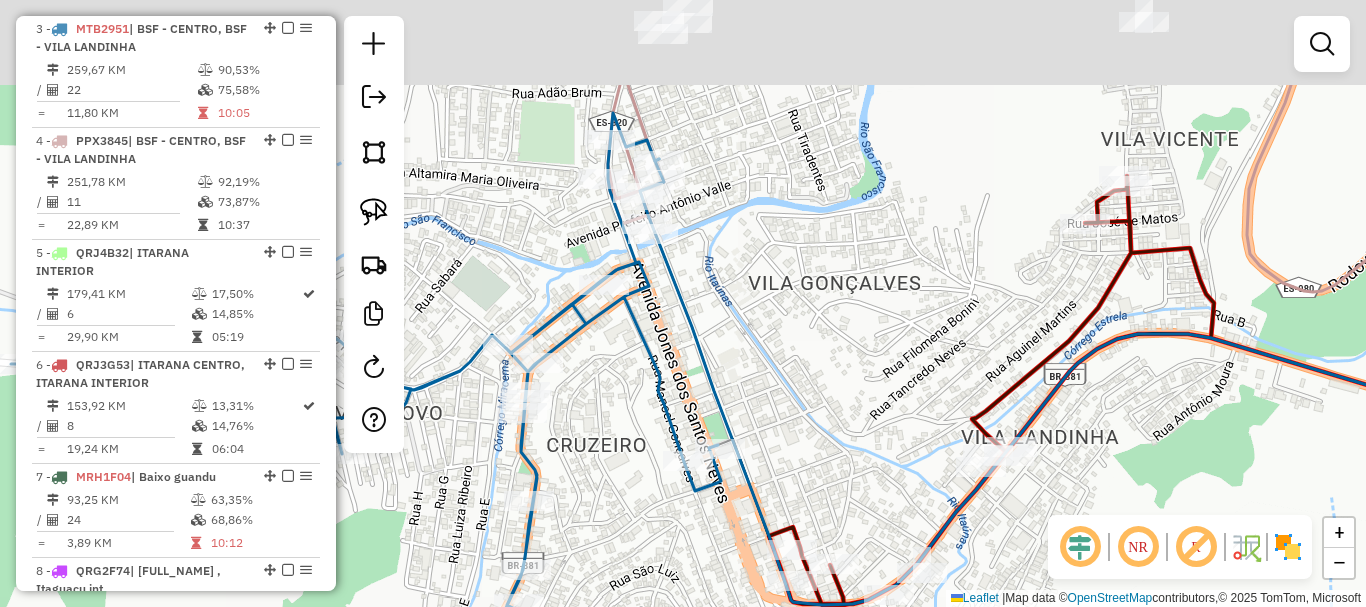 drag, startPoint x: 743, startPoint y: 259, endPoint x: 799, endPoint y: 408, distance: 159.17601 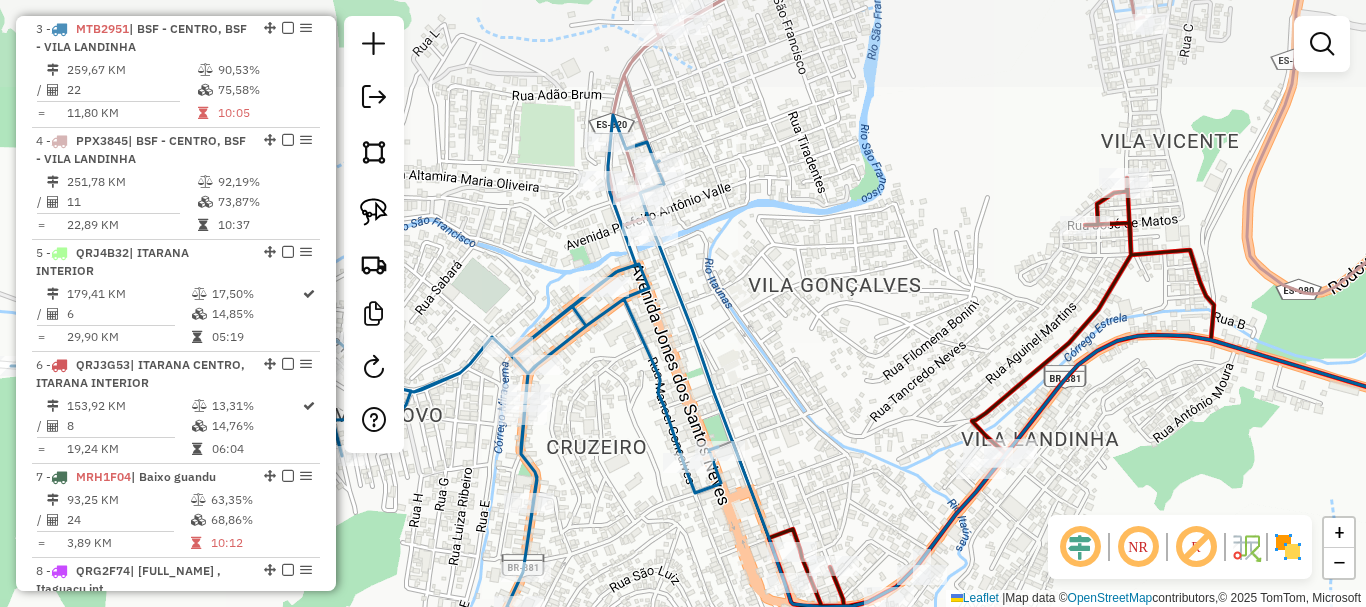 drag, startPoint x: 720, startPoint y: 249, endPoint x: 756, endPoint y: 354, distance: 111 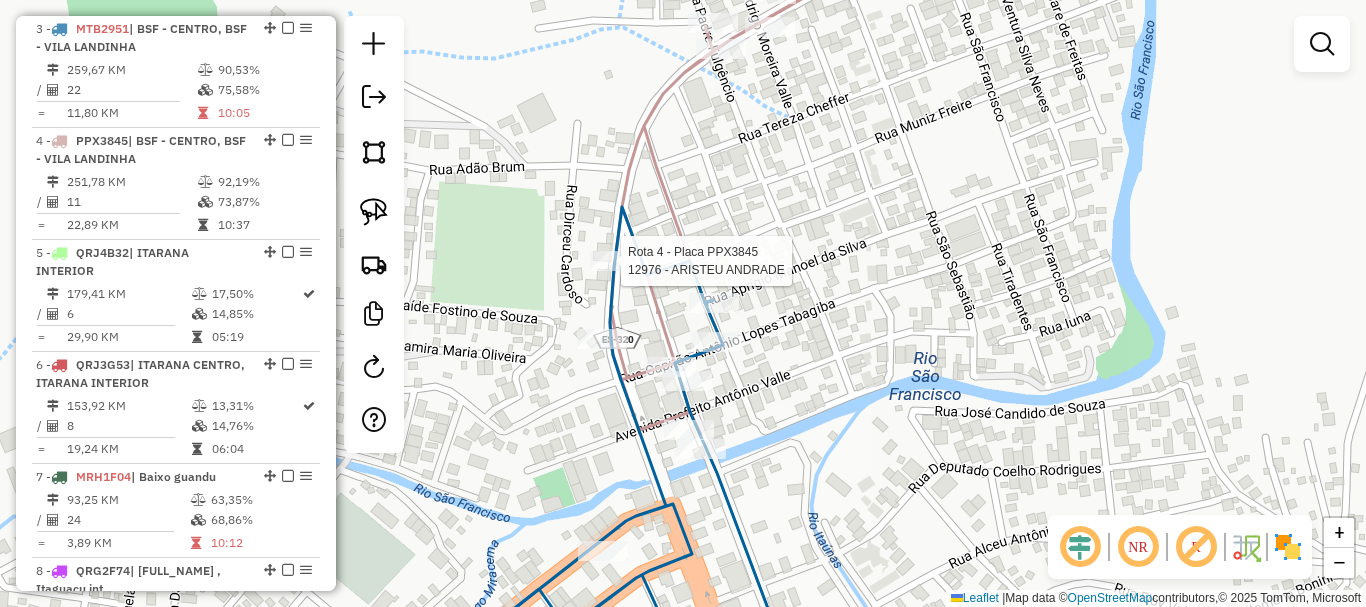 select on "**********" 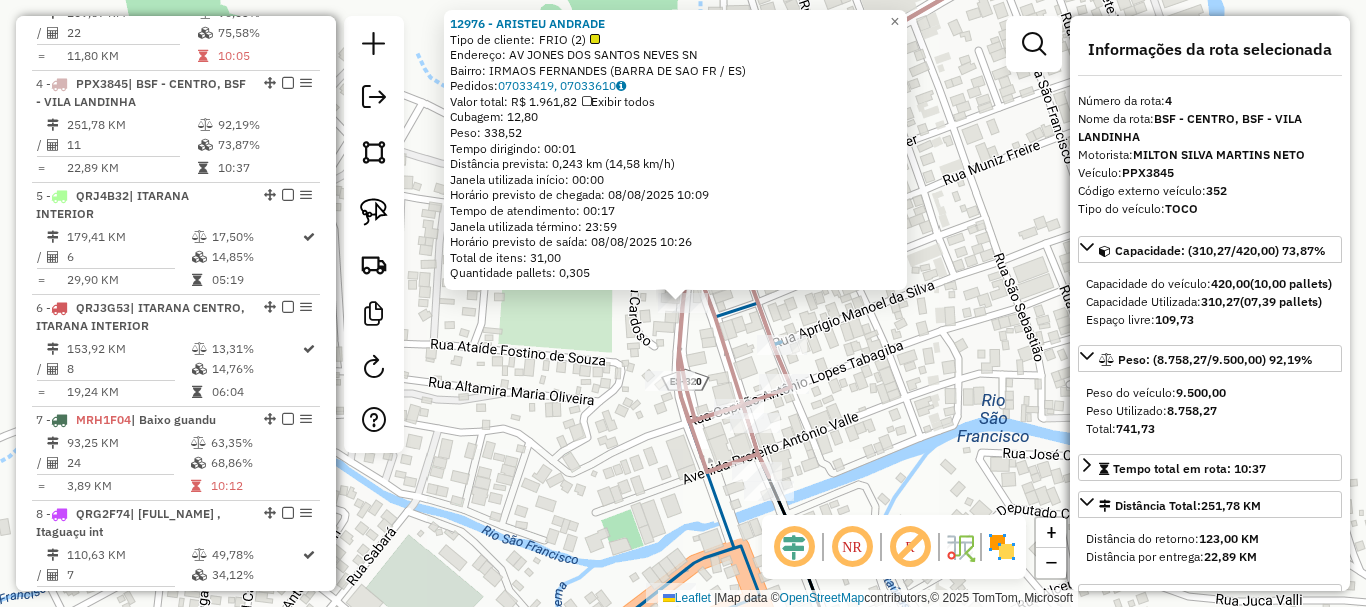 scroll, scrollTop: 1135, scrollLeft: 0, axis: vertical 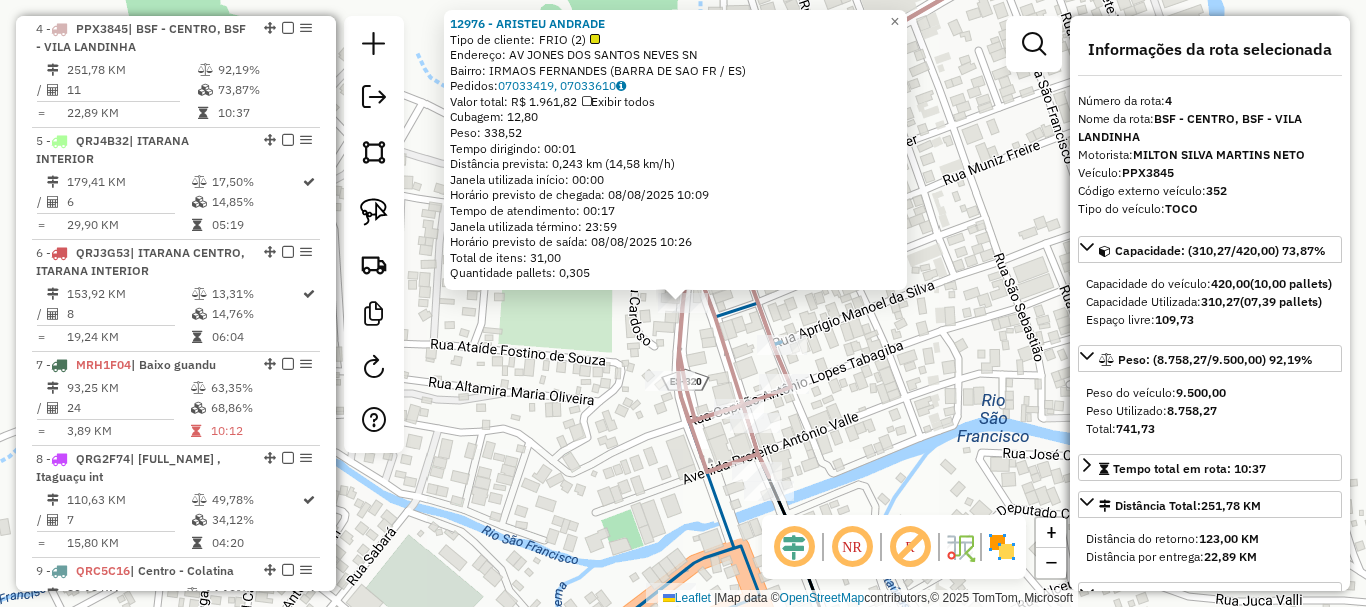 click on "12976 - ARISTEU ANDRADE  Tipo de cliente:   FRIO (2)   Endereço: AV  JONES DOS SANTOS NEVES        SN   Bairro: IRMAOS FERNANDES (BARRA DE SAO FR / ES)   Pedidos:  07033419, 07033610   Valor total: R$ 1.961,82   Exibir todos   Cubagem: 12,80  Peso: 338,52  Tempo dirigindo: 00:01   Distância prevista: 0,243 km (14,58 km/h)   Janela utilizada início: 00:00   Horário previsto de chegada: 08/08/2025 10:09   Tempo de atendimento: 00:17   Janela utilizada término: 23:59   Horário previsto de saída: 08/08/2025 10:26   Total de itens: 31,00   Quantidade pallets: 0,305  × Janela de atendimento Grade de atendimento Capacidade Transportadoras Veículos Cliente Pedidos  Rotas Selecione os dias de semana para filtrar as janelas de atendimento  Seg   Ter   Qua   Qui   Sex   Sáb   Dom  Informe o período da janela de atendimento: De: Até:  Filtrar exatamente a janela do cliente  Considerar janela de atendimento padrão  Selecione os dias de semana para filtrar as grades de atendimento  Seg   Ter   Qua   Qui   Sex" 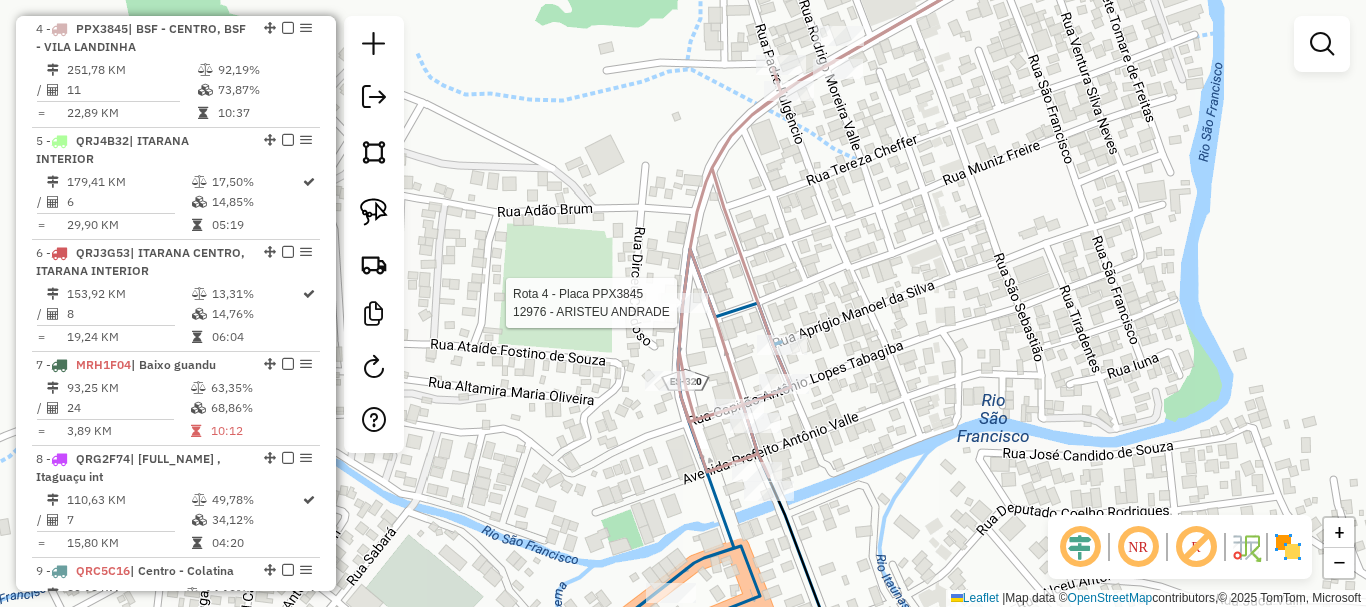select on "**********" 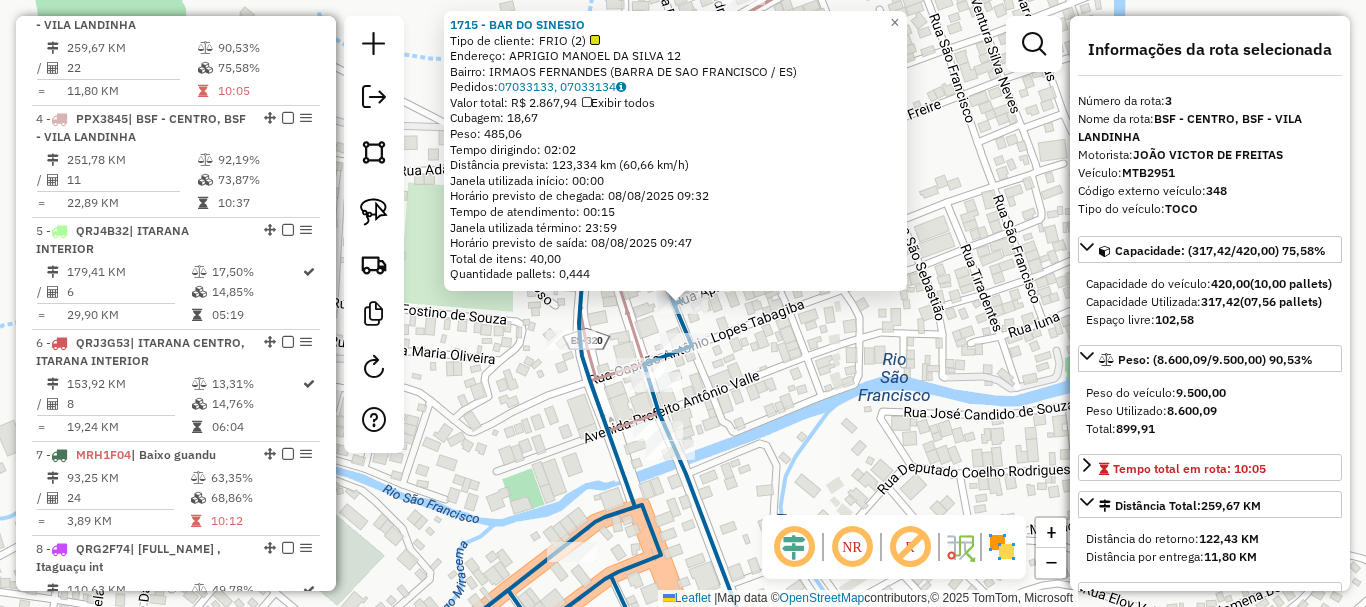 scroll, scrollTop: 1023, scrollLeft: 0, axis: vertical 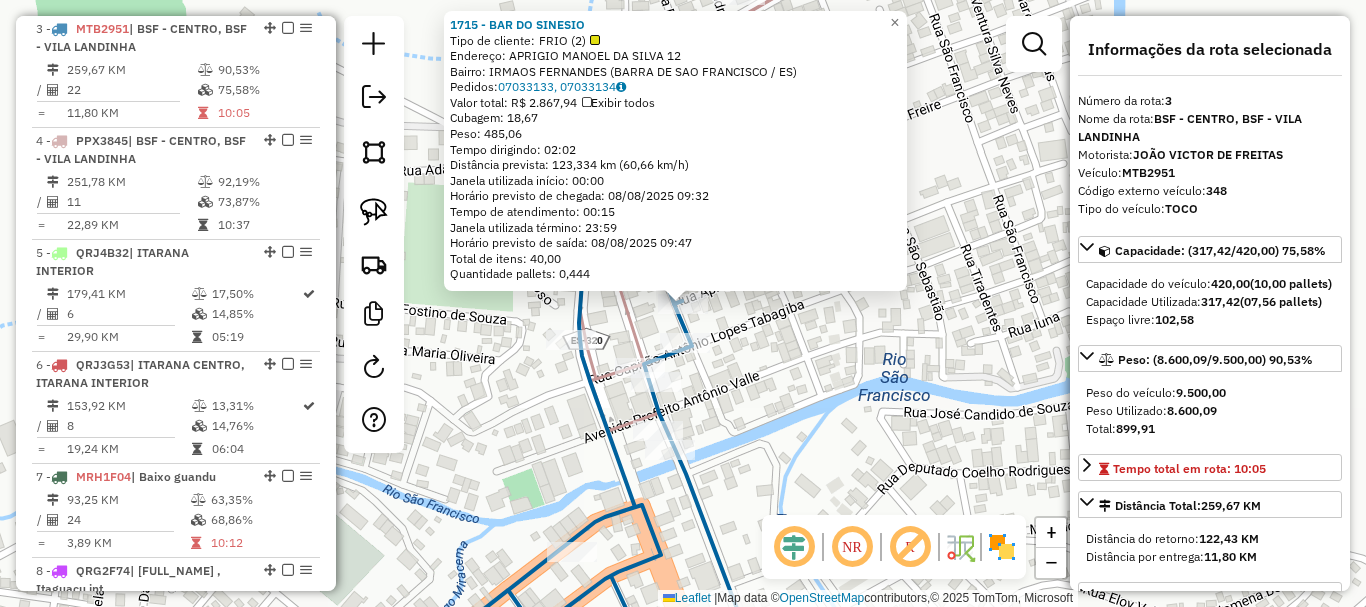 click on "1715 - BAR DO SINESIO  Tipo de cliente:   FRIO (2)   Endereço:  APRIGIO MANOEL DA SILVA 12   Bairro: IRMAOS FERNANDES (BARRA DE SAO FRANCISCO / ES)   Pedidos:  07033133, 07033134   Valor total: R$ 2.867,94   Exibir todos   Cubagem: 18,67  Peso: 485,06  Tempo dirigindo: 02:02   Distância prevista: 123,334 km (60,66 km/h)   Janela utilizada início: 00:00   Horário previsto de chegada: 08/08/2025 09:32   Tempo de atendimento: 00:15   Janela utilizada término: 23:59   Horário previsto de saída: 08/08/2025 09:47   Total de itens: 40,00   Quantidade pallets: 0,444  × Janela de atendimento Grade de atendimento Capacidade Transportadoras Veículos Cliente Pedidos  Rotas Selecione os dias de semana para filtrar as janelas de atendimento  Seg   Ter   Qua   Qui   Sex   Sáb   Dom  Informe o período da janela de atendimento: De: Até:  Filtrar exatamente a janela do cliente  Considerar janela de atendimento padrão  Selecione os dias de semana para filtrar as grades de atendimento  Seg   Ter   Qua   Qui   Sex  +" 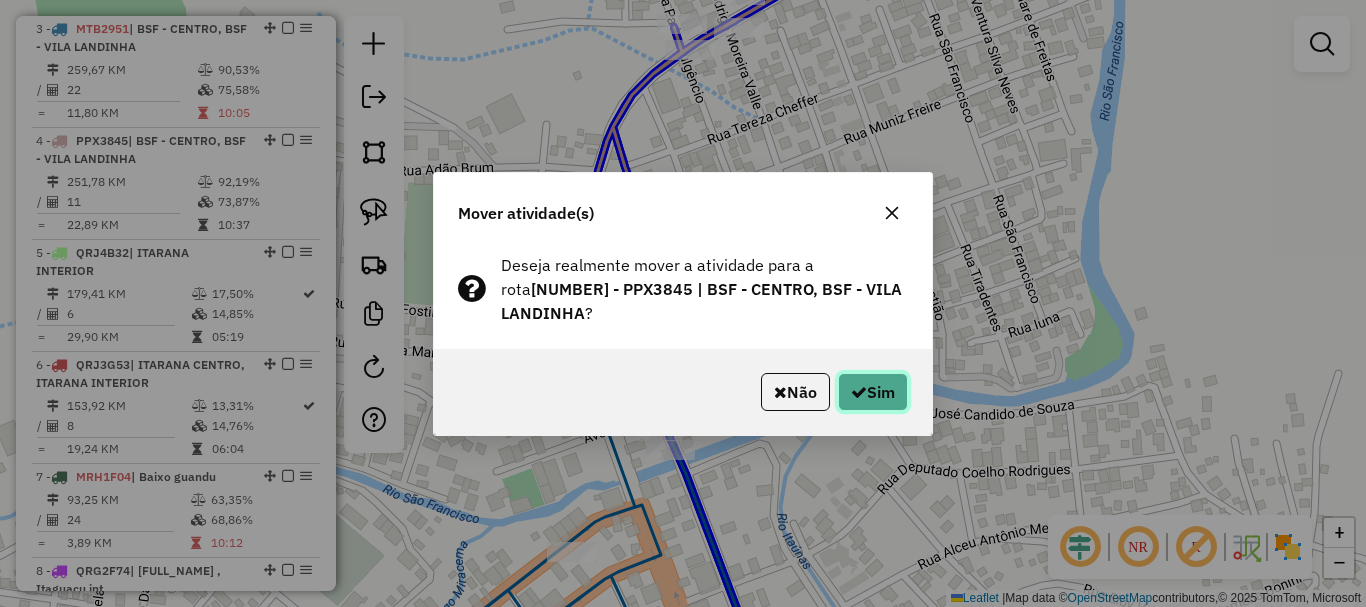 click on "Sim" 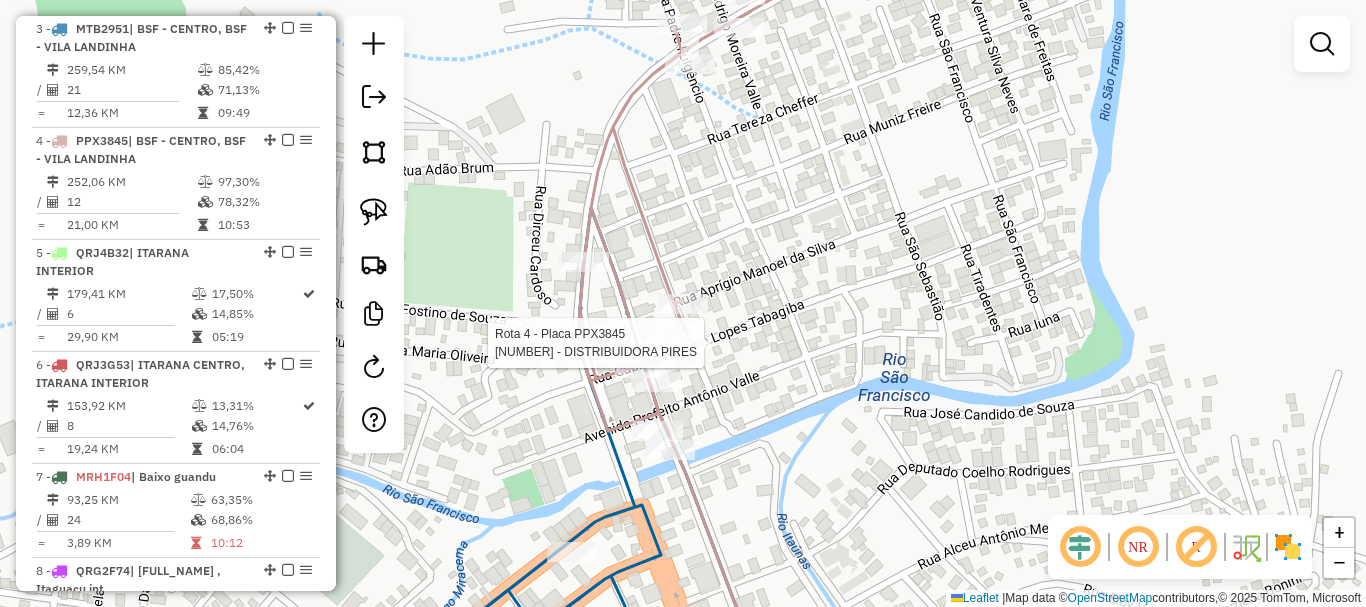 select on "**********" 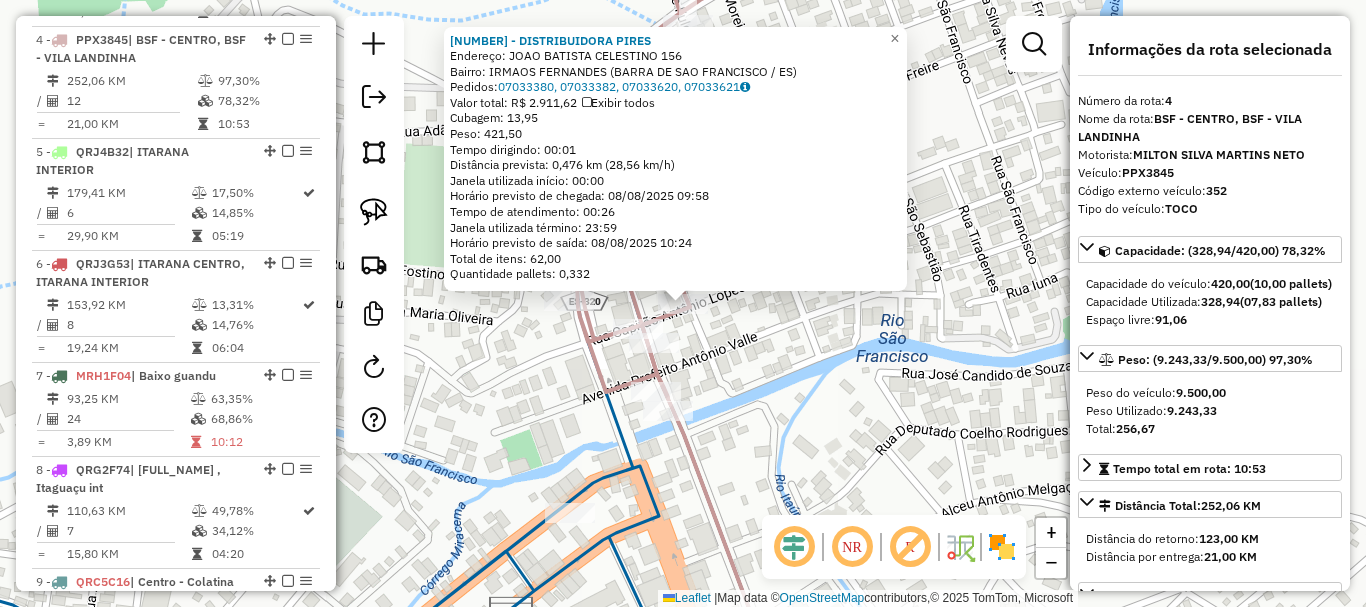 scroll, scrollTop: 1135, scrollLeft: 0, axis: vertical 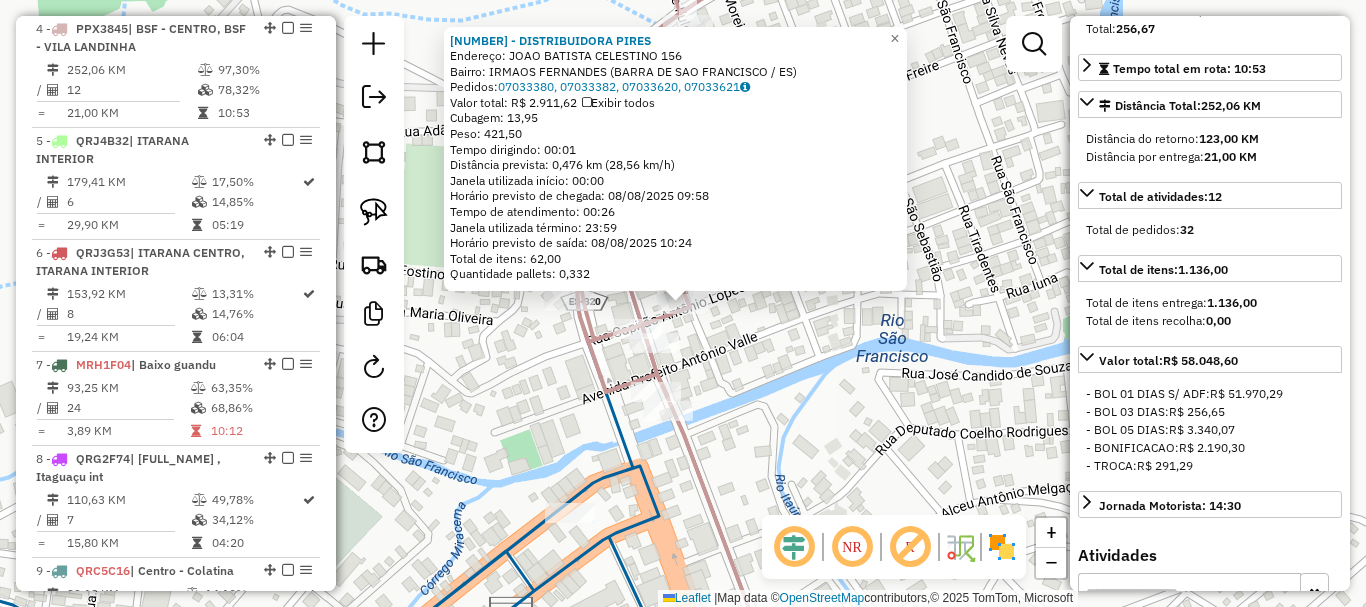 drag, startPoint x: 751, startPoint y: 434, endPoint x: 701, endPoint y: 437, distance: 50.08992 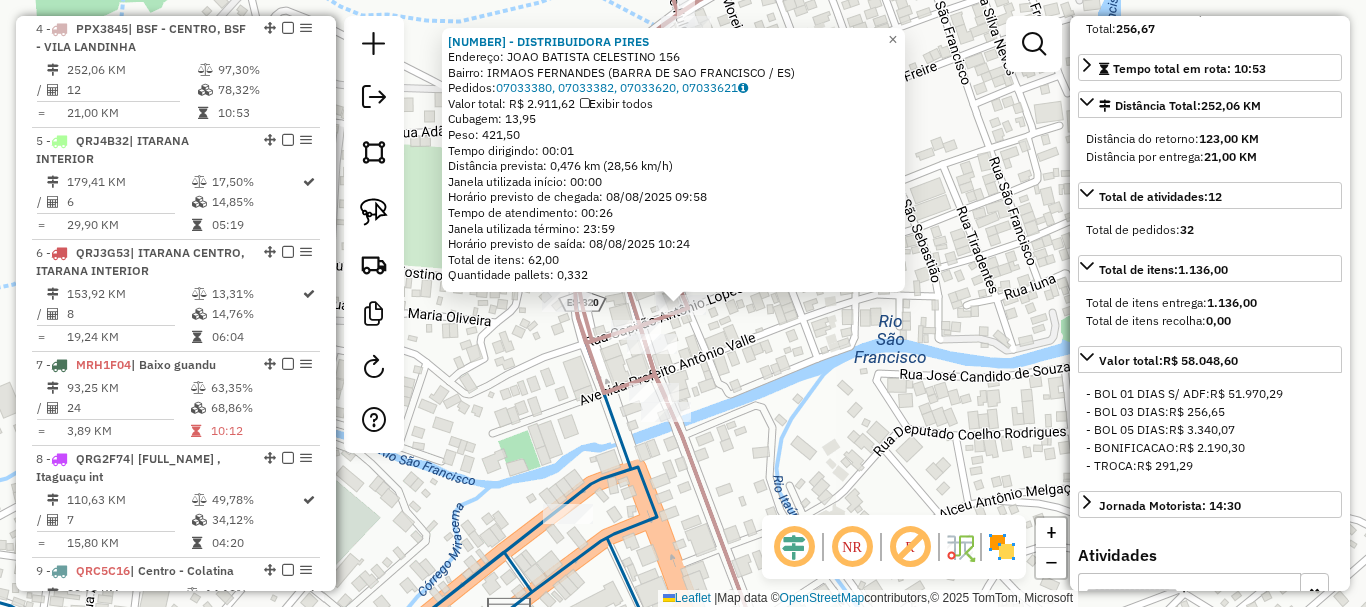 click on "14749 - DISTRIBUIDORA PIRES  Endereço:  JOAO BATISTA CELESTINO 156   Bairro: IRMAOS FERNANDES (BARRA DE SAO FRANCISCO / ES)   Pedidos:  07033380, 07033382, 07033620, 07033621   Valor total: R$ 2.911,62   Exibir todos   Cubagem: 13,95  Peso: 421,50  Tempo dirigindo: 00:01   Distância prevista: 0,476 km (28,56 km/h)   Janela utilizada início: 00:00   Horário previsto de chegada: 08/08/2025 09:58   Tempo de atendimento: 00:26   Janela utilizada término: 23:59   Horário previsto de saída: 08/08/2025 10:24   Total de itens: 62,00   Quantidade pallets: 0,332  × Janela de atendimento Grade de atendimento Capacidade Transportadoras Veículos Cliente Pedidos  Rotas Selecione os dias de semana para filtrar as janelas de atendimento  Seg   Ter   Qua   Qui   Sex   Sáb   Dom  Informe o período da janela de atendimento: De: Até:  Filtrar exatamente a janela do cliente  Considerar janela de atendimento padrão  Selecione os dias de semana para filtrar as grades de atendimento  Seg   Ter   Qua   Qui   Sex   Sáb" 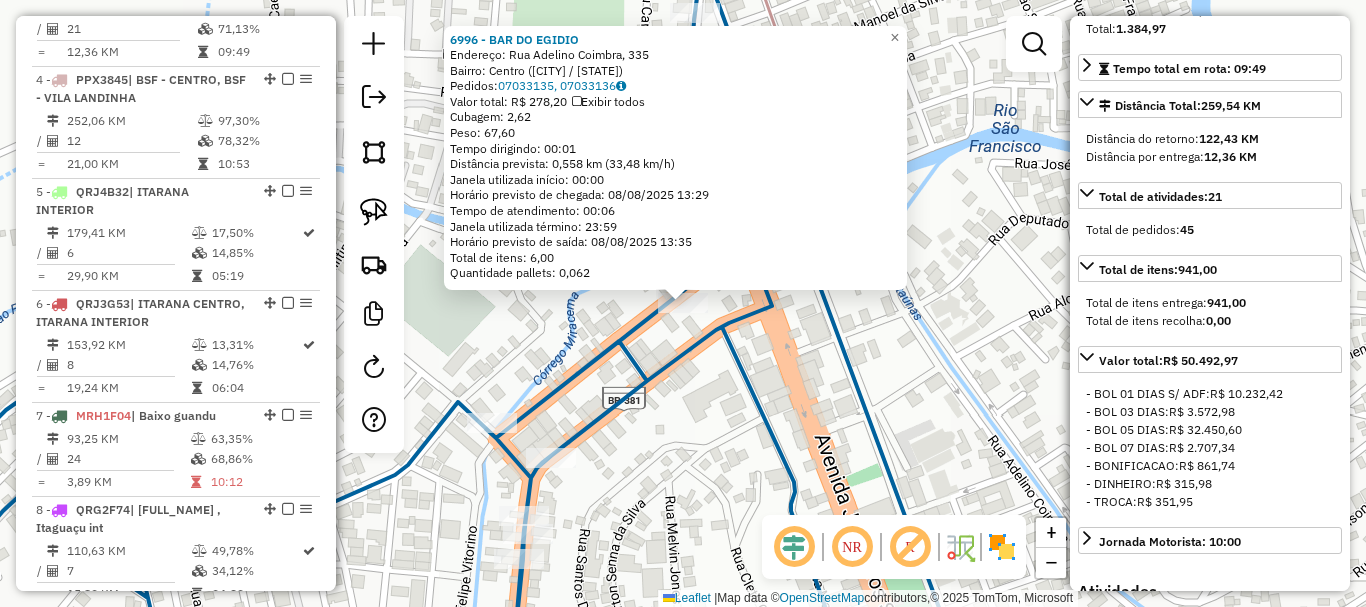 scroll, scrollTop: 1023, scrollLeft: 0, axis: vertical 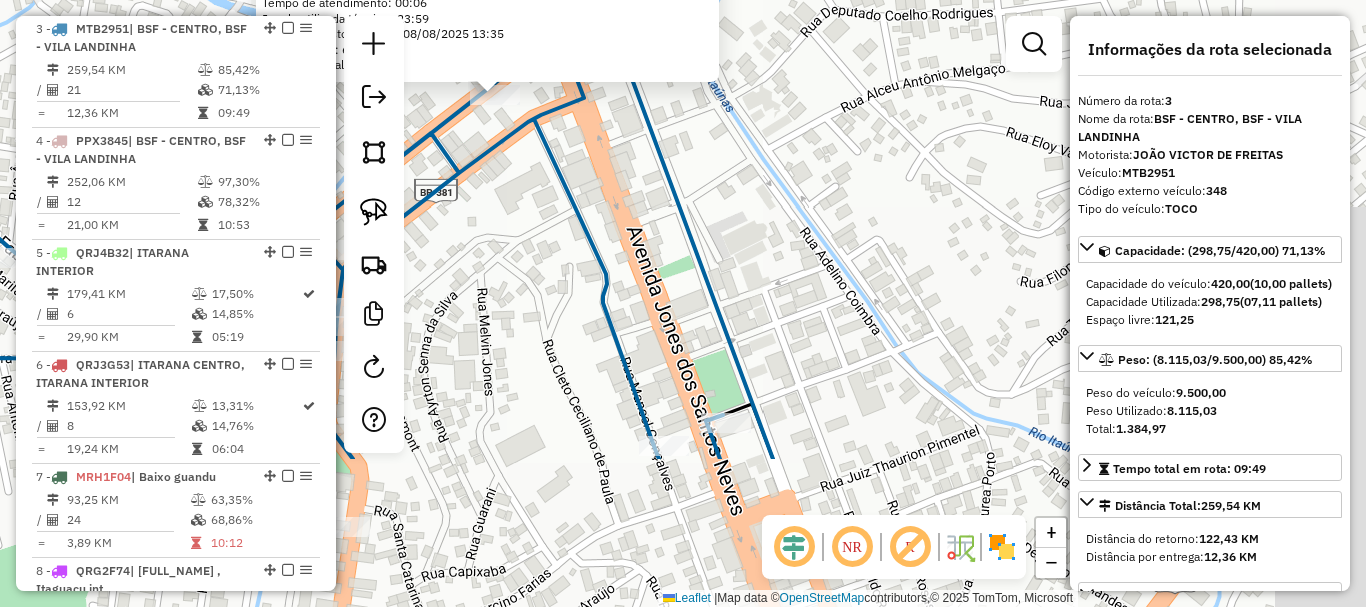 drag, startPoint x: 913, startPoint y: 483, endPoint x: 608, endPoint y: 124, distance: 471.069 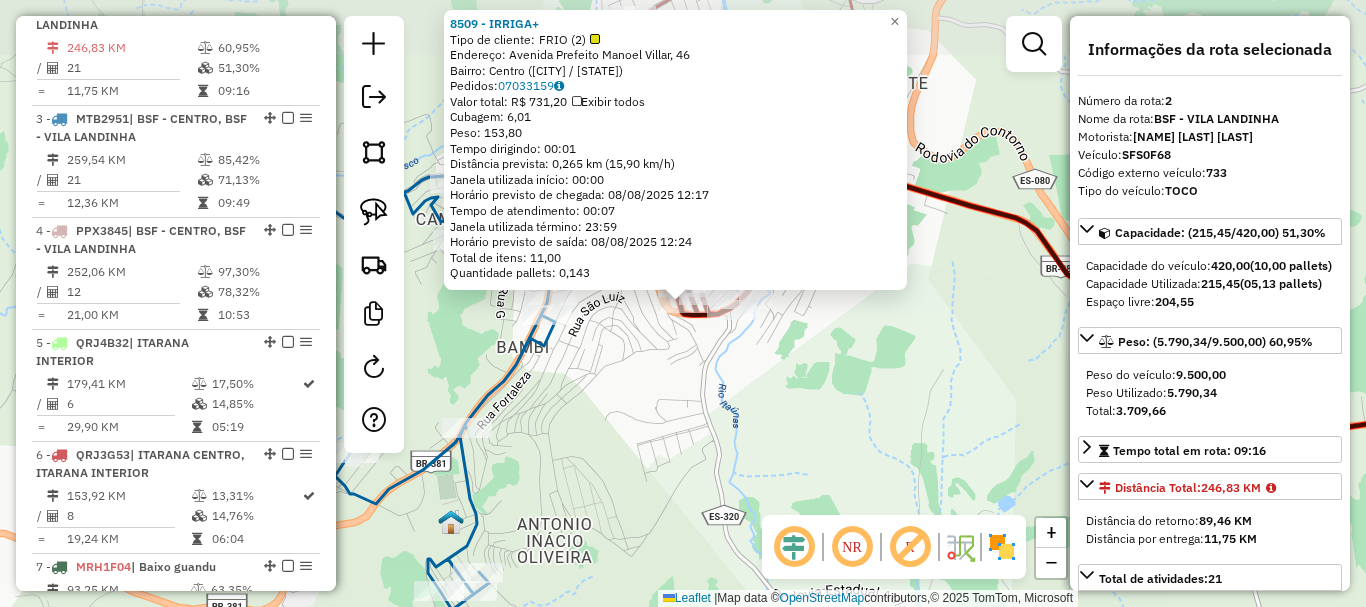 scroll, scrollTop: 911, scrollLeft: 0, axis: vertical 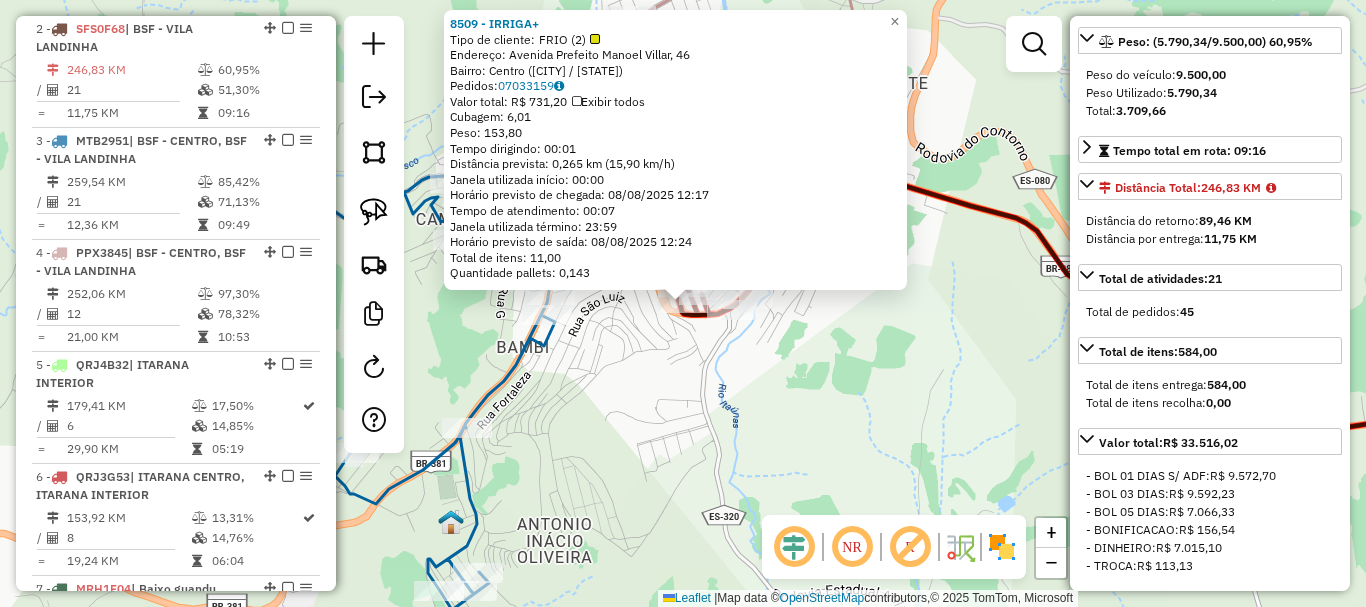 click on "8509 - IRRIGA+  Tipo de cliente:   FRIO (2)   Endereço: Avenida Prefeito Manoel Villar, 46   Bairro: Centro (Barra de São Francisco / ES)   Pedidos:  07033159   Valor total: R$ 731,20   Exibir todos   Cubagem: 6,01  Peso: 153,80  Tempo dirigindo: 00:01   Distância prevista: 0,265 km (15,90 km/h)   Janela utilizada início: 00:00   Horário previsto de chegada: 08/08/2025 12:17   Tempo de atendimento: 00:07   Janela utilizada término: 23:59   Horário previsto de saída: 08/08/2025 12:24   Total de itens: 11,00   Quantidade pallets: 0,143  × Janela de atendimento Grade de atendimento Capacidade Transportadoras Veículos Cliente Pedidos  Rotas Selecione os dias de semana para filtrar as janelas de atendimento  Seg   Ter   Qua   Qui   Sex   Sáb   Dom  Informe o período da janela de atendimento: De: Até:  Filtrar exatamente a janela do cliente  Considerar janela de atendimento padrão  Selecione os dias de semana para filtrar as grades de atendimento  Seg   Ter   Qua   Qui   Sex   Sáb   Dom   De:   De:" 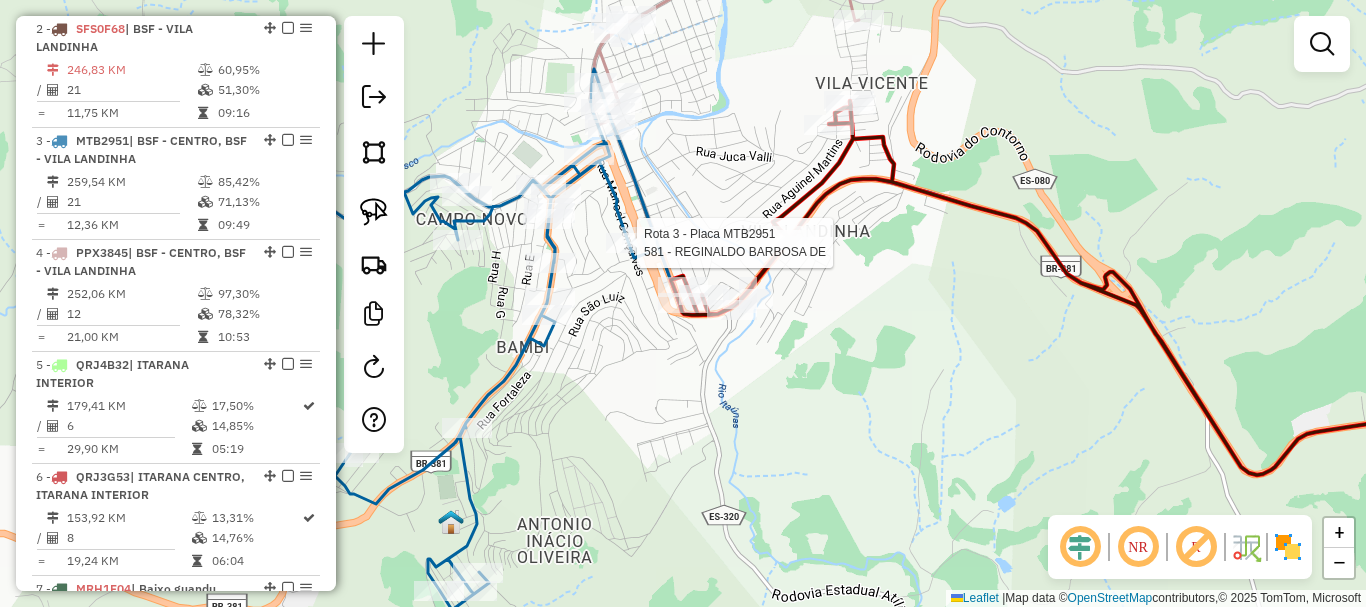 select on "**********" 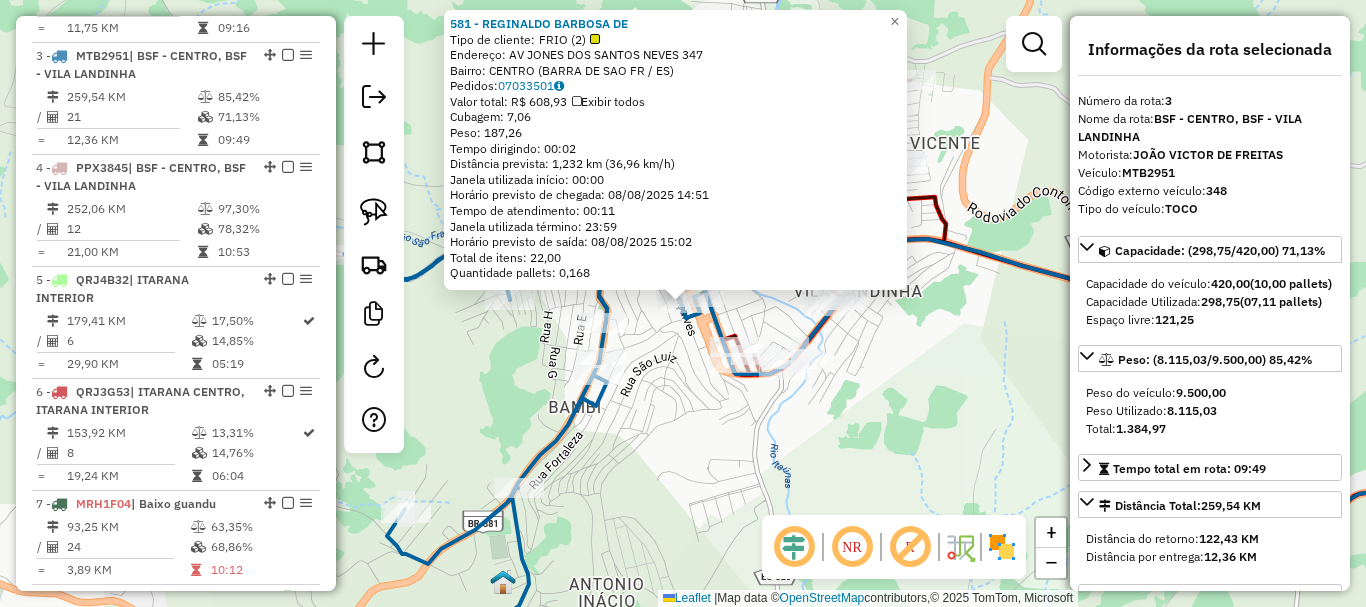 scroll, scrollTop: 1023, scrollLeft: 0, axis: vertical 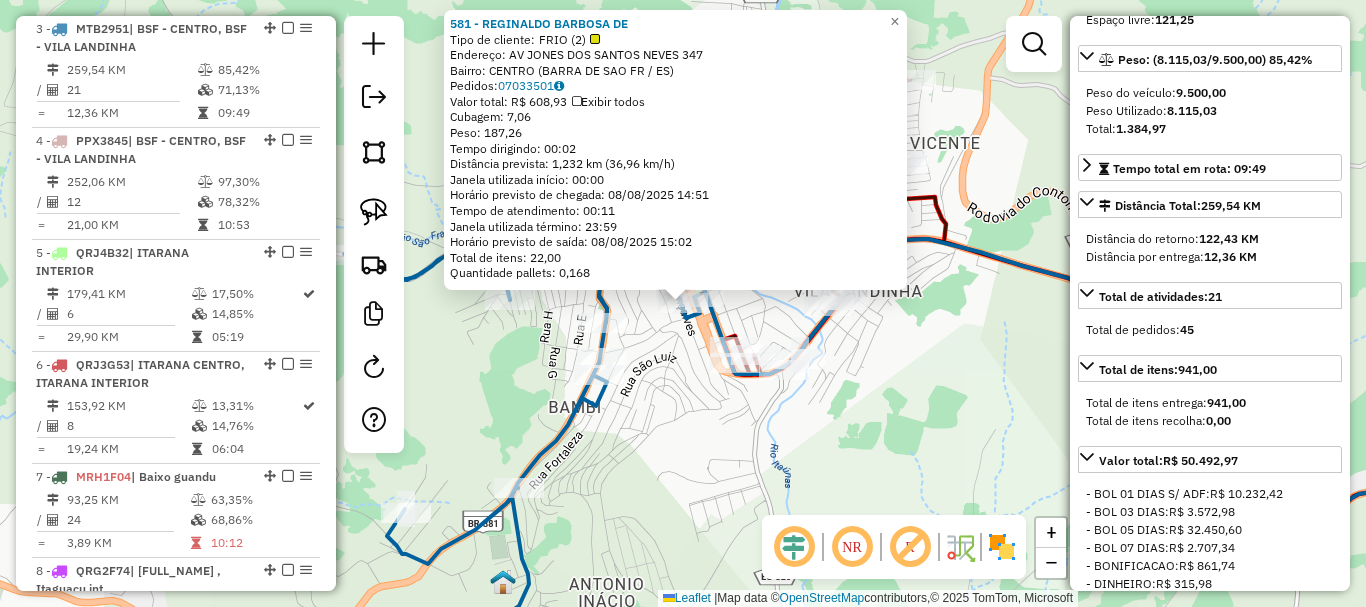 click on "581 - REGINALDO BARBOSA DE  Tipo de cliente:   FRIO (2)   Endereço: AV  JONES DOS SANTOS NEVES        347   Bairro: CENTRO (BARRA DE SAO FR / ES)   Pedidos:  07033501   Valor total: R$ 608,93   Exibir todos   Cubagem: 7,06  Peso: 187,26  Tempo dirigindo: 00:02   Distância prevista: 1,232 km (36,96 km/h)   Janela utilizada início: 00:00   Horário previsto de chegada: 08/08/2025 14:51   Tempo de atendimento: 00:11   Janela utilizada término: 23:59   Horário previsto de saída: 08/08/2025 15:02   Total de itens: 22,00   Quantidade pallets: 0,168  × Janela de atendimento Grade de atendimento Capacidade Transportadoras Veículos Cliente Pedidos  Rotas Selecione os dias de semana para filtrar as janelas de atendimento  Seg   Ter   Qua   Qui   Sex   Sáb   Dom  Informe o período da janela de atendimento: De: Até:  Filtrar exatamente a janela do cliente  Considerar janela de atendimento padrão  Selecione os dias de semana para filtrar as grades de atendimento  Seg   Ter   Qua   Qui   Sex   Sáb   Dom   De:" 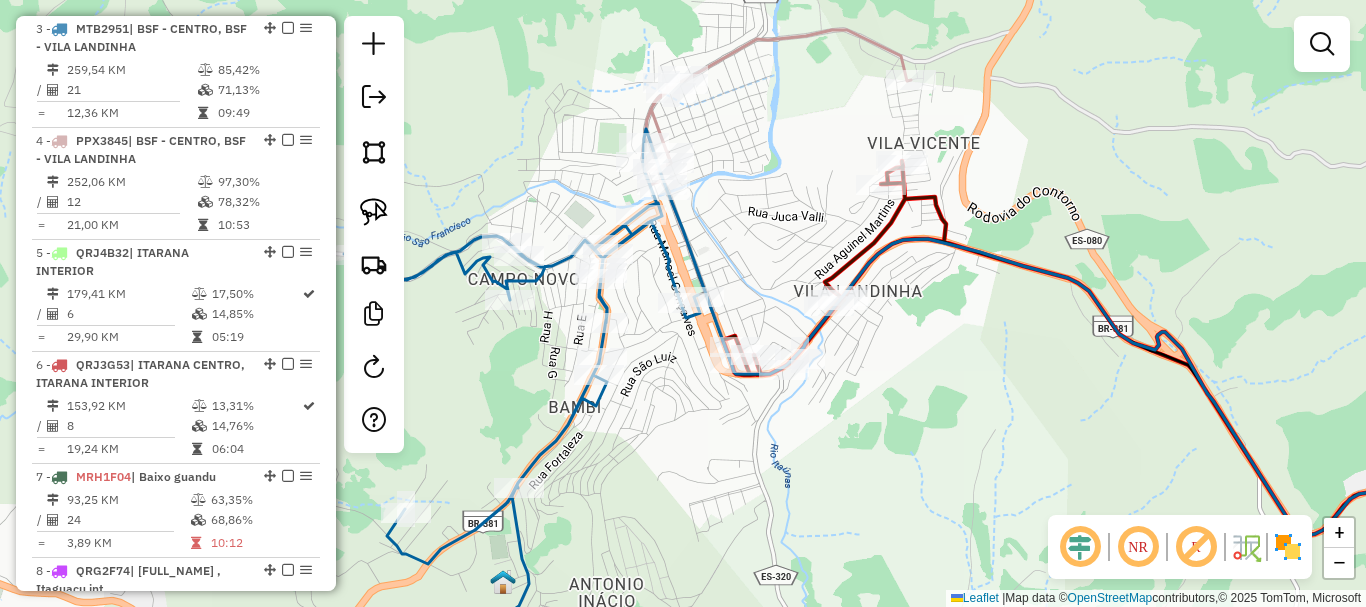 drag, startPoint x: 791, startPoint y: 461, endPoint x: 759, endPoint y: 408, distance: 61.91123 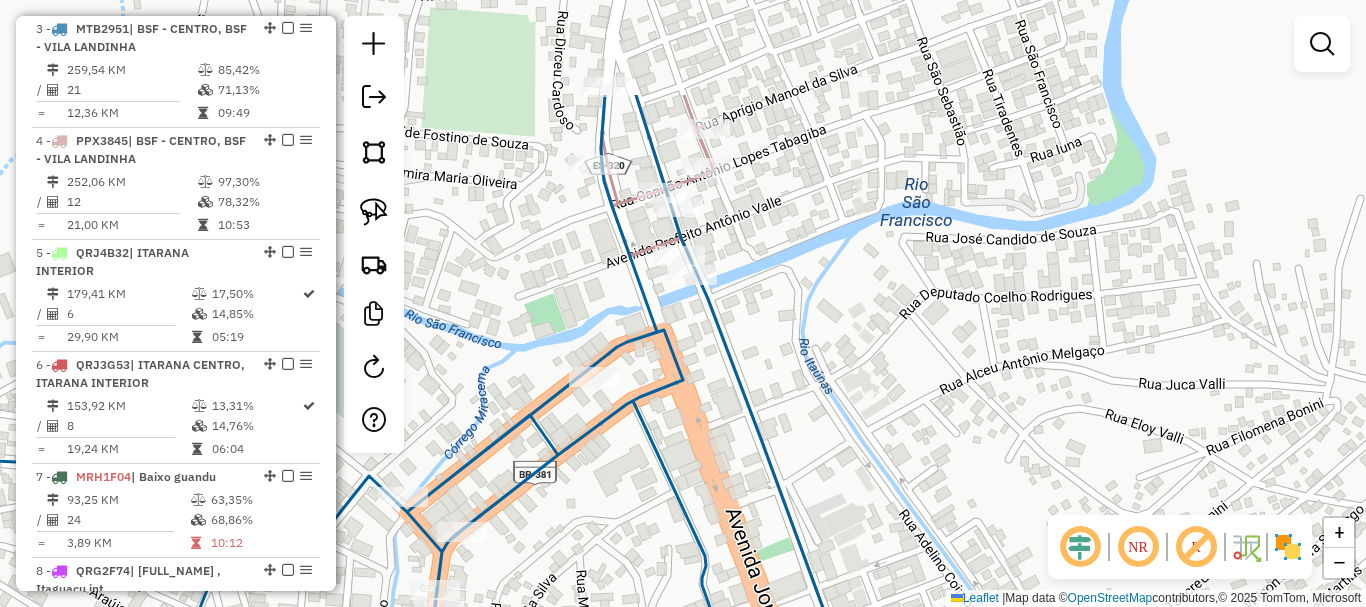 drag, startPoint x: 698, startPoint y: 226, endPoint x: 760, endPoint y: 382, distance: 167.869 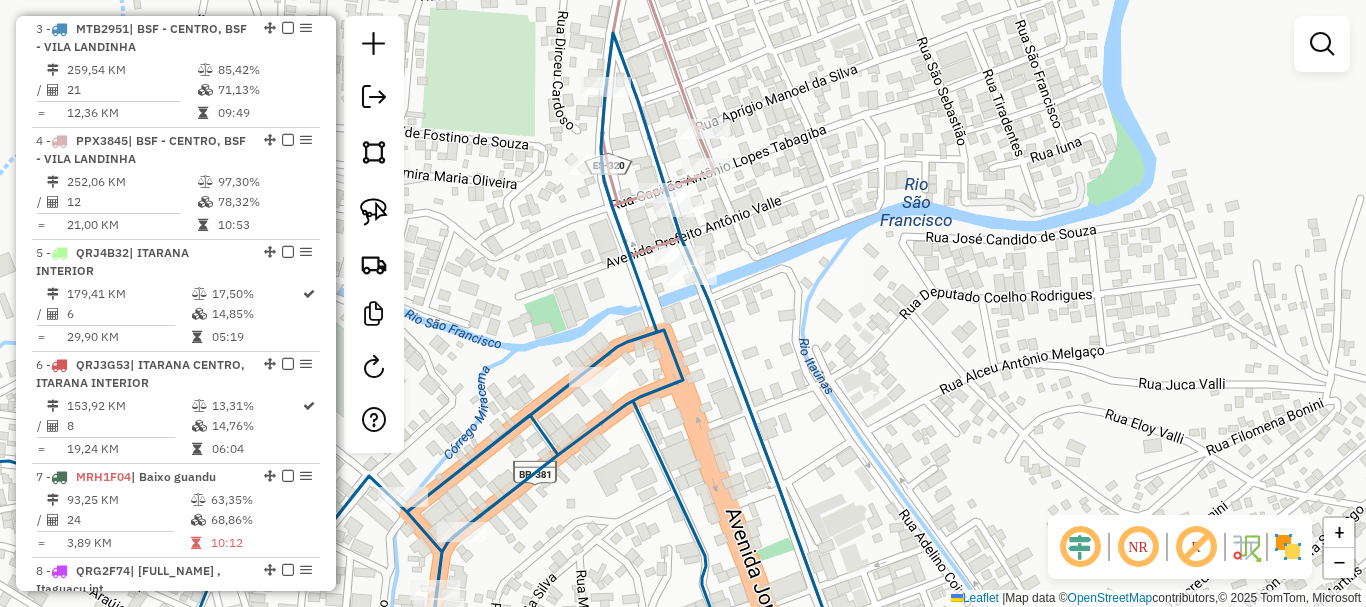 drag, startPoint x: 701, startPoint y: 111, endPoint x: 697, endPoint y: 100, distance: 11.7046995 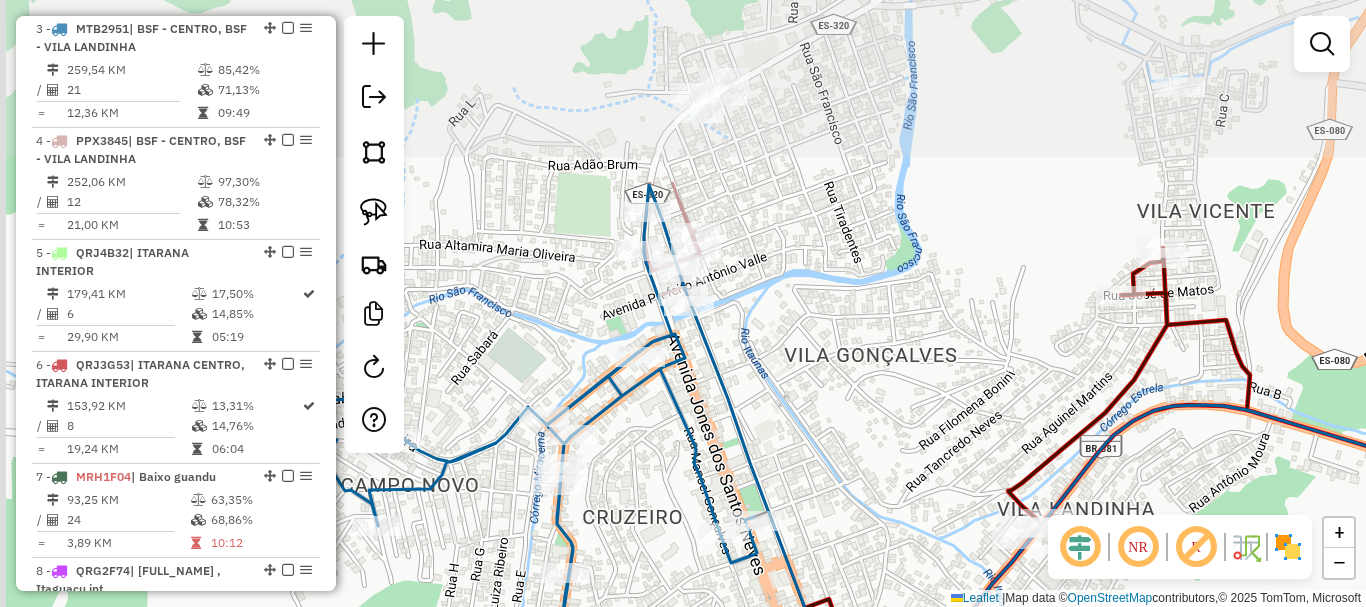 drag, startPoint x: 760, startPoint y: 127, endPoint x: 808, endPoint y: 319, distance: 197.90907 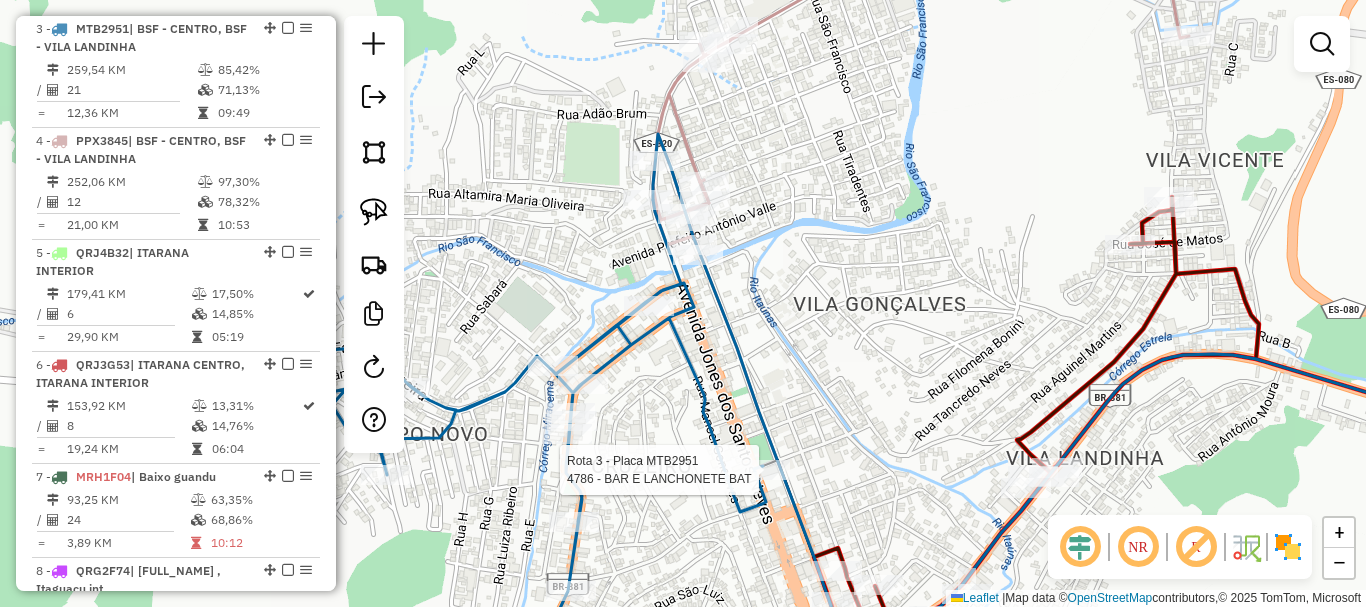select on "**********" 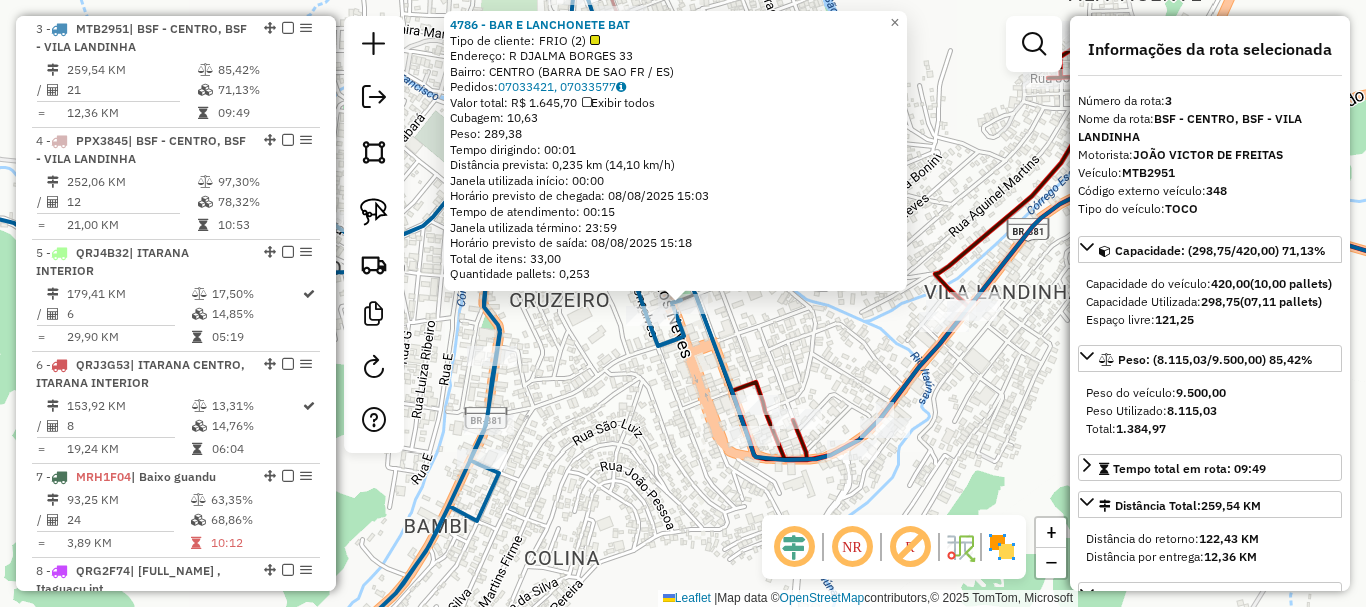 click on "4786 - BAR E LANCHONETE BAT  Tipo de cliente:   FRIO (2)   Endereço: R   DJALMA BORGES                 33   Bairro: CENTRO (BARRA DE SAO FR / ES)   Pedidos:  07033421, 07033577   Valor total: R$ 1.645,70   Exibir todos   Cubagem: 10,63  Peso: 289,38  Tempo dirigindo: 00:01   Distância prevista: 0,235 km (14,10 km/h)   Janela utilizada início: 00:00   Horário previsto de chegada: 08/08/2025 15:03   Tempo de atendimento: 00:15   Janela utilizada término: 23:59   Horário previsto de saída: 08/08/2025 15:18   Total de itens: 33,00   Quantidade pallets: 0,253  × Janela de atendimento Grade de atendimento Capacidade Transportadoras Veículos Cliente Pedidos  Rotas Selecione os dias de semana para filtrar as janelas de atendimento  Seg   Ter   Qua   Qui   Sex   Sáb   Dom  Informe o período da janela de atendimento: De: Até:  Filtrar exatamente a janela do cliente  Considerar janela de atendimento padrão  Selecione os dias de semana para filtrar as grades de atendimento  Seg   Ter   Qua   Qui   Sex   Dom" 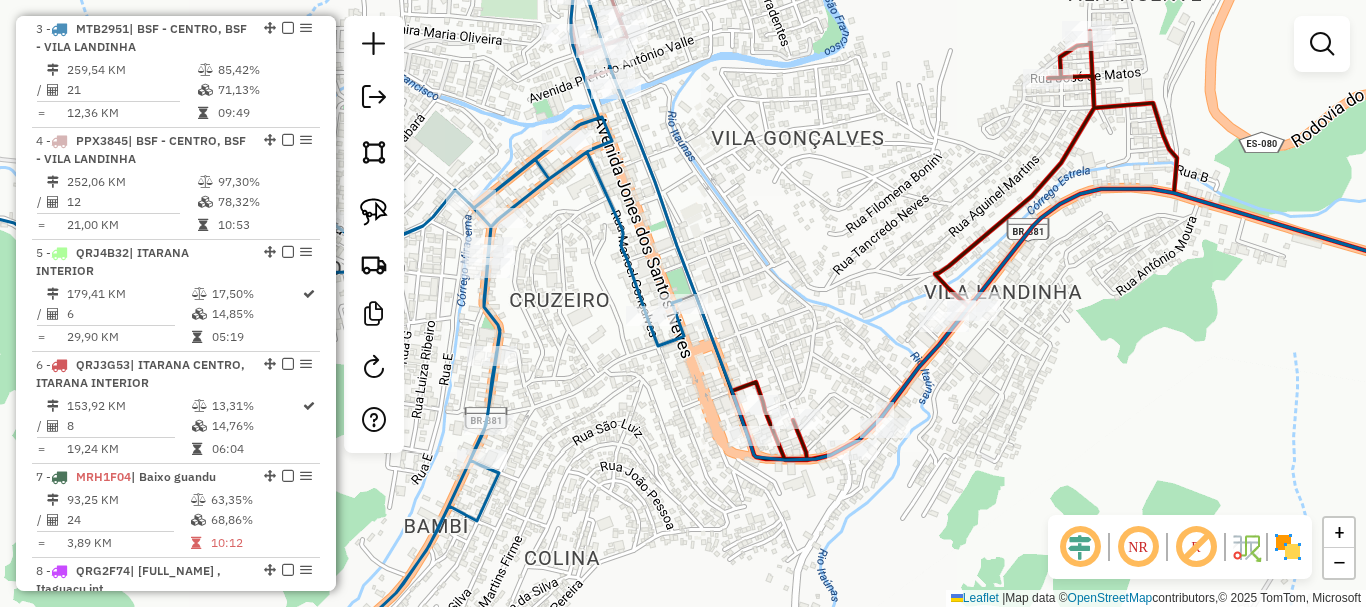 drag, startPoint x: 612, startPoint y: 276, endPoint x: 596, endPoint y: 466, distance: 190.6725 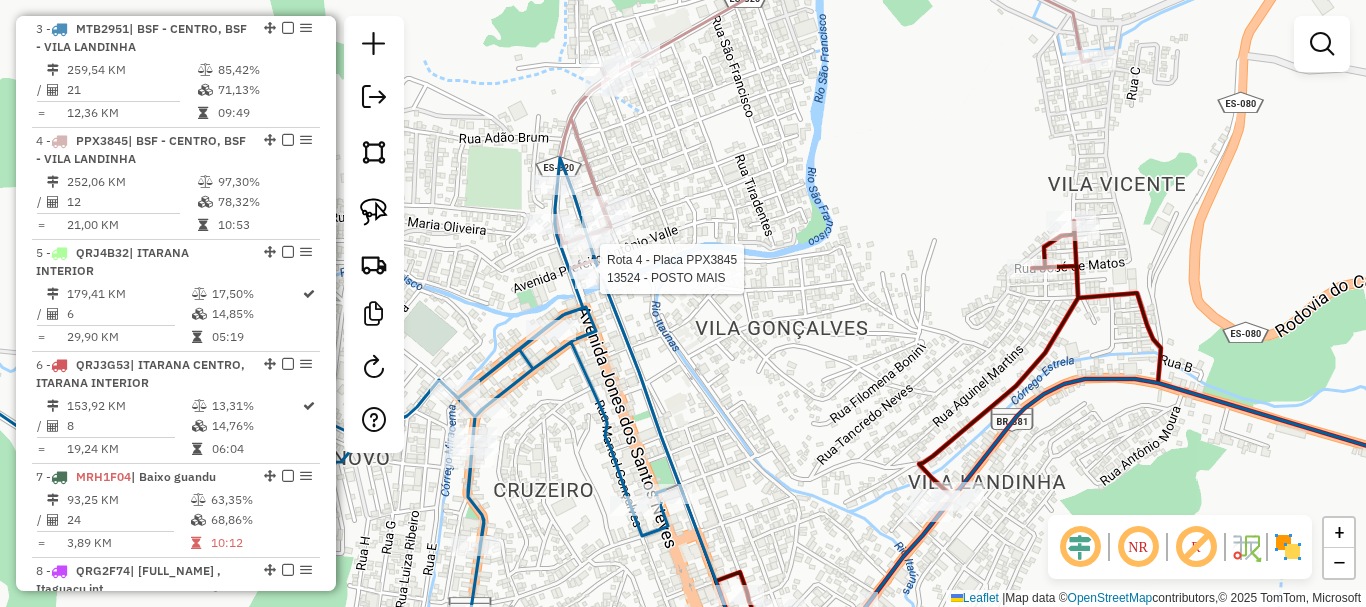 select on "**********" 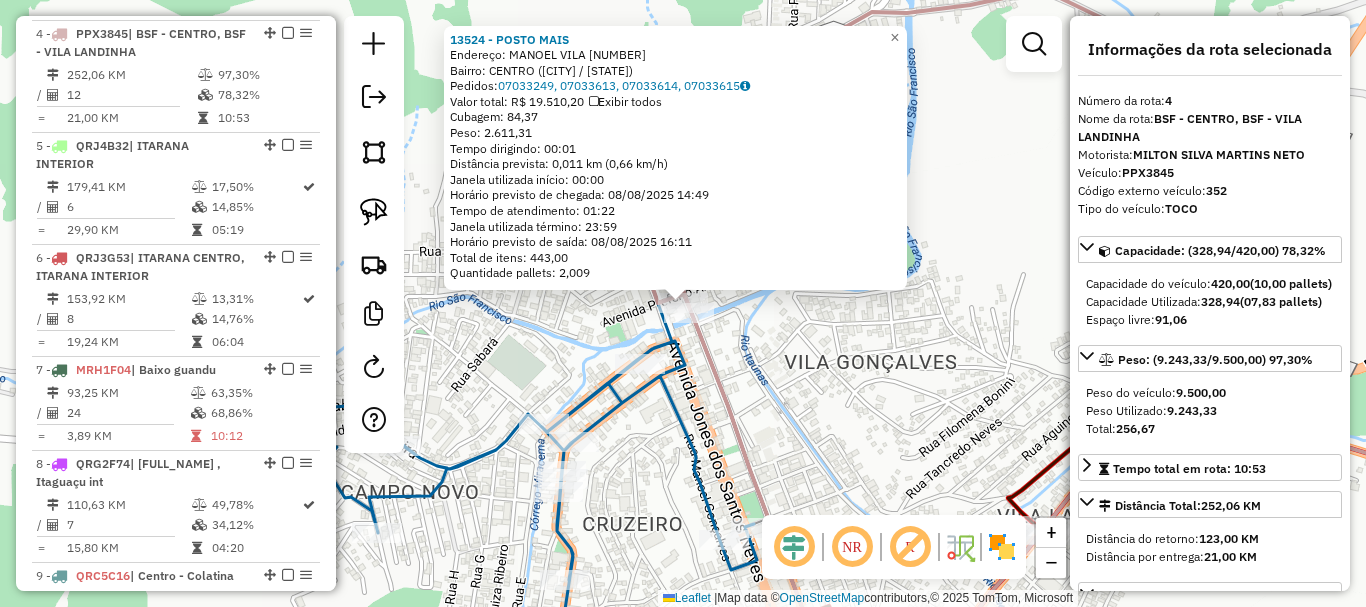 scroll, scrollTop: 1135, scrollLeft: 0, axis: vertical 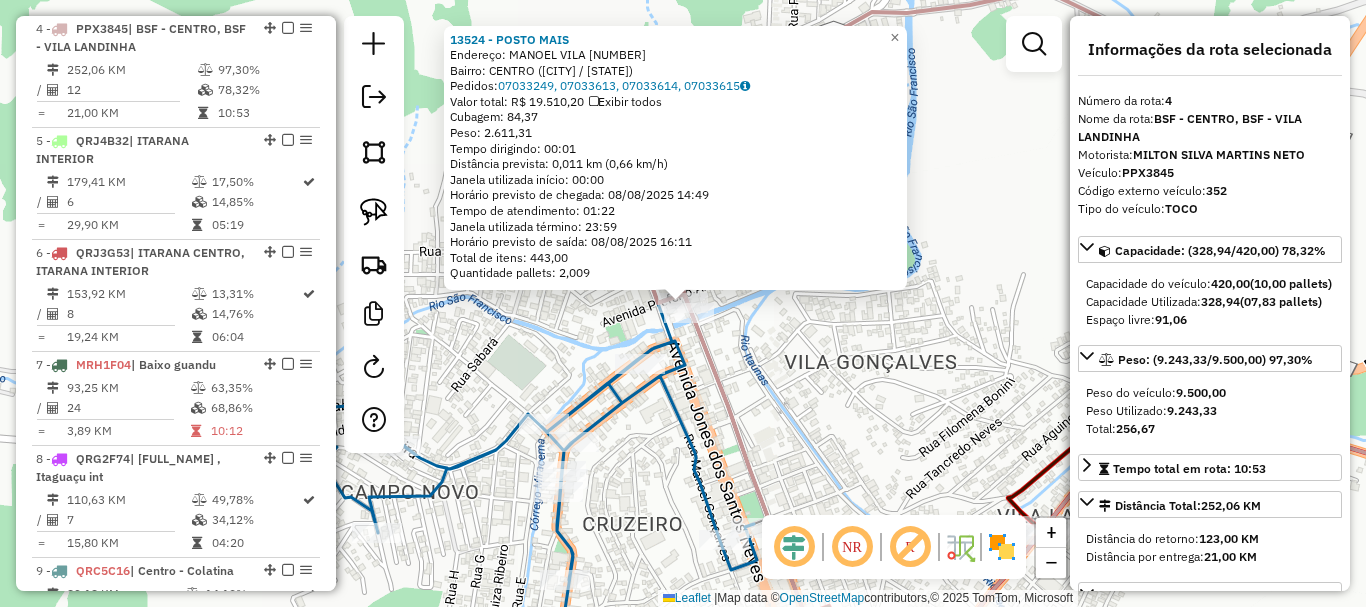 drag, startPoint x: 825, startPoint y: 362, endPoint x: 788, endPoint y: 340, distance: 43.046486 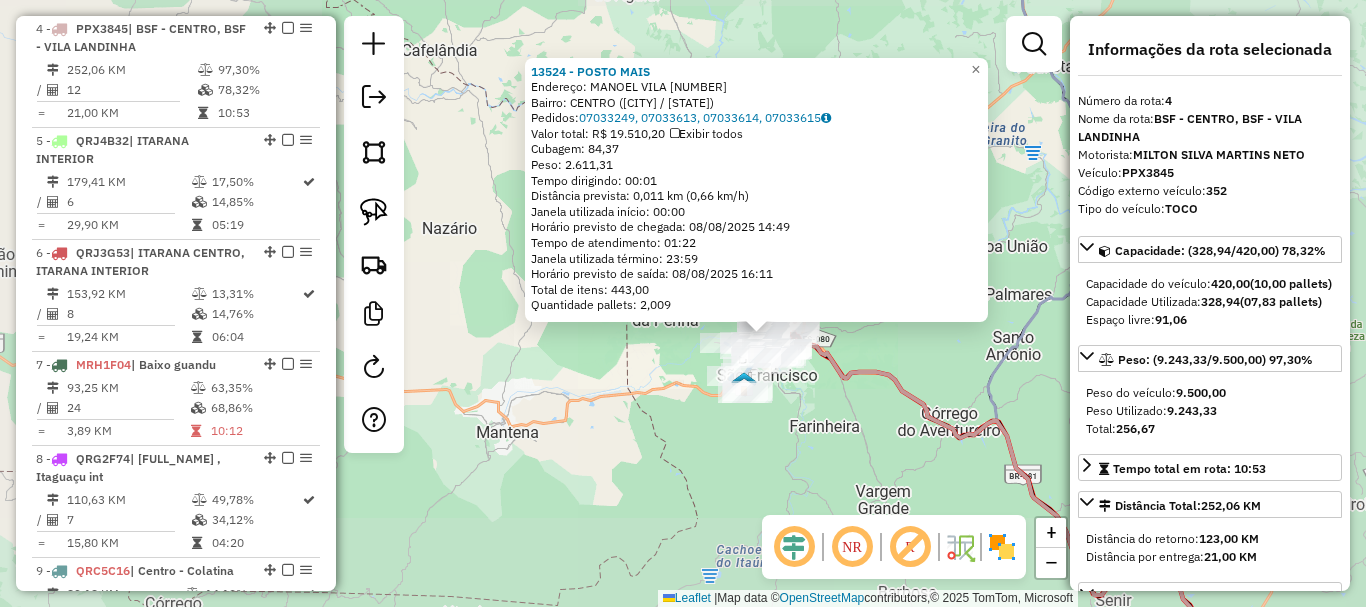 drag, startPoint x: 794, startPoint y: 449, endPoint x: 662, endPoint y: 259, distance: 231.35254 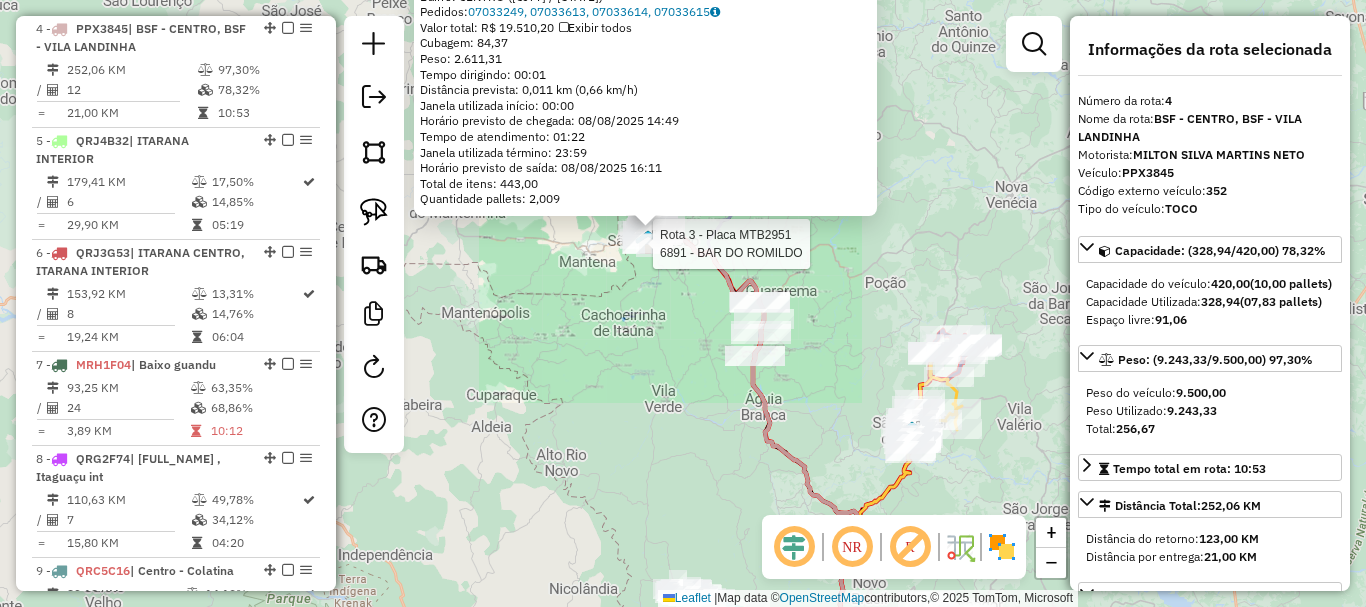 click on "Rota 3 - Placa MTB2951  6891 - BAR DO ROMILDO 13524 - POSTO MAIS  Endereço:  MANOEL VILA 911   Bairro: CENTRO (BARRA DE SAO FRANCISCO / ES)   Pedidos:  07033249, 07033613, 07033614, 07033615   Valor total: R$ 19.510,20   Exibir todos   Cubagem: 84,37  Peso: 2.611,31  Tempo dirigindo: 00:01   Distância prevista: 0,011 km (0,66 km/h)   Janela utilizada início: 00:00   Horário previsto de chegada: 08/08/2025 14:49   Tempo de atendimento: 01:22   Janela utilizada término: 23:59   Horário previsto de saída: 08/08/2025 16:11   Total de itens: 443,00   Quantidade pallets: 2,009  × Janela de atendimento Grade de atendimento Capacidade Transportadoras Veículos Cliente Pedidos  Rotas Selecione os dias de semana para filtrar as janelas de atendimento  Seg   Ter   Qua   Qui   Sex   Sáb   Dom  Informe o período da janela de atendimento: De: Até:  Filtrar exatamente a janela do cliente  Considerar janela de atendimento padrão  Selecione os dias de semana para filtrar as grades de atendimento  Seg   Ter   Qua" 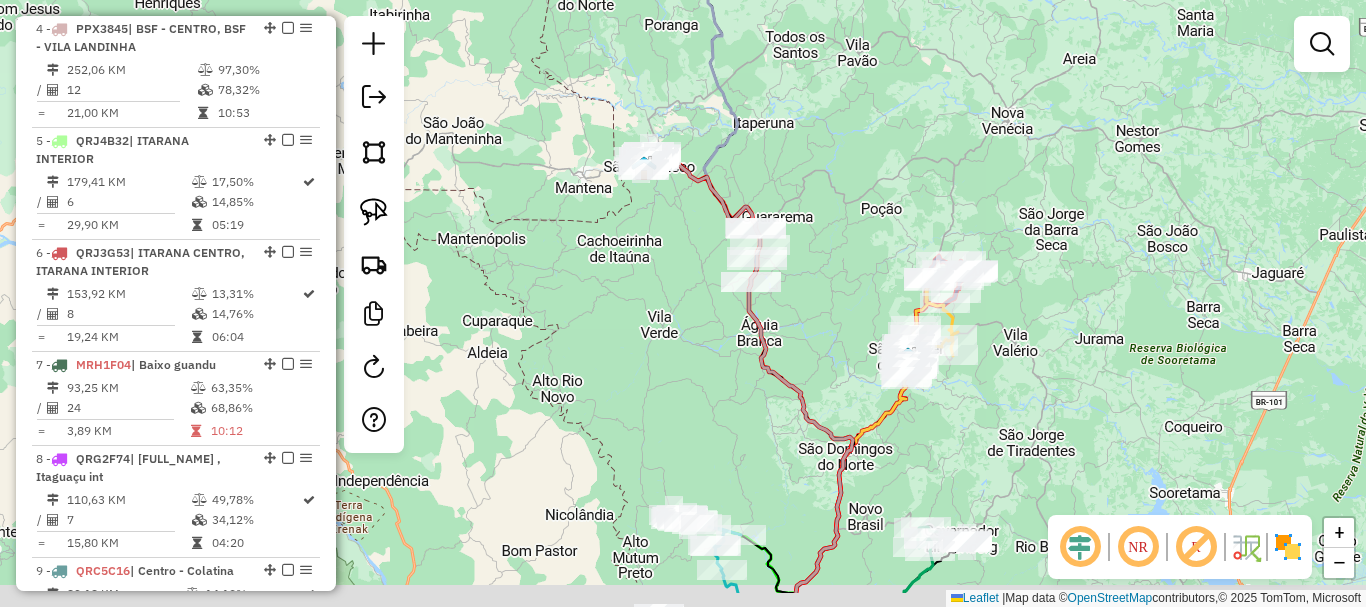 drag, startPoint x: 989, startPoint y: 379, endPoint x: 914, endPoint y: 174, distance: 218.2888 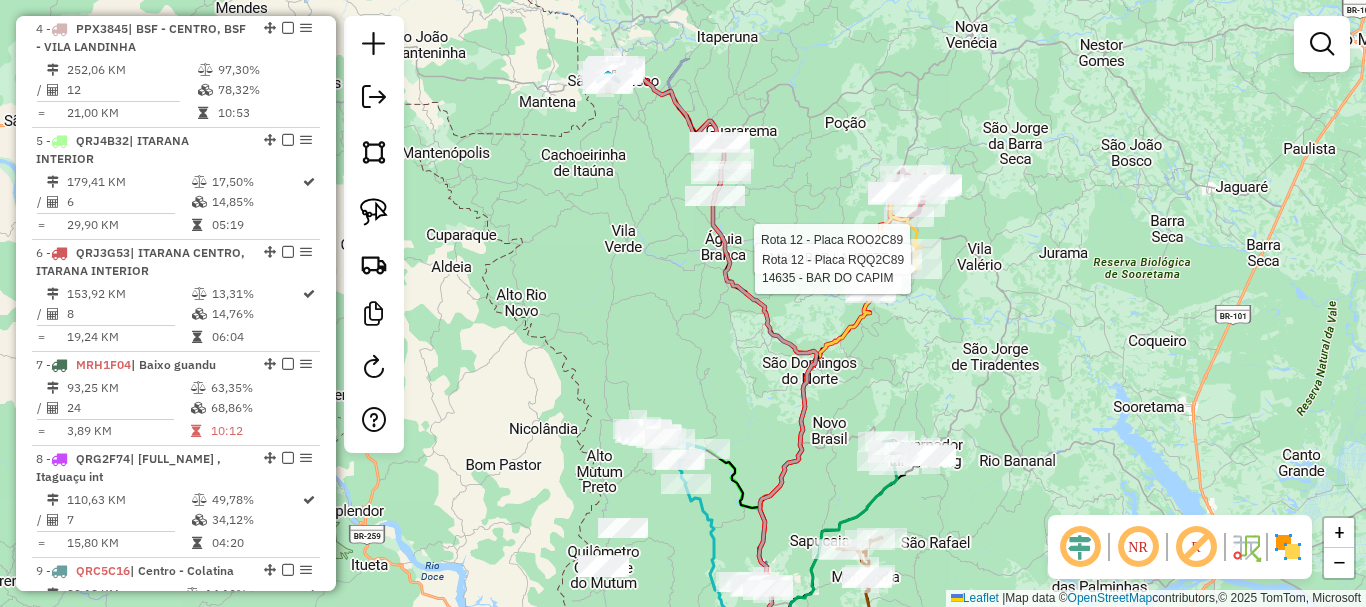 drag, startPoint x: 921, startPoint y: 228, endPoint x: 947, endPoint y: 186, distance: 49.396355 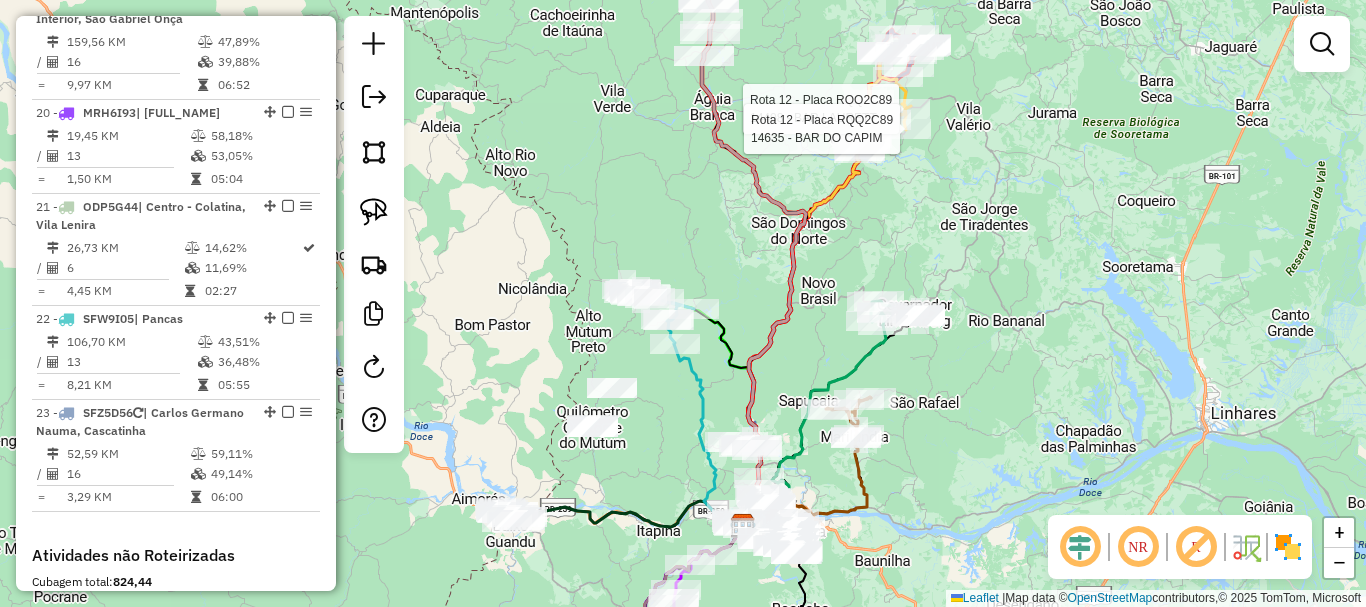 scroll, scrollTop: 2835, scrollLeft: 0, axis: vertical 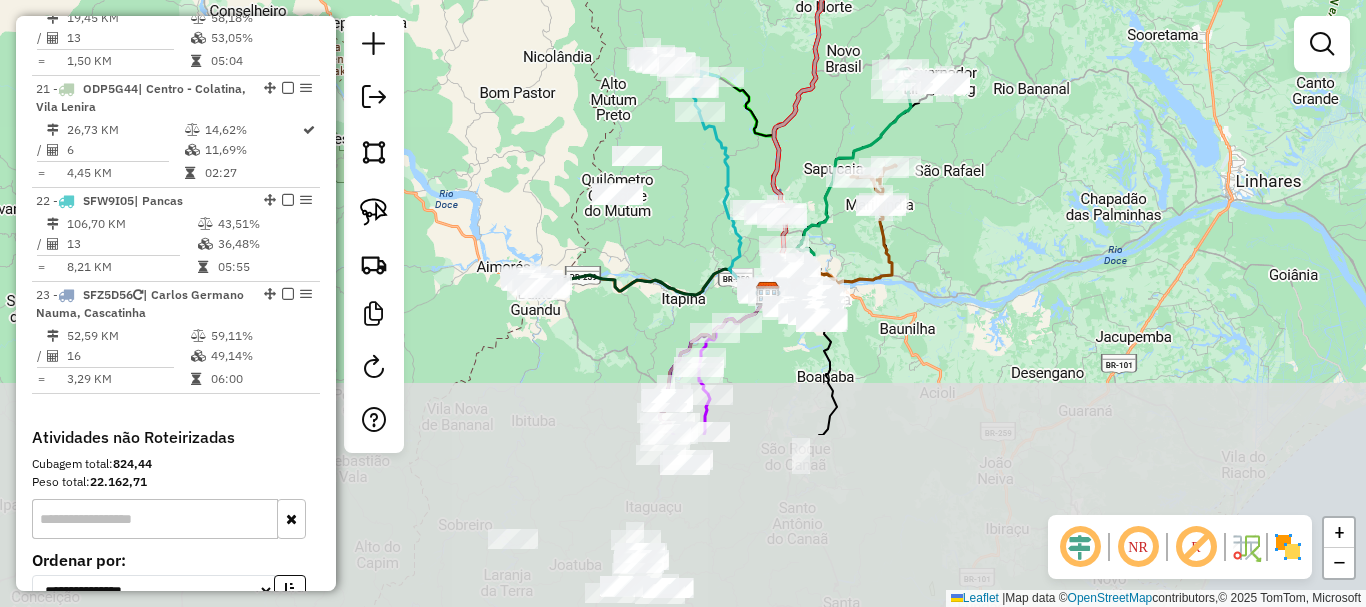 drag, startPoint x: 949, startPoint y: 281, endPoint x: 956, endPoint y: 152, distance: 129.18979 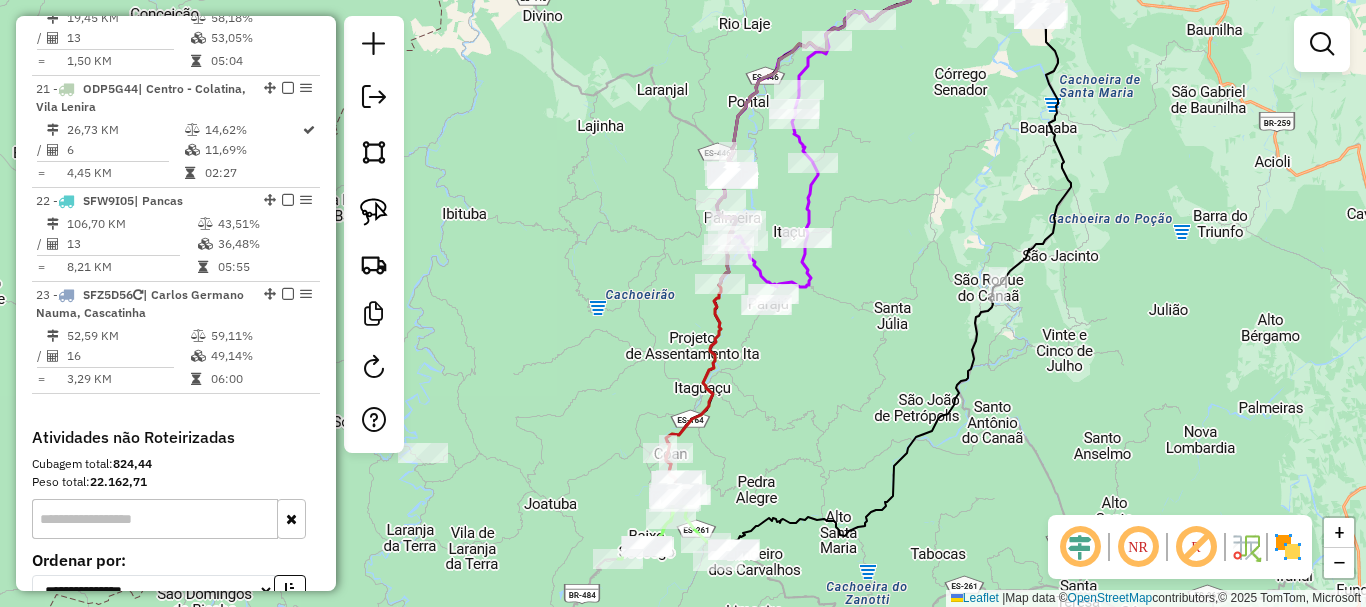 drag, startPoint x: 673, startPoint y: 286, endPoint x: 713, endPoint y: 113, distance: 177.56407 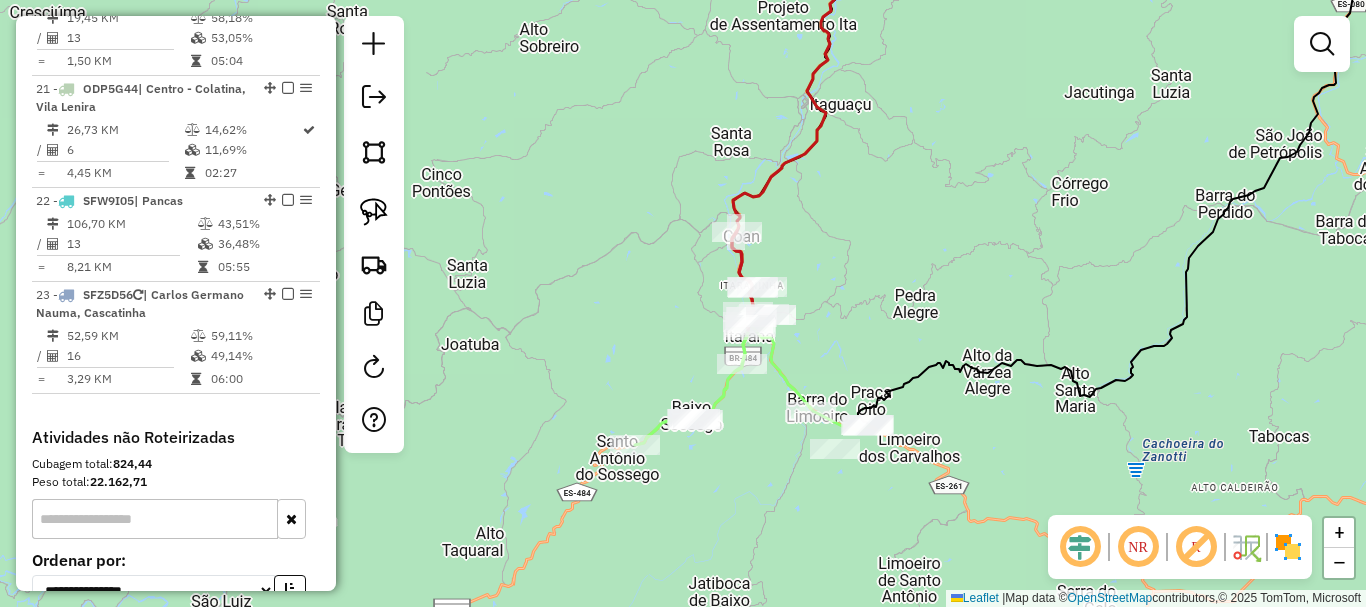 drag, startPoint x: 705, startPoint y: 294, endPoint x: 707, endPoint y: 177, distance: 117.01709 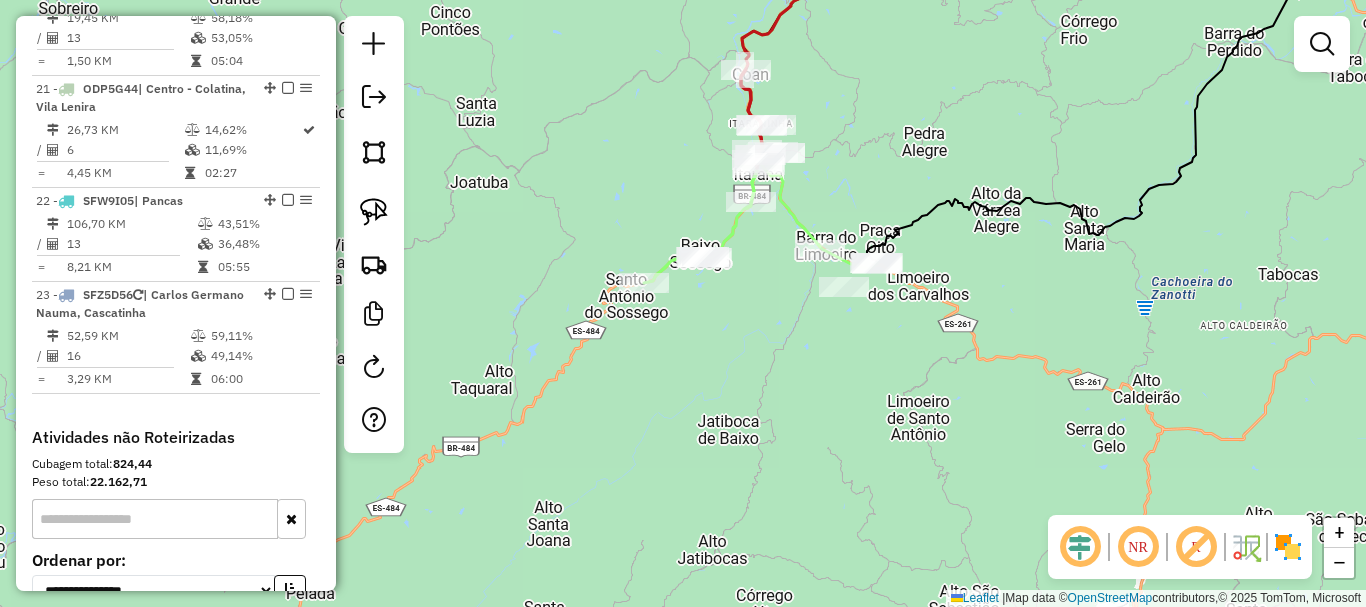 click on "Rota 12 - Placa RQQ2C89  14408 - BAR LAURETT Rota 12 - Placa RQQ2C89  14635 - BAR DO CAPIM Rota 5 - Placa QRJ4B32  15939 - BAR TONIATO Janela de atendimento Grade de atendimento Capacidade Transportadoras Veículos Cliente Pedidos  Rotas Selecione os dias de semana para filtrar as janelas de atendimento  Seg   Ter   Qua   Qui   Sex   Sáb   Dom  Informe o período da janela de atendimento: De: Até:  Filtrar exatamente a janela do cliente  Considerar janela de atendimento padrão  Selecione os dias de semana para filtrar as grades de atendimento  Seg   Ter   Qua   Qui   Sex   Sáb   Dom   Considerar clientes sem dia de atendimento cadastrado  Clientes fora do dia de atendimento selecionado Filtrar as atividades entre os valores definidos abaixo:  Peso mínimo:   Peso máximo:   Cubagem mínima:   Cubagem máxima:   De:   Até:  Filtrar as atividades entre o tempo de atendimento definido abaixo:  De:   Até:   Considerar capacidade total dos clientes não roteirizados Transportadora: Selecione um ou mais itens" 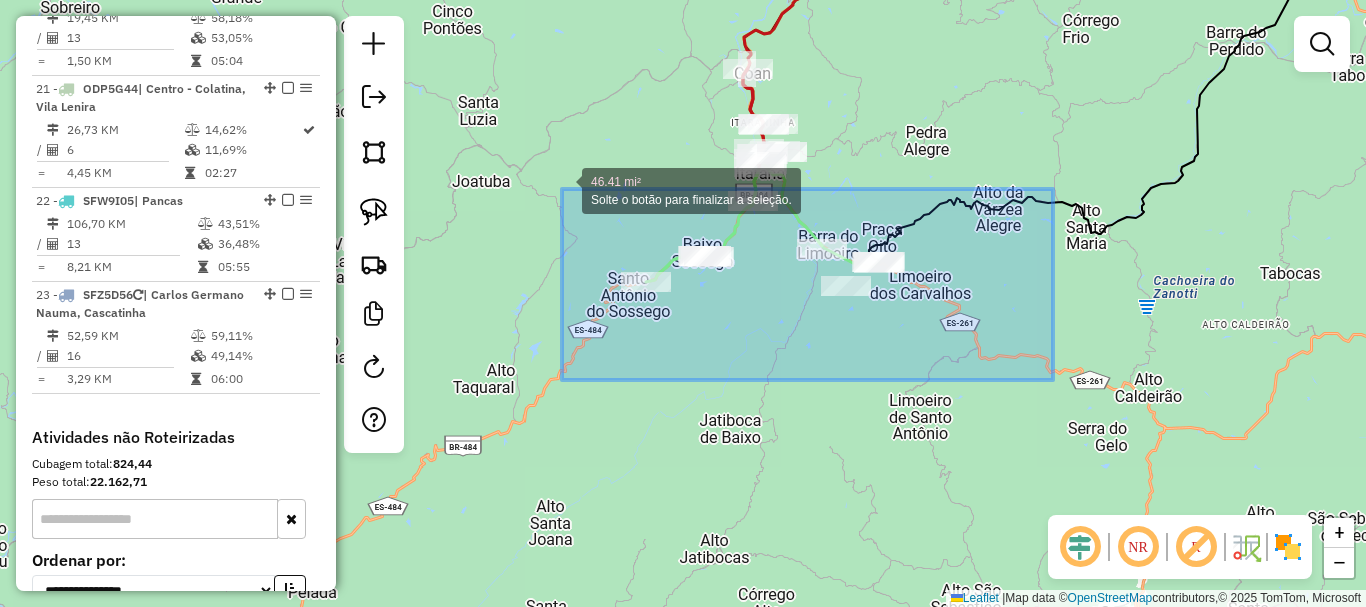 drag, startPoint x: 1023, startPoint y: 380, endPoint x: 562, endPoint y: 189, distance: 499.001 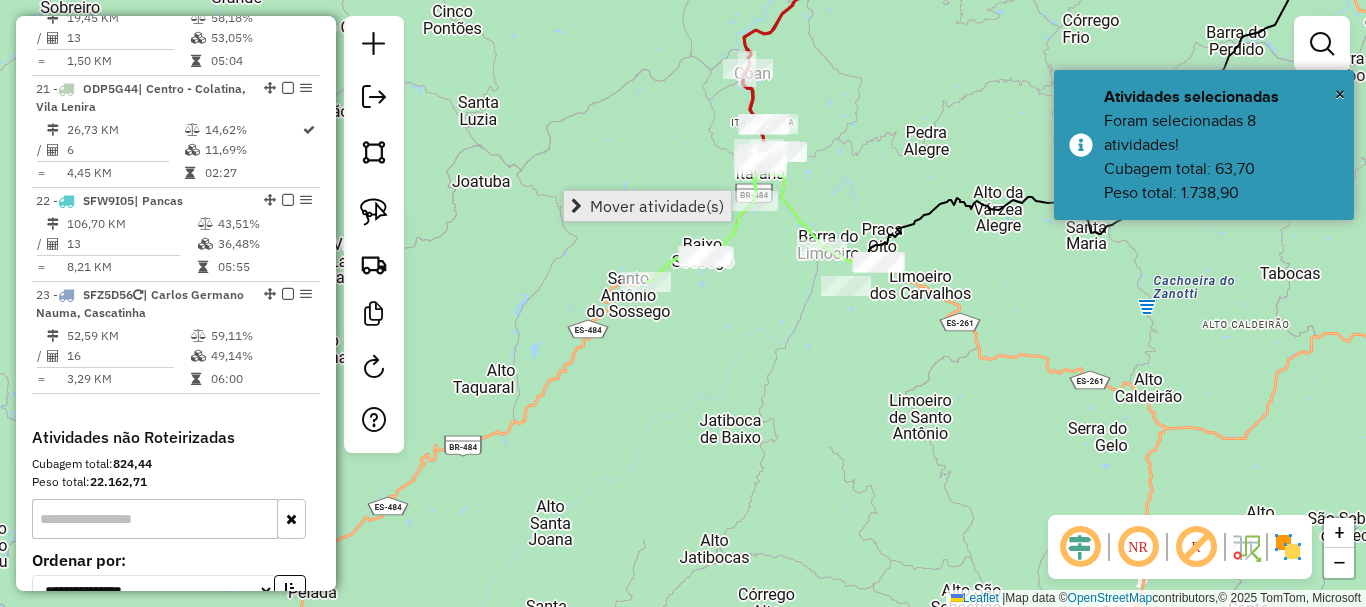 click on "Mover atividade(s)" at bounding box center [657, 206] 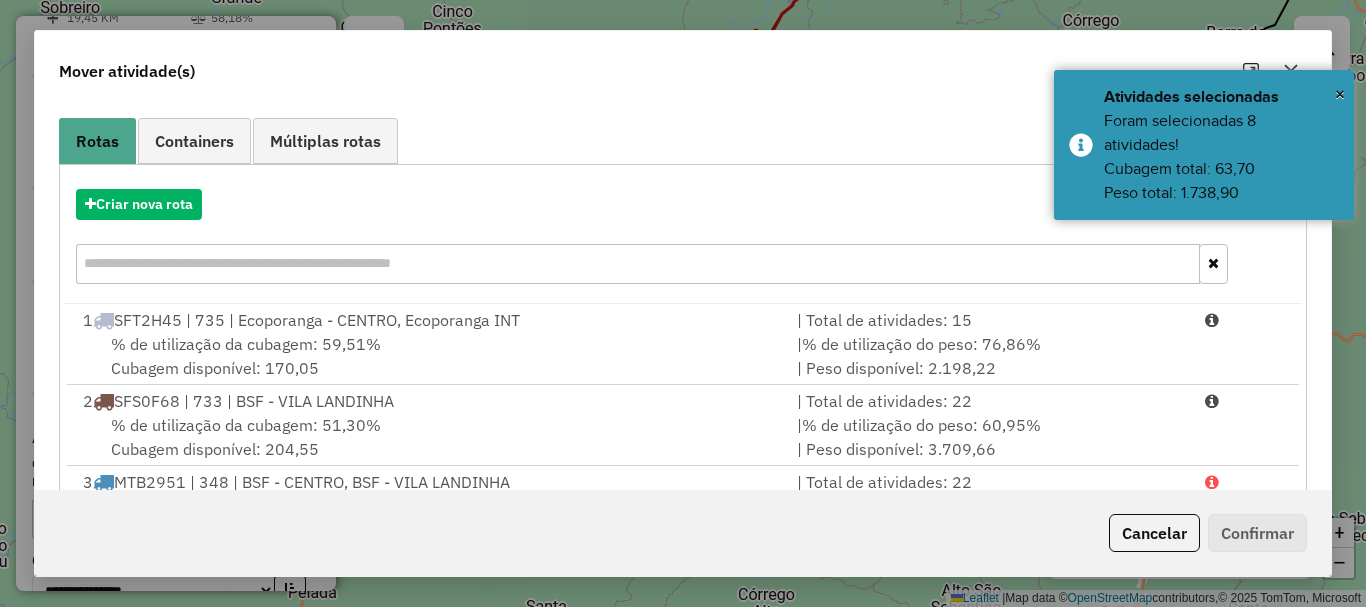 scroll, scrollTop: 397, scrollLeft: 0, axis: vertical 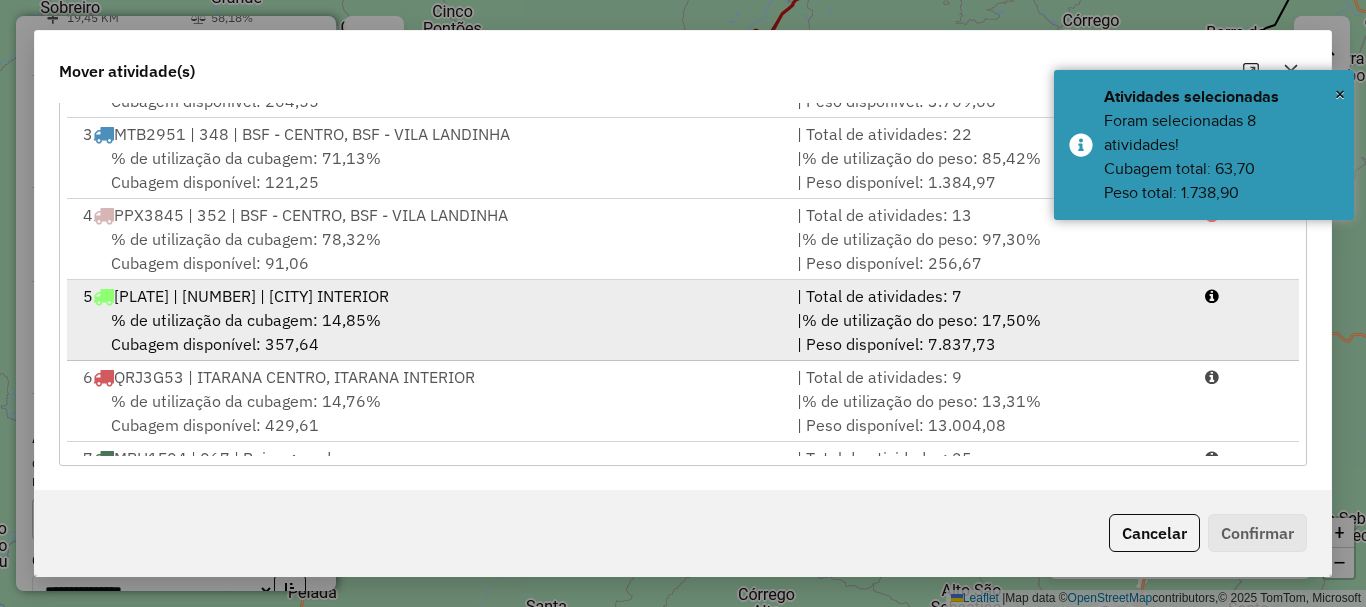 click on "% de utilização da cubagem: 14,85%" at bounding box center (246, 320) 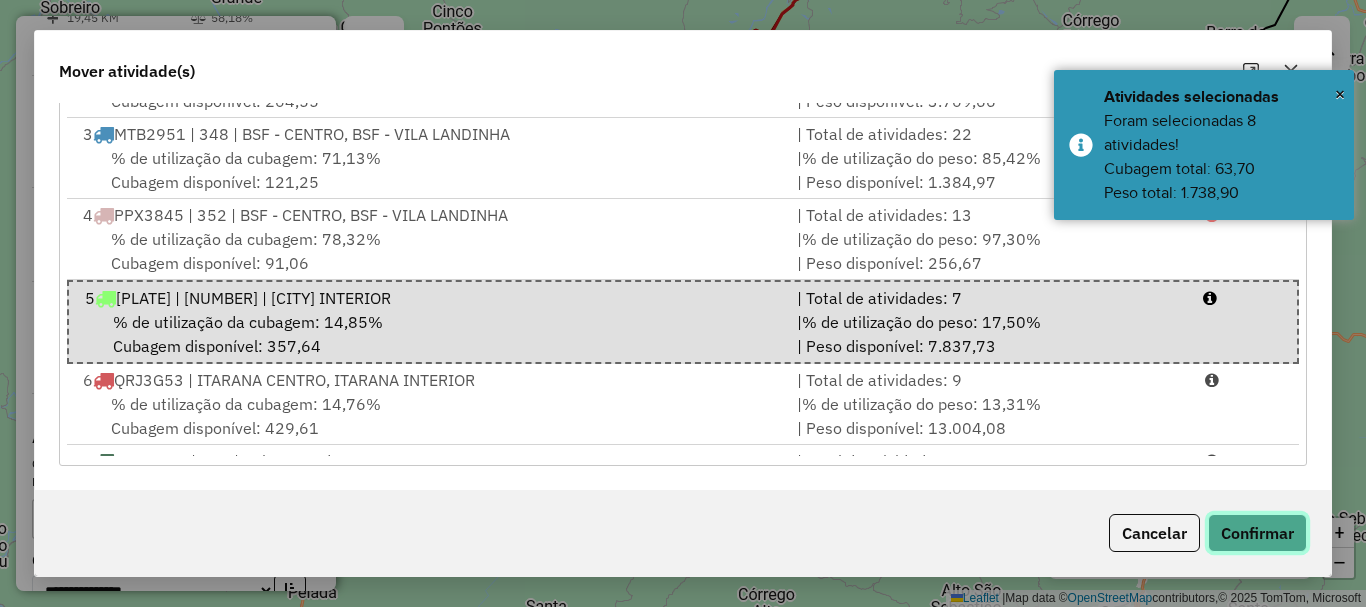 drag, startPoint x: 1259, startPoint y: 546, endPoint x: 1226, endPoint y: 493, distance: 62.433964 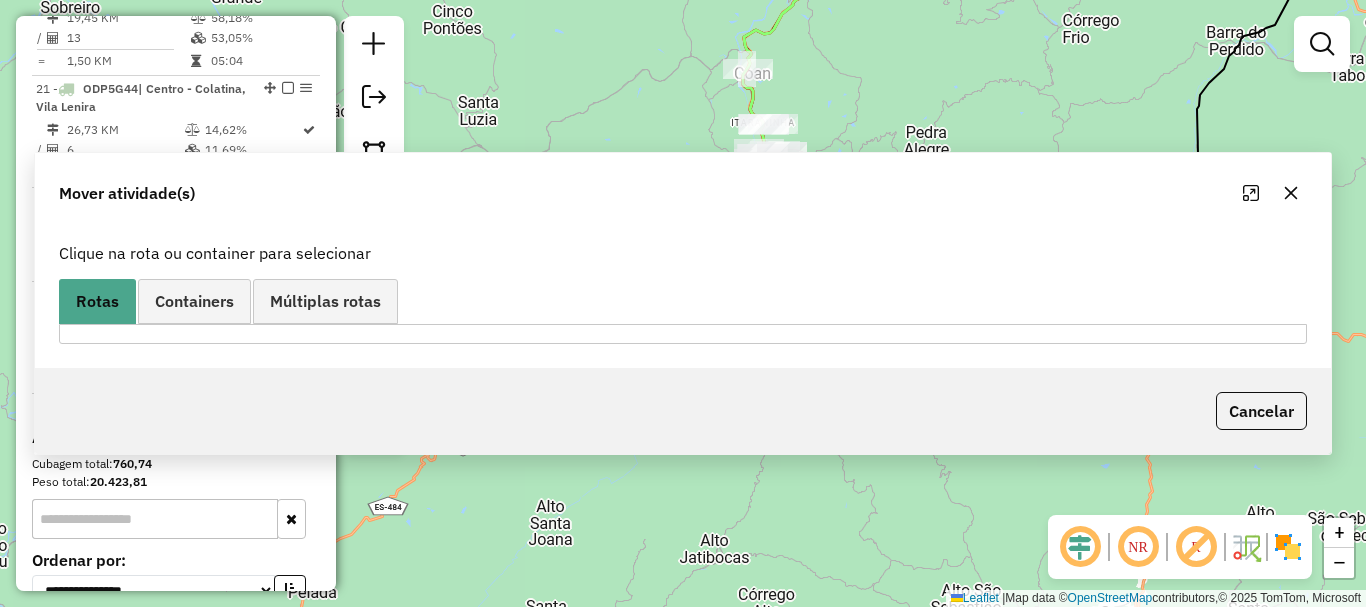 scroll, scrollTop: 0, scrollLeft: 0, axis: both 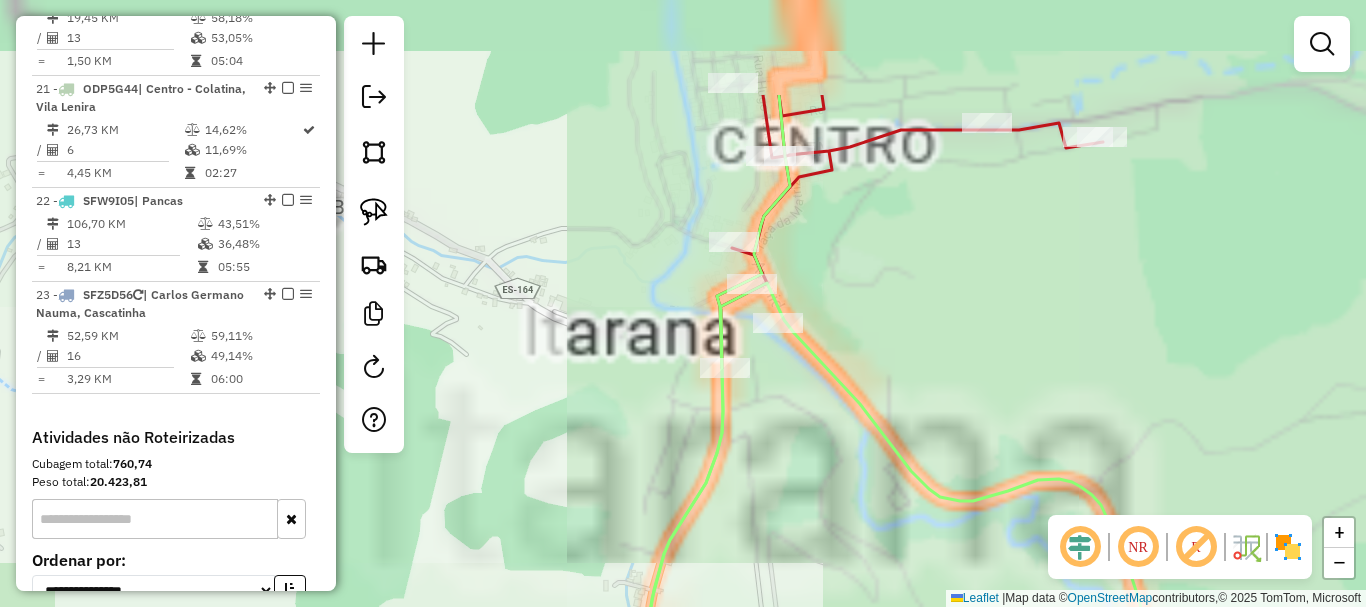 drag, startPoint x: 678, startPoint y: 281, endPoint x: 603, endPoint y: 314, distance: 81.939 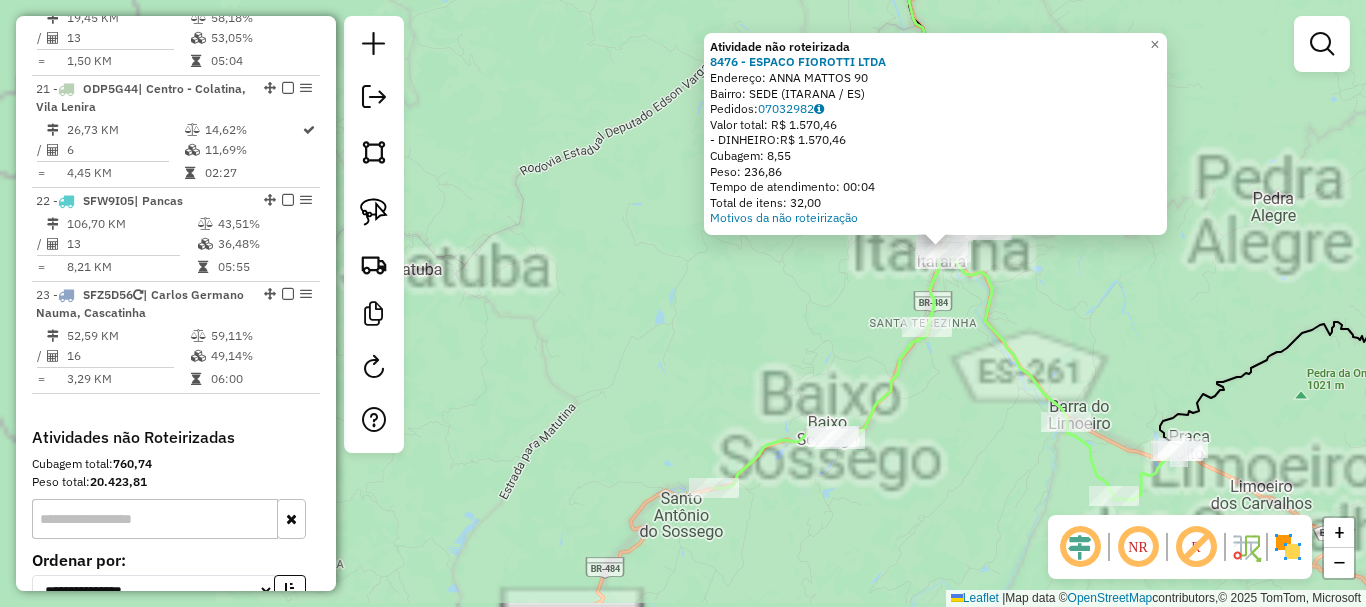 click on "Atividade não roteirizada 8476 - ESPACO FIOROTTI LTDA  Endereço:  ANNA MATTOS 90   Bairro: SEDE (ITARANA / ES)   Pedidos:  07032982   Valor total: R$ 1.570,46   - DINHEIRO:  R$ 1.570,46   Cubagem: 8,55   Peso: 236,86   Tempo de atendimento: 00:04   Total de itens: 32,00  Motivos da não roteirização × Janela de atendimento Grade de atendimento Capacidade Transportadoras Veículos Cliente Pedidos  Rotas Selecione os dias de semana para filtrar as janelas de atendimento  Seg   Ter   Qua   Qui   Sex   Sáb   Dom  Informe o período da janela de atendimento: De: Até:  Filtrar exatamente a janela do cliente  Considerar janela de atendimento padrão  Selecione os dias de semana para filtrar as grades de atendimento  Seg   Ter   Qua   Qui   Sex   Sáb   Dom   Considerar clientes sem dia de atendimento cadastrado  Clientes fora do dia de atendimento selecionado Filtrar as atividades entre os valores definidos abaixo:  Peso mínimo:   Peso máximo:   Cubagem mínima:   Cubagem máxima:   De:   Até:   De:  Nome:" 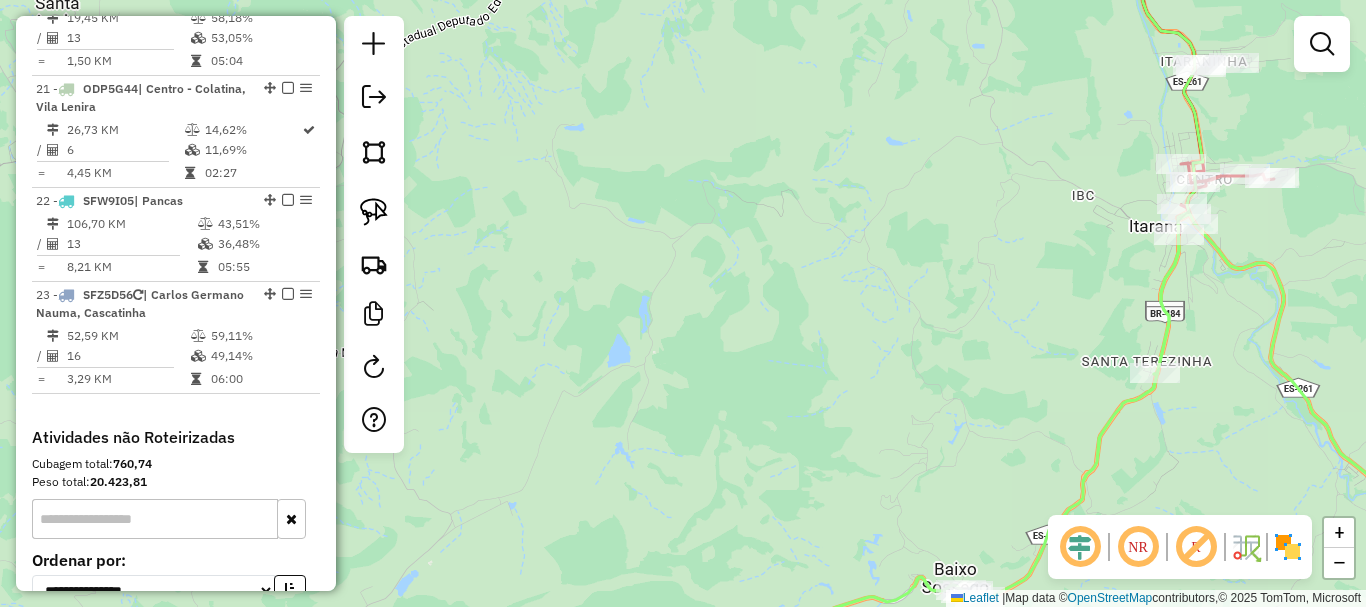 drag, startPoint x: 776, startPoint y: 253, endPoint x: 427, endPoint y: 418, distance: 386.03885 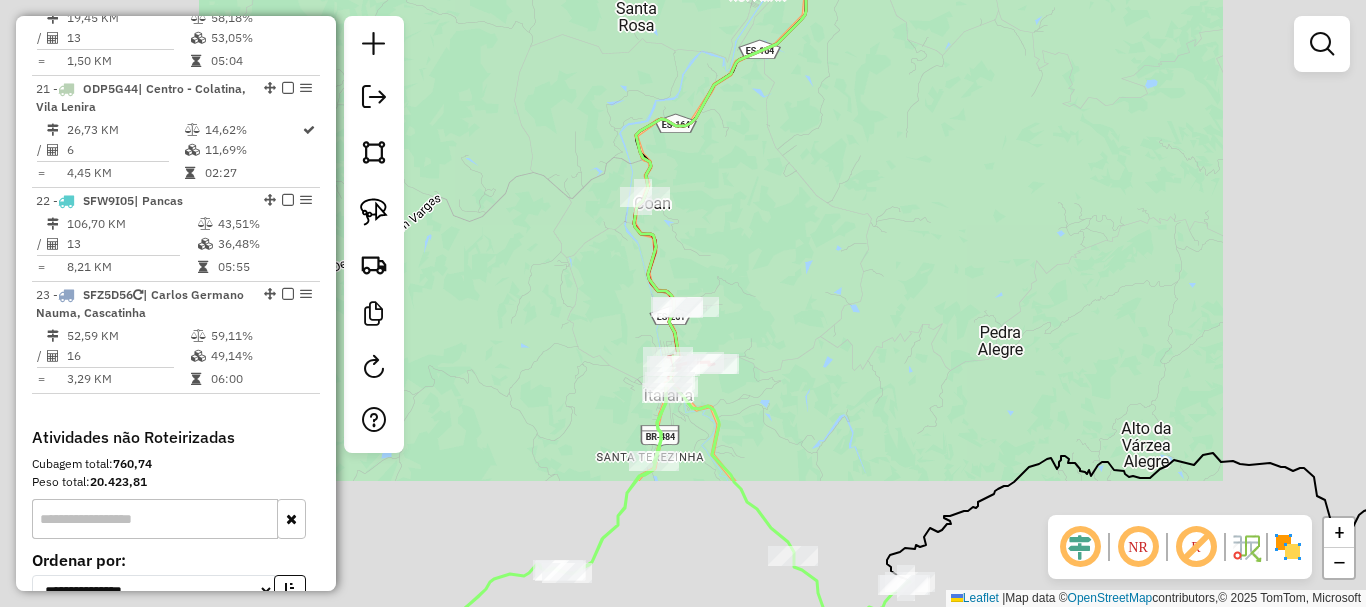 drag, startPoint x: 479, startPoint y: 392, endPoint x: 548, endPoint y: 327, distance: 94.79452 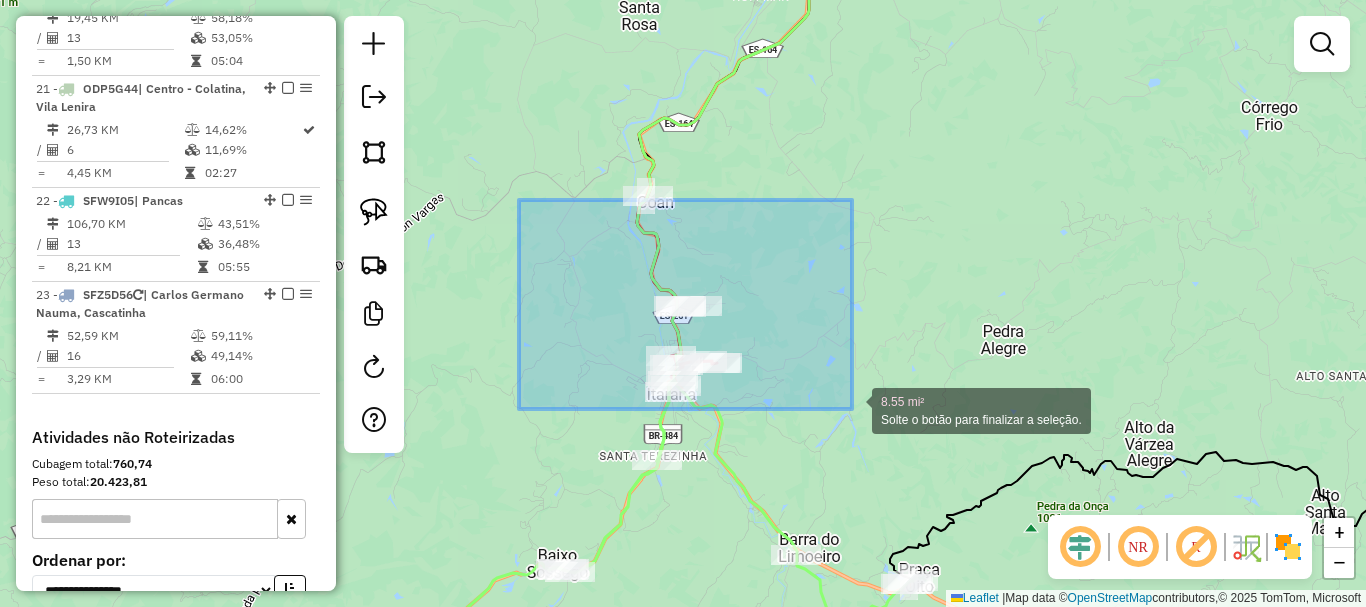 drag, startPoint x: 528, startPoint y: 200, endPoint x: 852, endPoint y: 409, distance: 385.56064 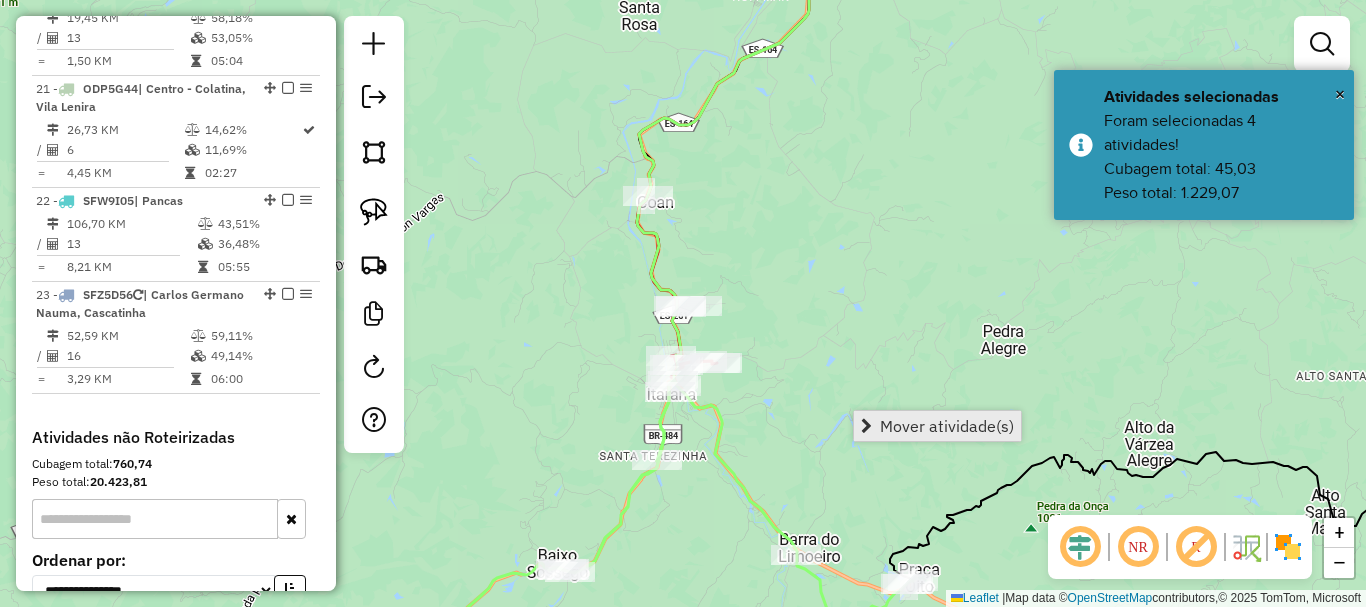 click on "Mover atividade(s)" at bounding box center [947, 426] 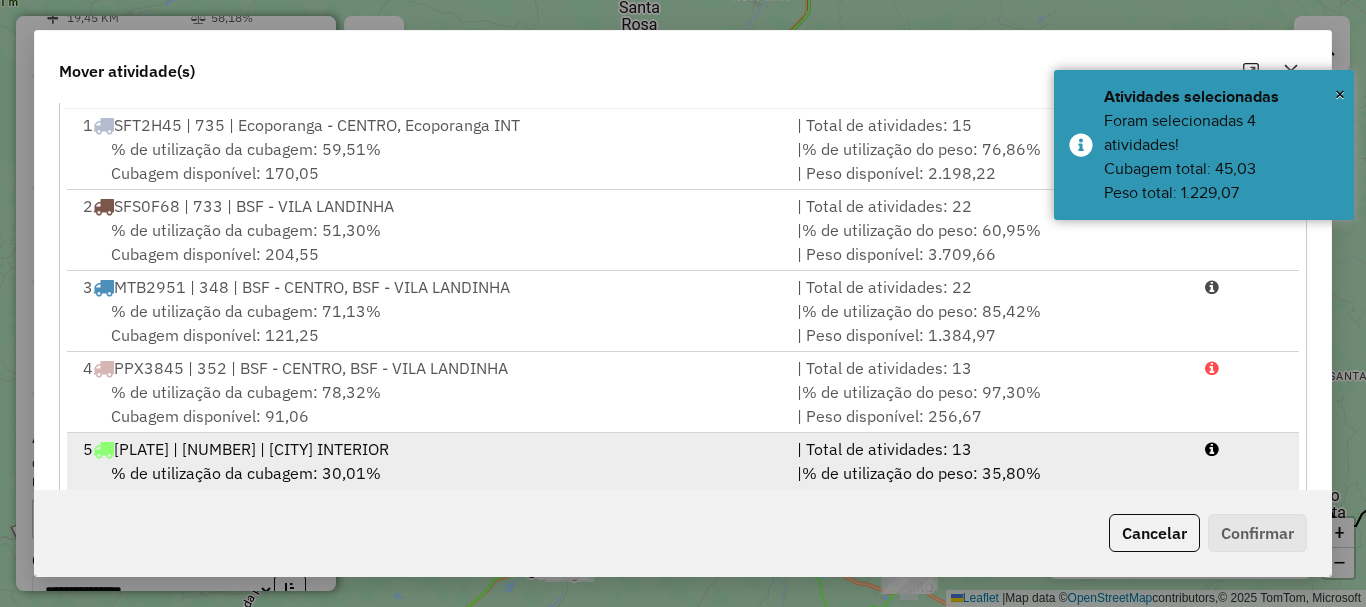 scroll, scrollTop: 397, scrollLeft: 0, axis: vertical 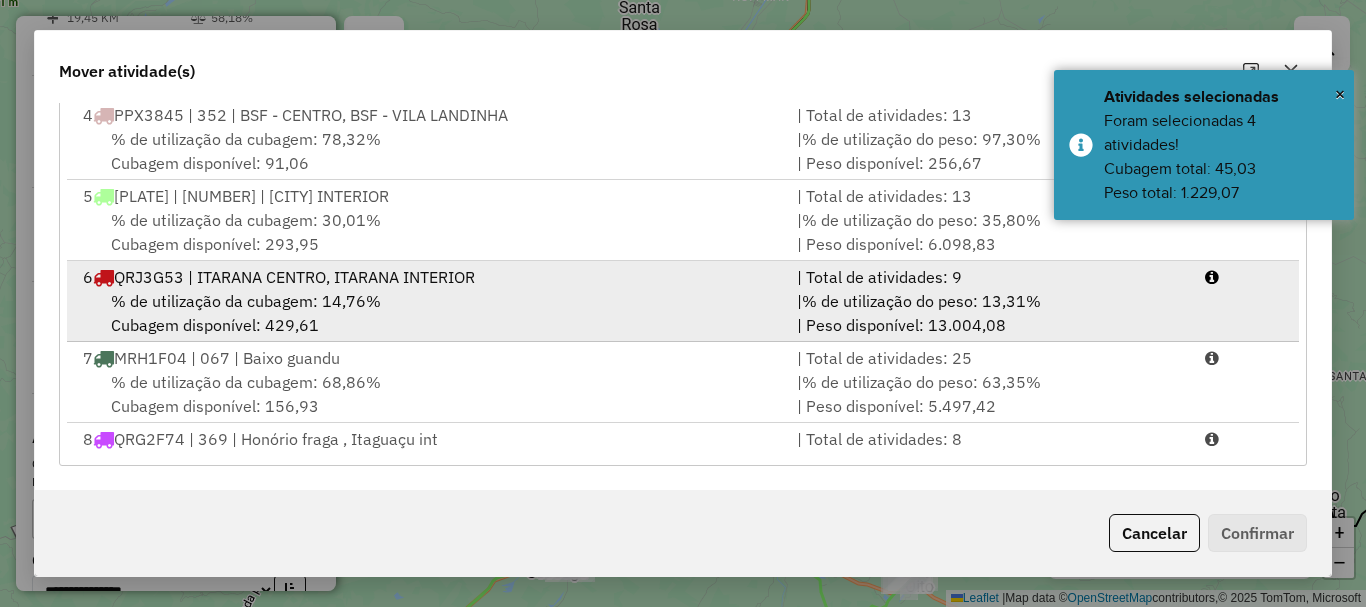 click on "% de utilização da cubagem: 14,76%  Cubagem disponível: 429,61" at bounding box center [428, 313] 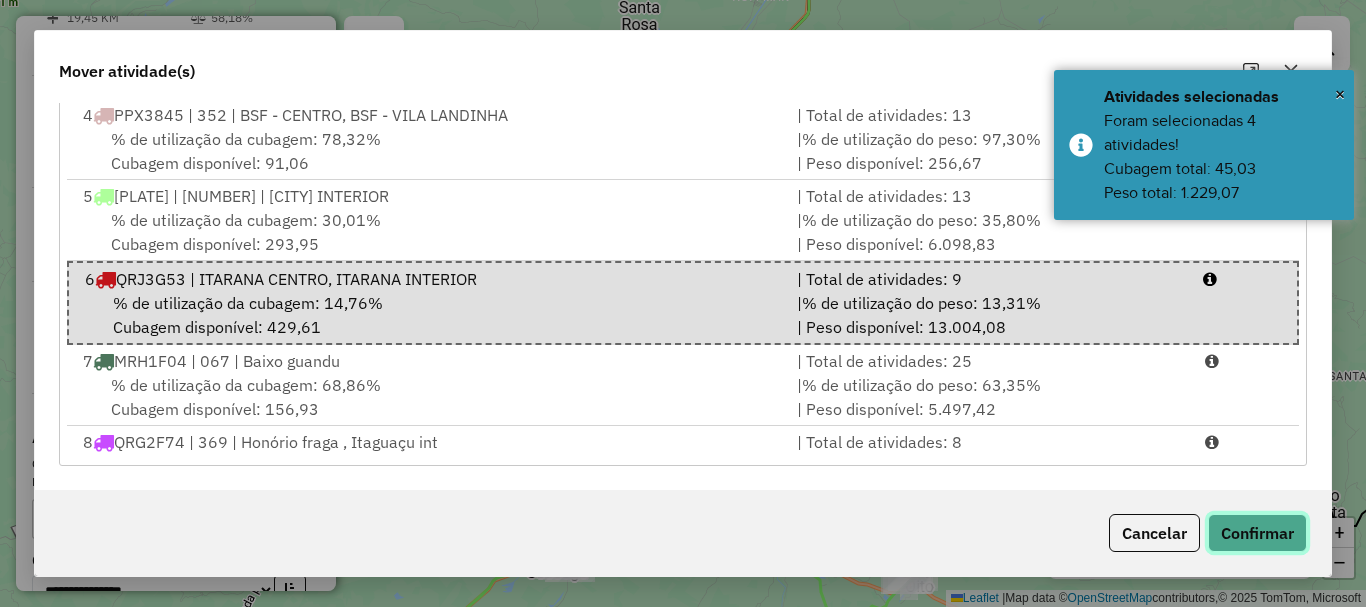 click on "Confirmar" 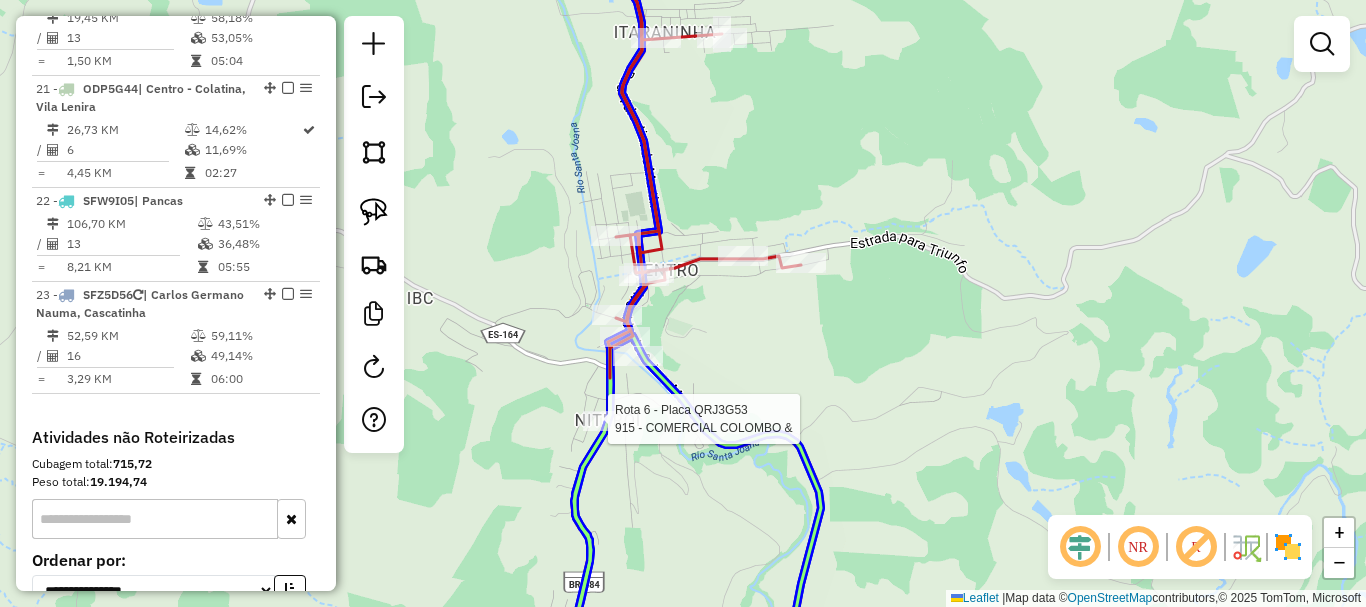 click 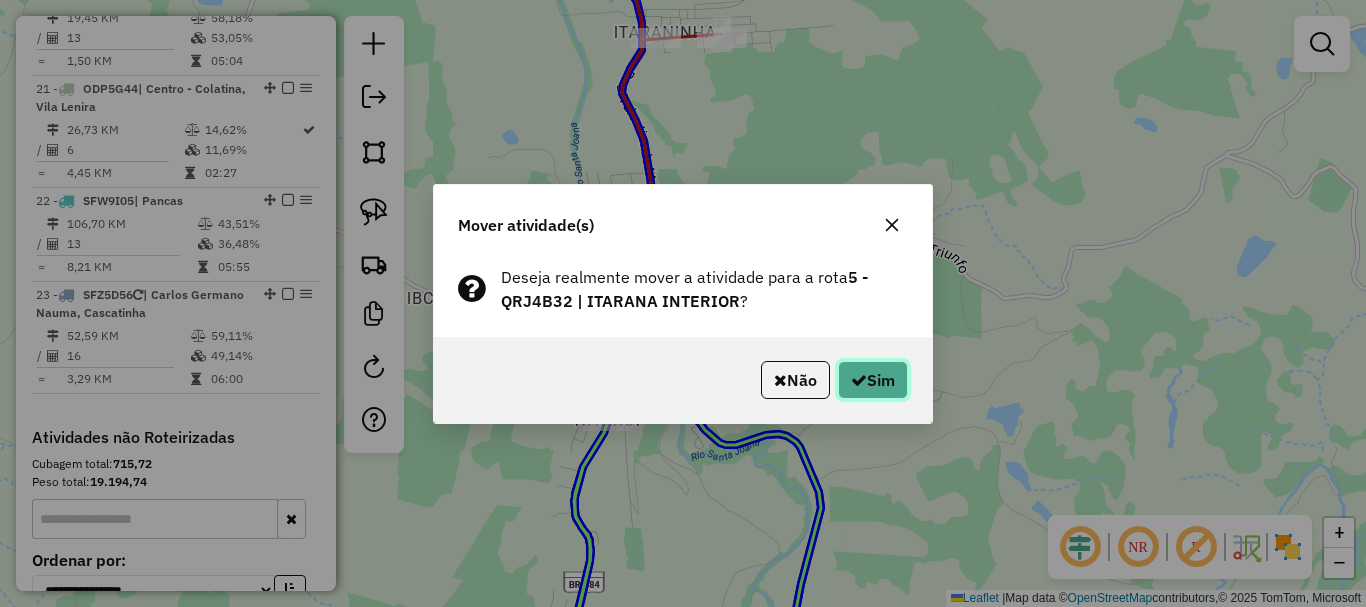 click on "Sim" 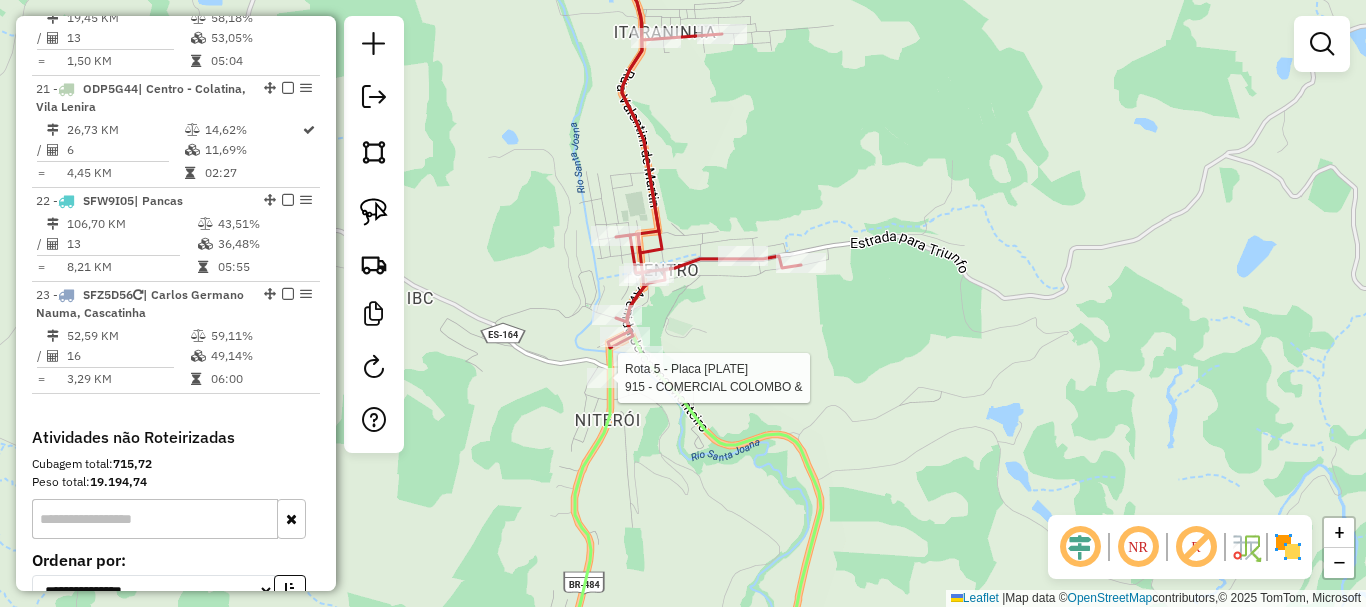 select on "**********" 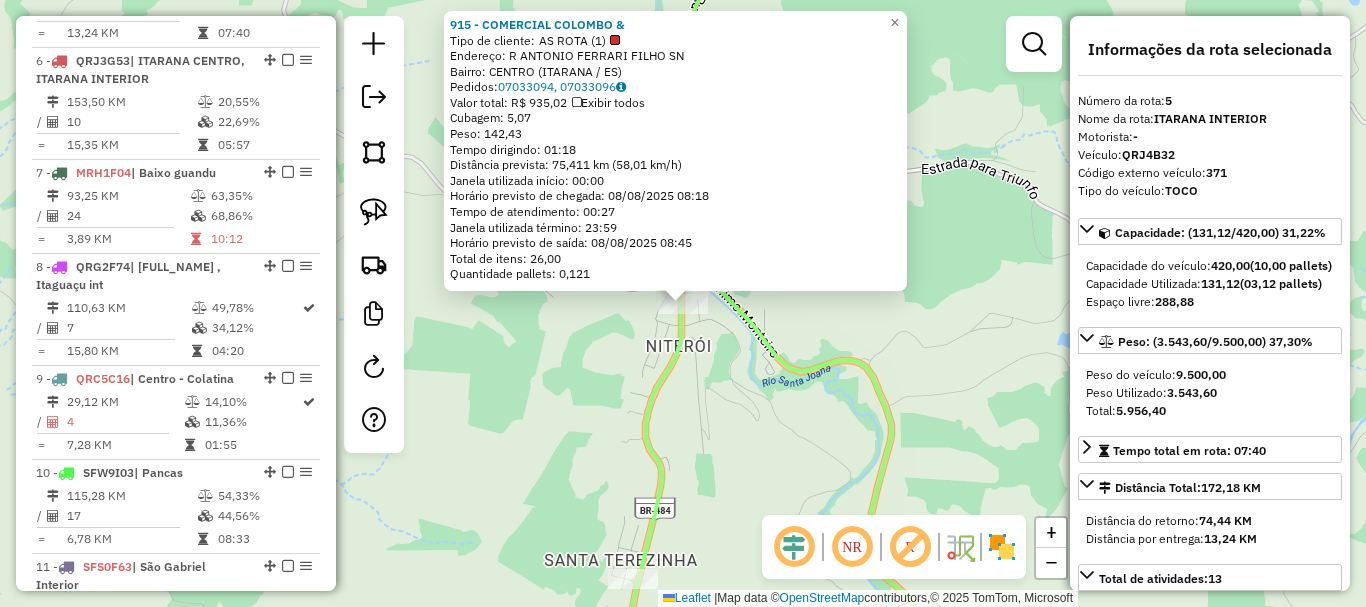 scroll, scrollTop: 1247, scrollLeft: 0, axis: vertical 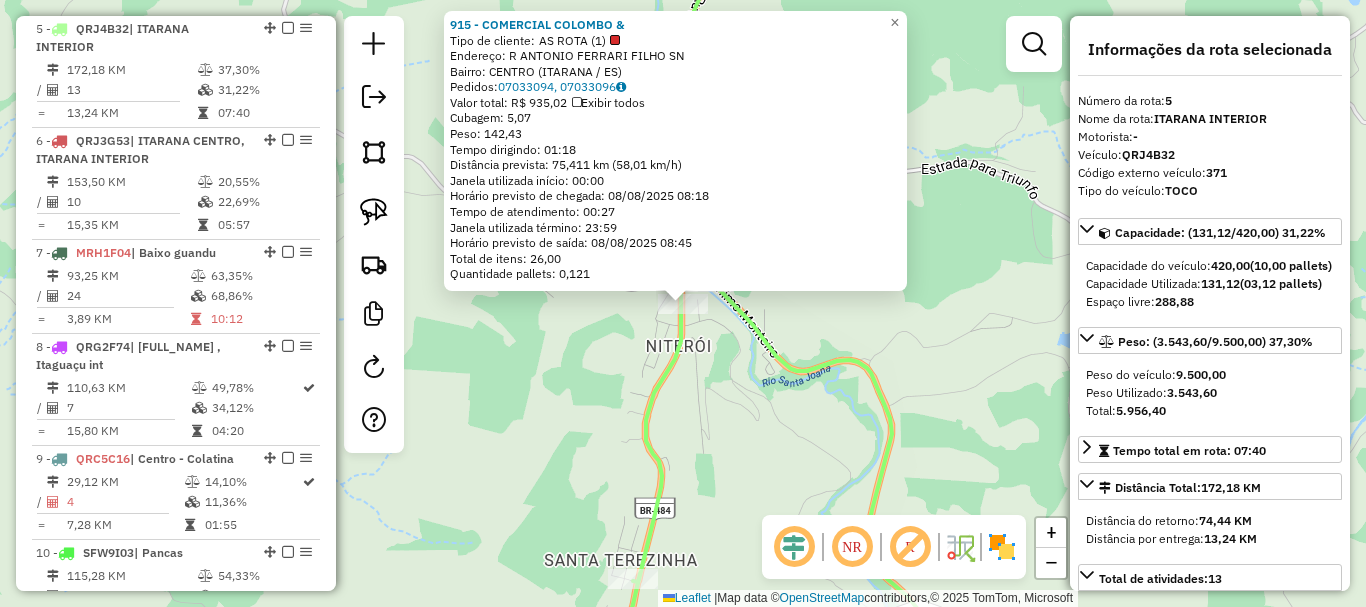 click 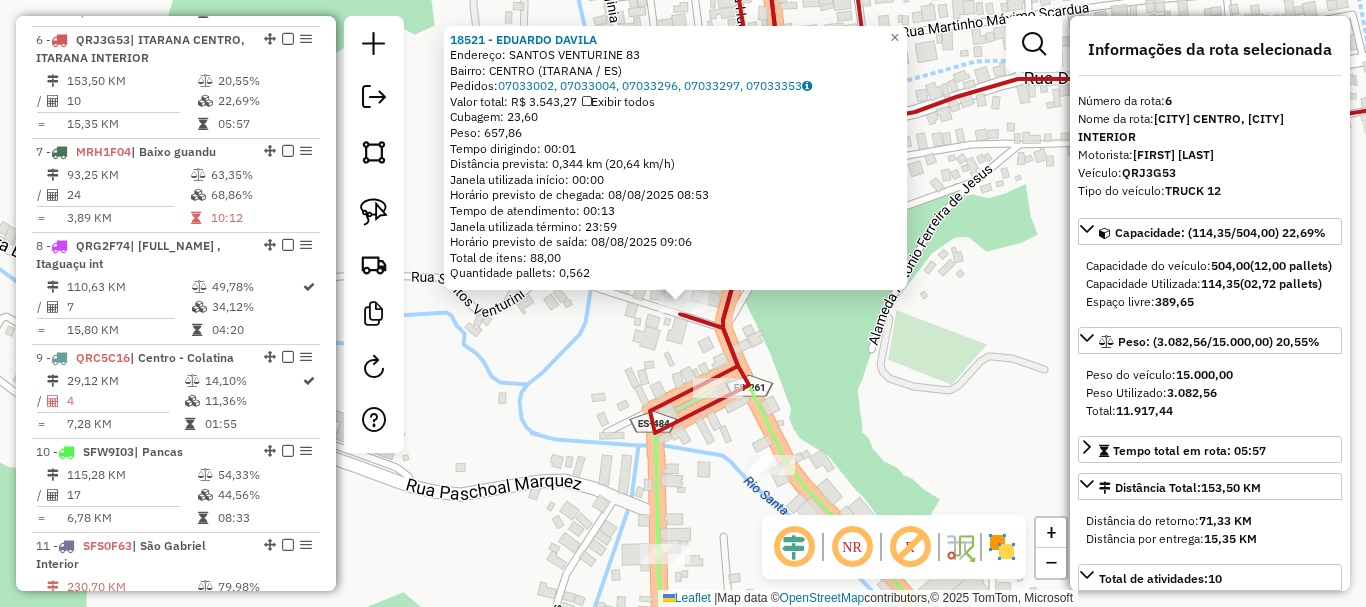 scroll, scrollTop: 1359, scrollLeft: 0, axis: vertical 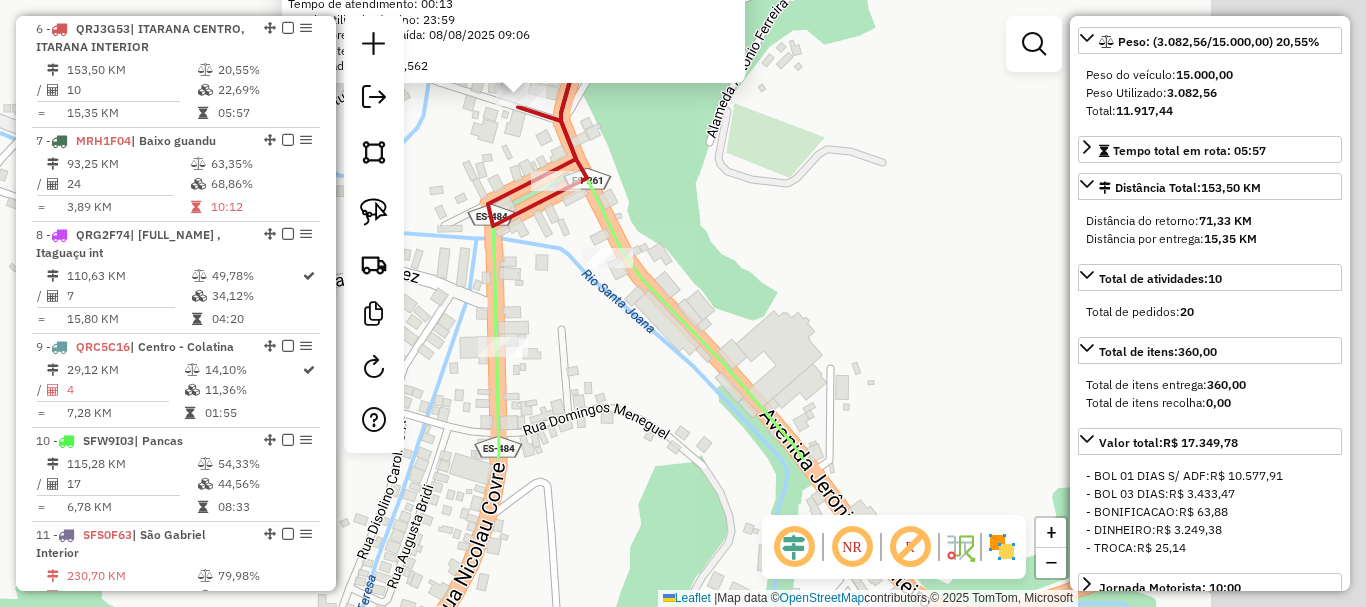drag, startPoint x: 769, startPoint y: 311, endPoint x: 677, endPoint y: 209, distance: 137.36084 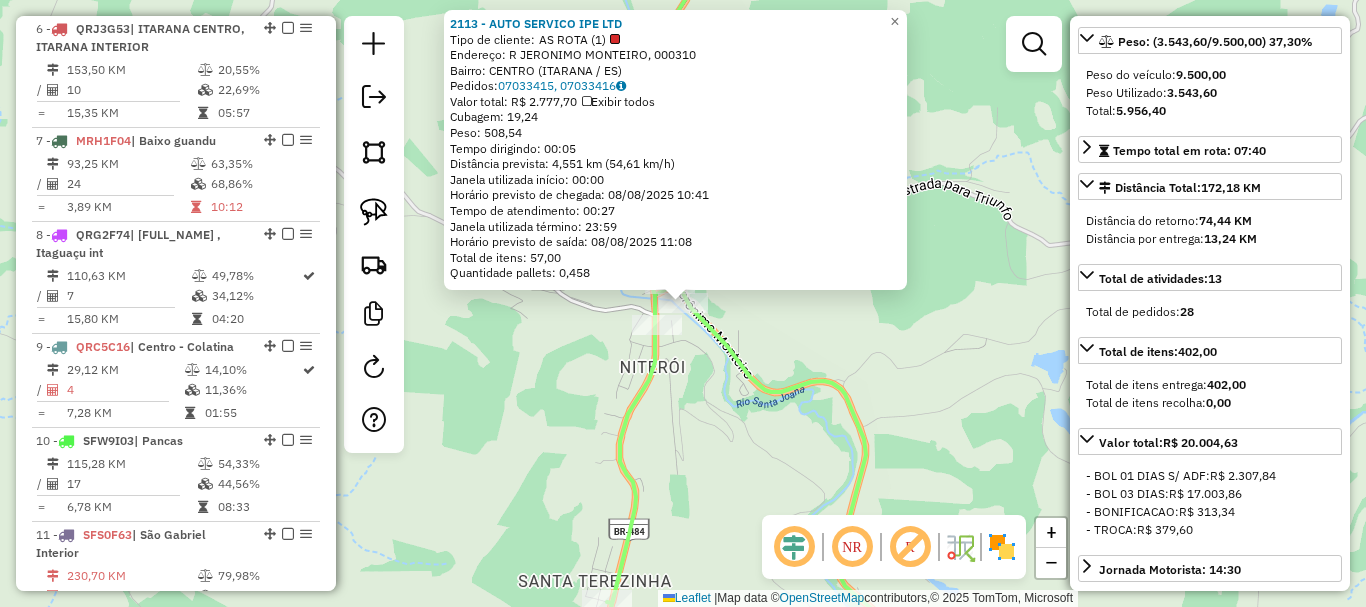 scroll, scrollTop: 282, scrollLeft: 0, axis: vertical 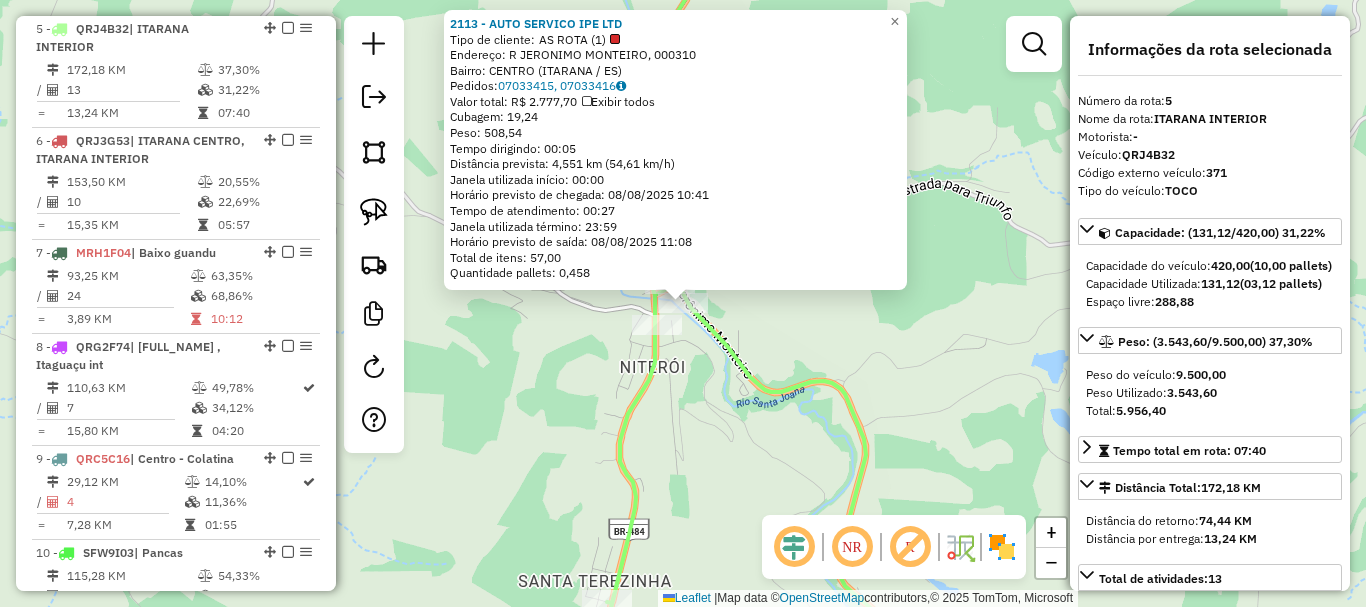 click on "2113 - AUTO SERVICO IPE LTD  Tipo de cliente:   AS ROTA (1)   Endereço: R   JERONIMO MONTEIRO,            000310   Bairro: CENTRO (ITARANA / ES)   Pedidos:  07033415, 07033416   Valor total: R$ 2.777,70   Exibir todos   Cubagem: 19,24  Peso: 508,54  Tempo dirigindo: 00:05   Distância prevista: 4,551 km (54,61 km/h)   Janela utilizada início: 00:00   Horário previsto de chegada: 08/08/2025 10:41   Tempo de atendimento: 00:27   Janela utilizada término: 23:59   Horário previsto de saída: 08/08/2025 11:08   Total de itens: 57,00   Quantidade pallets: 0,458  × Janela de atendimento Grade de atendimento Capacidade Transportadoras Veículos Cliente Pedidos  Rotas Selecione os dias de semana para filtrar as janelas de atendimento  Seg   Ter   Qua   Qui   Sex   Sáb   Dom  Informe o período da janela de atendimento: De: Até:  Filtrar exatamente a janela do cliente  Considerar janela de atendimento padrão  Selecione os dias de semana para filtrar as grades de atendimento  Seg   Ter   Qua   Qui   Sex   Sáb" 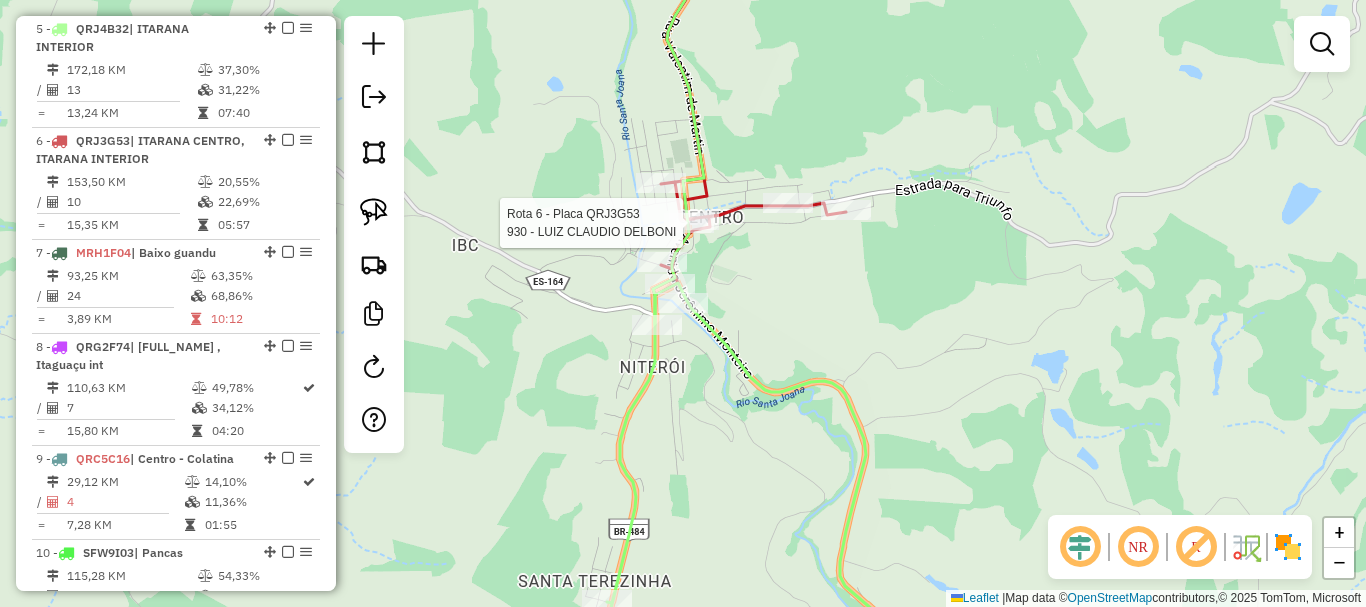 click 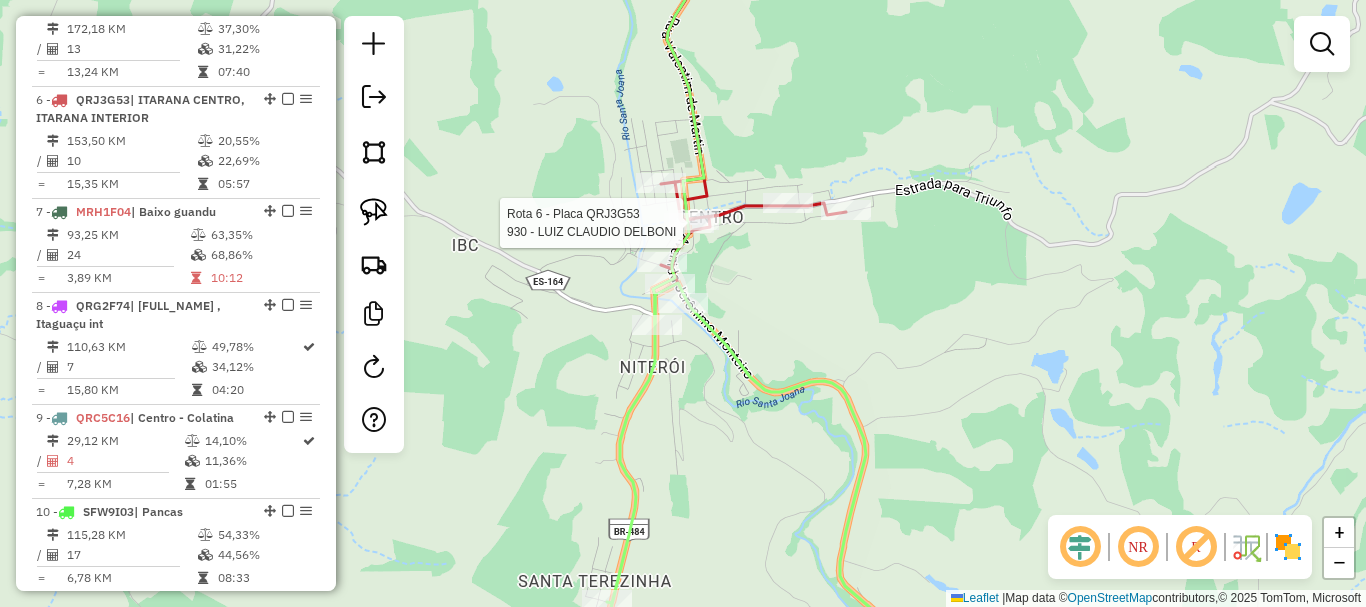 select on "**********" 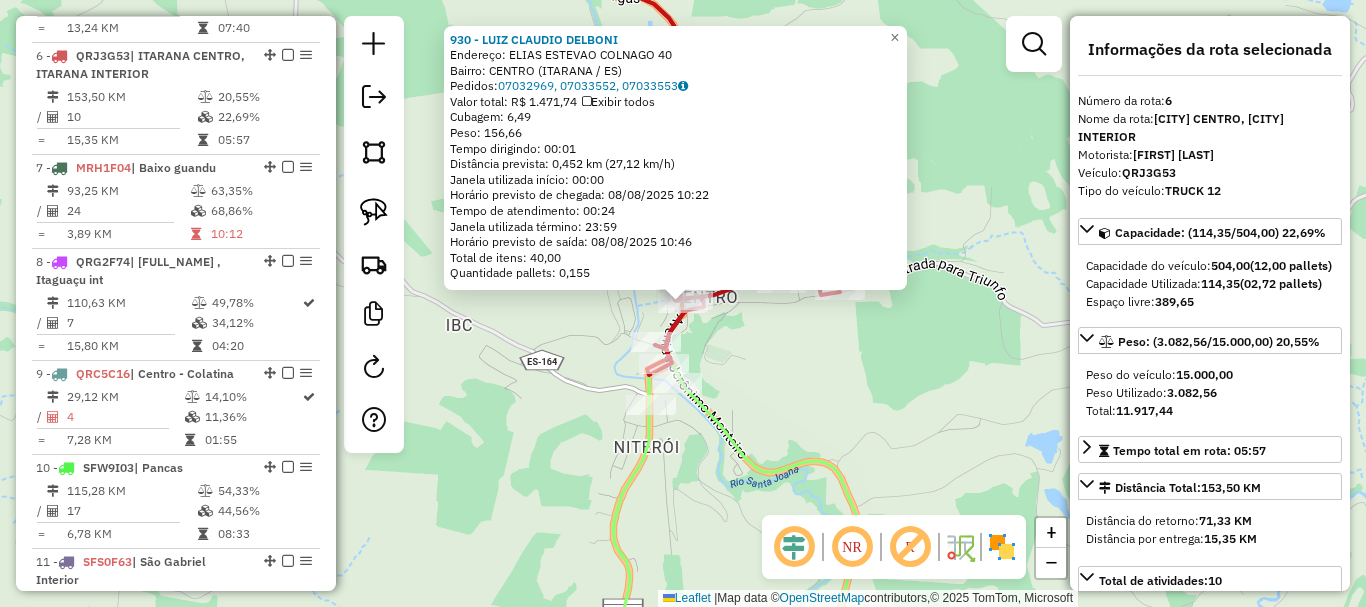 scroll, scrollTop: 1359, scrollLeft: 0, axis: vertical 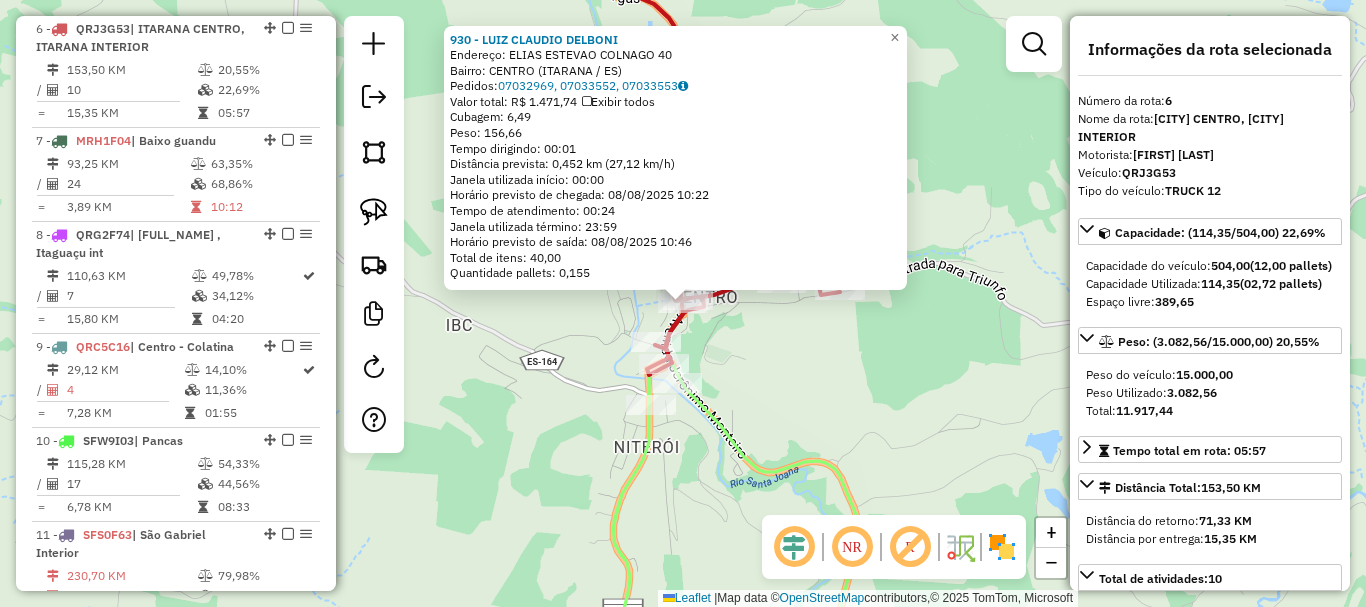 click on "930 - LUIZ CLAUDIO DELBONI  Endereço:  ELIAS ESTEVAO COLNAGO 40   Bairro: CENTRO (ITARANA / ES)   Pedidos:  07032969, 07033552, 07033553   Valor total: R$ 1.471,74   Exibir todos   Cubagem: 6,49  Peso: 156,66  Tempo dirigindo: 00:01   Distância prevista: 0,452 km (27,12 km/h)   Janela utilizada início: 00:00   Horário previsto de chegada: 08/08/2025 10:22   Tempo de atendimento: 00:24   Janela utilizada término: 23:59   Horário previsto de saída: 08/08/2025 10:46   Total de itens: 40,00   Quantidade pallets: 0,155  × Janela de atendimento Grade de atendimento Capacidade Transportadoras Veículos Cliente Pedidos  Rotas Selecione os dias de semana para filtrar as janelas de atendimento  Seg   Ter   Qua   Qui   Sex   Sáb   Dom  Informe o período da janela de atendimento: De: Até:  Filtrar exatamente a janela do cliente  Considerar janela de atendimento padrão  Selecione os dias de semana para filtrar as grades de atendimento  Seg   Ter   Qua   Qui   Sex   Sáb   Dom   Peso mínimo:   Peso máximo:  +" 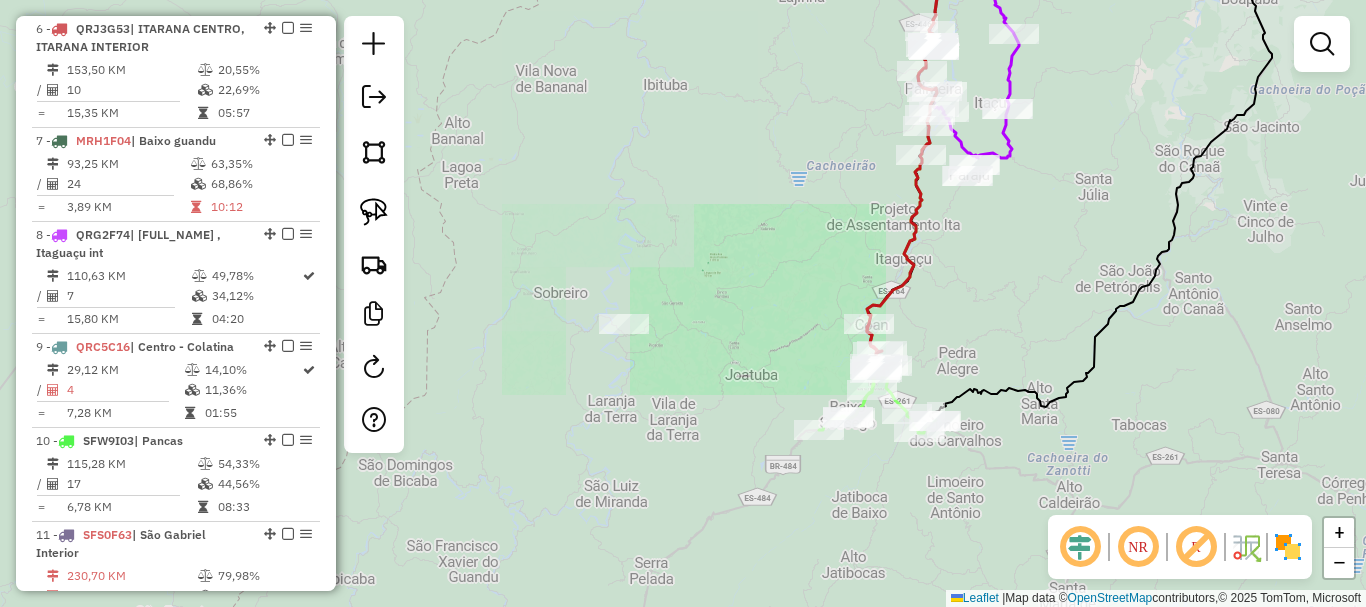 drag, startPoint x: 991, startPoint y: 395, endPoint x: 950, endPoint y: 313, distance: 91.67879 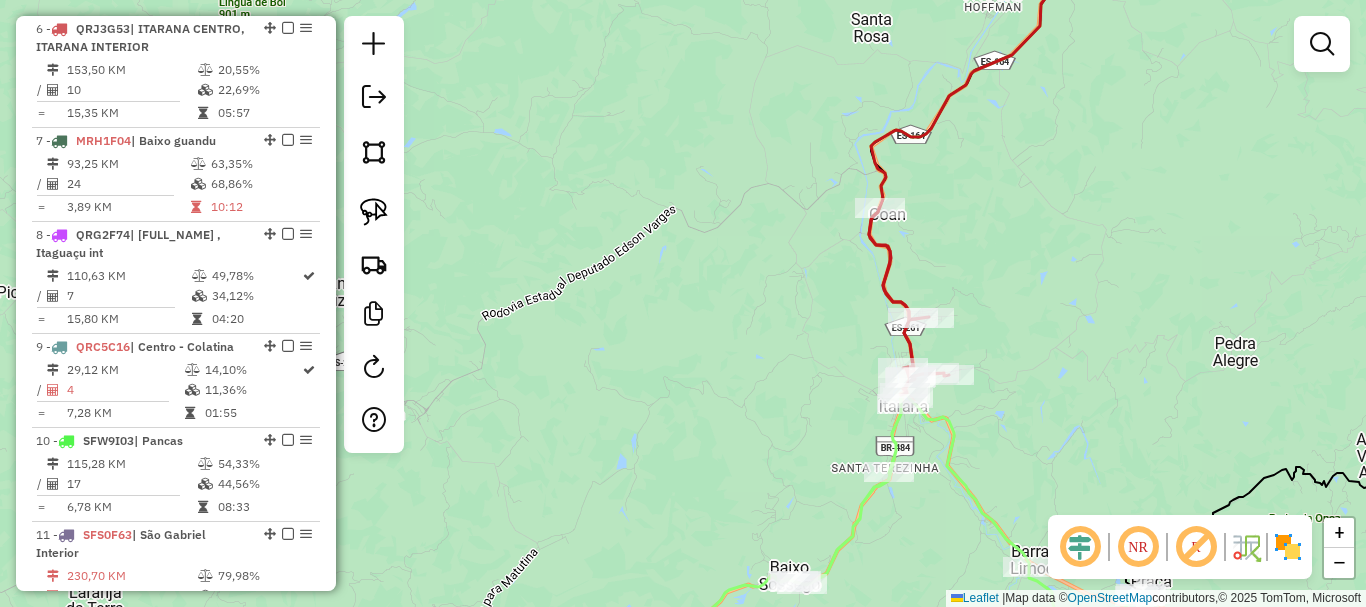 drag, startPoint x: 972, startPoint y: 312, endPoint x: 809, endPoint y: 245, distance: 176.2328 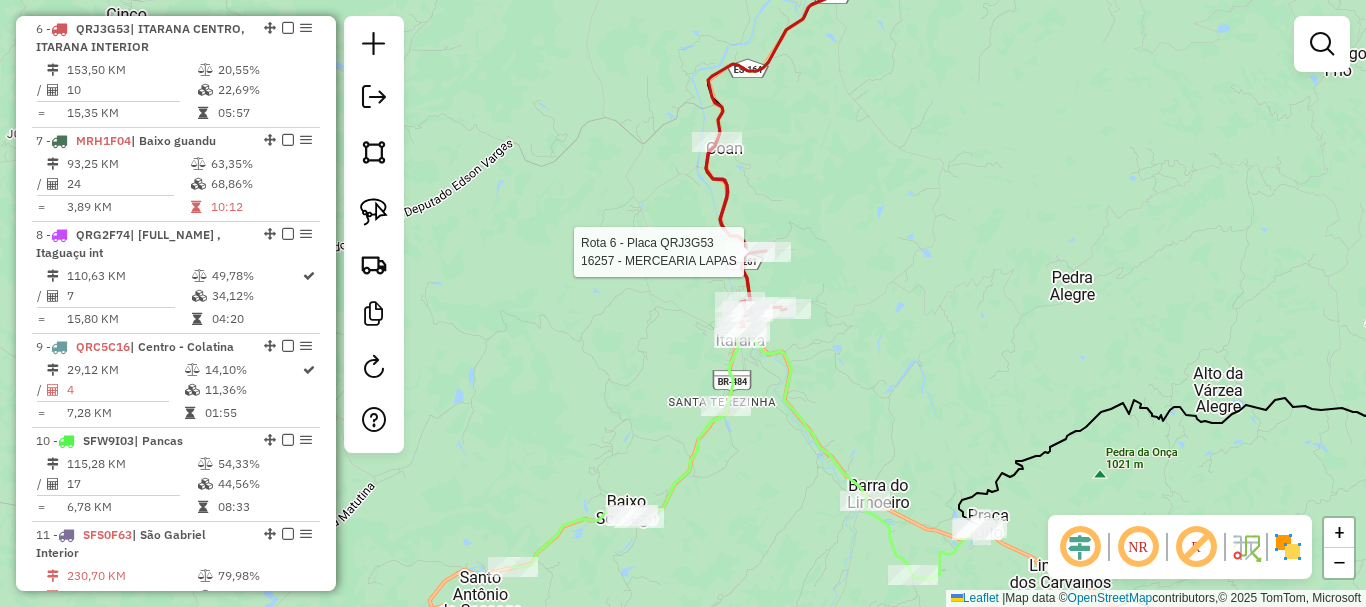 select on "**********" 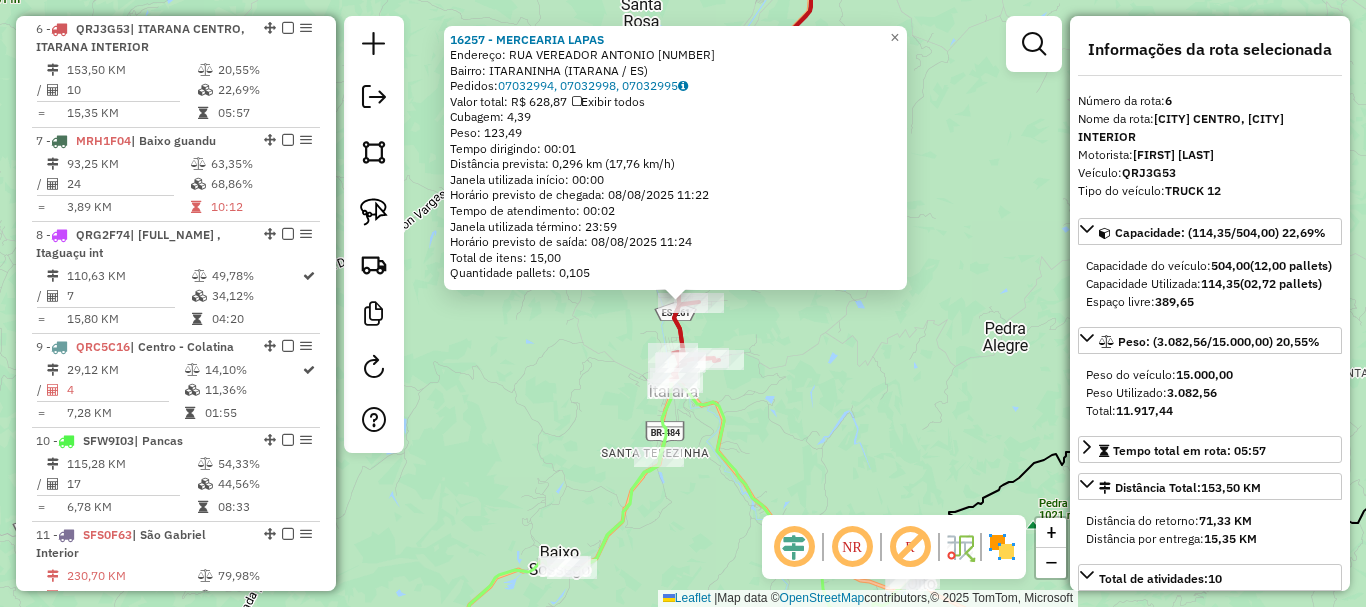 scroll, scrollTop: 400, scrollLeft: 0, axis: vertical 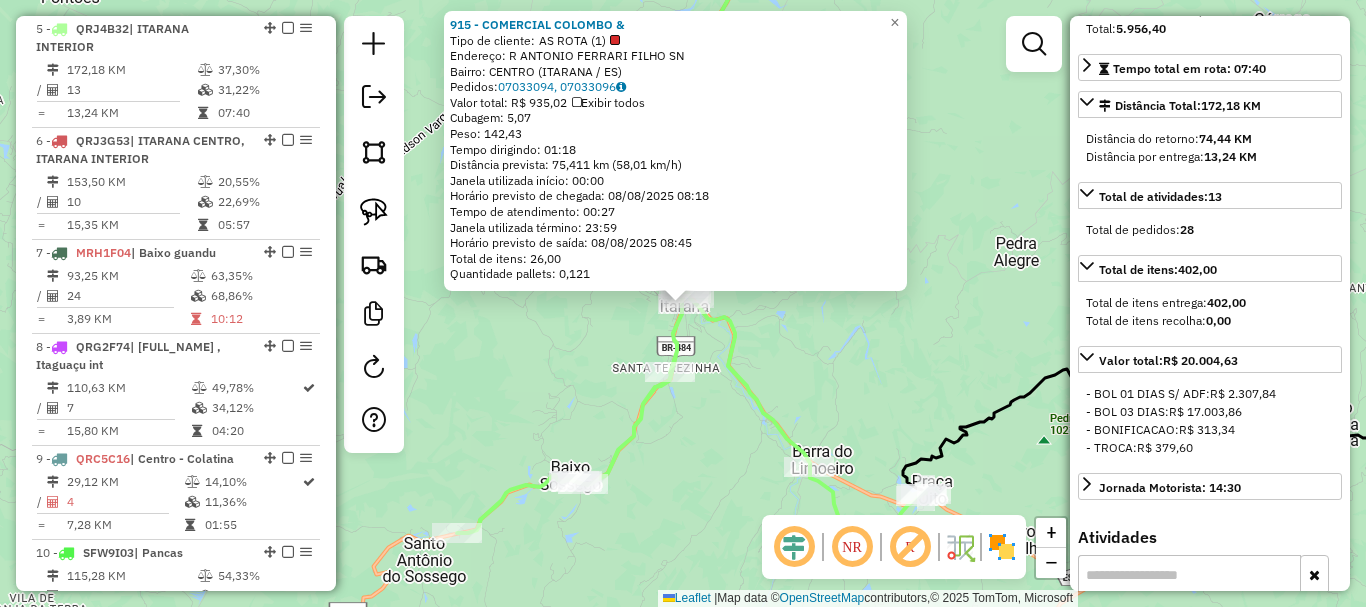 click on "915 - COMERCIAL COLOMBO &  Tipo de cliente:   AS ROTA (1)   Endereço: R   ANTONIO FERRARI FILHO         SN   Bairro: CENTRO (ITARANA / ES)   Pedidos:  07033094, 07033096   Valor total: R$ 935,02   Exibir todos   Cubagem: 5,07  Peso: 142,43  Tempo dirigindo: 01:18   Distância prevista: 75,411 km (58,01 km/h)   Janela utilizada início: 00:00   Horário previsto de chegada: 08/08/2025 08:18   Tempo de atendimento: 00:27   Janela utilizada término: 23:59   Horário previsto de saída: 08/08/2025 08:45   Total de itens: 26,00   Quantidade pallets: 0,121  × Janela de atendimento Grade de atendimento Capacidade Transportadoras Veículos Cliente Pedidos  Rotas Selecione os dias de semana para filtrar as janelas de atendimento  Seg   Ter   Qua   Qui   Sex   Sáb   Dom  Informe o período da janela de atendimento: De: Até:  Filtrar exatamente a janela do cliente  Considerar janela de atendimento padrão  Selecione os dias de semana para filtrar as grades de atendimento  Seg   Ter   Qua   Qui   Sex   Sáb   Dom  +" 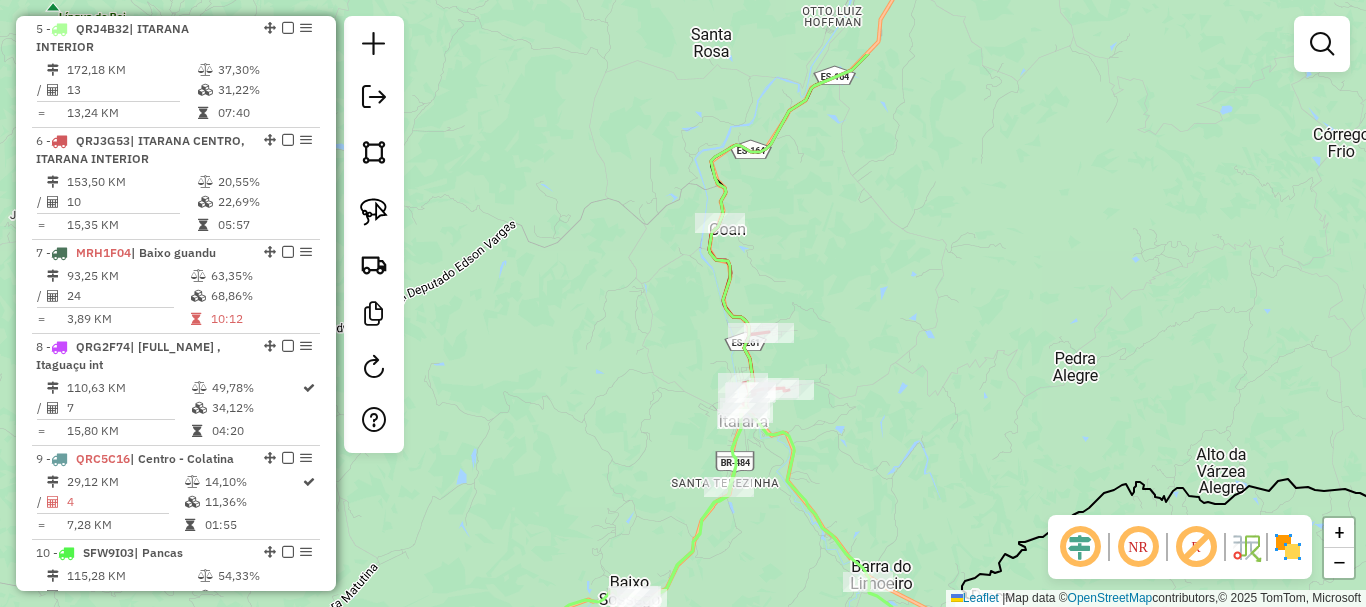 click on "Janela de atendimento Grade de atendimento Capacidade Transportadoras Veículos Cliente Pedidos  Rotas Selecione os dias de semana para filtrar as janelas de atendimento  Seg   Ter   Qua   Qui   Sex   Sáb   Dom  Informe o período da janela de atendimento: De: Até:  Filtrar exatamente a janela do cliente  Considerar janela de atendimento padrão  Selecione os dias de semana para filtrar as grades de atendimento  Seg   Ter   Qua   Qui   Sex   Sáb   Dom   Considerar clientes sem dia de atendimento cadastrado  Clientes fora do dia de atendimento selecionado Filtrar as atividades entre os valores definidos abaixo:  Peso mínimo:   Peso máximo:   Cubagem mínima:   Cubagem máxima:   De:   Até:  Filtrar as atividades entre o tempo de atendimento definido abaixo:  De:   Até:   Considerar capacidade total dos clientes não roteirizados Transportadora: Selecione um ou mais itens Tipo de veículo: Selecione um ou mais itens Veículo: Selecione um ou mais itens Motorista: Selecione um ou mais itens Nome: Rótulo:" 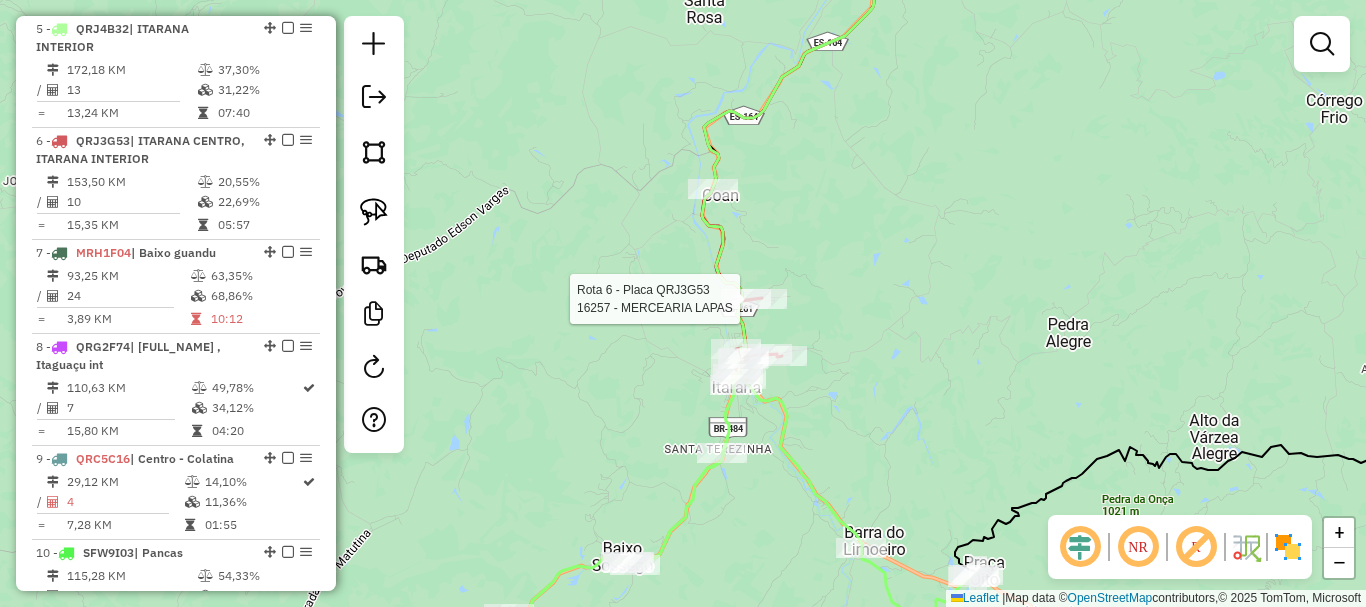 select on "**********" 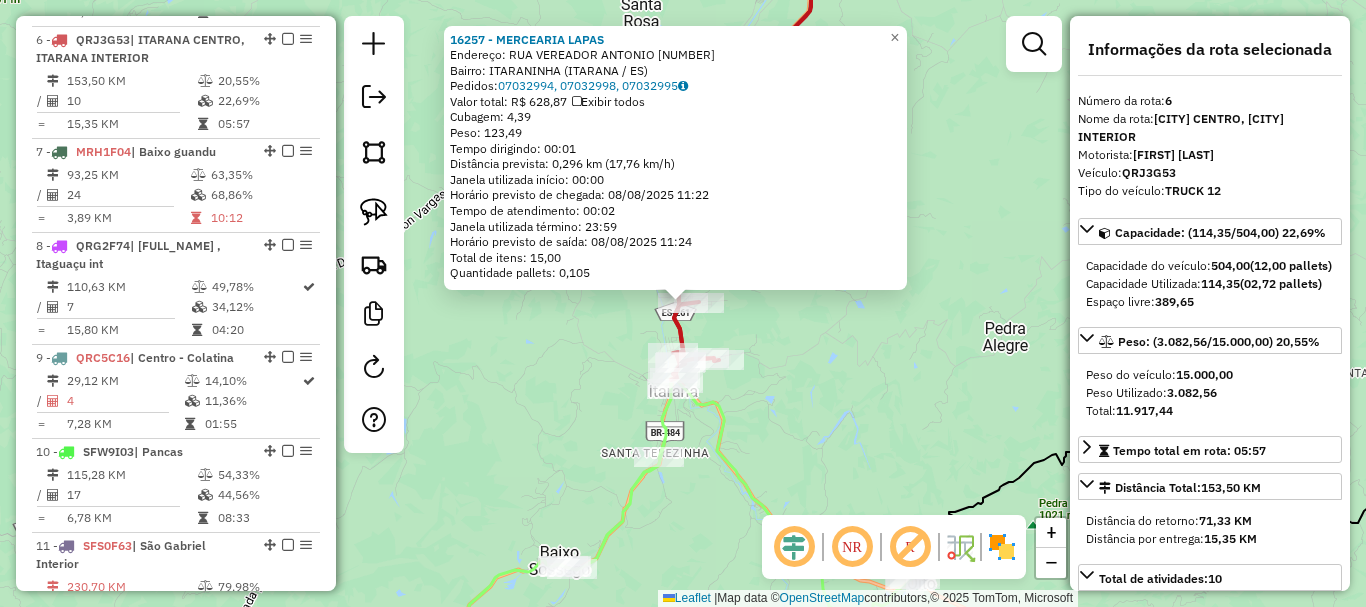 scroll, scrollTop: 1359, scrollLeft: 0, axis: vertical 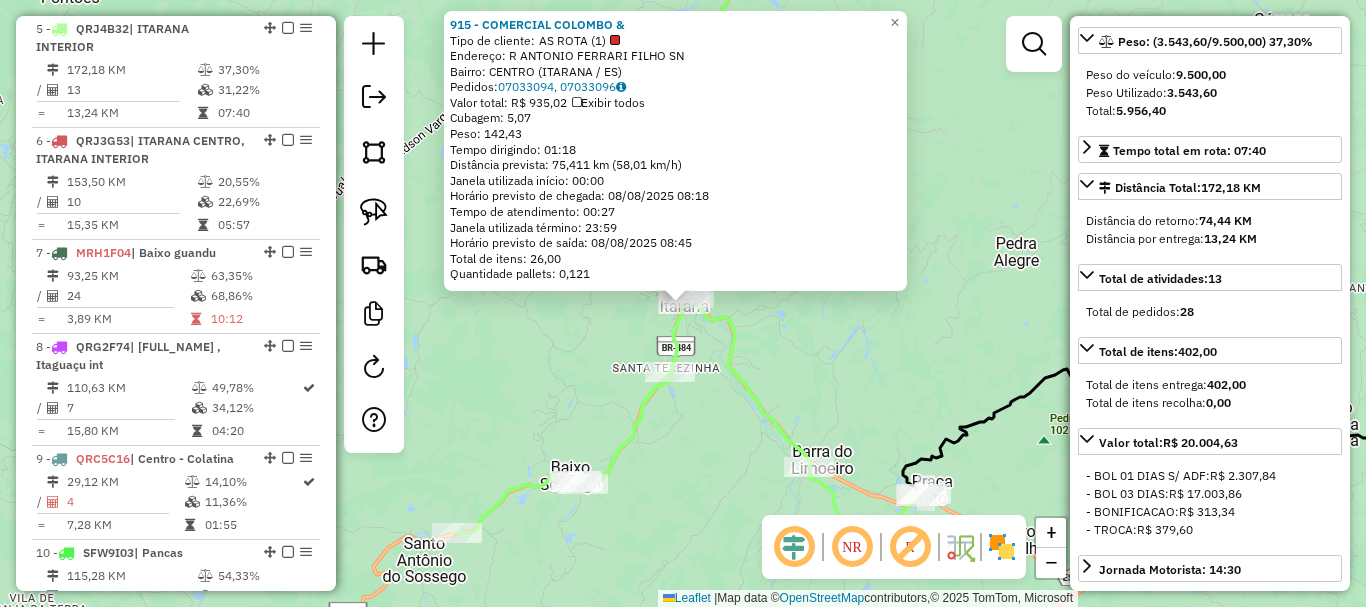 click on "915 - COMERCIAL COLOMBO &  Tipo de cliente:   AS ROTA (1)   Endereço: R   ANTONIO FERRARI FILHO         SN   Bairro: CENTRO (ITARANA / ES)   Pedidos:  07033094, 07033096   Valor total: R$ 935,02   Exibir todos   Cubagem: 5,07  Peso: 142,43  Tempo dirigindo: 01:18   Distância prevista: 75,411 km (58,01 km/h)   Janela utilizada início: 00:00   Horário previsto de chegada: 08/08/2025 08:18   Tempo de atendimento: 00:27   Janela utilizada término: 23:59   Horário previsto de saída: 08/08/2025 08:45   Total de itens: 26,00   Quantidade pallets: 0,121  × Janela de atendimento Grade de atendimento Capacidade Transportadoras Veículos Cliente Pedidos  Rotas Selecione os dias de semana para filtrar as janelas de atendimento  Seg   Ter   Qua   Qui   Sex   Sáb   Dom  Informe o período da janela de atendimento: De: Até:  Filtrar exatamente a janela do cliente  Considerar janela de atendimento padrão  Selecione os dias de semana para filtrar as grades de atendimento  Seg   Ter   Qua   Qui   Sex   Sáb   Dom  +" 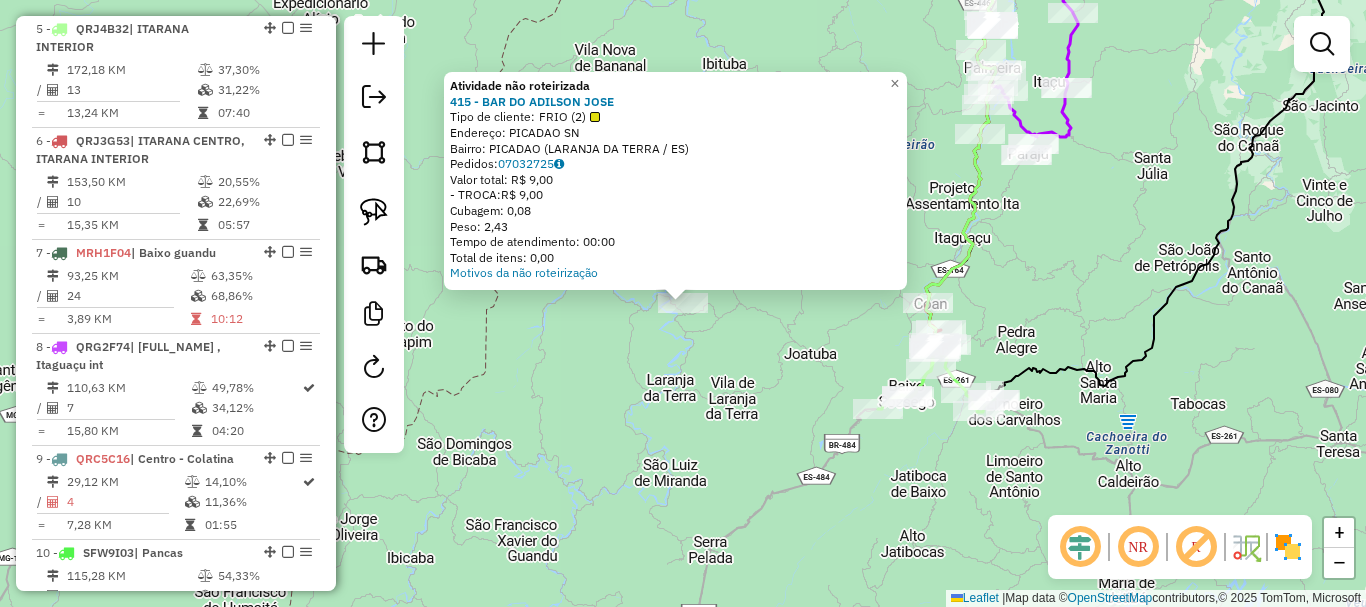 click on "Atividade não roteirizada 415 - BAR DO ADILSON JOSE  Tipo de cliente:   FRIO (2)   Endereço:  PICADAO SN   Bairro: PICADAO (LARANJA DA TERRA / ES)   Pedidos:  07032725   Valor total: R$ 9,00   - TROCA:  R$ 9,00   Cubagem: 0,08   Peso: 2,43   Tempo de atendimento: 00:00   Total de itens: 0,00  Motivos da não roteirização × Janela de atendimento Grade de atendimento Capacidade Transportadoras Veículos Cliente Pedidos  Rotas Selecione os dias de semana para filtrar as janelas de atendimento  Seg   Ter   Qua   Qui   Sex   Sáb   Dom  Informe o período da janela de atendimento: De: Até:  Filtrar exatamente a janela do cliente  Considerar janela de atendimento padrão  Selecione os dias de semana para filtrar as grades de atendimento  Seg   Ter   Qua   Qui   Sex   Sáb   Dom   Considerar clientes sem dia de atendimento cadastrado  Clientes fora do dia de atendimento selecionado Filtrar as atividades entre os valores definidos abaixo:  Peso mínimo:   Peso máximo:   Cubagem mínima:   Cubagem máxima:  De:" 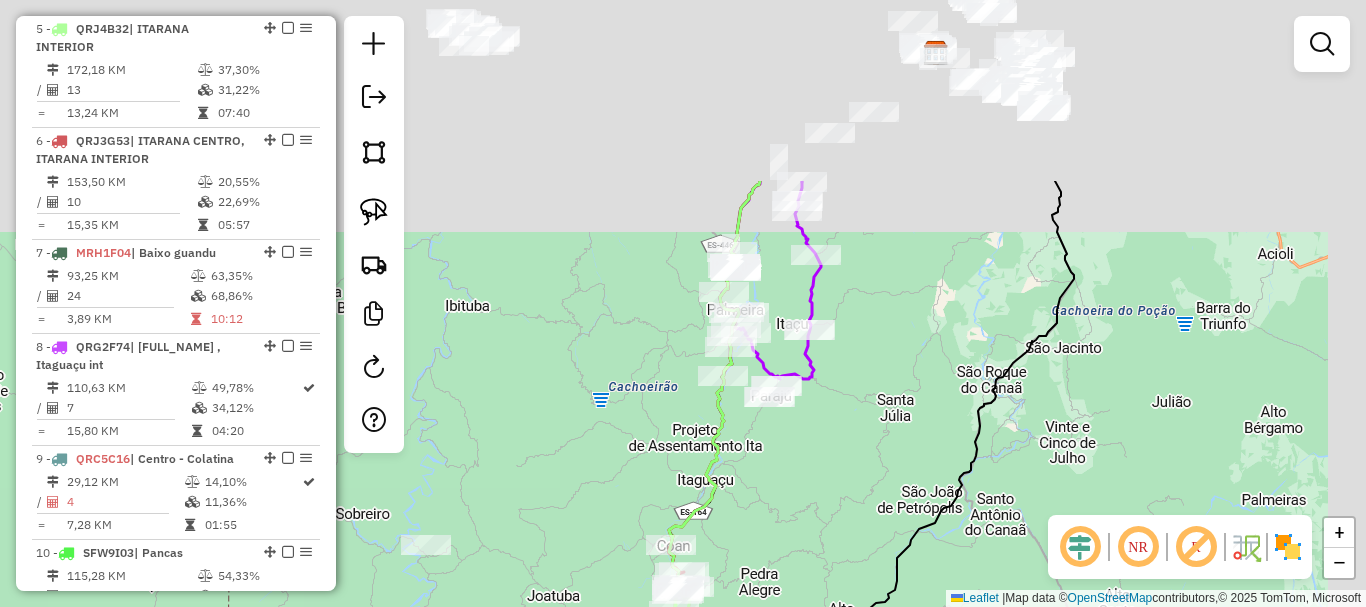 drag, startPoint x: 1051, startPoint y: 275, endPoint x: 794, endPoint y: 517, distance: 353.00568 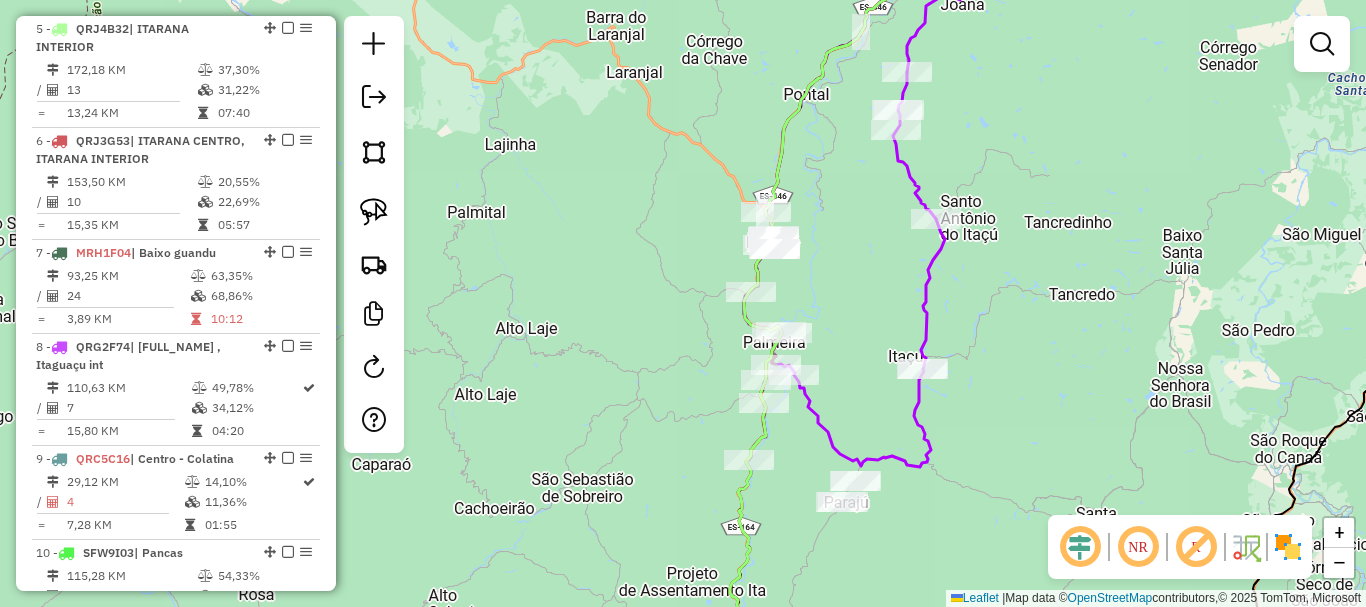 click on "Janela de atendimento Grade de atendimento Capacidade Transportadoras Veículos Cliente Pedidos  Rotas Selecione os dias de semana para filtrar as janelas de atendimento  Seg   Ter   Qua   Qui   Sex   Sáb   Dom  Informe o período da janela de atendimento: De: Até:  Filtrar exatamente a janela do cliente  Considerar janela de atendimento padrão  Selecione os dias de semana para filtrar as grades de atendimento  Seg   Ter   Qua   Qui   Sex   Sáb   Dom   Considerar clientes sem dia de atendimento cadastrado  Clientes fora do dia de atendimento selecionado Filtrar as atividades entre os valores definidos abaixo:  Peso mínimo:   Peso máximo:   Cubagem mínima:   Cubagem máxima:   De:   Até:  Filtrar as atividades entre o tempo de atendimento definido abaixo:  De:   Até:   Considerar capacidade total dos clientes não roteirizados Transportadora: Selecione um ou mais itens Tipo de veículo: Selecione um ou mais itens Veículo: Selecione um ou mais itens Motorista: Selecione um ou mais itens Nome: Rótulo:" 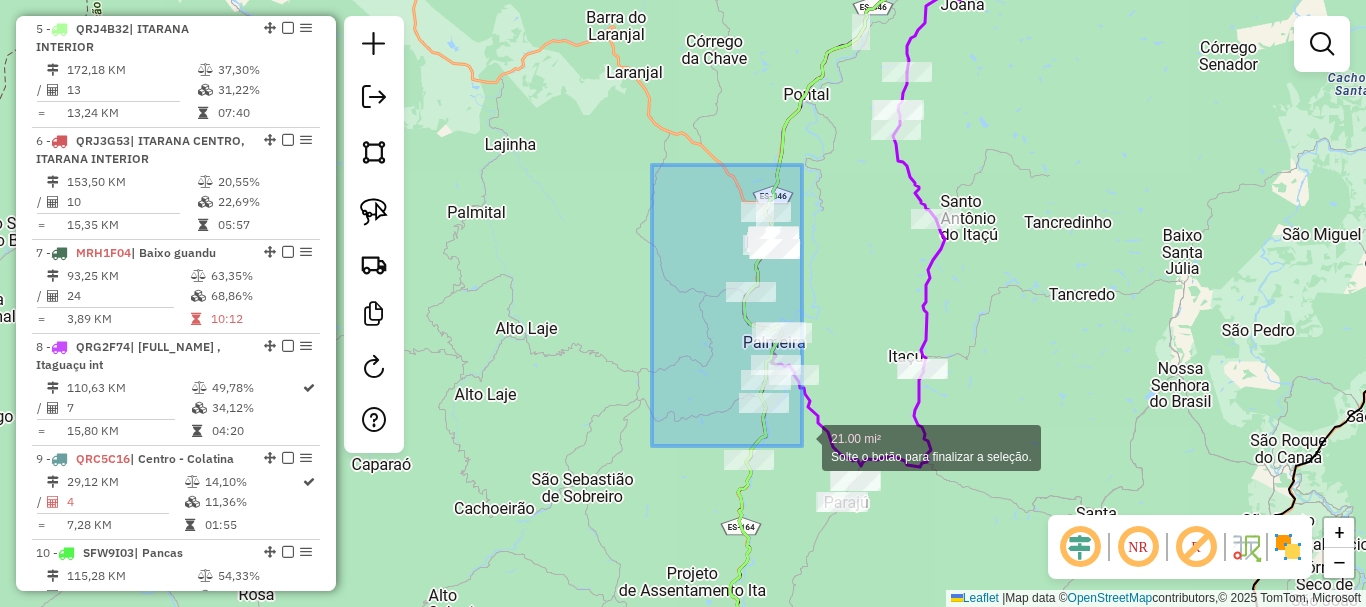 drag, startPoint x: 672, startPoint y: 173, endPoint x: 802, endPoint y: 446, distance: 302.37228 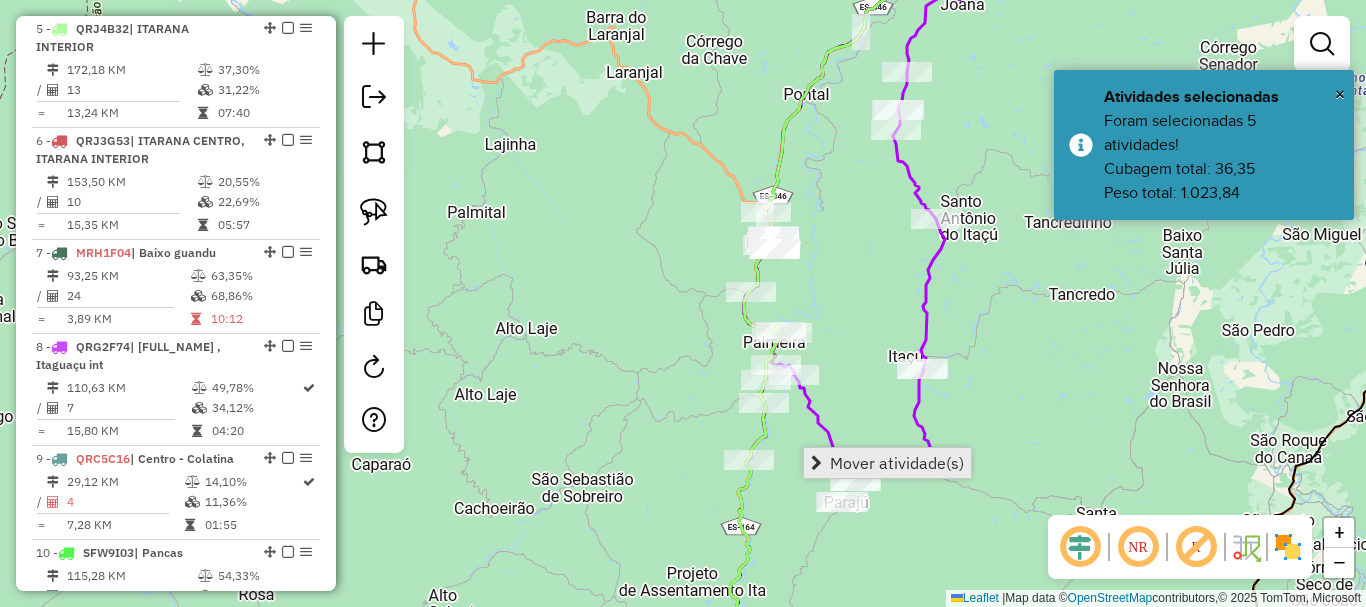 click on "Mover atividade(s)" at bounding box center [897, 463] 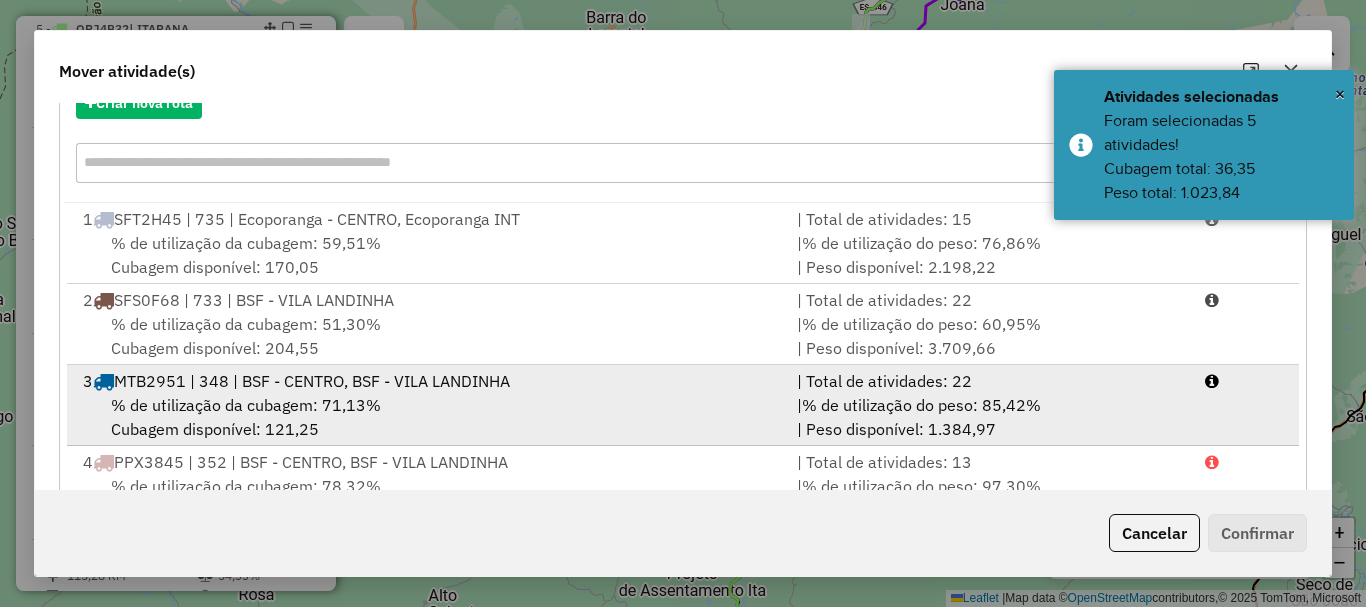 scroll, scrollTop: 397, scrollLeft: 0, axis: vertical 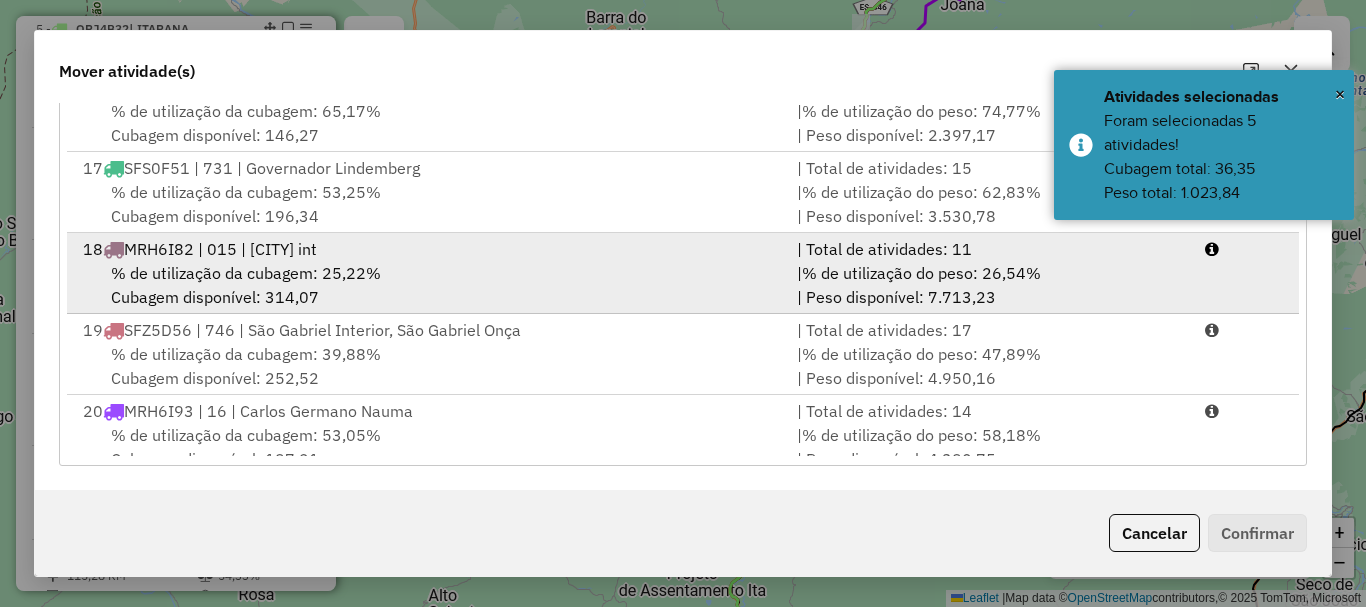 click on "% de utilização da cubagem: 25,22%  Cubagem disponível: 314,07" at bounding box center [428, 285] 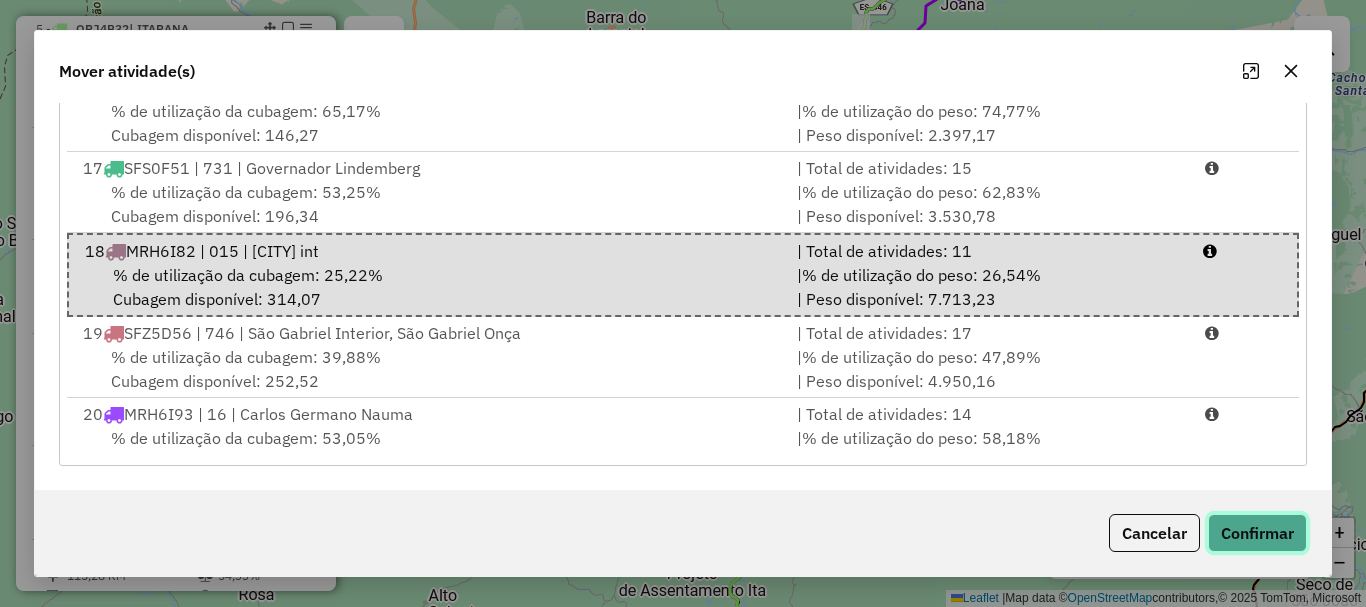click on "Confirmar" 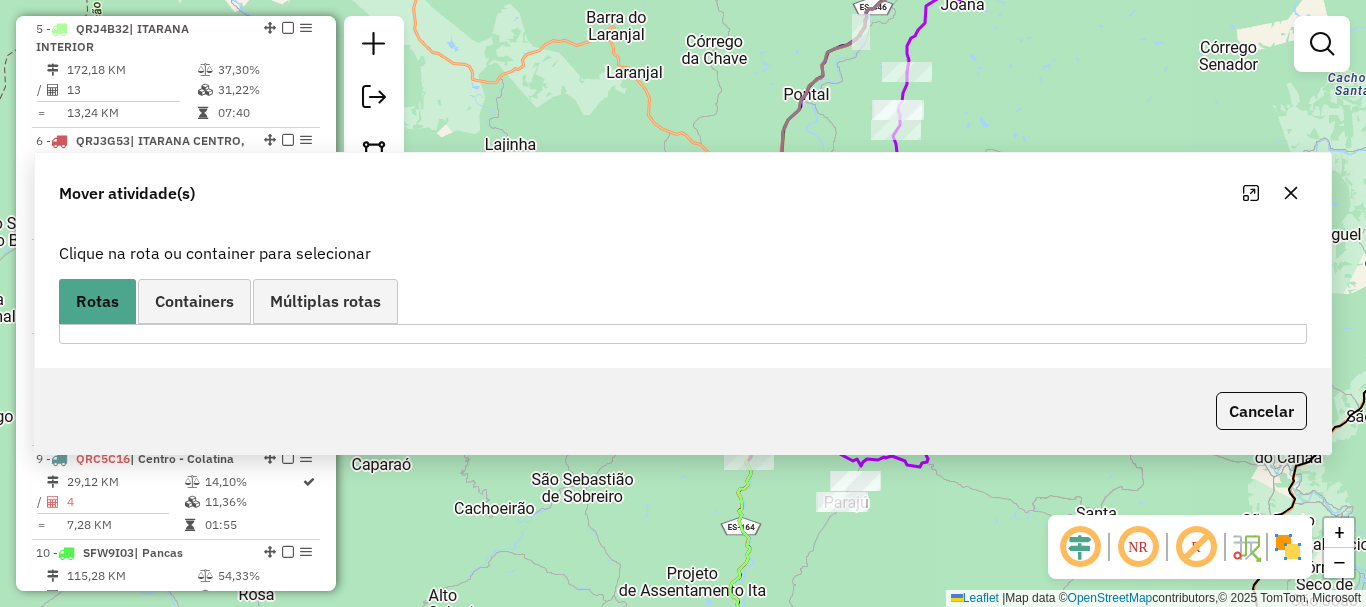 scroll, scrollTop: 0, scrollLeft: 0, axis: both 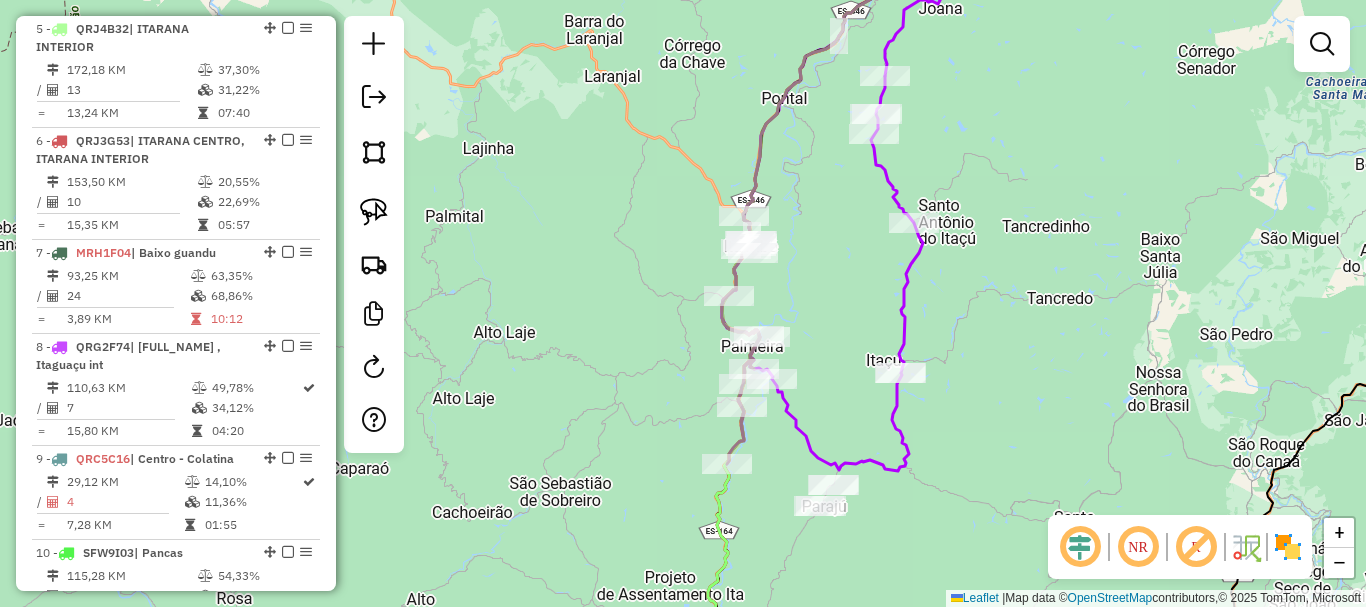 drag, startPoint x: 820, startPoint y: 342, endPoint x: 787, endPoint y: 346, distance: 33.24154 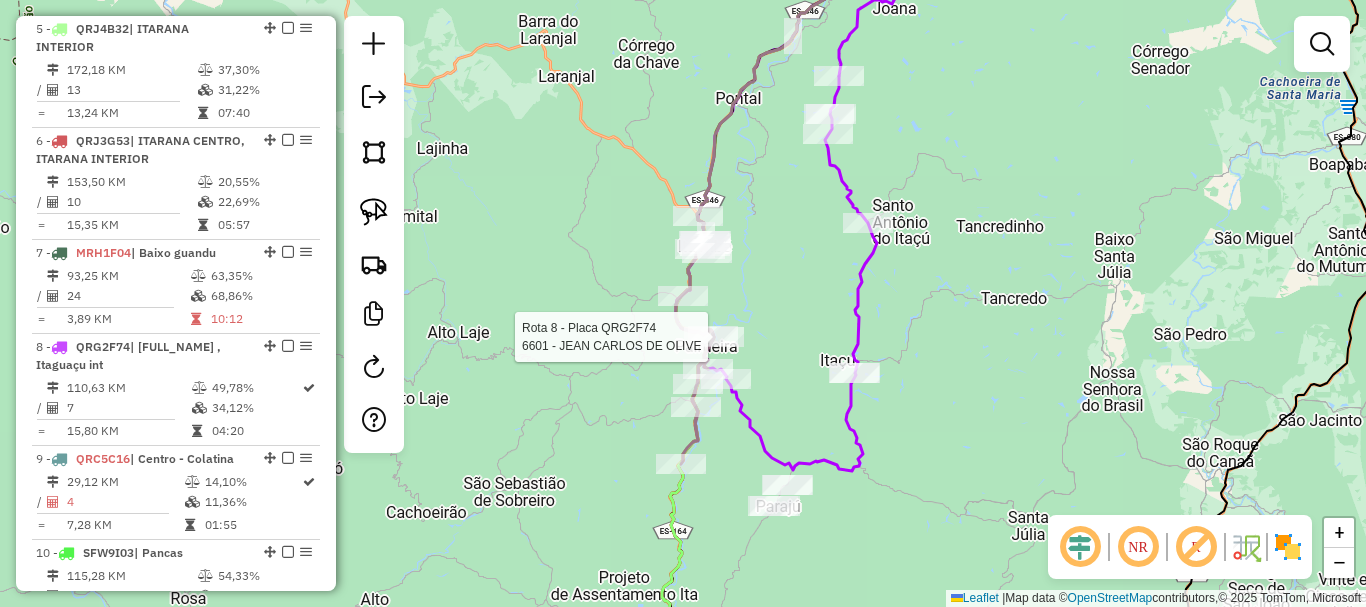 drag, startPoint x: 804, startPoint y: 364, endPoint x: 754, endPoint y: 365, distance: 50.01 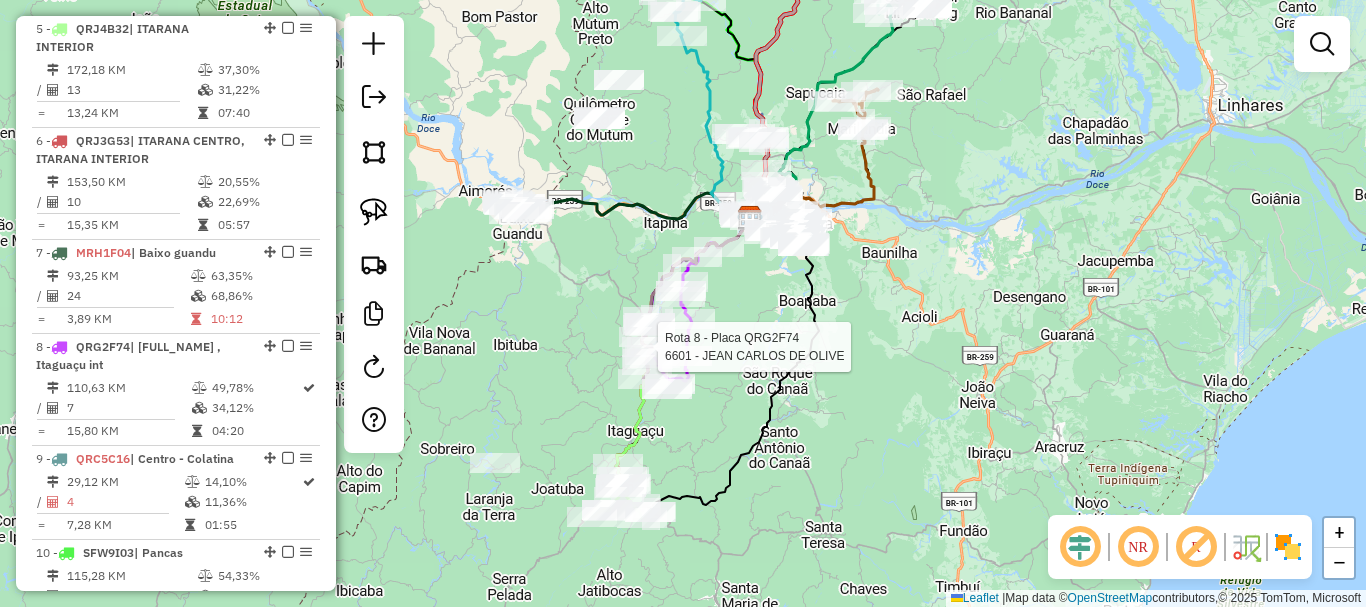 click on "Rota 8 - Placa QRG2F74  6601 - [FIRST] [LAST] Janela de atendimento Grade de atendimento Capacidade Transportadoras Veículos Cliente Pedidos  Rotas Selecione os dias de semana para filtrar as janelas de atendimento  Seg   Ter   Qua   Qui   Sex   Sáb   Dom  Informe o período da janela de atendimento: De: Até:  Filtrar exatamente a janela do cliente  Considerar janela de atendimento padrão  Selecione os dias de semana para filtrar as grades de atendimento  Seg   Ter   Qua   Qui   Sex   Sáb   Dom   Considerar clientes sem dia de atendimento cadastrado  Clientes fora do dia de atendimento selecionado Filtrar as atividades entre os valores definidos abaixo:  Peso mínimo:   Peso máximo:   Cubagem mínima:   Cubagem máxima:   De:   Até:  Filtrar as atividades entre o tempo de atendimento definido abaixo:  De:   Até:   Considerar capacidade total dos clientes não roteirizados Transportadora: Selecione um ou mais itens Tipo de veículo: Selecione um ou mais itens Veículo: Selecione um ou mais itens" 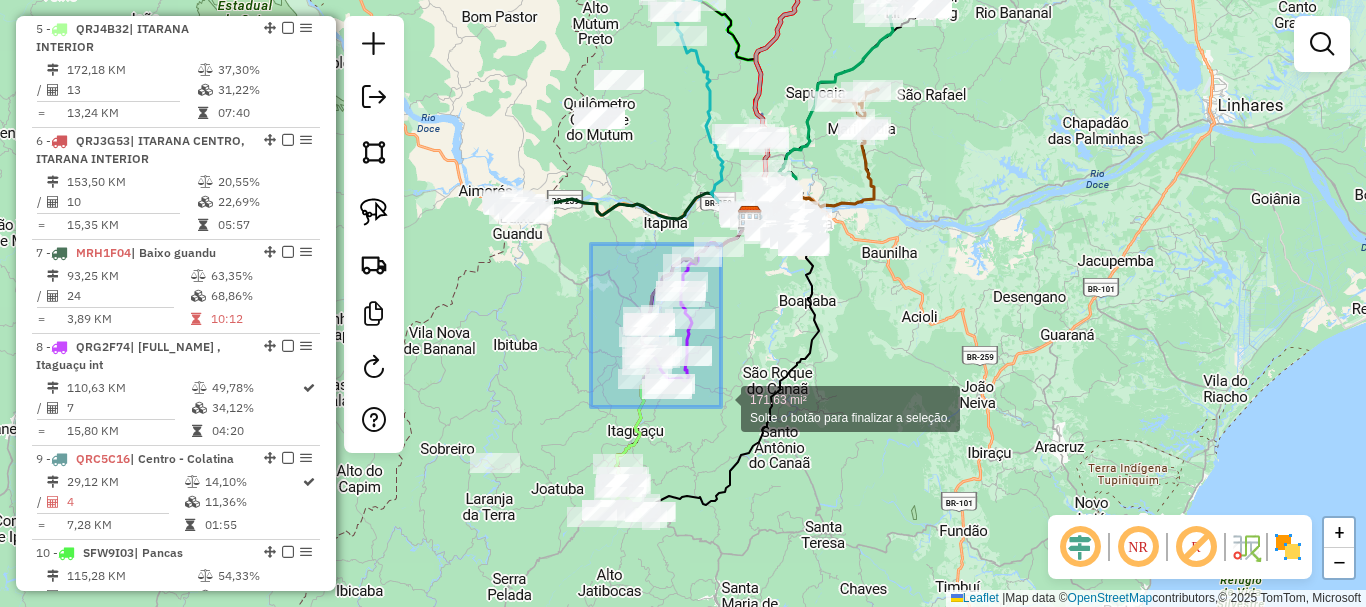 drag, startPoint x: 591, startPoint y: 261, endPoint x: 721, endPoint y: 407, distance: 195.48914 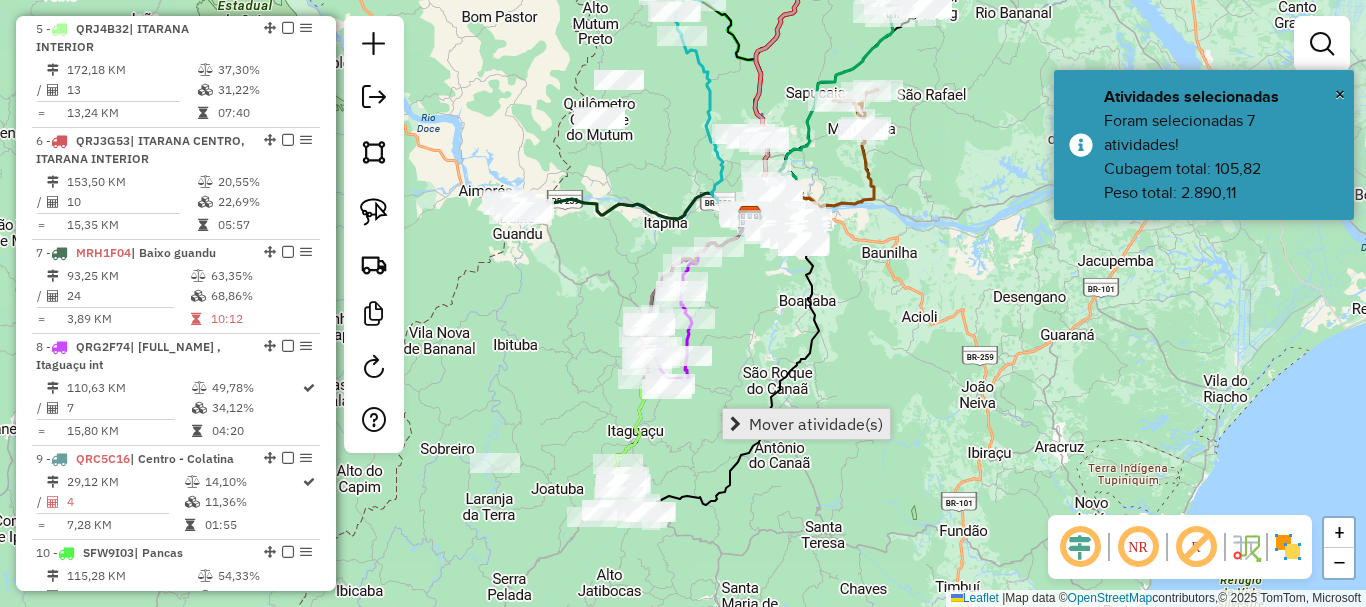 click on "Mover atividade(s)" at bounding box center (816, 424) 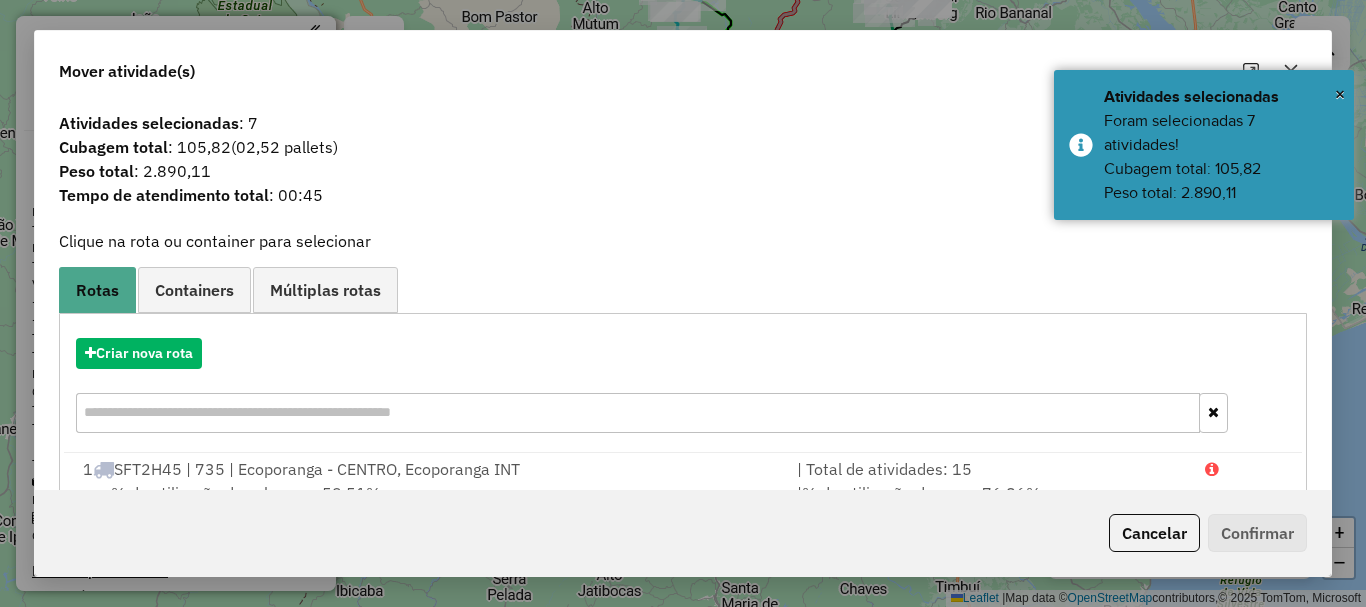 scroll, scrollTop: 0, scrollLeft: 0, axis: both 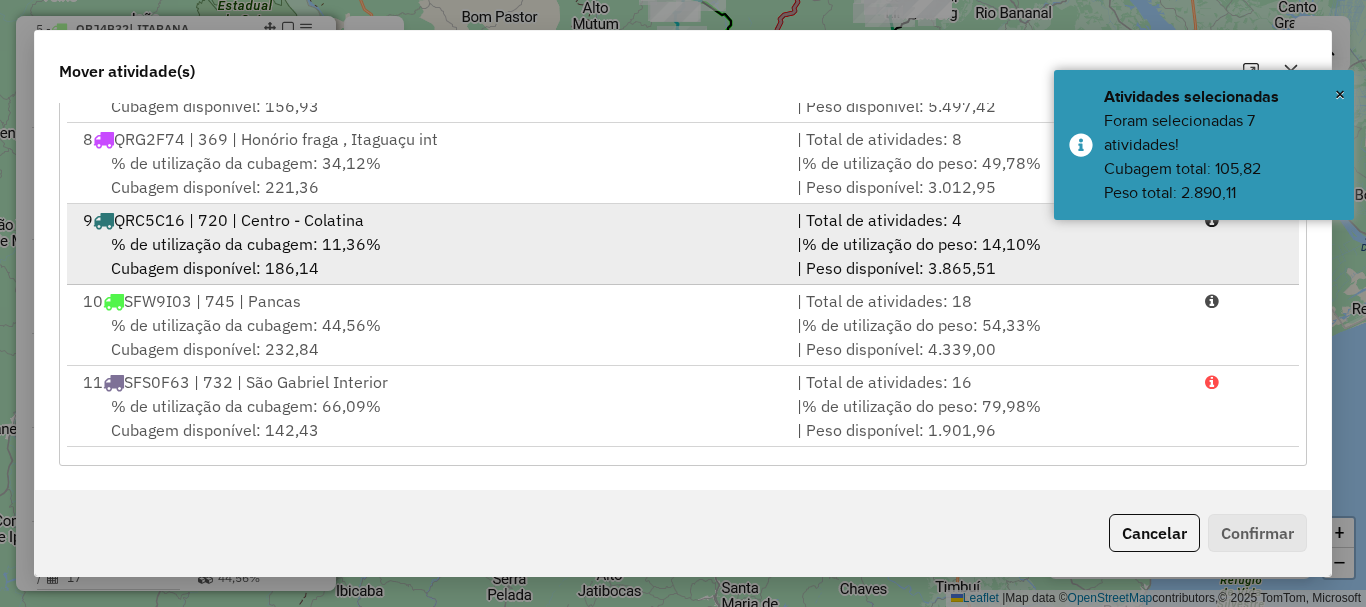 click on "[NUMBER] [PLATE] | [NUMBER] - [CITY] - [CITY]" at bounding box center (428, 220) 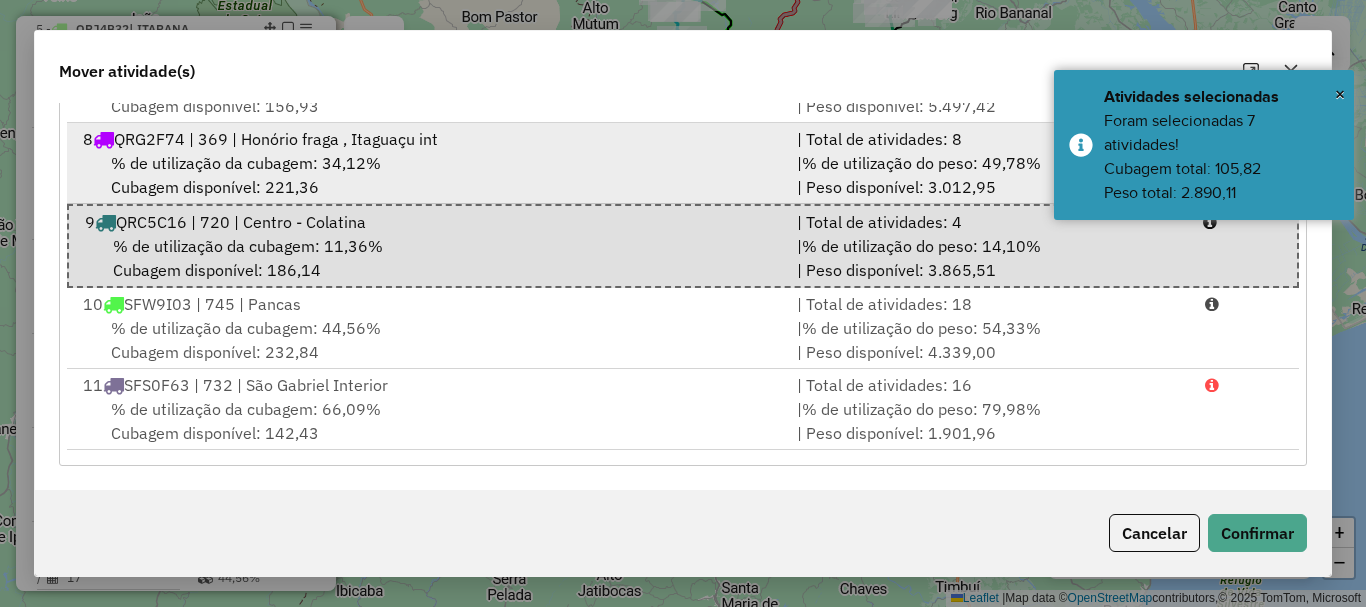 click on "% de utilização da cubagem: 34,12%  Cubagem disponível: 221,36" at bounding box center (428, 175) 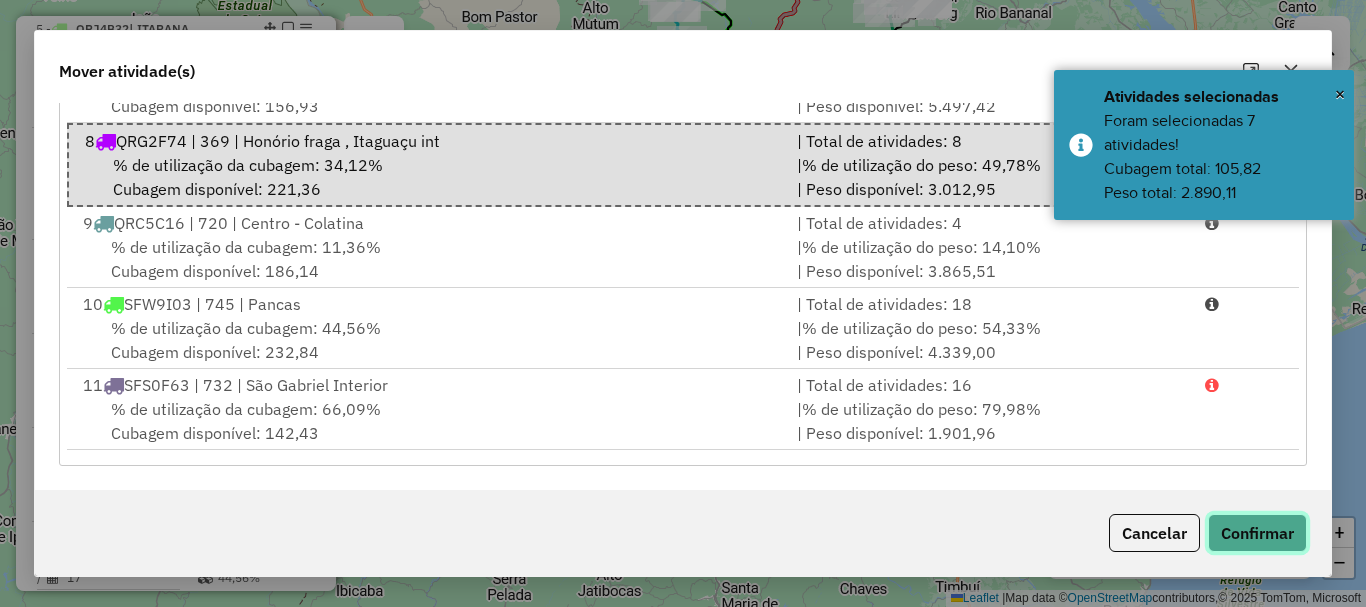 click on "Confirmar" 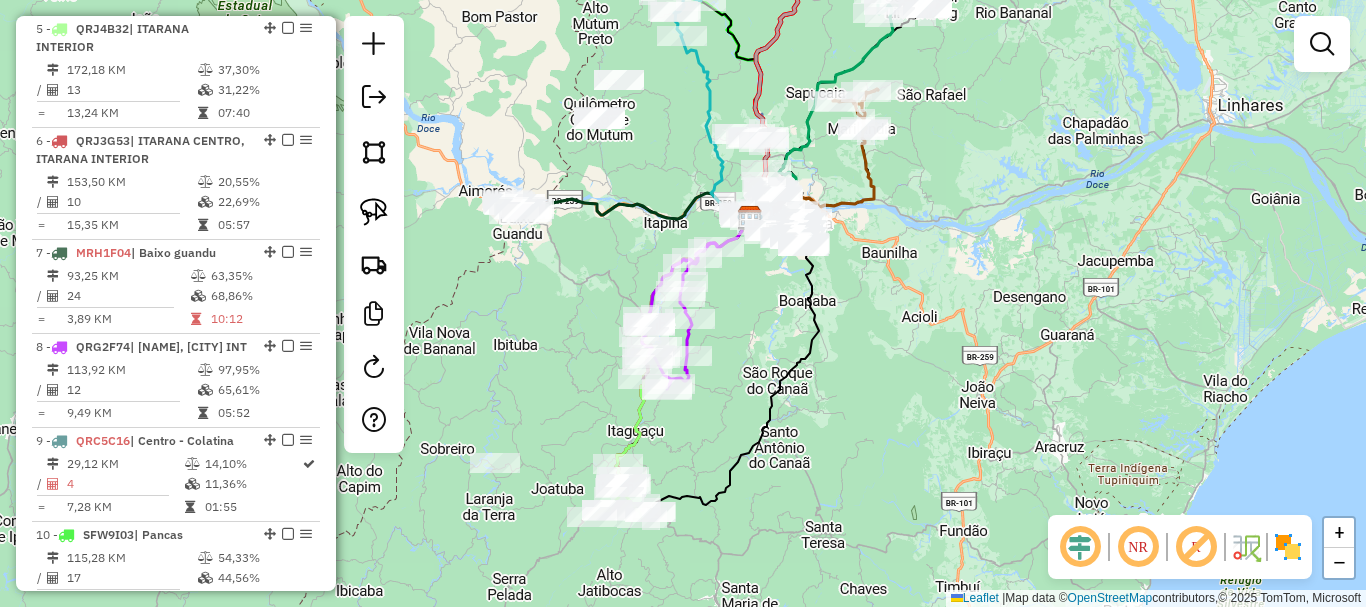 scroll, scrollTop: 0, scrollLeft: 0, axis: both 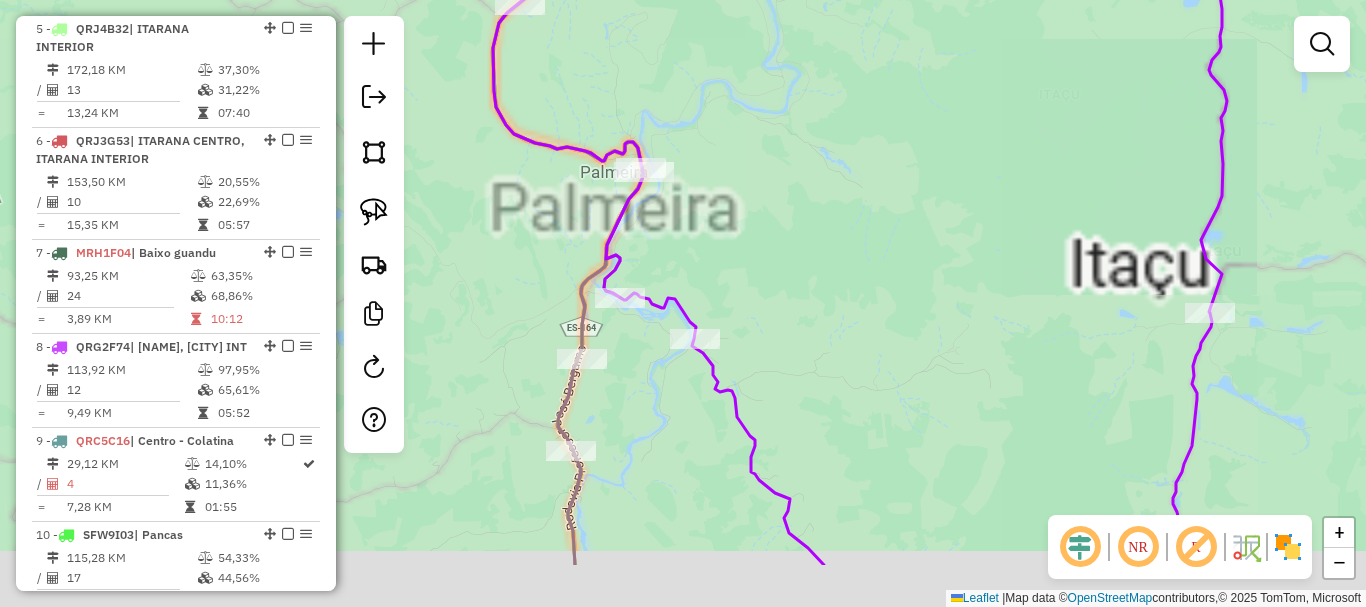 drag, startPoint x: 754, startPoint y: 227, endPoint x: 731, endPoint y: 188, distance: 45.276924 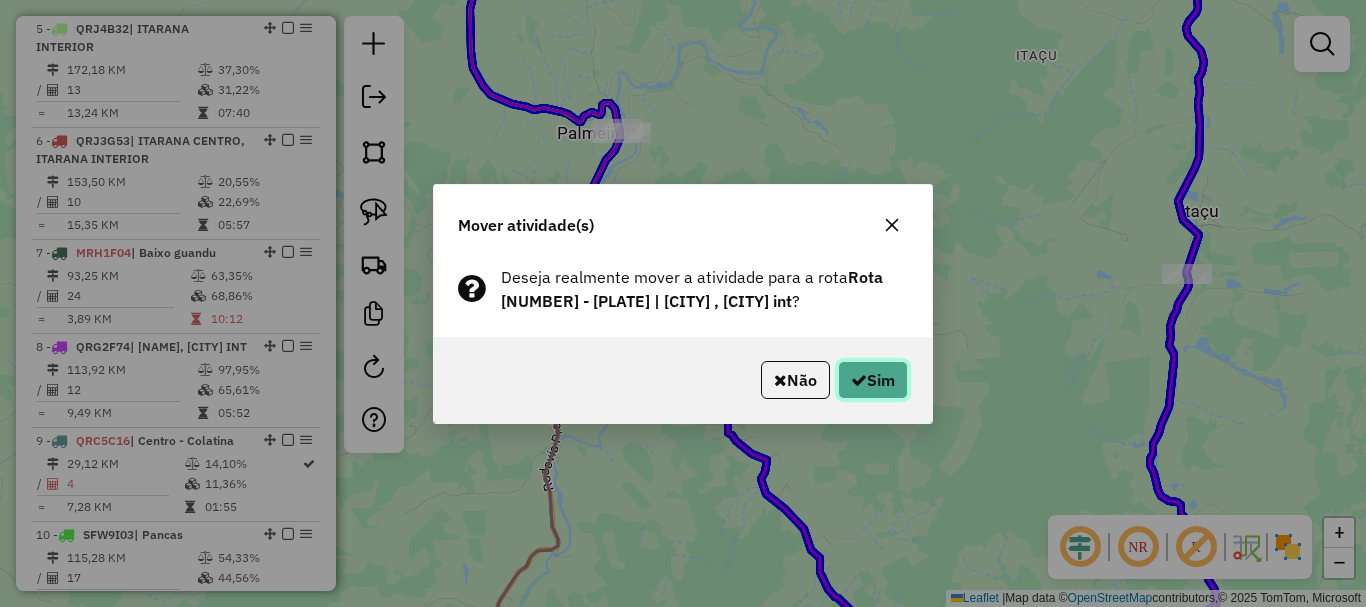 click on "Sim" 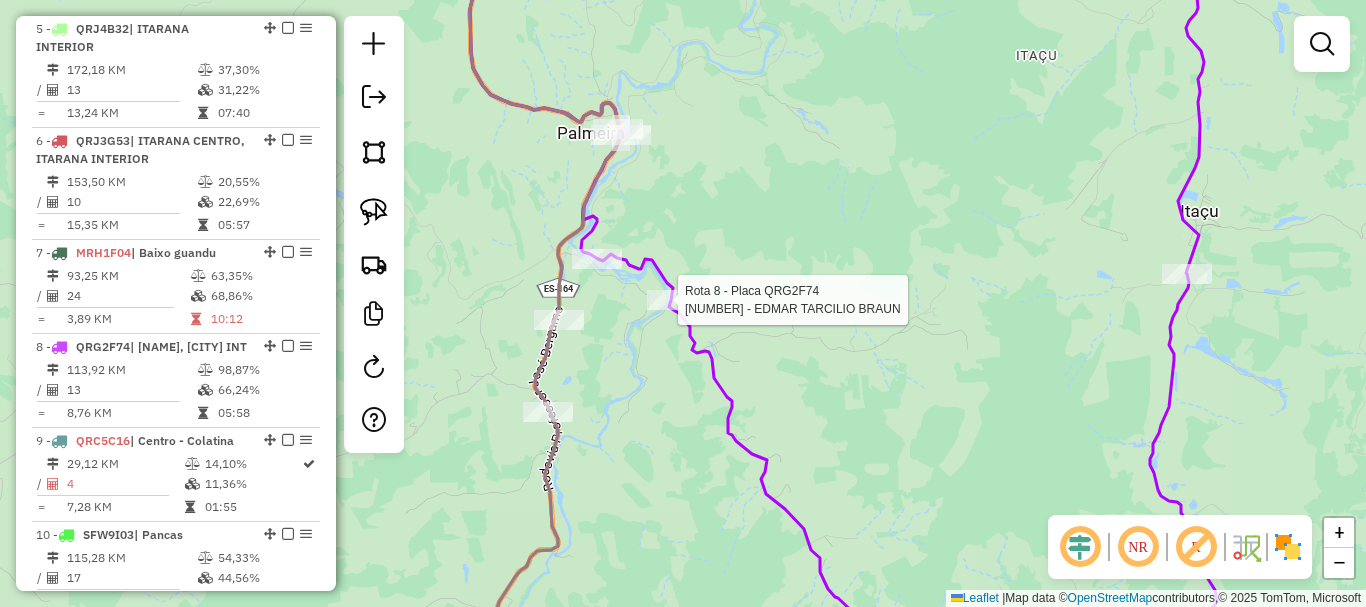 select on "**********" 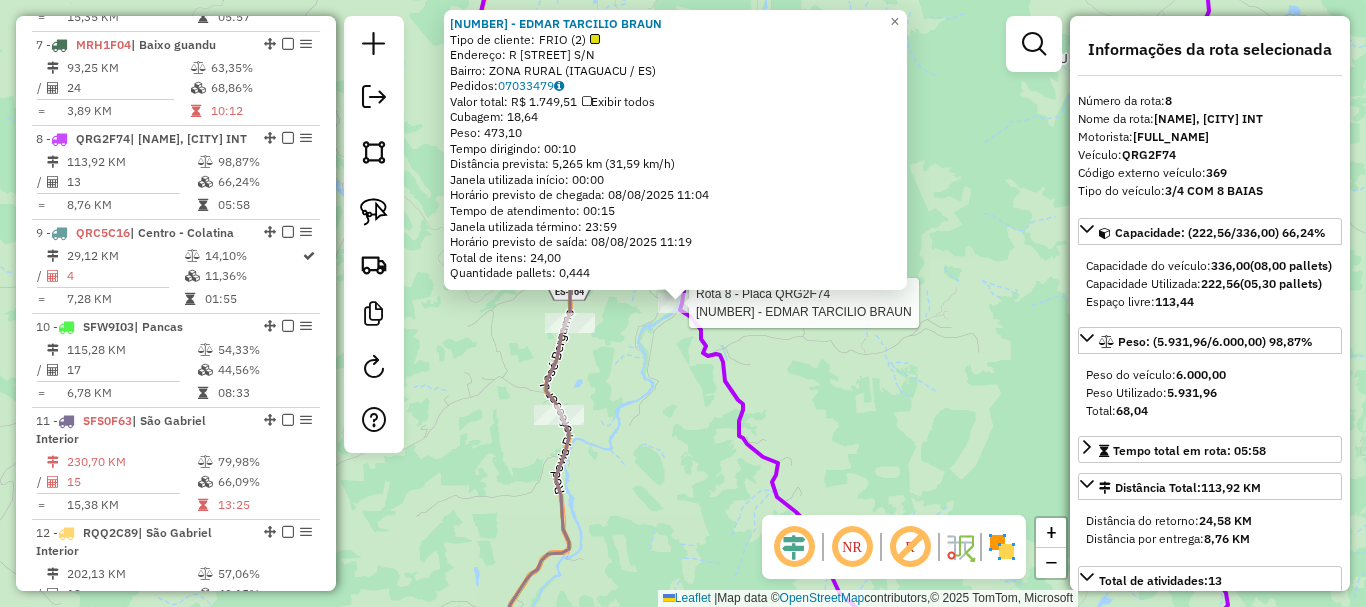 scroll, scrollTop: 1565, scrollLeft: 0, axis: vertical 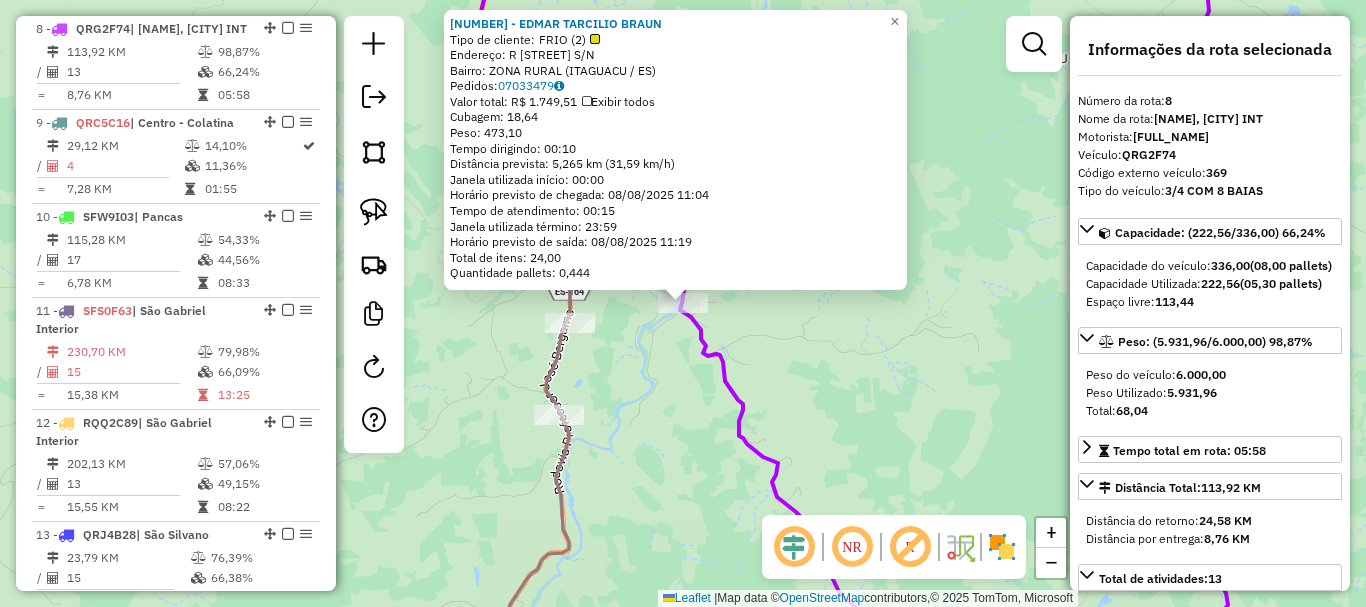 click on "Rota [NUMBER] - Placa [PLATE]  [NUMBER] - [FULL_NAME] [NUMBER] - [FULL_NAME]  Tipo de cliente:   FRIO (2)   Endereço: [STREET]  [NUMBER]   Bairro: [CITY] ([CITY] / [STATE])   Pedidos:  [ORDER_ID]   Valor total: R$ 1.749,51   Exibir todos   Cubagem: 18,64  Peso: 473,10  Tempo dirigindo: 00:10   Distância prevista: 5,265 km (31,59 km/h)   Janela utilizada início: 00:00   Horário previsto de chegada: 08/08/2025 11:04   Tempo de atendimento: 00:15   Janela utilizada término: 23:59   Horário previsto de saída: 08/08/2025 11:19   Total de itens: 24,00   Quantidade pallets: 0,444  × Janela de atendimento Grade de atendimento Capacidade Transportadoras Veículos Cliente Pedidos  Rotas Selecione os dias de semana para filtrar as janelas de atendimento  Seg   Ter   Qua   Qui   Sex   Sáb   Dom  Informe o período da janela de atendimento: De: Até:  Filtrar exatamente a janela do cliente  Considerar janela de atendimento padrão   Seg   Ter   Qua   Qui   Sex   Sáb   Dom   Peso mínimo:  +" 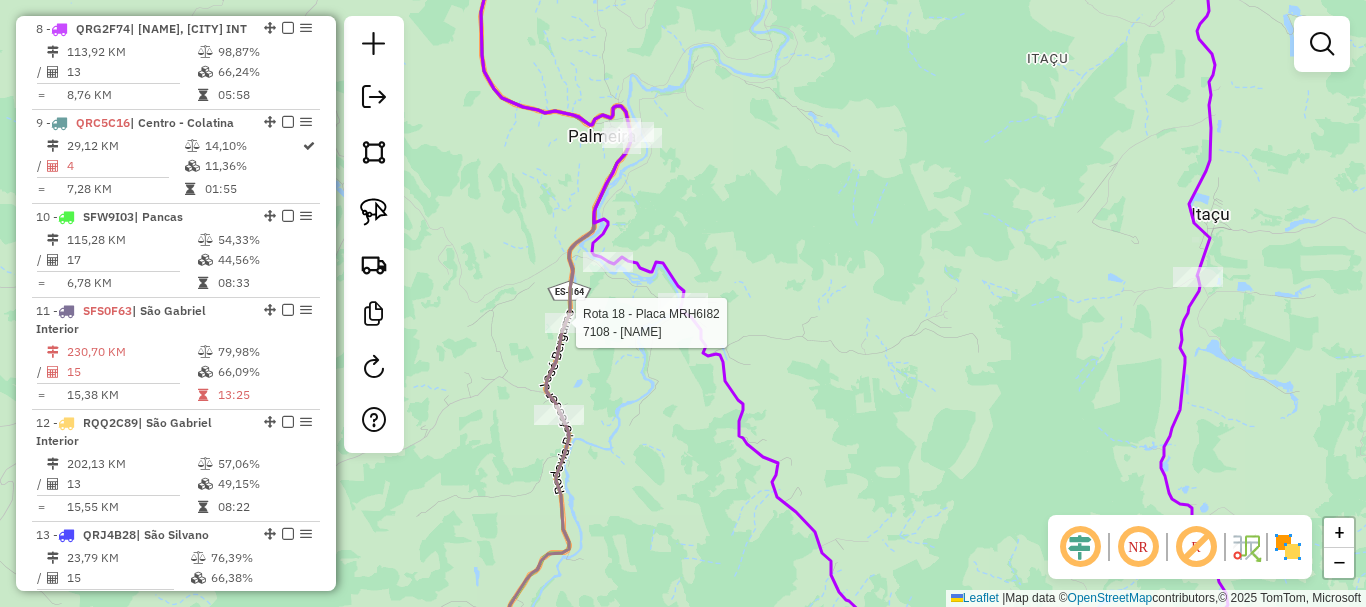 select on "**********" 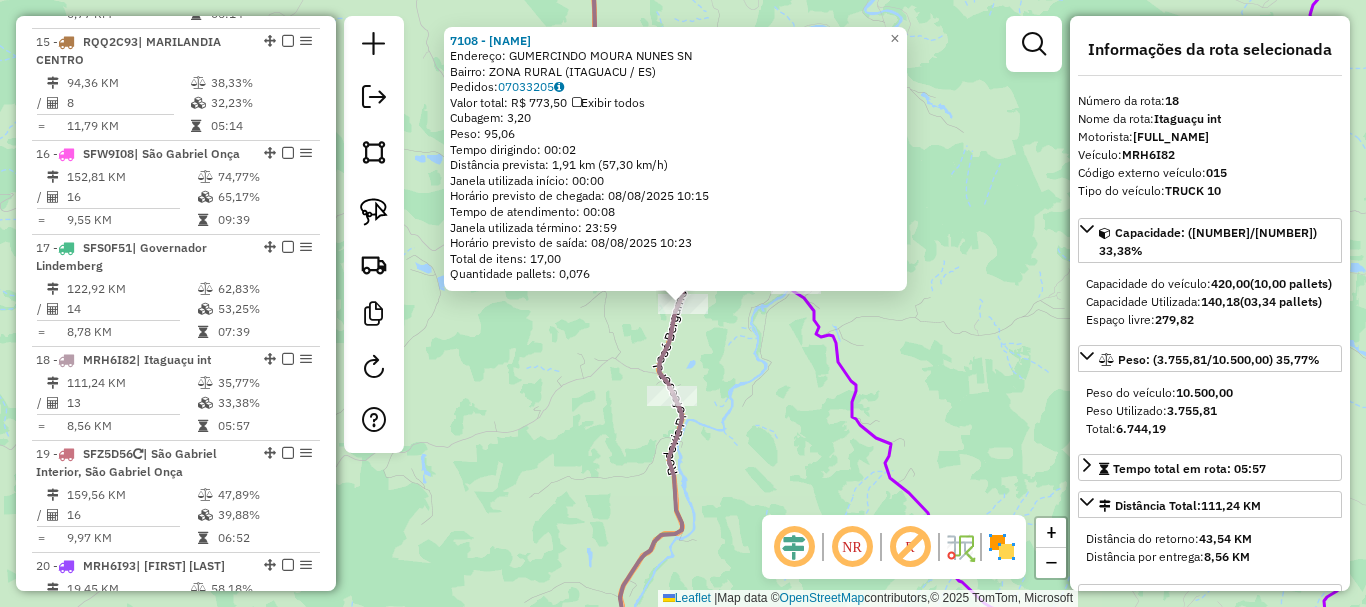scroll, scrollTop: 2613, scrollLeft: 0, axis: vertical 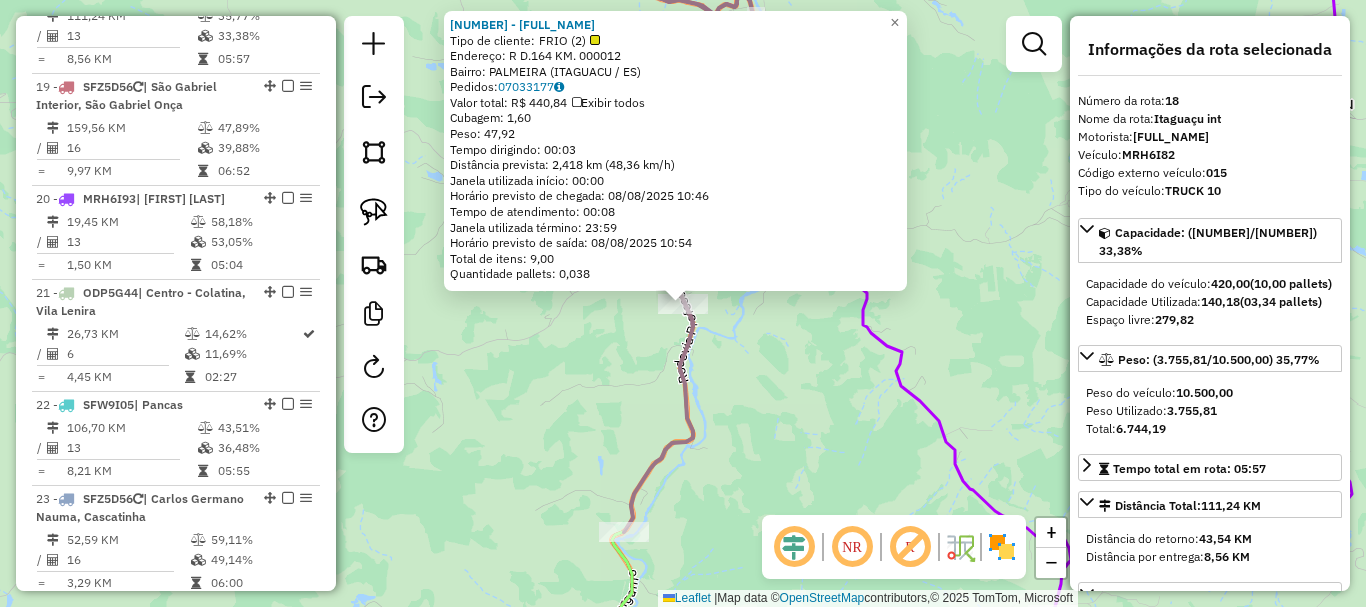 click on "830 - [FIRST] [LAST]  Tipo de cliente:   FRIO (2)  Endereço: R   D.164 KM.                     000012   Bairro: [NEIGHBORHOOD] ([CITY] / [ES])   Pedidos:  [ORDER_ID]   Valor total: R$ [PRICE]   Exibir todos   Cubagem: [CUBAGE]  Peso: [WEIGHT]  Tempo dirigindo: [TIME]   Distância prevista: [DISTANCE] km ([SPEED] km/h)   Janela utilizada início: [TIME]   Horário previsto de chegada: [DATE] [TIME]   Tempo de atendimento: [TIME]   Janela utilizada término: [TIME]   Horário previsto de saída: [DATE] [TIME]   Total de itens: [ITEMS]   Quantidade pallets: [PALLETS]  × Janela de atendimento Grade de atendimento Capacidade Transportadoras Veículos Cliente Pedidos  Rotas Selecione os dias de semana para filtrar as janelas de atendimento  Seg   Ter   Qua   Qui   Sex   Sáb   Dom  Informe o período da janela de atendimento: De: Até:  Filtrar exatamente a janela do cliente  Considerar janela de atendimento padrão  Selecione os dias de semana para filtrar as grades de atendimento  Seg   Ter   Qua   Qui   Sex   Sáb   Dom   De:   Até:" 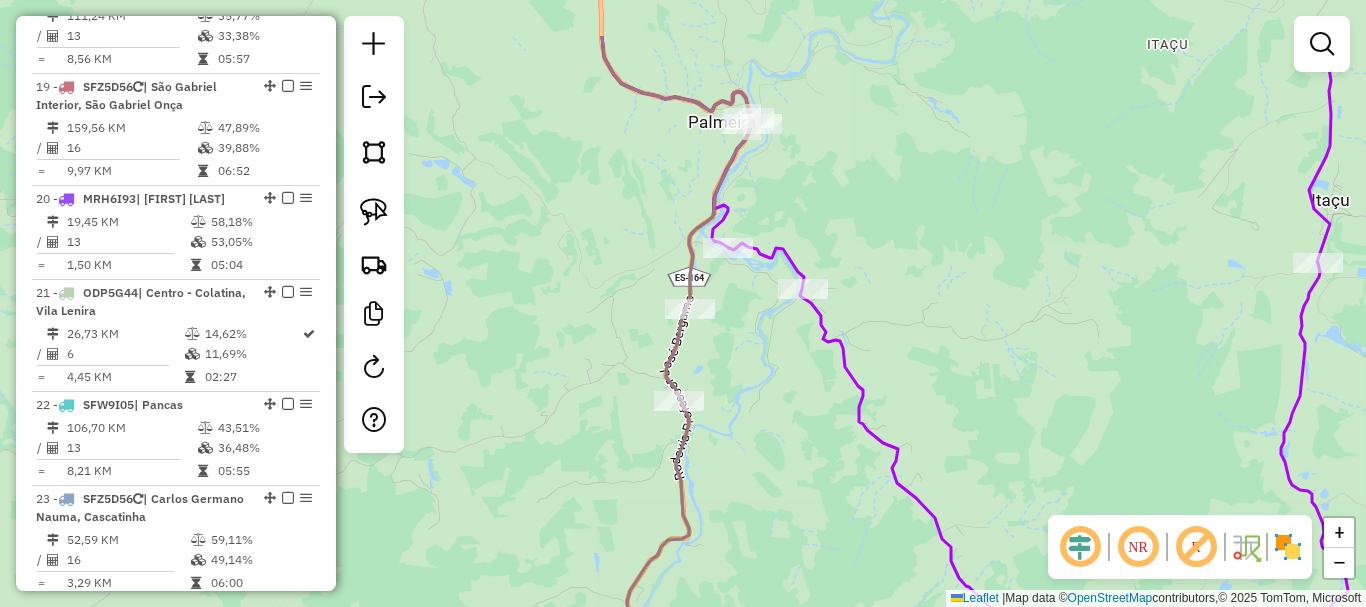 drag, startPoint x: 942, startPoint y: 145, endPoint x: 938, endPoint y: 287, distance: 142.05632 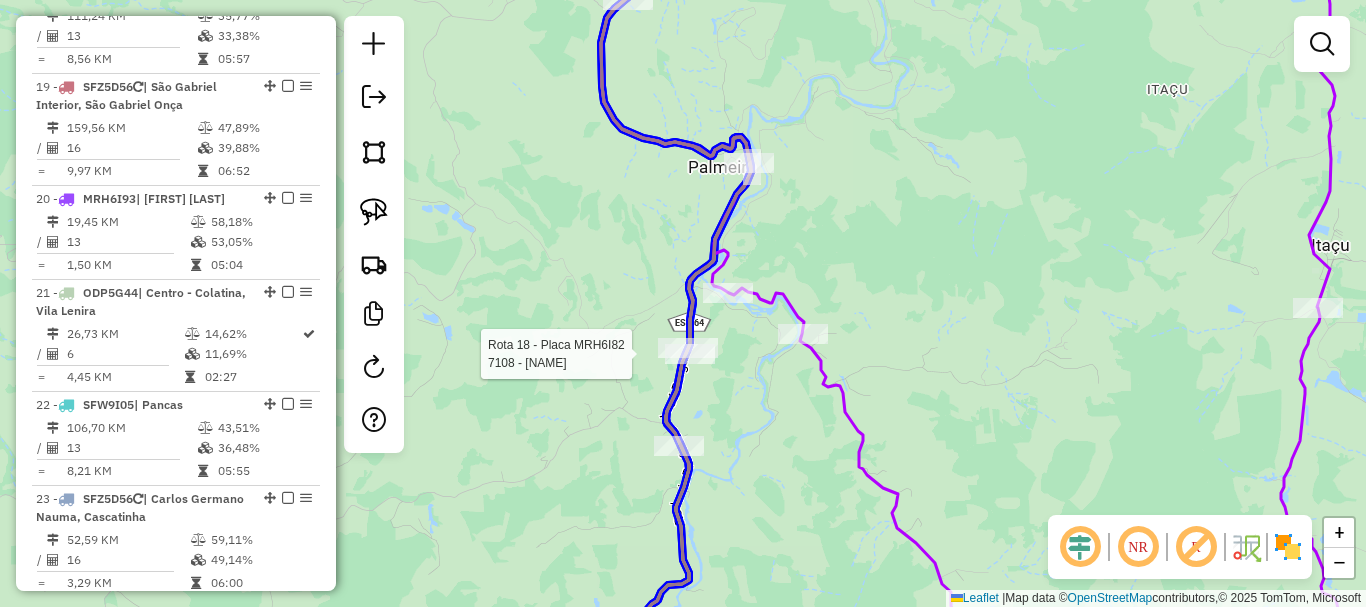 click 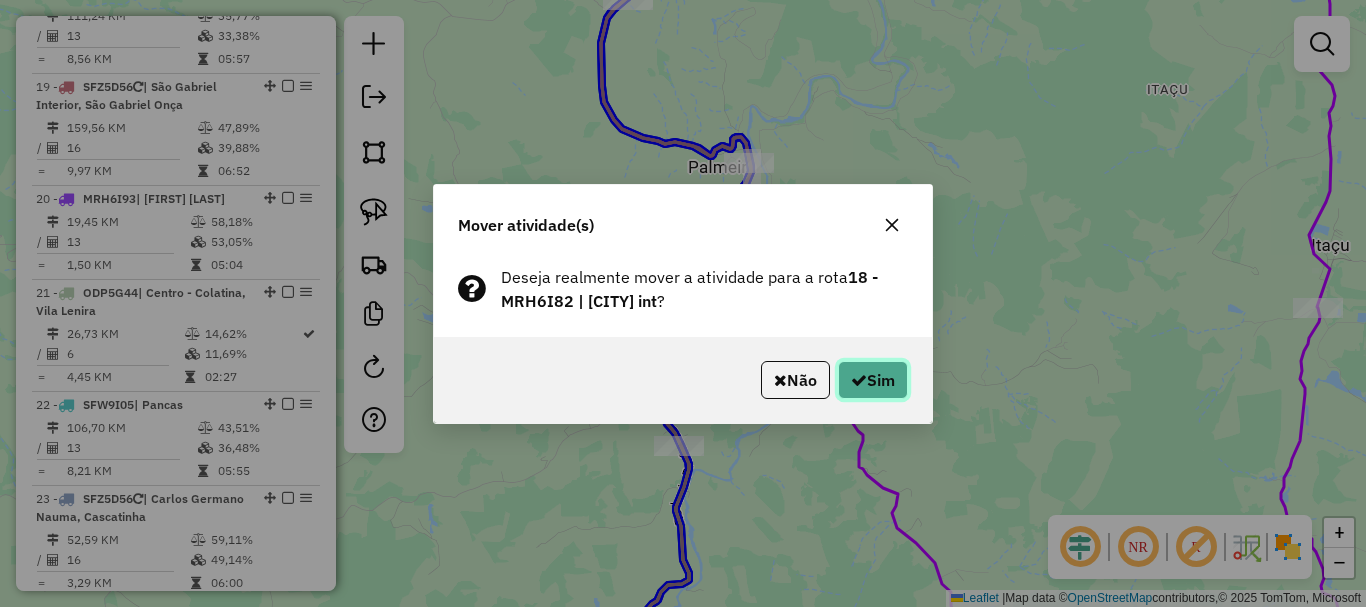 click on "Sim" 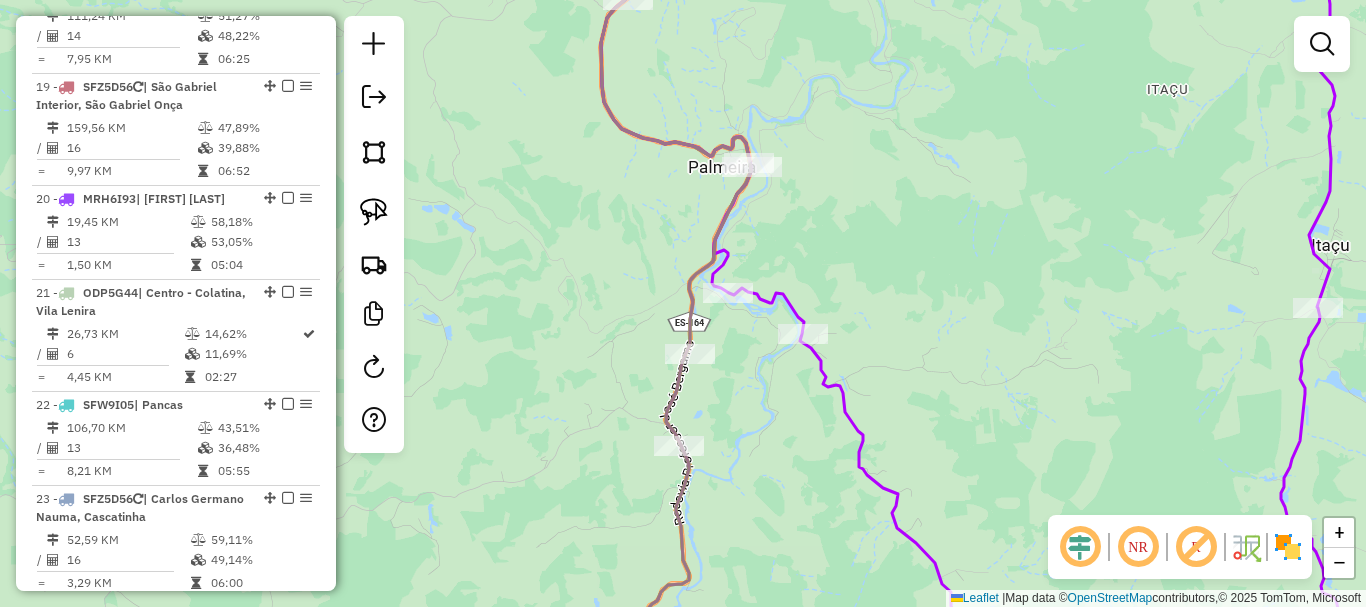 click 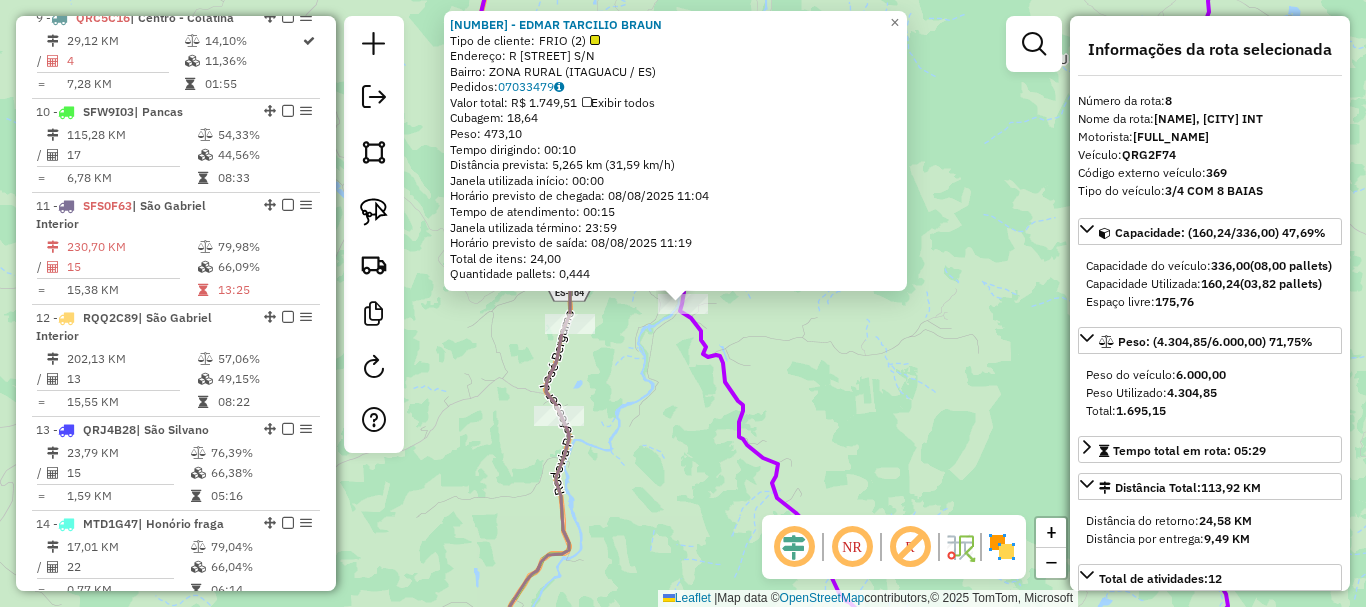 scroll, scrollTop: 1565, scrollLeft: 0, axis: vertical 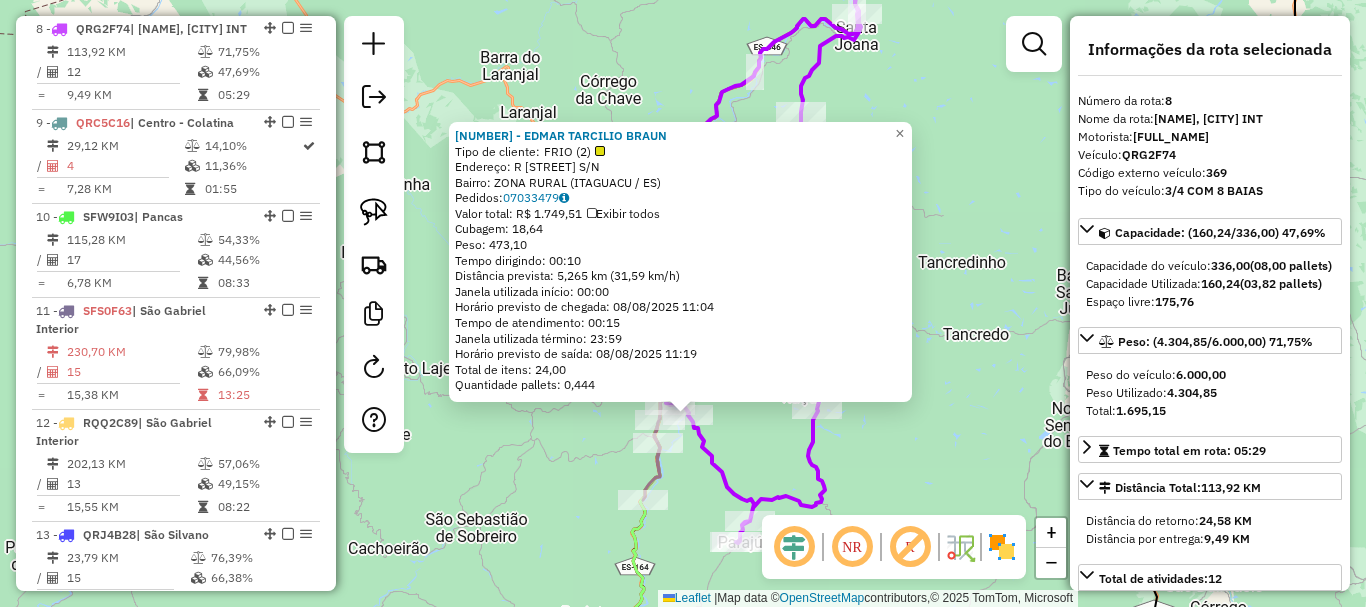 click on "[NUMBER] - [FIRST] [LAST] [LAST]  Tipo de cliente:   FRIO (2)   Endereço: R   [STREET_NAME]               S/N   Bairro: [CITY] ([CITY] / ES)   Pedidos:  [ORDER_ID]   Valor total: R$ [PRICE]   Exibir todos   Cubagem: [NUMBER]  Peso: [NUMBER]  Tempo dirigindo: 00:10   Distância prevista: [NUMBER] km ([NUMBER] km/h)   Janela utilizada início: 00:00   Horário previsto de chegada: 08/08/2025 11:04   Tempo de atendimento: 00:15   Janela utilizada término: 23:59   Horário previsto de saída: 08/08/2025 11:19   Total de itens: [NUMBER]   Quantidade pallets: [NUMBER]  × Janela de atendimento Grade de atendimento Capacidade Transportadoras Veículos Cliente Pedidos  Rotas Selecione os dias de semana para filtrar as janelas de atendimento  Seg   Ter   Qua   Qui   Sex   Sáb   Dom  Informe o período da janela de atendimento: De: Até:  Filtrar exatamente a janela do cliente  Considerar janela de atendimento padrão  Selecione os dias de semana para filtrar as grades de atendimento  Seg   Ter   Qua   Qui   Sex   Sáb   Dom   Considerar clientes sem dia de atendimento cadastrado De:" 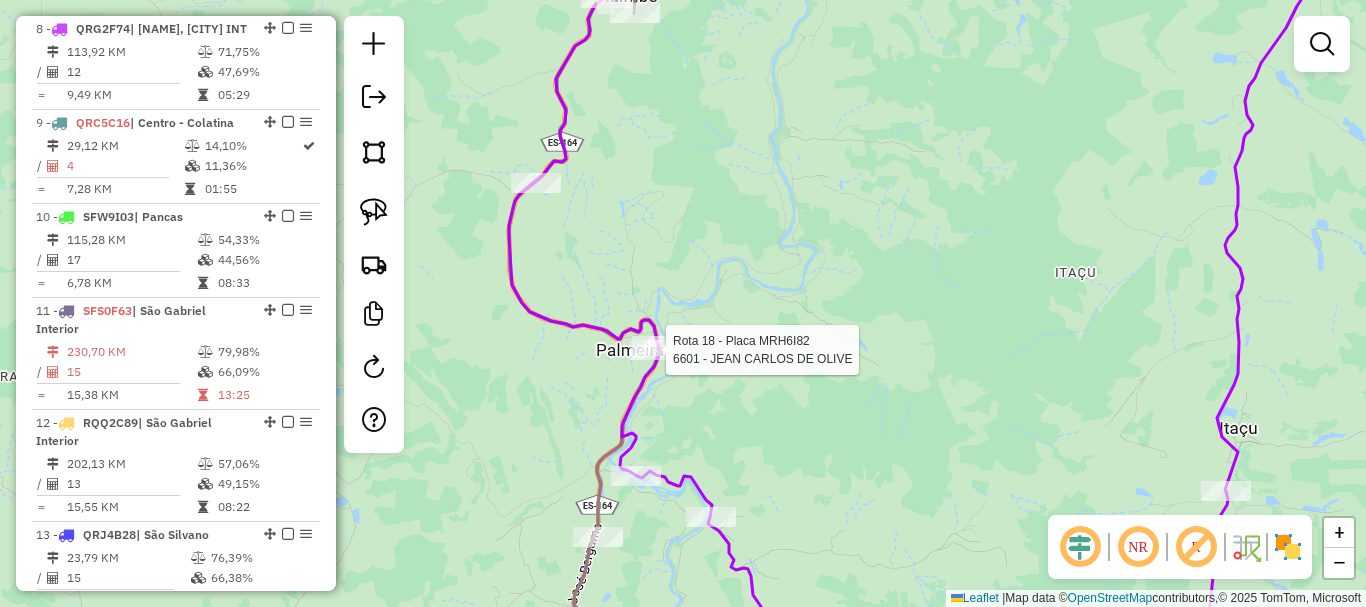 select on "**********" 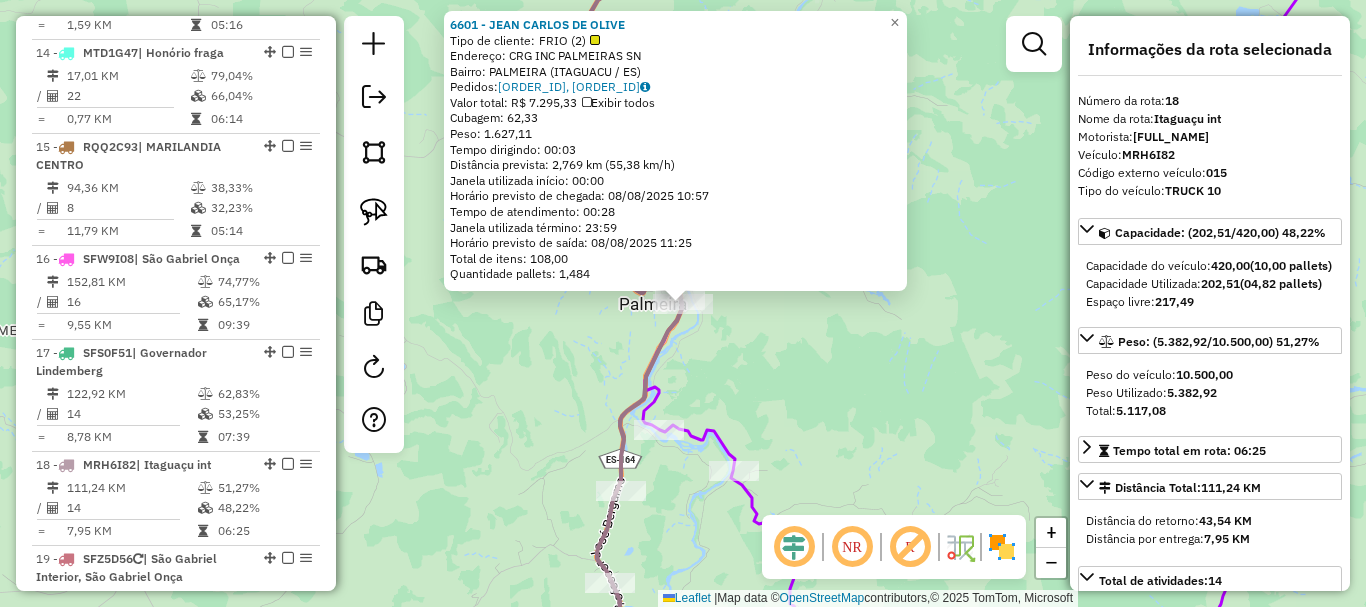 scroll, scrollTop: 2613, scrollLeft: 0, axis: vertical 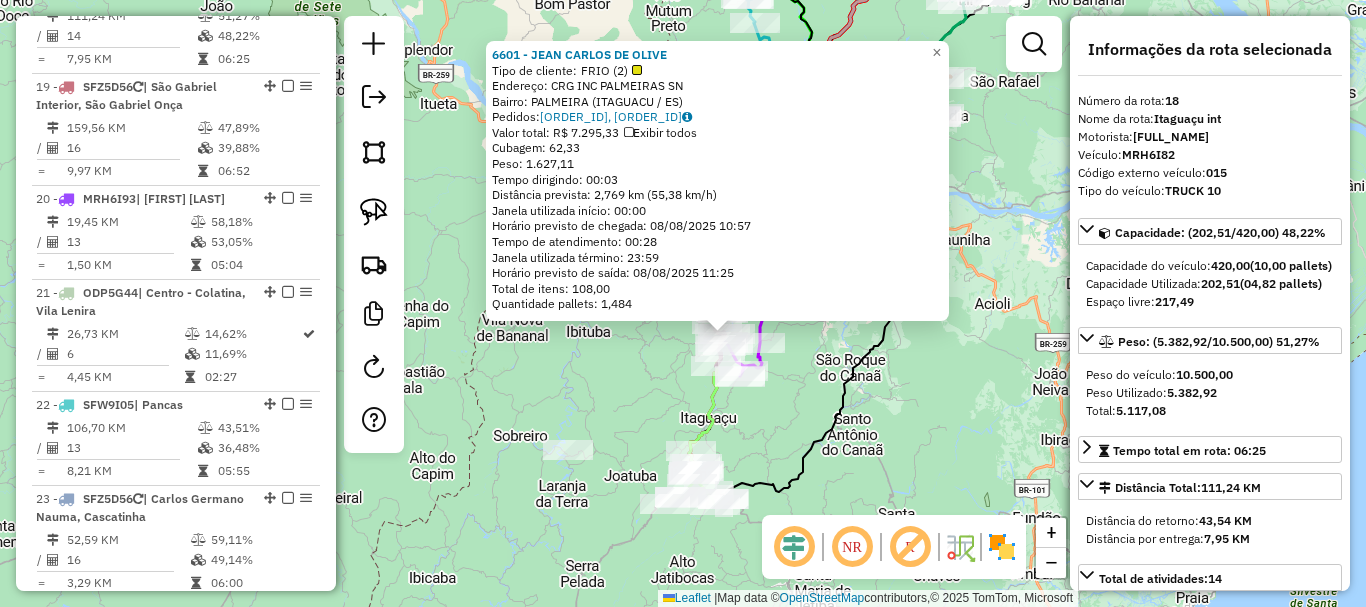 click on "[NUMBER] - [FIRST] [LAST] [LAST] Tipo de cliente:   FRIO (2)   Endereço: [BRAND] [STREET]                 SN   Bairro: [CITY] ([CITY] / ES)   Pedidos:  [ORDER_ID], [ORDER_ID]   Valor total: R$ [PRICE]   Exibir todos   Cubagem: [NUMBER]  Peso: [NUMBER]  Tempo dirigindo: 00:03   Distância prevista: [NUMBER] km ([NUMBER] km/h)   Janela utilizada início: 00:00   Horário previsto de chegada: 08/08/2025 10:57   Tempo de atendimento: 00:28   Janela utilizada término: 23:59   Horário previsto de saída: 08/08/2025 11:25   Total de itens: [NUMBER]   Quantidade pallets: [NUMBER]  × Janela de atendimento Grade de atendimento Capacidade Transportadoras Veículos Cliente Pedidos  Rotas Selecione os dias de semana para filtrar as janelas de atendimento  Seg   Ter   Qua   Qui   Sex   Sáb   Dom  Informe o período da janela de atendimento: De: Até:  Filtrar exatamente a janela do cliente  Considerar janela de atendimento padrão  Selecione os dias de semana para filtrar as grades de atendimento  Seg   Ter   Qua   Qui   Sex   Sáb" 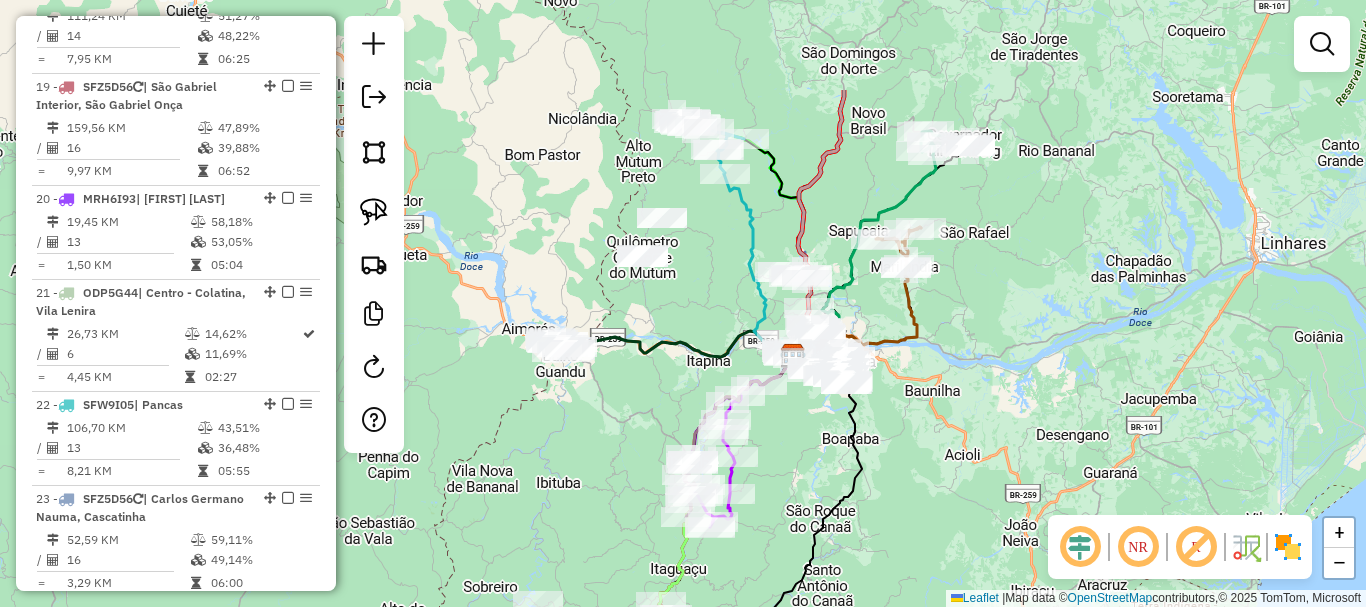drag, startPoint x: 842, startPoint y: 298, endPoint x: 811, endPoint y: 454, distance: 159.05031 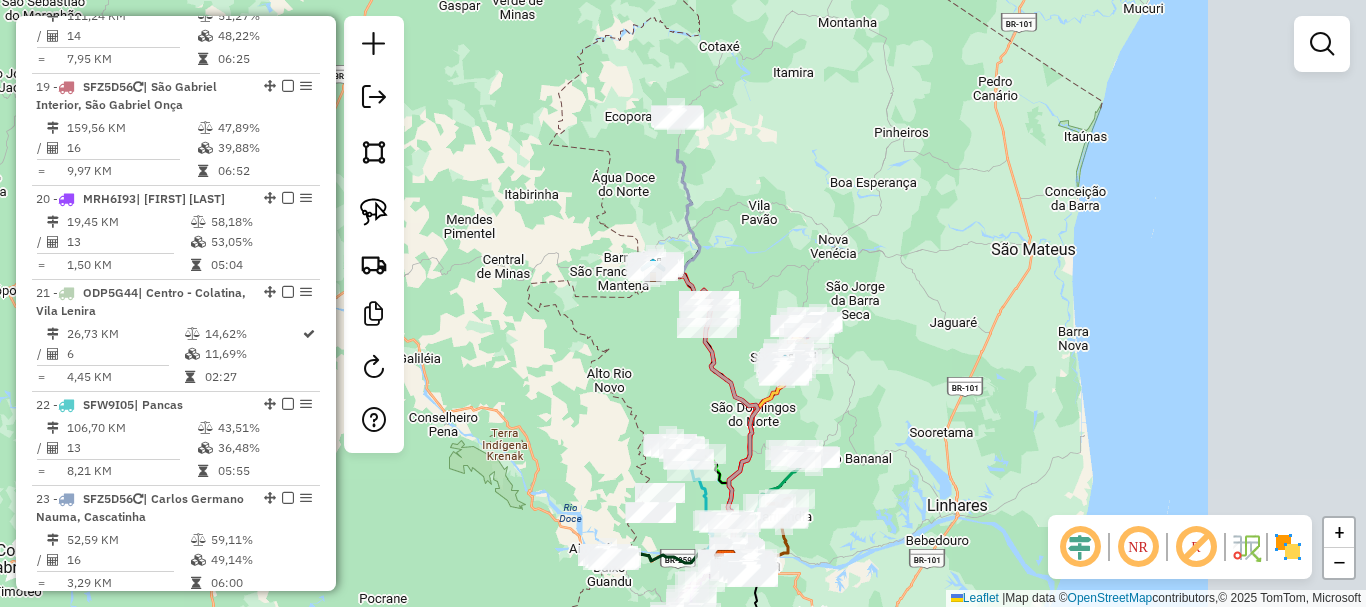 drag, startPoint x: 1118, startPoint y: 261, endPoint x: 911, endPoint y: 529, distance: 338.63403 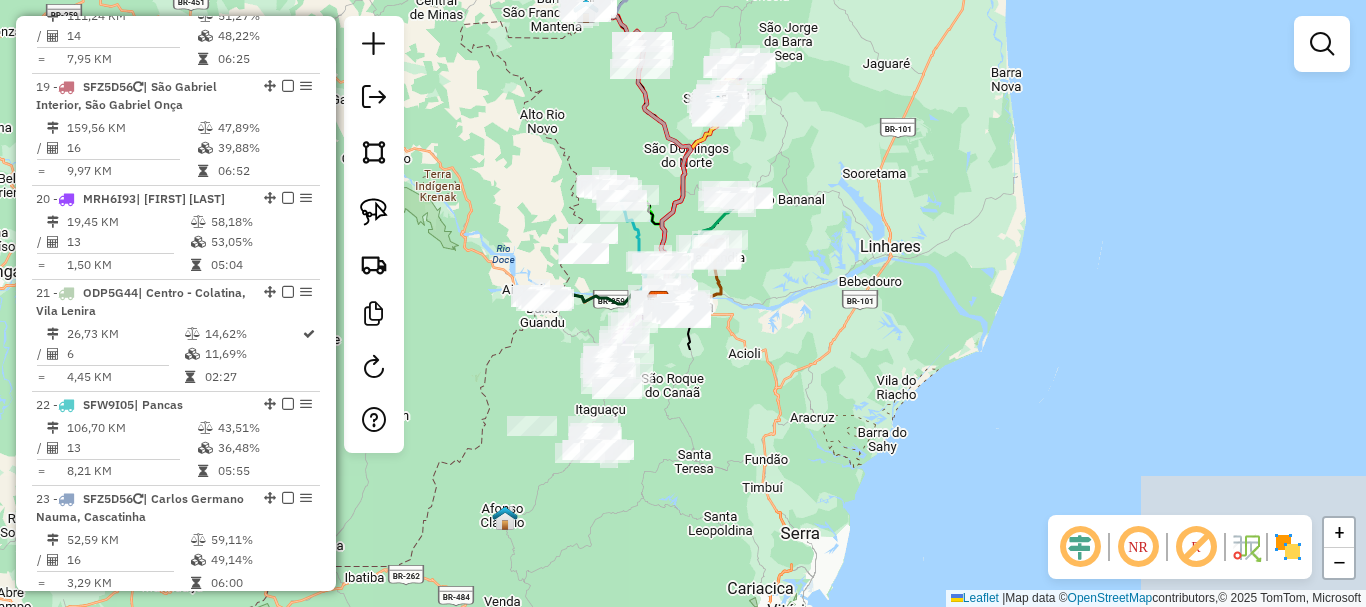 drag, startPoint x: 920, startPoint y: 196, endPoint x: 854, endPoint y: -121, distance: 323.7978 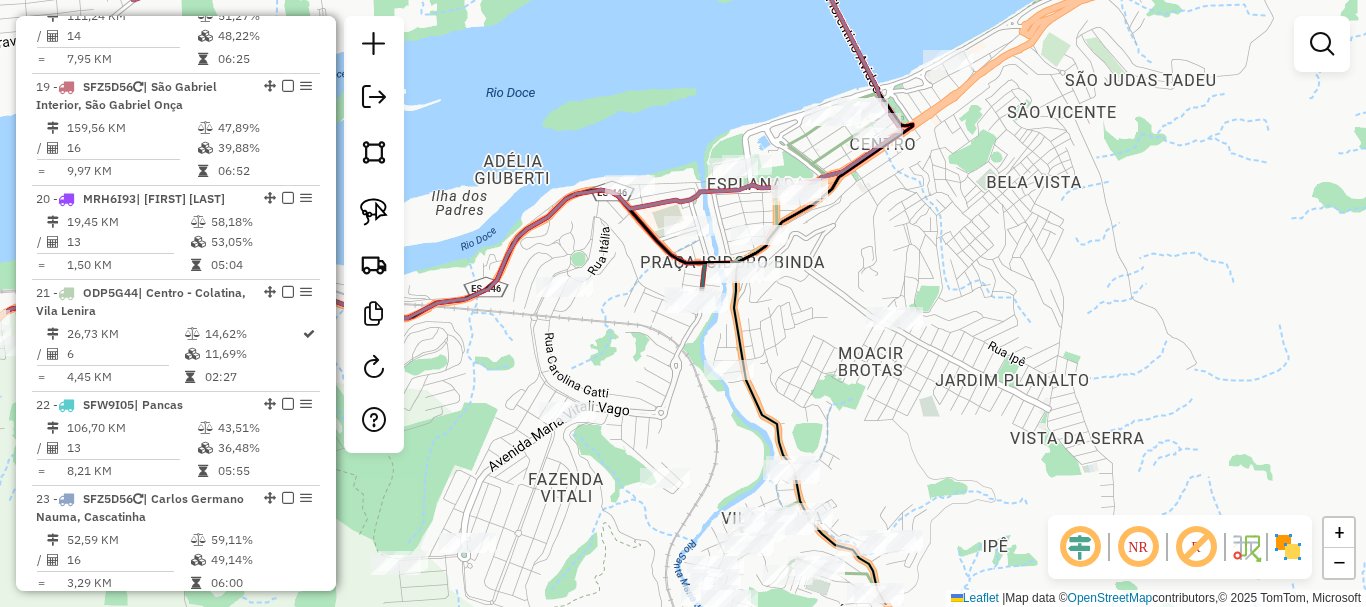 drag, startPoint x: 845, startPoint y: 262, endPoint x: 869, endPoint y: 268, distance: 24.738634 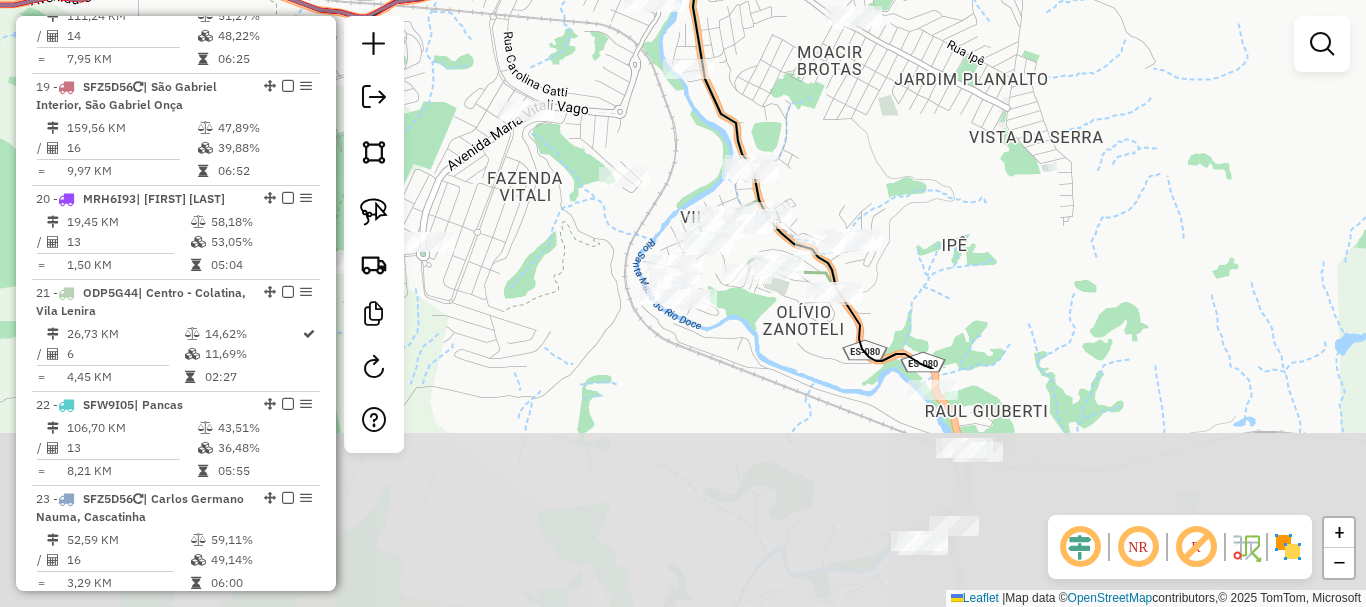 drag, startPoint x: 980, startPoint y: 157, endPoint x: 954, endPoint y: 104, distance: 59.03389 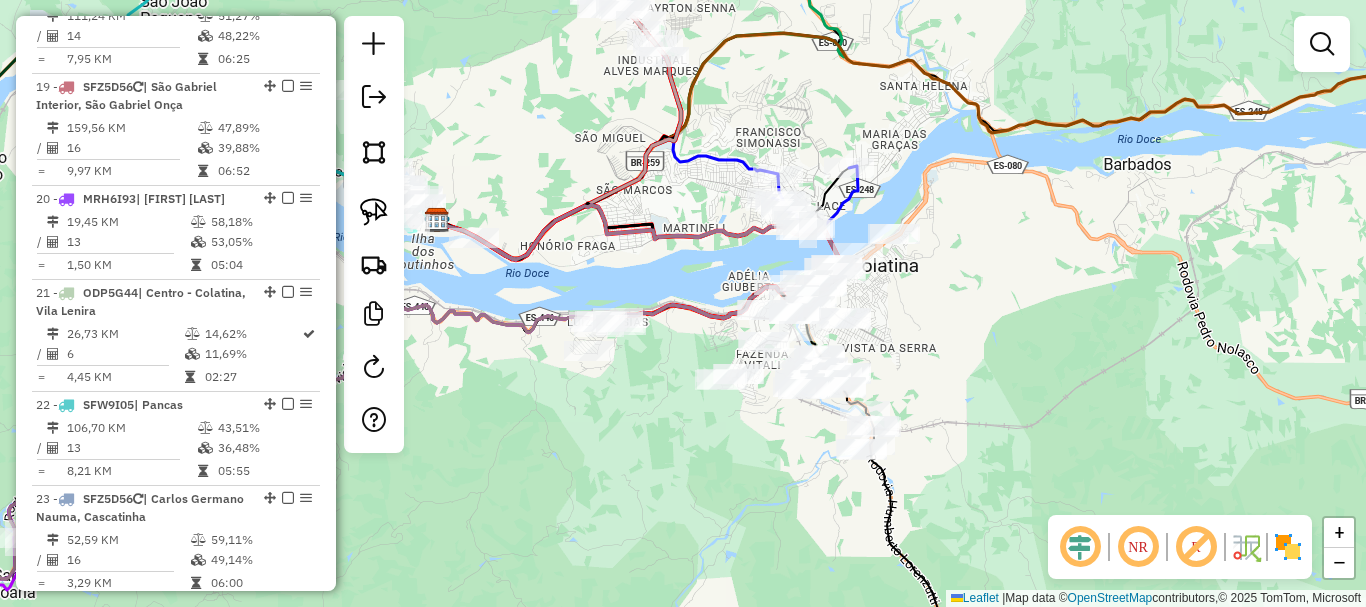 drag, startPoint x: 729, startPoint y: 461, endPoint x: 742, endPoint y: 465, distance: 13.601471 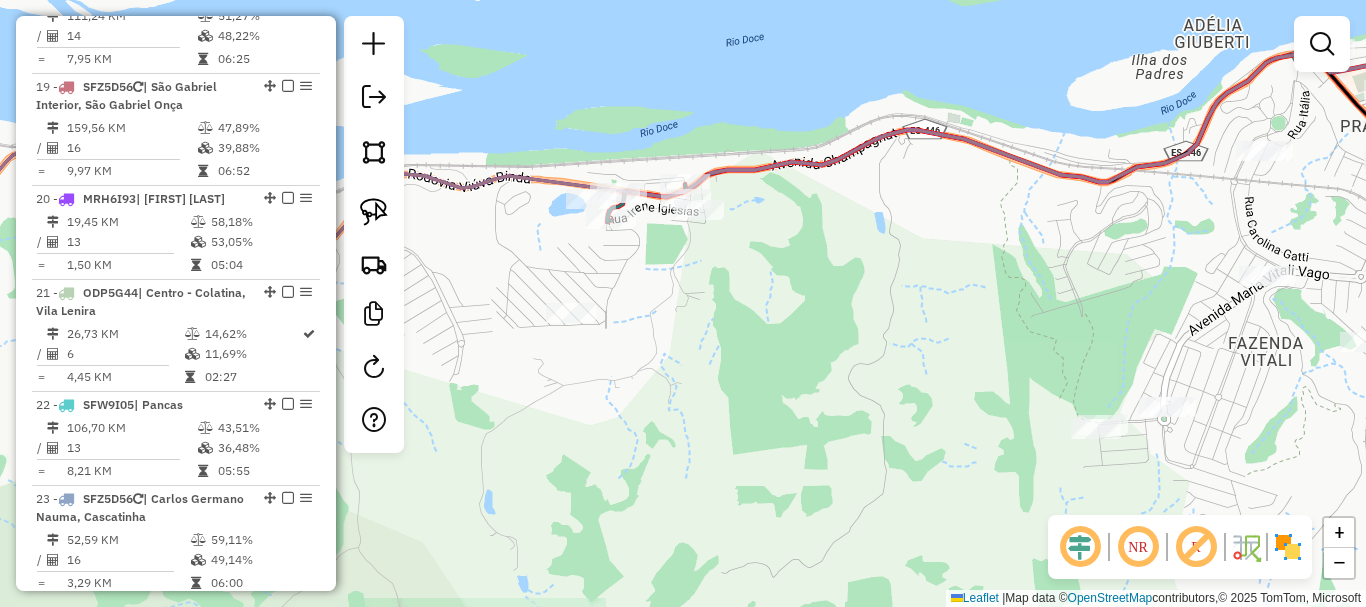drag, startPoint x: 622, startPoint y: 372, endPoint x: 704, endPoint y: 399, distance: 86.33076 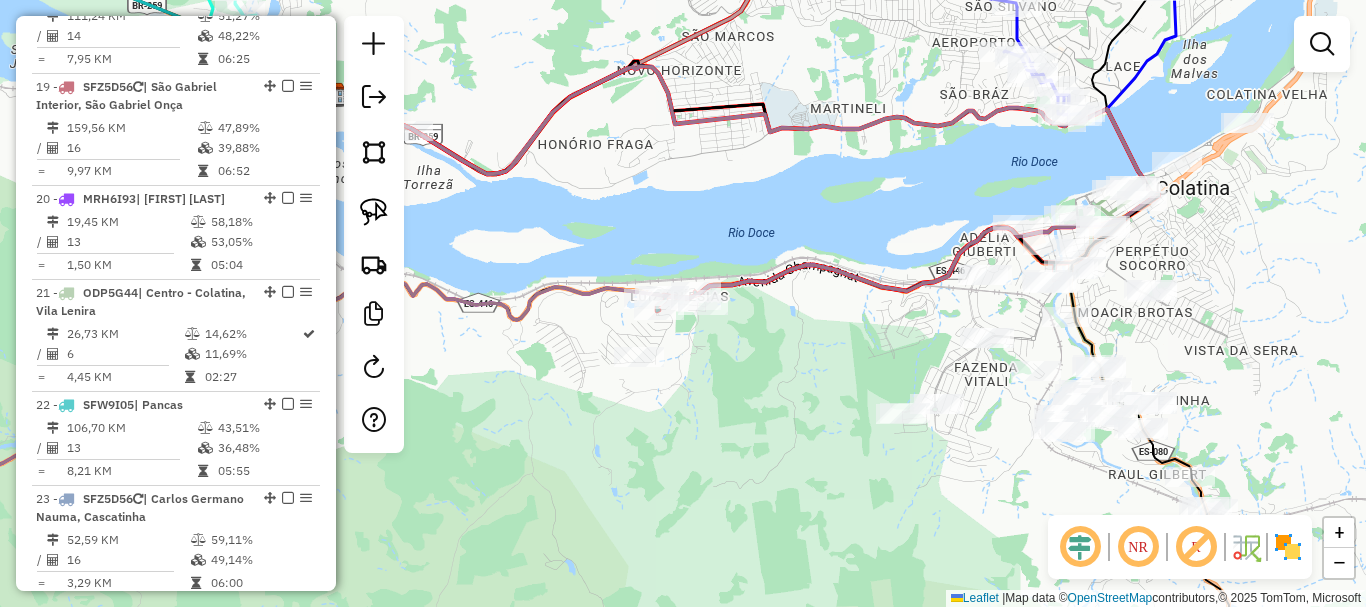 click on "Janela de atendimento Grade de atendimento Capacidade Transportadoras Veículos Cliente Pedidos  Rotas Selecione os dias de semana para filtrar as janelas de atendimento  Seg   Ter   Qua   Qui   Sex   Sáb   Dom  Informe o período da janela de atendimento: De: Até:  Filtrar exatamente a janela do cliente  Considerar janela de atendimento padrão  Selecione os dias de semana para filtrar as grades de atendimento  Seg   Ter   Qua   Qui   Sex   Sáb   Dom   Considerar clientes sem dia de atendimento cadastrado  Clientes fora do dia de atendimento selecionado Filtrar as atividades entre os valores definidos abaixo:  Peso mínimo:   Peso máximo:   Cubagem mínima:   Cubagem máxima:   De:   Até:  Filtrar as atividades entre o tempo de atendimento definido abaixo:  De:   Até:   Considerar capacidade total dos clientes não roteirizados Transportadora: Selecione um ou mais itens Tipo de veículo: Selecione um ou mais itens Veículo: Selecione um ou mais itens Motorista: Selecione um ou mais itens Nome: Rótulo:" 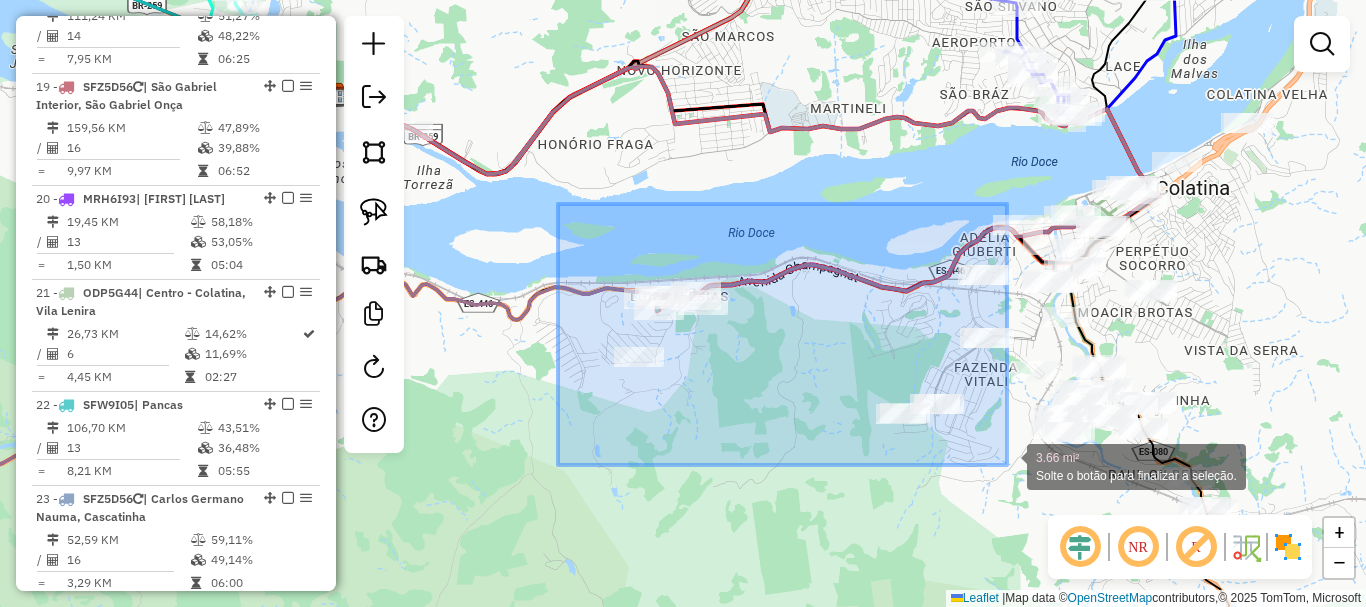 drag, startPoint x: 558, startPoint y: 204, endPoint x: 1007, endPoint y: 465, distance: 519.34766 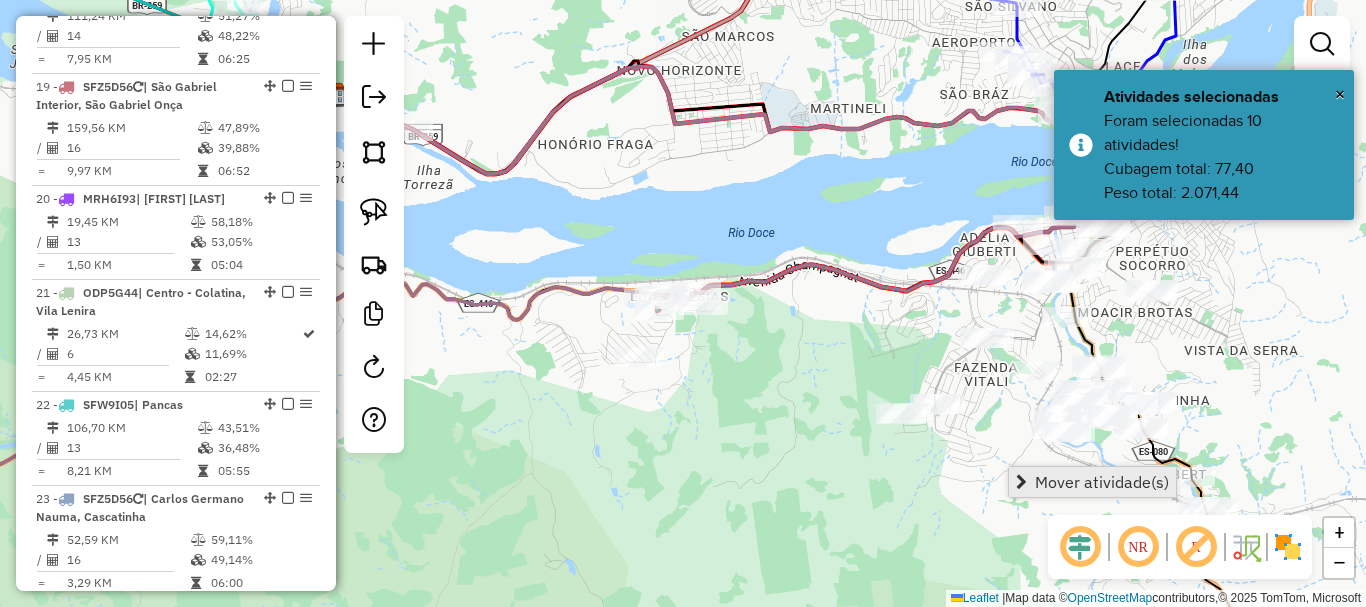 click on "Mover atividade(s)" at bounding box center [1102, 482] 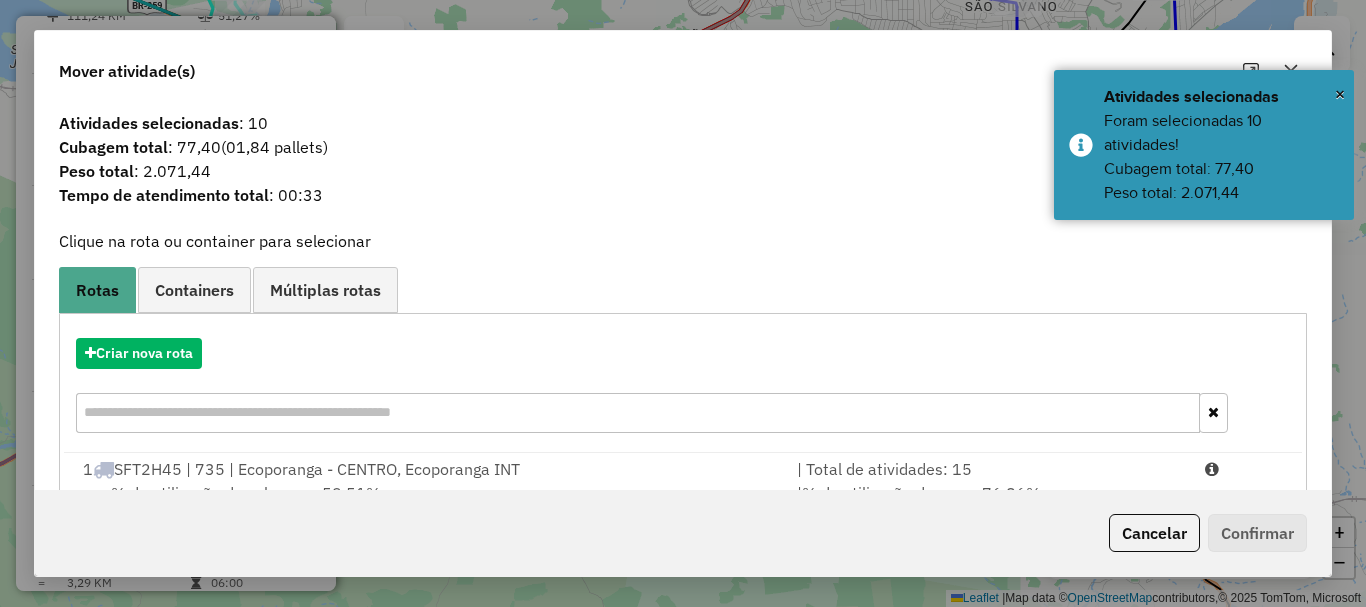 scroll, scrollTop: 397, scrollLeft: 0, axis: vertical 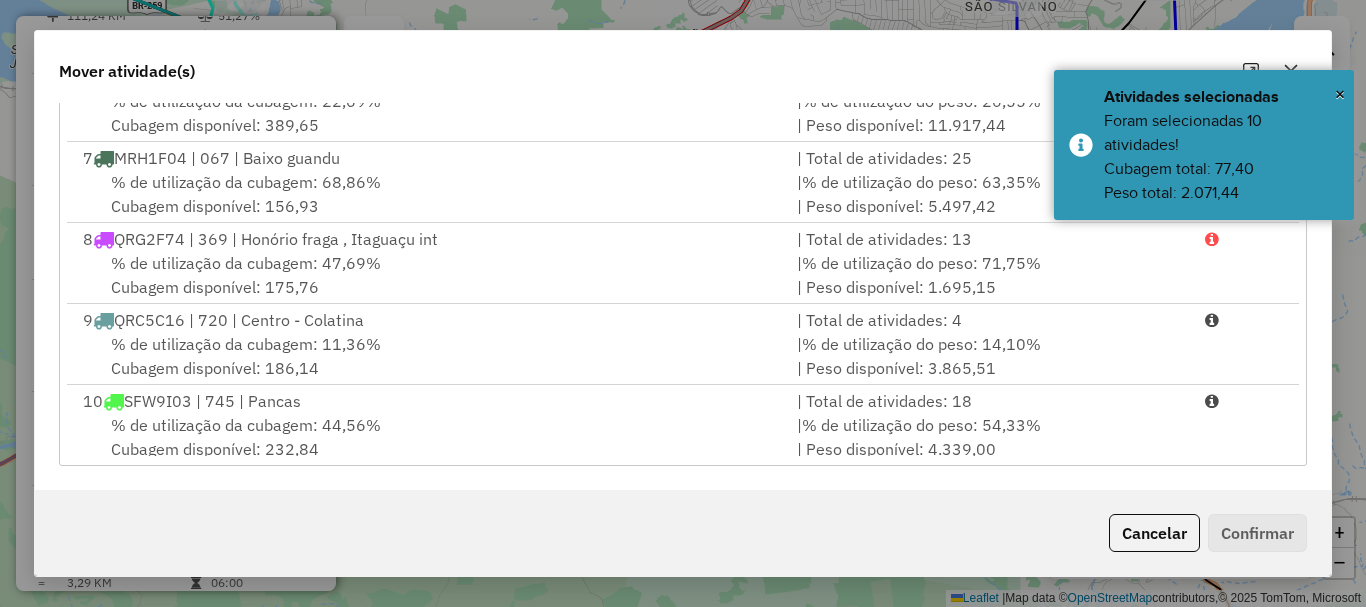 click on "% de utilização da cubagem: 11,36%  Cubagem disponível: 186,14" at bounding box center (428, 356) 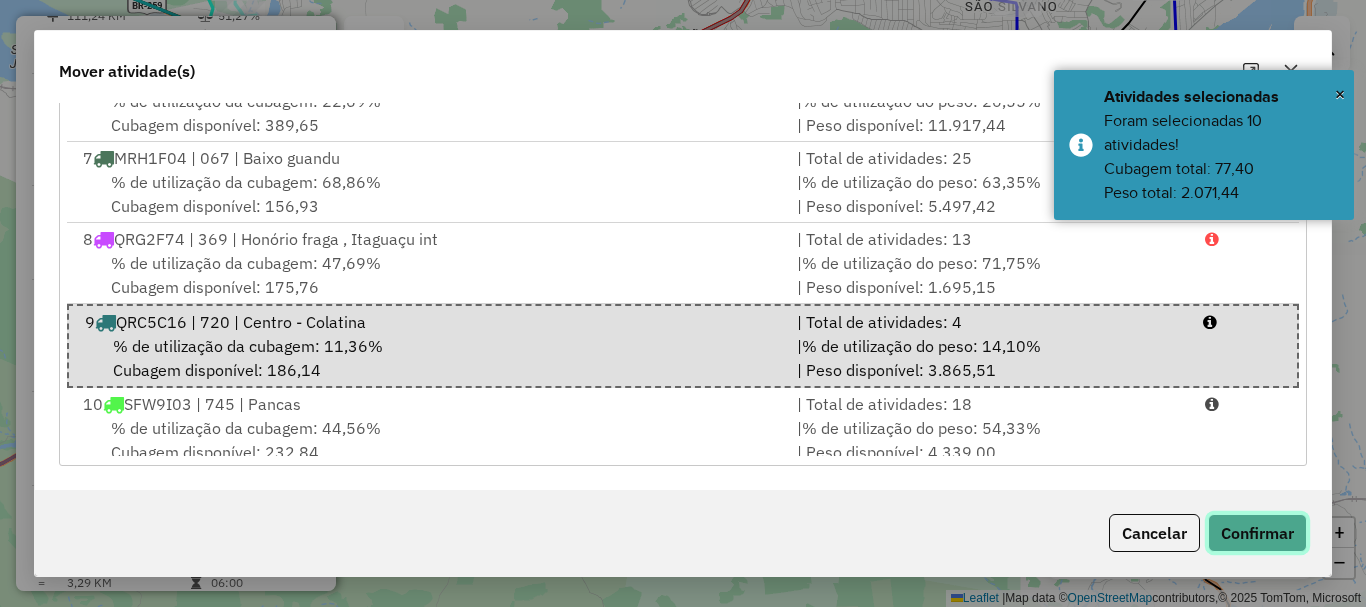 click on "Confirmar" 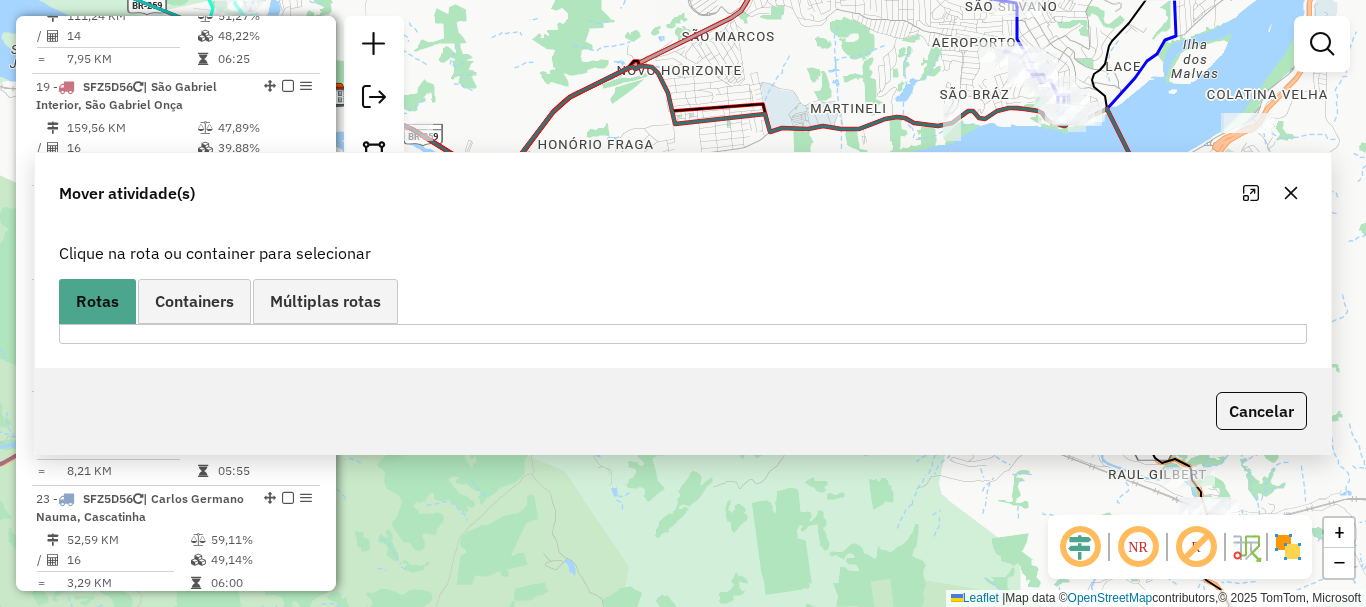 scroll, scrollTop: 0, scrollLeft: 0, axis: both 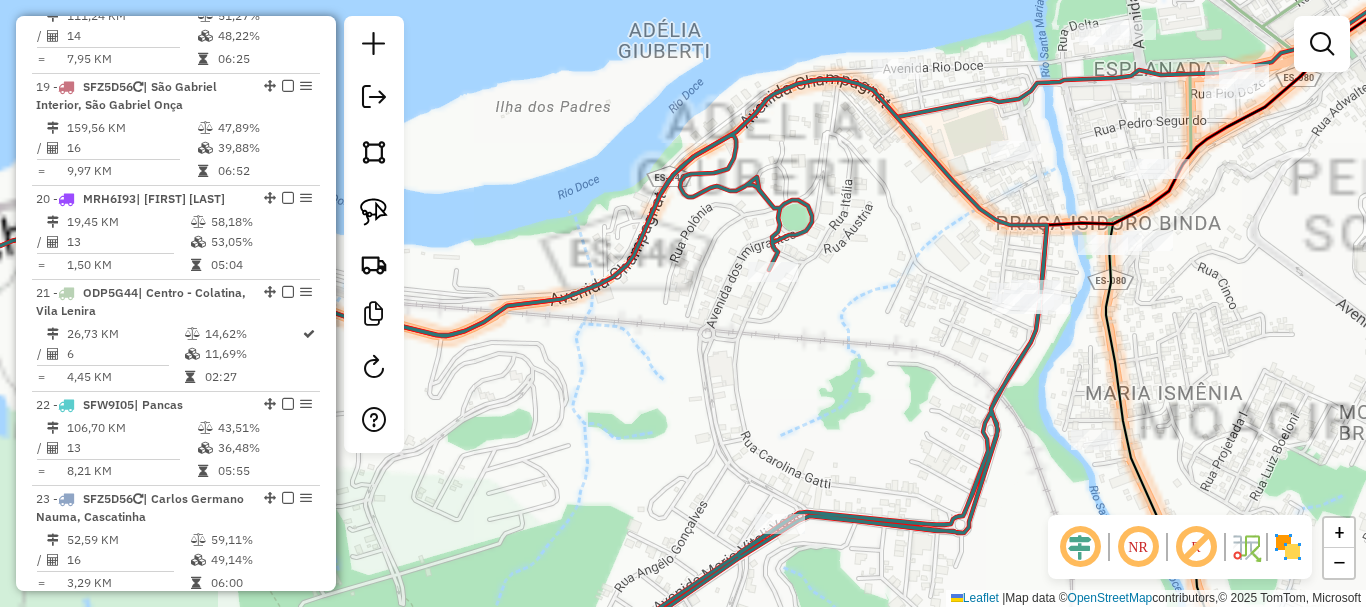 drag, startPoint x: 916, startPoint y: 330, endPoint x: 729, endPoint y: 405, distance: 201.47952 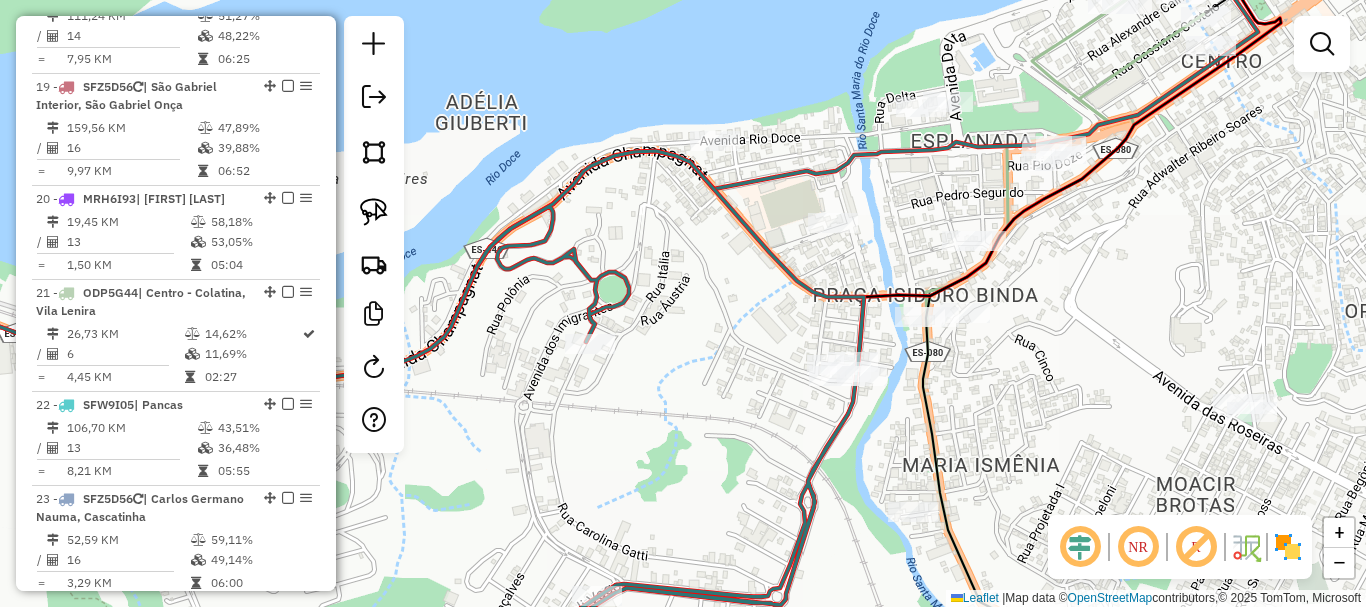click on "Janela de atendimento Grade de atendimento Capacidade Transportadoras Veículos Cliente Pedidos  Rotas Selecione os dias de semana para filtrar as janelas de atendimento  Seg   Ter   Qua   Qui   Sex   Sáb   Dom  Informe o período da janela de atendimento: De: Até:  Filtrar exatamente a janela do cliente  Considerar janela de atendimento padrão  Selecione os dias de semana para filtrar as grades de atendimento  Seg   Ter   Qua   Qui   Sex   Sáb   Dom   Considerar clientes sem dia de atendimento cadastrado  Clientes fora do dia de atendimento selecionado Filtrar as atividades entre os valores definidos abaixo:  Peso mínimo:   Peso máximo:   Cubagem mínima:   Cubagem máxima:   De:   Até:  Filtrar as atividades entre o tempo de atendimento definido abaixo:  De:   Até:   Considerar capacidade total dos clientes não roteirizados Transportadora: Selecione um ou mais itens Tipo de veículo: Selecione um ou mais itens Veículo: Selecione um ou mais itens Motorista: Selecione um ou mais itens Nome: Rótulo:" 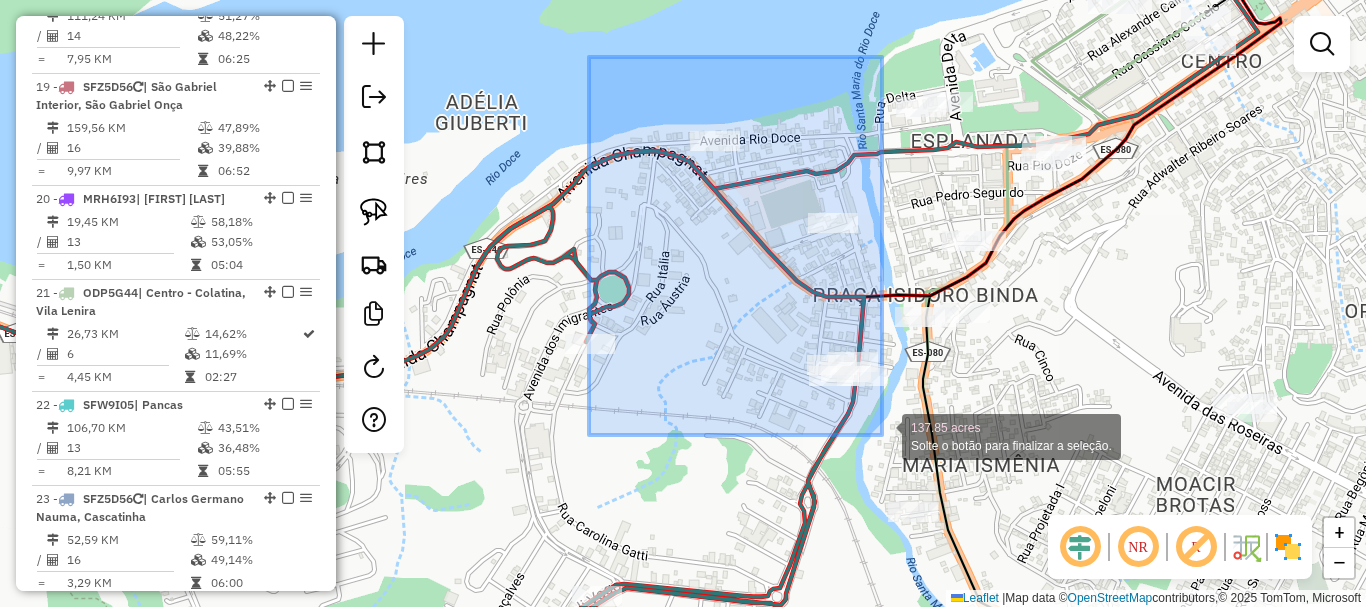 drag, startPoint x: 592, startPoint y: 57, endPoint x: 882, endPoint y: 435, distance: 476.42838 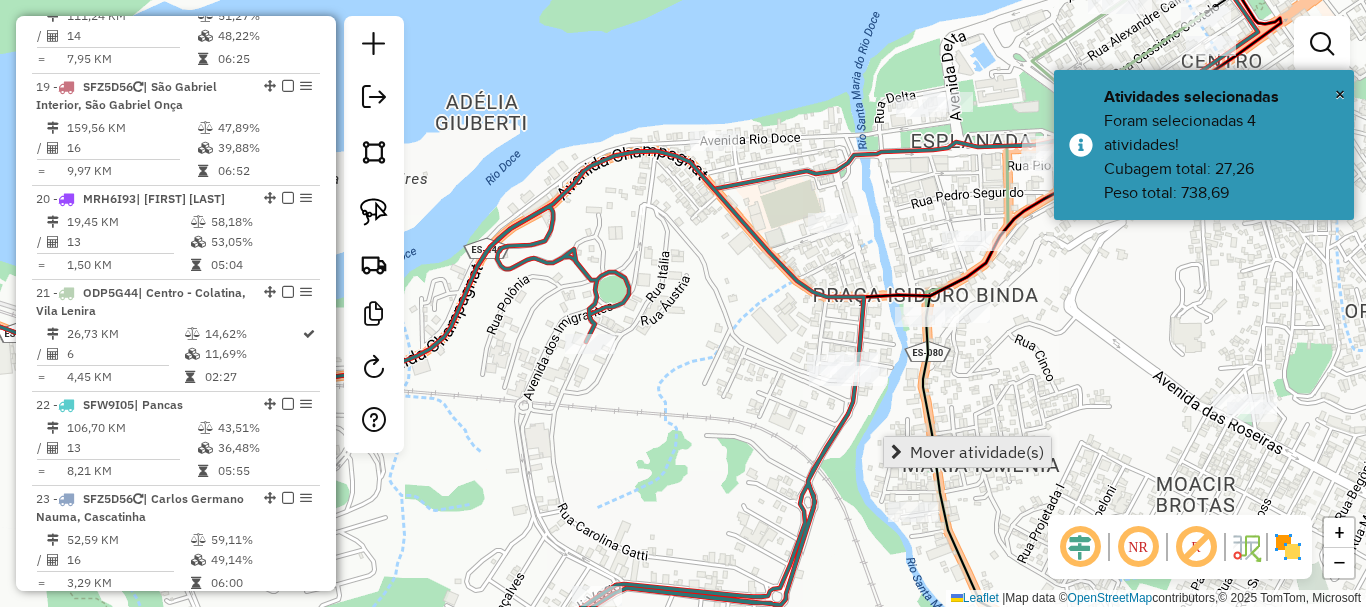 click on "Mover atividade(s)" at bounding box center (977, 452) 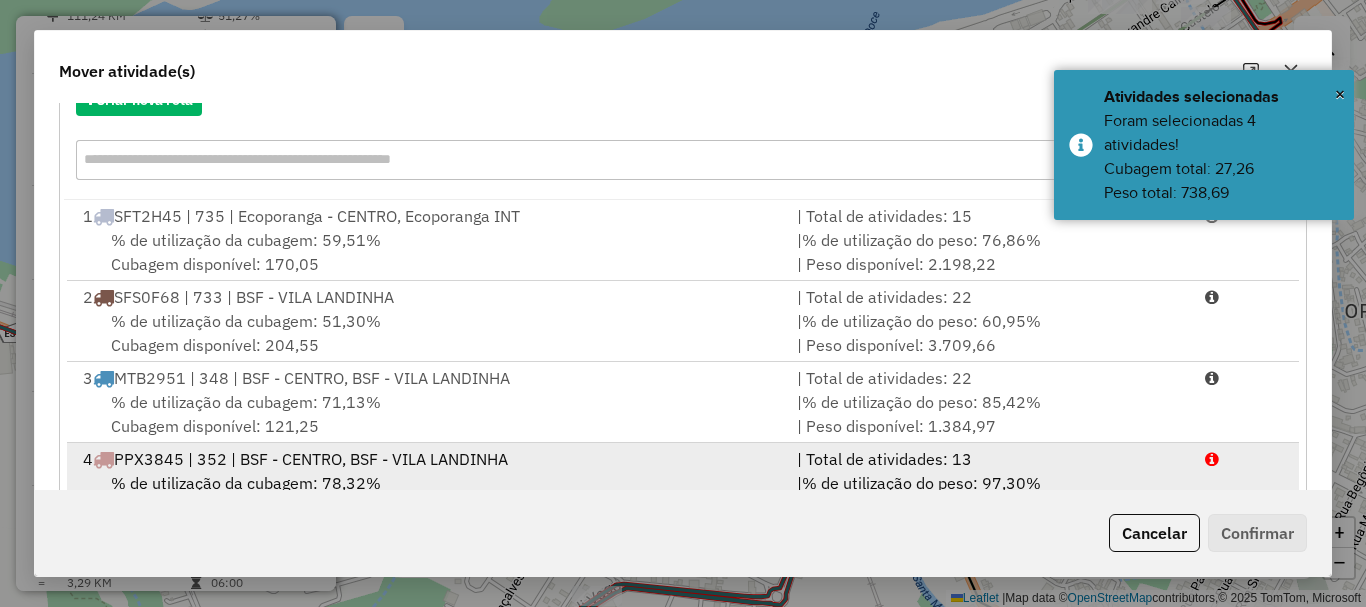 scroll, scrollTop: 397, scrollLeft: 0, axis: vertical 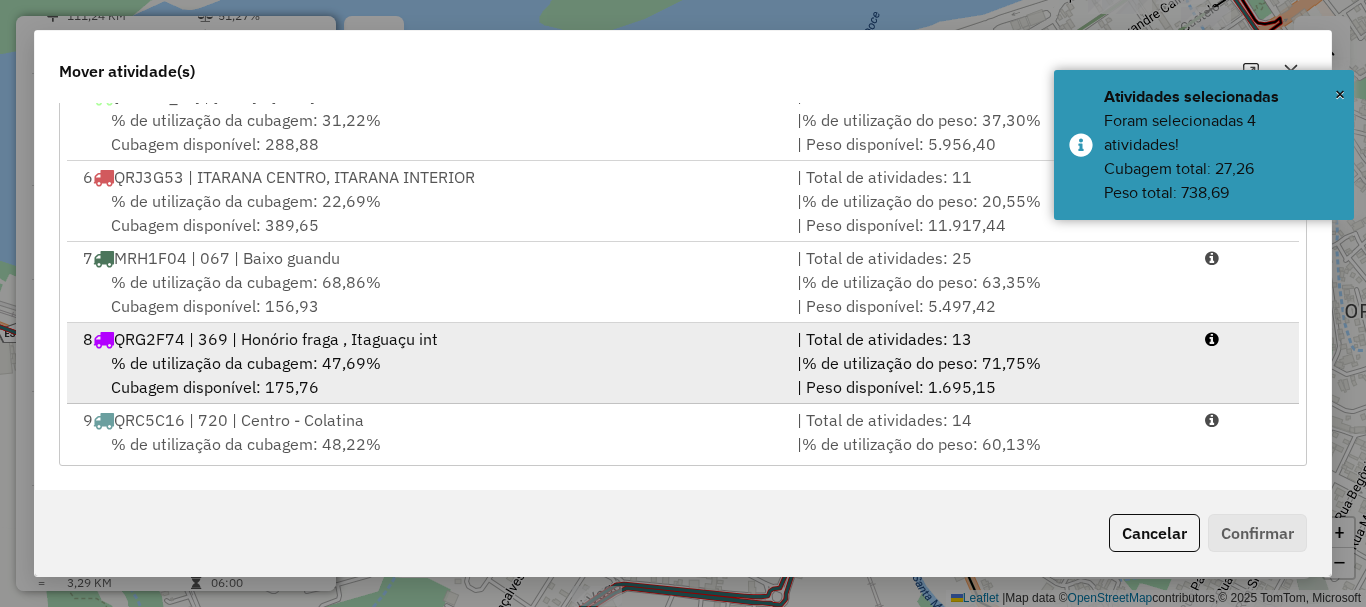 click on "% de utilização da cubagem: 47,69%  Cubagem disponível: 175,76" at bounding box center [428, 375] 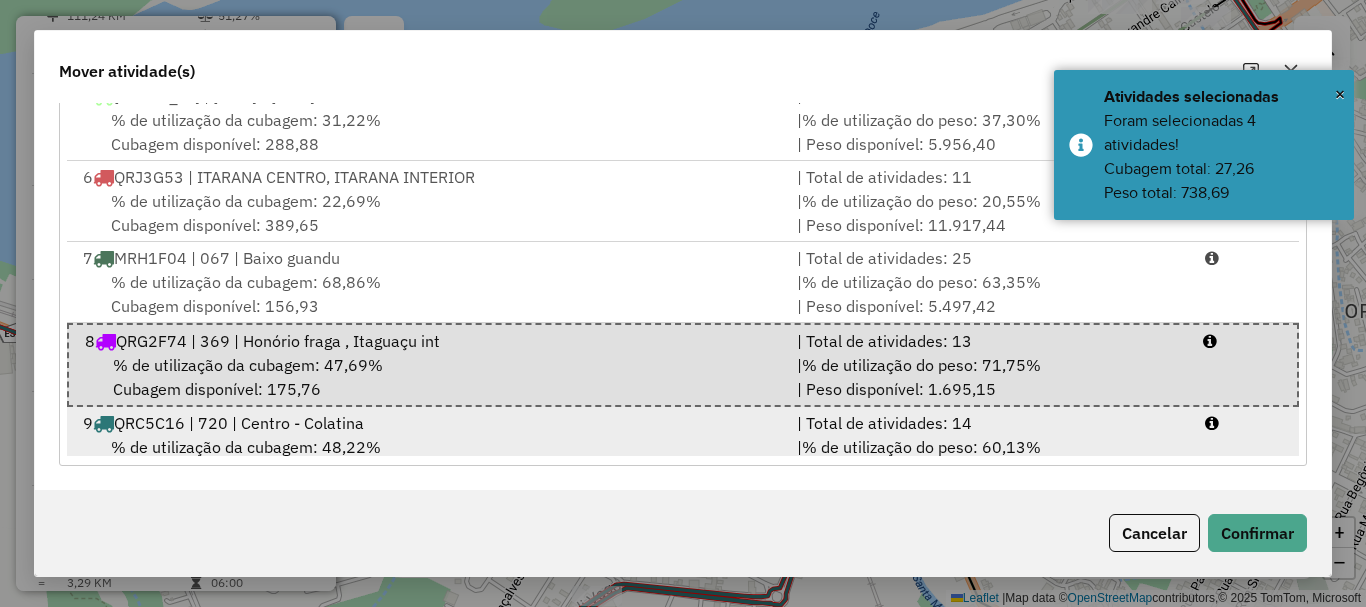 click on "QRC5C16 | 720 | Centro - Colatina" at bounding box center (239, 423) 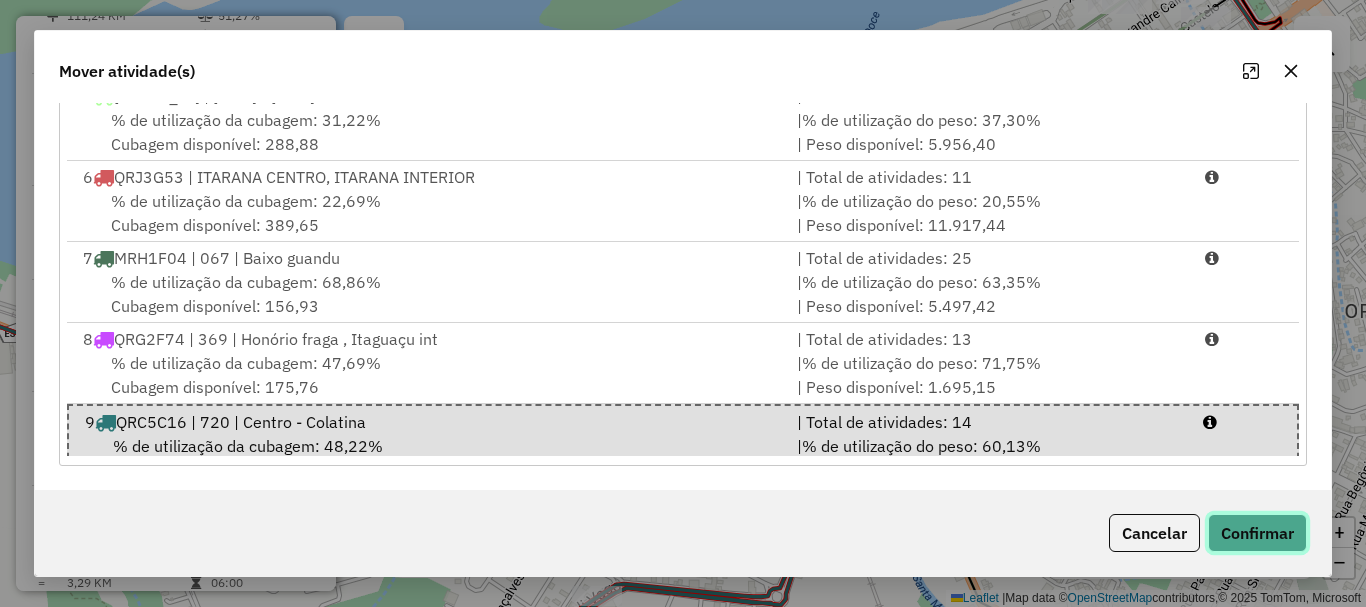 click on "Confirmar" 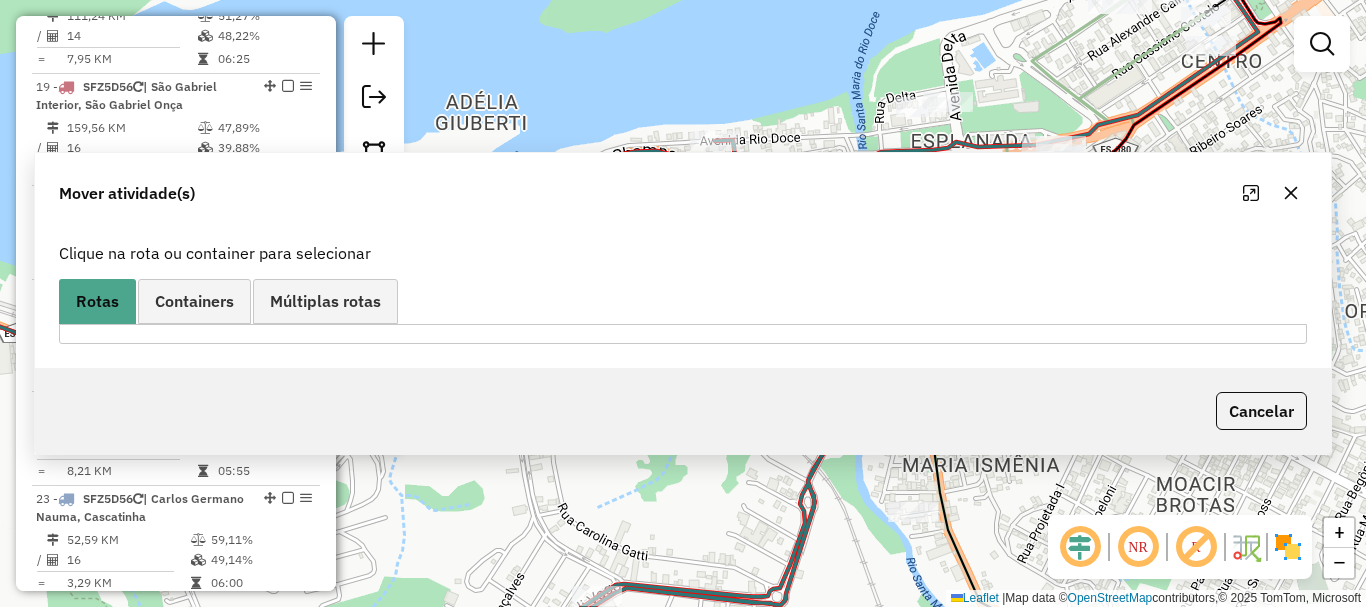 scroll, scrollTop: 0, scrollLeft: 0, axis: both 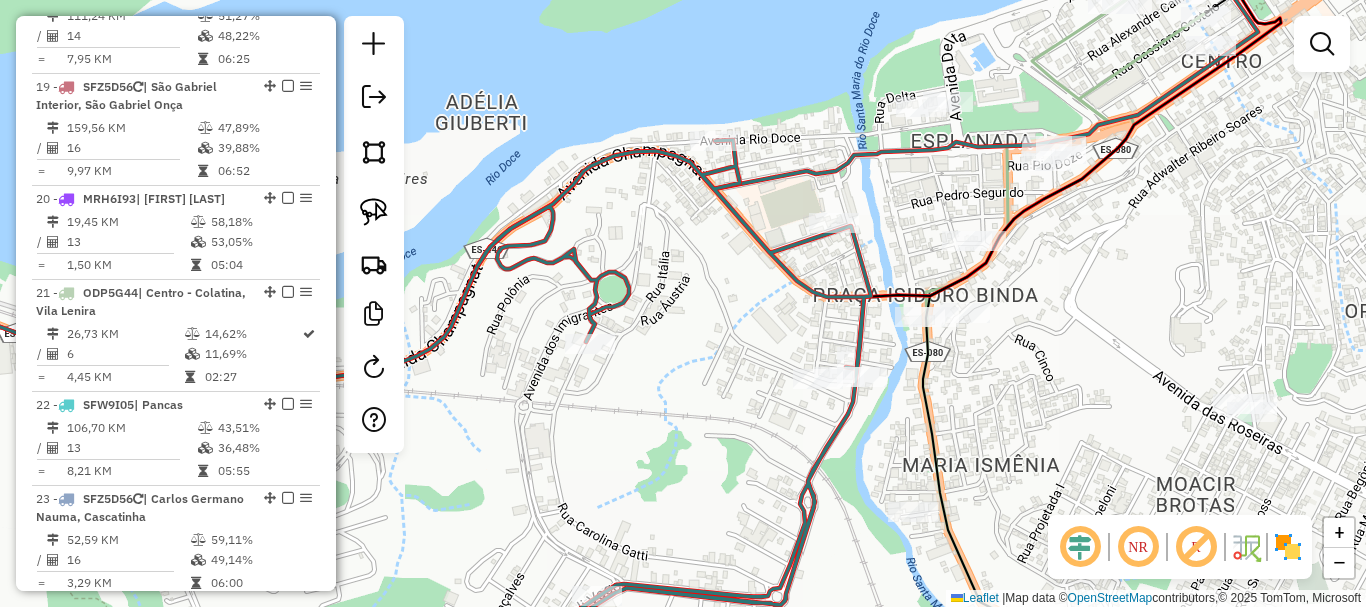 drag, startPoint x: 911, startPoint y: 386, endPoint x: 636, endPoint y: 260, distance: 302.49133 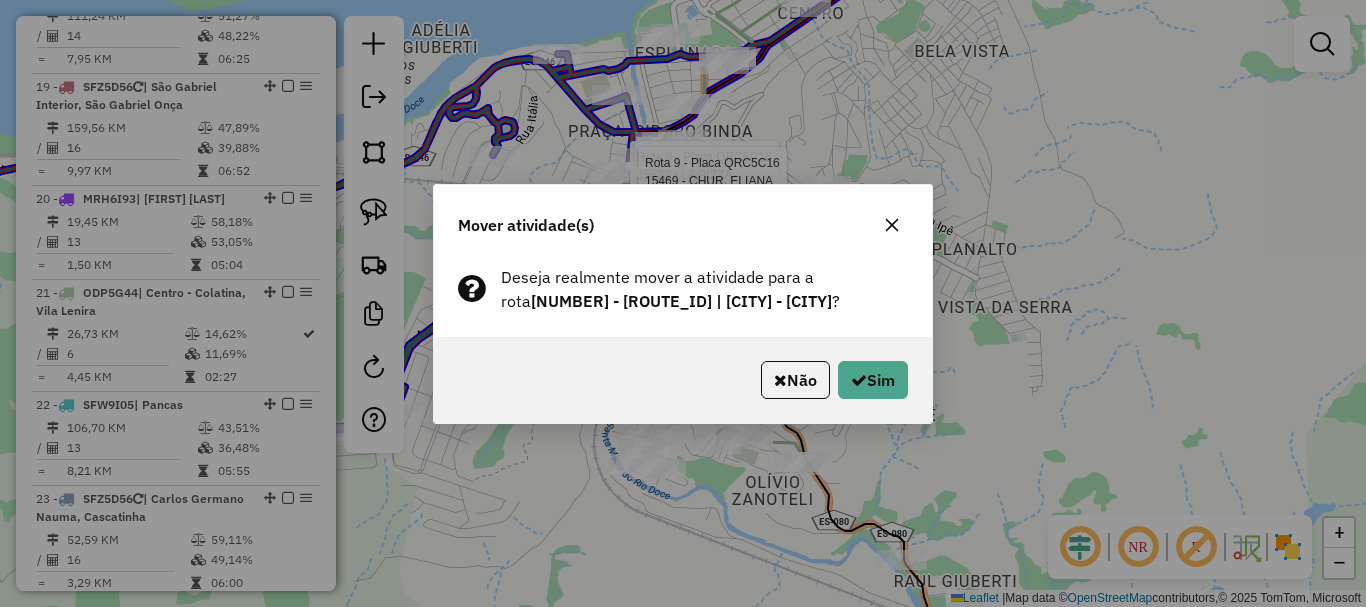click on "Mover atividade(s) Deseja realmente mover a atividade para a rota  9 - QRC5C16 | Centro - [CITY] ?  Não   Sim" 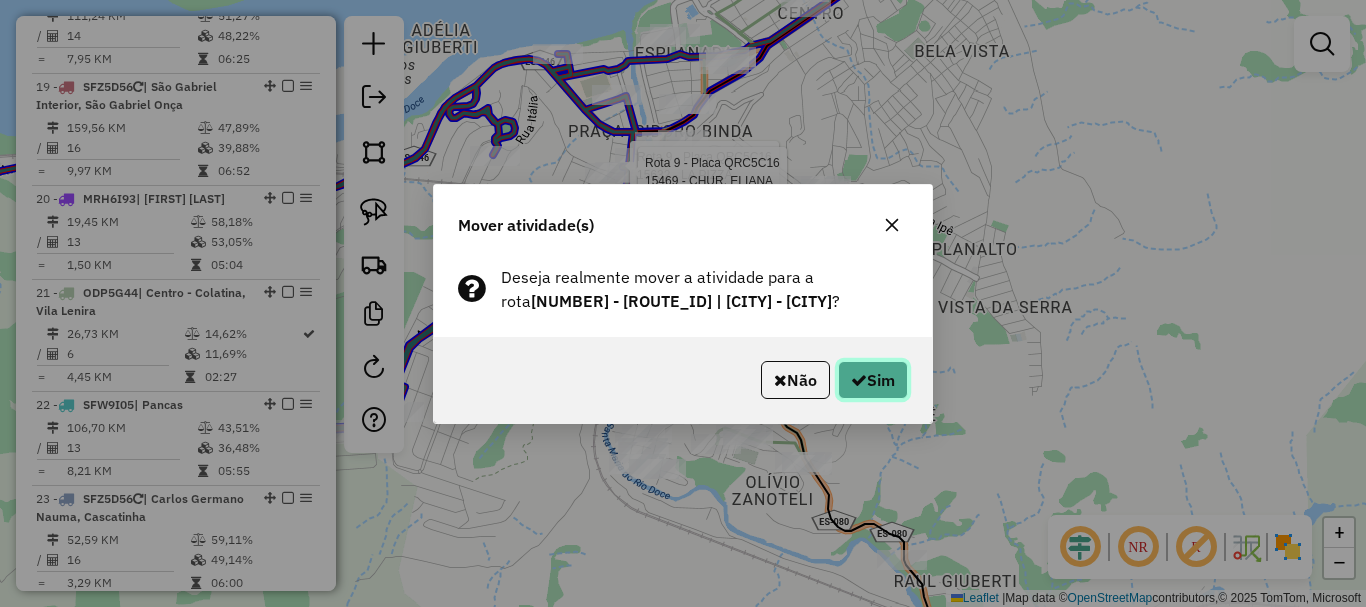 click on "Sim" 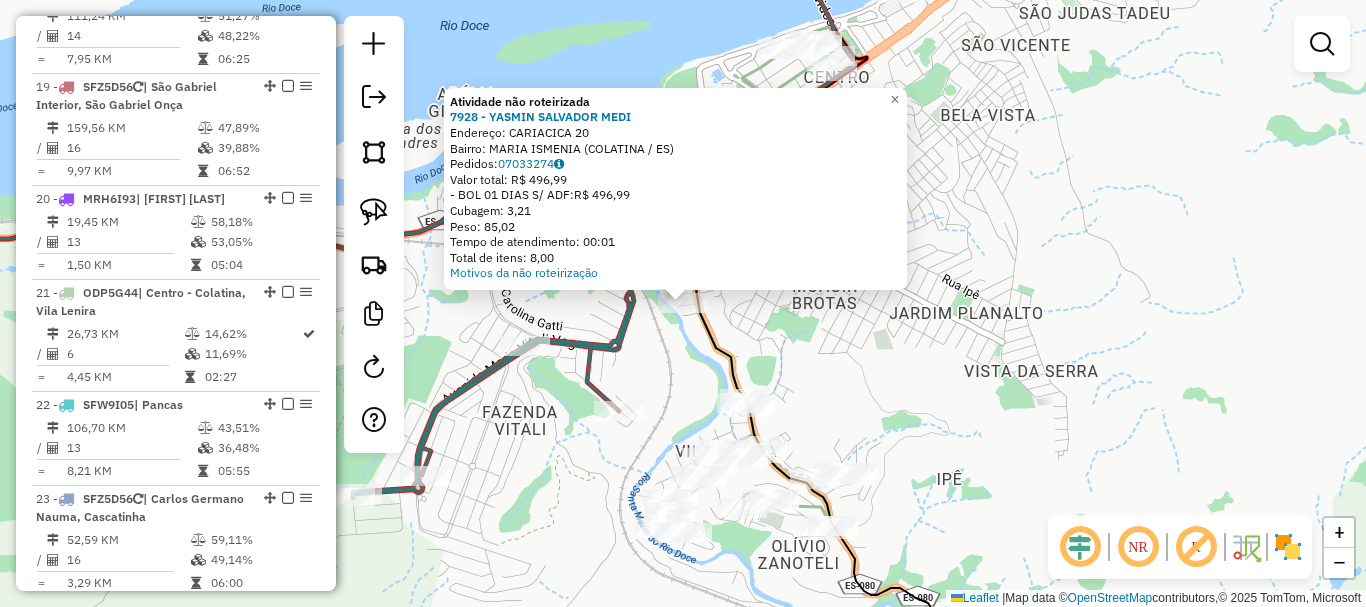 click on "Atividade não roteirizada [NUMBER] - [FIRST] [LAST] [LAST]  Endereço:  [CITY] [NUMBER]   Bairro: [CITY] ([CITY] / ES)   Pedidos:  [ORDER_ID]   Valor total: R$ [PRICE]   -BOL [NUMBER] DIAS S/ ADF:  R$ [PRICE]   Cubagem: [NUMBER]   Peso: [NUMBER]   Tempo de atendimento: 00:01   Total de itens: [NUMBER]  Motivos da não roteirização × Janela de atendimento Grade de atendimento Capacidade Transportadoras Veículos Cliente Pedidos  Rotas Selecione os dias de semana para filtrar as janelas de atendimento  Seg   Ter   Qua   Qui   Sex   Sáb   Dom  Informe o período da janela de atendimento: De: Até:  Filtrar exatamente a janela do cliente  Considerar janela de atendimento padrão  Selecione os dias de semana para filtrar as grades de atendimento  Seg   Ter   Qua   Qui   Sex   Sáb   Dom   Considerar clientes sem dia de atendimento cadastrado  Clientes fora do dia de atendimento selecionado Filtrar as atividades entre os valores definidos abaixo:  Peso mínimo:   Peso máximo:   Cubagem mínima:   Cubagem máxima:   De:   Até:" 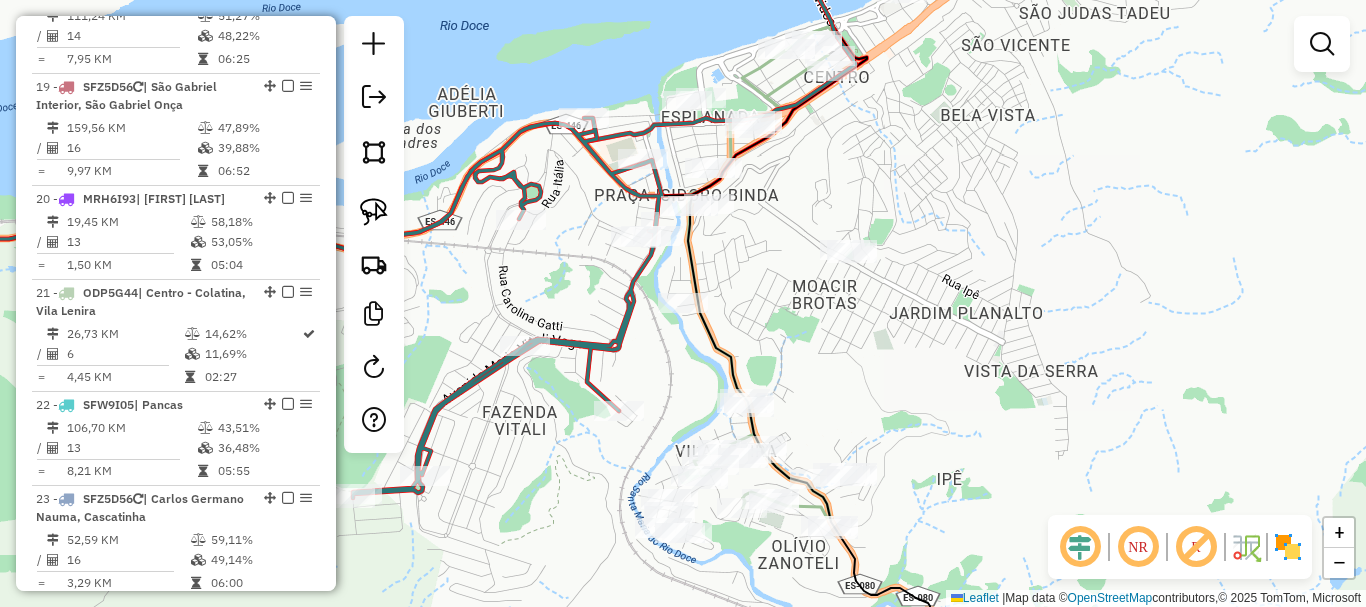 drag, startPoint x: 850, startPoint y: 369, endPoint x: 812, endPoint y: 436, distance: 77.02597 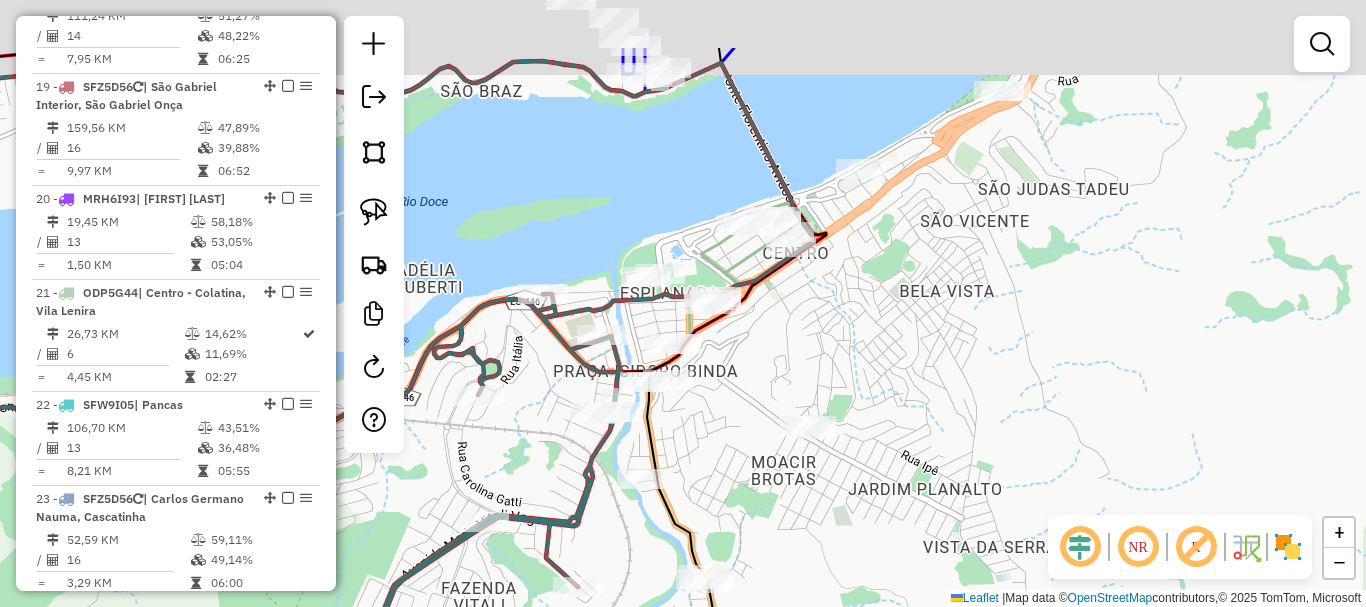 click on "Janela de atendimento Grade de atendimento Capacidade Transportadoras Veículos Cliente Pedidos  Rotas Selecione os dias de semana para filtrar as janelas de atendimento  Seg   Ter   Qua   Qui   Sex   Sáb   Dom  Informe o período da janela de atendimento: De: Até:  Filtrar exatamente a janela do cliente  Considerar janela de atendimento padrão  Selecione os dias de semana para filtrar as grades de atendimento  Seg   Ter   Qua   Qui   Sex   Sáb   Dom   Considerar clientes sem dia de atendimento cadastrado  Clientes fora do dia de atendimento selecionado Filtrar as atividades entre os valores definidos abaixo:  Peso mínimo:   Peso máximo:   Cubagem mínima:   Cubagem máxima:   De:   Até:  Filtrar as atividades entre o tempo de atendimento definido abaixo:  De:   Até:   Considerar capacidade total dos clientes não roteirizados Transportadora: Selecione um ou mais itens Tipo de veículo: Selecione um ou mais itens Veículo: Selecione um ou mais itens Motorista: Selecione um ou mais itens Nome: Rótulo:" 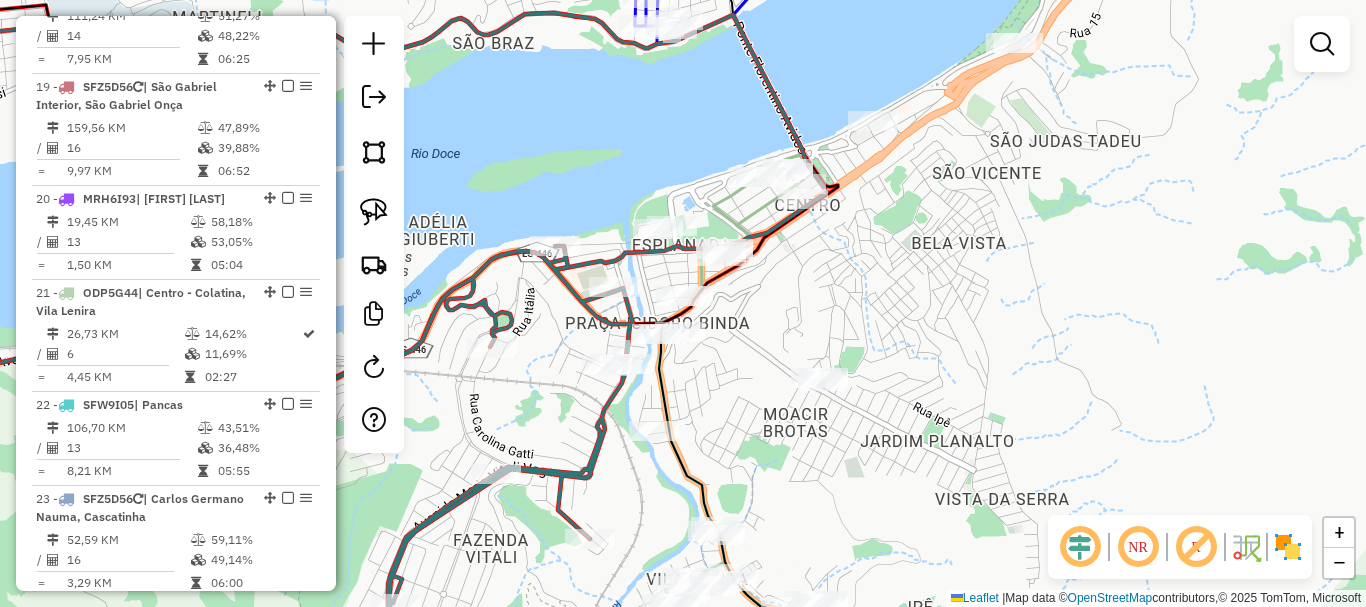 drag, startPoint x: 815, startPoint y: 330, endPoint x: 795, endPoint y: -26, distance: 356.56134 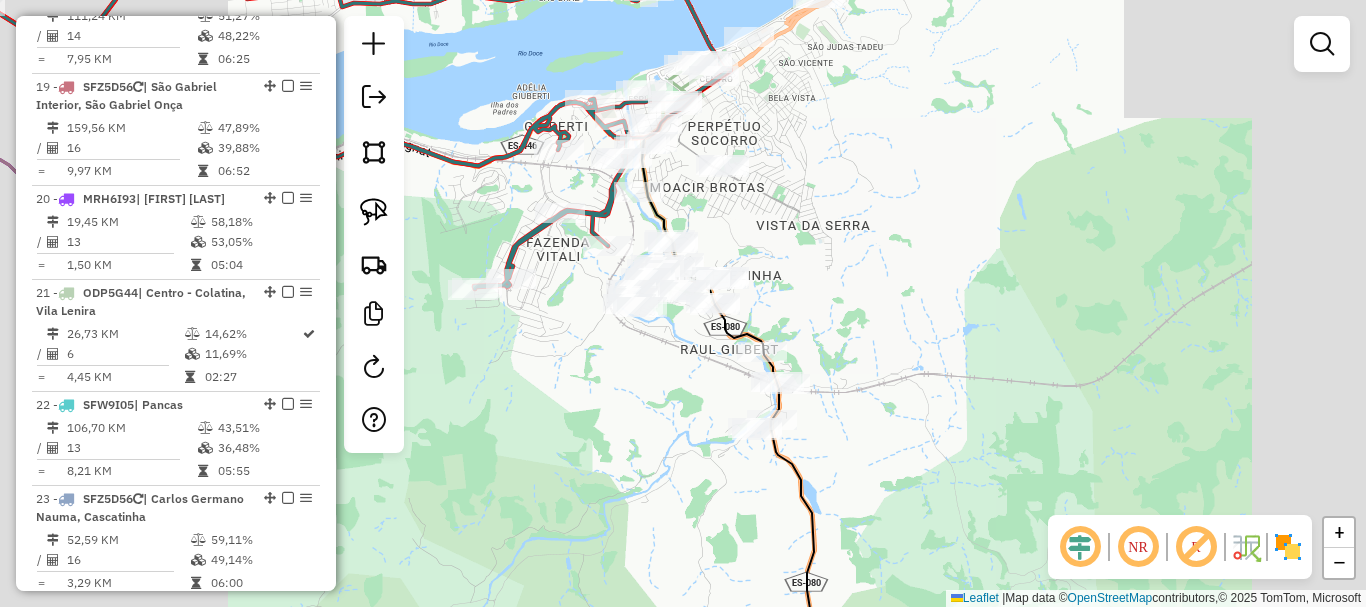click on "Janela de atendimento Grade de atendimento Capacidade Transportadoras Veículos Cliente Pedidos  Rotas Selecione os dias de semana para filtrar as janelas de atendimento  Seg   Ter   Qua   Qui   Sex   Sáb   Dom  Informe o período da janela de atendimento: De: Até:  Filtrar exatamente a janela do cliente  Considerar janela de atendimento padrão  Selecione os dias de semana para filtrar as grades de atendimento  Seg   Ter   Qua   Qui   Sex   Sáb   Dom   Considerar clientes sem dia de atendimento cadastrado  Clientes fora do dia de atendimento selecionado Filtrar as atividades entre os valores definidos abaixo:  Peso mínimo:   Peso máximo:   Cubagem mínima:   Cubagem máxima:   De:   Até:  Filtrar as atividades entre o tempo de atendimento definido abaixo:  De:   Até:   Considerar capacidade total dos clientes não roteirizados Transportadora: Selecione um ou mais itens Tipo de veículo: Selecione um ou mais itens Veículo: Selecione um ou mais itens Motorista: Selecione um ou mais itens Nome: Rótulo:" 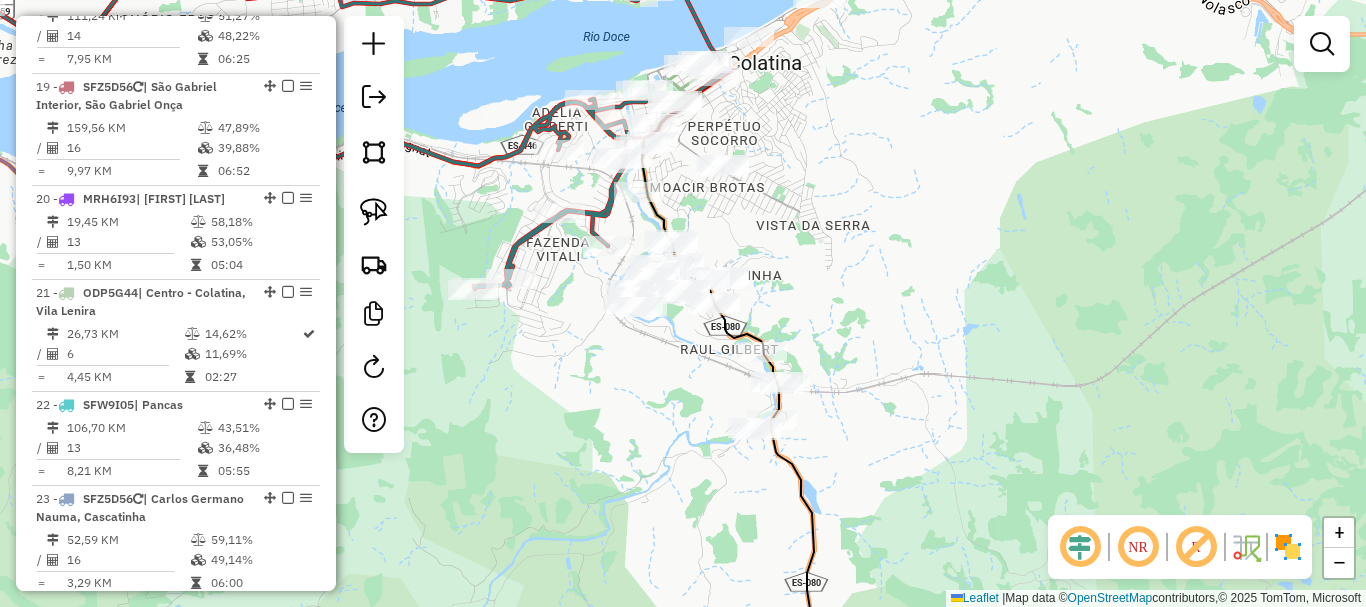 click on "Janela de atendimento Grade de atendimento Capacidade Transportadoras Veículos Cliente Pedidos  Rotas Selecione os dias de semana para filtrar as janelas de atendimento  Seg   Ter   Qua   Qui   Sex   Sáb   Dom  Informe o período da janela de atendimento: De: Até:  Filtrar exatamente a janela do cliente  Considerar janela de atendimento padrão  Selecione os dias de semana para filtrar as grades de atendimento  Seg   Ter   Qua   Qui   Sex   Sáb   Dom   Considerar clientes sem dia de atendimento cadastrado  Clientes fora do dia de atendimento selecionado Filtrar as atividades entre os valores definidos abaixo:  Peso mínimo:   Peso máximo:   Cubagem mínima:   Cubagem máxima:   De:   Até:  Filtrar as atividades entre o tempo de atendimento definido abaixo:  De:   Até:   Considerar capacidade total dos clientes não roteirizados Transportadora: Selecione um ou mais itens Tipo de veículo: Selecione um ou mais itens Veículo: Selecione um ou mais itens Motorista: Selecione um ou mais itens Nome: Rótulo:" 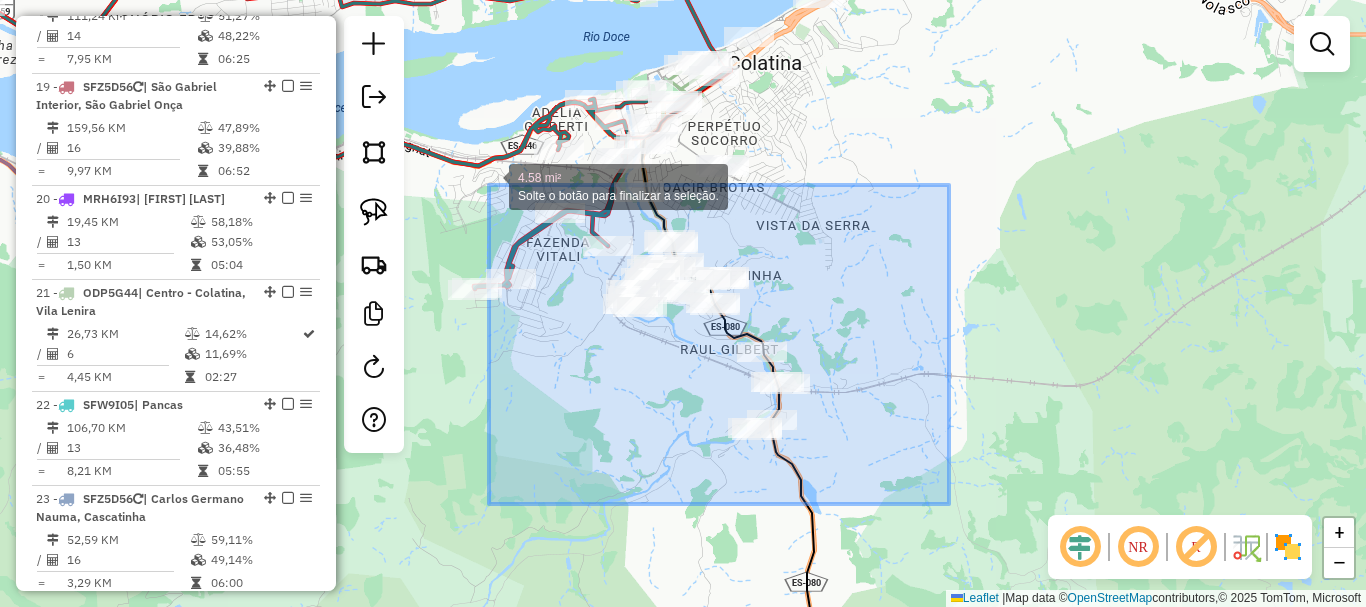 drag, startPoint x: 949, startPoint y: 504, endPoint x: 489, endPoint y: 185, distance: 559.78656 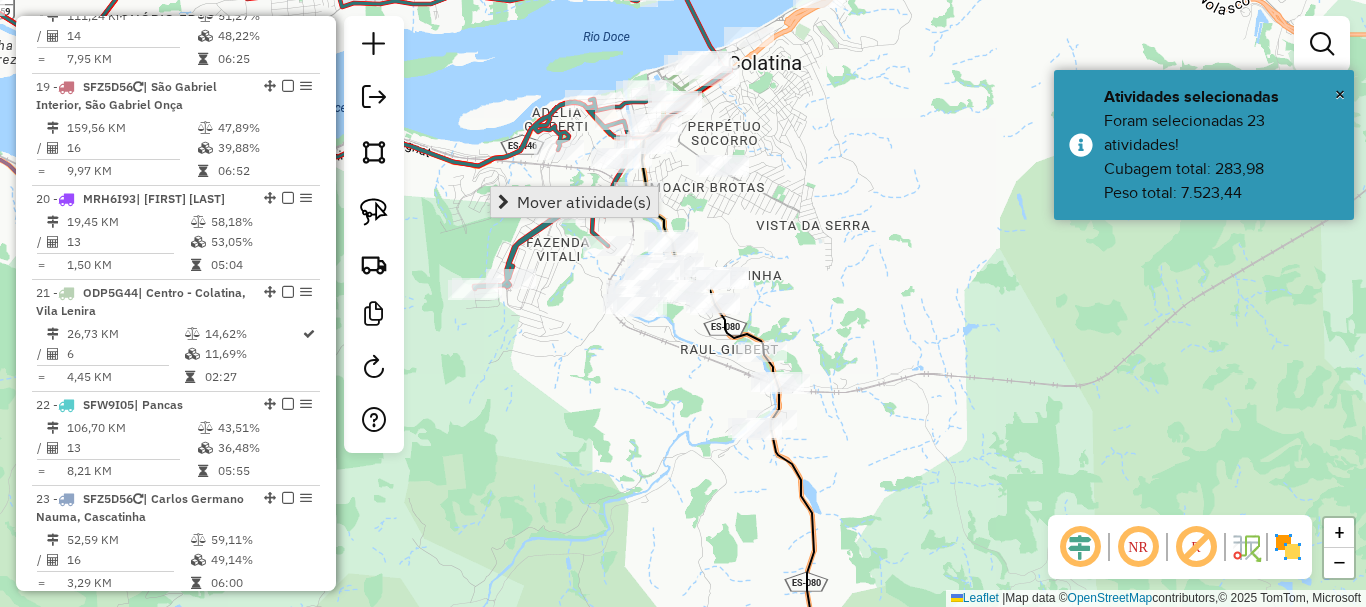 click on "Mover atividade(s)" at bounding box center [584, 202] 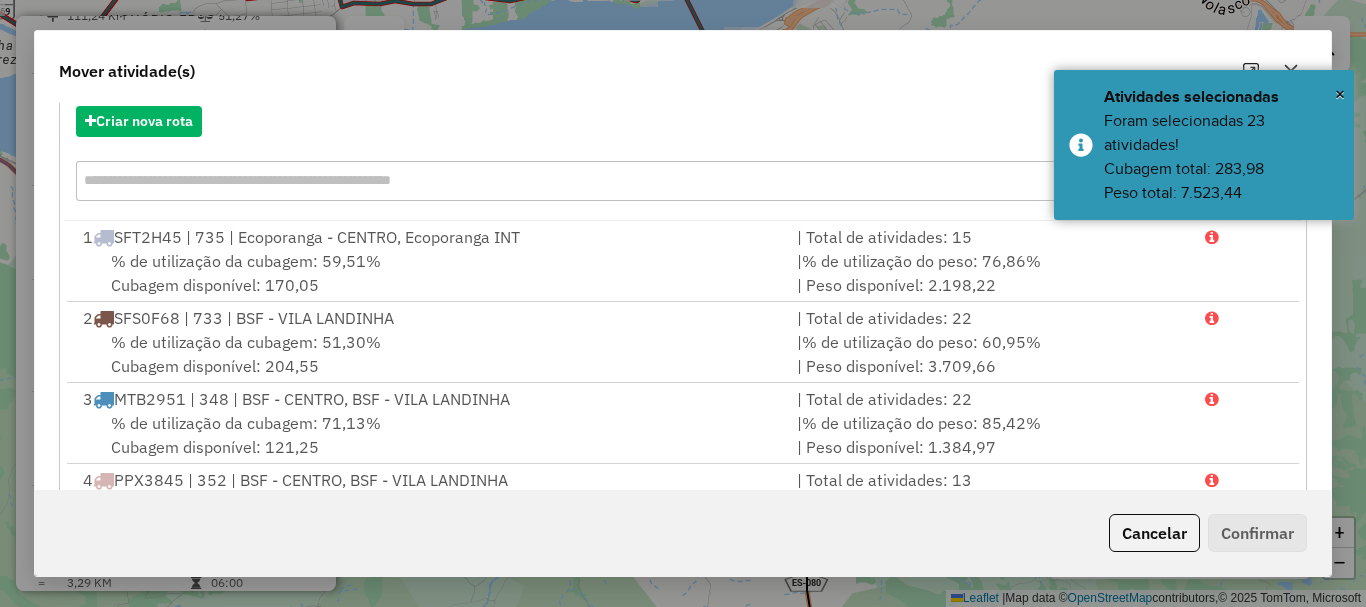 scroll, scrollTop: 397, scrollLeft: 0, axis: vertical 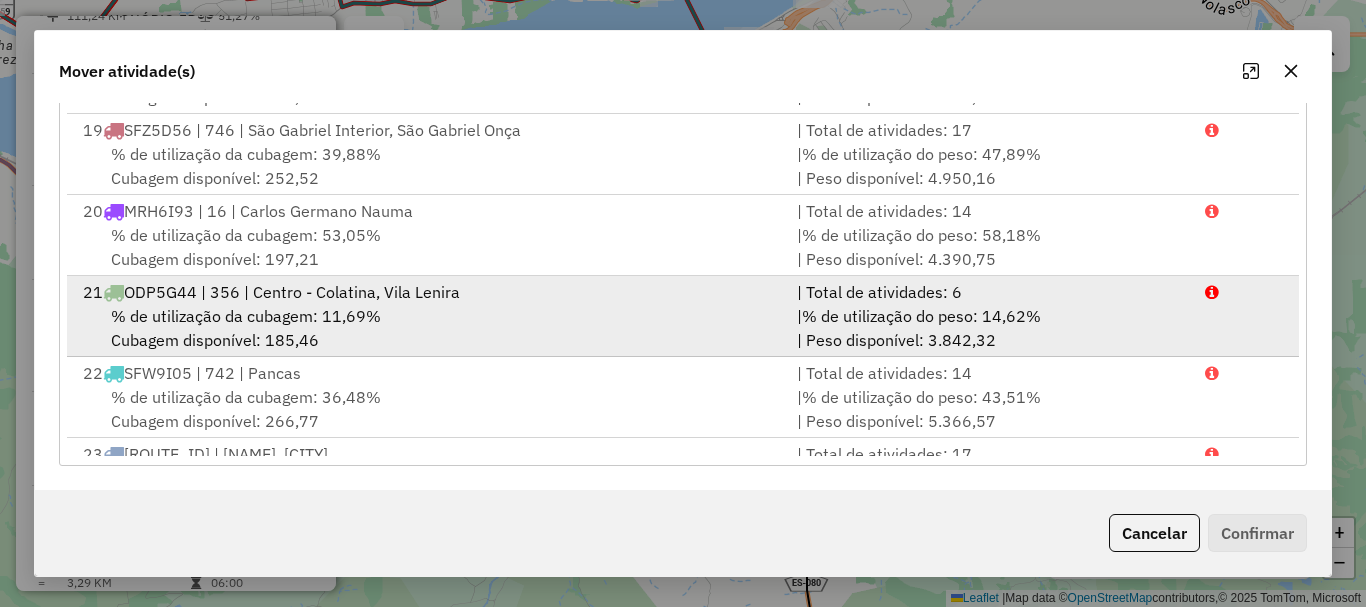 click on "% de utilização da cubagem: 11,69%  Cubagem disponível: 185,46" at bounding box center [428, 328] 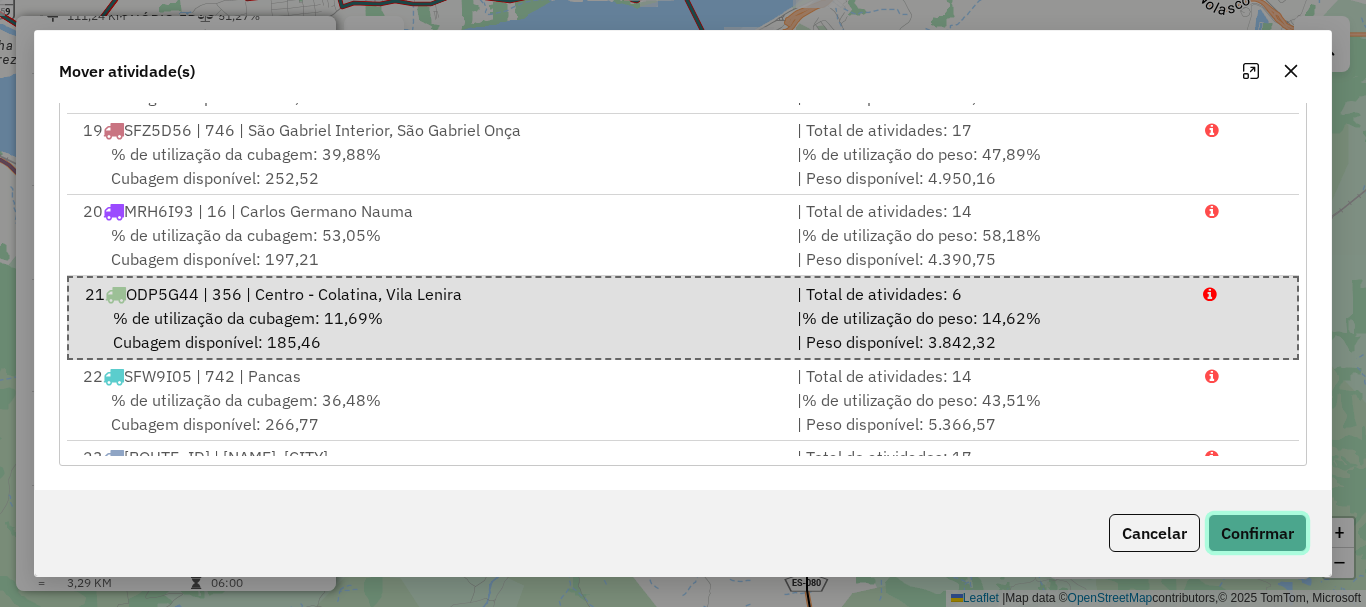 click on "Confirmar" 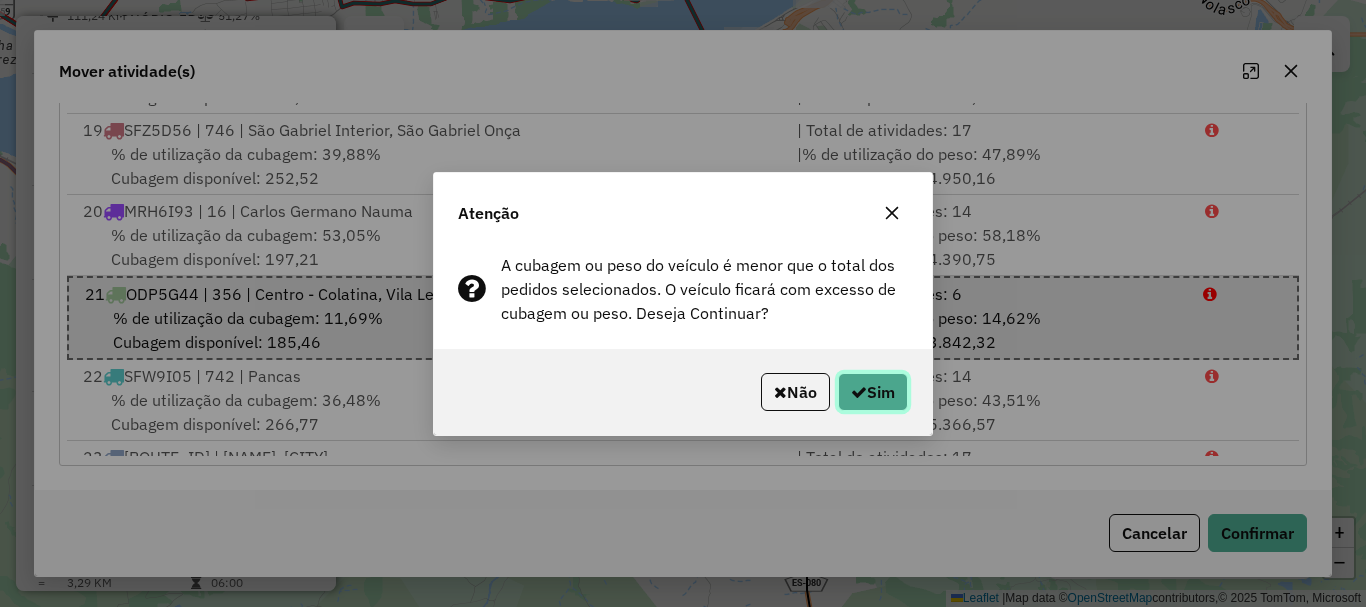 click on "Sim" 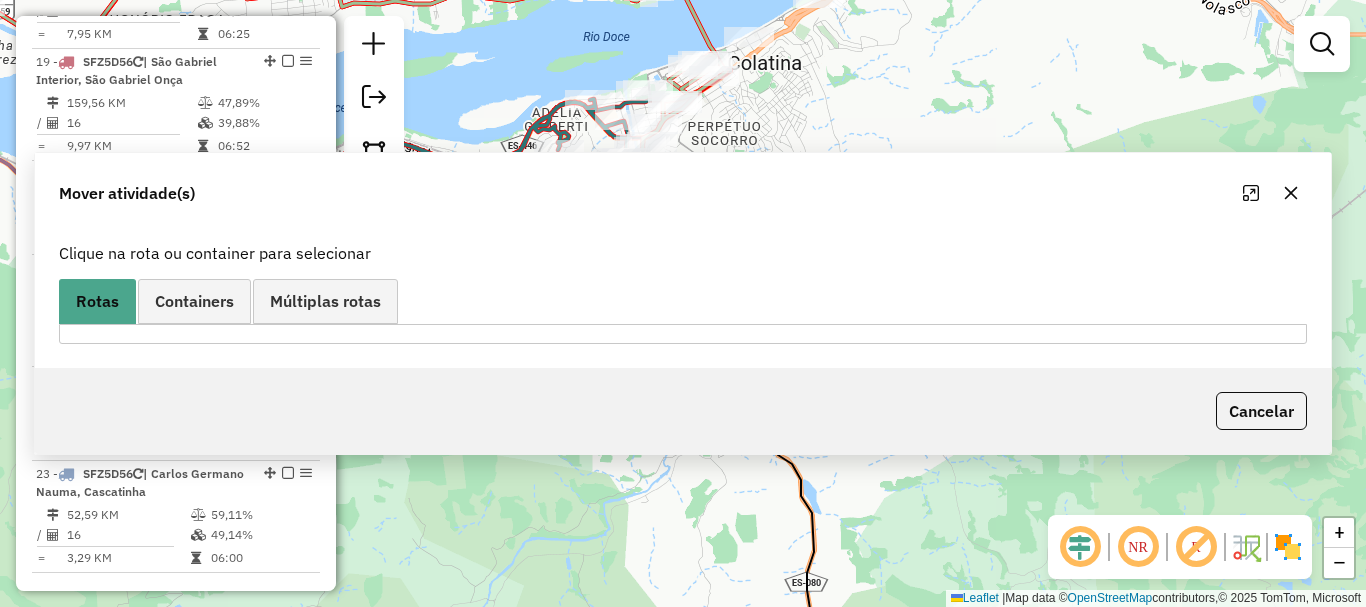 scroll, scrollTop: 0, scrollLeft: 0, axis: both 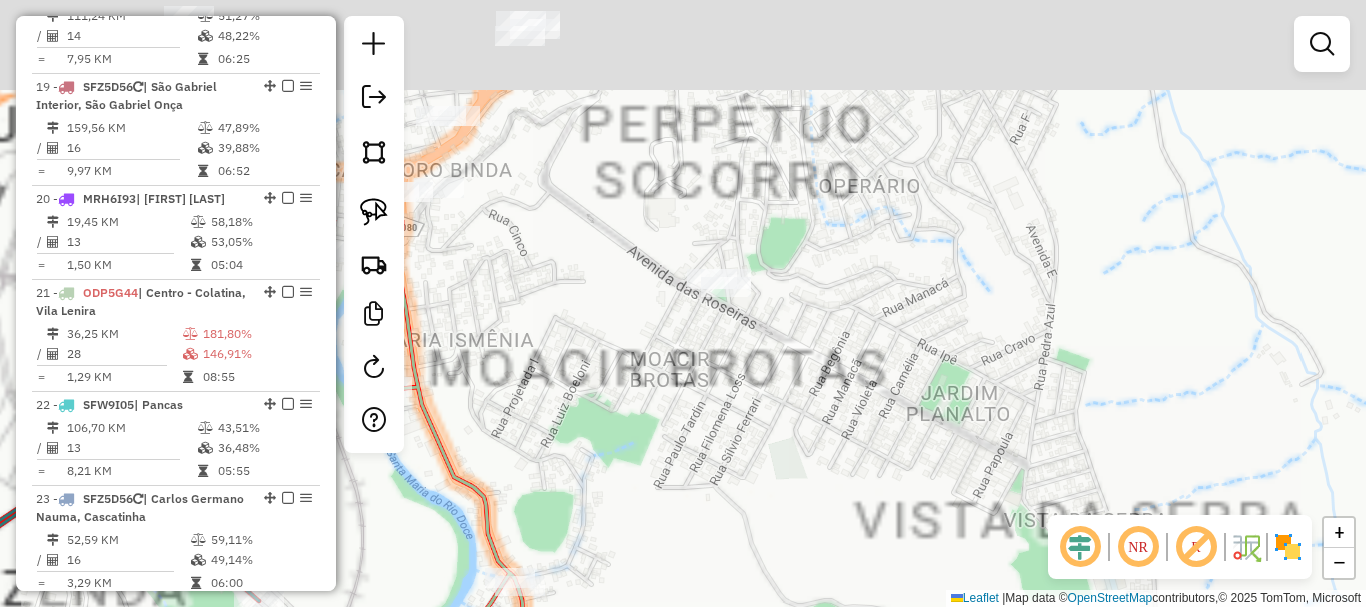 drag, startPoint x: 751, startPoint y: 194, endPoint x: 861, endPoint y: 509, distance: 333.65402 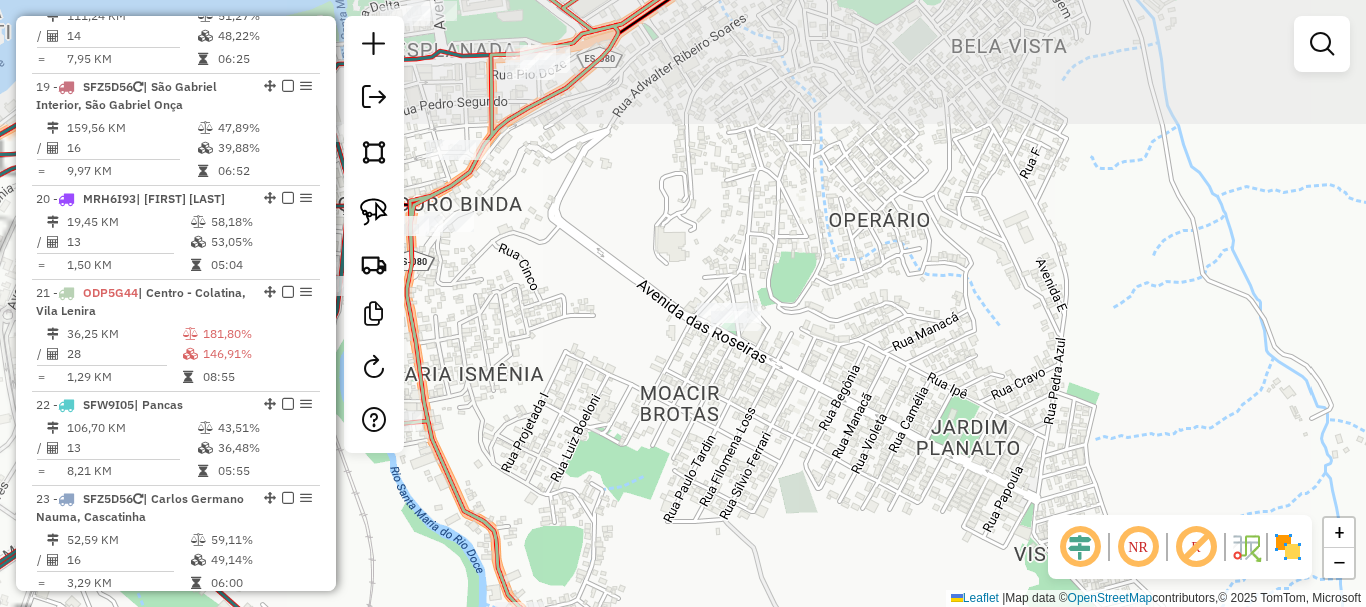click on "Janela de atendimento Grade de atendimento Capacidade Transportadoras Veículos Cliente Pedidos  Rotas Selecione os dias de semana para filtrar as janelas de atendimento  Seg   Ter   Qua   Qui   Sex   Sáb   Dom  Informe o período da janela de atendimento: De: Até:  Filtrar exatamente a janela do cliente  Considerar janela de atendimento padrão  Selecione os dias de semana para filtrar as grades de atendimento  Seg   Ter   Qua   Qui   Sex   Sáb   Dom   Considerar clientes sem dia de atendimento cadastrado  Clientes fora do dia de atendimento selecionado Filtrar as atividades entre os valores definidos abaixo:  Peso mínimo:   Peso máximo:   Cubagem mínima:   Cubagem máxima:   De:   Até:  Filtrar as atividades entre o tempo de atendimento definido abaixo:  De:   Até:   Considerar capacidade total dos clientes não roteirizados Transportadora: Selecione um ou mais itens Tipo de veículo: Selecione um ou mais itens Veículo: Selecione um ou mais itens Motorista: Selecione um ou mais itens Nome: Rótulo:" 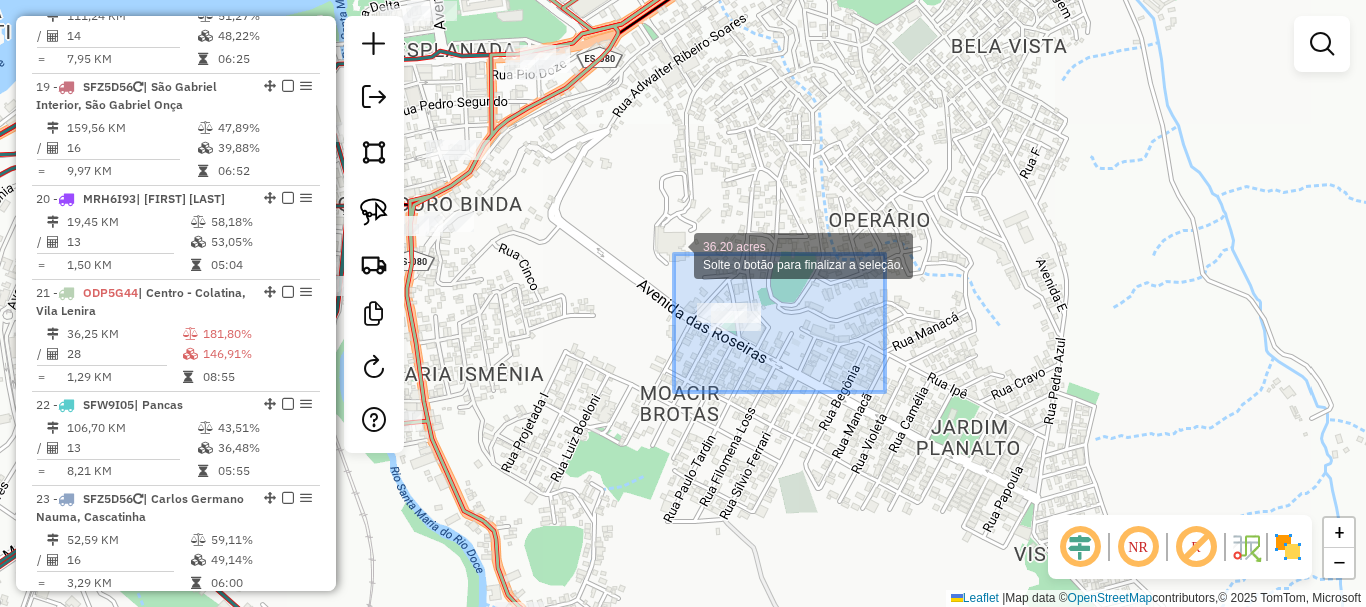 drag, startPoint x: 885, startPoint y: 392, endPoint x: 674, endPoint y: 254, distance: 252.121 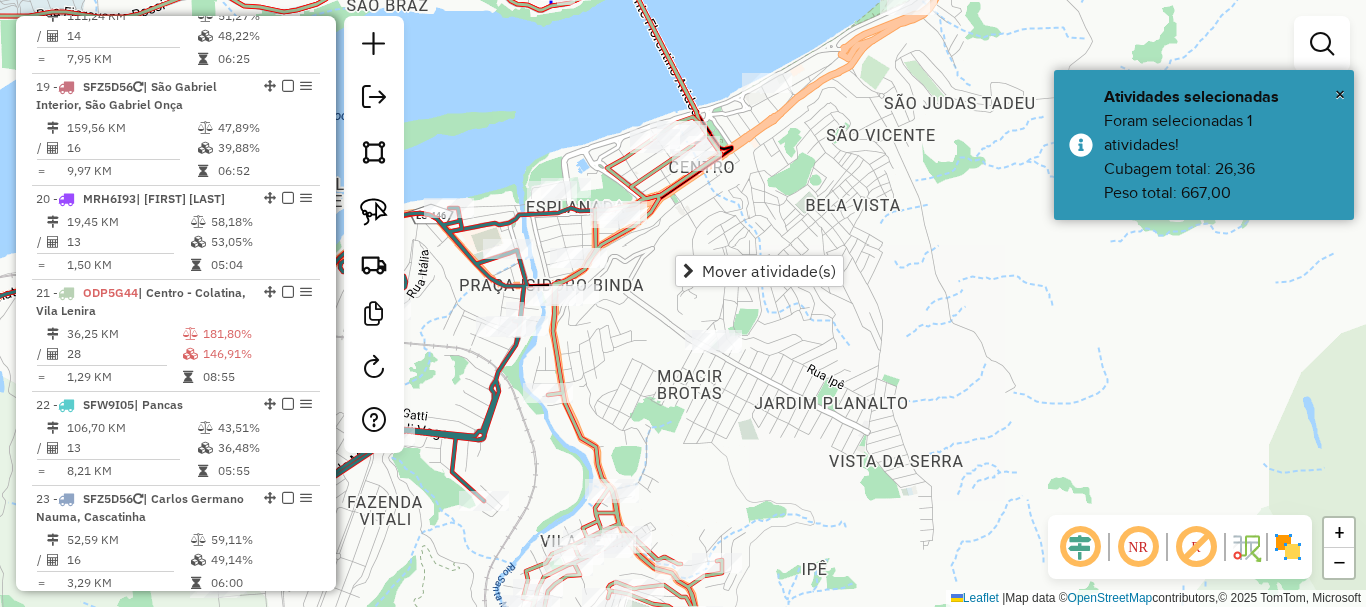 drag, startPoint x: 823, startPoint y: 389, endPoint x: 843, endPoint y: 389, distance: 20 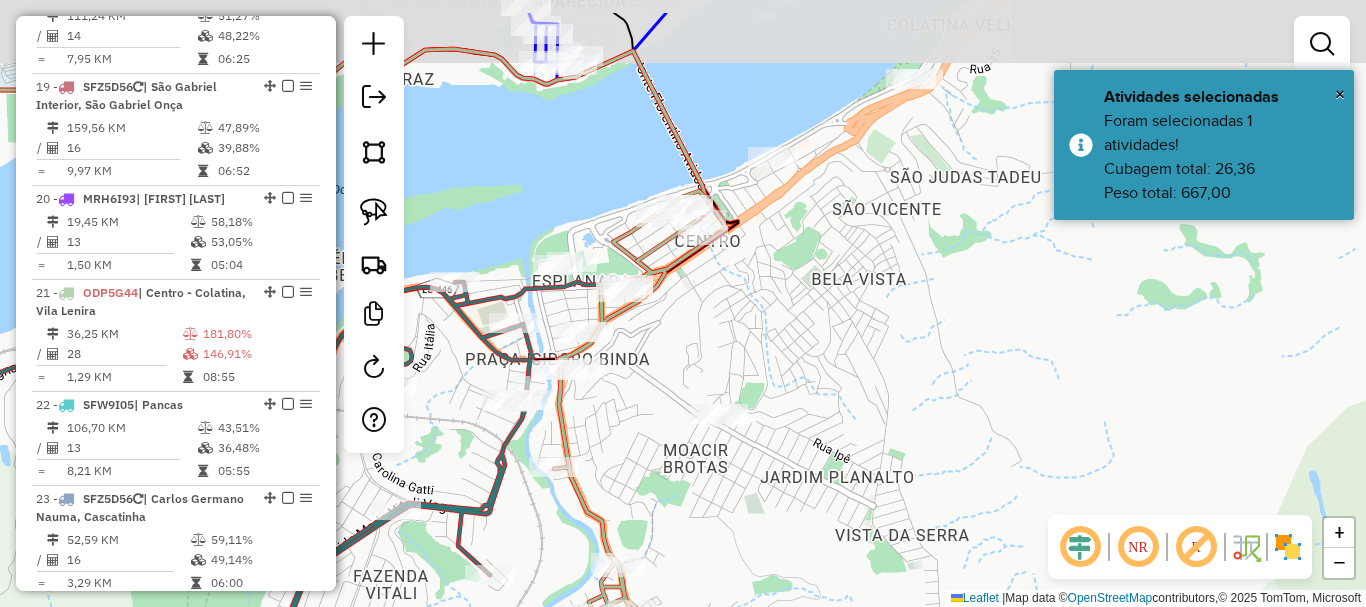 drag, startPoint x: 838, startPoint y: 329, endPoint x: 845, endPoint y: 520, distance: 191.12823 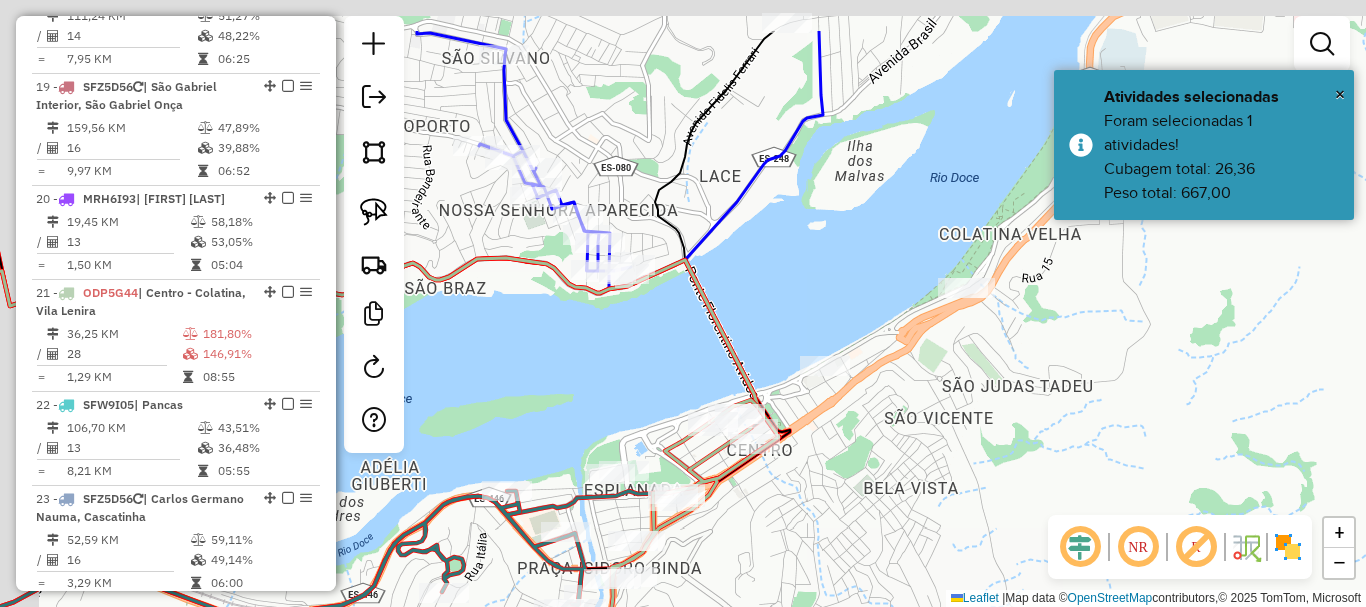 drag, startPoint x: 842, startPoint y: 378, endPoint x: 1042, endPoint y: 624, distance: 317.04257 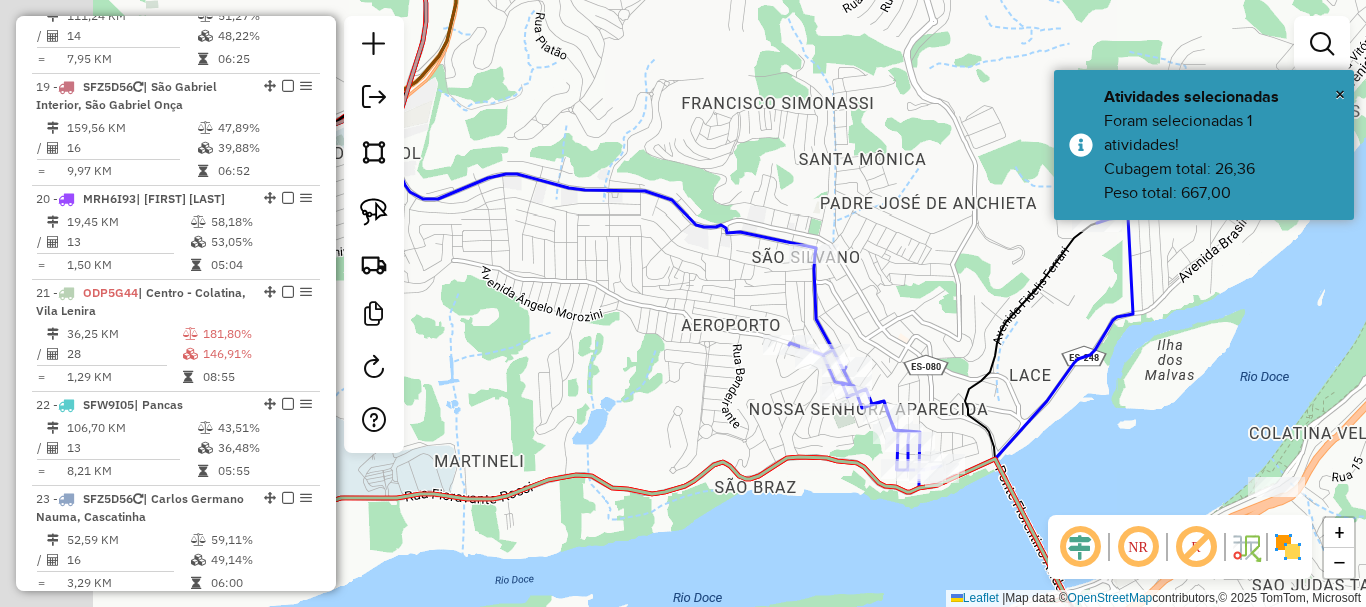 drag, startPoint x: 573, startPoint y: 465, endPoint x: 887, endPoint y: 535, distance: 321.70795 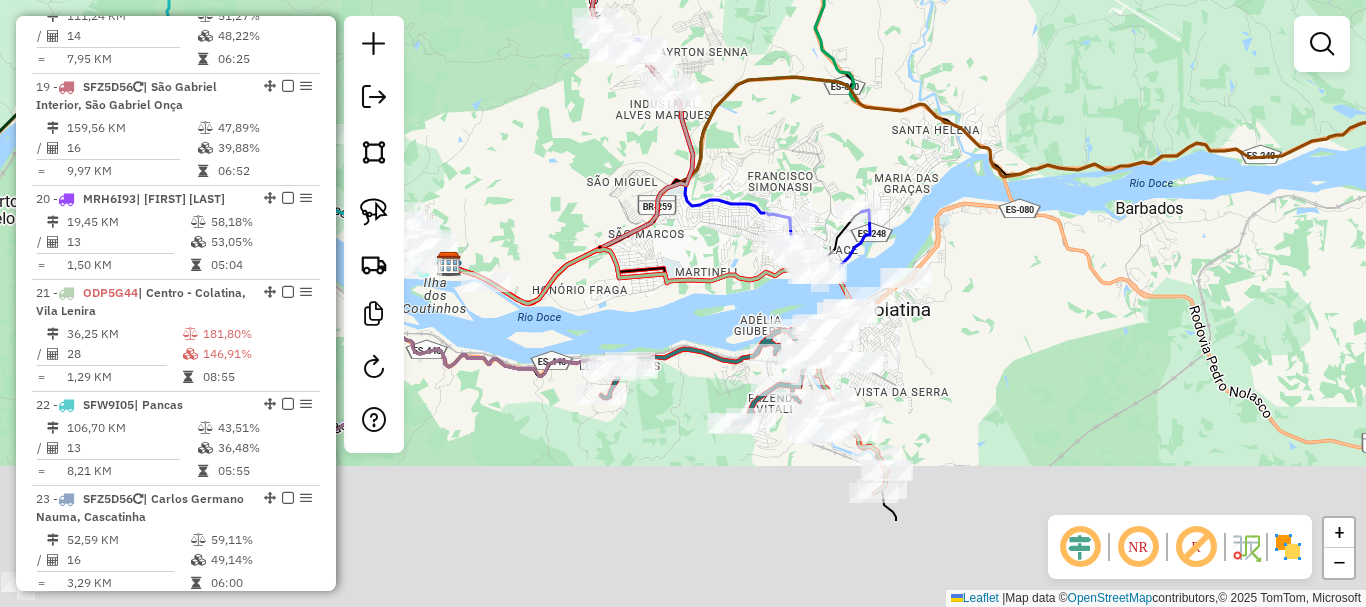 drag, startPoint x: 752, startPoint y: 256, endPoint x: 717, endPoint y: 61, distance: 198.11613 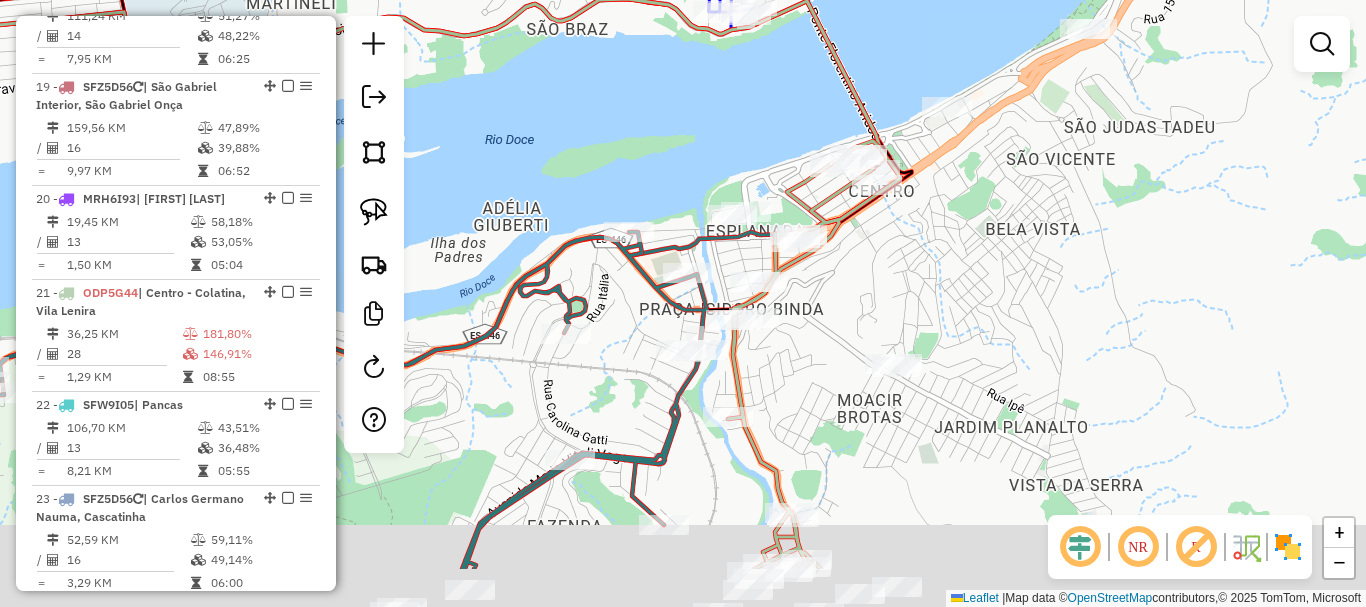 drag, startPoint x: 756, startPoint y: 403, endPoint x: 652, endPoint y: 339, distance: 122.1147 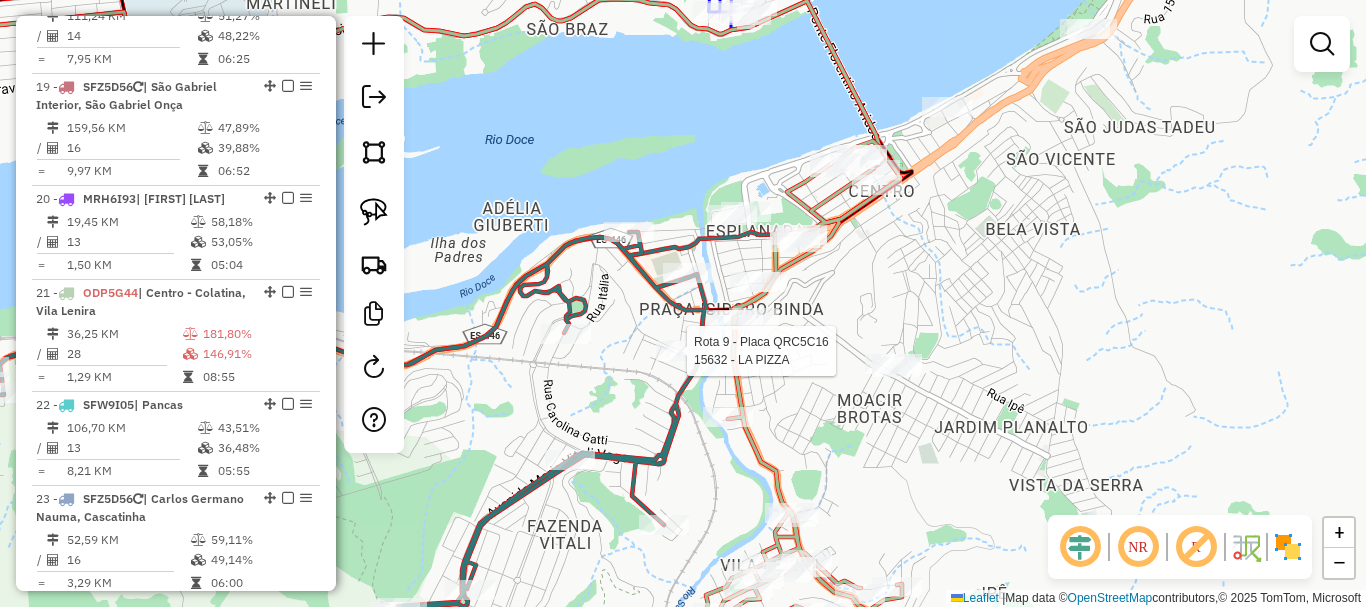 click 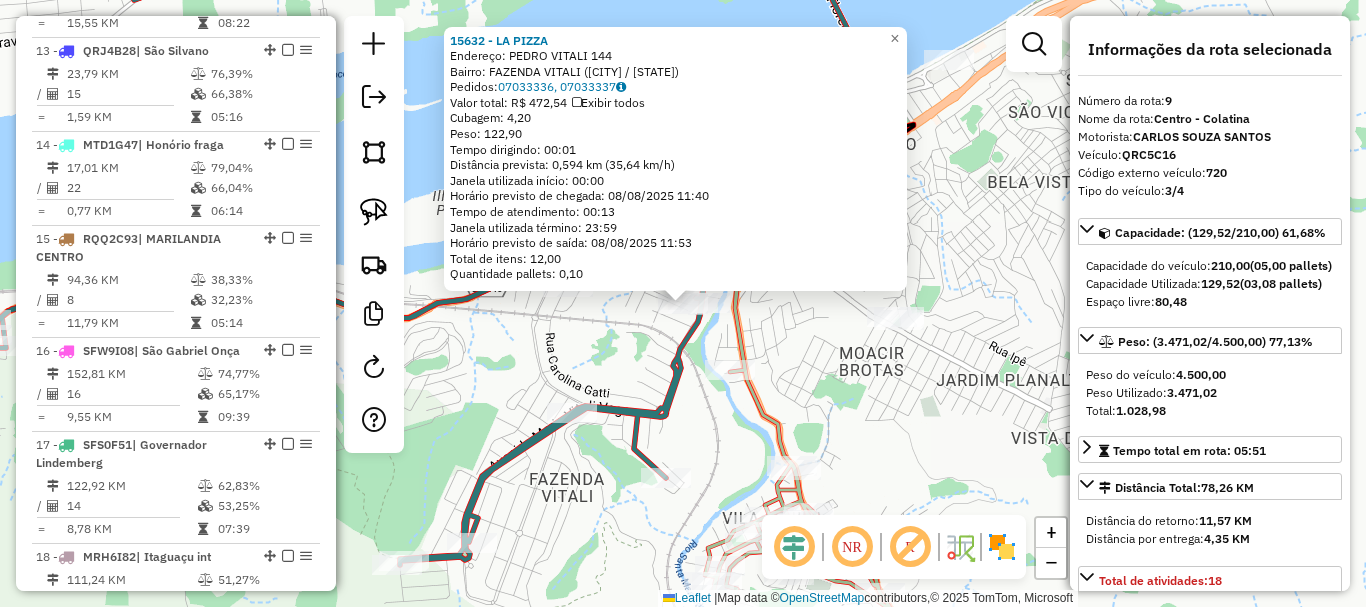 scroll, scrollTop: 1652, scrollLeft: 0, axis: vertical 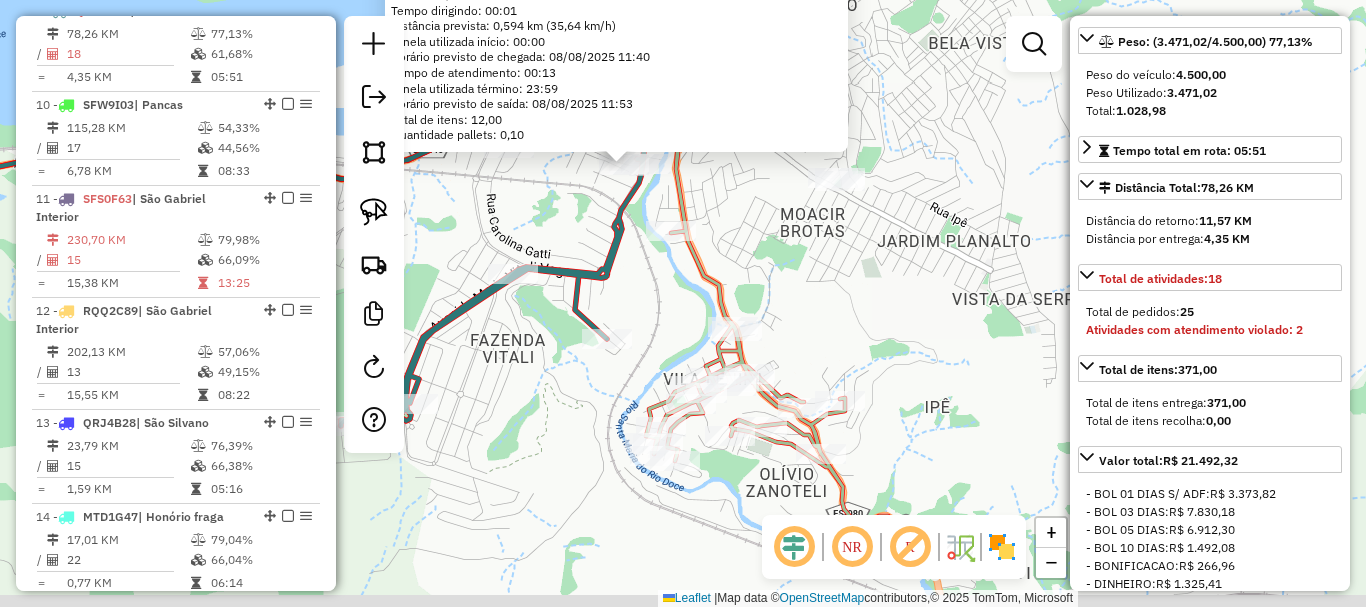 drag, startPoint x: 919, startPoint y: 442, endPoint x: 850, endPoint y: 289, distance: 167.8392 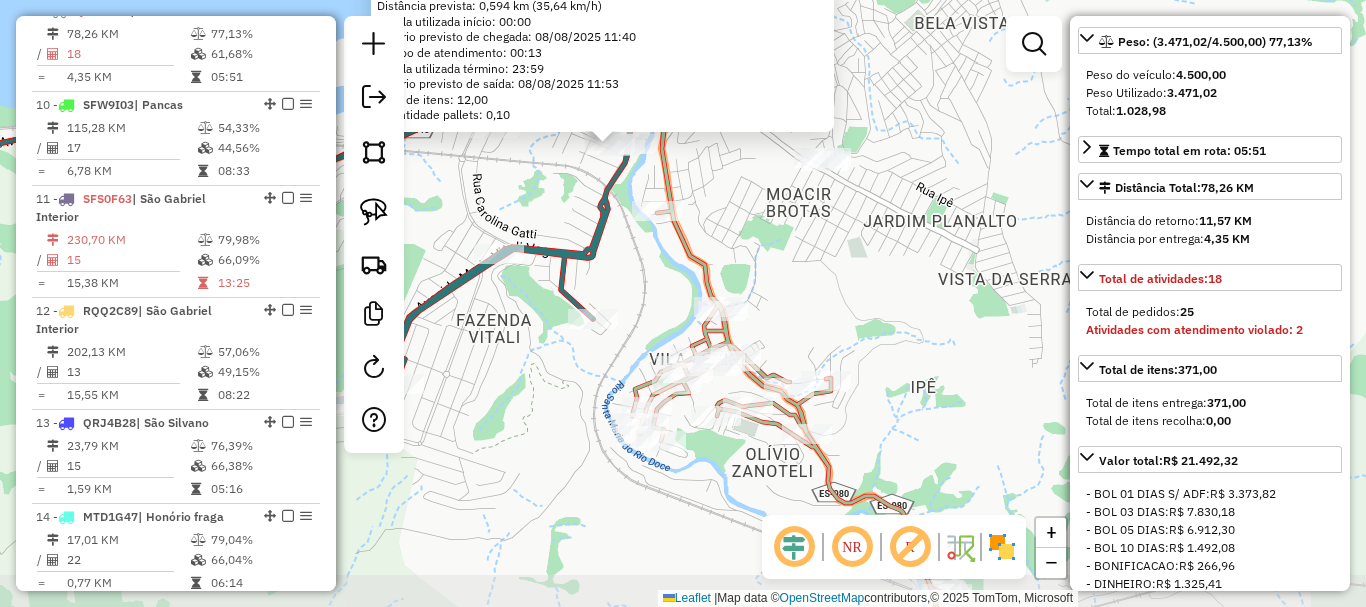 click on "15632 - [BUSINESS_NAME]  Endereço:  PEDRO VITALI 144   Bairro: FAZENDA VITALI ([CITY] / [STATE])   Pedidos:  [ORDER_ID], [ORDER_ID]   Valor total: R$ 472,54   Exibir todos   Cubagem: 4,20  Peso: 122,90  Tempo dirigindo: 00:01   Distância prevista: 0,594 km (35,64 km/h)   Janela utilizada início: 00:00   Horário previsto de chegada: 08/08/2025 11:40   Tempo de atendimento: 00:13   Janela utilizada término: 23:59   Horário previsto de saída: 08/08/2025 11:53   Total de itens: 12,00   Quantidade pallets: 0,10  × Janela de atendimento Grade de atendimento Capacidade Transportadoras Veículos Cliente Pedidos  Rotas Selecione os dias de semana para filtrar as janelas de atendimento  Seg   Ter   Qua   Qui   Sex   Sáb   Dom  Informe o período da janela de atendimento: De: Até:  Filtrar exatamente a janela do cliente  Considerar janela de atendimento padrão  Selecione os dias de semana para filtrar as grades de atendimento  Seg   Ter   Qua   Qui   Sex   Sáb   Dom   Considerar clientes sem dia de atendimento cadastrado" 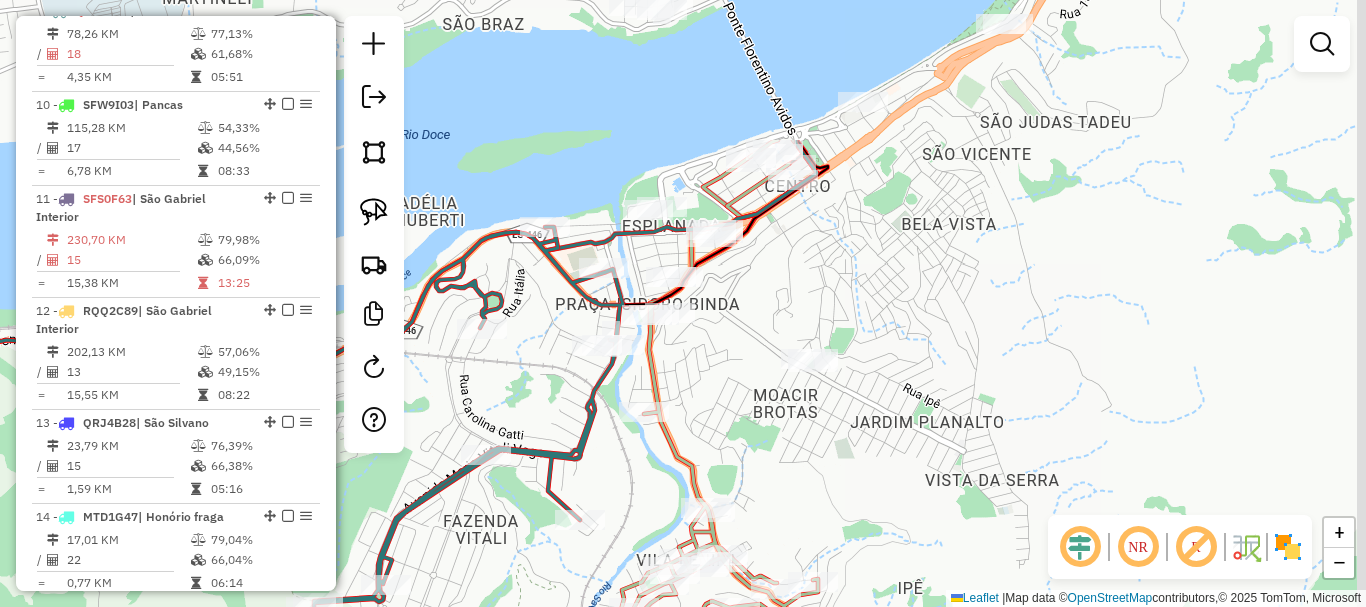 drag, startPoint x: 850, startPoint y: 289, endPoint x: 837, endPoint y: 490, distance: 201.41995 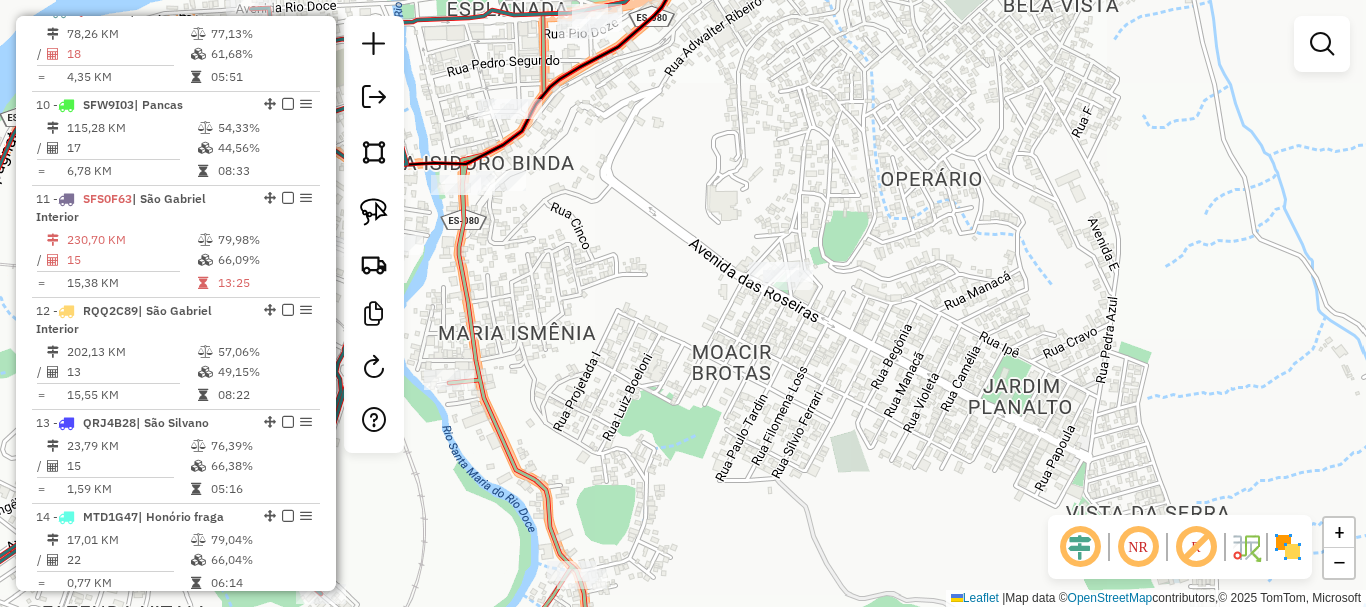 drag, startPoint x: 767, startPoint y: 344, endPoint x: 786, endPoint y: 527, distance: 183.98369 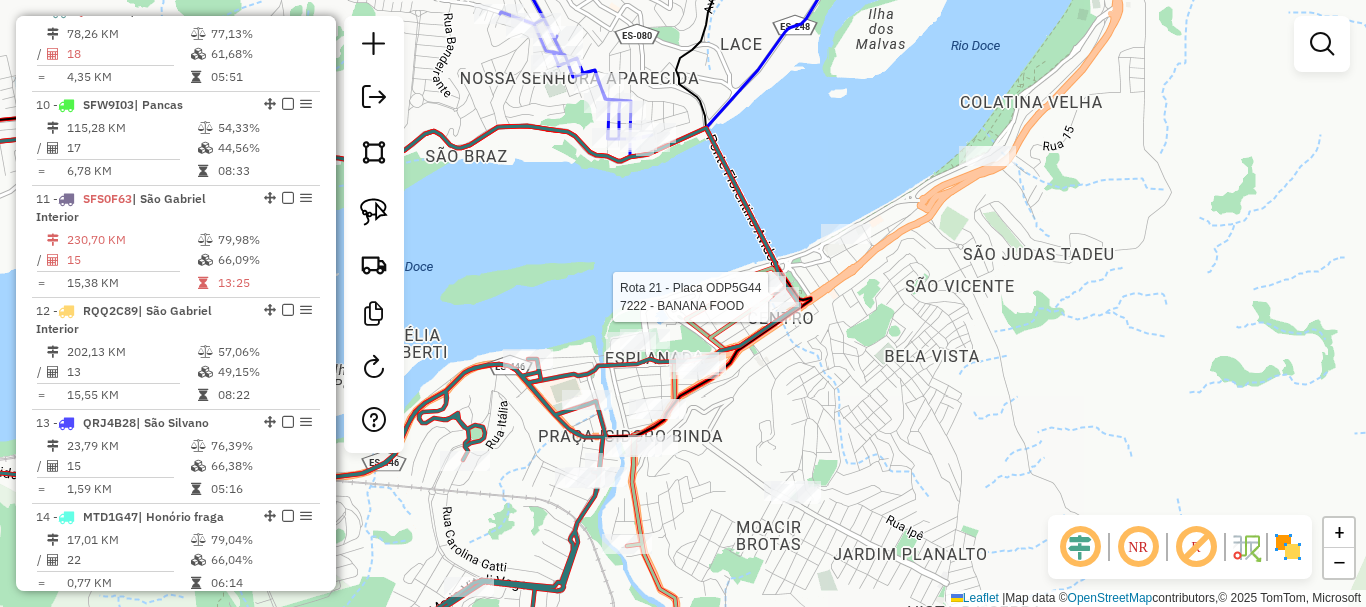 select on "**********" 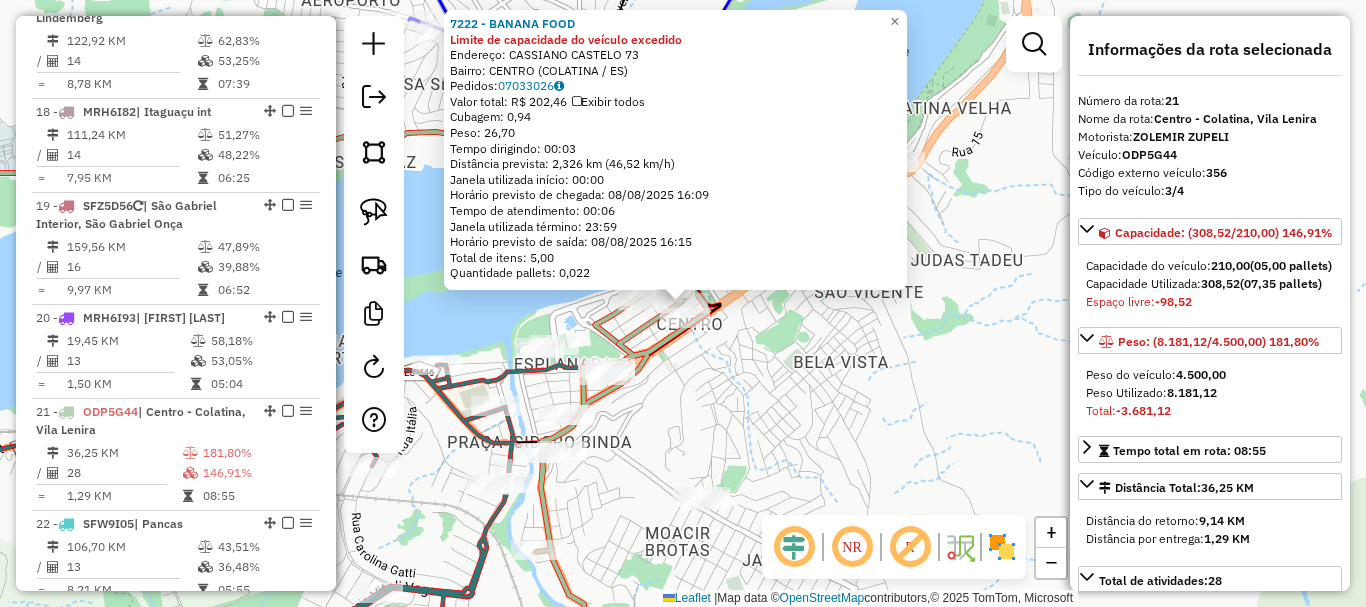 scroll, scrollTop: 2906, scrollLeft: 0, axis: vertical 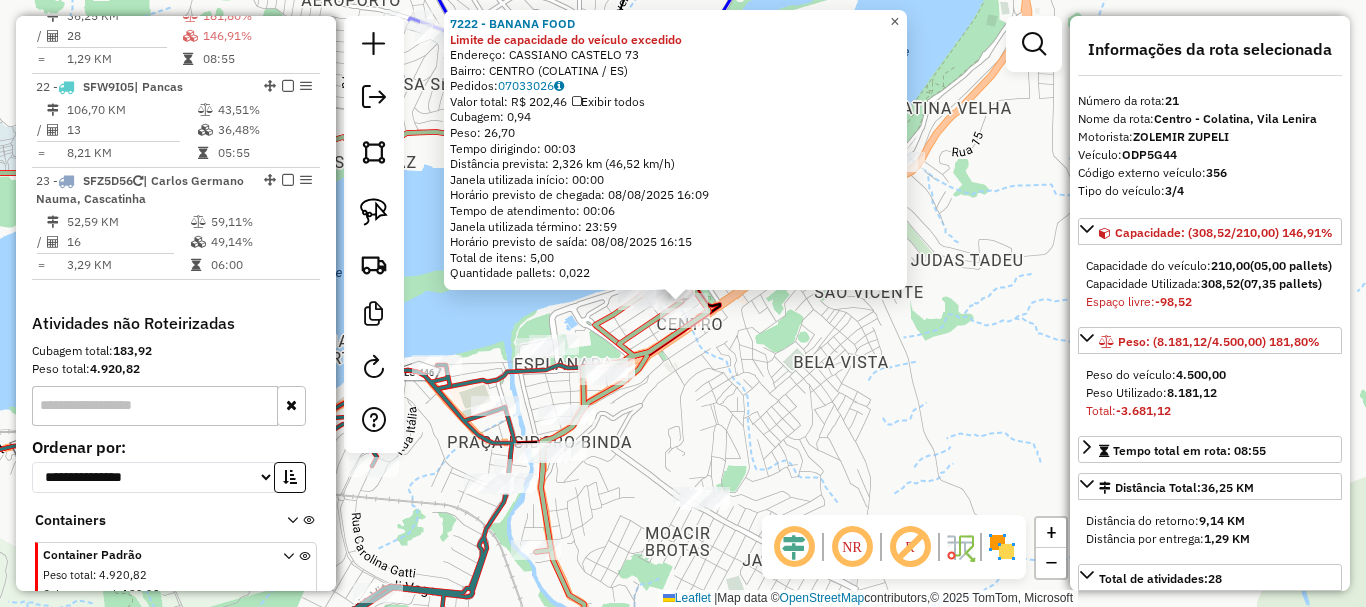 click on "×" 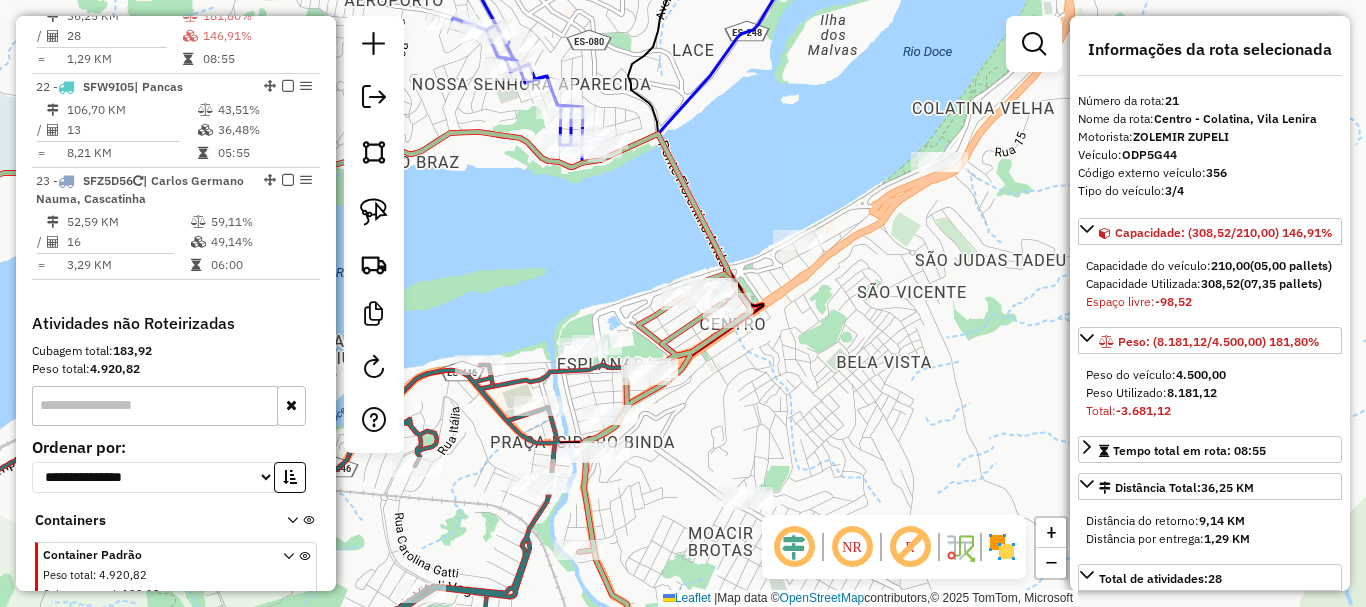 drag, startPoint x: 616, startPoint y: 210, endPoint x: 693, endPoint y: 210, distance: 77 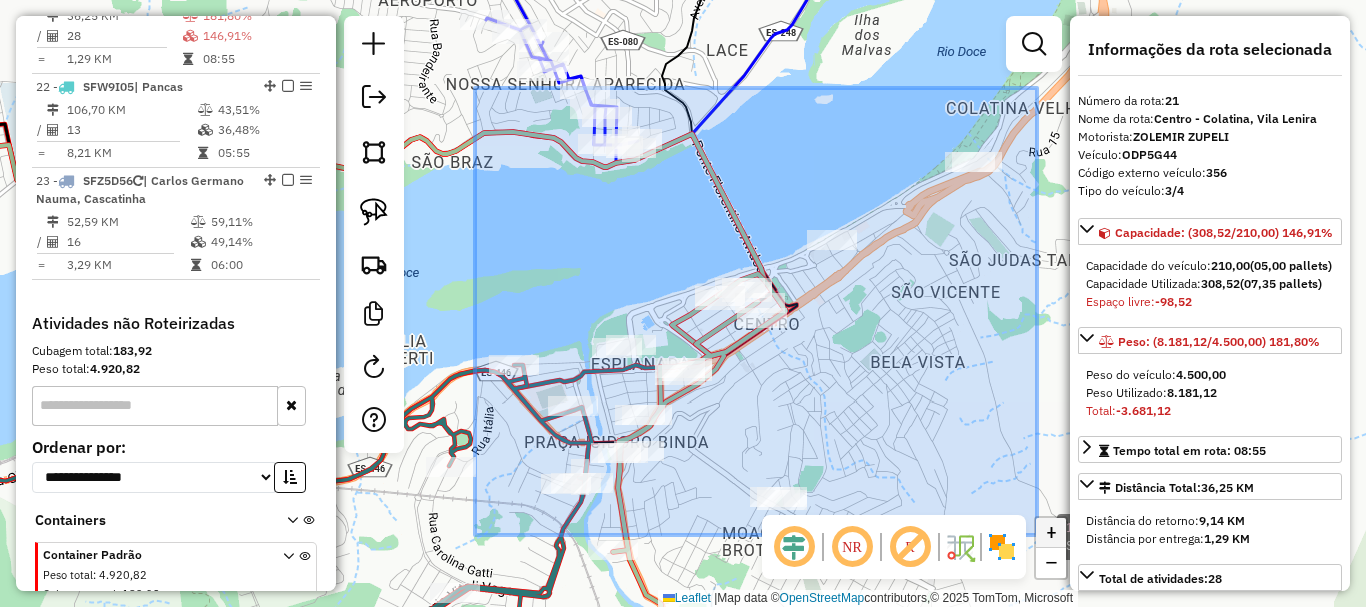 drag, startPoint x: 475, startPoint y: 88, endPoint x: 1037, endPoint y: 535, distance: 718.08984 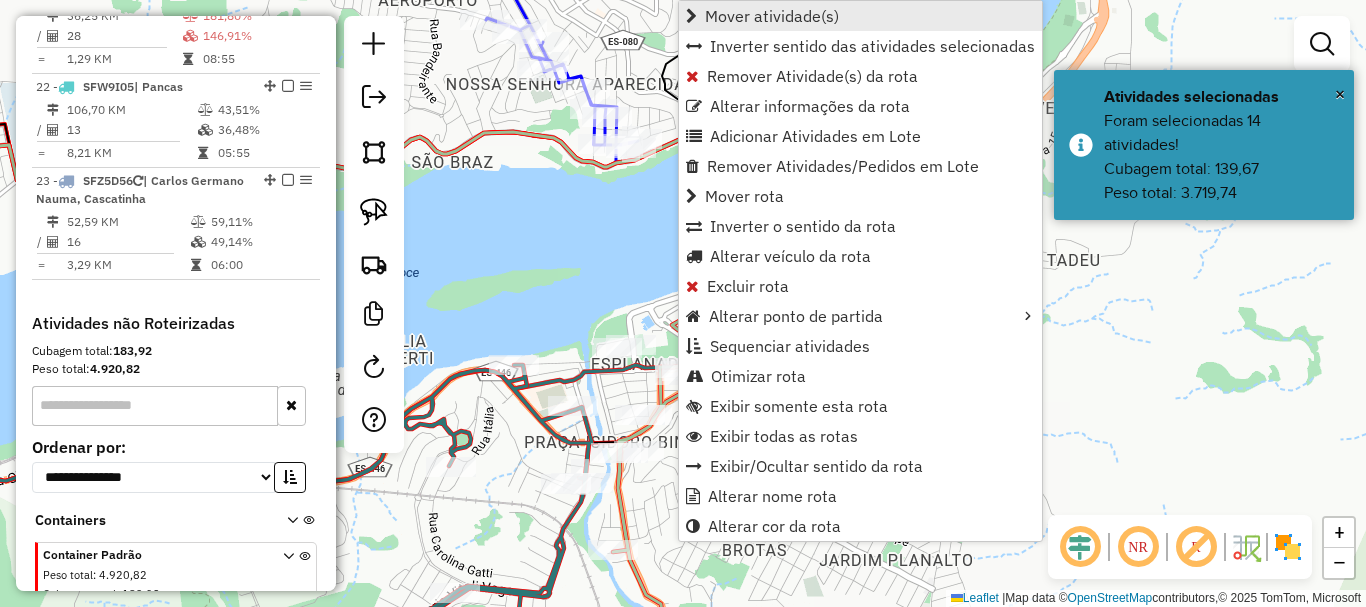 click on "Mover atividade(s)" at bounding box center [772, 16] 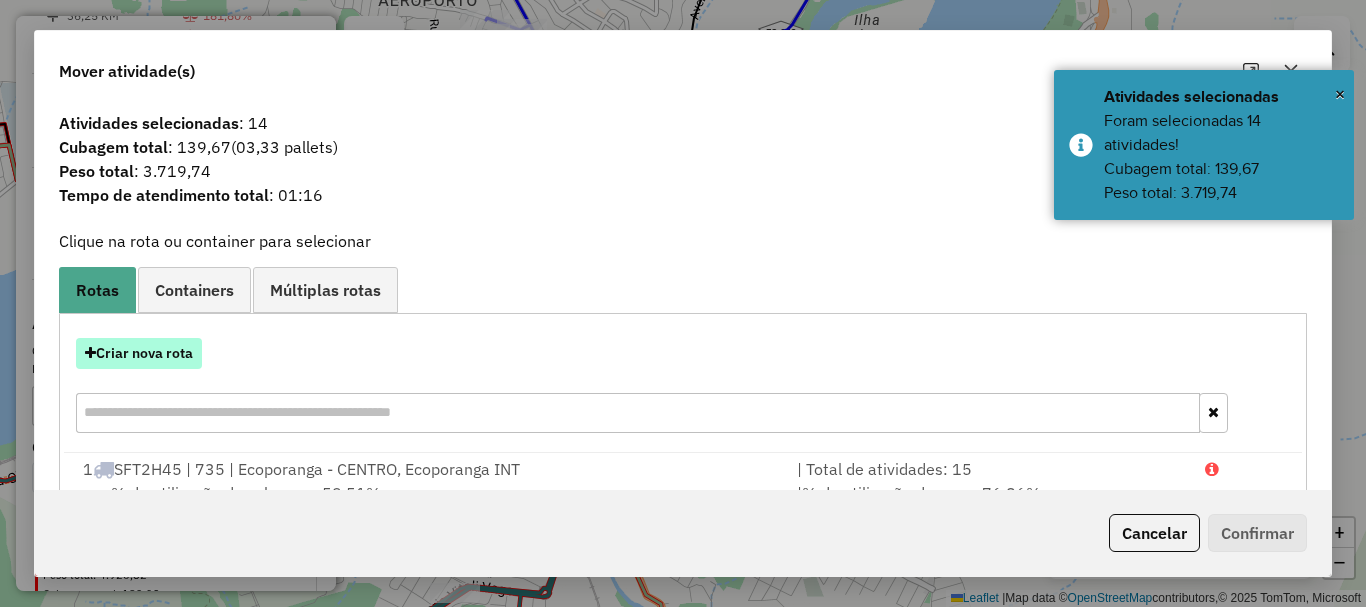 click on "Criar nova rota" at bounding box center [139, 353] 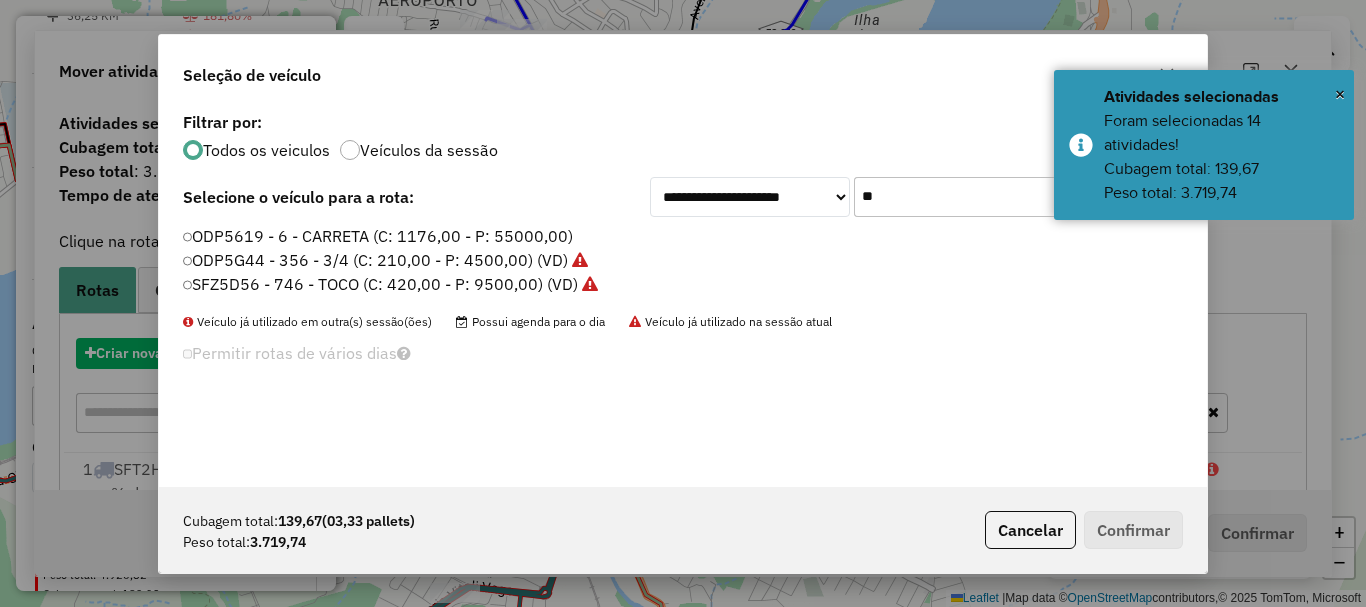 scroll, scrollTop: 11, scrollLeft: 6, axis: both 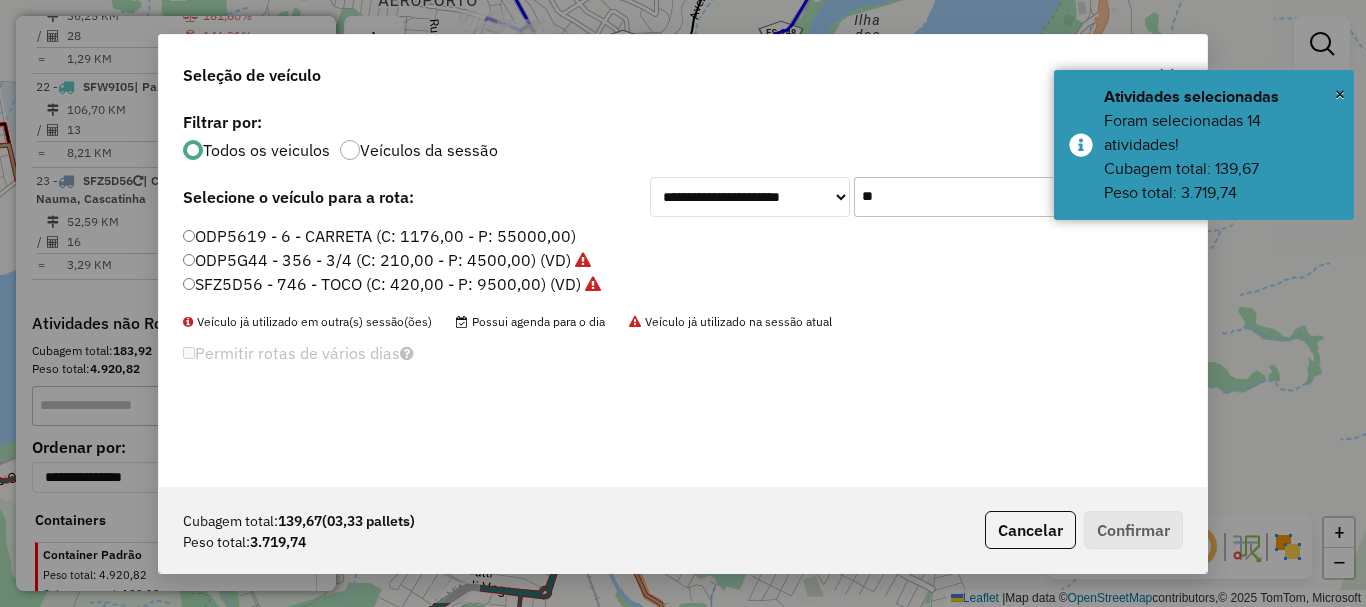 drag, startPoint x: 919, startPoint y: 198, endPoint x: 755, endPoint y: 248, distance: 171.45262 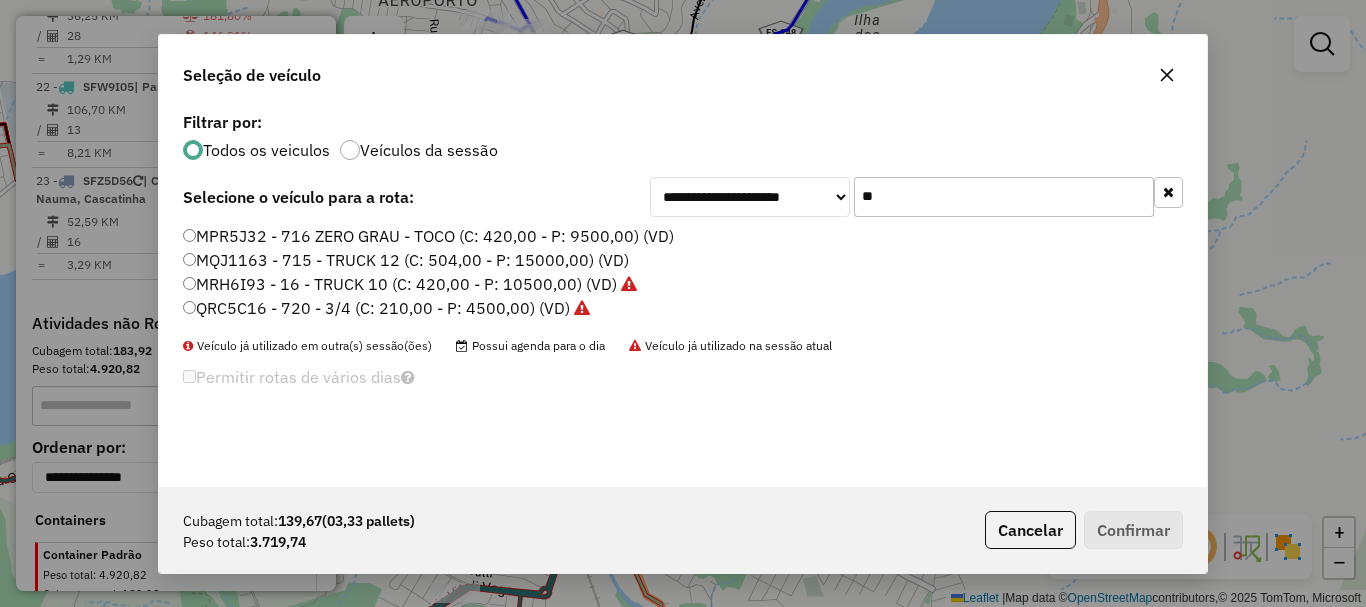type on "**" 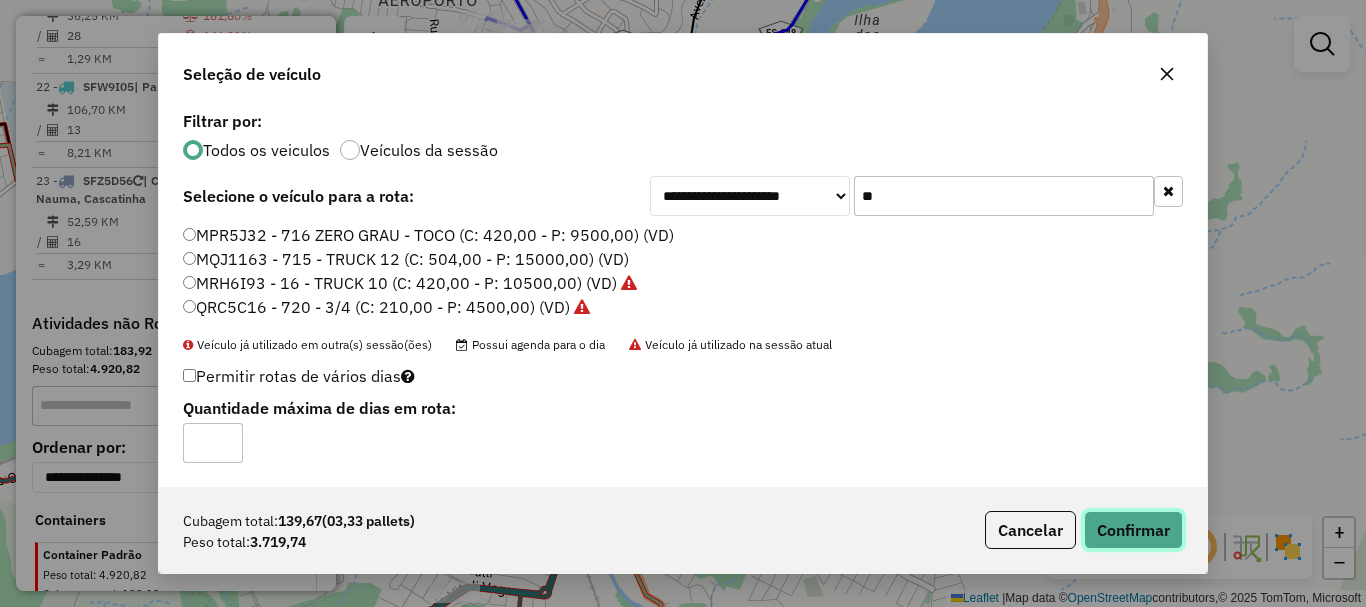 click on "Confirmar" 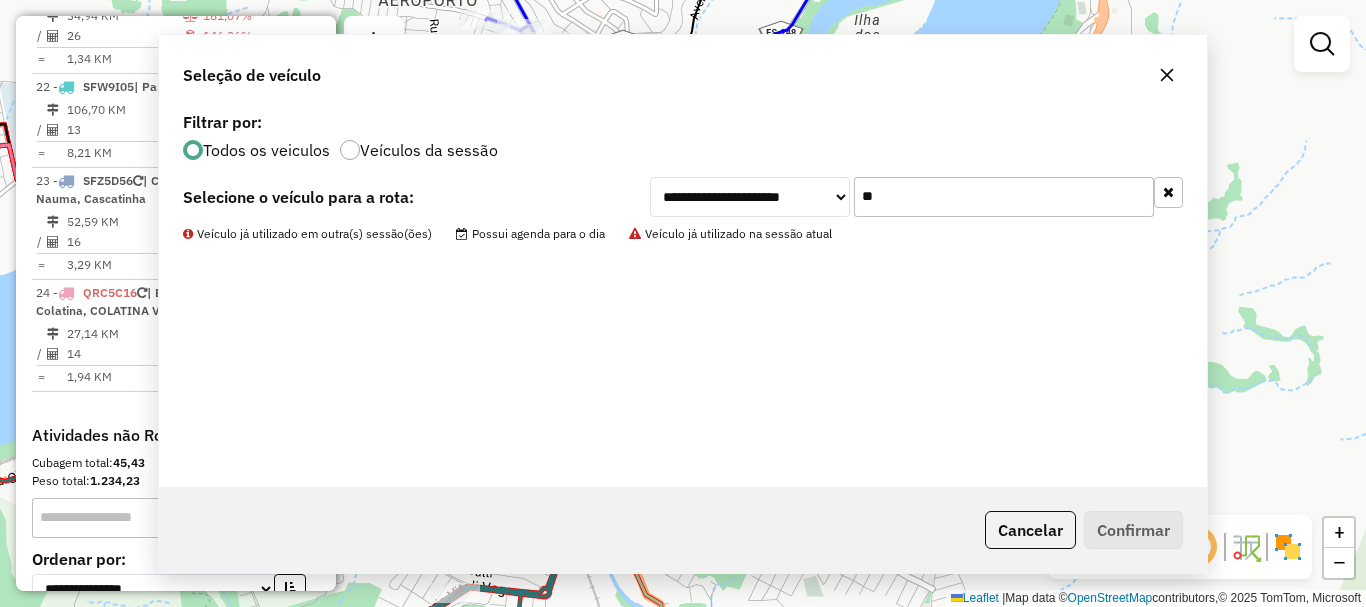 scroll, scrollTop: 2924, scrollLeft: 0, axis: vertical 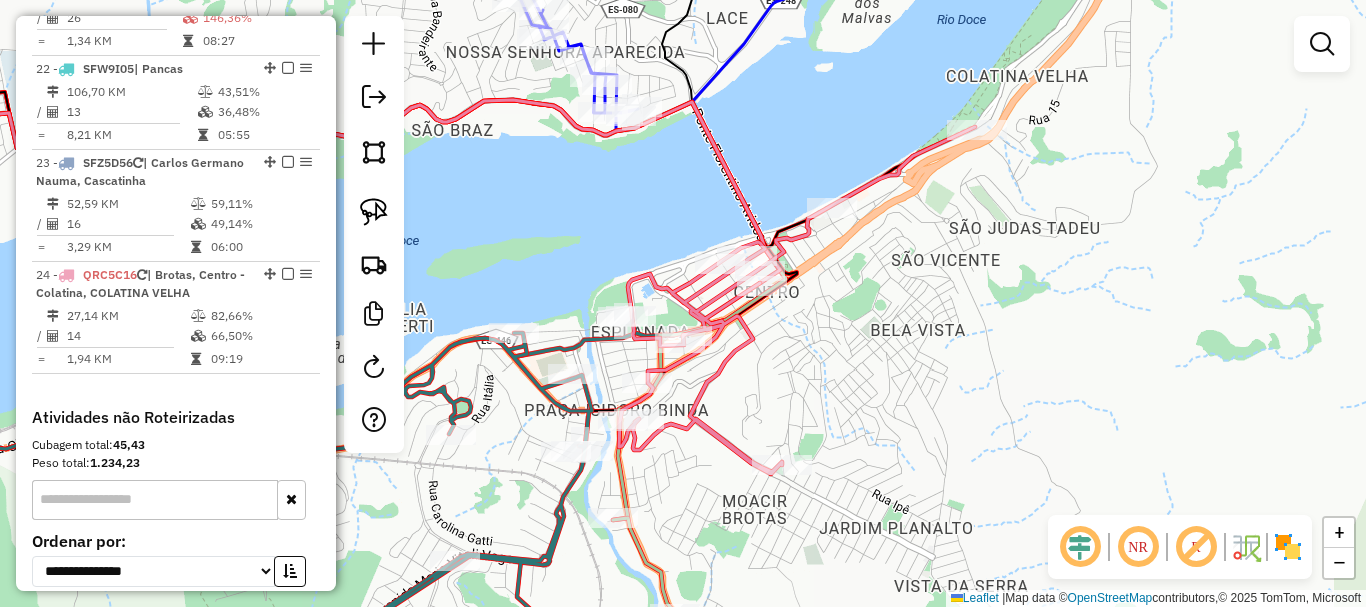 drag, startPoint x: 822, startPoint y: 390, endPoint x: 804, endPoint y: 310, distance: 82 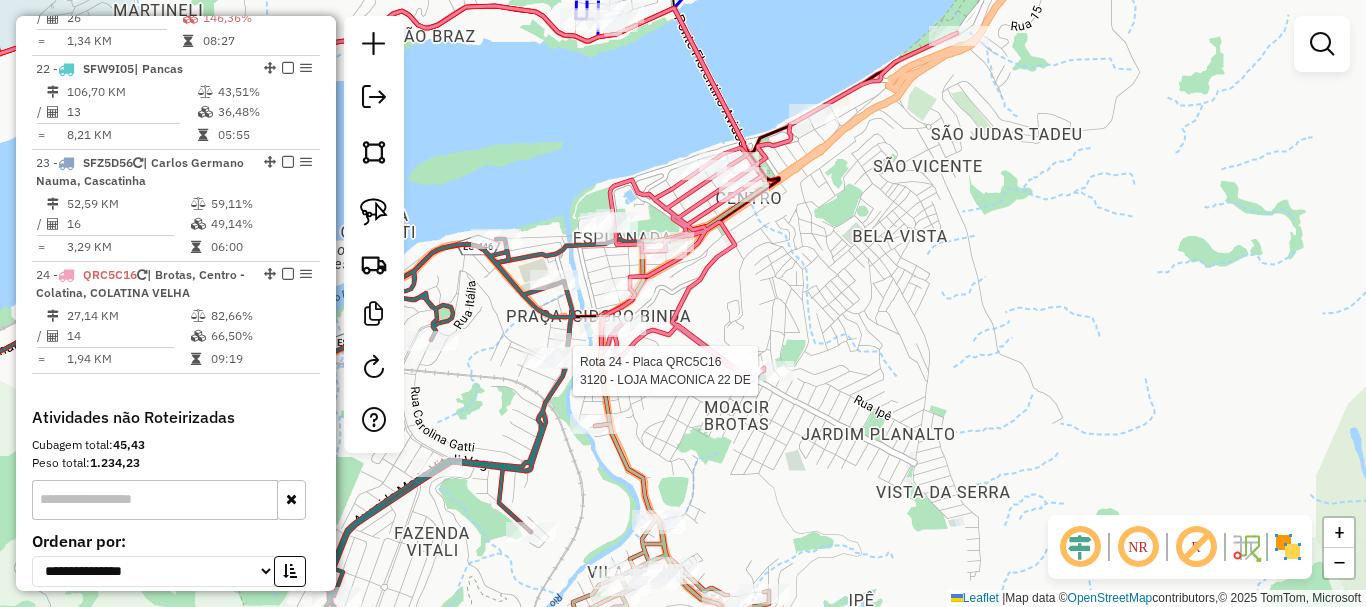 select on "**********" 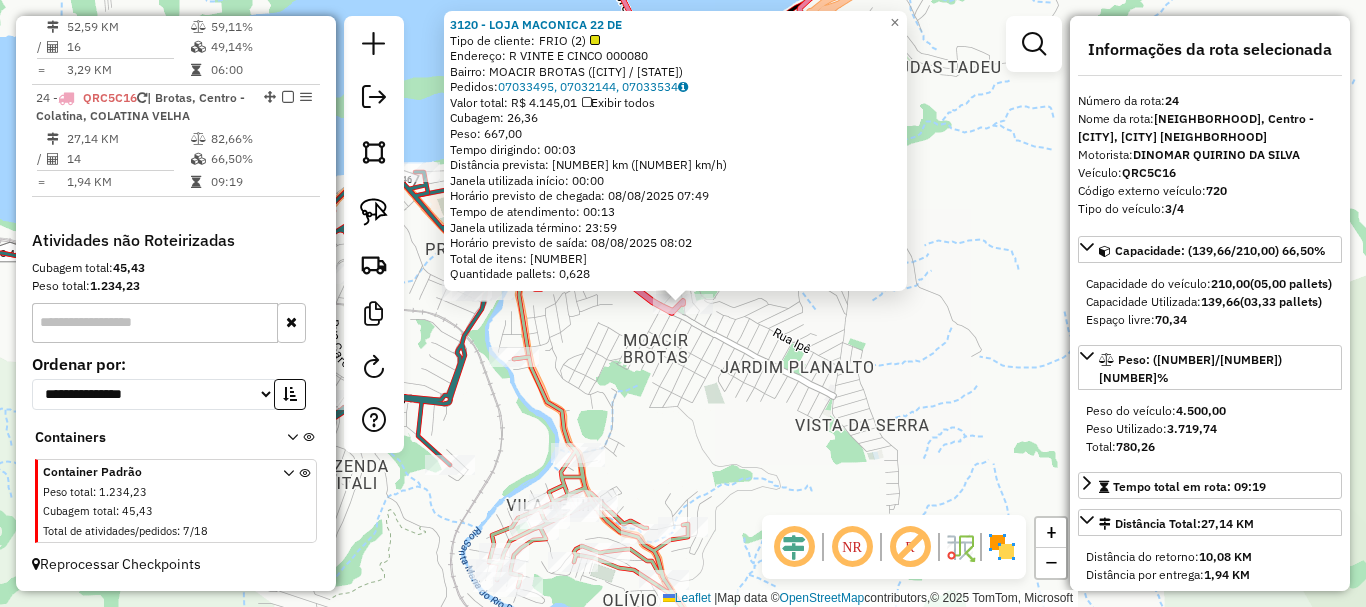 scroll, scrollTop: 3173, scrollLeft: 0, axis: vertical 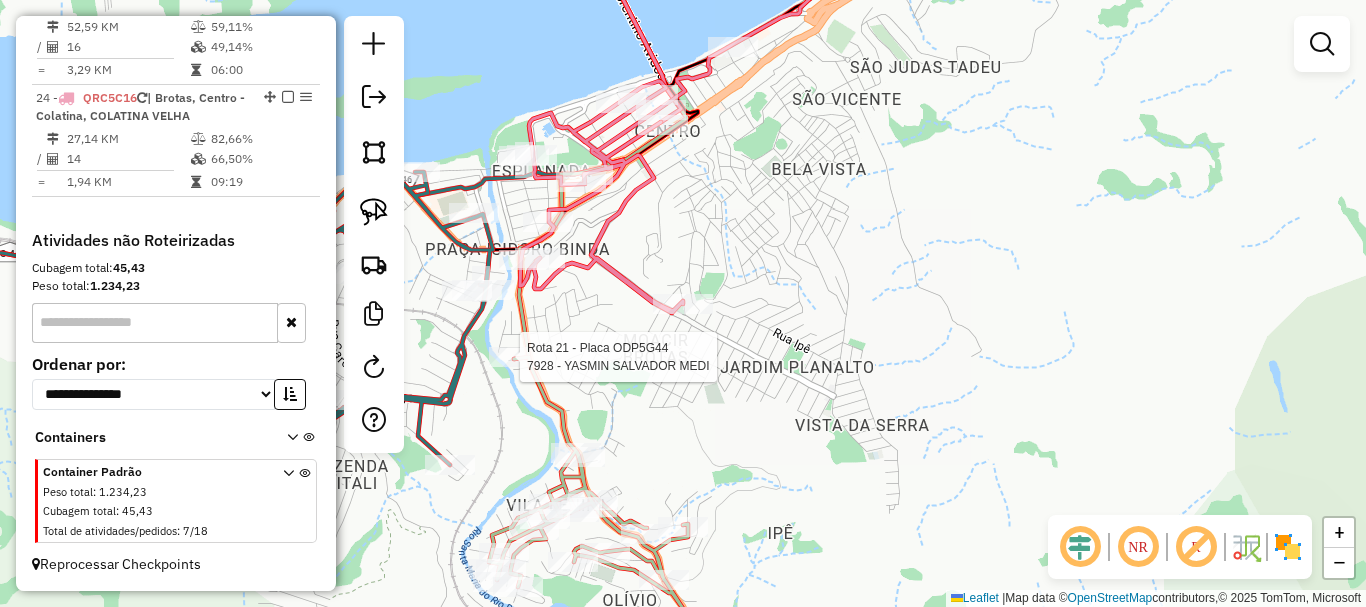 select on "**********" 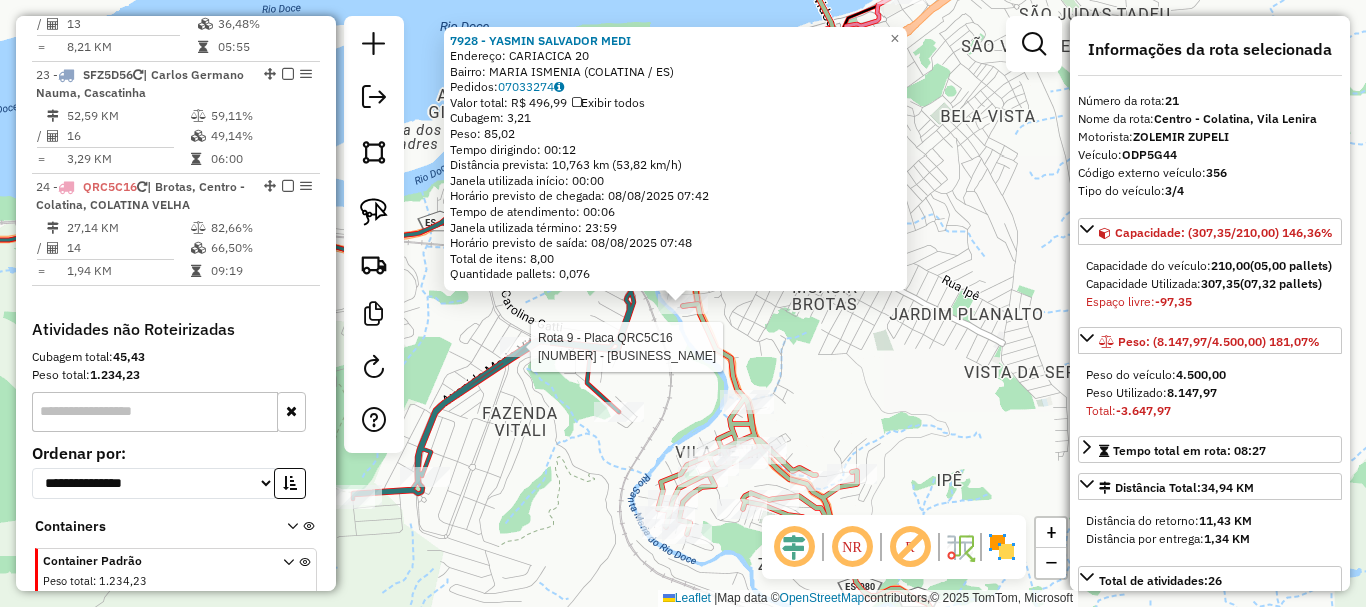 scroll, scrollTop: 2924, scrollLeft: 0, axis: vertical 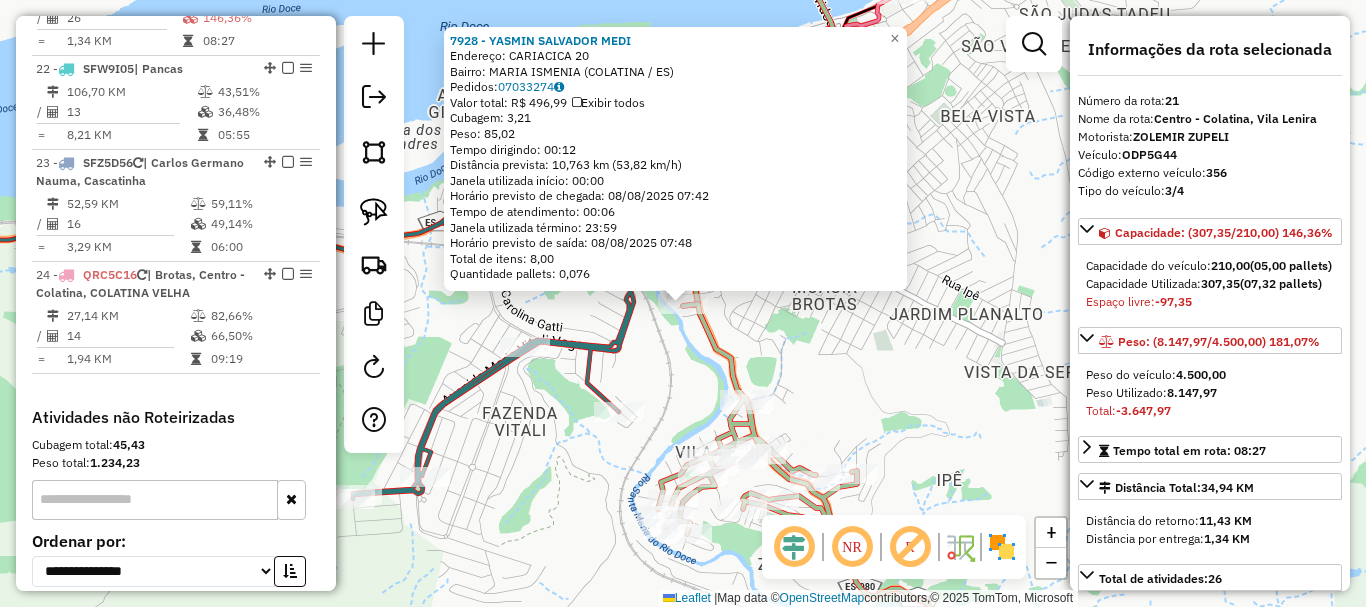 click on "[NUMBER] - [FIRST] [LAST] [LAST]  Endereço:  [CITY] [NUMBER]   Bairro: [CITY] ([CITY] / ES)   Pedidos:  [ORDER_ID]   Valor total: R$ [PRICE]   Exibir todos   Cubagem: [NUMBER]  Peso: [NUMBER]  Tempo dirigindo: 00:12   Distância prevista: [NUMBER] km ([NUMBER] km/h)   Janela utilizada início: 00:00   Horário previsto de chegada: 08/08/2025 07:42   Tempo de atendimento: 00:06   Janela utilizada término: 23:59   Horário previsto de saída: 08/08/2025 07:48   Total de itens: [NUMBER]   Quantidade pallets: [NUMBER]  × Janela de atendimento Grade de atendimento Capacidade Transportadoras Veículos Cliente Pedidos  Rotas Selecione os dias de semana para filtrar as janelas de atendimento  Seg   Ter   Qua   Qui   Sex   Sáb   Dom  Informe o período da janela de atendimento: De: Até:  Filtrar exatamente a janela do cliente  Considerar janela de atendimento padrão  Selecione os dias de semana para filtrar as grades de atendimento  Seg   Ter   Qua   Qui   Sex   Sáb   Dom   Considerar clientes sem dia de atendimento cadastrado De:" 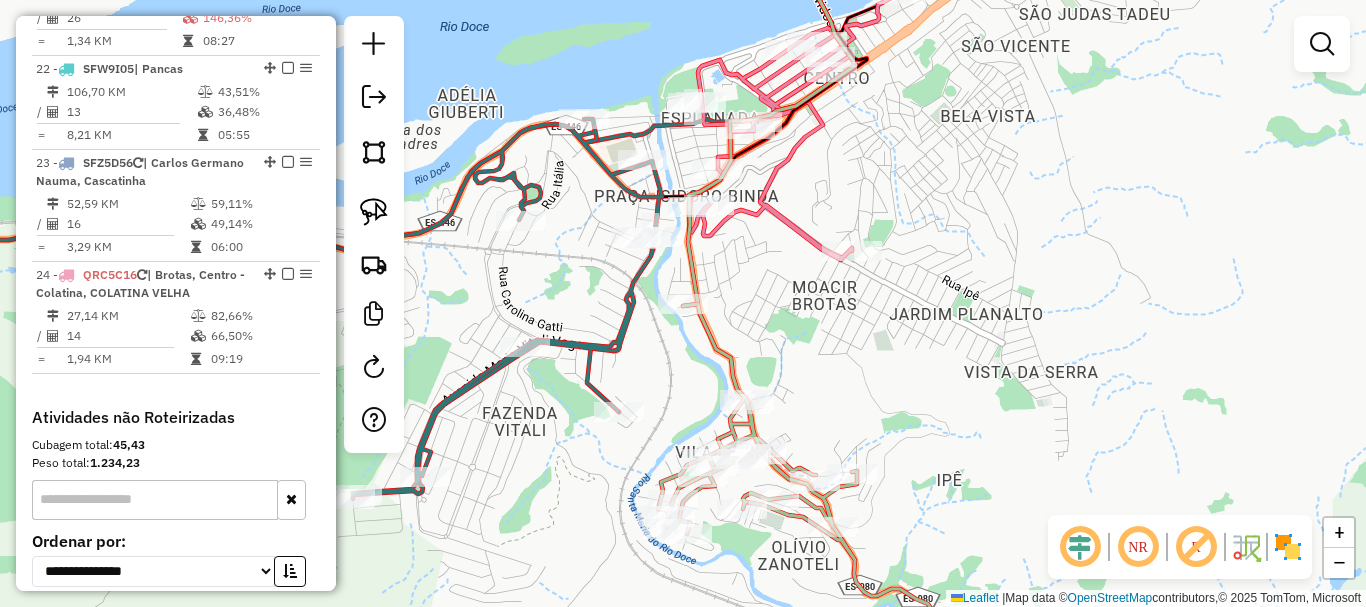 drag, startPoint x: 769, startPoint y: 291, endPoint x: 756, endPoint y: 353, distance: 63.348244 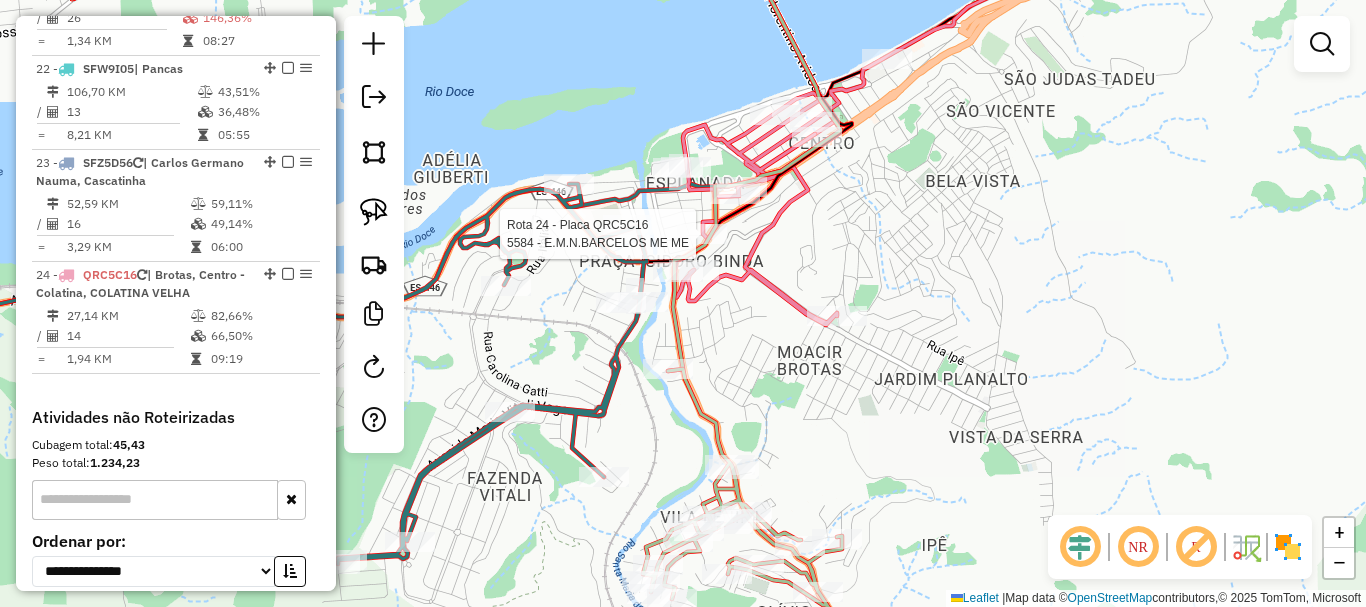 select on "**********" 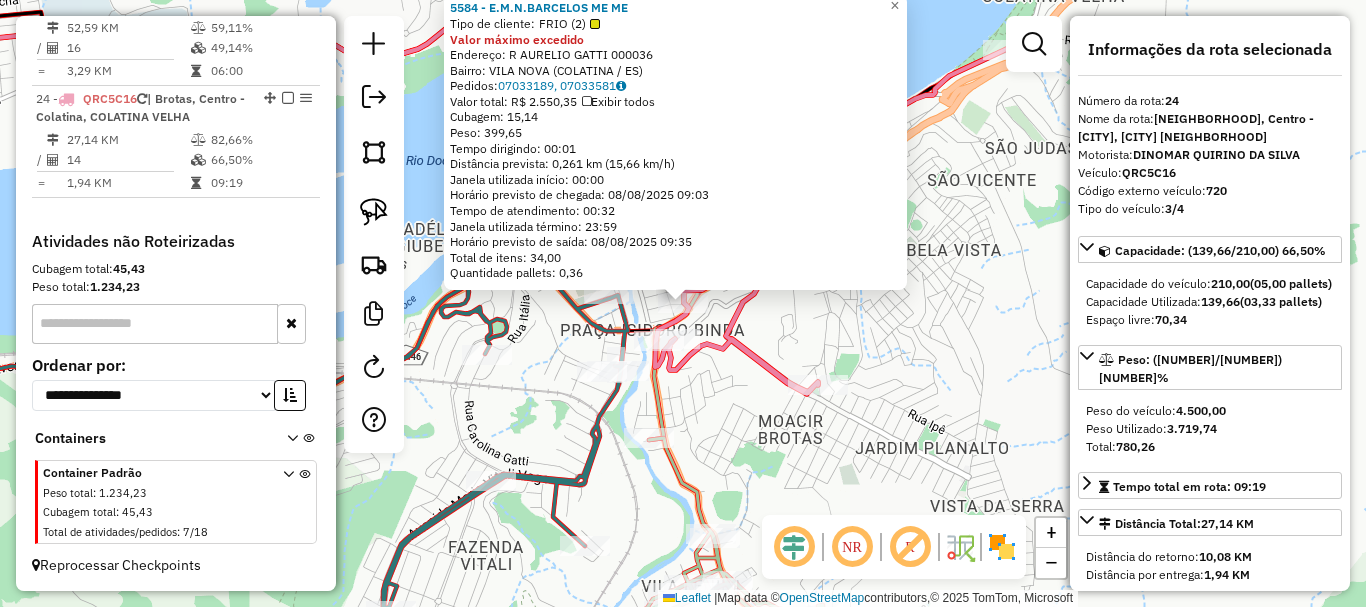 scroll, scrollTop: 3173, scrollLeft: 0, axis: vertical 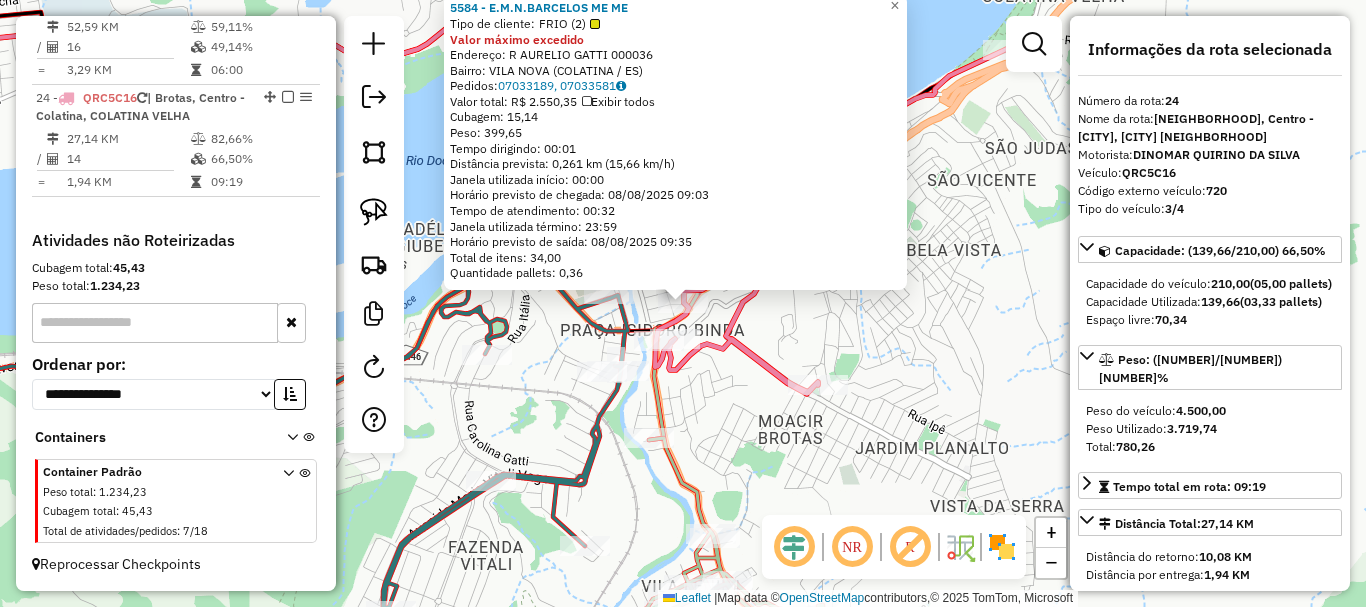 click on "5584 - [NAME] ME ME  Tipo de cliente:   FRIO (2)  Valor máximo excedido  Endereço: R   [STREET]                 000036   Bairro: [NEIGHBORHOOD] ([CITY] / [ES])   Pedidos:  [ORDER_ID], [ORDER_ID]   Valor total: R$ [PRICE]   Exibir todos   Cubagem: [CUBAGE]  Peso: [WEIGHT]  Tempo dirigindo: [TIME]   Distância prevista: [DISTANCE] km ([SPEED] km/h)   Janela utilizada início: [TIME]   Horário previsto de chegada: [DATE] [TIME]   Tempo de atendimento: [TIME]   Janela utilizada término: [TIME]   Horário previsto de saída: [DATE] [TIME]   Total de itens: [ITEMS]   Quantidade pallets: [PALLETS]  × Janela de atendimento Grade de atendimento Capacidade Transportadoras Veículos Cliente Pedidos  Rotas Selecione os dias de semana para filtrar as janelas de atendimento  Seg   Ter   Qua   Qui   Sex   Sáb   Dom  Informe o período da janela de atendimento: De: Até:  Filtrar exatamente a janela do cliente  Considerar janela de atendimento padrão  Selecione os dias de semana para filtrar as grades de atendimento  Seg   Ter  +" 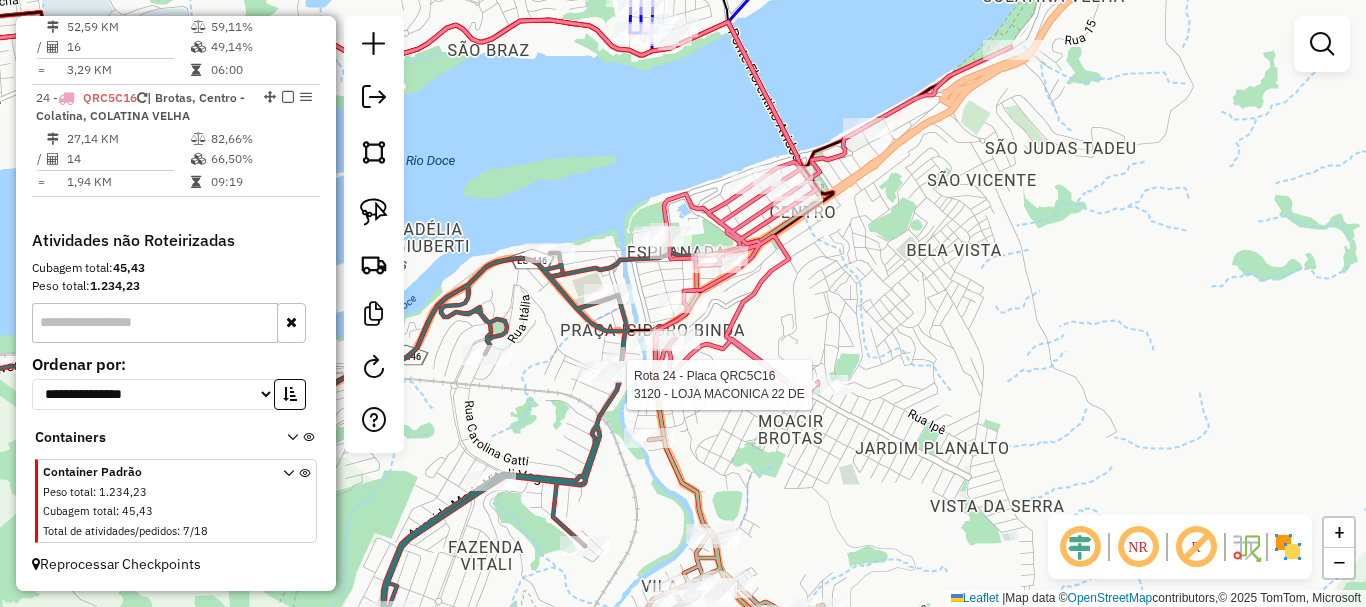 select on "**********" 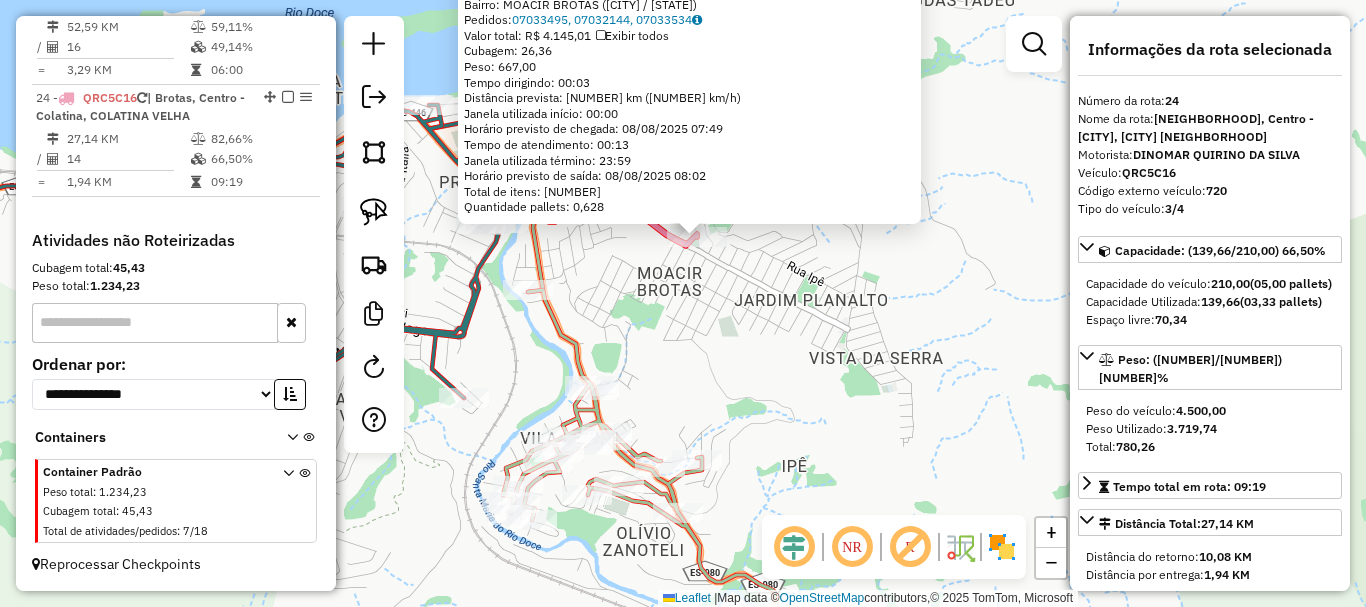 drag, startPoint x: 821, startPoint y: 418, endPoint x: 852, endPoint y: 220, distance: 200.41208 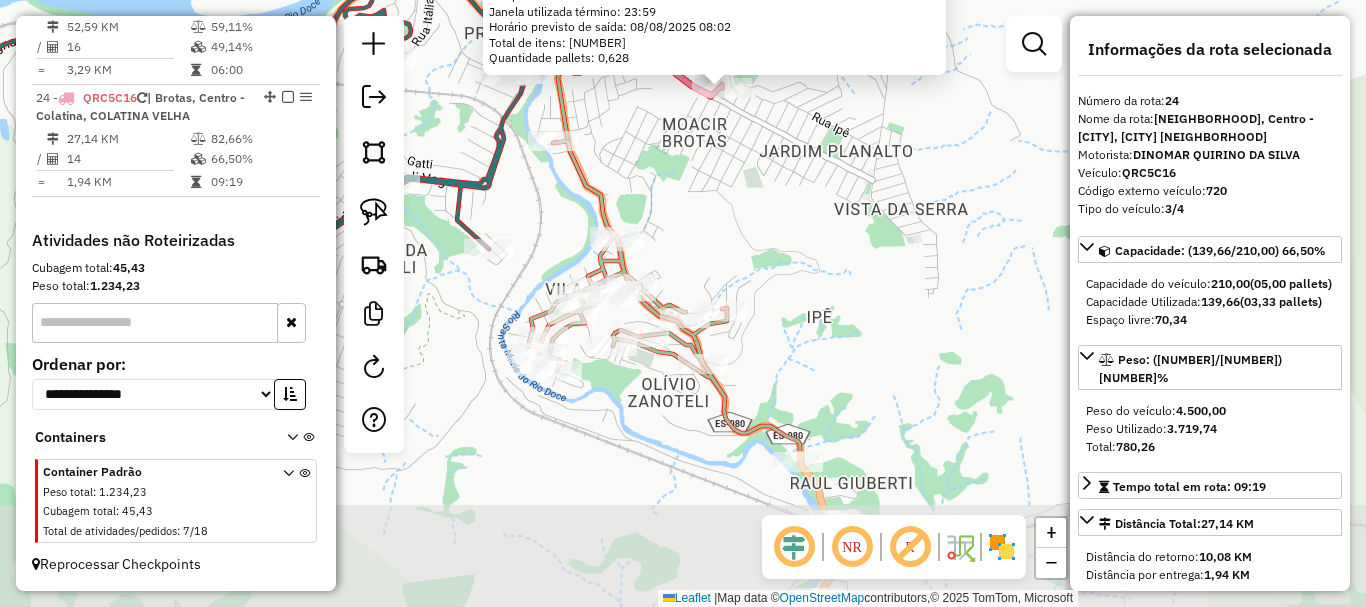 drag, startPoint x: 824, startPoint y: 286, endPoint x: 826, endPoint y: 251, distance: 35.057095 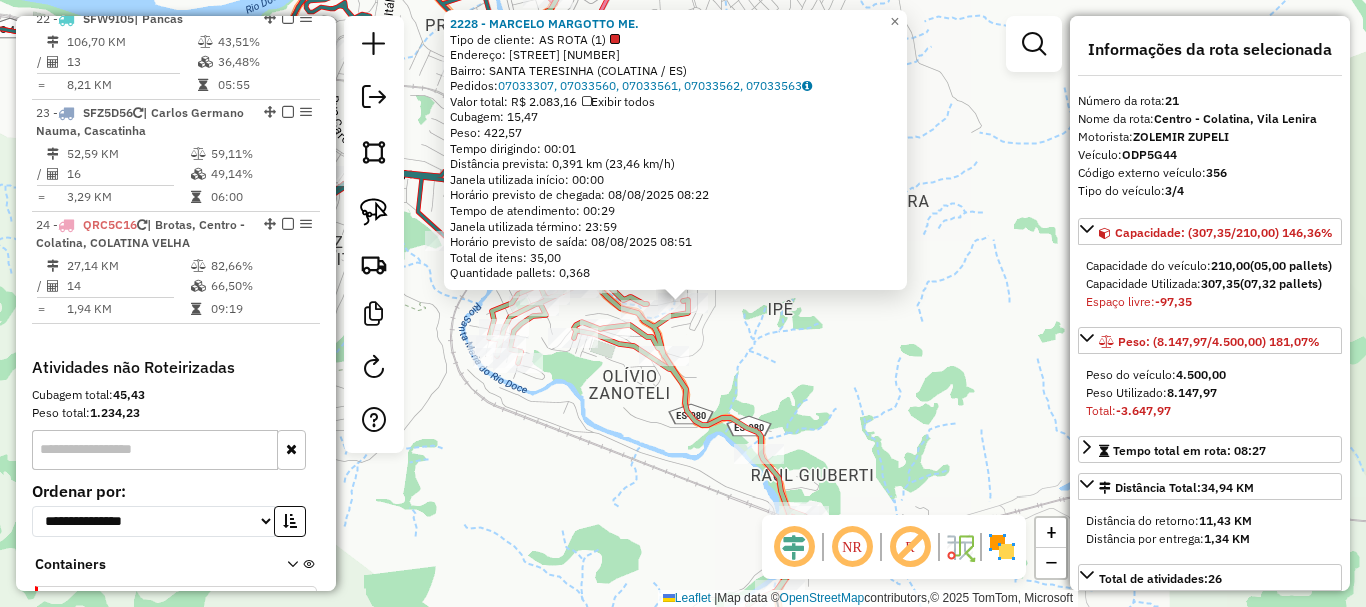 scroll, scrollTop: 2924, scrollLeft: 0, axis: vertical 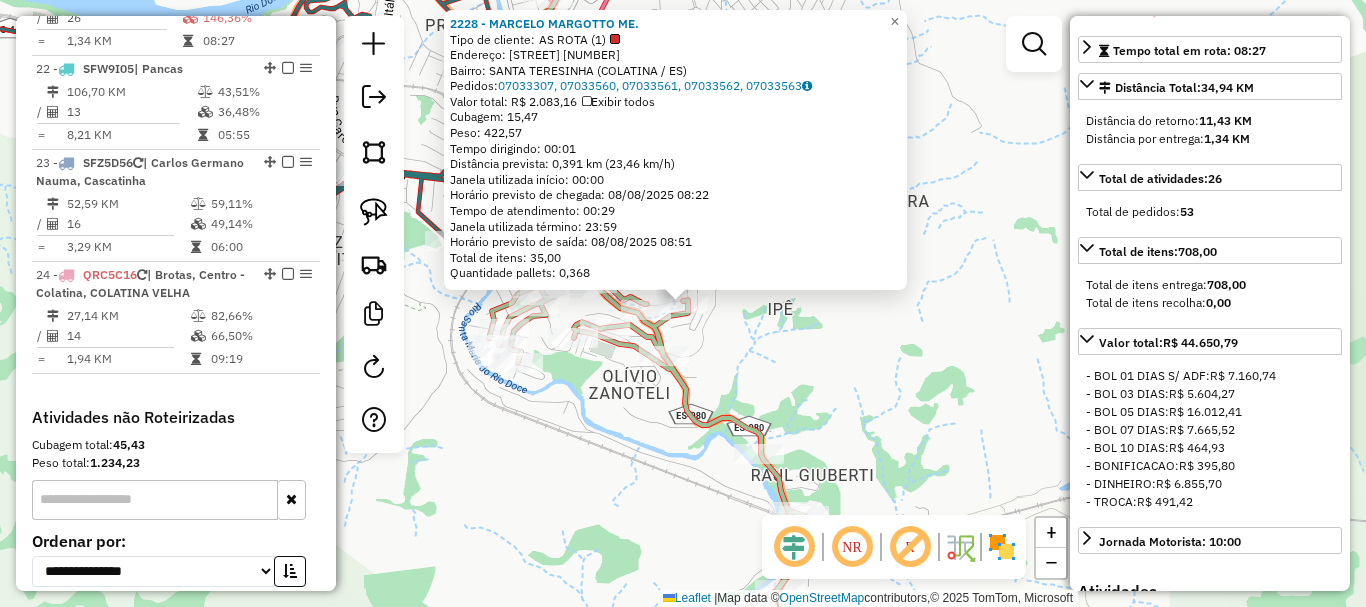 drag, startPoint x: 780, startPoint y: 148, endPoint x: 756, endPoint y: 110, distance: 44.94441 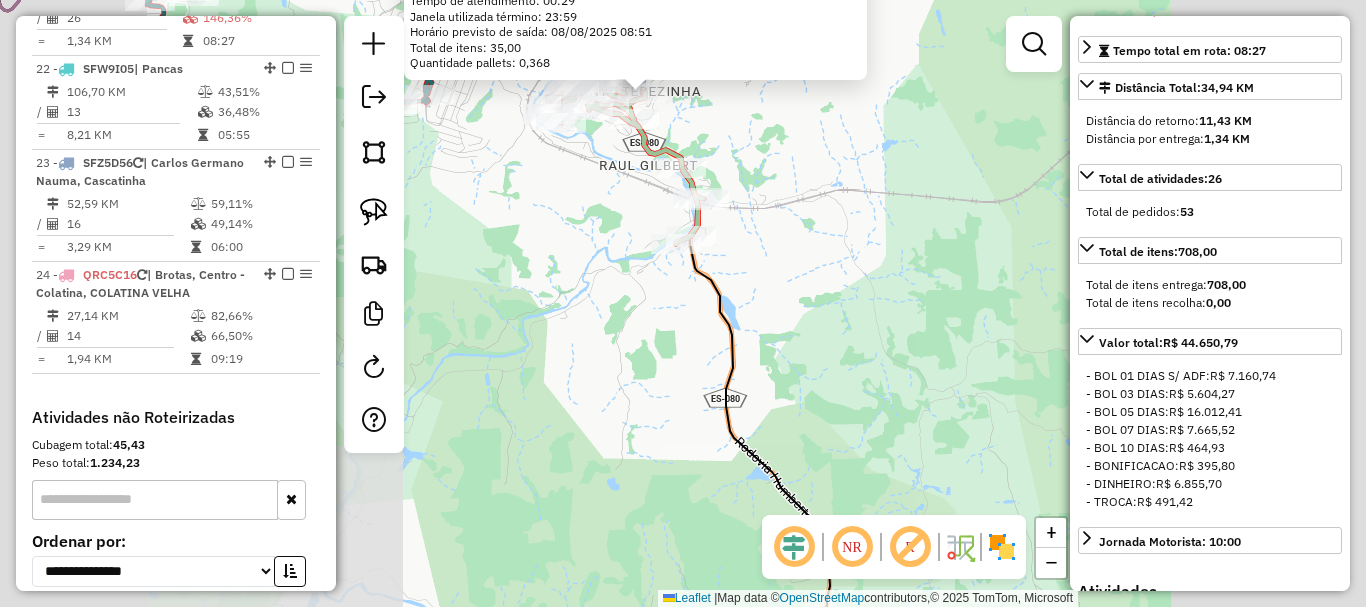 click on "2228 - [FIRST] [LAST]  Tipo de cliente:   AS ROTA (1)   Endereço: R   AMADEU BOSI                   000046   Bairro: SANTA TERESINHA ([CITY] / [STATE])   Pedidos:  [ORDER_ID], [ORDER_ID], [ORDER_ID], [ORDER_ID], [ORDER_ID]   Valor total: R$ 2.083,16   Exibir todos   Cubagem: 15,47  Peso: 422,57  Tempo dirigindo: 00:01   Distância prevista: 0,391 km (23,46 km/h)   Janela utilizada início: 00:00   Horário previsto de chegada: 08/08/2025 08:22   Tempo de atendimento: 00:29   Janela utilizada término: 23:59   Horário previsto de saída: 08/08/2025 08:51   Total de itens: 35,00   Quantidade pallets: 0,368  × Janela de atendimento Grade de atendimento Capacidade Transportadoras Veículos Cliente Pedidos  Rotas Selecione os dias de semana para filtrar as janelas de atendimento  Seg   Ter   Qua   Qui   Sex   Sáb   Dom  Informe o período da janela de atendimento: De: Até:  Filtrar exatamente a janela do cliente  Considerar janela de atendimento padrão   Seg   Ter   Qua   Qui   Sex   Sáb   Dom   Peso mínimo:  De:" 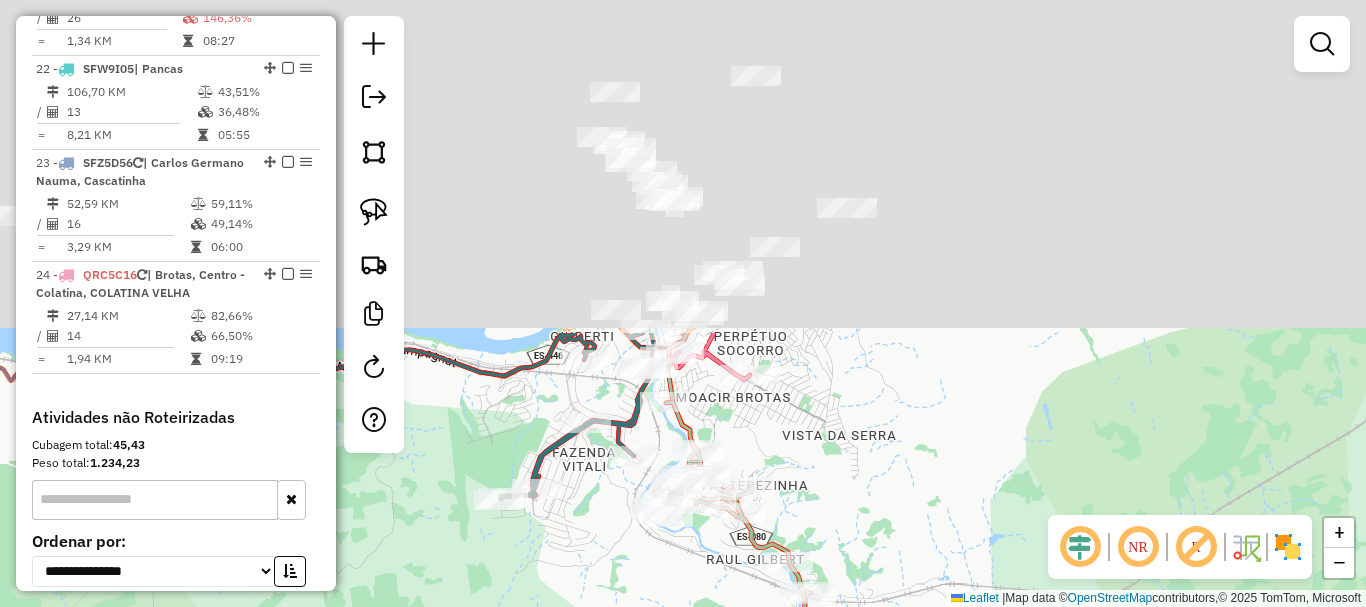 drag, startPoint x: 808, startPoint y: 363, endPoint x: 1068, endPoint y: 567, distance: 330.47845 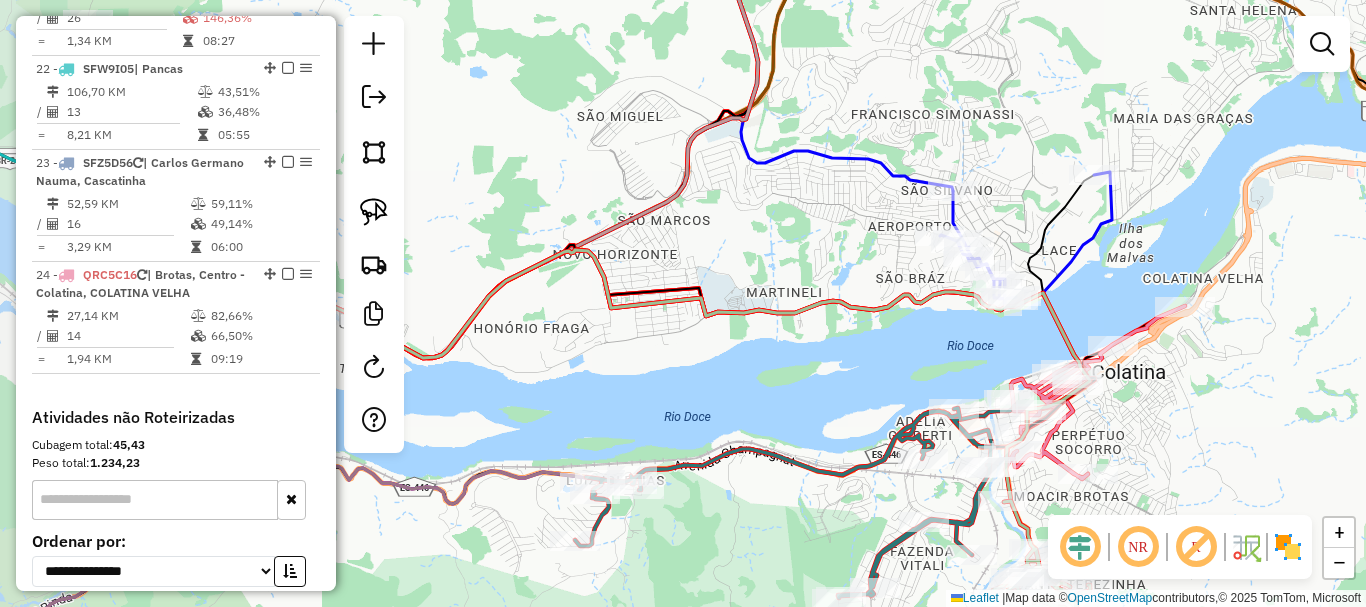 drag, startPoint x: 810, startPoint y: 333, endPoint x: 552, endPoint y: 0, distance: 421.2517 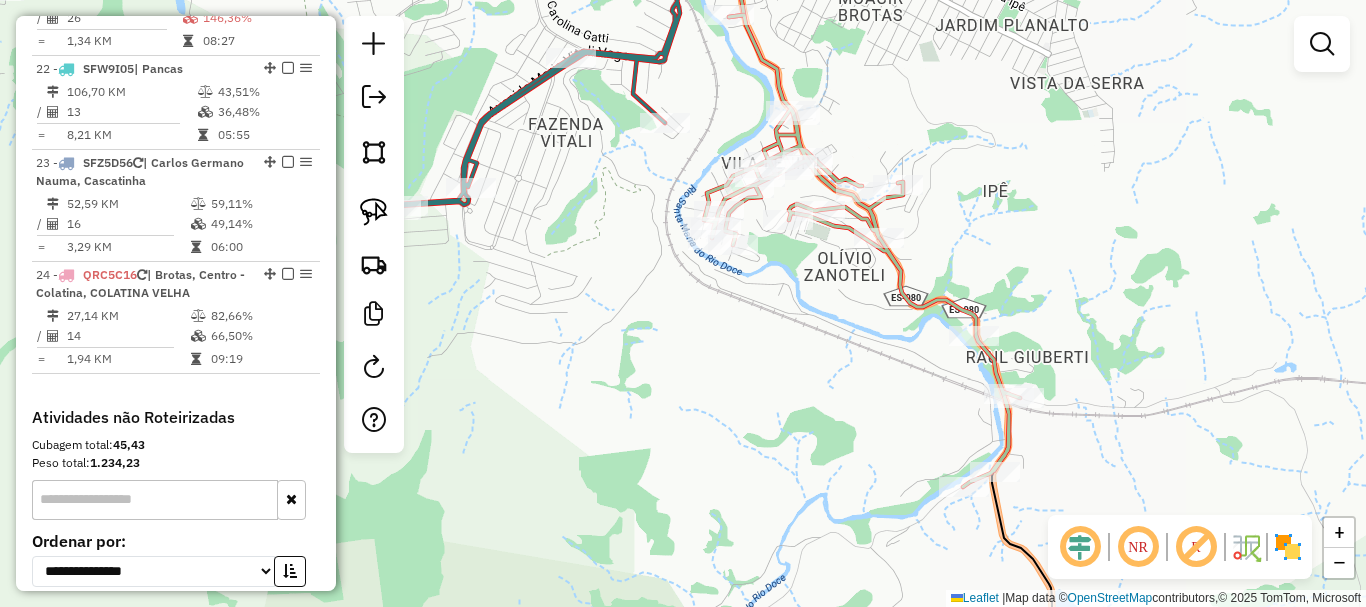 drag, startPoint x: 913, startPoint y: 379, endPoint x: 775, endPoint y: 190, distance: 234.01923 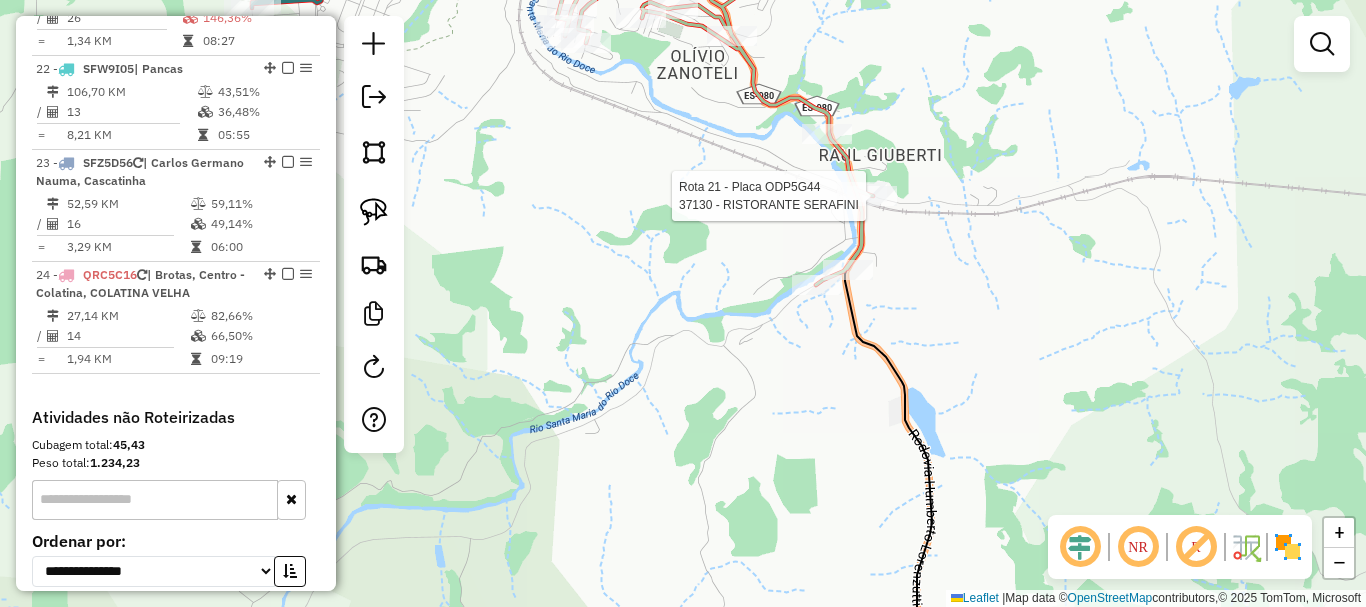 select on "**********" 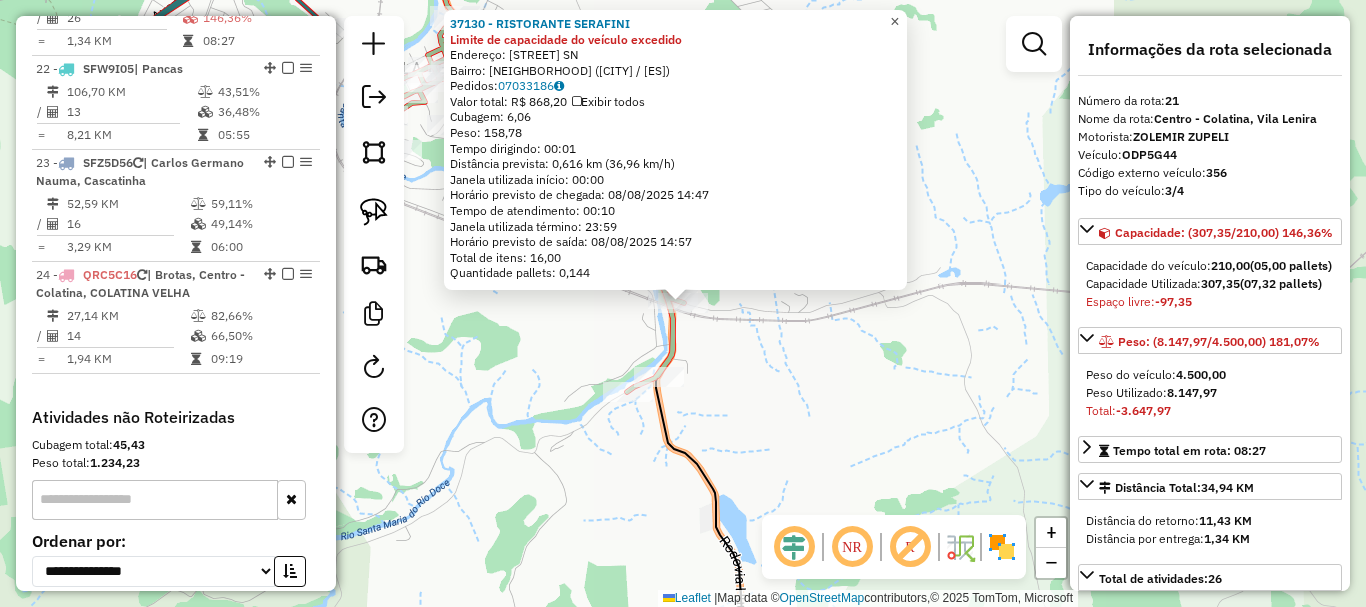 click on "×" 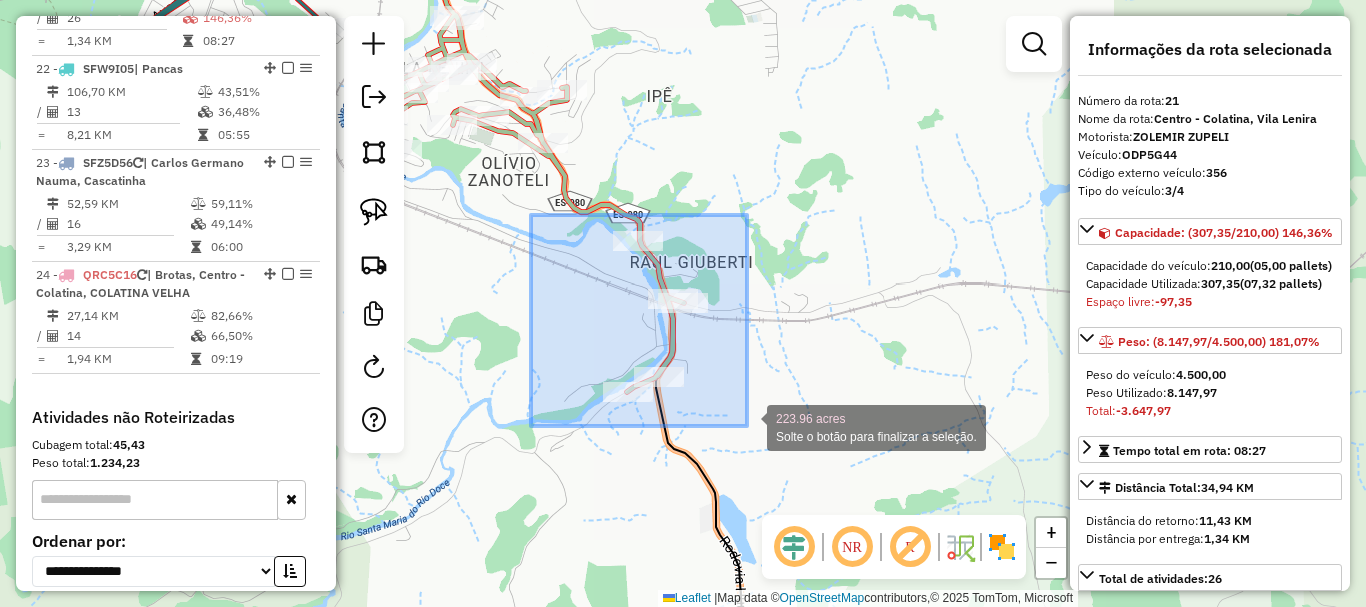 drag, startPoint x: 531, startPoint y: 215, endPoint x: 748, endPoint y: 427, distance: 303.36942 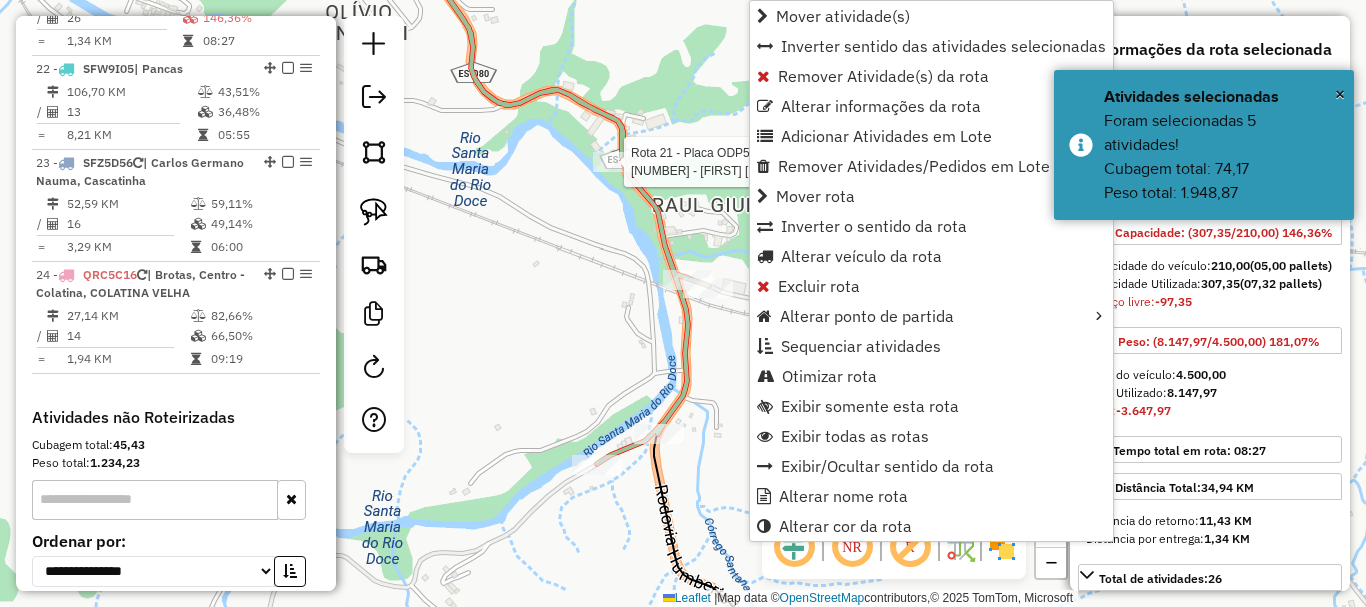 click 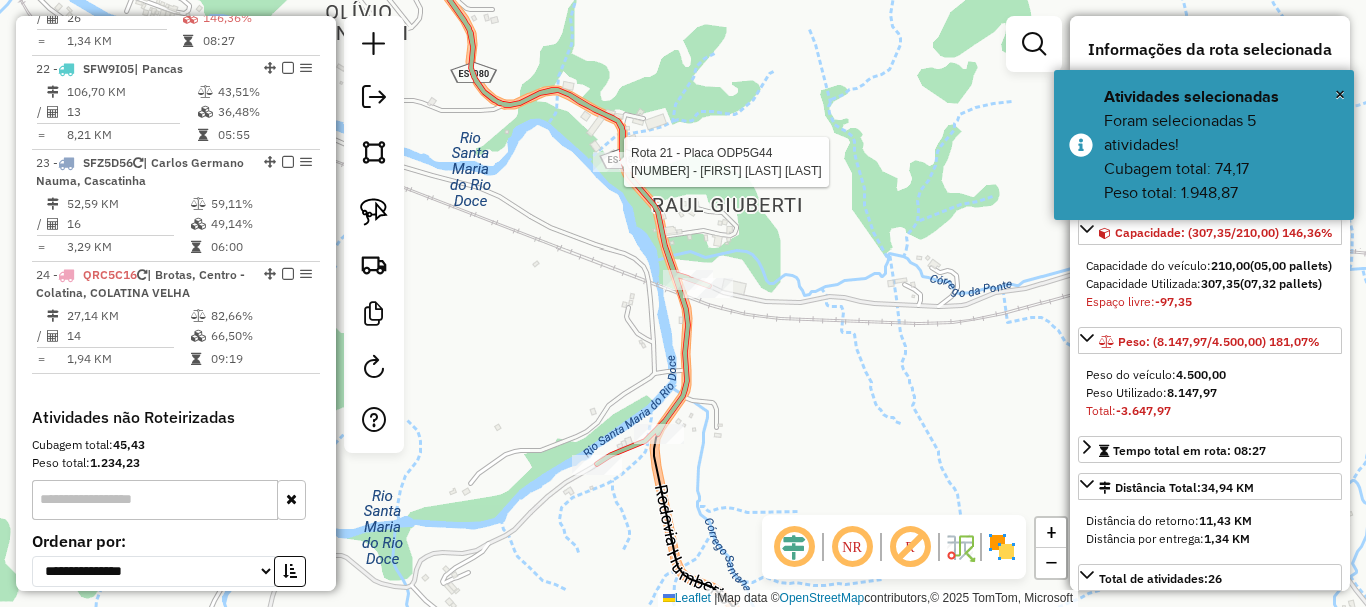 click 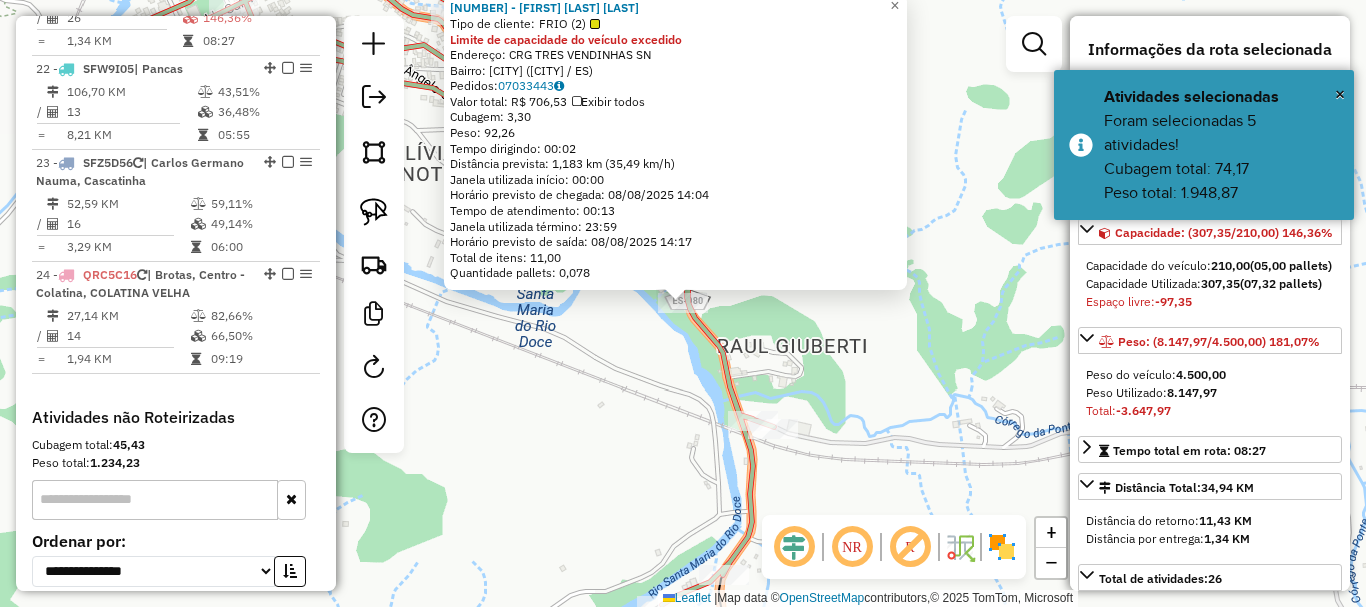 drag, startPoint x: 753, startPoint y: 302, endPoint x: 743, endPoint y: 190, distance: 112.44554 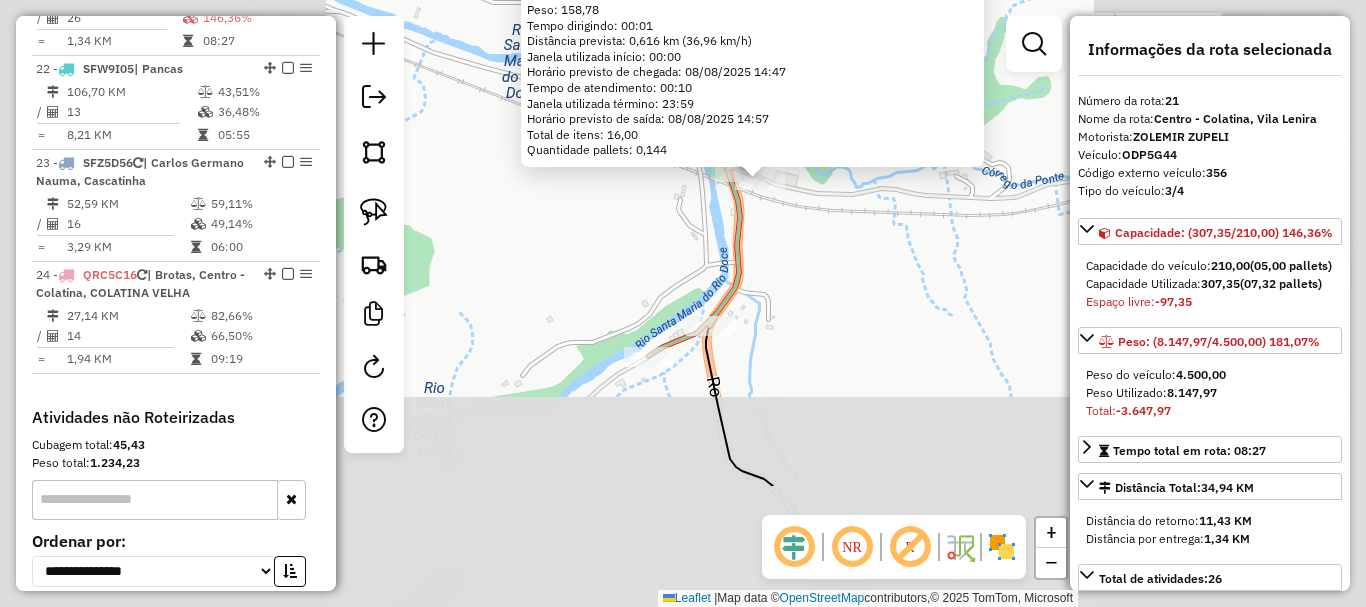drag, startPoint x: 806, startPoint y: 261, endPoint x: 817, endPoint y: 240, distance: 23.70654 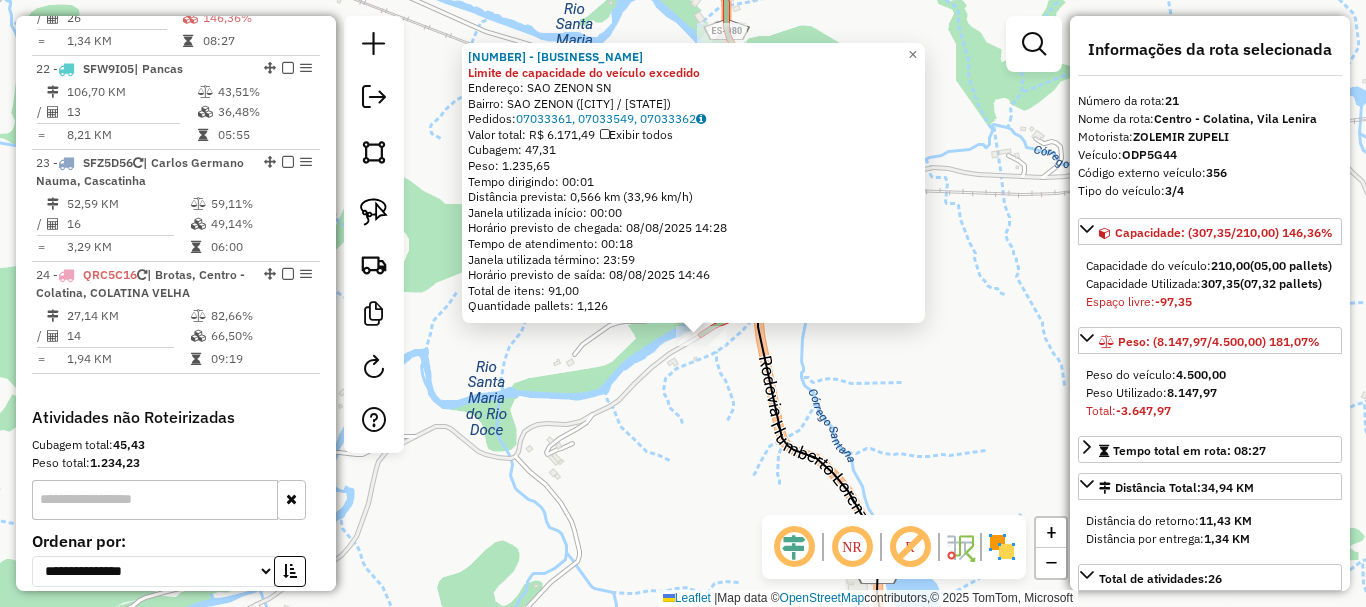 drag, startPoint x: 664, startPoint y: 398, endPoint x: 682, endPoint y: 420, distance: 28.42534 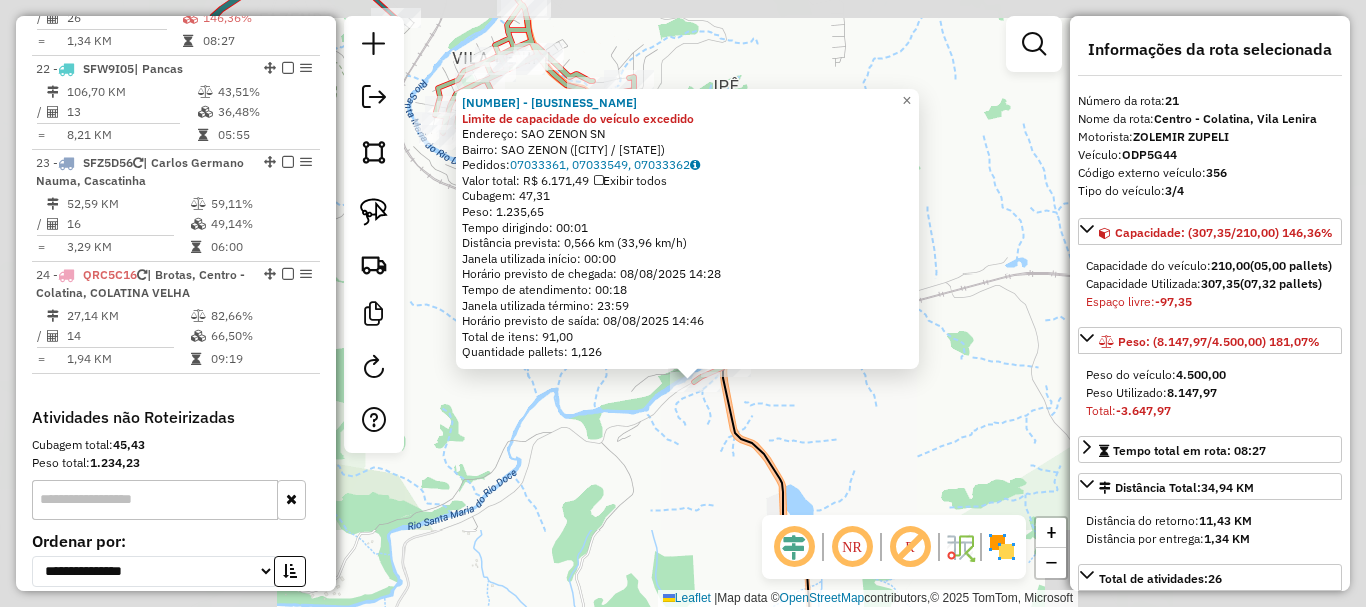 click on "[NUMBER] - BAR DO BOTTI Limite de capacidade do veículo excedido  Endereço:  SAO ZENON SN   Bairro: SAO ZENON ([CITY] / [STATE])   Pedidos:  [ORDER_ID], [ORDER_ID], [ORDER_ID]   Valor total: R$ [PRICE]   Exibir todos   Cubagem: [CUBAGE]  Peso: [WEIGHT]  Tempo dirigindo: [TIME]   Distância prevista: [DISTANCE] km ([SPEED] km/h)   Janela utilizada início: [TIME]   Horário previsto de chegada: [DATE] [TIME]   Tempo de atendimento: [TIME]   Janela utilizada término: [TIME]   Horário previsto de saída: [DATE] [TIME]   Total de itens: [ITEMS]   Quantidade pallets: [PALLETS]  × Janela de atendimento Grade de atendimento Capacidade Transportadoras Veículos Cliente Pedidos  Rotas Selecione os dias de semana para filtrar as janelas de atendimento  Seg   Ter   Qua   Qui   Sex   Sáb   Dom  Informe o período da janela de atendimento: De: Até:  Filtrar exatamente a janela do cliente  Considerar janela de atendimento padrão  Selecione os dias de semana para filtrar as grades de atendimento  Seg   Ter   Qua   Qui   Sex   Sáb   Dom  De:" 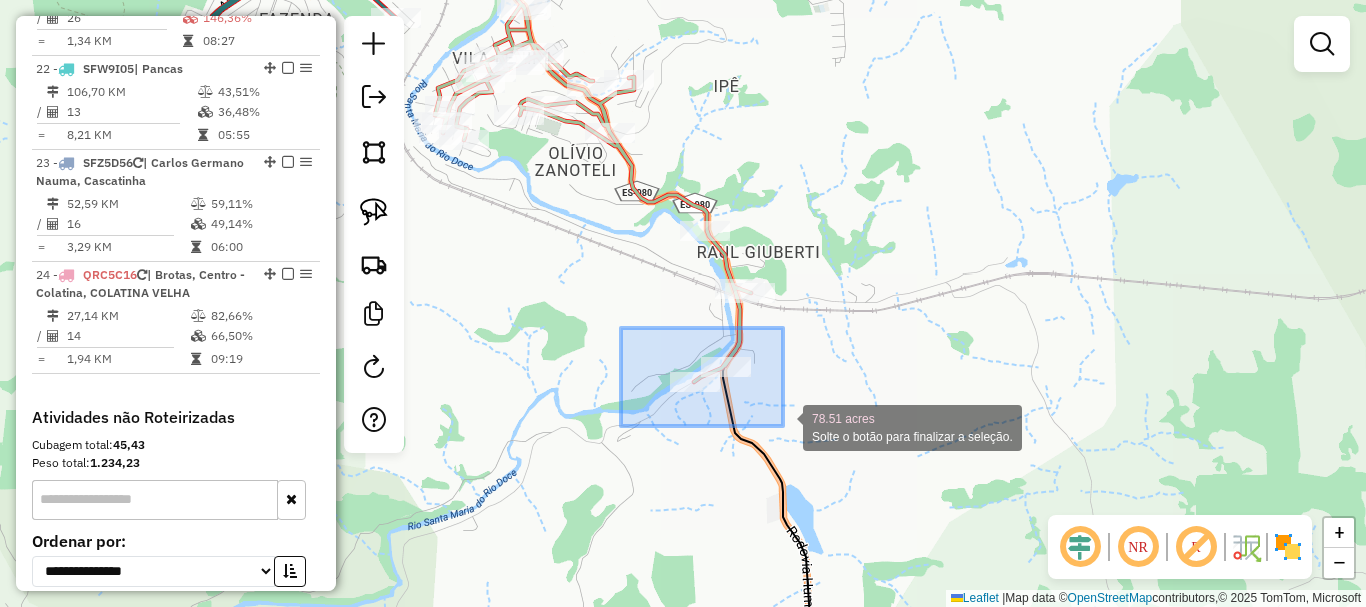 drag, startPoint x: 621, startPoint y: 328, endPoint x: 783, endPoint y: 426, distance: 189.33568 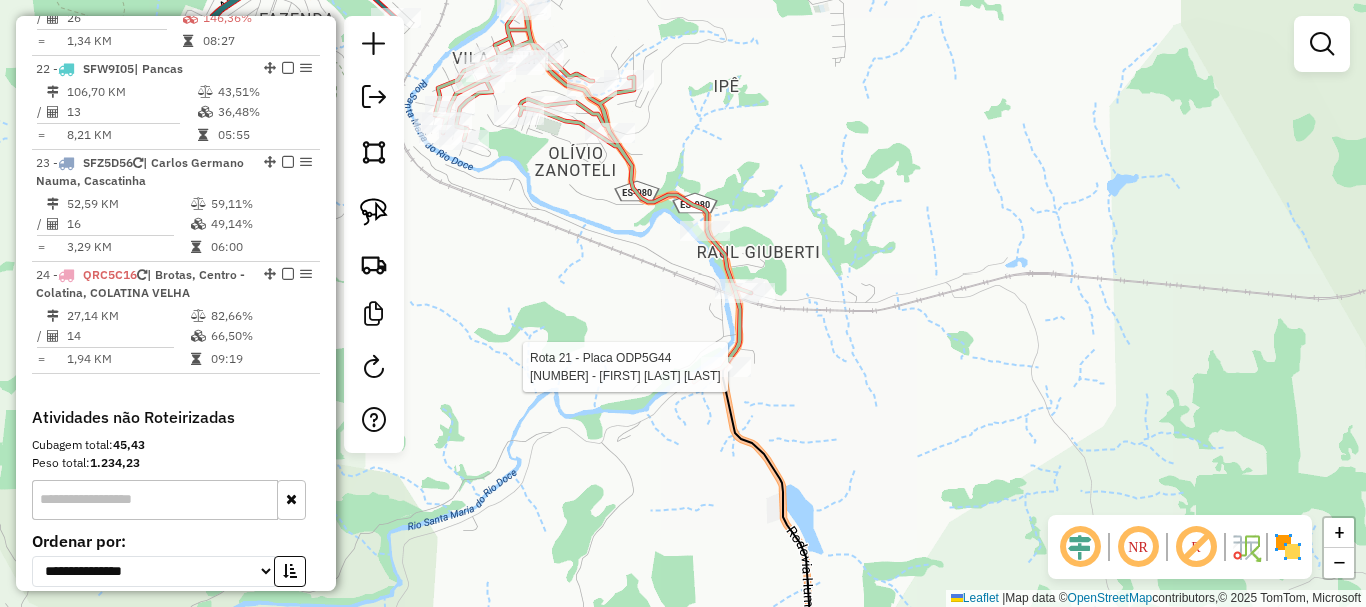 select on "**********" 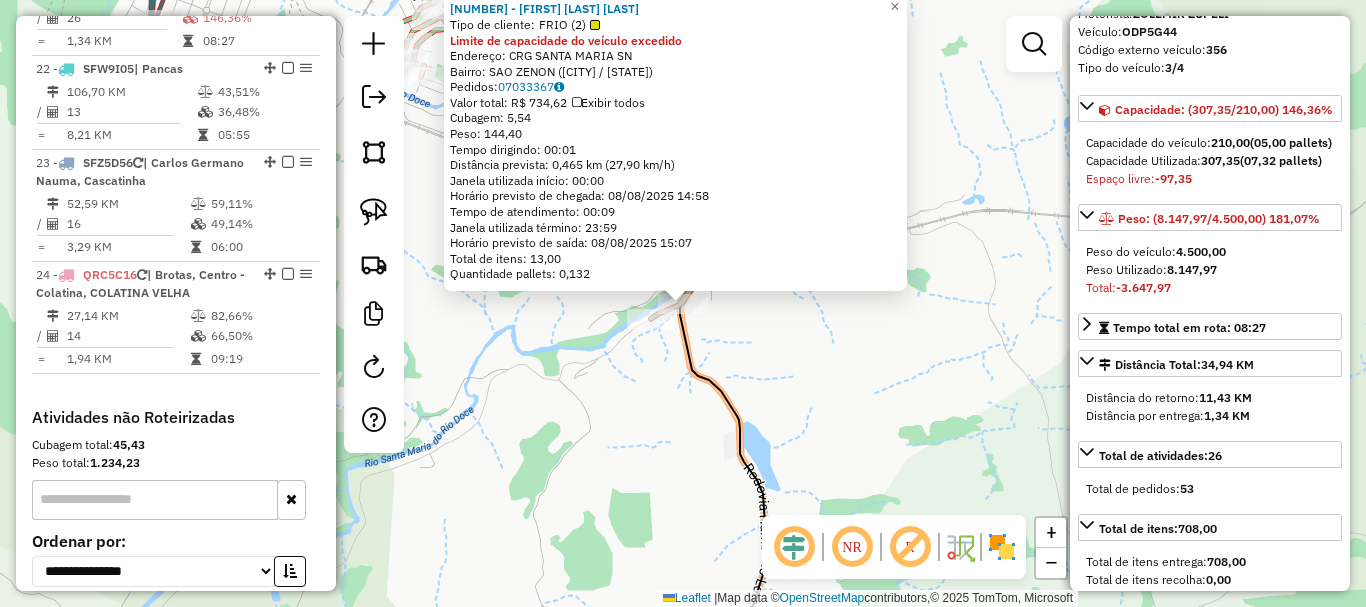 scroll, scrollTop: 300, scrollLeft: 0, axis: vertical 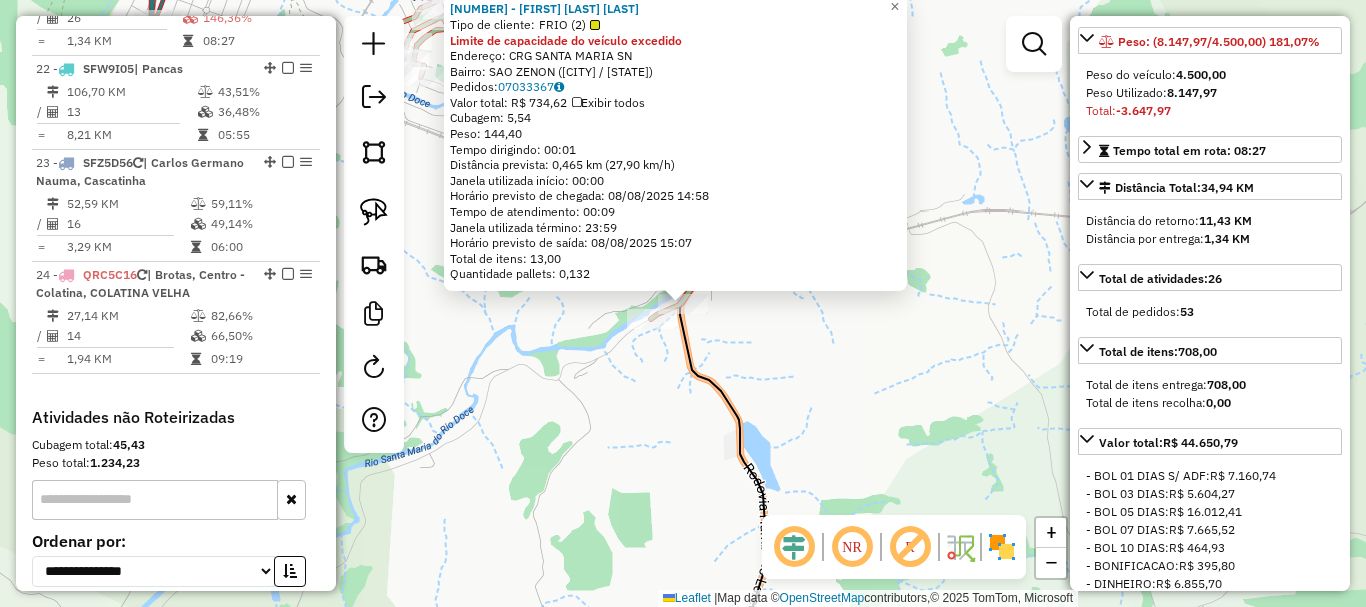 click on "[NUMBER] - JOAO ANTONIO BENEDIT  Tipo de cliente:   FRIO ([NUMBER])  Limite de capacidade do veículo excedido  Endereço: CRG SANTA MARIA                   SN   Bairro: SAO ZENON ([CITY] / [STATE])   Pedidos:  [ORDER_ID]   Valor total: R$ [PRICE]   Exibir todos   Cubagem: [CUBAGE]  Peso: [WEIGHT]  Tempo dirigindo: [TIME]   Distância prevista: [DISTANCE] km ([SPEED] km/h)   Janela utilizada início: [TIME]   Horário previsto de chegada: [DATE] [TIME]   Tempo de atendimento: [TIME]   Janela utilizada término: [TIME]   Horário previsto de saída: [DATE] [TIME]   Total de itens: [ITEMS]   Quantidade pallets: [PALLETS]  × Janela de atendimento Grade de atendimento Capacidade Transportadoras Veículos Cliente Pedidos  Rotas Selecione os dias de semana para filtrar as janelas de atendimento  Seg   Ter   Qua   Qui   Sex   Sáb   Dom  Informe o período da janela de atendimento: De: Até:  Filtrar exatamente a janela do cliente  Considerar janela de atendimento padrão  Selecione os dias de semana para filtrar as grades de atendimento  Seg  De:" 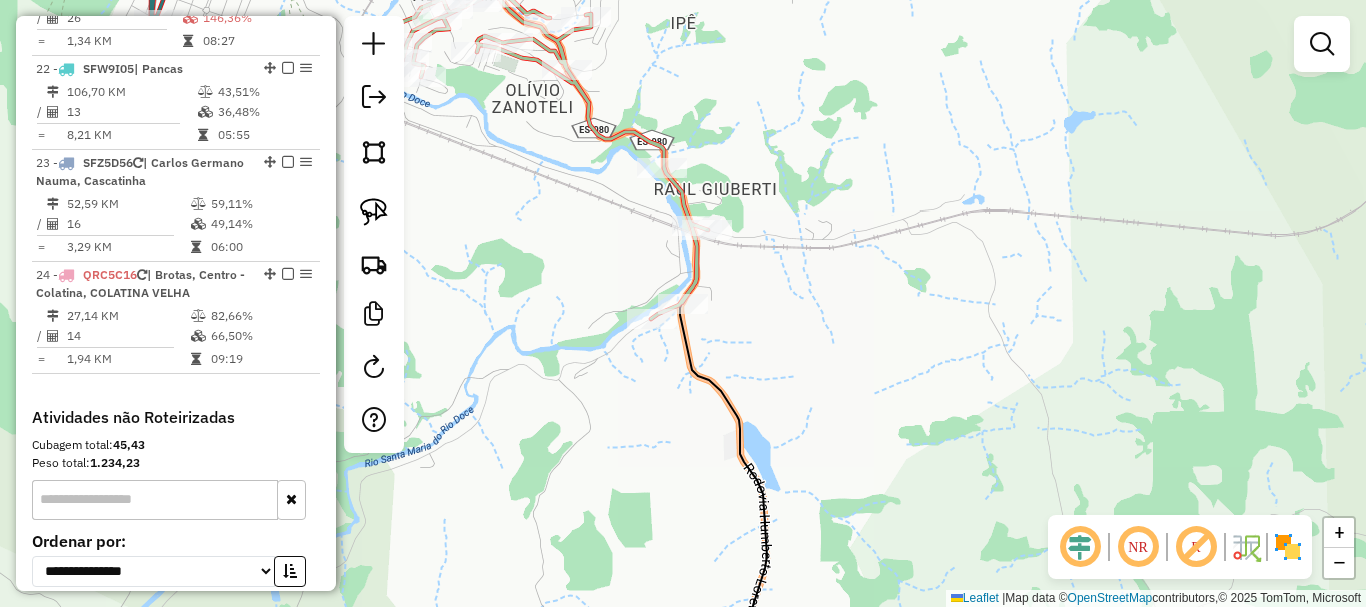 drag, startPoint x: 775, startPoint y: 383, endPoint x: 967, endPoint y: 566, distance: 265.2414 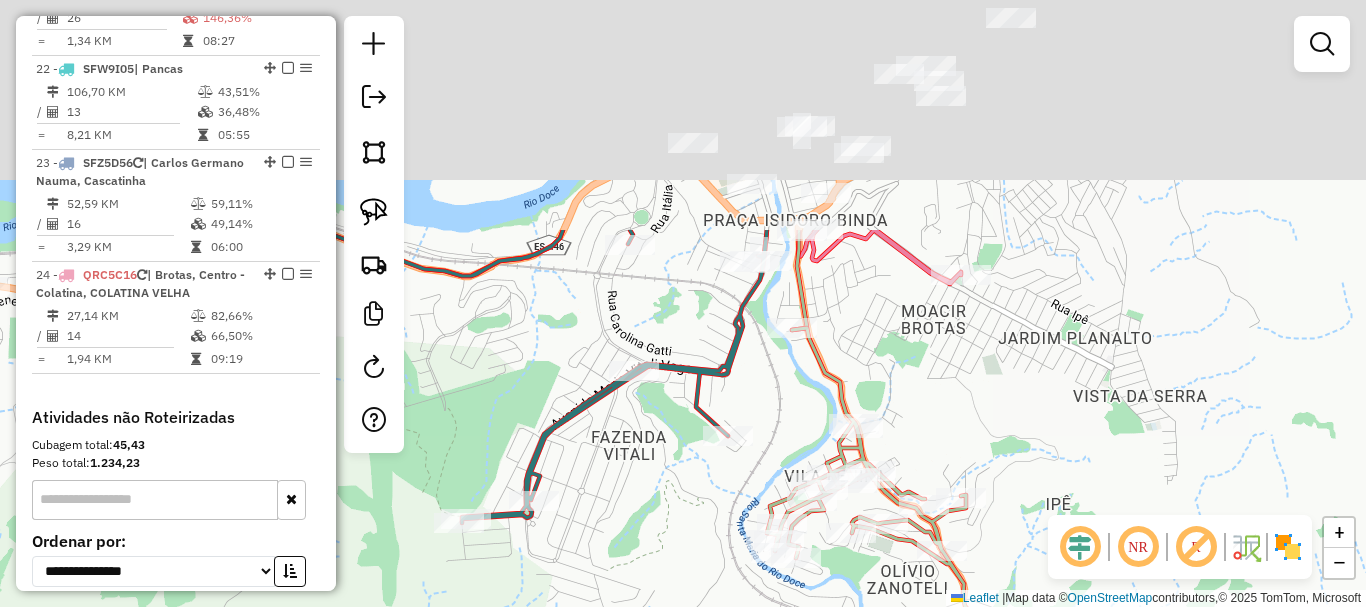 drag, startPoint x: 920, startPoint y: 238, endPoint x: 1104, endPoint y: 529, distance: 344.29202 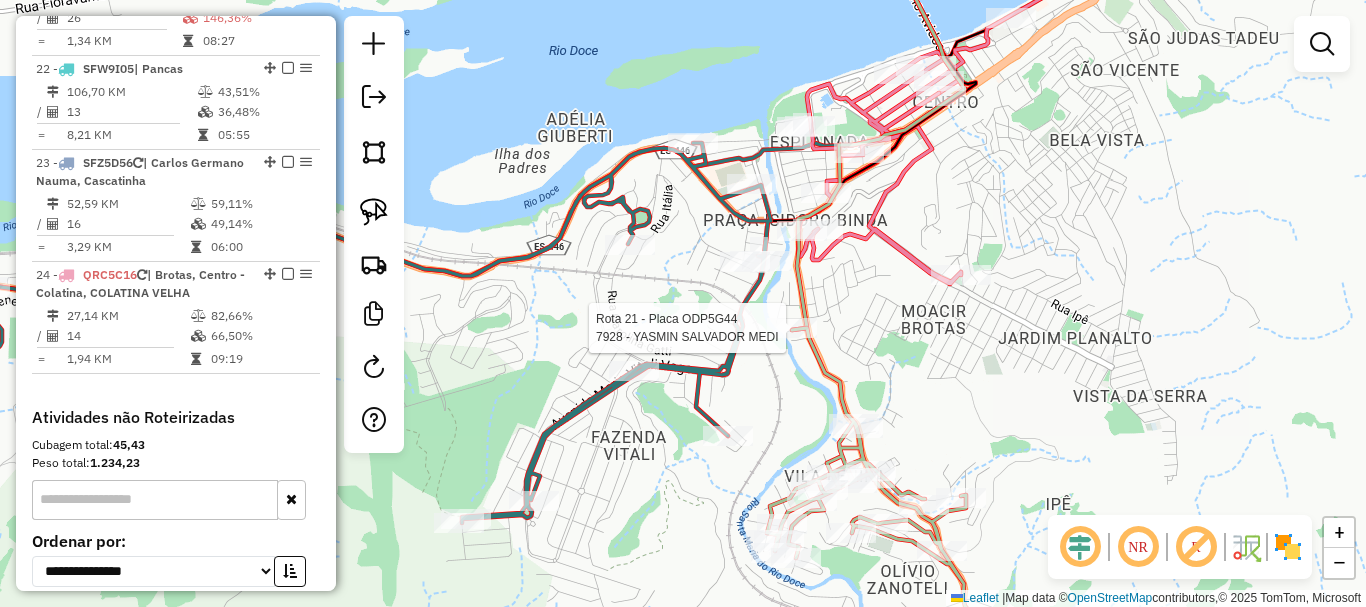 select on "**********" 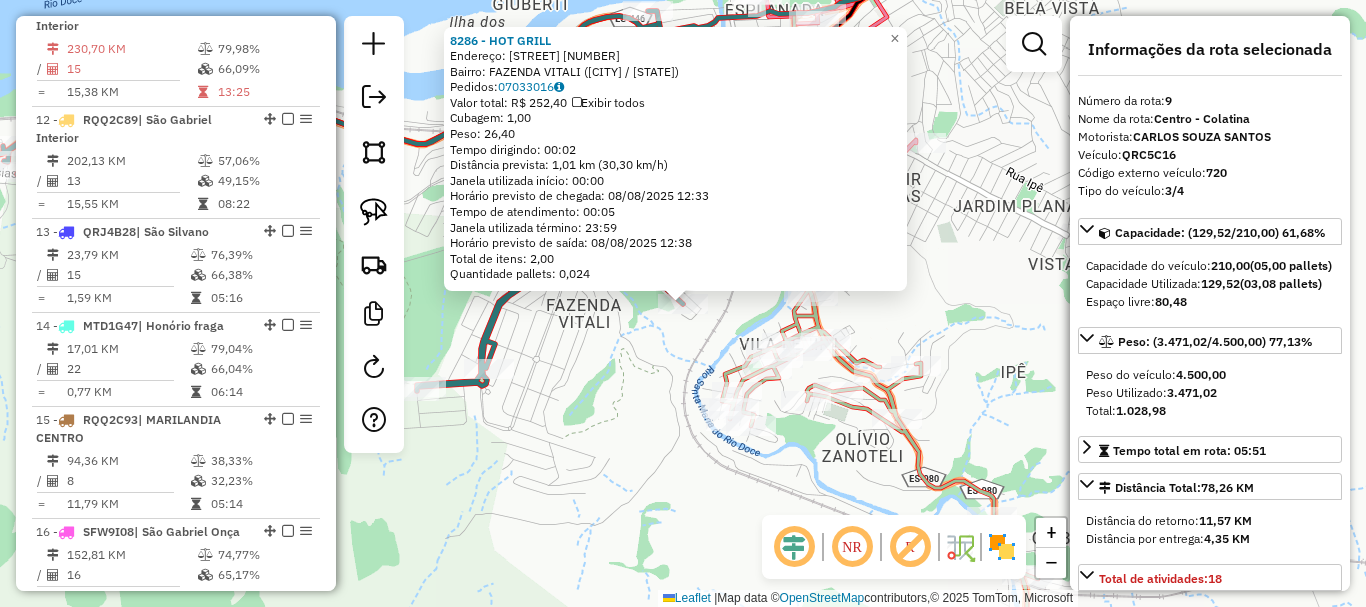 scroll, scrollTop: 1652, scrollLeft: 0, axis: vertical 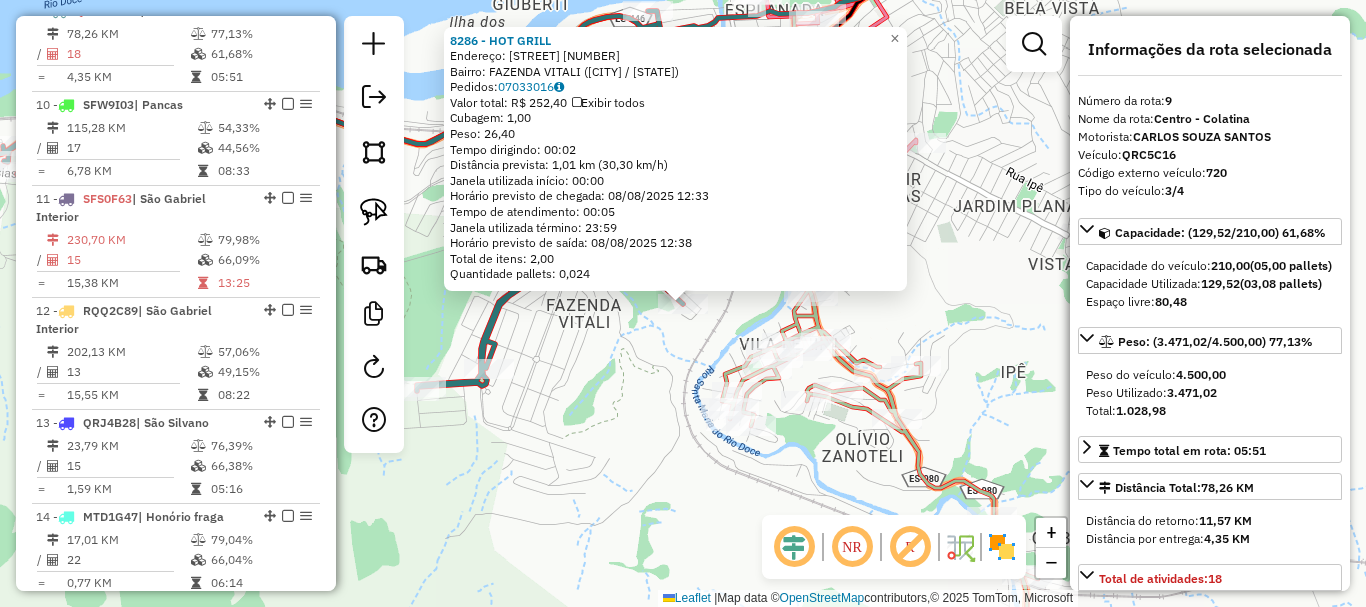 click on "[NUMBER] - [BUSINESS_NAME]  Endereço:  [STREET] [NUMBER]   Bairro: [CITY] ([CITY] / [STATE])   Pedidos:  [ORDER_ID]   Valor total: R$ 252,40   Exibir todos   Cubagem: 1,00  Peso: 26,40  Tempo dirigindo: 00:02   Distância prevista: 1,01 km (30,30 km/h)   Janela utilizada início: 00:00   Horário previsto de chegada: 08/08/2025 12:33   Tempo de atendimento: 00:05   Janela utilizada término: 23:59   Horário previsto de saída: 08/08/2025 12:38   Total de itens: 2,00   Quantidade pallets: 0,024  × Janela de atendimento Grade de atendimento Capacidade Transportadoras Veículos Cliente Pedidos  Rotas Selecione os dias de semana para filtrar as janelas de atendimento  Seg   Ter   Qua   Qui   Sex   Sáb   Dom  Informe o período da janela de atendimento: De: Até:  Filtrar exatamente a janela do cliente  Considerar janela de atendimento padrão  Selecione os dias de semana para filtrar as grades de atendimento  Seg   Ter   Qua   Qui   Sex   Sáb   Dom   Considerar clientes sem dia de atendimento cadastrado" 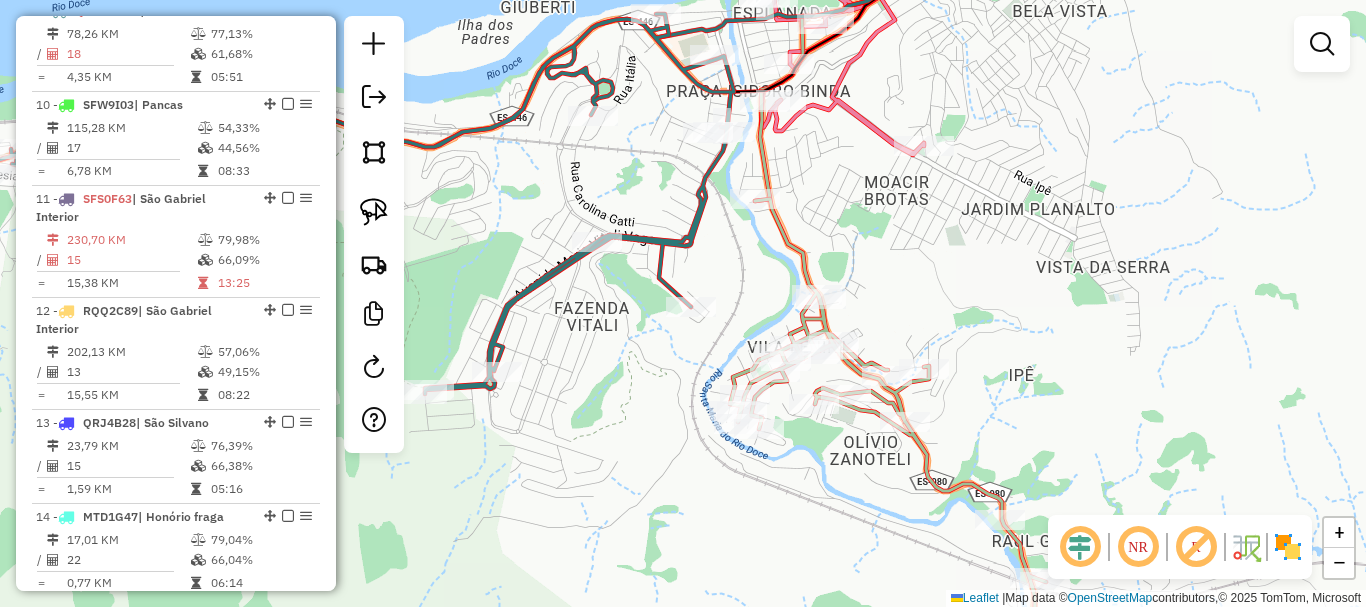 drag, startPoint x: 841, startPoint y: 269, endPoint x: 849, endPoint y: 302, distance: 33.955853 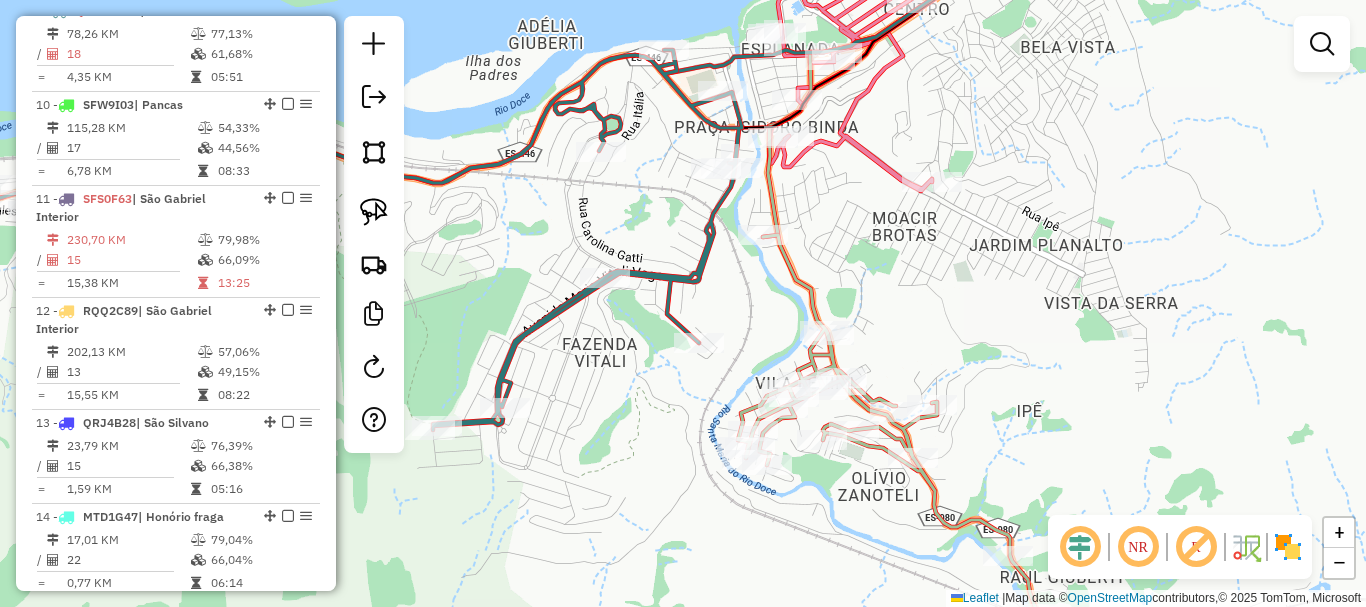 drag, startPoint x: 871, startPoint y: 281, endPoint x: 826, endPoint y: 375, distance: 104.21612 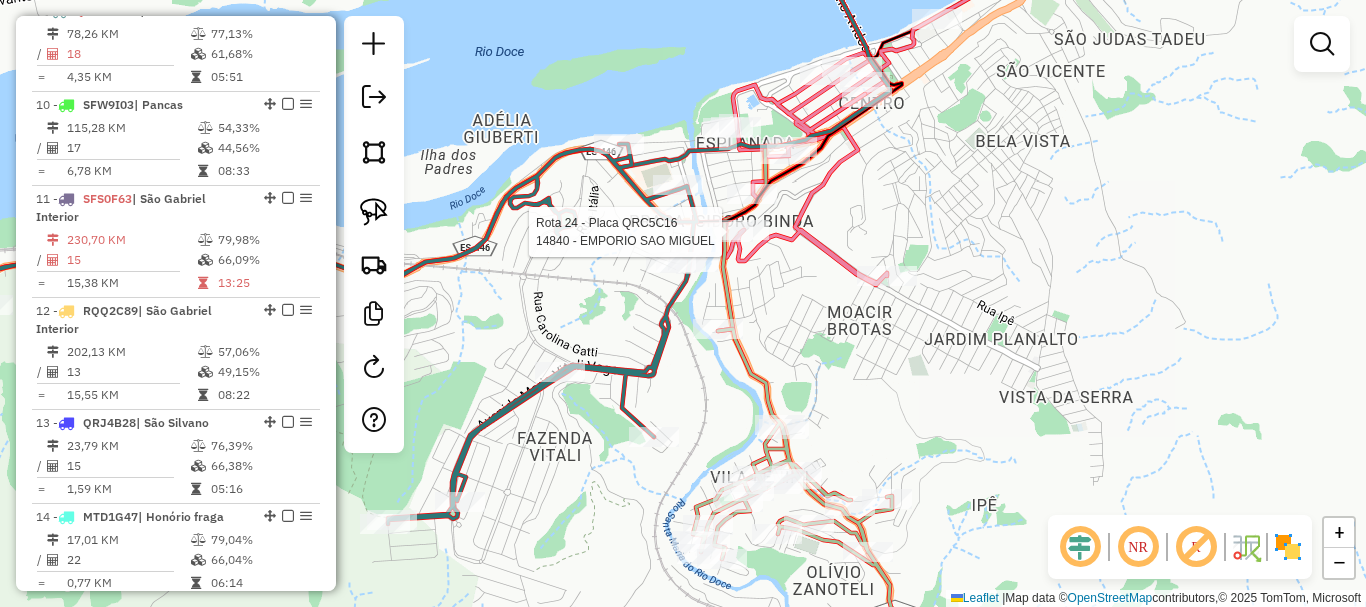 select on "**********" 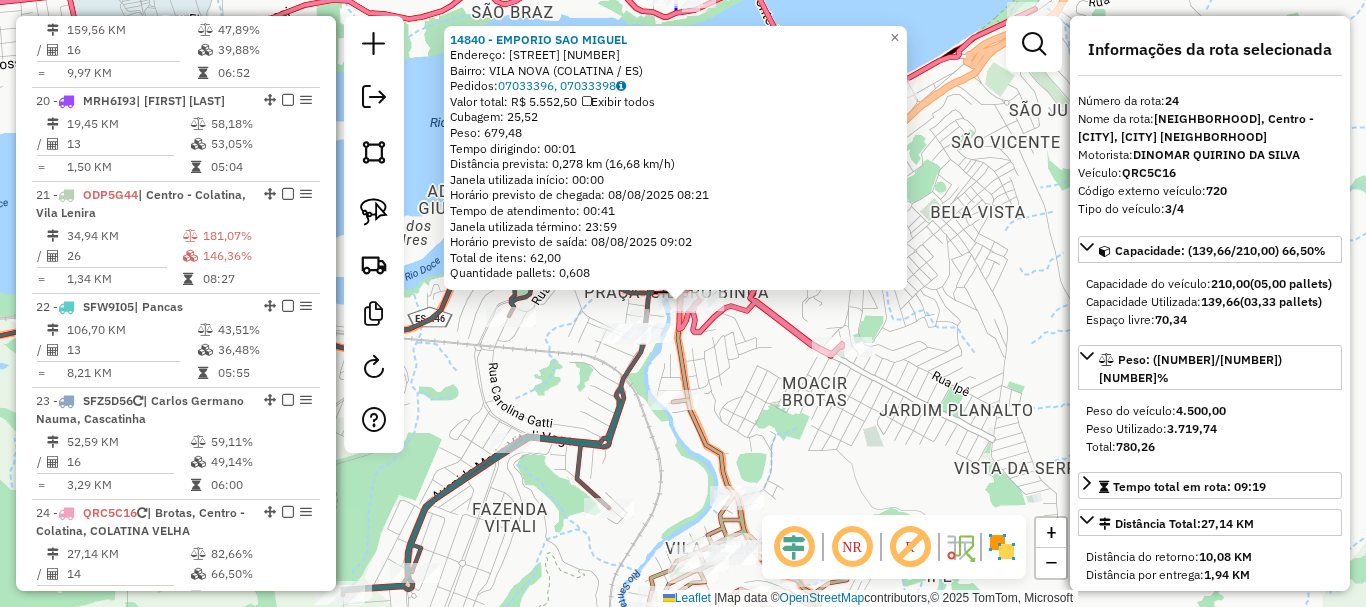 scroll, scrollTop: 3173, scrollLeft: 0, axis: vertical 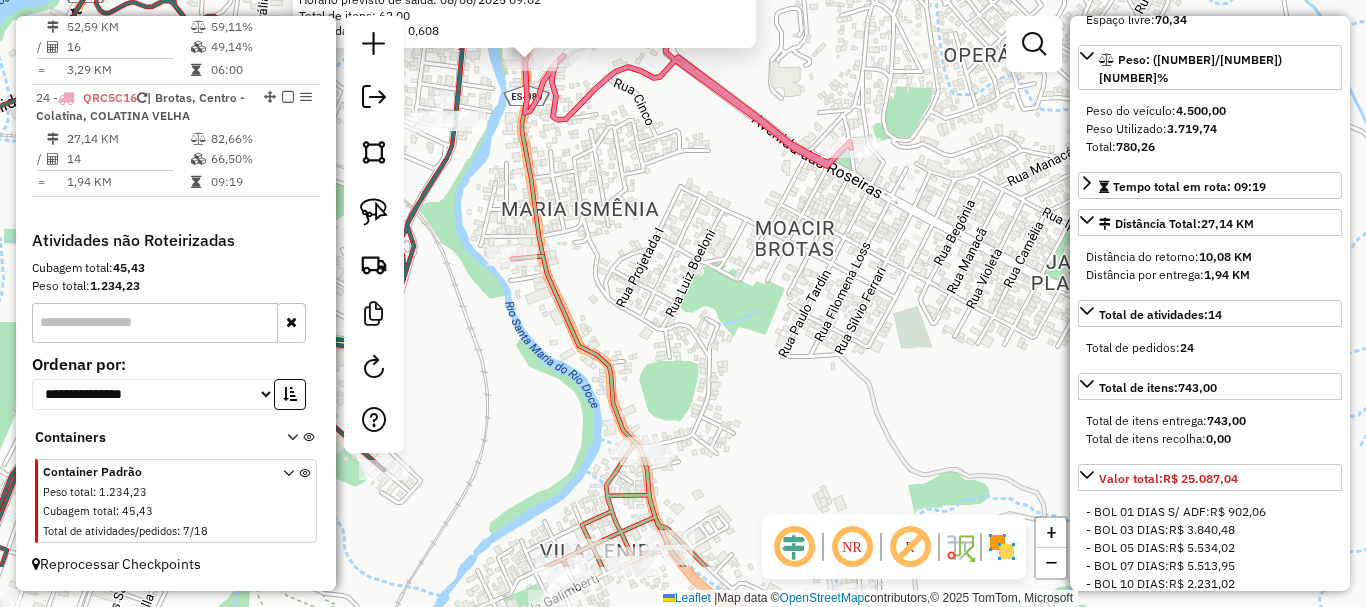 drag, startPoint x: 863, startPoint y: 352, endPoint x: 857, endPoint y: 325, distance: 27.658634 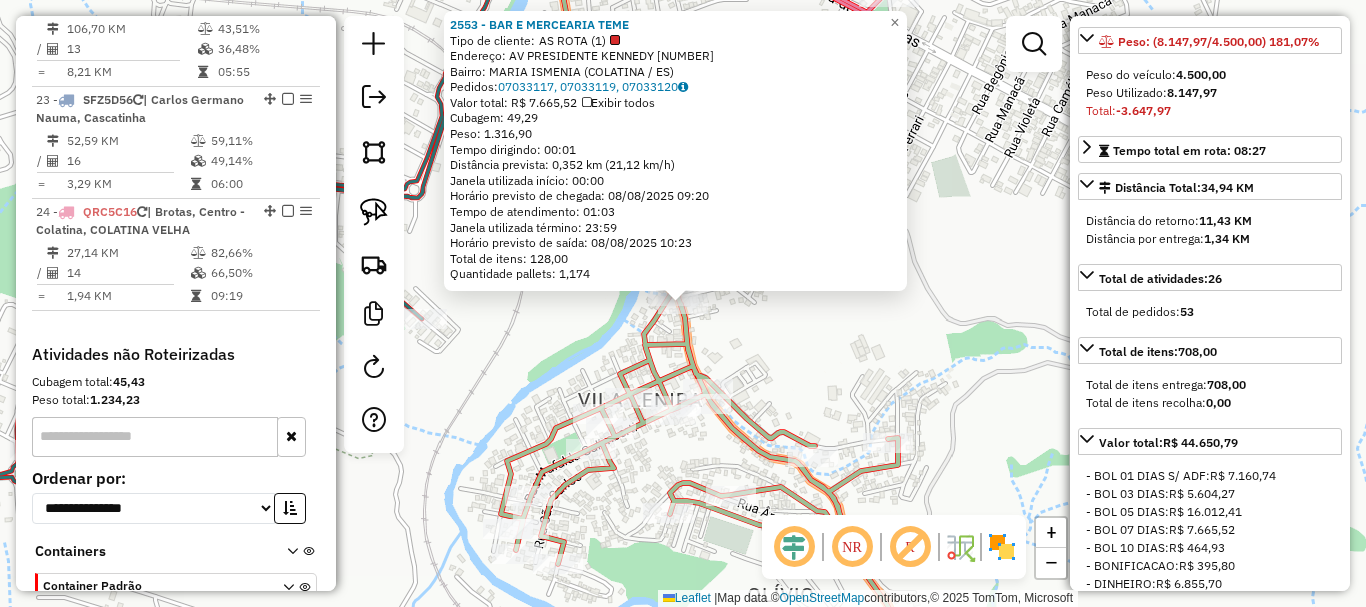 scroll, scrollTop: 2924, scrollLeft: 0, axis: vertical 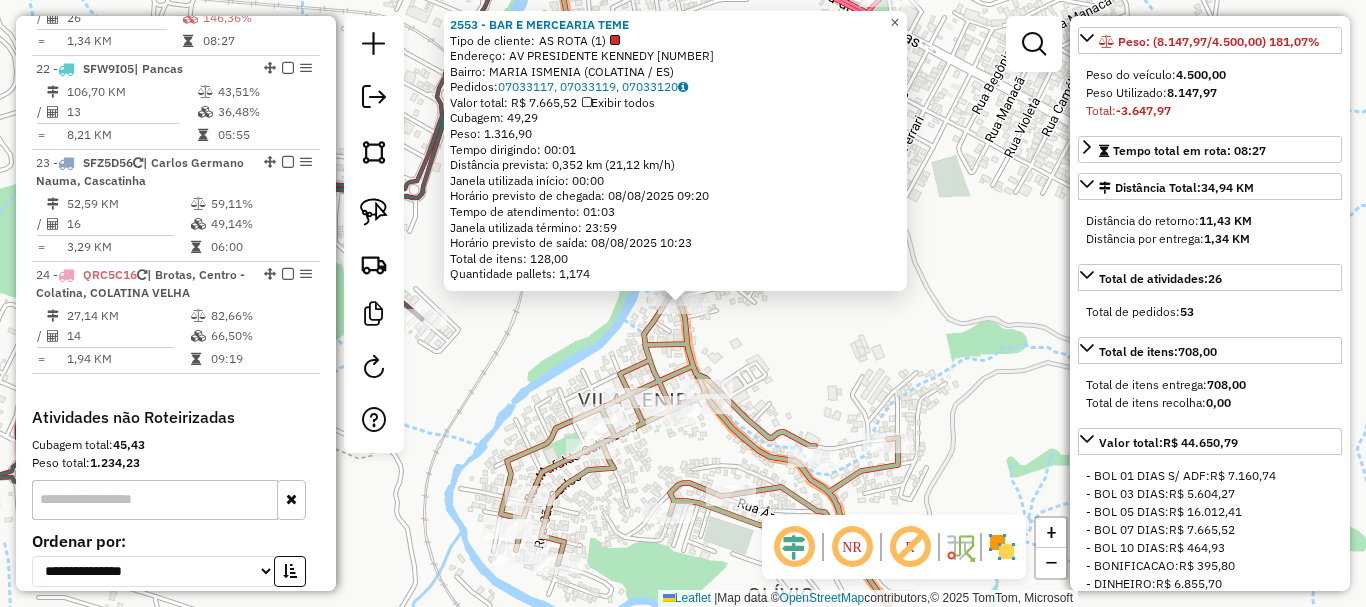 click on "×" 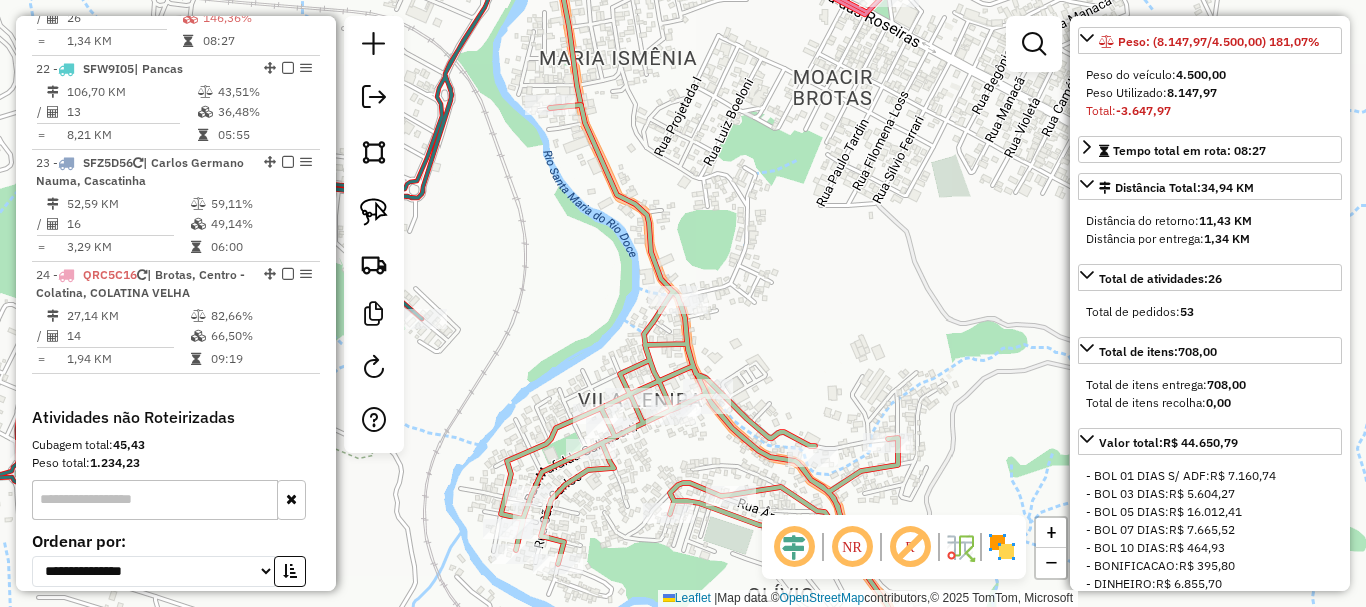 drag, startPoint x: 869, startPoint y: 184, endPoint x: 882, endPoint y: 192, distance: 15.264338 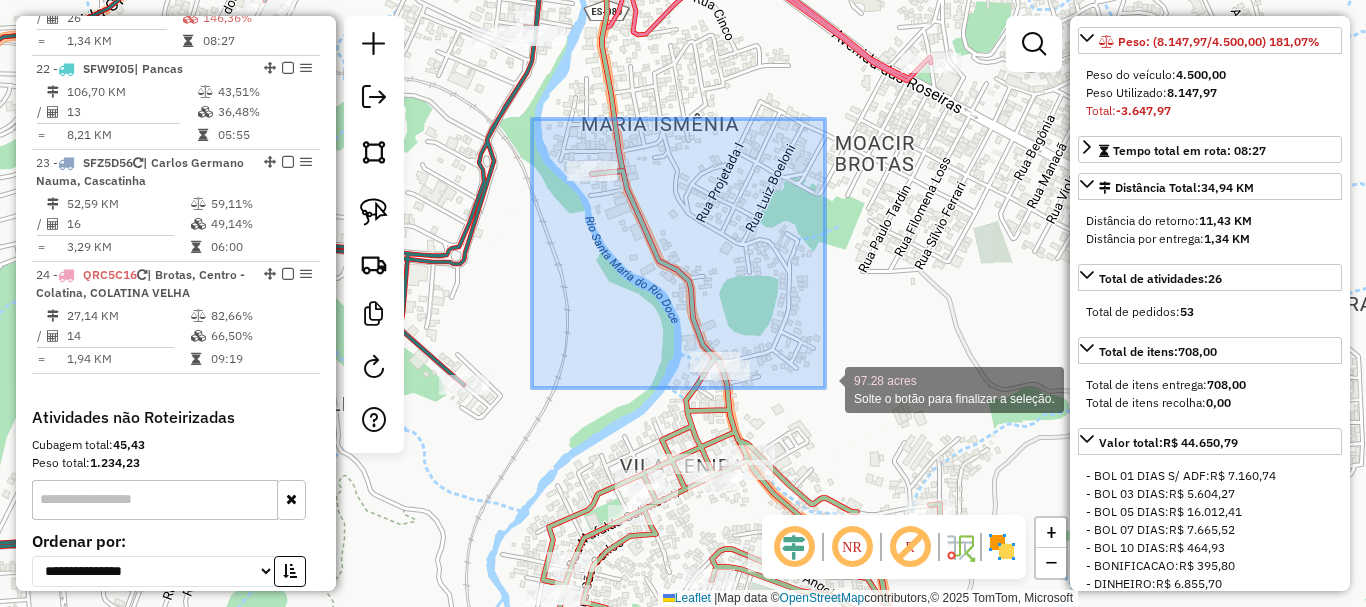 drag, startPoint x: 568, startPoint y: 149, endPoint x: 825, endPoint y: 389, distance: 351.6376 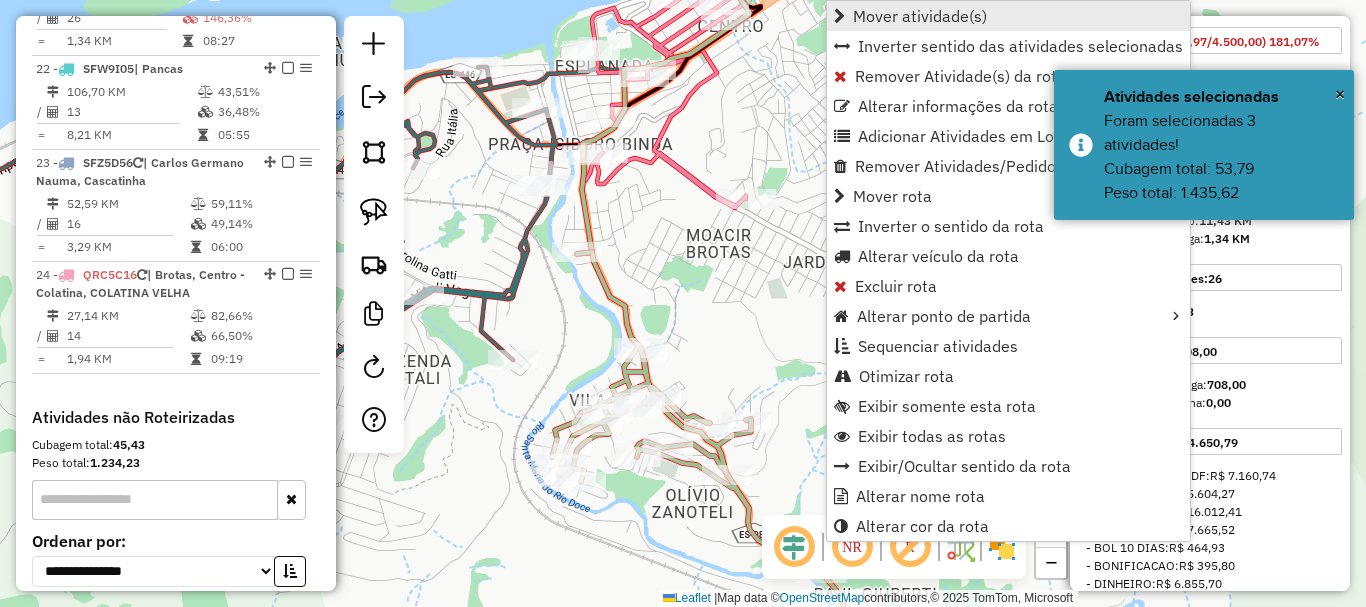 click on "Mover atividade(s)" at bounding box center (920, 16) 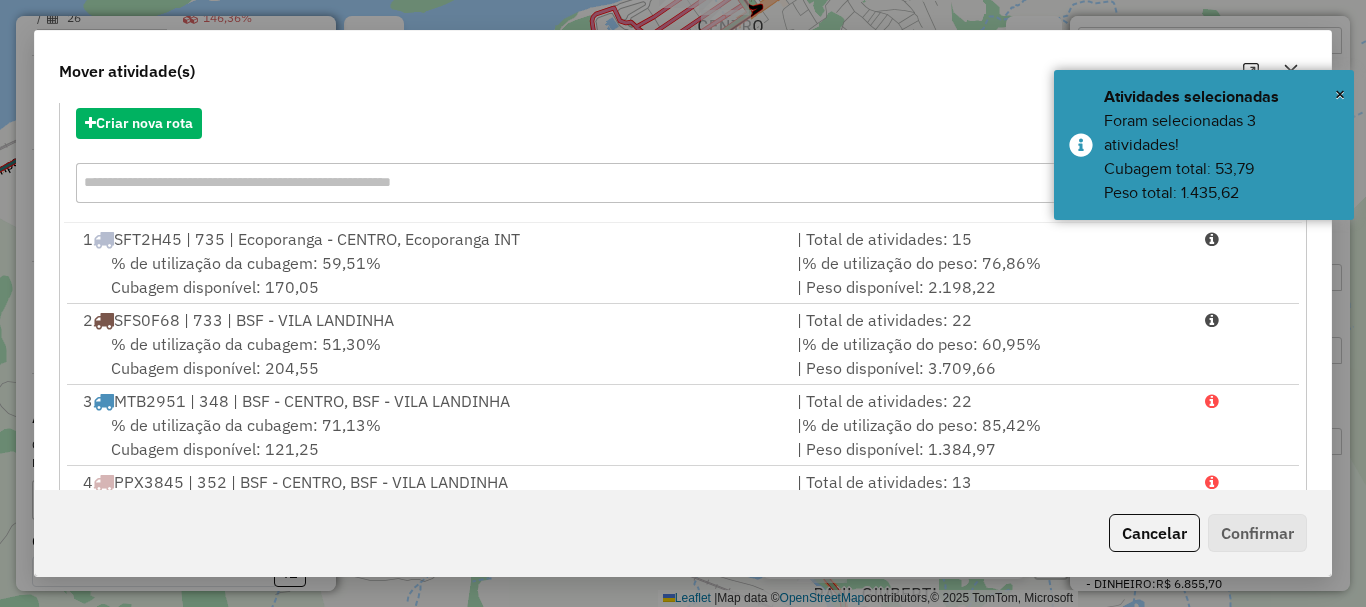 scroll, scrollTop: 397, scrollLeft: 0, axis: vertical 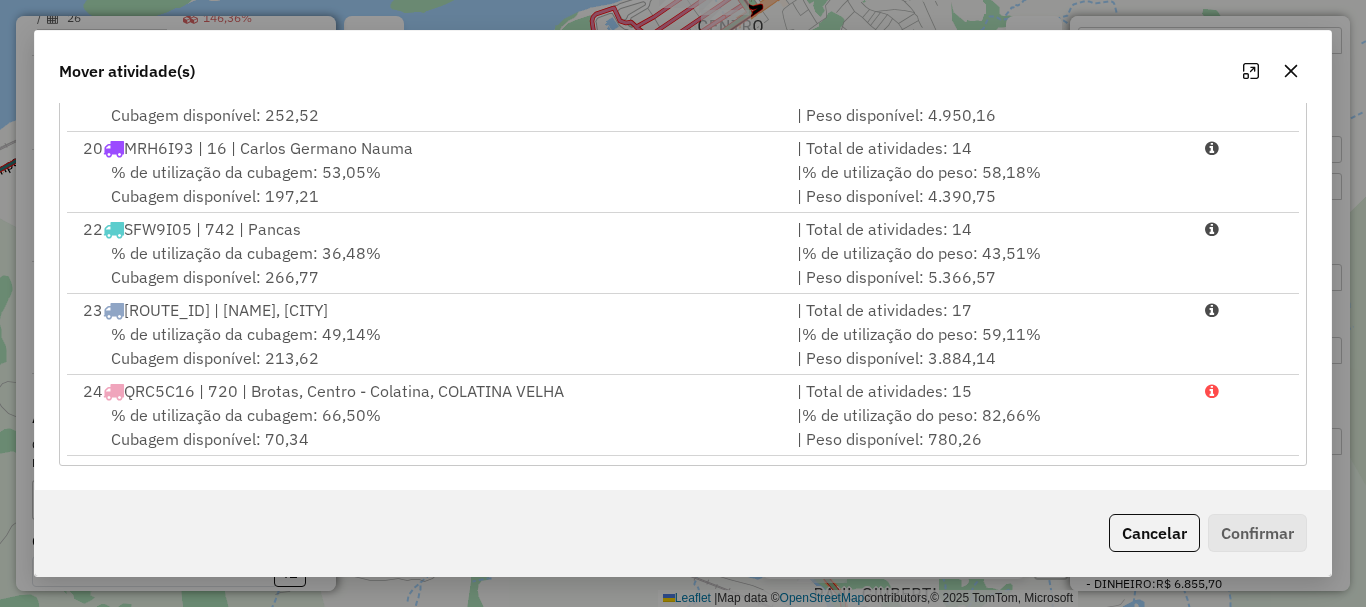 click on "QRC5C16 | 720 | Brotas, Centro - Colatina, COLATINA VELHA" at bounding box center [344, 391] 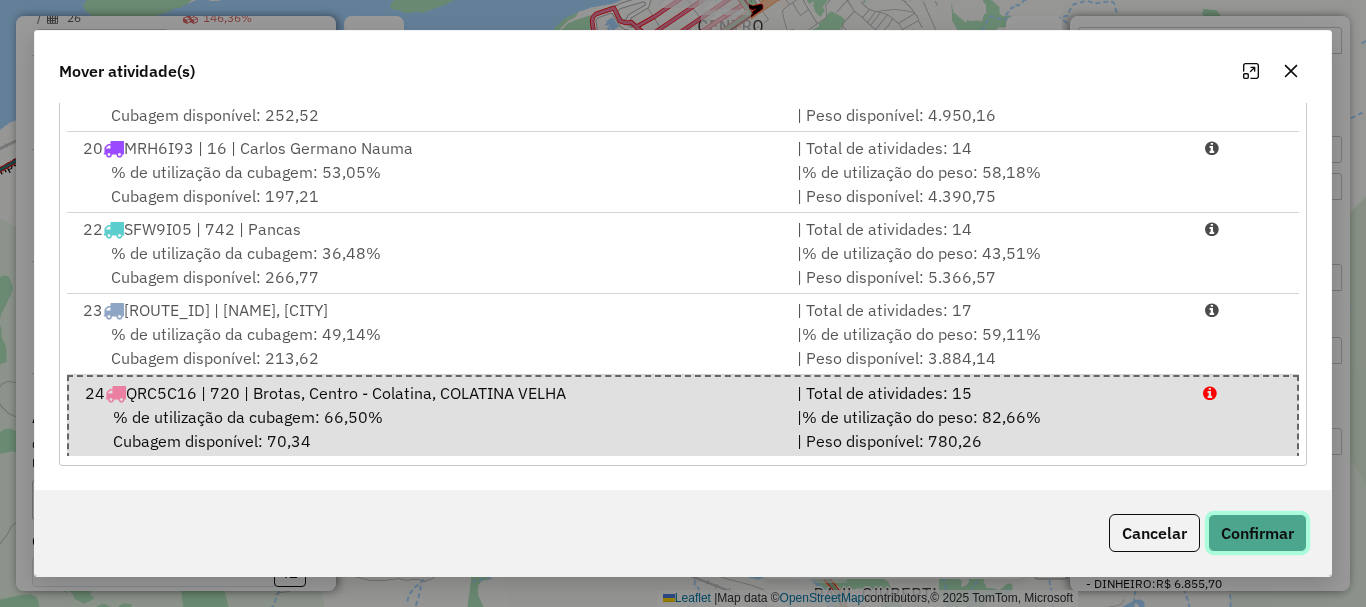 click on "Confirmar" 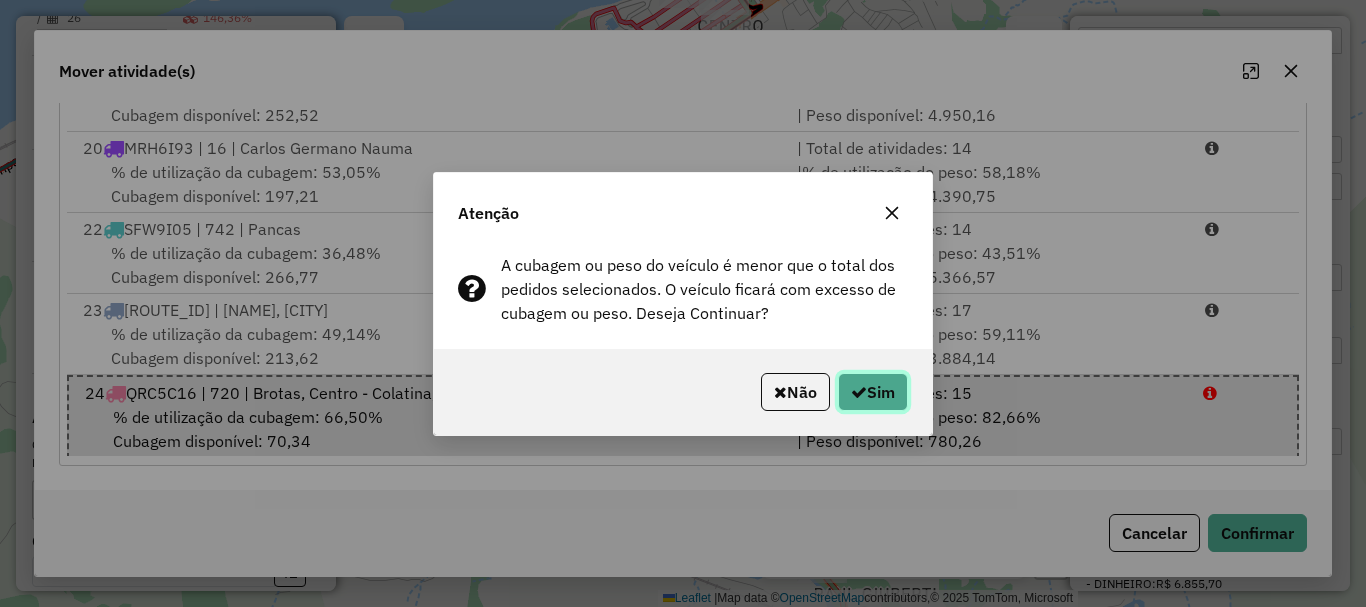 click on "Sim" 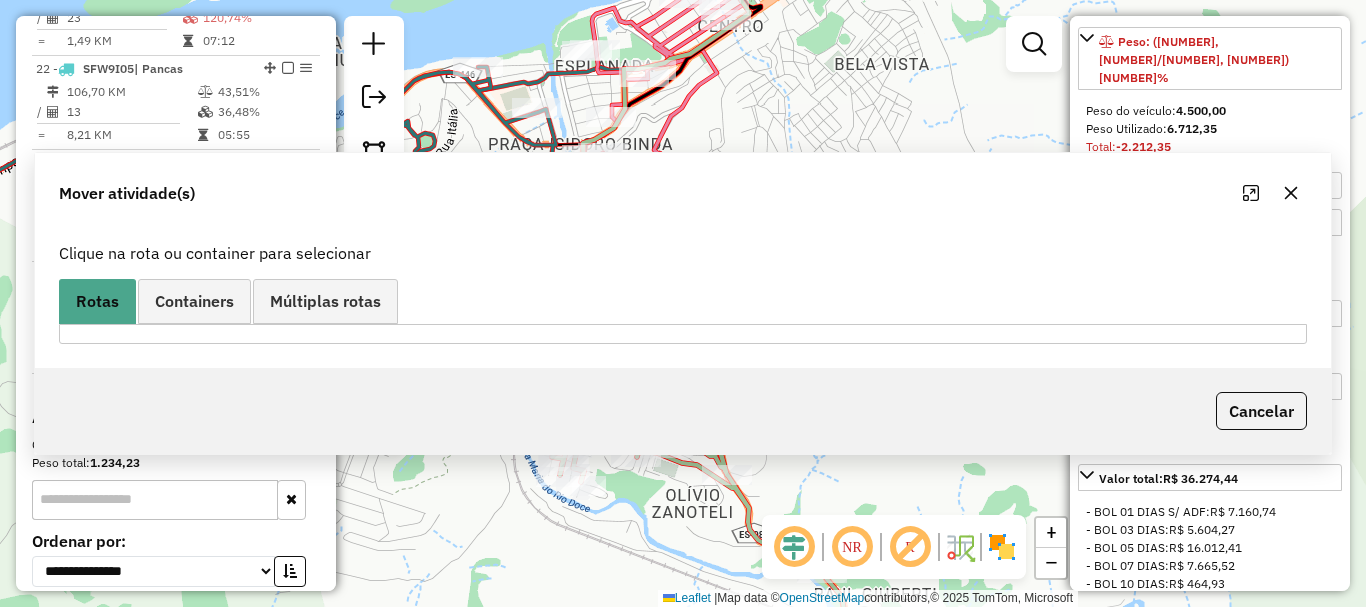 scroll, scrollTop: 0, scrollLeft: 0, axis: both 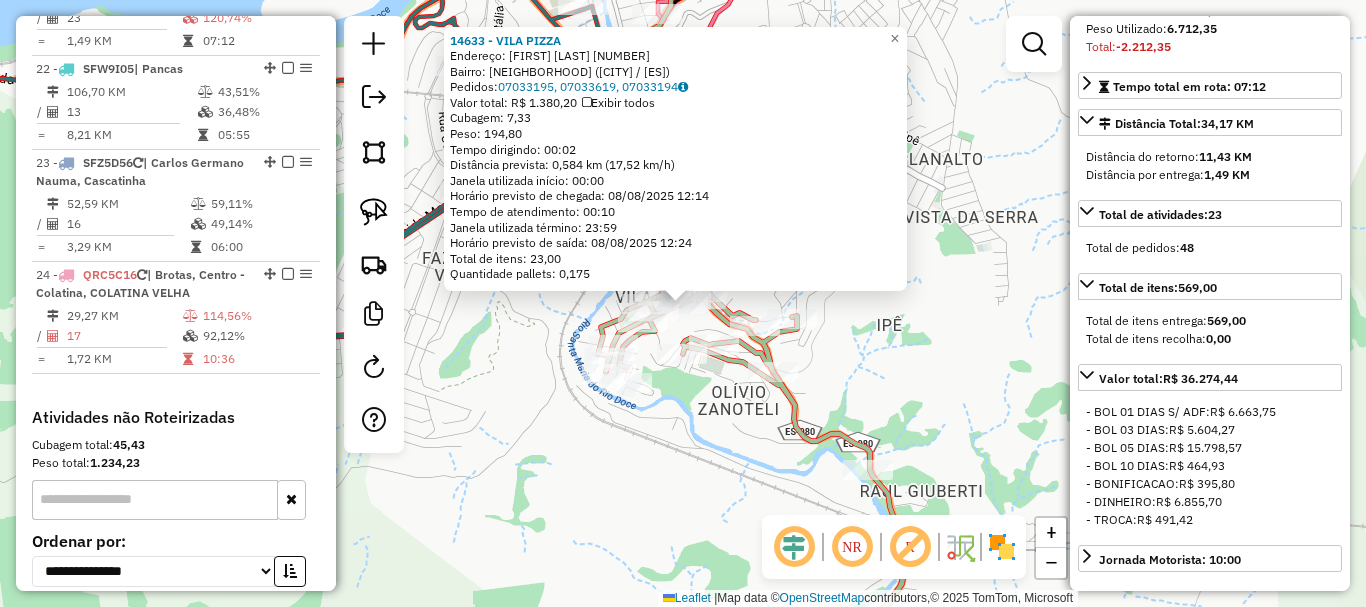 click on "14633 - [NAME]  Endereço:  [STREET] [NUMBER]   Bairro: [NEIGHBORHOOD] ([CITY] / [ES])   Pedidos:  [ORDER_ID], [ORDER_ID], [ORDER_ID]   Valor total: R$ [PRICE]   Exibir todos   Cubagem: [CUBAGE]  Peso: [WEIGHT]  Tempo dirigindo: [TIME]   Distância prevista: [DISTANCE] km ([SPEED] km/h)   Janela utilizada início: [TIME]   Horário previsto de chegada: [DATE] [TIME]   Tempo de atendimento: [TIME]   Janela utilizada término: [TIME]   Horário previsto de saída: [DATE] [TIME]   Total de itens: [ITEMS]   Quantidade pallets: [PALLETS]  × Janela de atendimento Grade de atendimento Capacidade Transportadoras Veículos Cliente Pedidos  Rotas Selecione os dias de semana para filtrar as janelas de atendimento  Seg   Ter   Qua   Qui   Sex   Sáb   Dom  Informe o período da janela de atendimento: De: Até:  Filtrar exatamente a janela do cliente  Considerar janela de atendimento padrão  Selecione os dias de semana para filtrar as grades de atendimento  Seg   Ter   Qua   Qui   Sex   Sáb   Dom   Peso mínimo:   Peso máximo:   De:  De:" 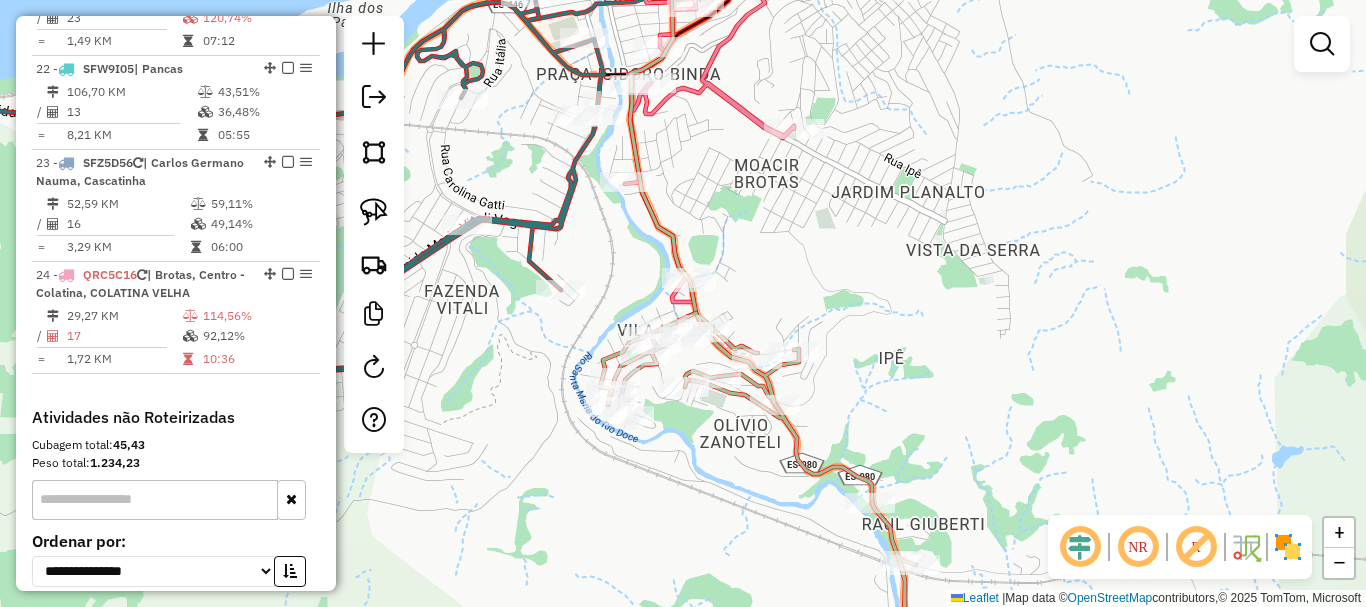 drag, startPoint x: 889, startPoint y: 108, endPoint x: 815, endPoint y: 281, distance: 188.16217 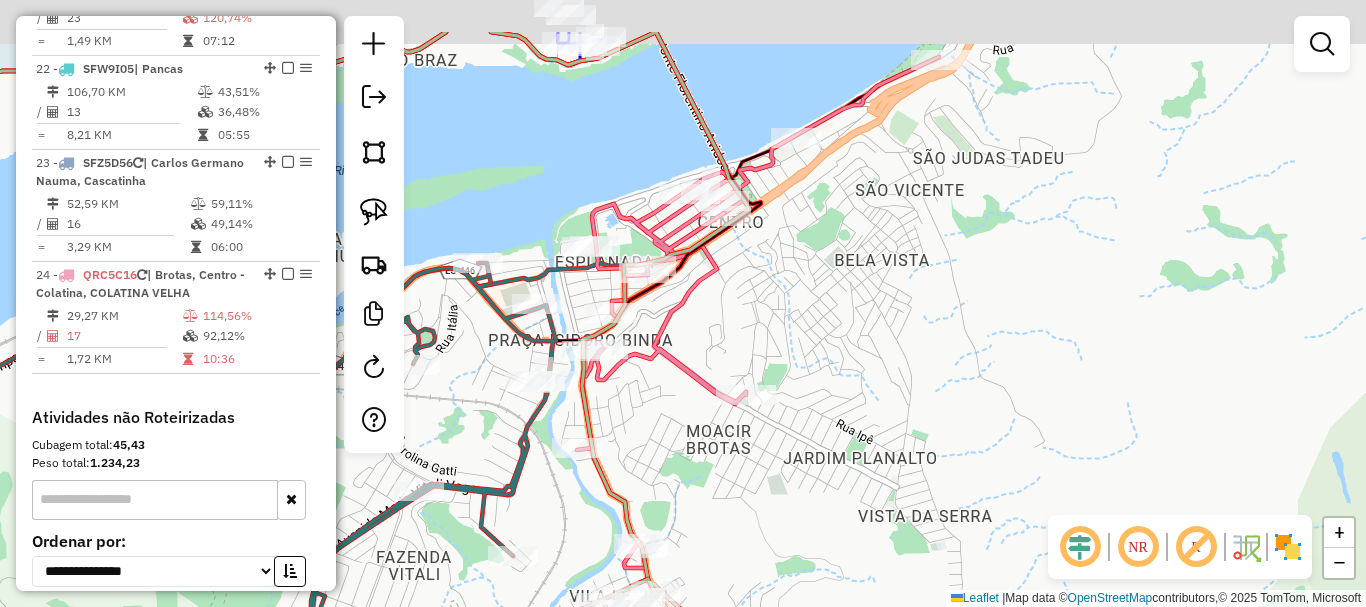 drag, startPoint x: 840, startPoint y: 200, endPoint x: 1009, endPoint y: 460, distance: 310.09836 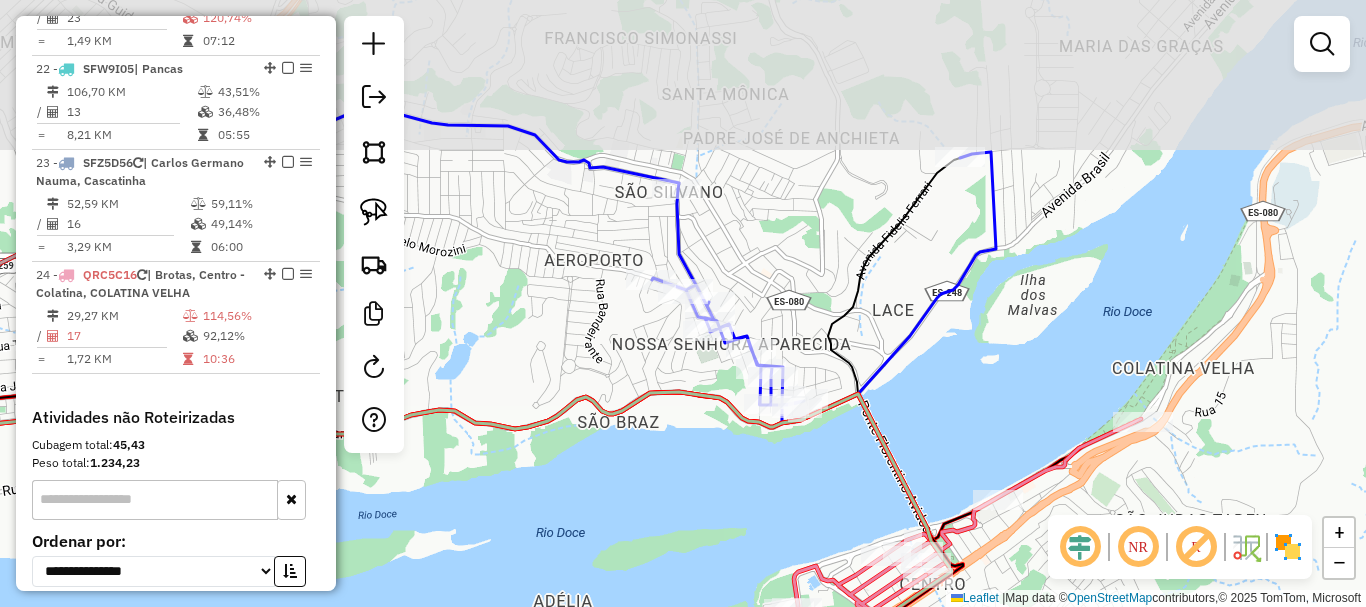 drag, startPoint x: 679, startPoint y: 440, endPoint x: 681, endPoint y: 510, distance: 70.028564 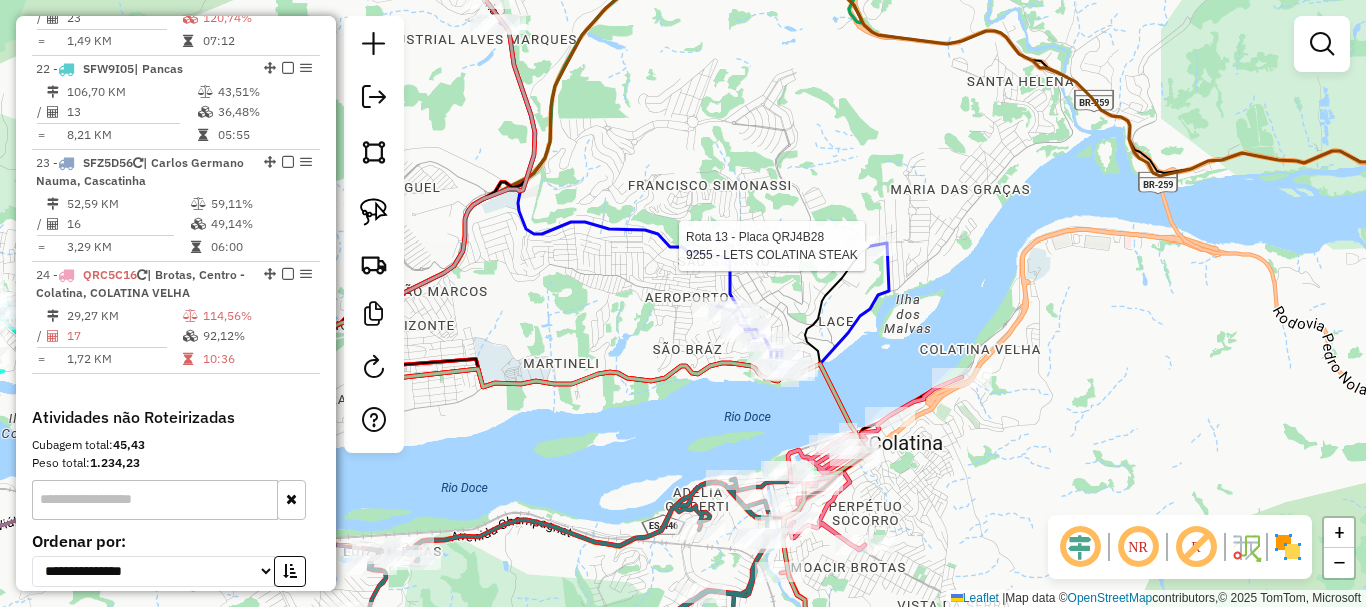 select on "**********" 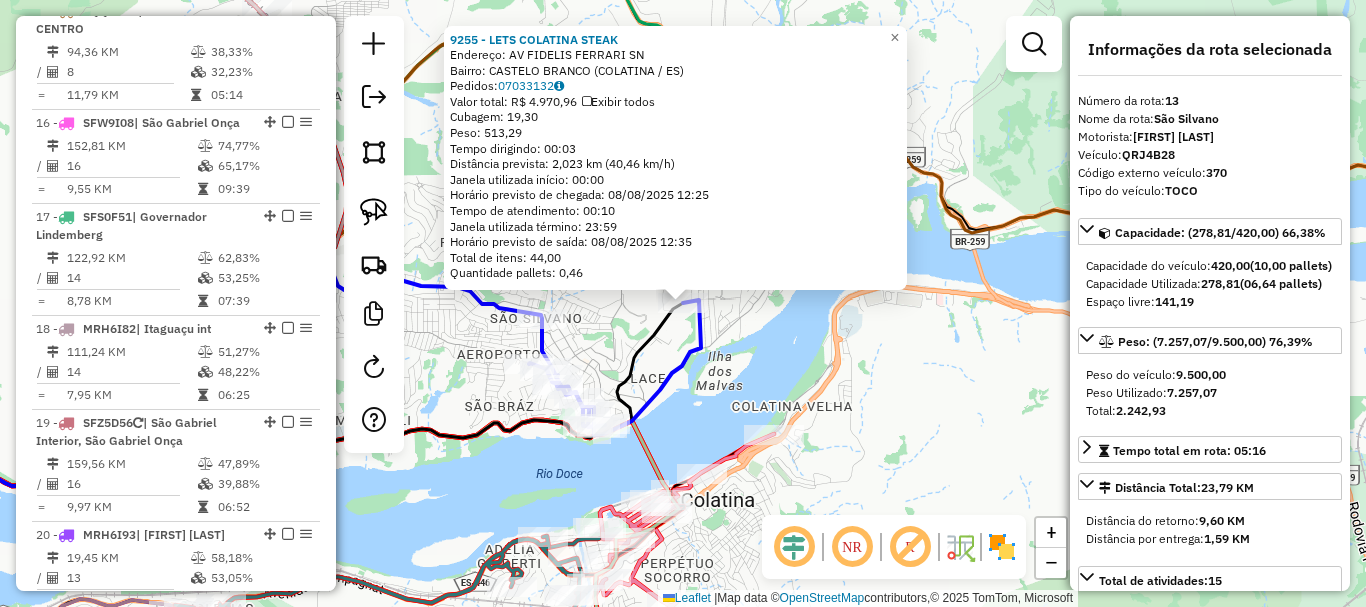 scroll, scrollTop: 2082, scrollLeft: 0, axis: vertical 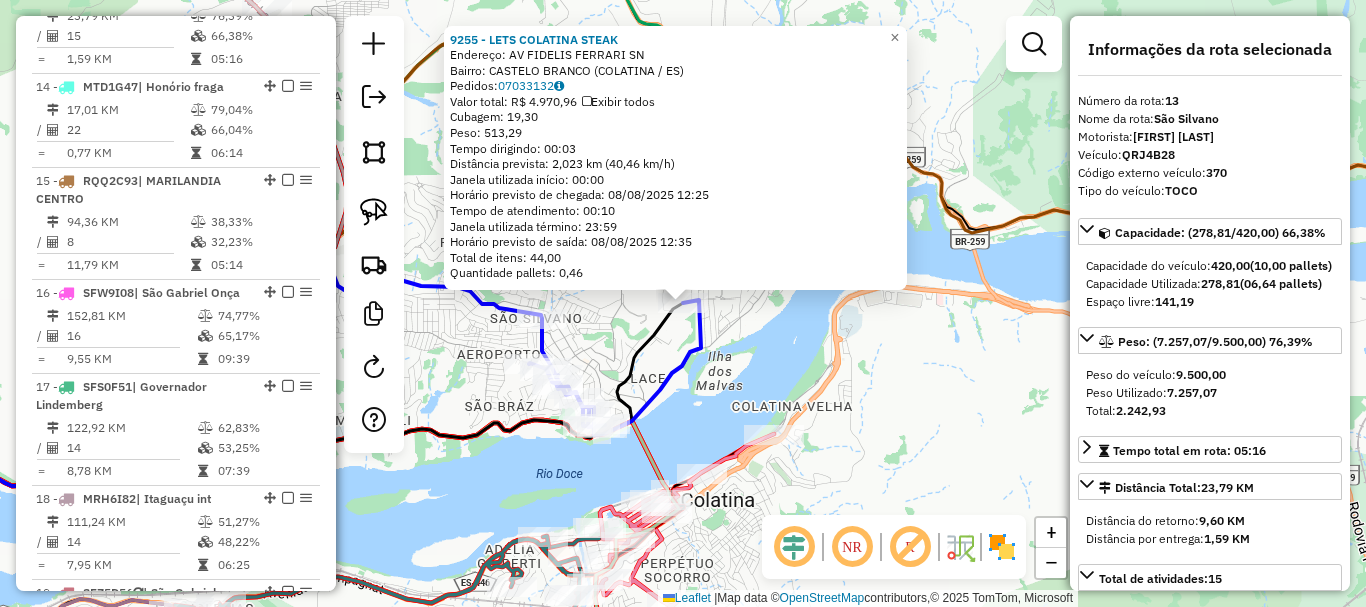 click 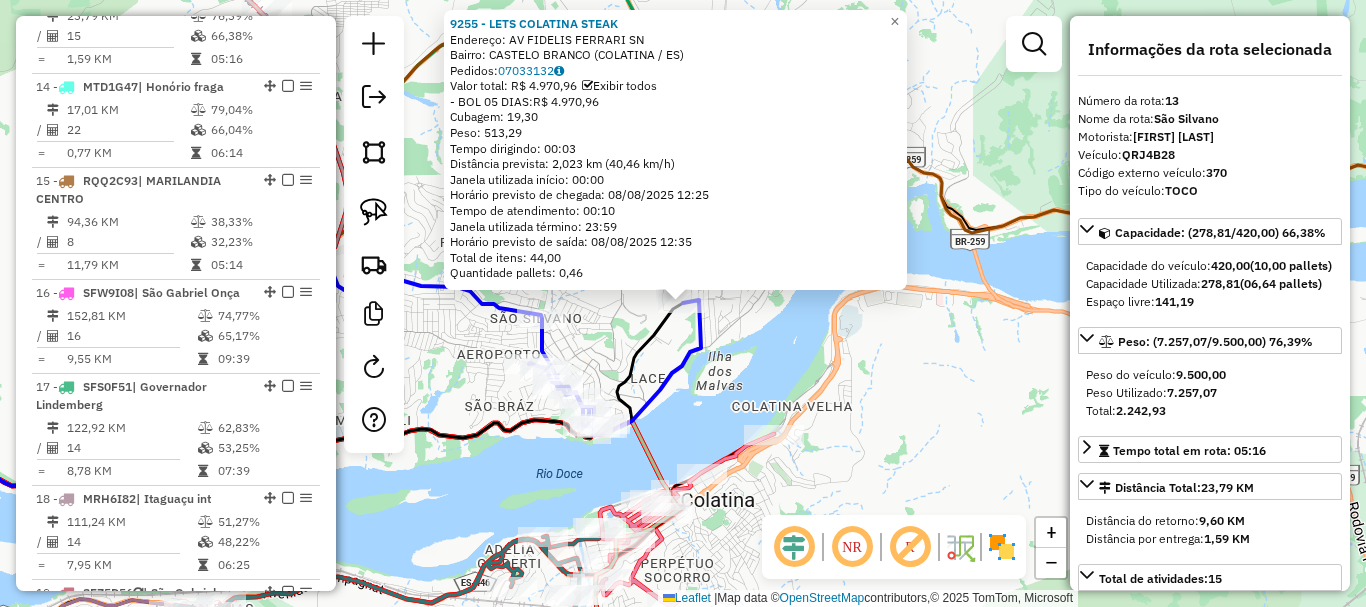 click on "[NUMBER] - LETS COLATINA STEAK  Endereço:  AV FIDELIS FERRARI SN   Bairro: CASTELO BRANCO ([CITY] / [STATE])   Pedidos:  [ORDER_ID]   Valor total: R$ 4.970,96   Exibir todos   - BOL 05 DIAS:  R$ 4.970,96   Cubagem: 19,30  Peso: 513,29  Tempo dirigindo: 00:03   Distância prevista: 2,023 km (40,46 km/h)   Janela utilizada início: 00:00   Horário previsto de chegada: 08/08/2025 12:25   Tempo de atendimento: 00:10   Janela utilizada término: 23:59   Horário previsto de saída: 08/08/2025 12:35   Total de itens: 44,00   Quantidade pallets: 0,46  × Janela de atendimento Grade de atendimento Capacidade Transportadoras Veículos Cliente Pedidos  Rotas Selecione os dias de semana para filtrar as janelas de atendimento  Seg   Ter   Qua   Qui   Sex   Sáb   Dom  Informe o período da janela de atendimento: De: Até:  Filtrar exatamente a janela do cliente  Considerar janela de atendimento padrão  Selecione os dias de semana para filtrar as grades de atendimento  Seg   Ter   Qua   Qui   Sex   Sáb   Dom   Peso mínimo:  +" 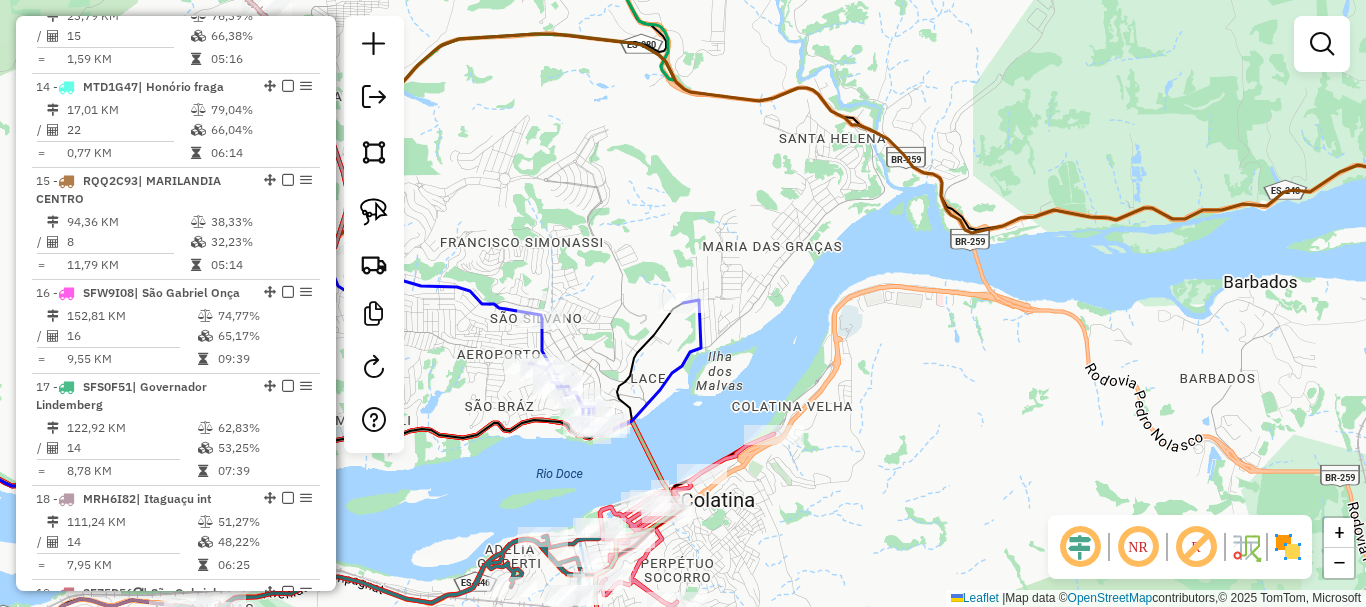 drag, startPoint x: 618, startPoint y: 342, endPoint x: 782, endPoint y: 320, distance: 165.46902 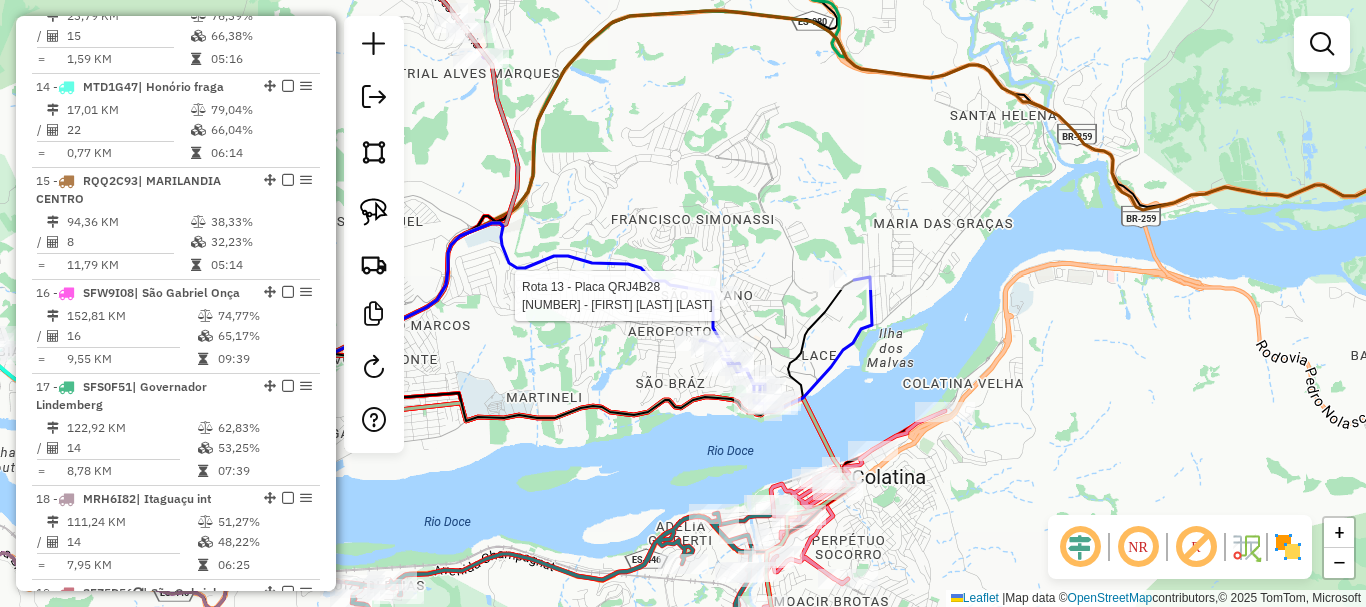 select on "**********" 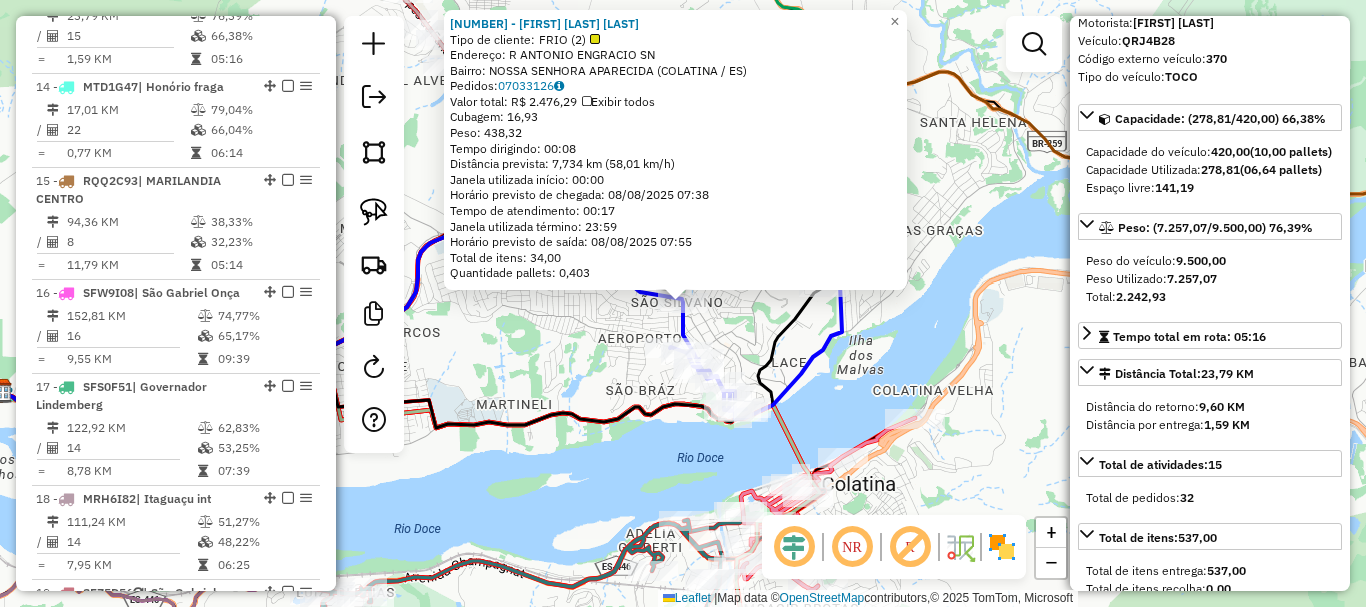scroll, scrollTop: 300, scrollLeft: 0, axis: vertical 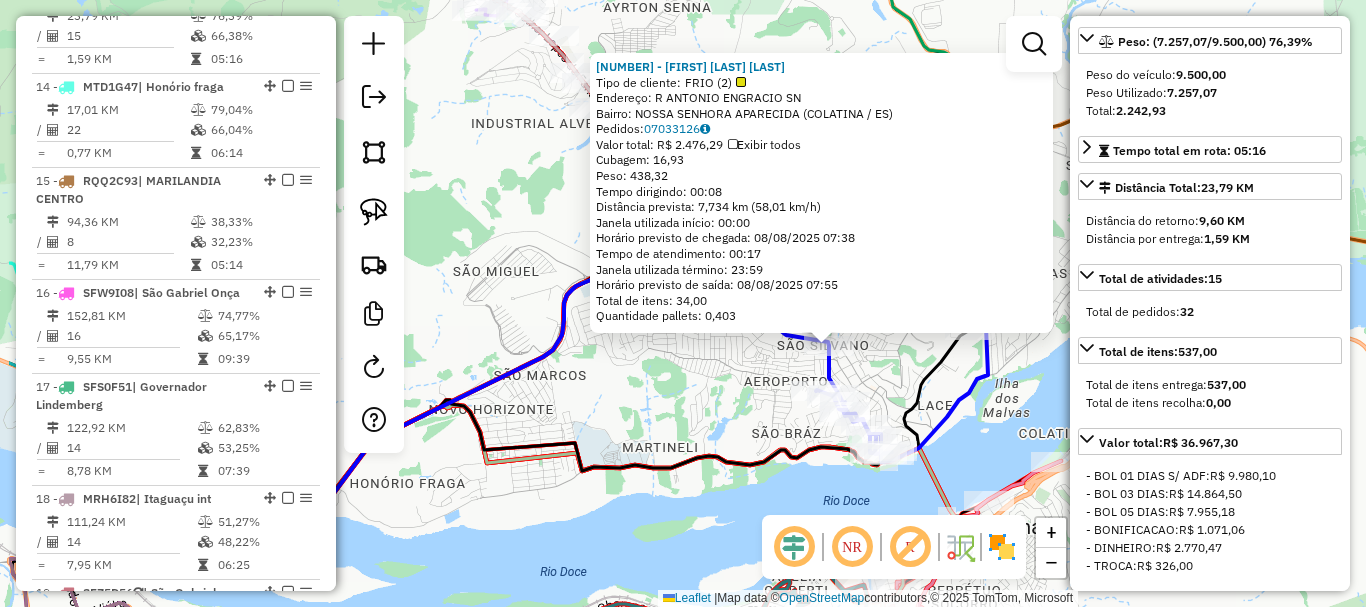 drag, startPoint x: 566, startPoint y: 452, endPoint x: 732, endPoint y: 505, distance: 174.25555 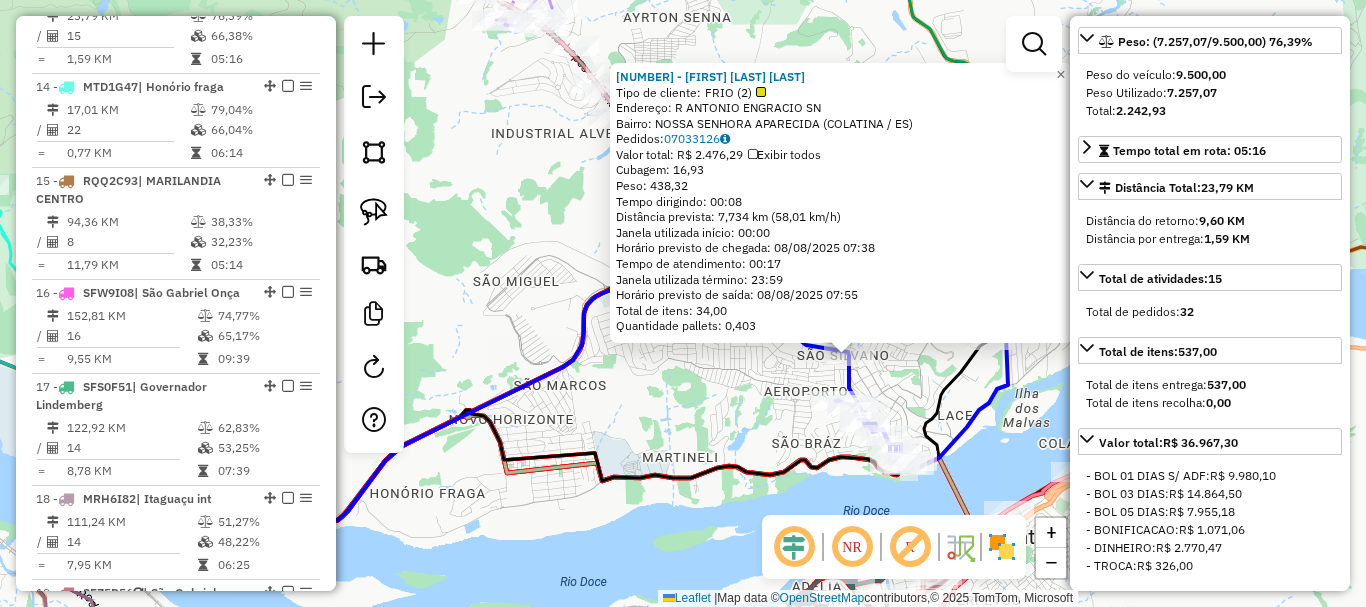 click on "1361 - [FIRST] [LAST]  Tipo de cliente:   FRIO (2)   Endereço: R   ANTONIO ENGRACIO              SN   Bairro: NOSSA SENHORA APARECIDA ([CITY] / [STATE])   Pedidos:  [ORDER_ID]   Valor total: R$ 2.476,29   Exibir todos   Cubagem: 16,93  Peso: 438,32  Tempo dirigindo: 00:08   Distância prevista: 7,734 km (58,01 km/h)   Janela utilizada início: 00:00   Horário previsto de chegada: 08/08/2025 07:38   Tempo de atendimento: 00:17   Janela utilizada término: 23:59   Horário previsto de saída: 08/08/2025 07:55   Total de itens: 34,00   Quantidade pallets: 0,403  × Janela de atendimento Grade de atendimento Capacidade Transportadoras Veículos Cliente Pedidos  Rotas Selecione os dias de semana para filtrar as janelas de atendimento  Seg   Ter   Qua   Qui   Sex   Sáb   Dom  Informe o período da janela de atendimento: De: Até:  Filtrar exatamente a janela do cliente  Considerar janela de atendimento padrão  Selecione os dias de semana para filtrar as grades de atendimento  Seg   Ter   Qua   Qui   Sex   Dom" 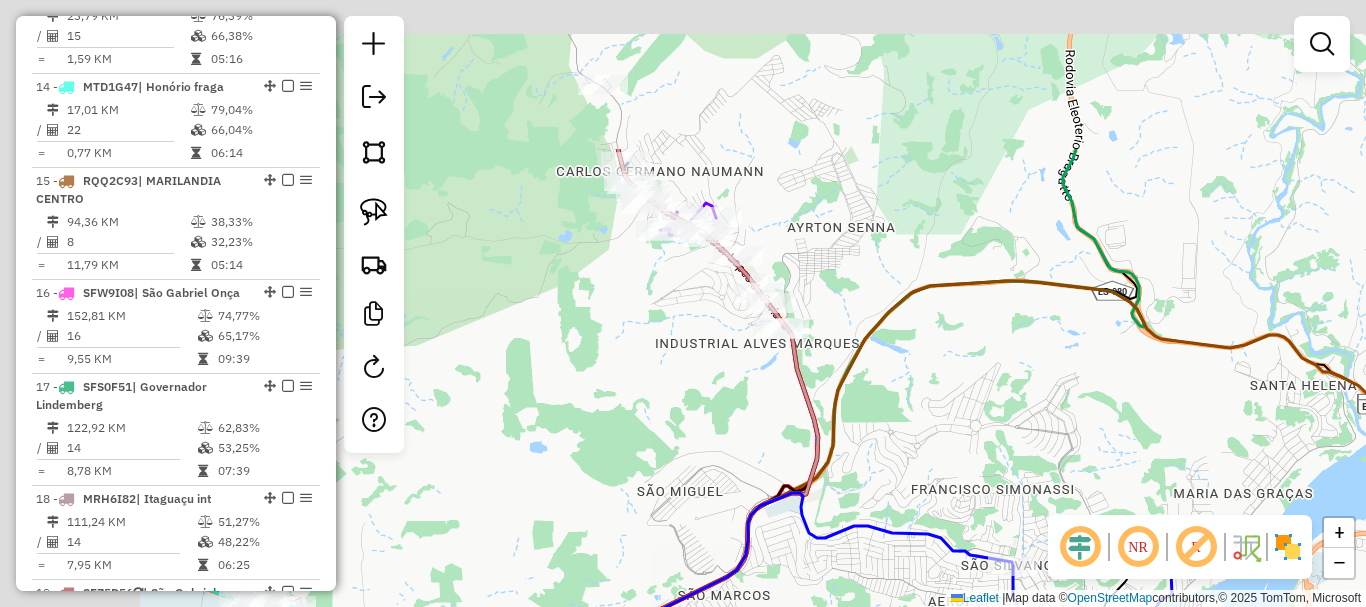 drag, startPoint x: 527, startPoint y: 368, endPoint x: 691, endPoint y: 578, distance: 266.45074 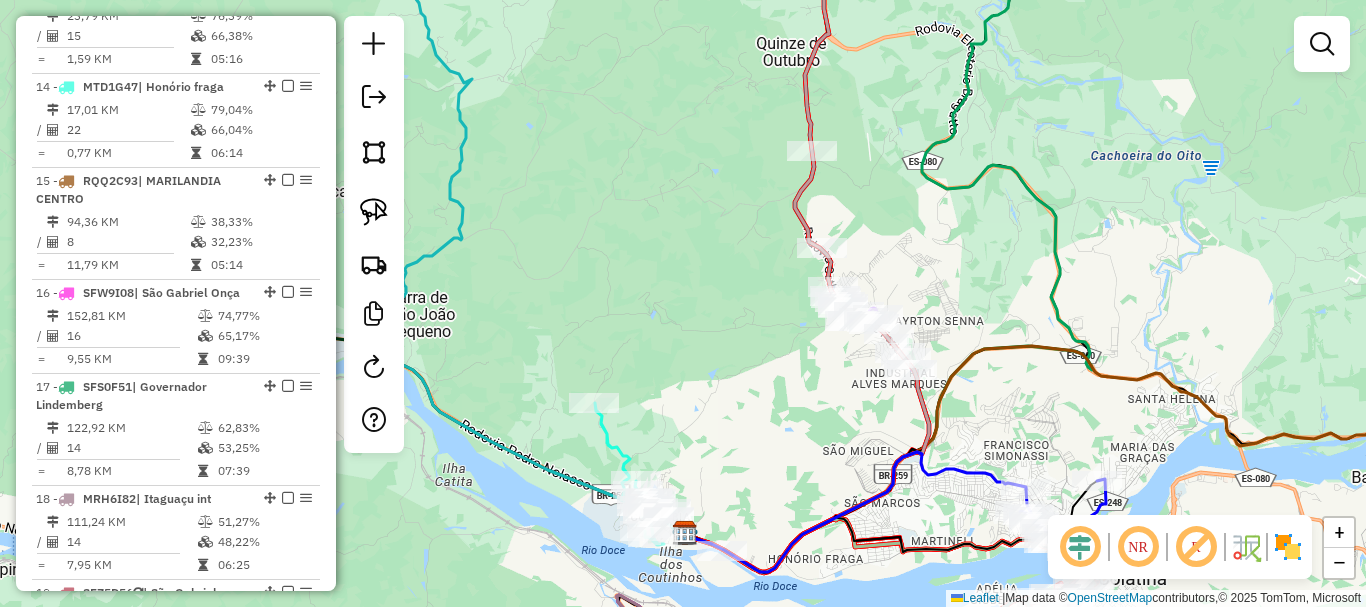 drag, startPoint x: 651, startPoint y: 460, endPoint x: 864, endPoint y: 308, distance: 261.67346 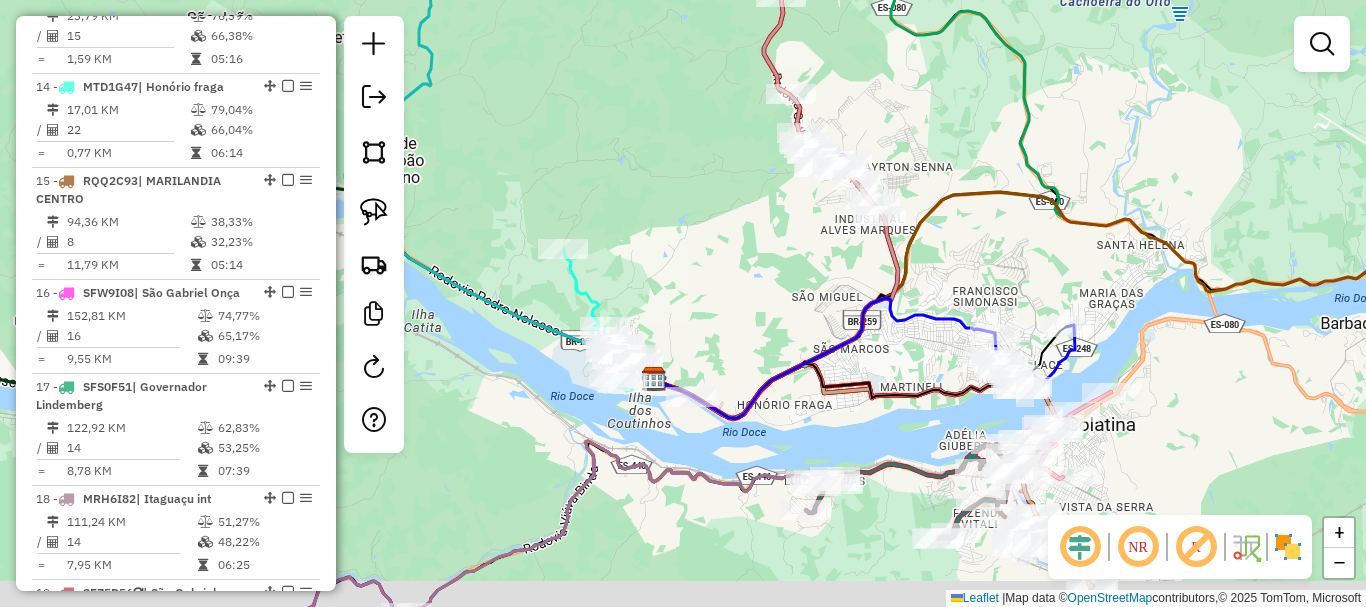 drag, startPoint x: 832, startPoint y: 339, endPoint x: 783, endPoint y: 313, distance: 55.470715 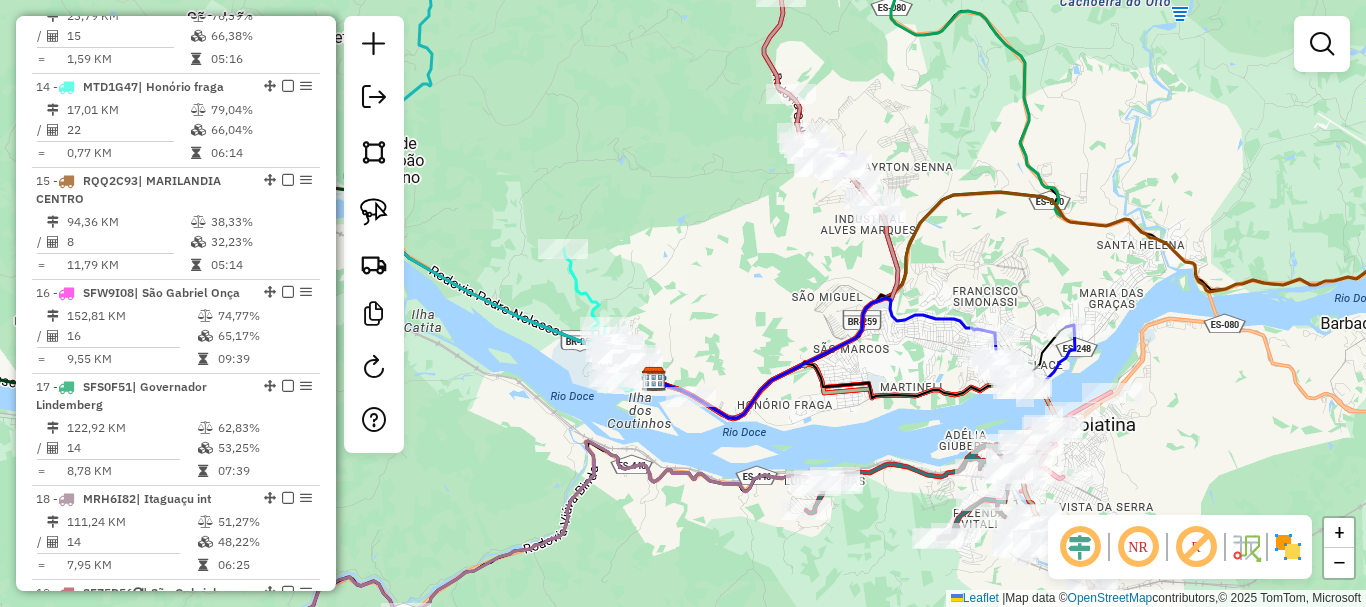 drag, startPoint x: 783, startPoint y: 313, endPoint x: 637, endPoint y: 287, distance: 148.297 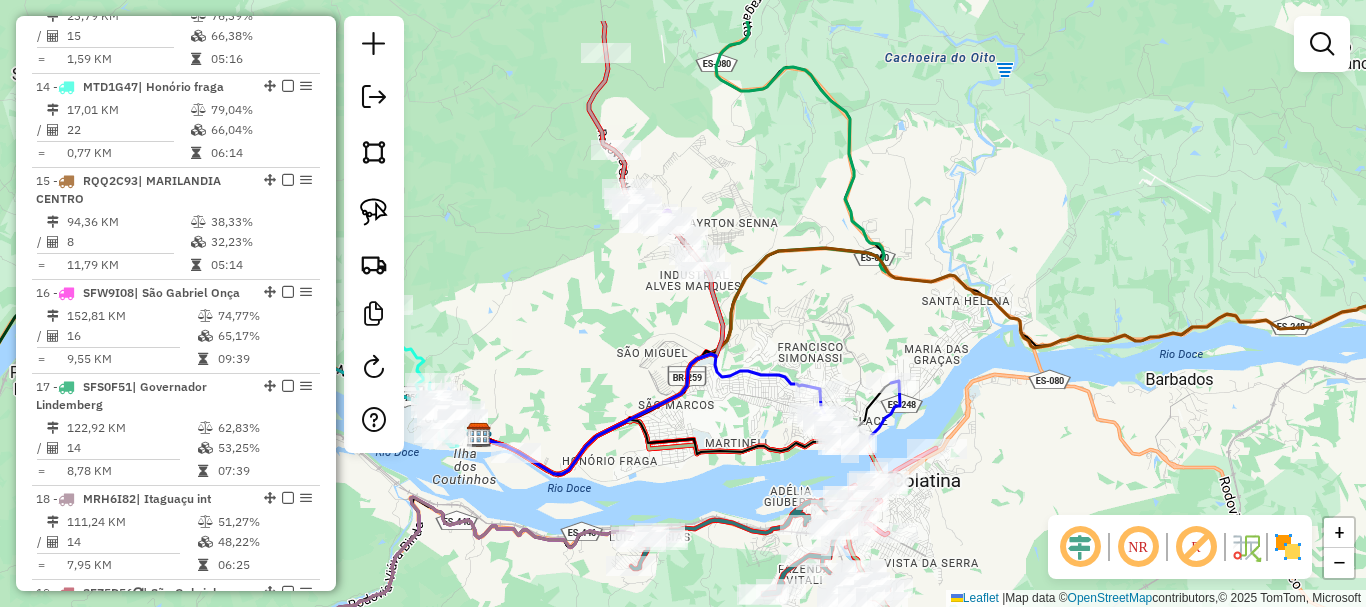 drag, startPoint x: 669, startPoint y: 211, endPoint x: 636, endPoint y: 304, distance: 98.681305 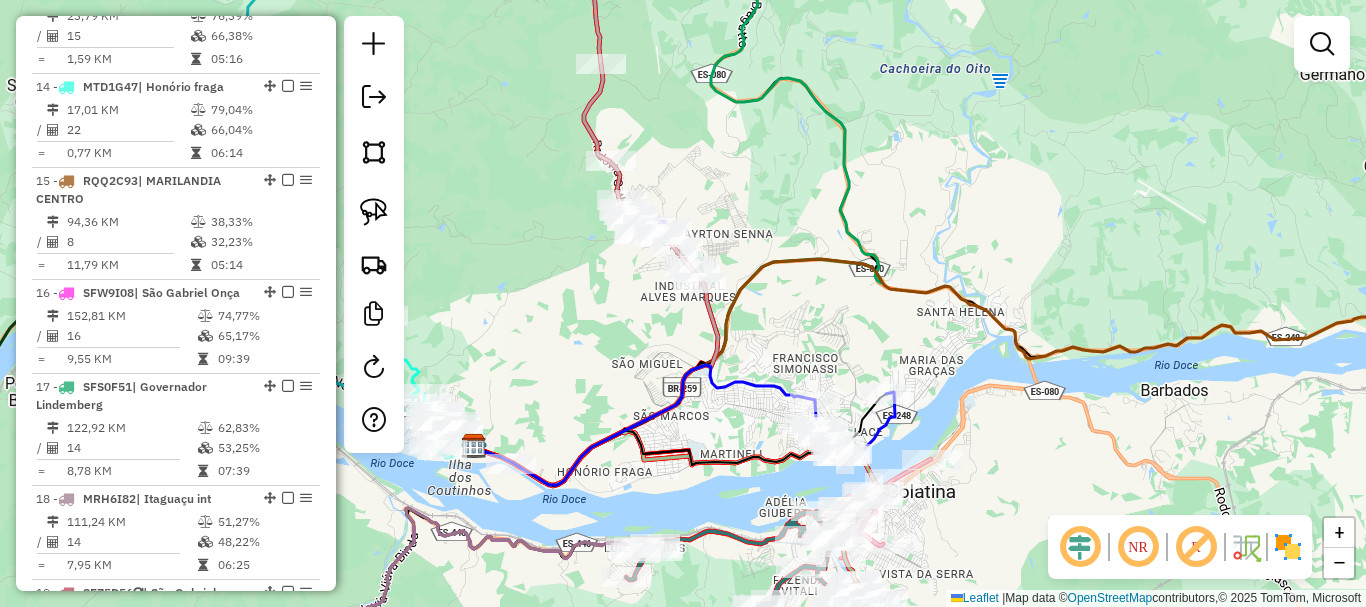 drag, startPoint x: 636, startPoint y: 304, endPoint x: 632, endPoint y: 542, distance: 238.03362 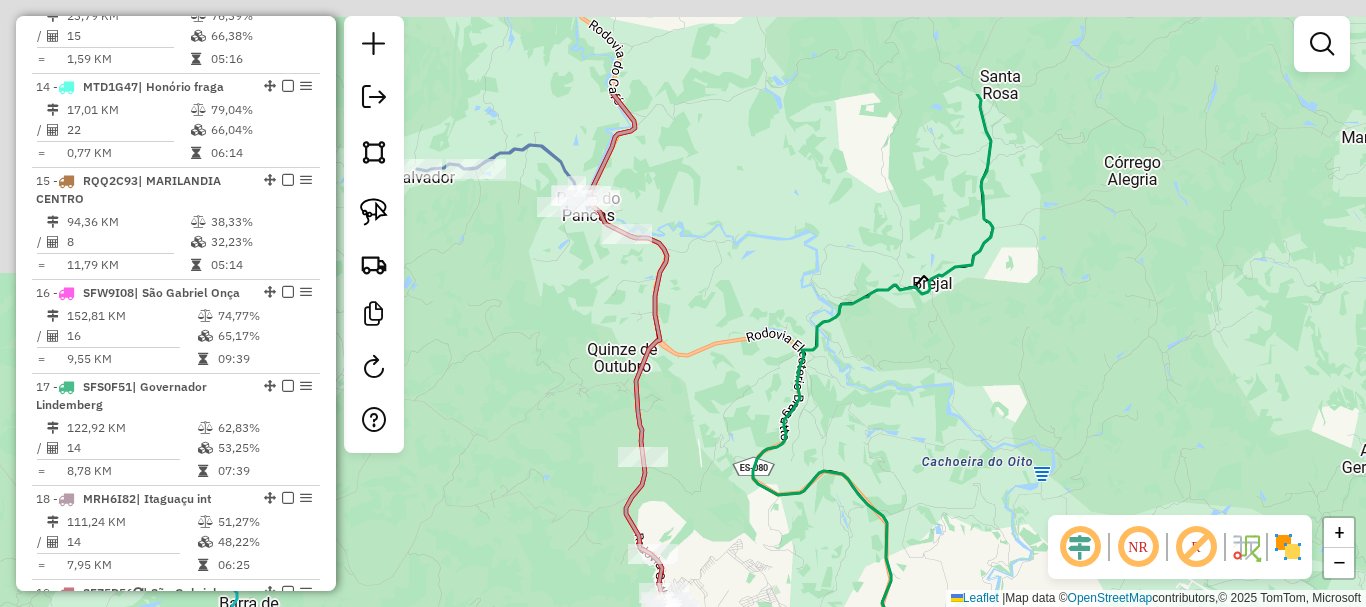 click on "Janela de atendimento Grade de atendimento Capacidade Transportadoras Veículos Cliente Pedidos  Rotas Selecione os dias de semana para filtrar as janelas de atendimento  Seg   Ter   Qua   Qui   Sex   Sáb   Dom  Informe o período da janela de atendimento: De: Até:  Filtrar exatamente a janela do cliente  Considerar janela de atendimento padrão  Selecione os dias de semana para filtrar as grades de atendimento  Seg   Ter   Qua   Qui   Sex   Sáb   Dom   Considerar clientes sem dia de atendimento cadastrado  Clientes fora do dia de atendimento selecionado Filtrar as atividades entre os valores definidos abaixo:  Peso mínimo:   Peso máximo:   Cubagem mínima:   Cubagem máxima:   De:   Até:  Filtrar as atividades entre o tempo de atendimento definido abaixo:  De:   Até:   Considerar capacidade total dos clientes não roteirizados Transportadora: Selecione um ou mais itens Tipo de veículo: Selecione um ou mais itens Veículo: Selecione um ou mais itens Motorista: Selecione um ou mais itens Nome: Rótulo:" 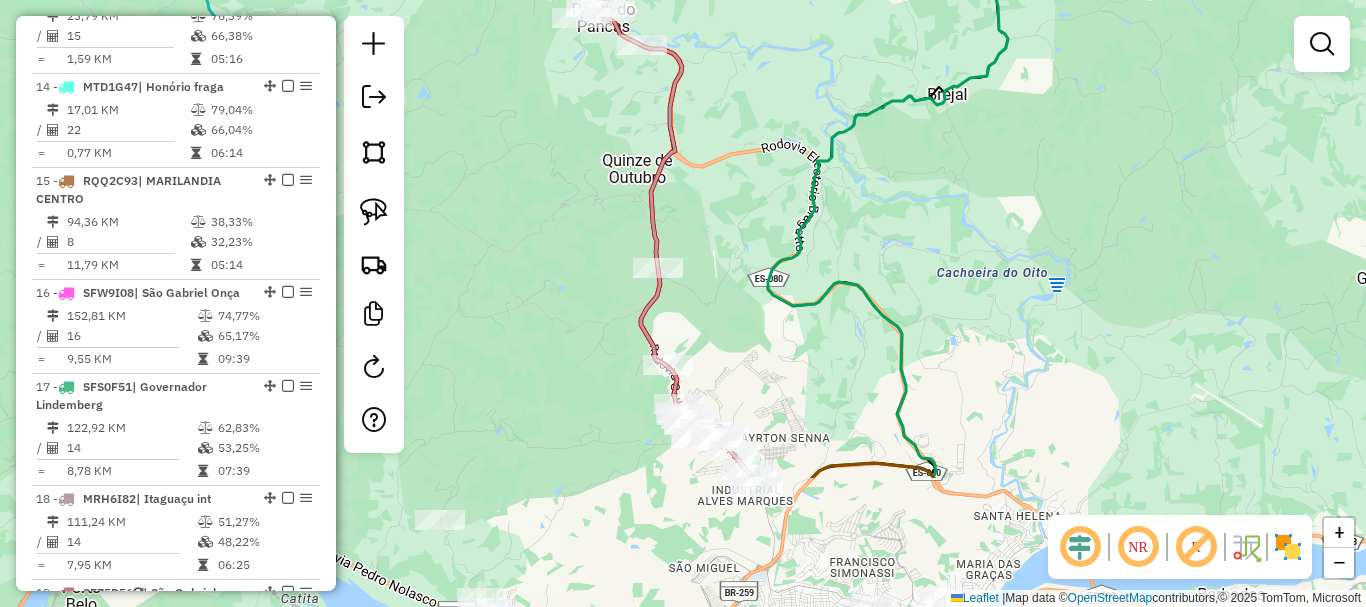 drag, startPoint x: 755, startPoint y: 410, endPoint x: 747, endPoint y: 312, distance: 98.32599 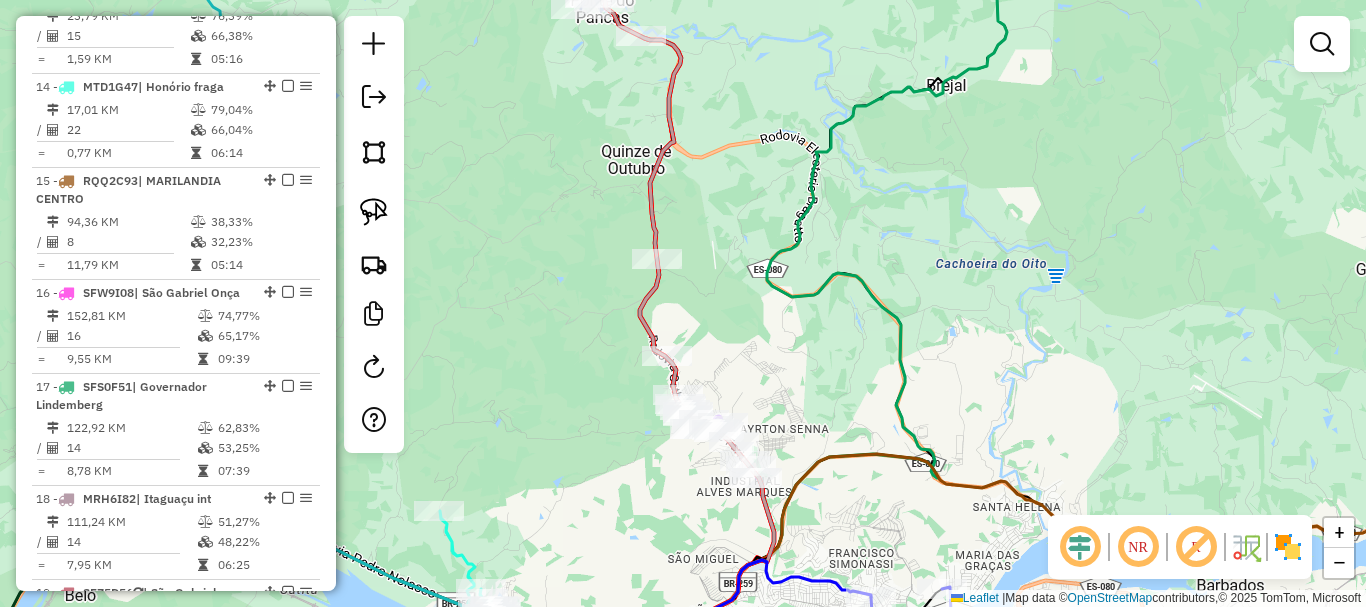 drag, startPoint x: 742, startPoint y: 389, endPoint x: 649, endPoint y: 532, distance: 170.58136 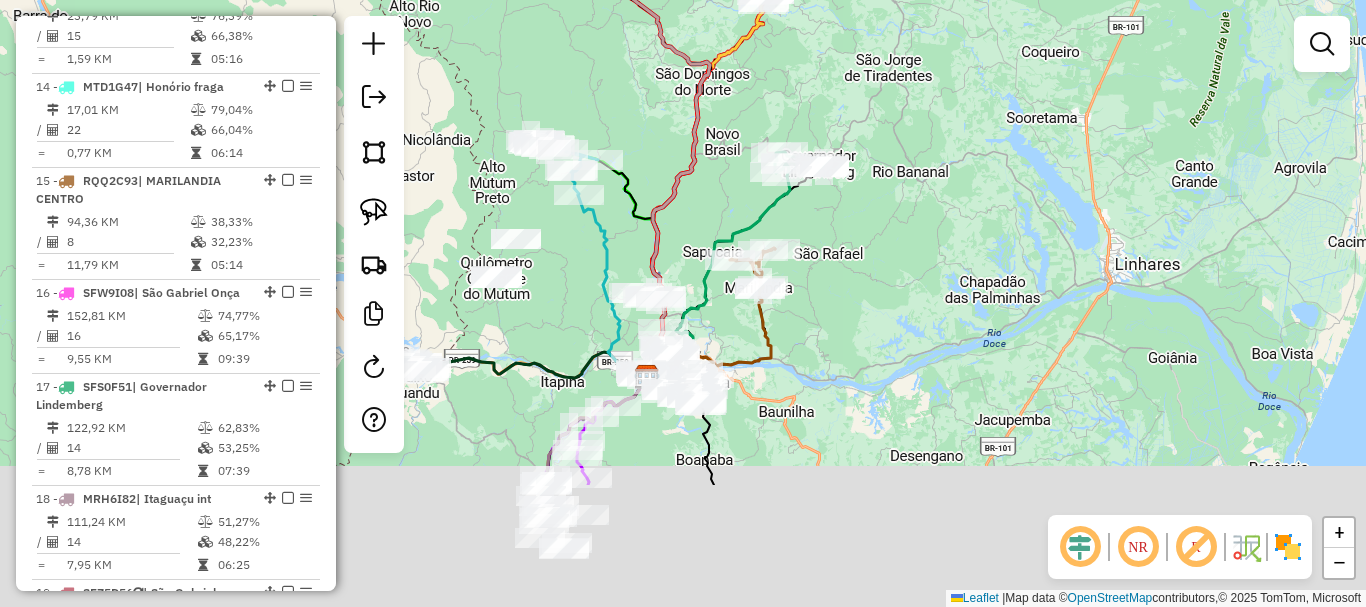 drag, startPoint x: 997, startPoint y: 242, endPoint x: 996, endPoint y: 123, distance: 119.0042 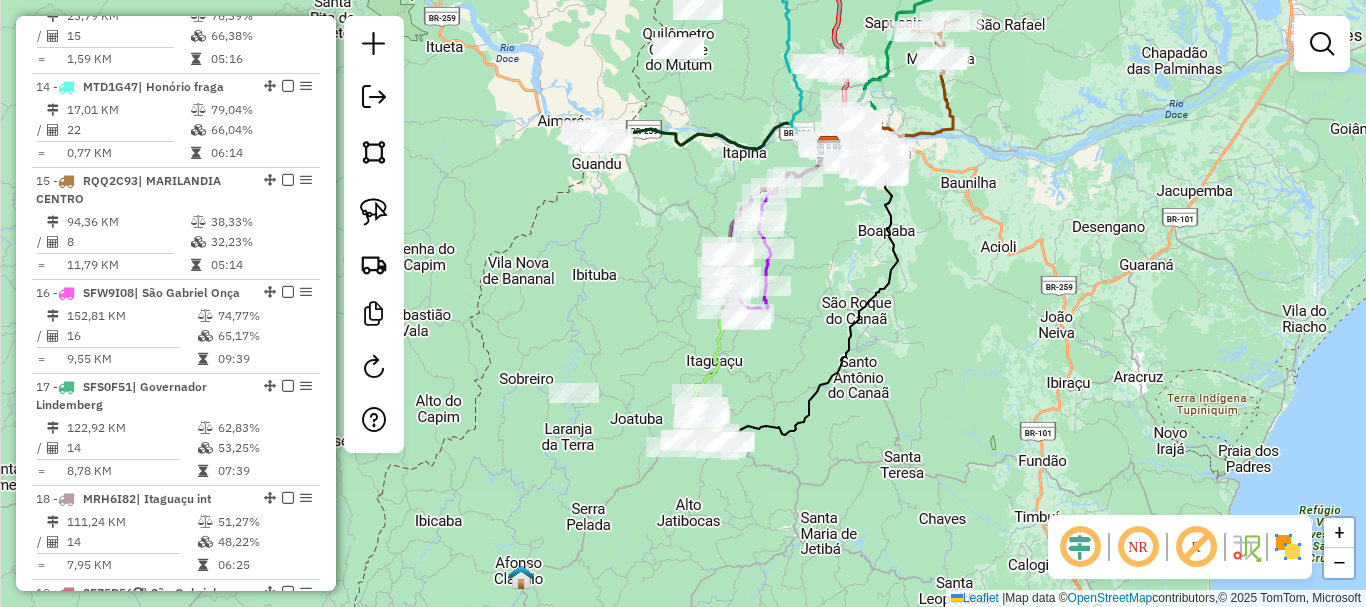 drag, startPoint x: 915, startPoint y: 235, endPoint x: 1062, endPoint y: 179, distance: 157.30544 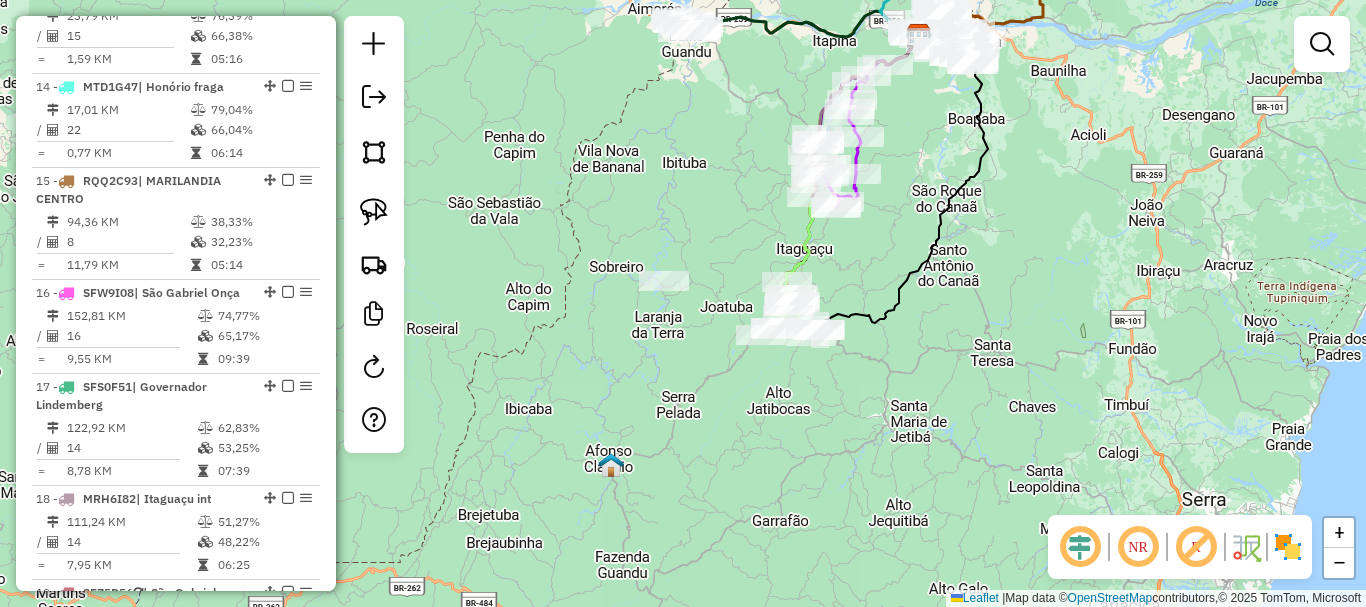 drag, startPoint x: 1010, startPoint y: 353, endPoint x: 1017, endPoint y: 280, distance: 73.33485 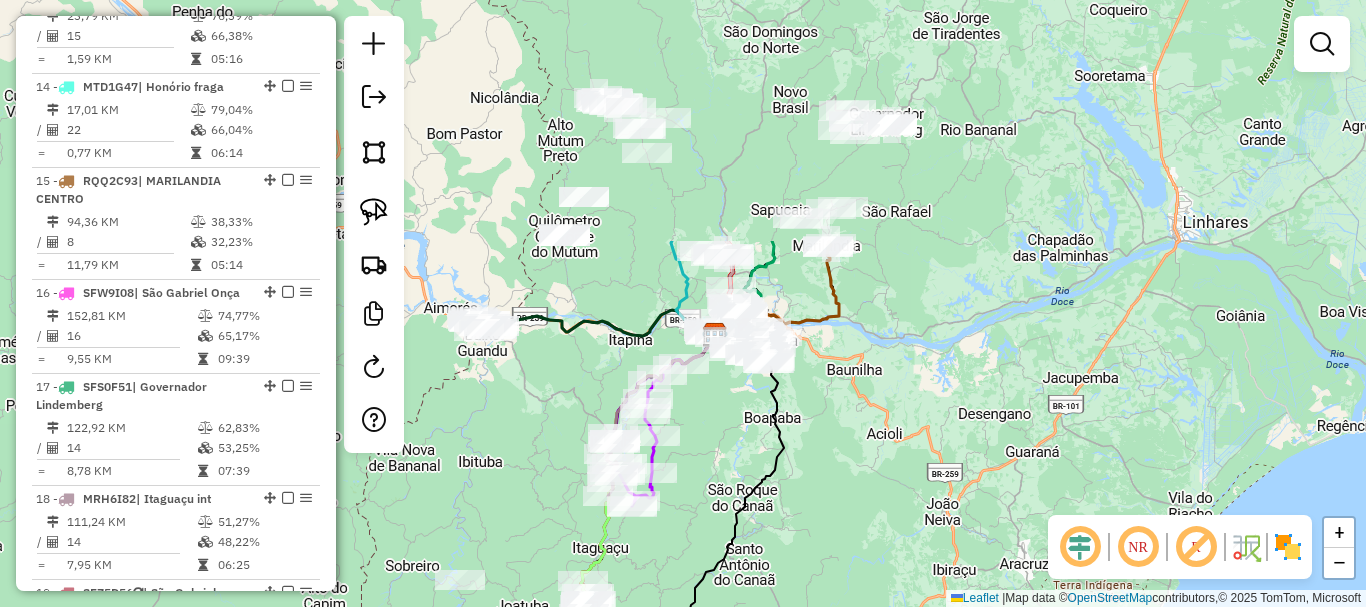 drag, startPoint x: 998, startPoint y: 235, endPoint x: 787, endPoint y: 549, distance: 378.30807 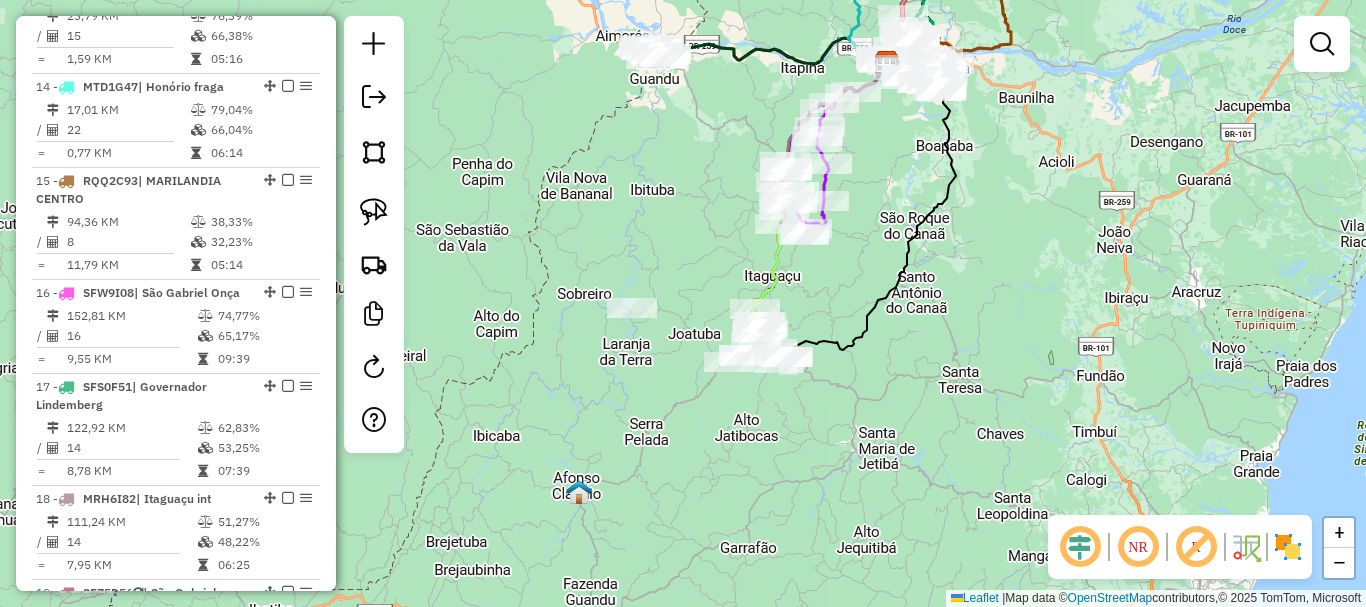 drag, startPoint x: 1038, startPoint y: 280, endPoint x: 1041, endPoint y: 229, distance: 51.088158 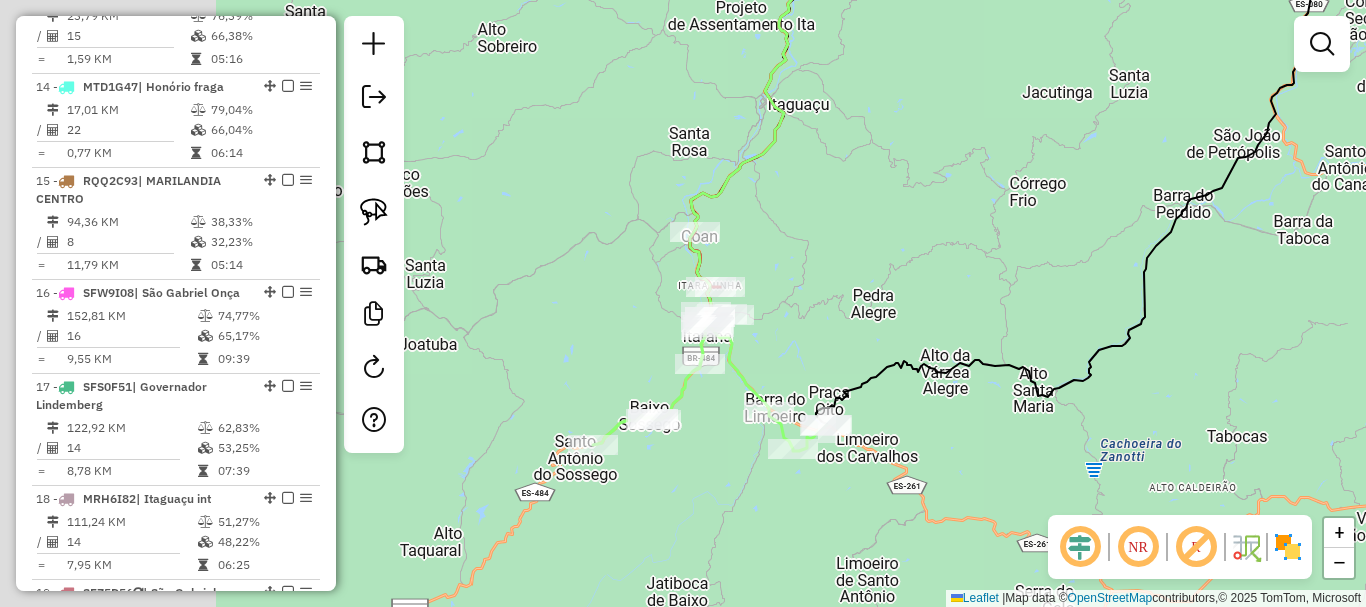 drag, startPoint x: 843, startPoint y: 273, endPoint x: 980, endPoint y: 302, distance: 140.0357 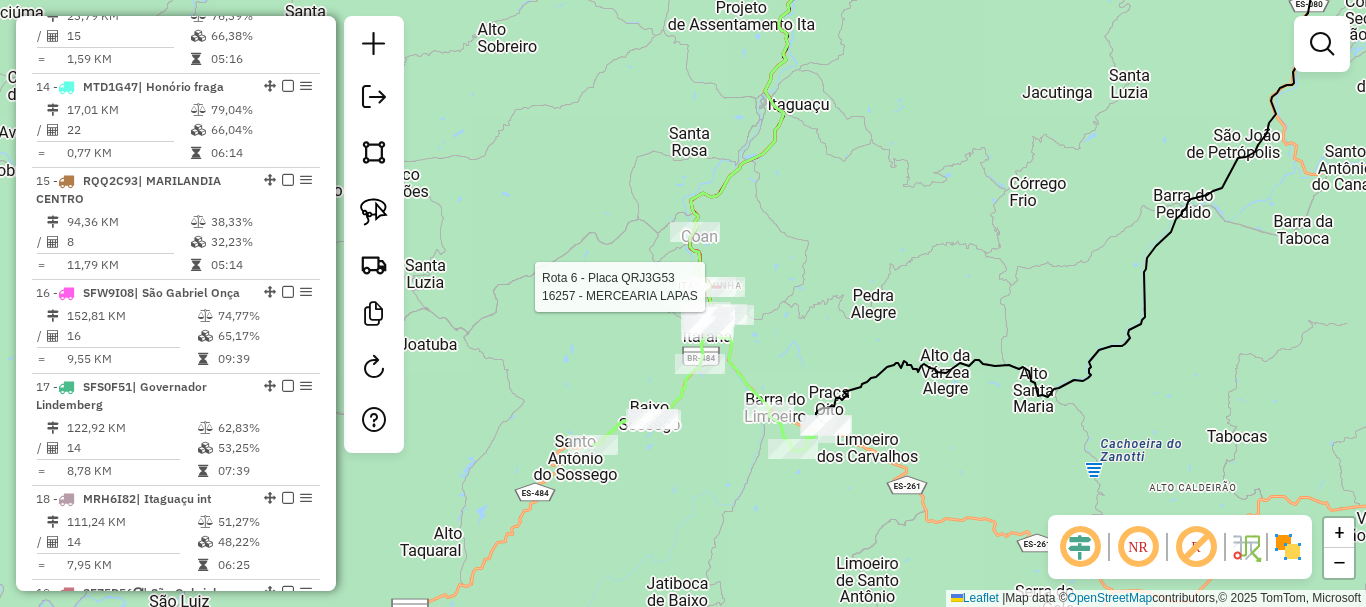 select on "**********" 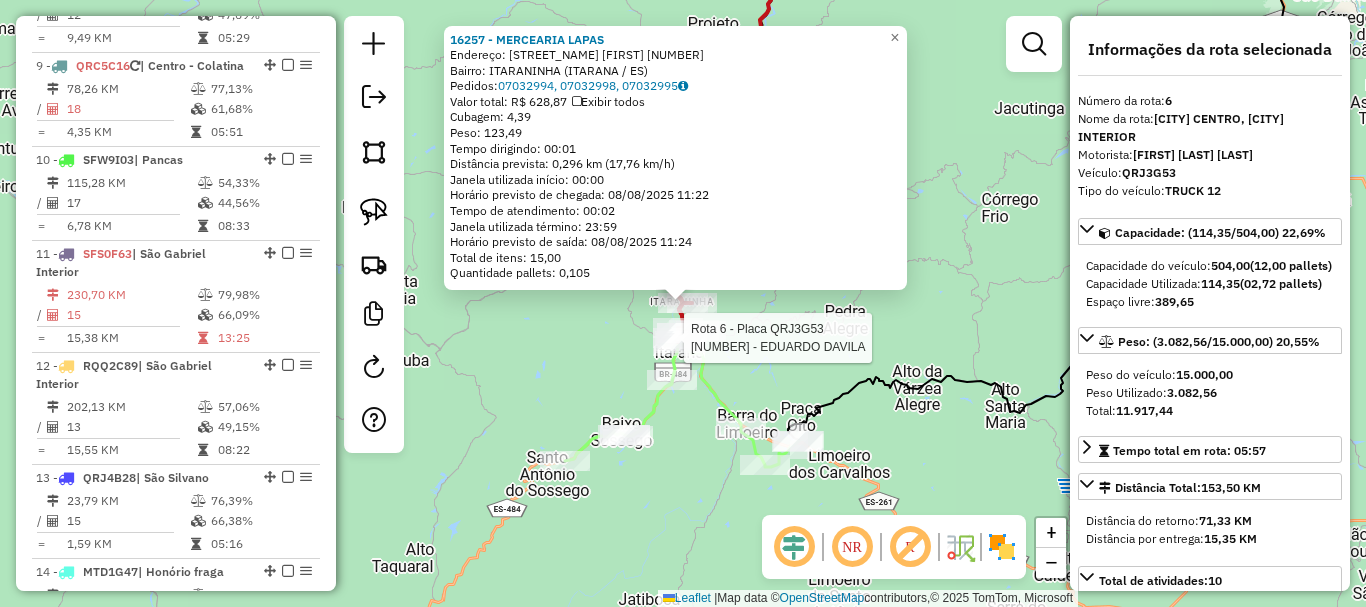 scroll, scrollTop: 1334, scrollLeft: 0, axis: vertical 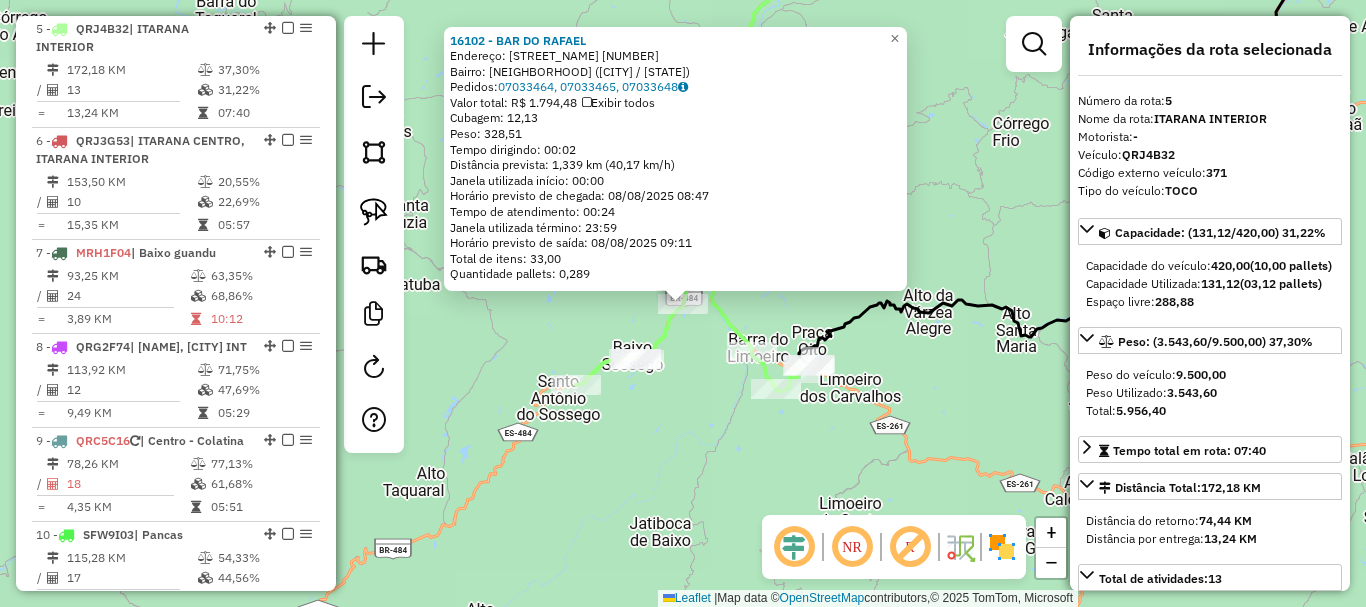 click on "16102 - BAR DO RAFAEL  Endereço:  TRAVESSA CLEMENTE BALDOTTO 25   Bairro: SANTA TEREZINHA (ITARANA / ES)   Pedidos:  07033464, 07033465, 07033648   Valor total: R$ 1.794,48   Exibir todos   Cubagem: 12,13  Peso: 328,51  Tempo dirigindo: 00:02   Distância prevista: 1,339 km (40,17 km/h)   Janela utilizada início: 00:00   Horário previsto de chegada: 08/08/2025 08:47   Tempo de atendimento: 00:24   Janela utilizada término: 23:59   Horário previsto de saída: 08/08/2025 09:11   Total de itens: 33,00   Quantidade pallets: 0,289  × Janela de atendimento Grade de atendimento Capacidade Transportadoras Veículos Cliente Pedidos  Rotas Selecione os dias de semana para filtrar as janelas de atendimento  Seg   Ter   Qua   Qui   Sex   Sáb   Dom  Informe o período da janela de atendimento: De: Até:  Filtrar exatamente a janela do cliente  Considerar janela de atendimento padrão  Selecione os dias de semana para filtrar as grades de atendimento  Seg   Ter   Qua   Qui   Sex   Sáb   Dom   Peso mínimo:   De:  +" 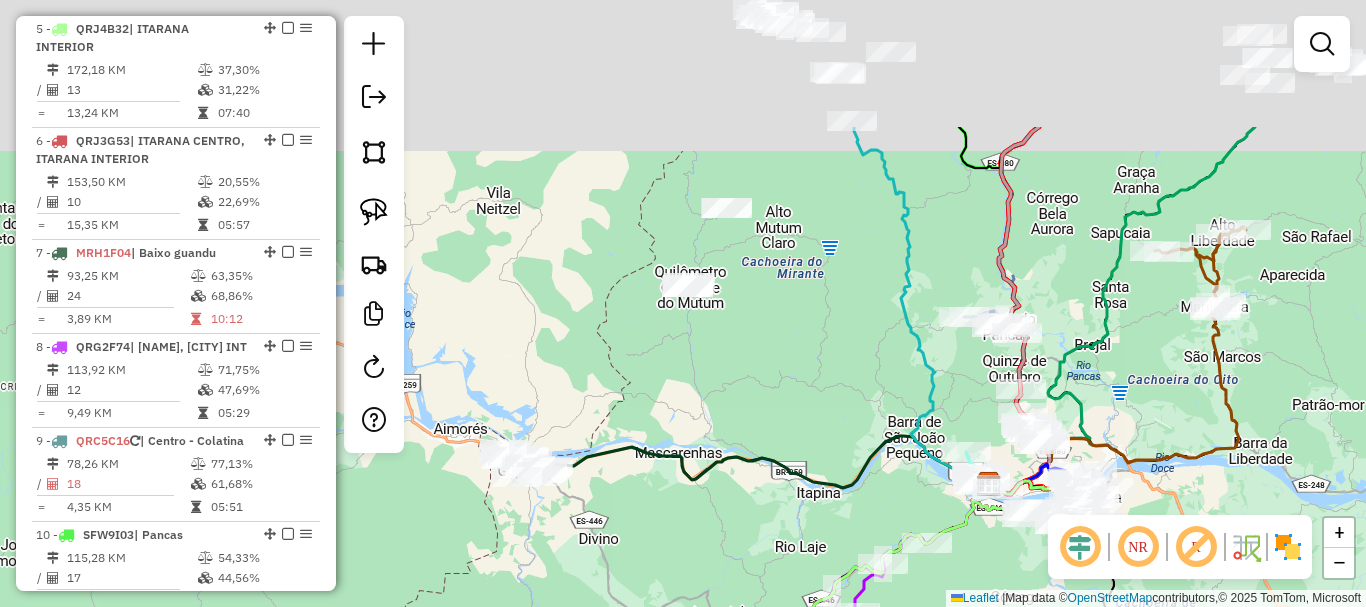 drag, startPoint x: 717, startPoint y: 497, endPoint x: 564, endPoint y: 646, distance: 213.56497 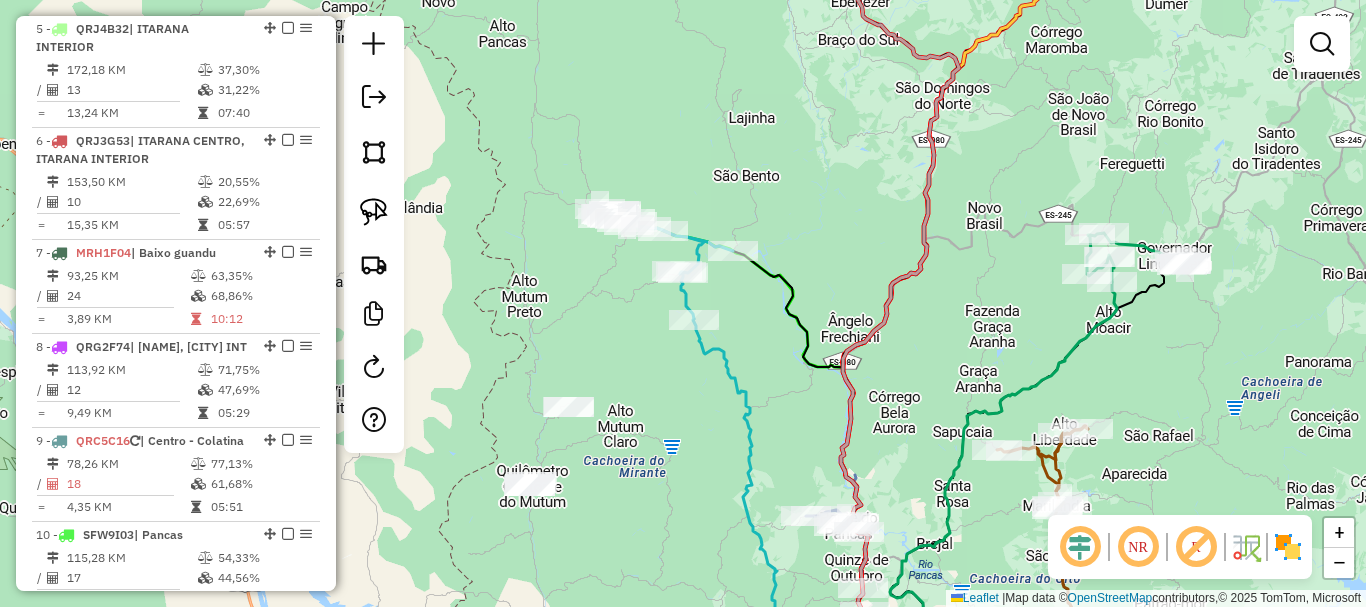 drag, startPoint x: 709, startPoint y: 318, endPoint x: 658, endPoint y: 497, distance: 186.12361 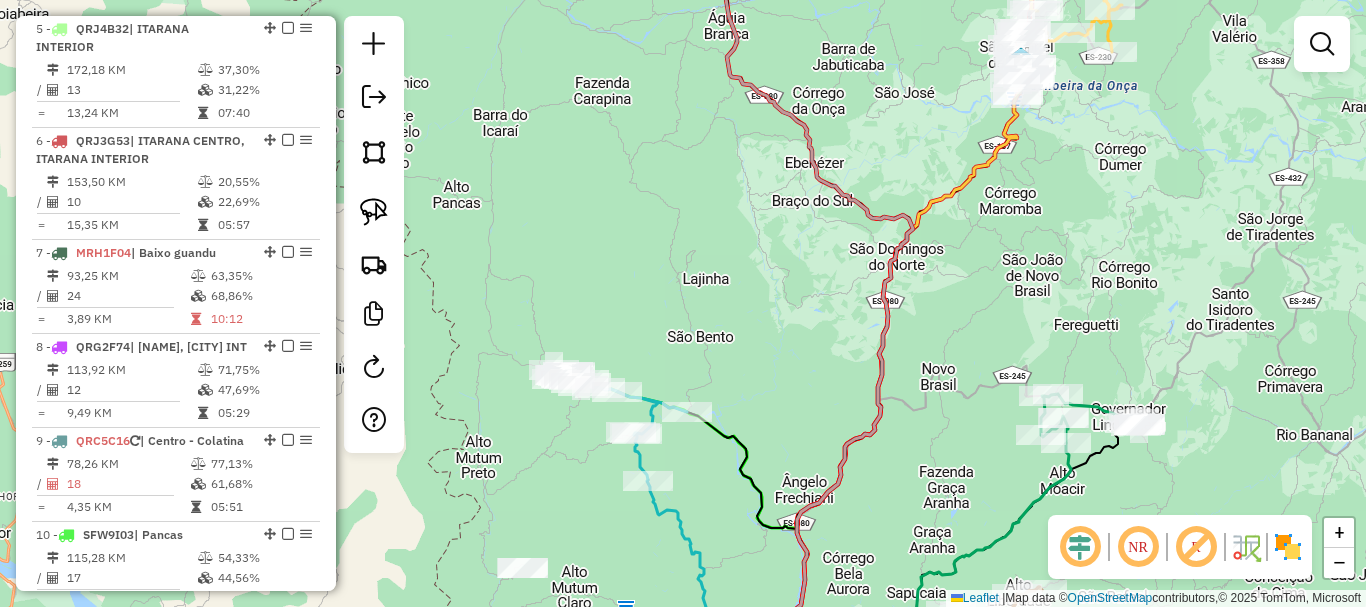 drag, startPoint x: 709, startPoint y: 272, endPoint x: 724, endPoint y: 303, distance: 34.43835 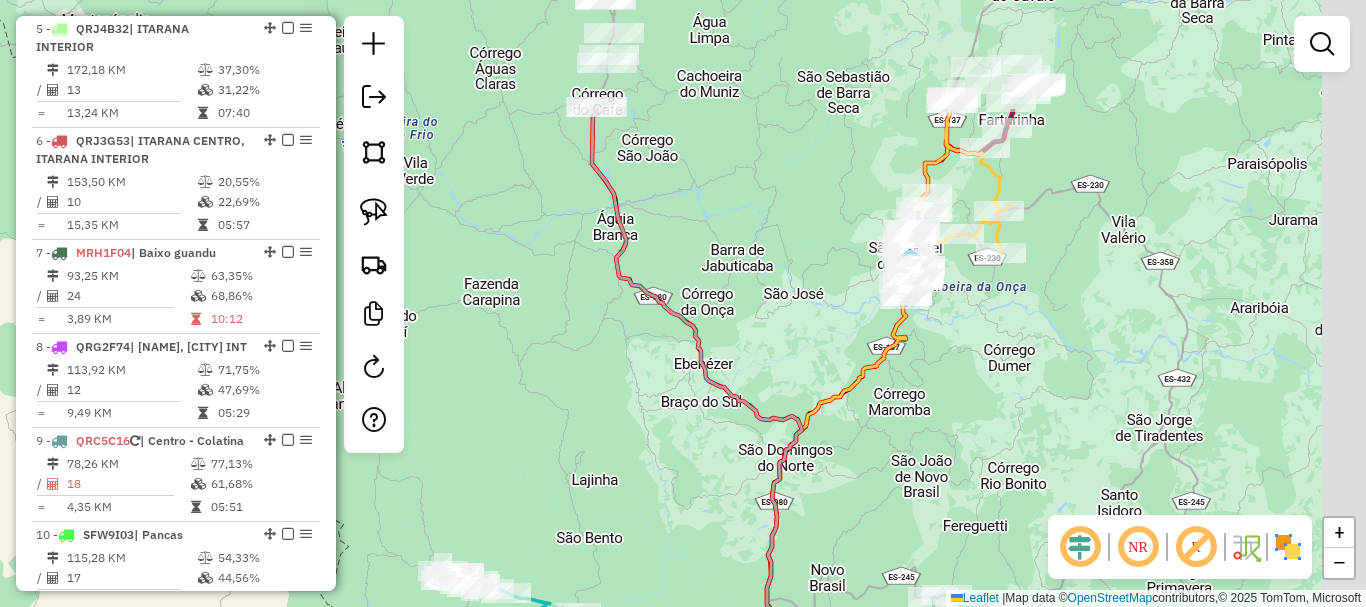 drag, startPoint x: 743, startPoint y: 261, endPoint x: 581, endPoint y: 487, distance: 278.06473 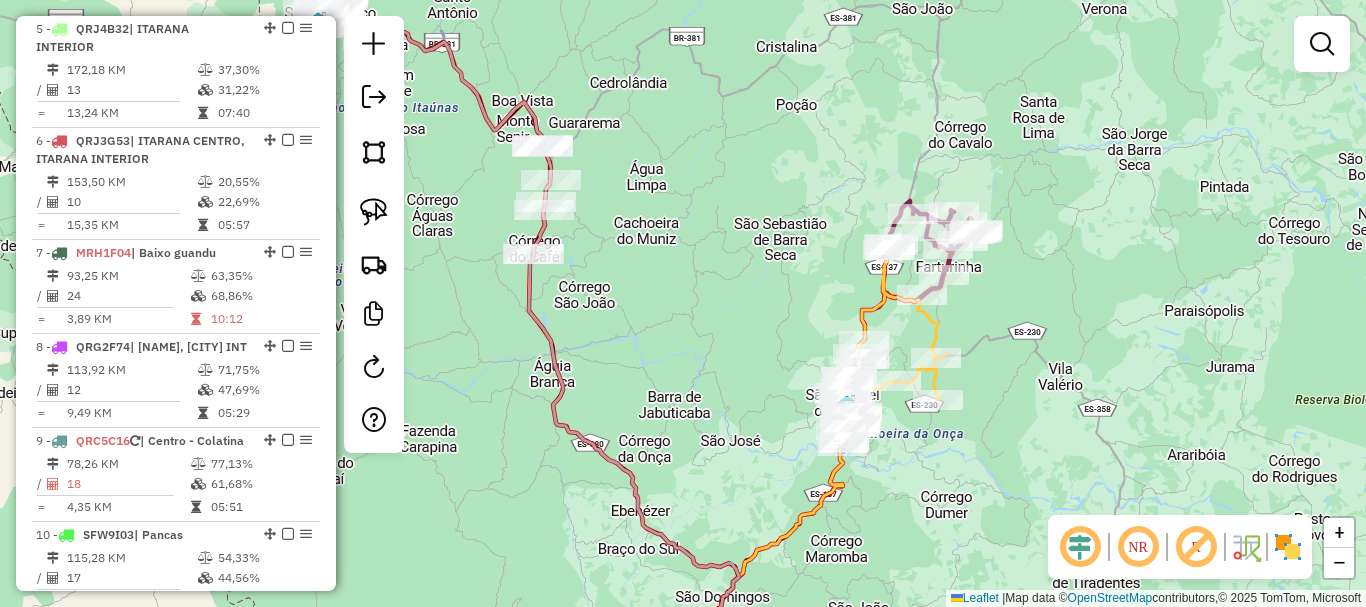 drag, startPoint x: 729, startPoint y: 255, endPoint x: 727, endPoint y: 295, distance: 40.04997 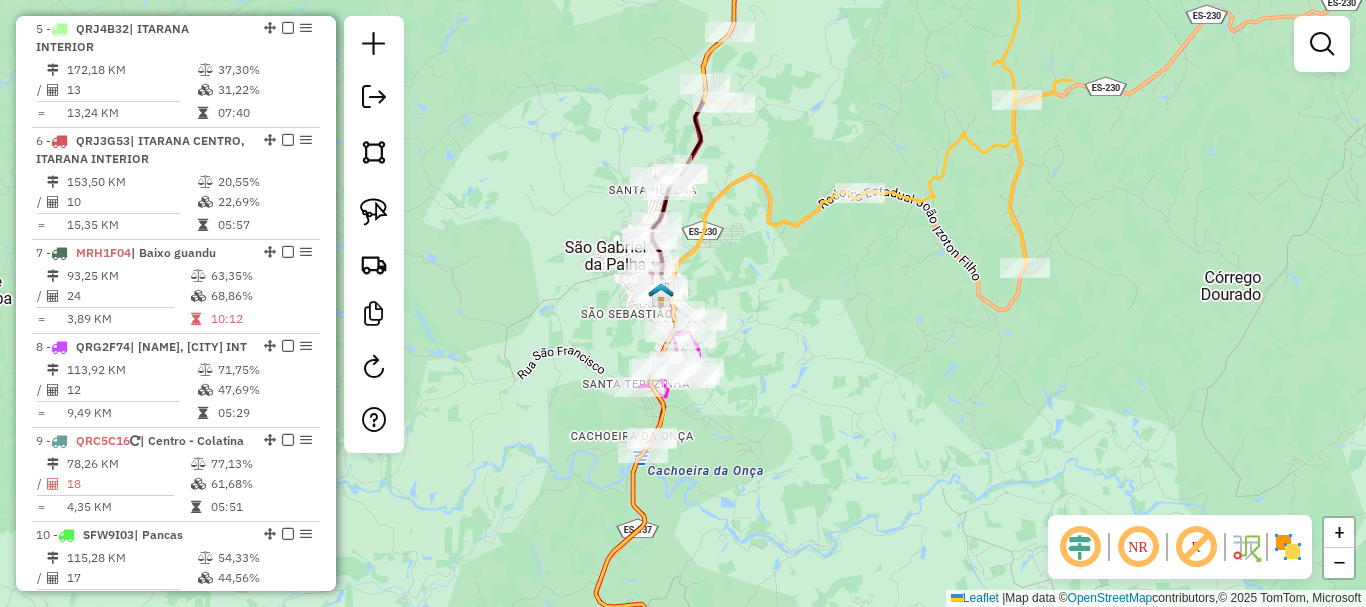 select on "**********" 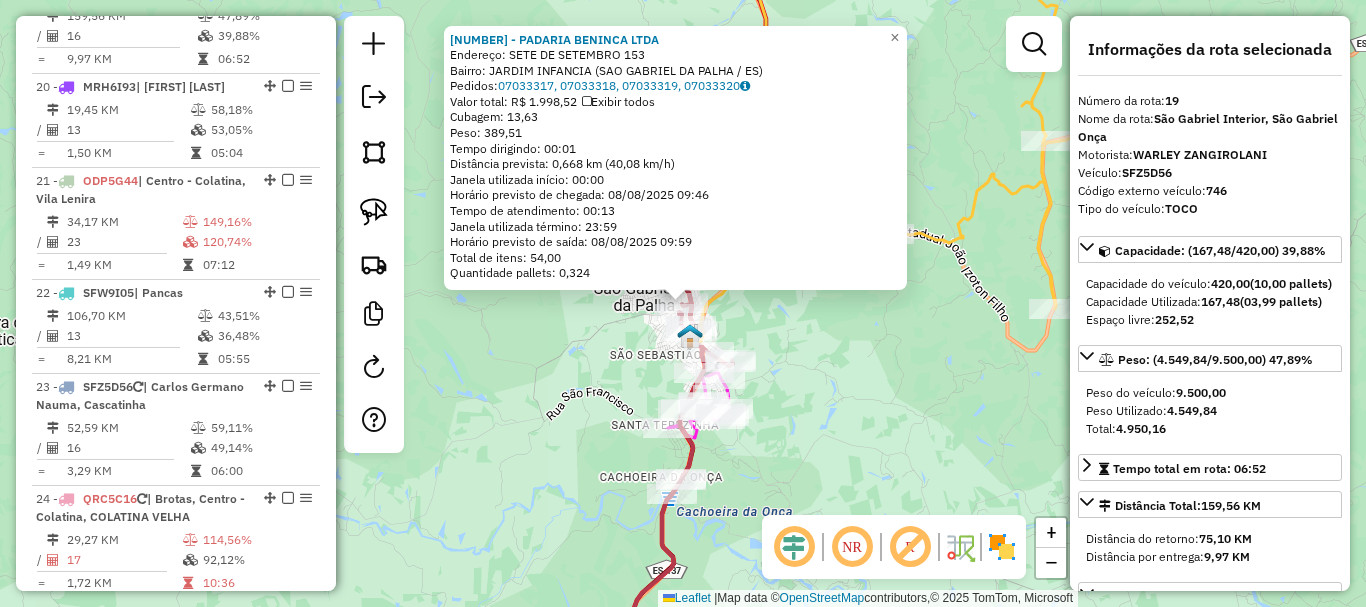click 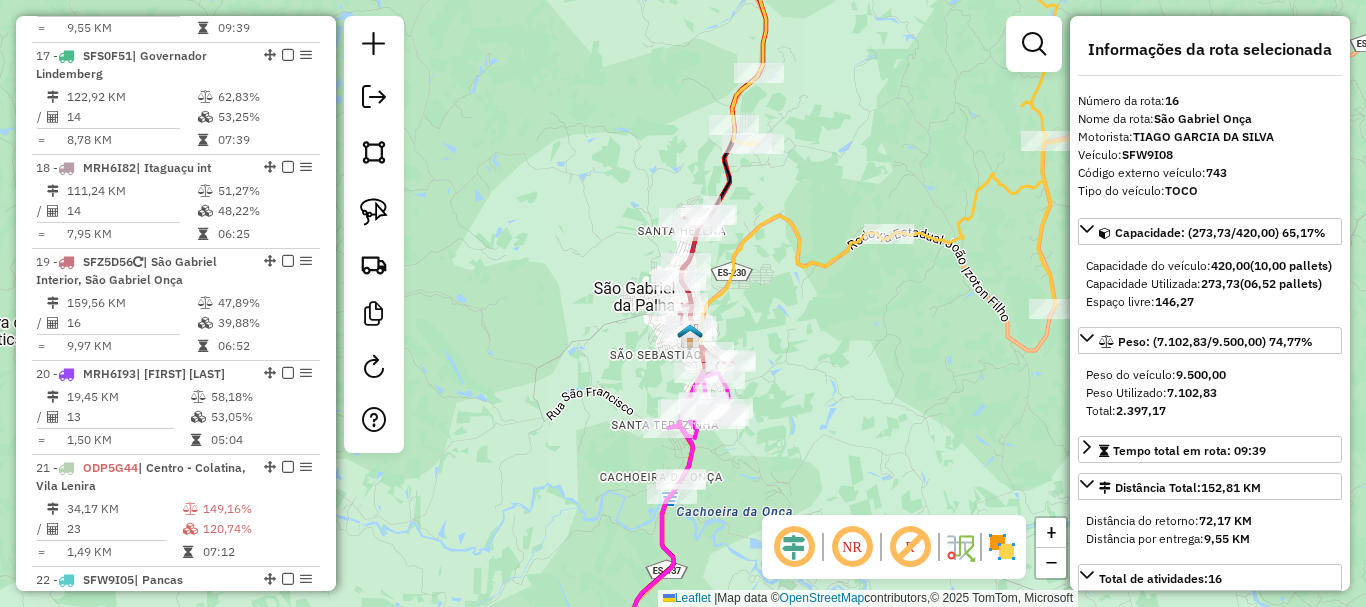 scroll, scrollTop: 2382, scrollLeft: 0, axis: vertical 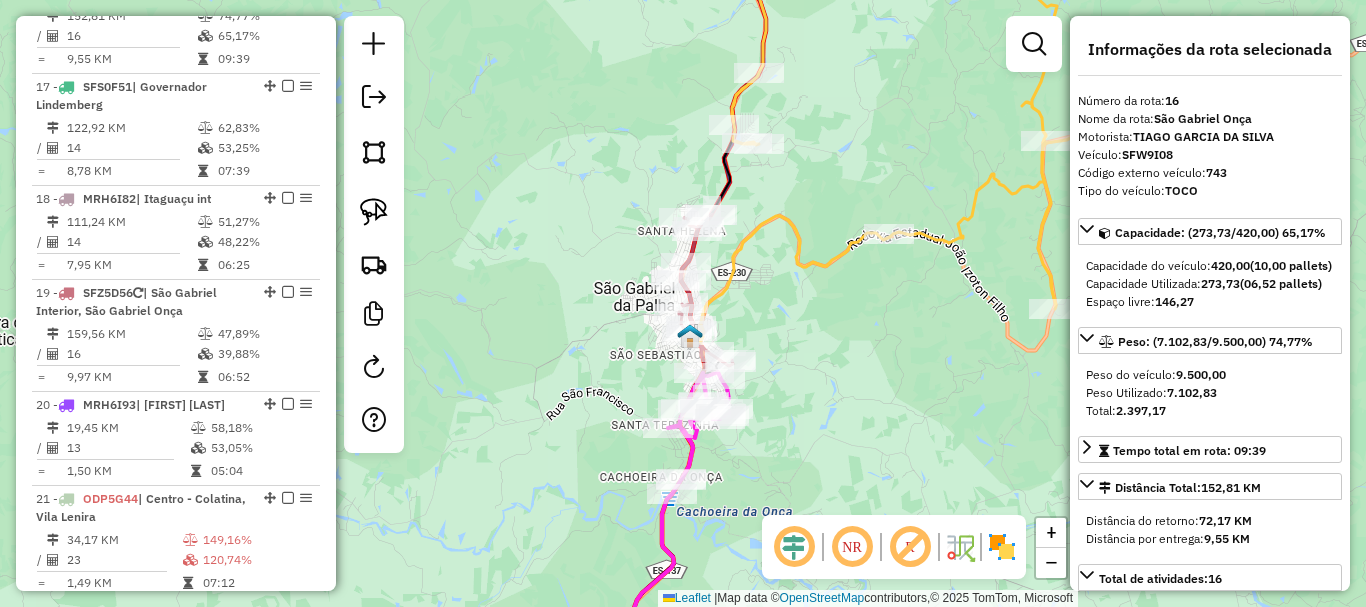 click on "Janela de atendimento Grade de atendimento Capacidade Transportadoras Veículos Cliente Pedidos  Rotas Selecione os dias de semana para filtrar as janelas de atendimento  Seg   Ter   Qua   Qui   Sex   Sáb   Dom  Informe o período da janela de atendimento: De: Até:  Filtrar exatamente a janela do cliente  Considerar janela de atendimento padrão  Selecione os dias de semana para filtrar as grades de atendimento  Seg   Ter   Qua   Qui   Sex   Sáb   Dom   Considerar clientes sem dia de atendimento cadastrado  Clientes fora do dia de atendimento selecionado Filtrar as atividades entre os valores definidos abaixo:  Peso mínimo:   Peso máximo:   Cubagem mínima:   Cubagem máxima:   De:   Até:  Filtrar as atividades entre o tempo de atendimento definido abaixo:  De:   Até:   Considerar capacidade total dos clientes não roteirizados Transportadora: Selecione um ou mais itens Tipo de veículo: Selecione um ou mais itens Veículo: Selecione um ou mais itens Motorista: Selecione um ou mais itens Nome: Rótulo:" 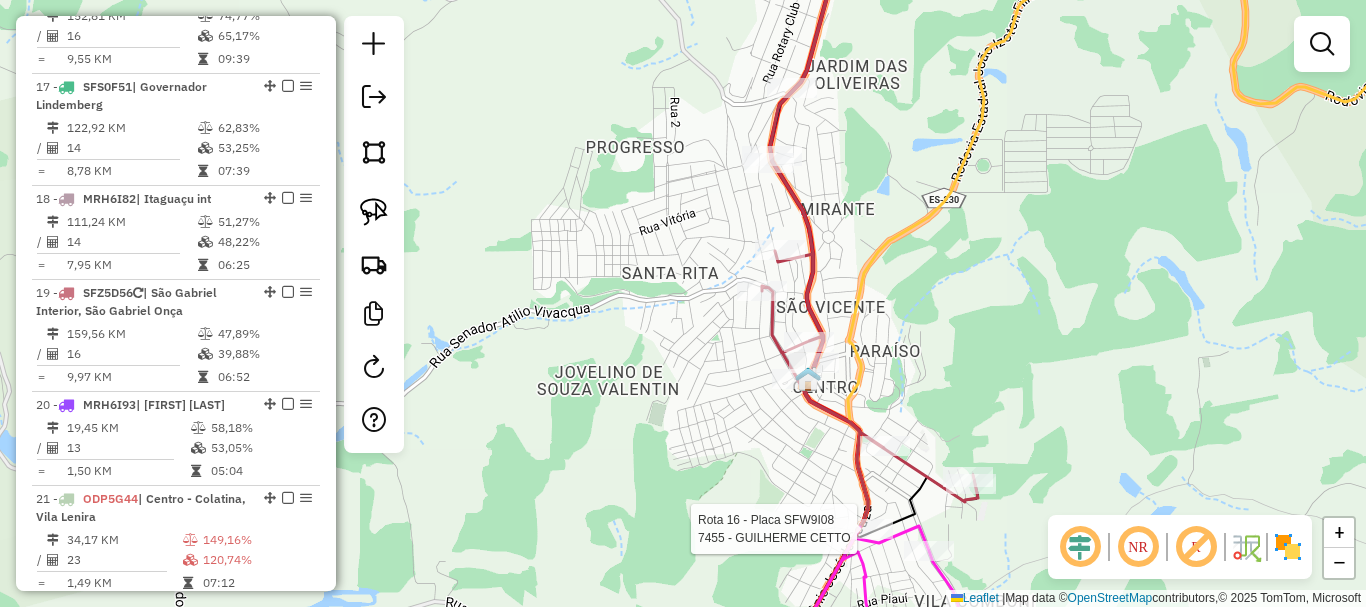 select on "**********" 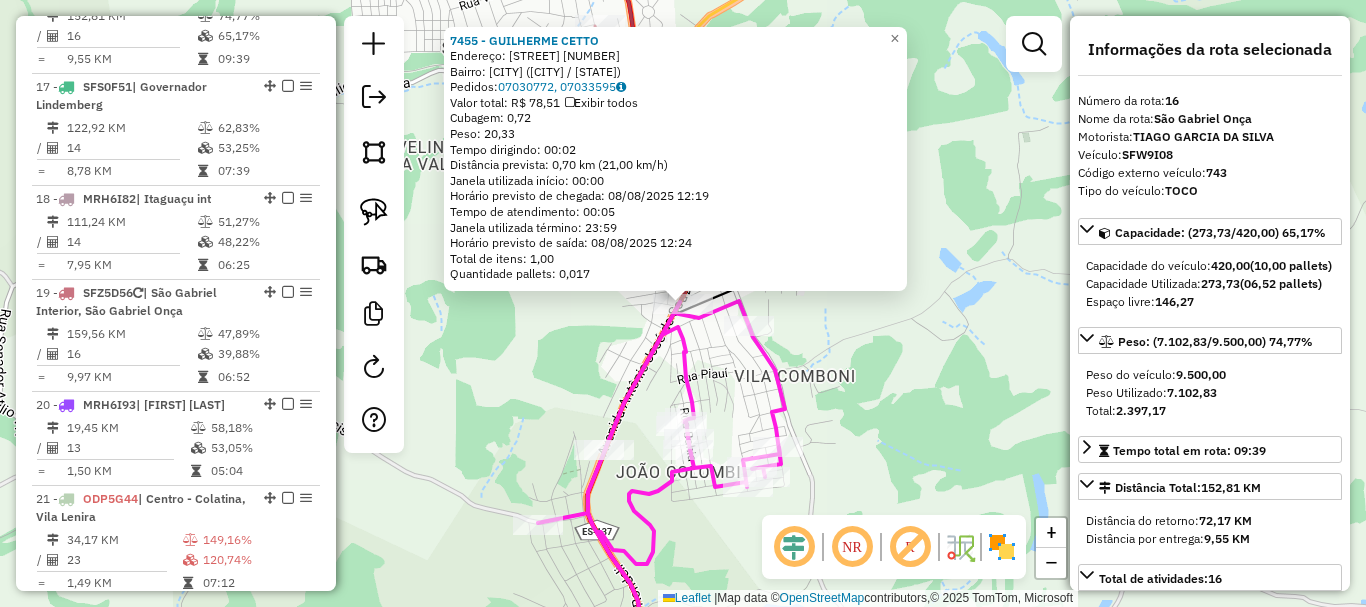 click on "7455 - GUILHERME CETTO  Endereço:  MEM DE SA 439   Bairro: GLORIA (SAO GABRIEL DA PALHA / ES)   Pedidos:  07030772, 07033595   Valor total: R$ 78,51   Exibir todos   Cubagem: 0,72  Peso: 20,33  Tempo dirigindo: 00:02   Distância prevista: 0,70 km (21,00 km/h)   Janela utilizada início: 00:00   Horário previsto de chegada: 08/08/2025 12:19   Tempo de atendimento: 00:05   Janela utilizada término: 23:59   Horário previsto de saída: 08/08/2025 12:24   Total de itens: 1,00   Quantidade pallets: 0,017  × Janela de atendimento Grade de atendimento Capacidade Transportadoras Veículos Cliente Pedidos  Rotas Selecione os dias de semana para filtrar as janelas de atendimento  Seg   Ter   Qua   Qui   Sex   Sáb   Dom  Informe o período da janela de atendimento: De: Até:  Filtrar exatamente a janela do cliente  Considerar janela de atendimento padrão  Selecione os dias de semana para filtrar as grades de atendimento  Seg   Ter   Qua   Qui   Sex   Sáb   Dom   Clientes fora do dia de atendimento selecionado +" 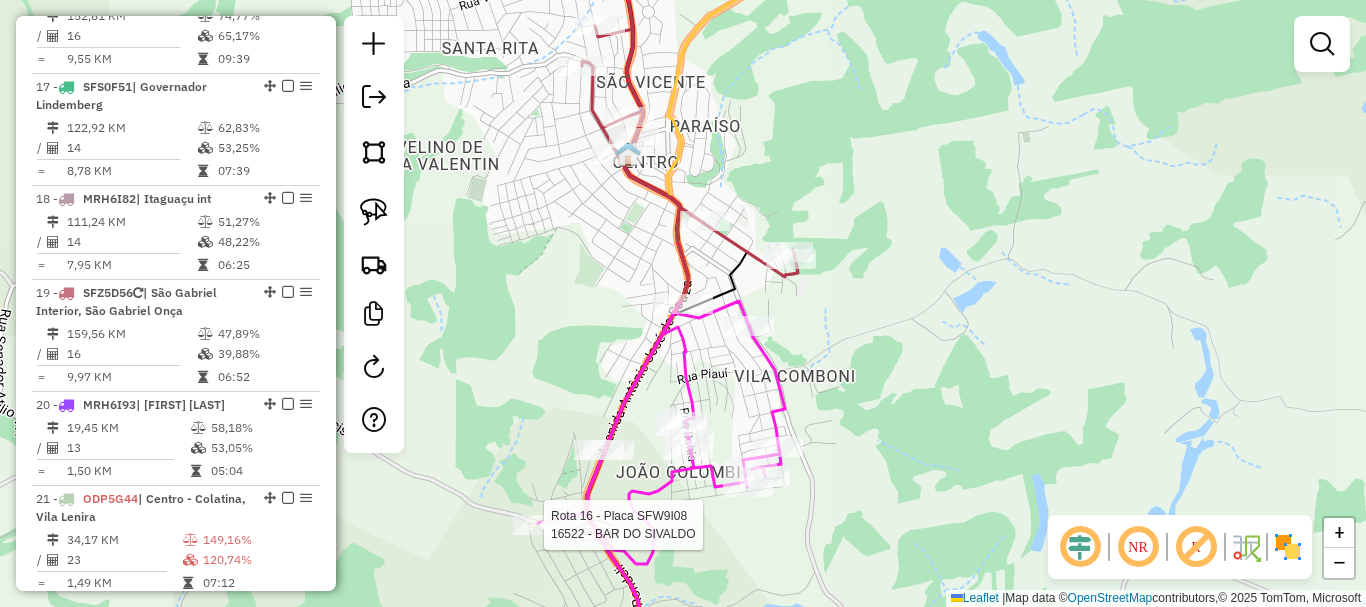 select on "**********" 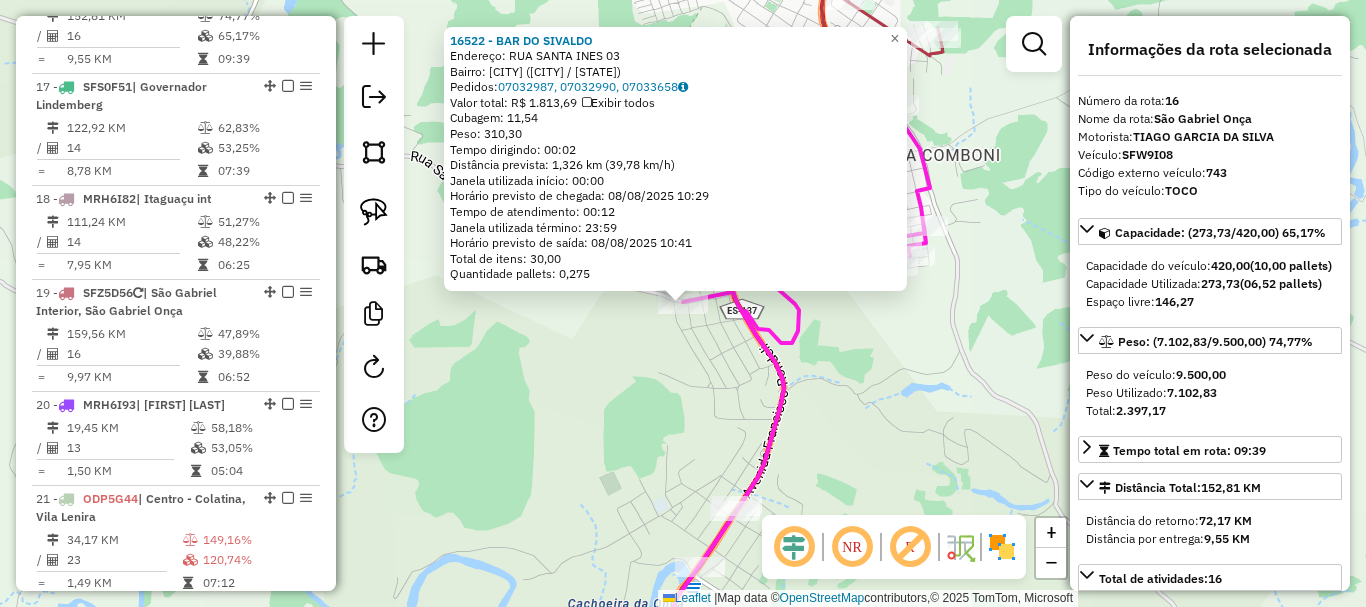 click on "16522 - BAR DO SIVALDO  Endereço:  RUA SANTA INES 03   Bairro: SANTA TEREZINHA (SAO GABRIEL DA PALHA / ES)   Pedidos:  07032987, 07032990, 07033658   Valor total: R$ 1.813,69   Exibir todos   Cubagem: 11,54  Peso: 310,30  Tempo dirigindo: 00:02   Distância prevista: 1,326 km (39,78 km/h)   Janela utilizada início: 00:00   Horário previsto de chegada: 08/08/2025 10:29   Tempo de atendimento: 00:12   Janela utilizada término: 23:59   Horário previsto de saída: 08/08/2025 10:41   Total de itens: 30,00   Quantidade pallets: 0,275  × Janela de atendimento Grade de atendimento Capacidade Transportadoras Veículos Cliente Pedidos  Rotas Selecione os dias de semana para filtrar as janelas de atendimento  Seg   Ter   Qua   Qui   Sex   Sáb   Dom  Informe o período da janela de atendimento: De: Até:  Filtrar exatamente a janela do cliente  Considerar janela de atendimento padrão  Selecione os dias de semana para filtrar as grades de atendimento  Seg   Ter   Qua   Qui   Sex   Sáb   Dom   Peso mínimo:   De:" 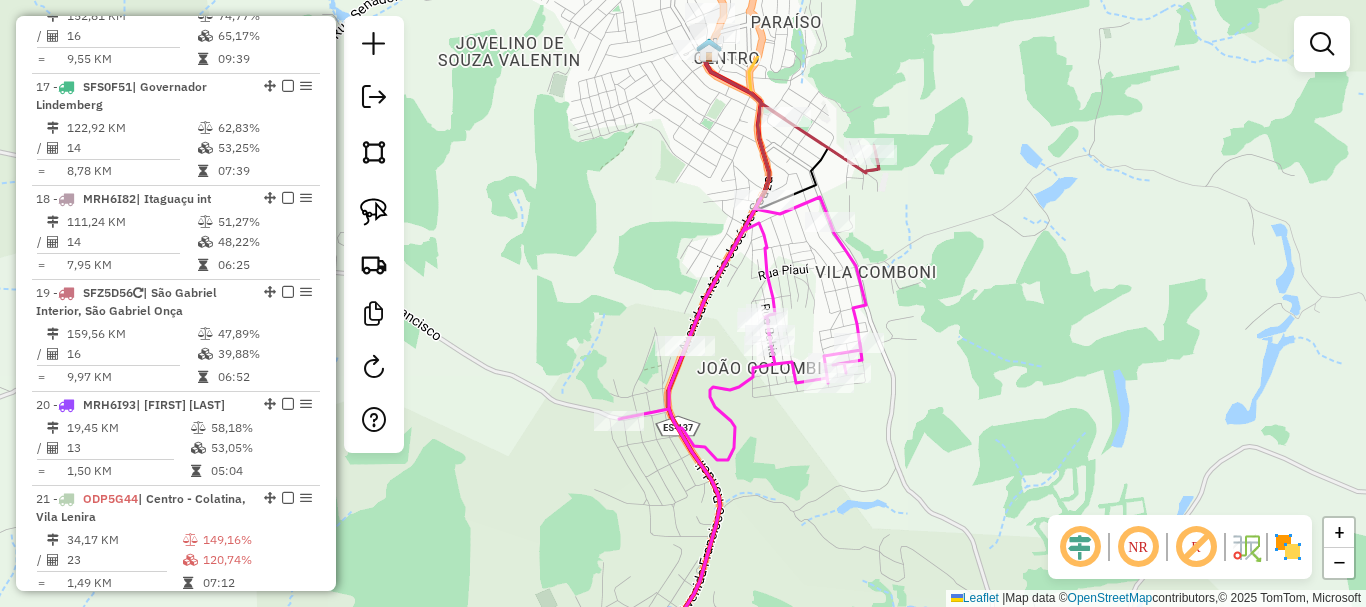 drag, startPoint x: 637, startPoint y: 358, endPoint x: 597, endPoint y: 461, distance: 110.49435 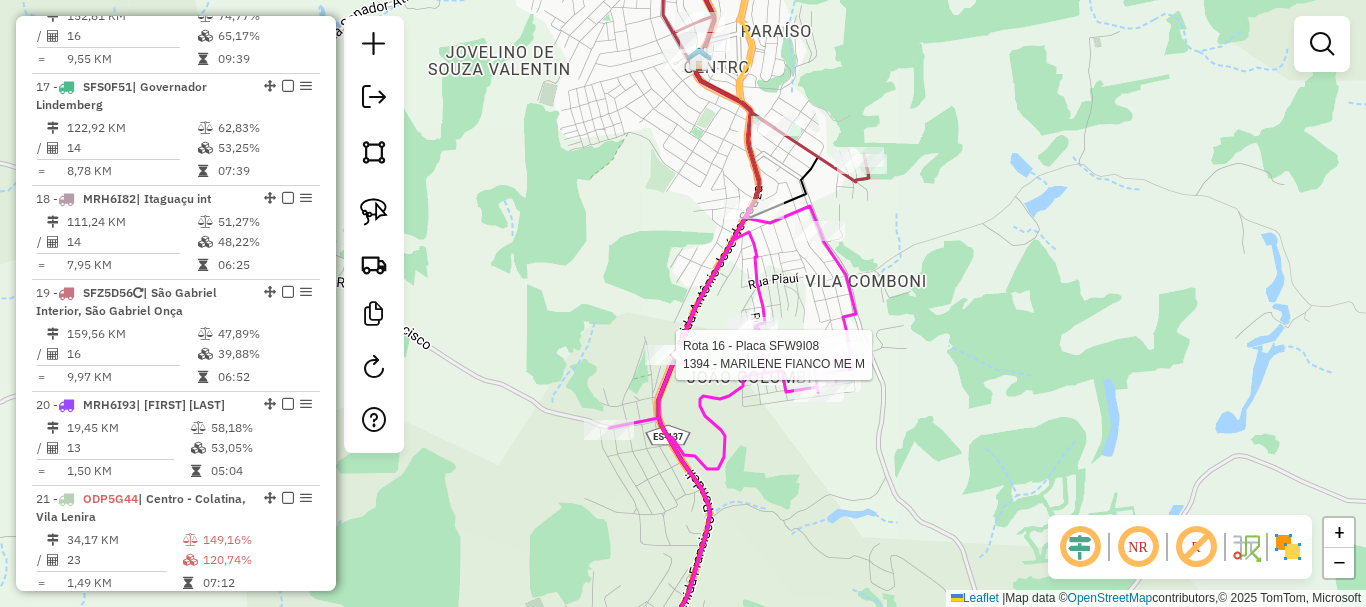 select on "**********" 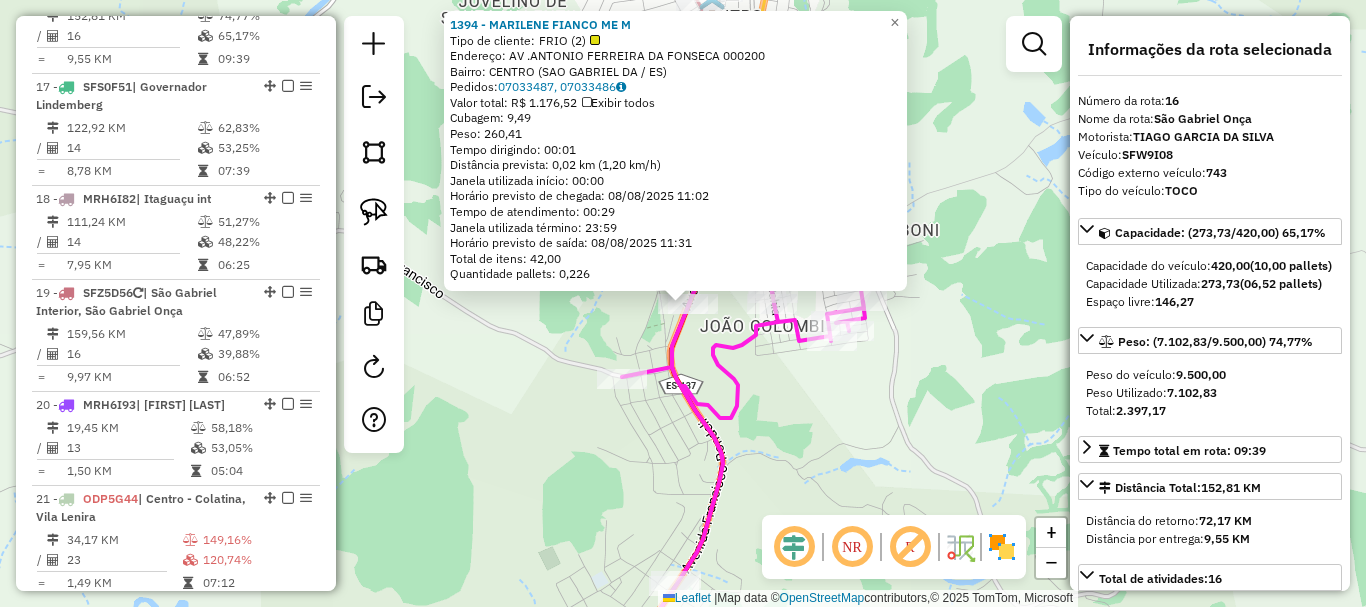 click on "1394 - MARILENE FIANCO ME M  Tipo de cliente:   FRIO (2)   Endereço: AV  .ANTONIO FERREIRA DA FONSECA  000200   Bairro: CENTRO (SAO GABRIEL DA / ES)   Pedidos:  07033487, 07033486   Valor total: R$ 1.176,52   Exibir todos   Cubagem: 9,49  Peso: 260,41  Tempo dirigindo: 00:01   Distância prevista: 0,02 km (1,20 km/h)   Janela utilizada início: 00:00   Horário previsto de chegada: 08/08/2025 11:02   Tempo de atendimento: 00:29   Janela utilizada término: 23:59   Horário previsto de saída: 08/08/2025 11:31   Total de itens: 42,00   Quantidade pallets: 0,226  × Janela de atendimento Grade de atendimento Capacidade Transportadoras Veículos Cliente Pedidos  Rotas Selecione os dias de semana para filtrar as janelas de atendimento  Seg   Ter   Qua   Qui   Sex   Sáb   Dom  Informe o período da janela de atendimento: De: Até:  Filtrar exatamente a janela do cliente  Considerar janela de atendimento padrão  Selecione os dias de semana para filtrar as grades de atendimento  Seg   Ter   Qua   Qui   Sex   Dom" 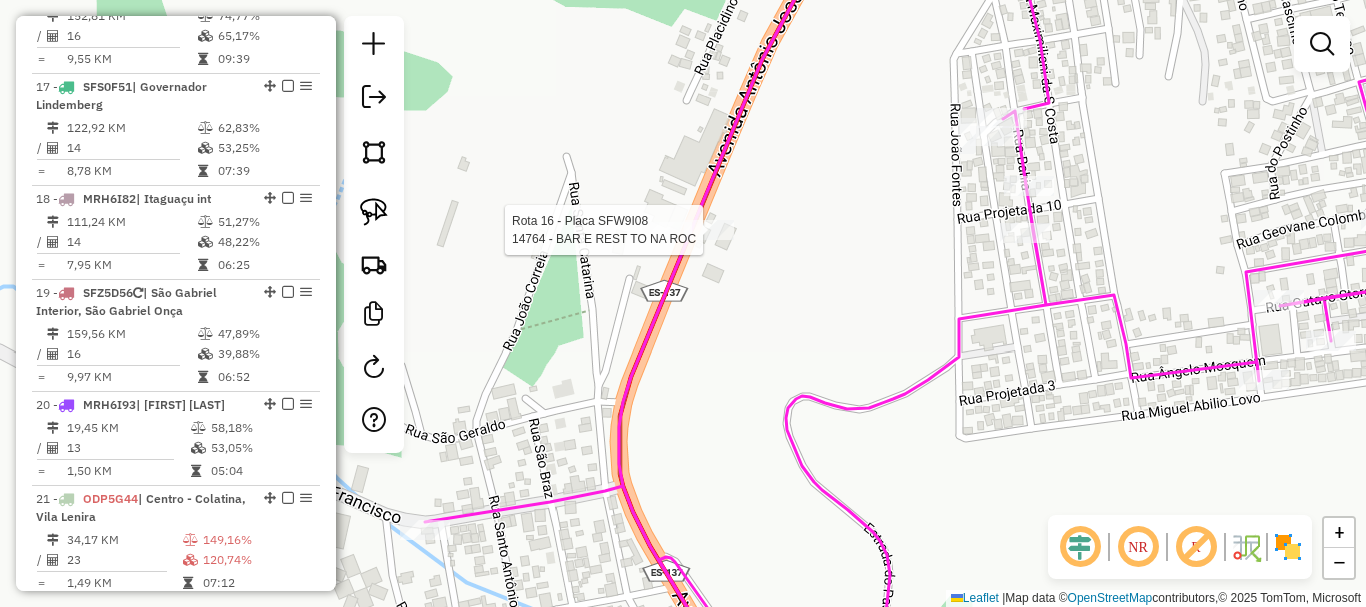 select on "**********" 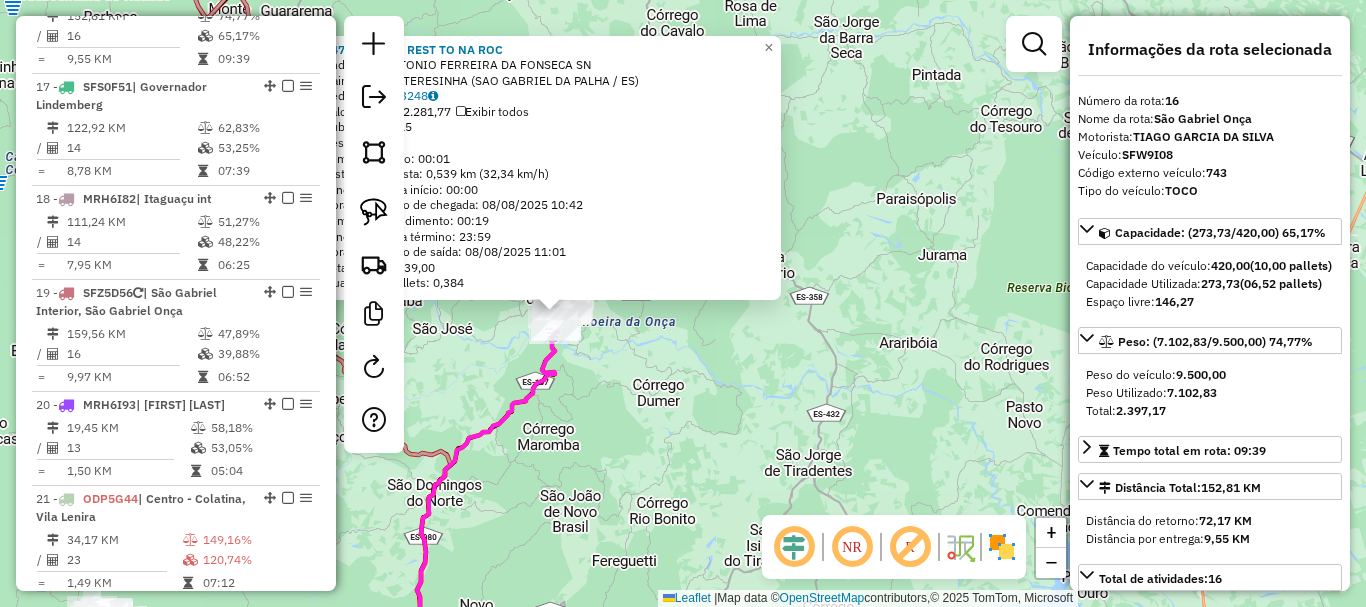 drag, startPoint x: 787, startPoint y: 426, endPoint x: 690, endPoint y: 93, distance: 346.84003 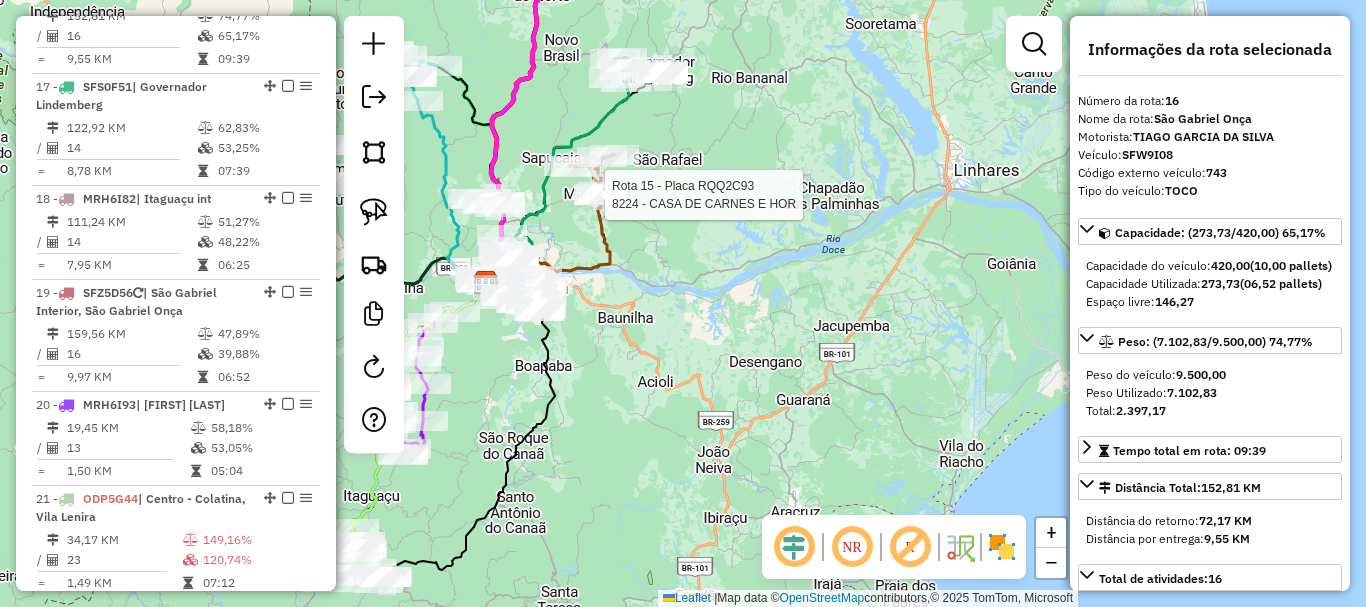 click 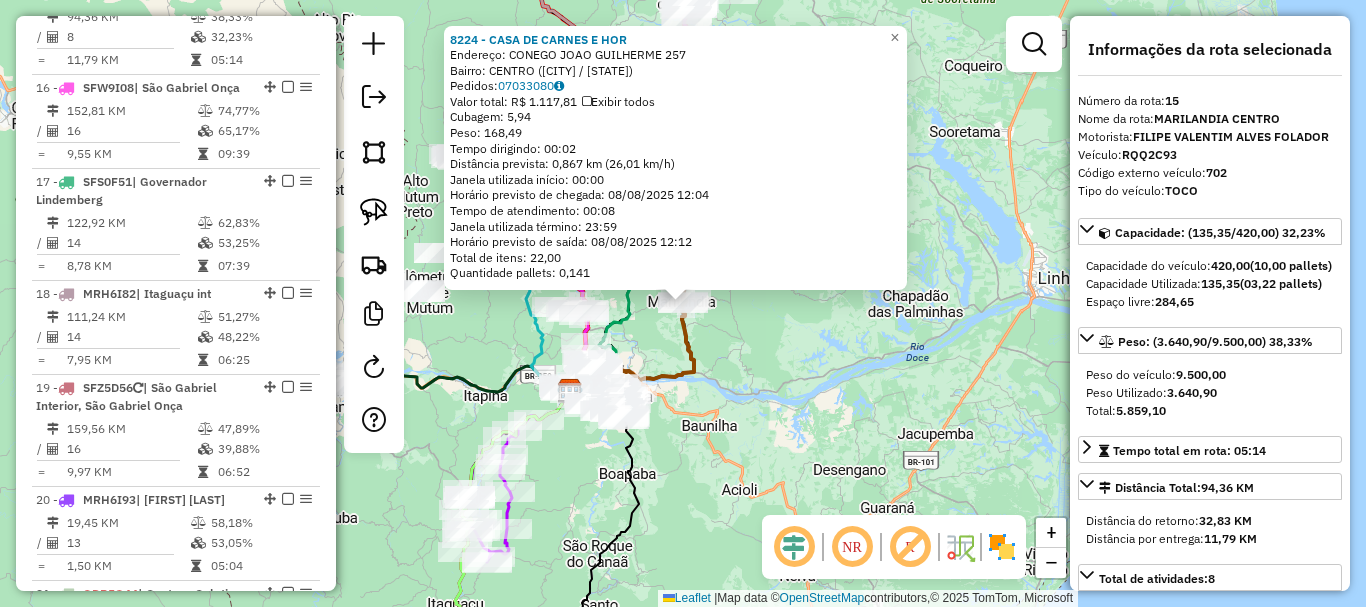 scroll, scrollTop: 2270, scrollLeft: 0, axis: vertical 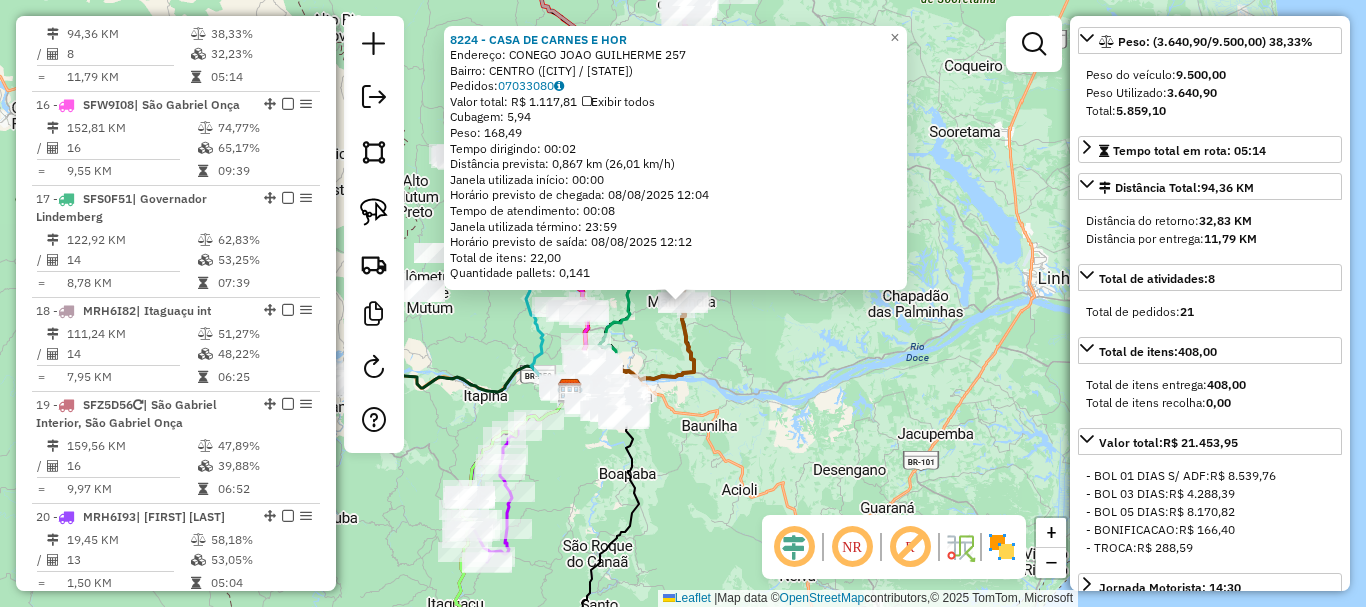 click on "8224 - CASA DE CARNES E HOR  Endereço:  CONEGO JOAO GUILHERME 257   Bairro: CENTRO (MARILANDIA / ES)   Pedidos:  07033080   Valor total: R$ 1.117,81   Exibir todos   Cubagem: 5,94  Peso: 168,49  Tempo dirigindo: 00:02   Distância prevista: 0,867 km (26,01 km/h)   Janela utilizada início: 00:00   Horário previsto de chegada: 08/08/2025 12:04   Tempo de atendimento: 00:08   Janela utilizada término: 23:59   Horário previsto de saída: 08/08/2025 12:12   Total de itens: 22,00   Quantidade pallets: 0,141  × Janela de atendimento Grade de atendimento Capacidade Transportadoras Veículos Cliente Pedidos  Rotas Selecione os dias de semana para filtrar as janelas de atendimento  Seg   Ter   Qua   Qui   Sex   Sáb   Dom  Informe o período da janela de atendimento: De: Até:  Filtrar exatamente a janela do cliente  Considerar janela de atendimento padrão  Selecione os dias de semana para filtrar as grades de atendimento  Seg   Ter   Qua   Qui   Sex   Sáb   Dom   Clientes fora do dia de atendimento selecionado" 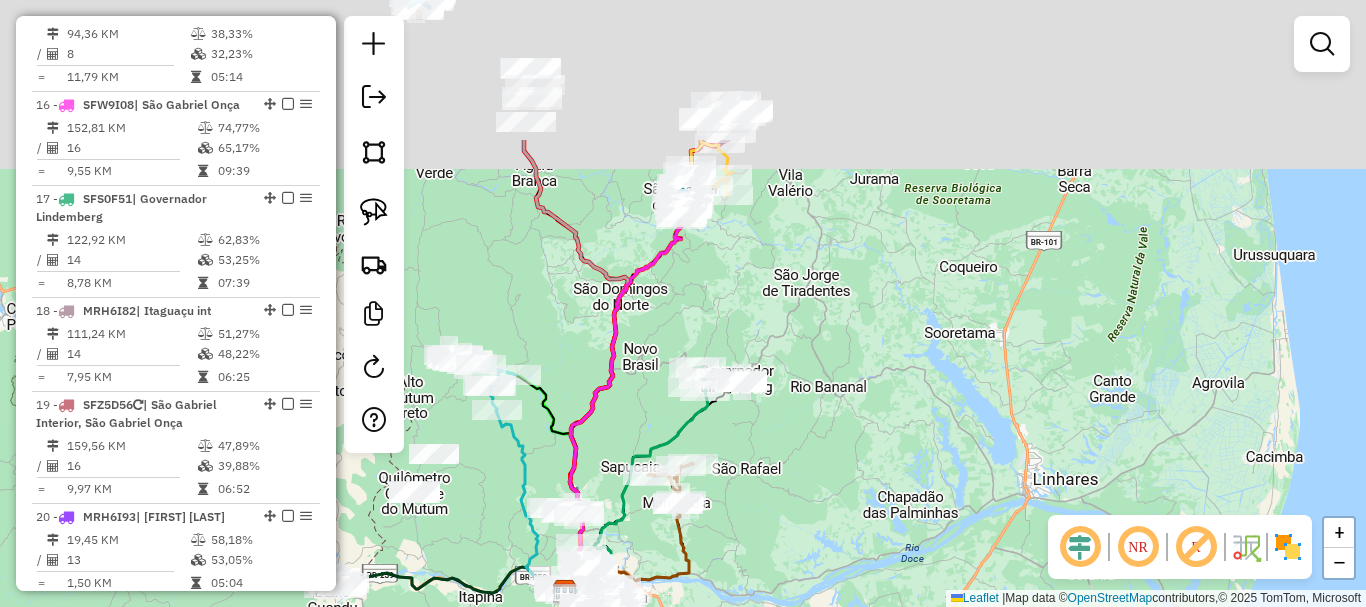 drag, startPoint x: 838, startPoint y: 444, endPoint x: 828, endPoint y: 566, distance: 122.40915 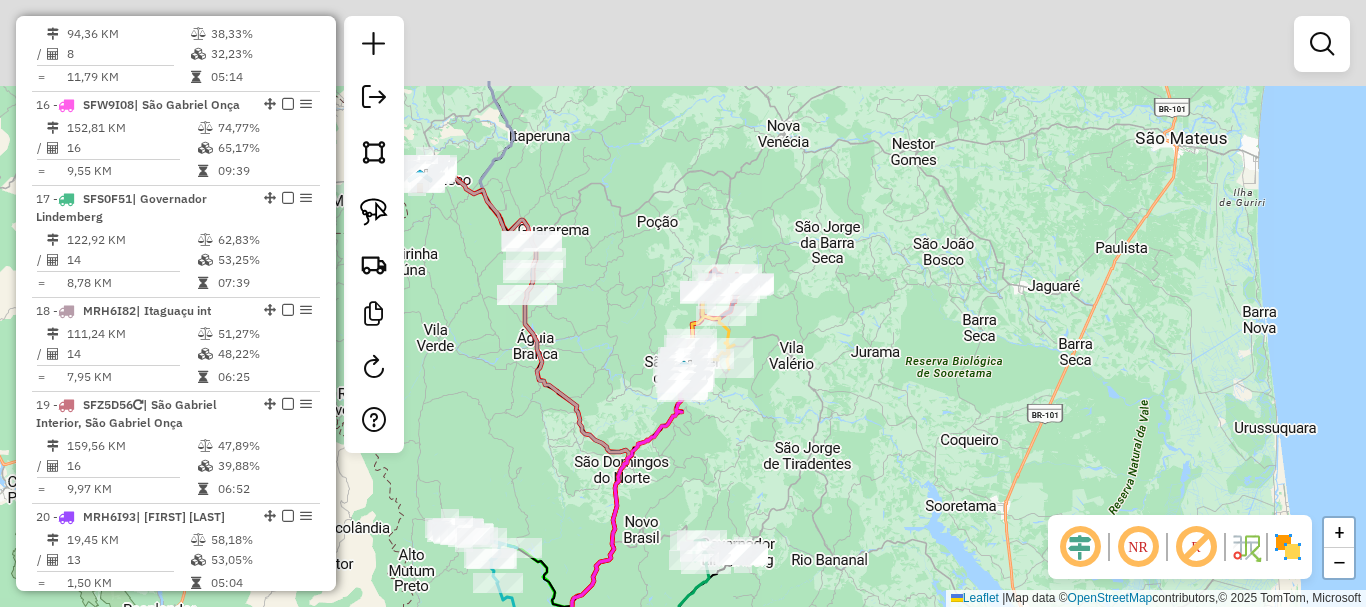 drag, startPoint x: 839, startPoint y: 301, endPoint x: 845, endPoint y: 443, distance: 142.12671 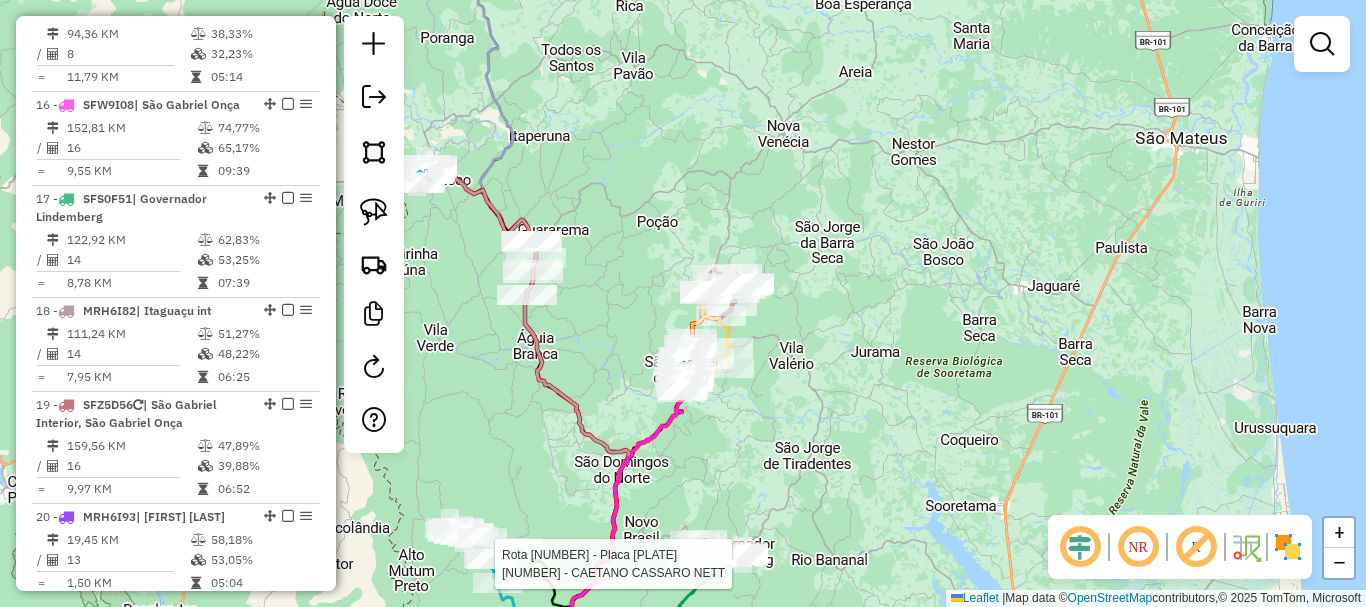 select on "**********" 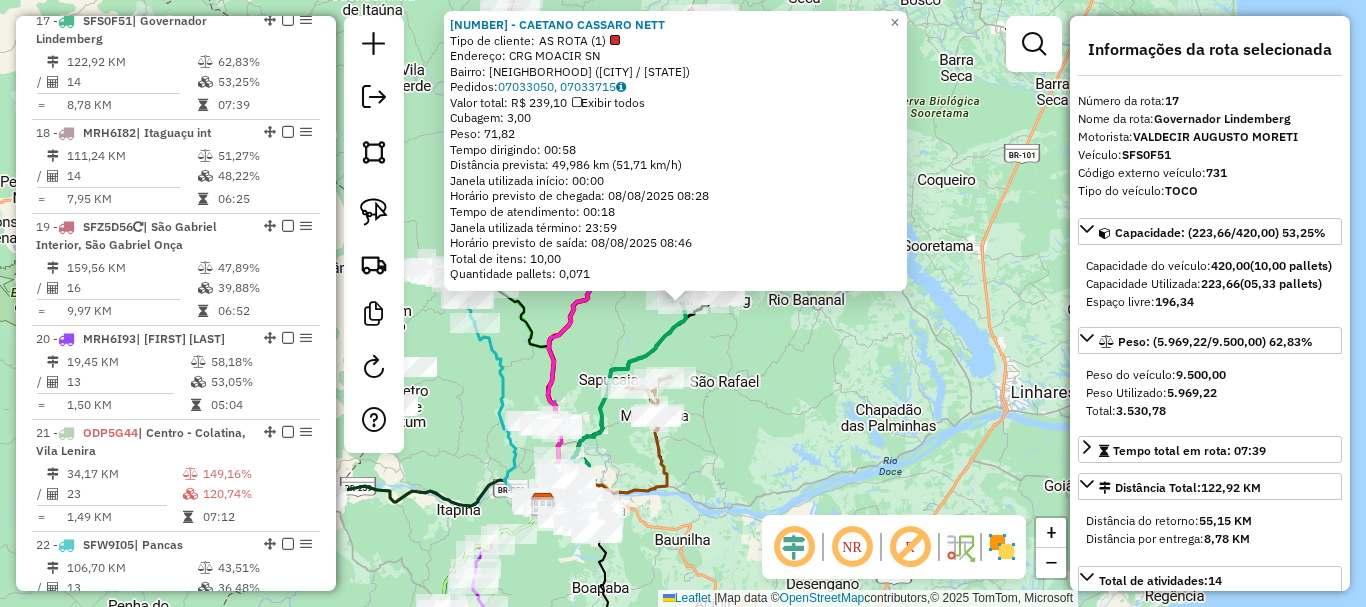 scroll, scrollTop: 2494, scrollLeft: 0, axis: vertical 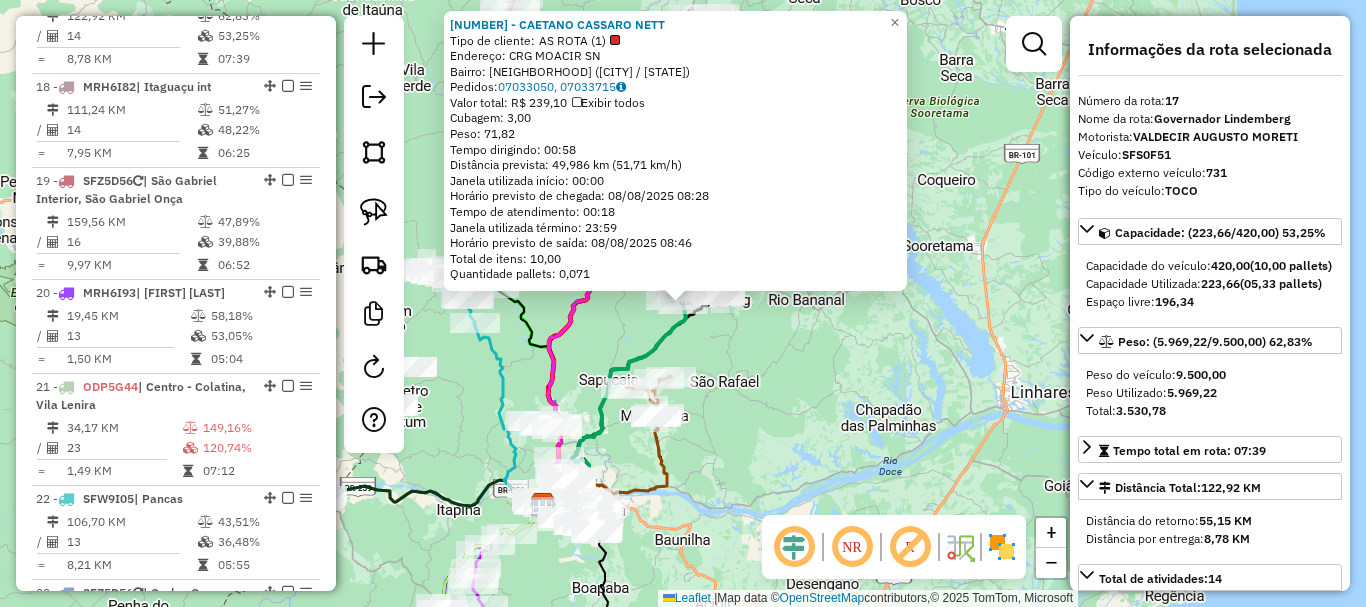 click on "5071 - CAETANO CASSARO NETT  Tipo de cliente:   AS ROTA (1)   Endereço: CRG MOACIR                        SN   Bairro: CORREGO MOACIR (GOVERNADOR LIND / ES)   Pedidos:  07033050, 07033715   Valor total: R$ 239,10   Exibir todos   Cubagem: 3,00  Peso: 71,82  Tempo dirigindo: 00:58   Distância prevista: 49,986 km (51,71 km/h)   Janela utilizada início: 00:00   Horário previsto de chegada: 08/08/2025 08:28   Tempo de atendimento: 00:18   Janela utilizada término: 23:59   Horário previsto de saída: 08/08/2025 08:46   Total de itens: 10,00   Quantidade pallets: 0,071  × Janela de atendimento Grade de atendimento Capacidade Transportadoras Veículos Cliente Pedidos  Rotas Selecione os dias de semana para filtrar as janelas de atendimento  Seg   Ter   Qua   Qui   Sex   Sáb   Dom  Informe o período da janela de atendimento: De: Até:  Filtrar exatamente a janela do cliente  Considerar janela de atendimento padrão  Selecione os dias de semana para filtrar as grades de atendimento  Seg   Ter   Qua   Qui  De:" 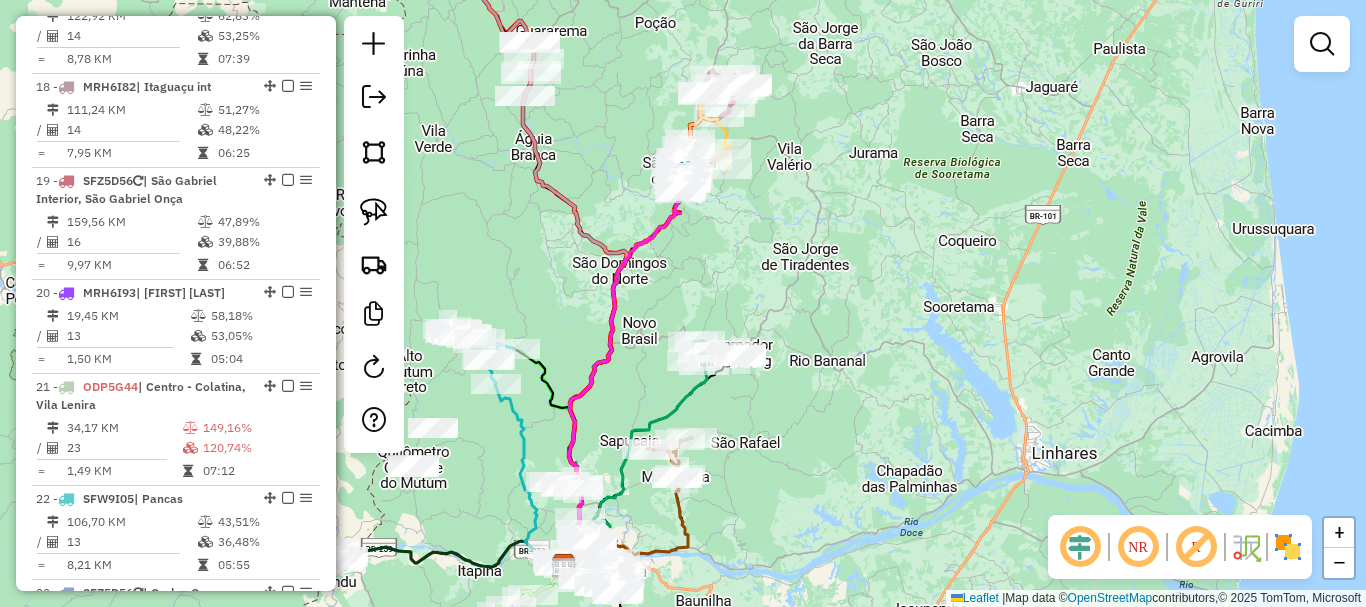 drag, startPoint x: 840, startPoint y: 330, endPoint x: 901, endPoint y: 494, distance: 174.97714 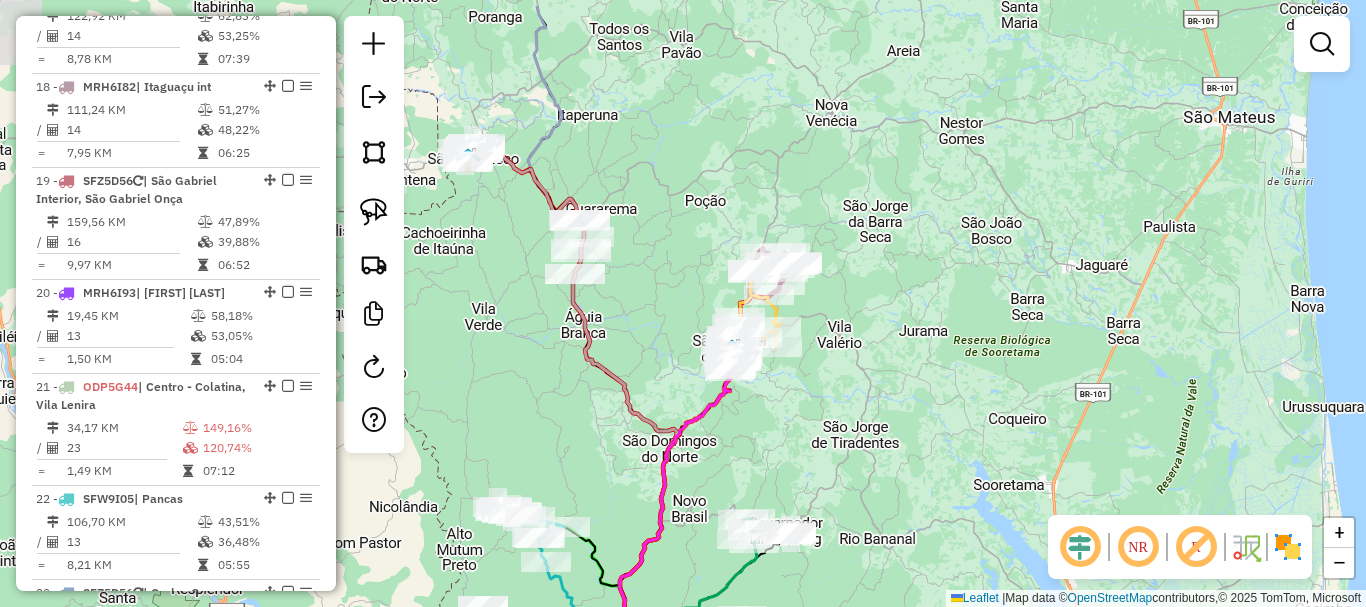 drag, startPoint x: 836, startPoint y: 306, endPoint x: 846, endPoint y: 392, distance: 86.579445 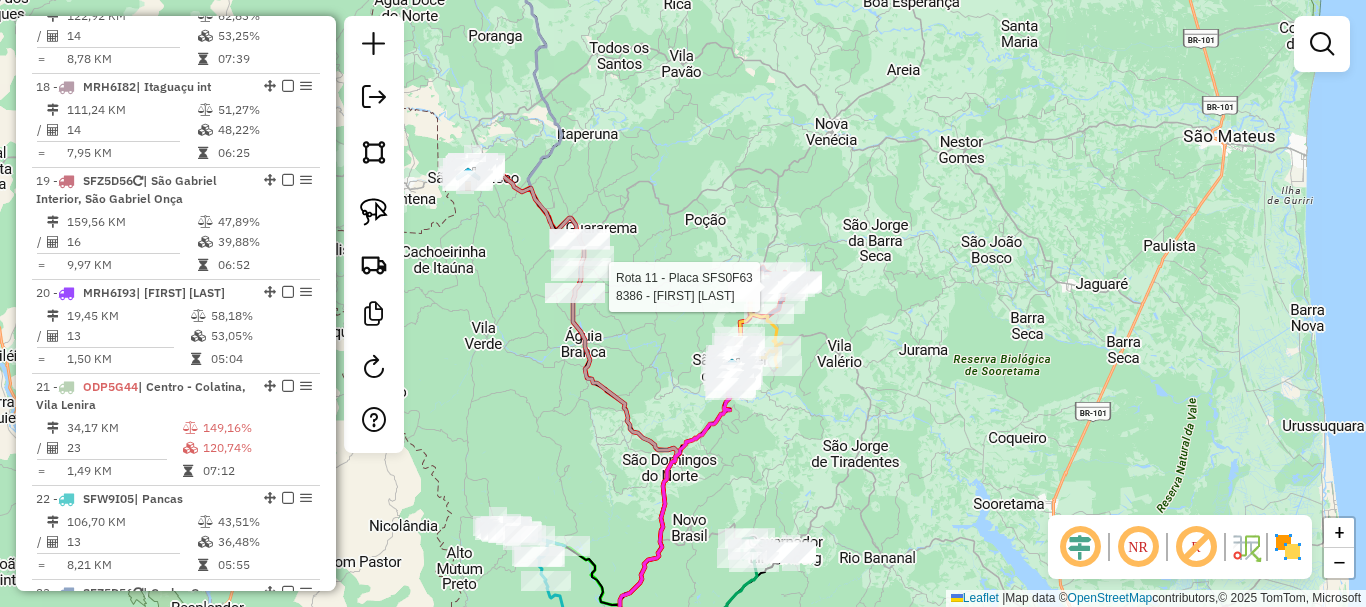 click 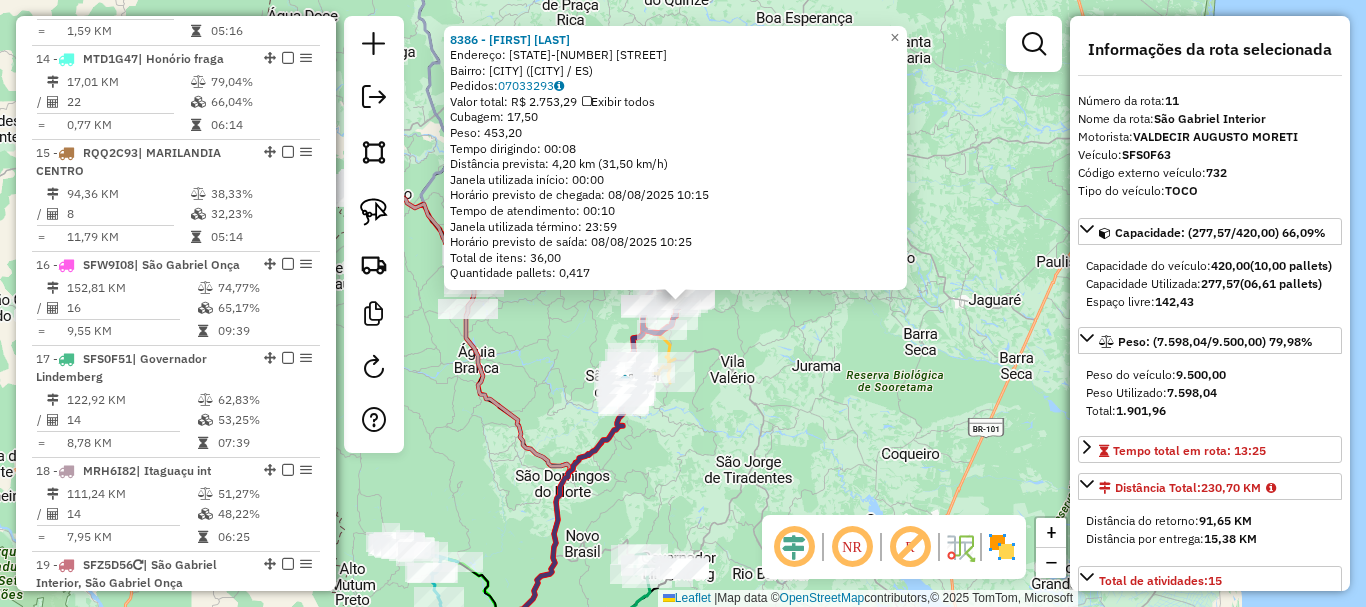 scroll, scrollTop: 1858, scrollLeft: 0, axis: vertical 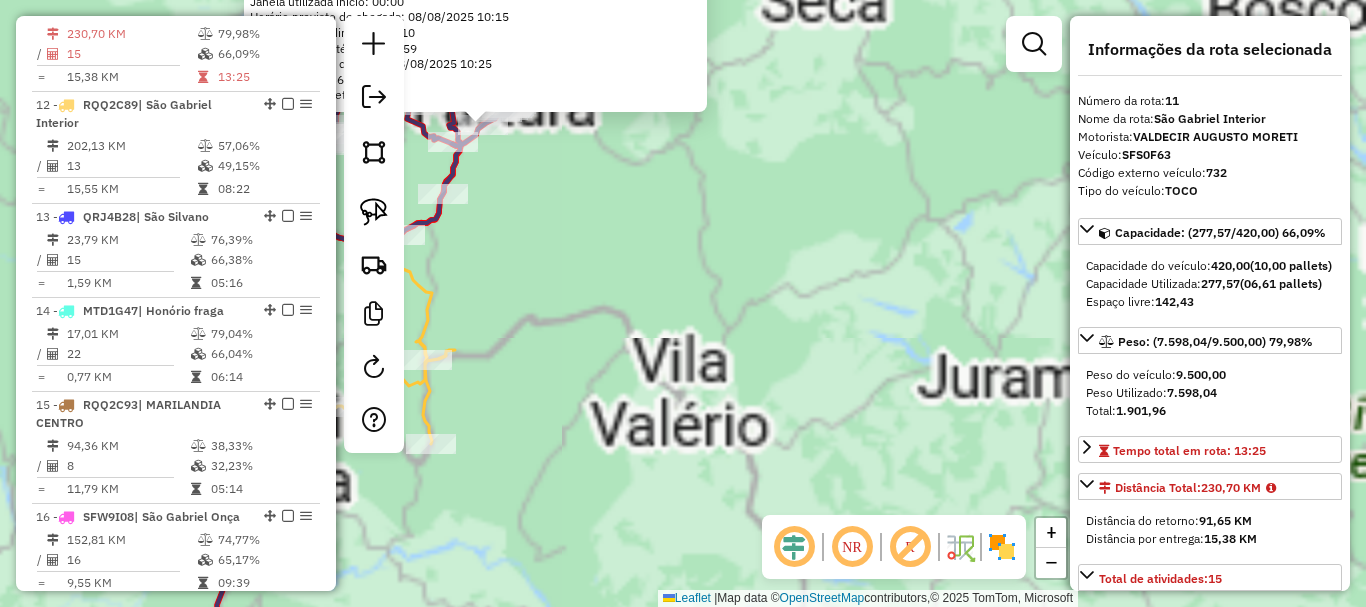 click on "8386 - JAMILLI LOSS KNACK  Endereço:  ES-428 SN   Bairro: CORREGO FARTURA (SAO GABRIEL DA PALHA / ES)   Pedidos:  07033293   Valor total: R$ 2.753,29   Exibir todos   Cubagem: 17,50  Peso: 453,20  Tempo dirigindo: 00:08   Distância prevista: 4,20 km (31,50 km/h)   Janela utilizada início: 00:00   Horário previsto de chegada: 08/08/2025 10:15   Tempo de atendimento: 00:10   Janela utilizada término: 23:59   Horário previsto de saída: 08/08/2025 10:25   Total de itens: 36,00   Quantidade pallets: 0,417  × Janela de atendimento Grade de atendimento Capacidade Transportadoras Veículos Cliente Pedidos  Rotas Selecione os dias de semana para filtrar as janelas de atendimento  Seg   Ter   Qua   Qui   Sex   Sáb   Dom  Informe o período da janela de atendimento: De: Até:  Filtrar exatamente a janela do cliente  Considerar janela de atendimento padrão  Selecione os dias de semana para filtrar as grades de atendimento  Seg   Ter   Qua   Qui   Sex   Sáb   Dom   Peso mínimo:   Peso máximo:   De:   Até:  +" 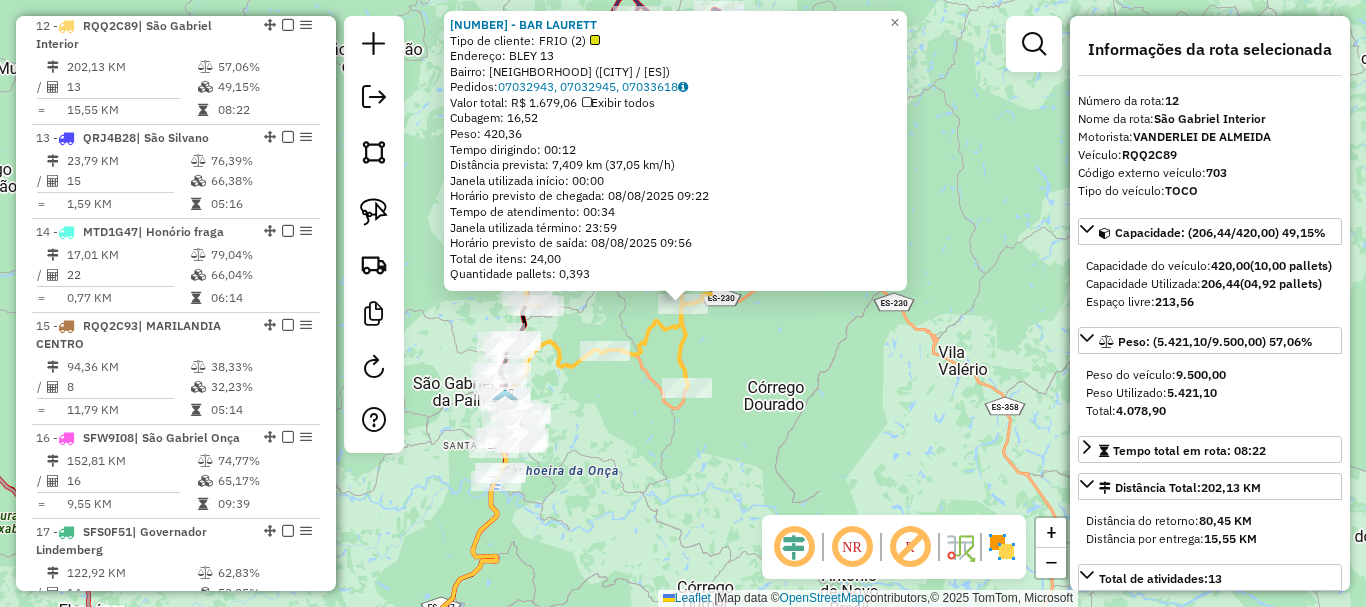scroll, scrollTop: 1970, scrollLeft: 0, axis: vertical 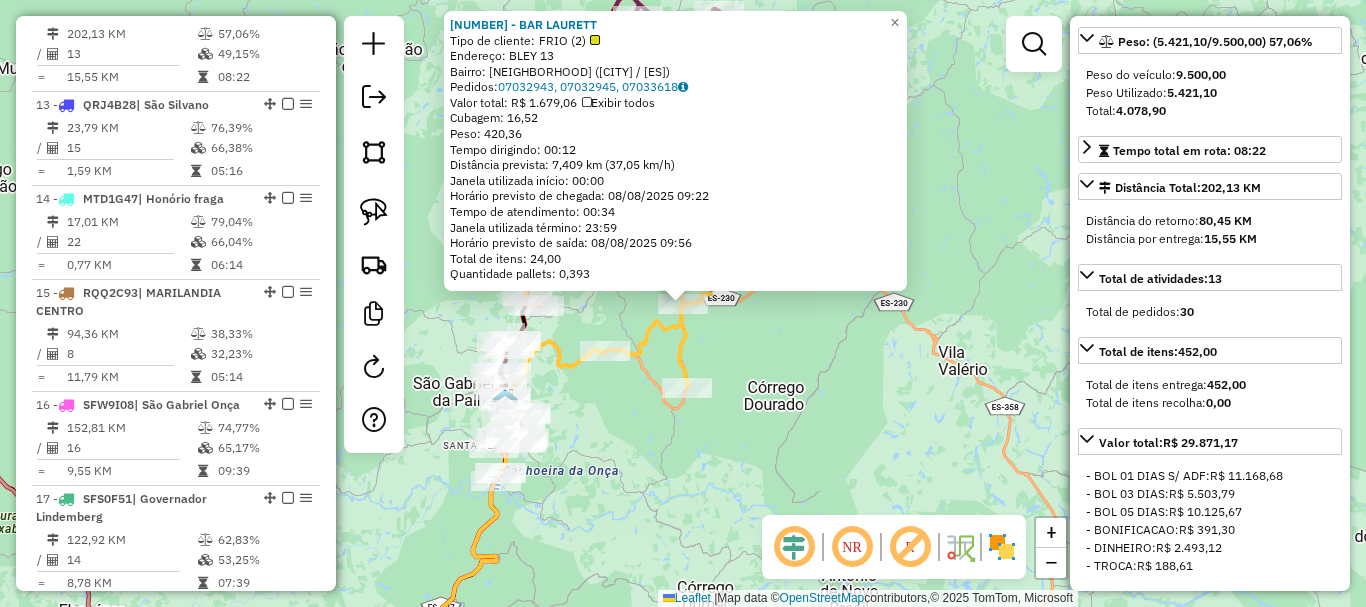 click on "14408 - BAR LAURETT  Tipo de cliente:   FRIO (2)   Endereço:  BLEY 13   Bairro: CORREGO BLEY (SAO GABRIEL DA PALHA / ES)   Pedidos:  07032943, 07032945, 07033618   Valor total: R$ 1.679,06   Exibir todos   Cubagem: 16,52  Peso: 420,36  Tempo dirigindo: 00:12   Distância prevista: 7,409 km (37,05 km/h)   Janela utilizada início: 00:00   Horário previsto de chegada: 08/08/2025 09:22   Tempo de atendimento: 00:34   Janela utilizada término: 23:59   Horário previsto de saída: 08/08/2025 09:56   Total de itens: 24,00   Quantidade pallets: 0,393  × Janela de atendimento Grade de atendimento Capacidade Transportadoras Veículos Cliente Pedidos  Rotas Selecione os dias de semana para filtrar as janelas de atendimento  Seg   Ter   Qua   Qui   Sex   Sáb   Dom  Informe o período da janela de atendimento: De: Até:  Filtrar exatamente a janela do cliente  Considerar janela de atendimento padrão  Selecione os dias de semana para filtrar as grades de atendimento  Seg   Ter   Qua   Qui   Sex   Sáb   Dom   De:  +" 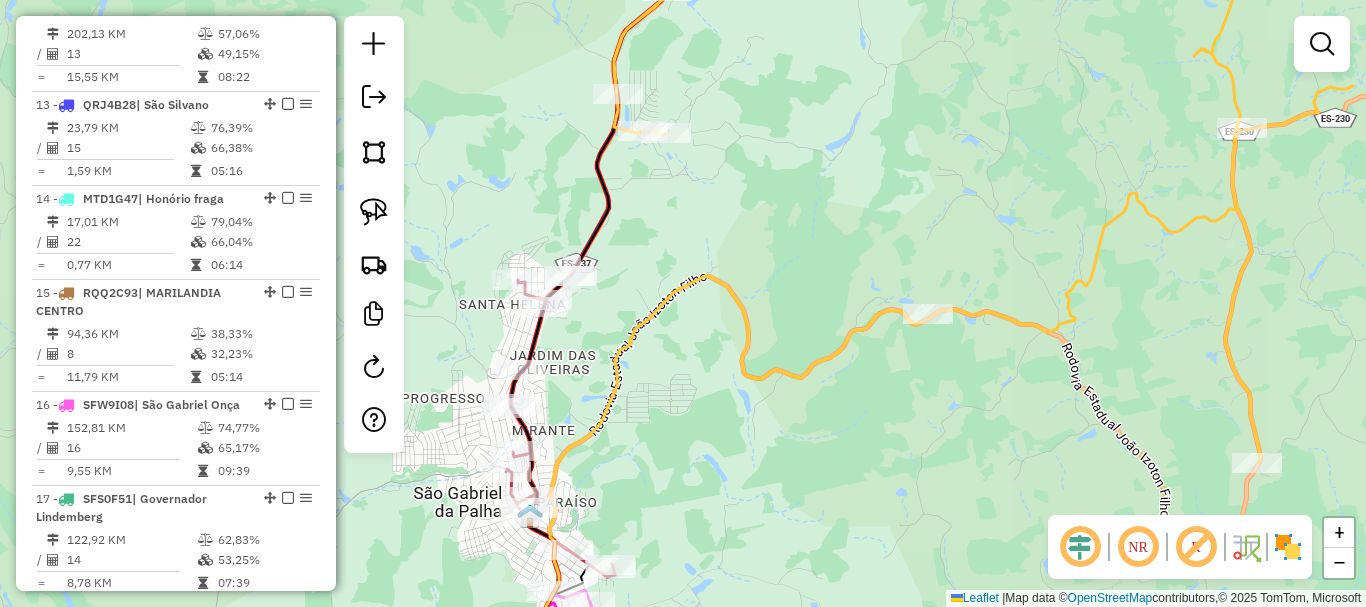 click 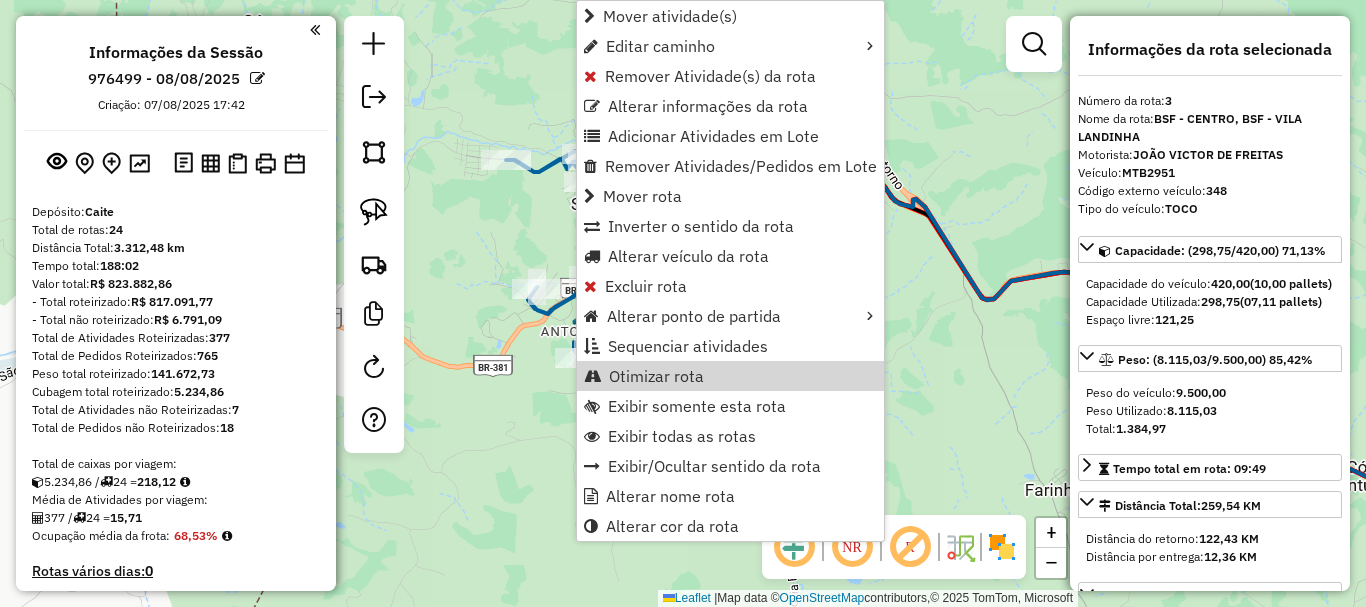 select on "*********" 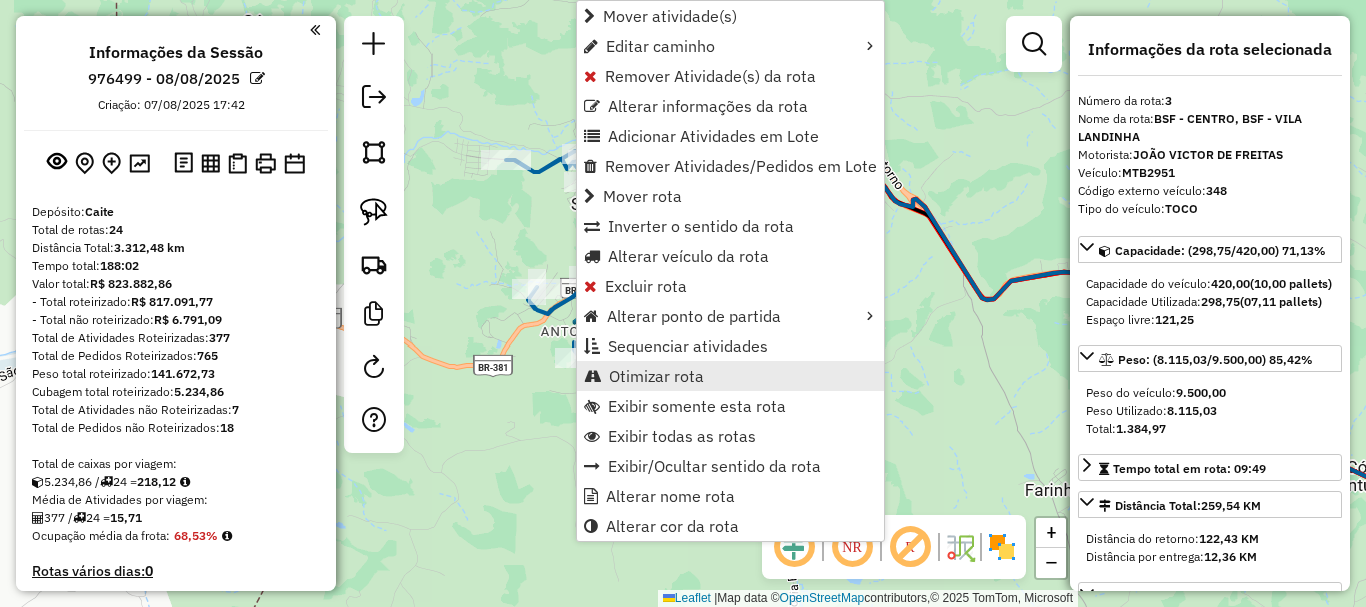 scroll, scrollTop: 0, scrollLeft: 0, axis: both 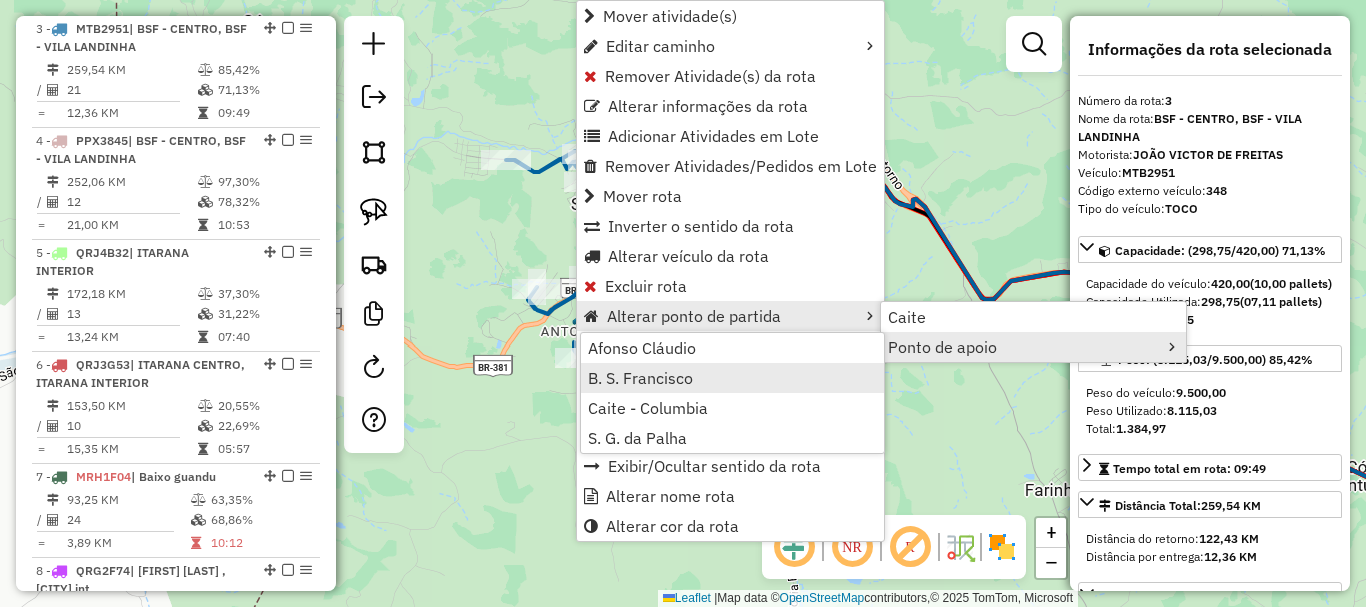 click on "B. S. Francisco" at bounding box center [640, 378] 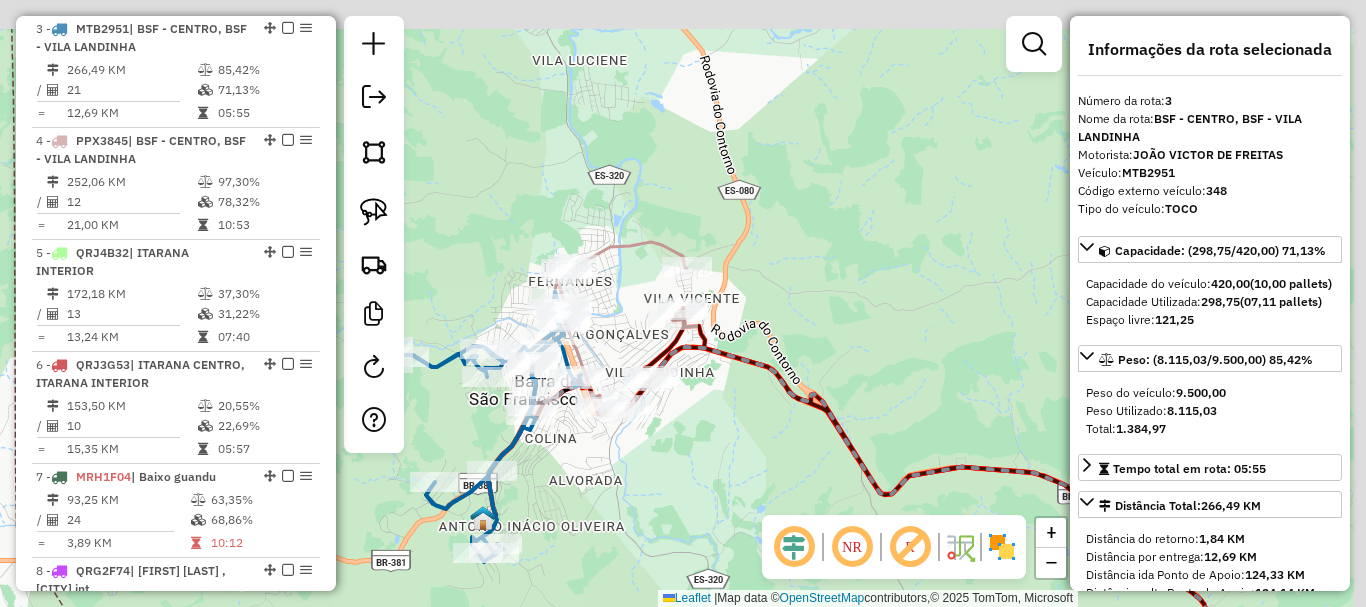 drag, startPoint x: 724, startPoint y: 323, endPoint x: 622, endPoint y: 518, distance: 220.0659 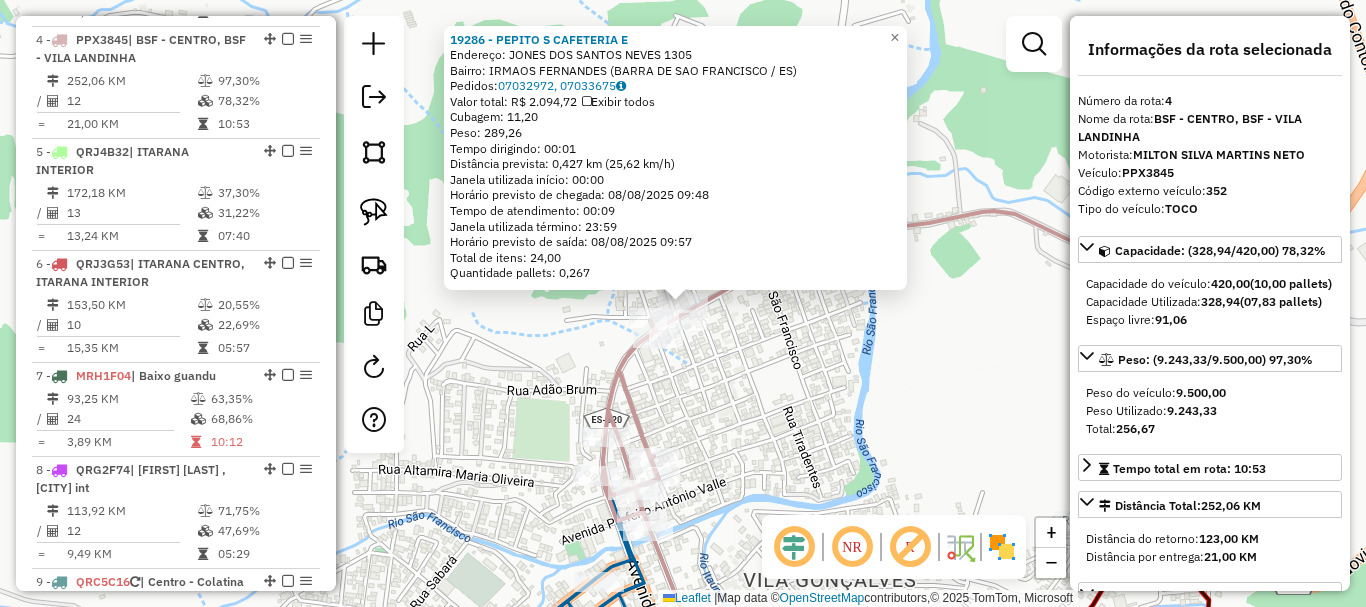 scroll, scrollTop: 1110, scrollLeft: 0, axis: vertical 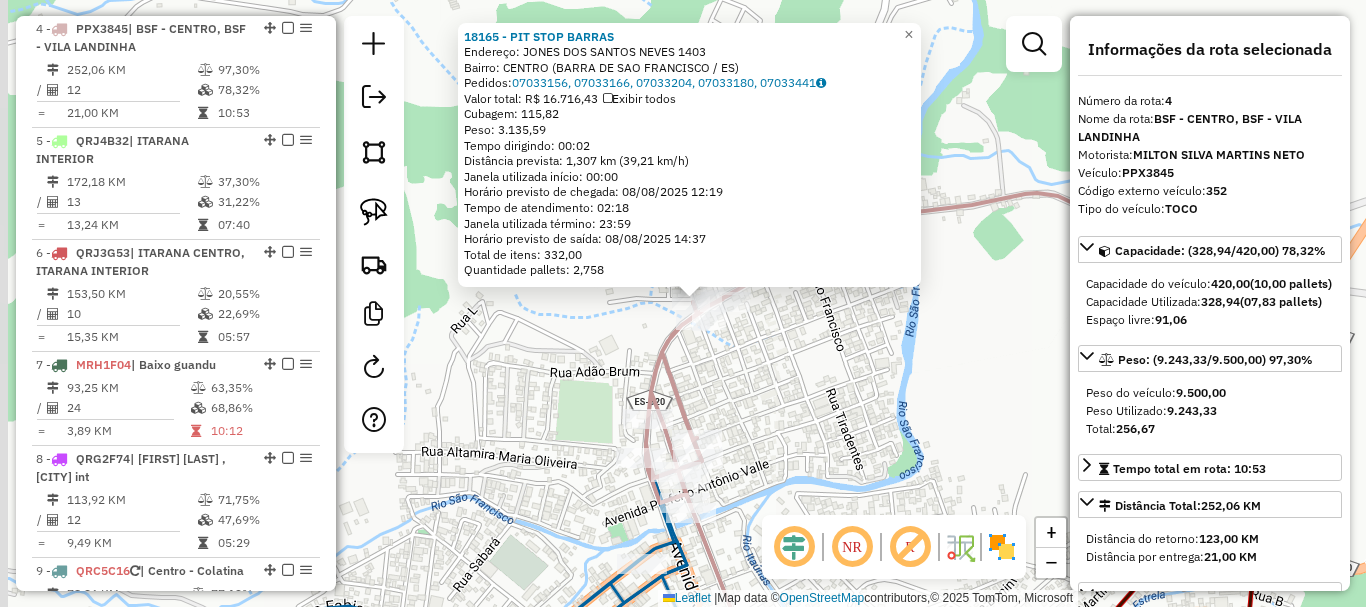 drag, startPoint x: 771, startPoint y: 379, endPoint x: 695, endPoint y: 62, distance: 325.98312 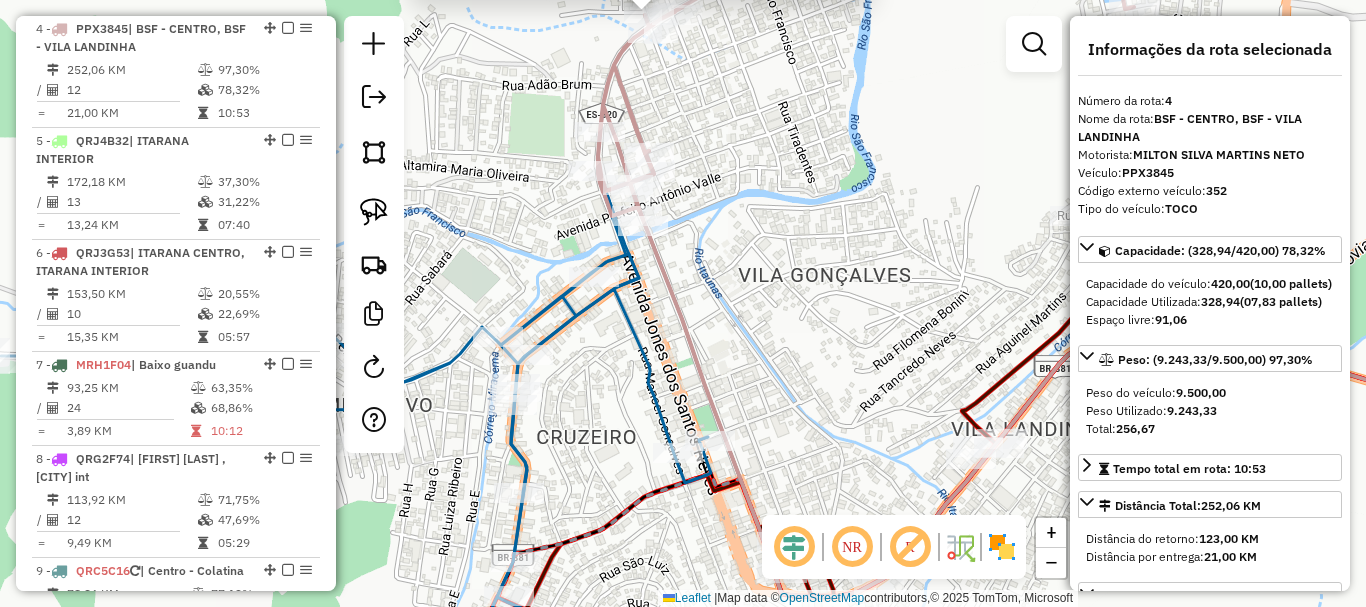 drag, startPoint x: 716, startPoint y: 115, endPoint x: 735, endPoint y: 124, distance: 21.023796 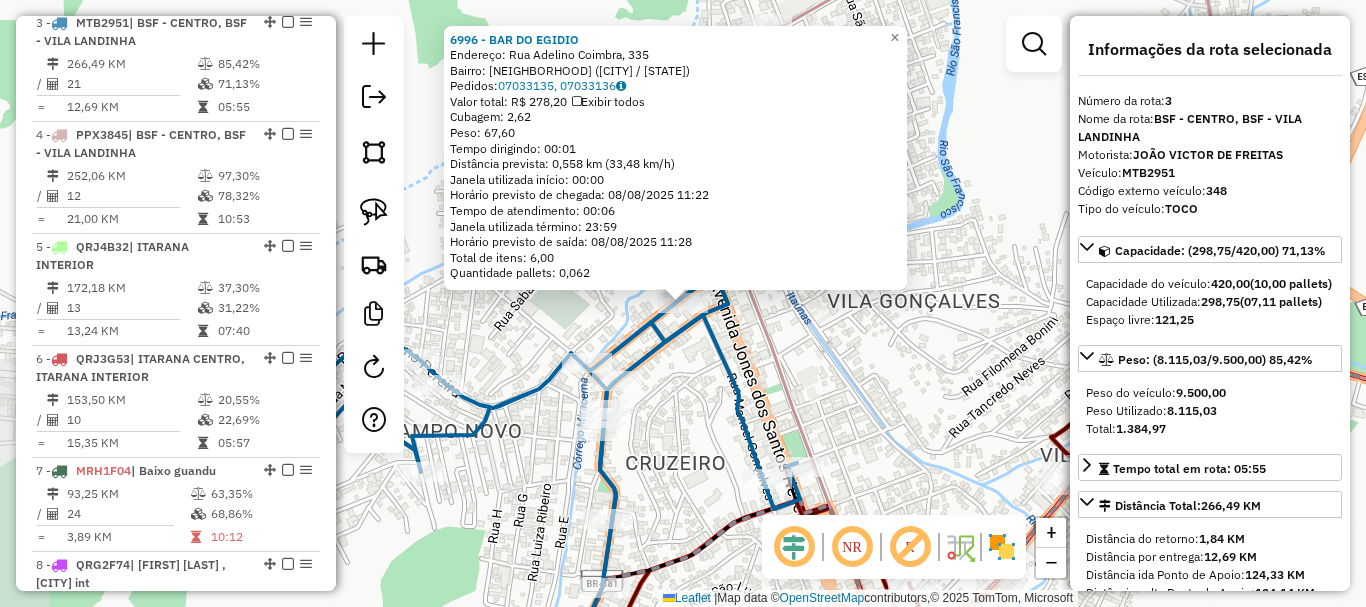 scroll, scrollTop: 998, scrollLeft: 0, axis: vertical 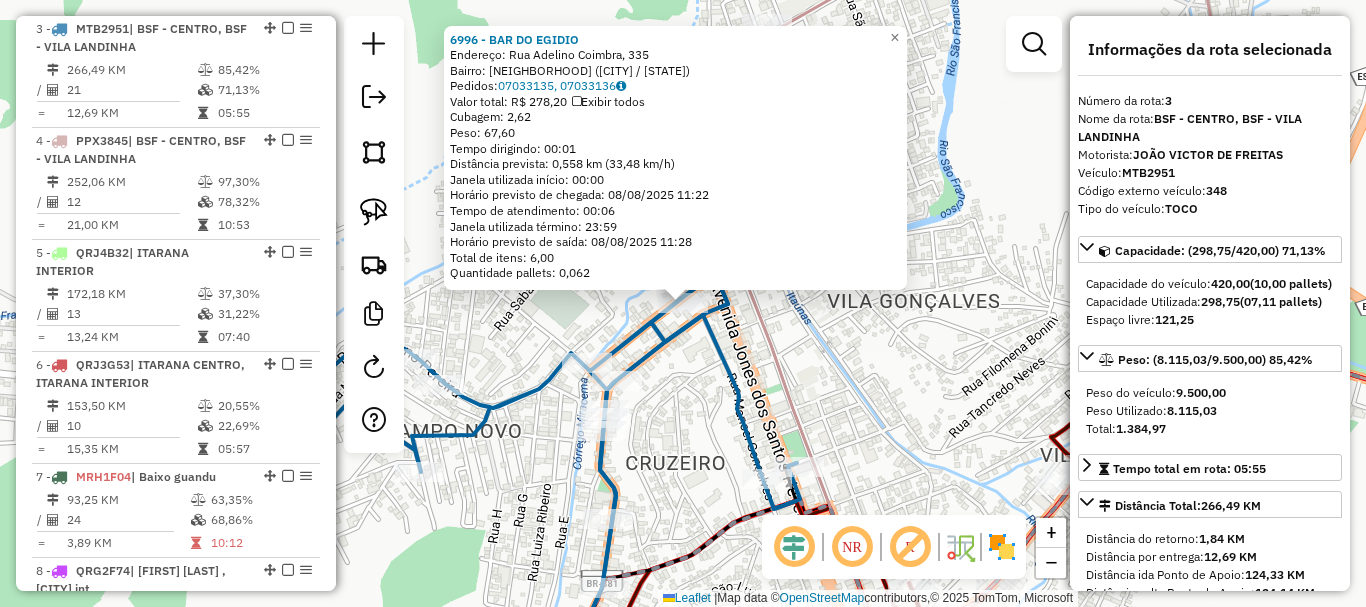 click on "6996 - BAR DO EGIDIO  Endereço: Rua Adelino Coimbra, 335   Bairro: Centro (Barra de São Francisco / ES)   Pedidos:  07033135, 07033136   Valor total: R$ 278,20   Exibir todos   Cubagem: 2,62  Peso: 67,60  Tempo dirigindo: 00:01   Distância prevista: 0,558 km (33,48 km/h)   Janela utilizada início: 00:00   Horário previsto de chegada: 08/08/2025 11:22   Tempo de atendimento: 00:06   Janela utilizada término: 23:59   Horário previsto de saída: 08/08/2025 11:28   Total de itens: 6,00   Quantidade pallets: 0,062  × Janela de atendimento Grade de atendimento Capacidade Transportadoras Veículos Cliente Pedidos  Rotas Selecione os dias de semana para filtrar as janelas de atendimento  Seg   Ter   Qua   Qui   Sex   Sáb   Dom  Informe o período da janela de atendimento: De: Até:  Filtrar exatamente a janela do cliente  Considerar janela de atendimento padrão  Selecione os dias de semana para filtrar as grades de atendimento  Seg   Ter   Qua   Qui   Sex   Sáb   Dom   Peso mínimo:   Peso máximo:   De:" 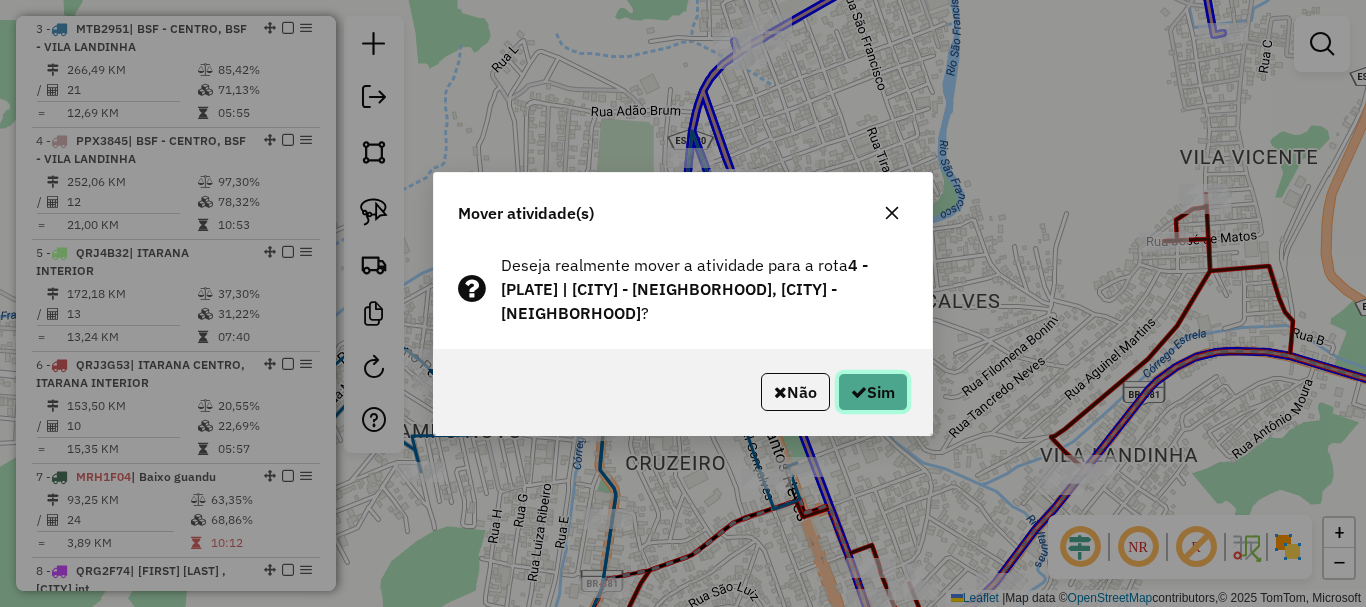 click on "Sim" 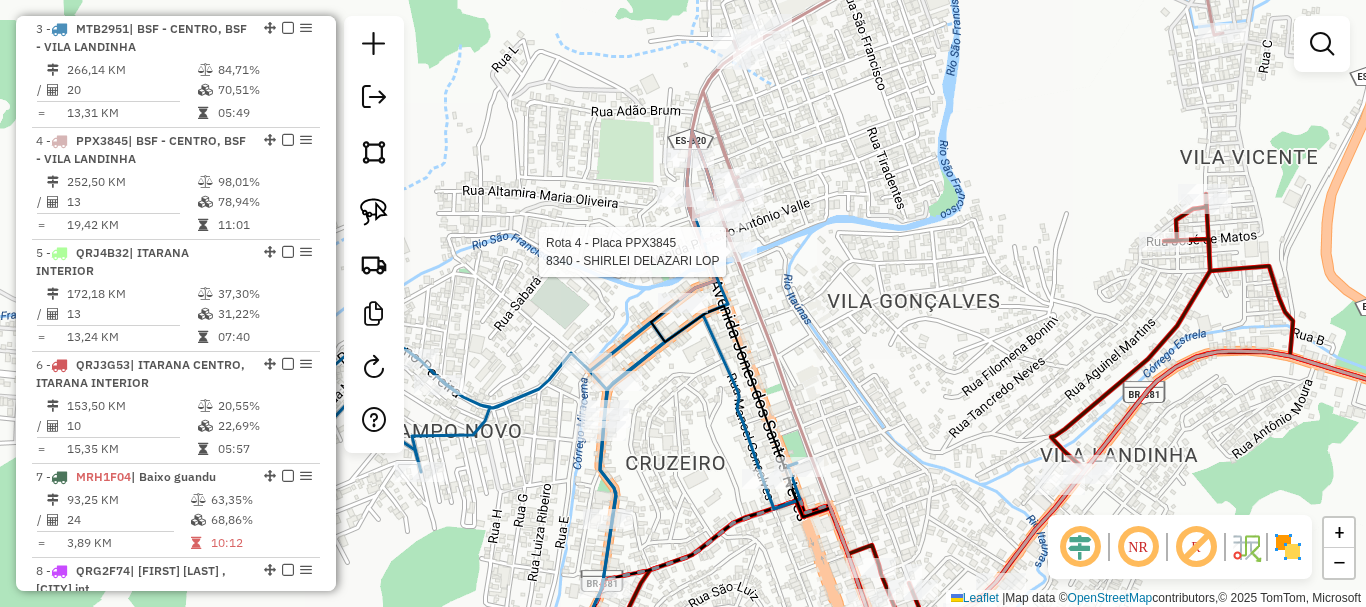 select on "*********" 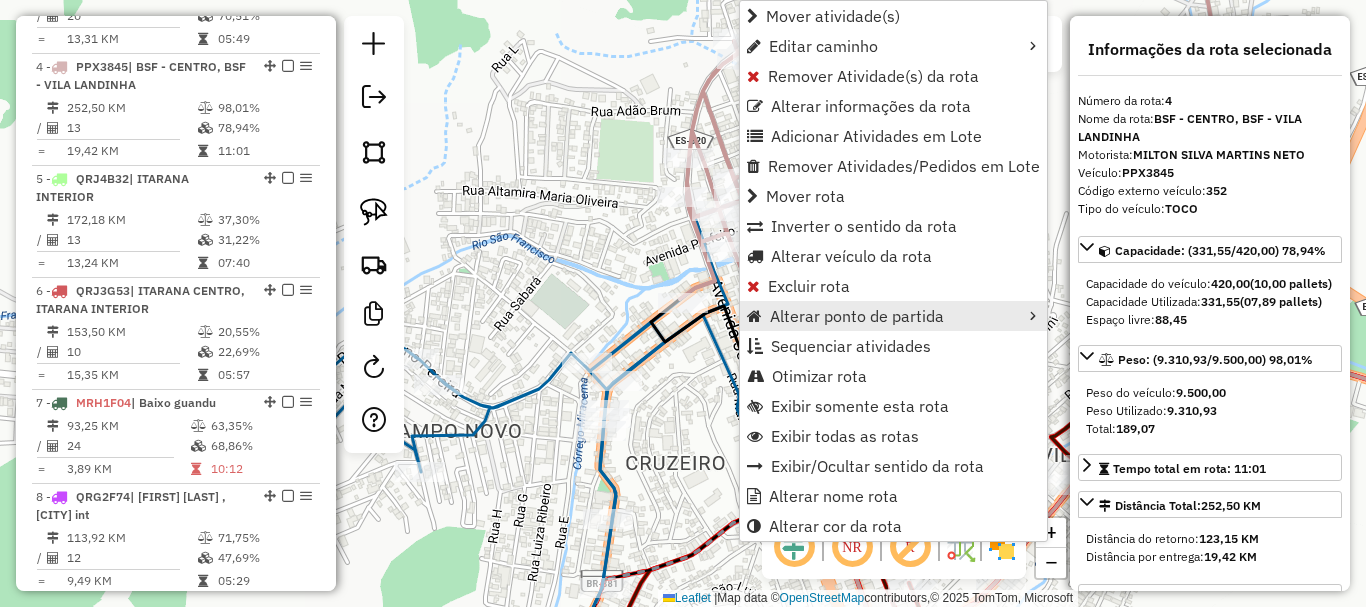 scroll, scrollTop: 1110, scrollLeft: 0, axis: vertical 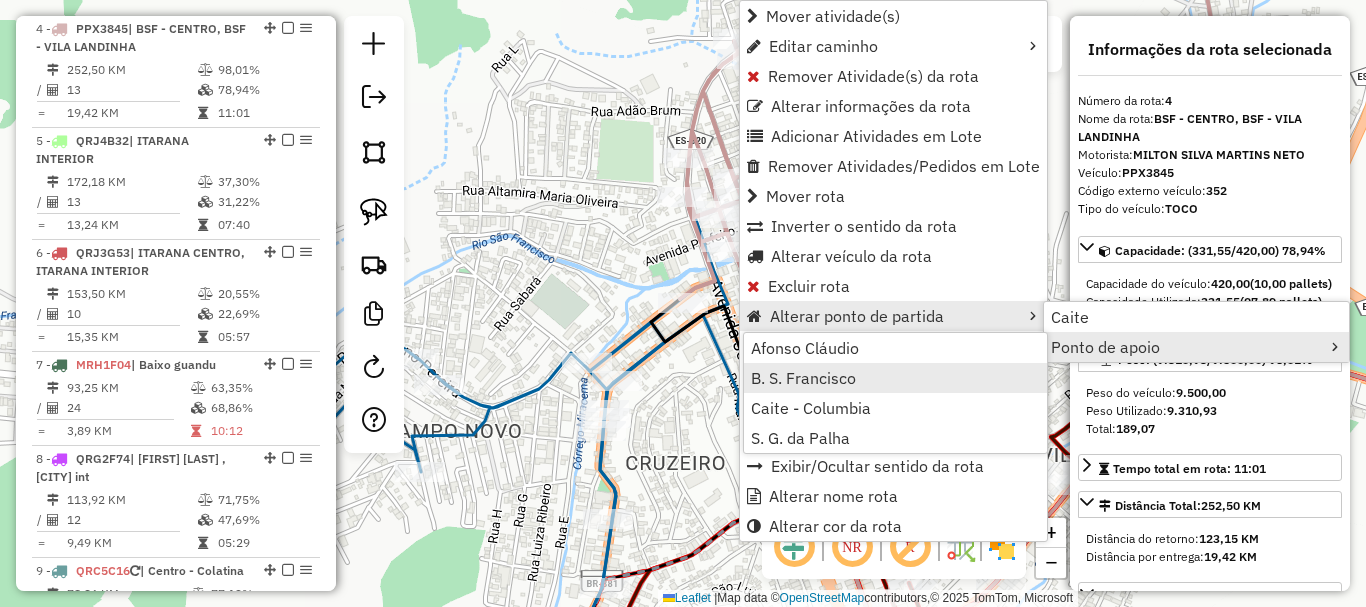 click on "B. S. Francisco" at bounding box center [803, 378] 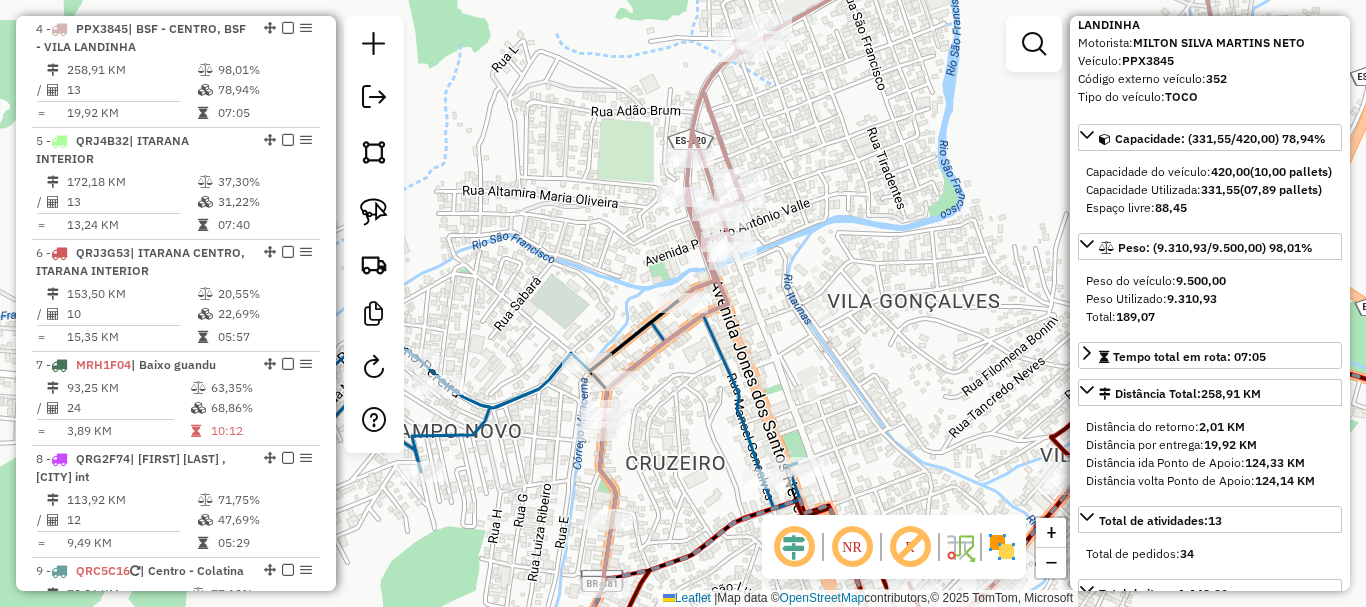 scroll, scrollTop: 200, scrollLeft: 0, axis: vertical 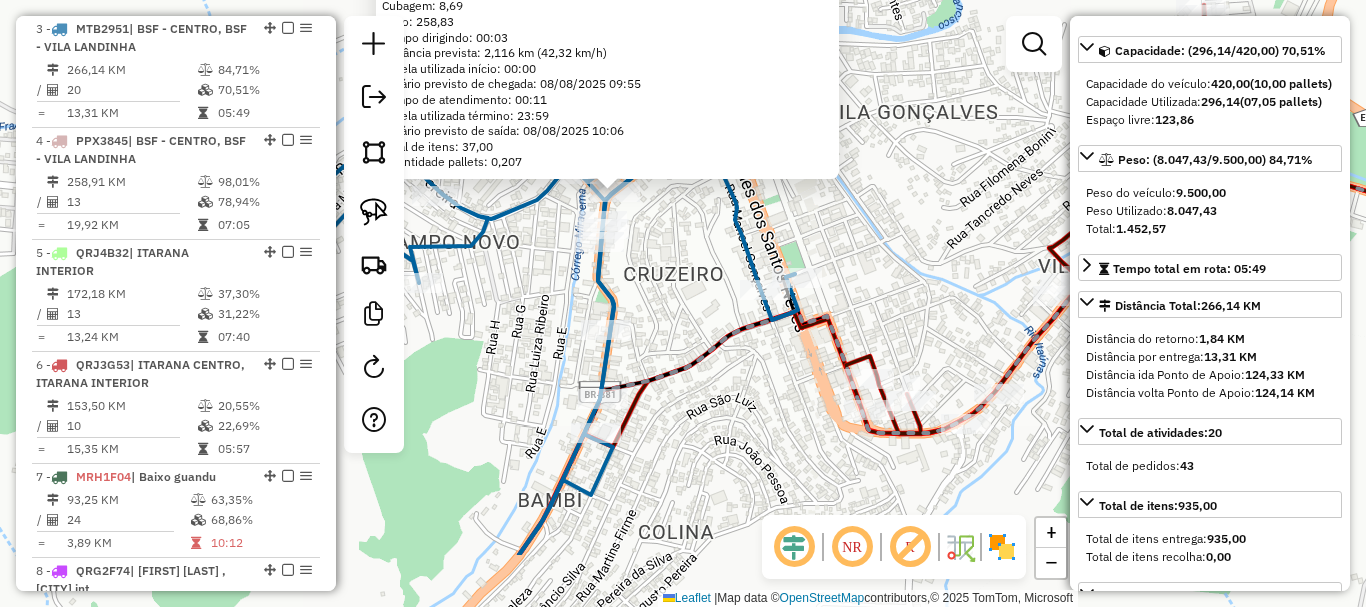 drag, startPoint x: 742, startPoint y: 421, endPoint x: 604, endPoint y: 232, distance: 234.01923 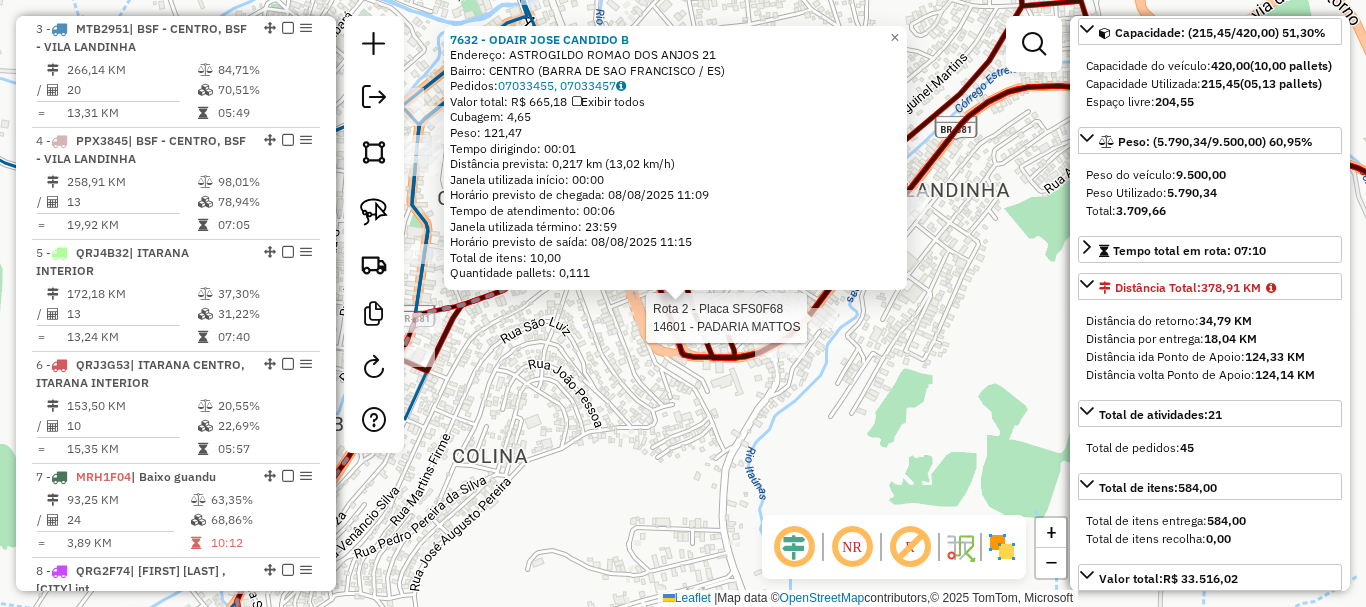 scroll, scrollTop: 182, scrollLeft: 0, axis: vertical 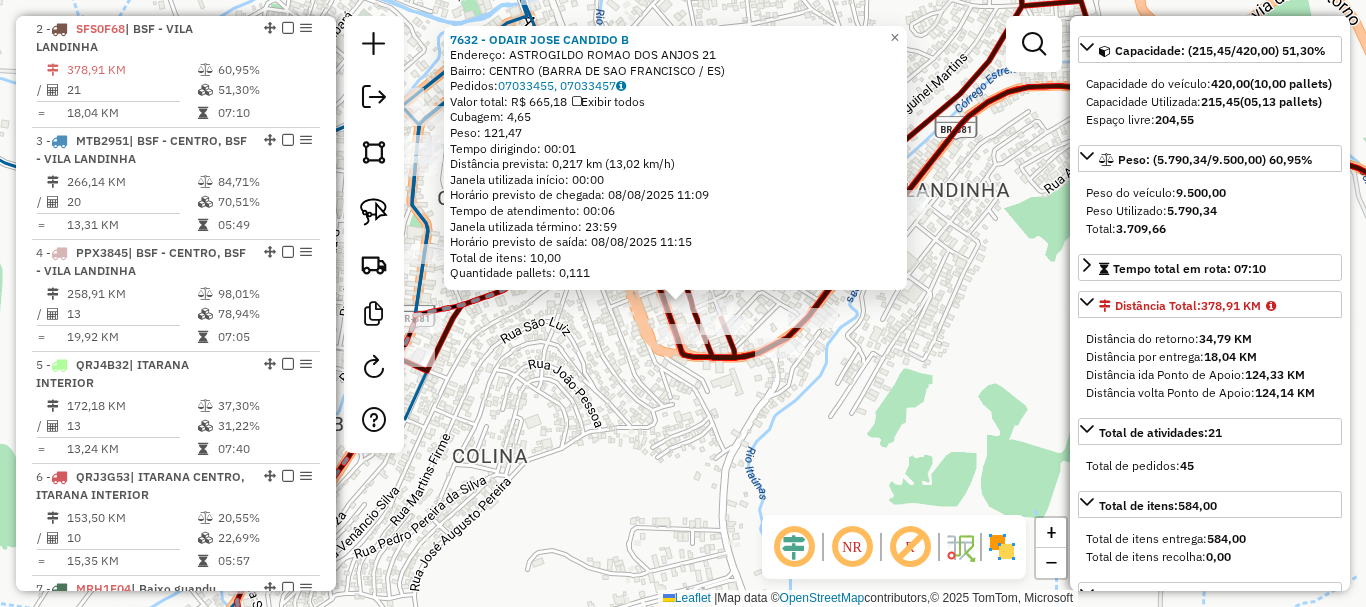 click on "Rota 2 - Placa SFS0F68  14601 - PADARIA MATTOS Rota 2 - Placa SFS0F68  18156 - BAR DIPROMATA 7632 - ODAIR JOSE CANDIDO B  Endereço:  ASTROGILDO ROMAO DOS ANJOS 21   Bairro: CENTRO (BARRA DE SAO FRANCISCO / ES)   Pedidos:  07033455, 07033457   Valor total: R$ 665,18   Exibir todos   Cubagem: 4,65  Peso: 121,47  Tempo dirigindo: 00:01   Distância prevista: 0,217 km (13,02 km/h)   Janela utilizada início: 00:00   Horário previsto de chegada: 08/08/2025 11:09   Tempo de atendimento: 00:06   Janela utilizada término: 23:59   Horário previsto de saída: 08/08/2025 11:15   Total de itens: 10,00   Quantidade pallets: 0,111  × Janela de atendimento Grade de atendimento Capacidade Transportadoras Veículos Cliente Pedidos  Rotas Selecione os dias de semana para filtrar as janelas de atendimento  Seg   Ter   Qua   Qui   Sex   Sáb   Dom  Informe o período da janela de atendimento: De: Até:  Filtrar exatamente a janela do cliente  Considerar janela de atendimento padrão   Seg   Ter   Qua   Qui   Sex   Sáb  De:" 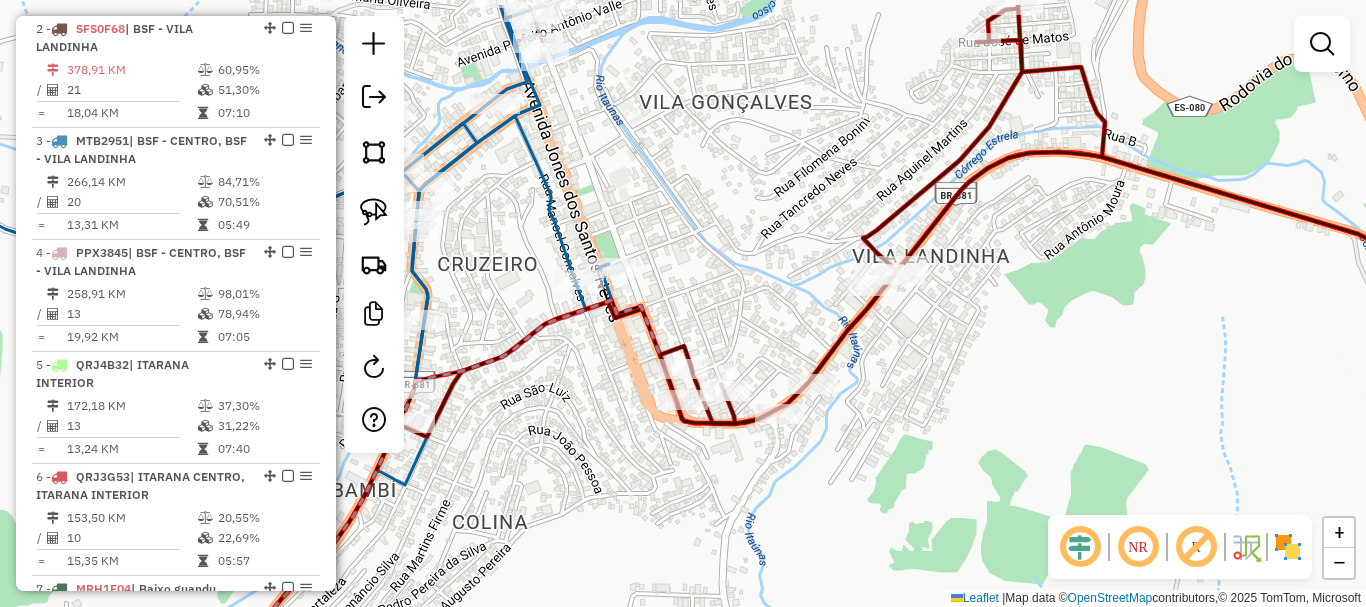 drag, startPoint x: 650, startPoint y: 366, endPoint x: 659, endPoint y: 646, distance: 280.1446 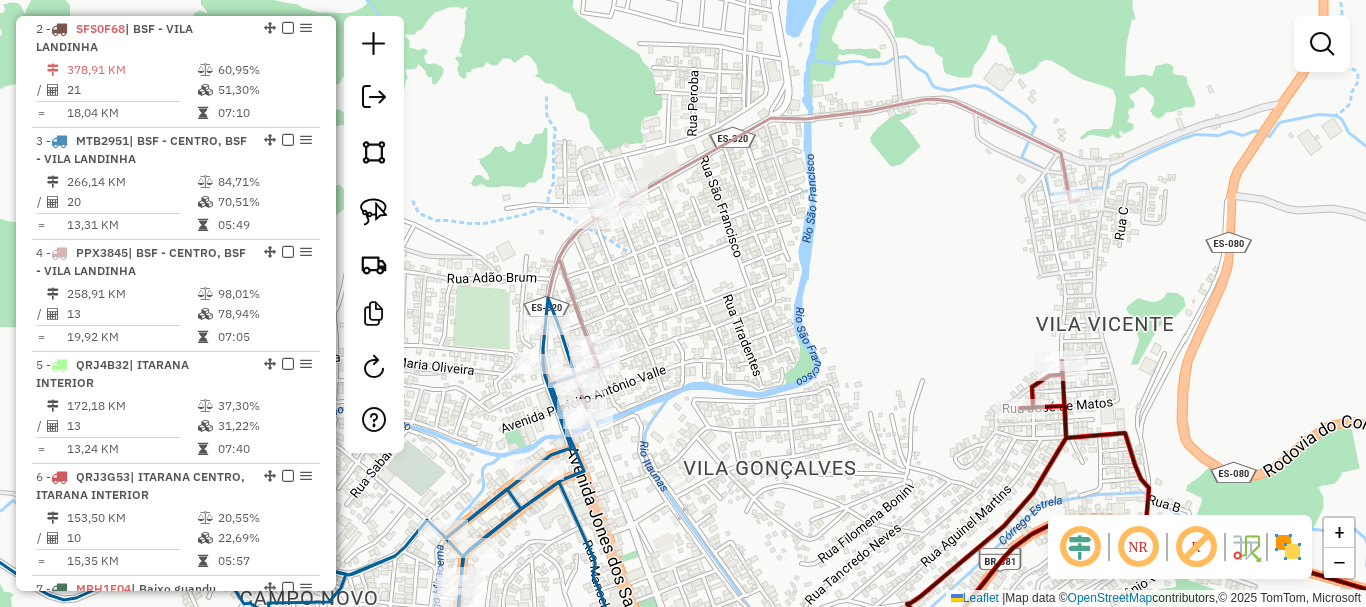 drag, startPoint x: 717, startPoint y: 263, endPoint x: 749, endPoint y: 550, distance: 288.77847 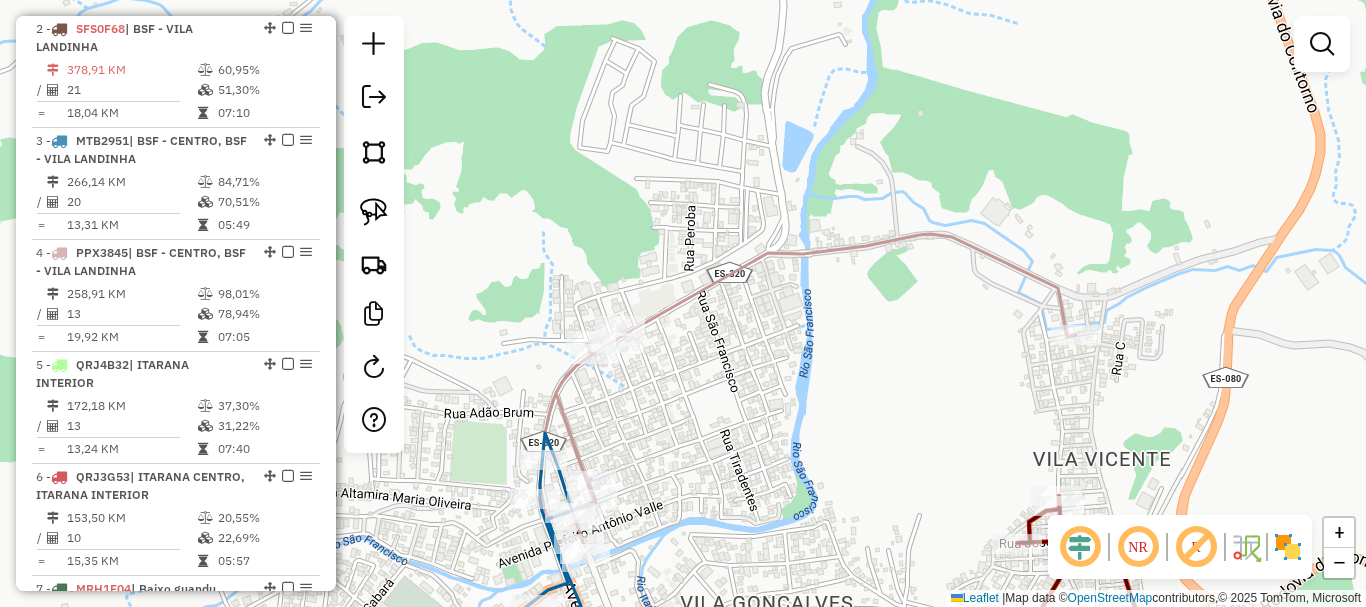 click on "Janela de atendimento Grade de atendimento Capacidade Transportadoras Veículos Cliente Pedidos  Rotas Selecione os dias de semana para filtrar as janelas de atendimento  Seg   Ter   Qua   Qui   Sex   Sáb   Dom  Informe o período da janela de atendimento: De: Até:  Filtrar exatamente a janela do cliente  Considerar janela de atendimento padrão  Selecione os dias de semana para filtrar as grades de atendimento  Seg   Ter   Qua   Qui   Sex   Sáb   Dom   Considerar clientes sem dia de atendimento cadastrado  Clientes fora do dia de atendimento selecionado Filtrar as atividades entre os valores definidos abaixo:  Peso mínimo:   Peso máximo:   Cubagem mínima:   Cubagem máxima:   De:   Até:  Filtrar as atividades entre o tempo de atendimento definido abaixo:  De:   Até:   Considerar capacidade total dos clientes não roteirizados Transportadora: Selecione um ou mais itens Tipo de veículo: Selecione um ou mais itens Veículo: Selecione um ou mais itens Motorista: Selecione um ou mais itens Nome: Rótulo:" 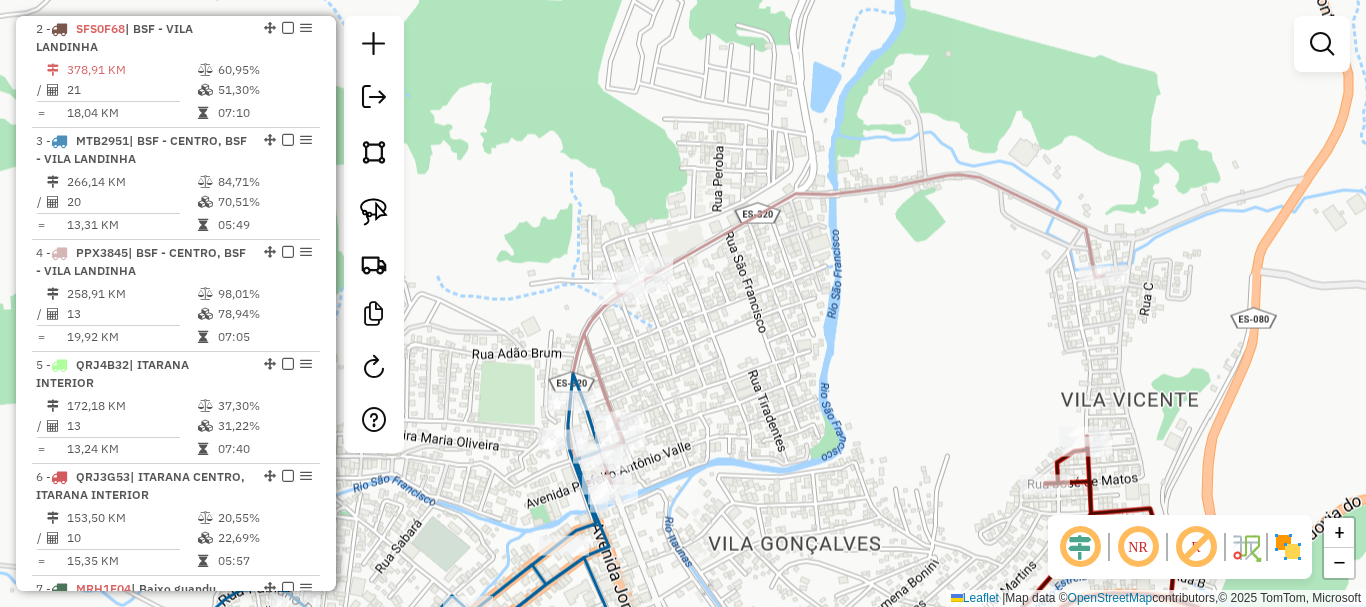 click on "Janela de atendimento Grade de atendimento Capacidade Transportadoras Veículos Cliente Pedidos  Rotas Selecione os dias de semana para filtrar as janelas de atendimento  Seg   Ter   Qua   Qui   Sex   Sáb   Dom  Informe o período da janela de atendimento: De: Até:  Filtrar exatamente a janela do cliente  Considerar janela de atendimento padrão  Selecione os dias de semana para filtrar as grades de atendimento  Seg   Ter   Qua   Qui   Sex   Sáb   Dom   Considerar clientes sem dia de atendimento cadastrado  Clientes fora do dia de atendimento selecionado Filtrar as atividades entre os valores definidos abaixo:  Peso mínimo:   Peso máximo:   Cubagem mínima:   Cubagem máxima:   De:   Até:  Filtrar as atividades entre o tempo de atendimento definido abaixo:  De:   Até:   Considerar capacidade total dos clientes não roteirizados Transportadora: Selecione um ou mais itens Tipo de veículo: Selecione um ou mais itens Veículo: Selecione um ou mais itens Motorista: Selecione um ou mais itens Nome: Rótulo:" 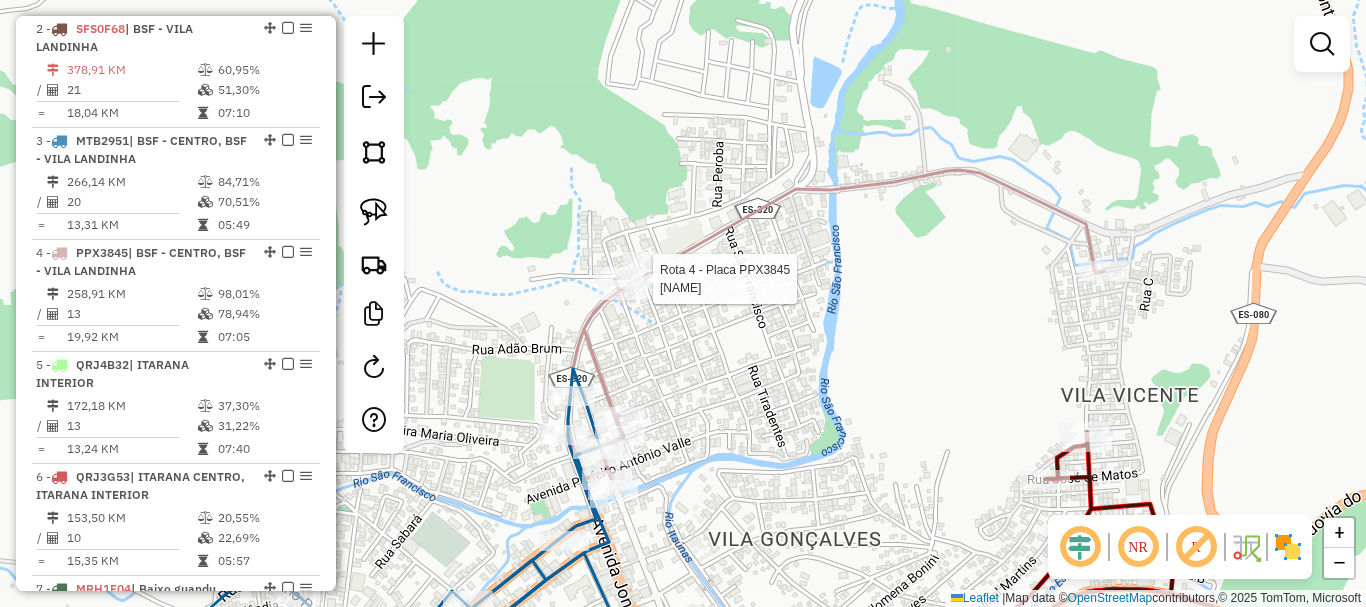 select on "*********" 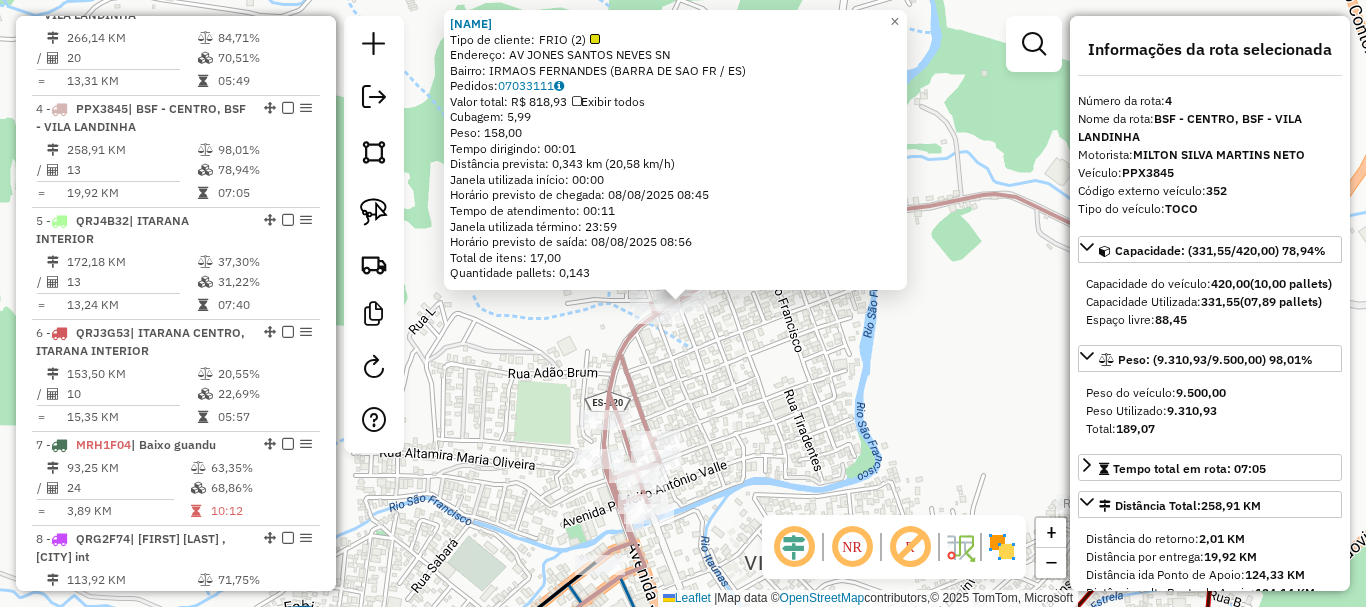 scroll, scrollTop: 1110, scrollLeft: 0, axis: vertical 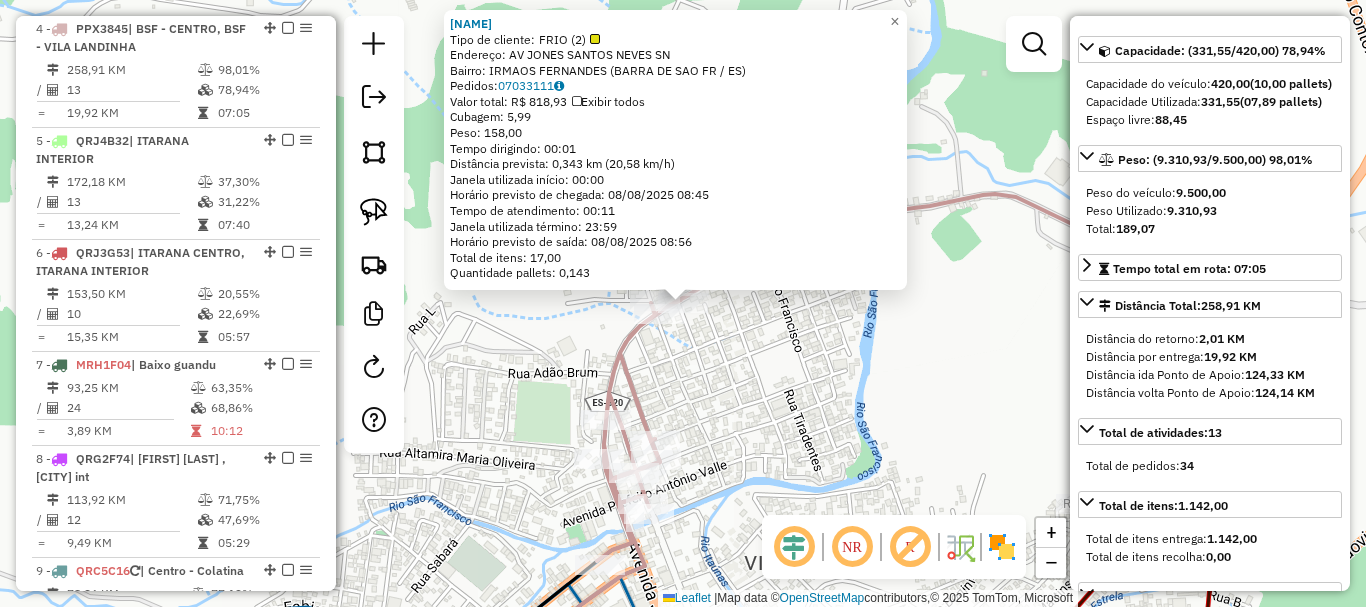 click on "5645 - DANILVA EVANGELISTA  Tipo de cliente:   FRIO (2)   Endereço: AV  JONES SANTOS NEVES            SN   Bairro: IRMAOS FERNANDES (BARRA DE SAO FR / ES)   Pedidos:  07033111   Valor total: R$ 818,93   Exibir todos   Cubagem: 5,99  Peso: 158,00  Tempo dirigindo: 00:01   Distância prevista: 0,343 km (20,58 km/h)   Janela utilizada início: 00:00   Horário previsto de chegada: 08/08/2025 08:45   Tempo de atendimento: 00:11   Janela utilizada término: 23:59   Horário previsto de saída: 08/08/2025 08:56   Total de itens: 17,00   Quantidade pallets: 0,143  × Janela de atendimento Grade de atendimento Capacidade Transportadoras Veículos Cliente Pedidos  Rotas Selecione os dias de semana para filtrar as janelas de atendimento  Seg   Ter   Qua   Qui   Sex   Sáb   Dom  Informe o período da janela de atendimento: De: Até:  Filtrar exatamente a janela do cliente  Considerar janela de atendimento padrão  Selecione os dias de semana para filtrar as grades de atendimento  Seg   Ter   Qua   Qui   Sex   Sáb  +" 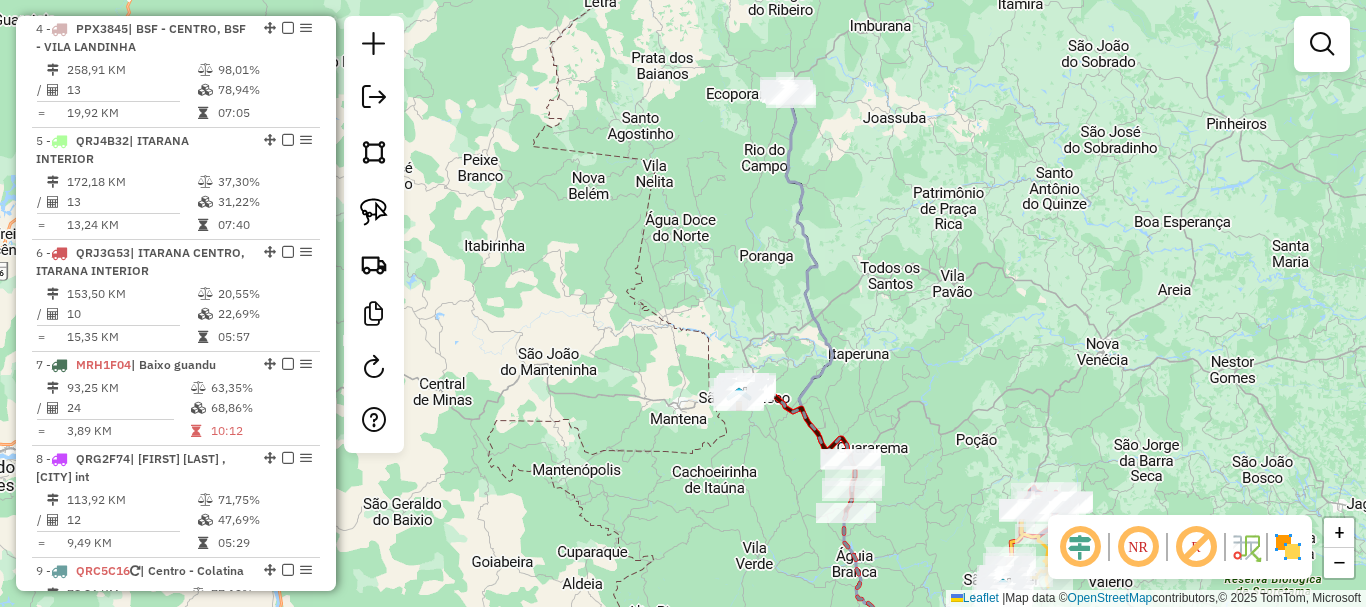 drag, startPoint x: 831, startPoint y: 119, endPoint x: 826, endPoint y: 171, distance: 52.23983 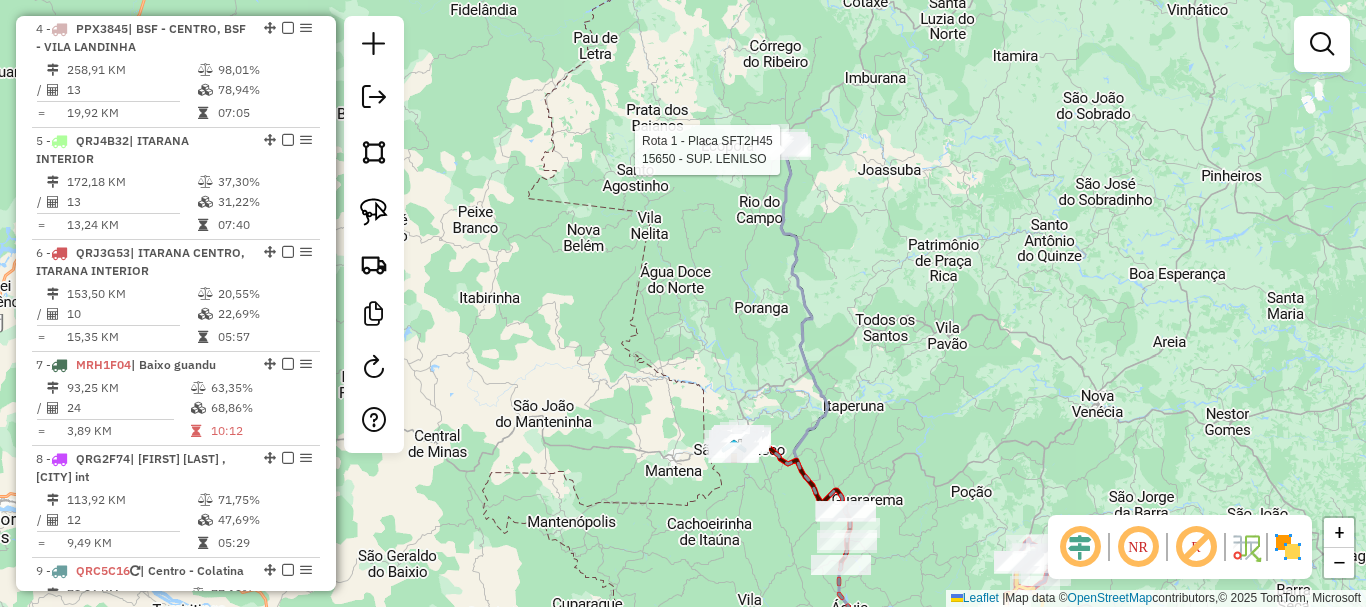 select on "*********" 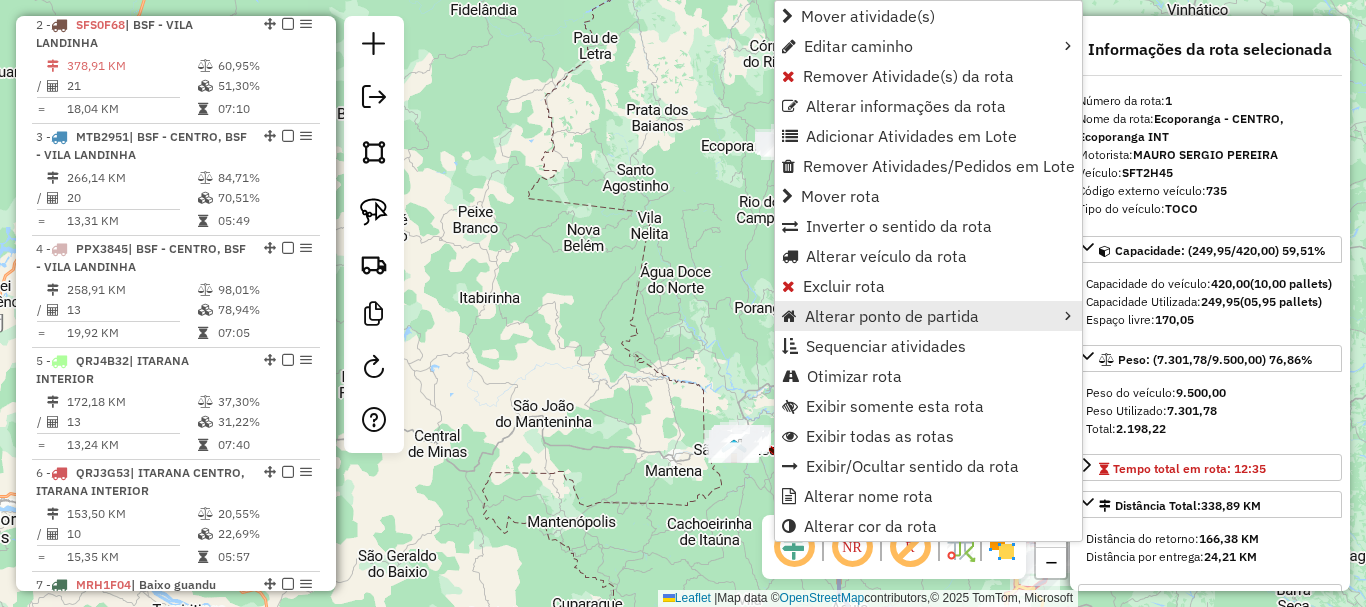 scroll, scrollTop: 774, scrollLeft: 0, axis: vertical 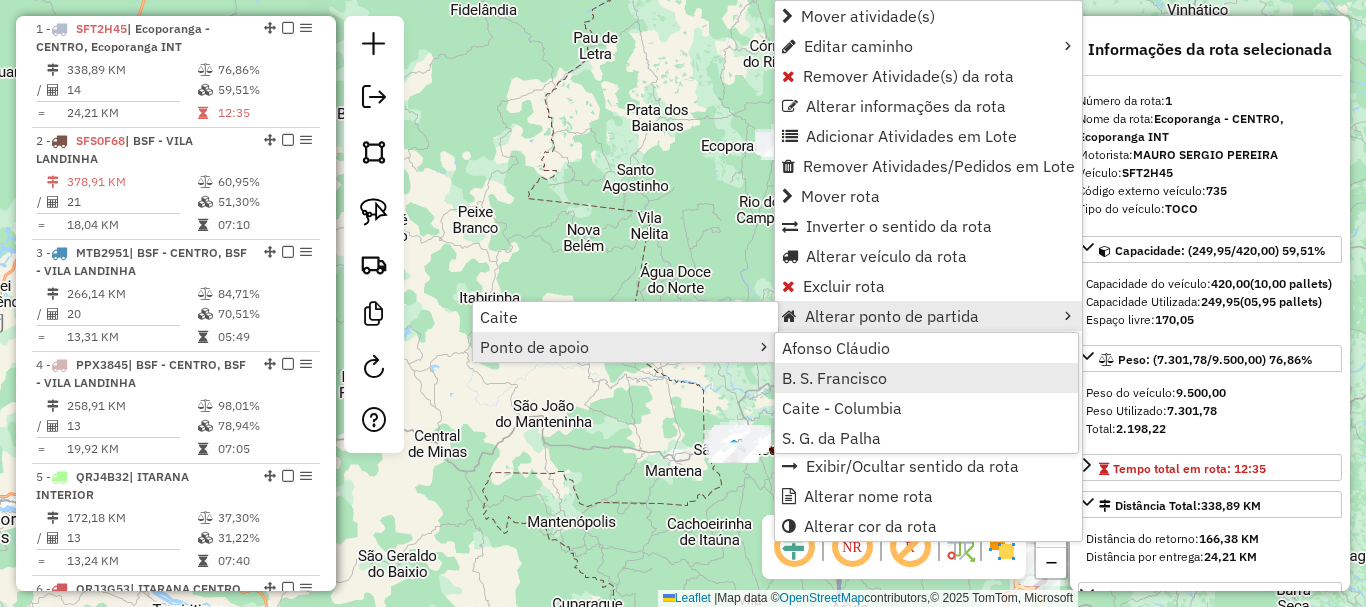 click on "B. S. Francisco" at bounding box center [834, 378] 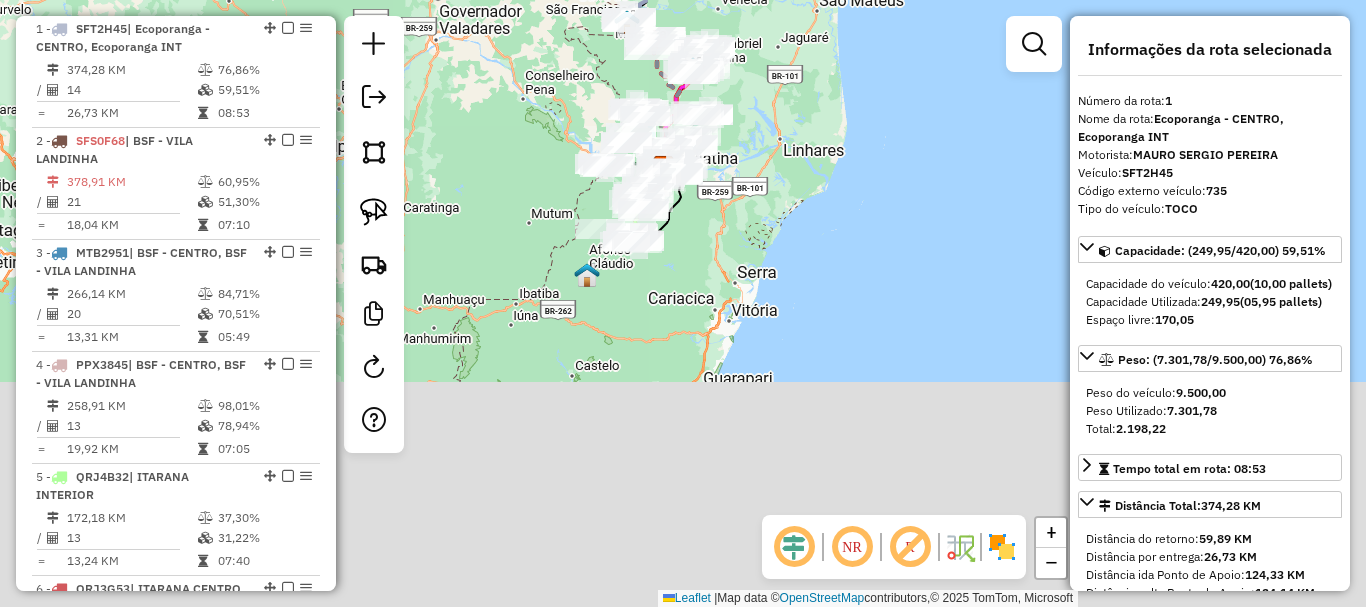 drag, startPoint x: 559, startPoint y: 138, endPoint x: 603, endPoint y: 131, distance: 44.553337 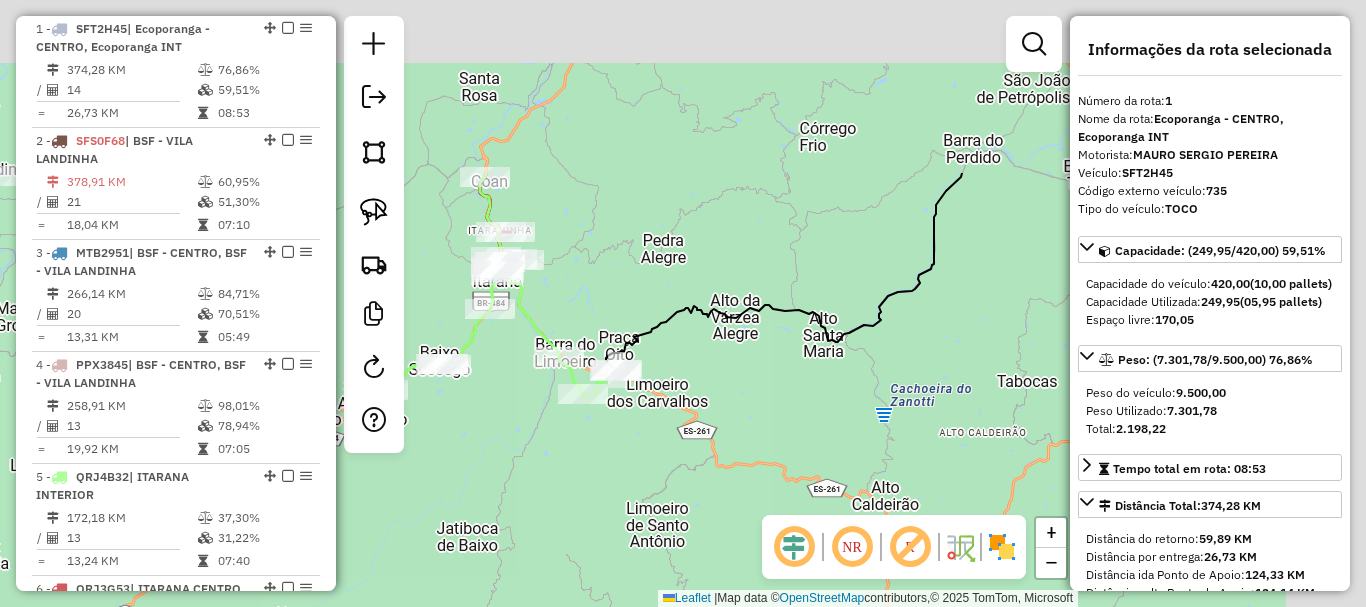 click on "Janela de atendimento Grade de atendimento Capacidade Transportadoras Veículos Cliente Pedidos  Rotas Selecione os dias de semana para filtrar as janelas de atendimento  Seg   Ter   Qua   Qui   Sex   Sáb   Dom  Informe o período da janela de atendimento: De: Até:  Filtrar exatamente a janela do cliente  Considerar janela de atendimento padrão  Selecione os dias de semana para filtrar as grades de atendimento  Seg   Ter   Qua   Qui   Sex   Sáb   Dom   Considerar clientes sem dia de atendimento cadastrado  Clientes fora do dia de atendimento selecionado Filtrar as atividades entre os valores definidos abaixo:  Peso mínimo:   Peso máximo:   Cubagem mínima:   Cubagem máxima:   De:   Até:  Filtrar as atividades entre o tempo de atendimento definido abaixo:  De:   Até:   Considerar capacidade total dos clientes não roteirizados Transportadora: Selecione um ou mais itens Tipo de veículo: Selecione um ou mais itens Veículo: Selecione um ou mais itens Motorista: Selecione um ou mais itens Nome: Rótulo:" 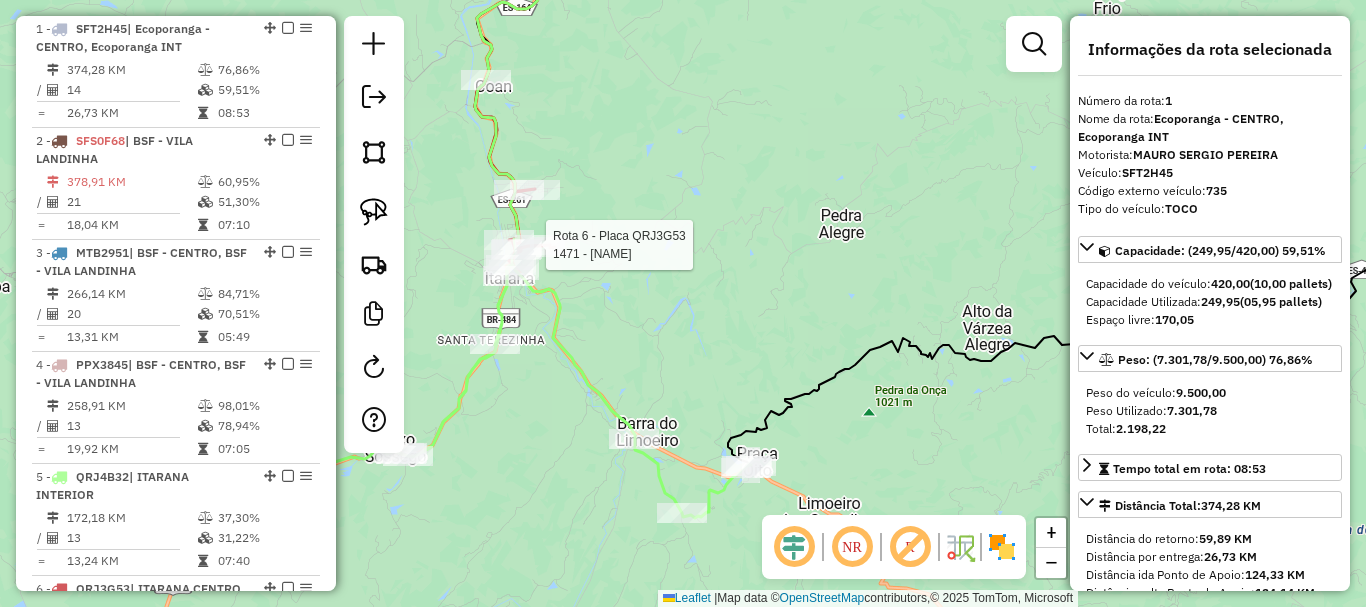 click on "Rota 6 - Placa QRJ3G53  15327 - ITAPOGAS Rota 6 - Placa QRJ3G53  1471 - LUIZ FERNANDO PERIN Janela de atendimento Grade de atendimento Capacidade Transportadoras Veículos Cliente Pedidos  Rotas Selecione os dias de semana para filtrar as janelas de atendimento  Seg   Ter   Qua   Qui   Sex   Sáb   Dom  Informe o período da janela de atendimento: De: Até:  Filtrar exatamente a janela do cliente  Considerar janela de atendimento padrão  Selecione os dias de semana para filtrar as grades de atendimento  Seg   Ter   Qua   Qui   Sex   Sáb   Dom   Considerar clientes sem dia de atendimento cadastrado  Clientes fora do dia de atendimento selecionado Filtrar as atividades entre os valores definidos abaixo:  Peso mínimo:   Peso máximo:   Cubagem mínima:   Cubagem máxima:   De:   Até:  Filtrar as atividades entre o tempo de atendimento definido abaixo:  De:   Até:   Considerar capacidade total dos clientes não roteirizados Transportadora: Selecione um ou mais itens Tipo de veículo: Veículo: Motorista: De:" 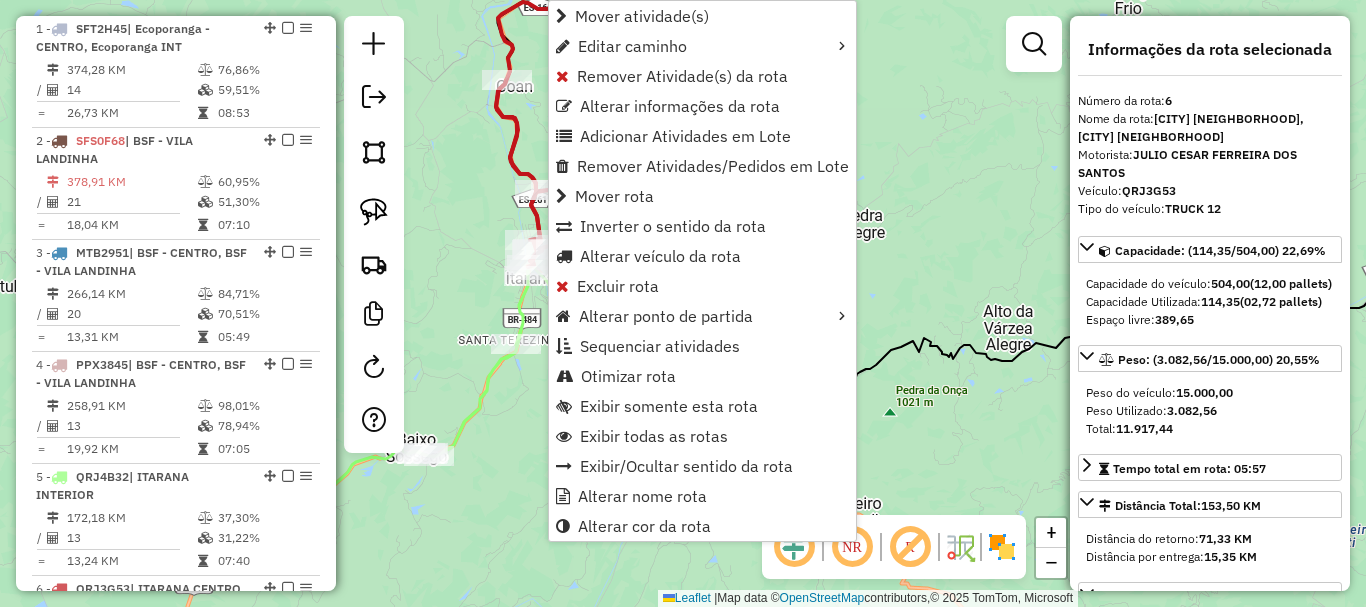 scroll, scrollTop: 1334, scrollLeft: 0, axis: vertical 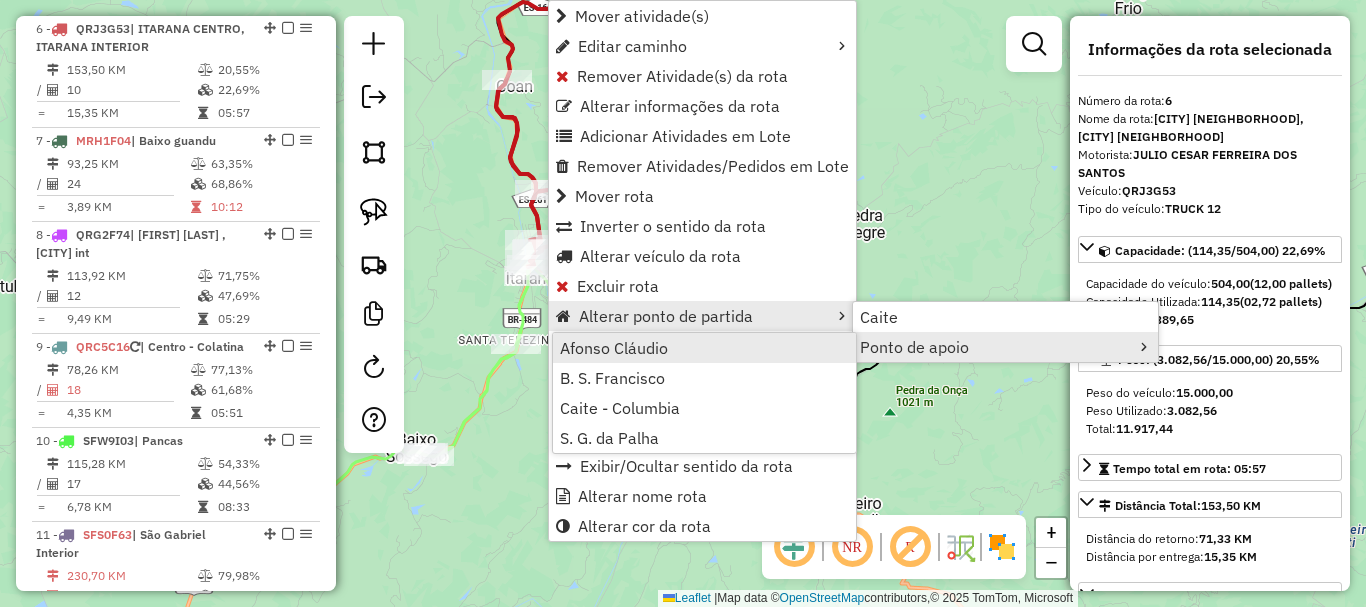 click on "Afonso Cláudio" at bounding box center [614, 348] 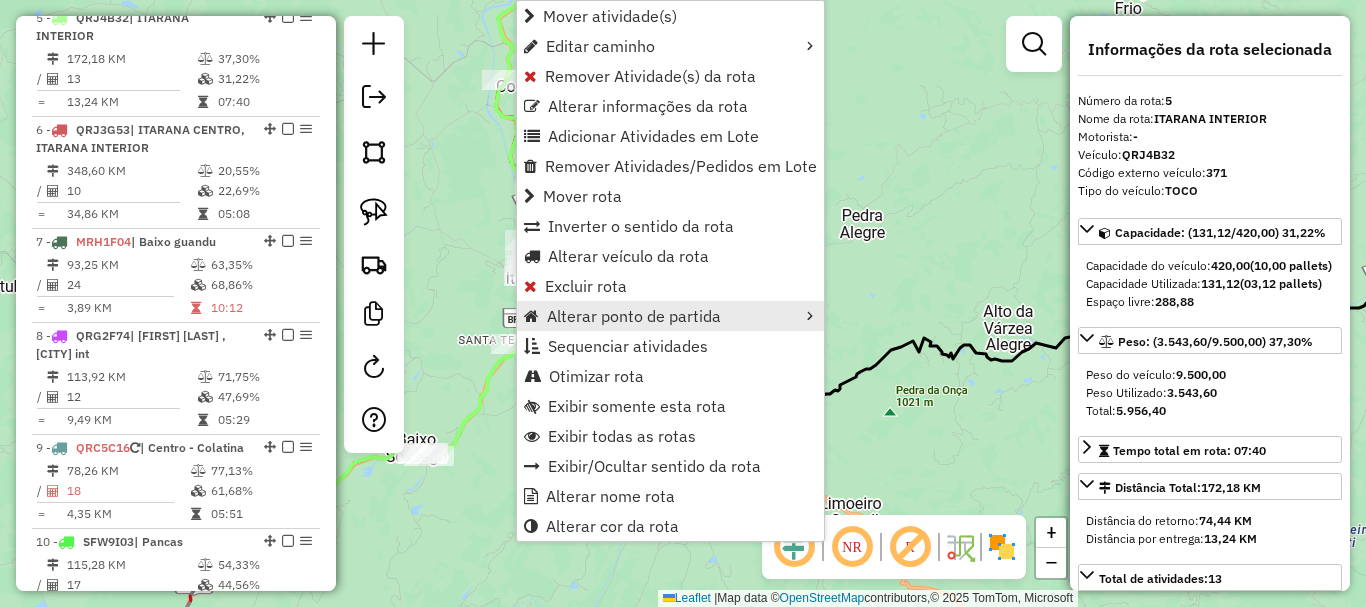 scroll, scrollTop: 1222, scrollLeft: 0, axis: vertical 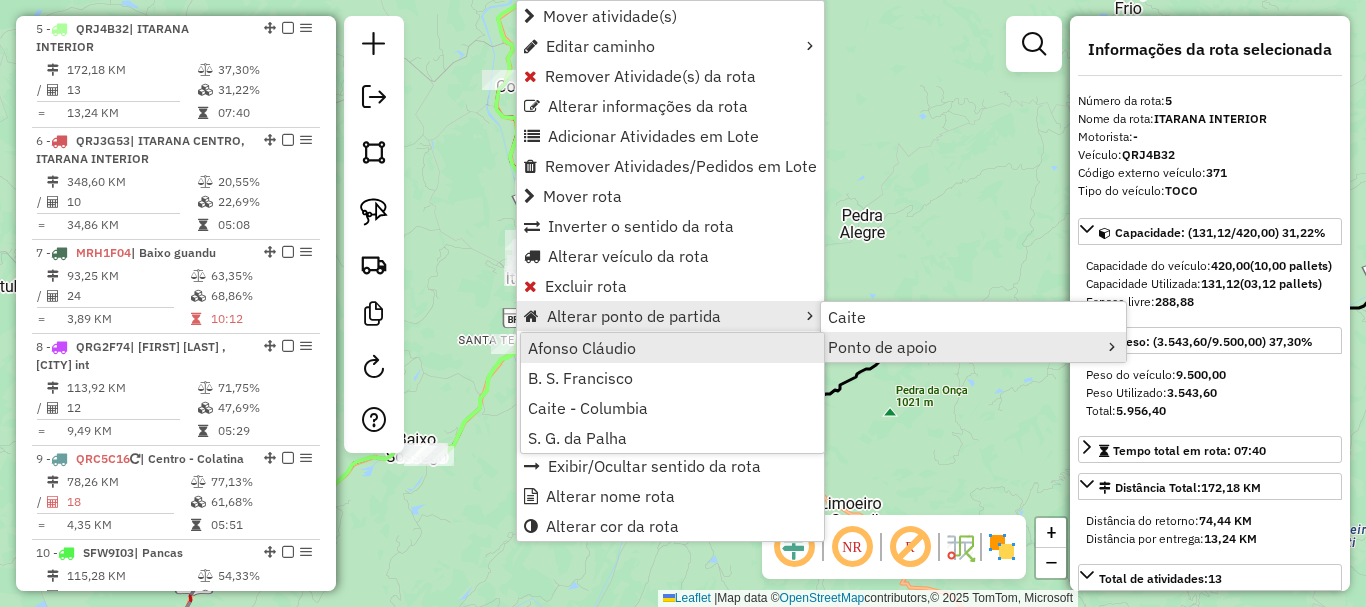 click on "Afonso Cláudio" at bounding box center (582, 348) 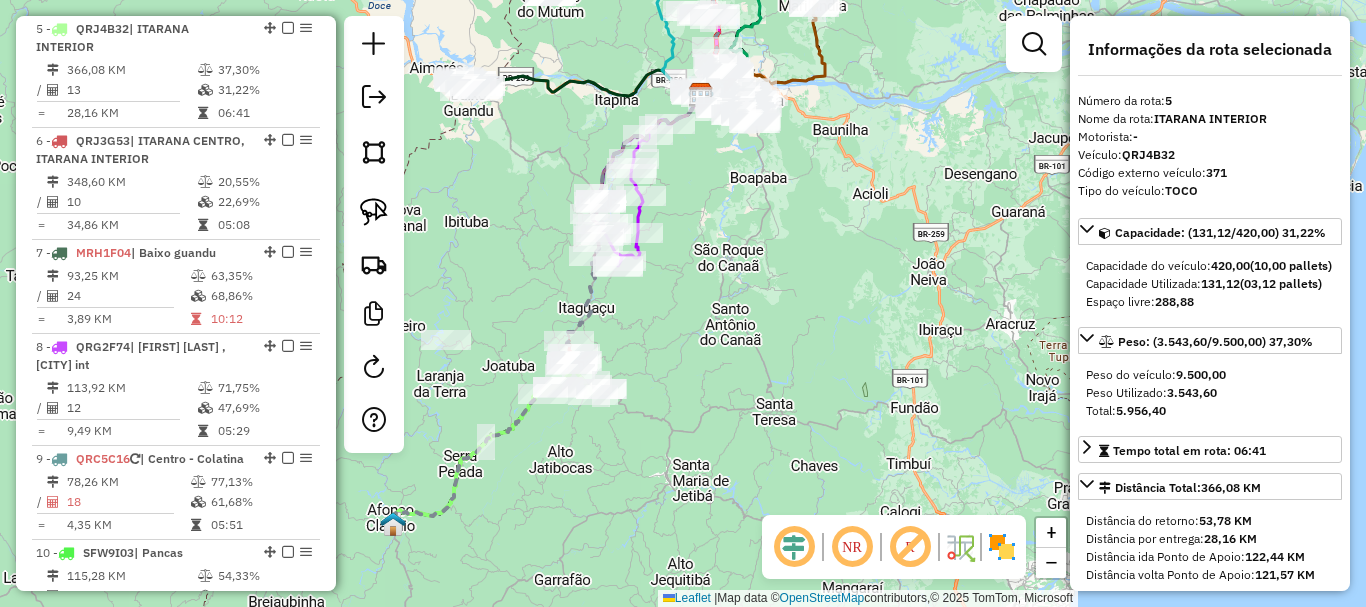 drag, startPoint x: 784, startPoint y: 236, endPoint x: 780, endPoint y: 337, distance: 101.07918 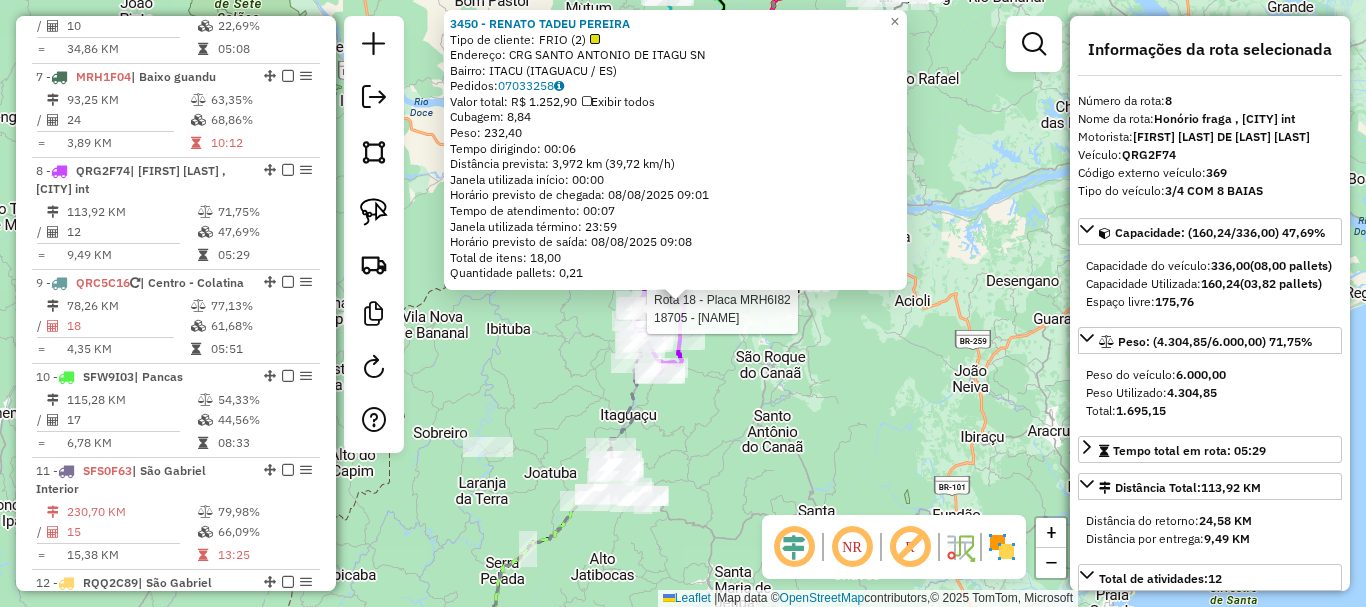 scroll, scrollTop: 1540, scrollLeft: 0, axis: vertical 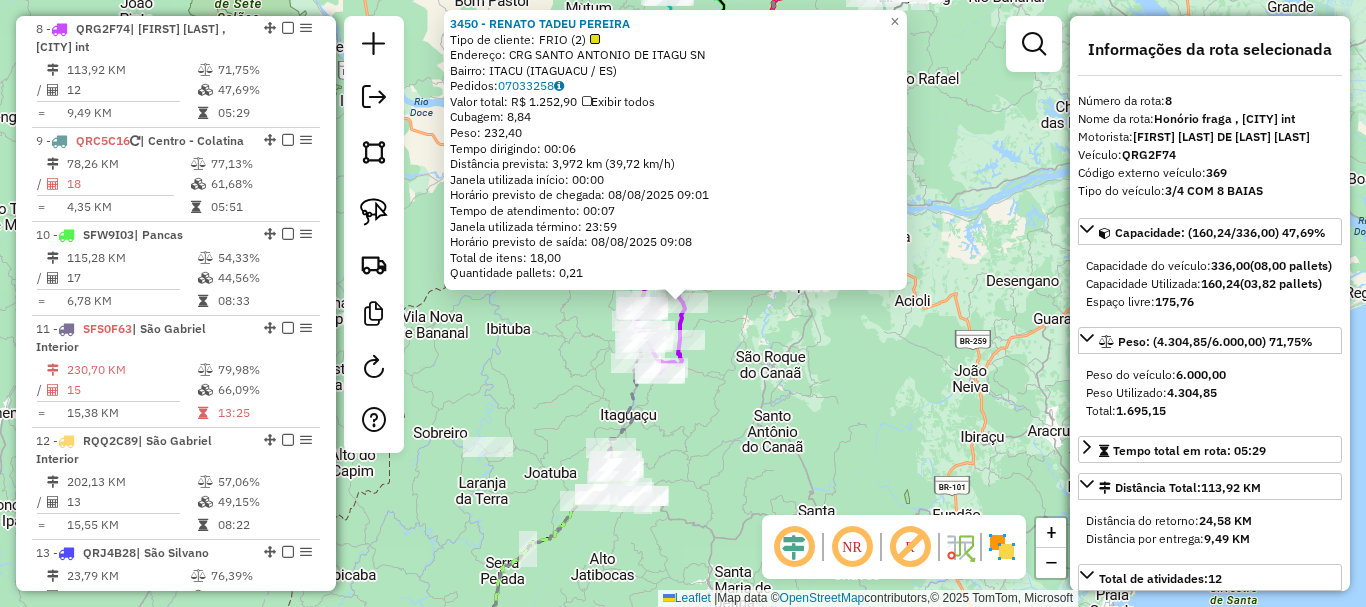 click on "3450 - RENATO TADEU PEREIRA  Tipo de cliente:   FRIO (2)   Endereço: CRG SANTO ANTONIO DE ITAGU        SN   Bairro: ITACU (ITAGUACU / ES)   Pedidos:  07033258   Valor total: R$ 1.252,90   Exibir todos   Cubagem: 8,84  Peso: 232,40  Tempo dirigindo: 00:06   Distância prevista: 3,972 km (39,72 km/h)   Janela utilizada início: 00:00   Horário previsto de chegada: 08/08/2025 09:01   Tempo de atendimento: 00:07   Janela utilizada término: 23:59   Horário previsto de saída: 08/08/2025 09:08   Total de itens: 18,00   Quantidade pallets: 0,21  × Janela de atendimento Grade de atendimento Capacidade Transportadoras Veículos Cliente Pedidos  Rotas Selecione os dias de semana para filtrar as janelas de atendimento  Seg   Ter   Qua   Qui   Sex   Sáb   Dom  Informe o período da janela de atendimento: De: Até:  Filtrar exatamente a janela do cliente  Considerar janela de atendimento padrão  Selecione os dias de semana para filtrar as grades de atendimento  Seg   Ter   Qua   Qui   Sex   Sáb   Dom   De:   De:" 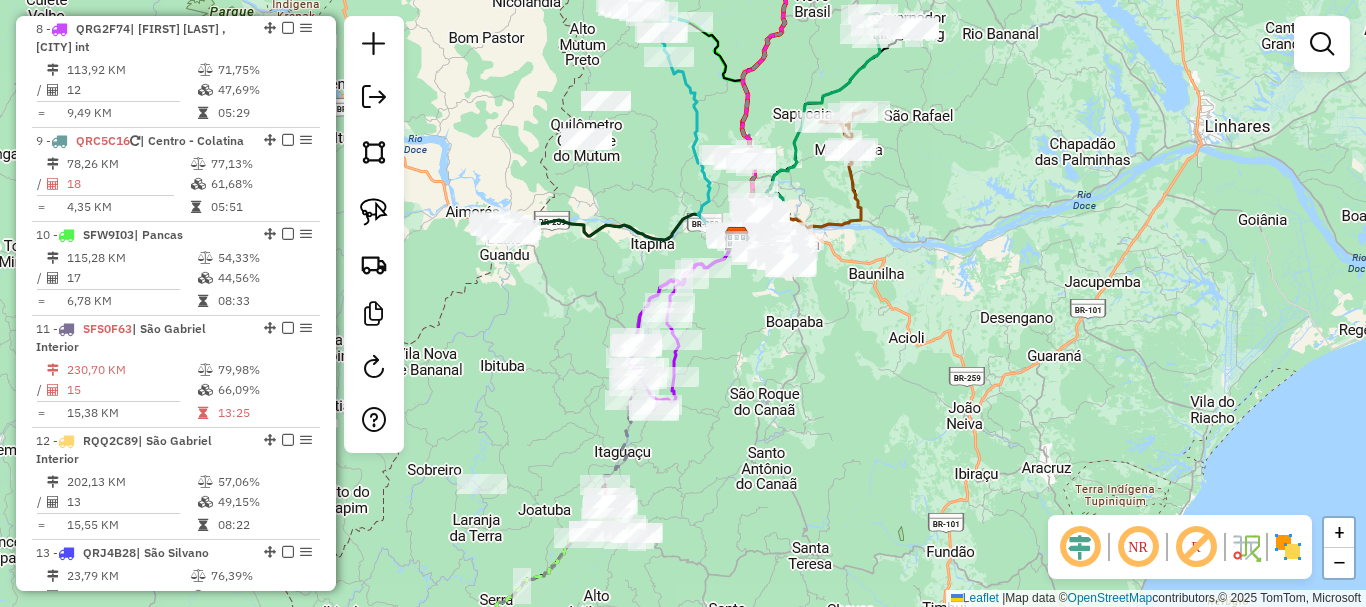 drag, startPoint x: 828, startPoint y: 320, endPoint x: 767, endPoint y: 460, distance: 152.71214 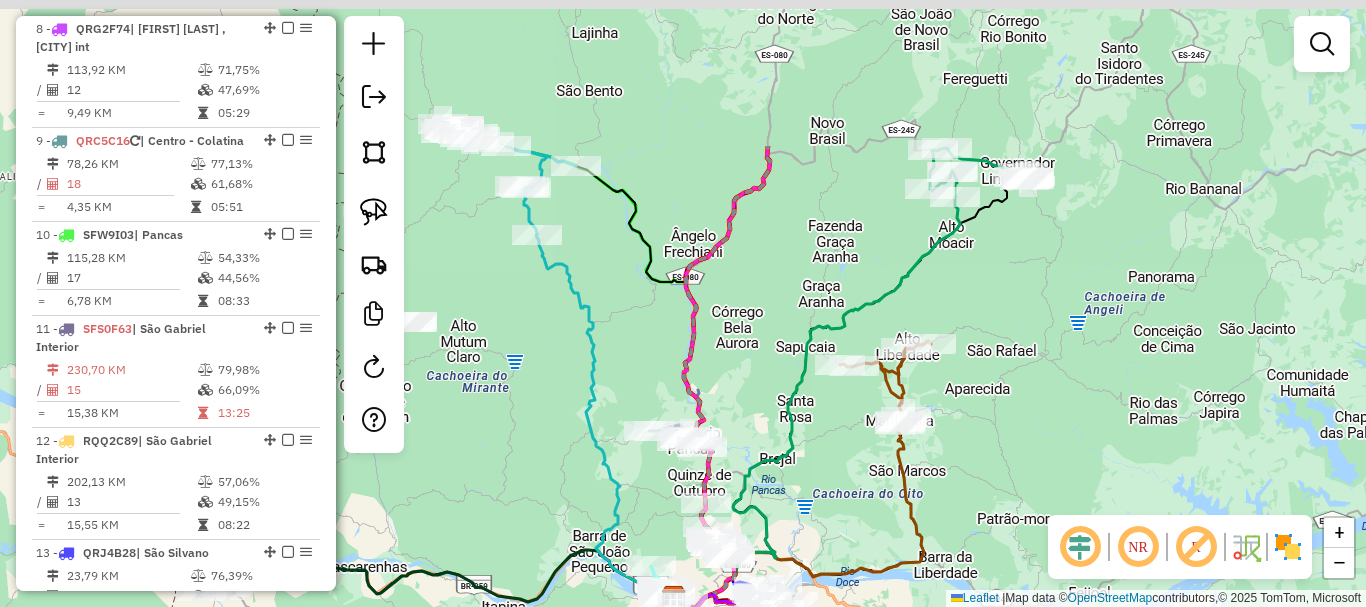 drag, startPoint x: 734, startPoint y: 185, endPoint x: 785, endPoint y: 432, distance: 252.21024 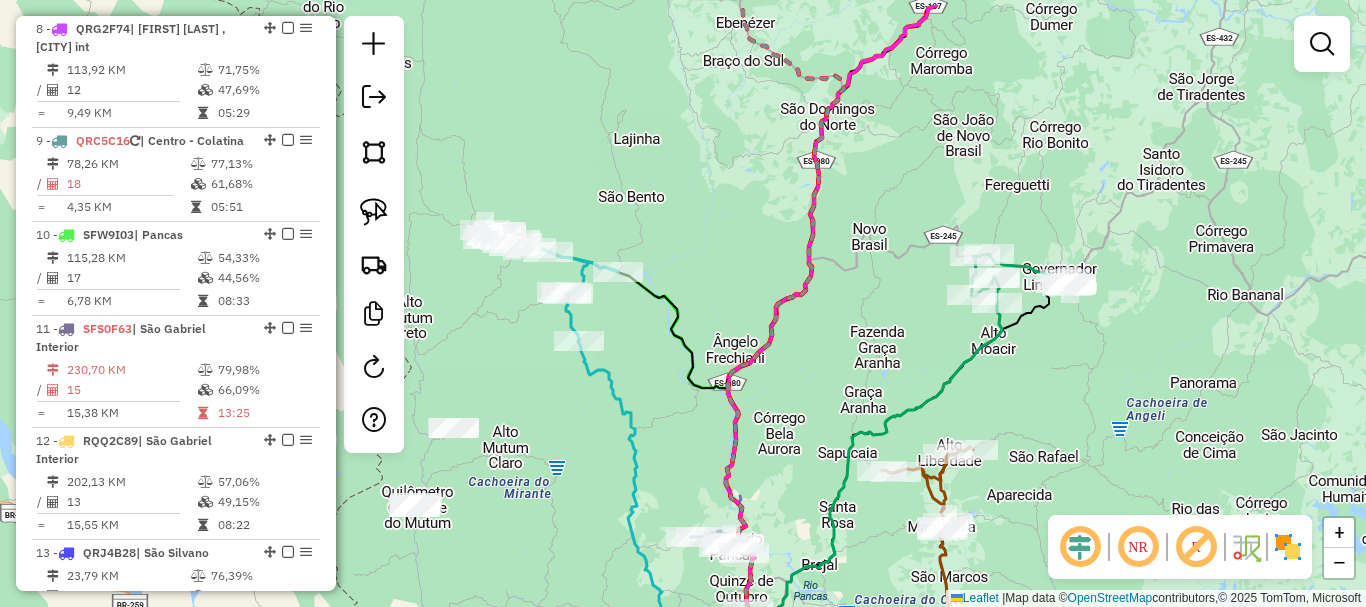 drag, startPoint x: 775, startPoint y: 312, endPoint x: 805, endPoint y: 367, distance: 62.649822 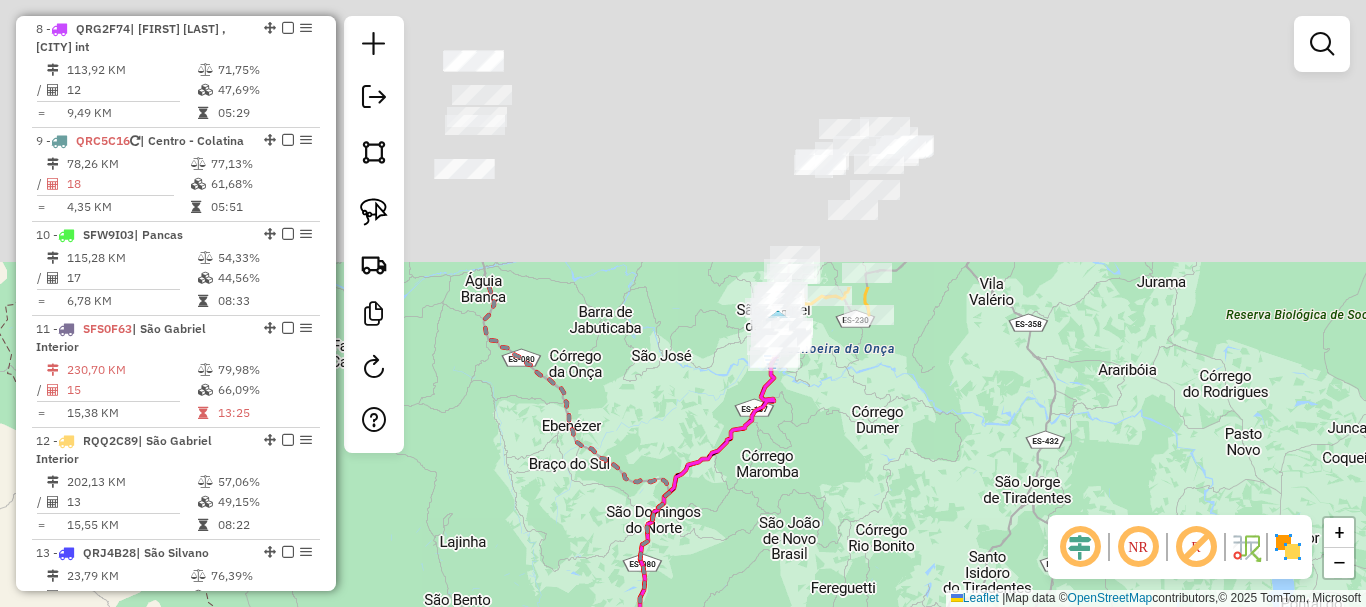 drag, startPoint x: 631, startPoint y: 295, endPoint x: 449, endPoint y: 562, distance: 323.13 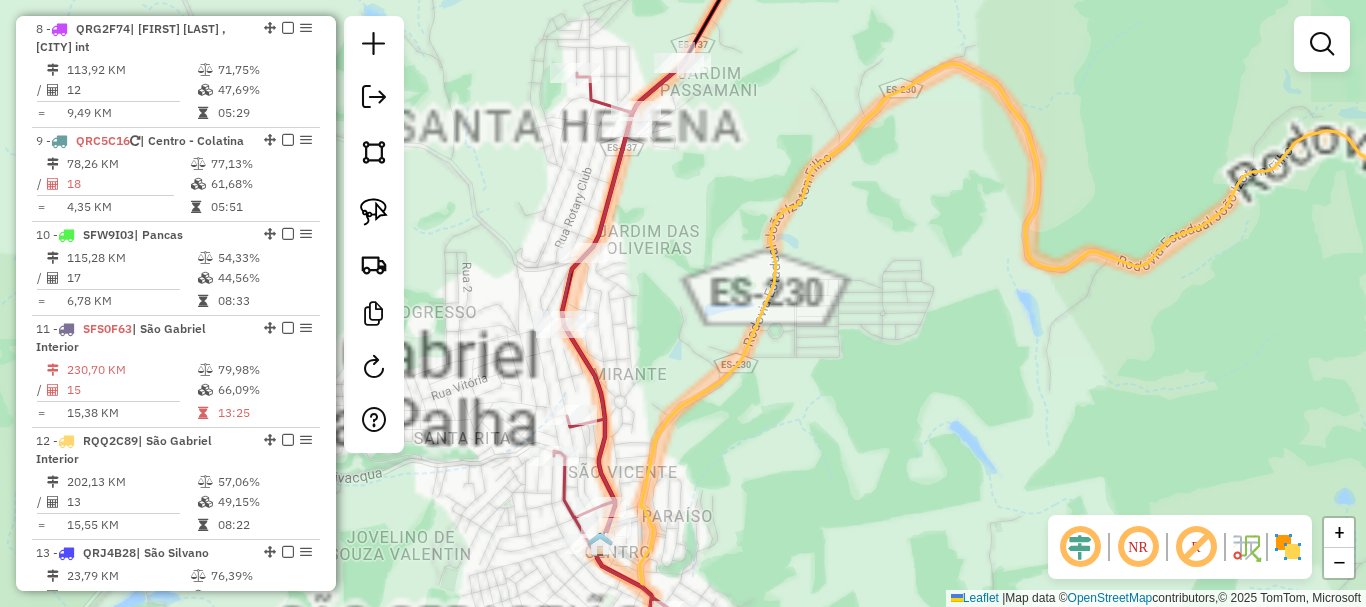 drag, startPoint x: 753, startPoint y: 328, endPoint x: 745, endPoint y: 211, distance: 117.273186 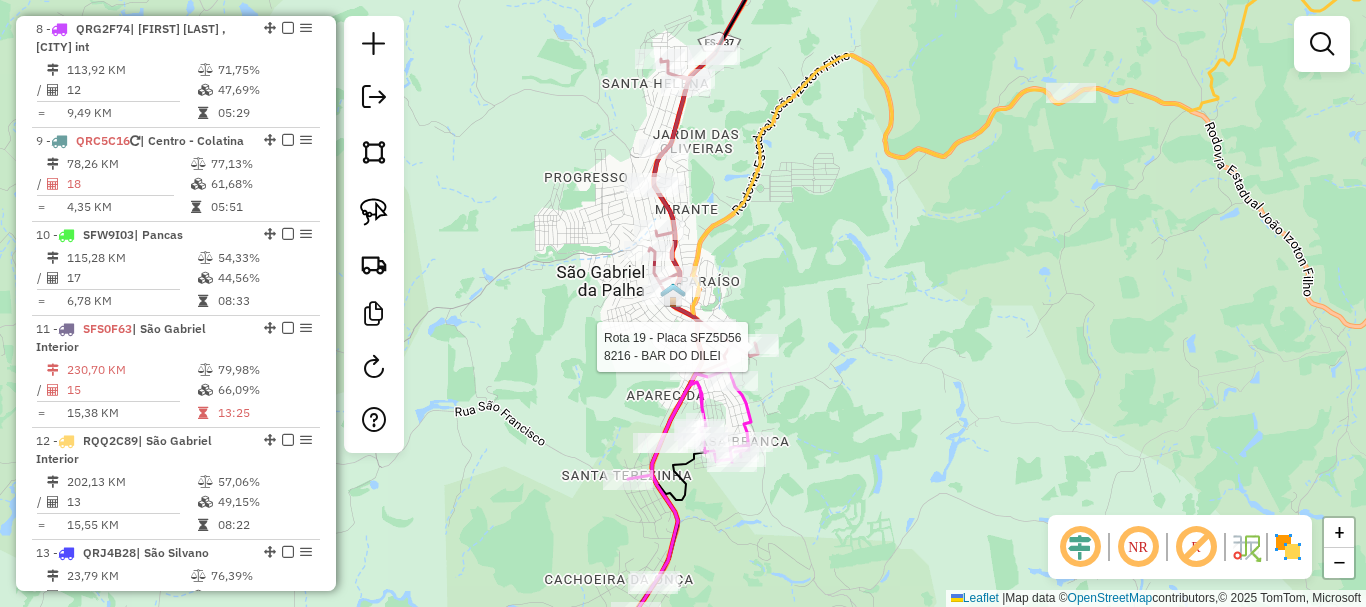 select on "*********" 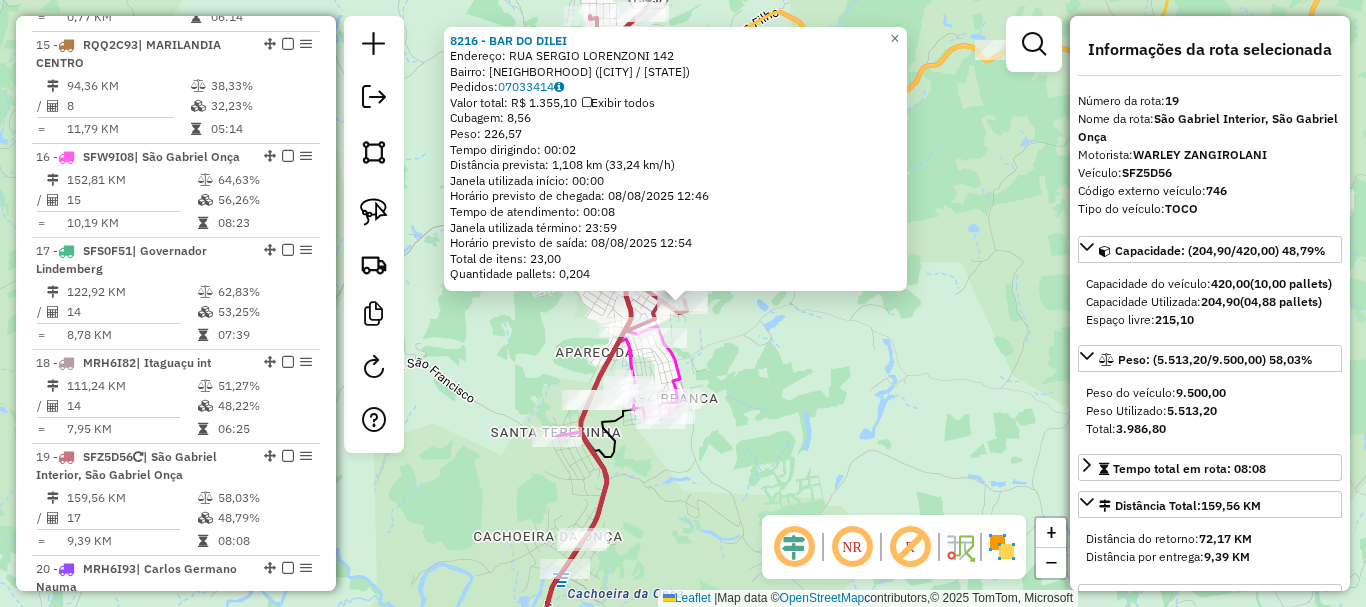 scroll, scrollTop: 2700, scrollLeft: 0, axis: vertical 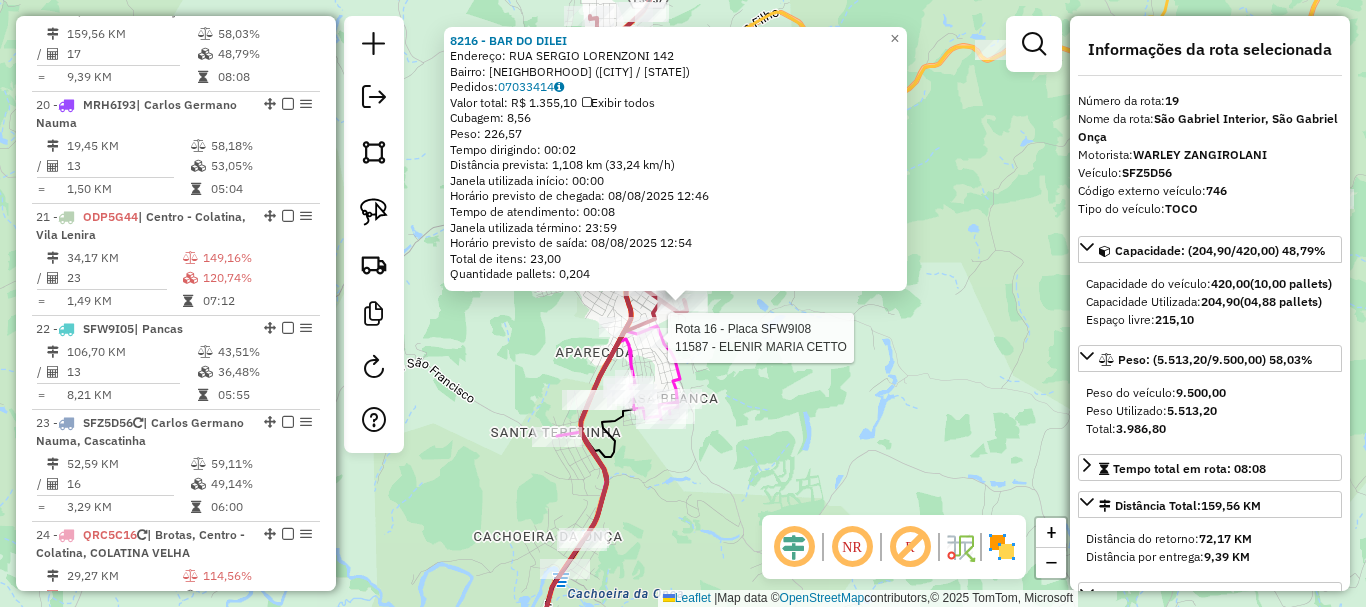 click 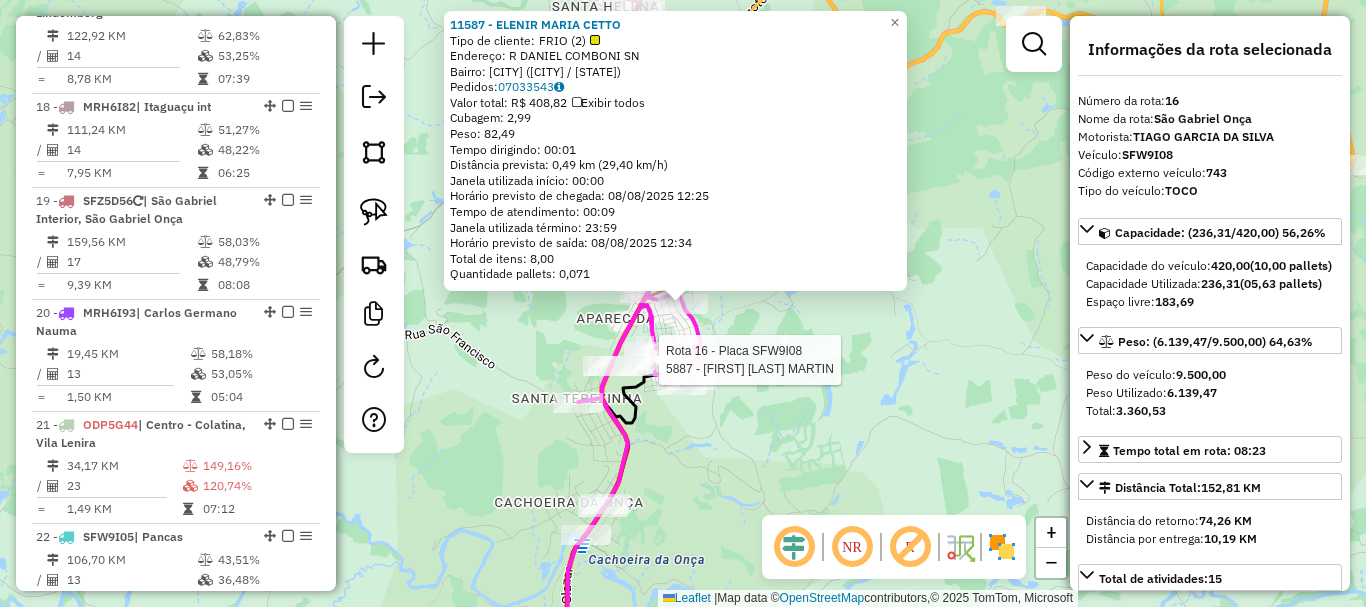 scroll, scrollTop: 2382, scrollLeft: 0, axis: vertical 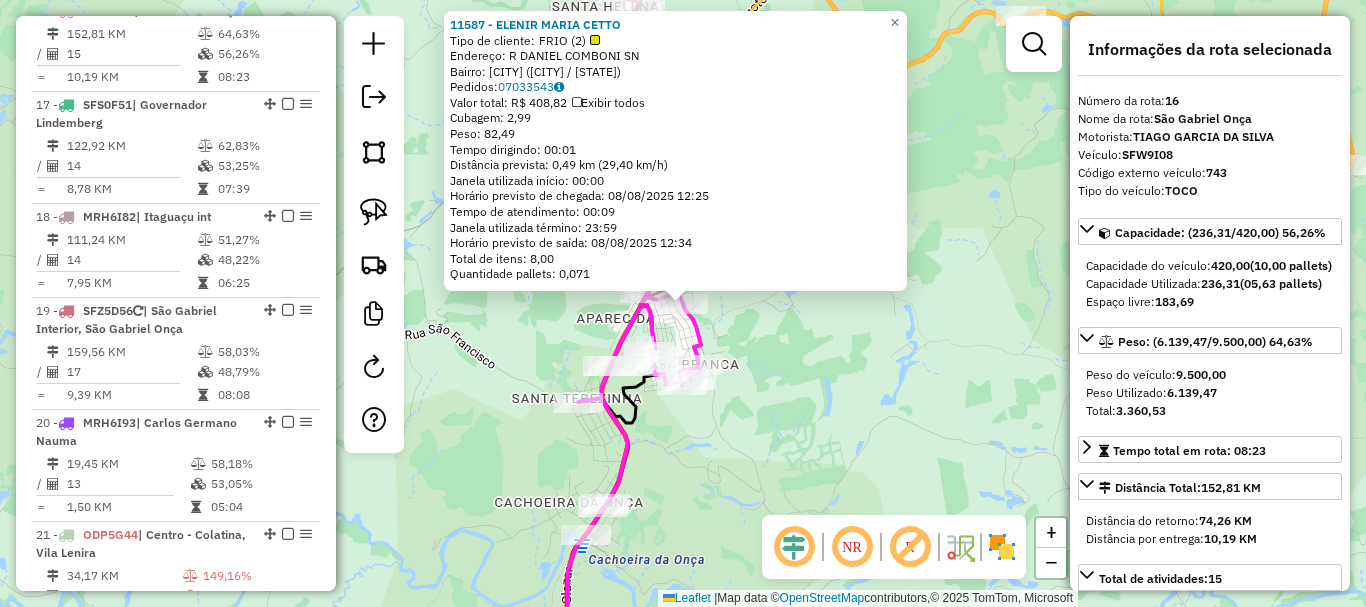 click on "Rota 16 - Placa SFW9I08  5887 - EDILENE MARIA MARTIN Rota 16 - Placa SFW9I08  16705 - BAR DO RUSSO Rota 16 - Placa SFW9I08  15393 - CHORIS BAR Rota 16 - Placa SFW9I08  3895 - ALTEMAR NEVES DA SIL 11587 - ELENIR MARIA CETTO  Tipo de cliente:   FRIO (2)   Endereço: R   DANIEL COMBONI                SN   Bairro: VILA COMBONI (SAO GABRIEL DA / ES)   Pedidos:  07033543   Valor total: R$ 408,82   Exibir todos   Cubagem: 2,99  Peso: 82,49  Tempo dirigindo: 00:01   Distância prevista: 0,49 km (29,40 km/h)   Janela utilizada início: 00:00   Horário previsto de chegada: 08/08/2025 12:25   Tempo de atendimento: 00:09   Janela utilizada término: 23:59   Horário previsto de saída: 08/08/2025 12:34   Total de itens: 8,00   Quantidade pallets: 0,071  × Janela de atendimento Grade de atendimento Capacidade Transportadoras Veículos Cliente Pedidos  Rotas Selecione os dias de semana para filtrar as janelas de atendimento  Seg   Ter   Qua   Qui   Sex   Sáb   Dom  Informe o período da janela de atendimento: De: Até:" 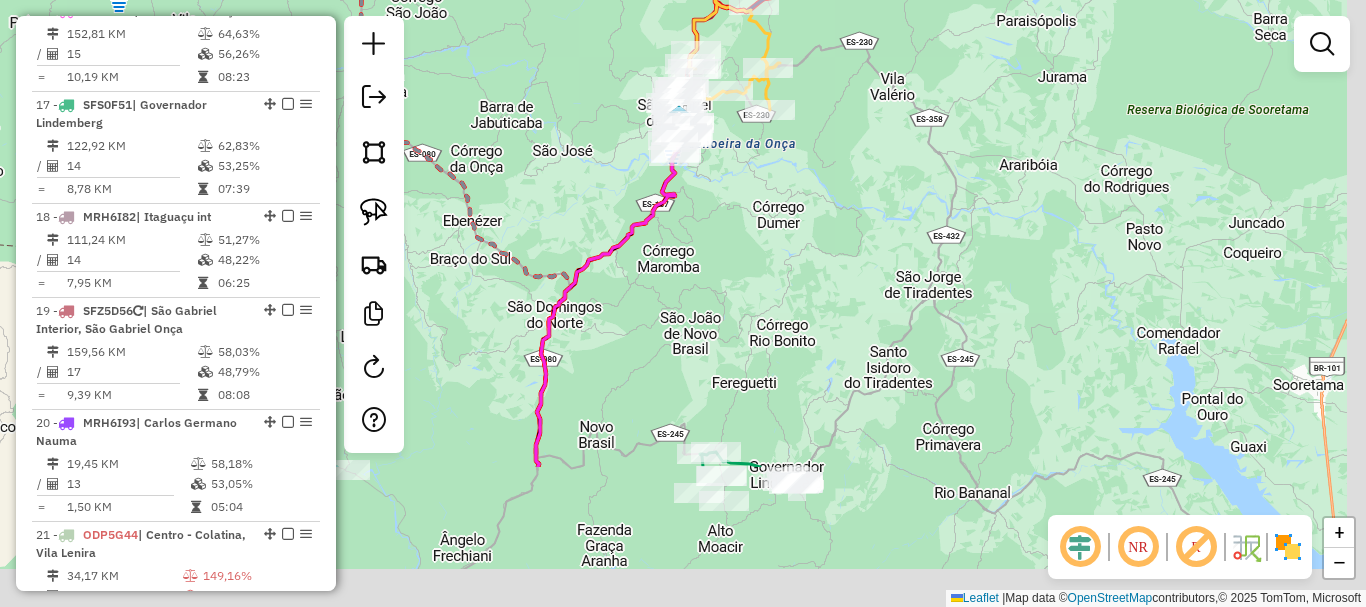drag, startPoint x: 822, startPoint y: 368, endPoint x: 738, endPoint y: 117, distance: 264.68283 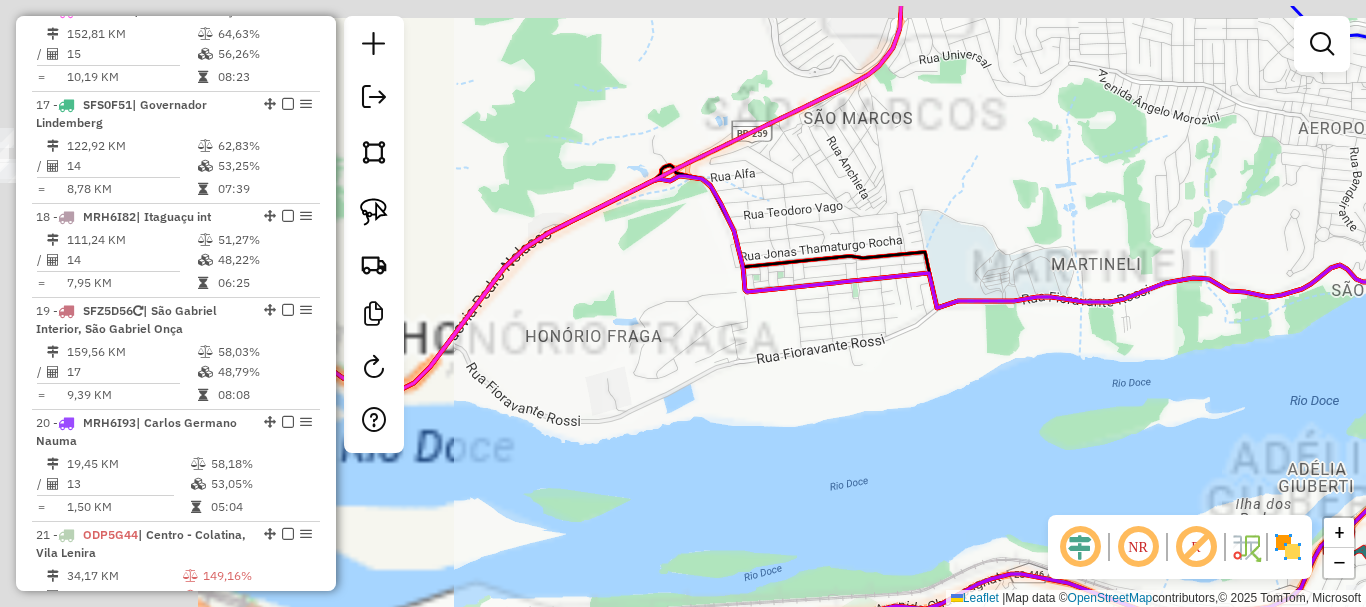drag, startPoint x: 983, startPoint y: 365, endPoint x: 1117, endPoint y: 378, distance: 134.62912 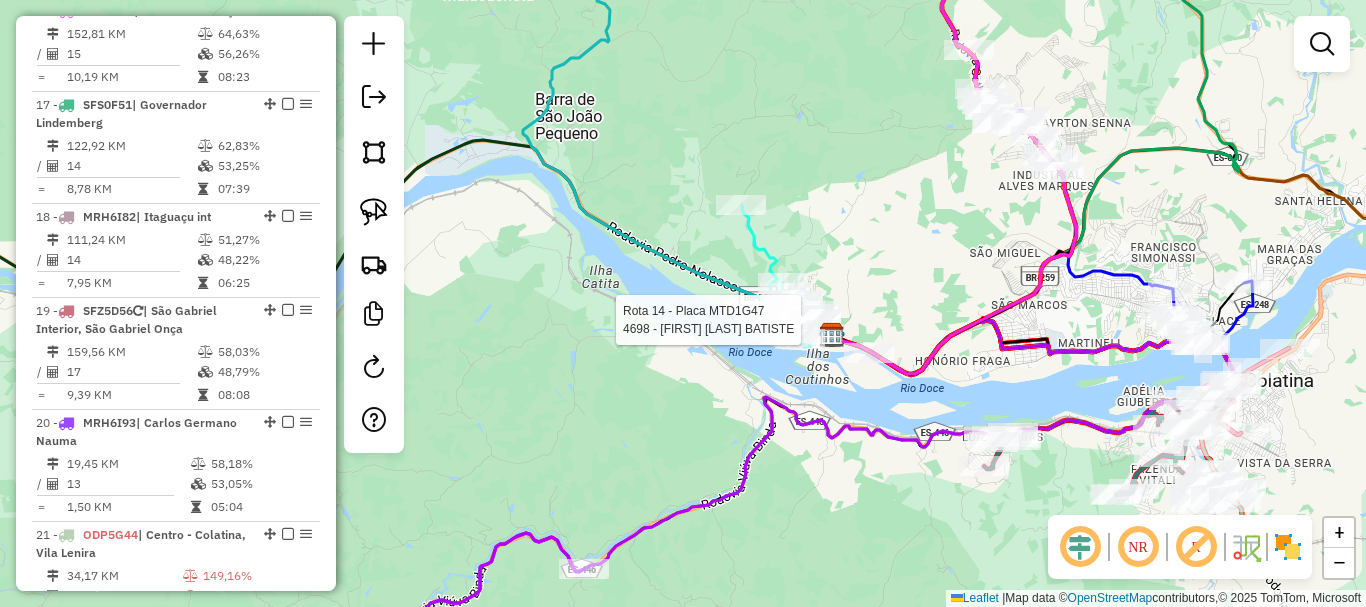 select on "*********" 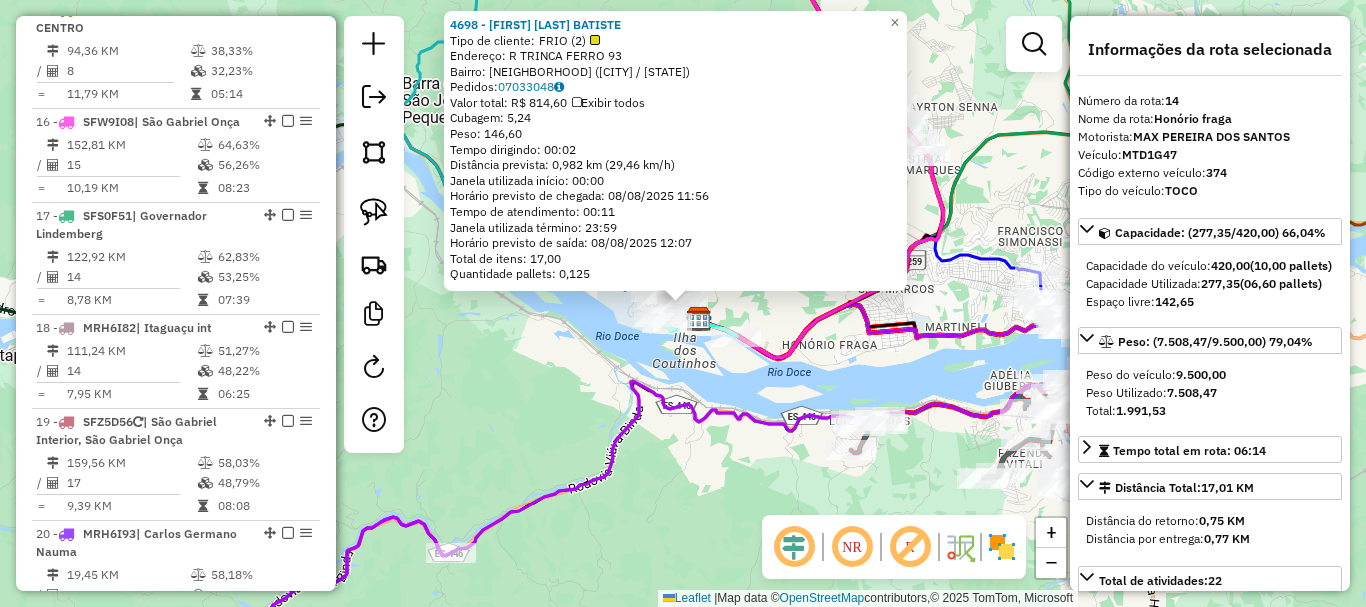 scroll, scrollTop: 2176, scrollLeft: 0, axis: vertical 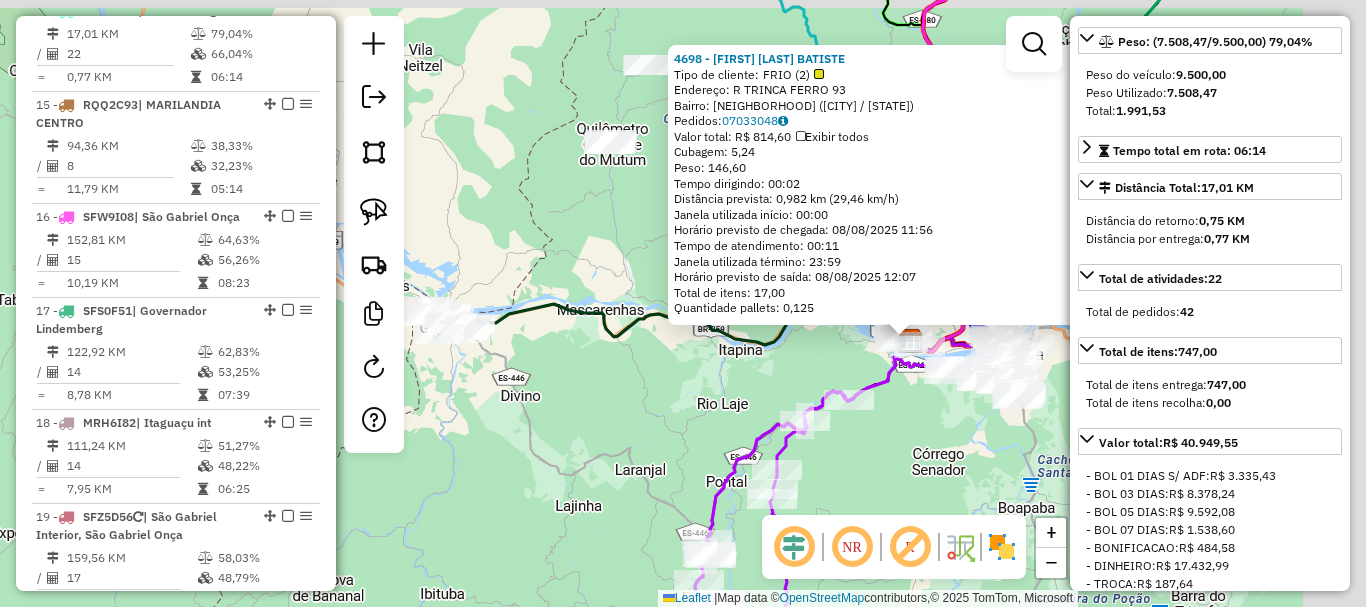 drag, startPoint x: 791, startPoint y: 370, endPoint x: 702, endPoint y: 407, distance: 96.38464 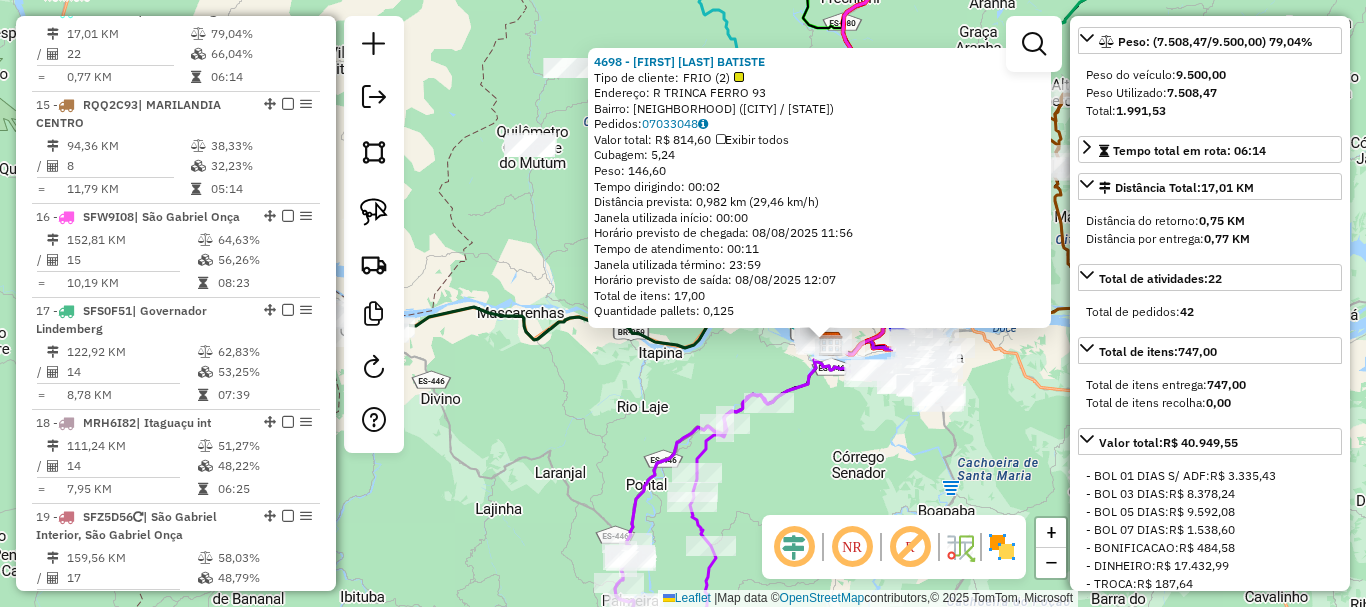 drag, startPoint x: 917, startPoint y: 415, endPoint x: 751, endPoint y: 425, distance: 166.30093 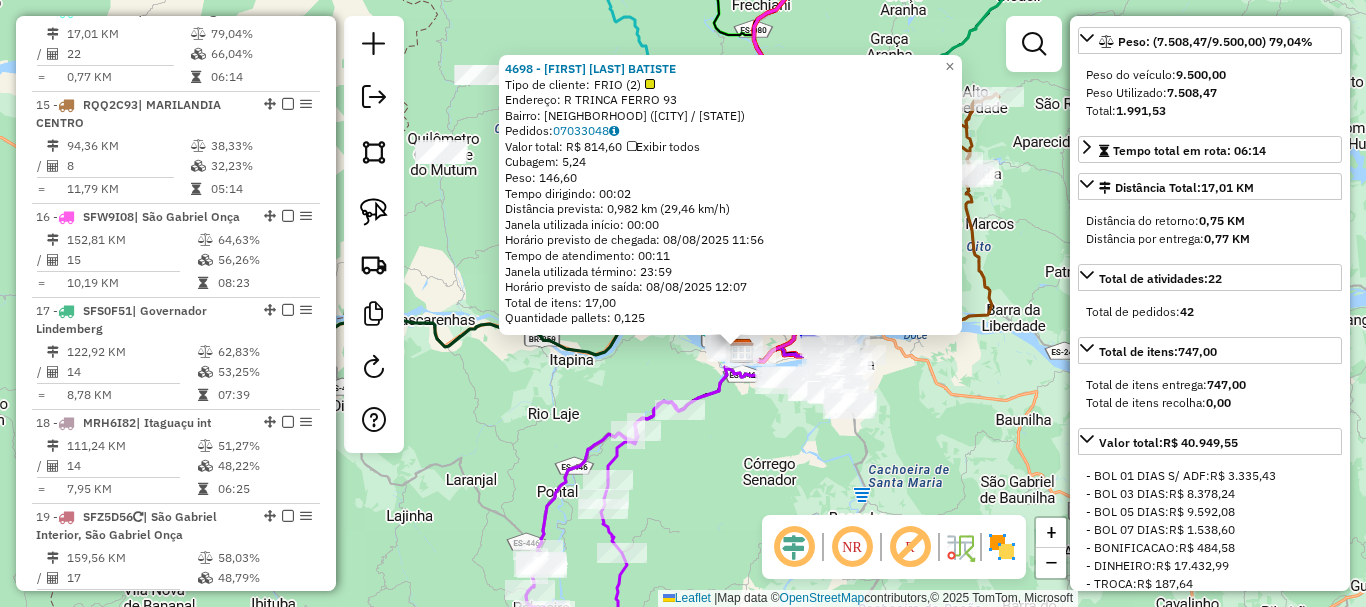 click on "4698 - MARTHA MARIA BATISTE  Tipo de cliente:   FRIO (2)   Endereço: R   TRINCA FERRO                  93   Bairro: COLUMBIA (COLATINA / ES)   Pedidos:  07033048   Valor total: R$ 814,60   Exibir todos   Cubagem: 5,24  Peso: 146,60  Tempo dirigindo: 00:02   Distância prevista: 0,982 km (29,46 km/h)   Janela utilizada início: 00:00   Horário previsto de chegada: 08/08/2025 11:56   Tempo de atendimento: 00:11   Janela utilizada término: 23:59   Horário previsto de saída: 08/08/2025 12:07   Total de itens: 17,00   Quantidade pallets: 0,125  × Janela de atendimento Grade de atendimento Capacidade Transportadoras Veículos Cliente Pedidos  Rotas Selecione os dias de semana para filtrar as janelas de atendimento  Seg   Ter   Qua   Qui   Sex   Sáb   Dom  Informe o período da janela de atendimento: De: Até:  Filtrar exatamente a janela do cliente  Considerar janela de atendimento padrão  Selecione os dias de semana para filtrar as grades de atendimento  Seg   Ter   Qua   Qui   Sex   Sáb   Dom   De:  De:" 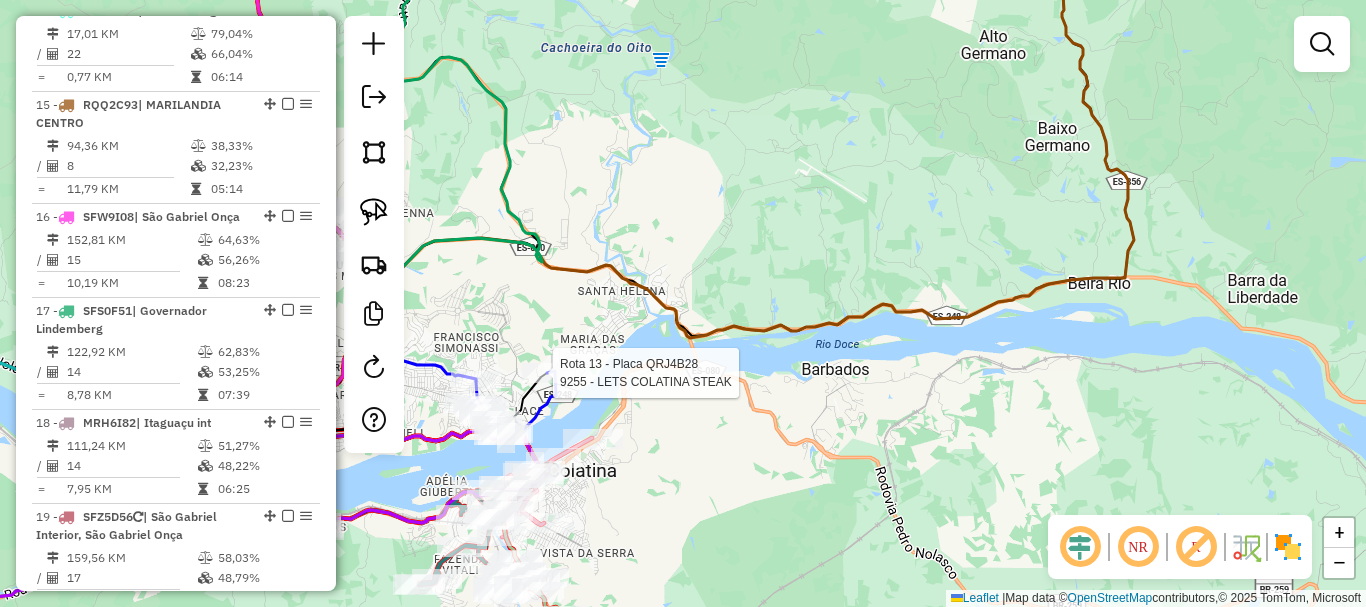 select on "*********" 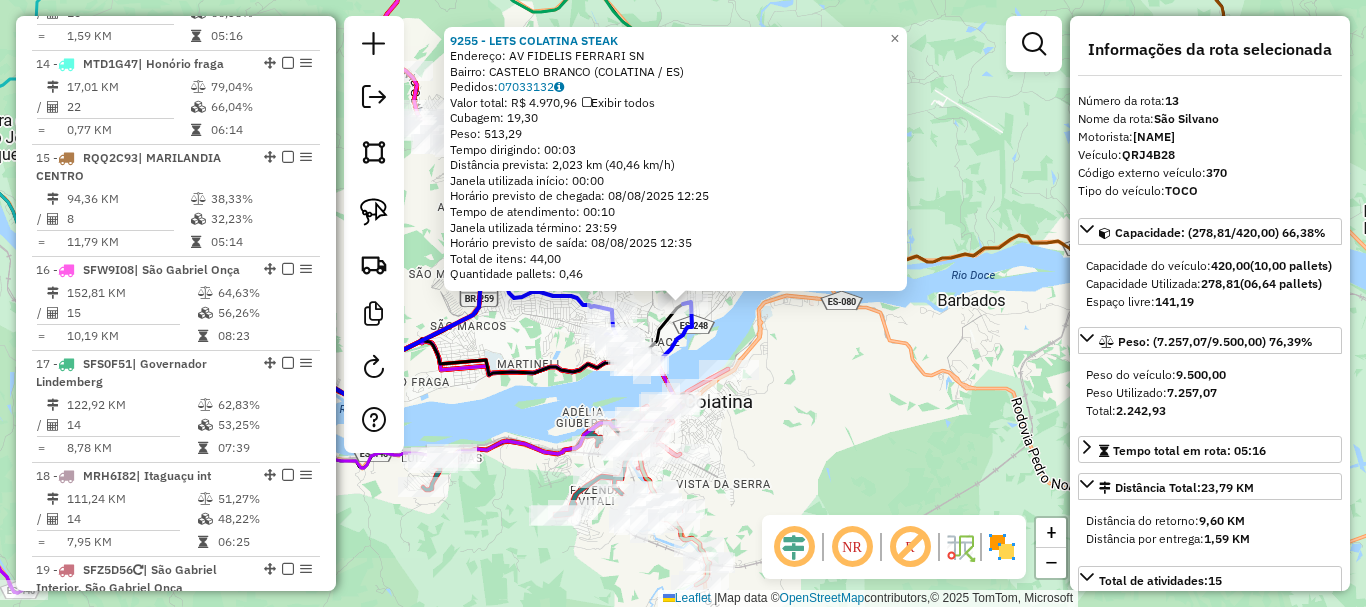scroll, scrollTop: 2082, scrollLeft: 0, axis: vertical 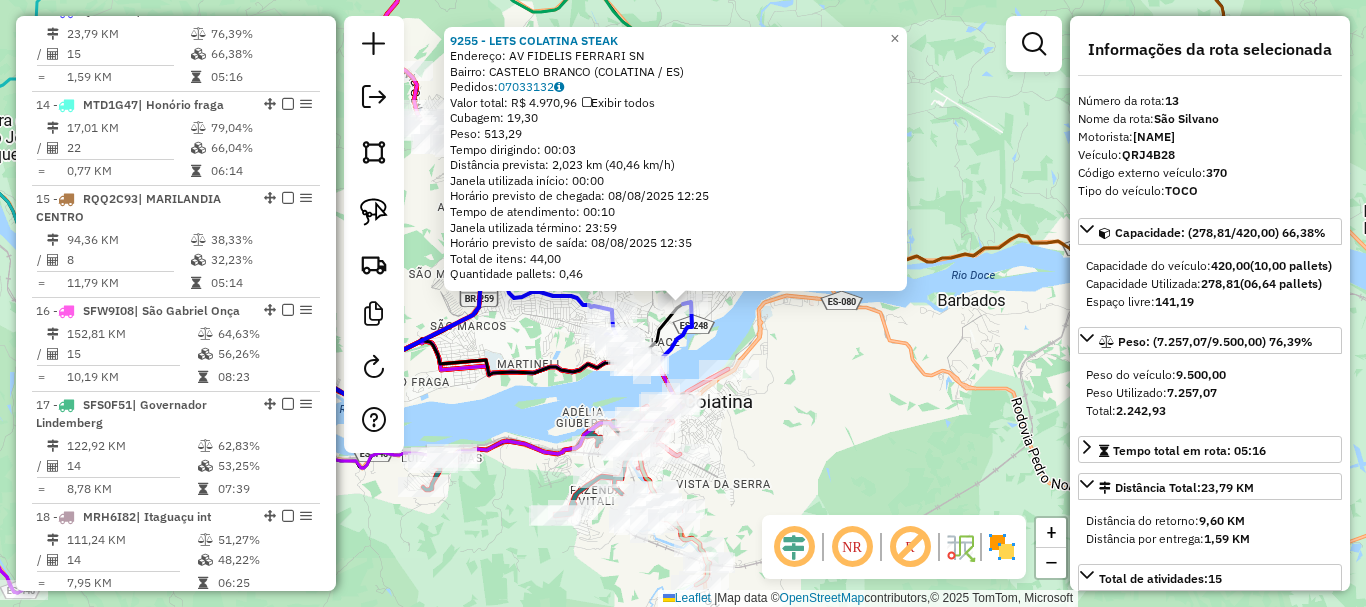 drag, startPoint x: 888, startPoint y: 332, endPoint x: 908, endPoint y: 324, distance: 21.540659 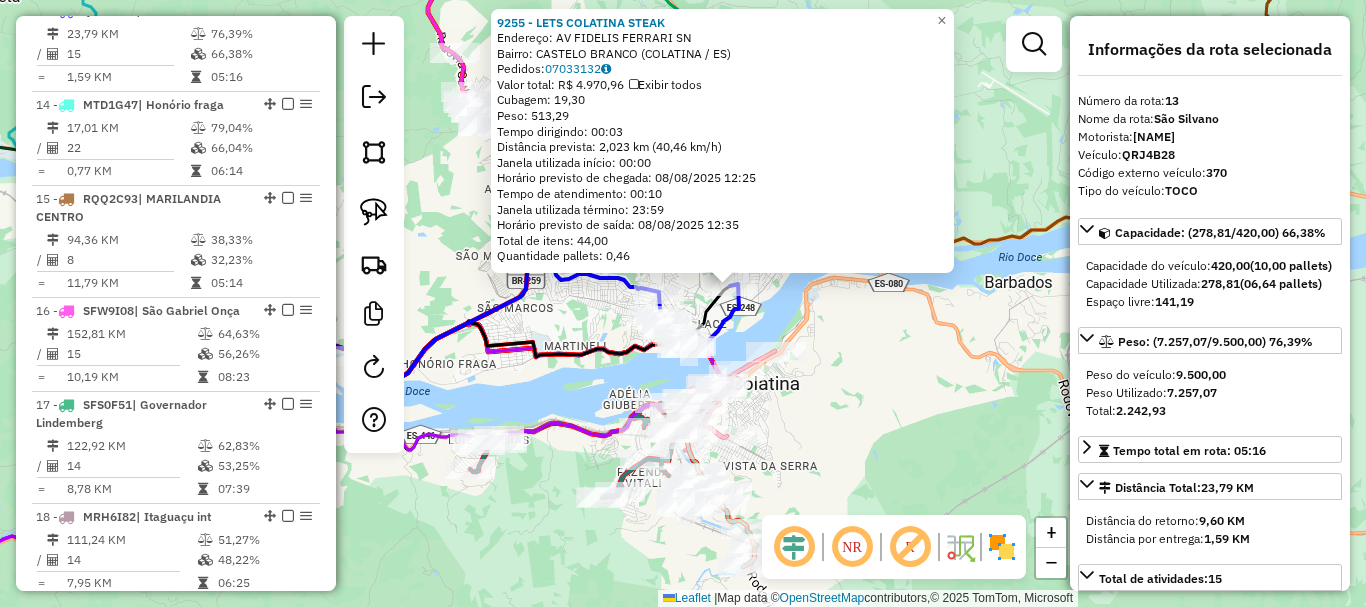 drag, startPoint x: 850, startPoint y: 368, endPoint x: 869, endPoint y: 275, distance: 94.92102 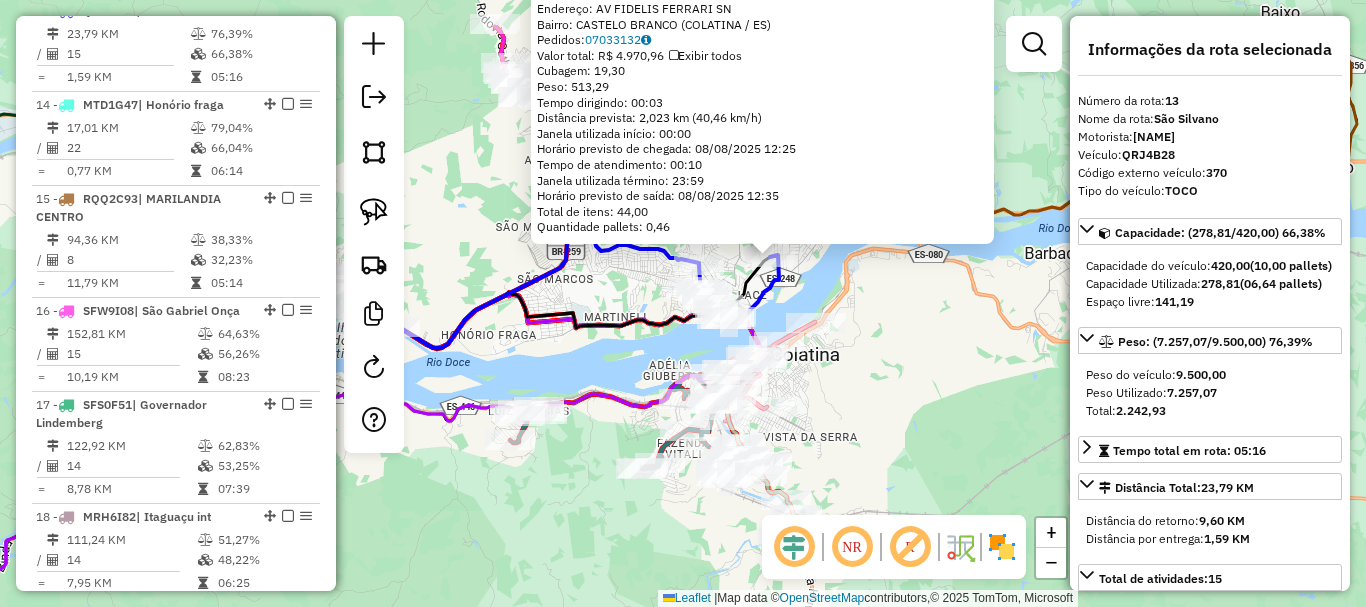 drag, startPoint x: 868, startPoint y: 277, endPoint x: 941, endPoint y: 340, distance: 96.42614 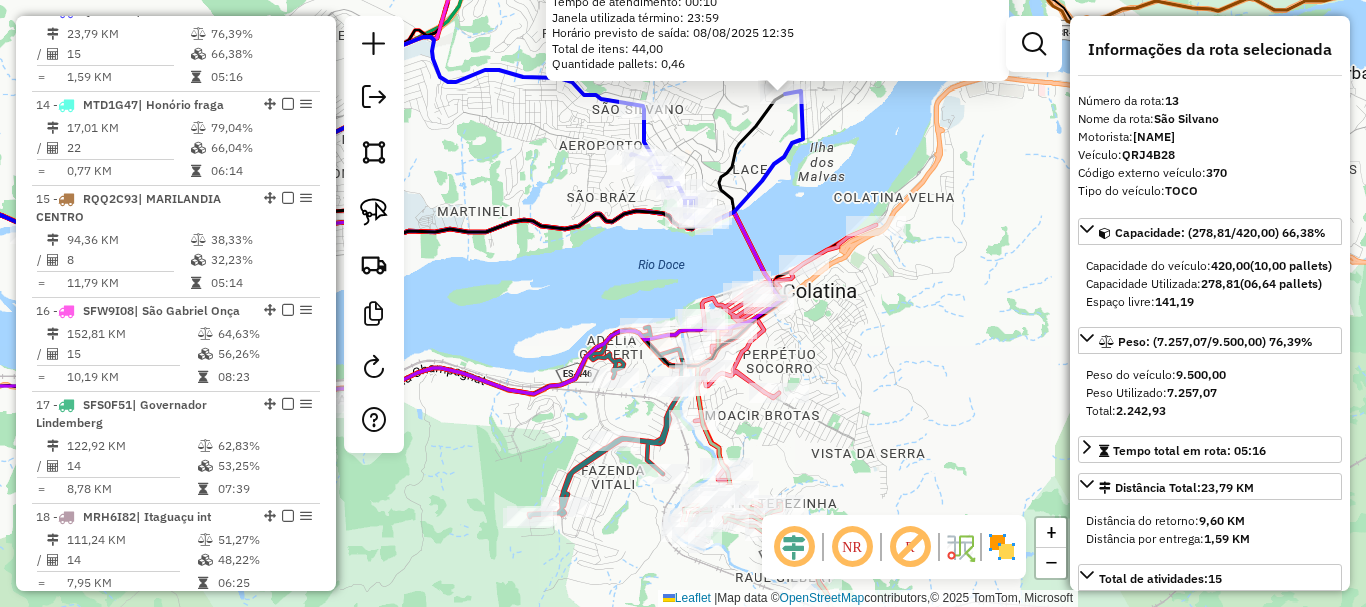click on "9255 - LETS COLATINA STEAK  Endereço:  AV FIDELIS FERRARI SN   Bairro: CASTELO BRANCO (COLATINA / ES)   Pedidos:  07033132   Valor total: R$ 4.970,96   Exibir todos   Cubagem: 19,30  Peso: 513,29  Tempo dirigindo: 00:03   Distância prevista: 2,023 km (40,46 km/h)   Janela utilizada início: 00:00   Horário previsto de chegada: 08/08/2025 12:25   Tempo de atendimento: 00:10   Janela utilizada término: 23:59   Horário previsto de saída: 08/08/2025 12:35   Total de itens: 44,00   Quantidade pallets: 0,46  × Janela de atendimento Grade de atendimento Capacidade Transportadoras Veículos Cliente Pedidos  Rotas Selecione os dias de semana para filtrar as janelas de atendimento  Seg   Ter   Qua   Qui   Sex   Sáb   Dom  Informe o período da janela de atendimento: De: Até:  Filtrar exatamente a janela do cliente  Considerar janela de atendimento padrão  Selecione os dias de semana para filtrar as grades de atendimento  Seg   Ter   Qua   Qui   Sex   Sáb   Dom   Peso mínimo:   Peso máximo:   De:   Até:  +" 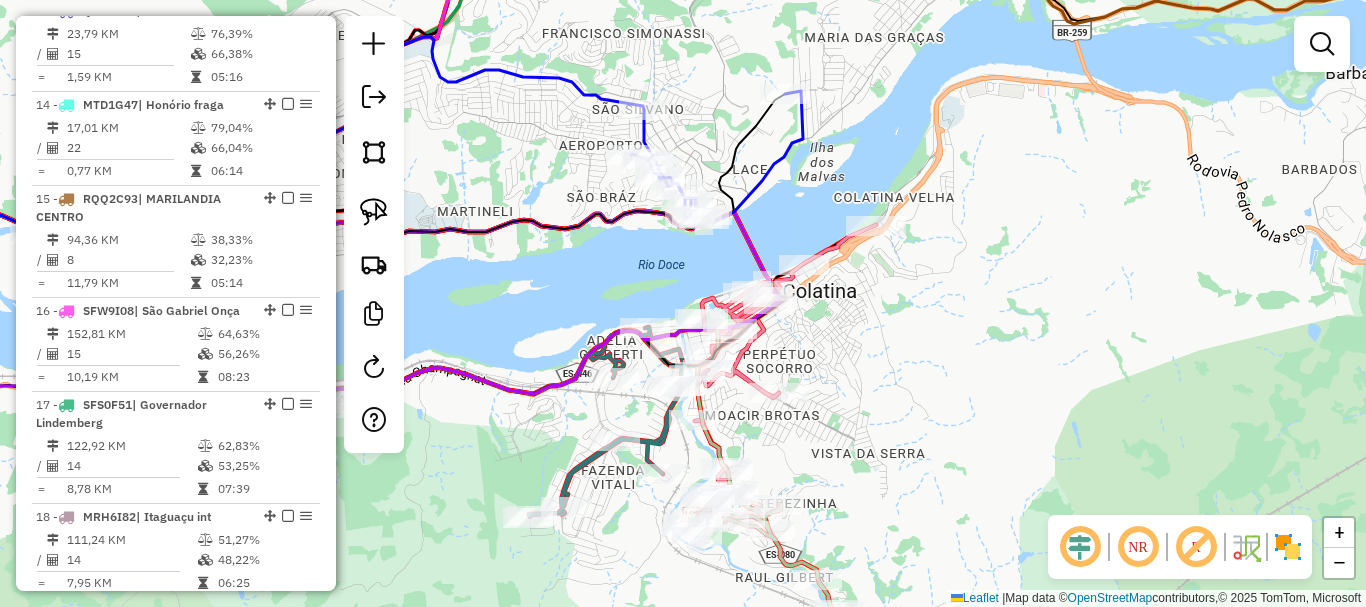 drag, startPoint x: 865, startPoint y: 362, endPoint x: 1149, endPoint y: 411, distance: 288.1961 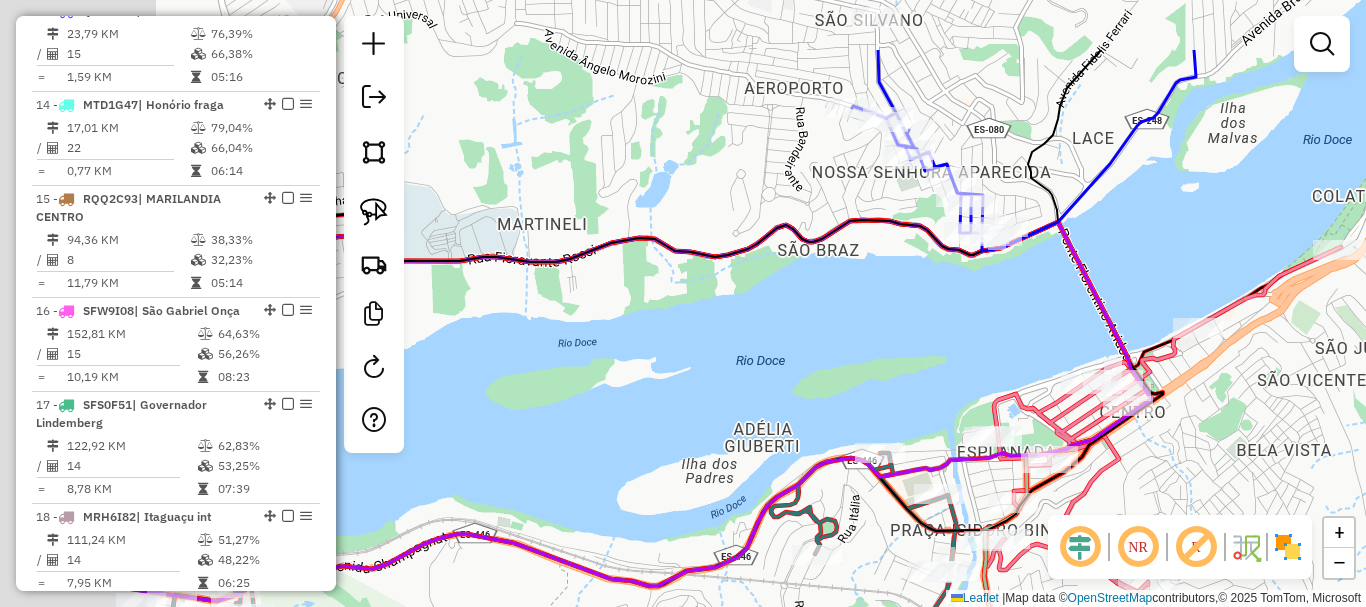 drag, startPoint x: 735, startPoint y: 284, endPoint x: 917, endPoint y: 405, distance: 218.55205 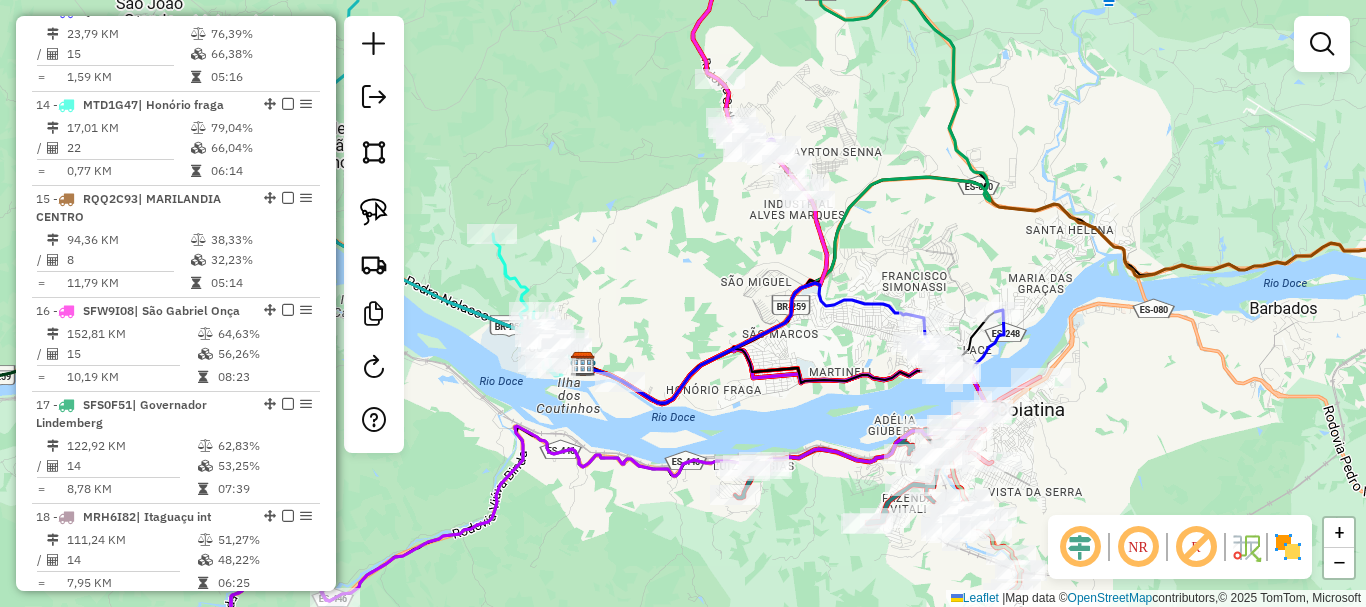 drag, startPoint x: 794, startPoint y: 269, endPoint x: 791, endPoint y: 392, distance: 123.03658 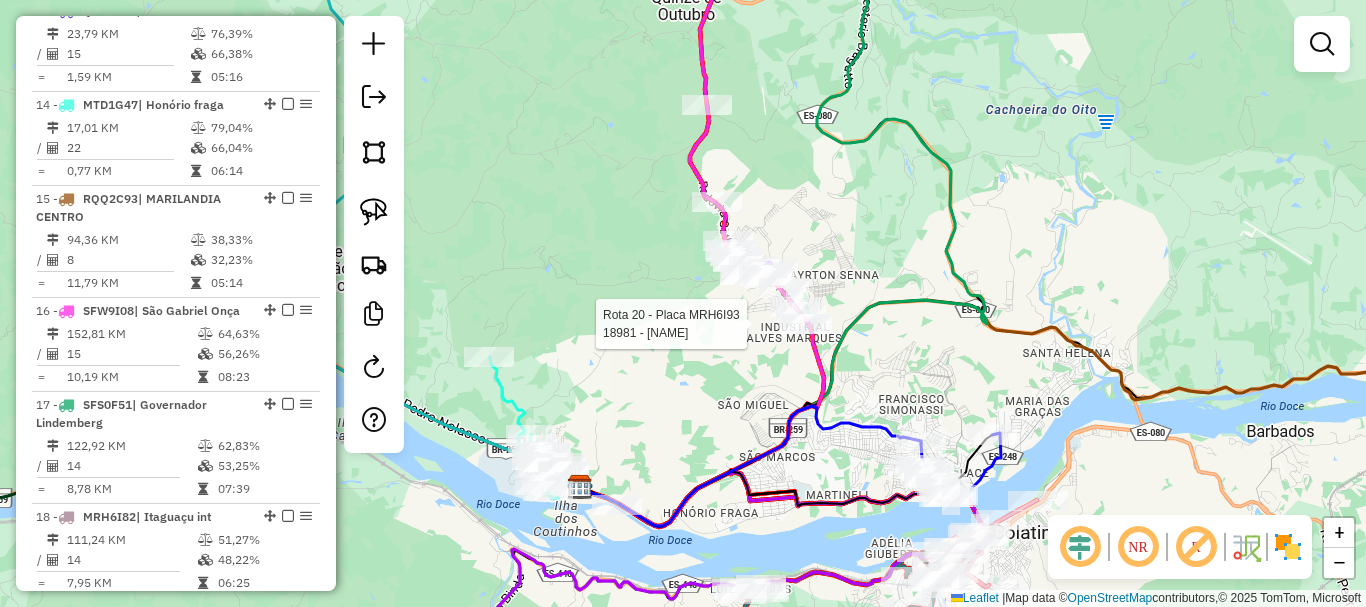 select on "*********" 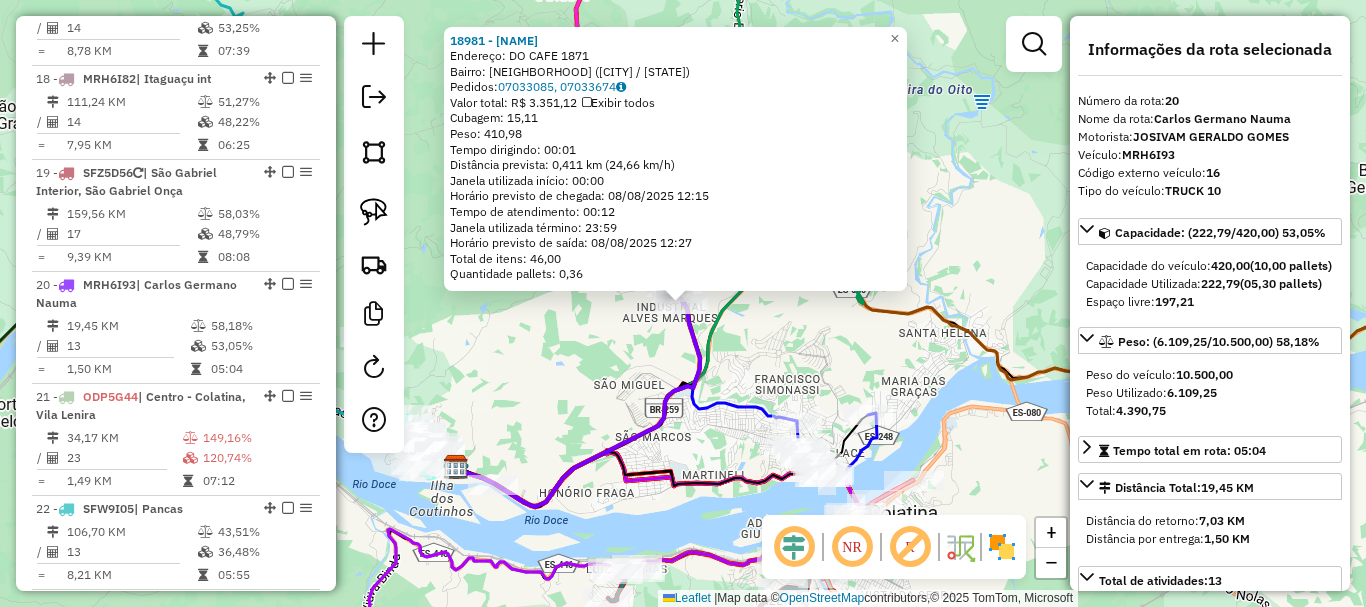 scroll, scrollTop: 2812, scrollLeft: 0, axis: vertical 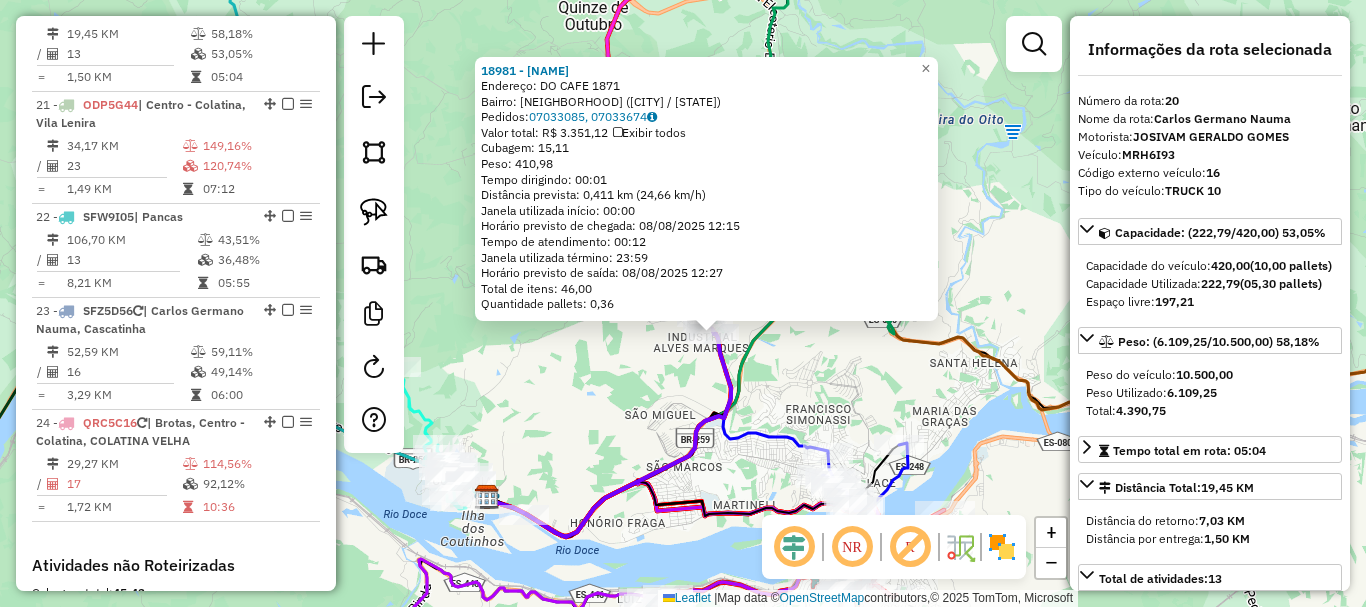 drag, startPoint x: 601, startPoint y: 445, endPoint x: 632, endPoint y: 474, distance: 42.44997 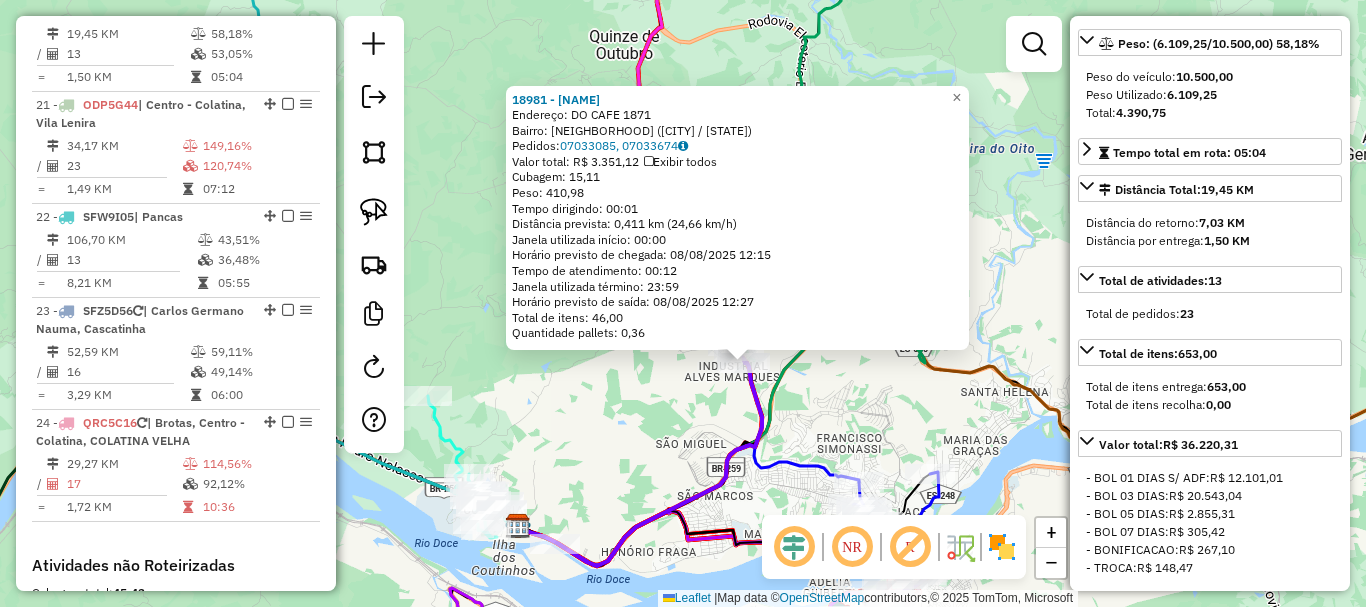 scroll, scrollTop: 300, scrollLeft: 0, axis: vertical 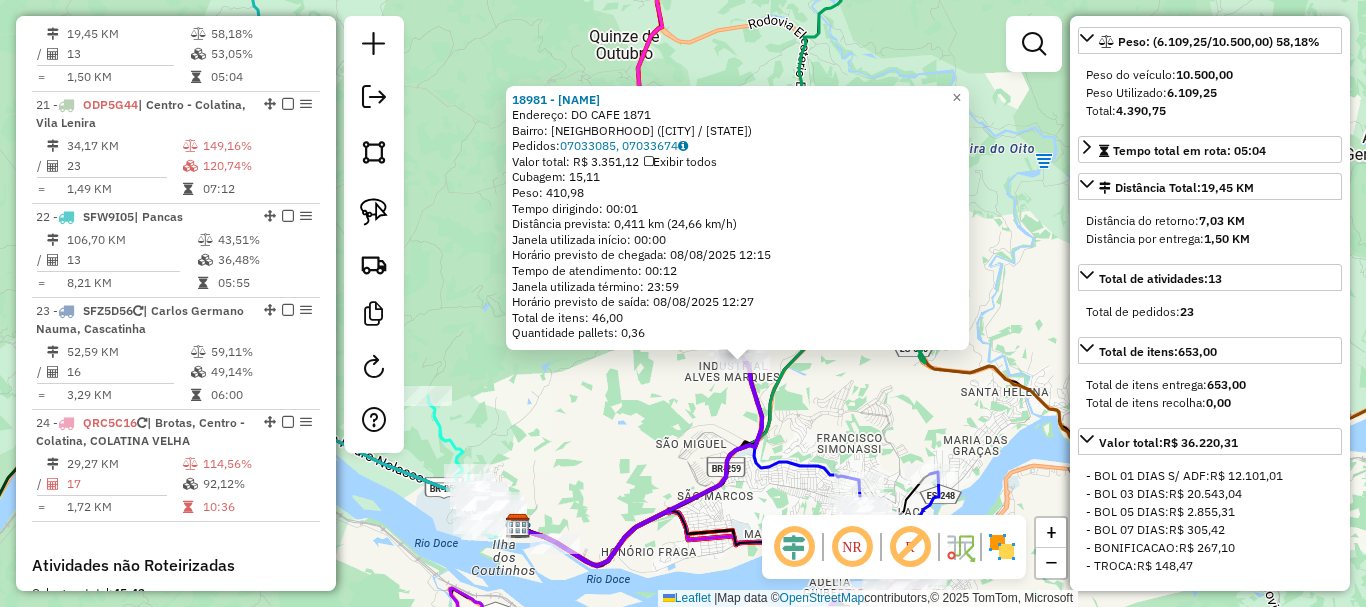 click on "18981 - AUTO POSTO SANTA ANA  Endereço:  DO CAFE 1871   Bairro: CARLOS GERMANO NAUMANN (COLATINA / ES)   Pedidos:  07033085, 07033674   Valor total: R$ 3.351,12   Exibir todos   Cubagem: 15,11  Peso: 410,98  Tempo dirigindo: 00:01   Distância prevista: 0,411 km (24,66 km/h)   Janela utilizada início: 00:00   Horário previsto de chegada: 08/08/2025 12:15   Tempo de atendimento: 00:12   Janela utilizada término: 23:59   Horário previsto de saída: 08/08/2025 12:27   Total de itens: 46,00   Quantidade pallets: 0,36  × Janela de atendimento Grade de atendimento Capacidade Transportadoras Veículos Cliente Pedidos  Rotas Selecione os dias de semana para filtrar as janelas de atendimento  Seg   Ter   Qua   Qui   Sex   Sáb   Dom  Informe o período da janela de atendimento: De: Até:  Filtrar exatamente a janela do cliente  Considerar janela de atendimento padrão  Selecione os dias de semana para filtrar as grades de atendimento  Seg   Ter   Qua   Qui   Sex   Sáb   Dom   Peso mínimo:   Peso máximo:  De:" 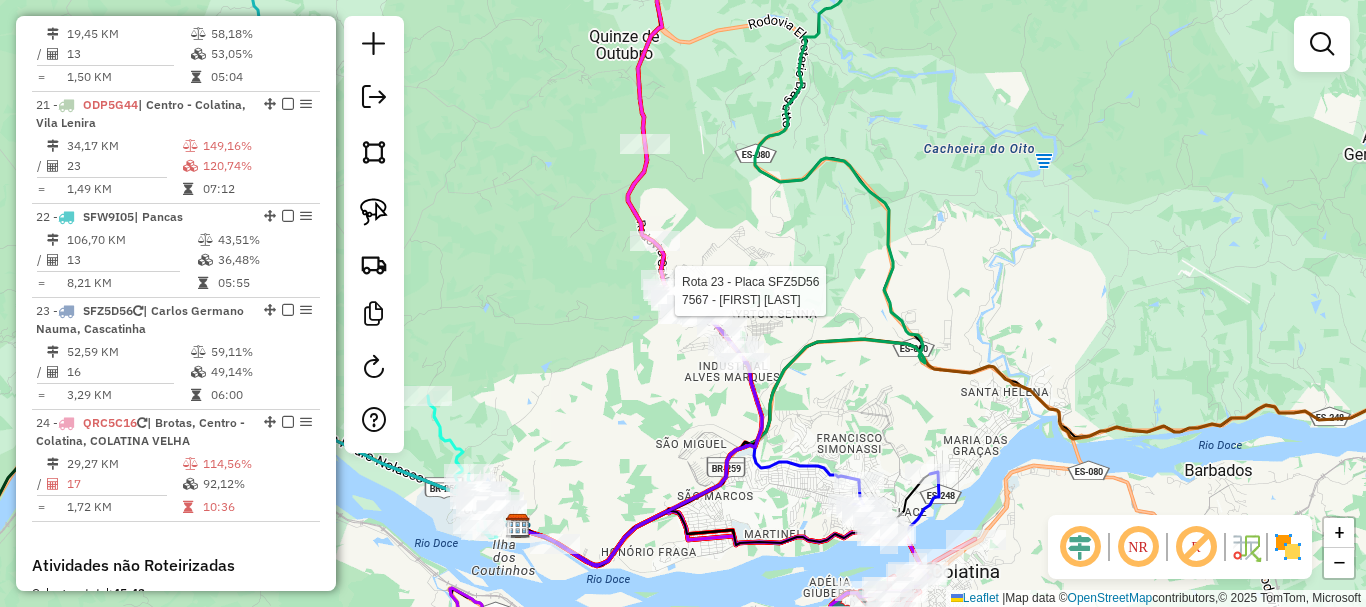 select on "*********" 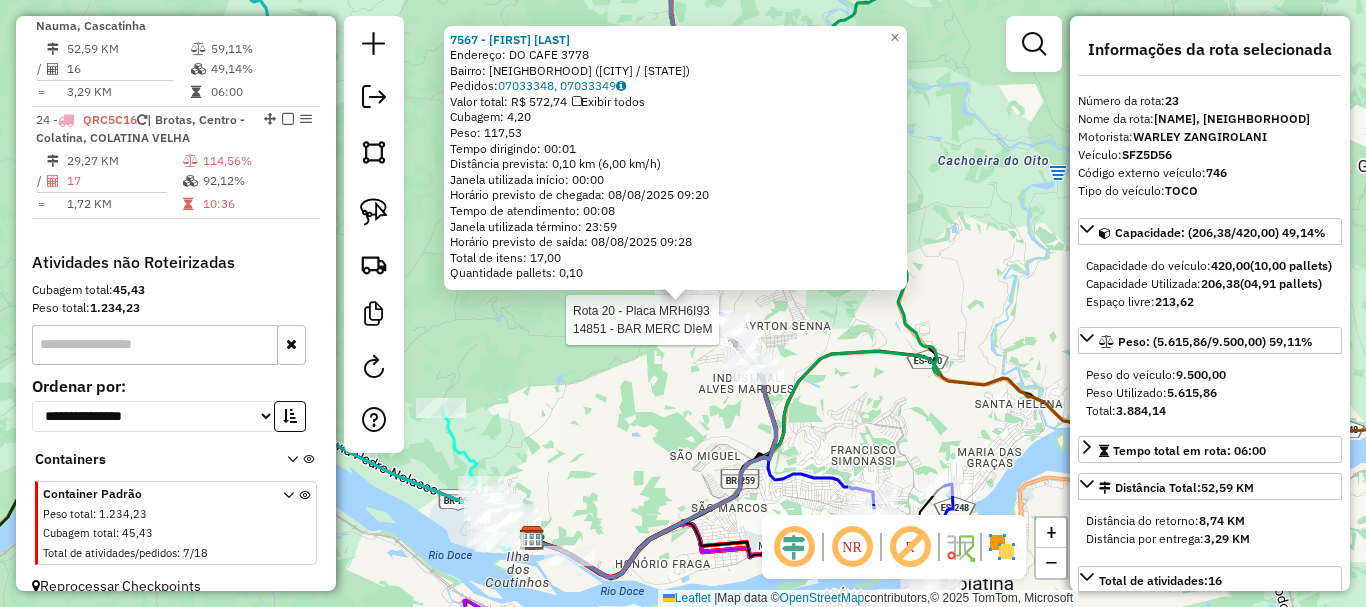 scroll, scrollTop: 3130, scrollLeft: 0, axis: vertical 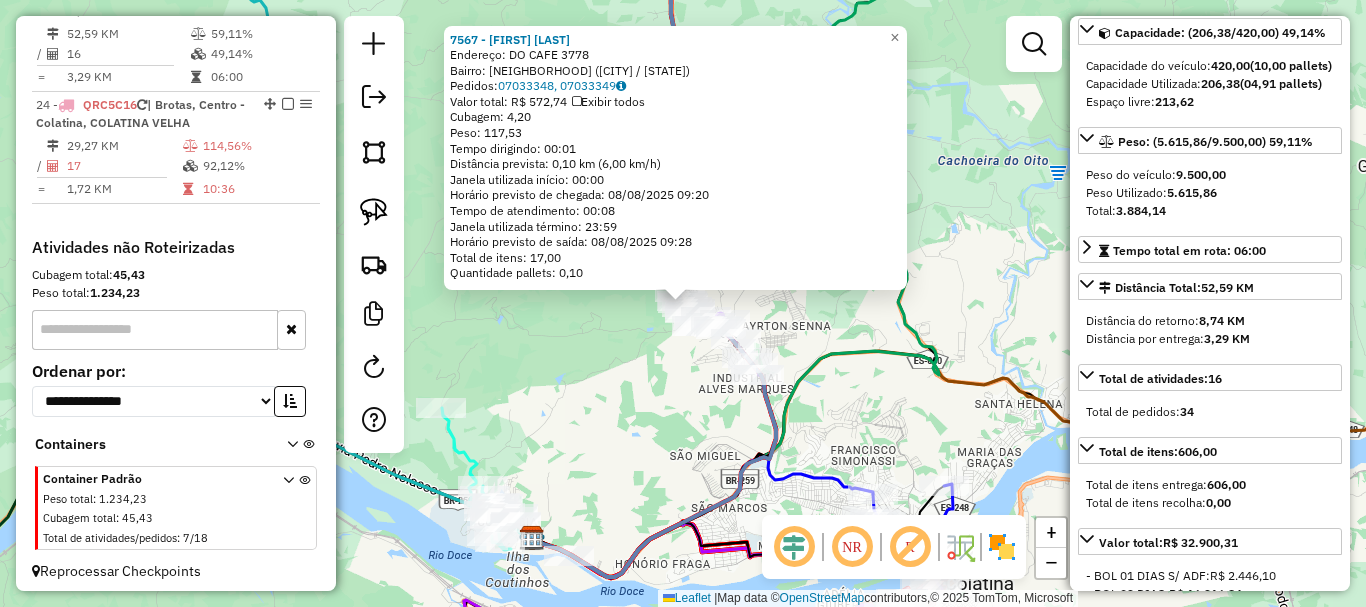 click on "7567 - ELIZABETE GASPERACO  Endereço:  DO CAFE 3778   Bairro: CARLOS GERMANO NAUMANN (COLATINA / ES)   Pedidos:  07033348, 07033349   Valor total: R$ 572,74   Exibir todos   Cubagem: 4,20  Peso: 117,53  Tempo dirigindo: 00:01   Distância prevista: 0,10 km (6,00 km/h)   Janela utilizada início: 00:00   Horário previsto de chegada: 08/08/2025 09:20   Tempo de atendimento: 00:08   Janela utilizada término: 23:59   Horário previsto de saída: 08/08/2025 09:28   Total de itens: 17,00   Quantidade pallets: 0,10  × Janela de atendimento Grade de atendimento Capacidade Transportadoras Veículos Cliente Pedidos  Rotas Selecione os dias de semana para filtrar as janelas de atendimento  Seg   Ter   Qua   Qui   Sex   Sáb   Dom  Informe o período da janela de atendimento: De: Até:  Filtrar exatamente a janela do cliente  Considerar janela de atendimento padrão  Selecione os dias de semana para filtrar as grades de atendimento  Seg   Ter   Qua   Qui   Sex   Sáb   Dom   Peso mínimo:   Peso máximo:   De:   De:" 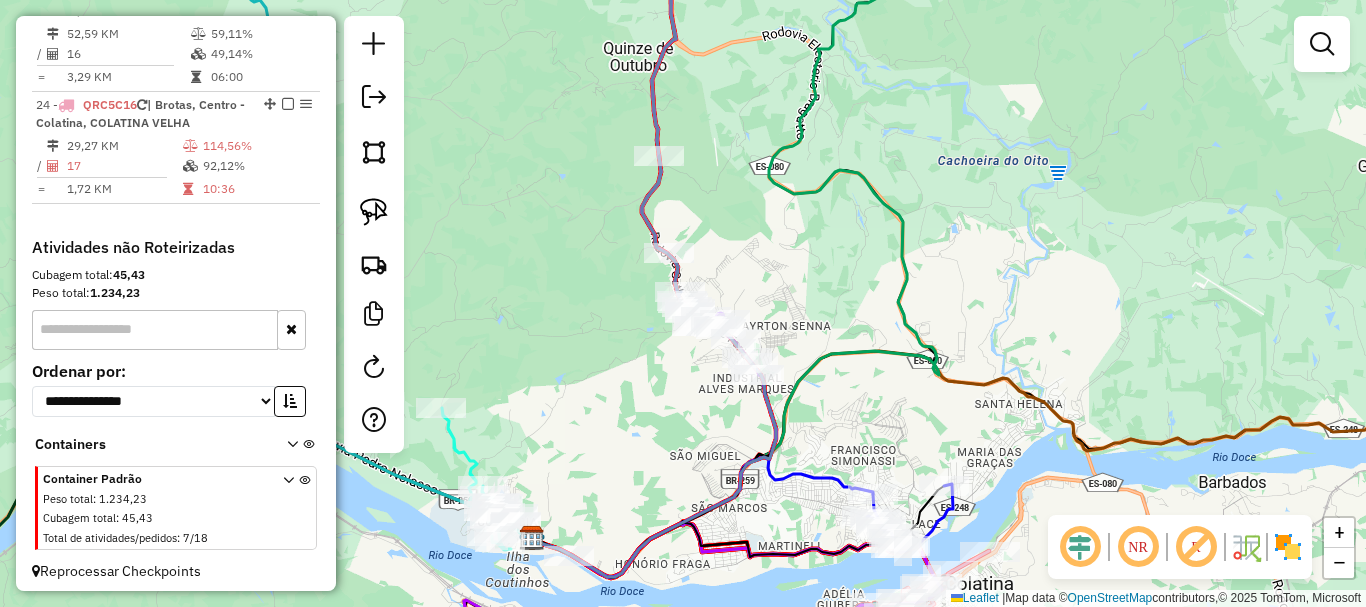 drag, startPoint x: 723, startPoint y: 495, endPoint x: 803, endPoint y: 430, distance: 103.077644 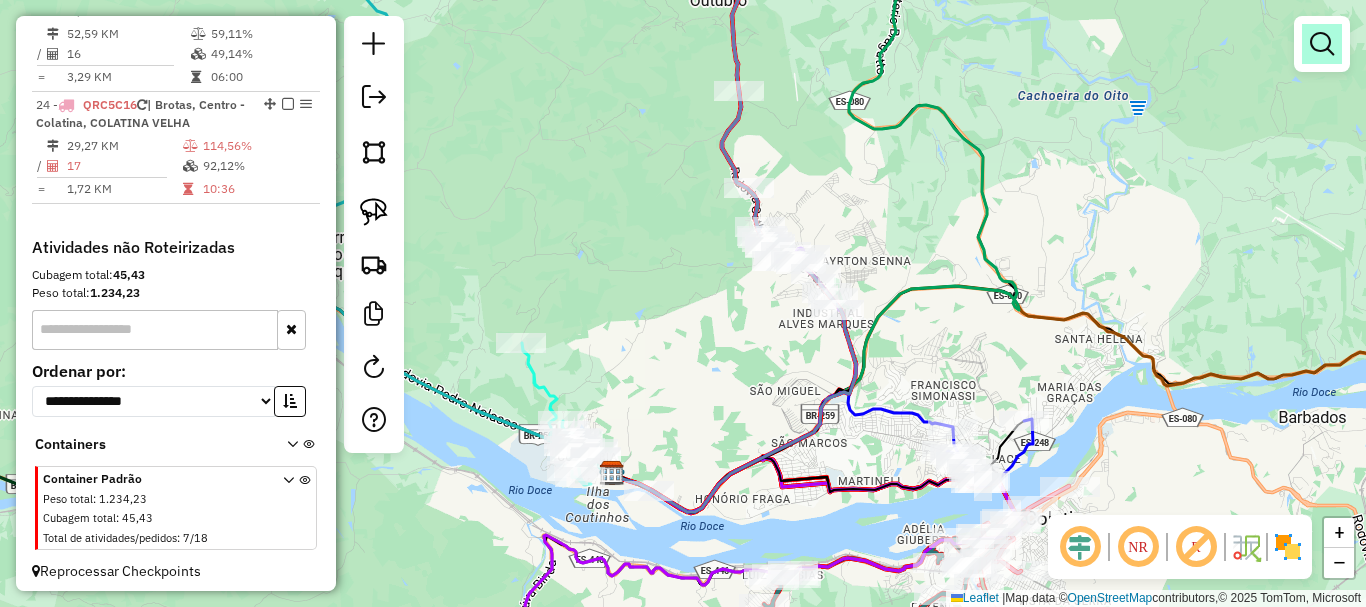 click at bounding box center (1322, 44) 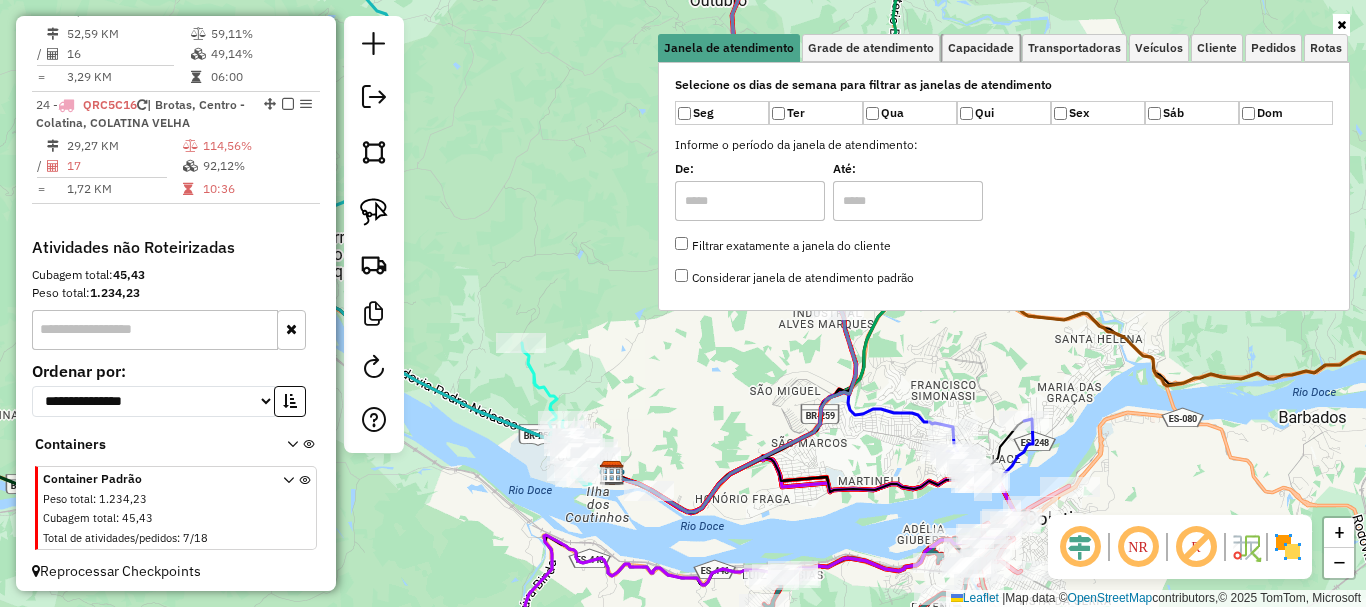 drag, startPoint x: 1012, startPoint y: 43, endPoint x: 782, endPoint y: 110, distance: 239.56001 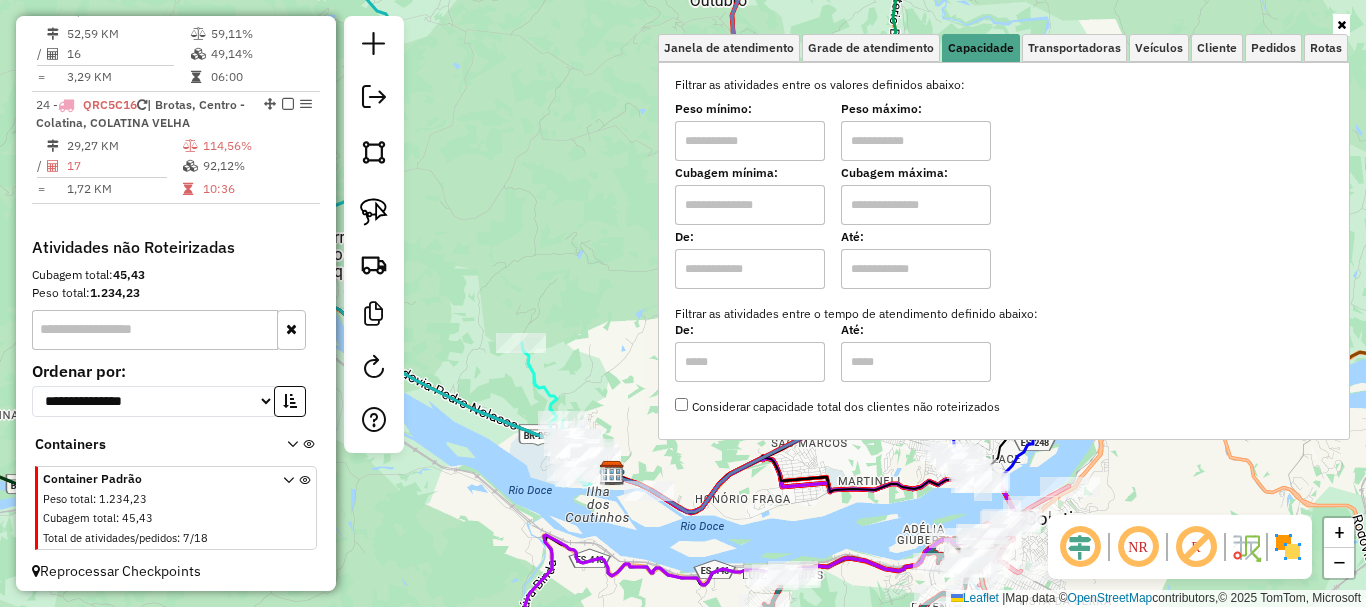 click at bounding box center [750, 141] 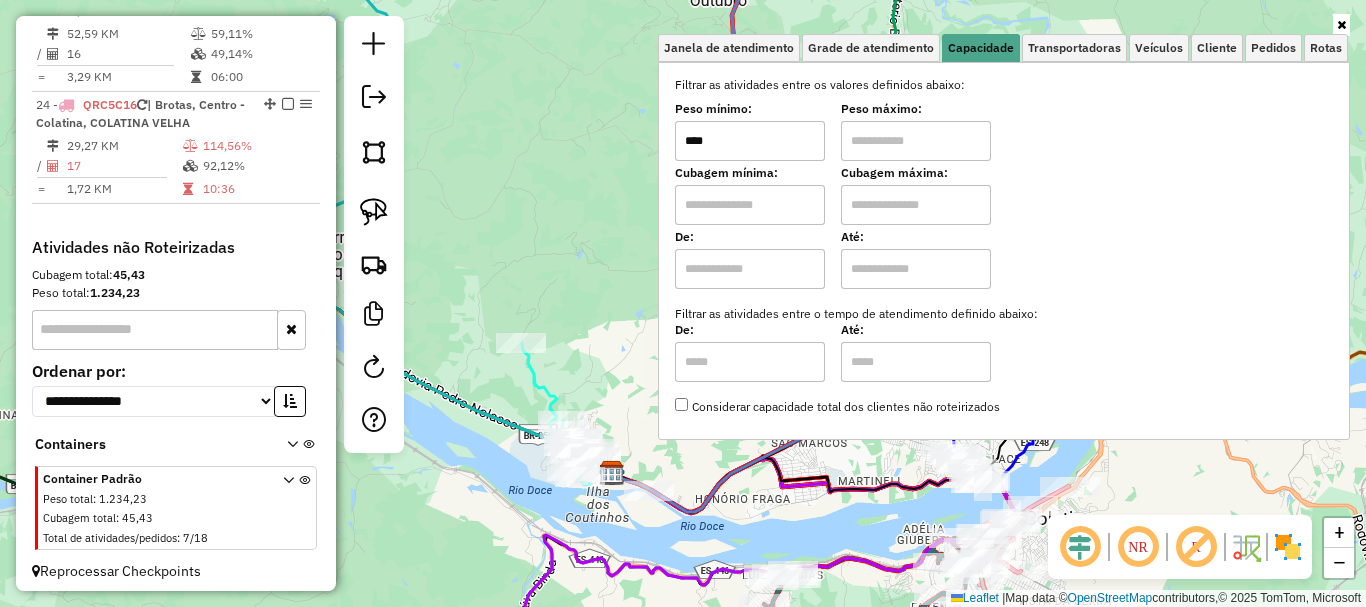 type on "****" 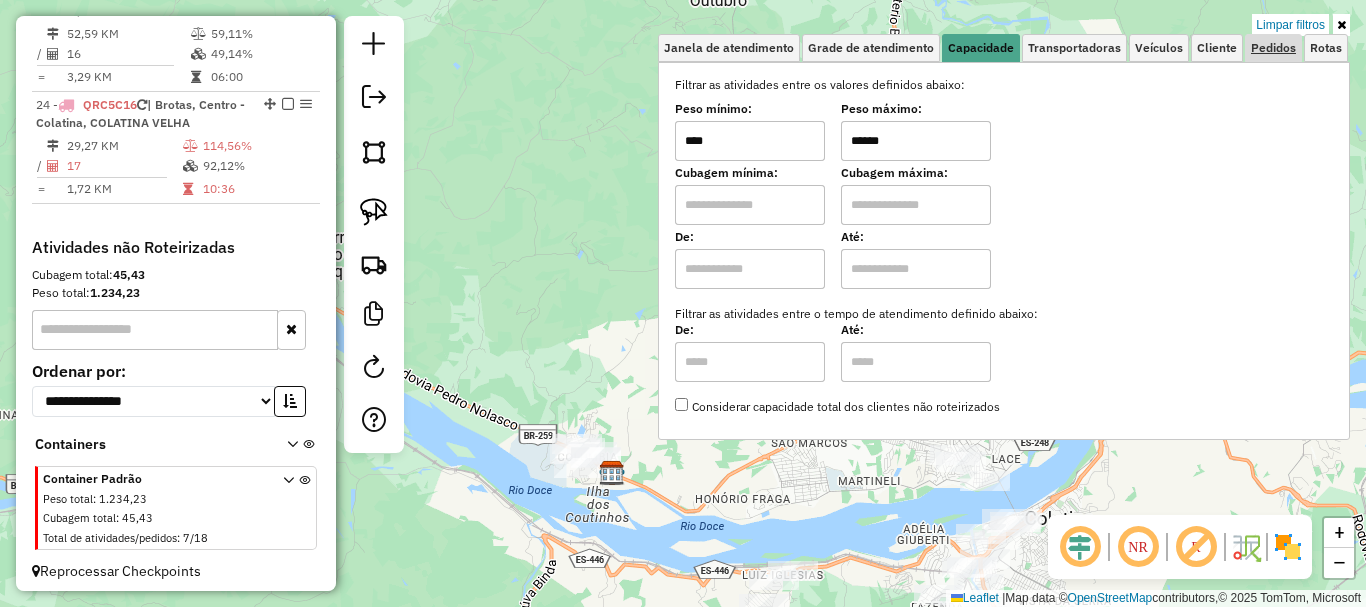type on "******" 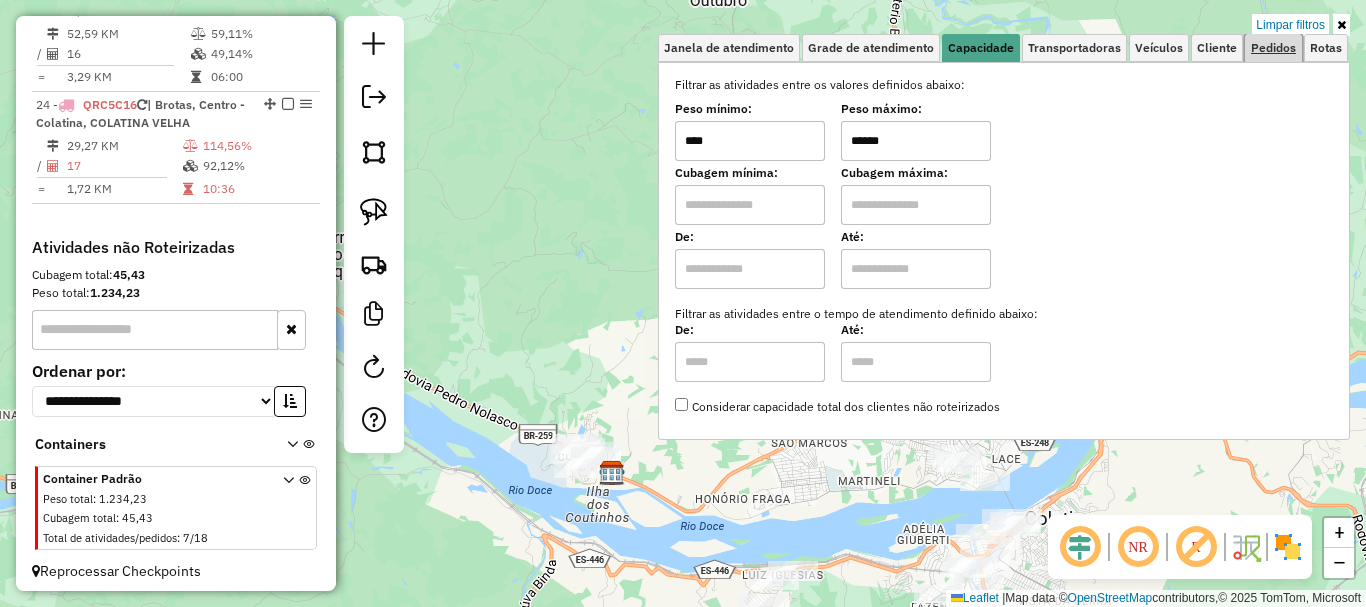 click on "Pedidos" at bounding box center (1273, 48) 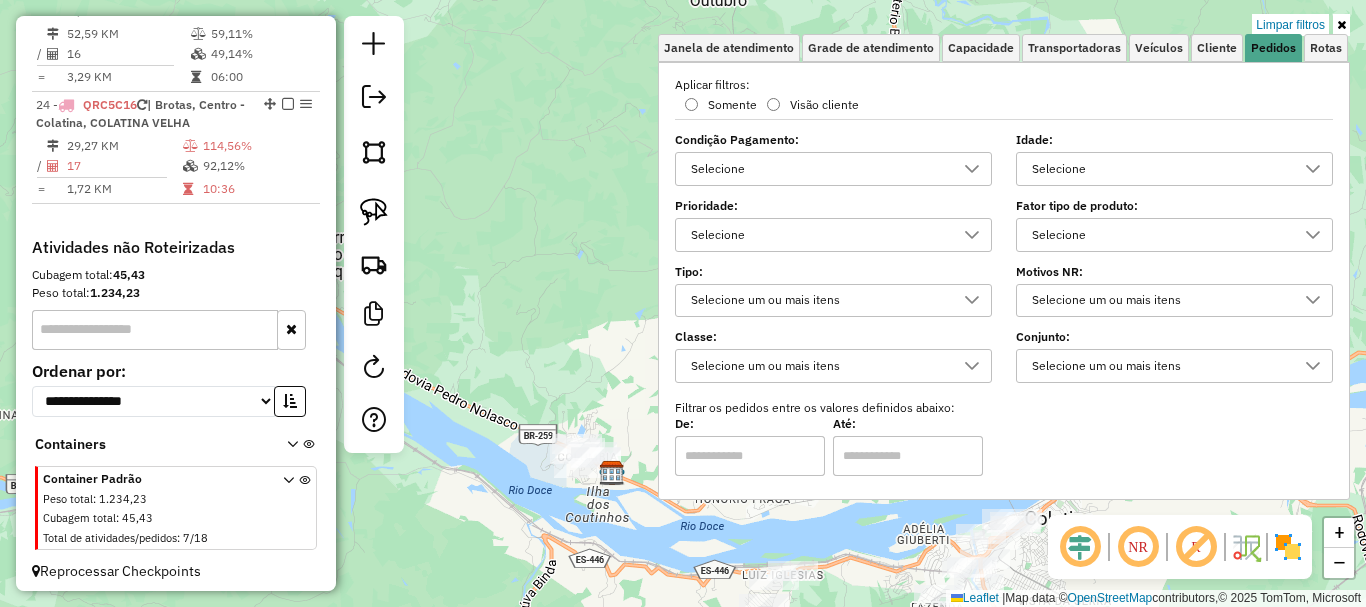 click on "Selecione" at bounding box center [818, 169] 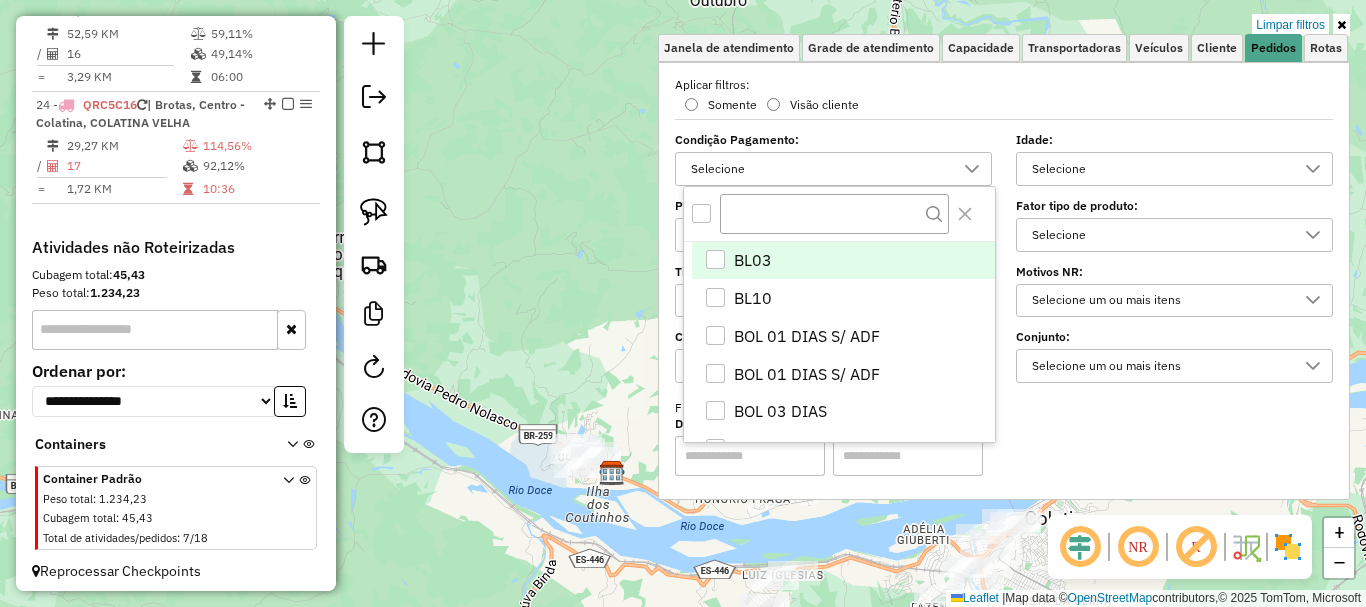 scroll, scrollTop: 12, scrollLeft: 69, axis: both 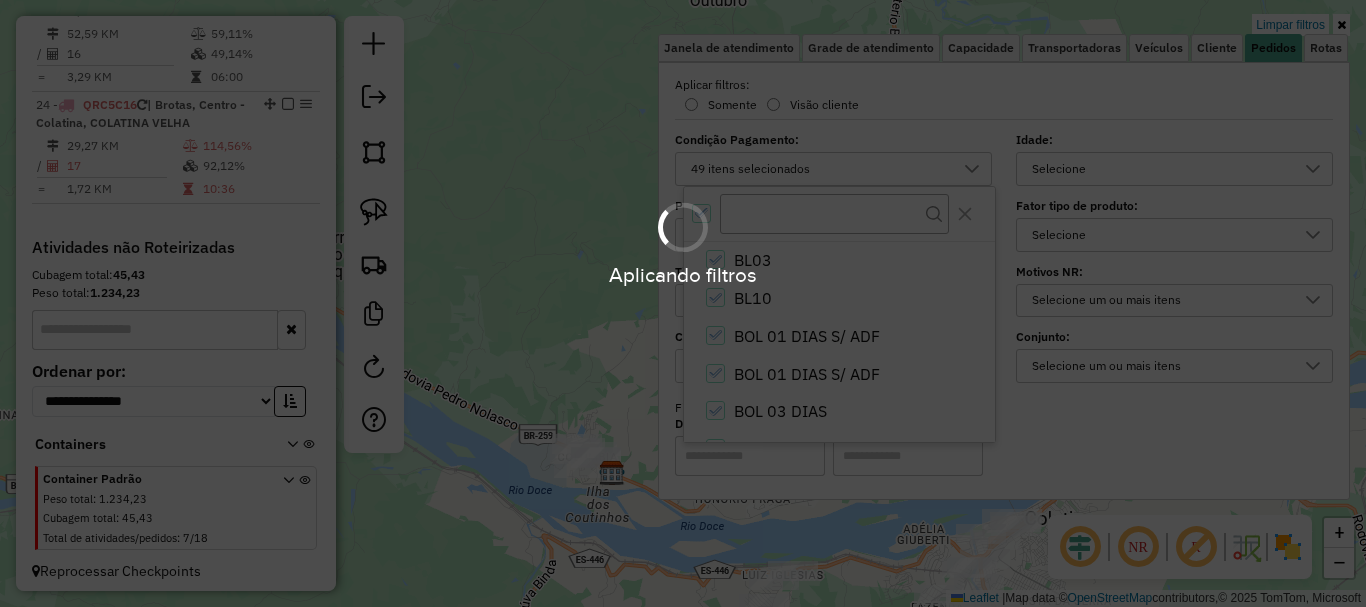 click on "Aplicando filtros" at bounding box center (683, 242) 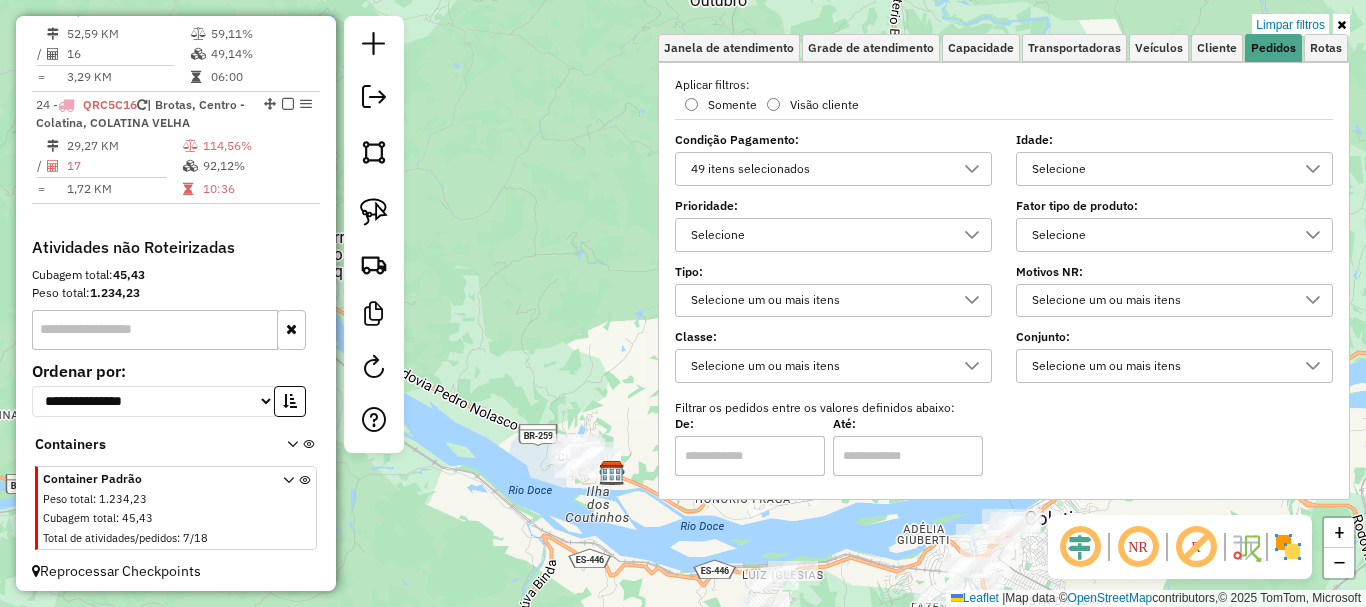 click on "Selecione" at bounding box center (833, 235) 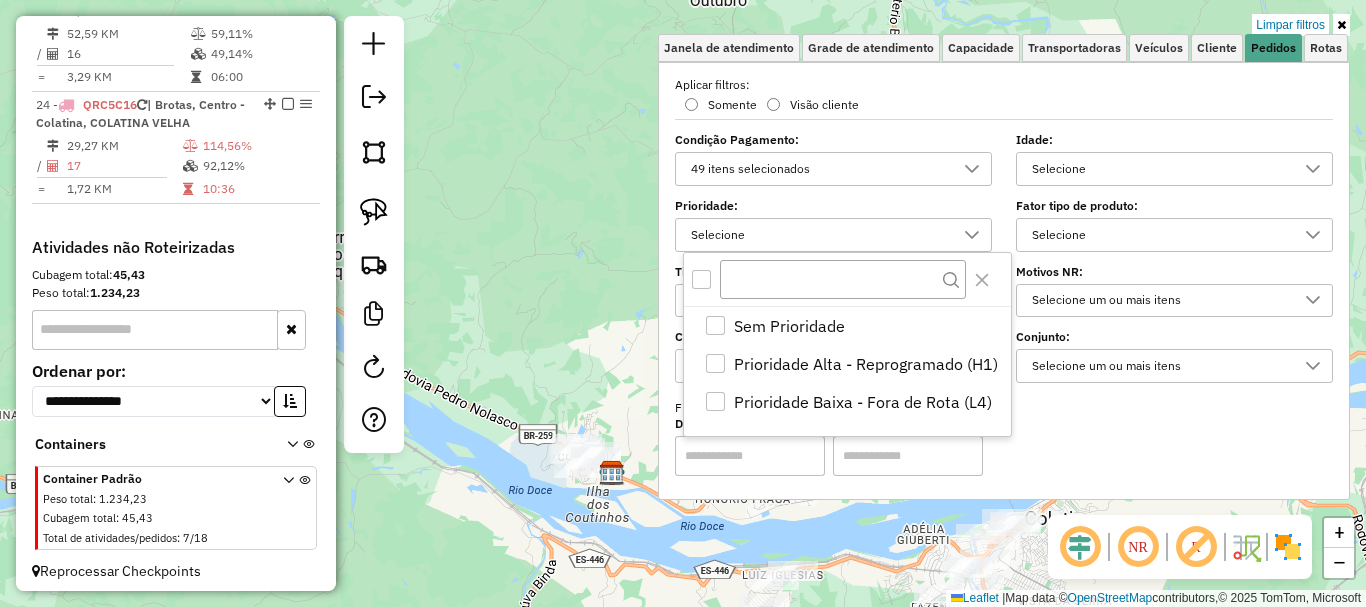 click on "49 itens selecionados" at bounding box center [818, 169] 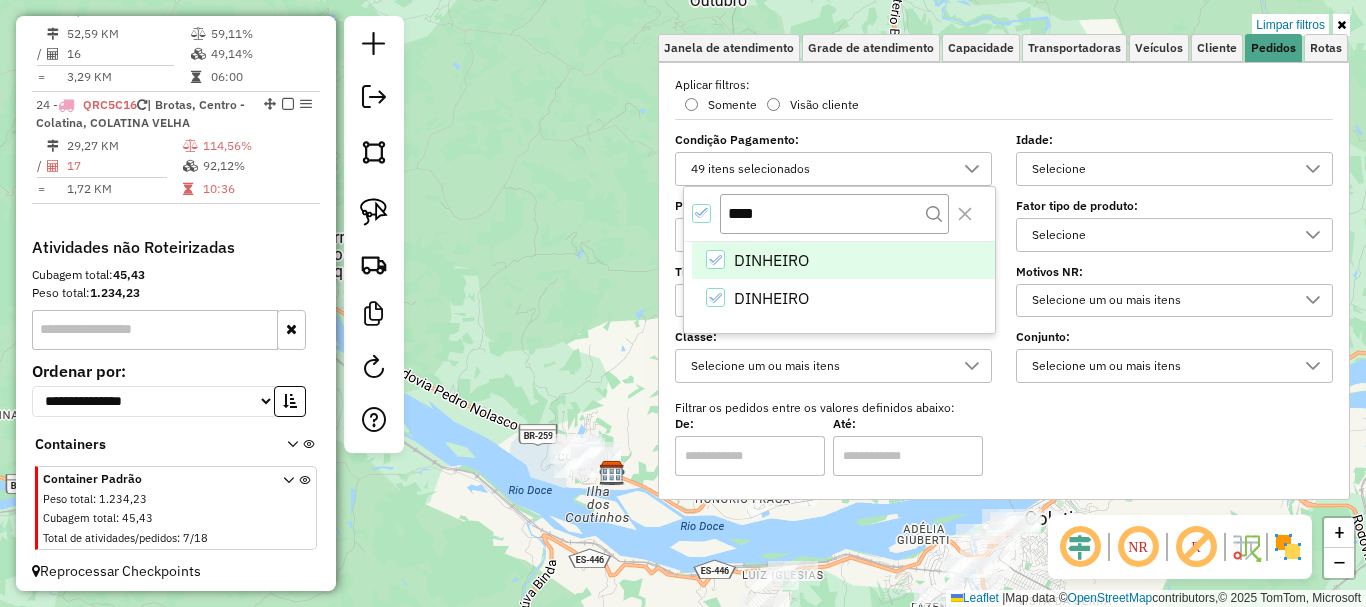 type on "****" 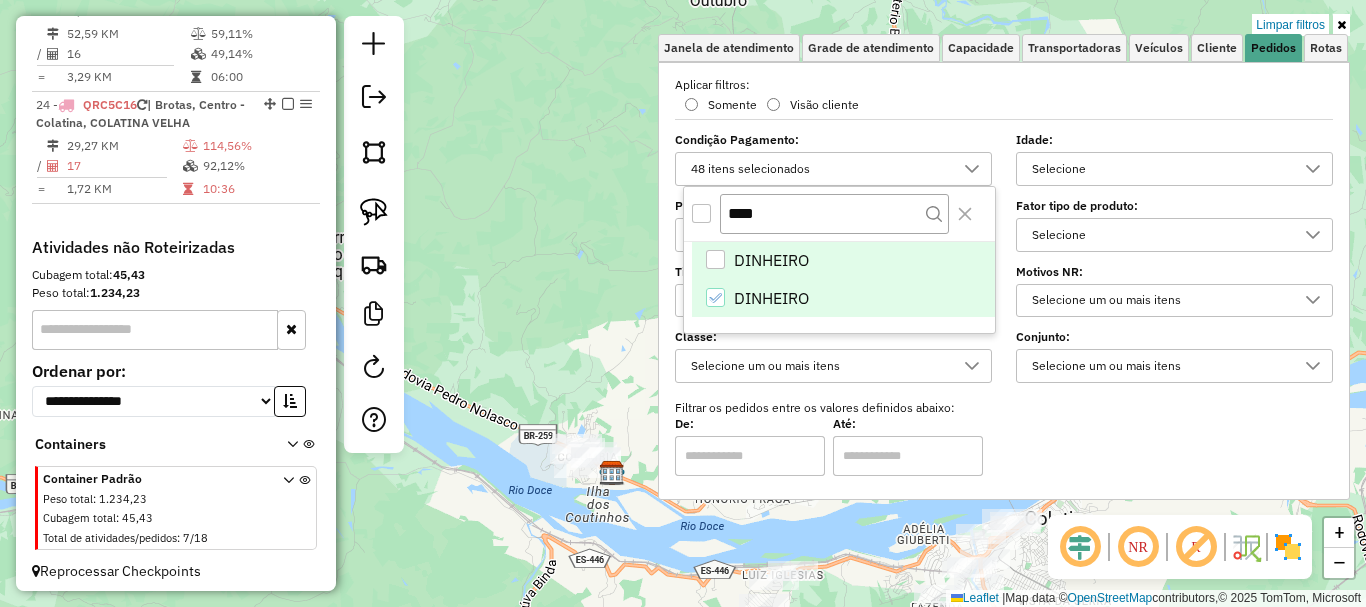 click 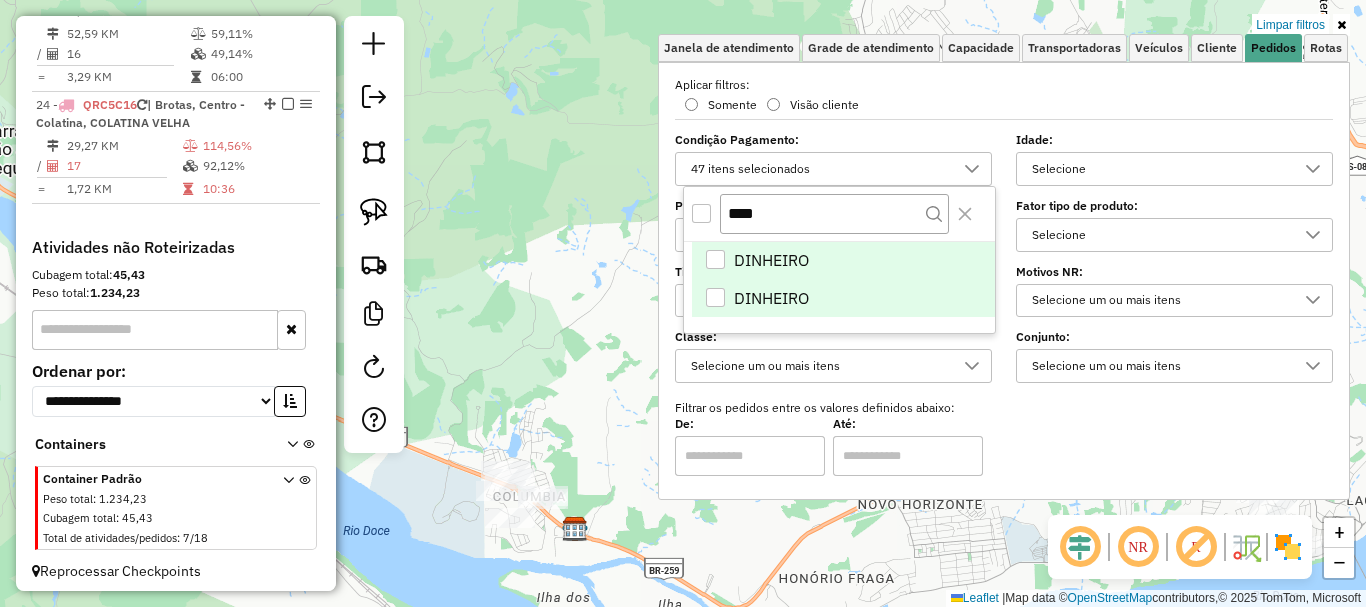 click on "Limpar filtros Janela de atendimento Grade de atendimento Capacidade Transportadoras Veículos Cliente Pedidos  Rotas Selecione os dias de semana para filtrar as janelas de atendimento  Seg   Ter   Qua   Qui   Sex   Sáb   Dom  Informe o período da janela de atendimento: De: Até:  Filtrar exatamente a janela do cliente  Considerar janela de atendimento padrão  Selecione os dias de semana para filtrar as grades de atendimento  Seg   Ter   Qua   Qui   Sex   Sáb   Dom   Considerar clientes sem dia de atendimento cadastrado  Clientes fora do dia de atendimento selecionado Filtrar as atividades entre os valores definidos abaixo:  Peso mínimo:  ****  Peso máximo:  ******  Cubagem mínima:   Cubagem máxima:   De:   Até:  Filtrar as atividades entre o tempo de atendimento definido abaixo:  De:   Até:   Considerar capacidade total dos clientes não roteirizados Transportadora: Selecione um ou mais itens Tipo de veículo: Selecione um ou mais itens Veículo: Selecione um ou mais itens Motorista: Nome: Rótulo:" 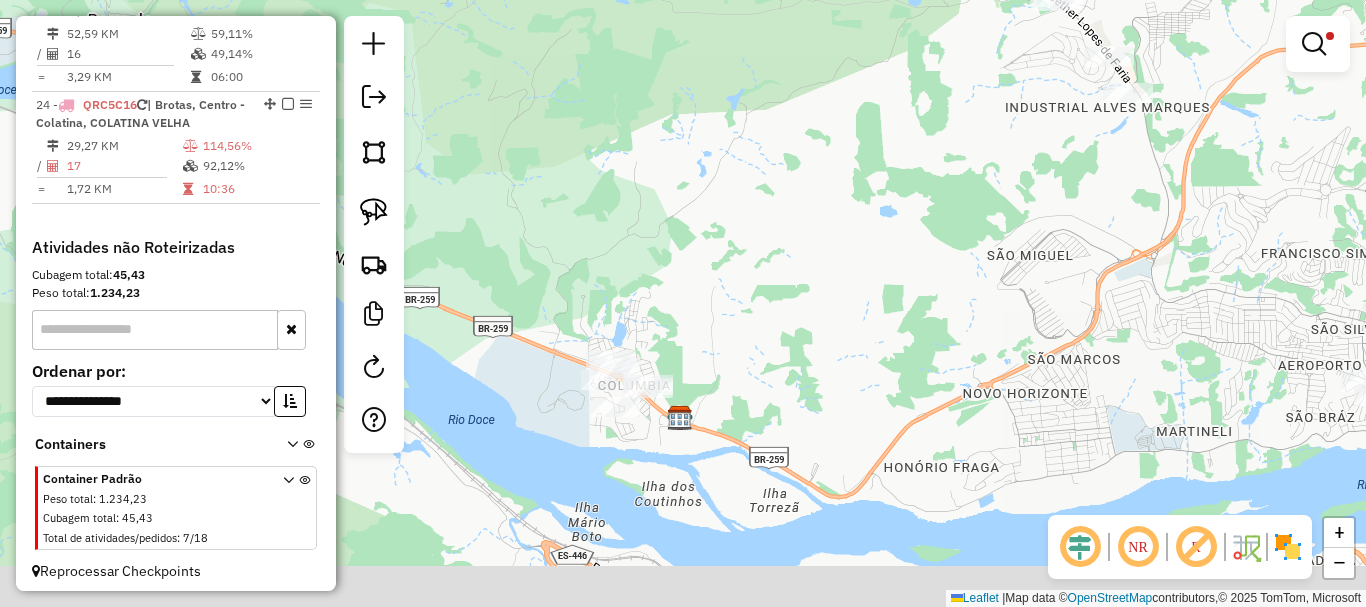 drag, startPoint x: 654, startPoint y: 404, endPoint x: 725, endPoint y: 268, distance: 153.41772 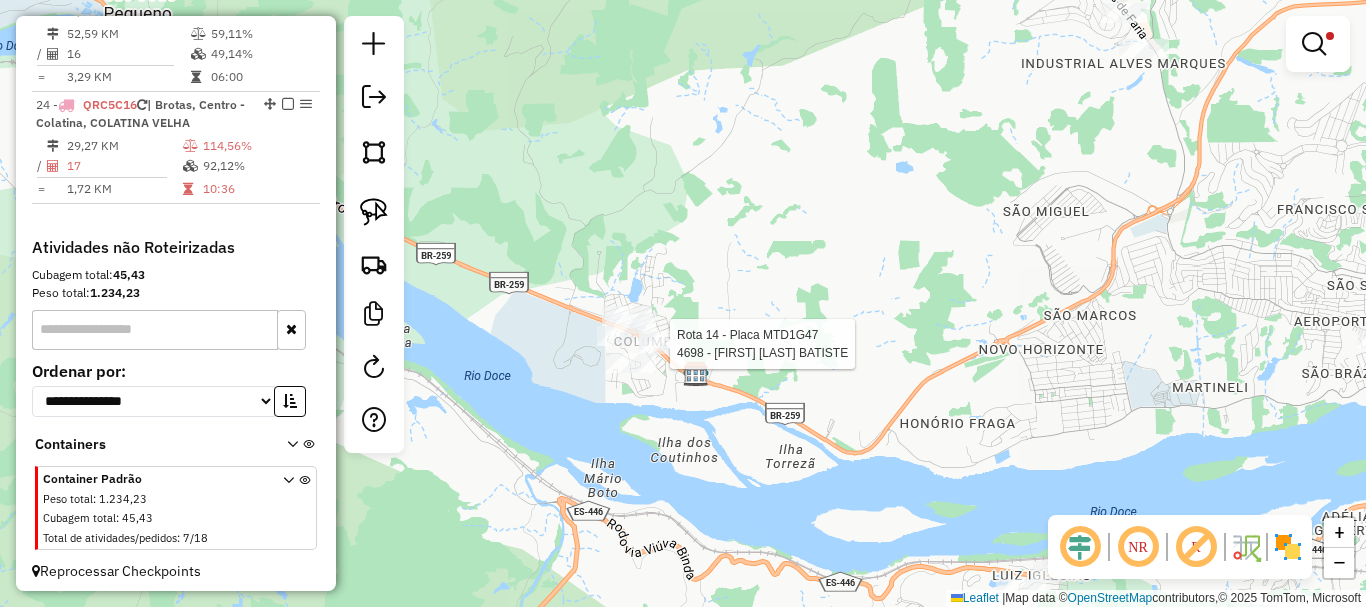 select on "*********" 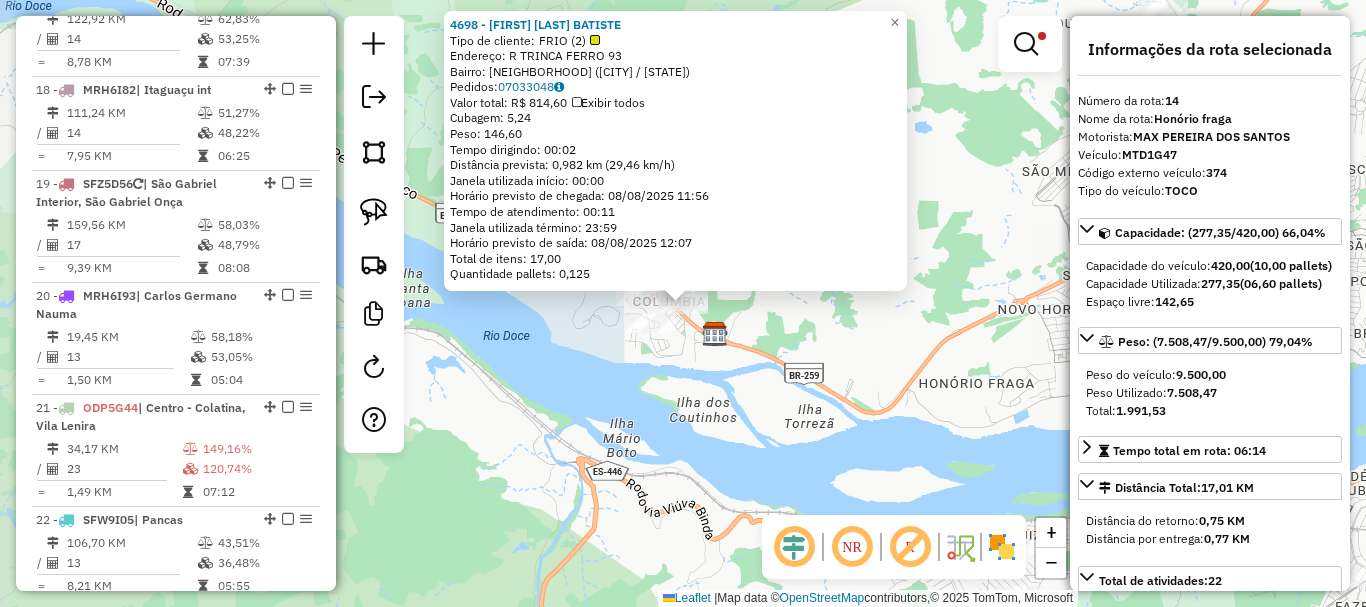scroll, scrollTop: 2176, scrollLeft: 0, axis: vertical 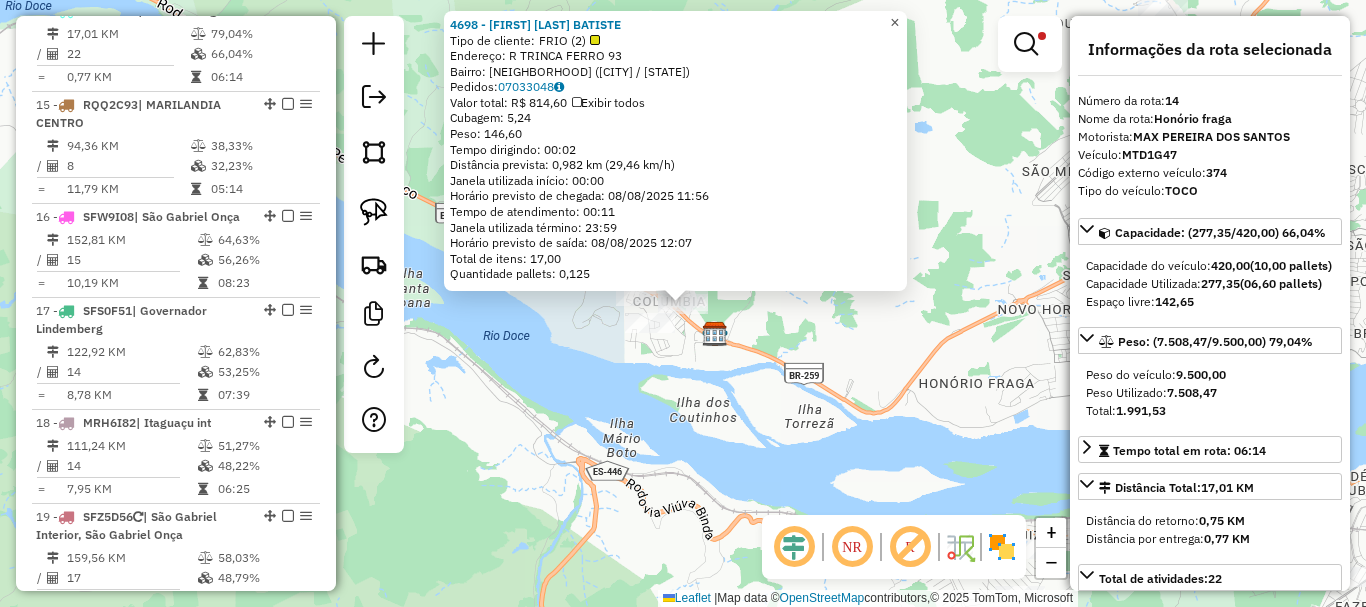 click on "×" 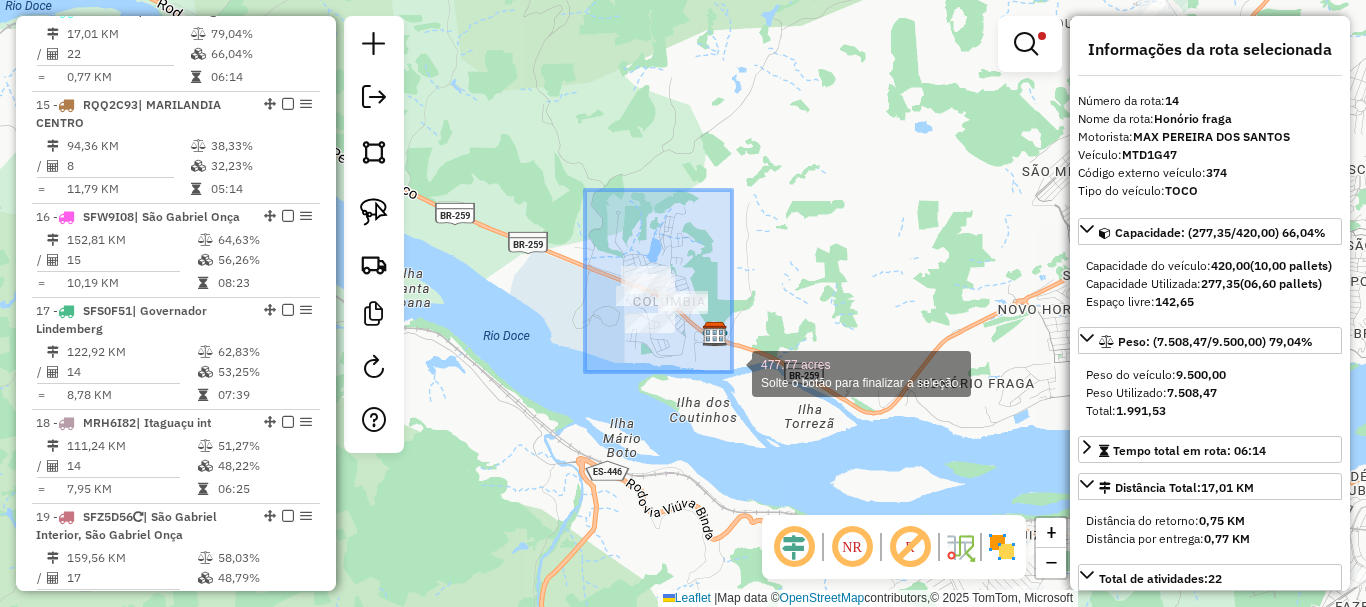 drag, startPoint x: 585, startPoint y: 190, endPoint x: 733, endPoint y: 372, distance: 234.58047 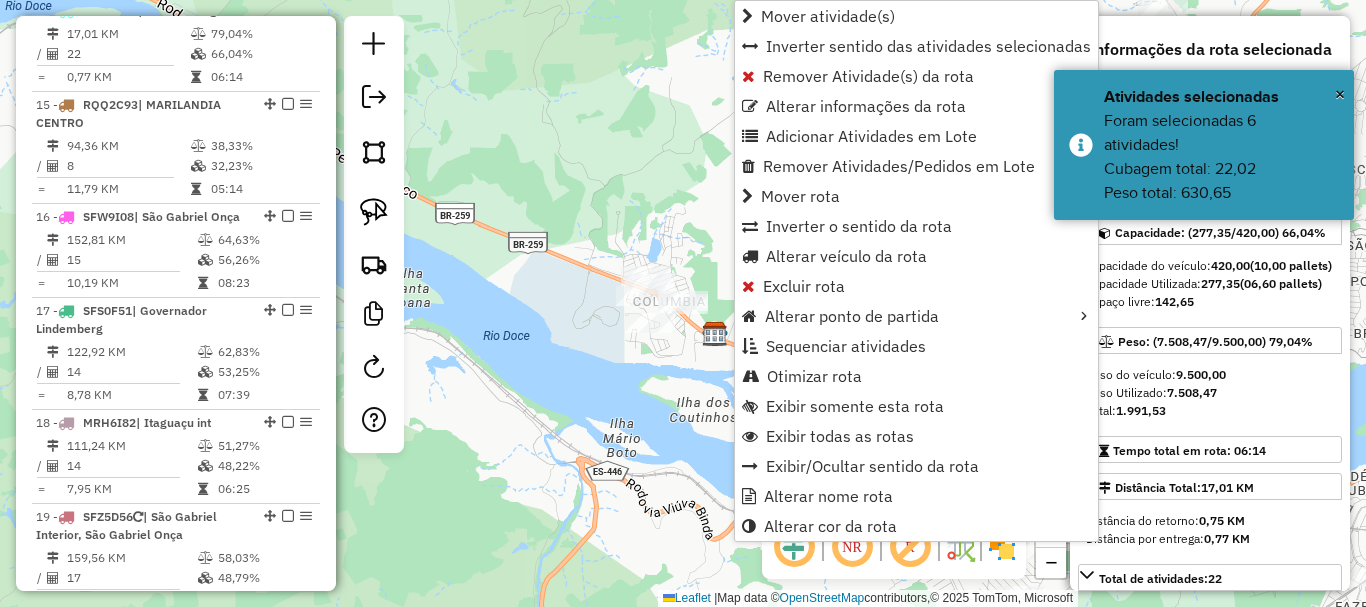 click on "Limpar filtros Janela de atendimento Grade de atendimento Capacidade Transportadoras Veículos Cliente Pedidos  Rotas Selecione os dias de semana para filtrar as janelas de atendimento  Seg   Ter   Qua   Qui   Sex   Sáb   Dom  Informe o período da janela de atendimento: De: Até:  Filtrar exatamente a janela do cliente  Considerar janela de atendimento padrão  Selecione os dias de semana para filtrar as grades de atendimento  Seg   Ter   Qua   Qui   Sex   Sáb   Dom   Considerar clientes sem dia de atendimento cadastrado  Clientes fora do dia de atendimento selecionado Filtrar as atividades entre os valores definidos abaixo:  Peso mínimo:  ****  Peso máximo:  ******  Cubagem mínima:   Cubagem máxima:   De:   Até:  Filtrar as atividades entre o tempo de atendimento definido abaixo:  De:   Até:   Considerar capacidade total dos clientes não roteirizados Transportadora: Selecione um ou mais itens Tipo de veículo: Selecione um ou mais itens Veículo: Selecione um ou mais itens Motorista: Nome: Rótulo:" 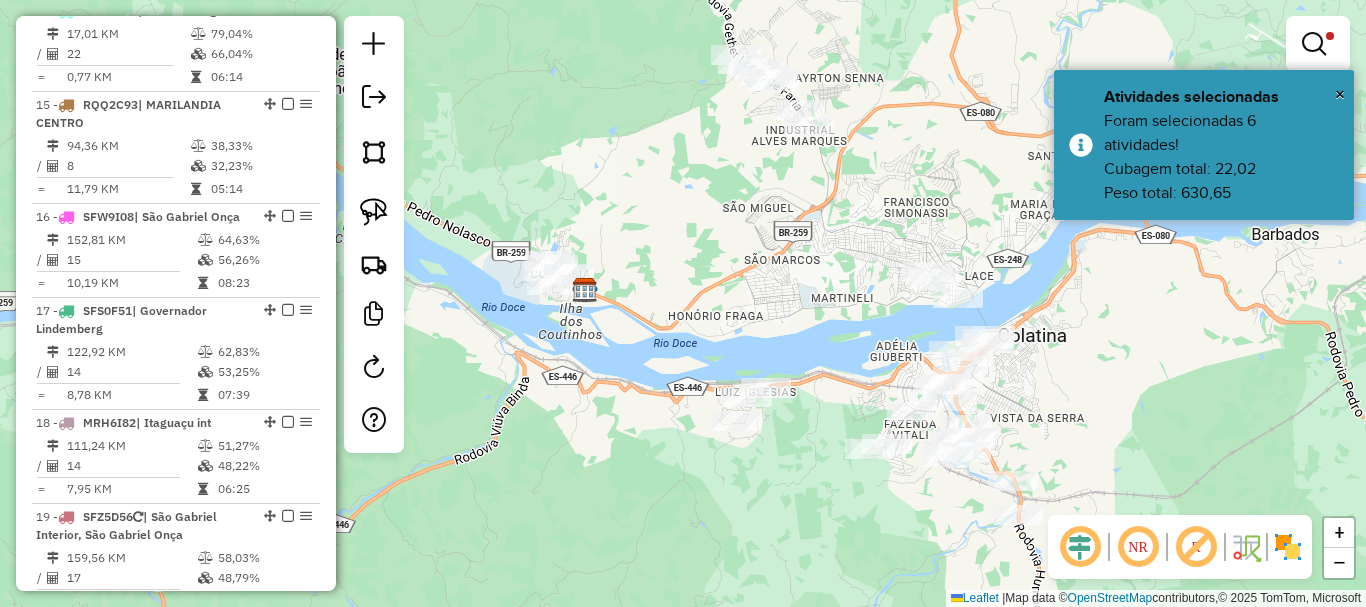 drag, startPoint x: 727, startPoint y: 217, endPoint x: 603, endPoint y: 236, distance: 125.4472 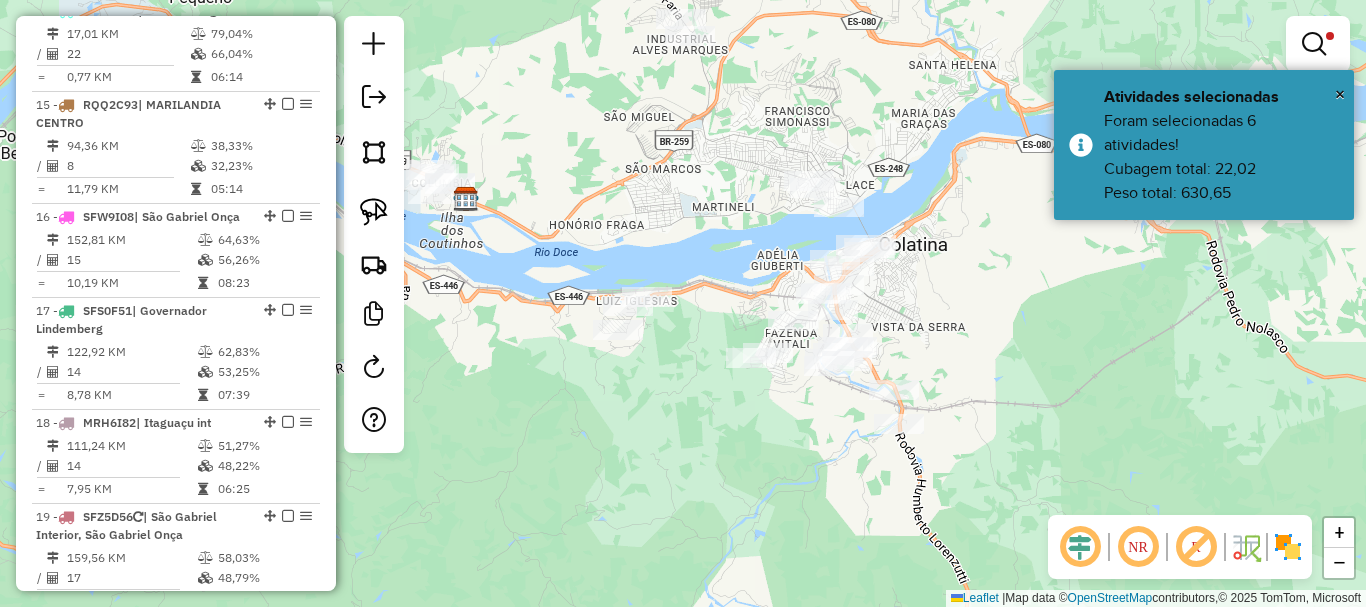 drag, startPoint x: 1025, startPoint y: 435, endPoint x: 957, endPoint y: 343, distance: 114.402794 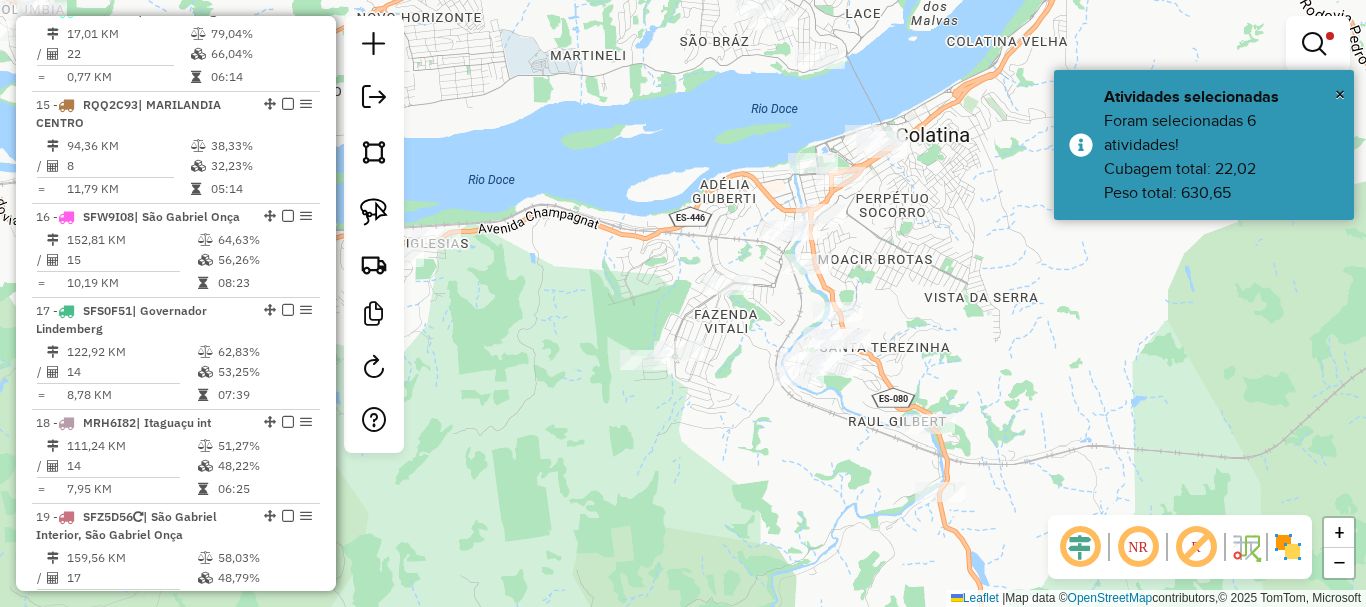 drag, startPoint x: 866, startPoint y: 462, endPoint x: 789, endPoint y: 356, distance: 131.01526 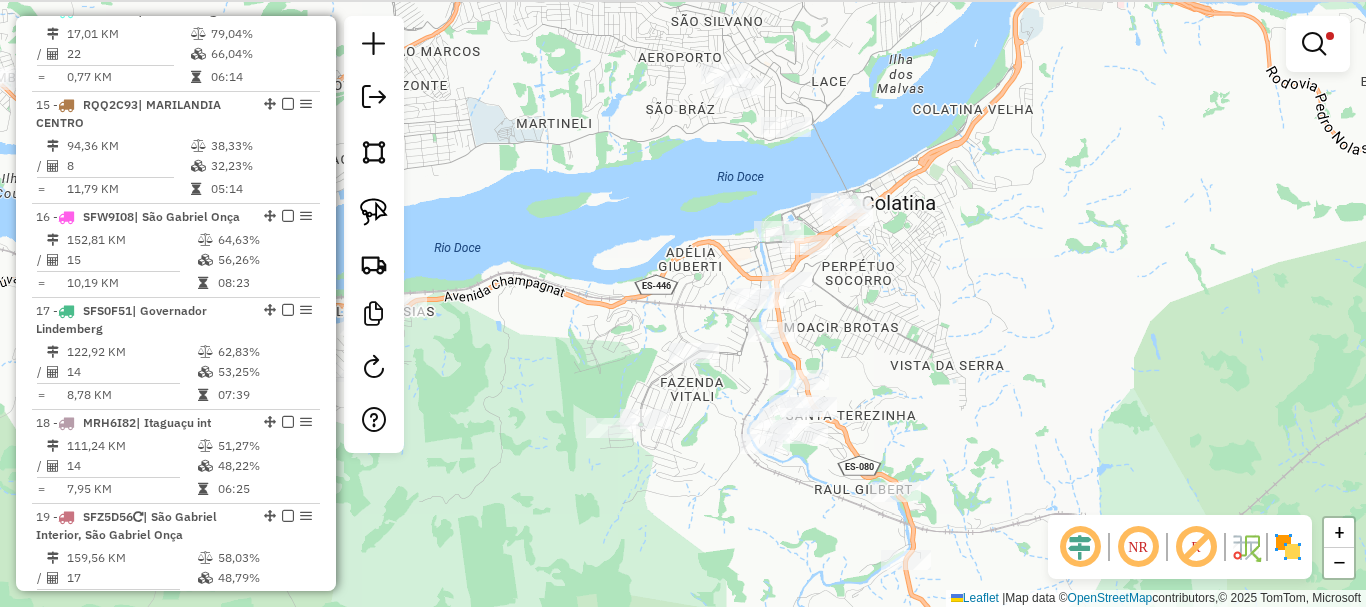 drag, startPoint x: 812, startPoint y: 406, endPoint x: 831, endPoint y: 497, distance: 92.96236 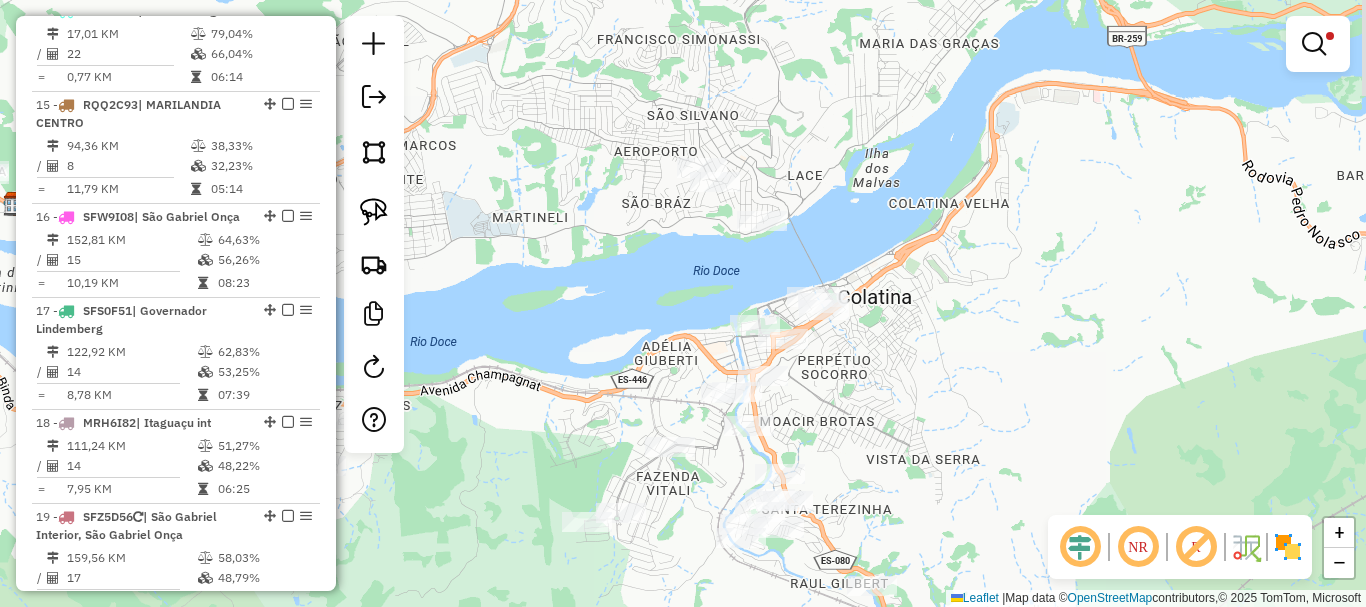drag, startPoint x: 923, startPoint y: 336, endPoint x: 898, endPoint y: 430, distance: 97.26767 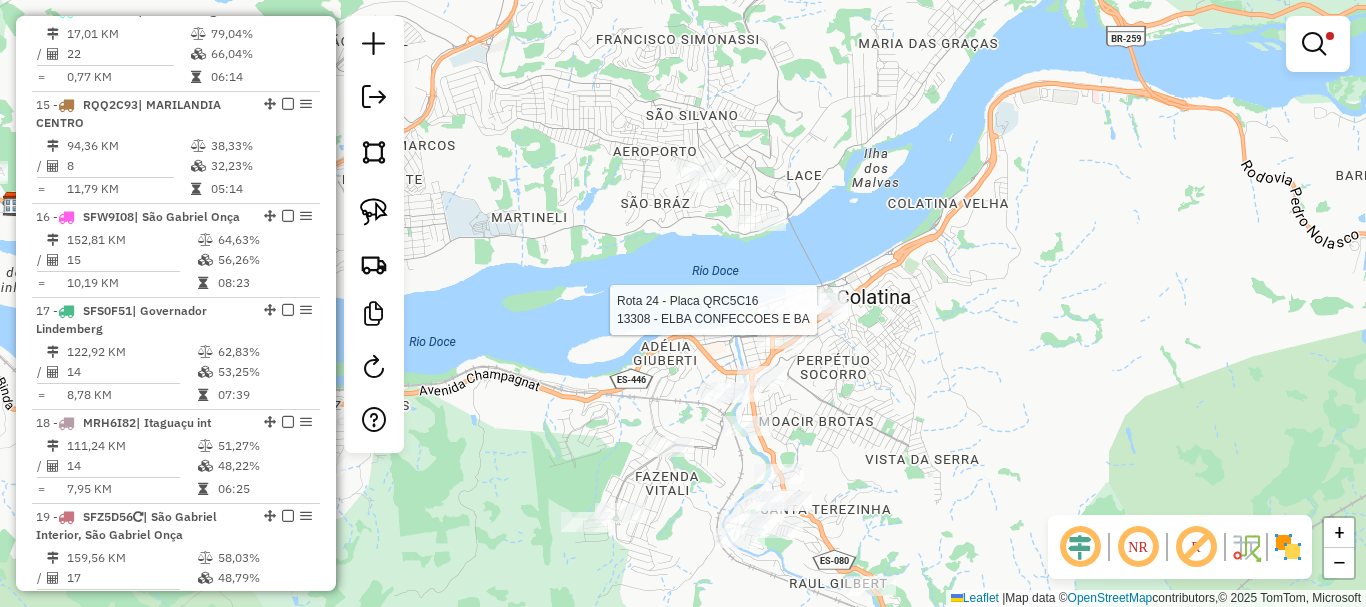 select on "*********" 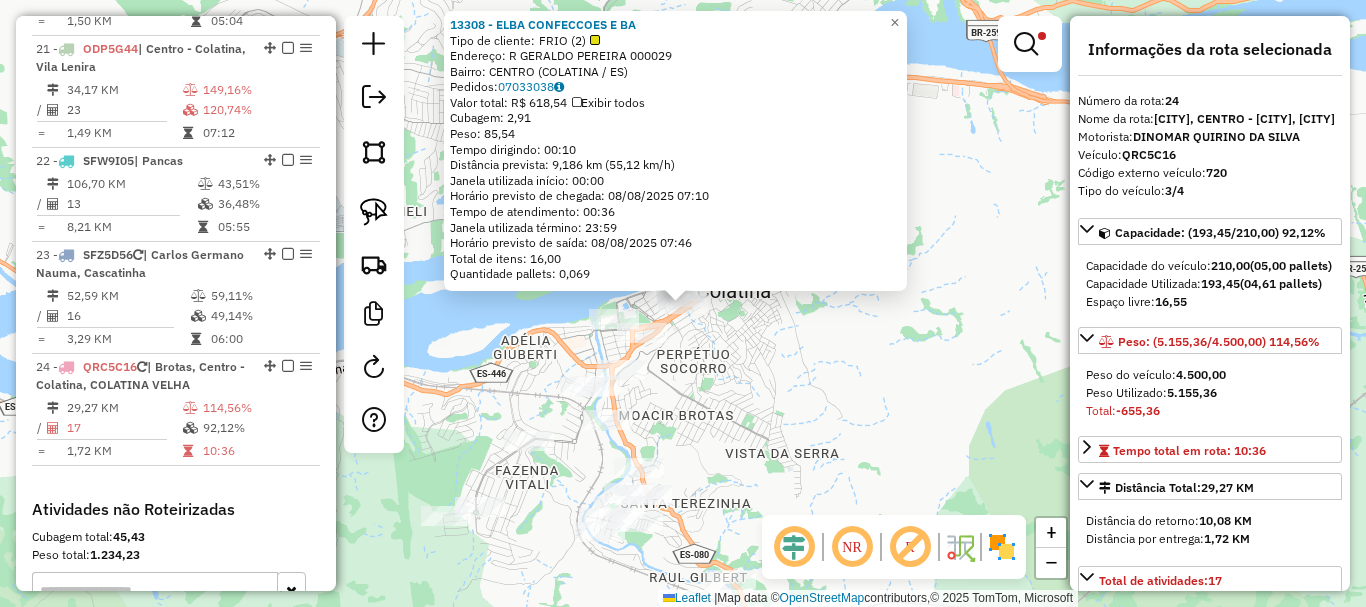 scroll, scrollTop: 3173, scrollLeft: 0, axis: vertical 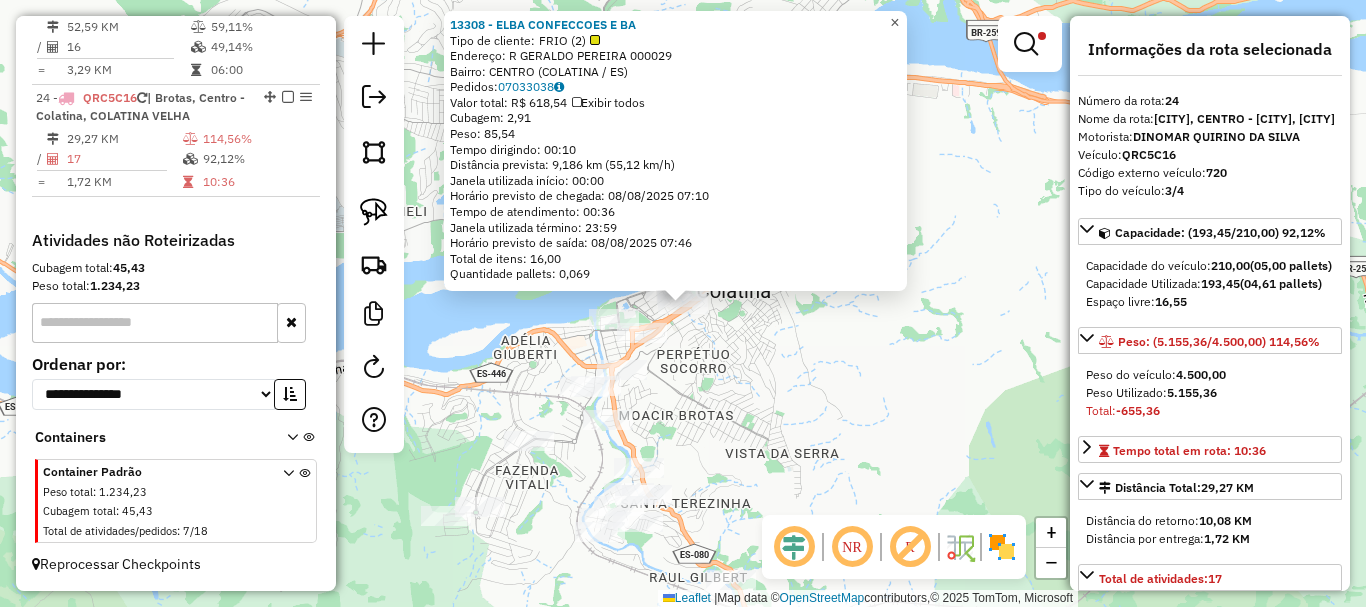 click on "×" 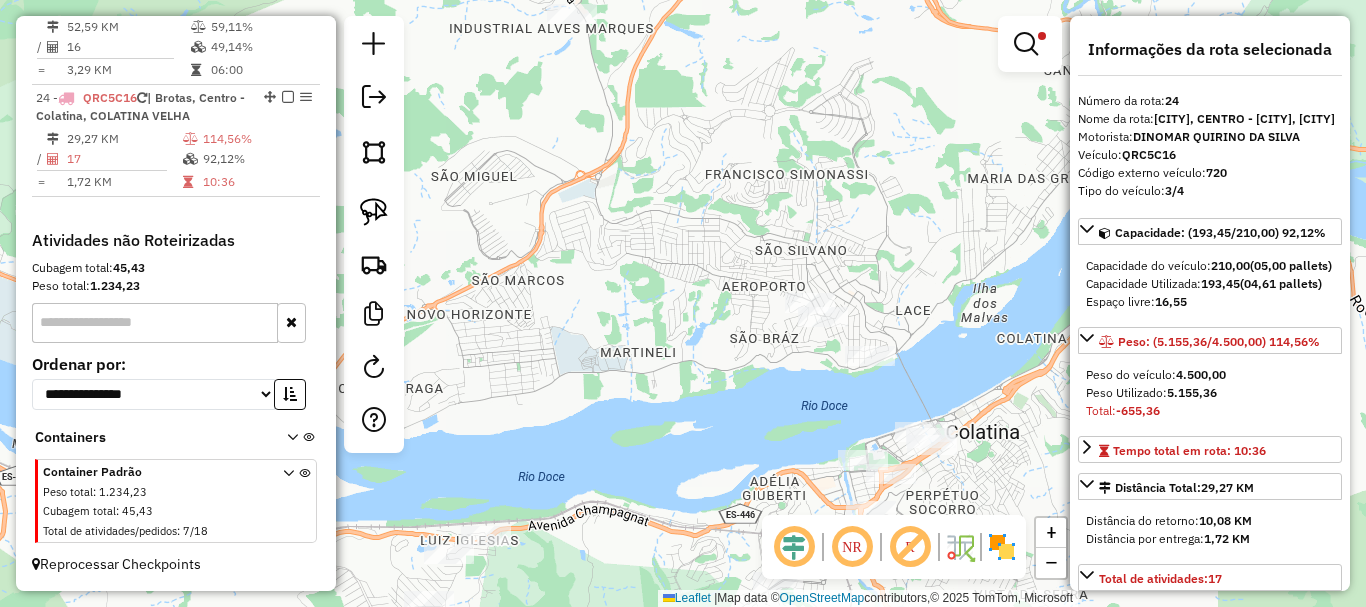 drag, startPoint x: 831, startPoint y: 285, endPoint x: 1074, endPoint y: 418, distance: 277.01624 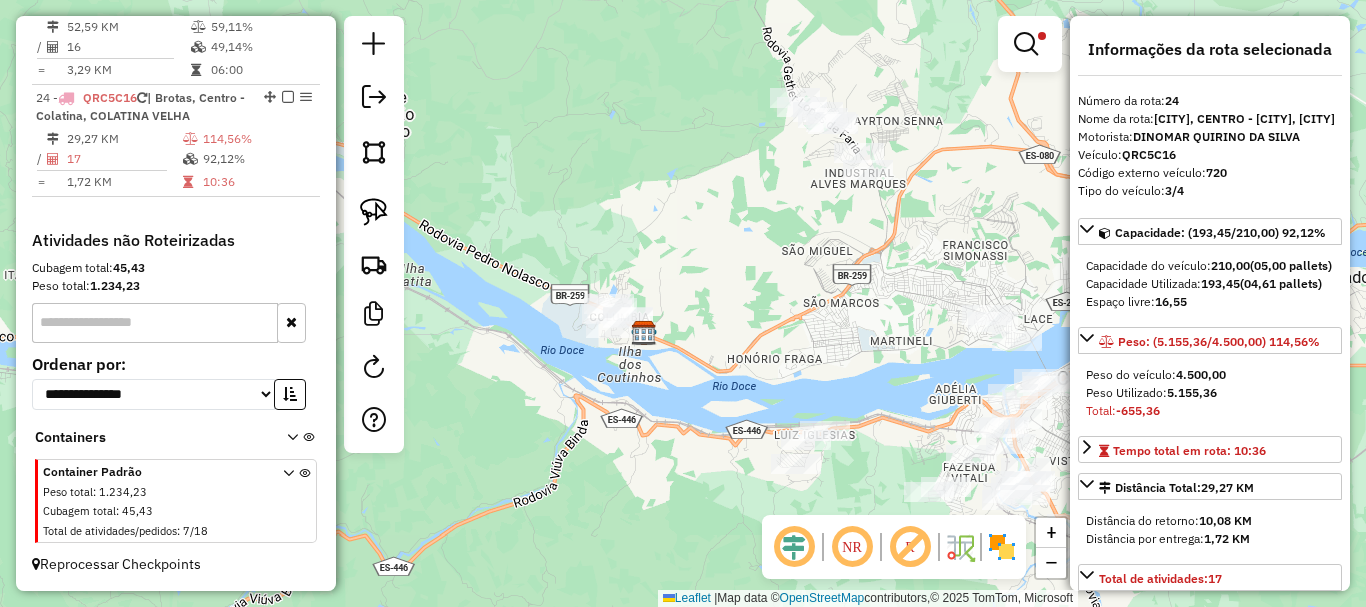 drag, startPoint x: 648, startPoint y: 333, endPoint x: 802, endPoint y: 306, distance: 156.34897 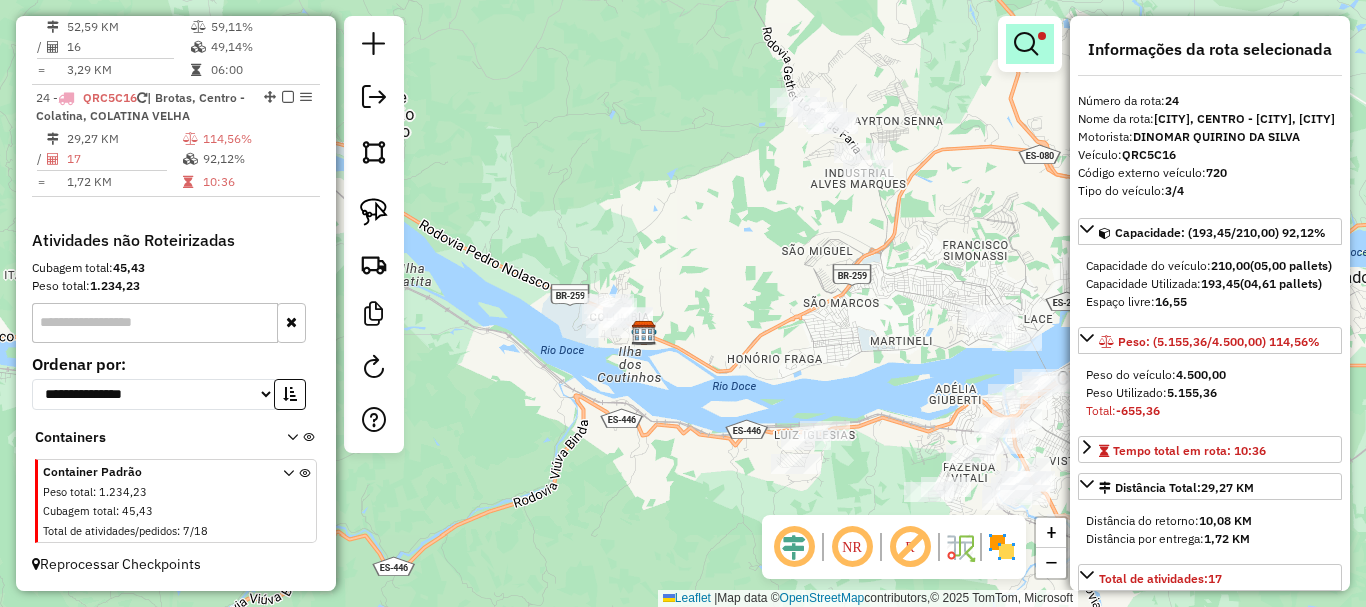 click at bounding box center [1030, 44] 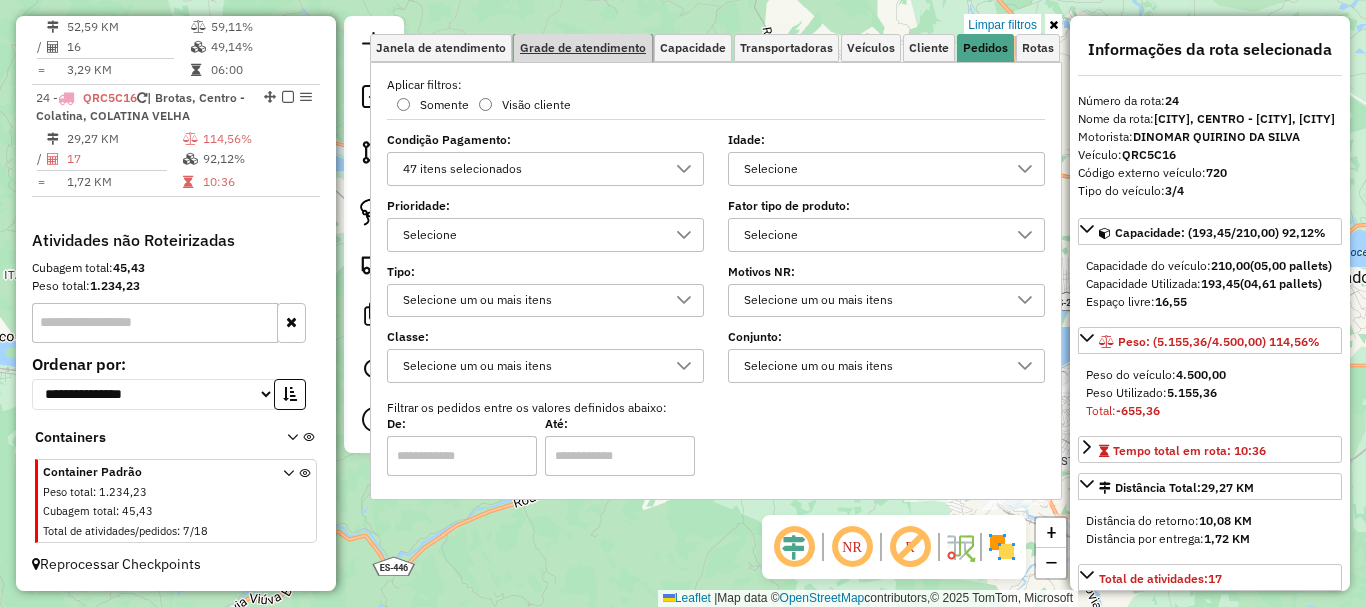 click on "Grade de atendimento" at bounding box center [583, 48] 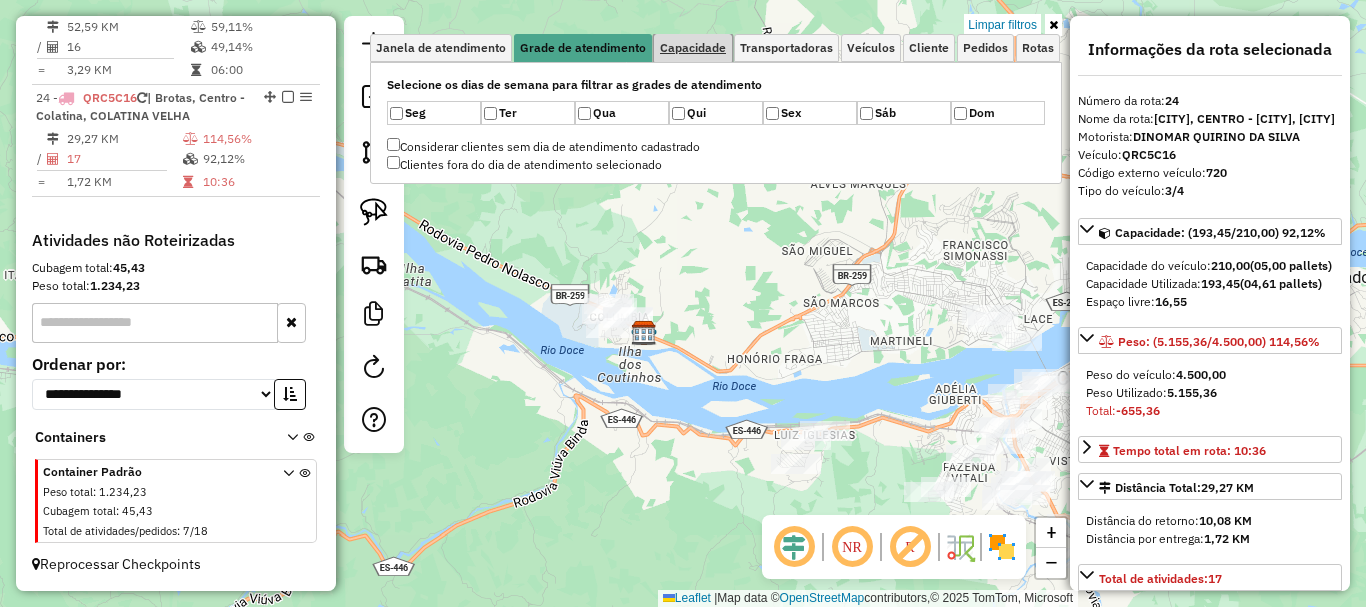click on "Capacidade" at bounding box center [693, 48] 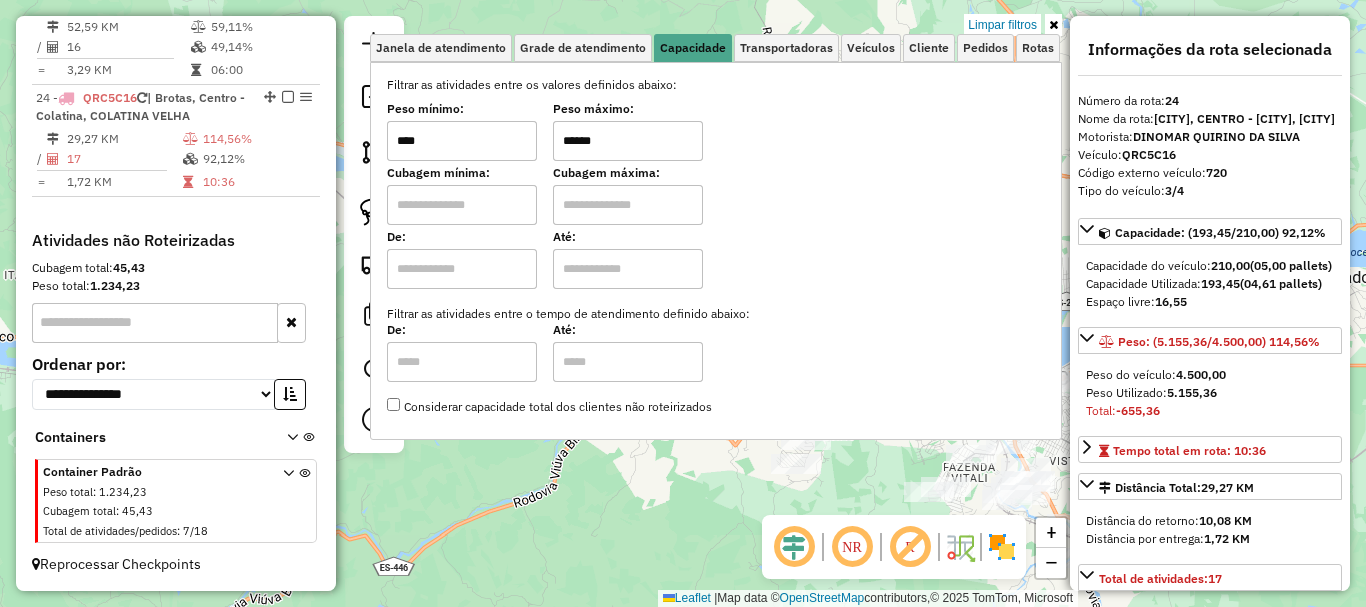 drag, startPoint x: 522, startPoint y: 177, endPoint x: 504, endPoint y: 185, distance: 19.697716 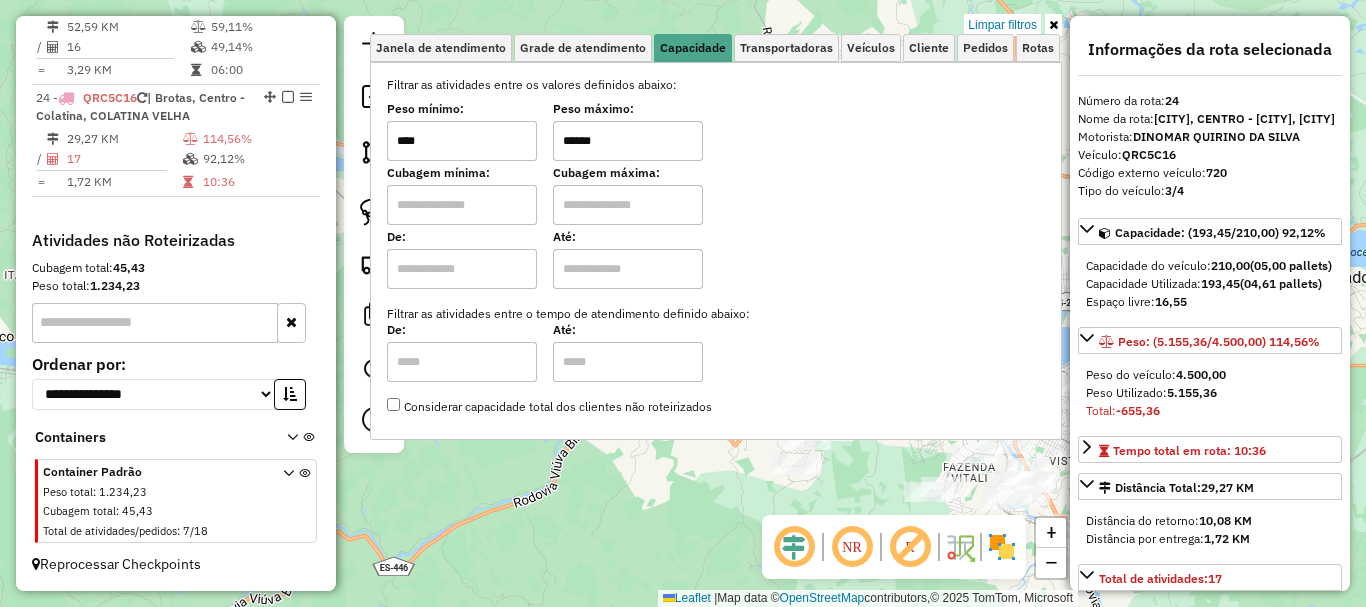 type on "******" 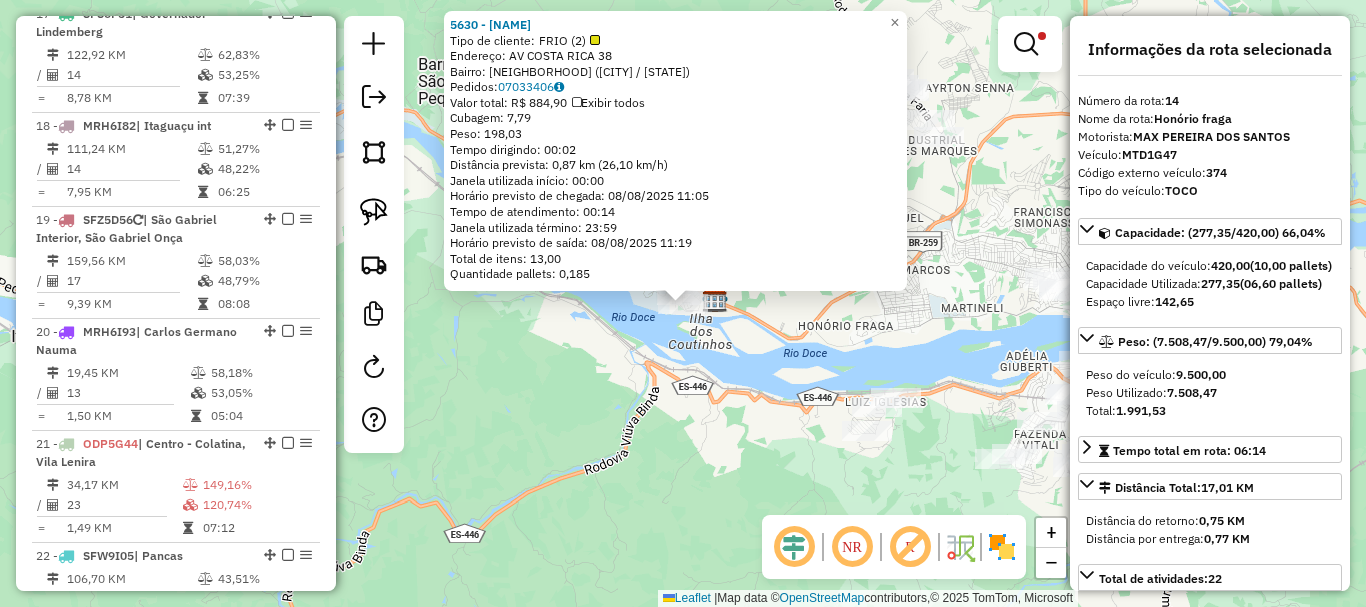 scroll, scrollTop: 2176, scrollLeft: 0, axis: vertical 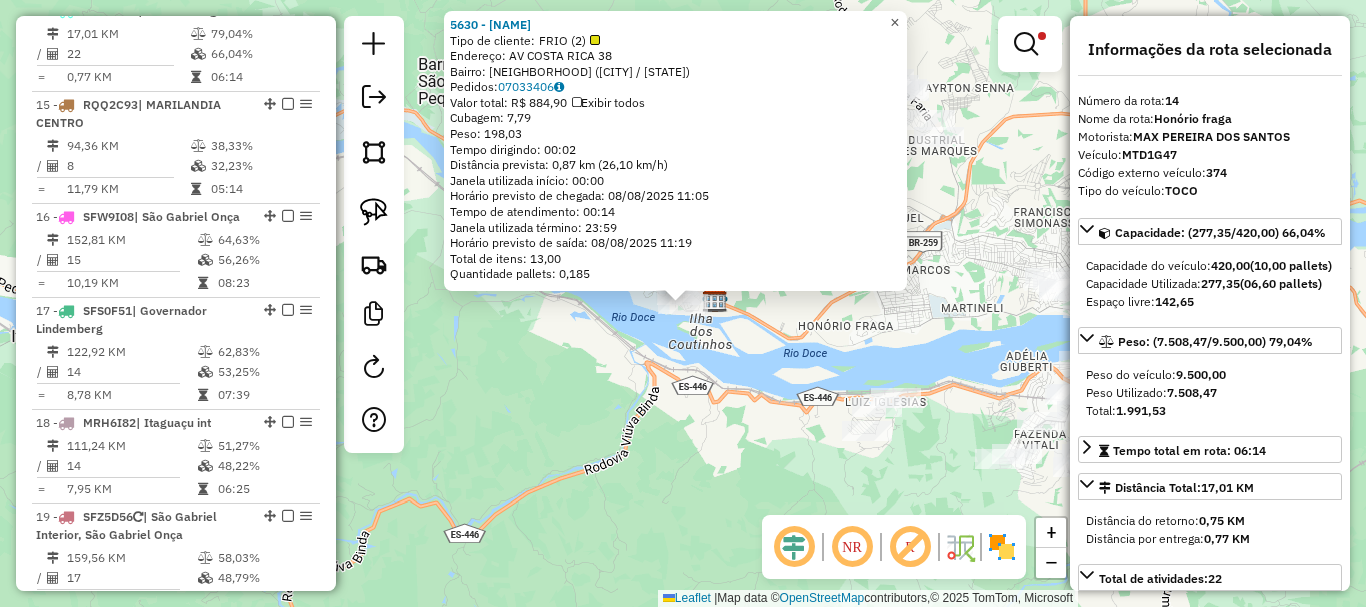 click on "×" 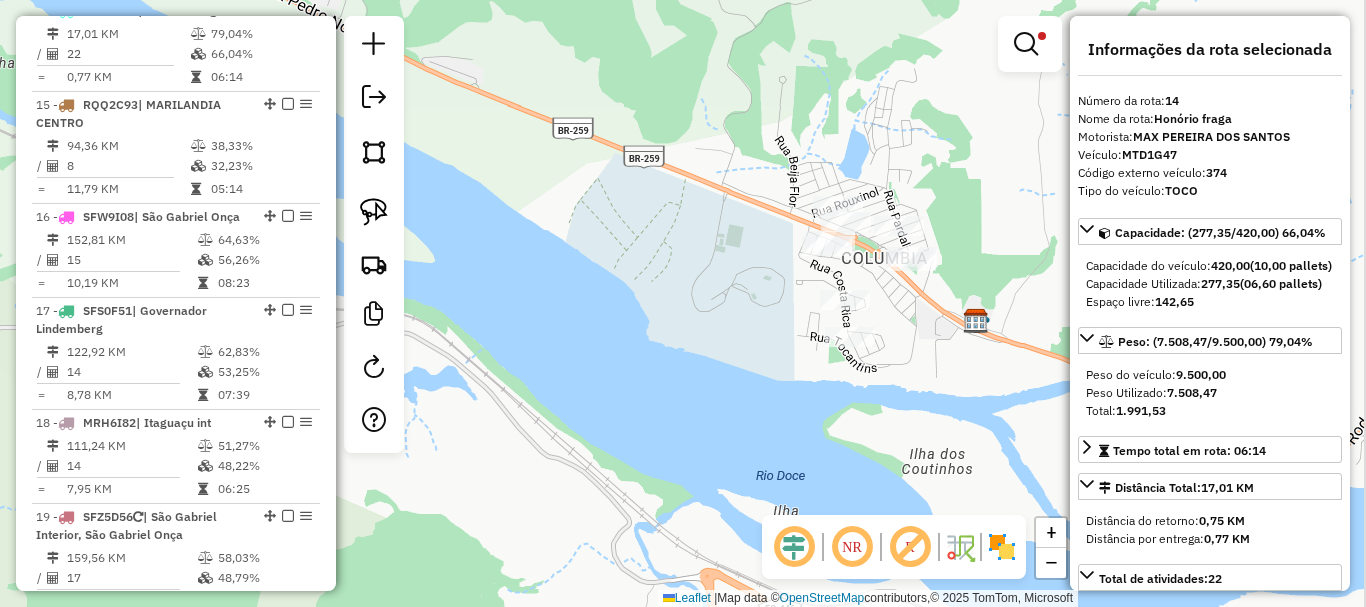 drag, startPoint x: 739, startPoint y: 273, endPoint x: 610, endPoint y: 222, distance: 138.71553 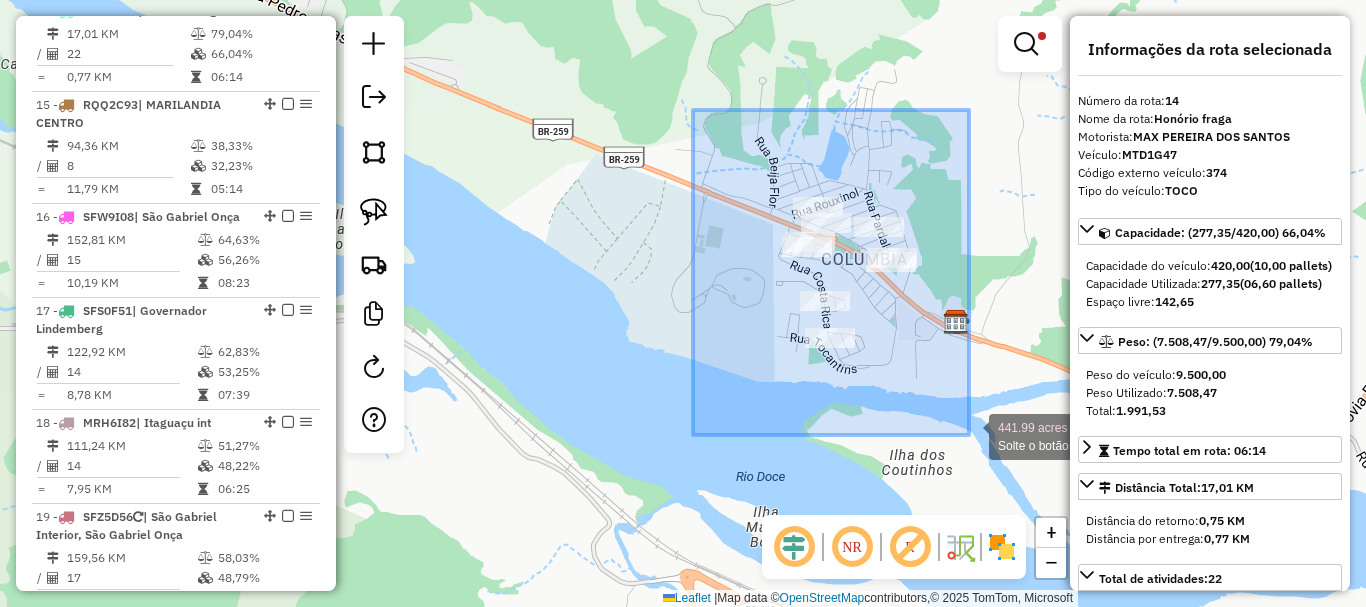 drag, startPoint x: 730, startPoint y: 121, endPoint x: 973, endPoint y: 438, distance: 399.4221 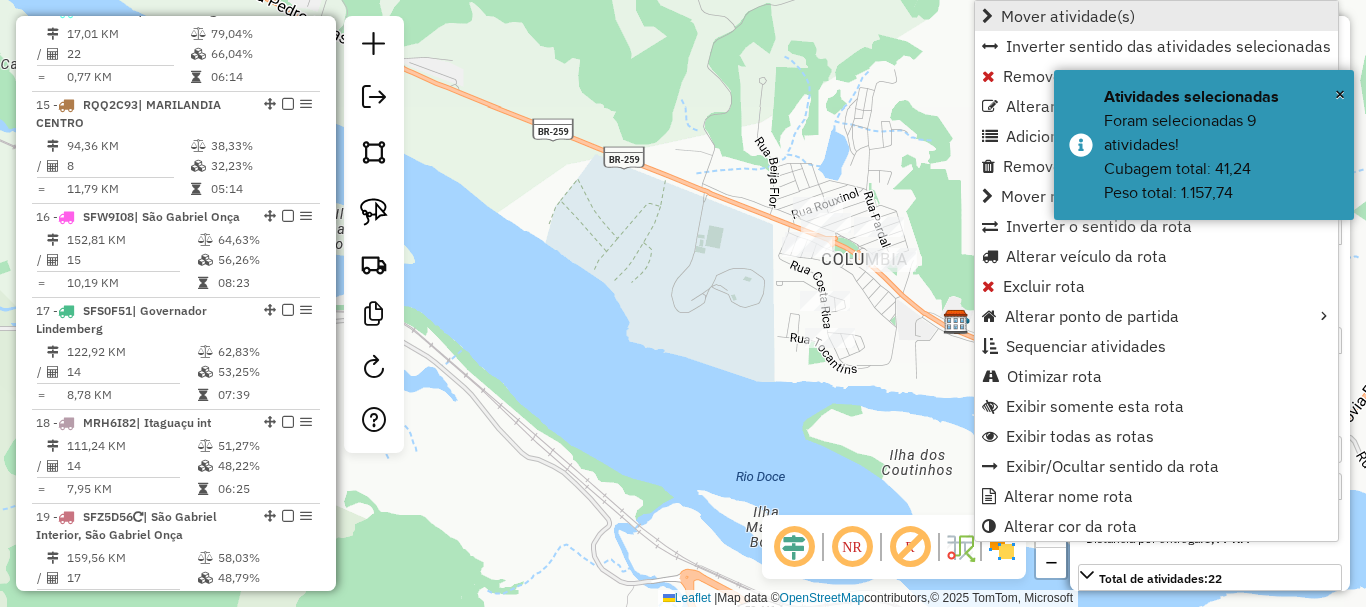 click on "Mover atividade(s)" at bounding box center [1068, 16] 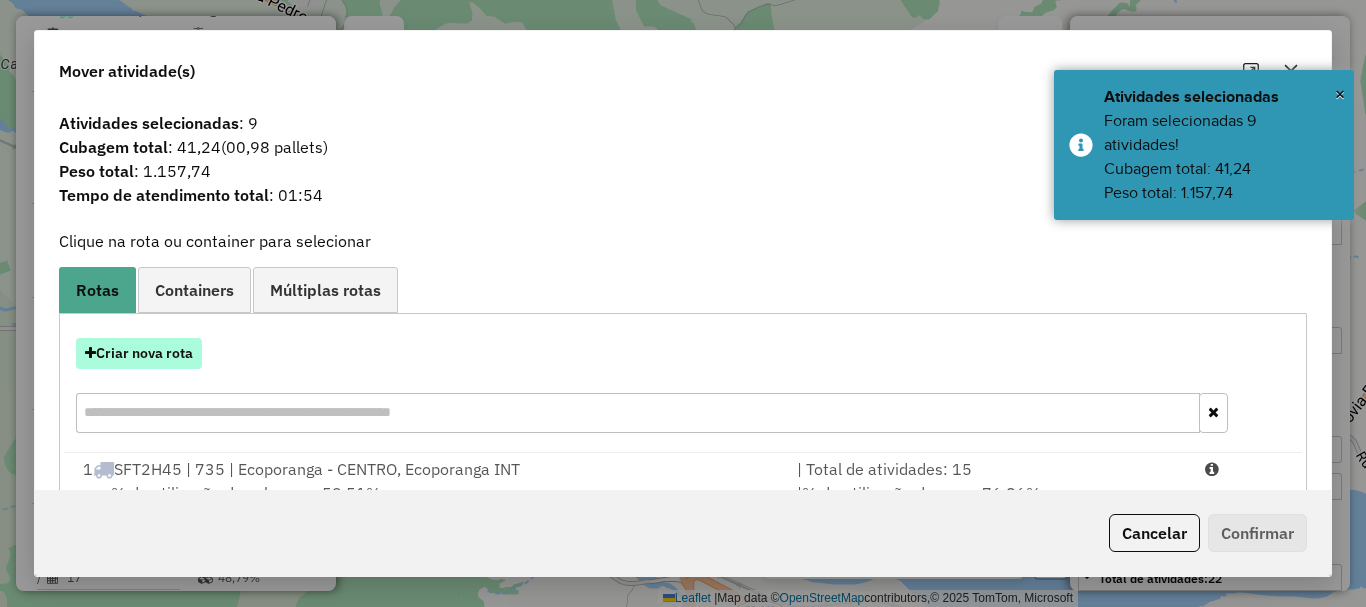 click on "Criar nova rota" at bounding box center [139, 353] 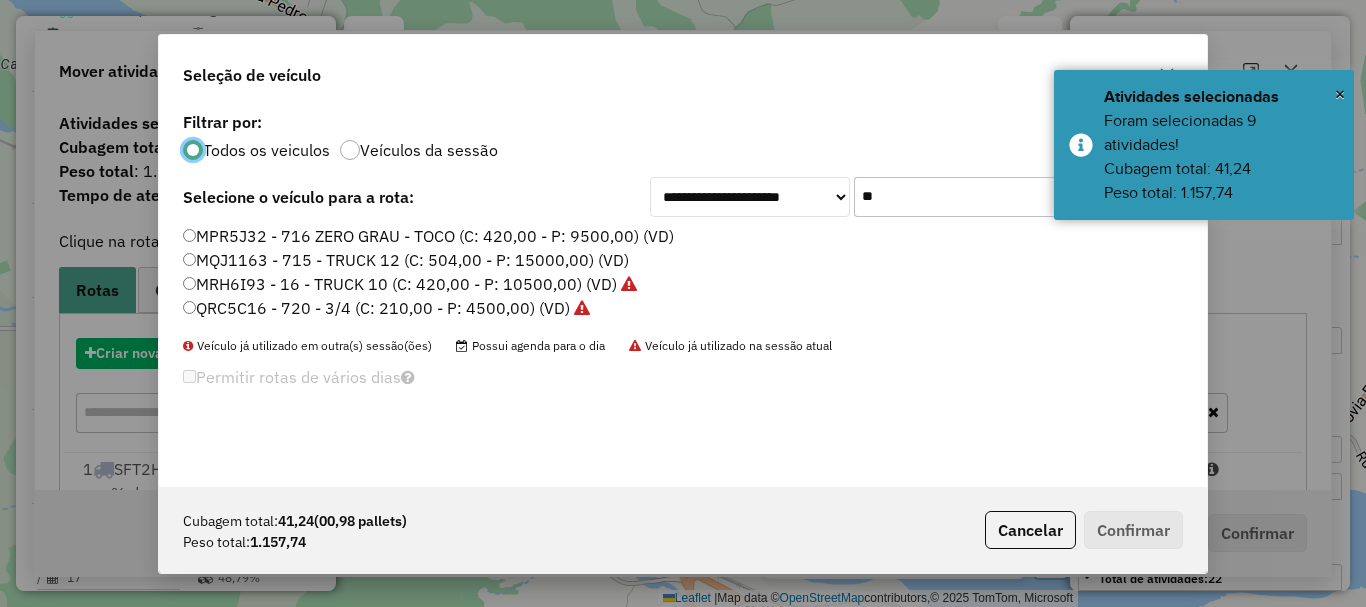 scroll, scrollTop: 11, scrollLeft: 6, axis: both 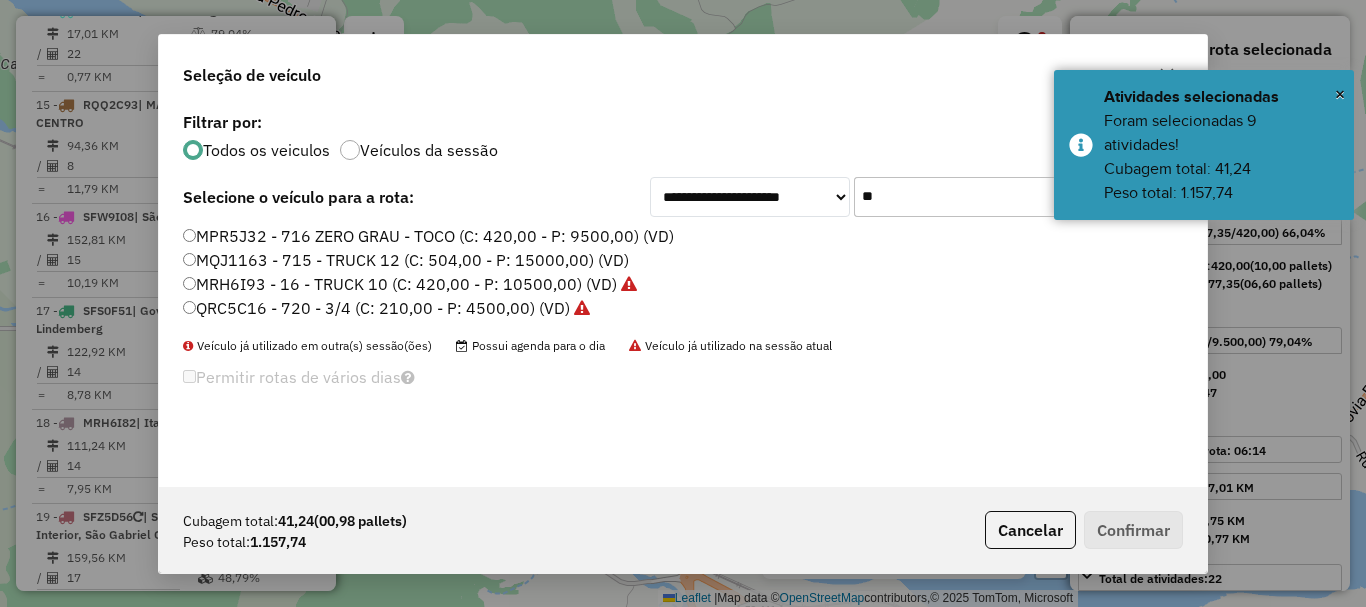 drag, startPoint x: 869, startPoint y: 211, endPoint x: 804, endPoint y: 233, distance: 68.622154 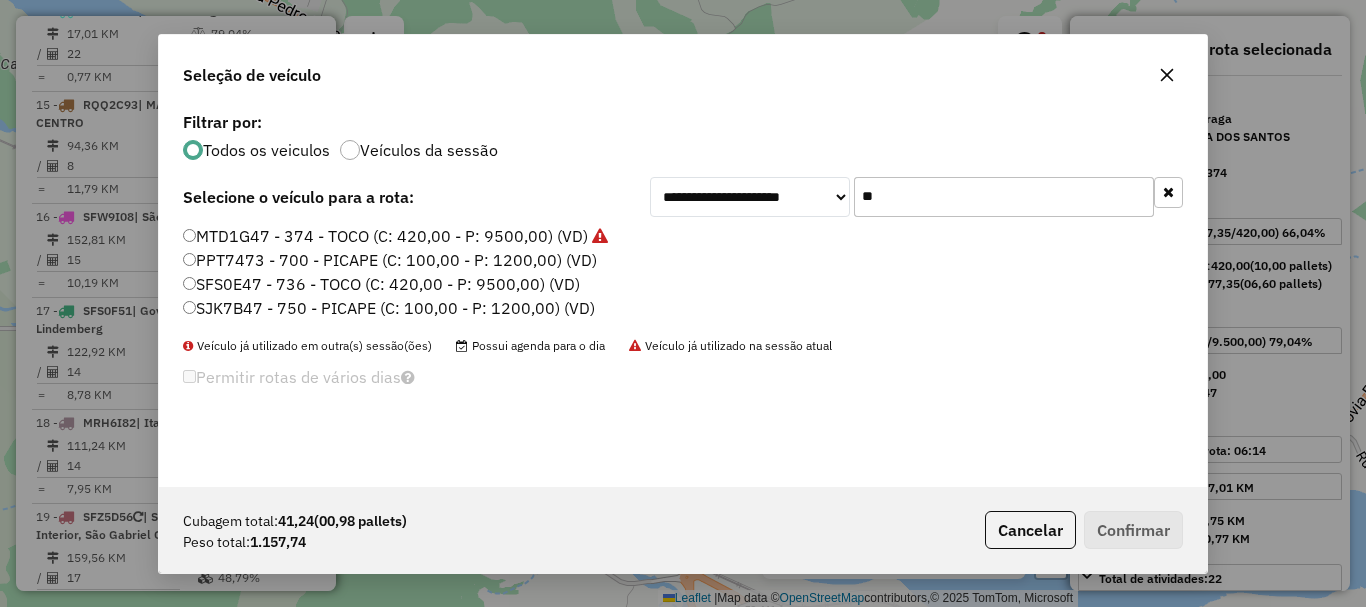 type on "**" 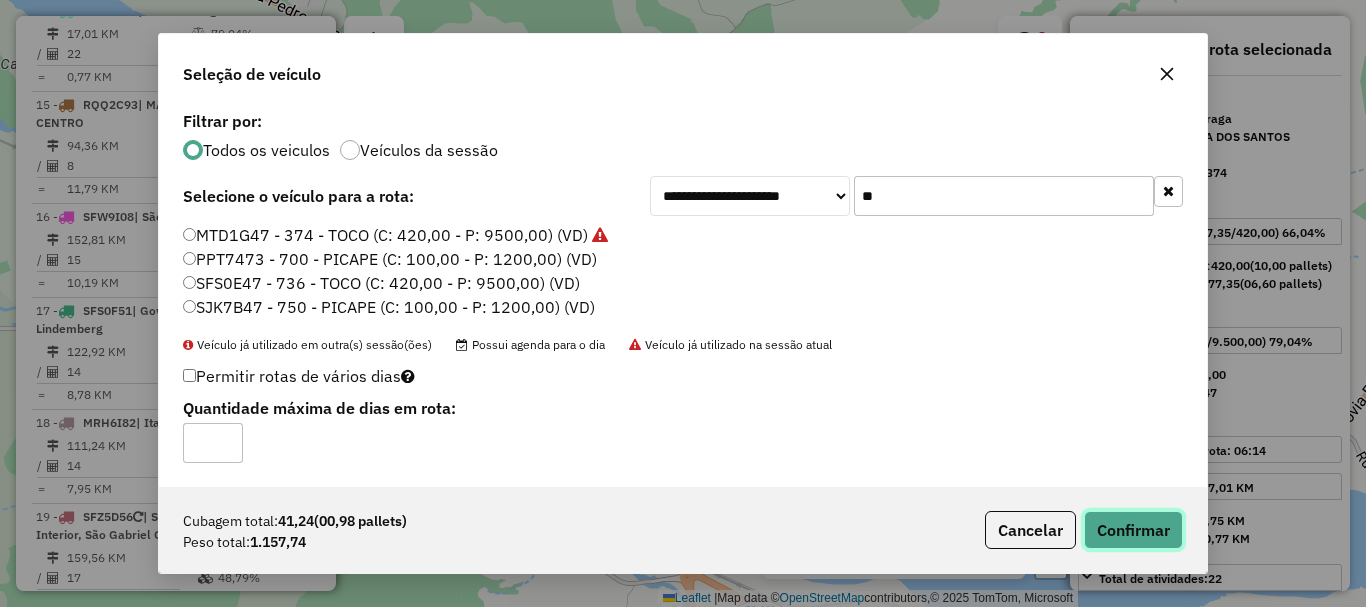 click on "Confirmar" 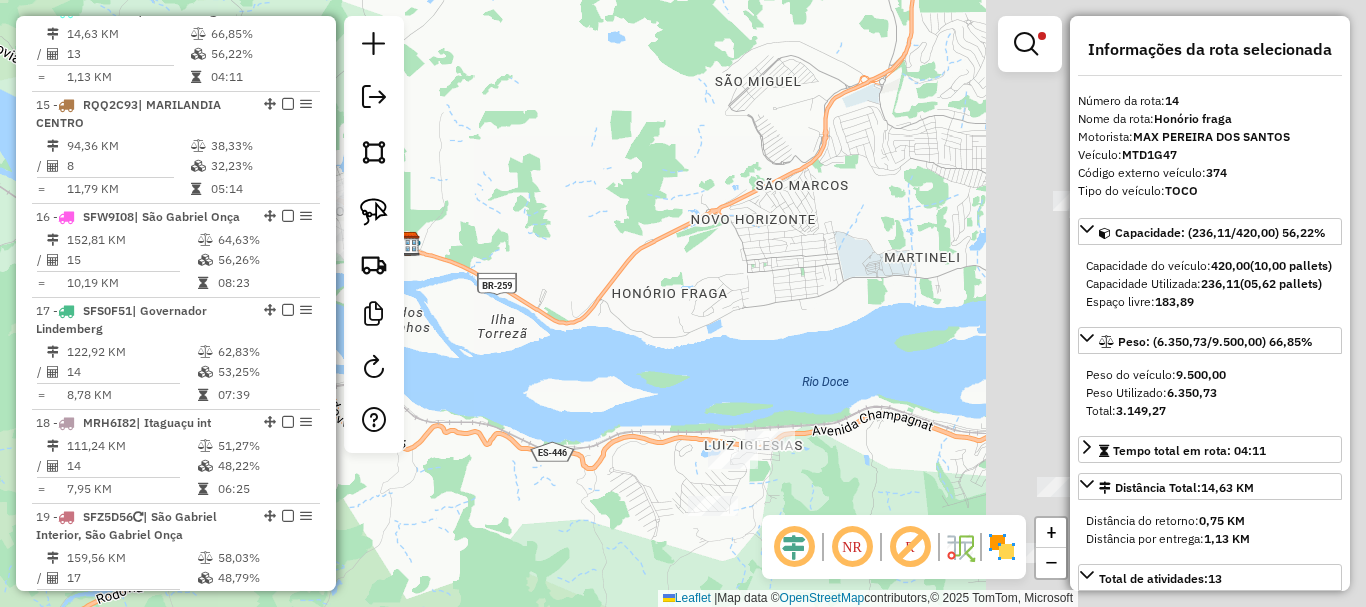 drag, startPoint x: 409, startPoint y: 338, endPoint x: 390, endPoint y: 342, distance: 19.416489 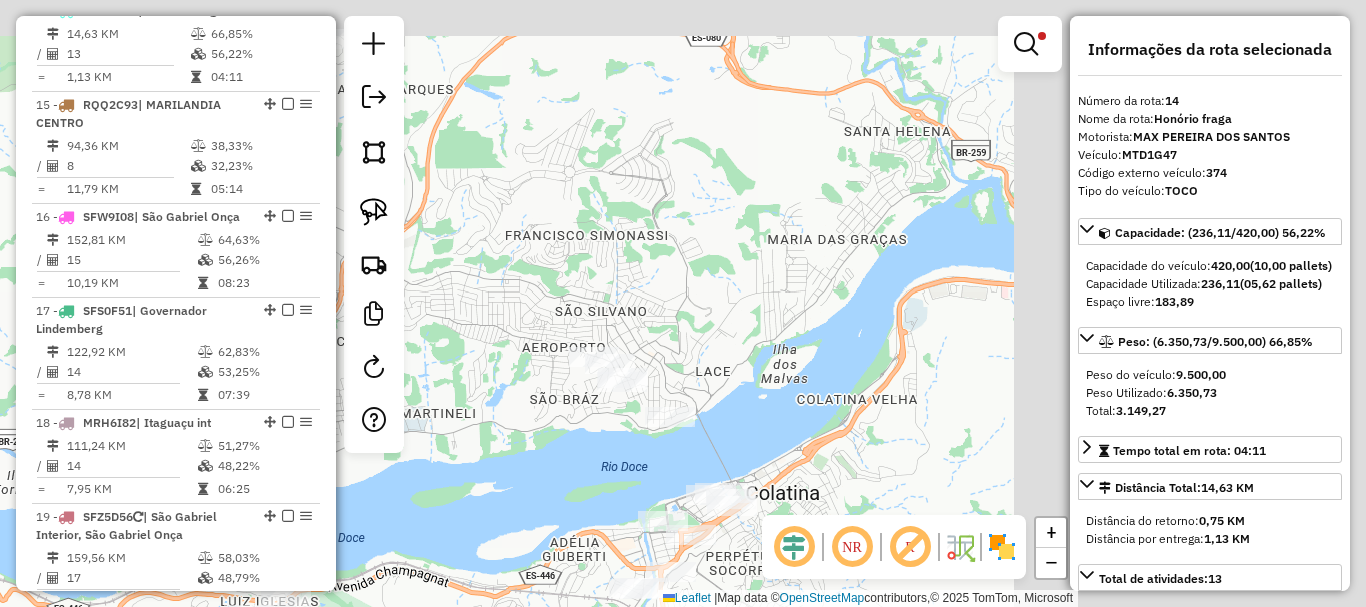 drag, startPoint x: 761, startPoint y: 344, endPoint x: 371, endPoint y: 471, distance: 410.1573 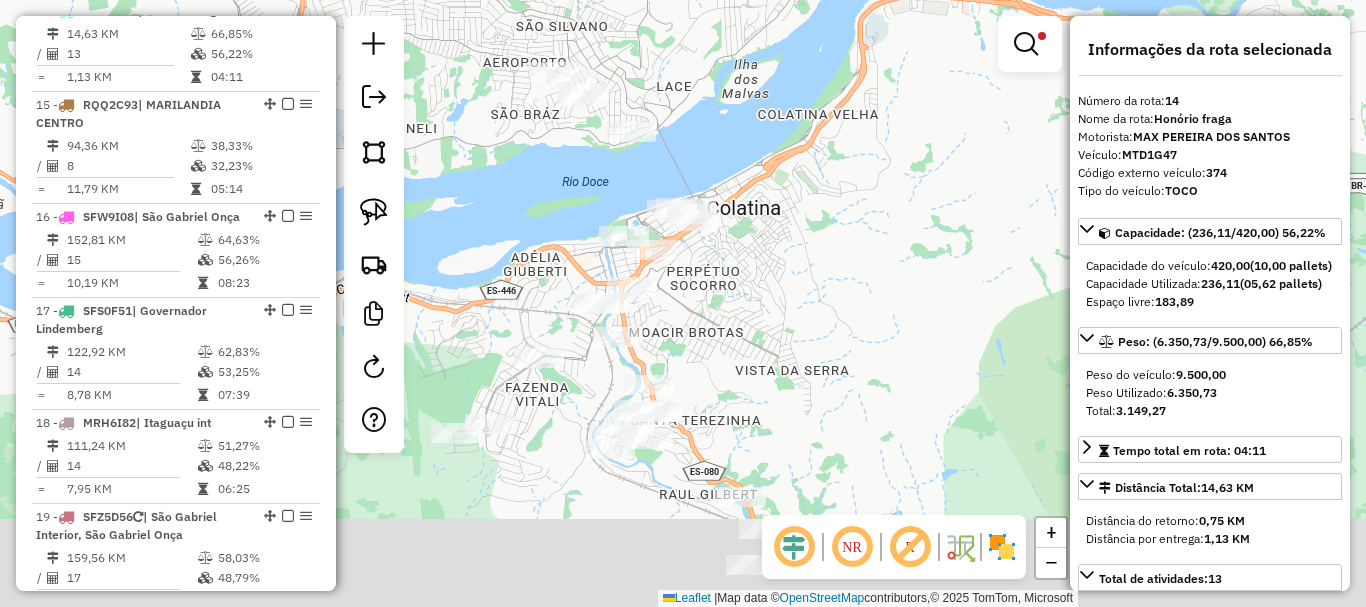 drag, startPoint x: 583, startPoint y: 291, endPoint x: 536, endPoint y: 167, distance: 132.60844 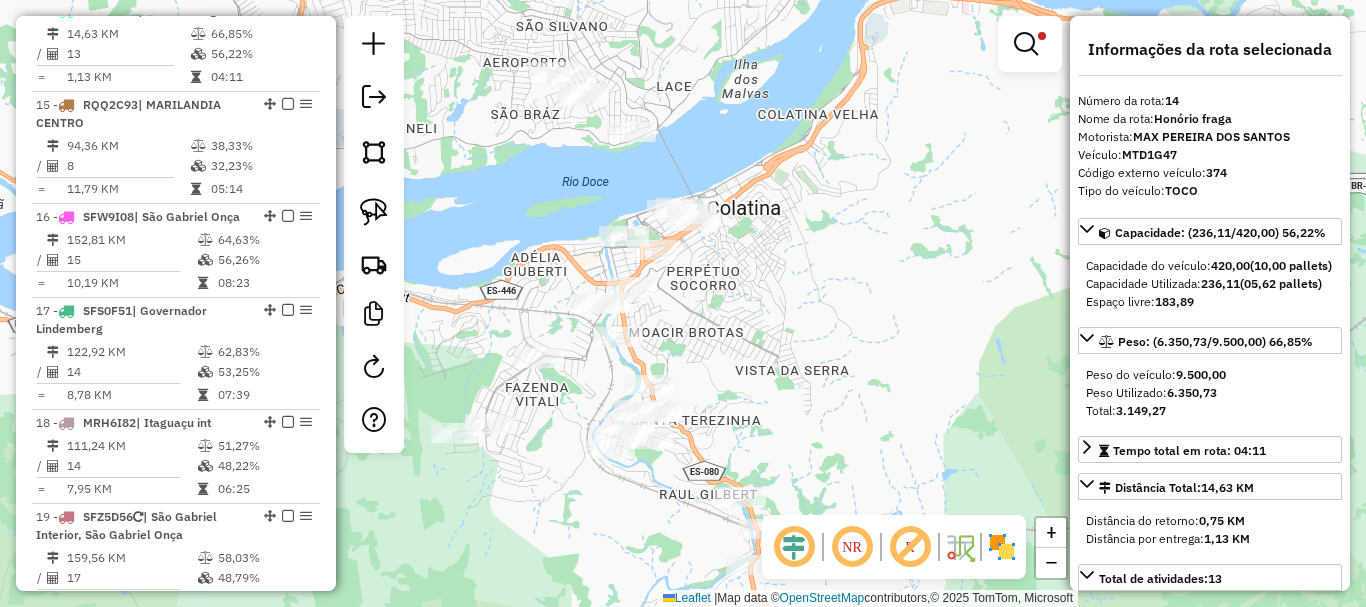 drag, startPoint x: 820, startPoint y: 409, endPoint x: 735, endPoint y: 173, distance: 250.84059 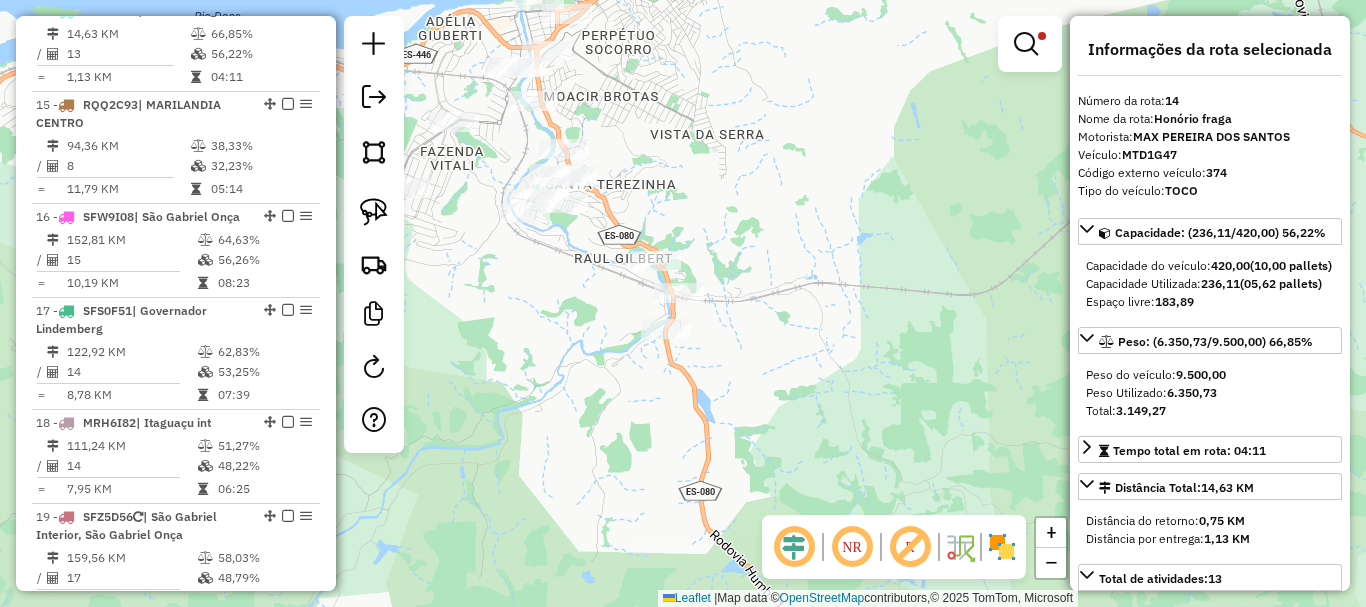 drag, startPoint x: 731, startPoint y: 227, endPoint x: 764, endPoint y: 290, distance: 71.11962 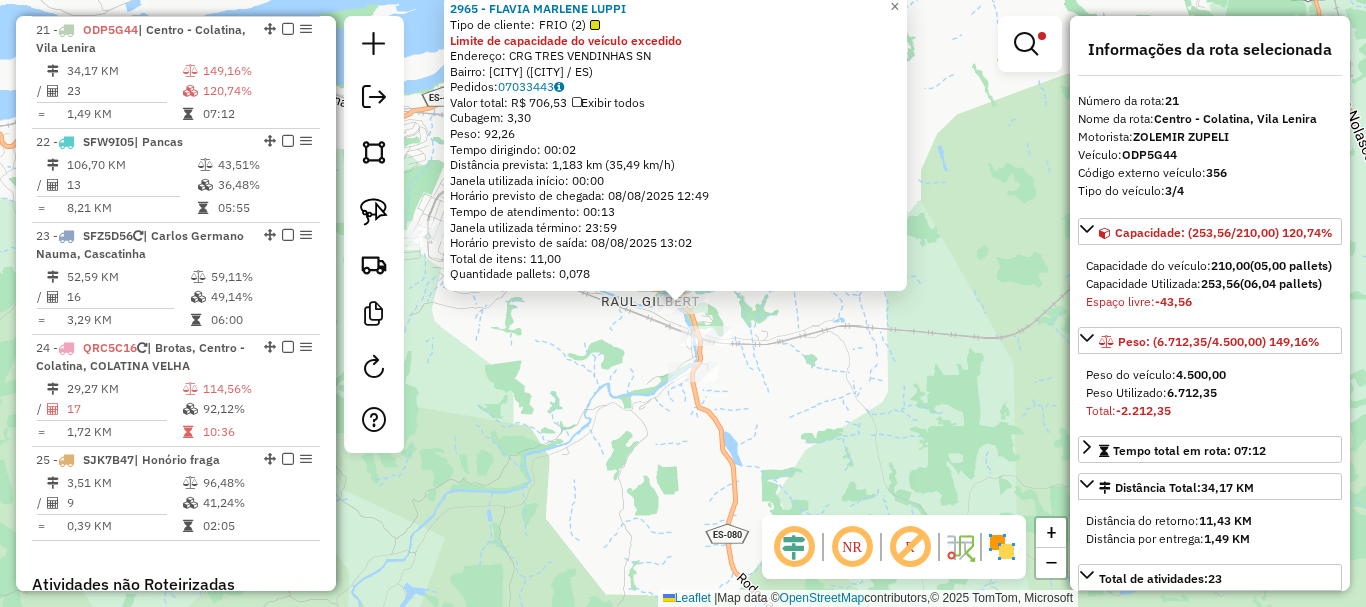 scroll, scrollTop: 2924, scrollLeft: 0, axis: vertical 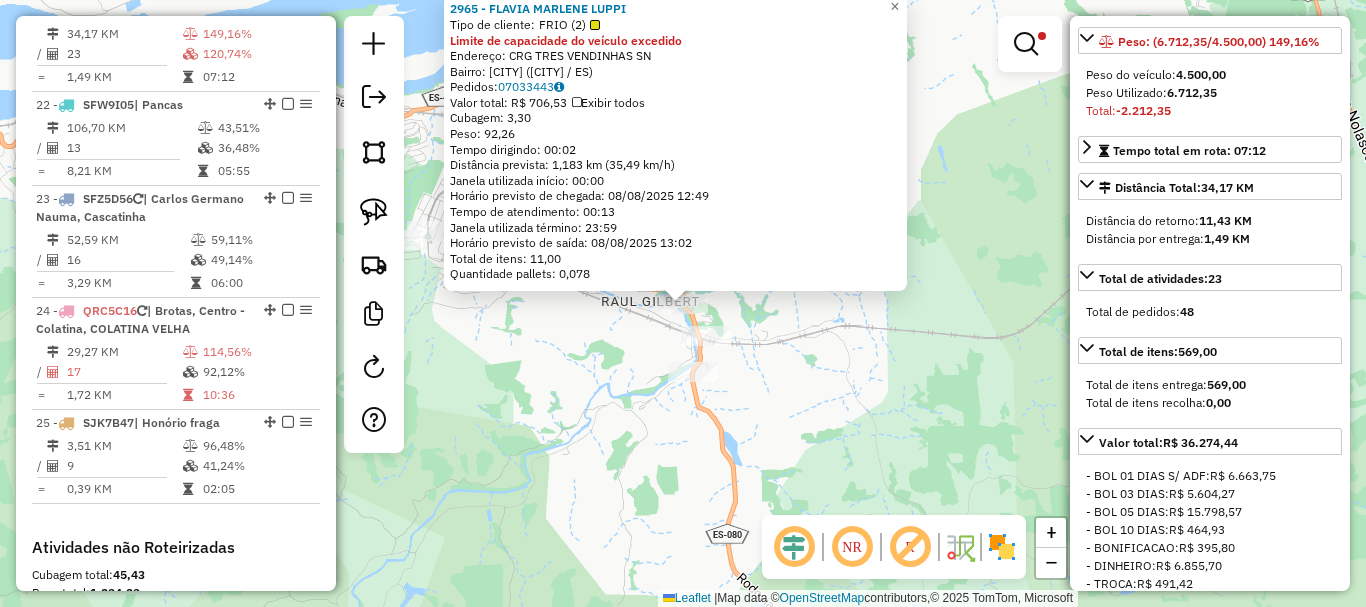 click on "2965 - FLAVIA MARLENE LUPPI  Tipo de cliente:   FRIO (2)  Limite de capacidade do veículo excedido  Endereço: CRG TRES VENDINHAS                SN   Bairro: RAUL GIUBERTTI (COLATINA / ES)   Pedidos:  07033443   Valor total: R$ 706,53   Exibir todos   Cubagem: 3,30  Peso: 92,26  Tempo dirigindo: 00:02   Distância prevista: 1,183 km (35,49 km/h)   Janela utilizada início: 00:00   Horário previsto de chegada: 08/08/2025 12:49   Tempo de atendimento: 00:13   Janela utilizada término: 23:59   Horário previsto de saída: 08/08/2025 13:02   Total de itens: 11,00   Quantidade pallets: 0,078  × Limpar filtros Janela de atendimento Grade de atendimento Capacidade Transportadoras Veículos Cliente Pedidos  Rotas Selecione os dias de semana para filtrar as janelas de atendimento  Seg   Ter   Qua   Qui   Sex   Sáb   Dom  Informe o período da janela de atendimento: De: Até:  Filtrar exatamente a janela do cliente  Considerar janela de atendimento padrão   Seg   Ter   Qua   Qui   Sex   Sáb   Dom  **** ****** +" 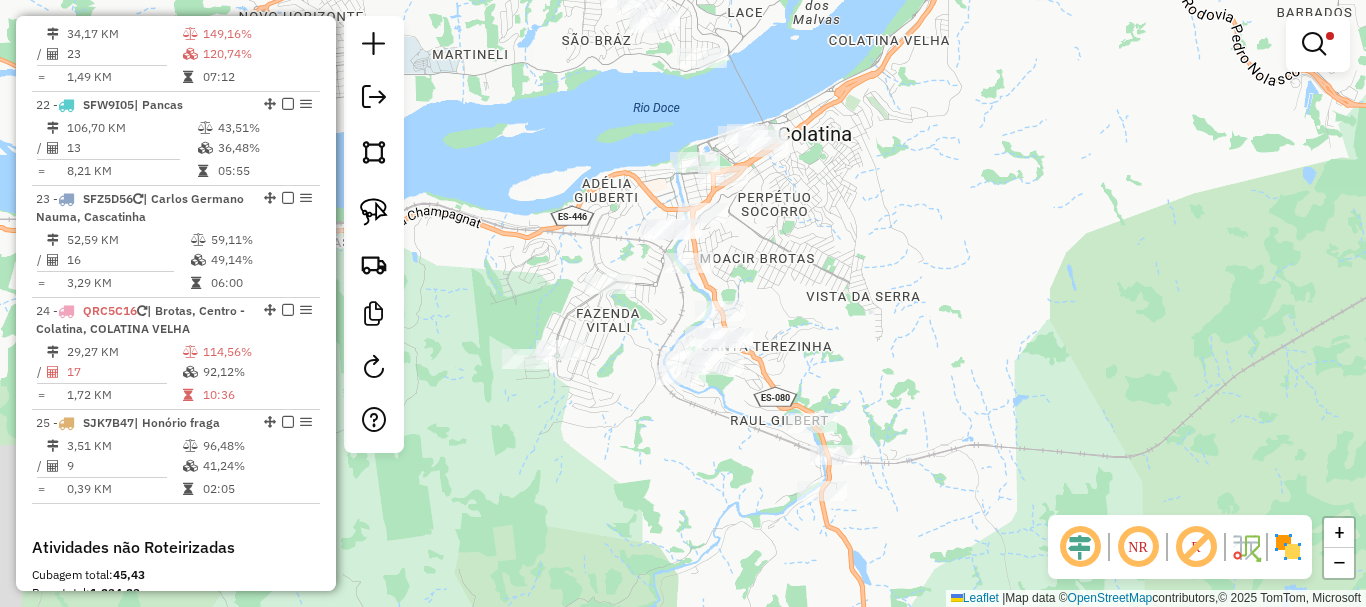 drag, startPoint x: 753, startPoint y: 345, endPoint x: 882, endPoint y: 467, distance: 177.55281 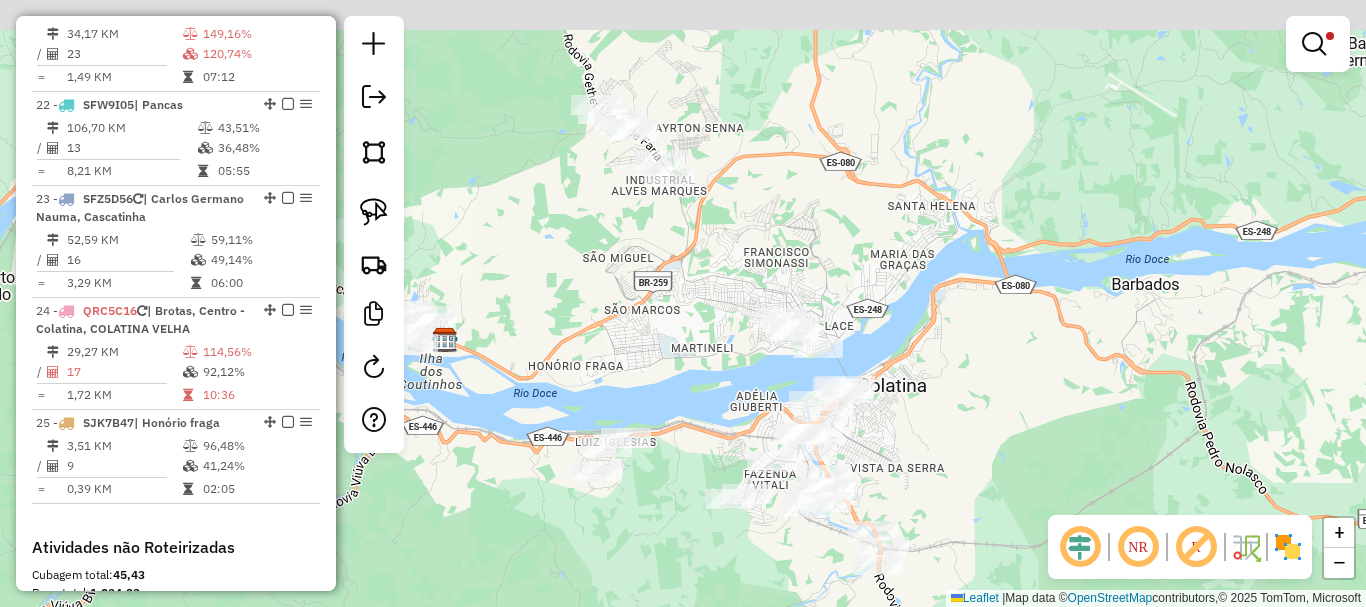 drag, startPoint x: 654, startPoint y: 256, endPoint x: 680, endPoint y: 341, distance: 88.88757 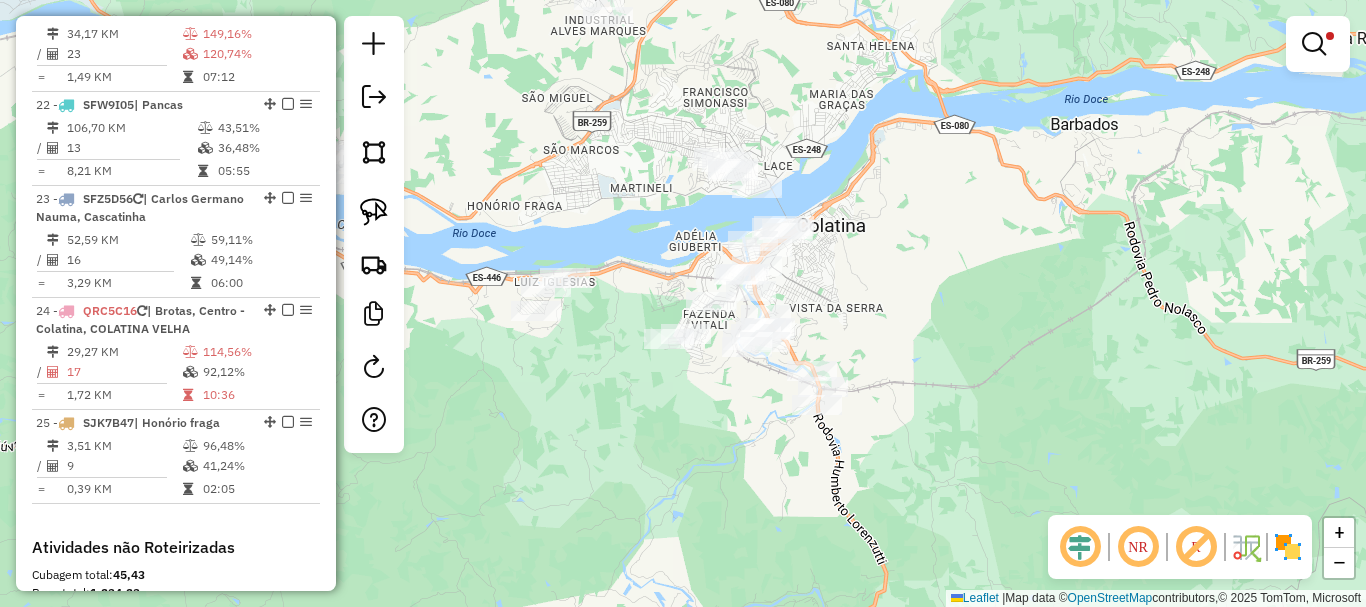 drag, startPoint x: 651, startPoint y: 221, endPoint x: 613, endPoint y: 118, distance: 109.786156 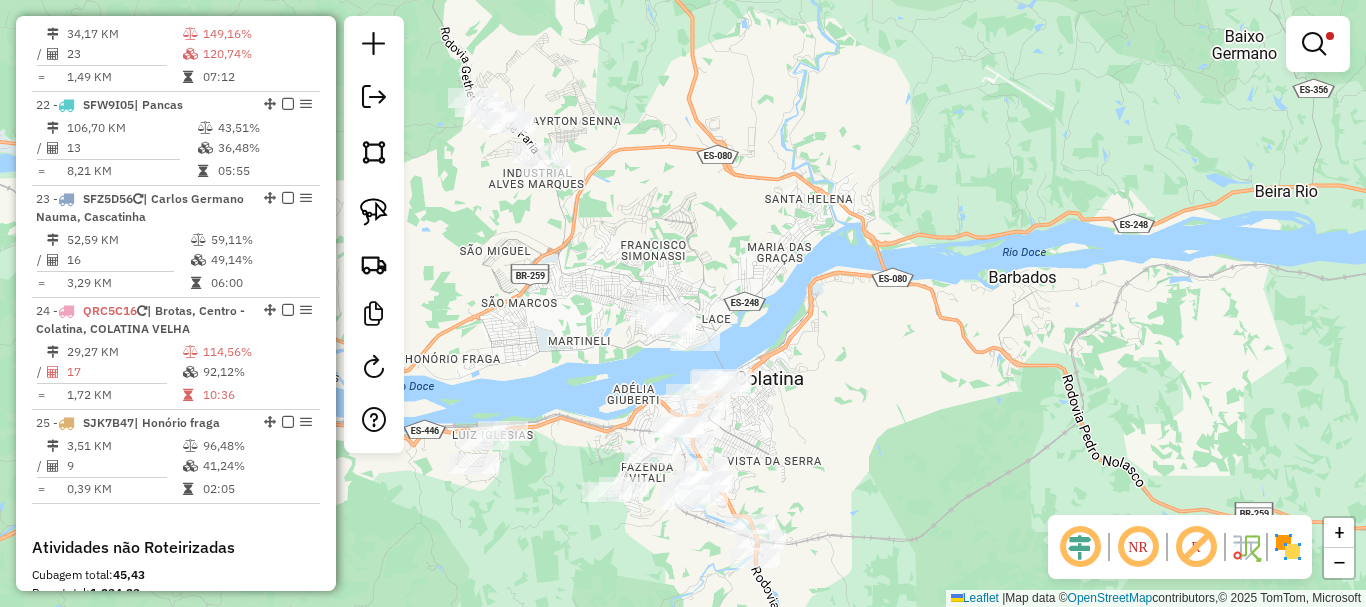 drag, startPoint x: 881, startPoint y: 273, endPoint x: 820, endPoint y: 462, distance: 198.6001 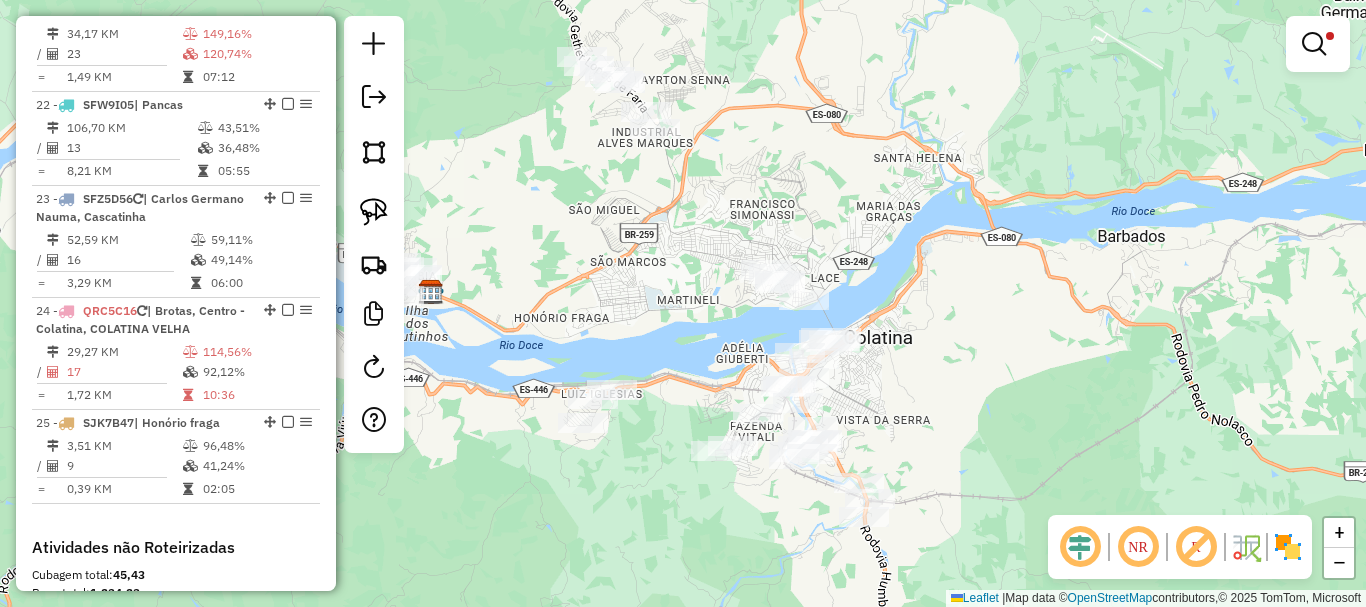 drag, startPoint x: 799, startPoint y: 467, endPoint x: 922, endPoint y: 404, distance: 138.19551 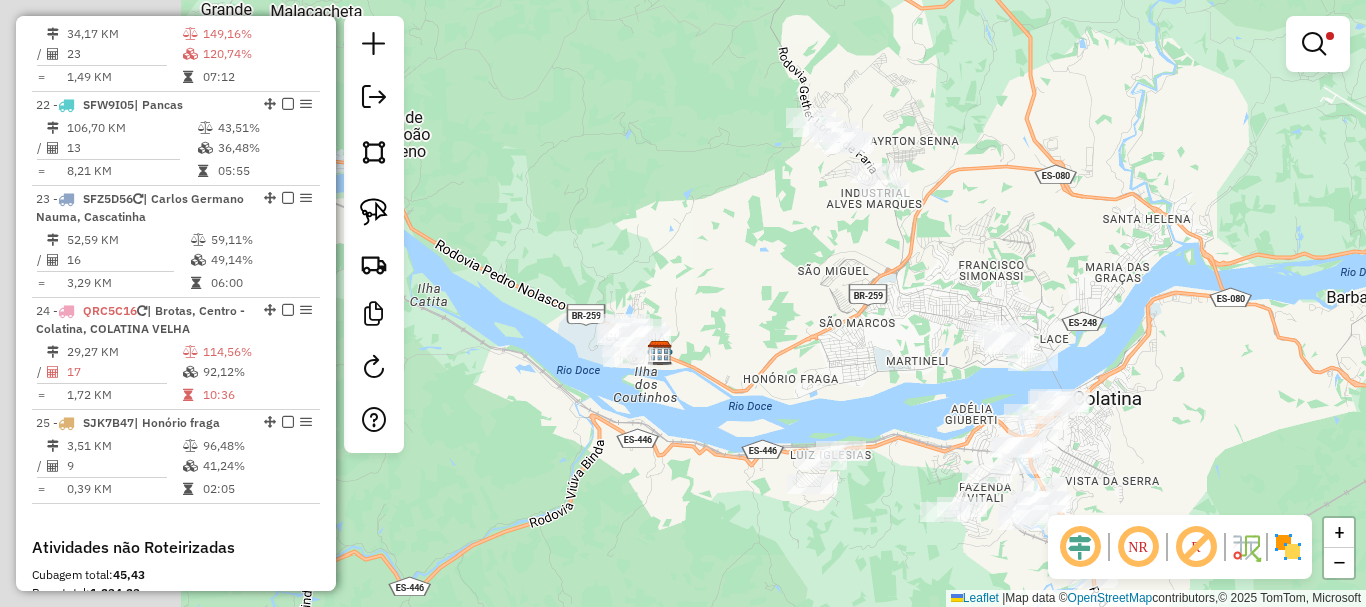 drag, startPoint x: 564, startPoint y: 304, endPoint x: 691, endPoint y: 350, distance: 135.07405 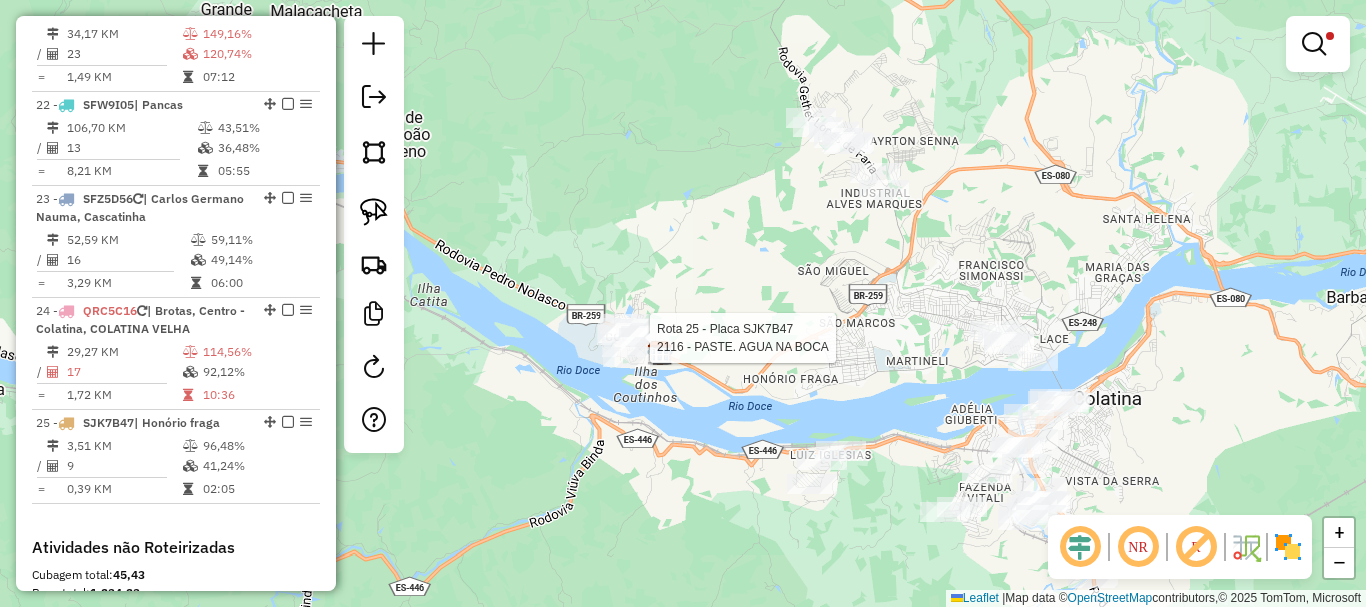 select on "*********" 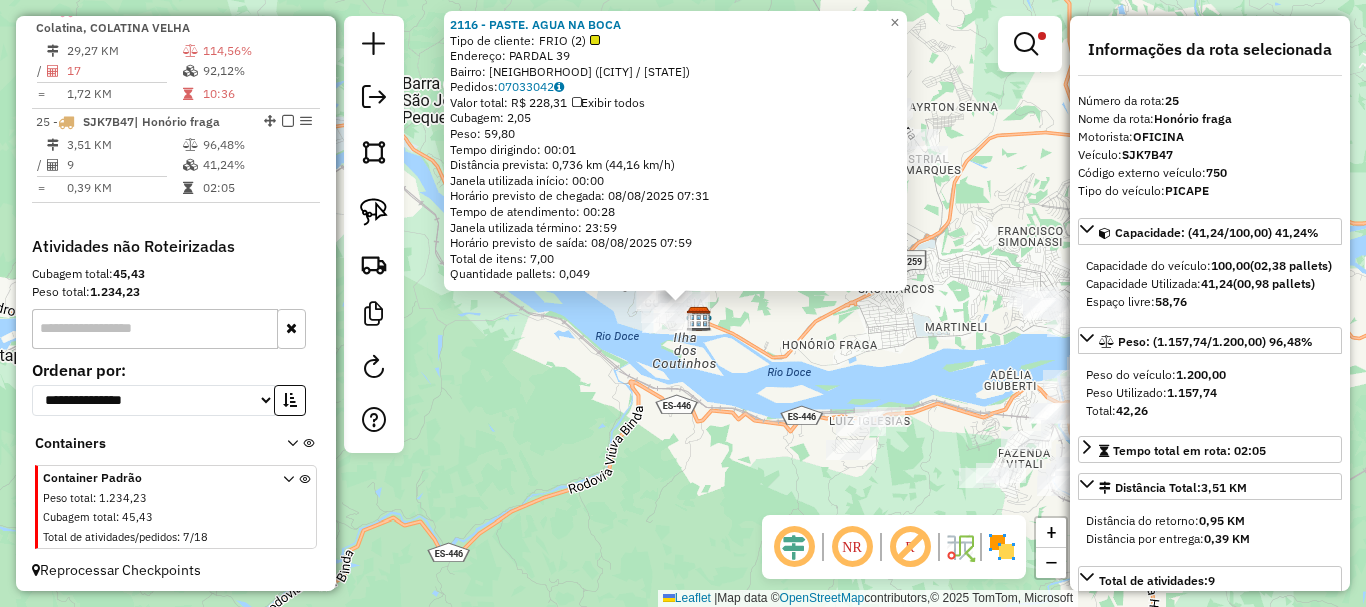 scroll, scrollTop: 3267, scrollLeft: 0, axis: vertical 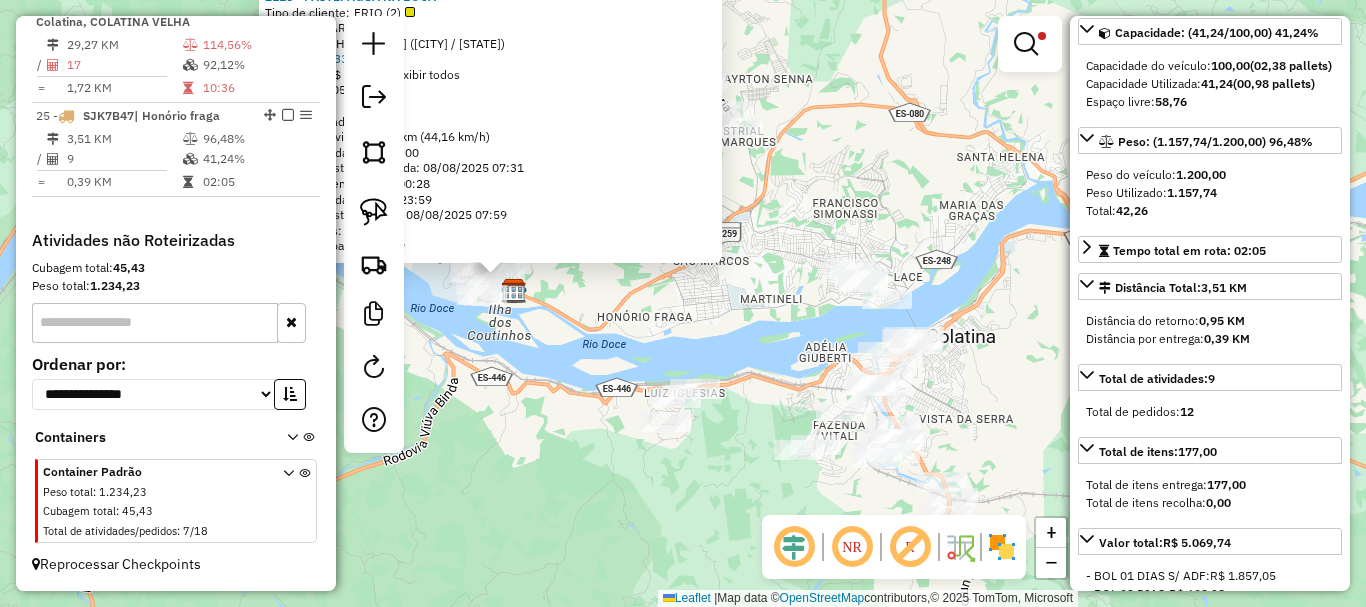 drag, startPoint x: 859, startPoint y: 353, endPoint x: 551, endPoint y: 291, distance: 314.17828 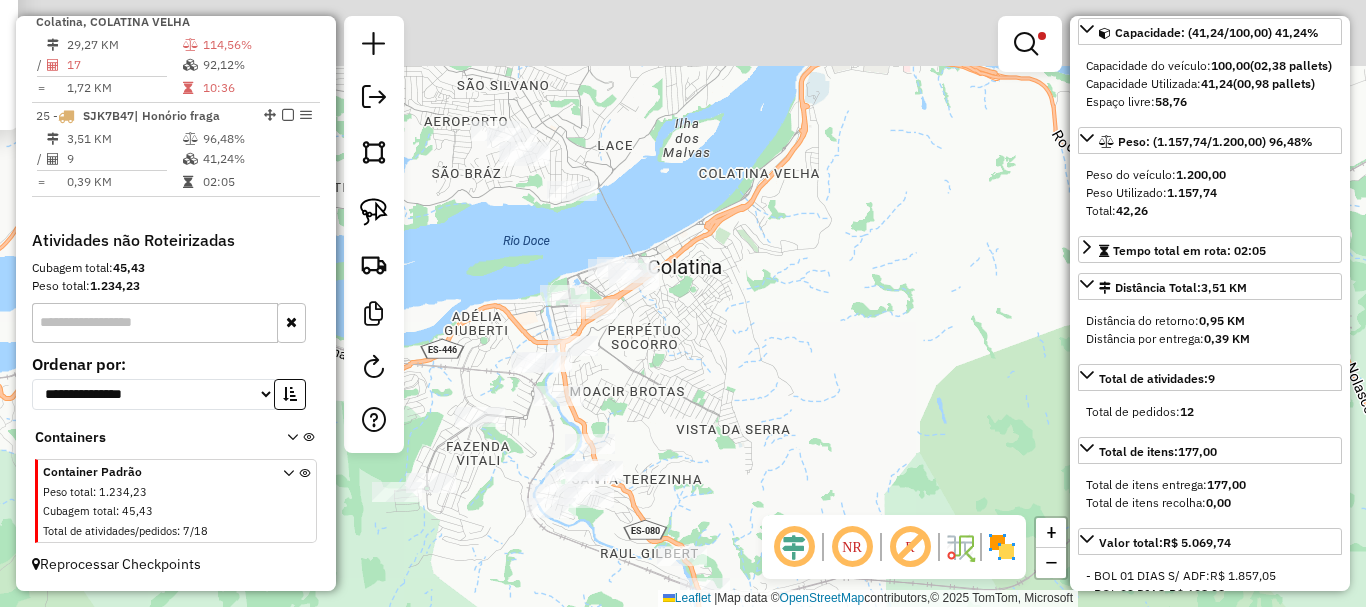 drag, startPoint x: 689, startPoint y: 323, endPoint x: 754, endPoint y: 399, distance: 100.005 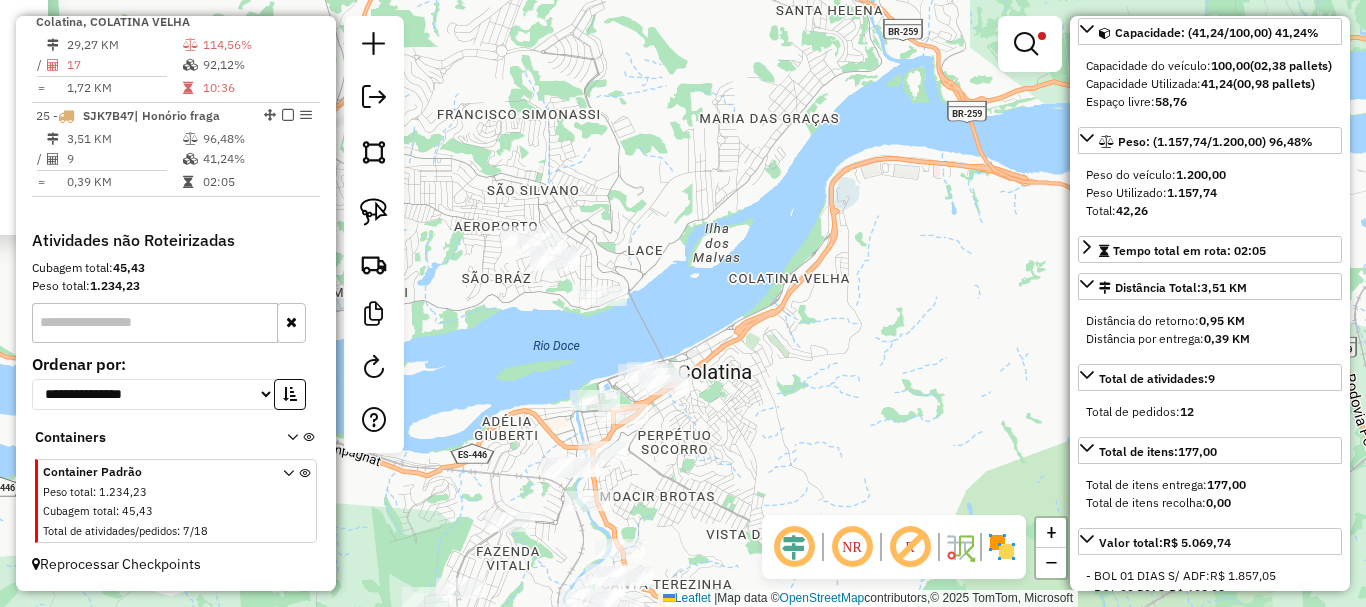 drag, startPoint x: 736, startPoint y: 313, endPoint x: 766, endPoint y: 418, distance: 109.201645 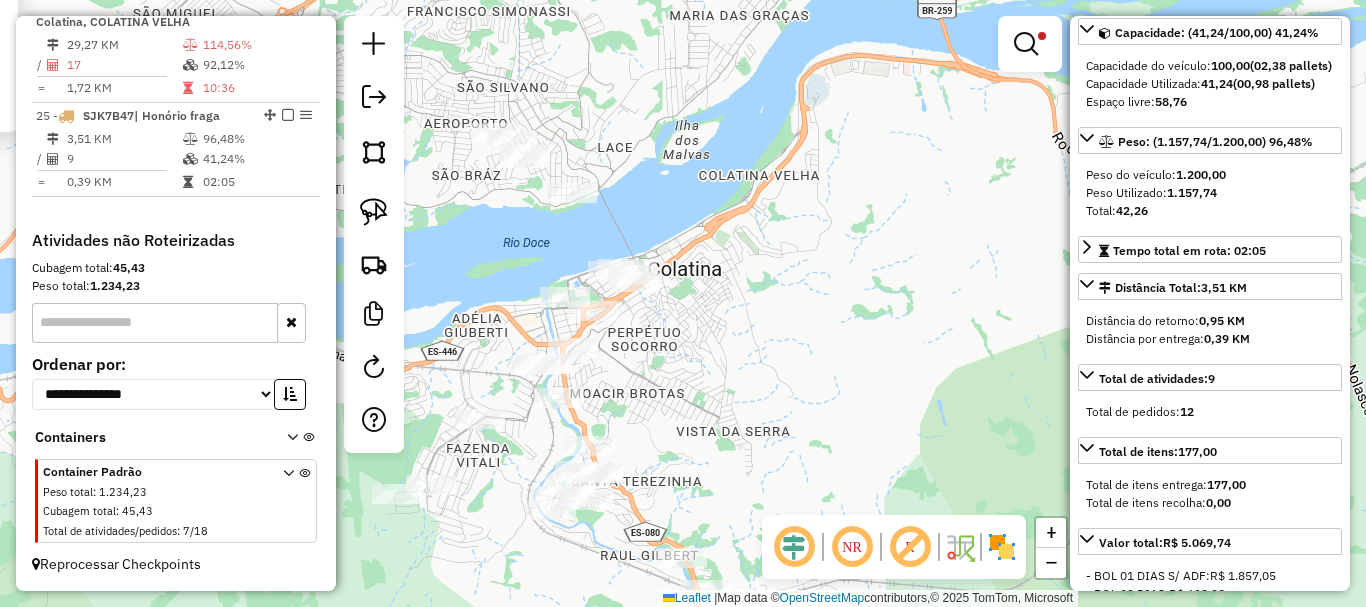 drag, startPoint x: 760, startPoint y: 314, endPoint x: 750, endPoint y: 260, distance: 54.91812 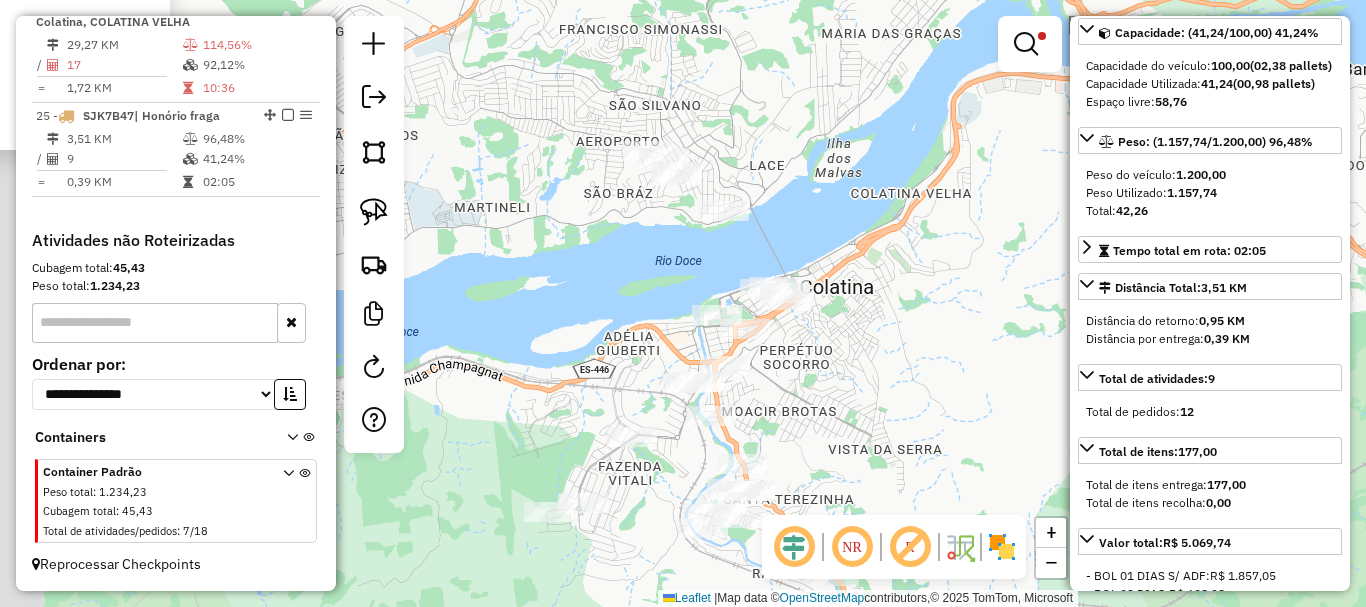 drag, startPoint x: 844, startPoint y: 368, endPoint x: 934, endPoint y: 391, distance: 92.89241 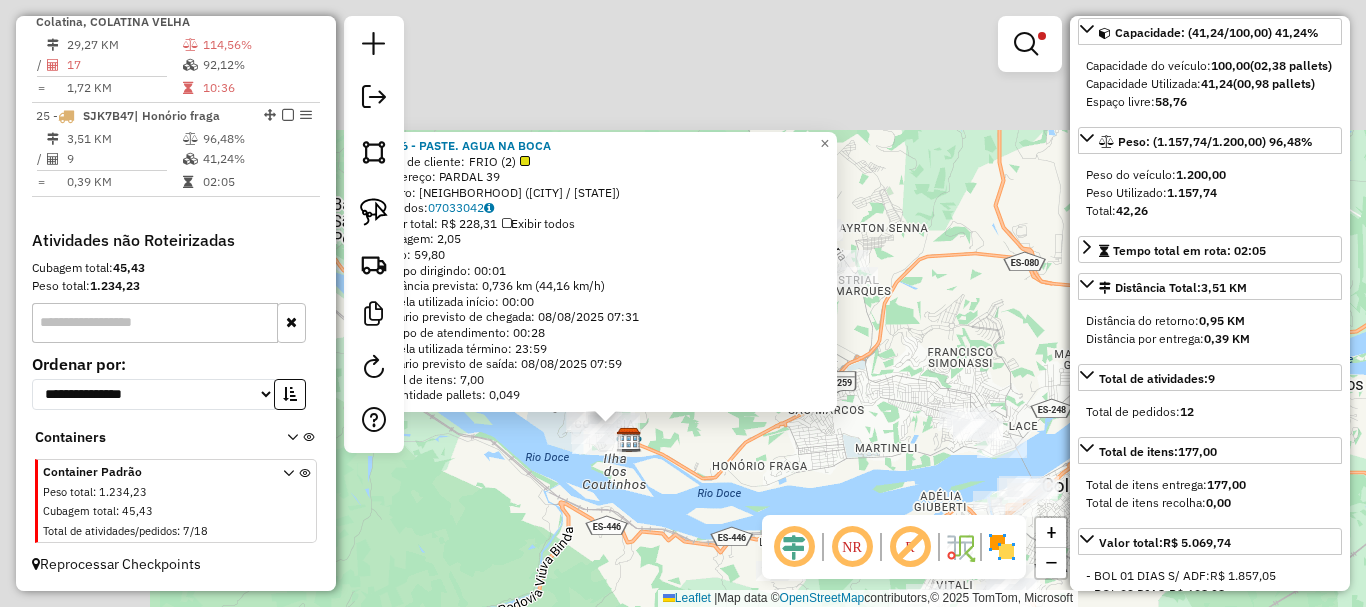 drag, startPoint x: 610, startPoint y: 326, endPoint x: 782, endPoint y: 474, distance: 226.90967 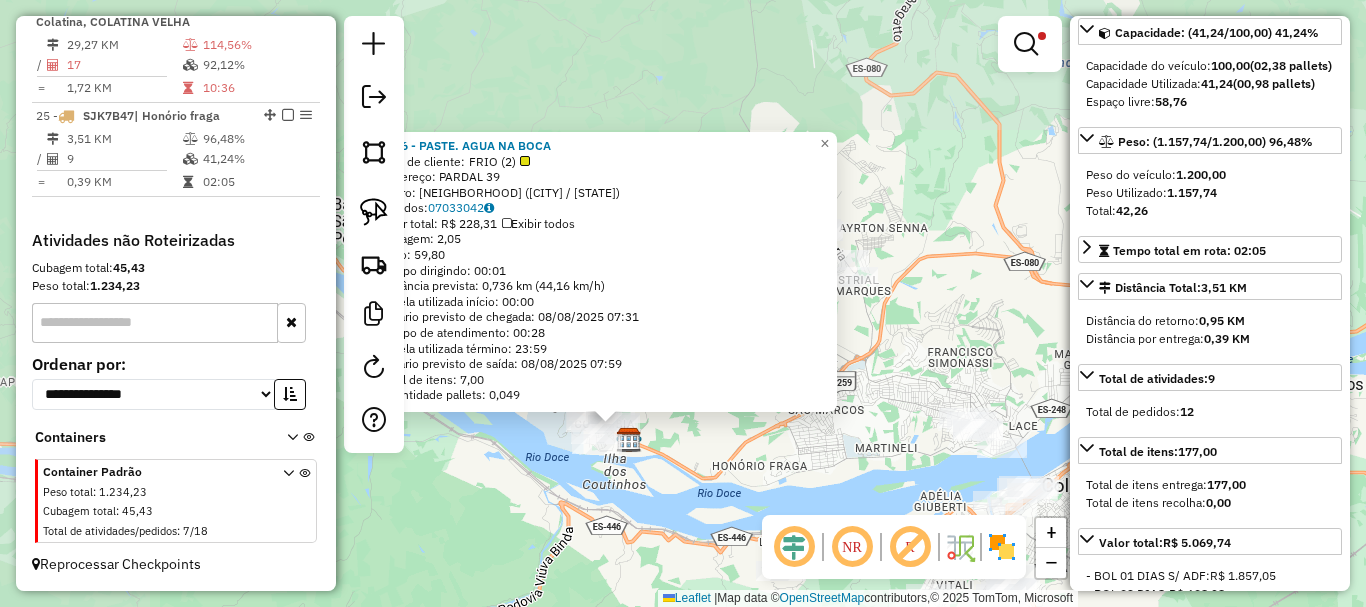 click on "2116 - PASTE. AGUA NA BOCA  Tipo de cliente:   FRIO (2)   Endereço:  PARDAL 39   Bairro: COLUMBIA (COLATINA / ES)   Pedidos:  07033042   Valor total: R$ 228,31   Exibir todos   Cubagem: 2,05  Peso: 59,80  Tempo dirigindo: 00:01   Distância prevista: 0,736 km (44,16 km/h)   Janela utilizada início: 00:00   Horário previsto de chegada: 08/08/2025 07:31   Tempo de atendimento: 00:28   Janela utilizada término: 23:59   Horário previsto de saída: 08/08/2025 07:59   Total de itens: 7,00   Quantidade pallets: 0,049  × Limpar filtros Janela de atendimento Grade de atendimento Capacidade Transportadoras Veículos Cliente Pedidos  Rotas Selecione os dias de semana para filtrar as janelas de atendimento  Seg   Ter   Qua   Qui   Sex   Sáb   Dom  Informe o período da janela de atendimento: De: Até:  Filtrar exatamente a janela do cliente  Considerar janela de atendimento padrão  Selecione os dias de semana para filtrar as grades de atendimento  Seg   Ter   Qua   Qui   Sex   Sáb   Dom   Peso mínimo:  **** De:" 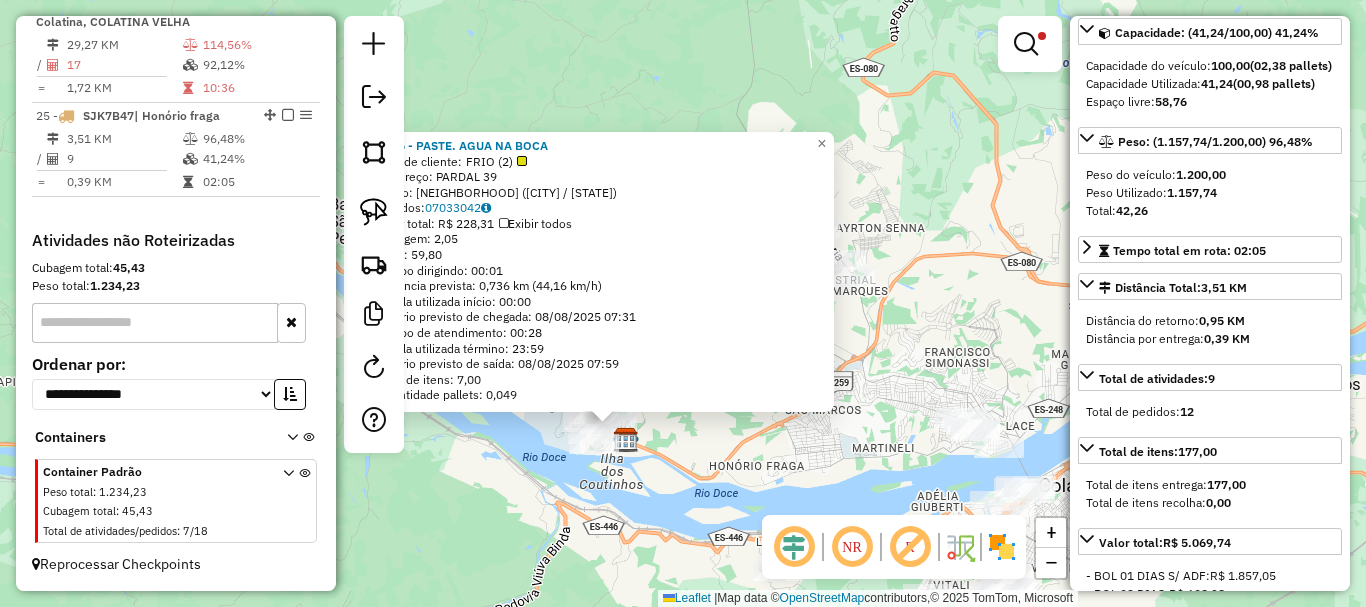 click on "2116 - PASTE. AGUA NA BOCA  Tipo de cliente:   FRIO (2)   Endereço:  PARDAL 39   Bairro: COLUMBIA (COLATINA / ES)   Pedidos:  07033042   Valor total: R$ 228,31   Exibir todos   Cubagem: 2,05  Peso: 59,80  Tempo dirigindo: 00:01   Distância prevista: 0,736 km (44,16 km/h)   Janela utilizada início: 00:00   Horário previsto de chegada: 08/08/2025 07:31   Tempo de atendimento: 00:28   Janela utilizada término: 23:59   Horário previsto de saída: 08/08/2025 07:59   Total de itens: 7,00   Quantidade pallets: 0,049  × Limpar filtros Janela de atendimento Grade de atendimento Capacidade Transportadoras Veículos Cliente Pedidos  Rotas Selecione os dias de semana para filtrar as janelas de atendimento  Seg   Ter   Qua   Qui   Sex   Sáb   Dom  Informe o período da janela de atendimento: De: Até:  Filtrar exatamente a janela do cliente  Considerar janela de atendimento padrão  Selecione os dias de semana para filtrar as grades de atendimento  Seg   Ter   Qua   Qui   Sex   Sáb   Dom   Peso mínimo:  **** De:" 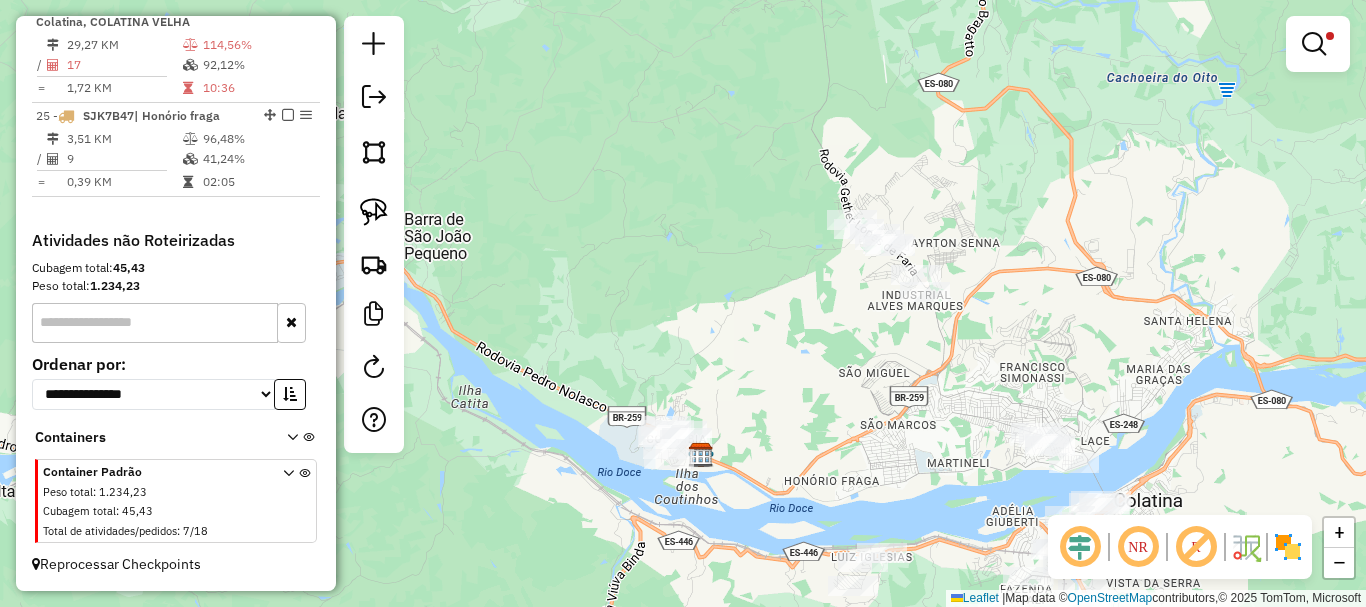 drag, startPoint x: 735, startPoint y: 442, endPoint x: 792, endPoint y: 458, distance: 59.20304 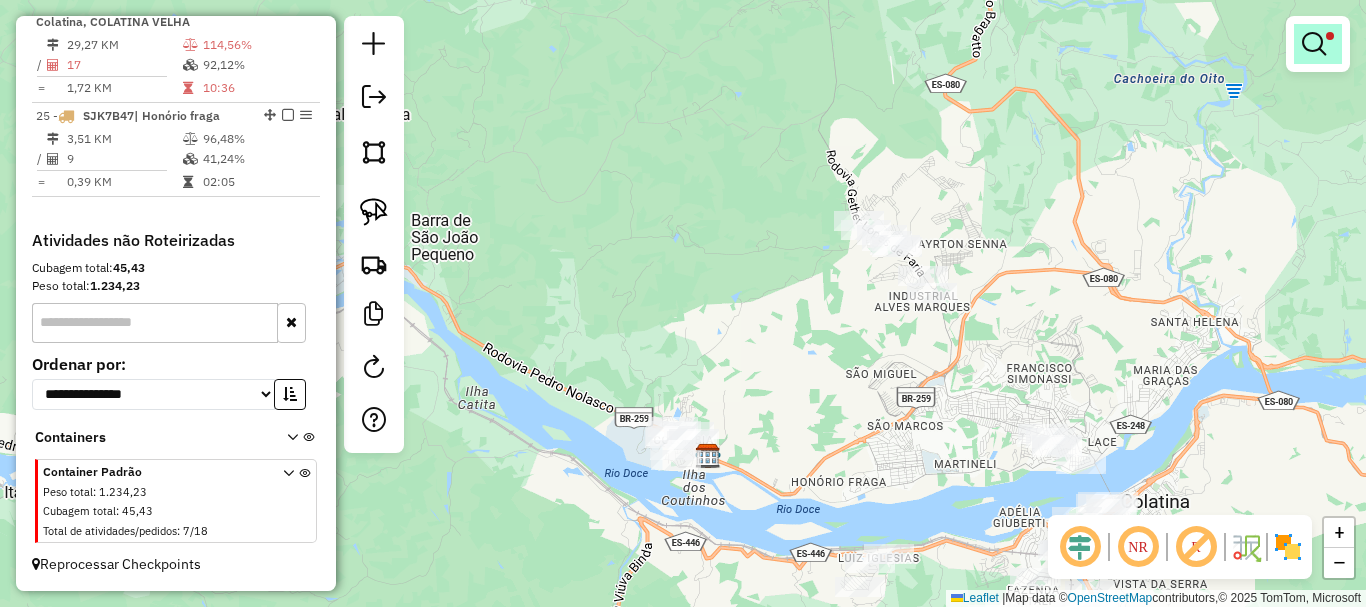 click at bounding box center (1314, 44) 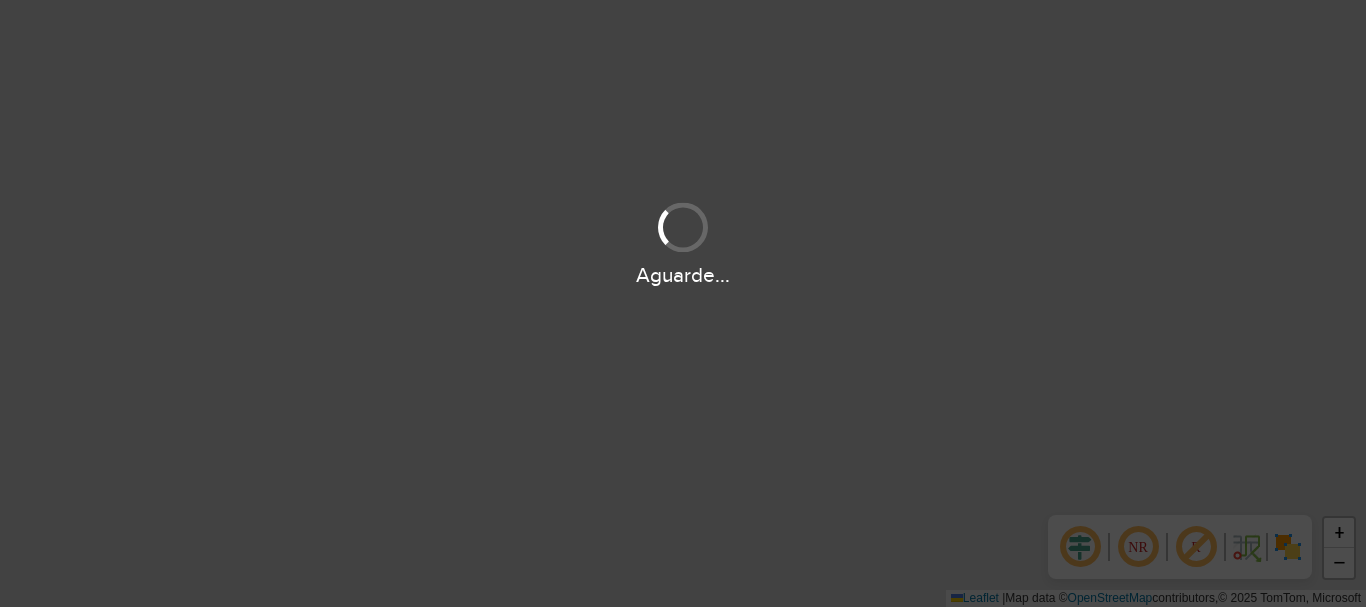 scroll, scrollTop: 0, scrollLeft: 0, axis: both 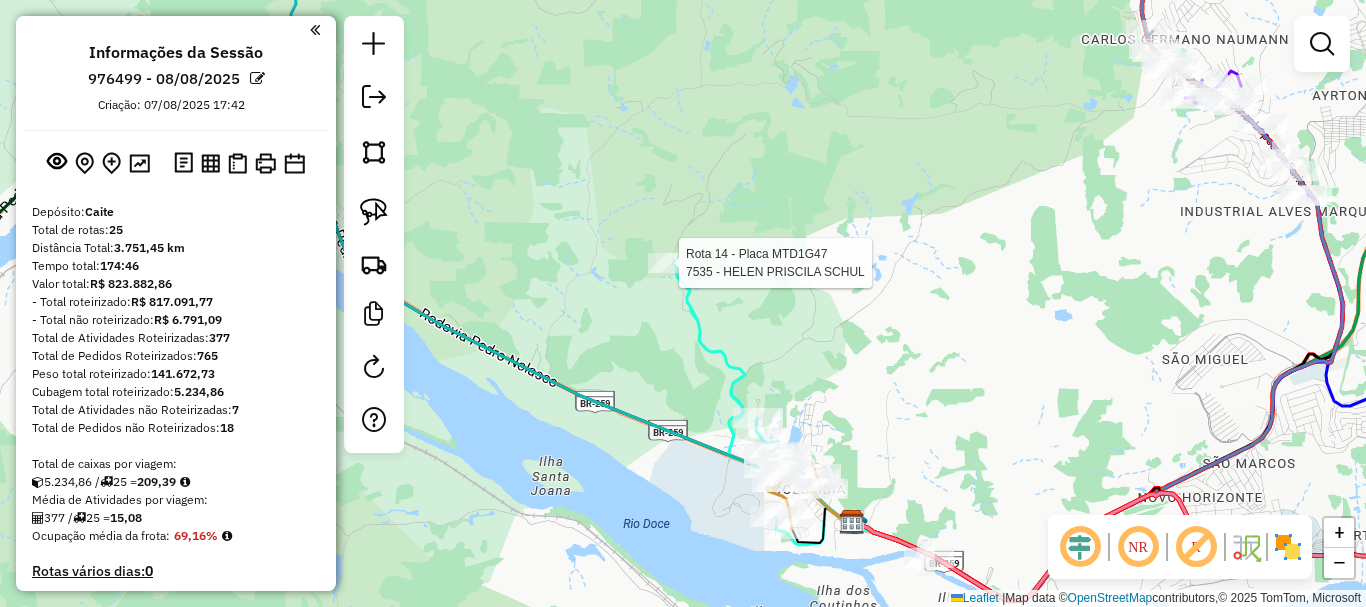 click 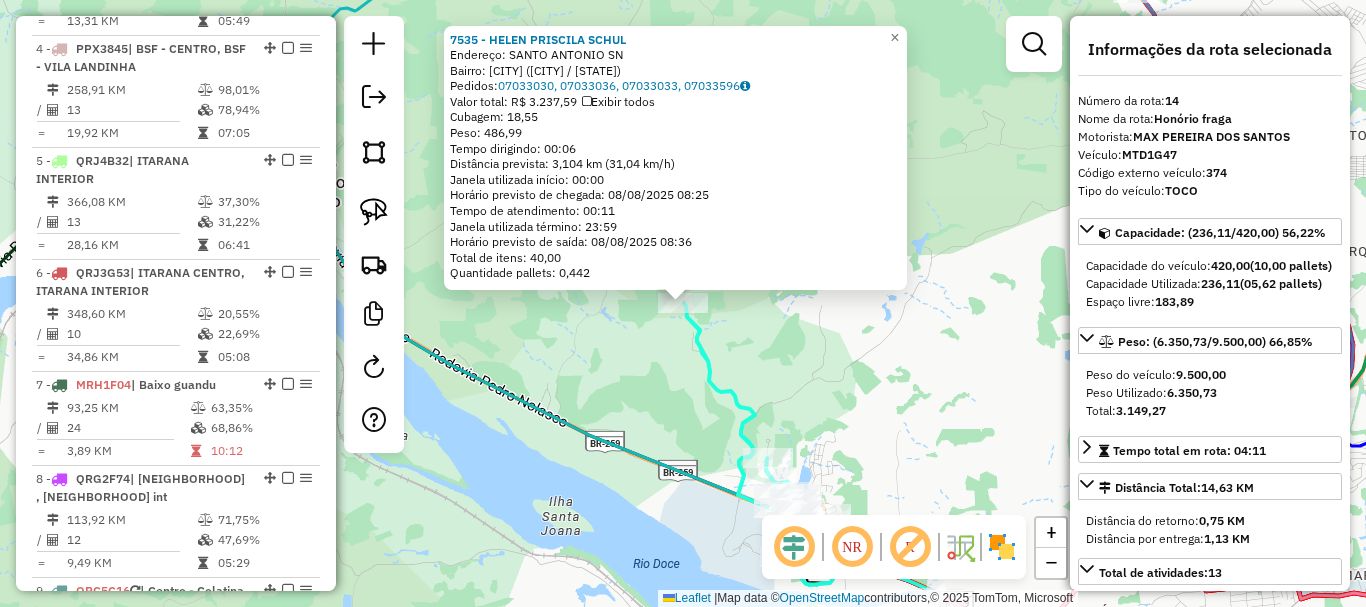 scroll, scrollTop: 2176, scrollLeft: 0, axis: vertical 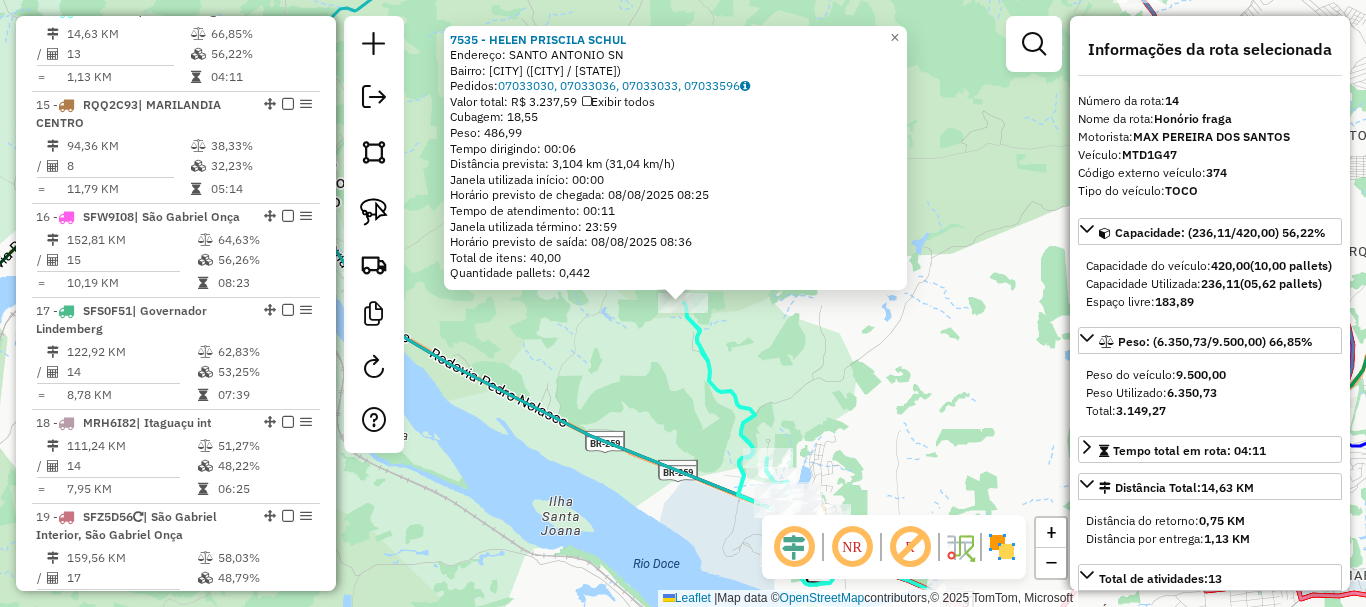 click 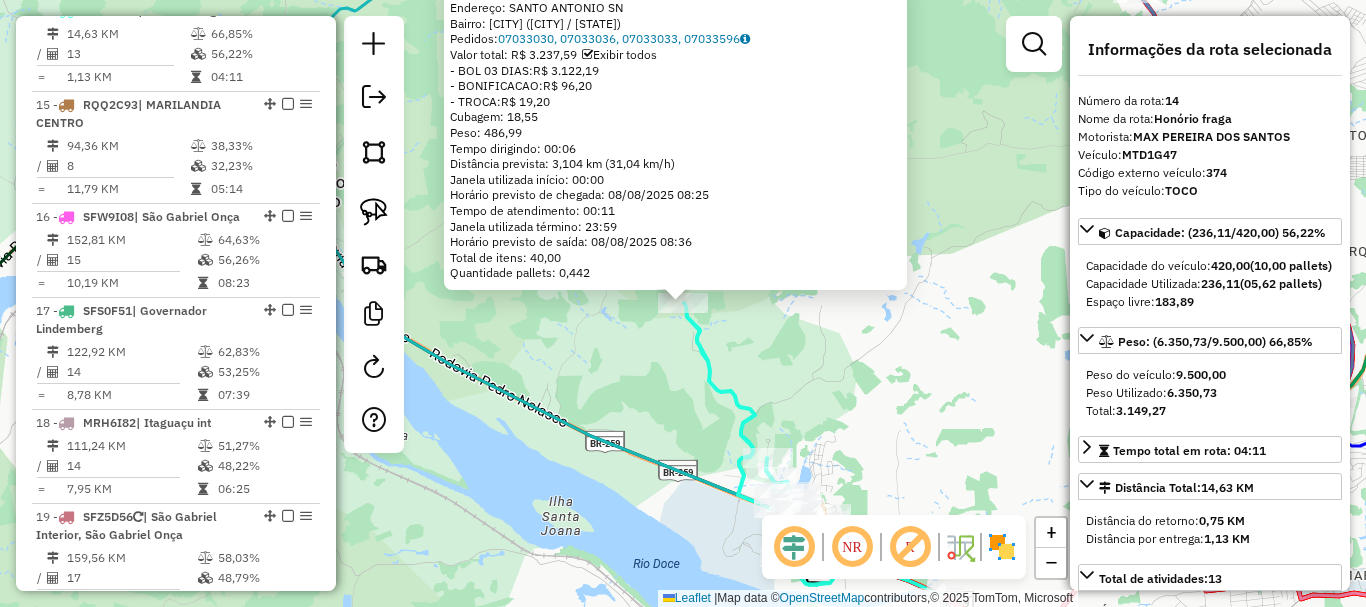 click on "[NUMBER] - [FIRST] [LAST]  Endereço:  [STREET]   Bairro: [NEIGHBORHOOD] ([CITY] / [STATE])   Pedidos:  [ORDER_ID], [ORDER_ID], [ORDER_ID], [ORDER_ID]   Valor total: R$ 3.237,59   Exibir todos   - BOL 03 DIAS:  R$ 3.122,19   - BONIFICACAO:  R$ 96,20   - TROCA:  R$ 19,20   Cubagem: 18,55  Peso: 486,99  Tempo dirigindo: 00:06   Distância prevista: 3,104 km (31,04 km/h)   Janela utilizada início: 00:00   Horário previsto de chegada: 08/08/2025 08:25   Tempo de atendimento: 00:11   Janela utilizada término: 23:59   Horário previsto de saída: 08/08/2025 08:36   Total de itens: 40,00   Quantidade pallets: 0,442  × Janela de atendimento Grade de atendimento Capacidade Transportadoras Veículos Cliente Pedidos  Rotas Selecione os dias de semana para filtrar as janelas de atendimento  Seg   Ter   Qua   Qui   Sex   Sáb   Dom  Informe o período da janela de atendimento: De: Até:  Filtrar exatamente a janela do cliente  Considerar janela de atendimento padrão   Seg   Ter   Qua   Qui   Sex   Sáb   Dom   De:   Até:" 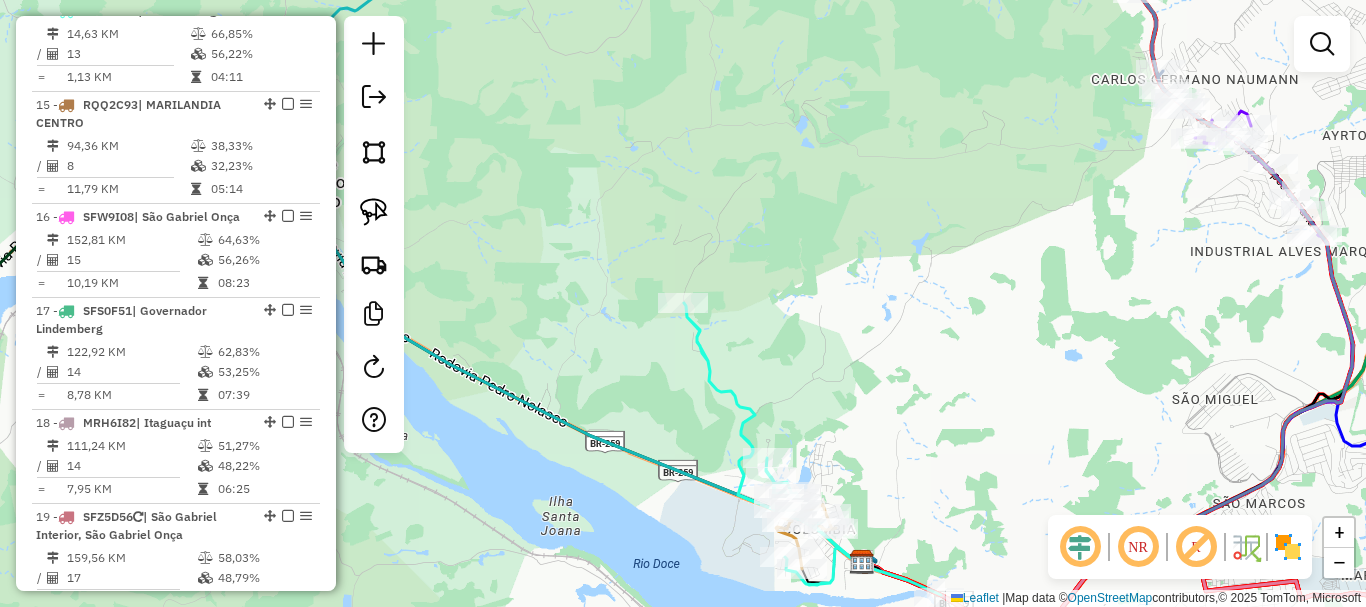 click on "[NUMBER] - [FIRST] [LAST]  Endereço:  [STREET]   Bairro: [NEIGHBORHOOD] ([CITY] / [STATE])   Pedidos:  [ORDER_ID], [ORDER_ID], [ORDER_ID], [ORDER_ID]   Valor total: R$ 3.237,59   Exibir todos   - BOL 03 DIAS:  R$ 3.122,19   - BONIFICACAO:  R$ 96,20   - TROCA:  R$ 19,20   Cubagem: 18,55  Peso: 486,99  Tempo dirigindo: 00:06   Distância prevista: 3,104 km (31,04 km/h)   Janela utilizada início: 00:00   Horário previsto de chegada: 08/08/2025 08:25   Tempo de atendimento: 00:11   Janela utilizada término: 23:59   Horário previsto de saída: 08/08/2025 08:36   Total de itens: 40,00   Quantidade pallets: 0,442  × Janela de atendimento Grade de atendimento Capacidade Transportadoras Veículos Cliente Pedidos  Rotas Selecione os dias de semana para filtrar as janelas de atendimento  Seg   Ter   Qua   Qui   Sex   Sáb   Dom  Informe o período da janela de atendimento: De: Até:  Filtrar exatamente a janela do cliente  Considerar janela de atendimento padrão   Seg   Ter   Qua   Qui   Sex   Sáb   Dom   De:   Até:" 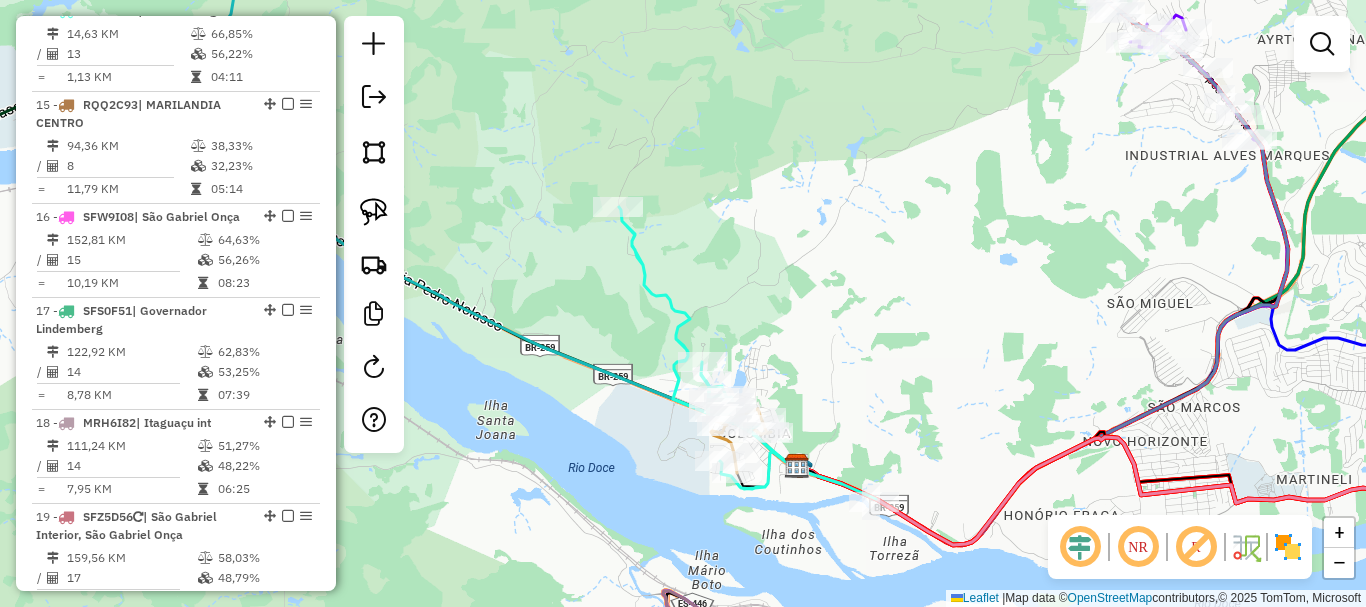 drag, startPoint x: 721, startPoint y: 226, endPoint x: 541, endPoint y: 304, distance: 196.17339 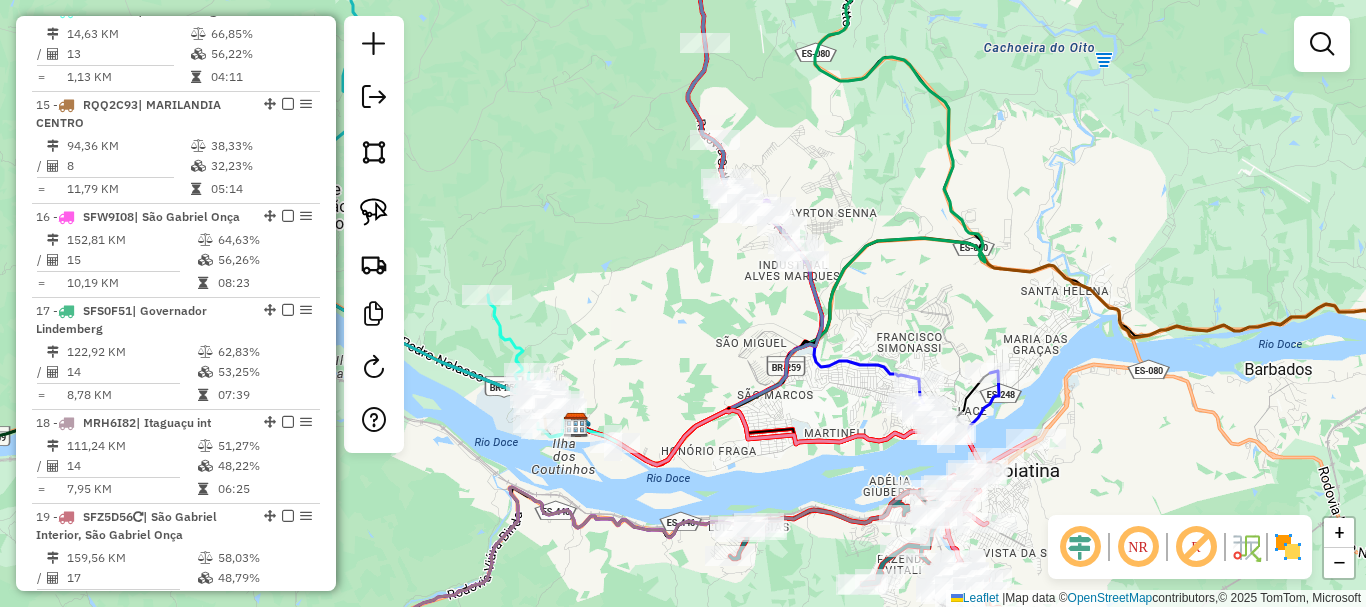 drag, startPoint x: 694, startPoint y: 361, endPoint x: 762, endPoint y: 340, distance: 71.168816 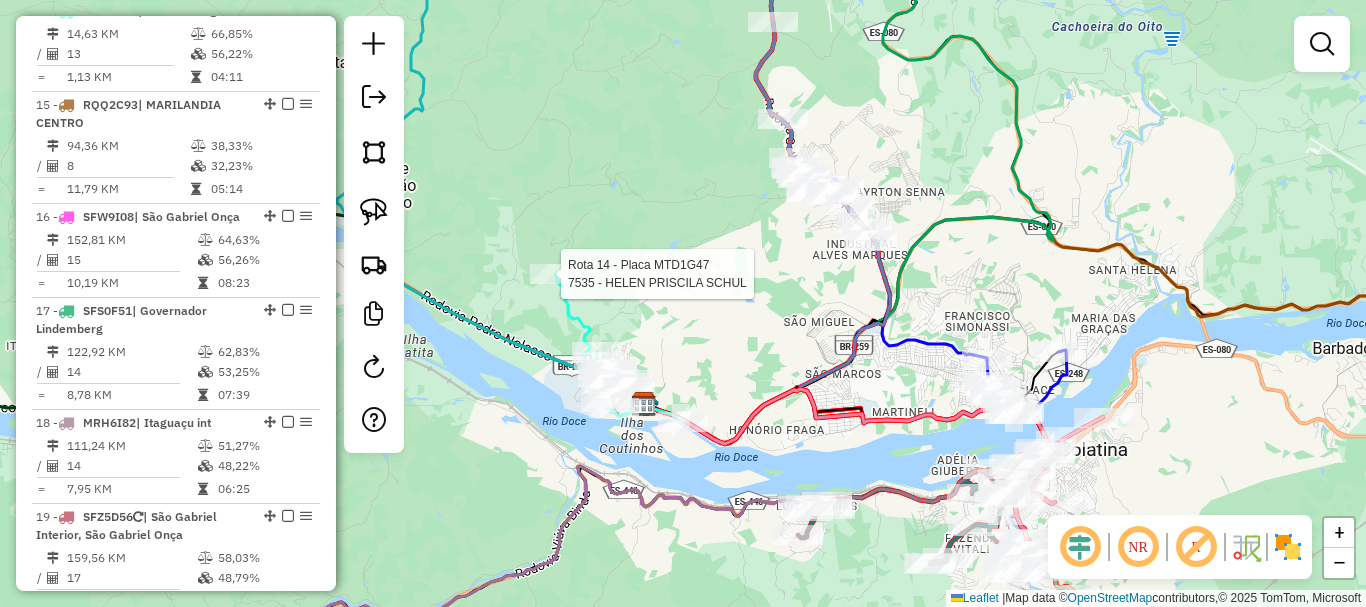 select on "**********" 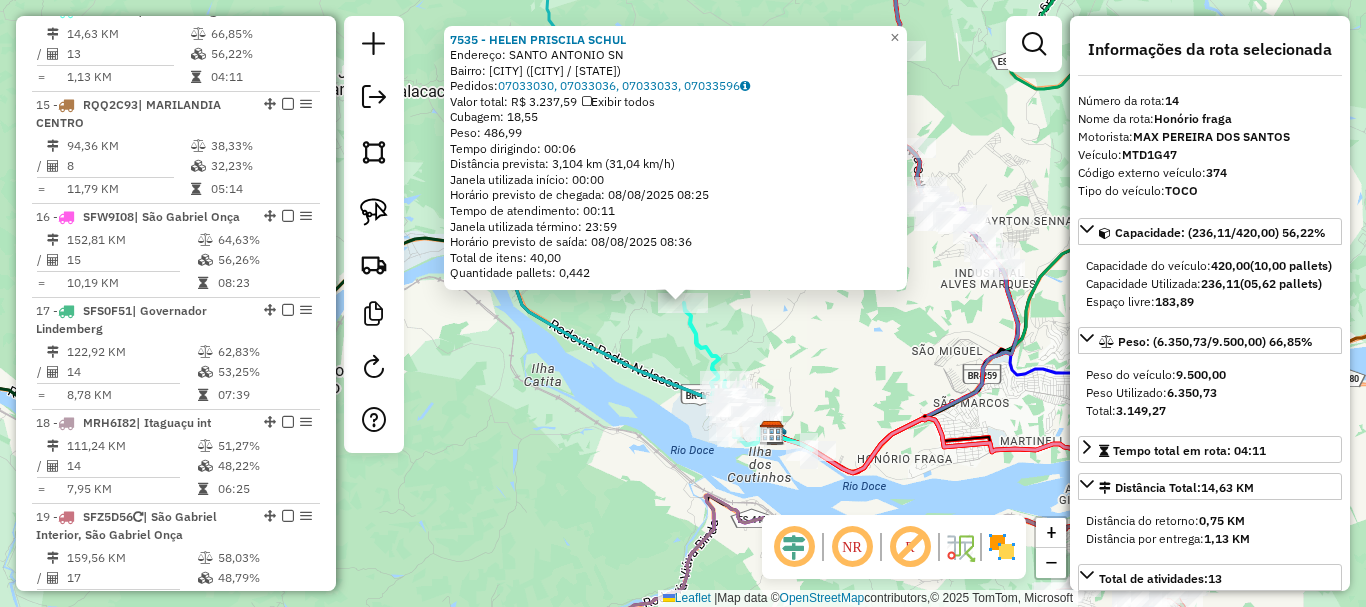 click on "[NUMBER] - [NUMBER] - [NAME] [NAME] [NAME] Endereço: [NAME] [NAME] [NUMBER] Bairro: [NAME] ([NAME] / [STATE]) Pedidos: [NUMBER], [NUMBER] Valor total: R$ [PRICE] Exibir todos Cubagem: [NUMBER] Peso: [NUMBER] Tempo dirigindo: [TIME] Distância prevista: [NUMBER] km ([NUMBER] km/h) Janela utilizada início: [TIME] Horário previsto de chegada: [DATE] [TIME] Tempo de atendimento: [TIME] Janela utilizada término: [TIME] Horário previsto de saída: [DATE] [TIME] Total de itens: [NUMBER] Quantidade pallets: [NUMBER] × Janela de atendimento Grade de atendimento Capacidade Transportadoras Veículos Cliente Pedidos Rotas Selecione os dias de semana para filtrar as janelas de atendimento Seg Ter Qua Qui Sex Sáb Dom Informe o período da janela de atendimento: De: [TIME] Até: [TIME] Filtrar exatamente a janela do cliente Considerar janela de atendimento padrão Selecione os dias de semana para filtrar as grades de atendimento Seg Ter Qua Qui Sex Sáb Dom Peso mínimo: De: [NUMBER] De:" 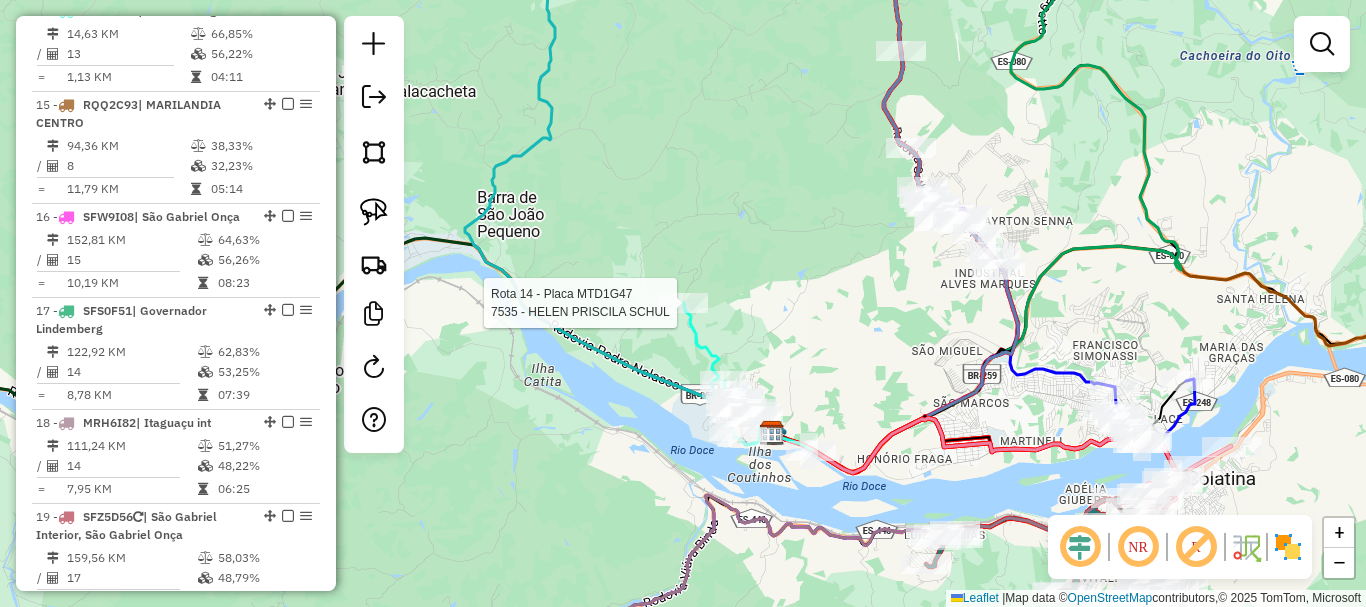 select on "**********" 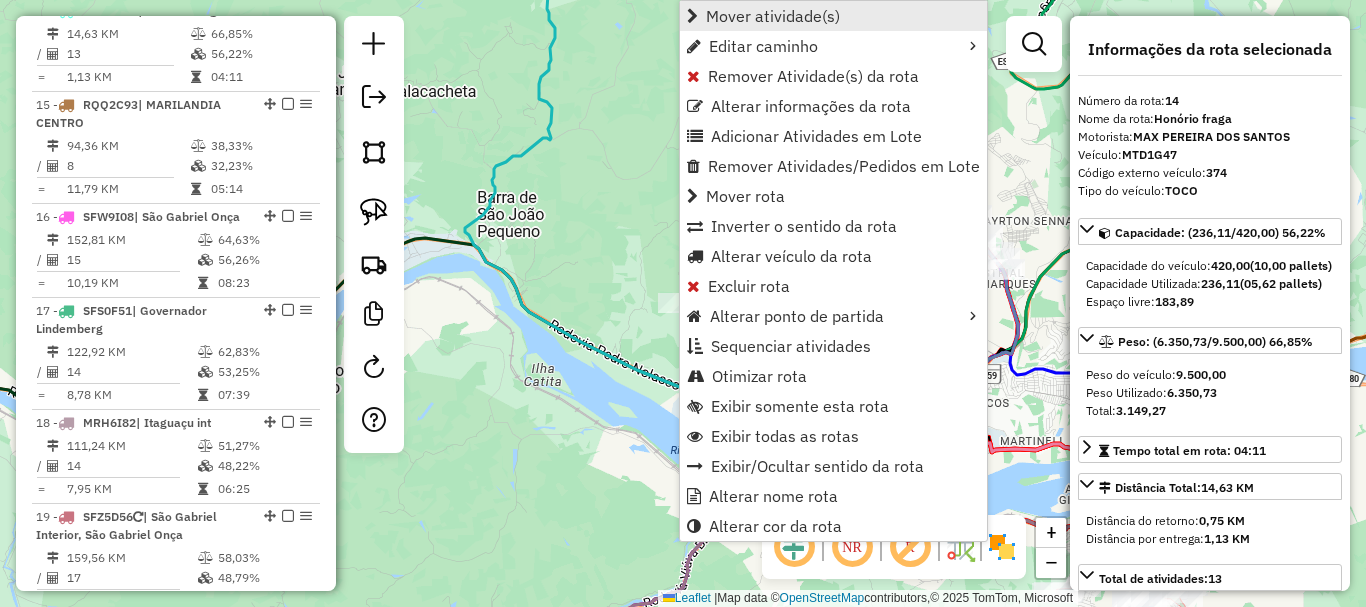 click on "Mover atividade(s)" at bounding box center [773, 16] 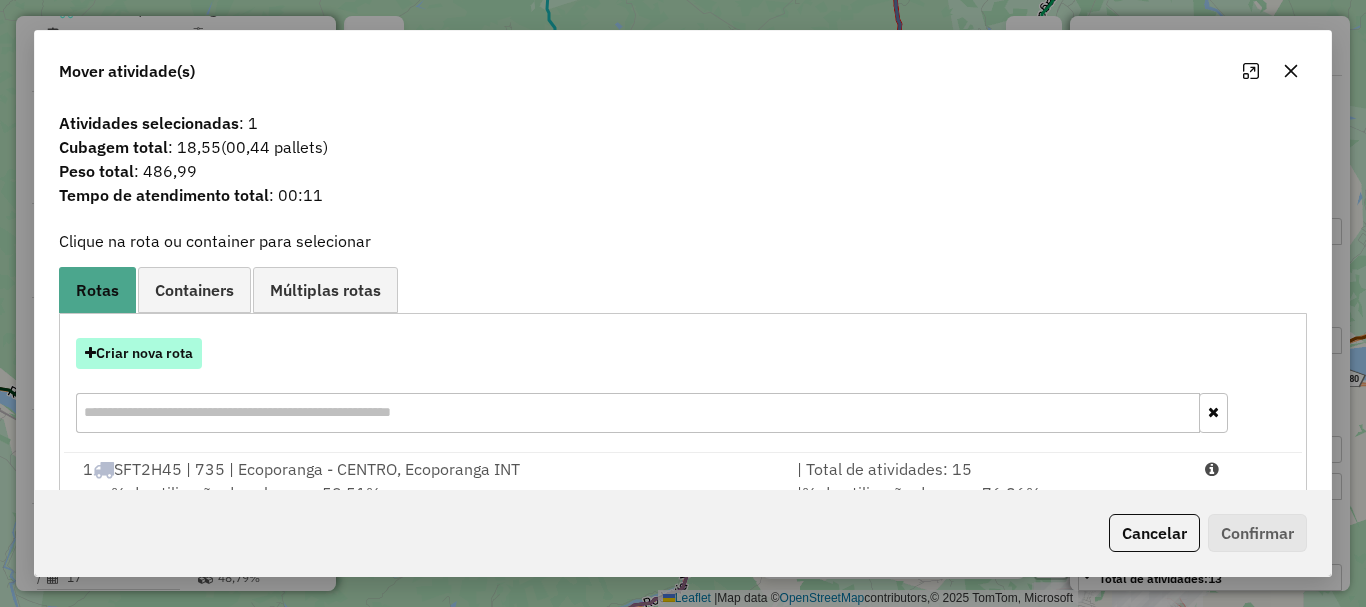 click on "Criar nova rota" at bounding box center [139, 353] 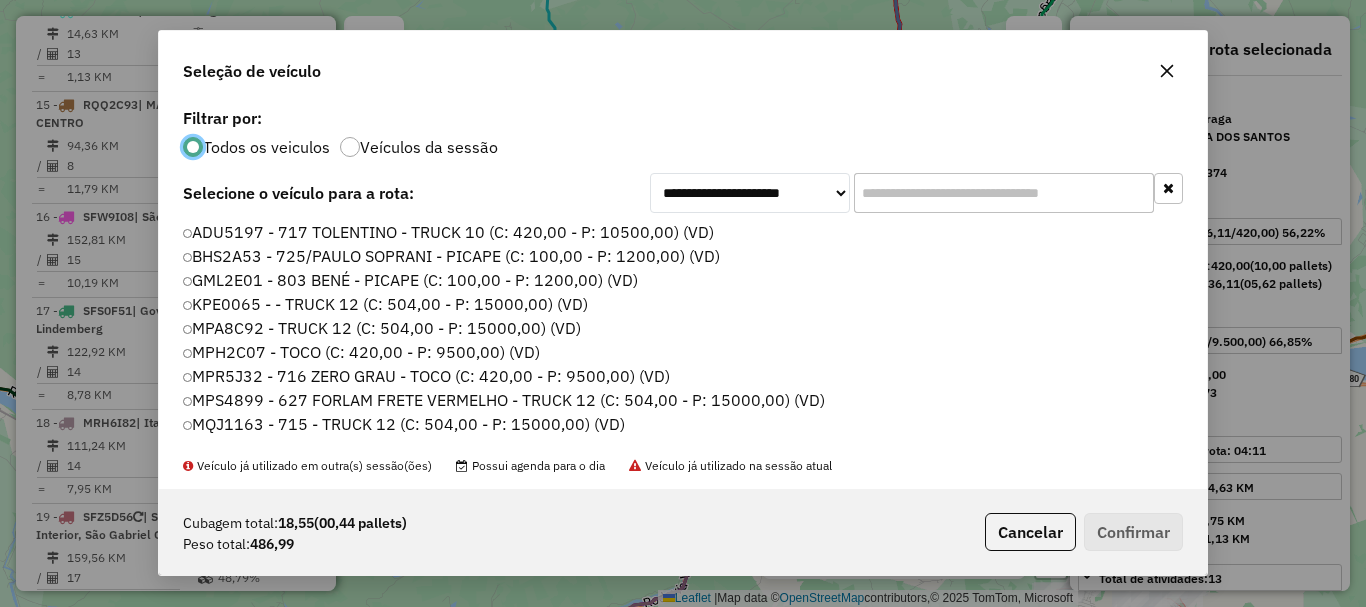 scroll, scrollTop: 11, scrollLeft: 6, axis: both 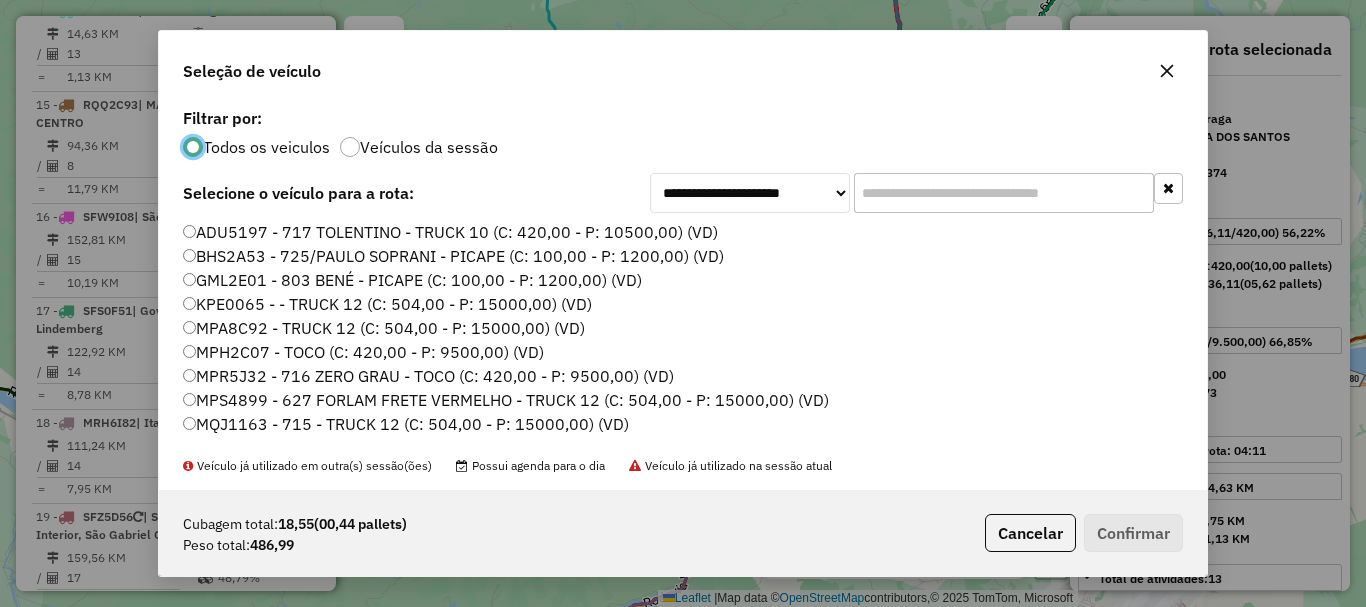click 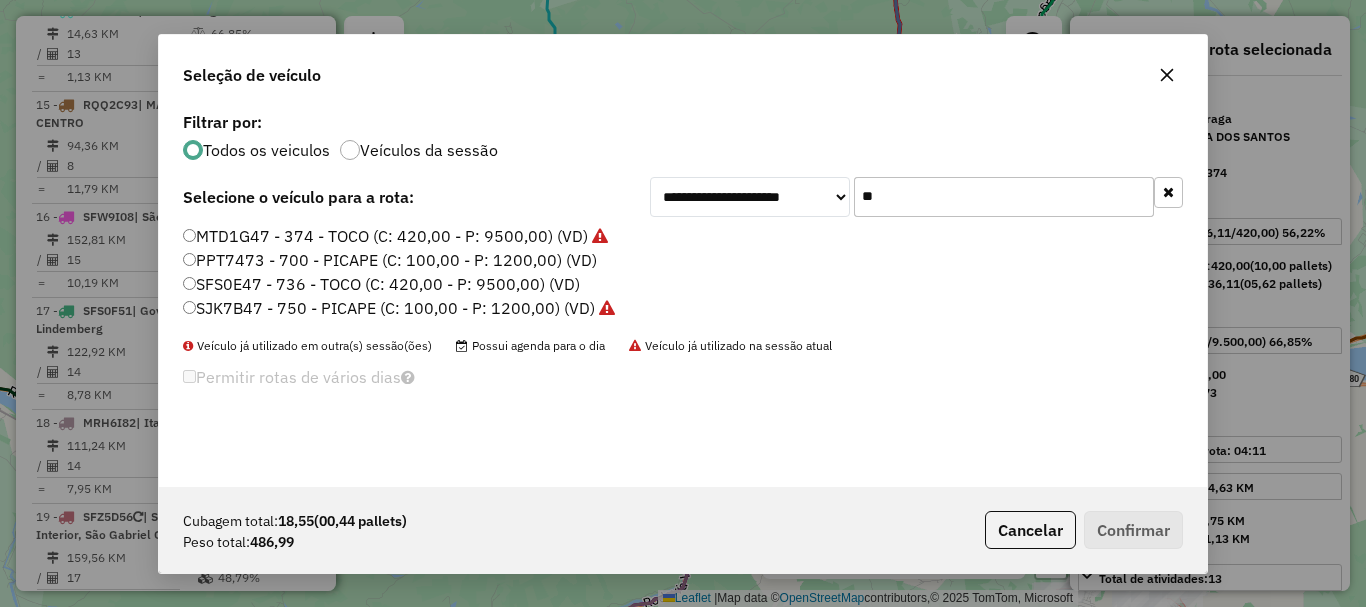 type on "**" 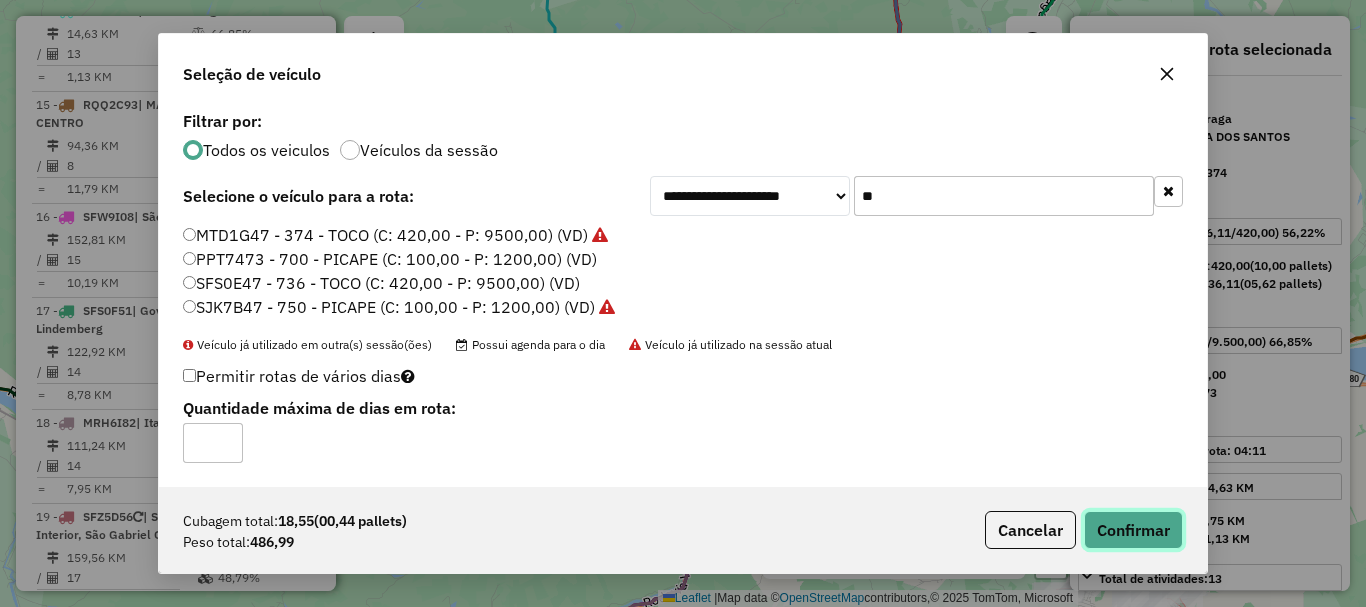 click on "Confirmar" 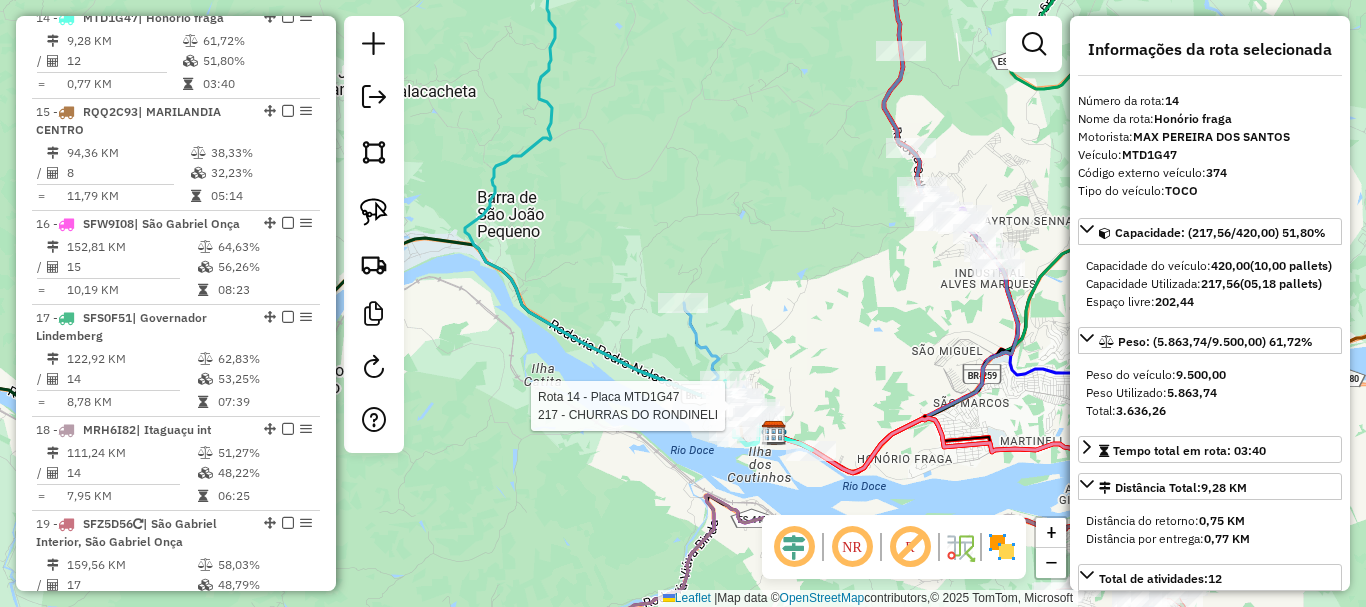scroll, scrollTop: 2176, scrollLeft: 0, axis: vertical 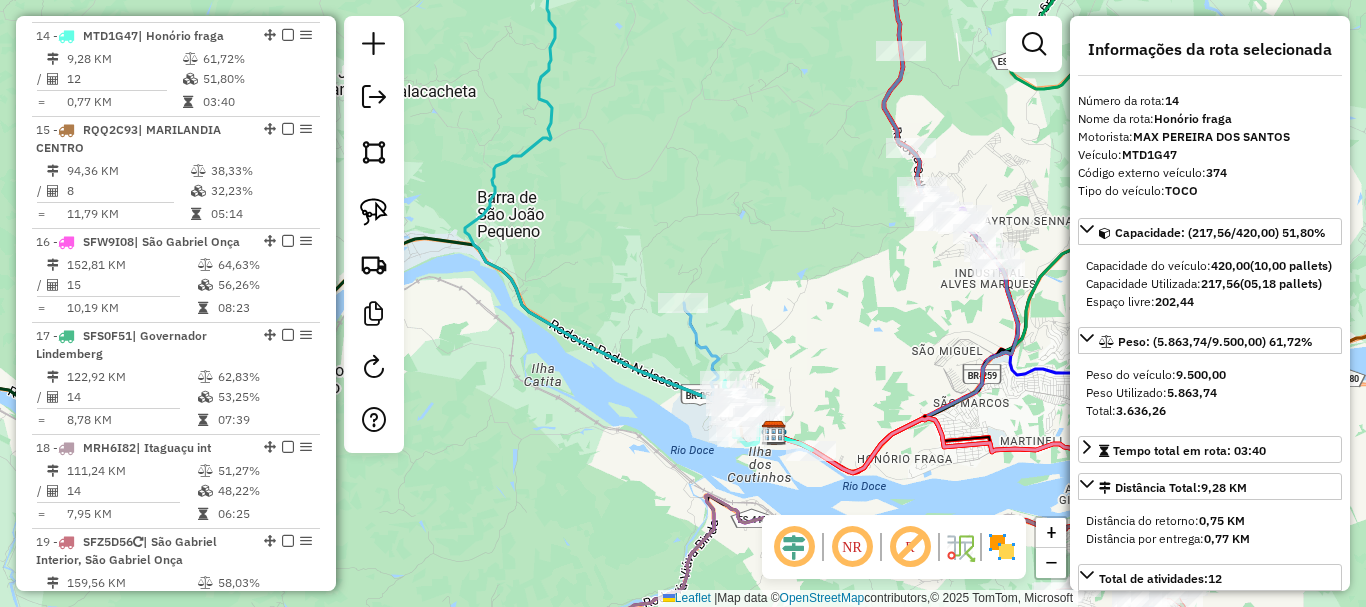 drag, startPoint x: 810, startPoint y: 339, endPoint x: 560, endPoint y: 87, distance: 354.97043 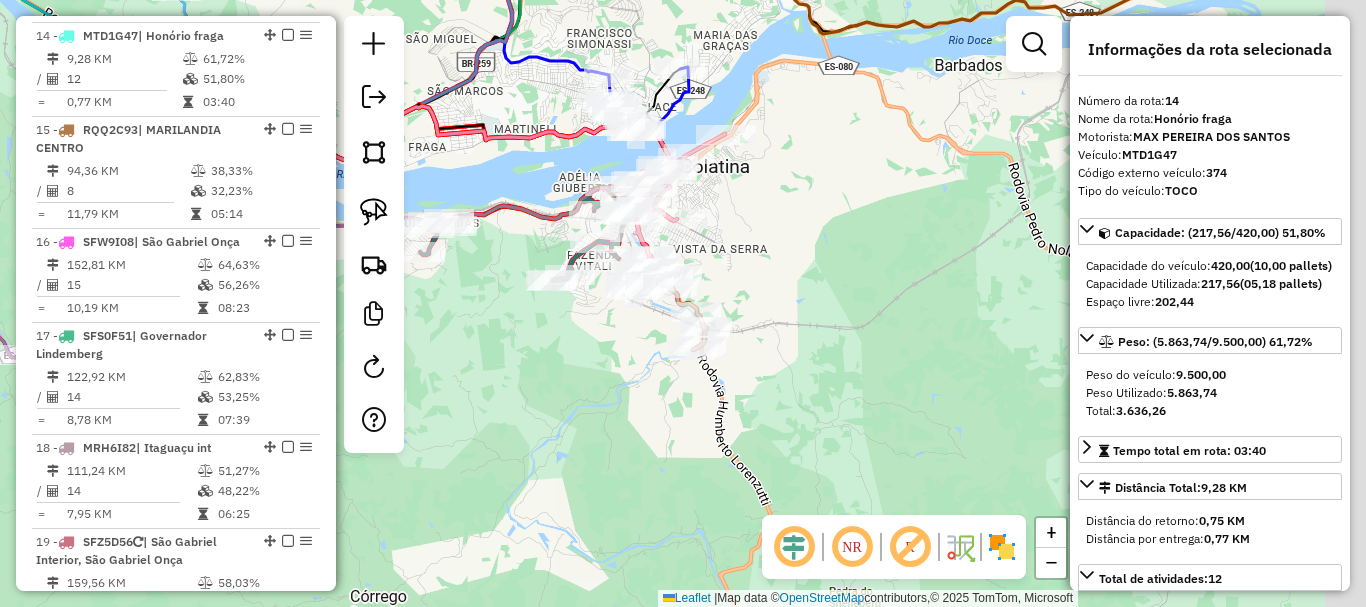 drag, startPoint x: 822, startPoint y: 364, endPoint x: 605, endPoint y: 368, distance: 217.03687 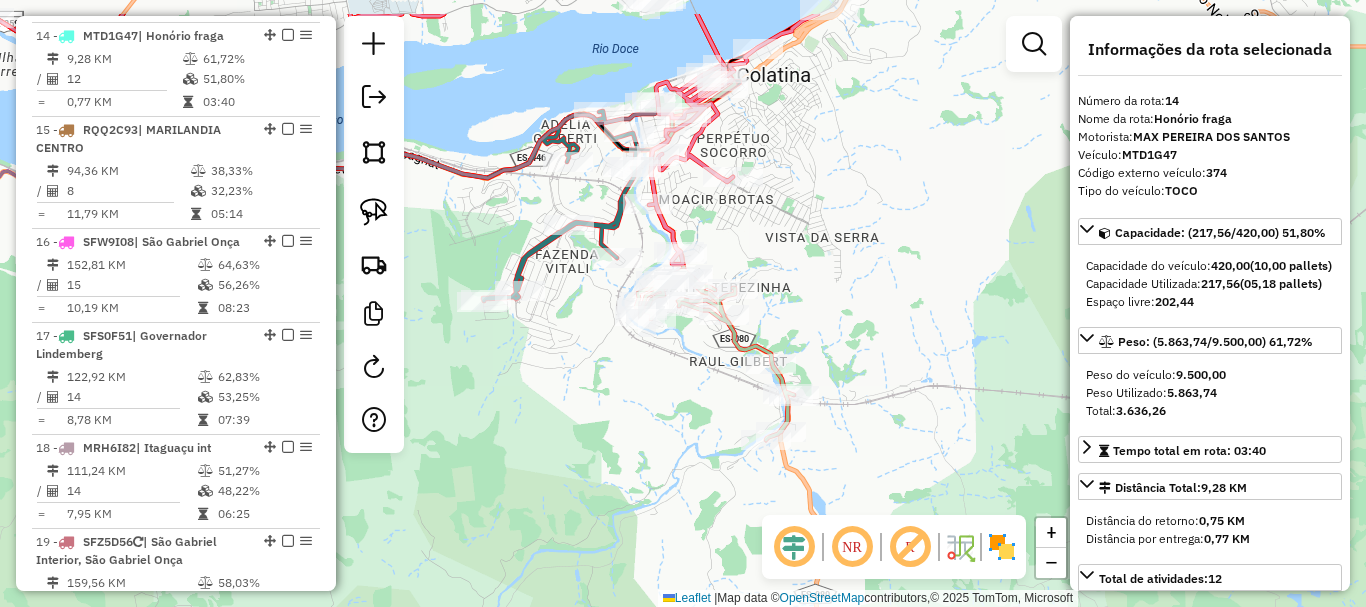 click on "Janela de atendimento Grade de atendimento Capacidade Transportadoras Veículos Cliente Pedidos  Rotas Selecione os dias de semana para filtrar as janelas de atendimento  Seg   Ter   Qua   Qui   Sex   Sáb   Dom  Informe o período da janela de atendimento: De: Até:  Filtrar exatamente a janela do cliente  Considerar janela de atendimento padrão  Selecione os dias de semana para filtrar as grades de atendimento  Seg   Ter   Qua   Qui   Sex   Sáb   Dom   Considerar clientes sem dia de atendimento cadastrado  Clientes fora do dia de atendimento selecionado Filtrar as atividades entre os valores definidos abaixo:  Peso mínimo:   Peso máximo:   Cubagem mínima:   Cubagem máxima:   De:   Até:  Filtrar as atividades entre o tempo de atendimento definido abaixo:  De:   Até:   Considerar capacidade total dos clientes não roteirizados Transportadora: Selecione um ou mais itens Tipo de veículo: Selecione um ou mais itens Veículo: Selecione um ou mais itens Motorista: Selecione um ou mais itens Nome: Rótulo:" 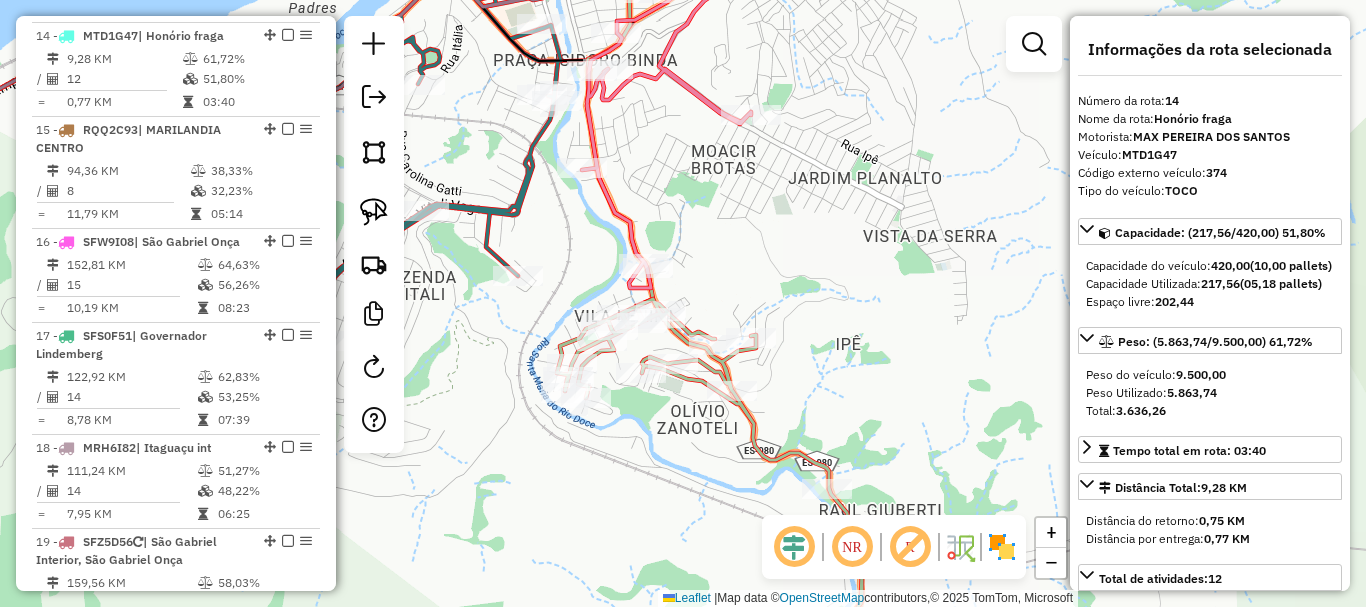 drag, startPoint x: 704, startPoint y: 217, endPoint x: 766, endPoint y: 265, distance: 78.40918 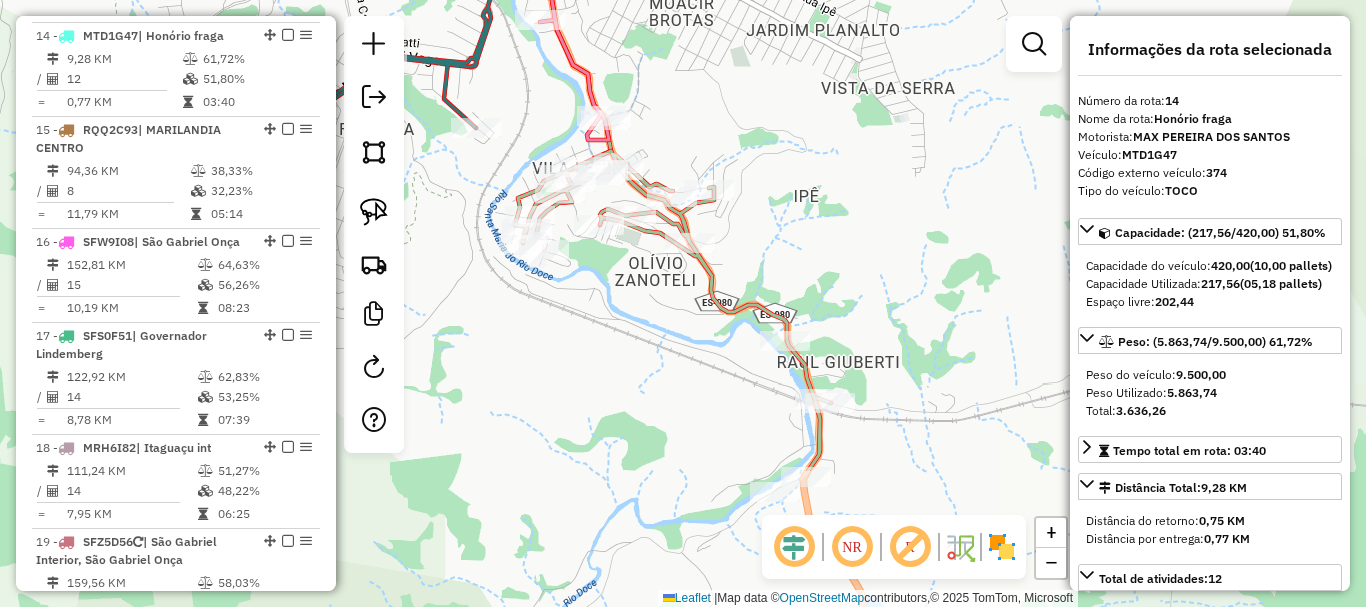 drag, startPoint x: 740, startPoint y: 124, endPoint x: 726, endPoint y: 88, distance: 38.626415 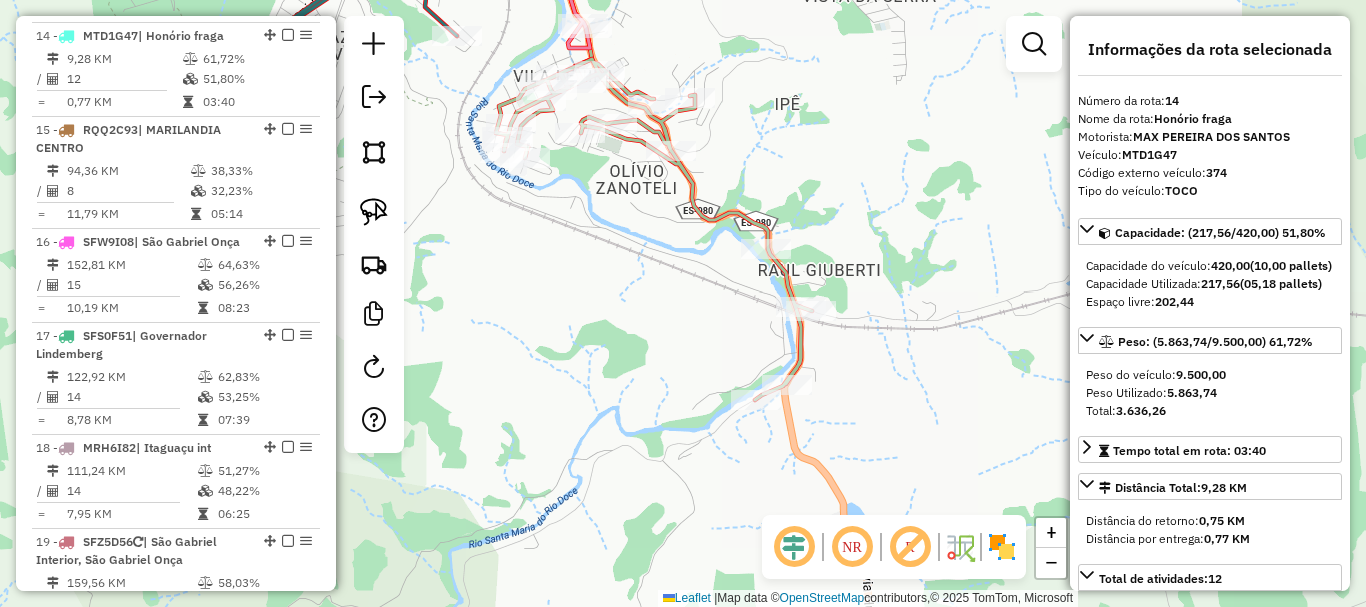 click on "Janela de atendimento Grade de atendimento Capacidade Transportadoras Veículos Cliente Pedidos  Rotas Selecione os dias de semana para filtrar as janelas de atendimento  Seg   Ter   Qua   Qui   Sex   Sáb   Dom  Informe o período da janela de atendimento: De: Até:  Filtrar exatamente a janela do cliente  Considerar janela de atendimento padrão  Selecione os dias de semana para filtrar as grades de atendimento  Seg   Ter   Qua   Qui   Sex   Sáb   Dom   Considerar clientes sem dia de atendimento cadastrado  Clientes fora do dia de atendimento selecionado Filtrar as atividades entre os valores definidos abaixo:  Peso mínimo:   Peso máximo:   Cubagem mínima:   Cubagem máxima:   De:   Até:  Filtrar as atividades entre o tempo de atendimento definido abaixo:  De:   Até:   Considerar capacidade total dos clientes não roteirizados Transportadora: Selecione um ou mais itens Tipo de veículo: Selecione um ou mais itens Veículo: Selecione um ou mais itens Motorista: Selecione um ou mais itens Nome: Rótulo:" 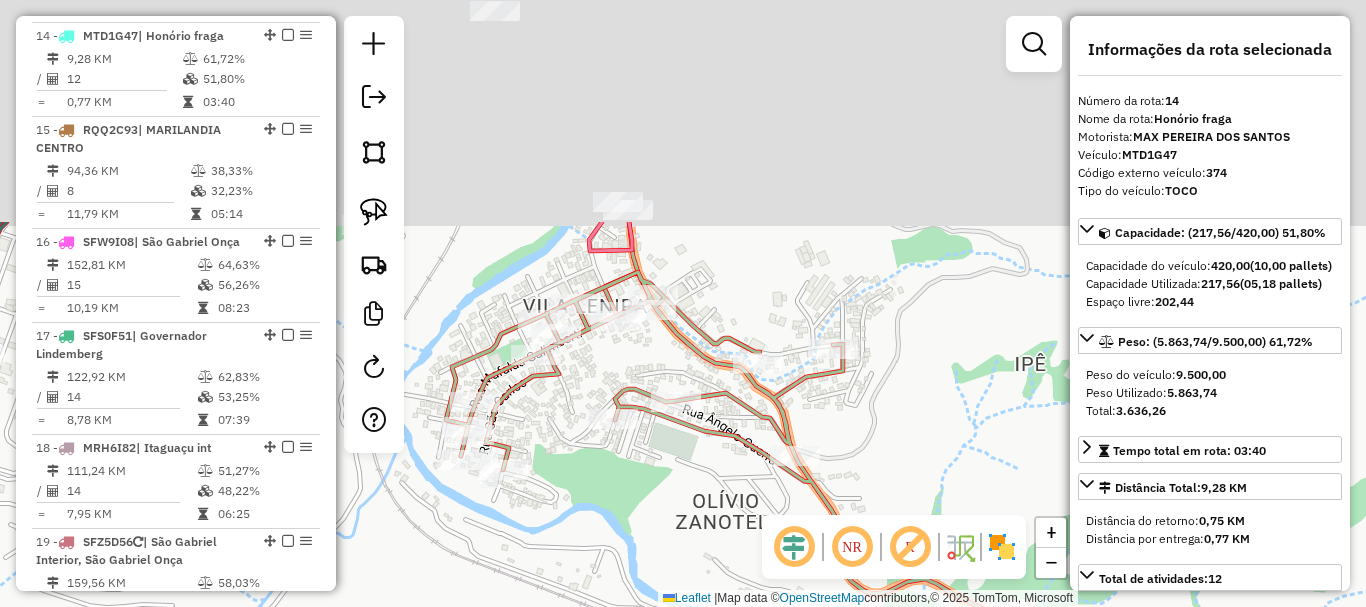 drag, startPoint x: 731, startPoint y: 545, endPoint x: 729, endPoint y: 565, distance: 20.09975 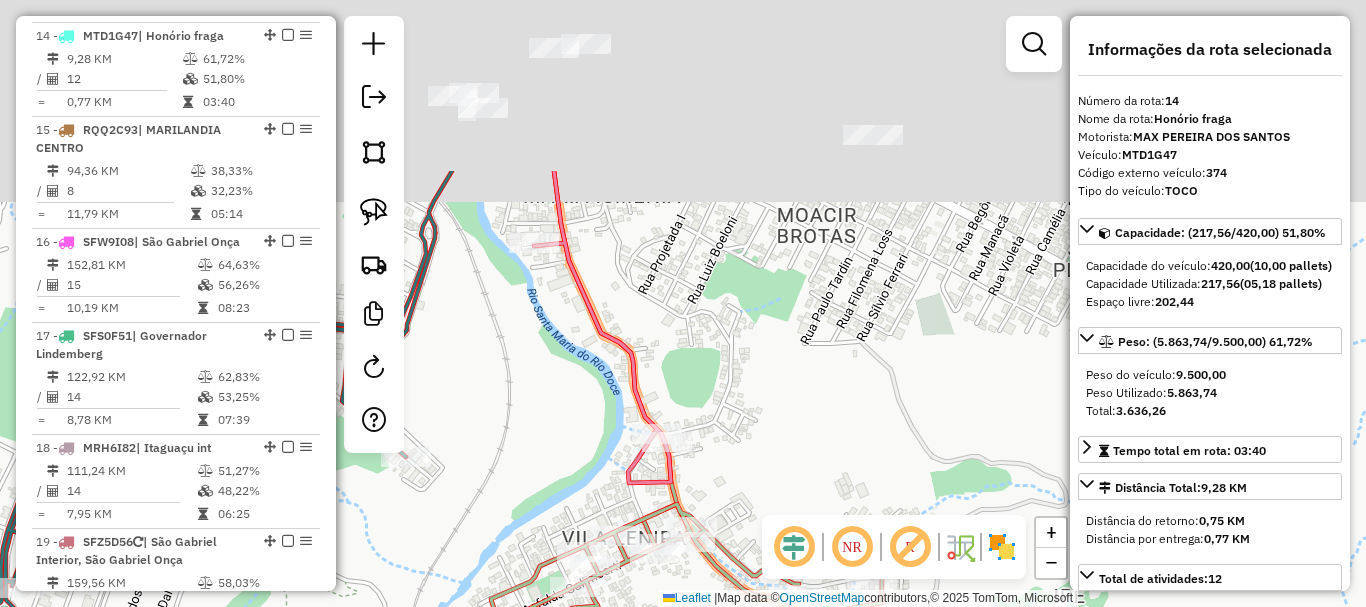 drag, startPoint x: 750, startPoint y: 218, endPoint x: 766, endPoint y: 394, distance: 176.72577 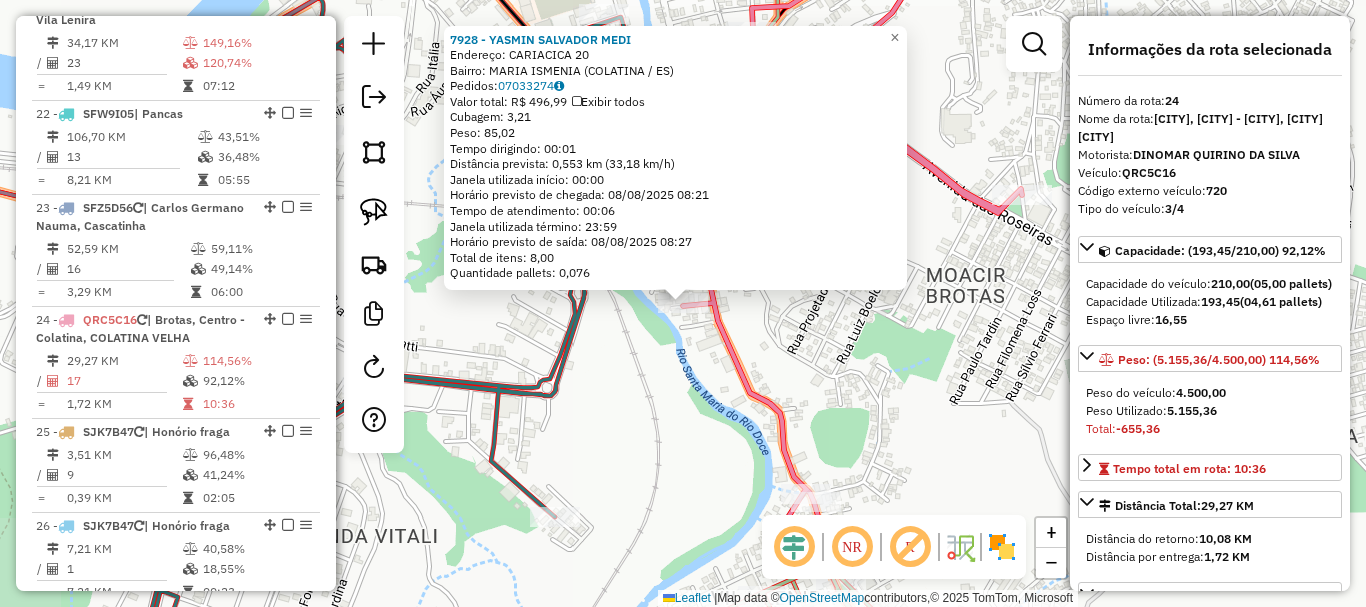 scroll, scrollTop: 3267, scrollLeft: 0, axis: vertical 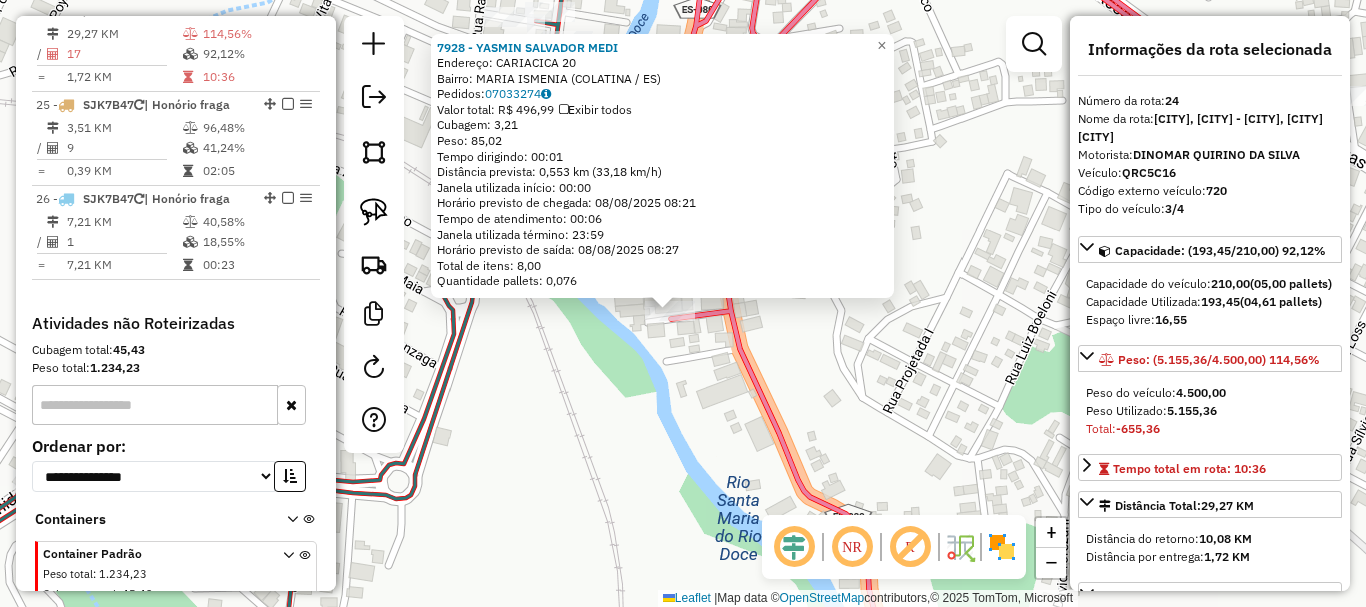 click on "[NUMBER] - [LAST] [FIRST] [LAST] Endereço:  [CITY] [NUMBER]   Bairro: [NEIGHBORHOOD] ([CITY] / [STATE])   Pedidos:  [ORDER_ID]   Valor total: R$ 496,99   Exibir todos   Cubagem: 3,21  Peso: 85,02  Tempo dirigindo: 00:01   Distância prevista: 0,553 km (33,18 km/h)   Janela utilizada início: 00:00   Horário previsto de chegada: 08/08/2025 08:21   Tempo de atendimento: 00:06   Janela utilizada término: 23:59   Horário previsto de saída: 08/08/2025 08:27   Total de itens: 8,00   Quantidade pallets: 0,076  × Janela de atendimento Grade de atendimento Capacidade Transportadoras Veículos Cliente Pedidos  Rotas Selecione os dias de semana para filtrar as janelas de atendimento  Seg   Ter   Qua   Qui   Sex   Sáb   Dom  Informe o período da janela de atendimento: De: Até:  Filtrar exatamente a janela do cliente  Considerar janela de atendimento padrão  Selecione os dias de semana para filtrar as grades de atendimento  Seg   Ter   Qua   Qui   Sex   Sáb   Dom   Considerar clientes sem dia de atendimento cadastrado  De:" 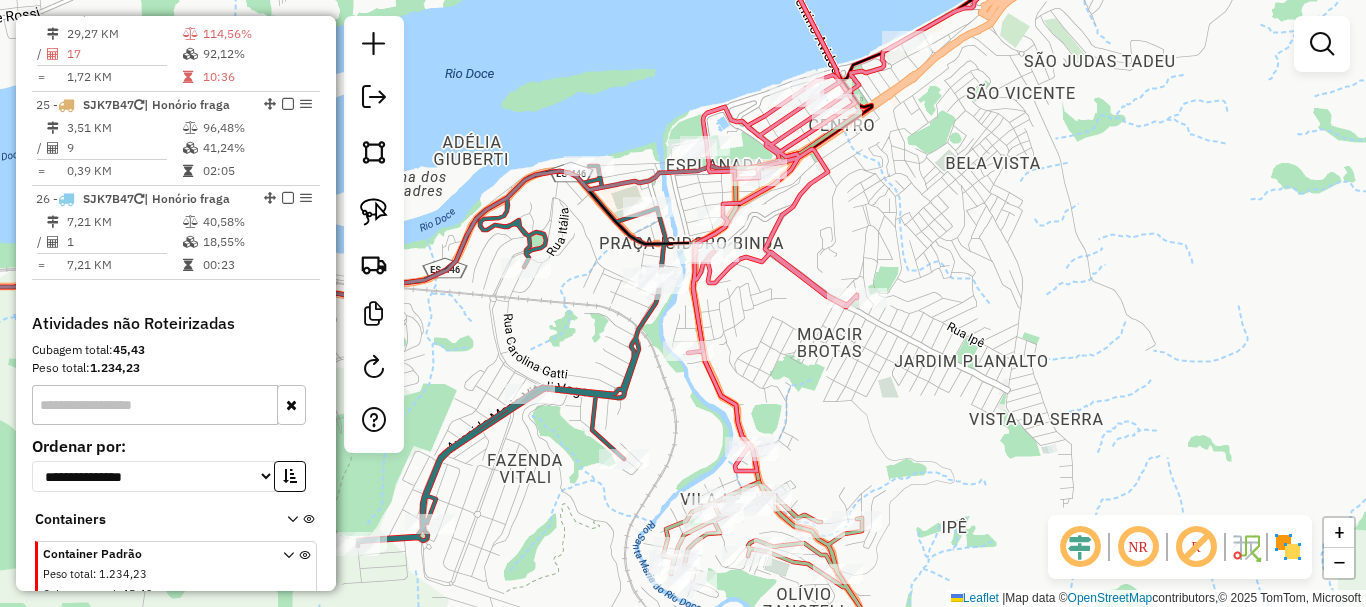 drag, startPoint x: 849, startPoint y: 366, endPoint x: 825, endPoint y: 366, distance: 24 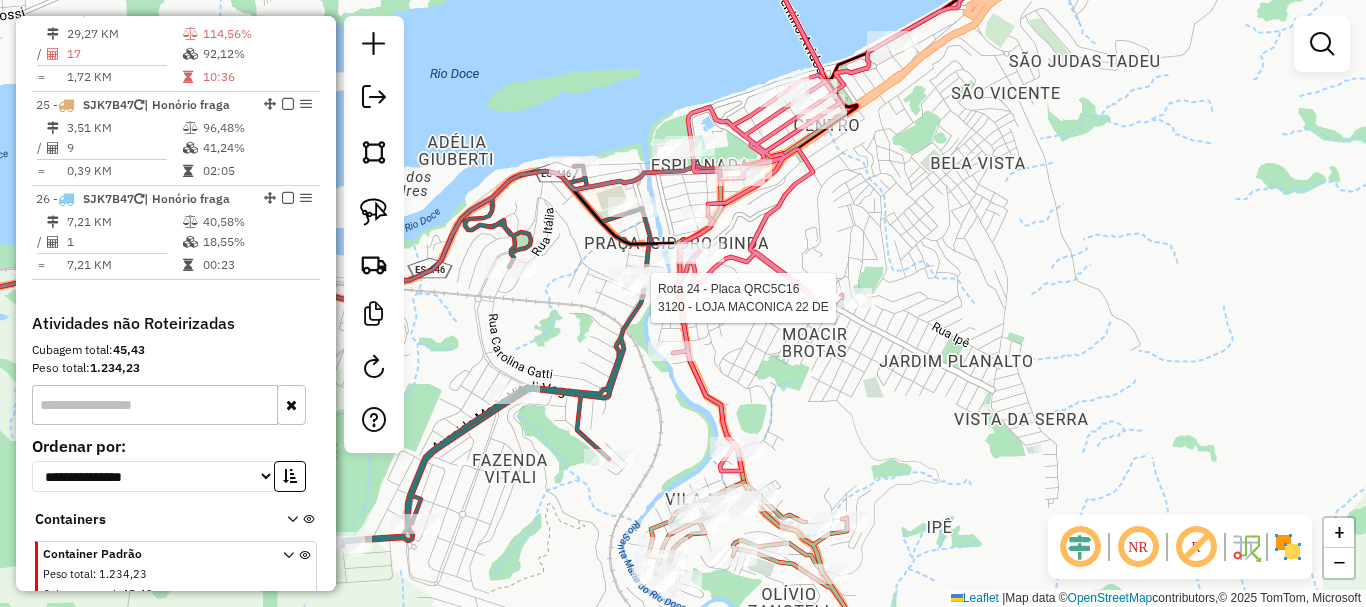 click 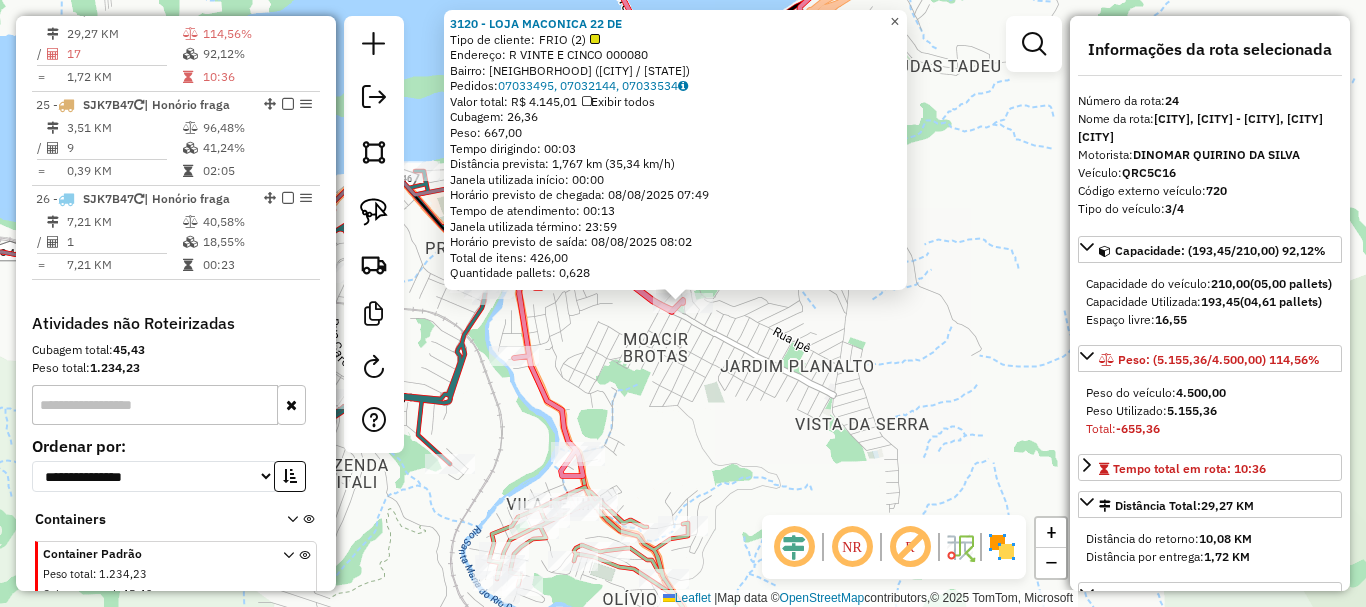 click on "×" 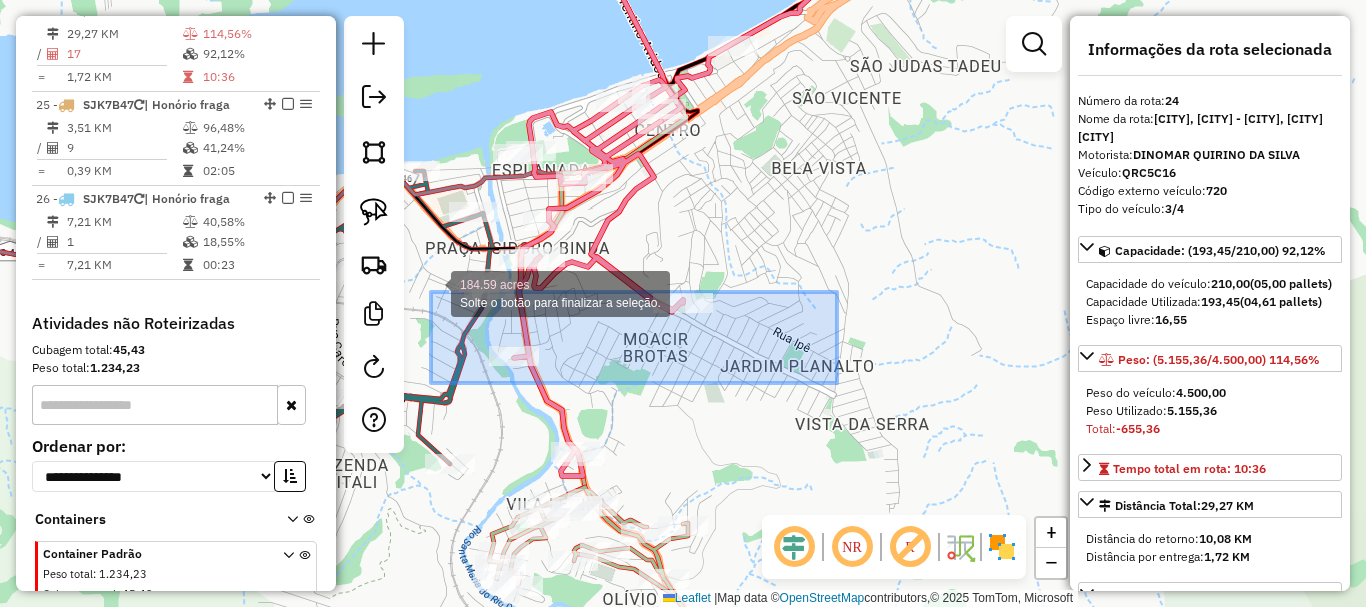 drag, startPoint x: 742, startPoint y: 383, endPoint x: 431, endPoint y: 292, distance: 324.04013 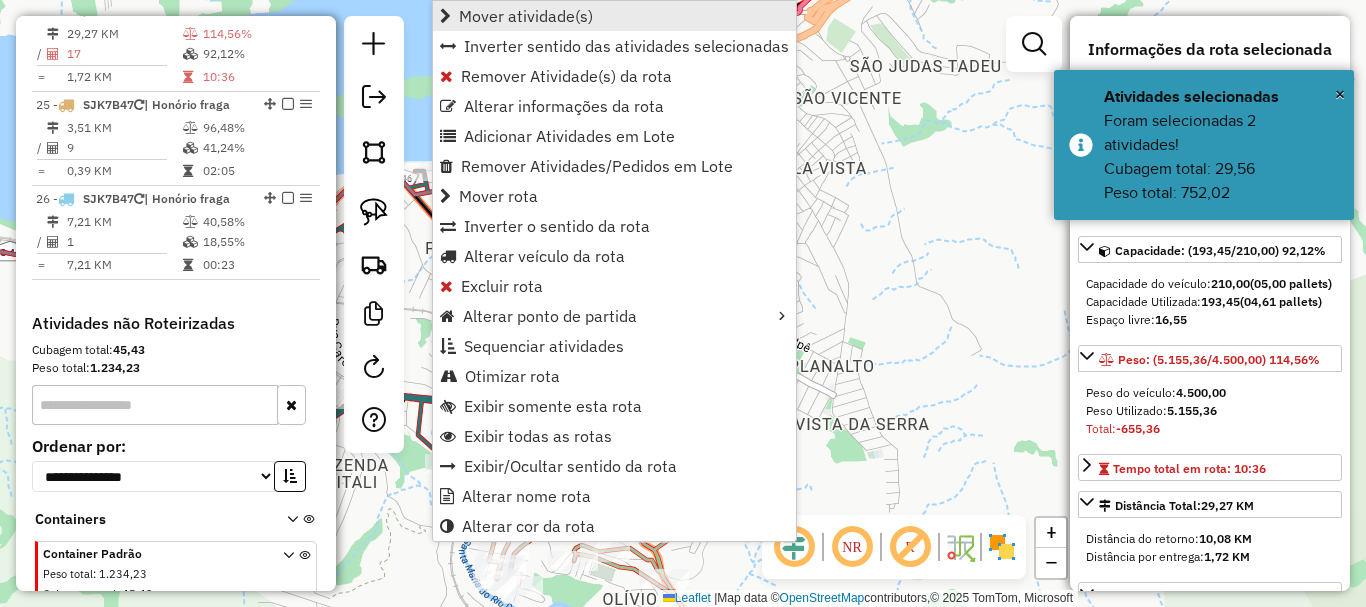click on "Mover atividade(s)" at bounding box center [526, 16] 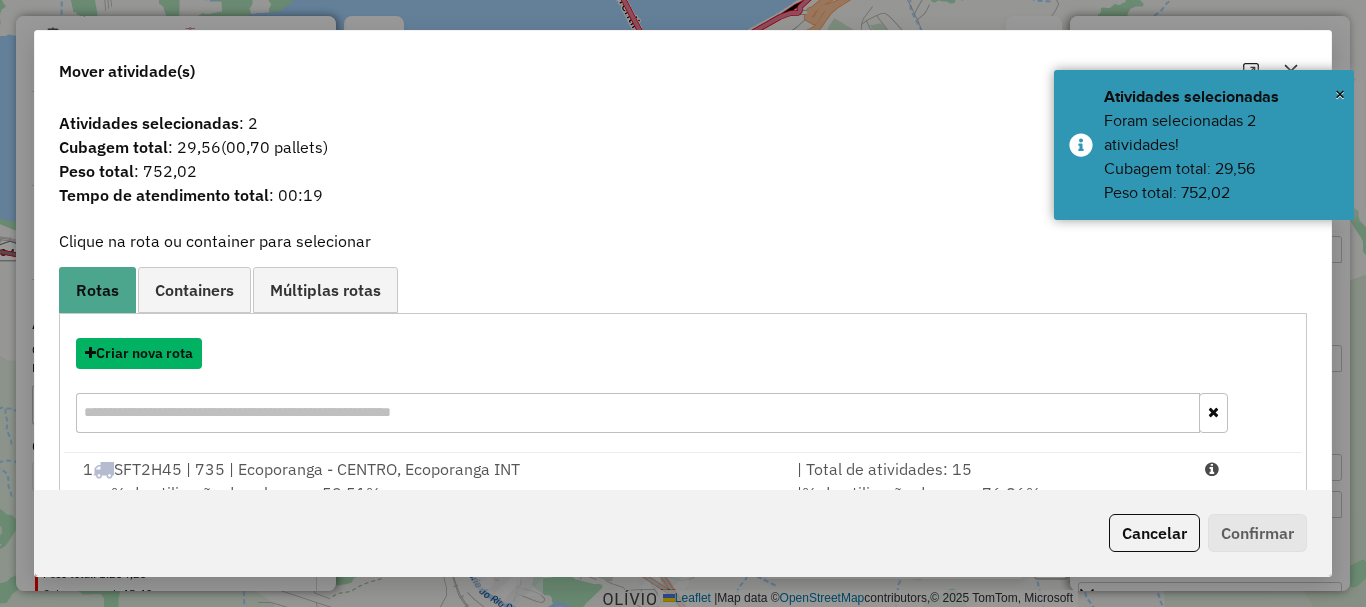 click on "Criar nova rota" at bounding box center (139, 353) 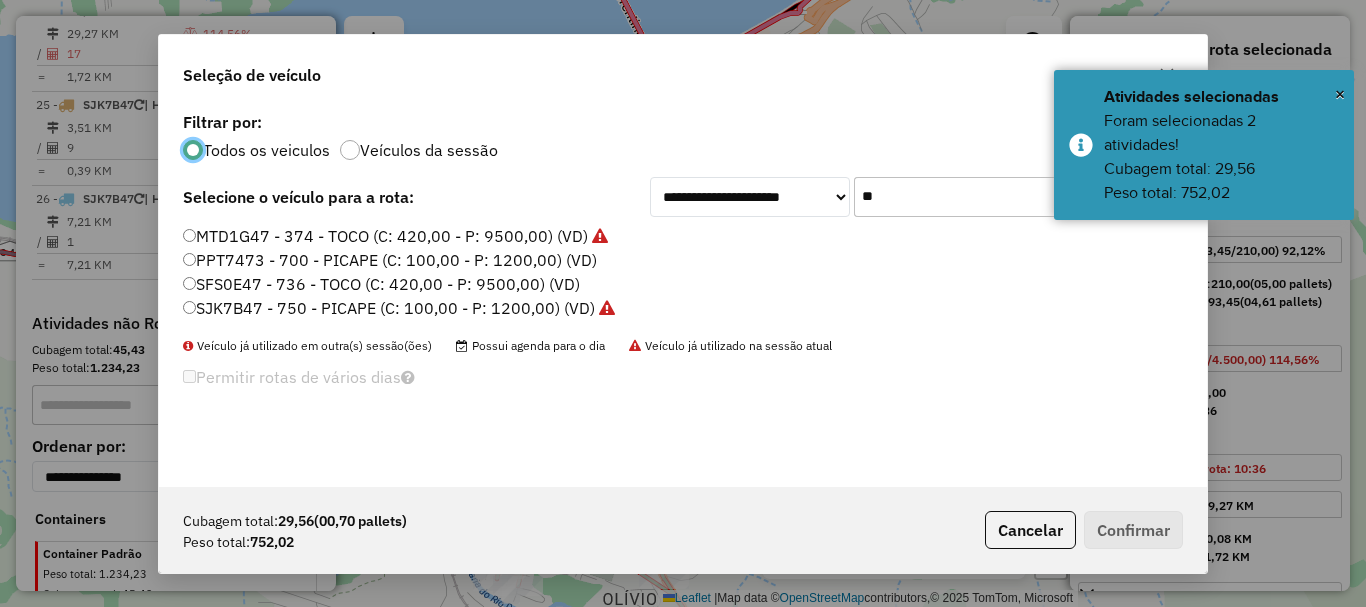 scroll, scrollTop: 11, scrollLeft: 6, axis: both 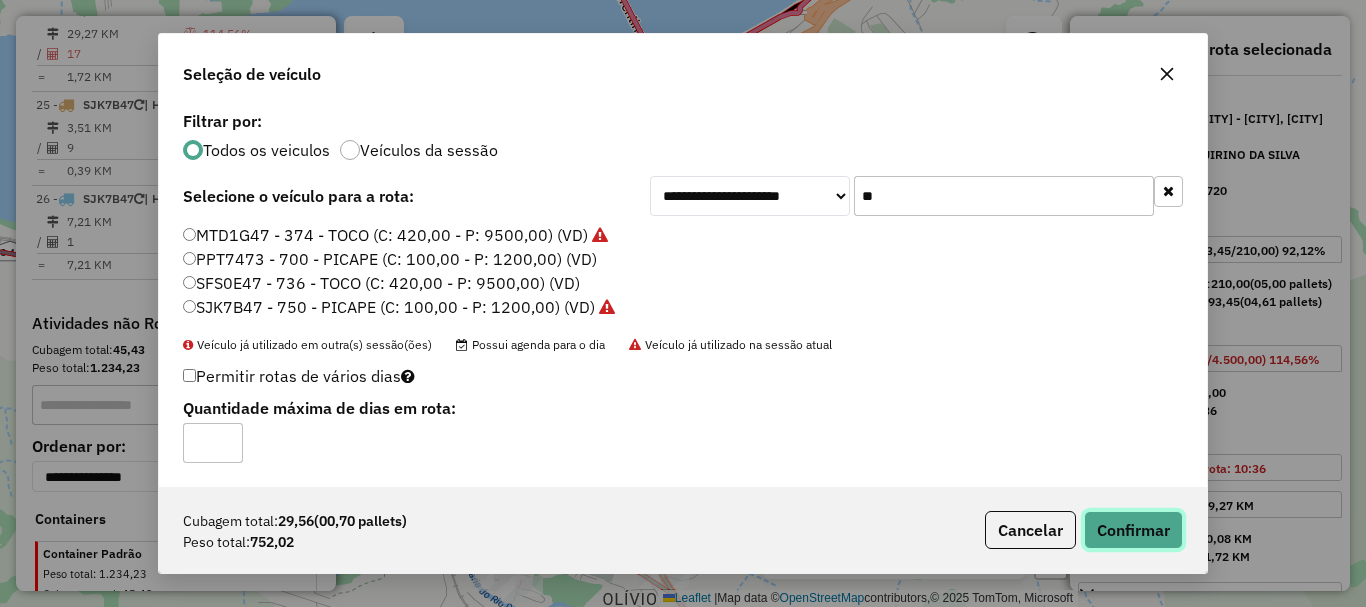 click on "Confirmar" 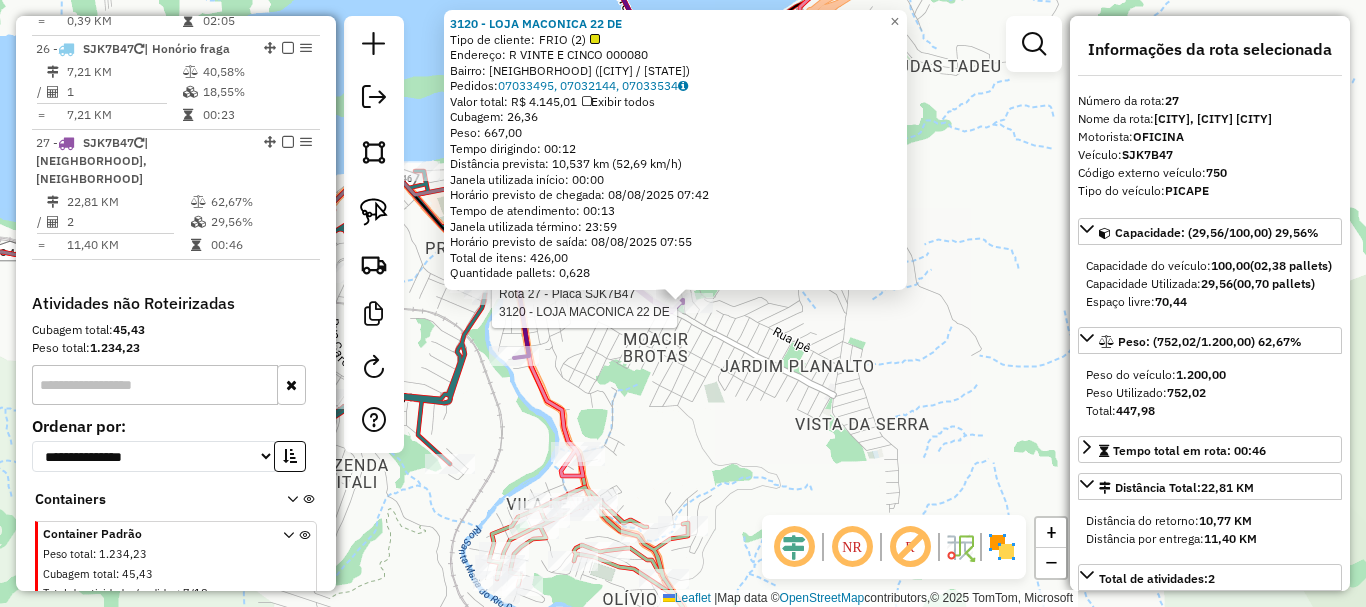 scroll, scrollTop: 3498, scrollLeft: 0, axis: vertical 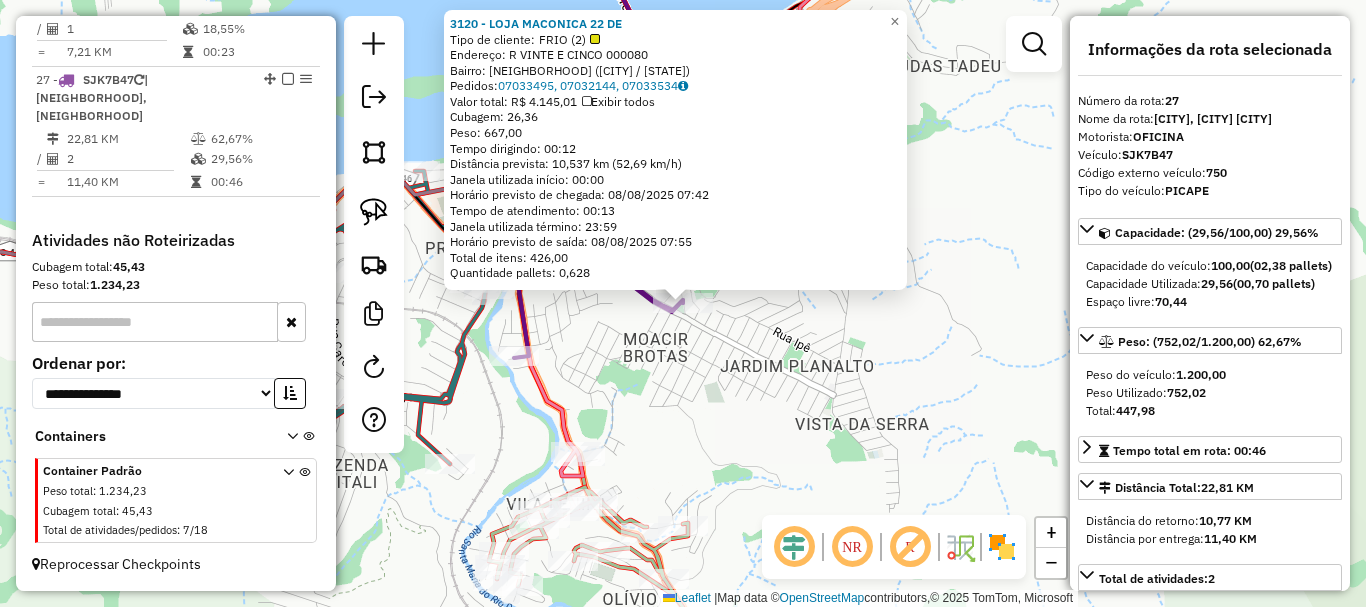click on "[NUMBER] - [BRAND] [NUMBER]   Tipo de cliente:   FRIO (2)   Endereço: R   [STREET]                 [NUMBER]   Bairro: [NEIGHBORHOOD] ([CITY] / [STATE])   Pedidos:  [ORDER_ID], [ORDER_ID], [ORDER_ID]   Valor total: R$ 4.145,01   Exibir todos   Cubagem: 26,36  Peso: 667,00  Tempo dirigindo: 00:12   Distância prevista: 10,537 km (52,69 km/h)   Janela utilizada início: 00:00   Horário previsto de chegada: 08/08/2025 07:42   Tempo de atendimento: 00:13   Janela utilizada término: 23:59   Horário previsto de saída: 08/08/2025 07:55   Total de itens: 426,00   Quantidade pallets: 0,628  × Janela de atendimento Grade de atendimento Capacidade Transportadoras Veículos Cliente Pedidos  Rotas Selecione os dias de semana para filtrar as janelas de atendimento  Seg   Ter   Qua   Qui   Sex   Sáb   Dom  Informe o período da janela de atendimento: De: Até:  Filtrar exatamente a janela do cliente  Considerar janela de atendimento padrão  Selecione os dias de semana para filtrar as grades de atendimento  Seg   Ter   Qua   +" 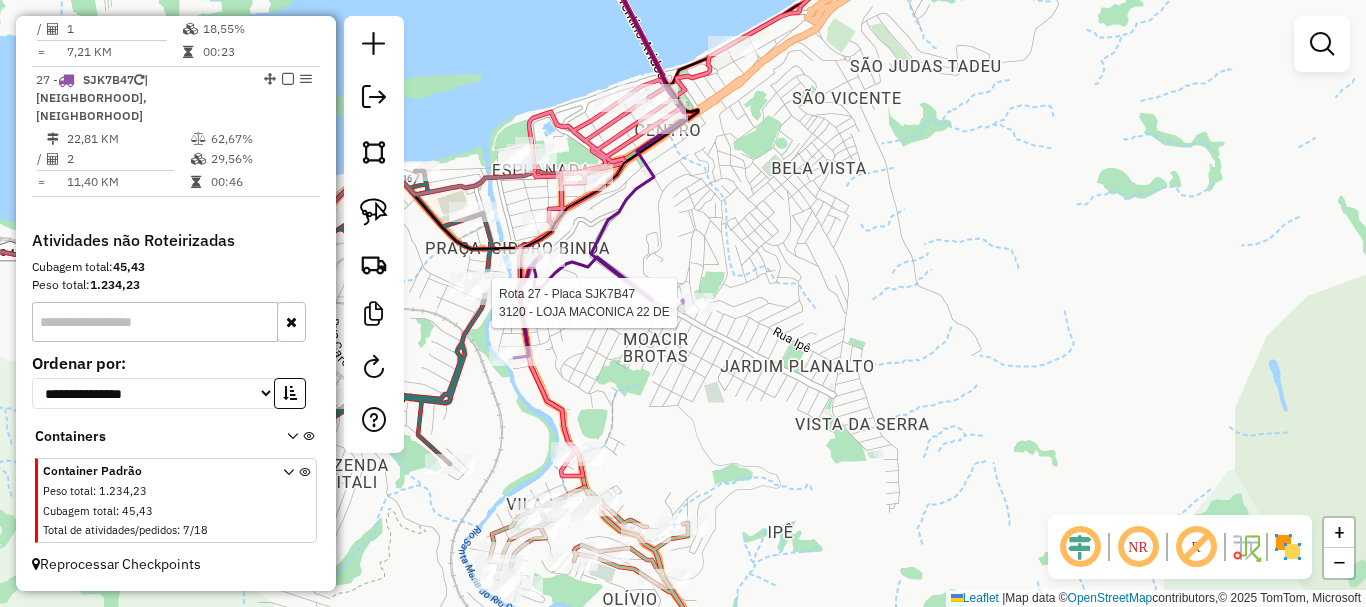 select on "**********" 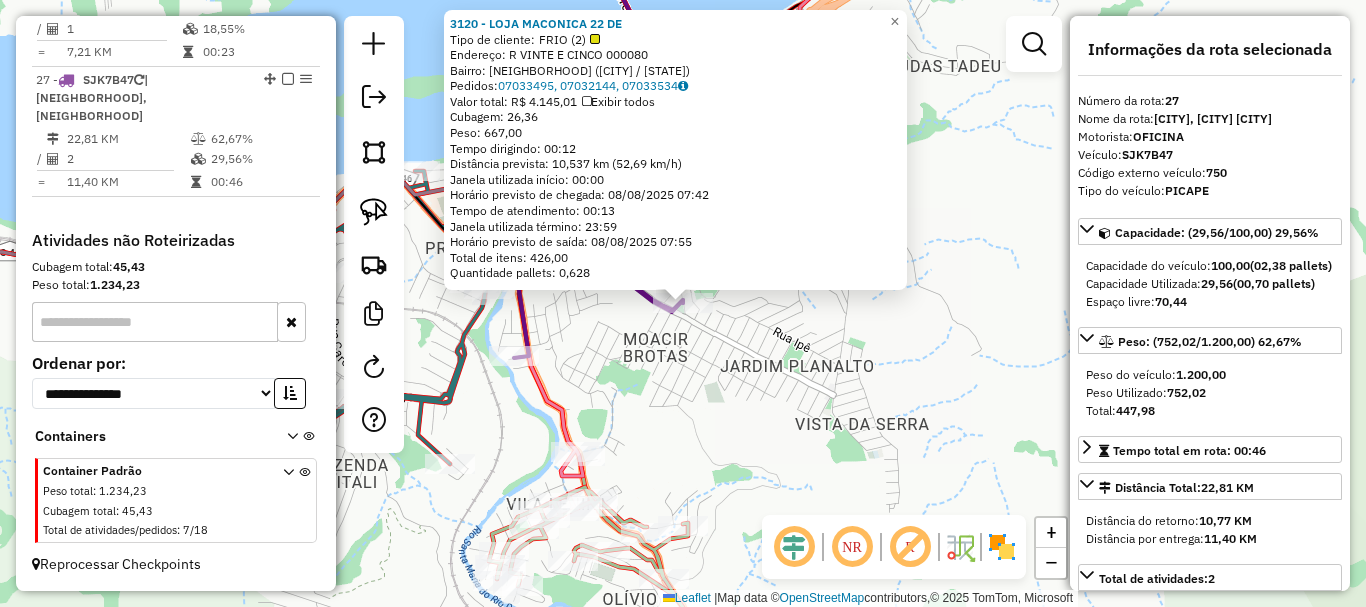 click on "Valor total: [CURRENCY] [PRICE]   Exibir todos" 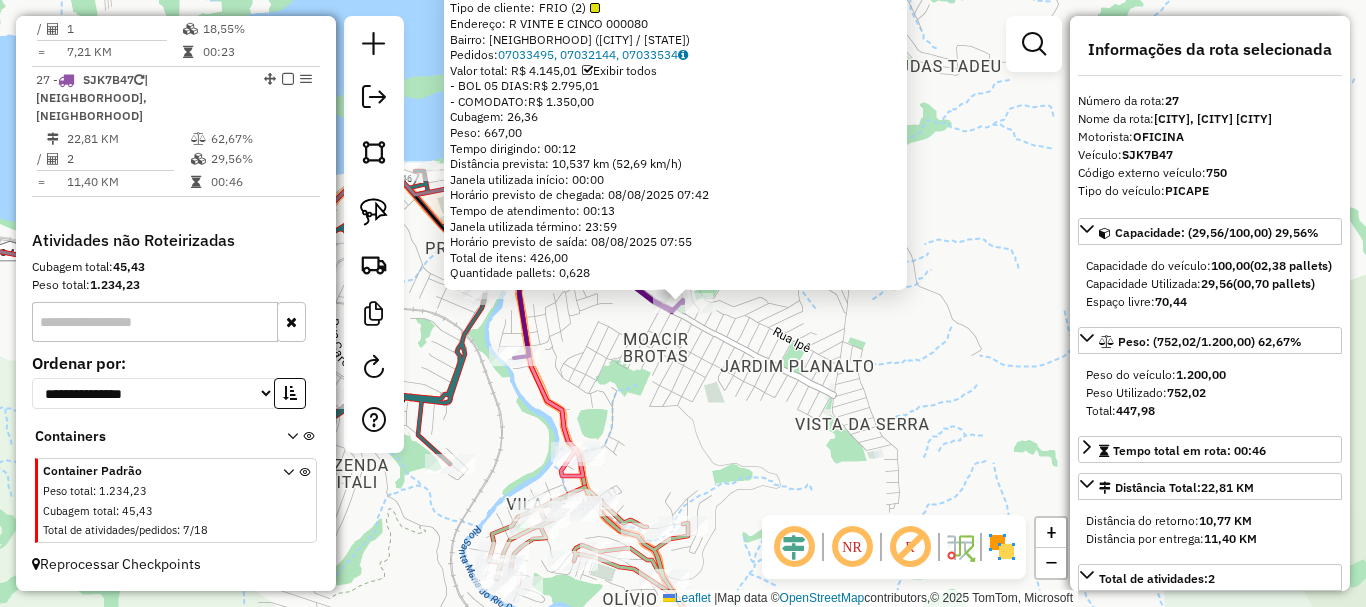 click on "[NUMBER] - LOJA [NAME] [NUMBER] DE Tipo de cliente: FRIO ([NUMBER]) Endereço: R [NAME] [NUMBER] Bairro: [NAME] ([NAME] / [STATE]) Pedidos: [NUMBER], [NUMBER] Valor total: R$ [PRICE] Exibir todos -BOL [NUMBER] DIAS: R$ [PRICE] - COMODATO: R$ [PRICE] Cubagem: [NUMBER] Peso: [NUMBER] Tempo dirigindo: [TIME] Distância prevista: [NUMBER] km ([NUMBER] km/h) Janela utilizada início: [TIME] Horário previsto de chegada: [DATE] [TIME] Tempo de atendimento: [TIME] Janela utilizada término: [TIME] Horário previsto de saída: [DATE] [TIME] Total de itens: [NUMBER] Quantidade pallets: [NUMBER] × Janela de atendimento Grade de atendimento Capacidade Transportadoras Veículos Cliente Pedidos Rotas Selecione os dias de semana para filtrar as janelas de atendimento Seg Ter Qua Qui Sex Sáb Dom Informe o período da janela de atendimento: De: [TIME] Até: [TIME] Filtrar exatamente a janela do cliente Considerar janela de atendimento padrão Seg Ter Qua Qui Sex Sáb Dom Peso mínimo: De: [NUMBER] De: [NUMBER]" 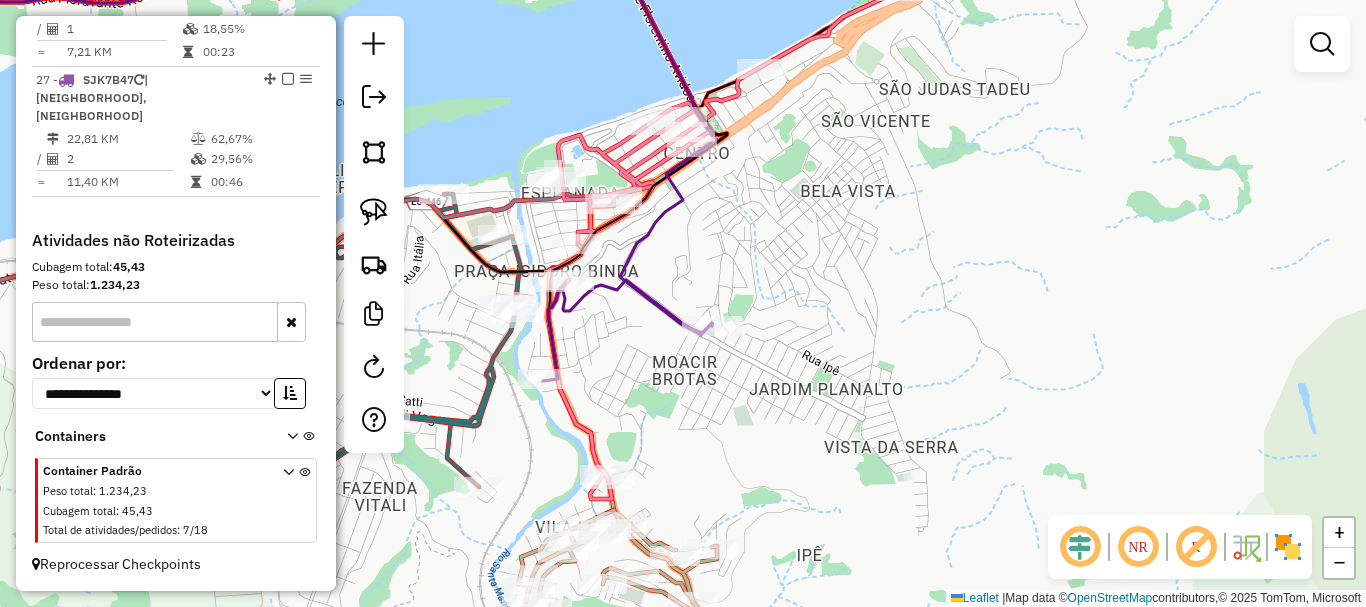 drag, startPoint x: 717, startPoint y: 259, endPoint x: 783, endPoint y: 362, distance: 122.33152 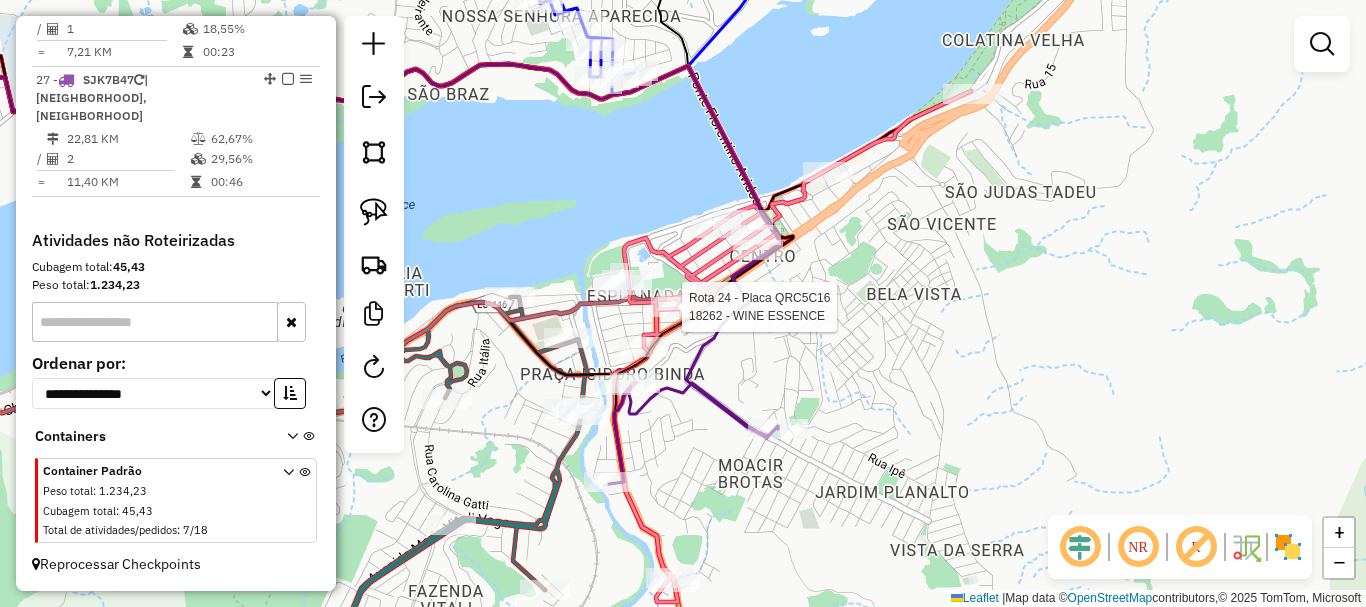 select on "**********" 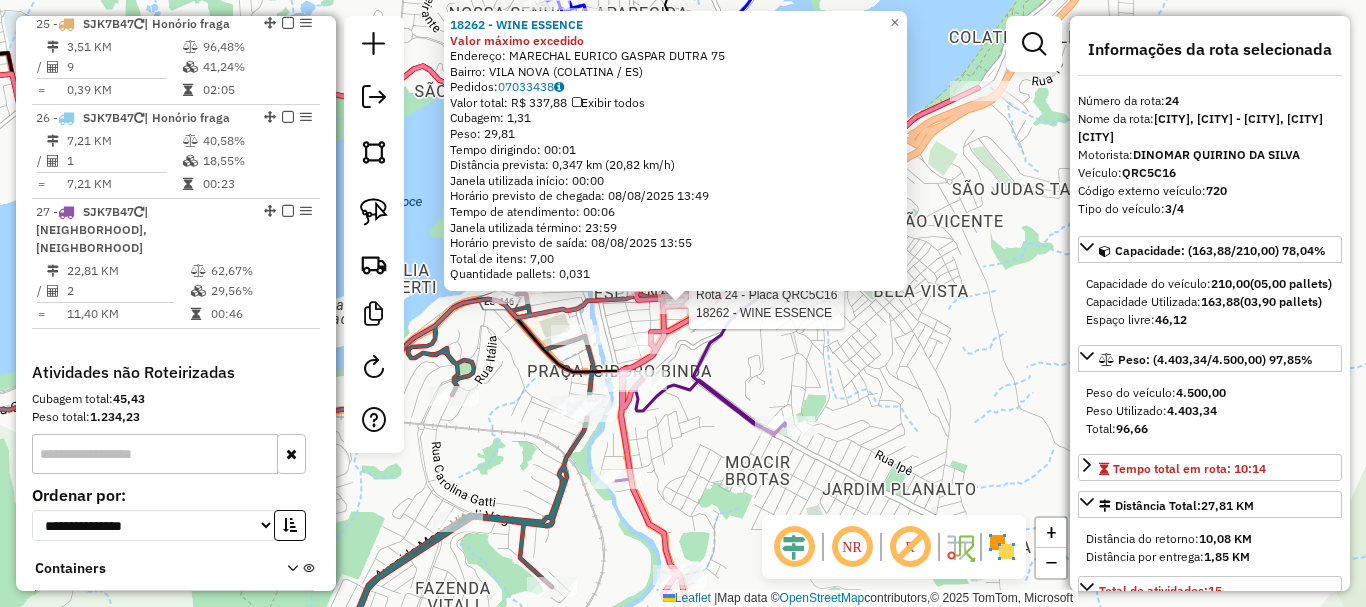 scroll, scrollTop: 3267, scrollLeft: 0, axis: vertical 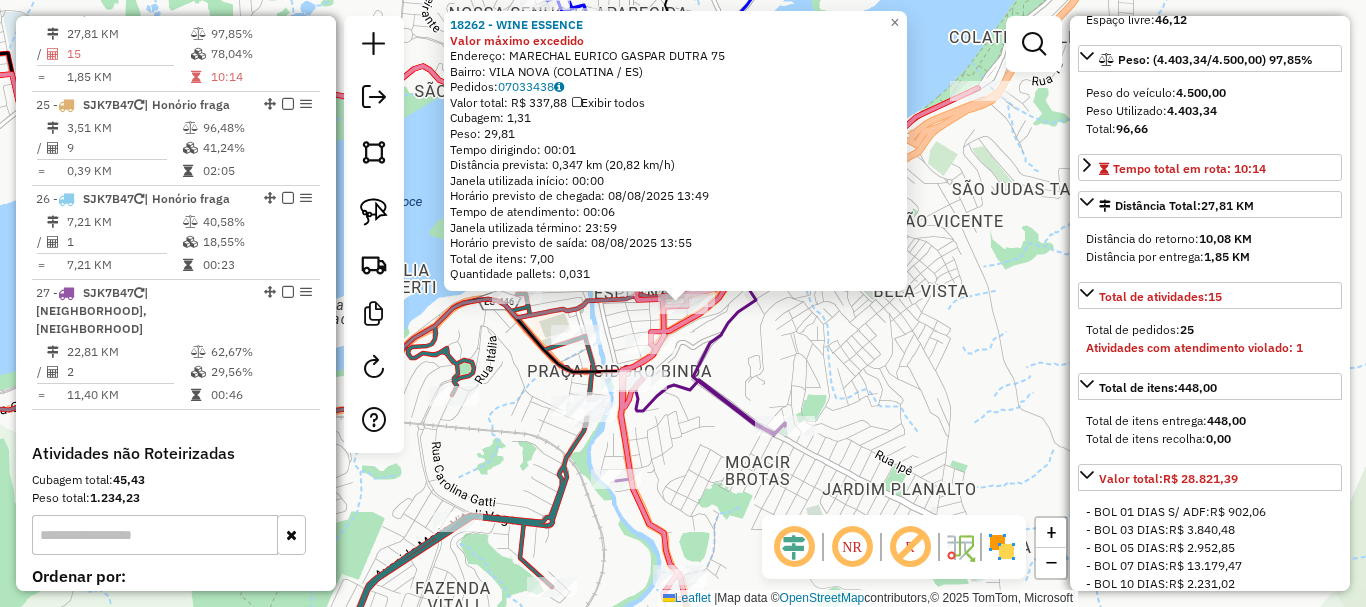 click on "[NUMBER] - [BRAND] Valor máximo excedido  Endereço:  [FIRST] [LAST] [NUMBER]   Bairro: [NEIGHBORHOOD] ([CITY] / [STATE])   Pedidos:  [ORDER_ID]   Valor total: R$ 337,88   Exibir todos   Cubagem: 1,31  Peso: 29,81  Tempo dirigindo: 00:01   Distância prevista: 0,347 km (20,82 km/h)   Janela utilizada início: 00:00   Horário previsto de chegada: 08/08/2025 13:49   Tempo de atendimento: 00:06   Janela utilizada término: 23:59   Horário previsto de saída: 08/08/2025 13:55   Total de itens: 7,00   Quantidade pallets: 0,031  × Janela de atendimento Grade de atendimento Capacidade Transportadoras Veículos Cliente Pedidos  Rotas Selecione os dias de semana para filtrar as janelas de atendimento  Seg   Ter   Qua   Qui   Sex   Sáb   Dom  Informe o período da janela de atendimento: De: Até:  Filtrar exatamente a janela do cliente  Considerar janela de atendimento padrão  Selecione os dias de semana para filtrar as grades de atendimento  Seg   Ter   Qua   Qui   Sex   Sáb   Dom   Peso mínimo:   De:   Até:" 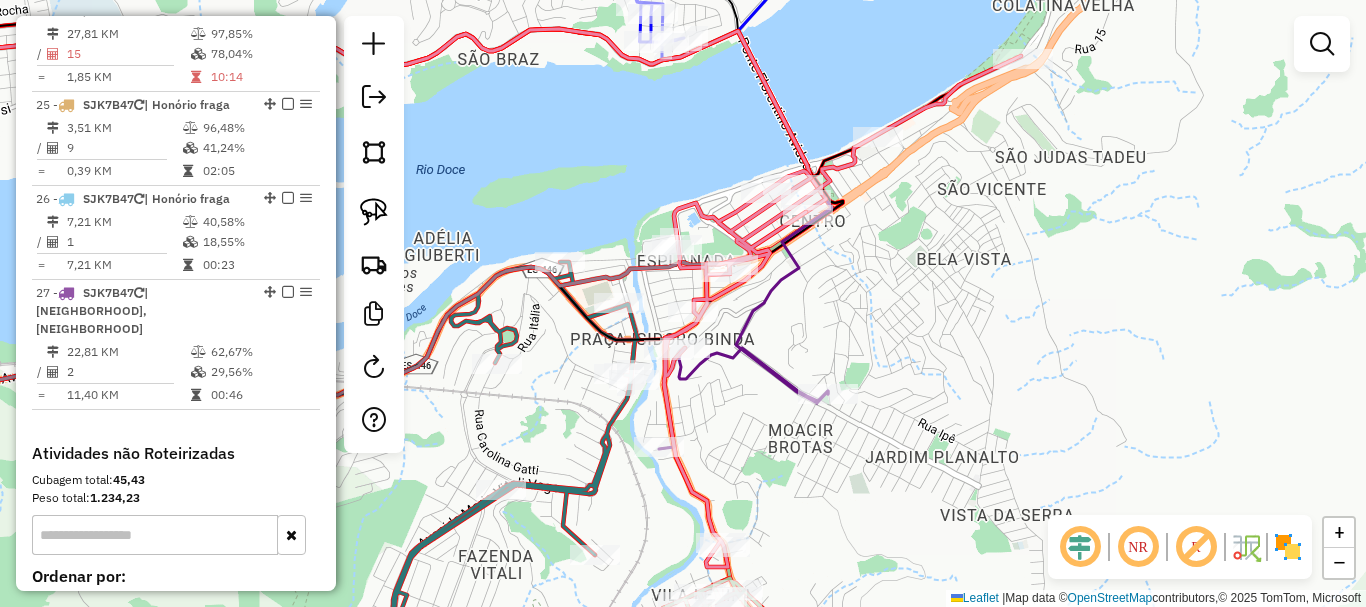 drag, startPoint x: 922, startPoint y: 433, endPoint x: 891, endPoint y: 189, distance: 245.96138 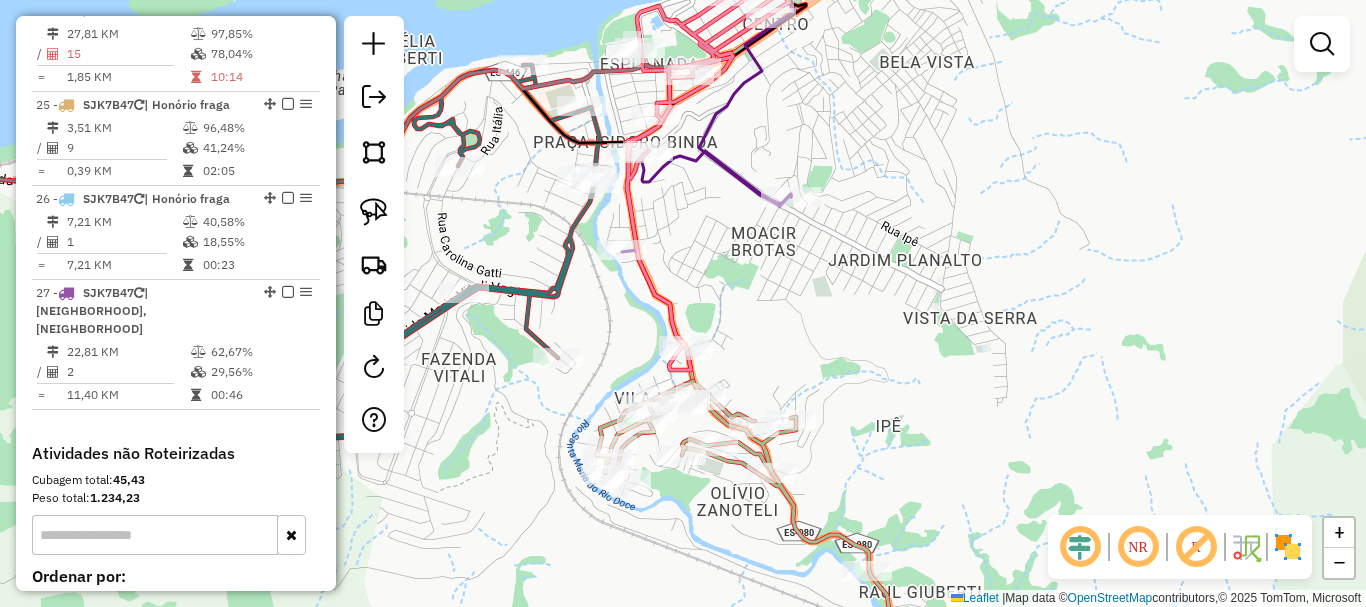 drag, startPoint x: 855, startPoint y: 279, endPoint x: 886, endPoint y: 429, distance: 153.16985 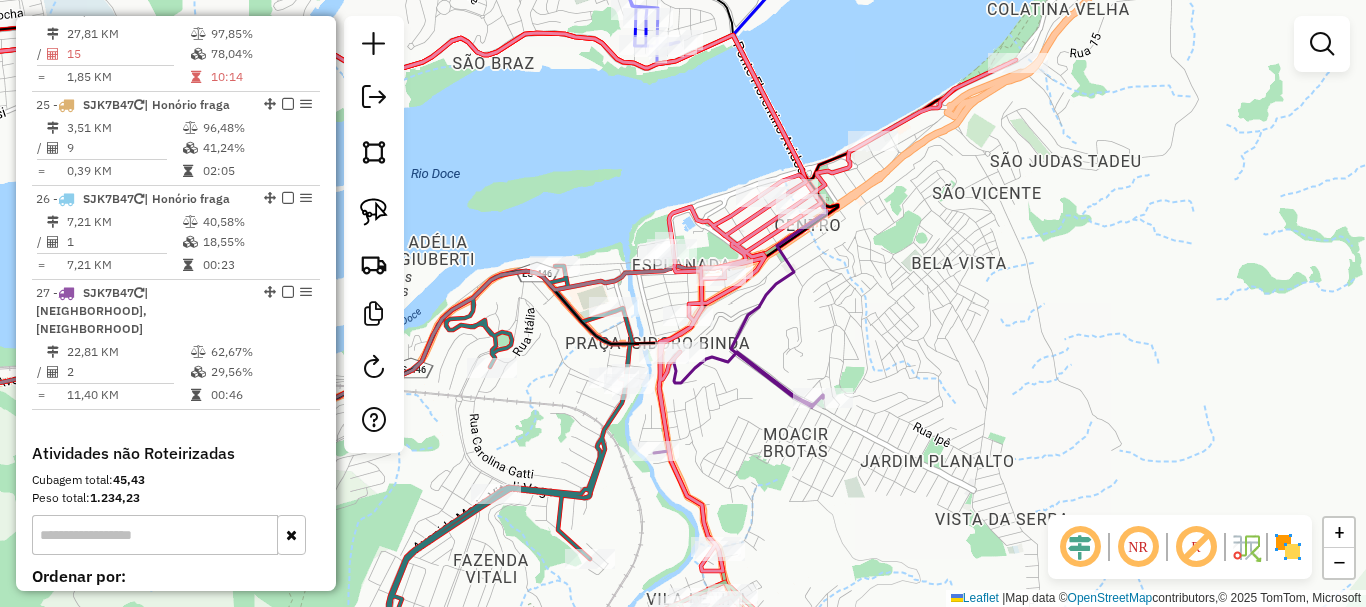 drag, startPoint x: 902, startPoint y: 224, endPoint x: 903, endPoint y: 291, distance: 67.00746 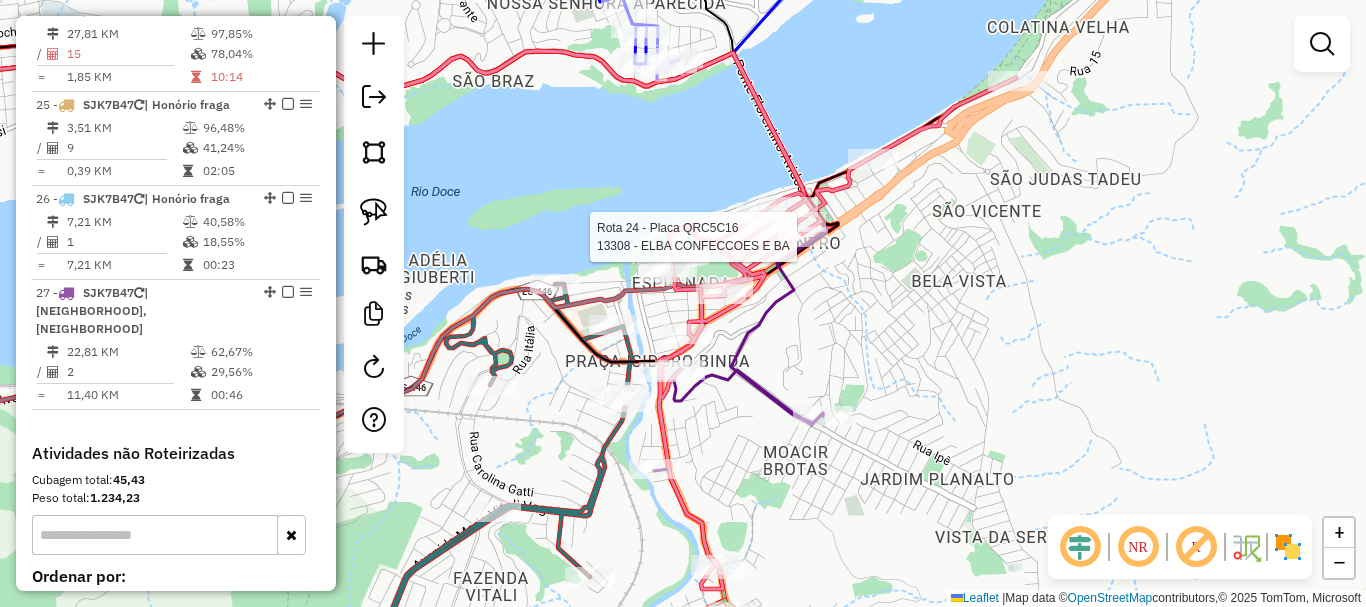 select on "**********" 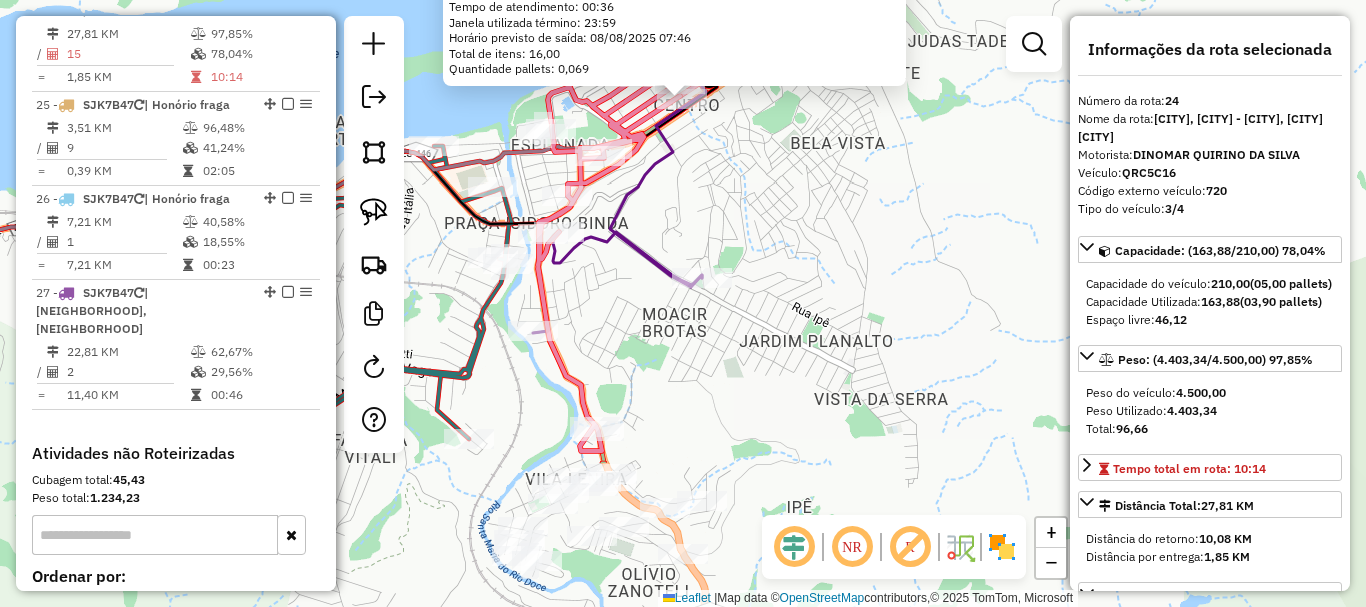 drag, startPoint x: 922, startPoint y: 288, endPoint x: 895, endPoint y: 199, distance: 93.00538 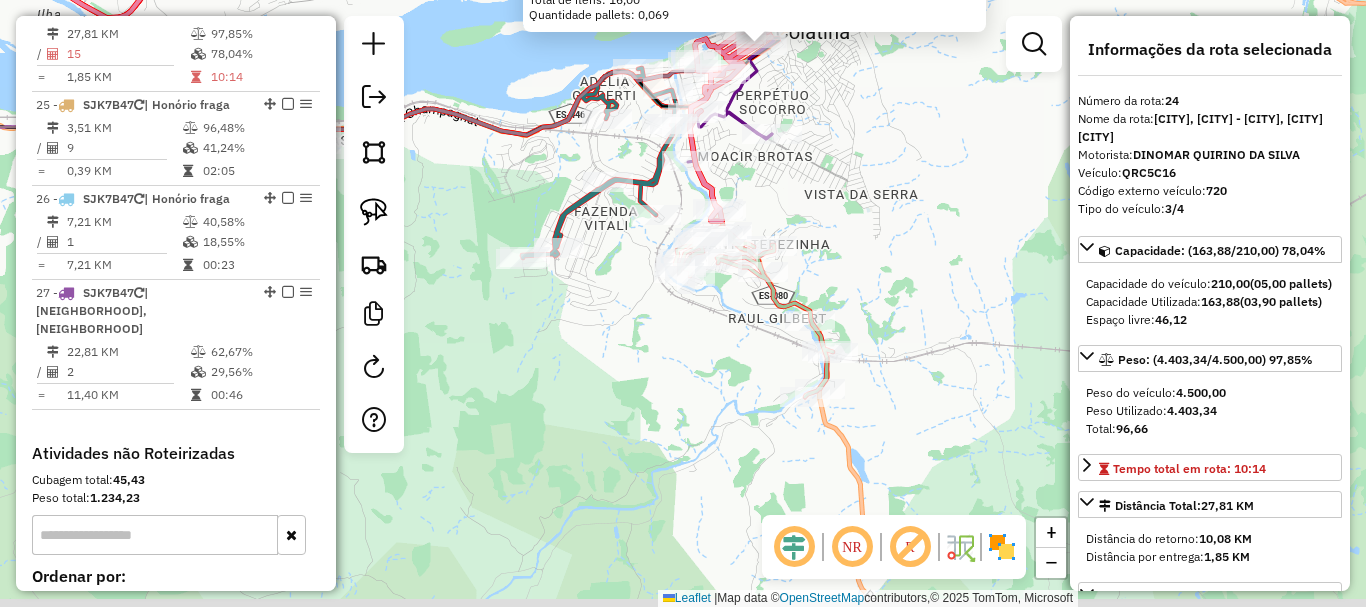 drag, startPoint x: 853, startPoint y: 328, endPoint x: 837, endPoint y: 190, distance: 138.92444 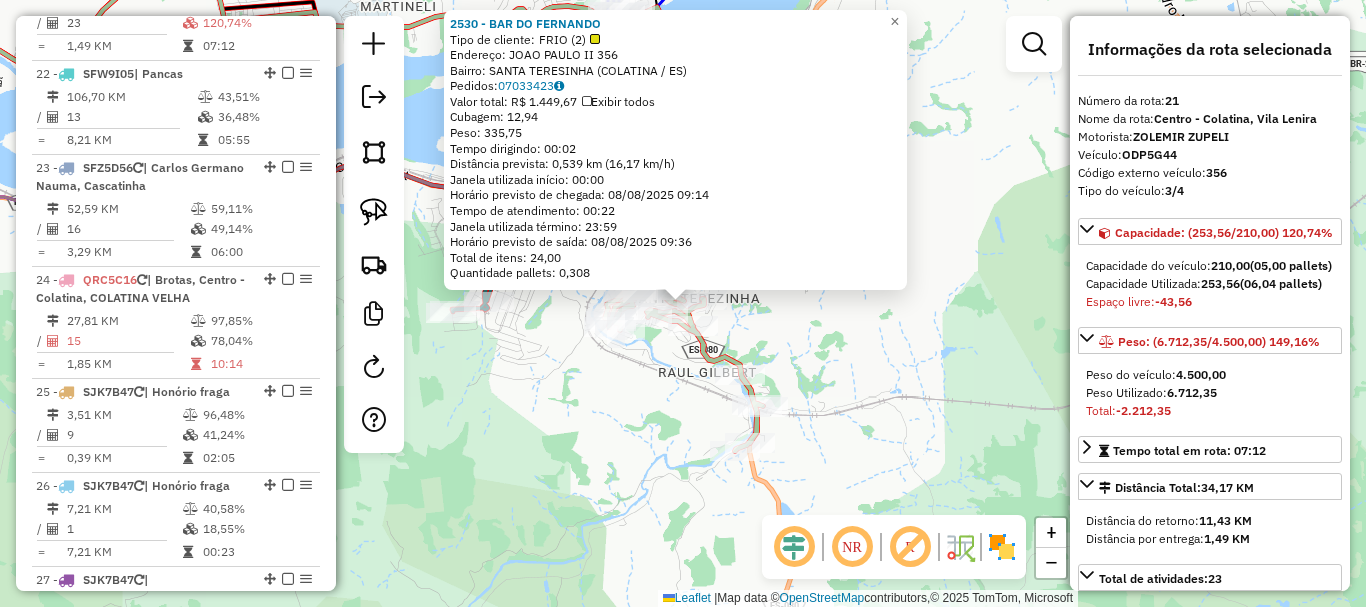 scroll, scrollTop: 2949, scrollLeft: 0, axis: vertical 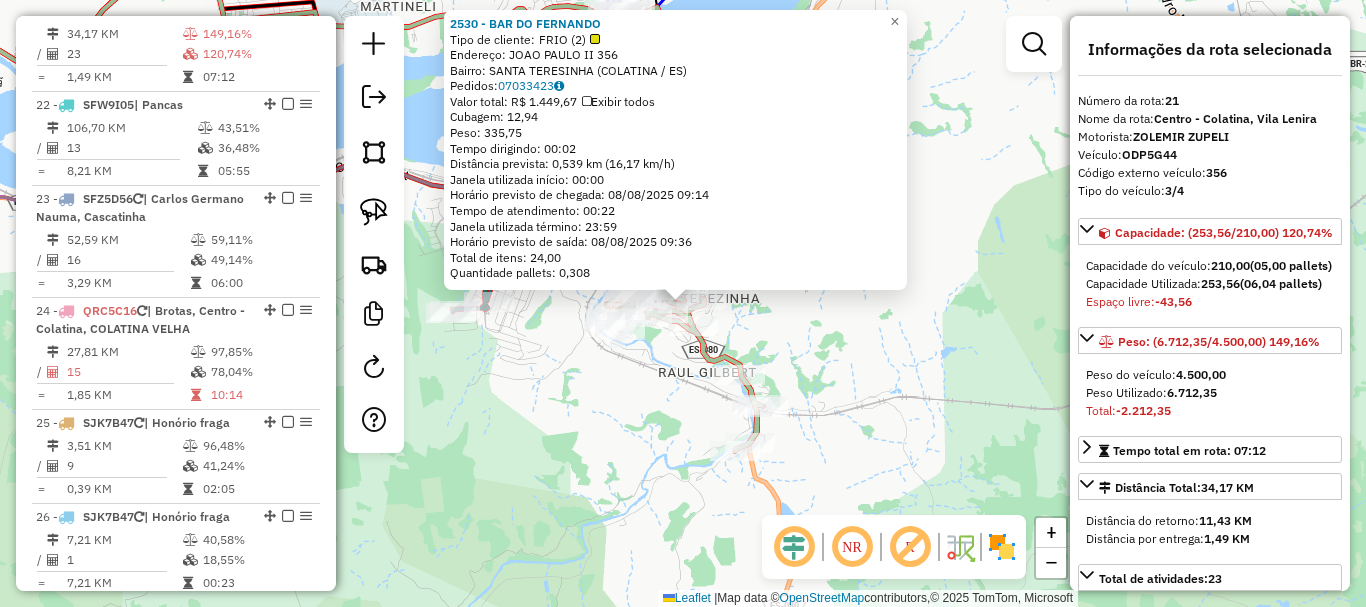 click on "Rota [NUMBER] - Placa [PLATE]  [NUMBER] - [NAME] [LAST] [LAST] [NUMBER] - [NAME] [LAST]  Tipo de cliente:   FRIO ([NUMBER])   Endereço:  [NAME] [LAST] [NUMBER]   Bairro: [CITY] ([CITY] / [STATE])   Pedidos:  [NUMBER]   Valor total: [CURRENCY] [PRICE]   Exibir todos   Cubagem: [PRICE]  Peso: [PRICE]  Tempo dirigindo: [TIME]   Distância prevista: [PRICE] km ([PRICE] km/h)   Janela utilizada início: [TIME]   Horário previsto de chegada: [DATE] [TIME]   Tempo de atendimento: [TIME]   Janela utilizada término: [TIME]   Horário previsto de saída: [DATE] [TIME]   Total de itens: [PRICE]   Quantidade pallets: [PRICE]  × Janela de atendimento Grade de atendimento Capacidade Transportadoras Veículos Cliente Pedidos  Rotas Selecione os dias de semana para filtrar as janelas de atendimento  Seg   Ter   Qua   Qui   Sex   Sáb   Dom  Informe o período da janela de atendimento: De: Até:  Filtrar exatamente a janela do cliente  Considerar janela de atendimento padrão  Selecione os dias de semana para filtrar as grades de atendimento  Seg   Ter  +" 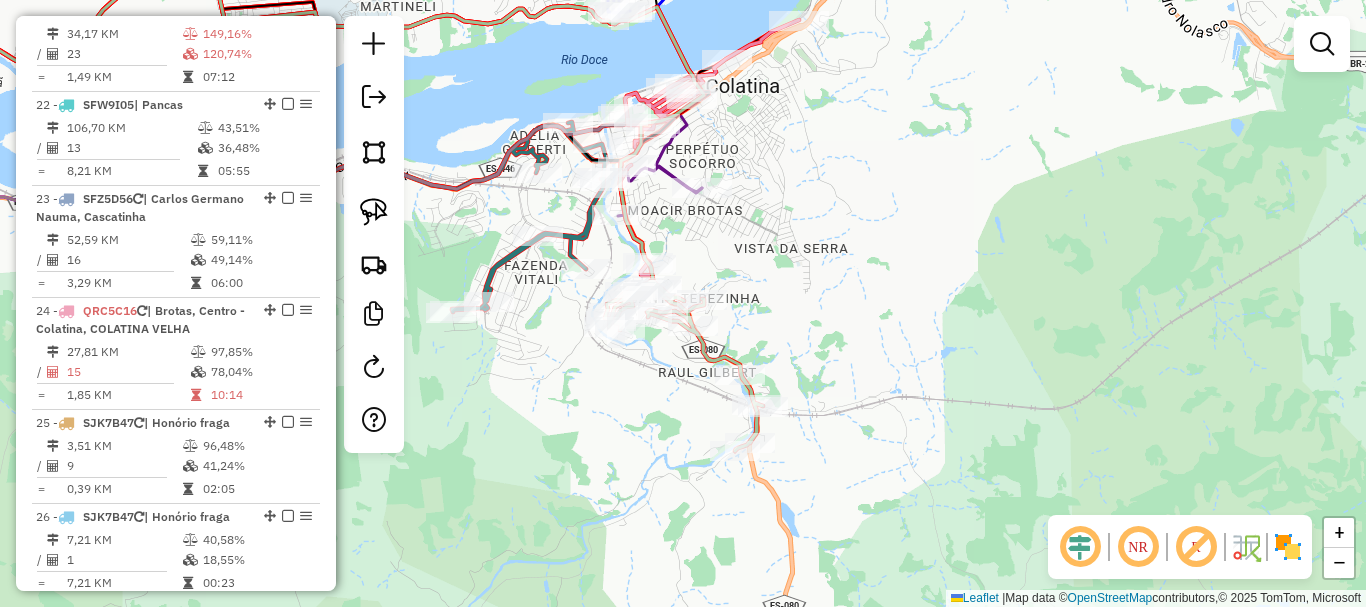 drag, startPoint x: 799, startPoint y: 317, endPoint x: 797, endPoint y: 395, distance: 78.025635 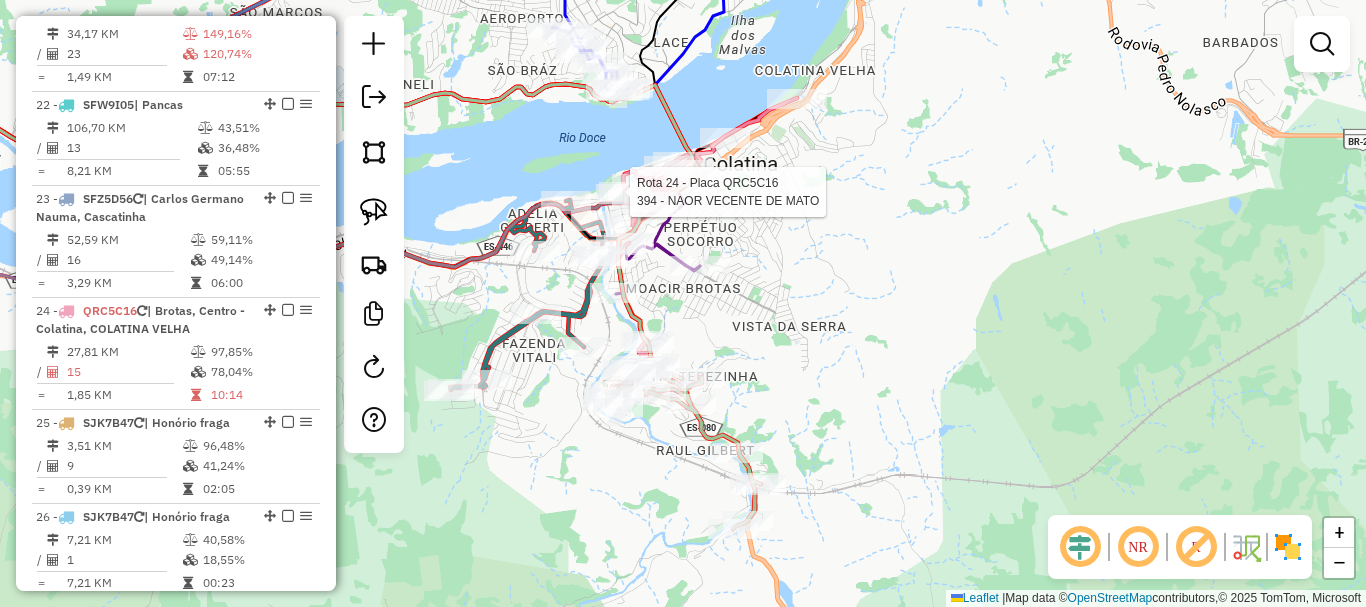 select on "**********" 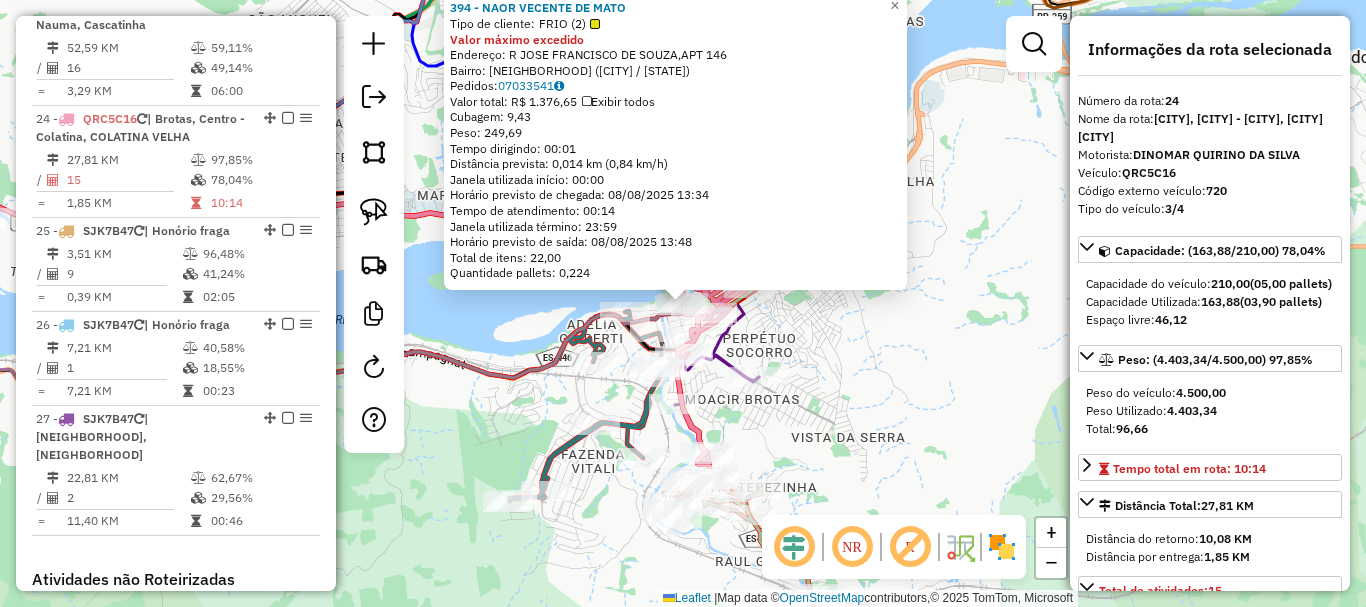 scroll, scrollTop: 3267, scrollLeft: 0, axis: vertical 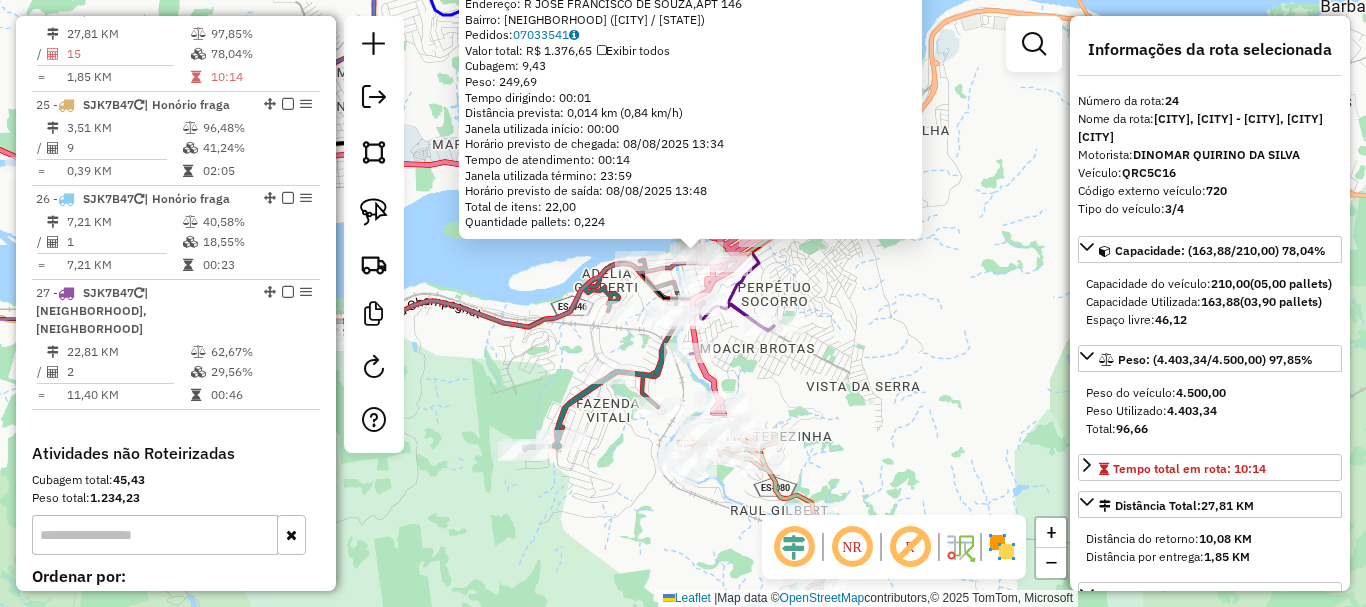 drag, startPoint x: 863, startPoint y: 348, endPoint x: 844, endPoint y: 270, distance: 80.280754 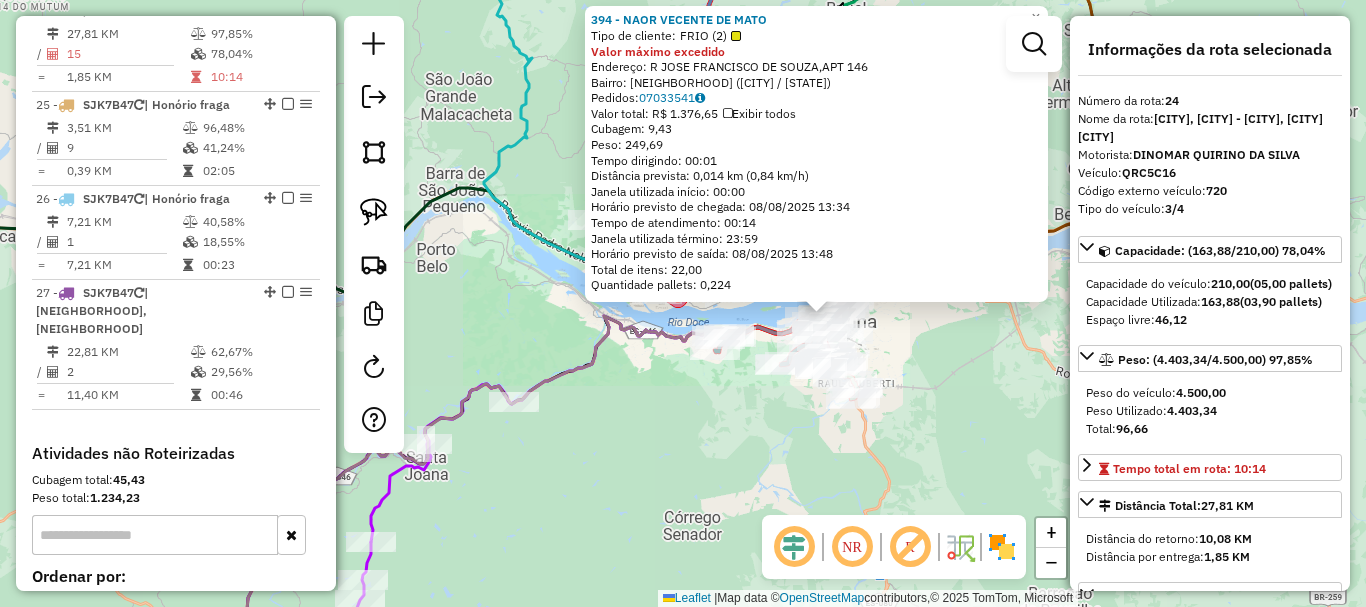 click on "[NUMBER] - [NAME] [NAME] DE [NAME] Tipo de cliente: FRIO ([NUMBER]) Valor máximo excedido Endereço: R [NAME] [NAME], [NUMBER] Bairro: [NAME] ([NAME] / [STATE]) Pedidos: [NUMBER] Valor total: R$ [PRICE] Exibir todos Cubagem: [NUMBER] Peso: [NUMBER] Tempo dirigindo: [TIME] Distância prevista: [NUMBER] km ([NUMBER] km/h) Janela utilizada início: [TIME] Horário previsto de chegada: [DATE] [TIME] Tempo de atendimento: [TIME] Janela utilizada término: [TIME] Horário previsto de saída: [DATE] [TIME] Total de itens: [NUMBER] Quantidade pallets: [NUMBER] × Janela de atendimento Grade de atendimento Capacidade Transportadoras Veículos Cliente Pedidos Rotas Selecione os dias de semana para filtrar as janelas de atendimento Seg Ter Qua Qui Sex Sáb Dom Informe o período da janela de atendimento: De: [TIME] Até: [TIME] Filtrar exatamente a janela do cliente Considerar janela de atendimento padrão Selecione os dias de semana para filtrar as grades de atendimento Seg Ter Qua Qui Sex" 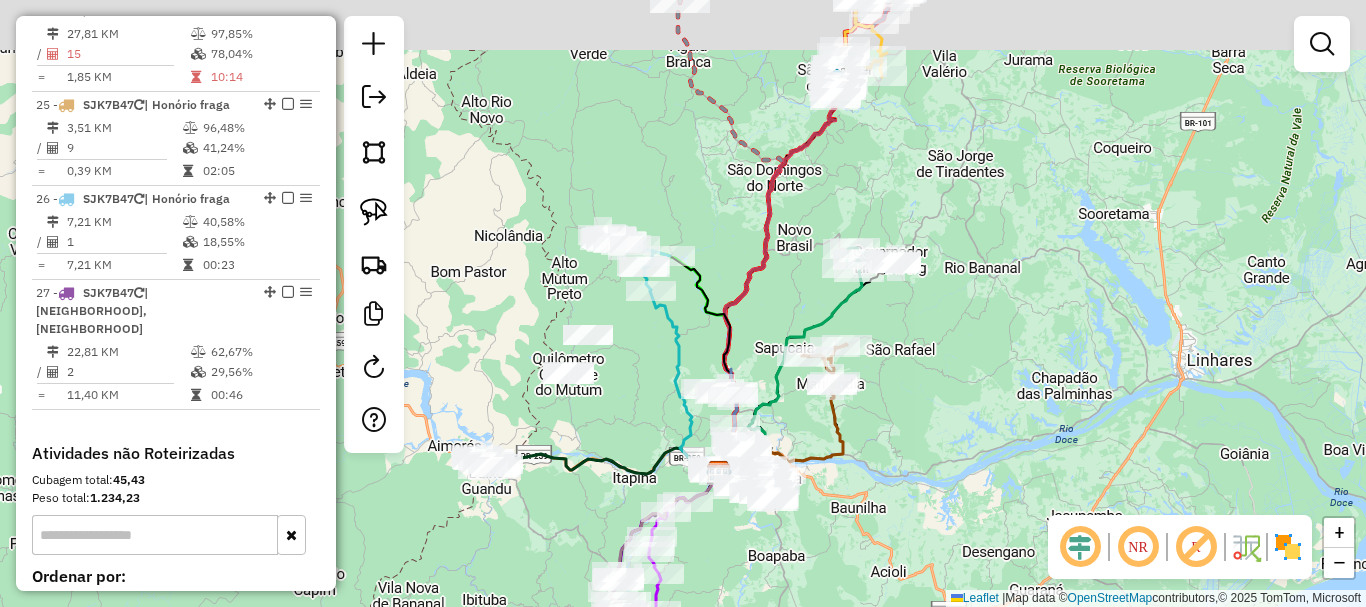 drag, startPoint x: 622, startPoint y: 347, endPoint x: 638, endPoint y: 460, distance: 114.12712 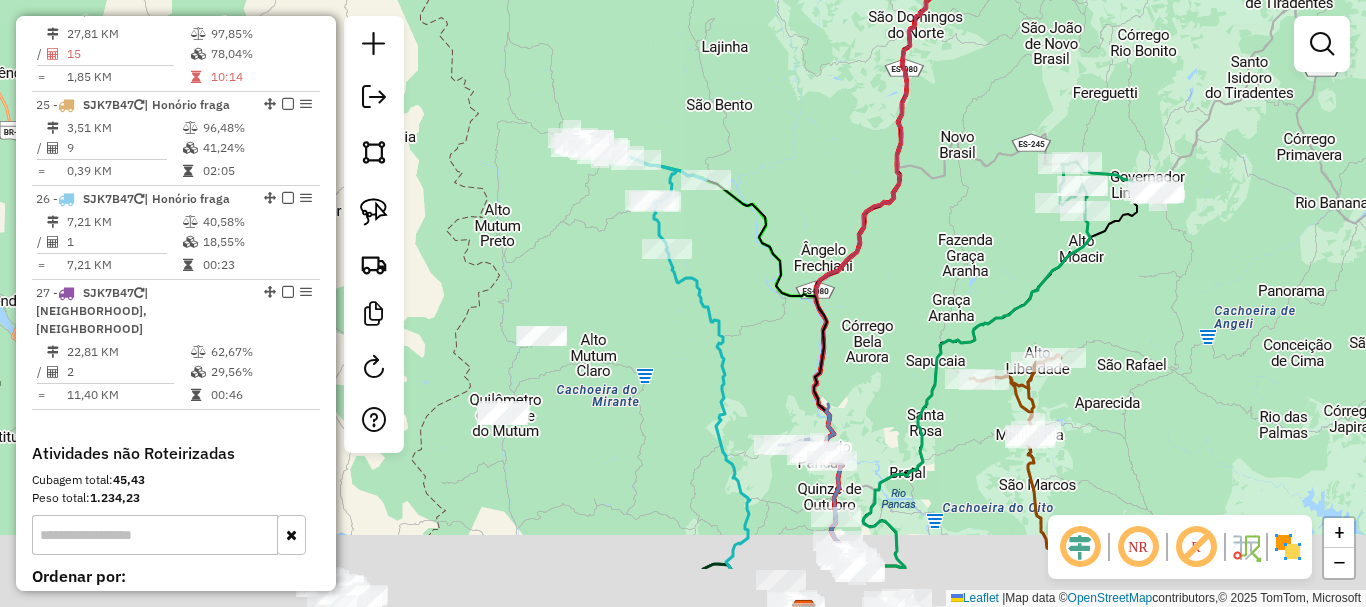 drag, startPoint x: 844, startPoint y: 426, endPoint x: 717, endPoint y: 125, distance: 326.6956 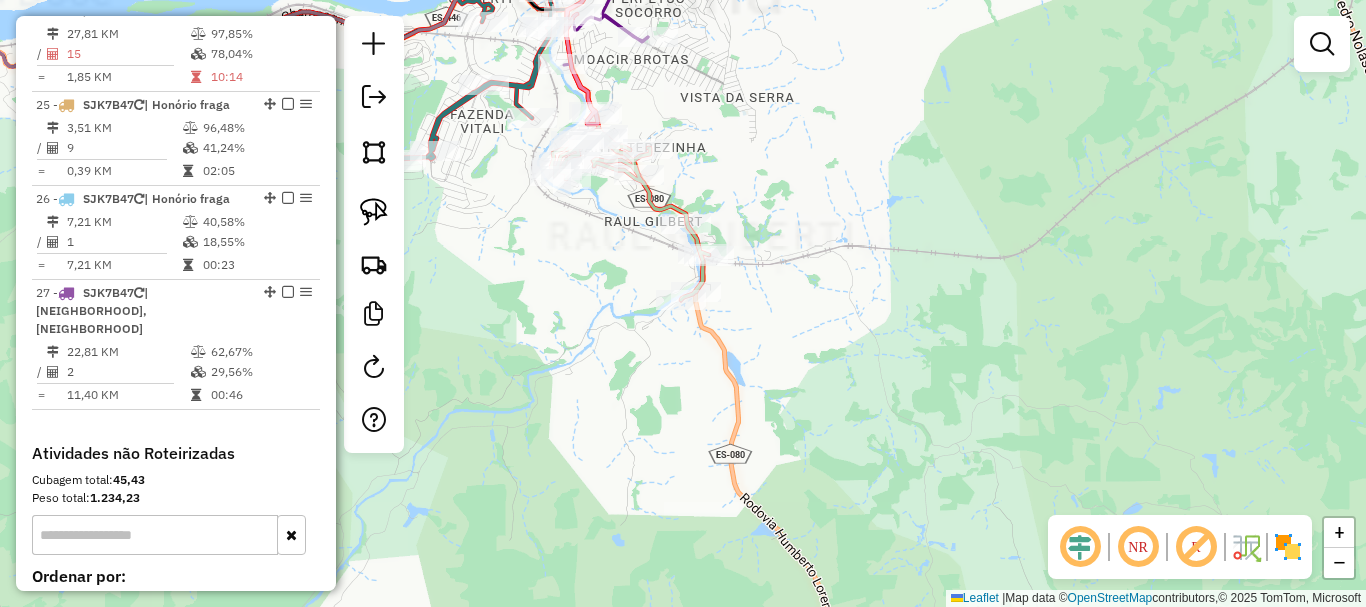 drag, startPoint x: 937, startPoint y: 208, endPoint x: 911, endPoint y: 339, distance: 133.55524 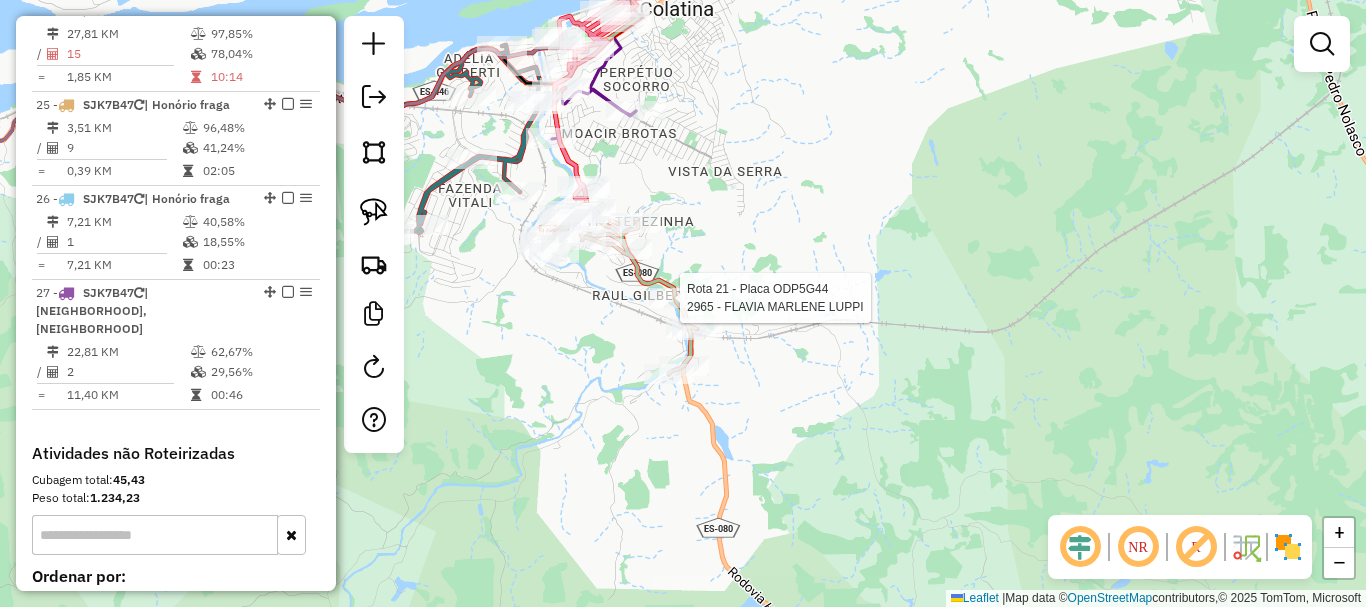 select on "**********" 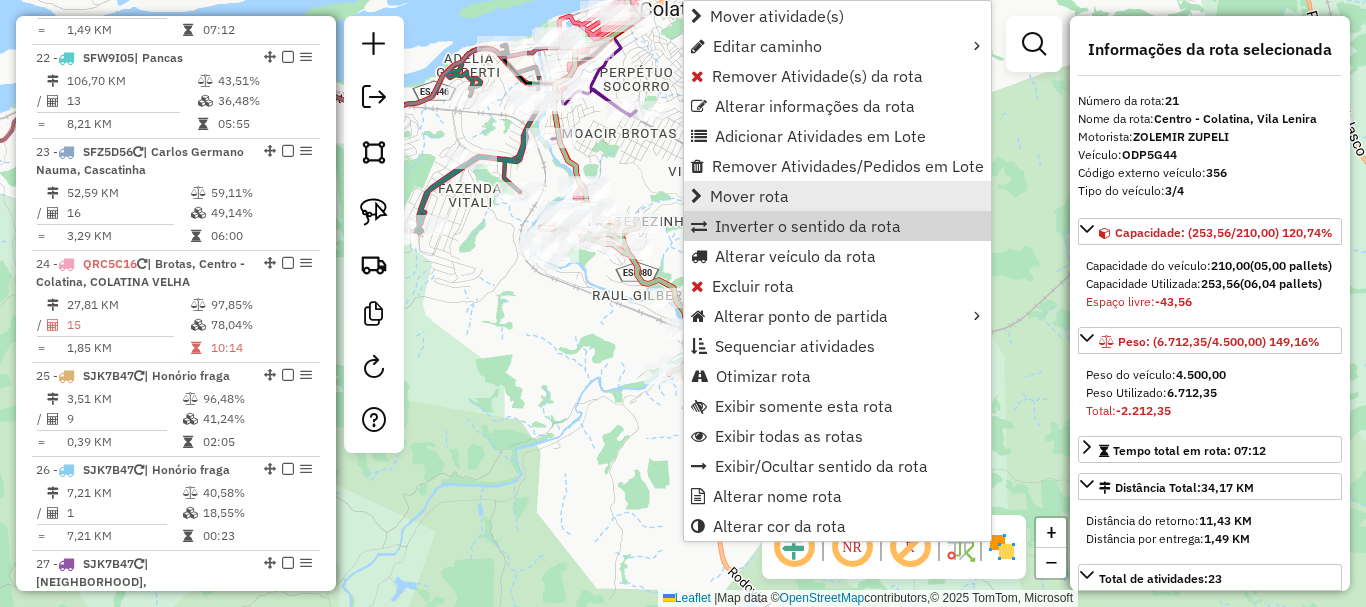 scroll, scrollTop: 2949, scrollLeft: 0, axis: vertical 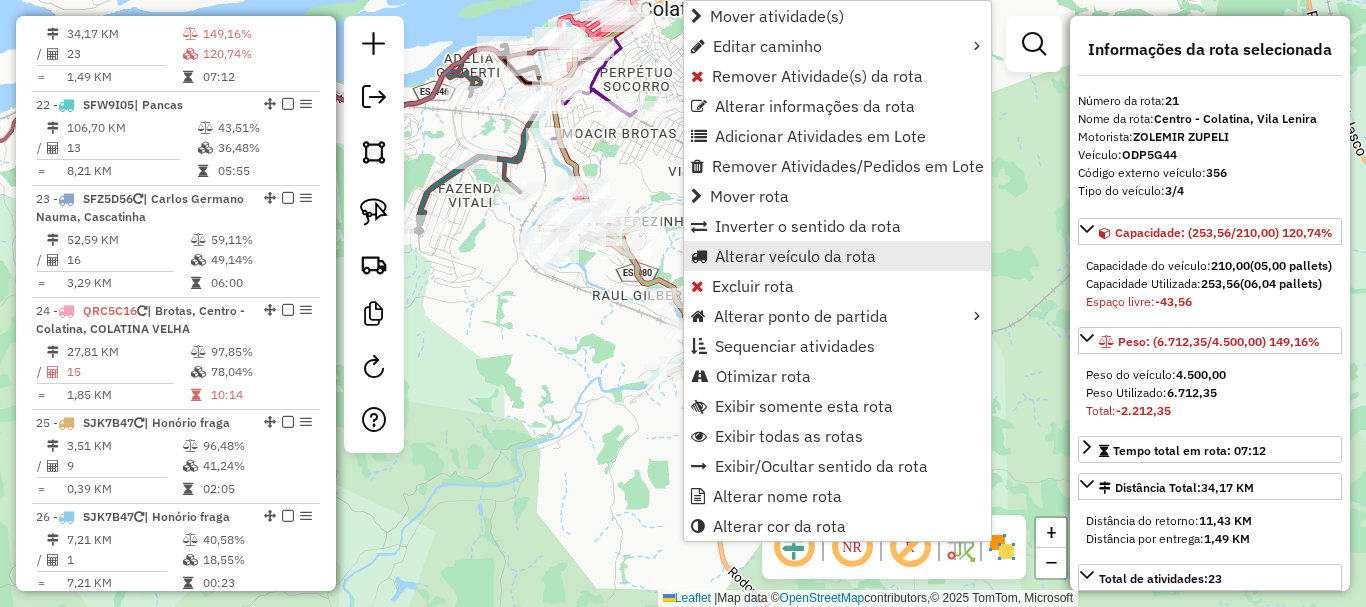 click on "Alterar veículo da rota" at bounding box center (795, 256) 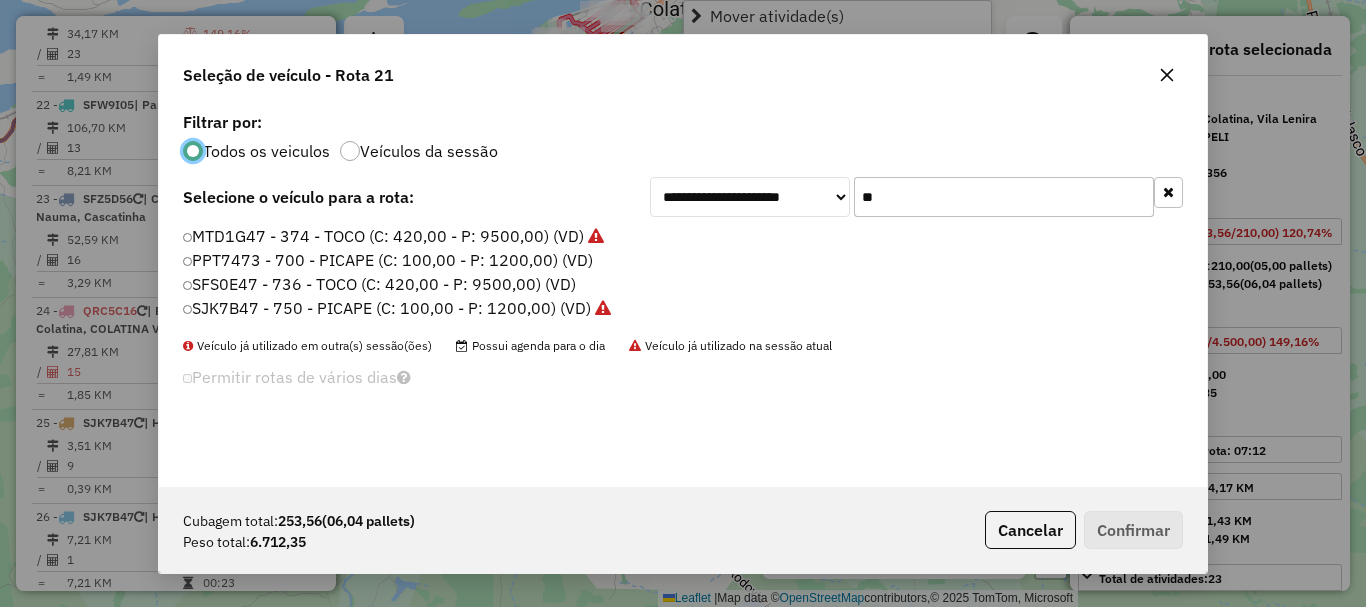 scroll, scrollTop: 11, scrollLeft: 6, axis: both 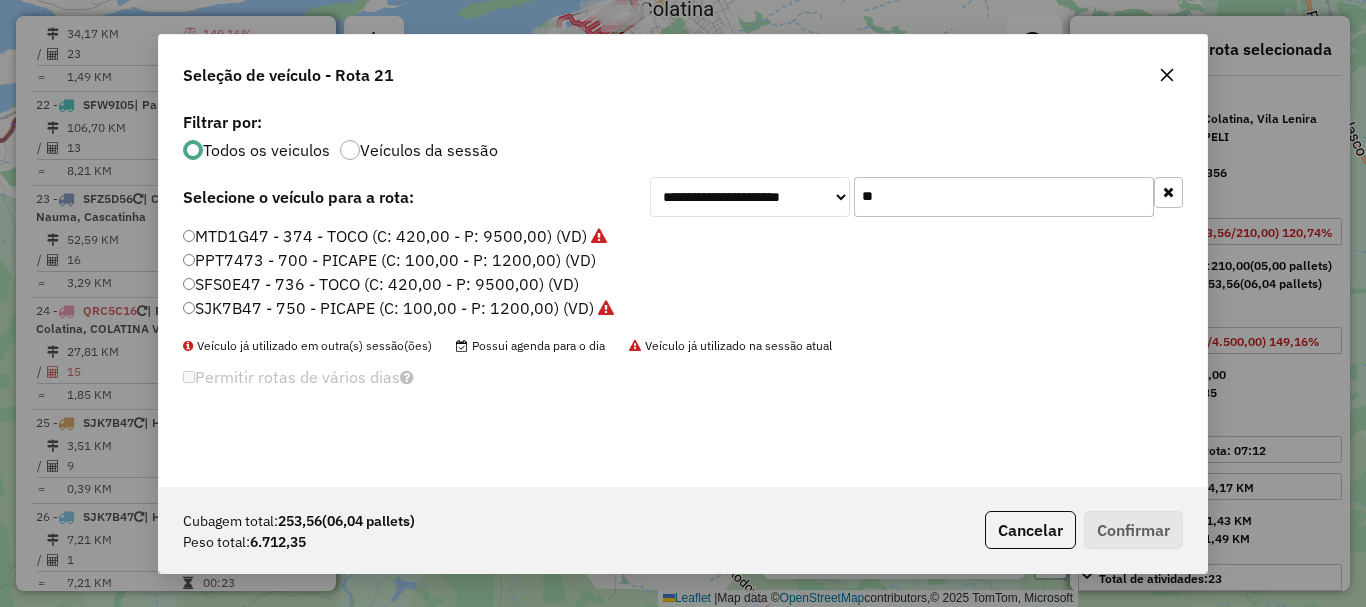 drag, startPoint x: 905, startPoint y: 204, endPoint x: 826, endPoint y: 221, distance: 80.80842 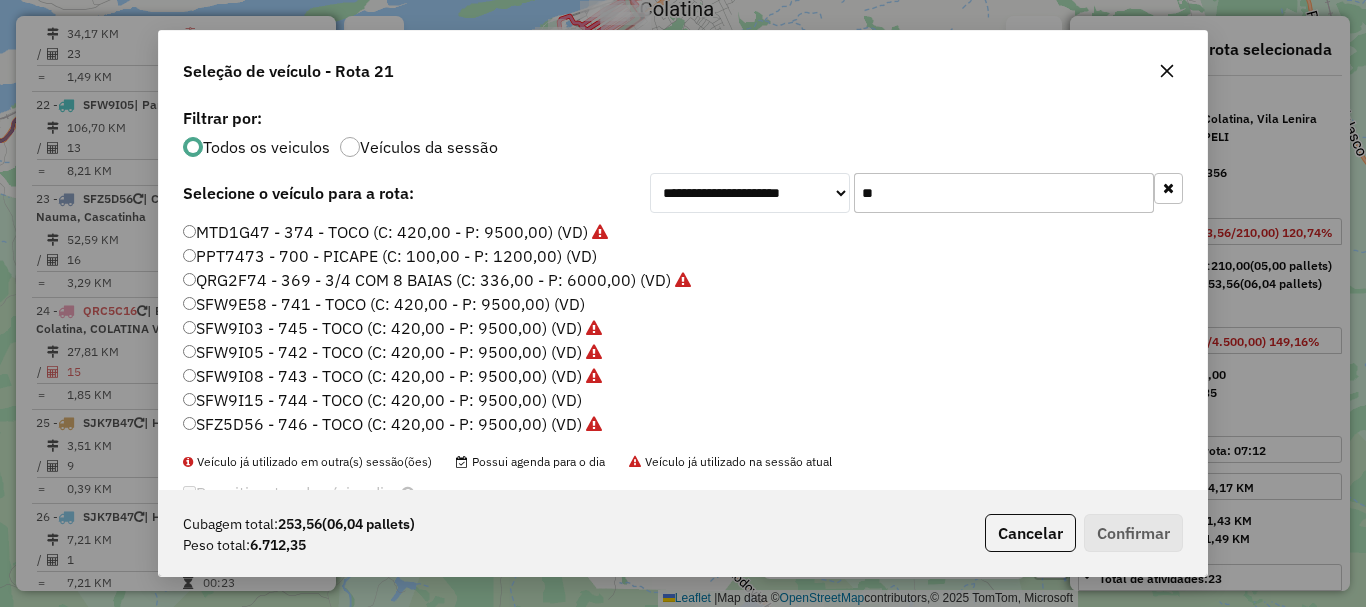 type on "**" 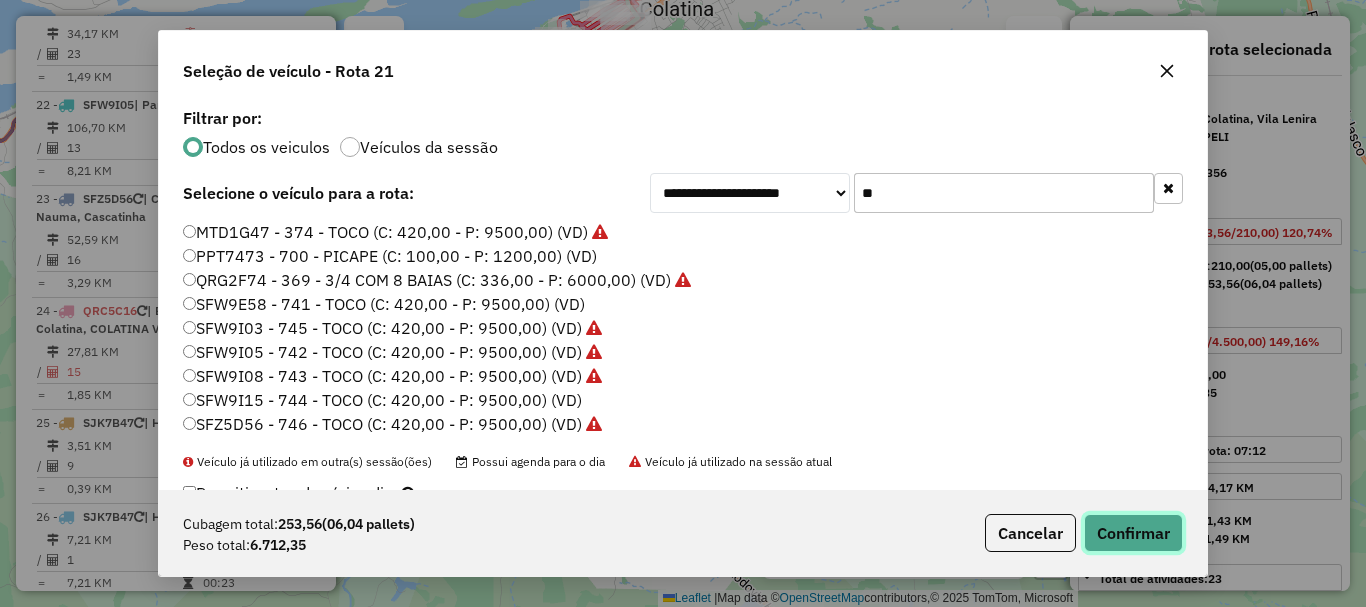 click on "Confirmar" 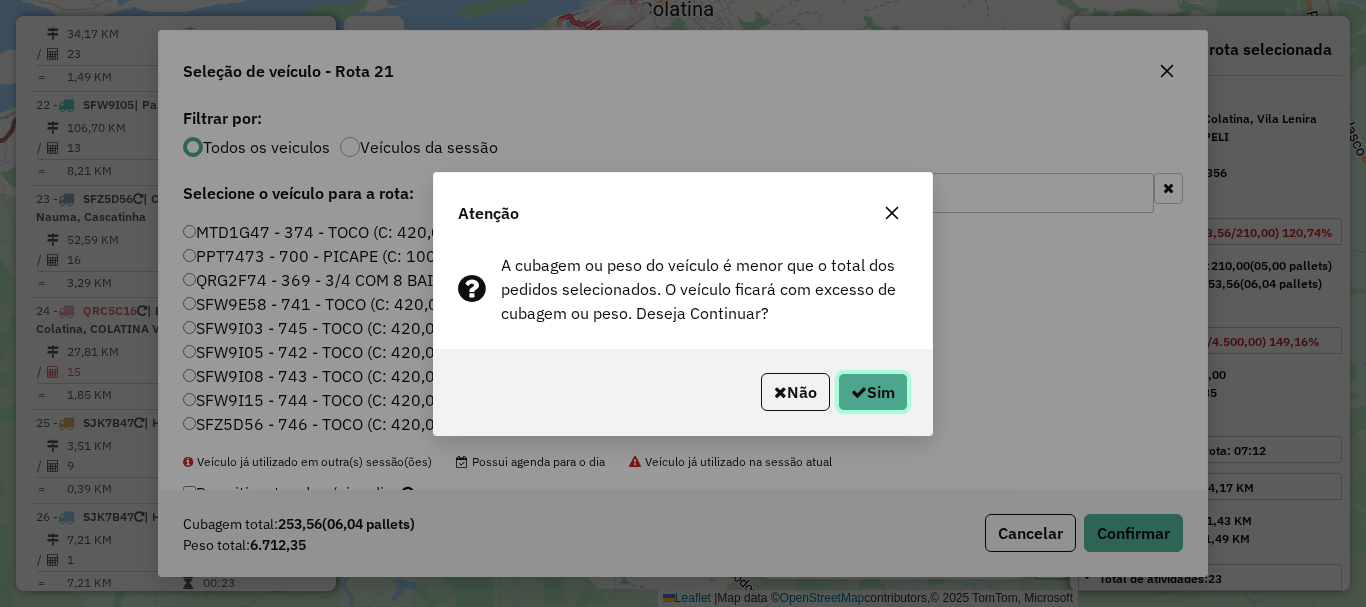 click on "Sim" 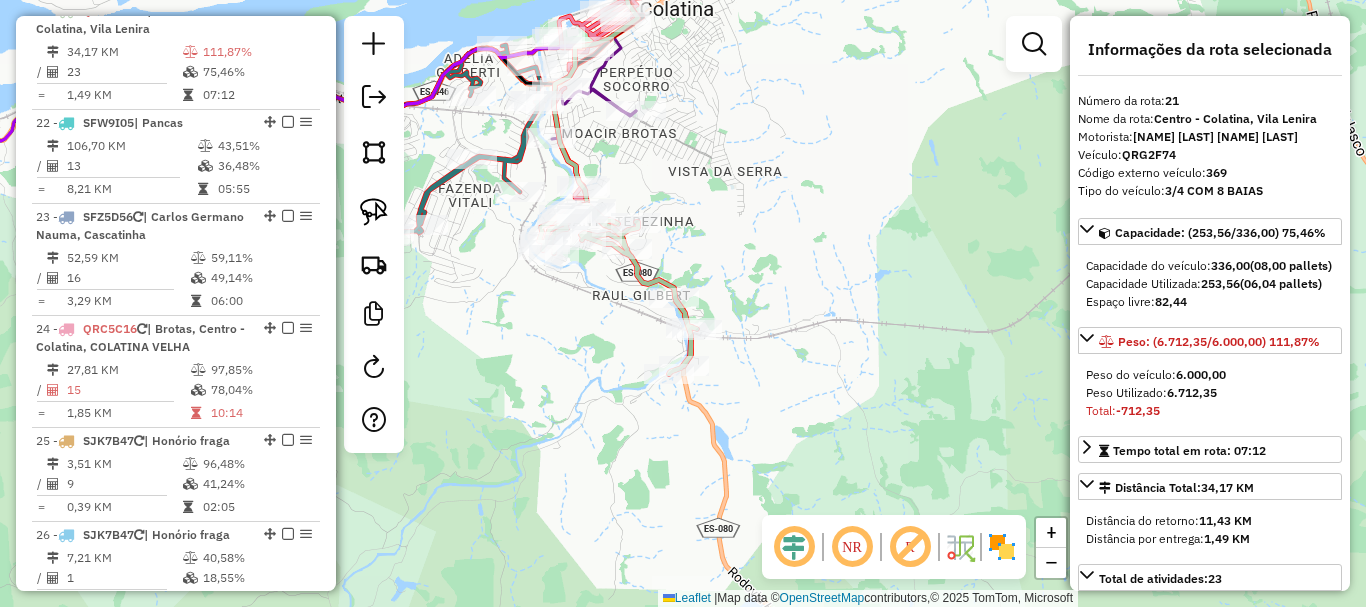 click on "Janela de atendimento Grade de atendimento Capacidade Transportadoras Veículos Cliente Pedidos  Rotas Selecione os dias de semana para filtrar as janelas de atendimento  Seg   Ter   Qua   Qui   Sex   Sáb   Dom  Informe o período da janela de atendimento: De: Até:  Filtrar exatamente a janela do cliente  Considerar janela de atendimento padrão  Selecione os dias de semana para filtrar as grades de atendimento  Seg   Ter   Qua   Qui   Sex   Sáb   Dom   Considerar clientes sem dia de atendimento cadastrado  Clientes fora do dia de atendimento selecionado Filtrar as atividades entre os valores definidos abaixo:  Peso mínimo:   Peso máximo:   Cubagem mínima:   Cubagem máxima:   De:   Até:  Filtrar as atividades entre o tempo de atendimento definido abaixo:  De:   Até:   Considerar capacidade total dos clientes não roteirizados Transportadora: Selecione um ou mais itens Tipo de veículo: Selecione um ou mais itens Veículo: Selecione um ou mais itens Motorista: Selecione um ou mais itens Nome: Rótulo:" 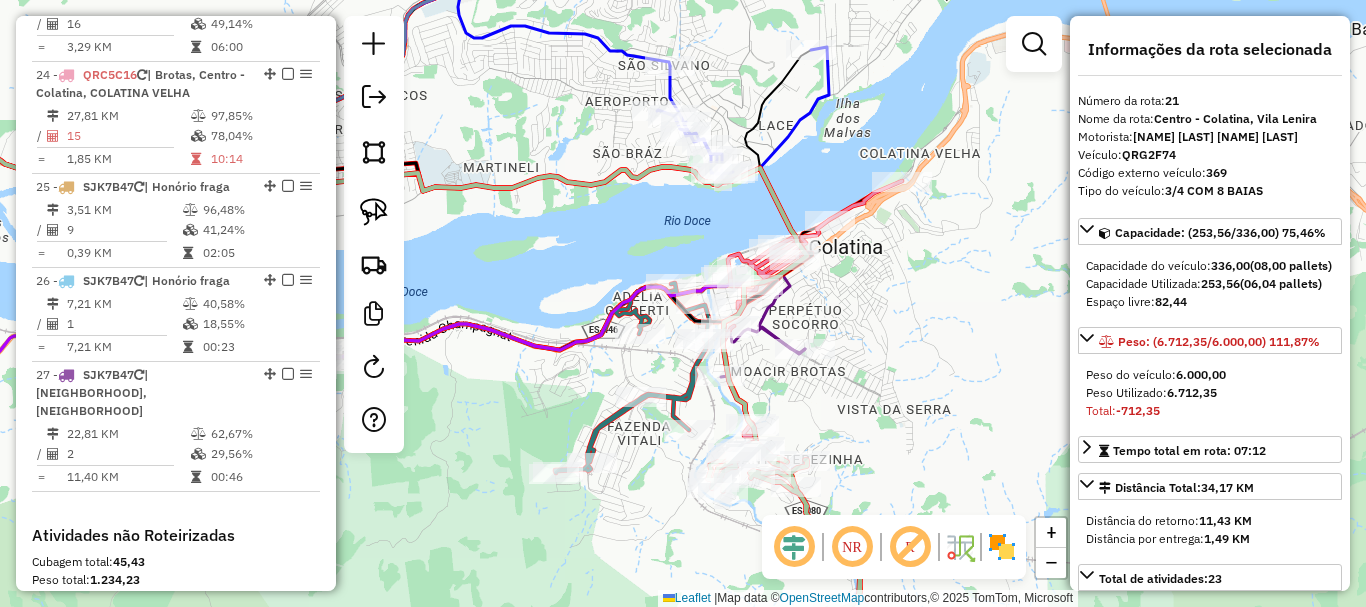 scroll, scrollTop: 3198, scrollLeft: 0, axis: vertical 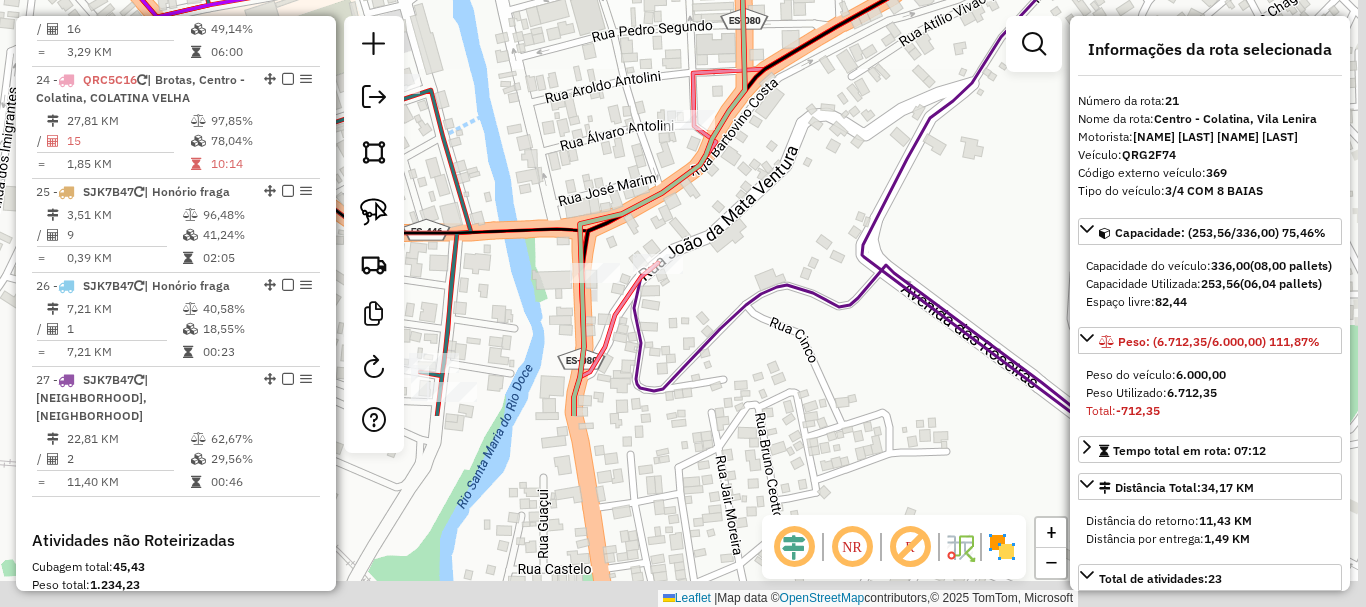 drag, startPoint x: 803, startPoint y: 462, endPoint x: 750, endPoint y: 211, distance: 256.5346 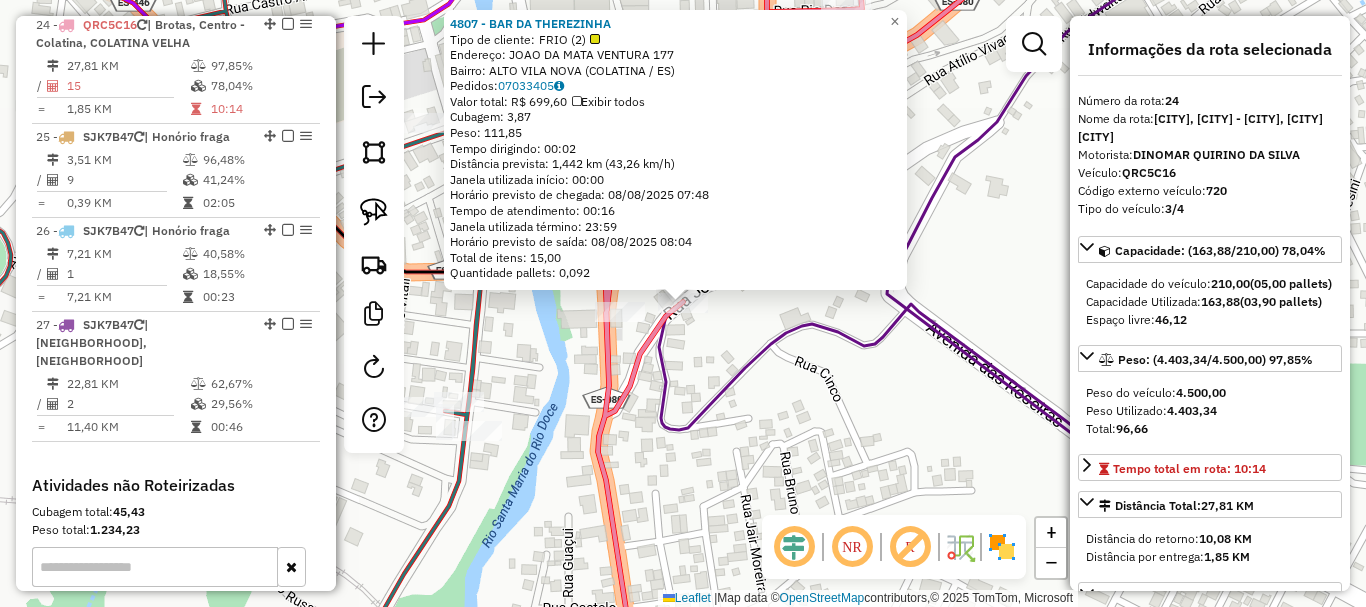 scroll, scrollTop: 3267, scrollLeft: 0, axis: vertical 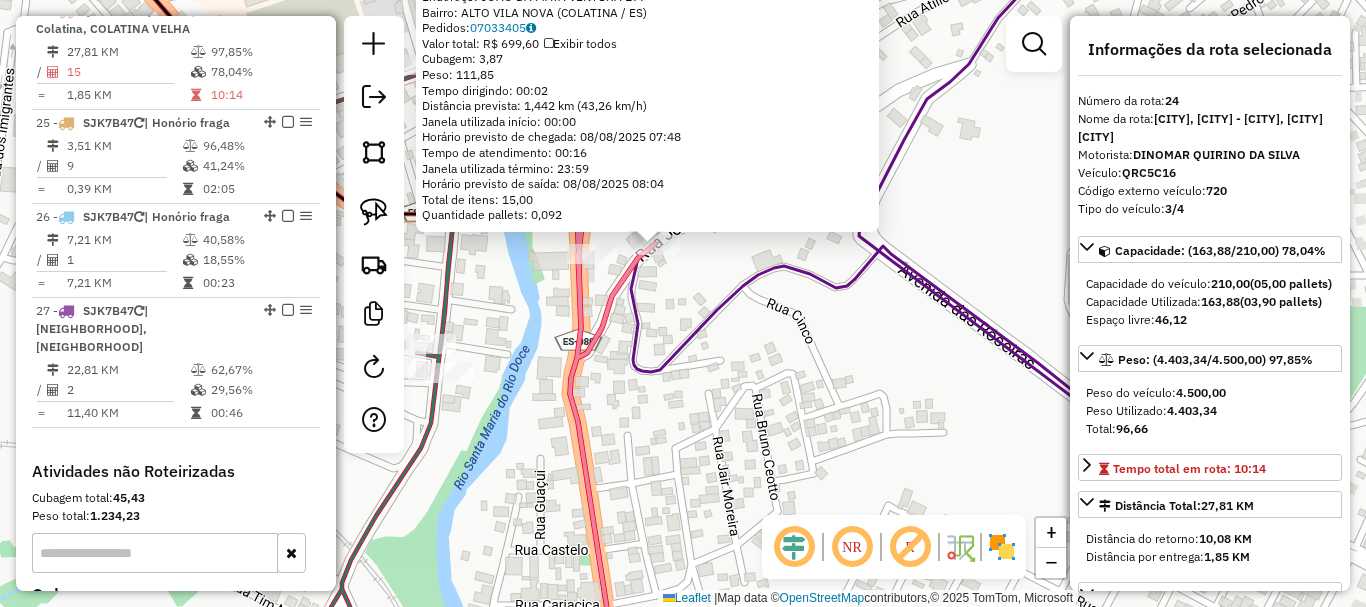 drag, startPoint x: 810, startPoint y: 367, endPoint x: 782, endPoint y: 308, distance: 65.30697 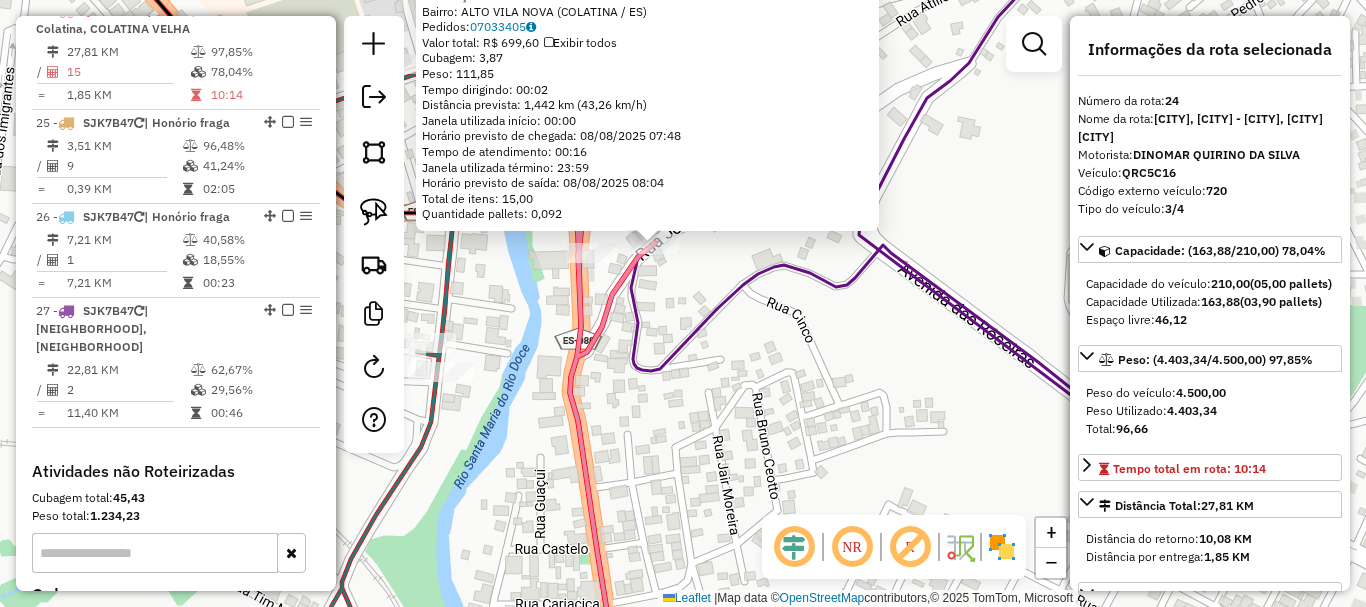 click on "[NUMBER] - [NUMBER] - [NAME] [NAME]  Tipo de cliente:   FRIO ([NUMBER])   Endereço:  [NAME] [LAST] [NUMBER]   Bairro: [CITY] ([CITY] / [STATE])   Pedidos:  [NUMBER]   Valor total: [CURRENCY] [PRICE]   Exibir todos   Cubagem: [PRICE]  Peso: [PRICE]  Tempo dirigindo: [TIME]   Distância prevista: [PRICE] km ([PRICE] km/h)   Janela utilizada início: [TIME]   Horário previsto de chegada: [DATE] [TIME]   Tempo de atendimento: [TIME]   Janela utilizada término: [TIME]   Horário previsto de saída: [DATE] [TIME]   Total de itens: [PRICE]   Quantidade pallets: [PRICE]  × Janela de atendimento Grade de atendimento Capacidade Transportadoras Veículos Cliente Pedidos  Rotas Selecione os dias de semana para filtrar as janelas de atendimento  Seg   Ter   Qua   Qui   Sex   Sáb   Dom  Informe o período da janela de atendimento: De: Até:  Filtrar exatamente a janela do cliente  Considerar janela de atendimento padrão  Selecione os dias de semana para filtrar as grades de atendimento  Seg   Ter   Qua   Qui   Sex   Sáb   Dom   Peso mínimo:  +" 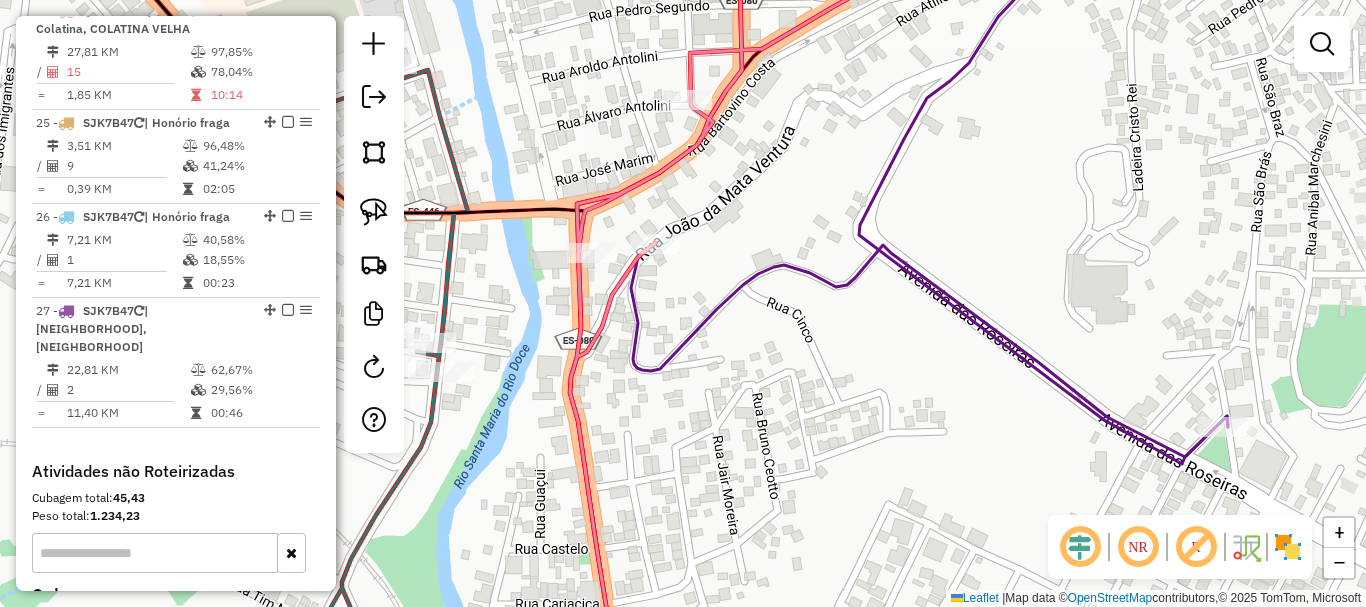 drag, startPoint x: 696, startPoint y: 274, endPoint x: 670, endPoint y: 262, distance: 28.635643 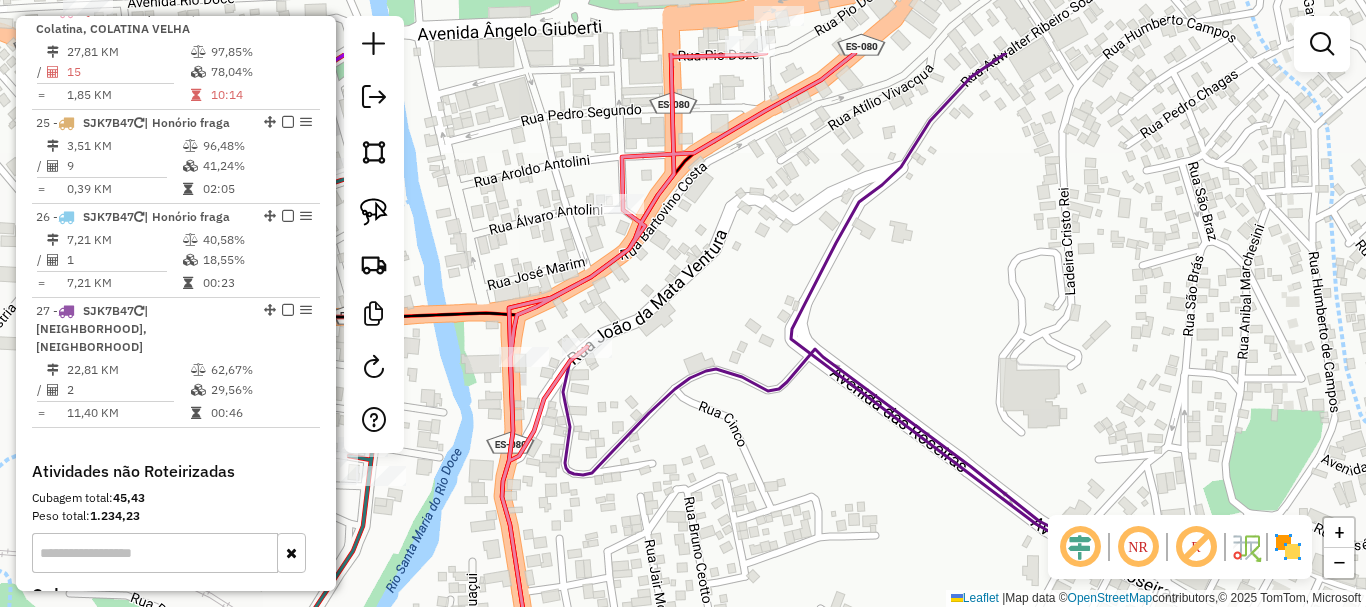 drag, startPoint x: 662, startPoint y: 256, endPoint x: 616, endPoint y: 370, distance: 122.93088 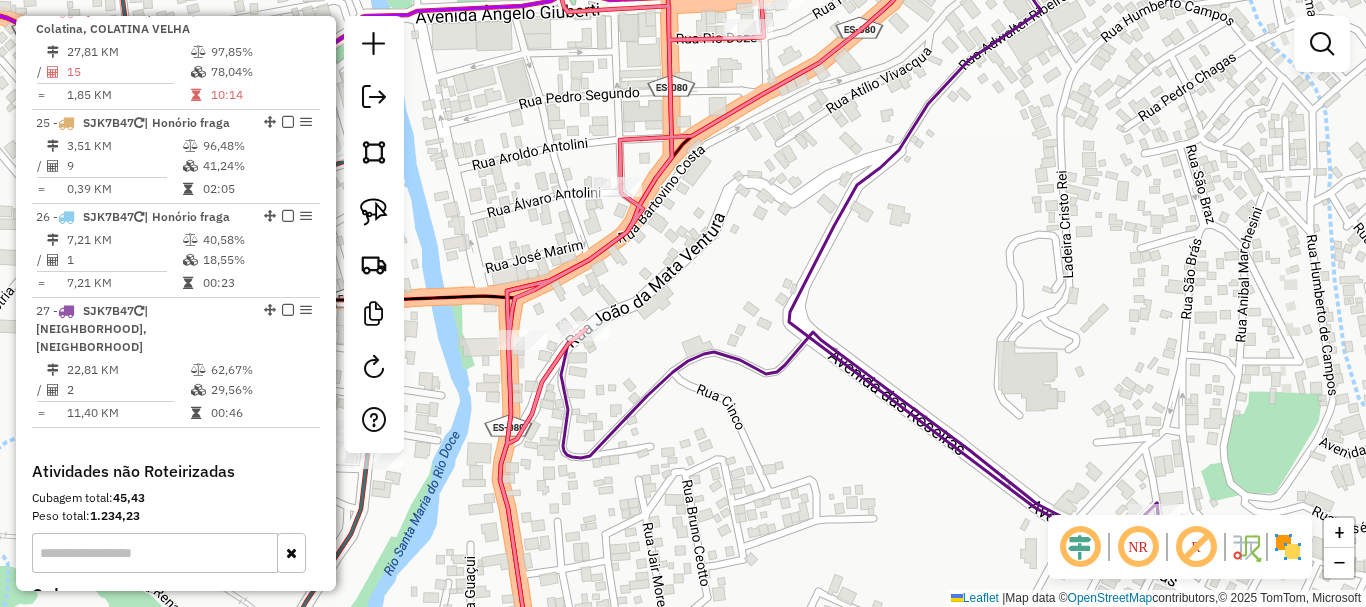 drag, startPoint x: 619, startPoint y: 325, endPoint x: 584, endPoint y: 254, distance: 79.15807 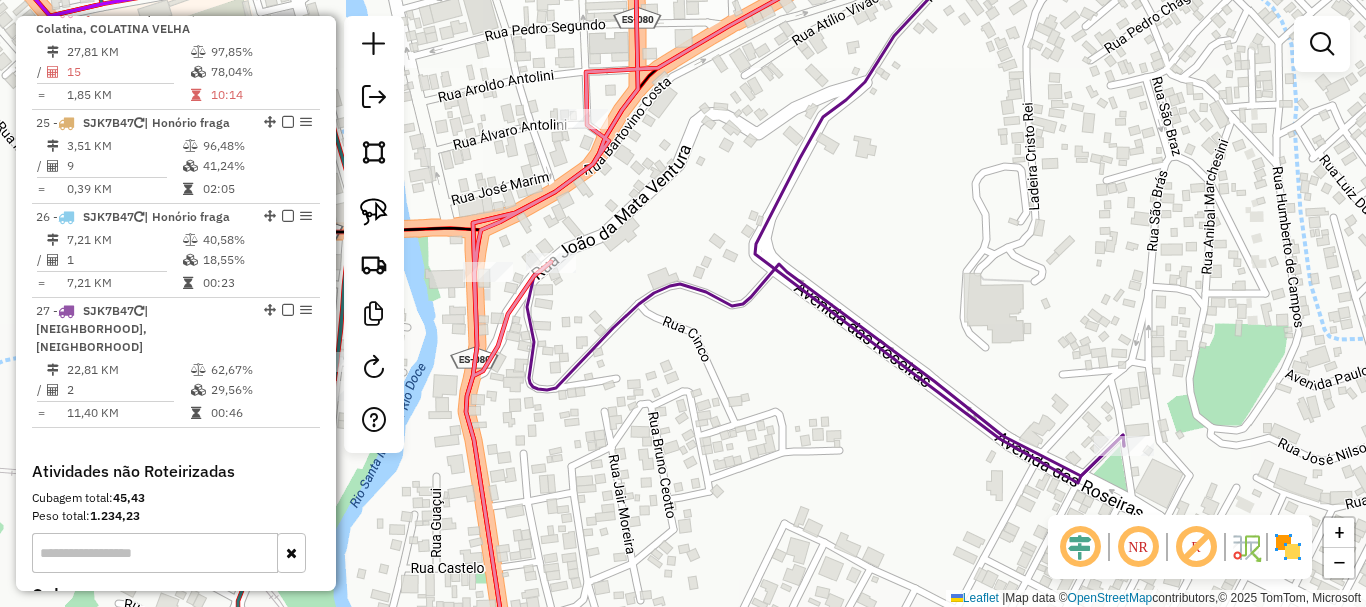 drag, startPoint x: 587, startPoint y: 269, endPoint x: 548, endPoint y: 214, distance: 67.424034 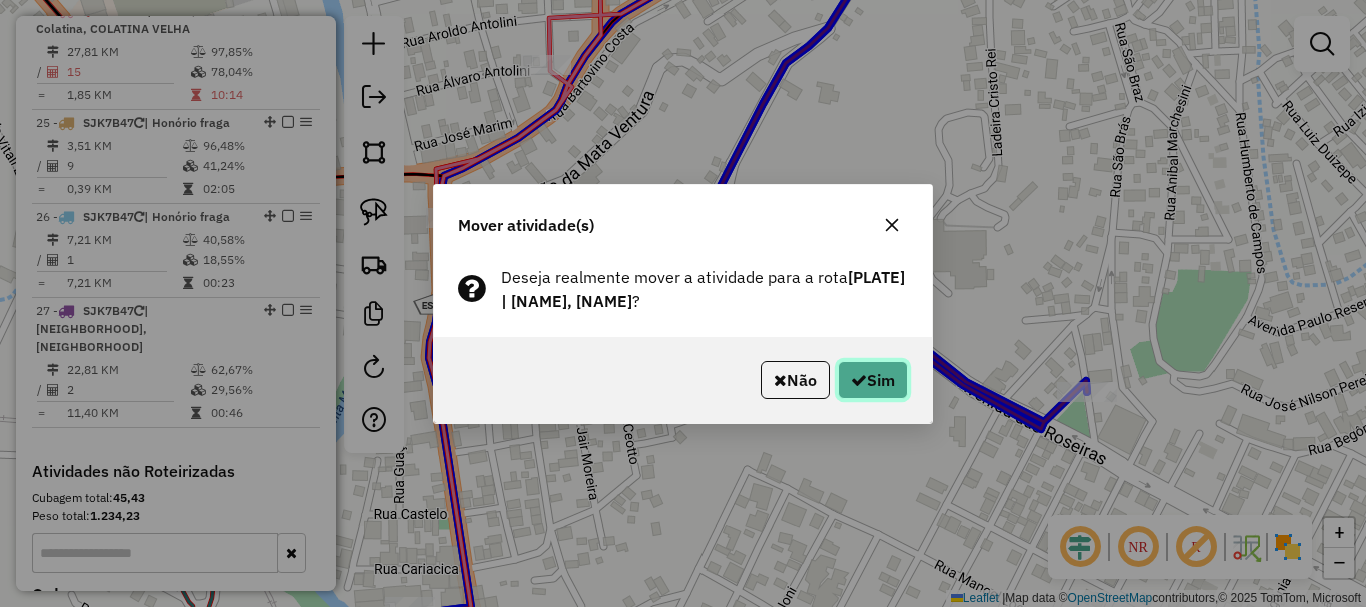 click on "Sim" 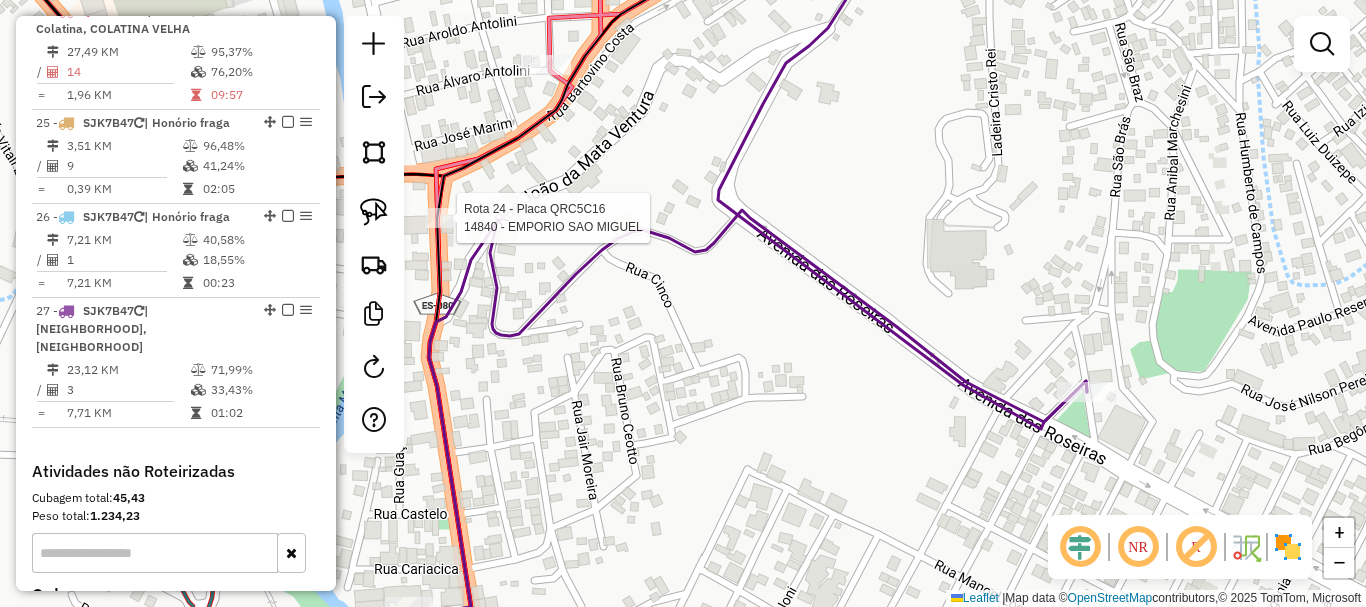 click 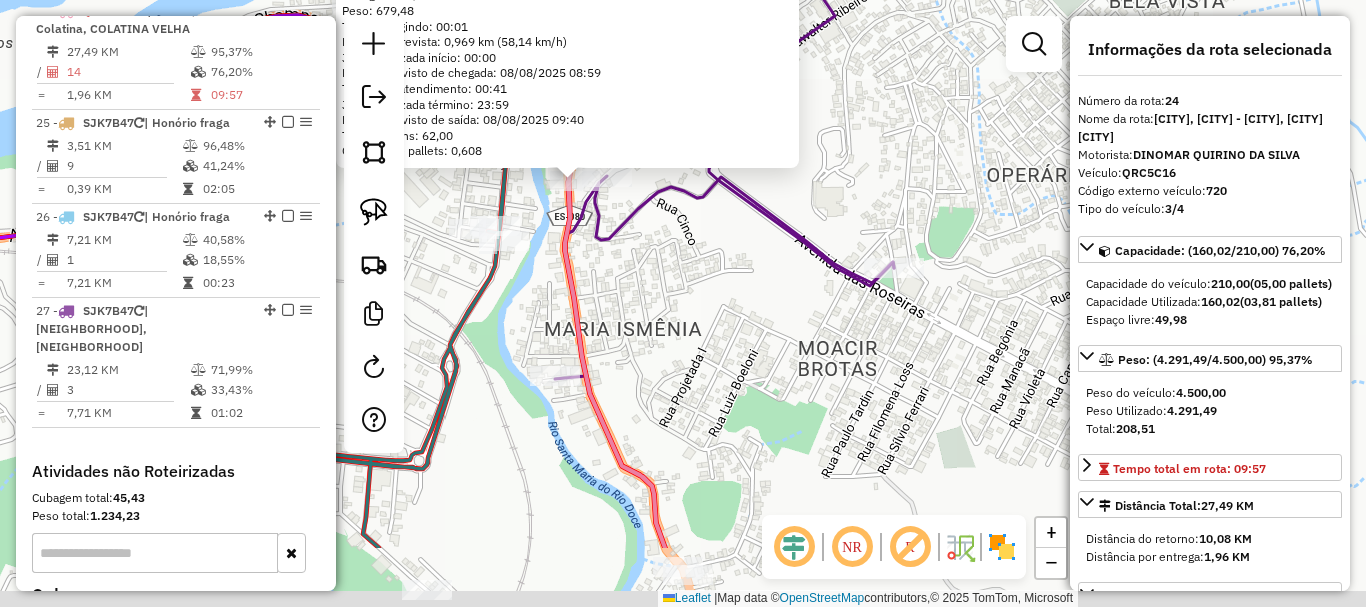 drag, startPoint x: 735, startPoint y: 406, endPoint x: 704, endPoint y: 231, distance: 177.7245 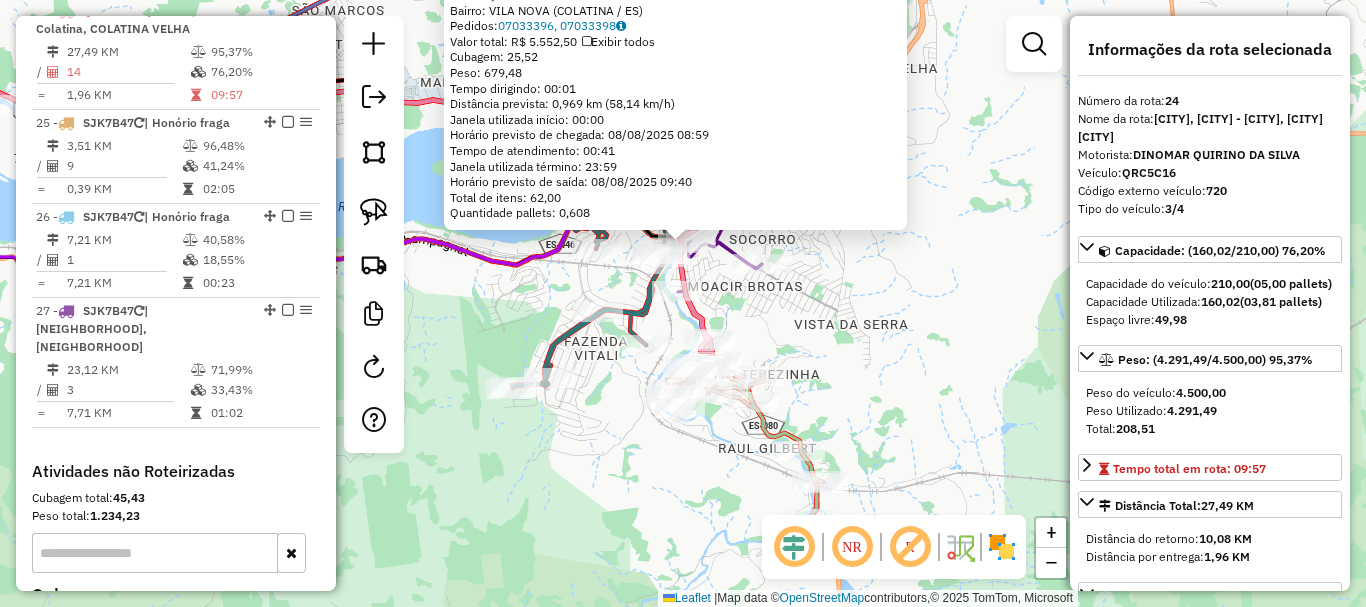 drag, startPoint x: 828, startPoint y: 310, endPoint x: 810, endPoint y: 229, distance: 82.9759 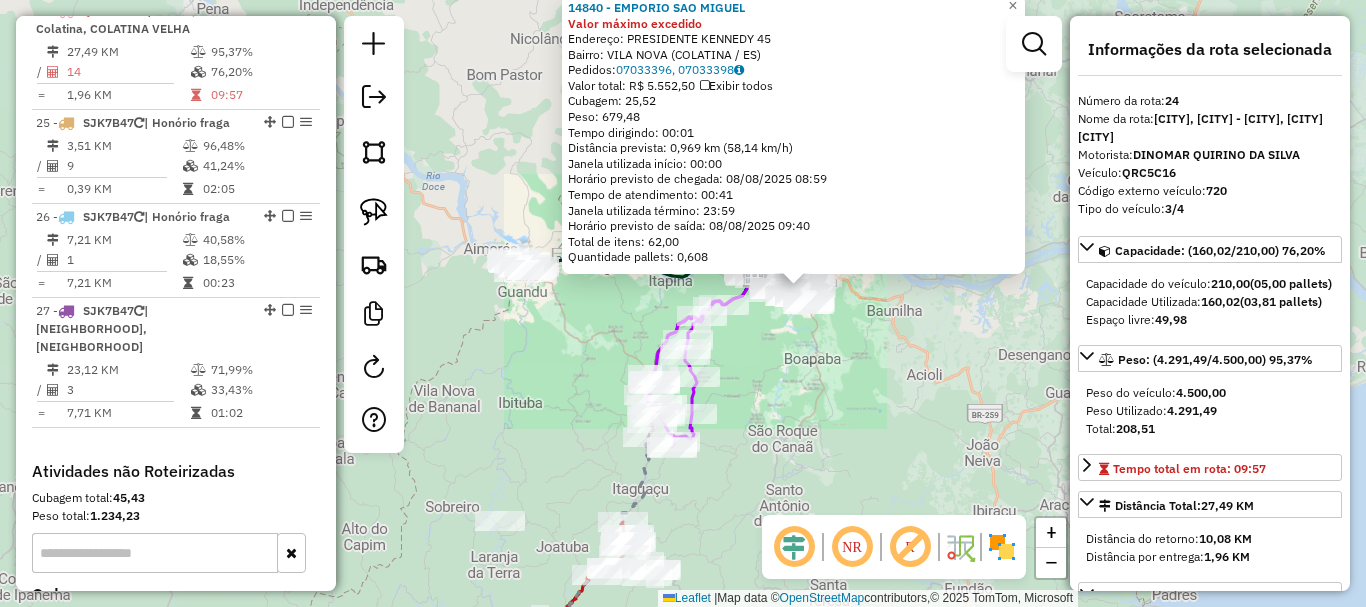 click on "Rota [NUMBER] - Placa [PLATE] [NUMBER] - [NAME] [NAME] [NAME] [NUMBER] - [NAME] [NAME] [NAME] Valor máximo excedido Endereço: [NAME] [NAME] [NUMBER] Bairro: [NAME] ([NAME] / [STATE]) Pedidos: [NUMBER], [NUMBER] Valor total: R$ [PRICE] Exibir todos Cubagem: [NUMBER] Peso: [NUMBER] Tempo dirigindo: [TIME] Distância prevista: [NUMBER] km ([NUMBER] km/h) Janela utilizada início: [TIME] Horário previsto de chegada: [DATE] [TIME] Tempo de atendimento: [TIME] Janela utilizada término: [TIME] Horário previsto de saída: [DATE] [TIME] Total de itens: [NUMBER] Quantidade pallets: [NUMBER] × Janela de atendimento Grade de atendimento Capacidade Transportadoras Veículos Cliente Pedidos Rotas Selecione os dias de semana para filtrar as janelas de atendimento Seg Ter Qua Qui Sex Sáb Dom Informe o período da janela de atendimento: De: [TIME] Até: [TIME] Filtrar exatamente a janela do cliente Considerar janela de atendimento padrão Selecione os dias de semana para filtrar as grades de atendimento Seg +" 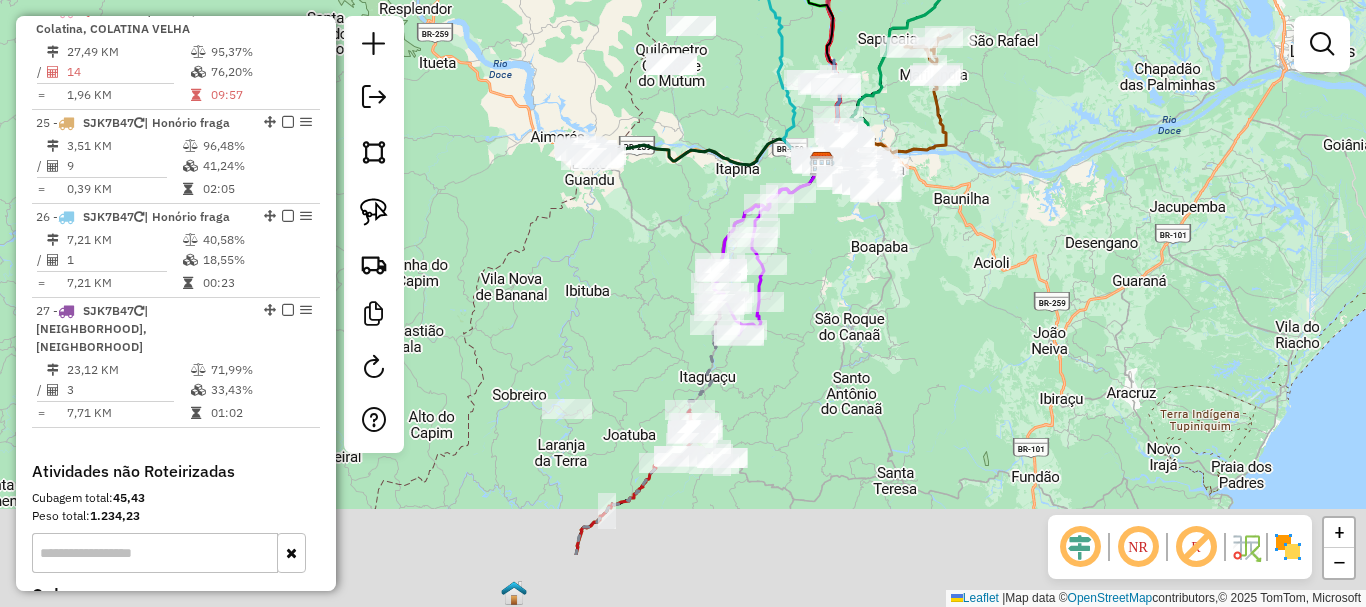 drag, startPoint x: 796, startPoint y: 397, endPoint x: 799, endPoint y: 169, distance: 228.01973 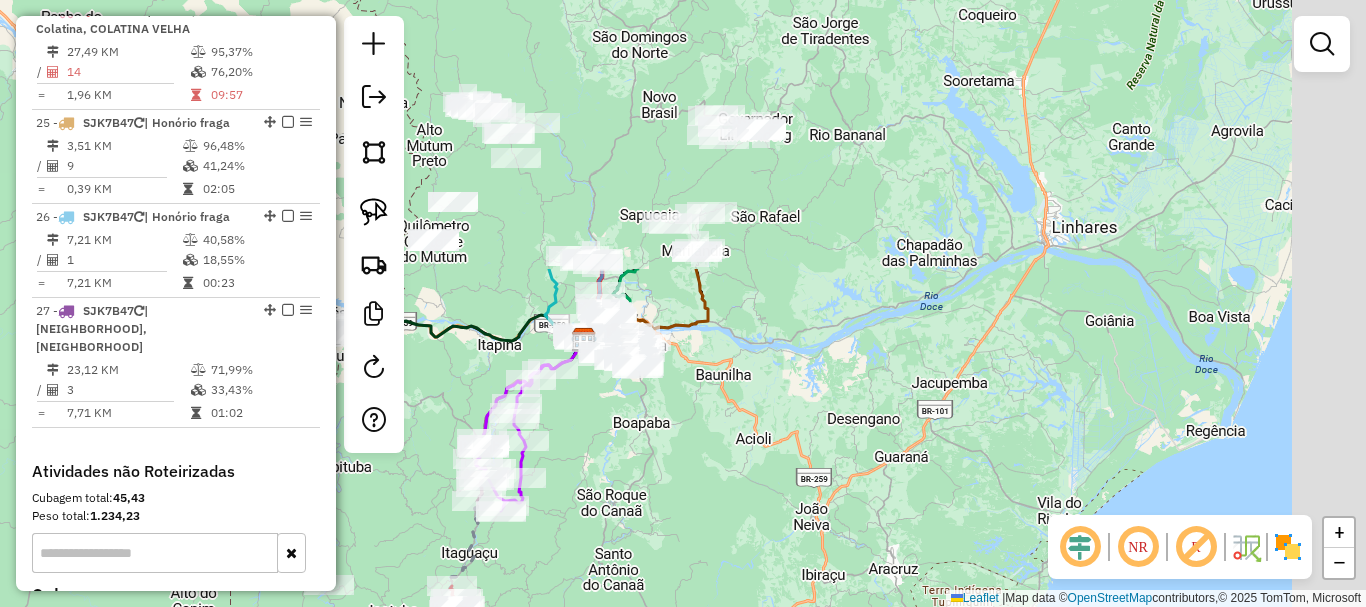 drag, startPoint x: 879, startPoint y: 227, endPoint x: 653, endPoint y: 557, distance: 399.97 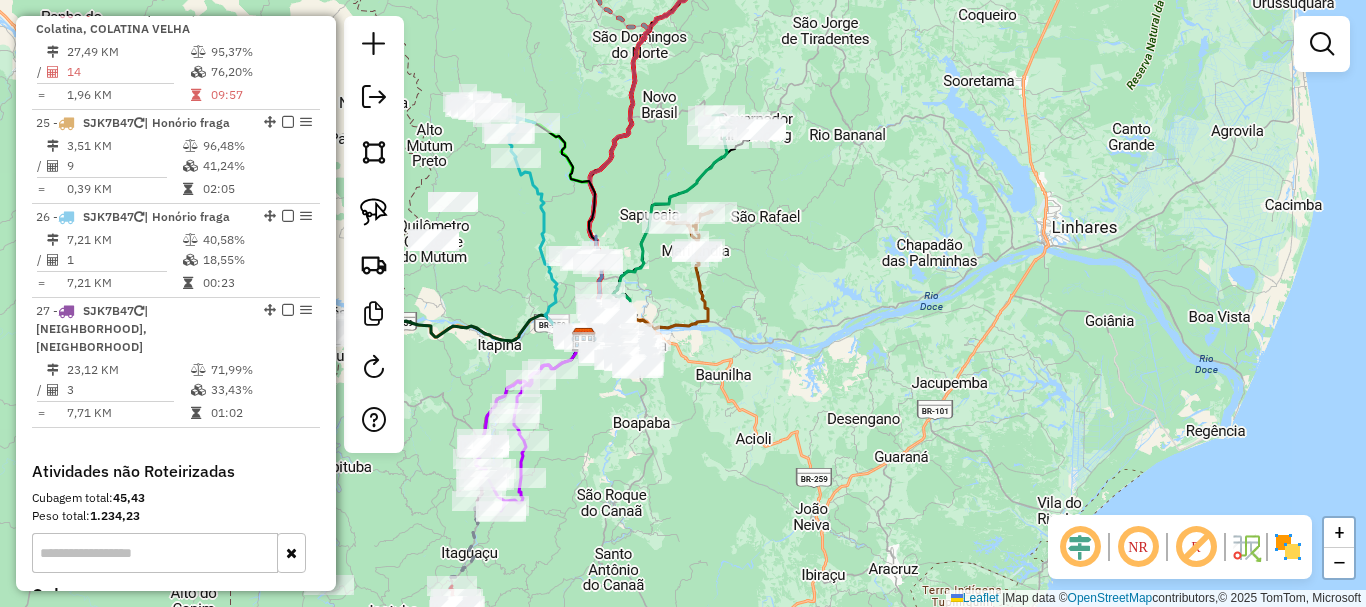 drag, startPoint x: 907, startPoint y: 336, endPoint x: 805, endPoint y: 517, distance: 207.76189 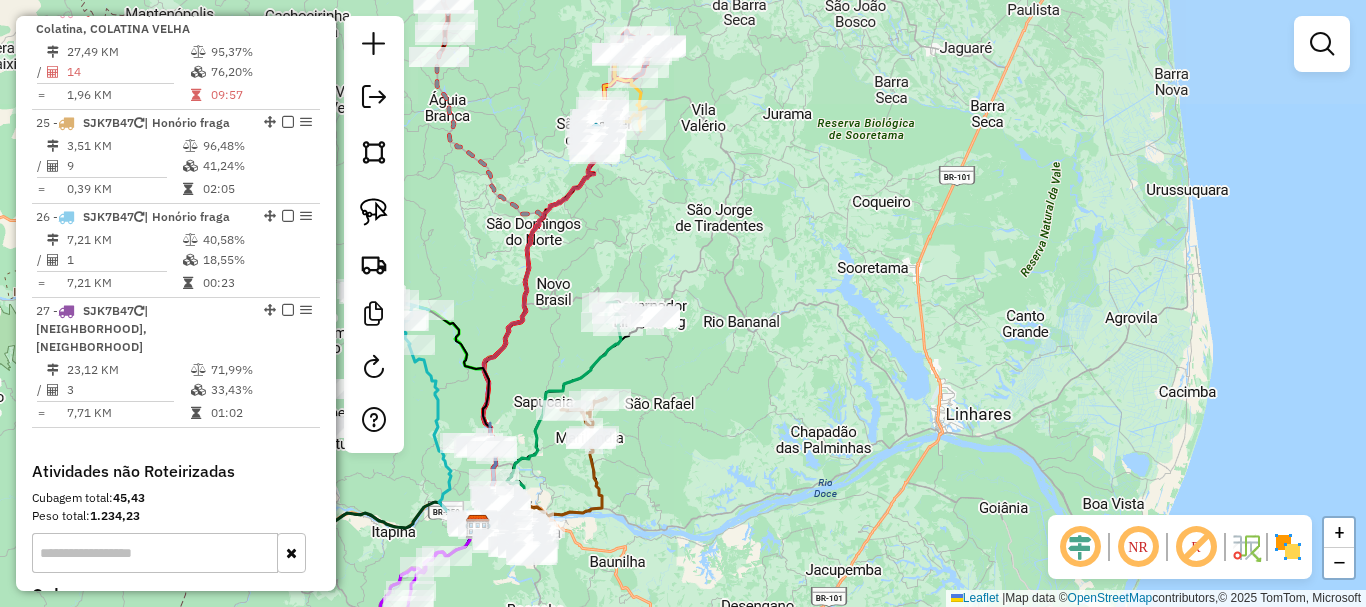 drag, startPoint x: 810, startPoint y: 184, endPoint x: 829, endPoint y: 451, distance: 267.67517 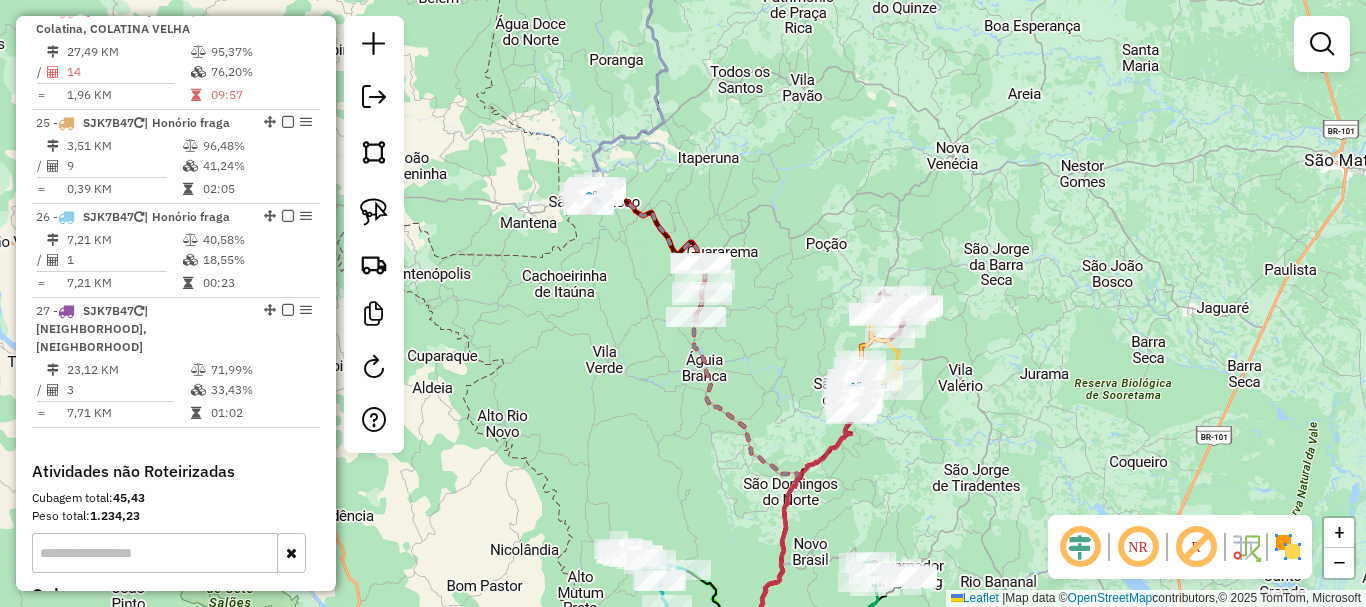 drag, startPoint x: 698, startPoint y: 314, endPoint x: 803, endPoint y: 379, distance: 123.49089 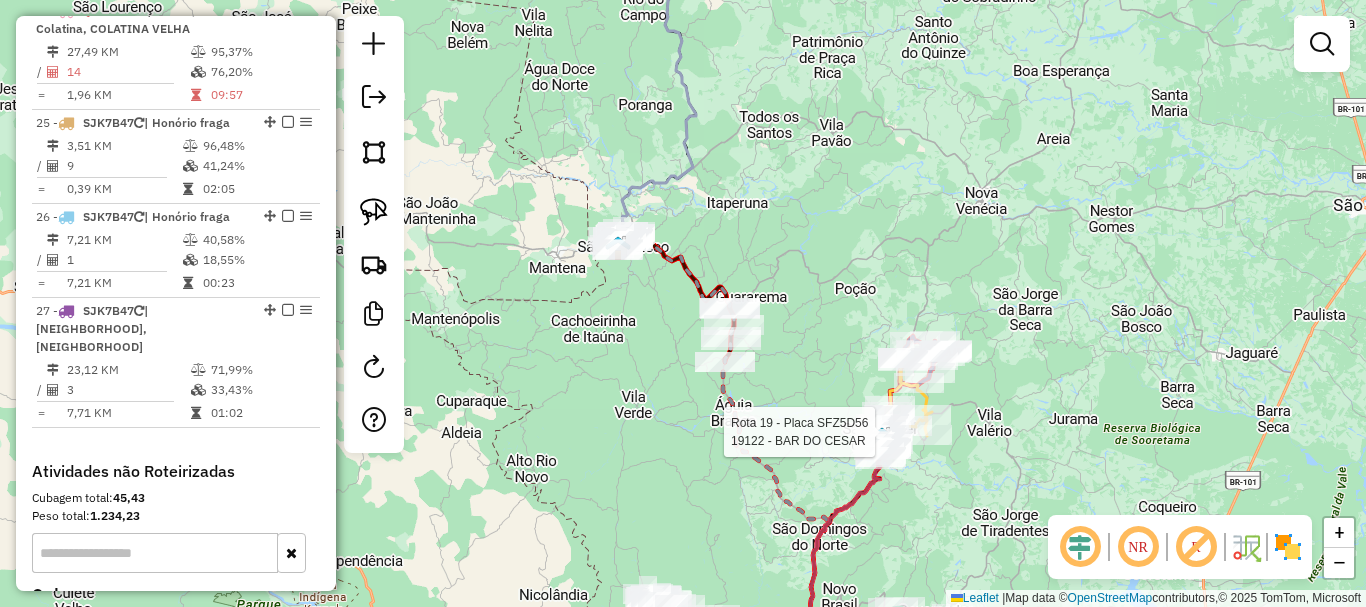 drag, startPoint x: 797, startPoint y: 290, endPoint x: 810, endPoint y: 352, distance: 63.348244 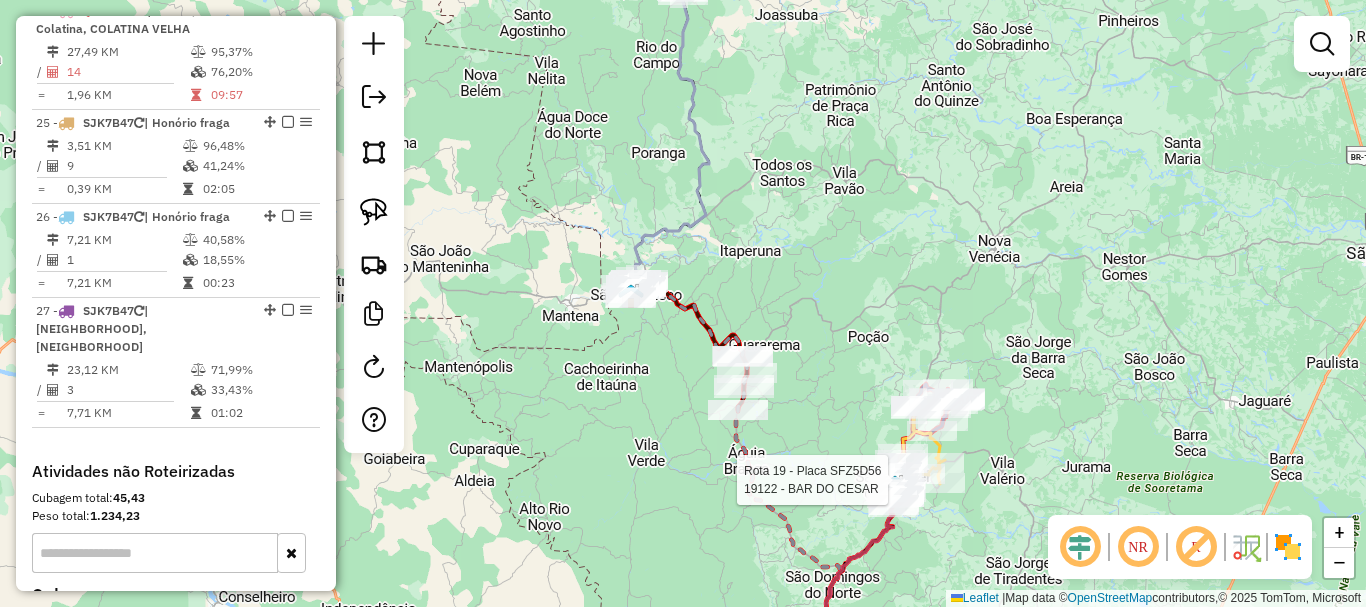 drag, startPoint x: 768, startPoint y: 211, endPoint x: 788, endPoint y: 274, distance: 66.09841 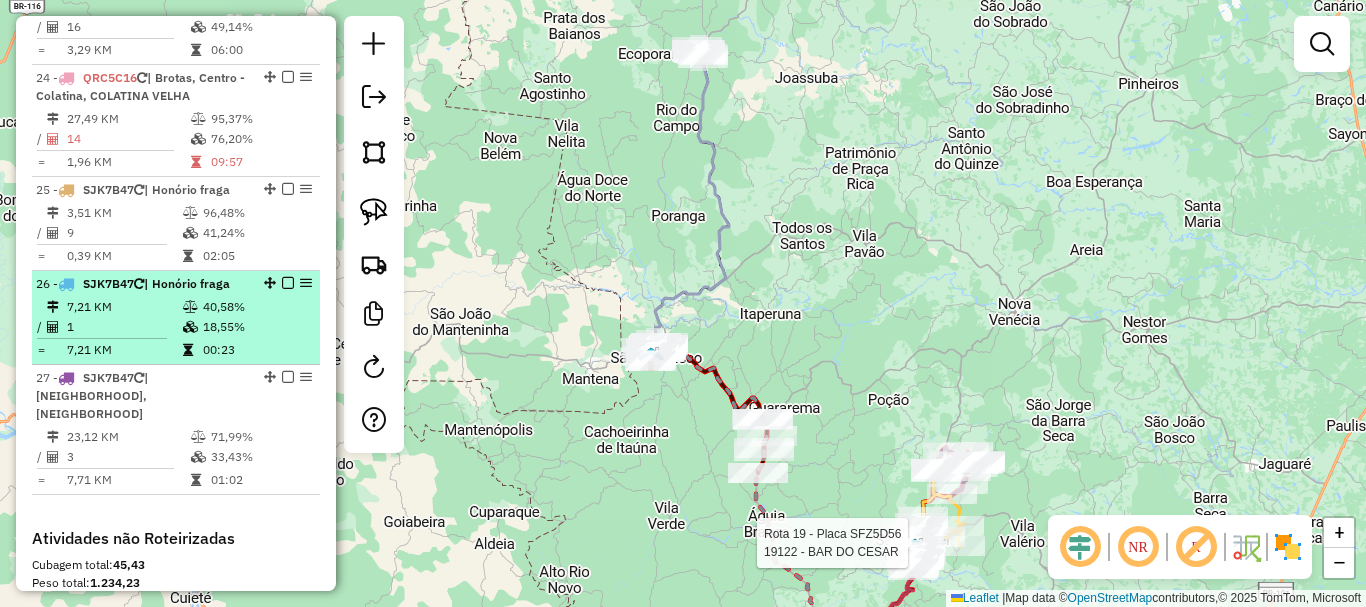 scroll, scrollTop: 3167, scrollLeft: 0, axis: vertical 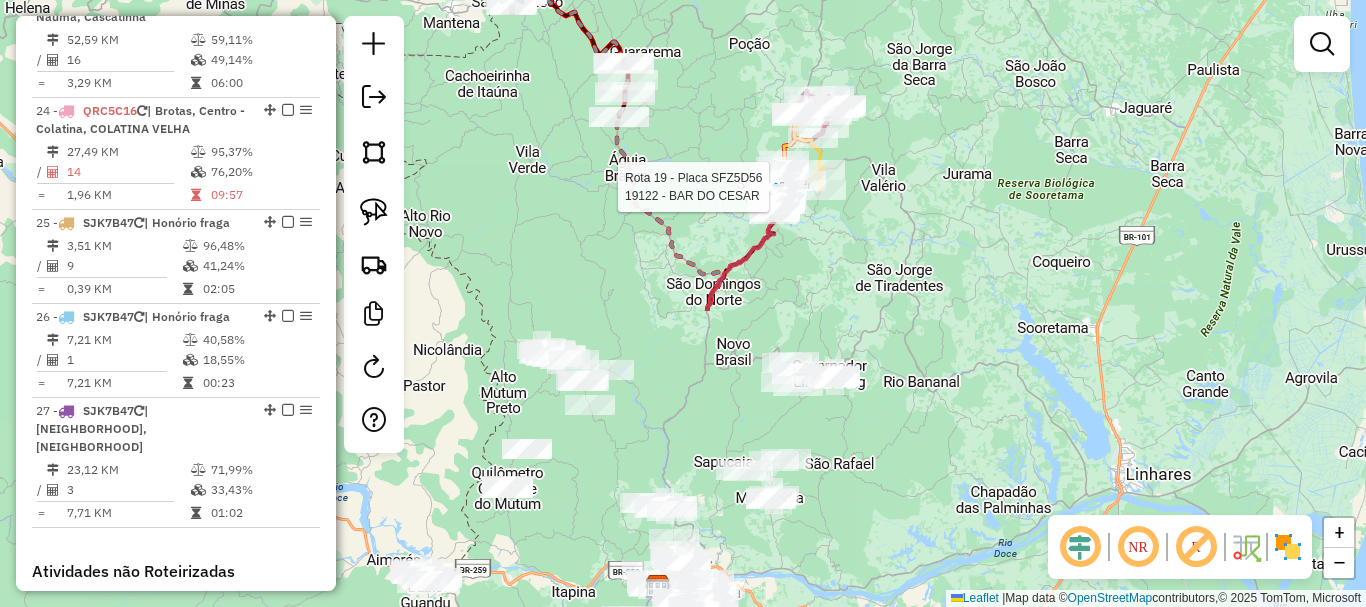 drag, startPoint x: 640, startPoint y: 18, endPoint x: 578, endPoint y: -95, distance: 128.89143 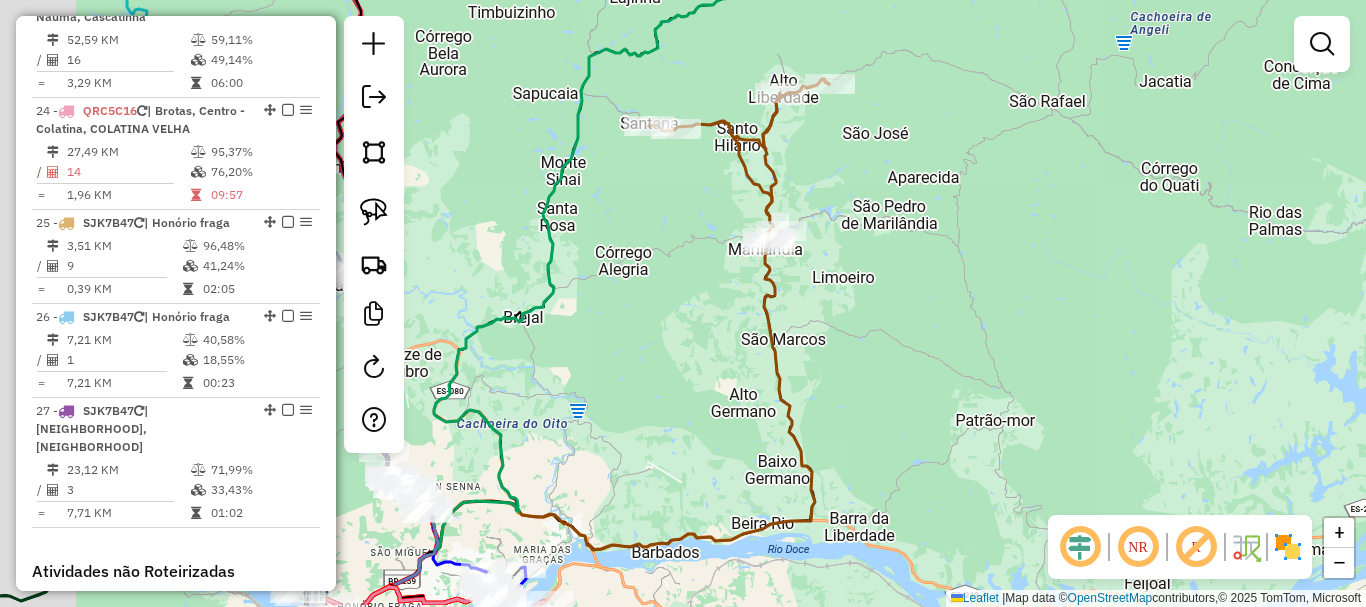 drag, startPoint x: 906, startPoint y: 290, endPoint x: 937, endPoint y: 203, distance: 92.358 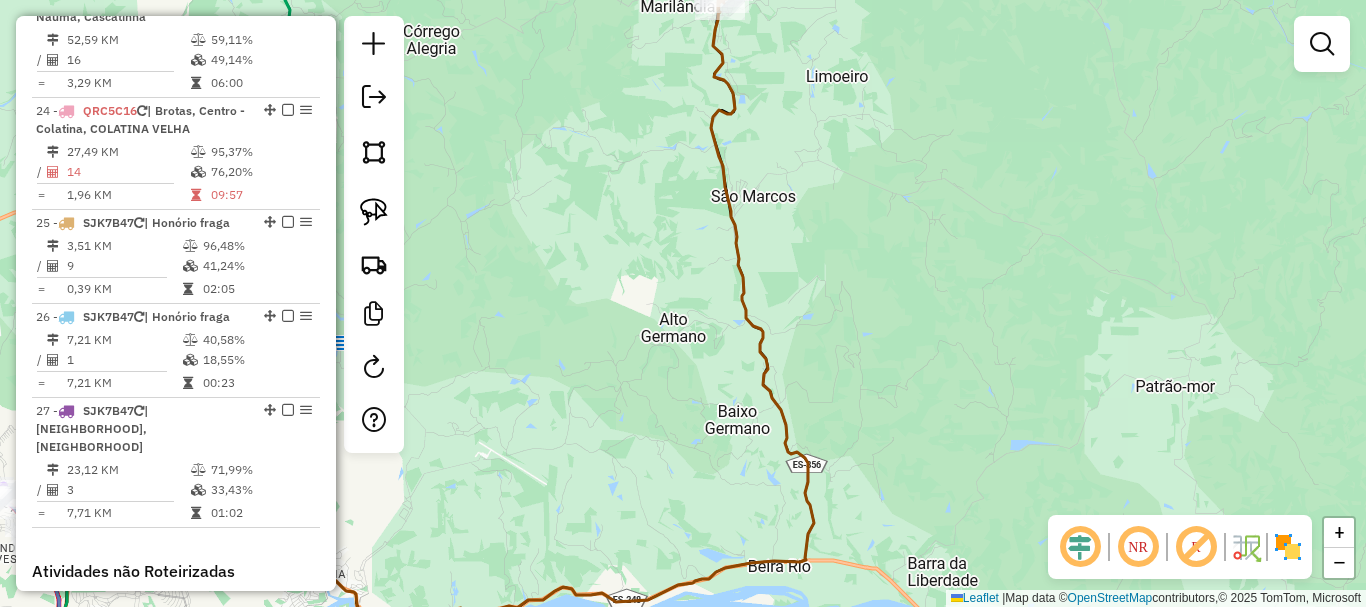 drag, startPoint x: 834, startPoint y: 333, endPoint x: 848, endPoint y: 332, distance: 14.035668 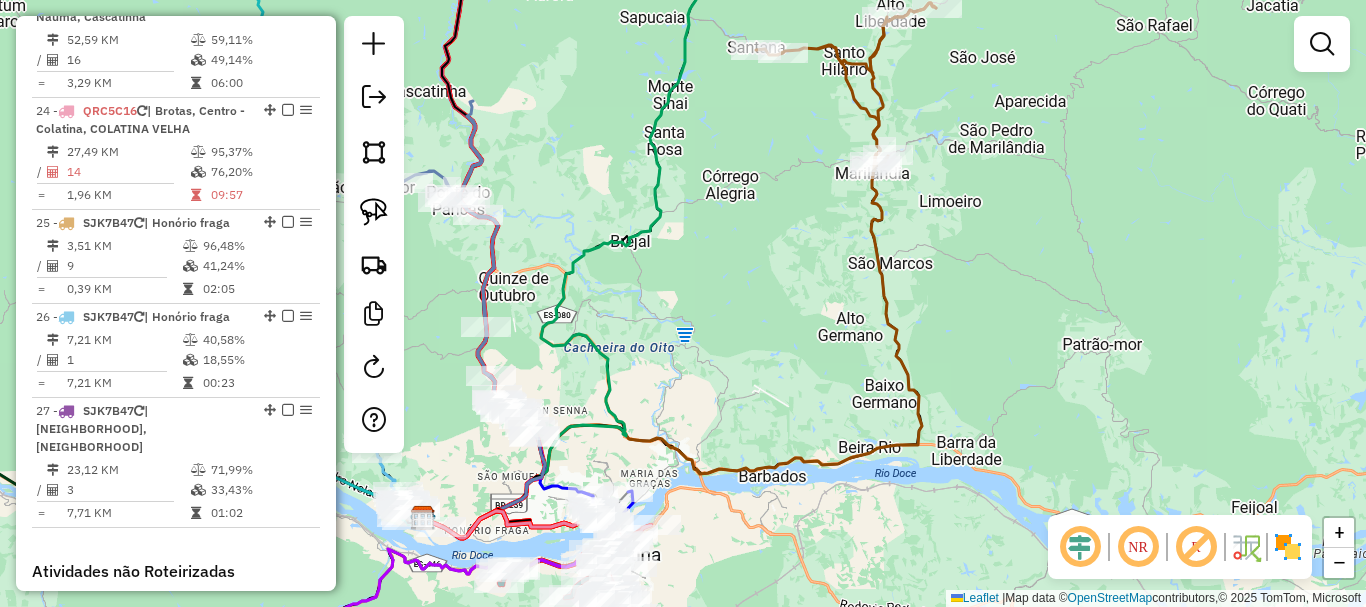 drag, startPoint x: 890, startPoint y: 263, endPoint x: 997, endPoint y: 241, distance: 109.23827 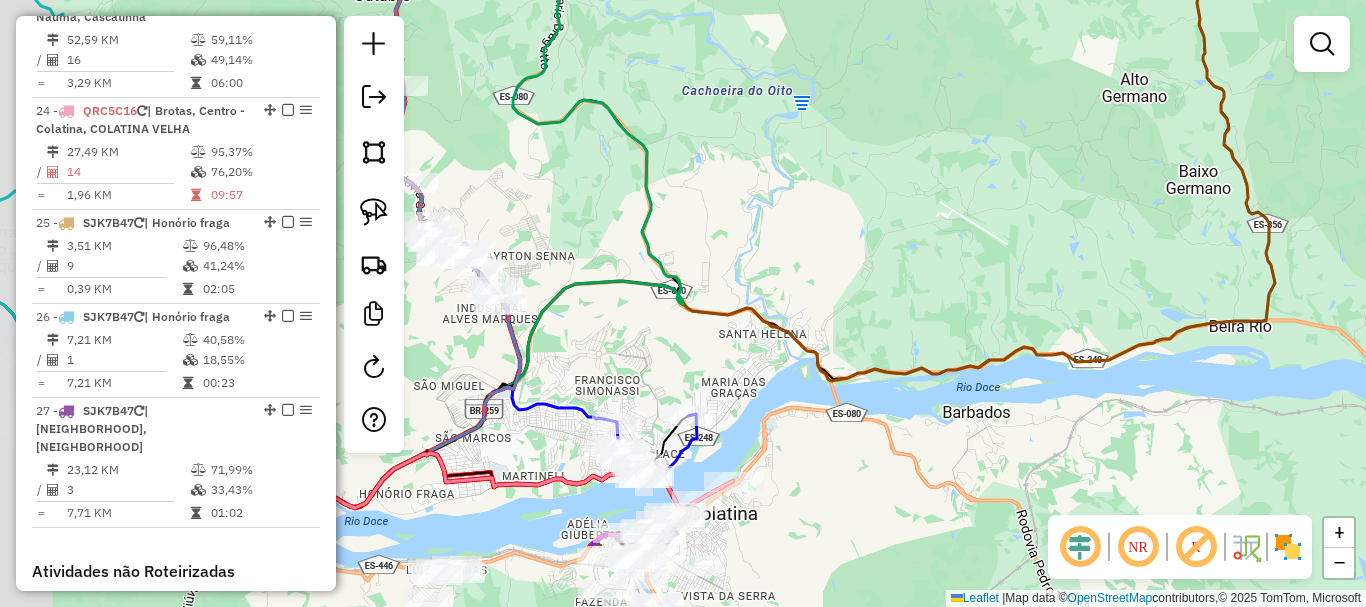 drag, startPoint x: 828, startPoint y: 347, endPoint x: 884, endPoint y: 133, distance: 221.20578 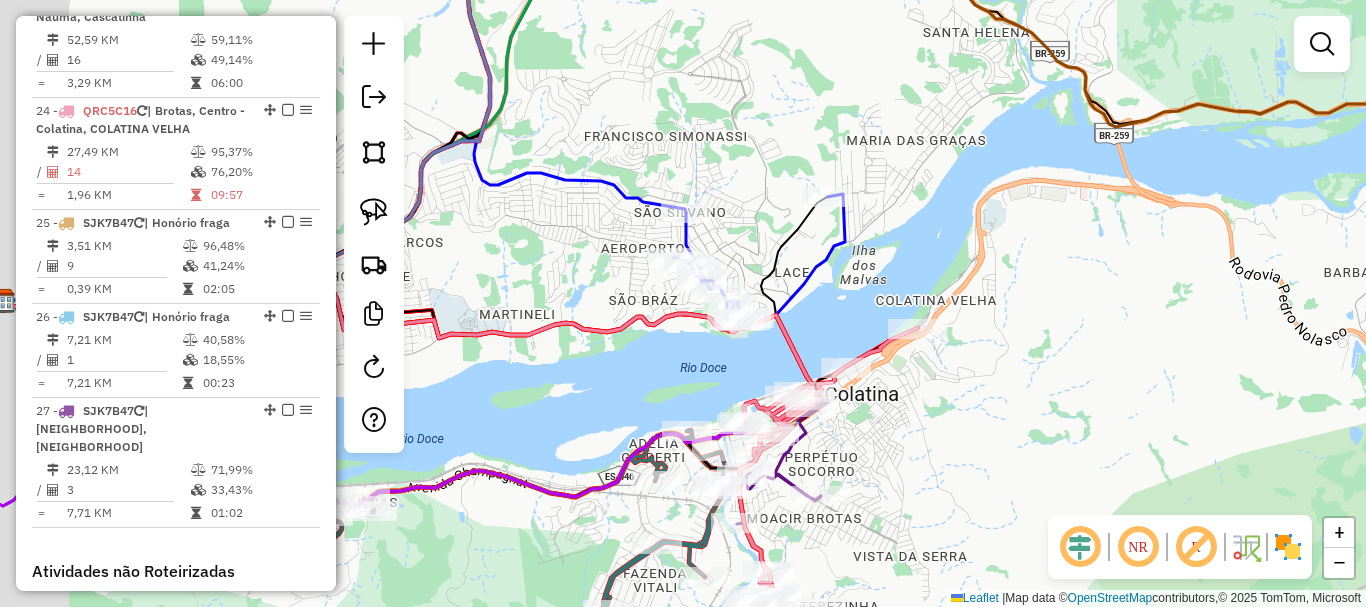 drag, startPoint x: 903, startPoint y: 434, endPoint x: 966, endPoint y: 459, distance: 67.77905 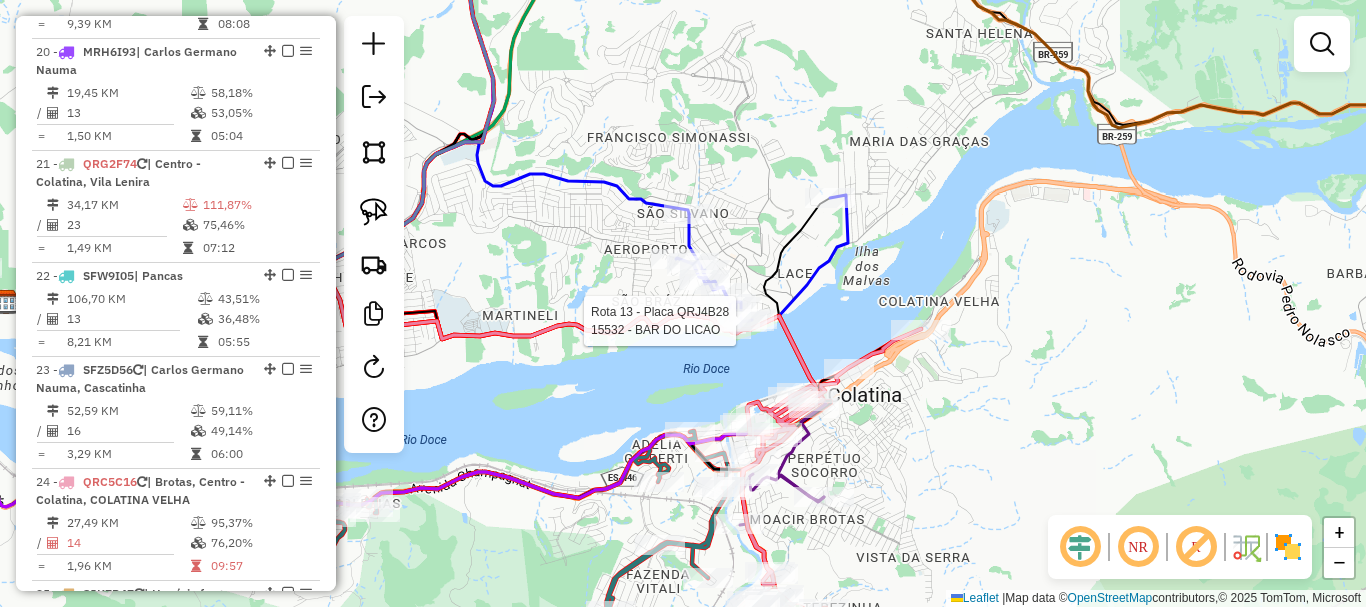 select on "**********" 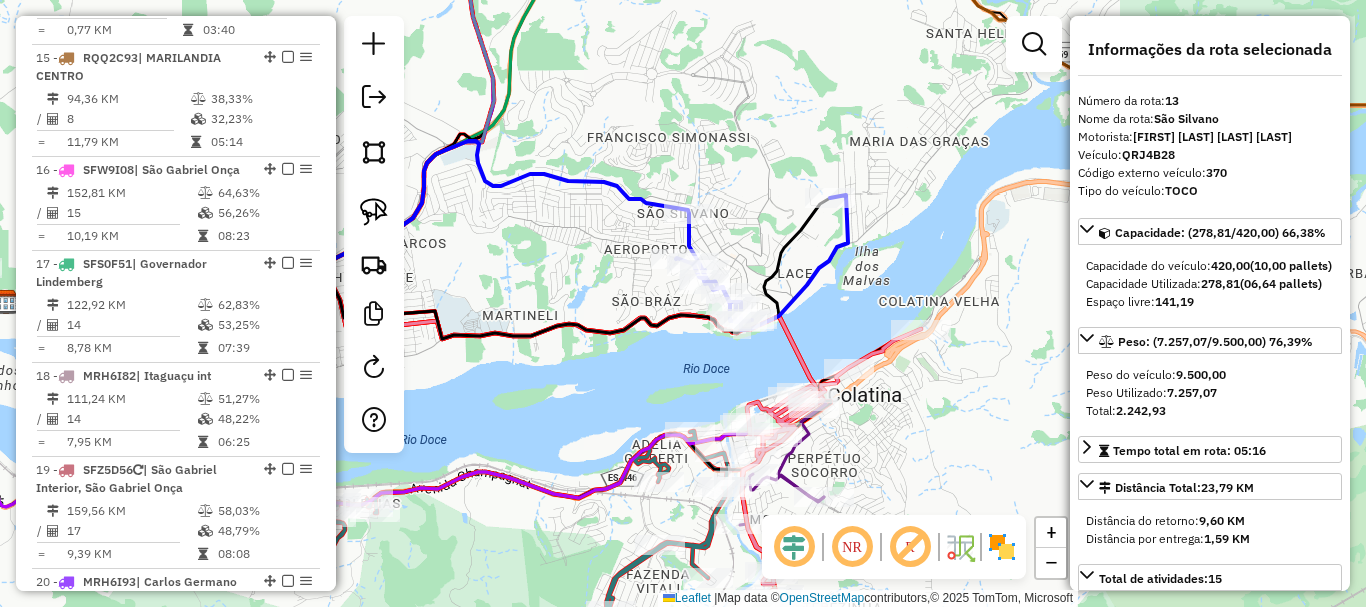 scroll, scrollTop: 2107, scrollLeft: 0, axis: vertical 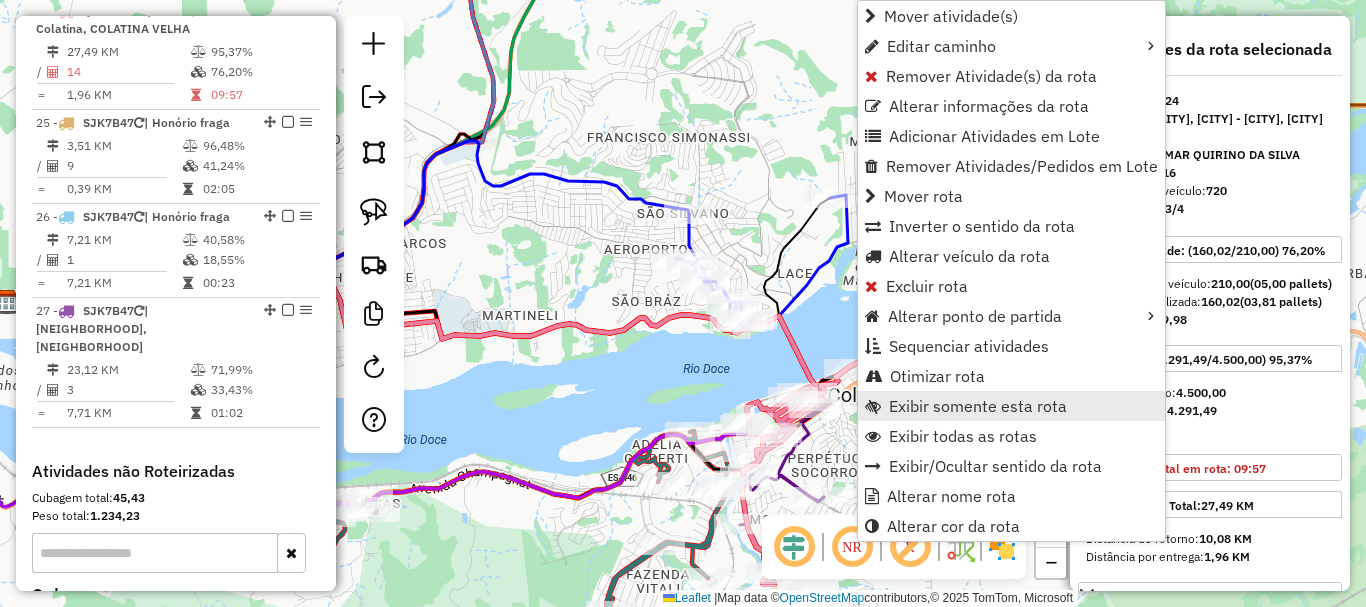 click on "Exibir somente esta rota" at bounding box center [978, 406] 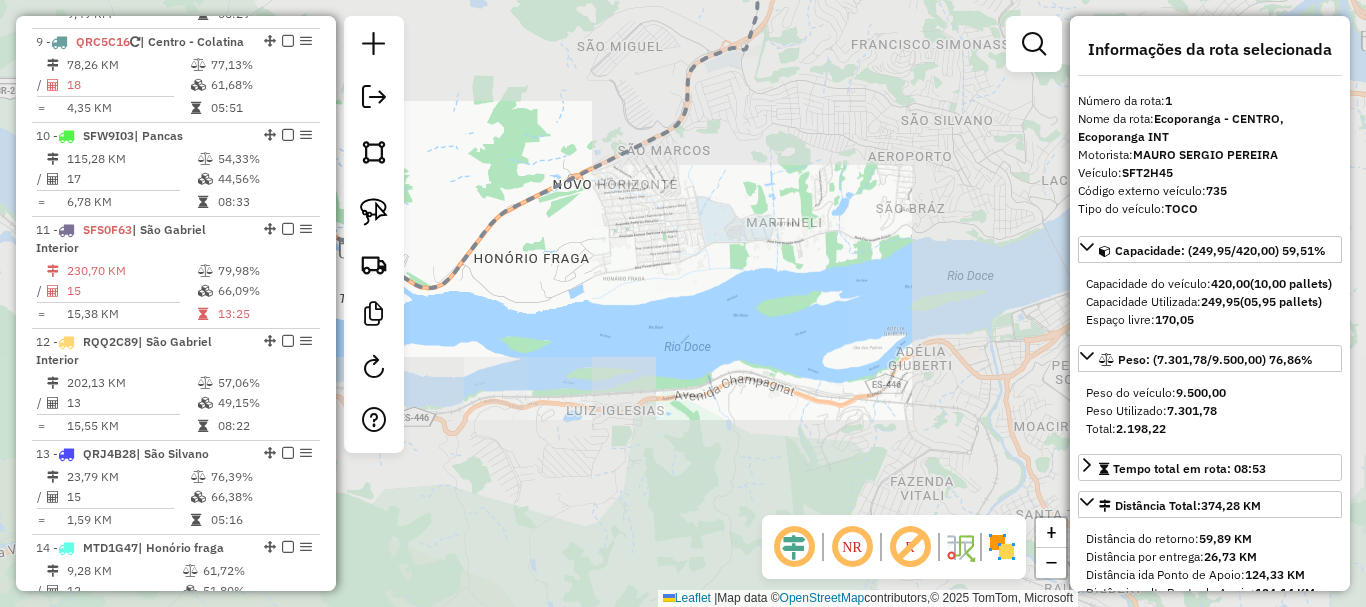 scroll, scrollTop: 799, scrollLeft: 0, axis: vertical 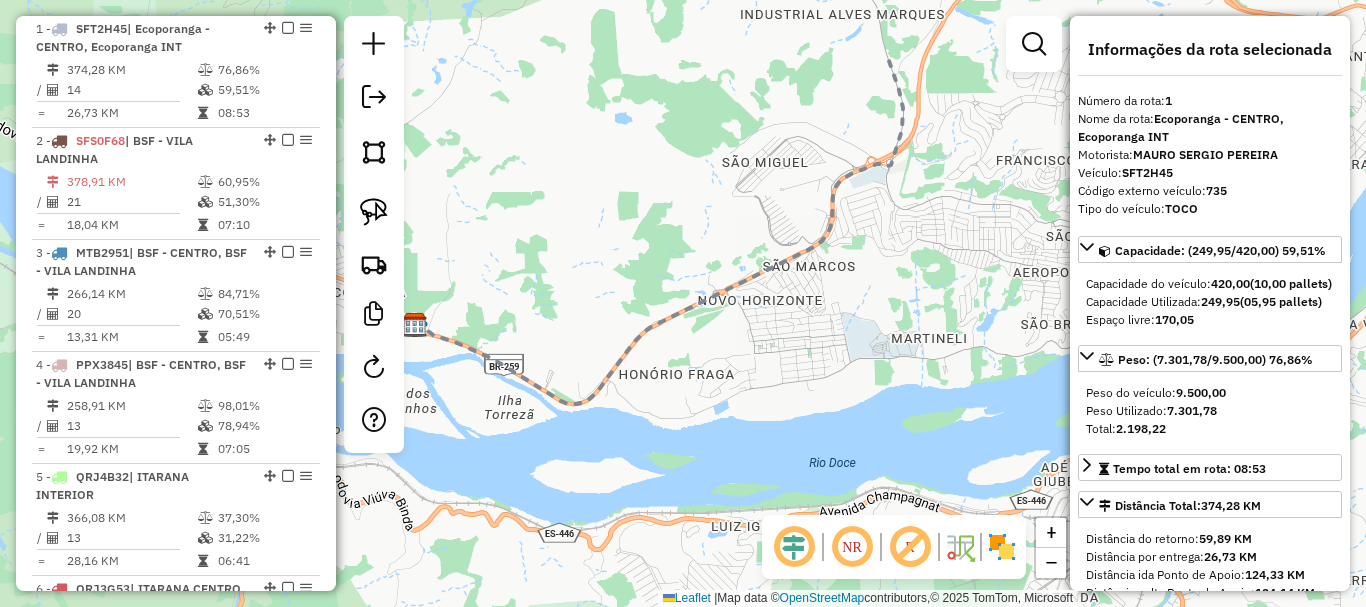 drag, startPoint x: 812, startPoint y: 359, endPoint x: 773, endPoint y: 393, distance: 51.739735 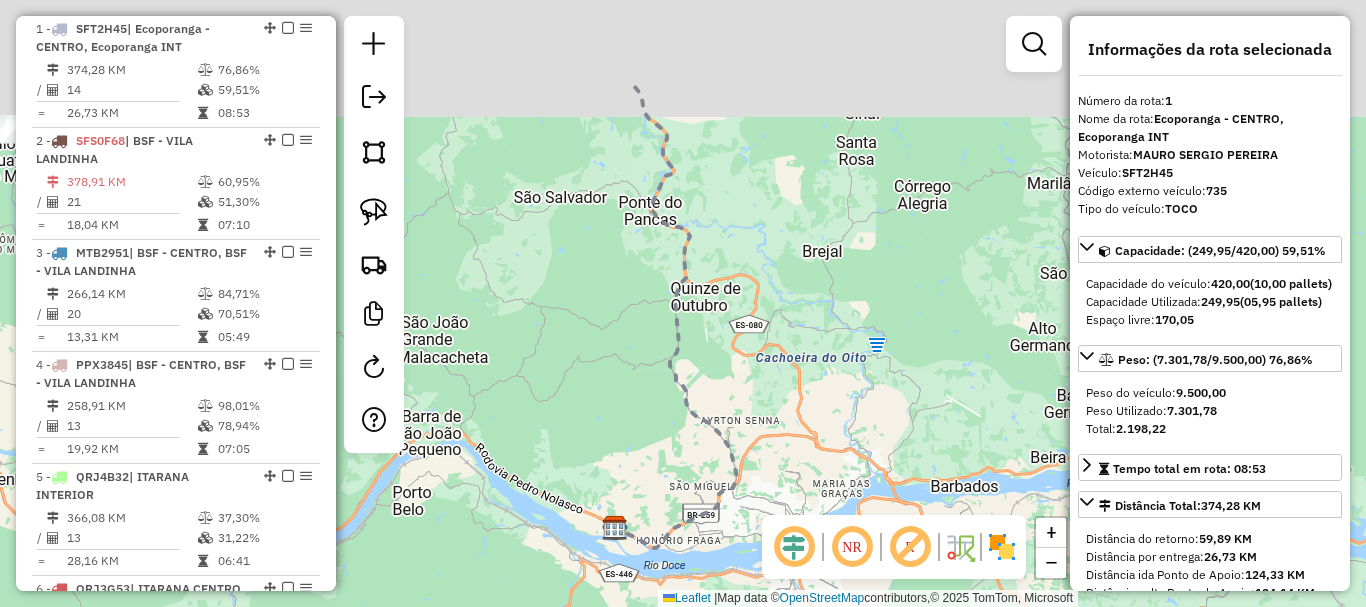 drag, startPoint x: 852, startPoint y: 298, endPoint x: 768, endPoint y: 428, distance: 154.77725 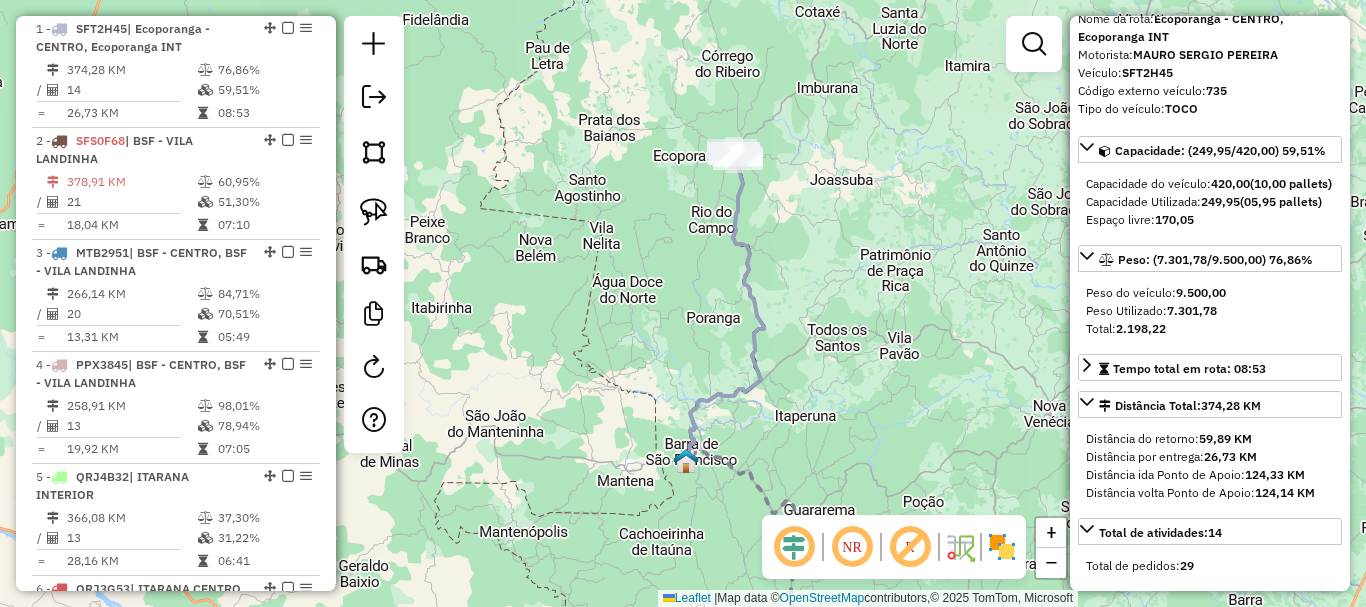 scroll, scrollTop: 200, scrollLeft: 0, axis: vertical 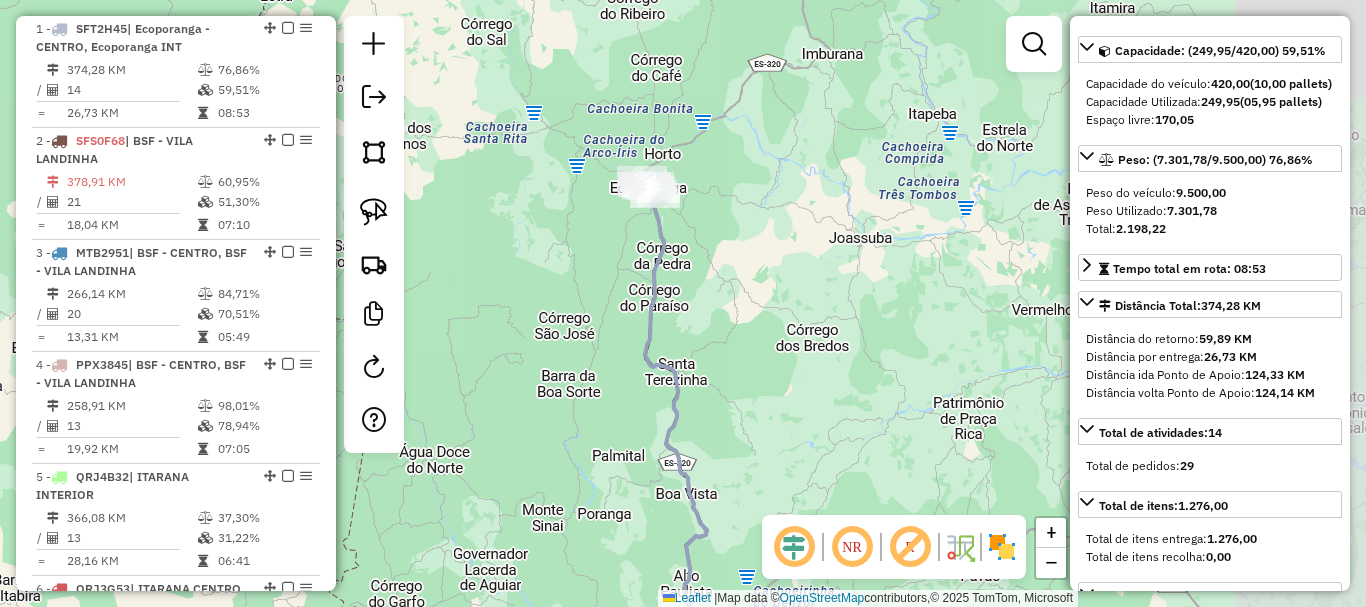 drag, startPoint x: 935, startPoint y: 161, endPoint x: 749, endPoint y: 230, distance: 198.38599 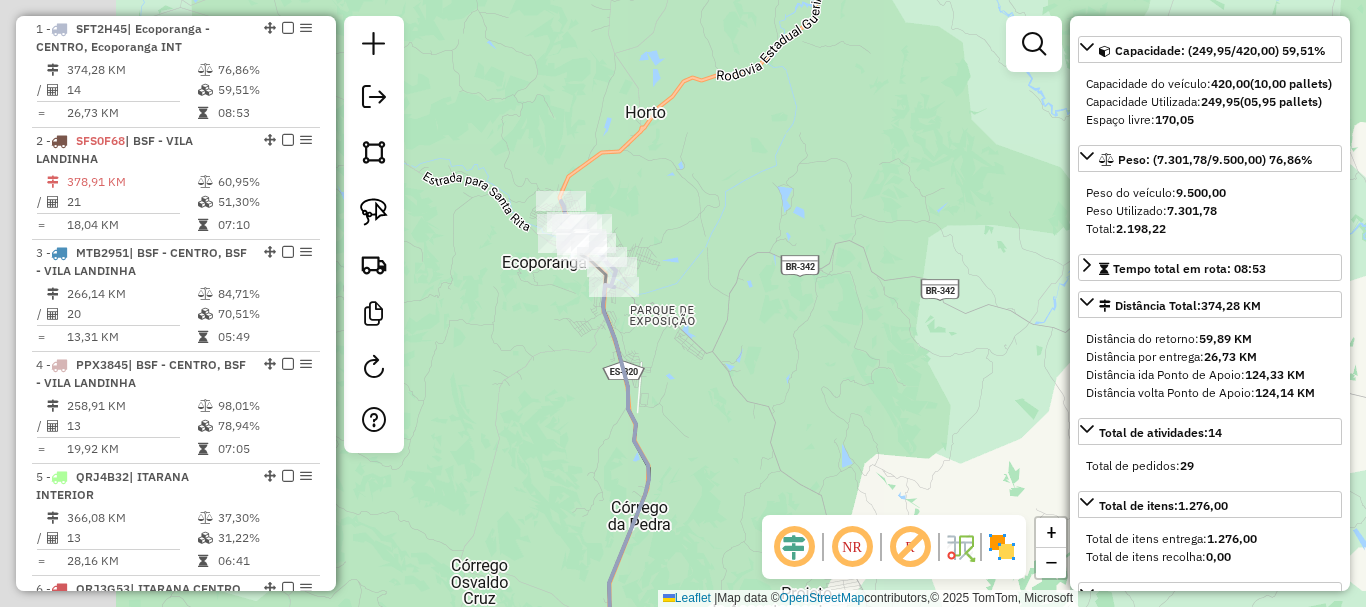 drag, startPoint x: 551, startPoint y: 215, endPoint x: 712, endPoint y: 315, distance: 189.52837 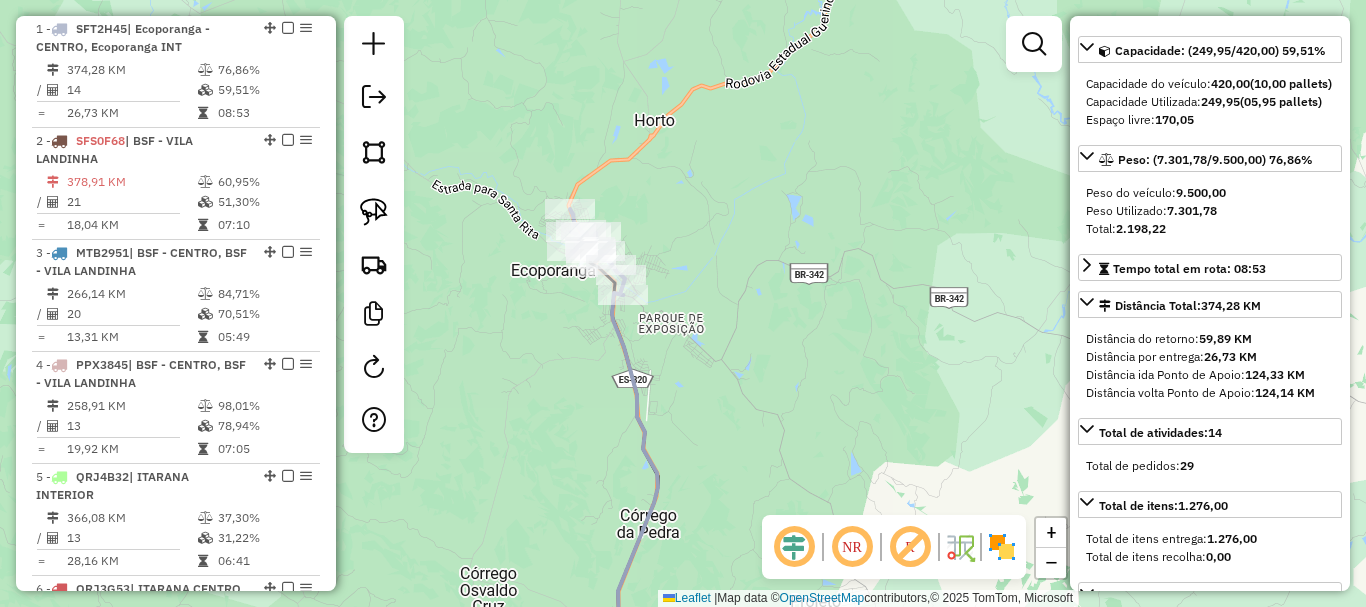 scroll, scrollTop: 0, scrollLeft: 0, axis: both 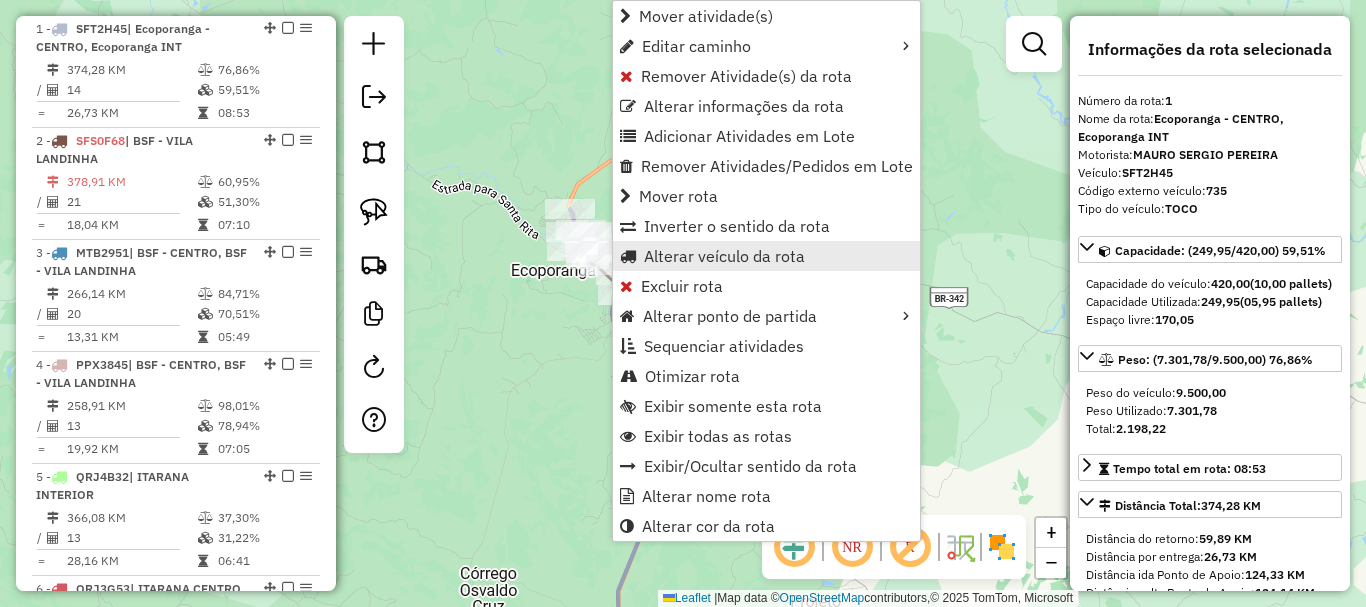 click on "Alterar veículo da rota" at bounding box center (766, 256) 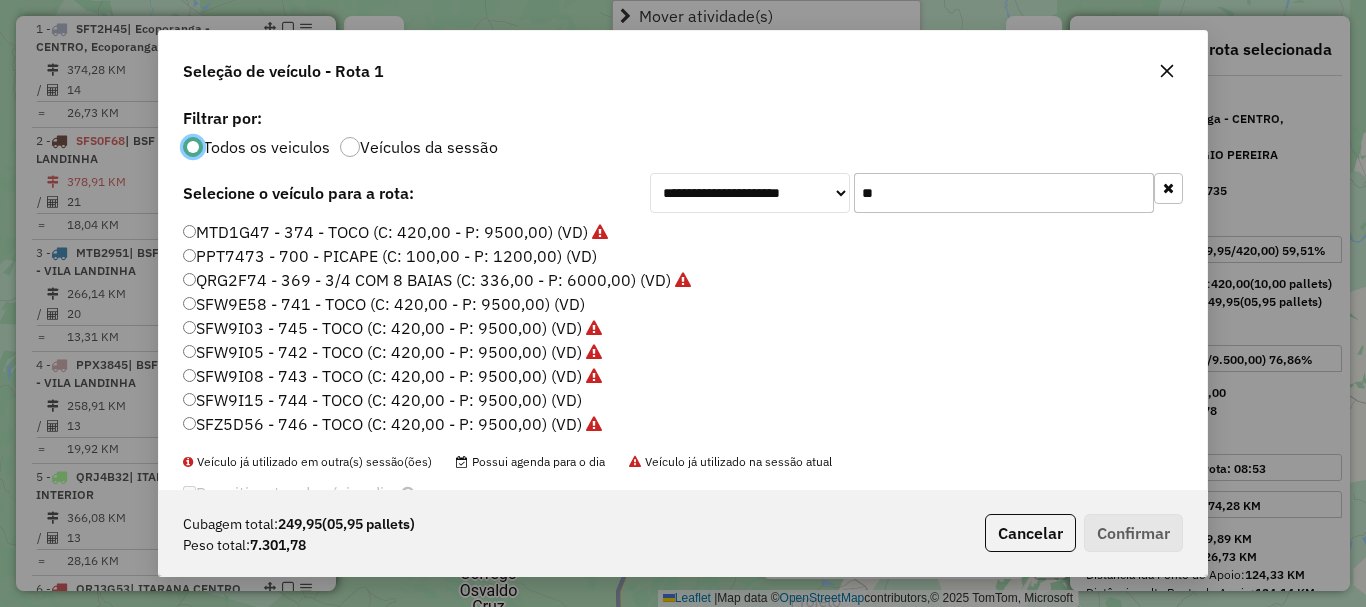 scroll, scrollTop: 11, scrollLeft: 6, axis: both 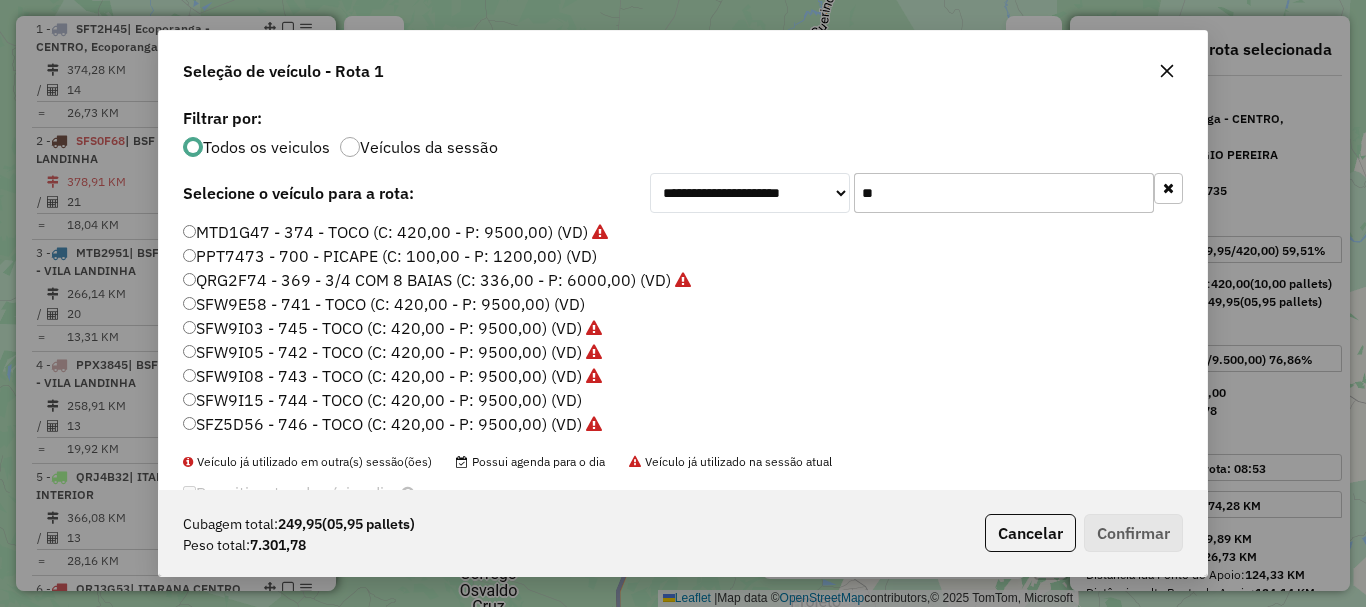 drag, startPoint x: 905, startPoint y: 203, endPoint x: 771, endPoint y: 204, distance: 134.00374 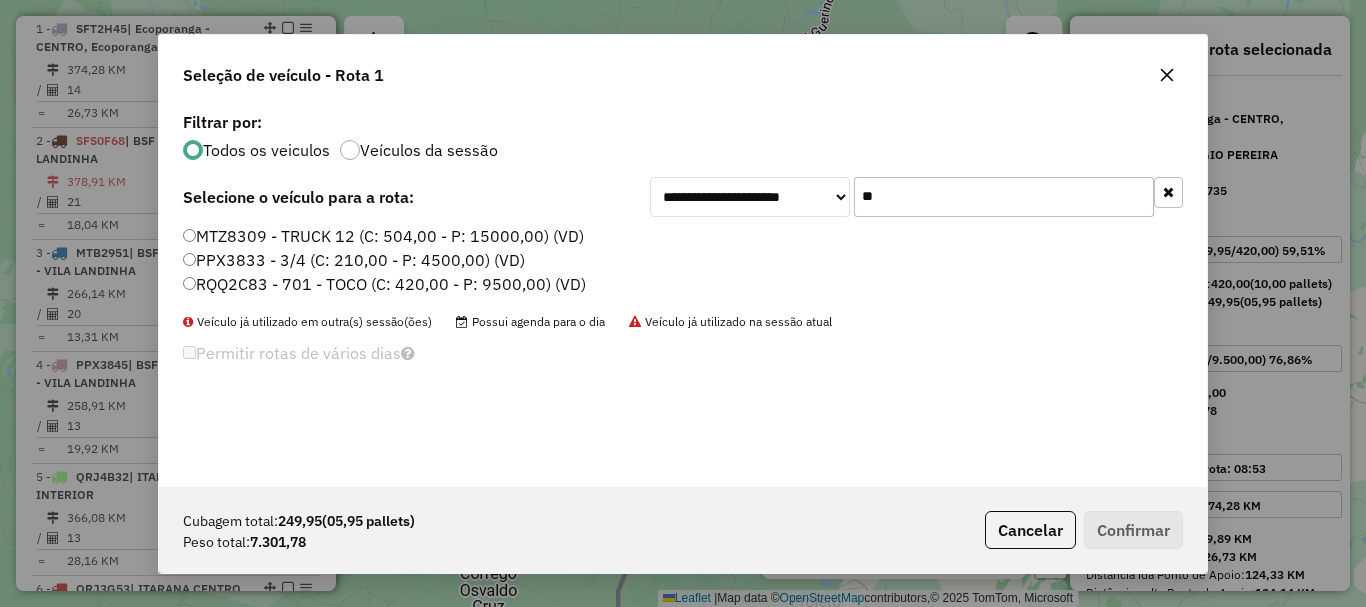 type on "**" 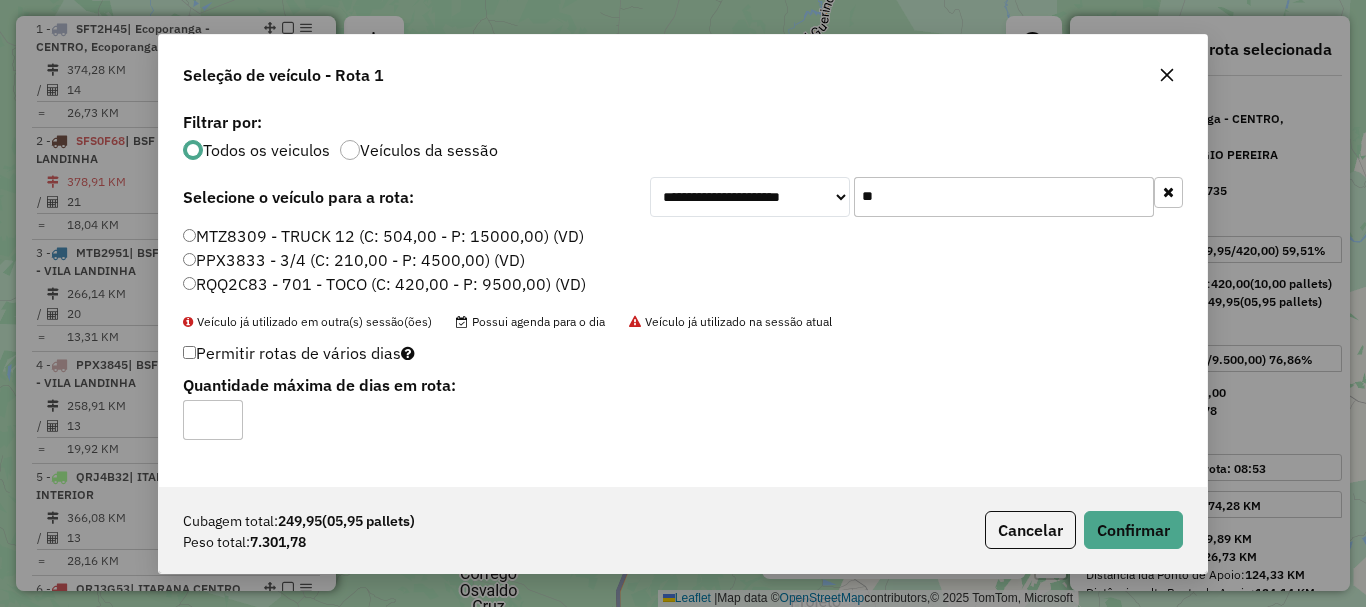 click on "Cubagem total:  249,95   (05,95 pallets)  Peso total: 7.301,78  Cancelar   Confirmar" 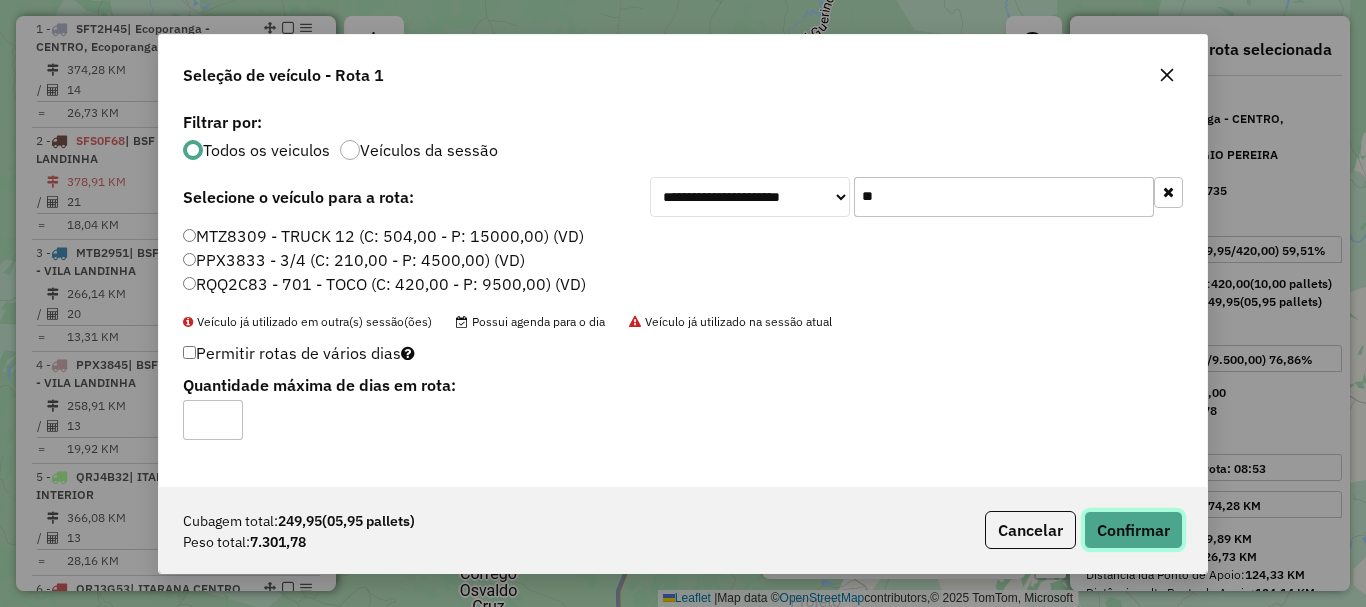 click on "Confirmar" 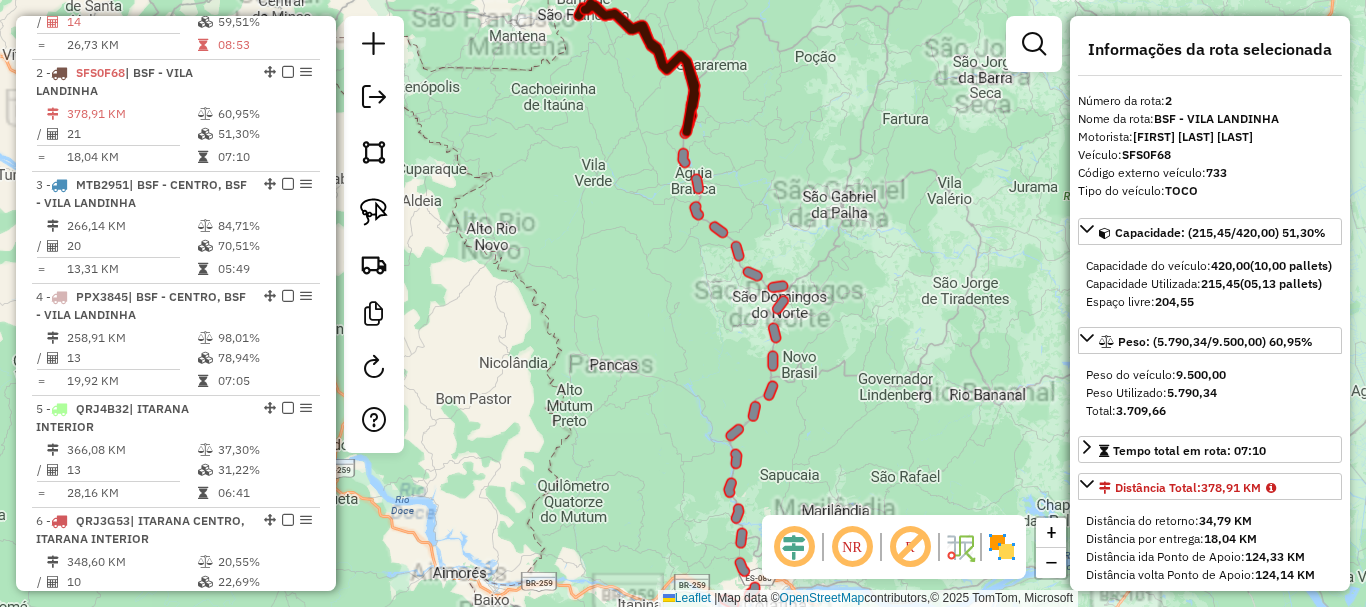 scroll, scrollTop: 911, scrollLeft: 0, axis: vertical 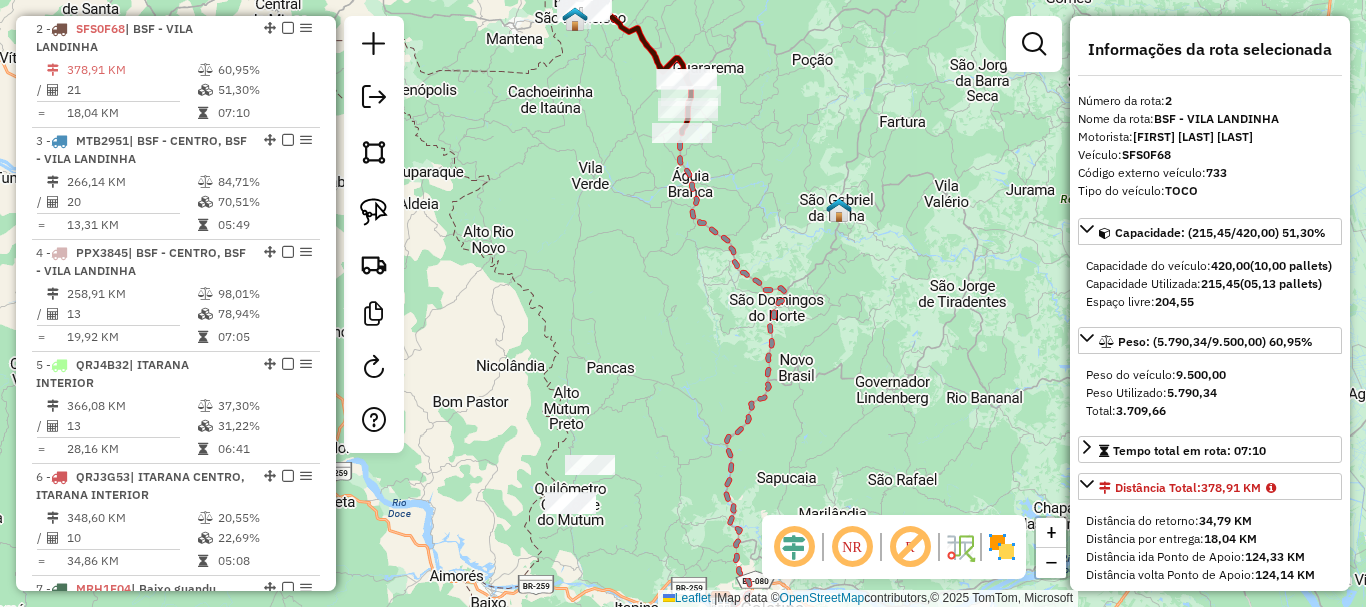 drag, startPoint x: 668, startPoint y: 224, endPoint x: 580, endPoint y: 469, distance: 260.3248 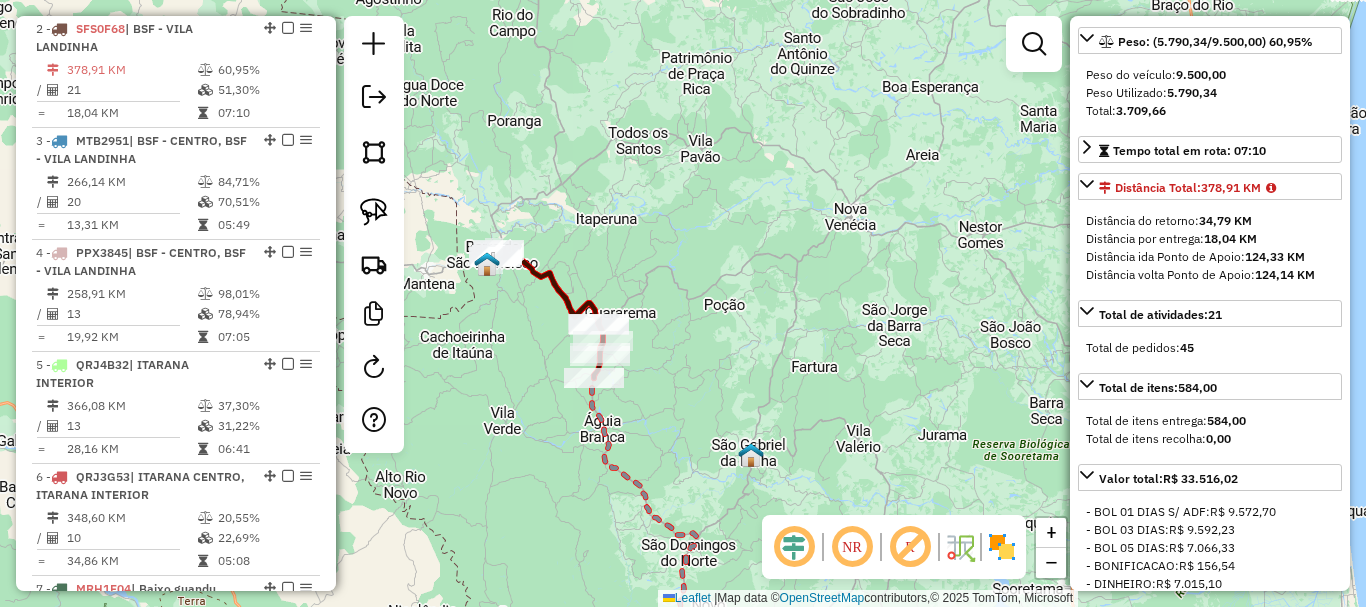 scroll, scrollTop: 0, scrollLeft: 0, axis: both 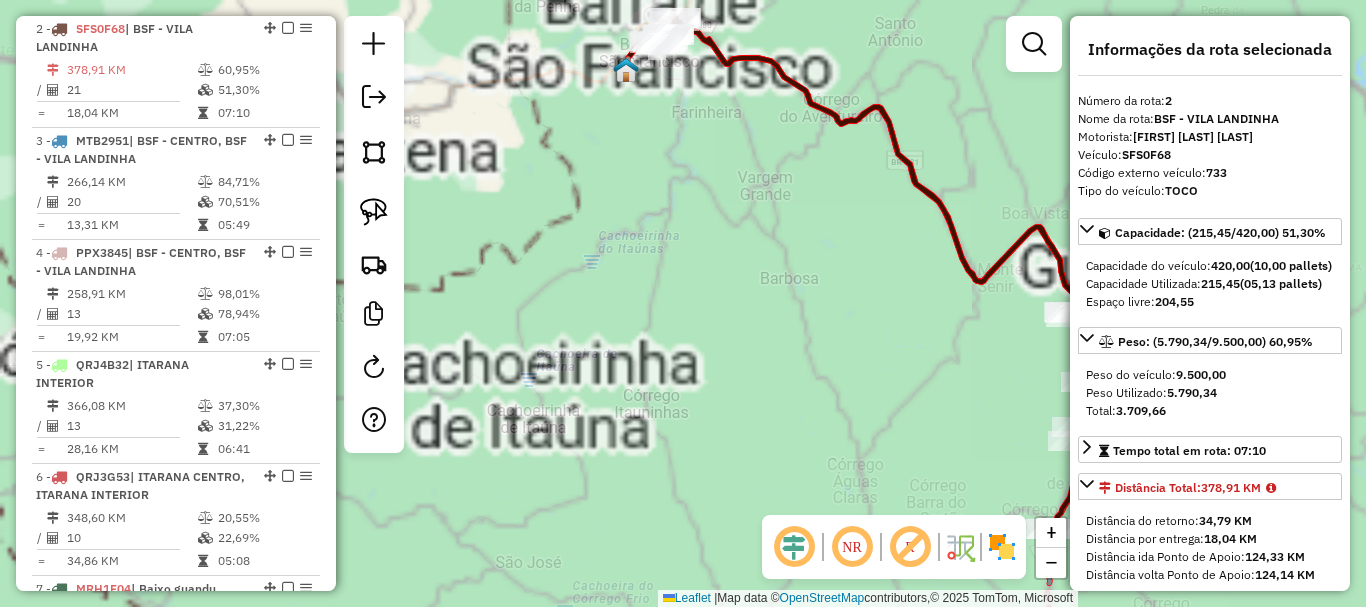 drag, startPoint x: 683, startPoint y: 348, endPoint x: 574, endPoint y: 410, distance: 125.39936 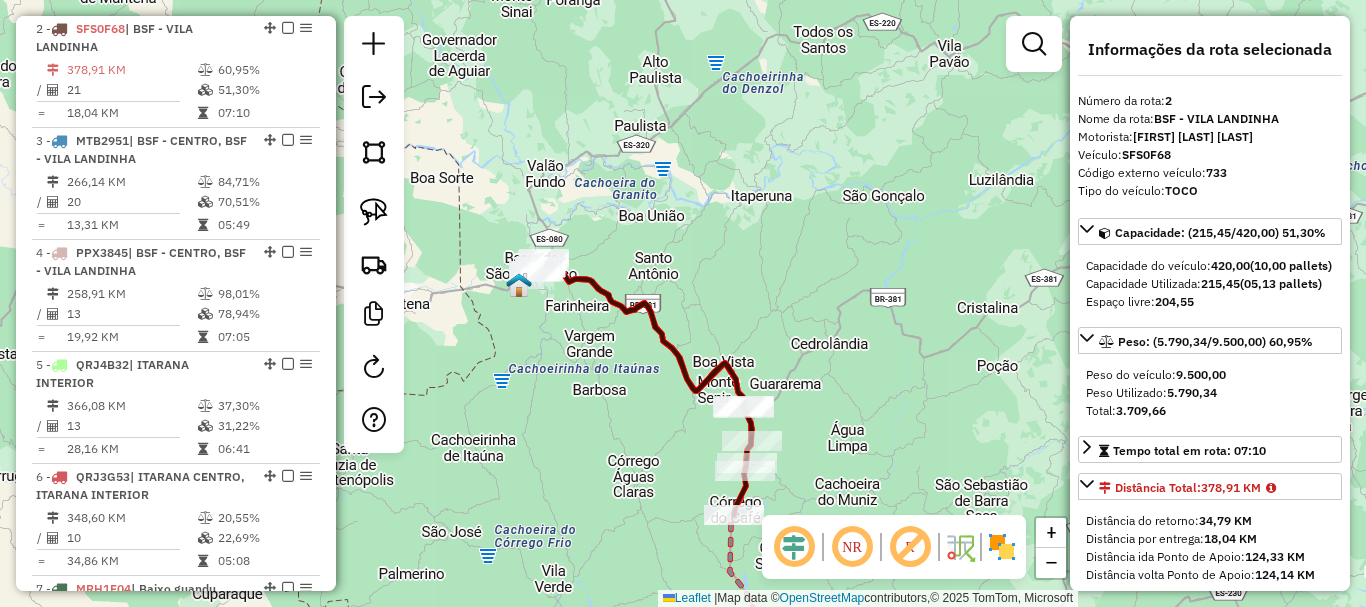 drag, startPoint x: 765, startPoint y: 389, endPoint x: 699, endPoint y: 279, distance: 128.28094 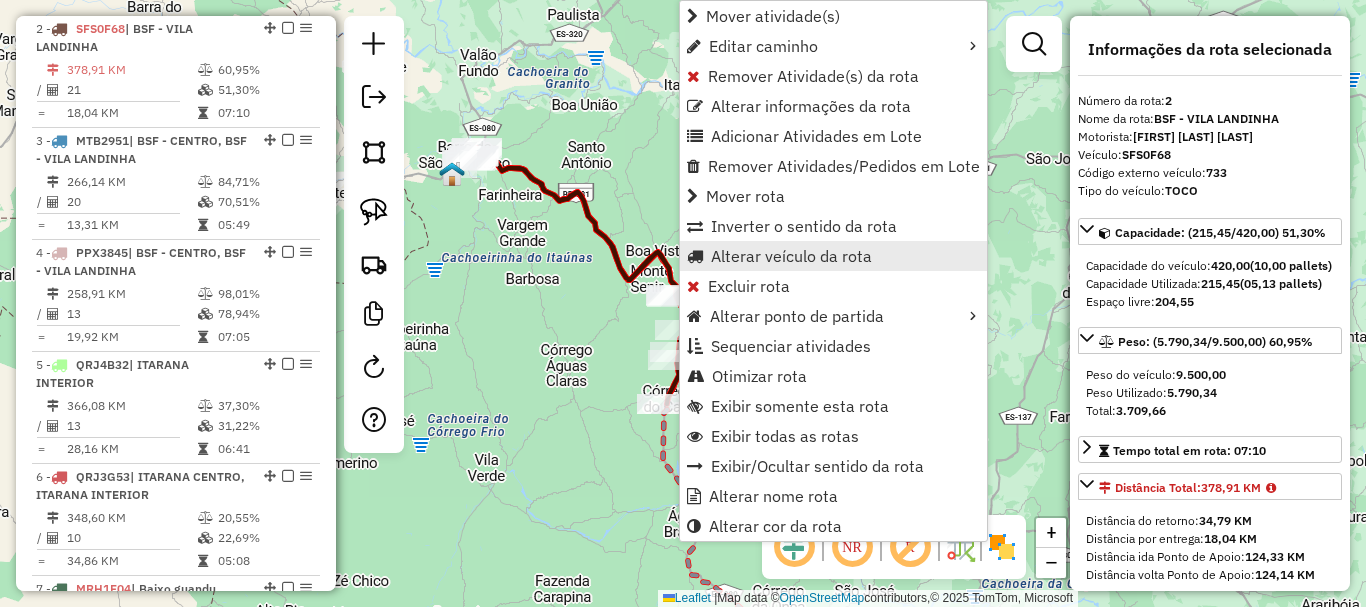 click on "Alterar veículo da rota" at bounding box center (791, 256) 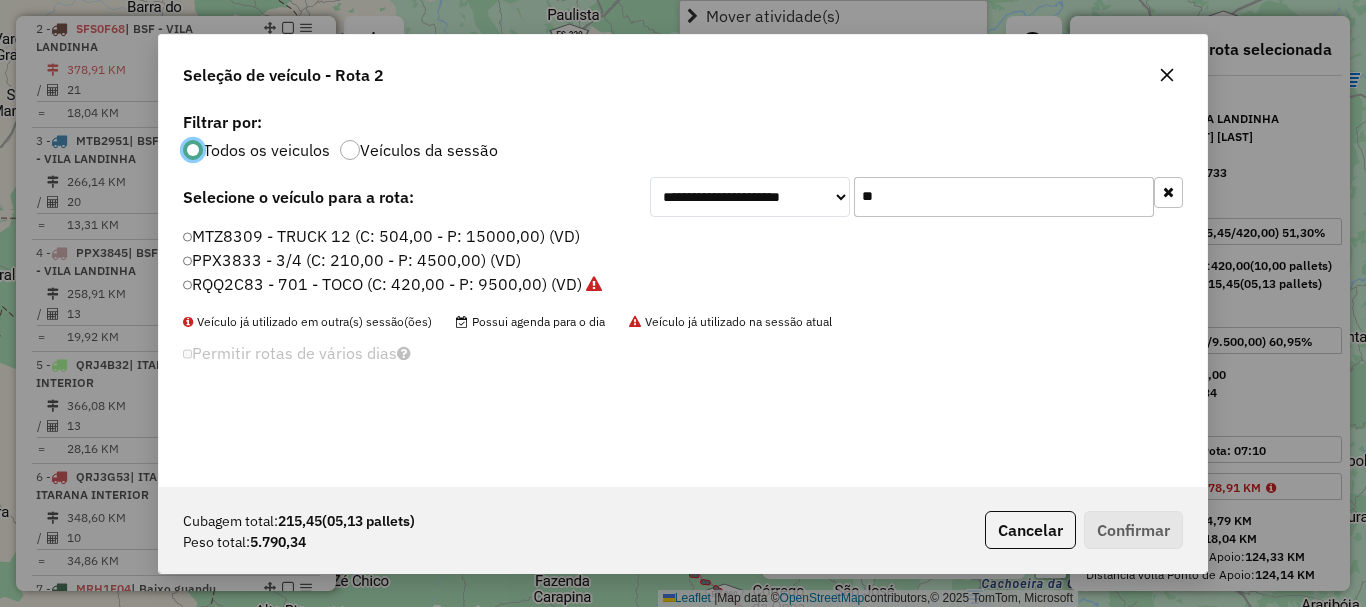 scroll, scrollTop: 11, scrollLeft: 6, axis: both 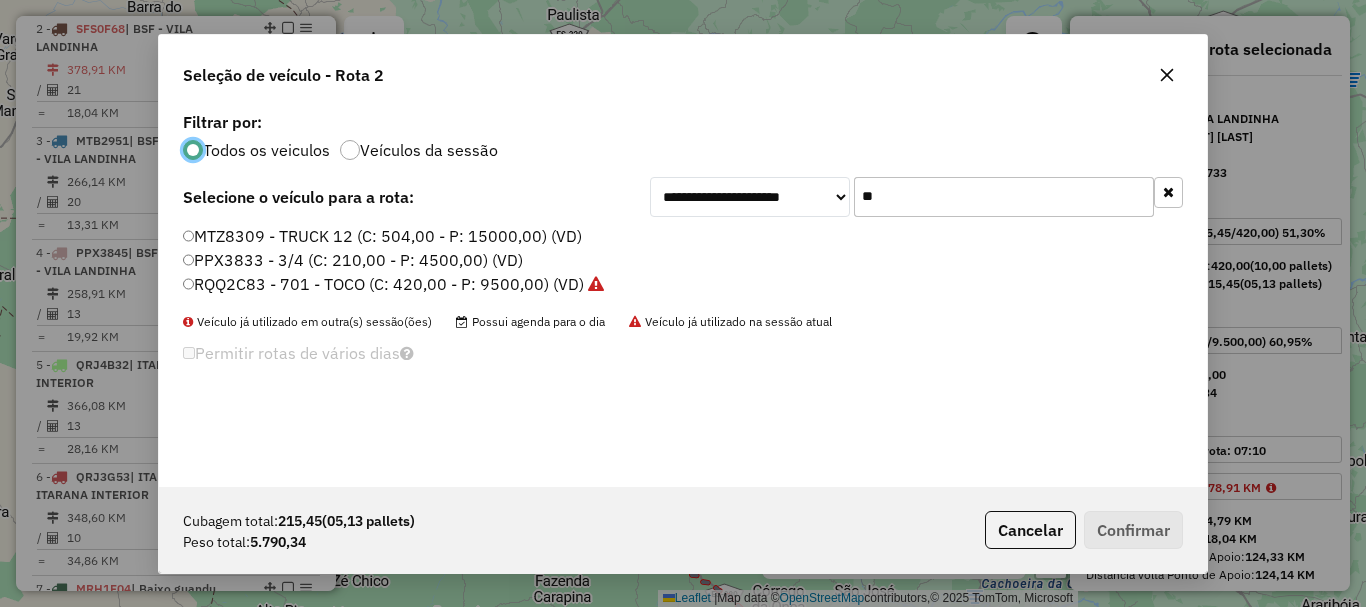 click on "**********" 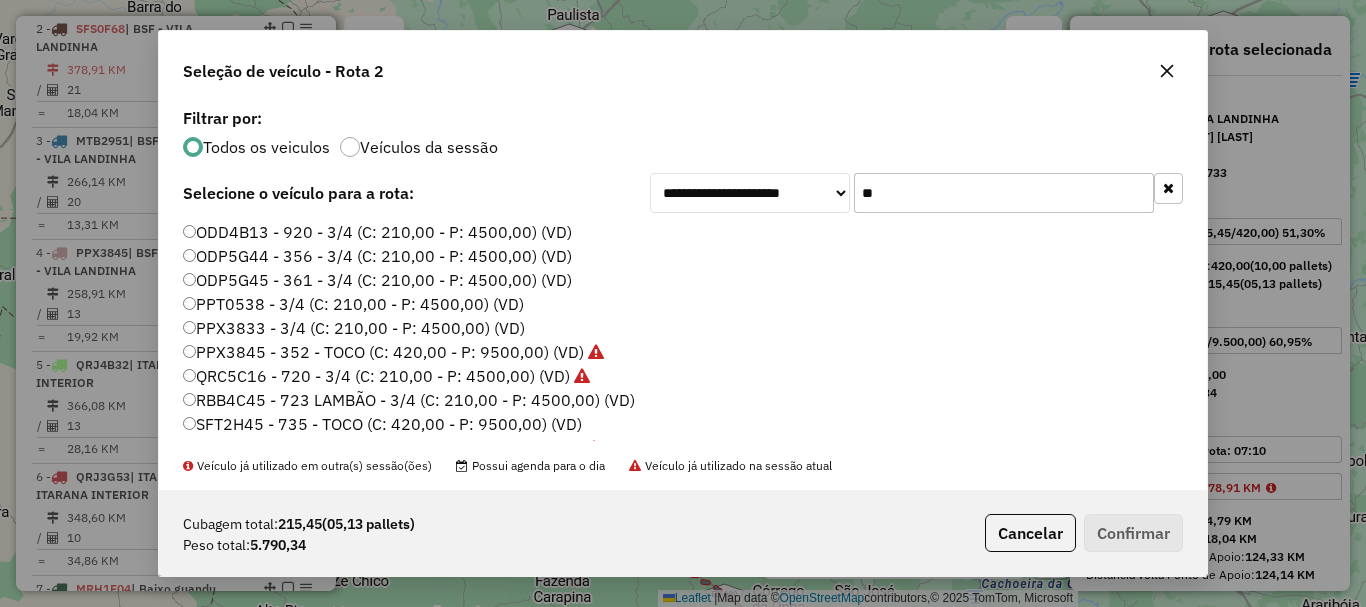 type on "**" 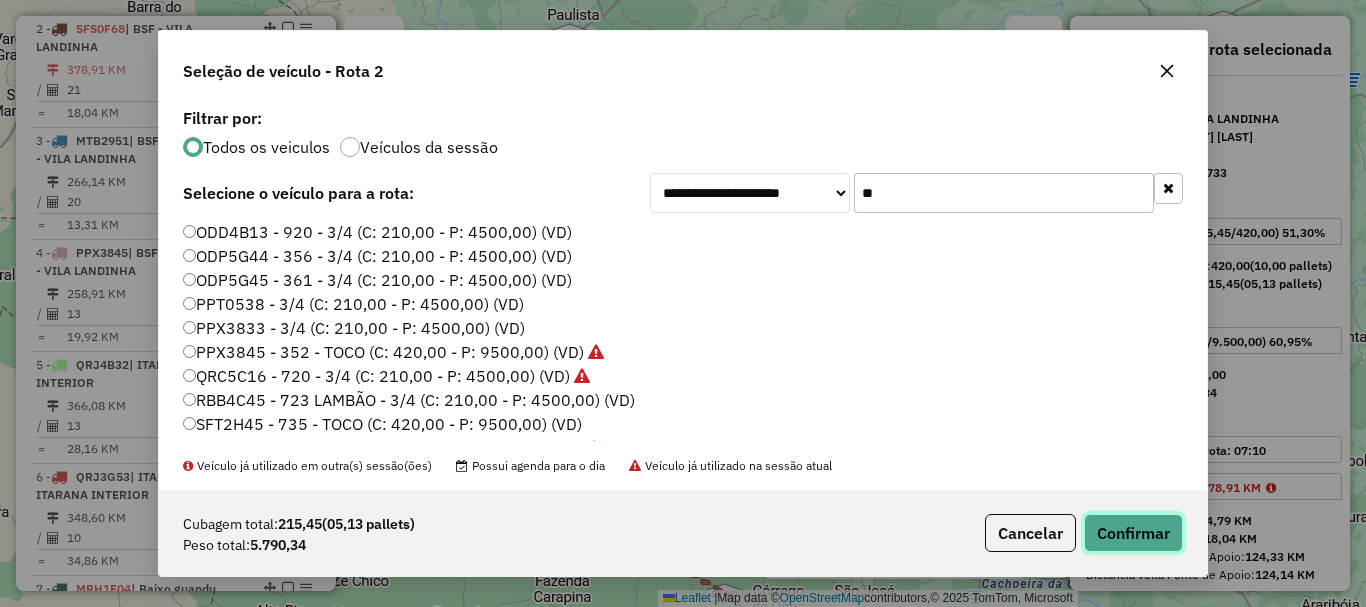 click on "Confirmar" 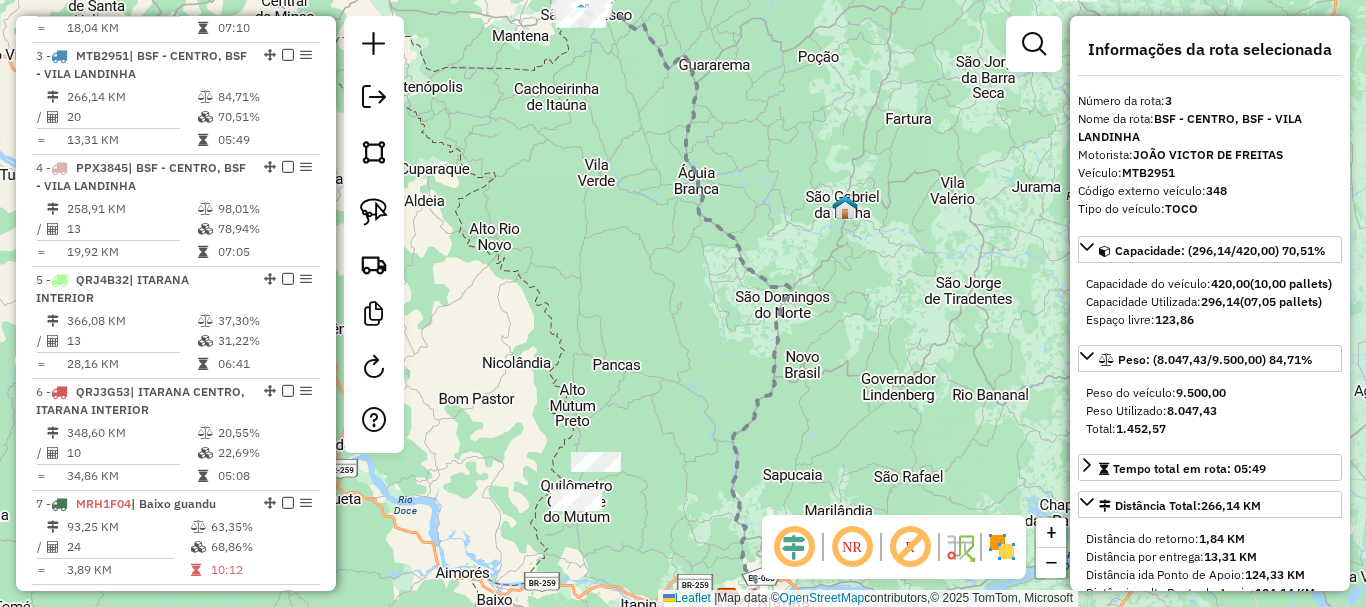 scroll, scrollTop: 1023, scrollLeft: 0, axis: vertical 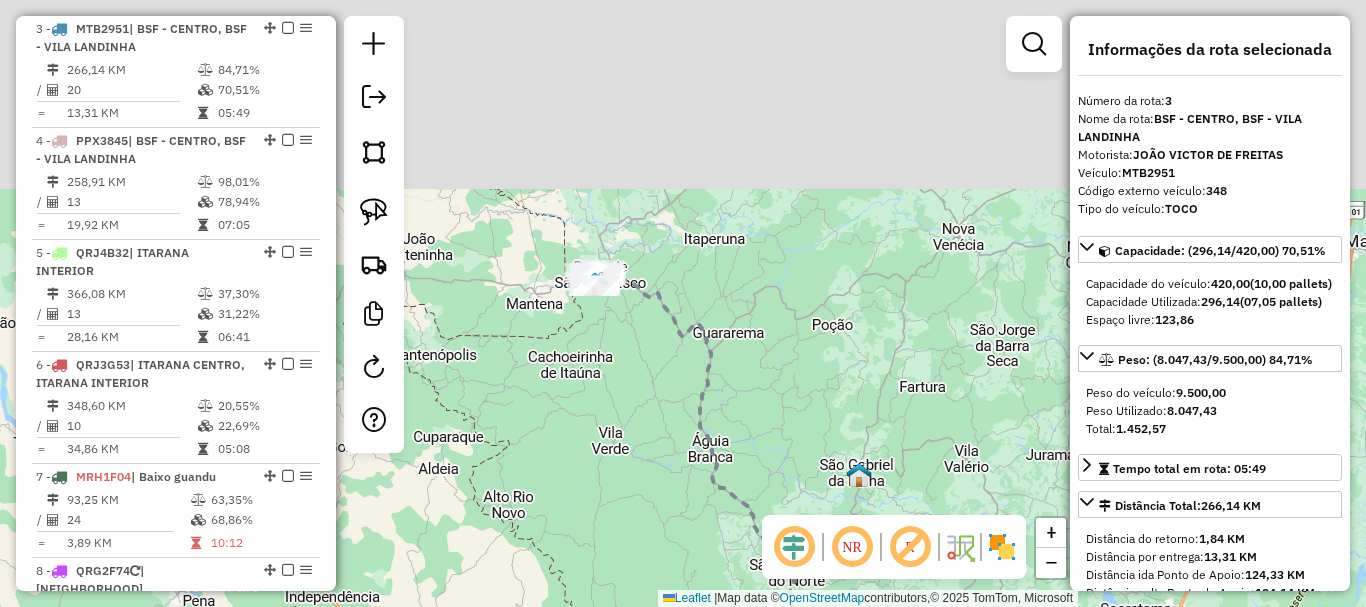 drag, startPoint x: 705, startPoint y: 241, endPoint x: 737, endPoint y: 533, distance: 293.7482 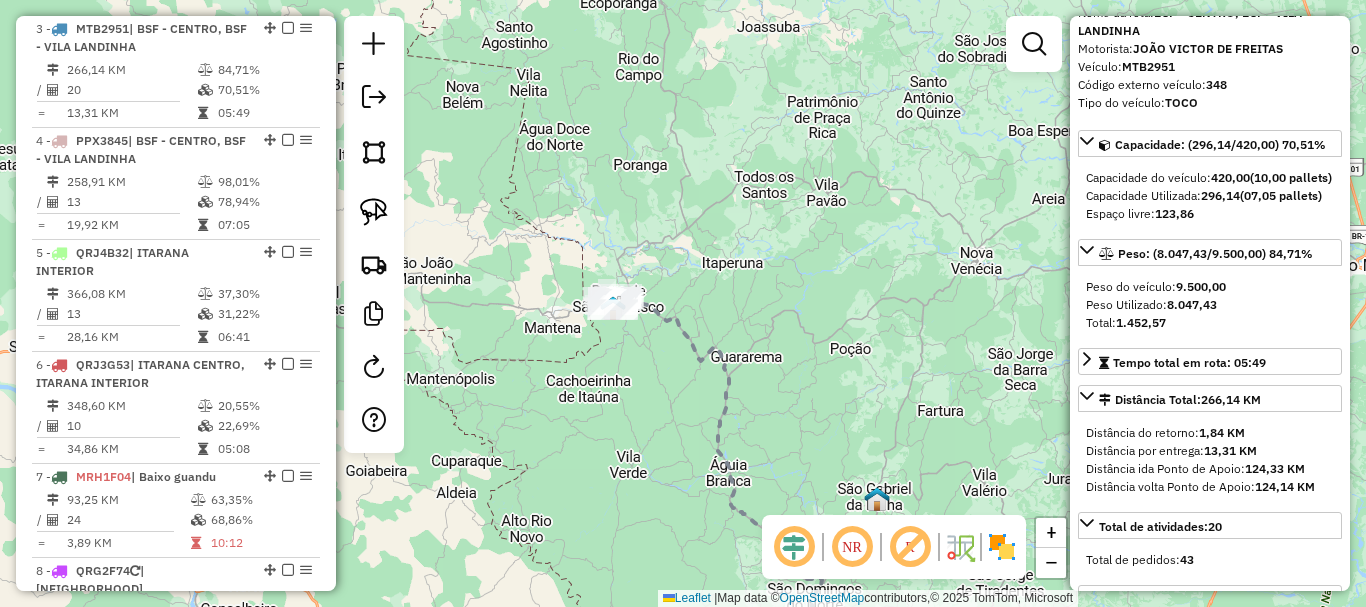 scroll, scrollTop: 100, scrollLeft: 0, axis: vertical 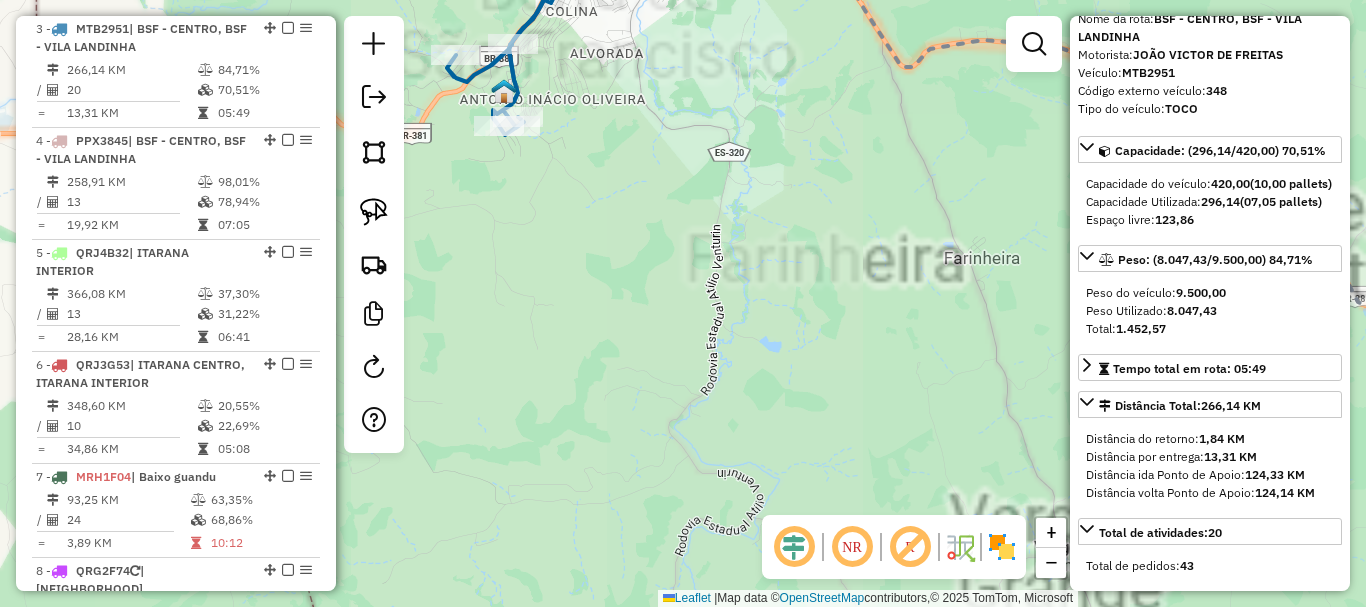 drag, startPoint x: 675, startPoint y: 151, endPoint x: 724, endPoint y: 585, distance: 436.75735 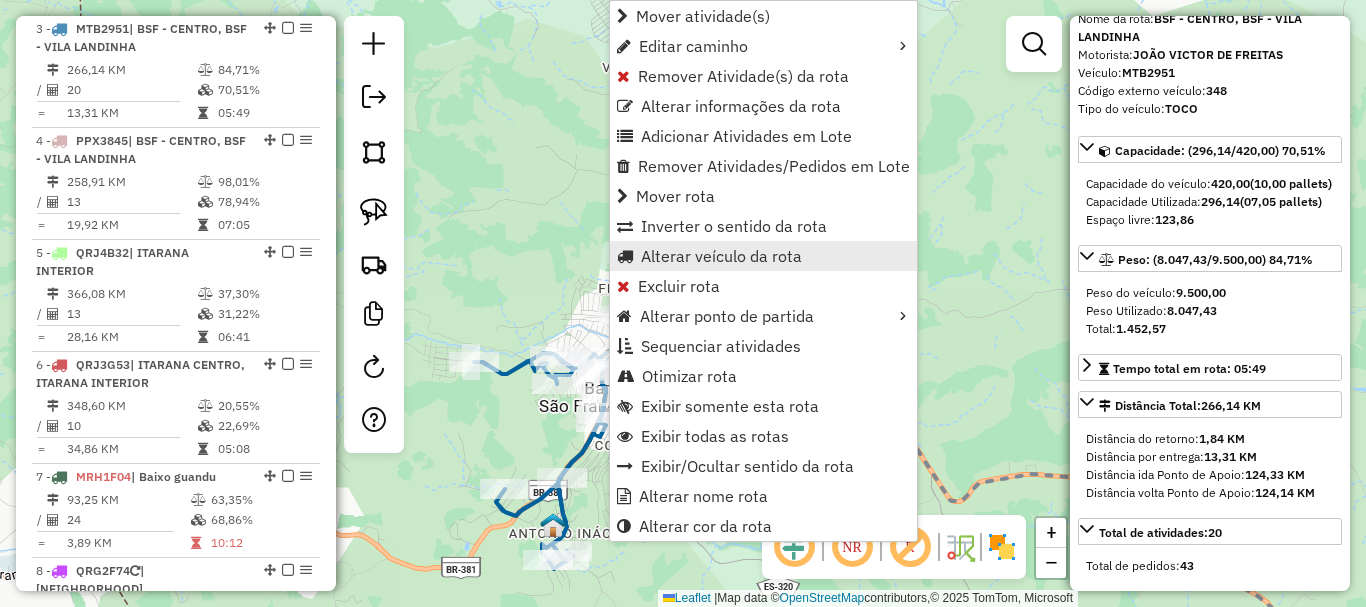 click on "Alterar veículo da rota" at bounding box center (721, 256) 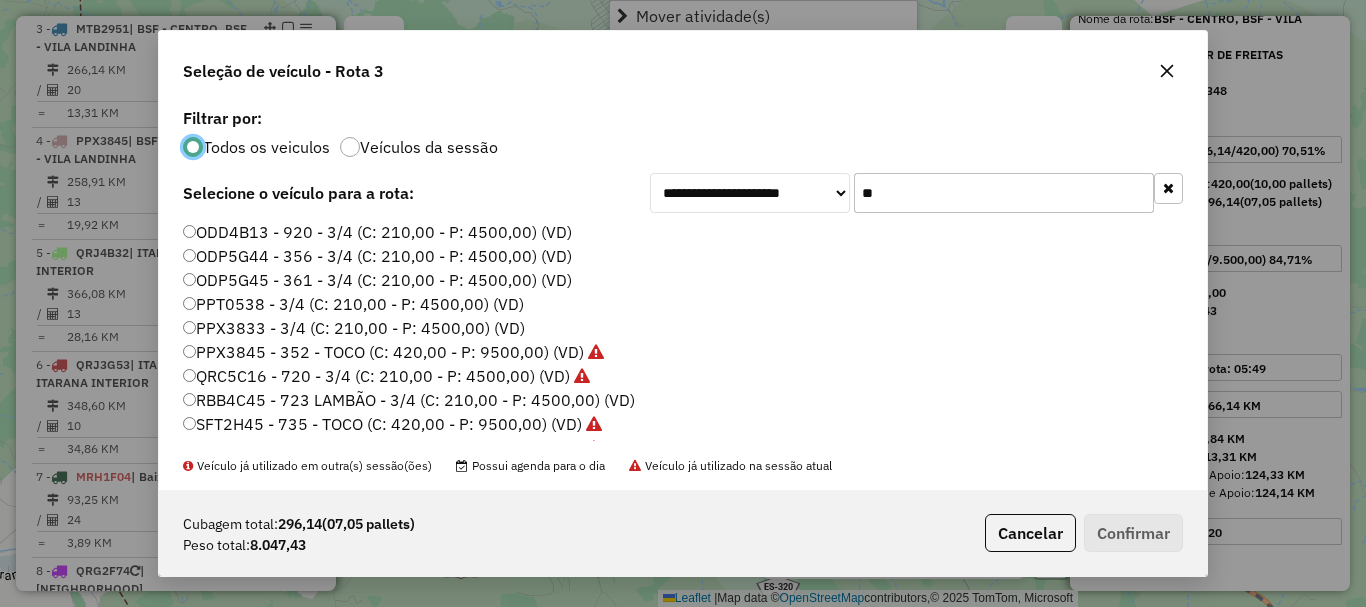 scroll, scrollTop: 11, scrollLeft: 6, axis: both 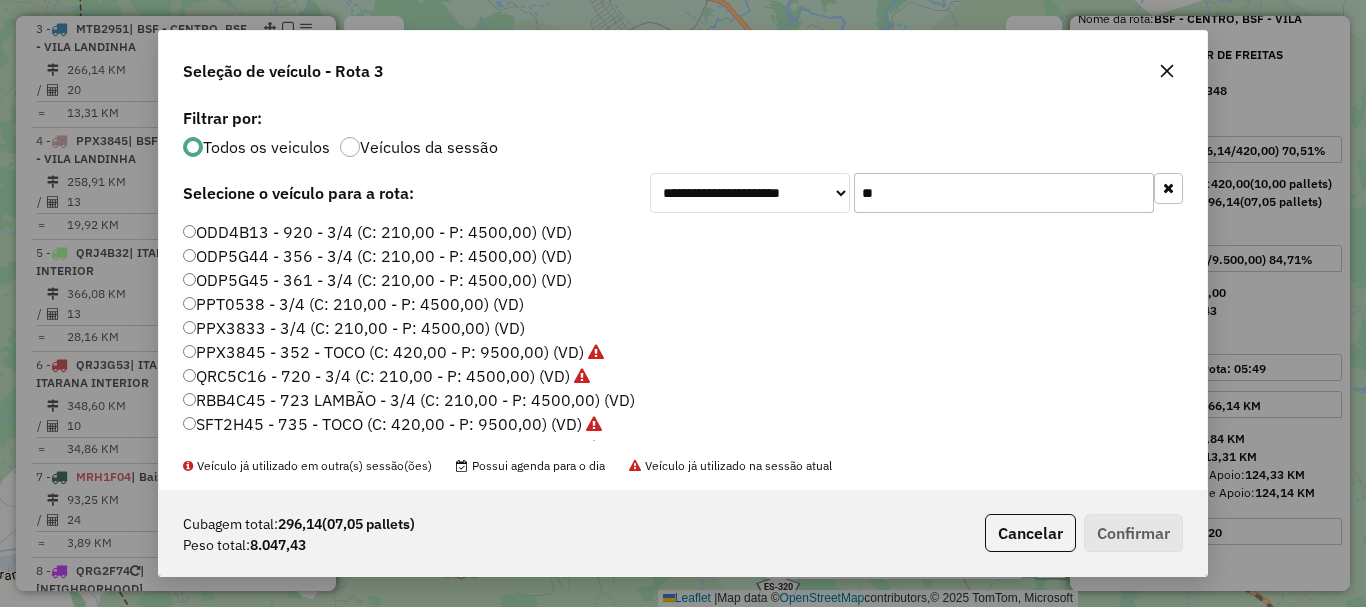 drag, startPoint x: 881, startPoint y: 202, endPoint x: 794, endPoint y: 222, distance: 89.26926 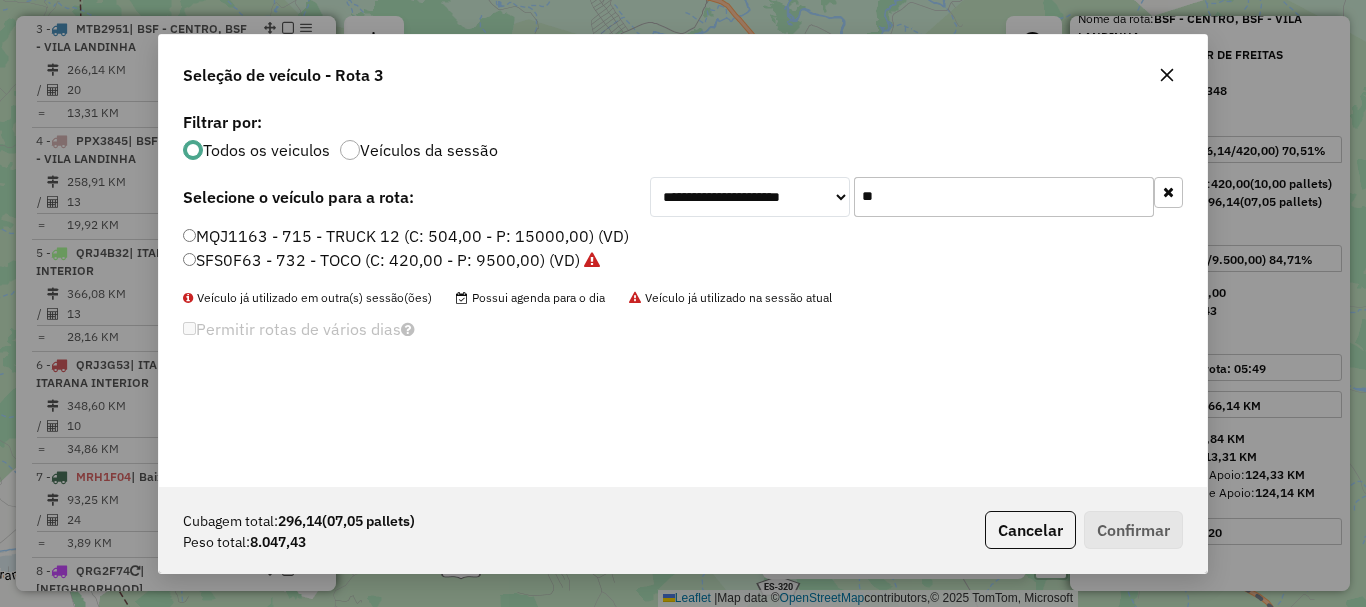 drag, startPoint x: 881, startPoint y: 194, endPoint x: 823, endPoint y: 216, distance: 62.03225 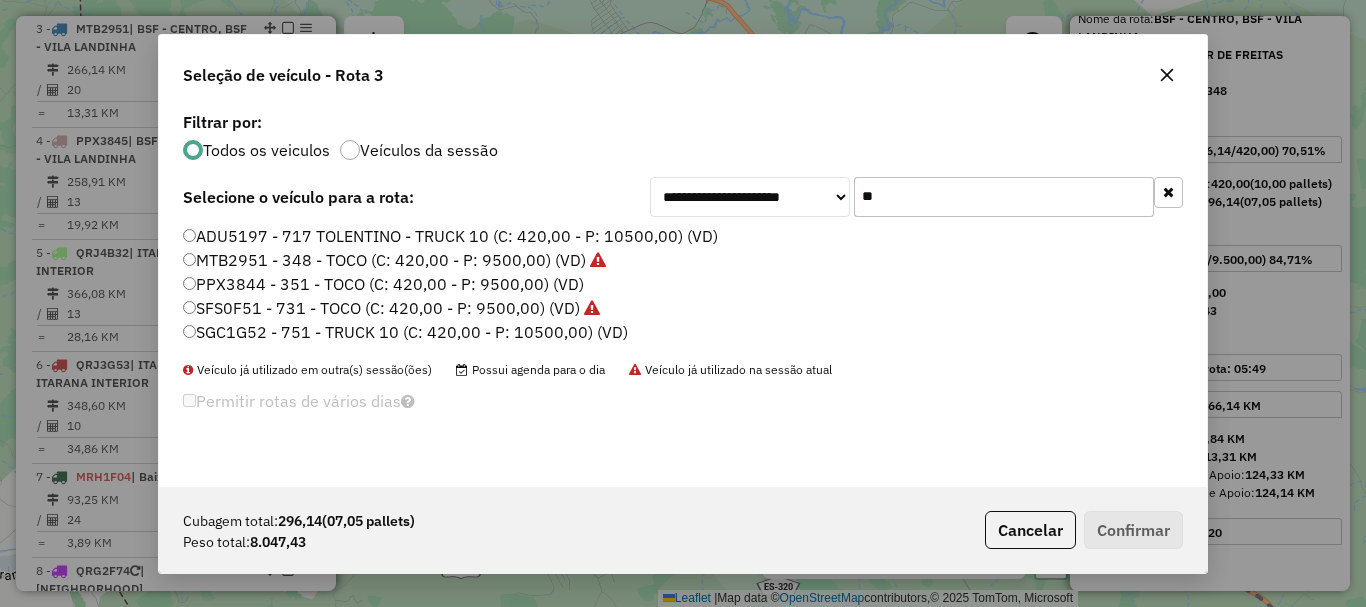 type on "**" 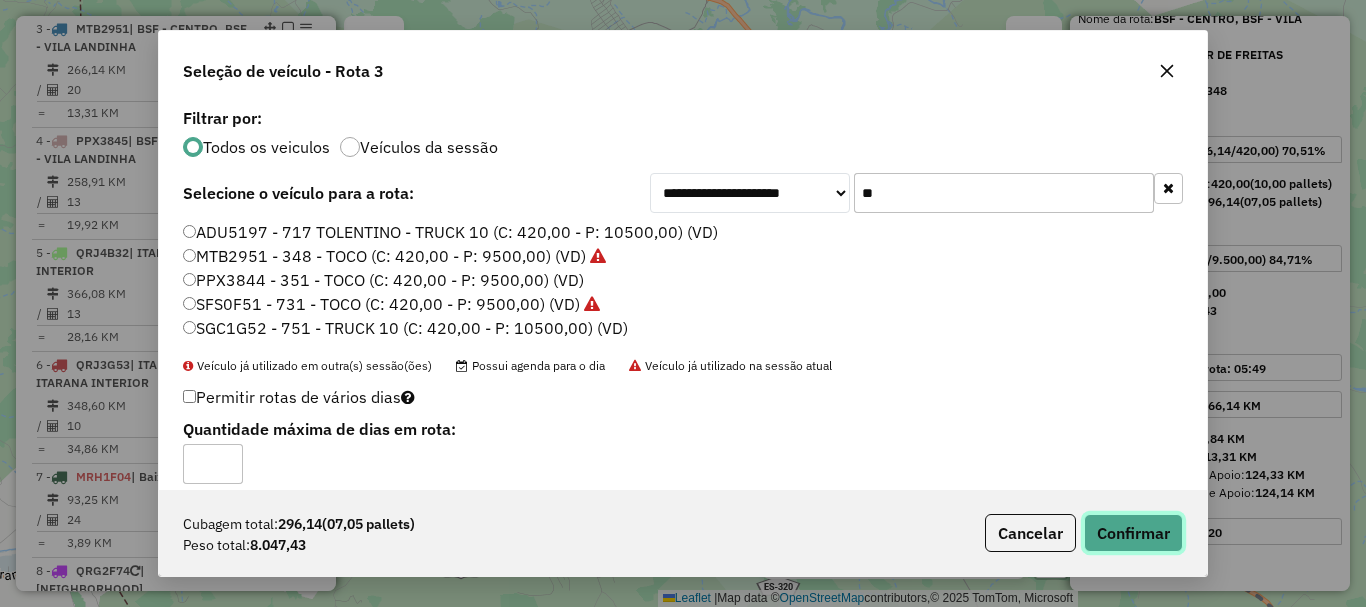 click on "Confirmar" 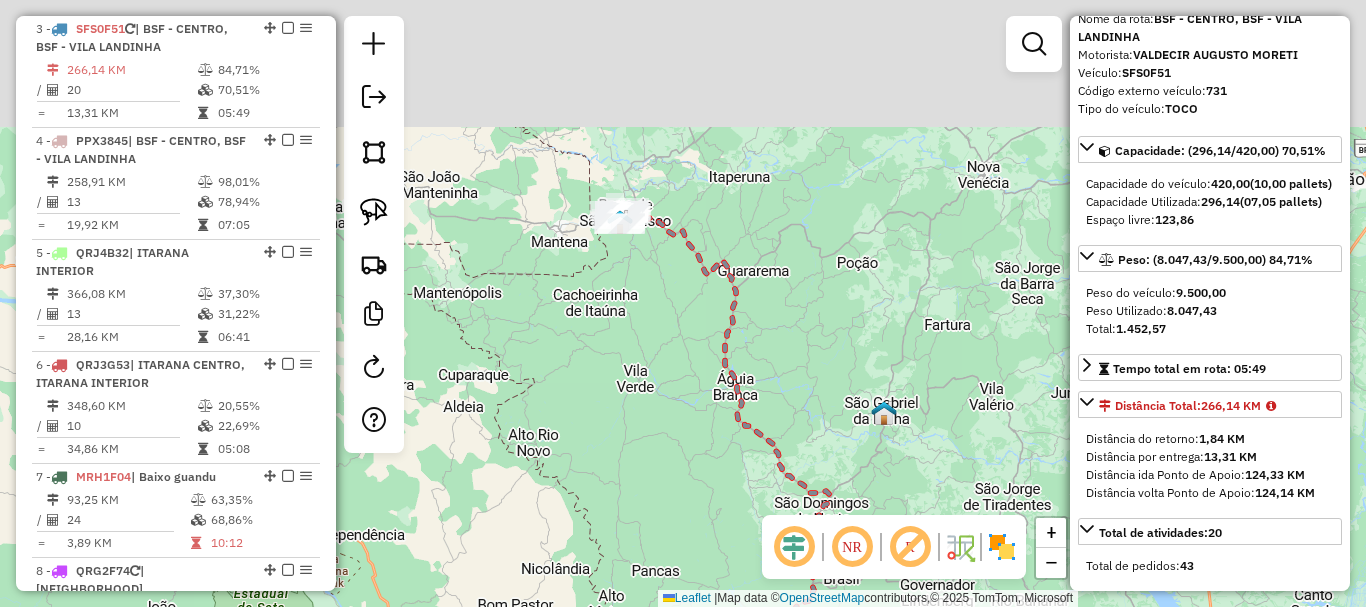 drag, startPoint x: 788, startPoint y: 317, endPoint x: 788, endPoint y: 400, distance: 83 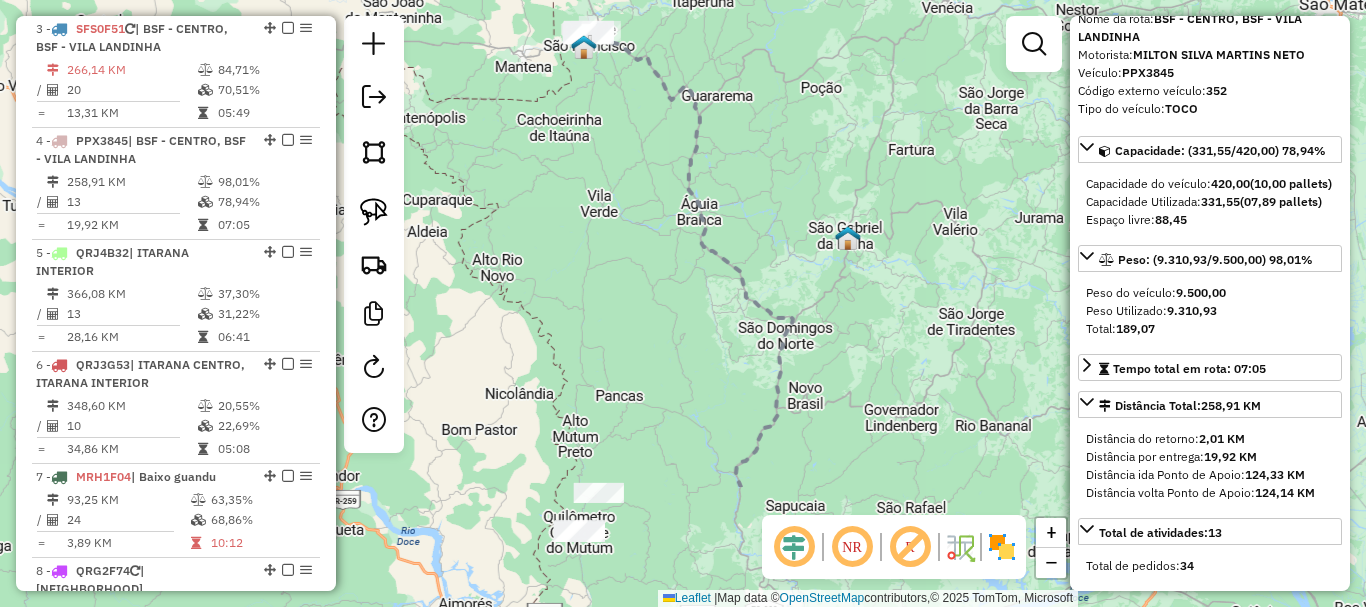 scroll, scrollTop: 1135, scrollLeft: 0, axis: vertical 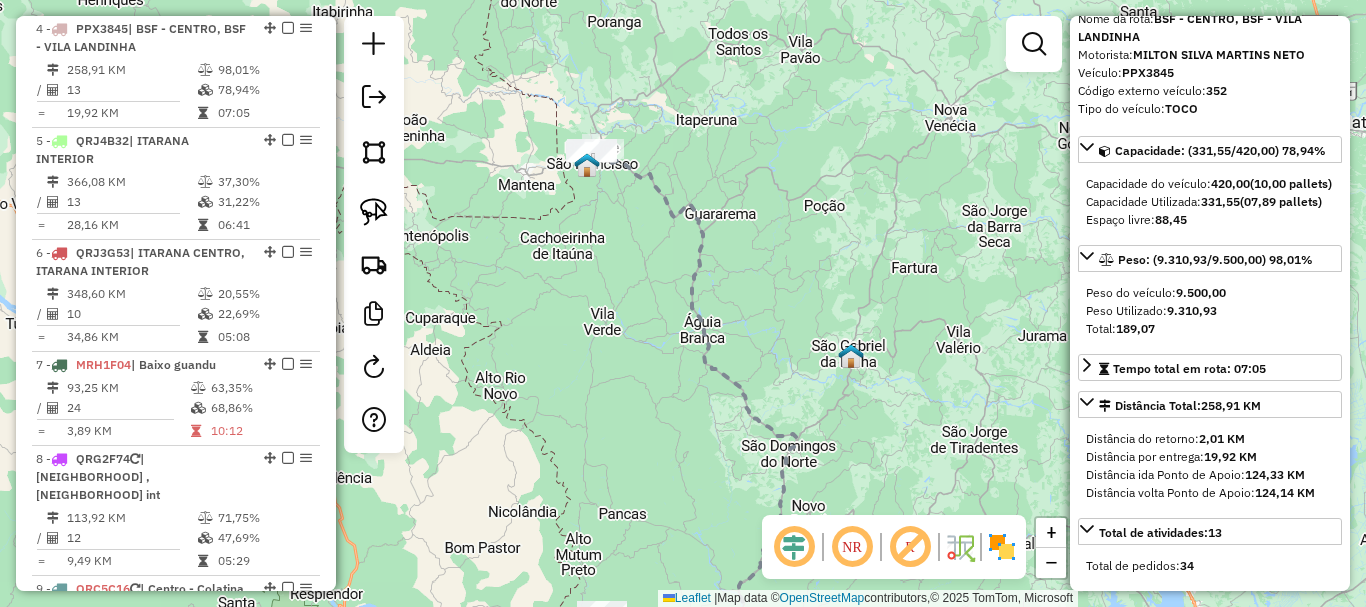 drag, startPoint x: 729, startPoint y: 253, endPoint x: 738, endPoint y: 401, distance: 148.27339 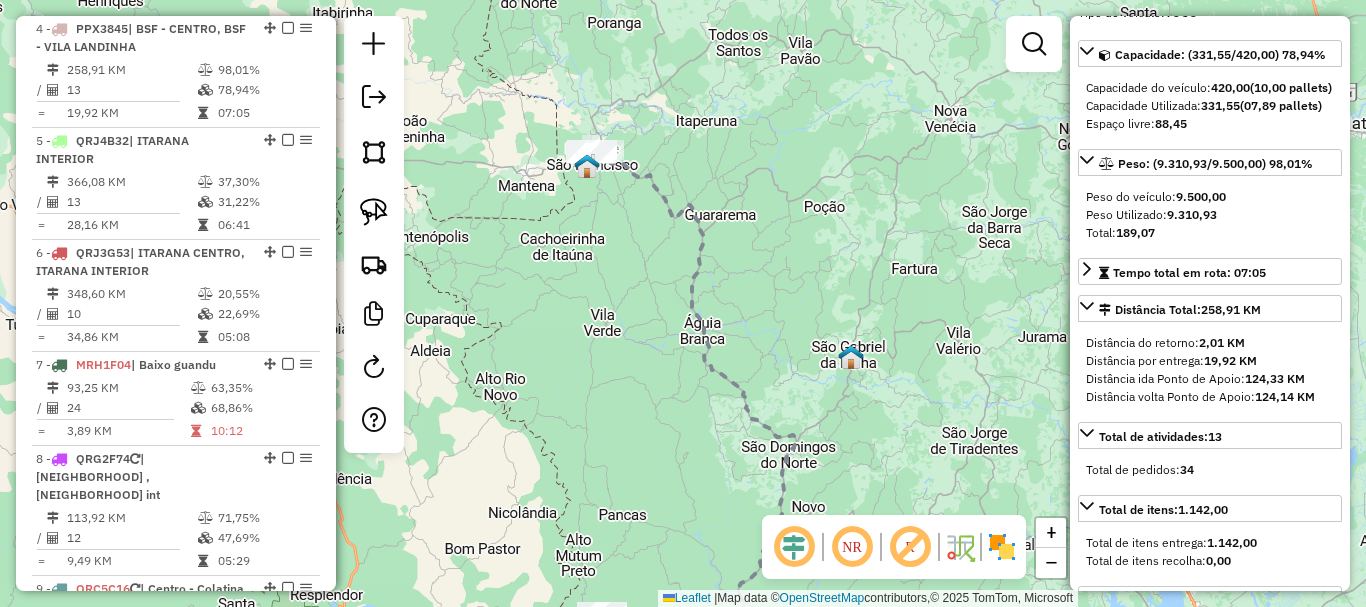 scroll, scrollTop: 200, scrollLeft: 0, axis: vertical 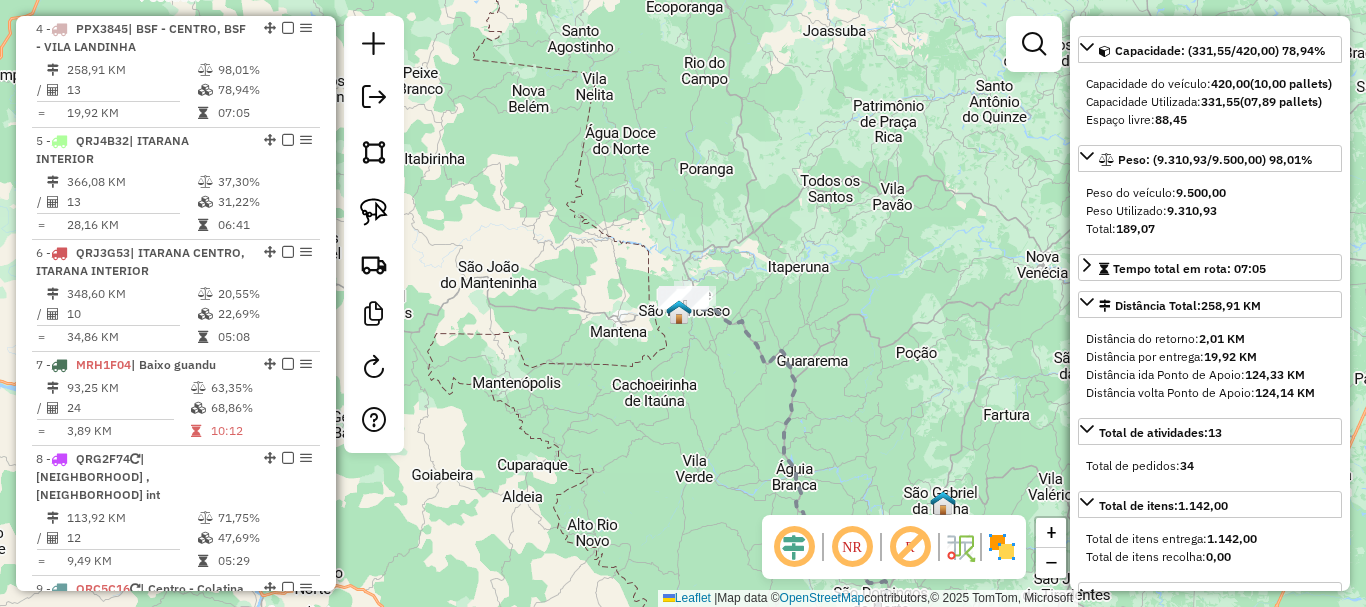 click on "Janela de atendimento Grade de atendimento Capacidade Transportadoras Veículos Cliente Pedidos  Rotas Selecione os dias de semana para filtrar as janelas de atendimento  Seg   Ter   Qua   Qui   Sex   Sáb   Dom  Informe o período da janela de atendimento: De: Até:  Filtrar exatamente a janela do cliente  Considerar janela de atendimento padrão  Selecione os dias de semana para filtrar as grades de atendimento  Seg   Ter   Qua   Qui   Sex   Sáb   Dom   Considerar clientes sem dia de atendimento cadastrado  Clientes fora do dia de atendimento selecionado Filtrar as atividades entre os valores definidos abaixo:  Peso mínimo:   Peso máximo:   Cubagem mínima:   Cubagem máxima:   De:   Até:  Filtrar as atividades entre o tempo de atendimento definido abaixo:  De:   Até:   Considerar capacidade total dos clientes não roteirizados Transportadora: Selecione um ou mais itens Tipo de veículo: Selecione um ou mais itens Veículo: Selecione um ou mais itens Motorista: Selecione um ou mais itens Nome: Rótulo:" 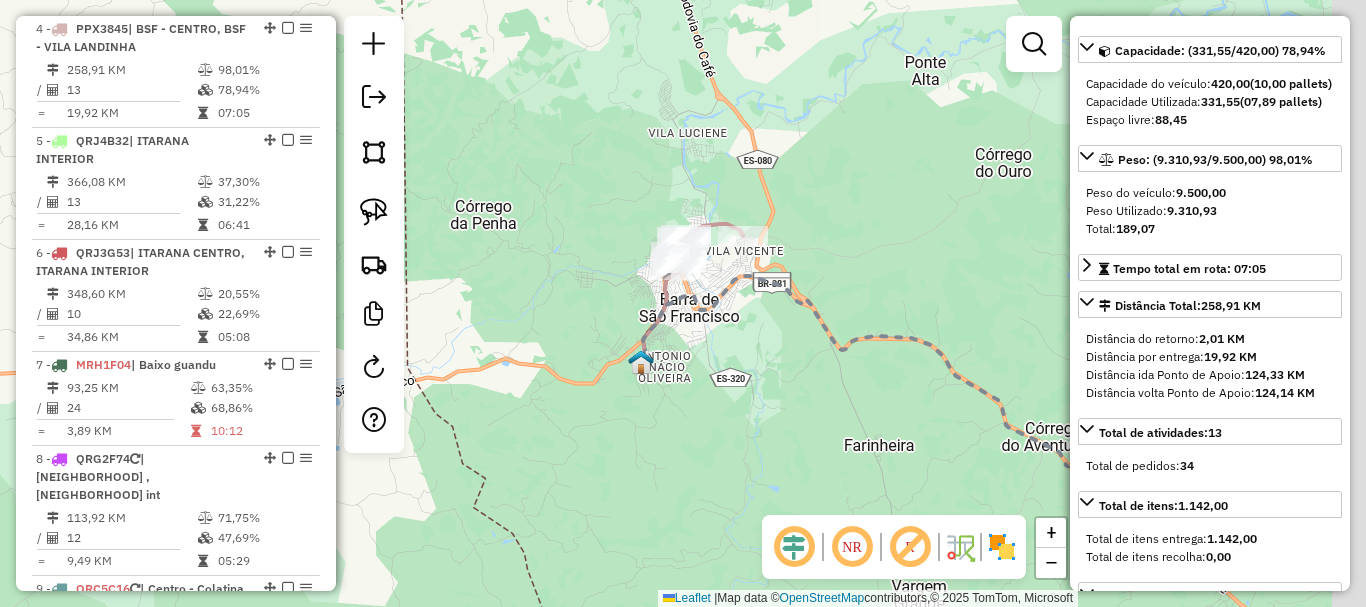 drag, startPoint x: 785, startPoint y: 286, endPoint x: 692, endPoint y: 83, distance: 223.28905 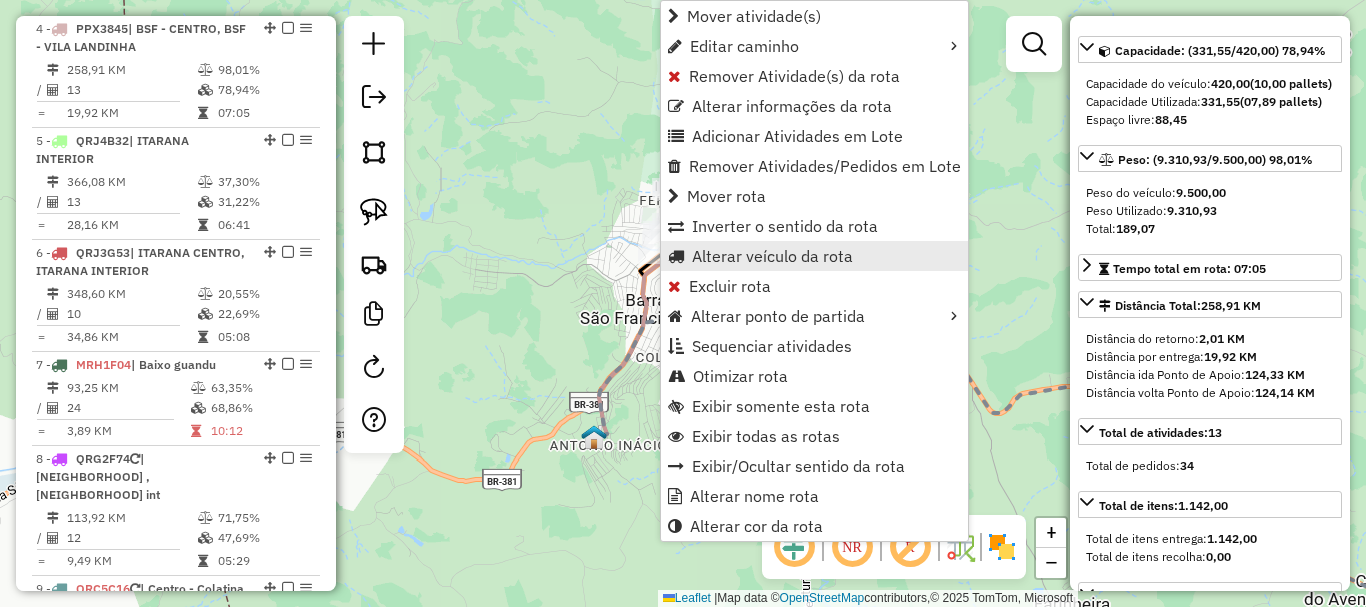 click on "Alterar veículo da rota" at bounding box center (772, 256) 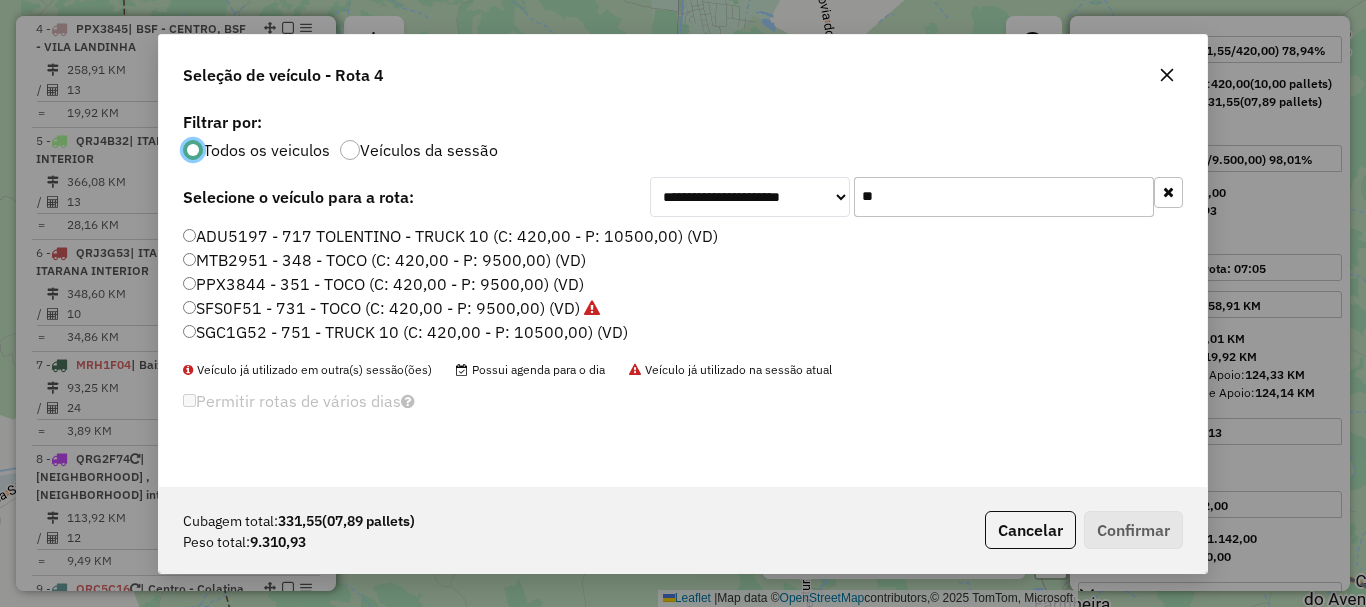 scroll, scrollTop: 11, scrollLeft: 6, axis: both 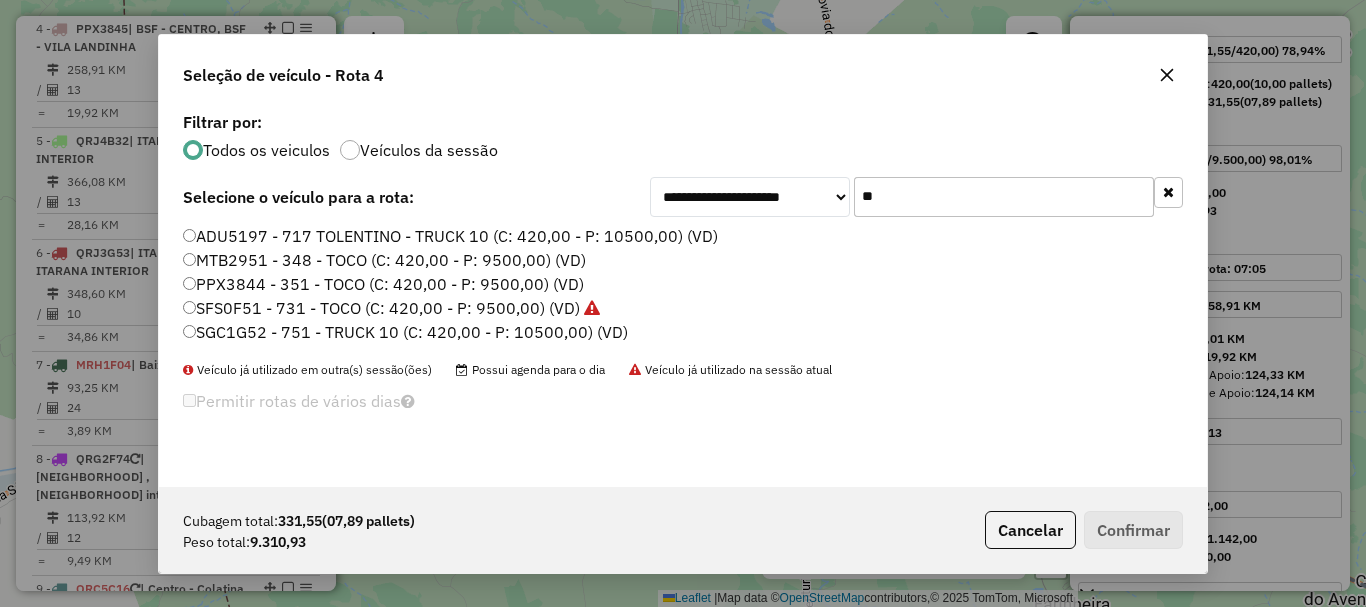 click on "**********" 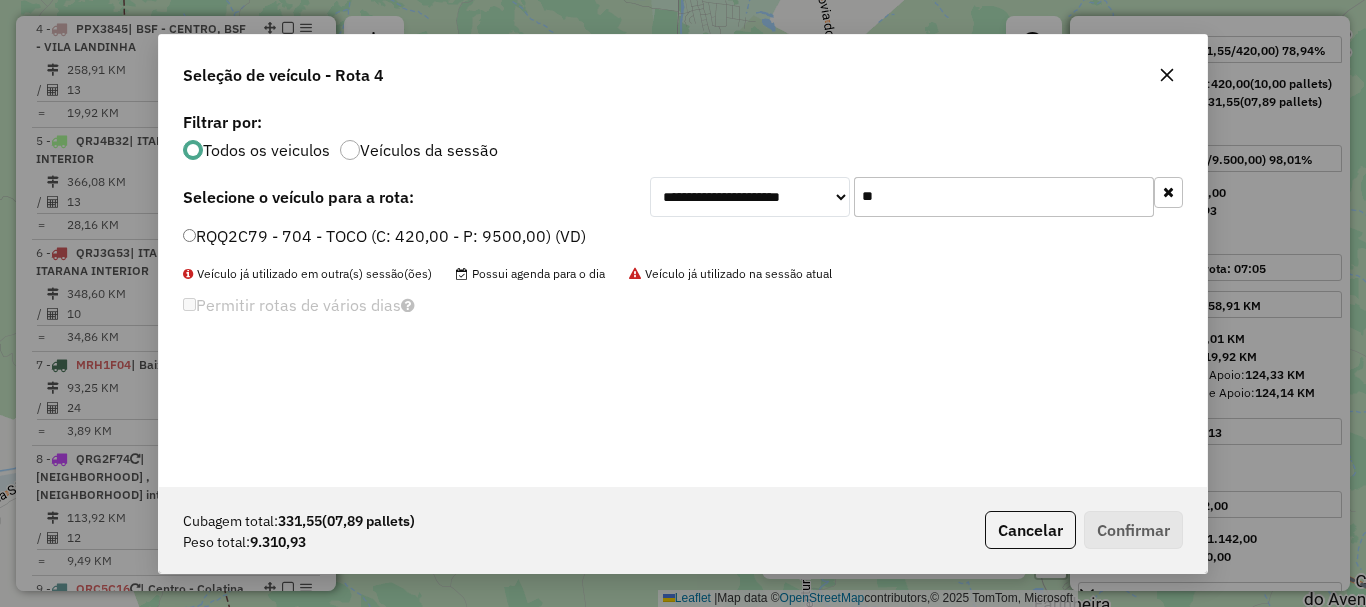 type on "**" 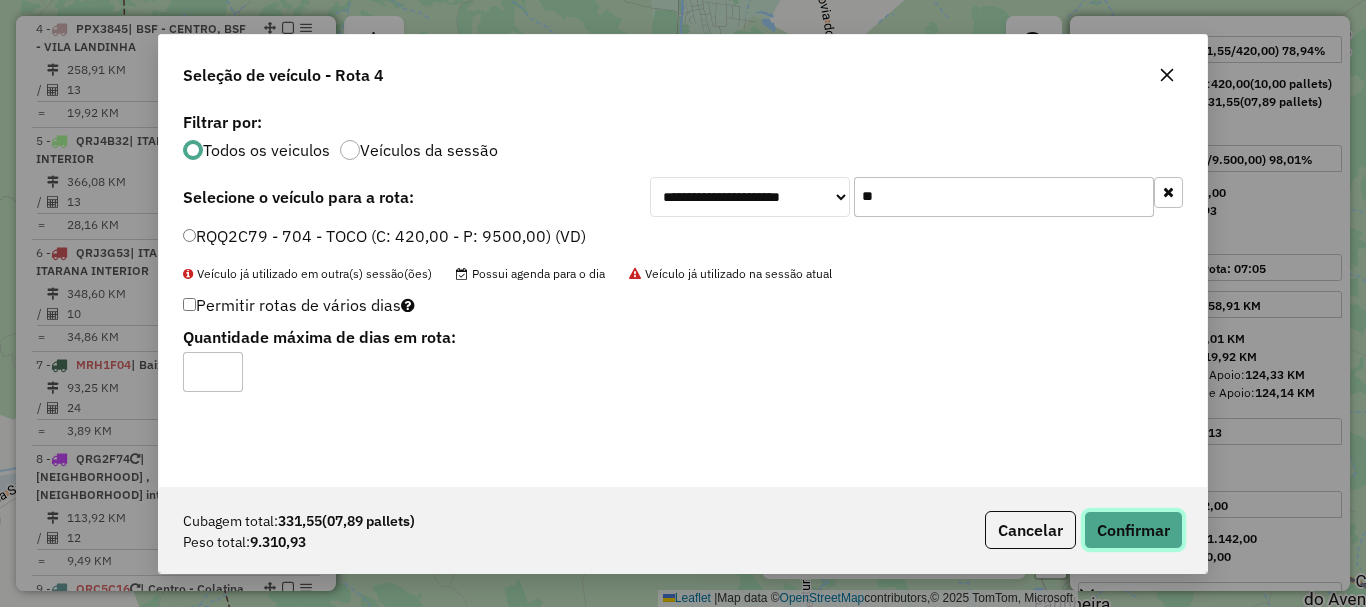 click on "Confirmar" 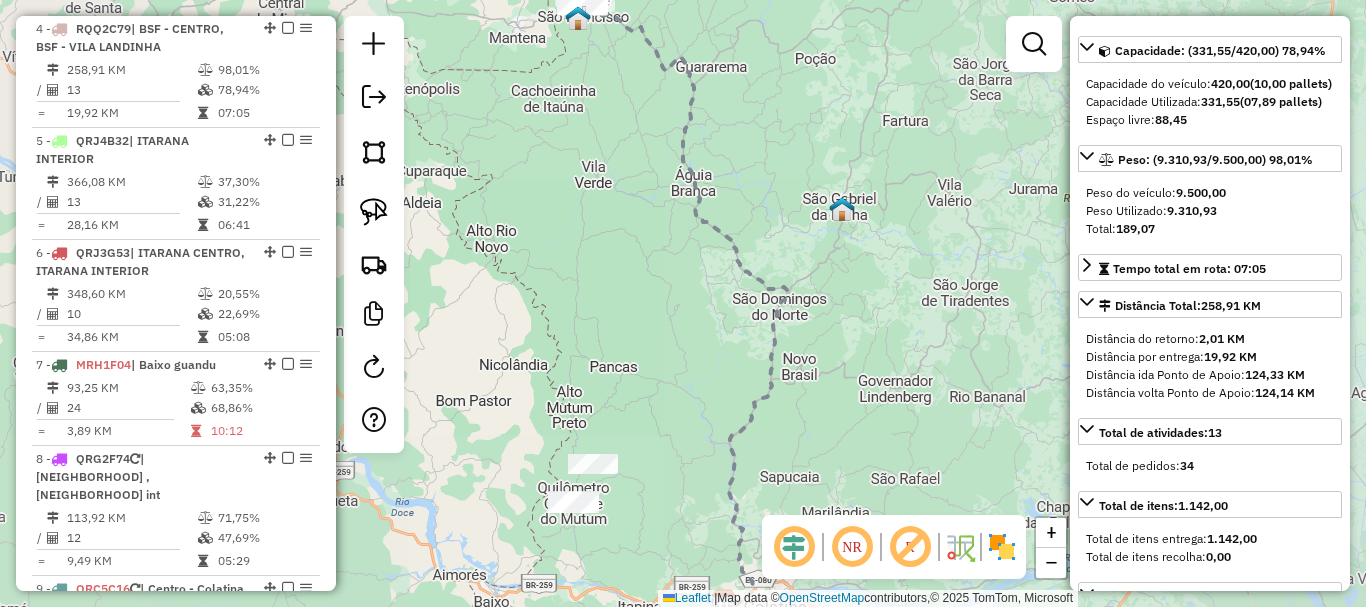 scroll, scrollTop: 182, scrollLeft: 0, axis: vertical 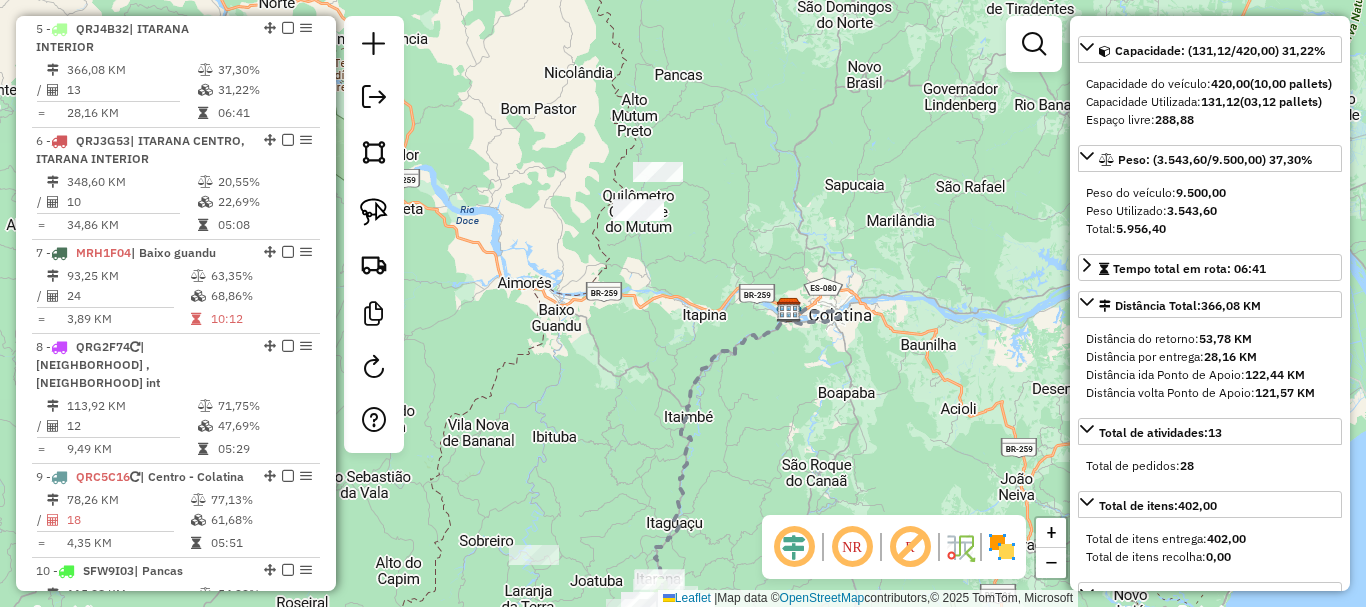 drag, startPoint x: 688, startPoint y: 366, endPoint x: 665, endPoint y: 461, distance: 97.74457 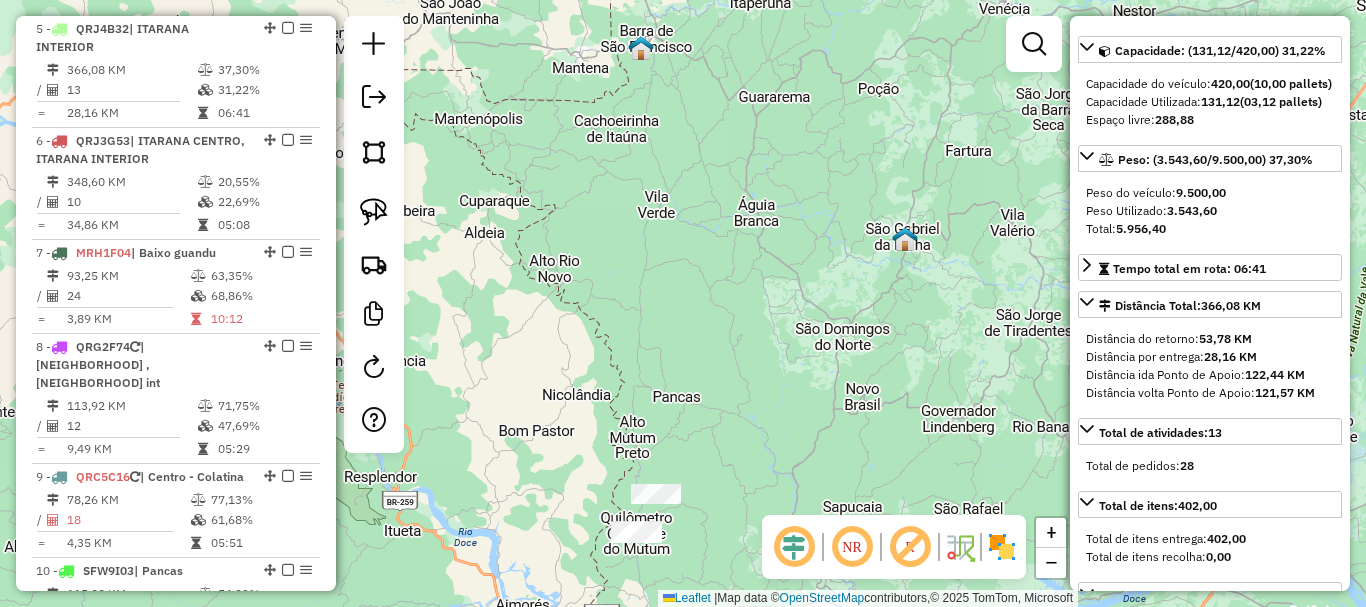 drag, startPoint x: 724, startPoint y: 223, endPoint x: 736, endPoint y: 479, distance: 256.2811 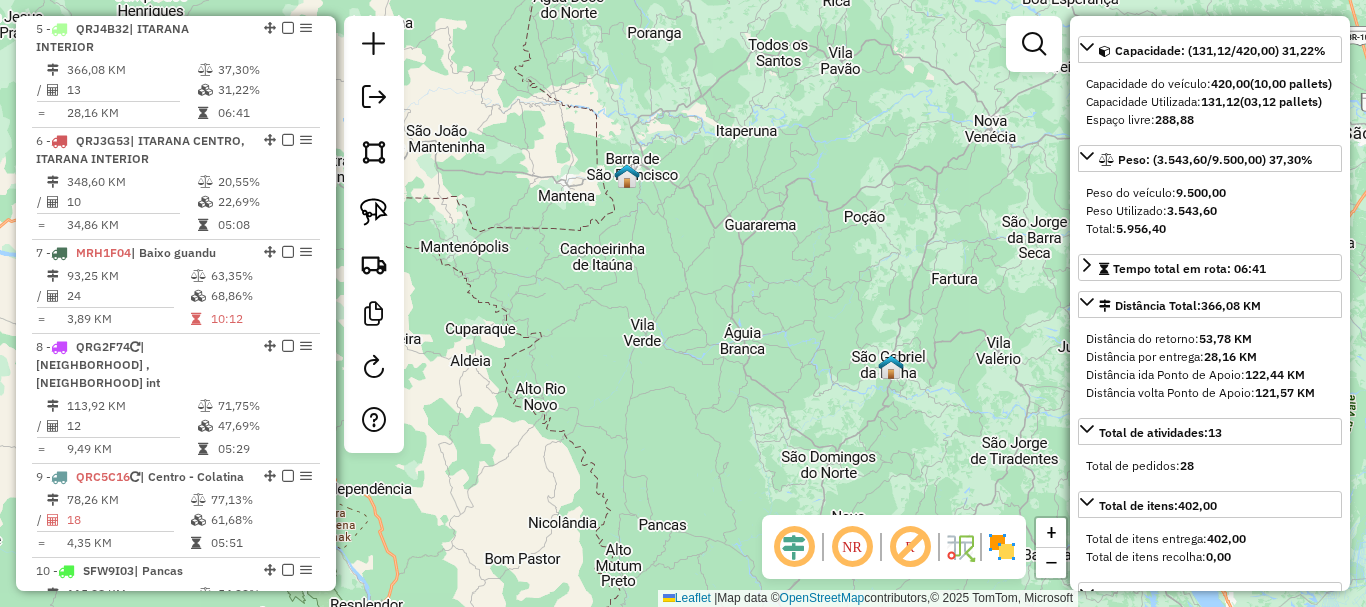 scroll, scrollTop: 200, scrollLeft: 0, axis: vertical 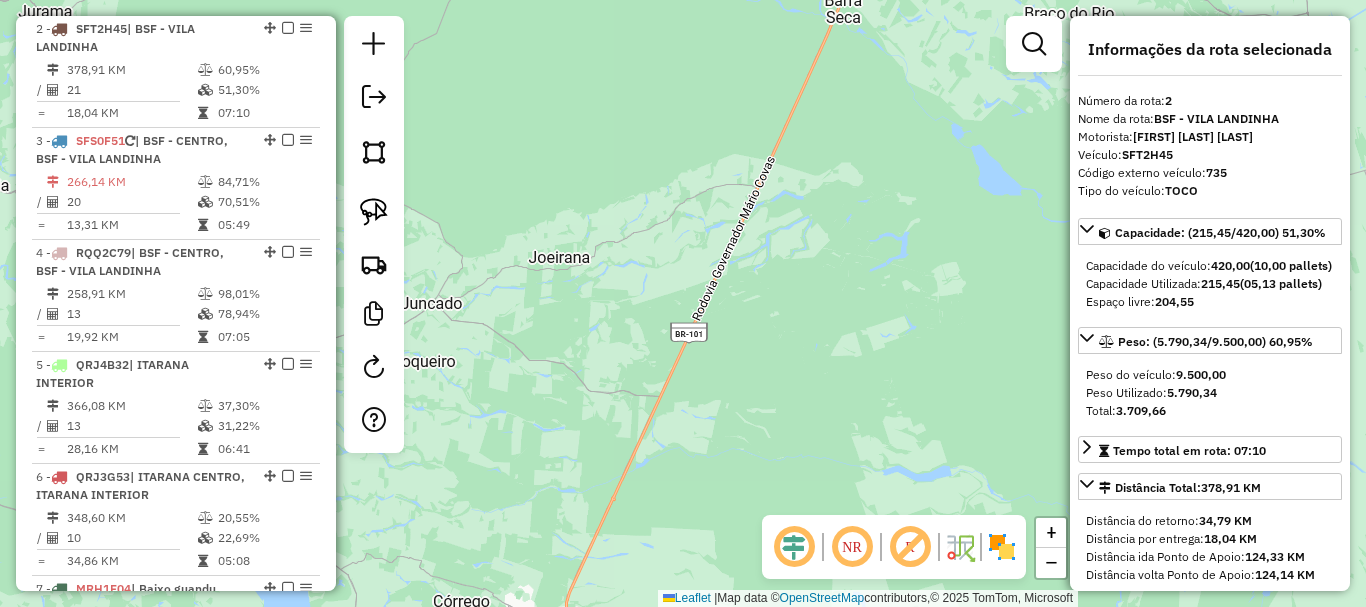 drag, startPoint x: 579, startPoint y: 240, endPoint x: 948, endPoint y: 499, distance: 450.8237 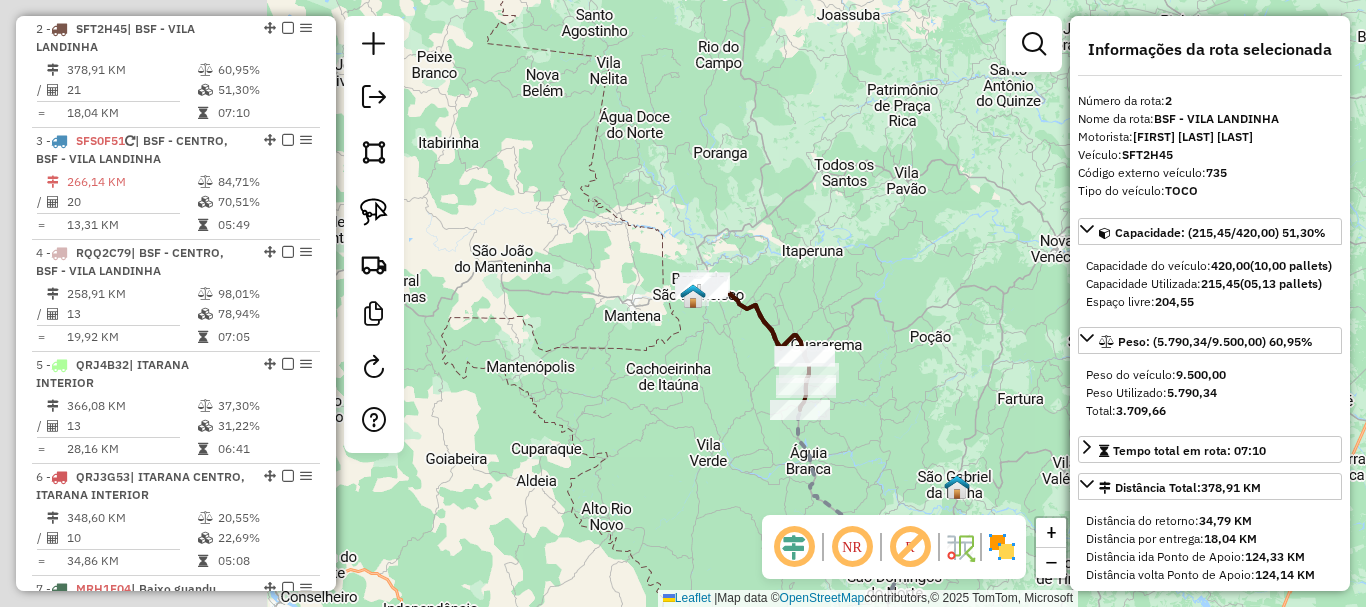 drag, startPoint x: 1052, startPoint y: 304, endPoint x: 1130, endPoint y: 304, distance: 78 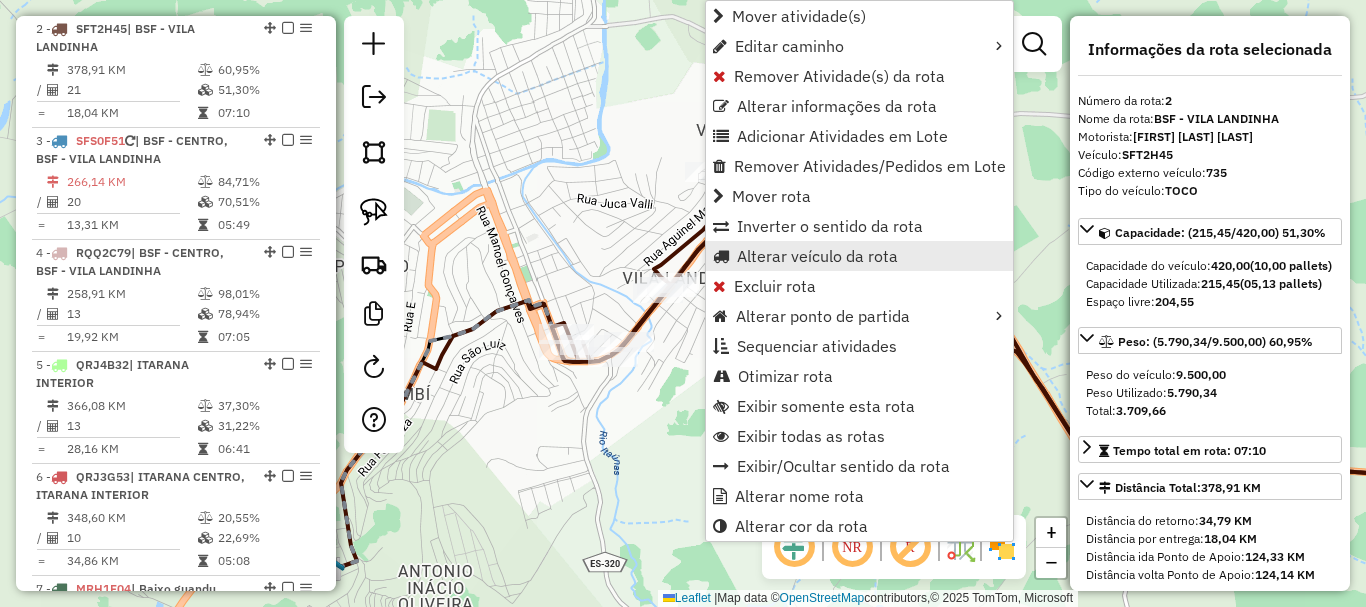 click on "Alterar veículo da rota" at bounding box center (817, 256) 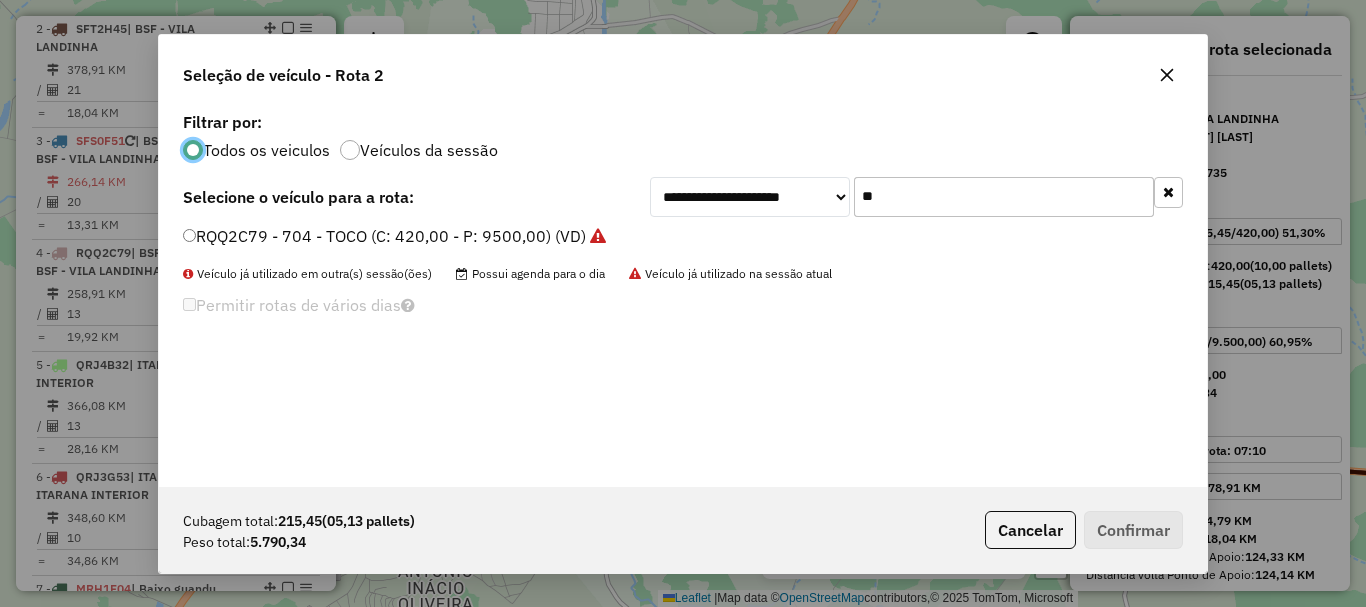 scroll, scrollTop: 11, scrollLeft: 6, axis: both 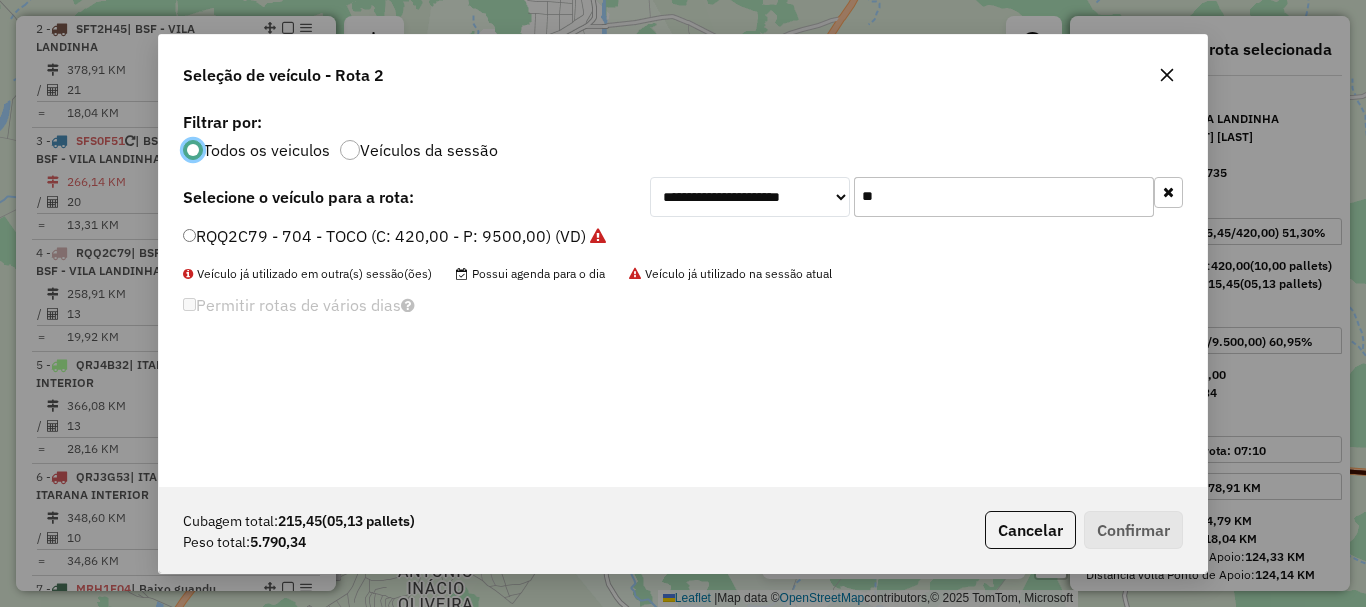 drag, startPoint x: 899, startPoint y: 193, endPoint x: 819, endPoint y: 222, distance: 85.09406 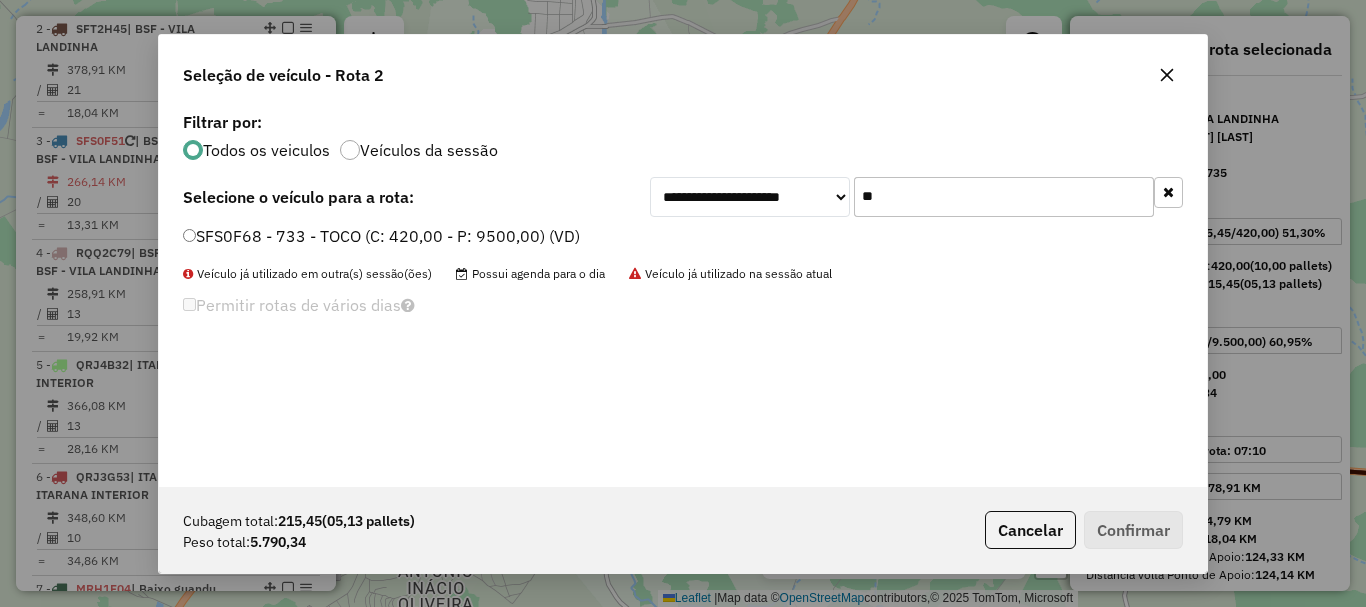 type on "**" 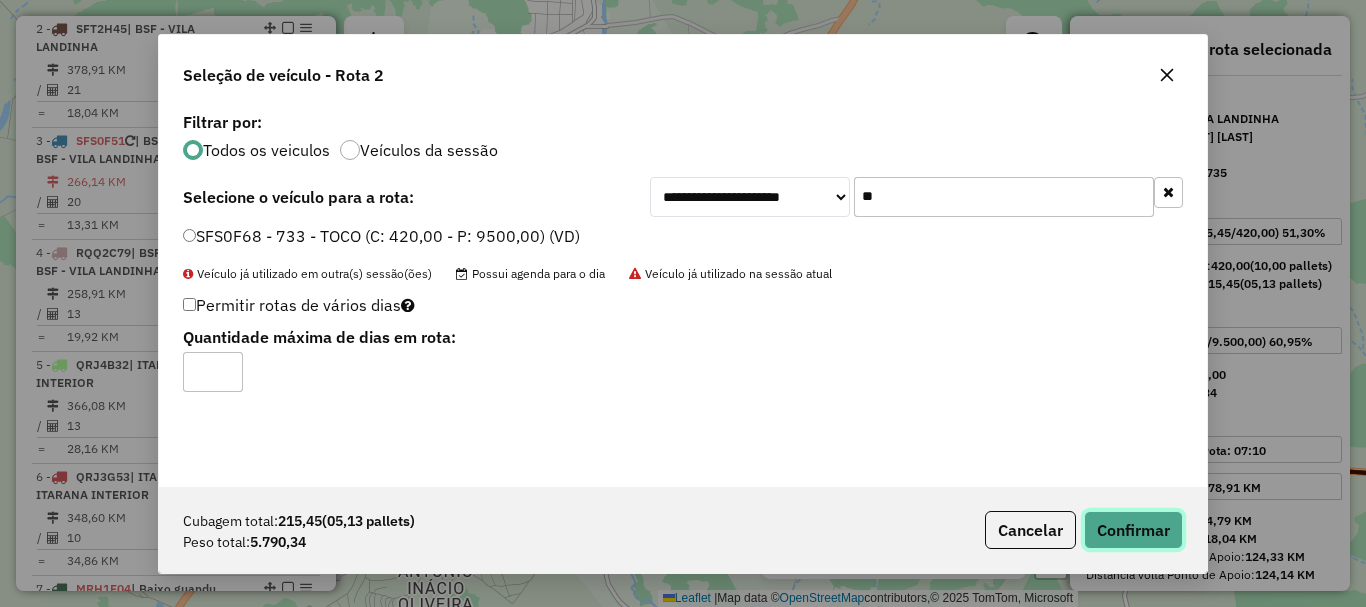 click on "Confirmar" 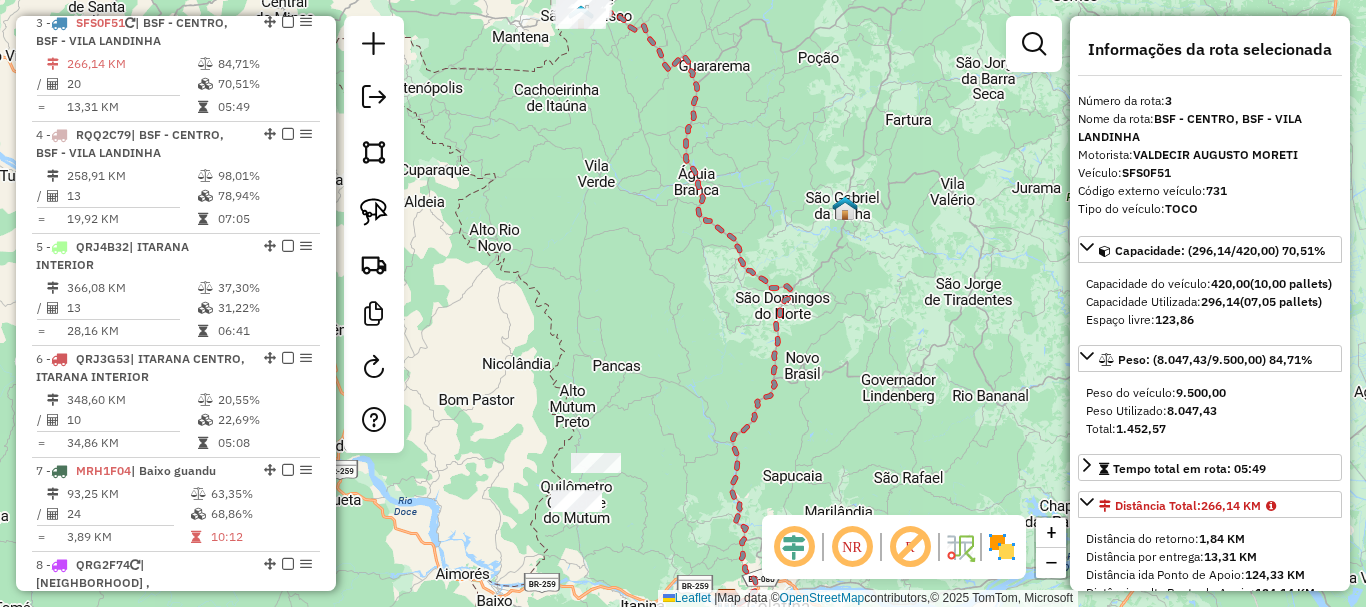 scroll, scrollTop: 1023, scrollLeft: 0, axis: vertical 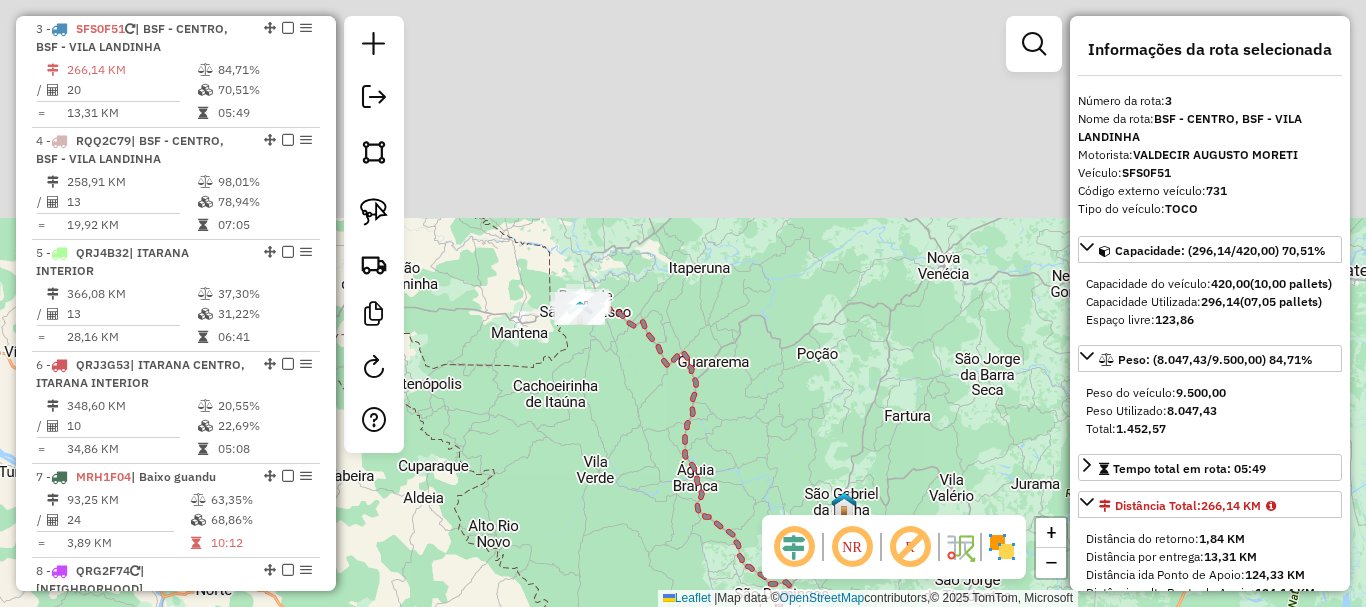 drag, startPoint x: 643, startPoint y: 237, endPoint x: 643, endPoint y: 528, distance: 291 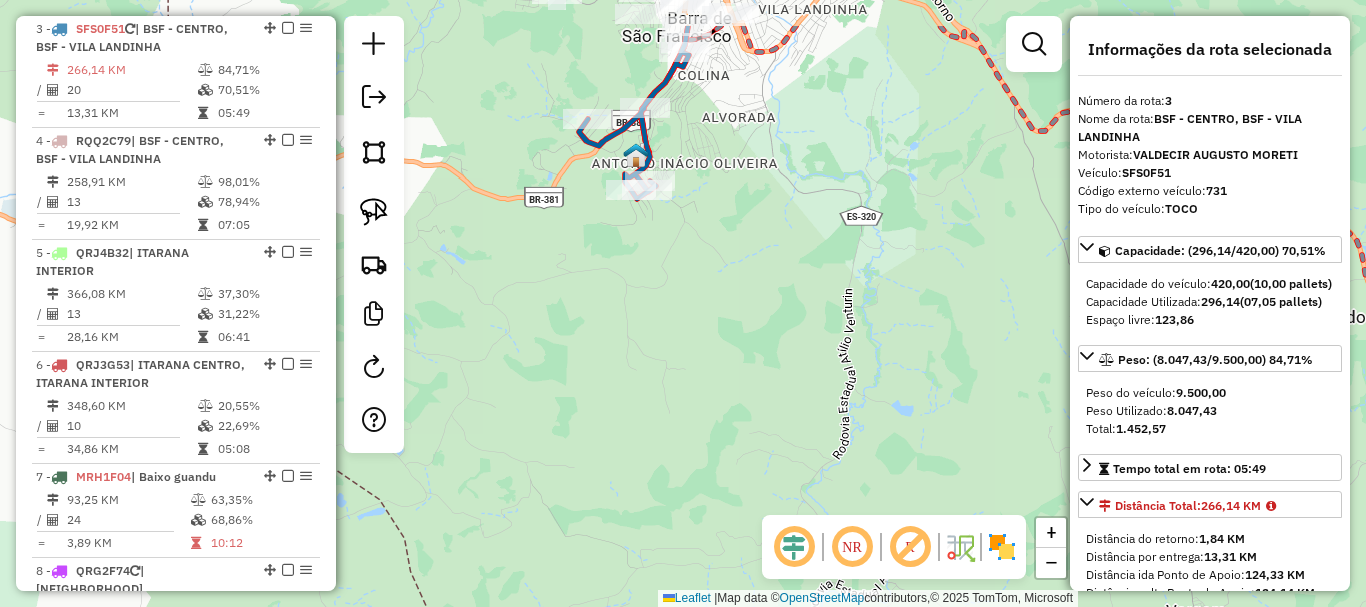 drag, startPoint x: 799, startPoint y: 205, endPoint x: 640, endPoint y: 526, distance: 358.2206 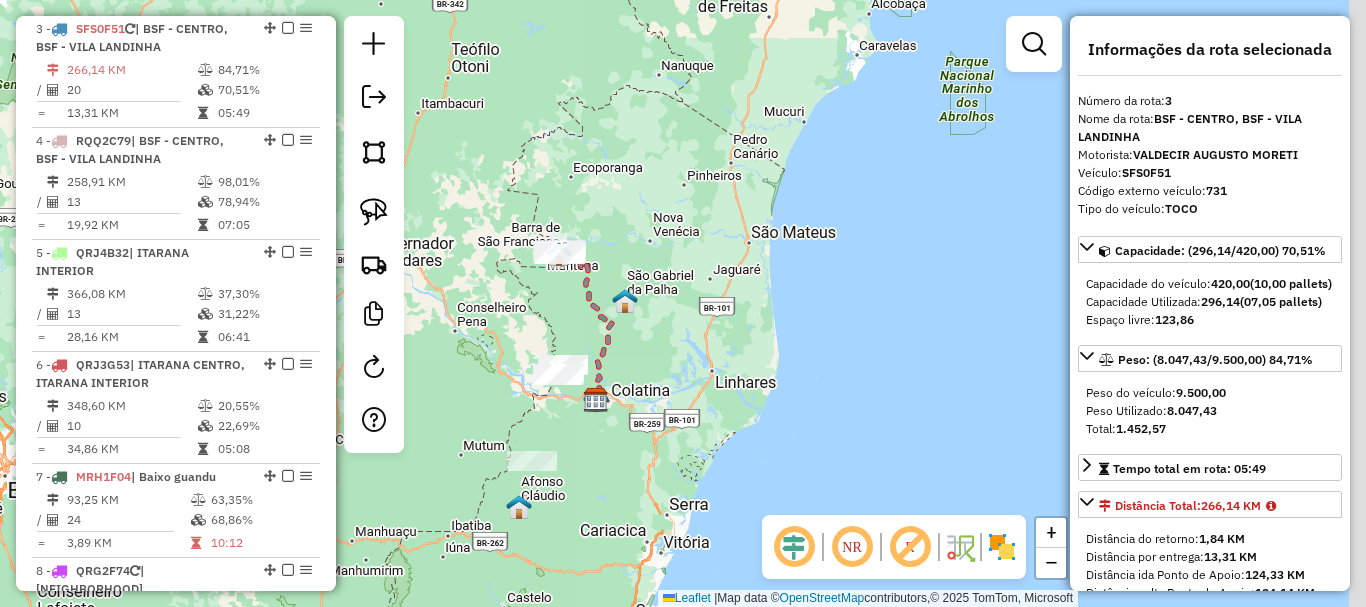 drag, startPoint x: 768, startPoint y: 314, endPoint x: 712, endPoint y: 168, distance: 156.37135 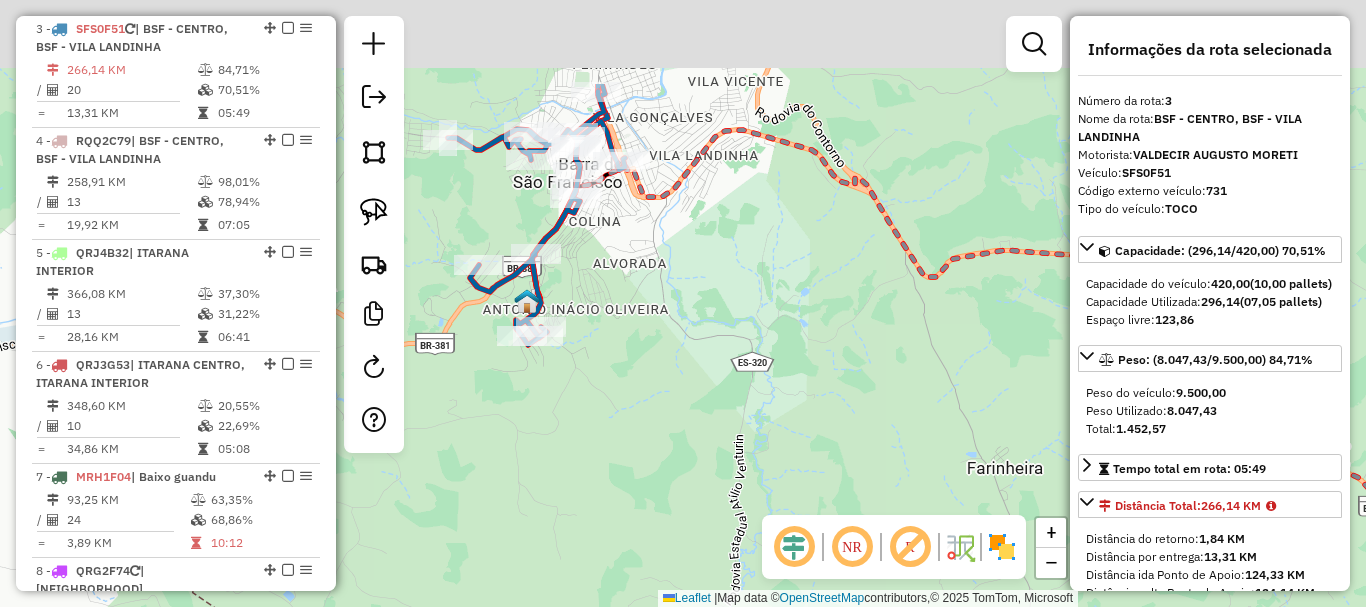 drag, startPoint x: 678, startPoint y: 178, endPoint x: 758, endPoint y: 394, distance: 230.33888 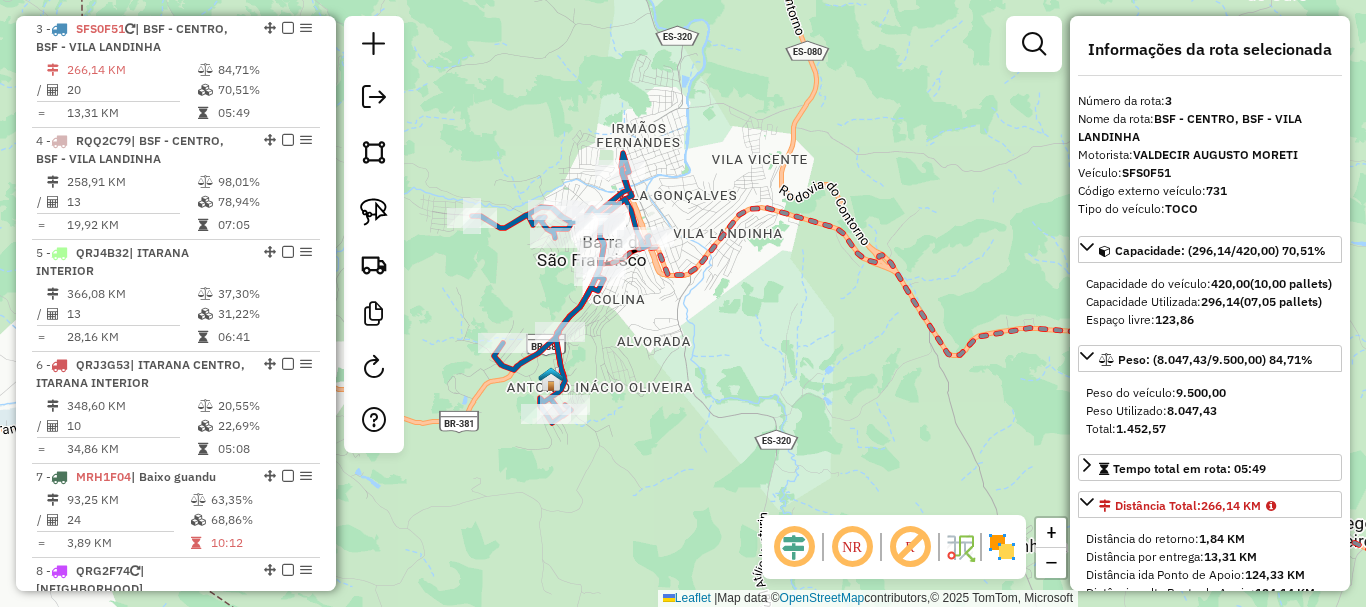 drag, startPoint x: 654, startPoint y: 309, endPoint x: 677, endPoint y: 352, distance: 48.76474 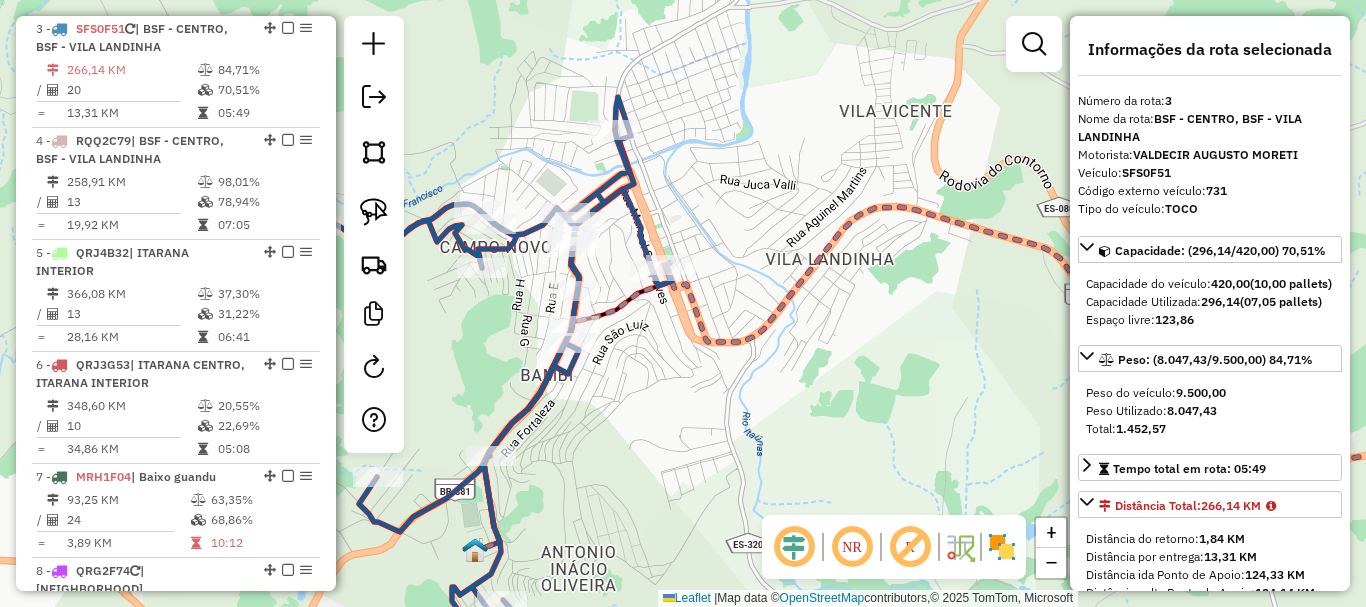 drag, startPoint x: 710, startPoint y: 212, endPoint x: 694, endPoint y: 266, distance: 56.32051 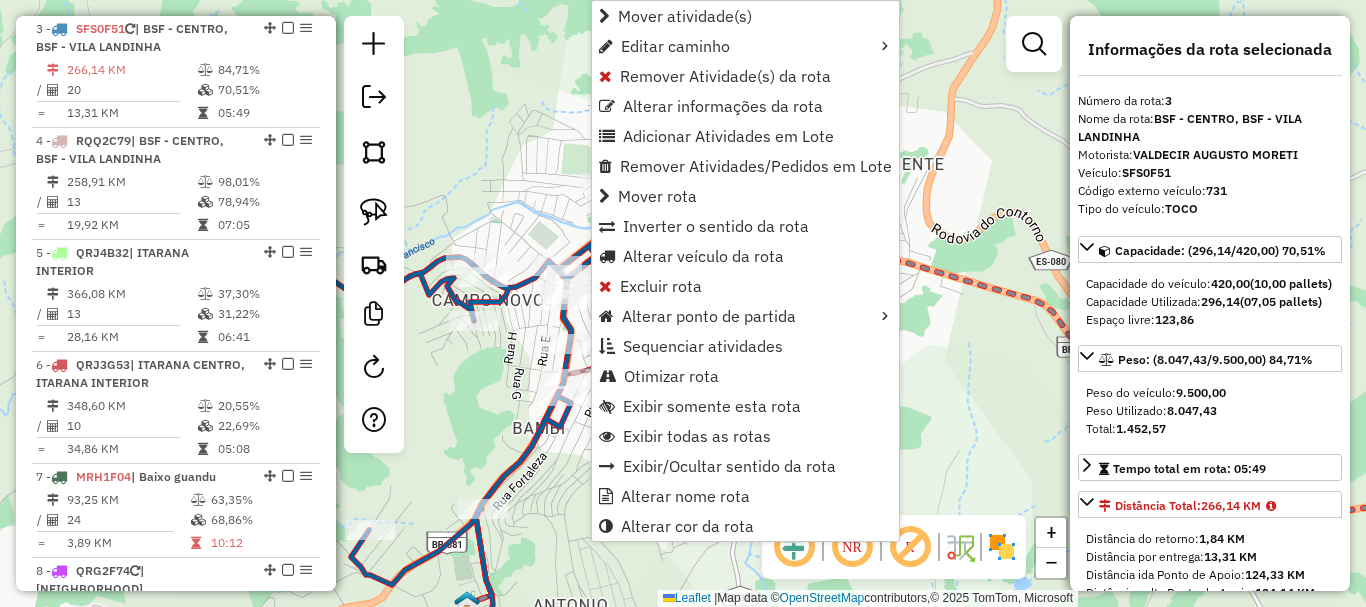 click on "Janela de atendimento Grade de atendimento Capacidade Transportadoras Veículos Cliente Pedidos  Rotas Selecione os dias de semana para filtrar as janelas de atendimento  Seg   Ter   Qua   Qui   Sex   Sáb   Dom  Informe o período da janela de atendimento: De: Até:  Filtrar exatamente a janela do cliente  Considerar janela de atendimento padrão  Selecione os dias de semana para filtrar as grades de atendimento  Seg   Ter   Qua   Qui   Sex   Sáb   Dom   Considerar clientes sem dia de atendimento cadastrado  Clientes fora do dia de atendimento selecionado Filtrar as atividades entre os valores definidos abaixo:  Peso mínimo:   Peso máximo:   Cubagem mínima:   Cubagem máxima:   De:   Até:  Filtrar as atividades entre o tempo de atendimento definido abaixo:  De:   Até:   Considerar capacidade total dos clientes não roteirizados Transportadora: Selecione um ou mais itens Tipo de veículo: Selecione um ou mais itens Veículo: Selecione um ou mais itens Motorista: Selecione um ou mais itens Nome: Rótulo:" 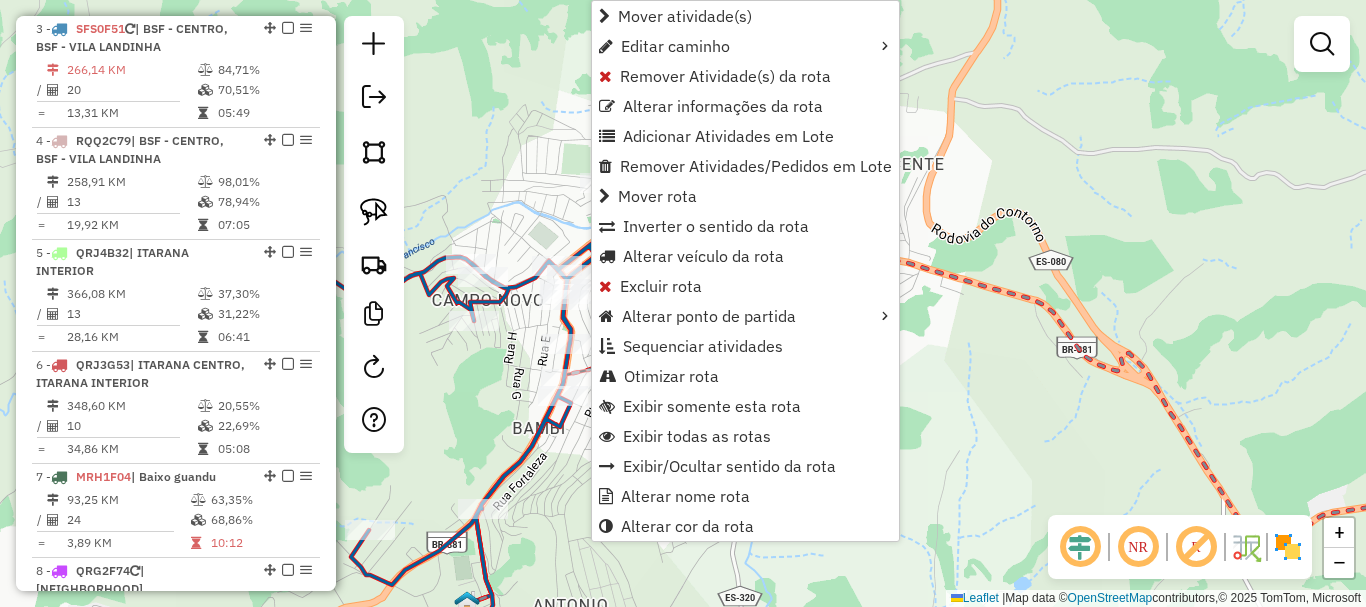 select on "**********" 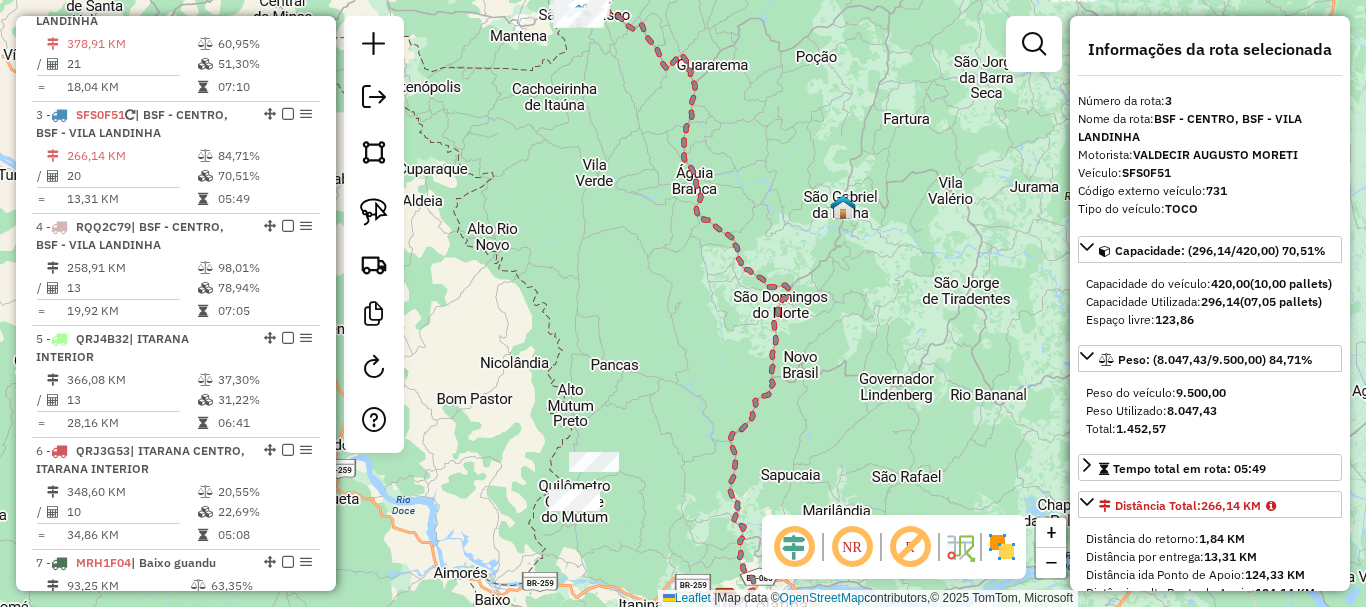 scroll, scrollTop: 1023, scrollLeft: 0, axis: vertical 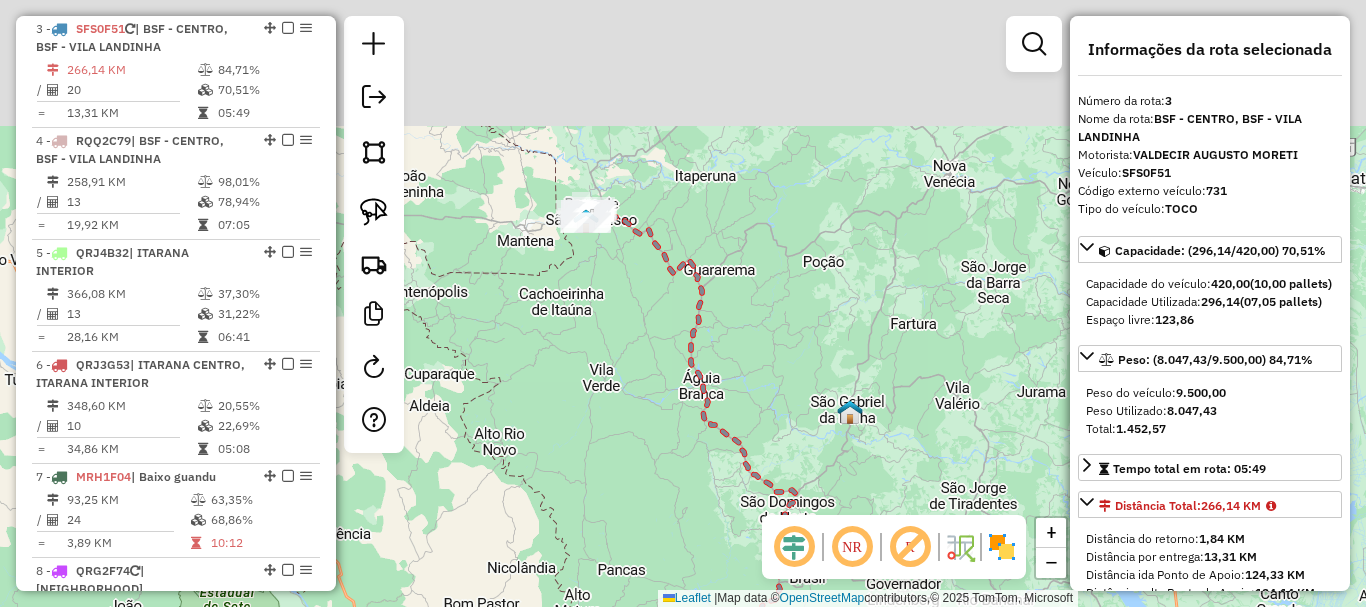 drag, startPoint x: 633, startPoint y: 92, endPoint x: 640, endPoint y: 294, distance: 202.12125 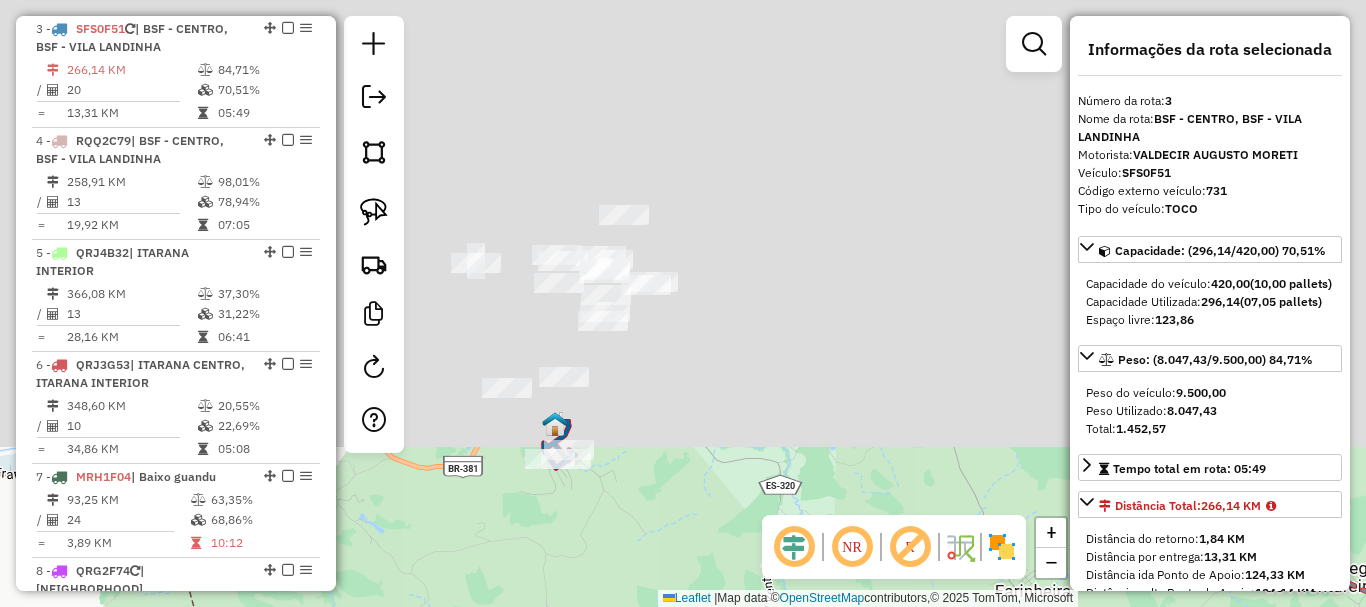 drag, startPoint x: 668, startPoint y: 504, endPoint x: 657, endPoint y: 572, distance: 68.88396 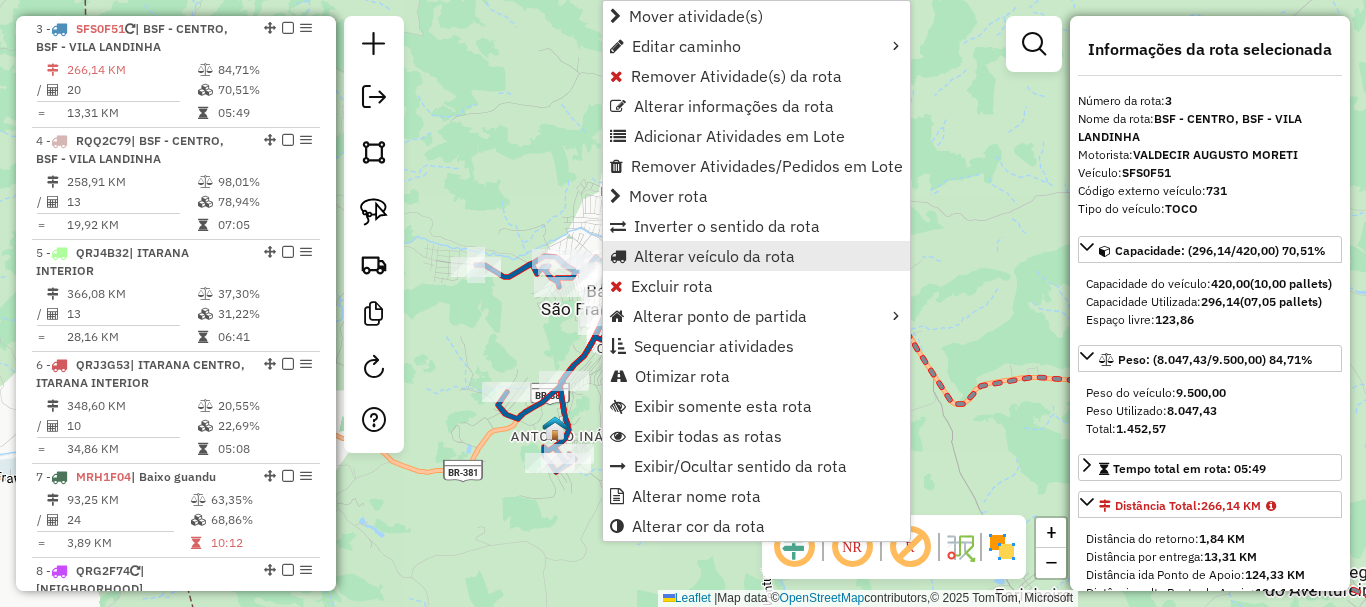 click on "Alterar veículo da rota" at bounding box center (714, 256) 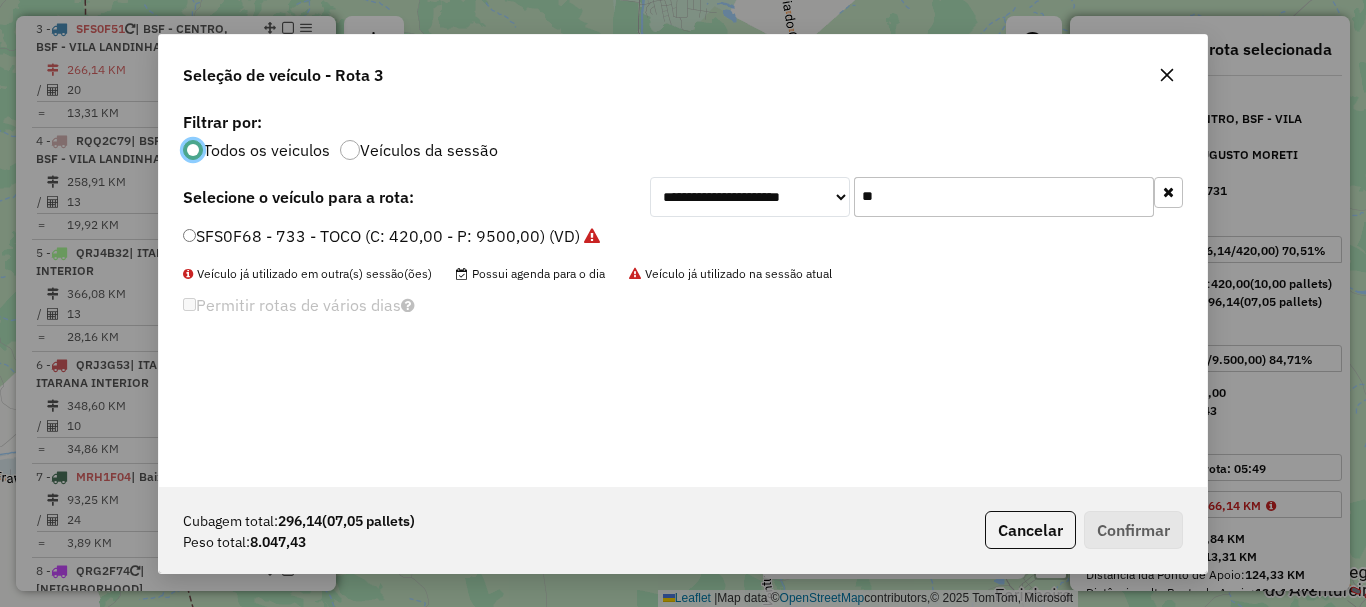 scroll, scrollTop: 11, scrollLeft: 6, axis: both 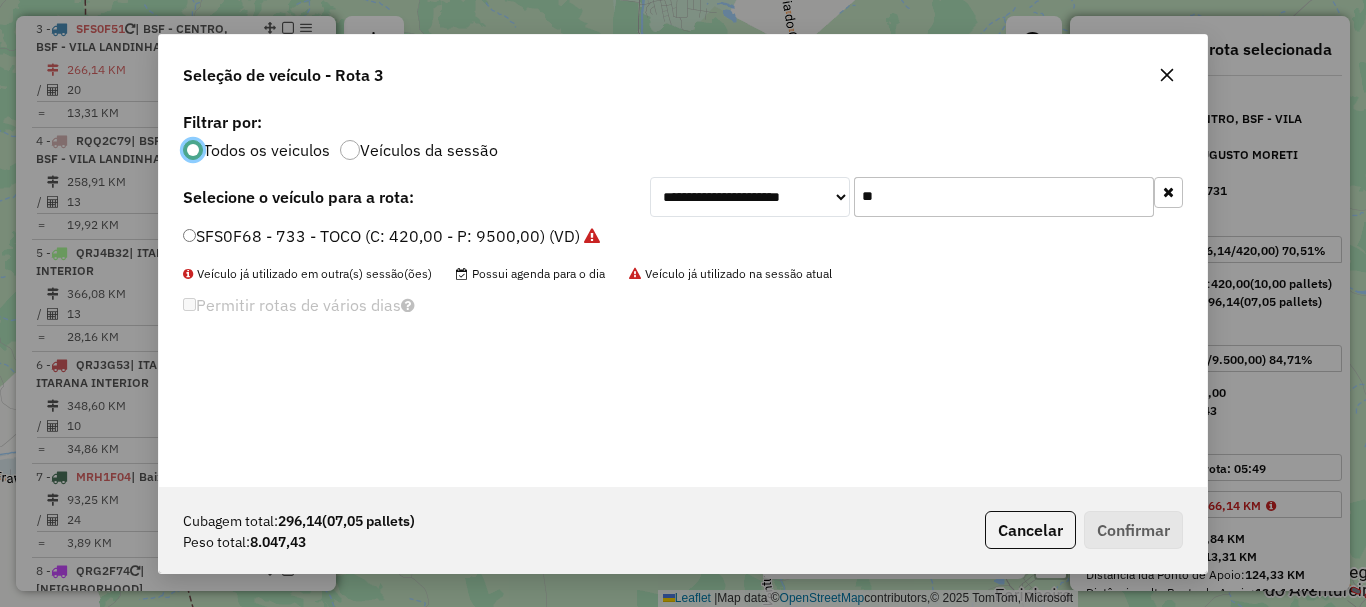 drag, startPoint x: 896, startPoint y: 195, endPoint x: 818, endPoint y: 226, distance: 83.9345 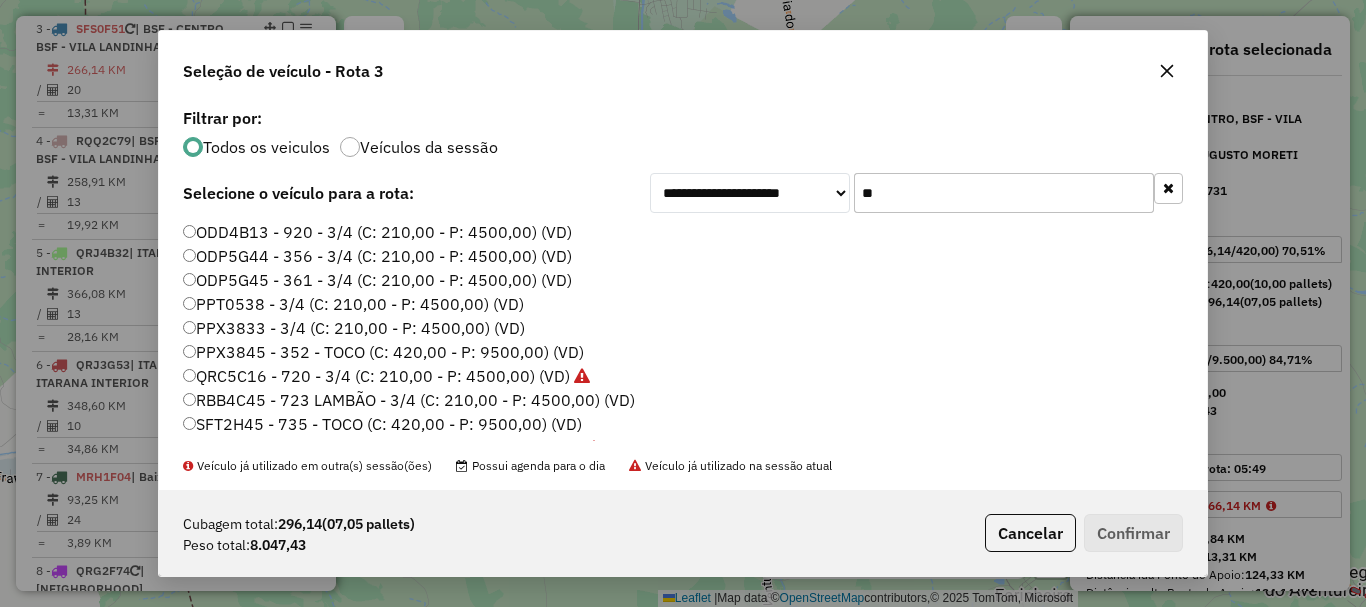 scroll, scrollTop: 20, scrollLeft: 0, axis: vertical 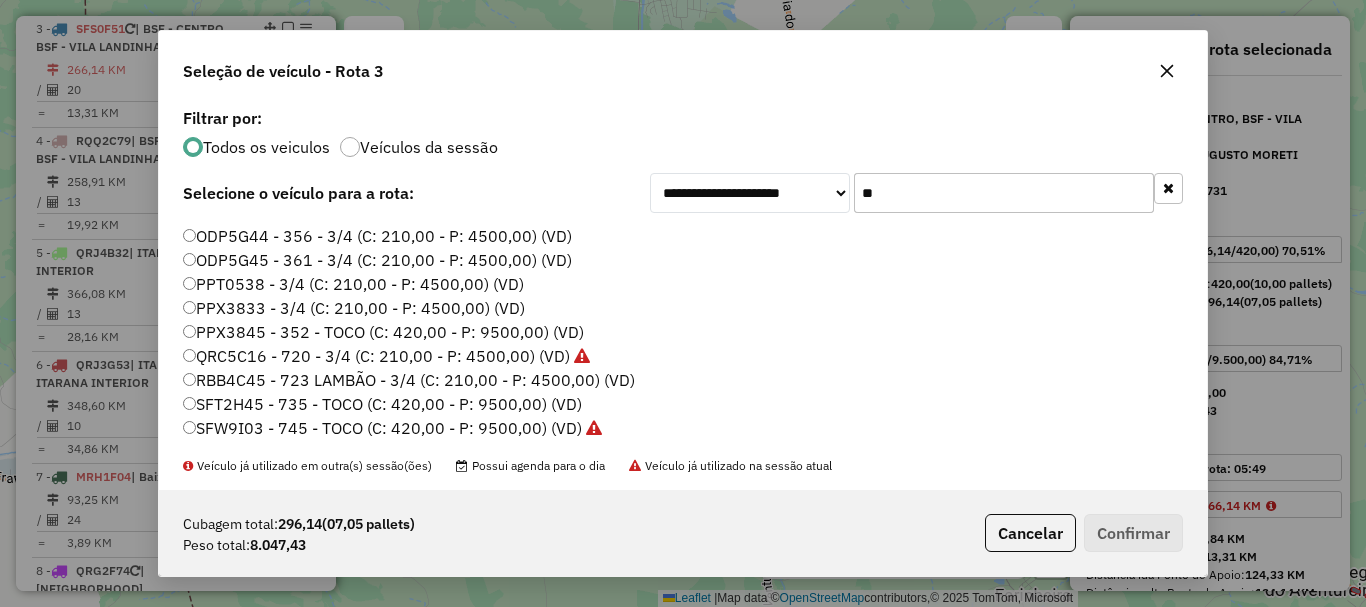 type on "**" 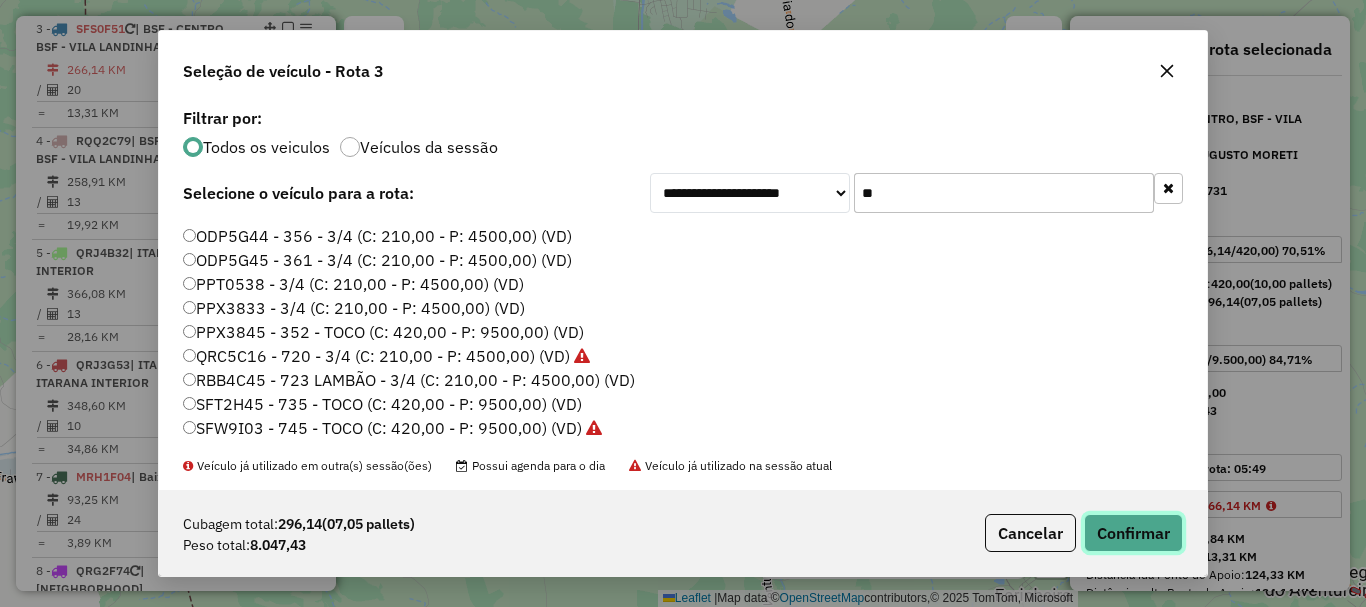 click on "Confirmar" 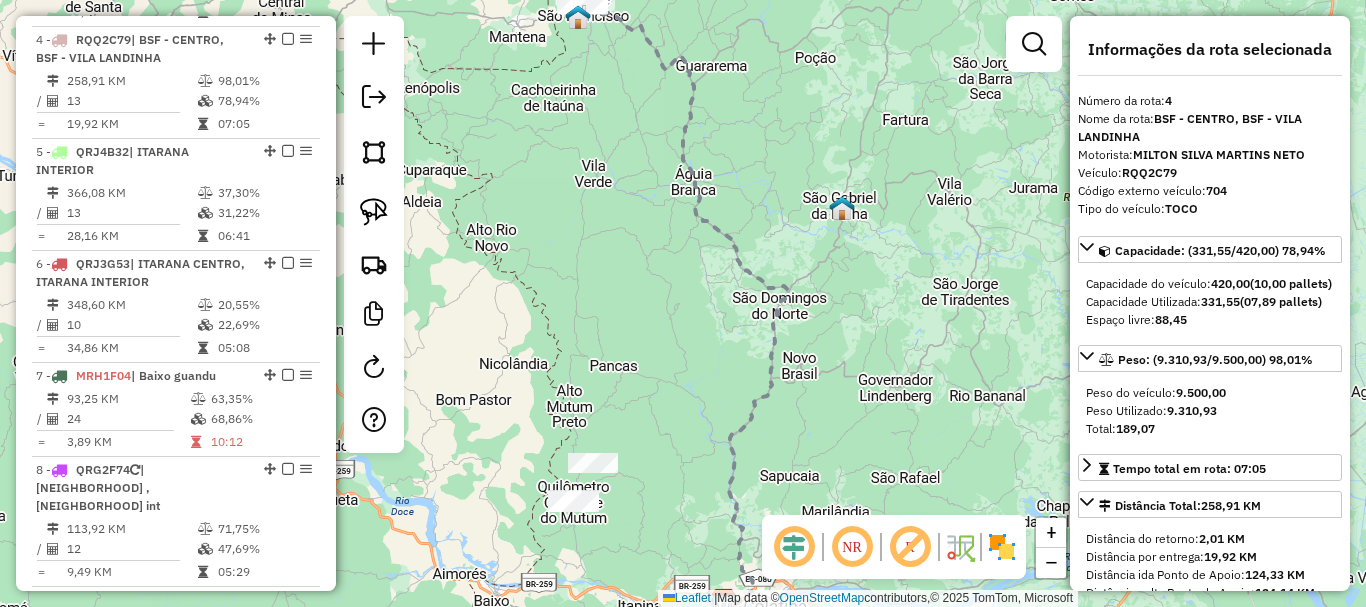 scroll, scrollTop: 1135, scrollLeft: 0, axis: vertical 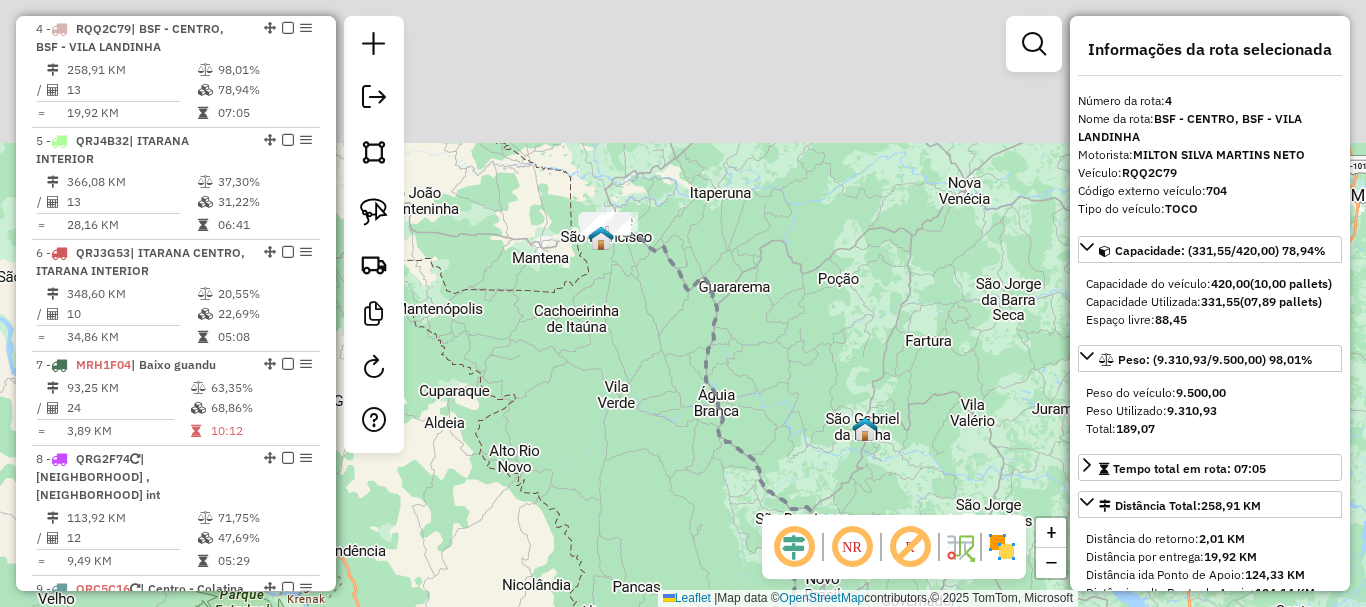 drag, startPoint x: 831, startPoint y: 273, endPoint x: 854, endPoint y: 494, distance: 222.1936 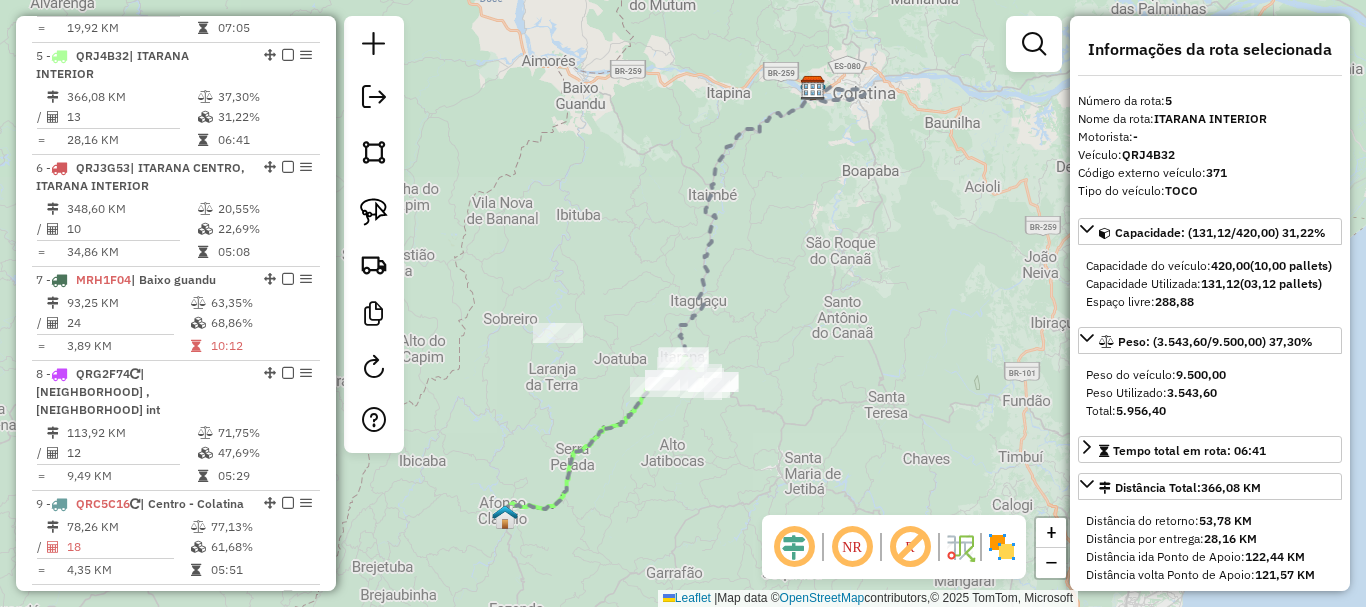 scroll, scrollTop: 1247, scrollLeft: 0, axis: vertical 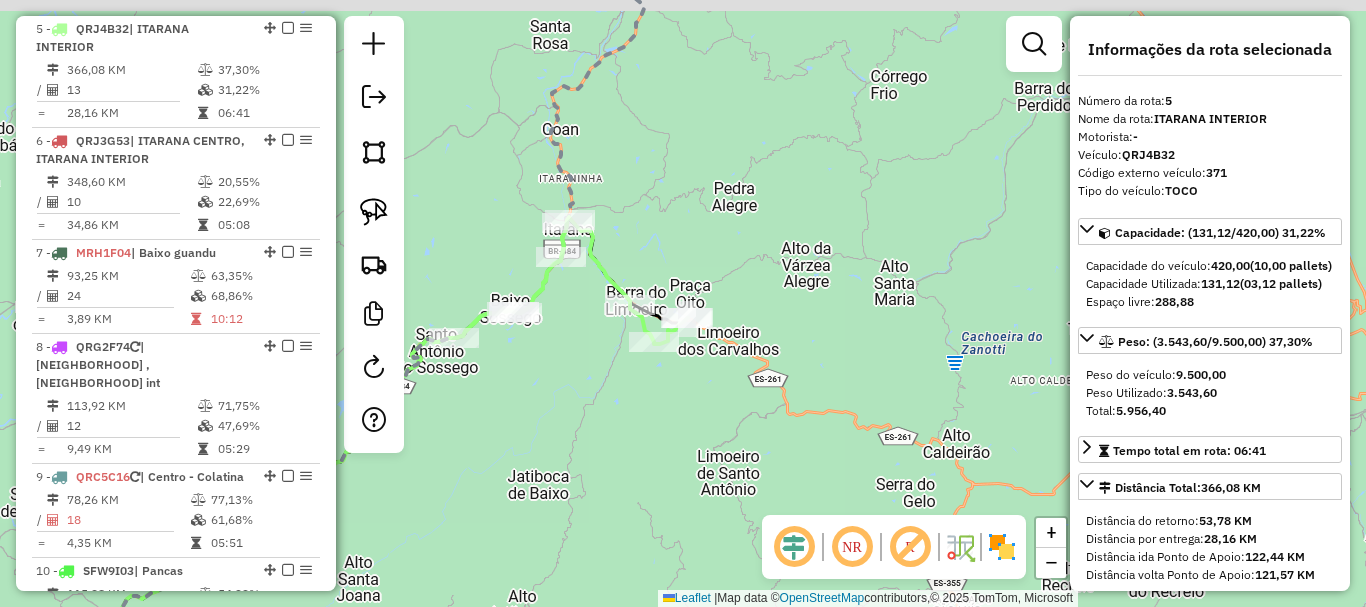 drag, startPoint x: 809, startPoint y: 346, endPoint x: 788, endPoint y: 468, distance: 123.79418 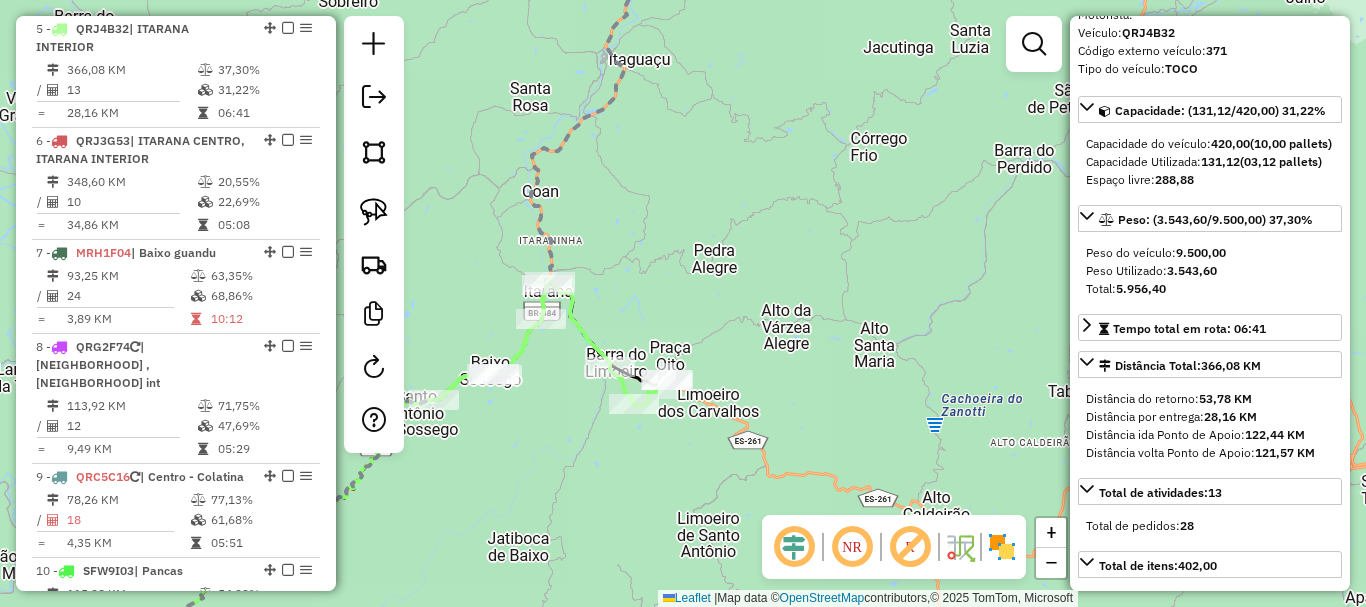 scroll, scrollTop: 300, scrollLeft: 0, axis: vertical 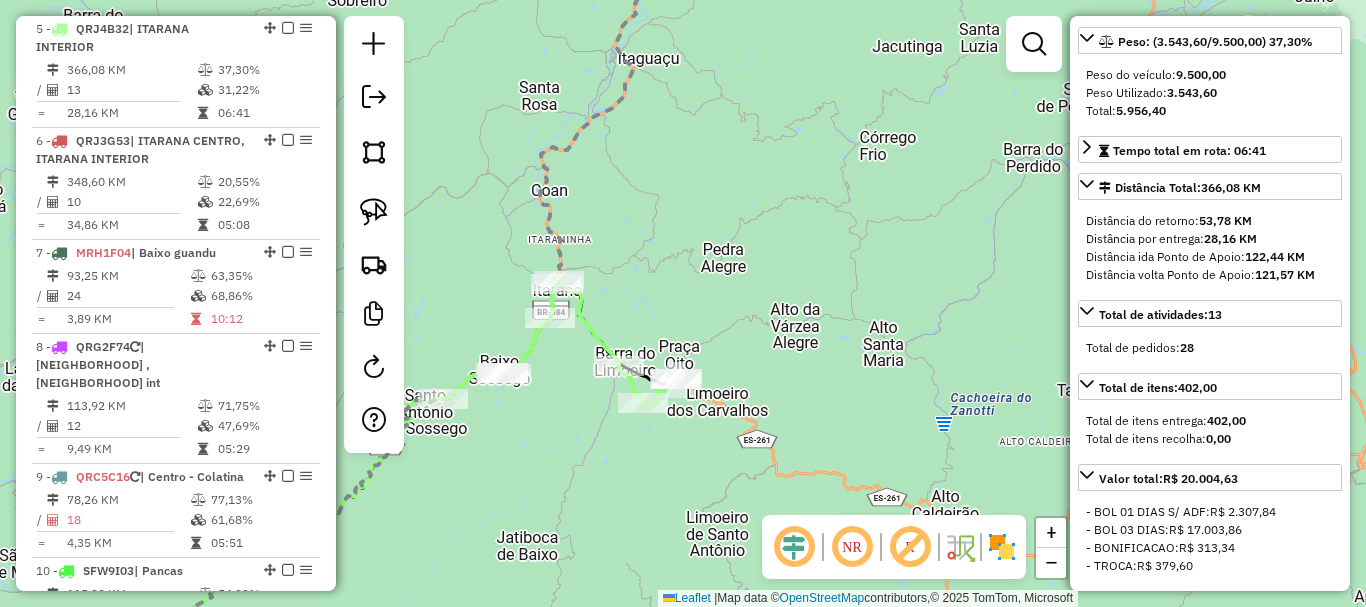 drag, startPoint x: 702, startPoint y: 495, endPoint x: 739, endPoint y: 483, distance: 38.8973 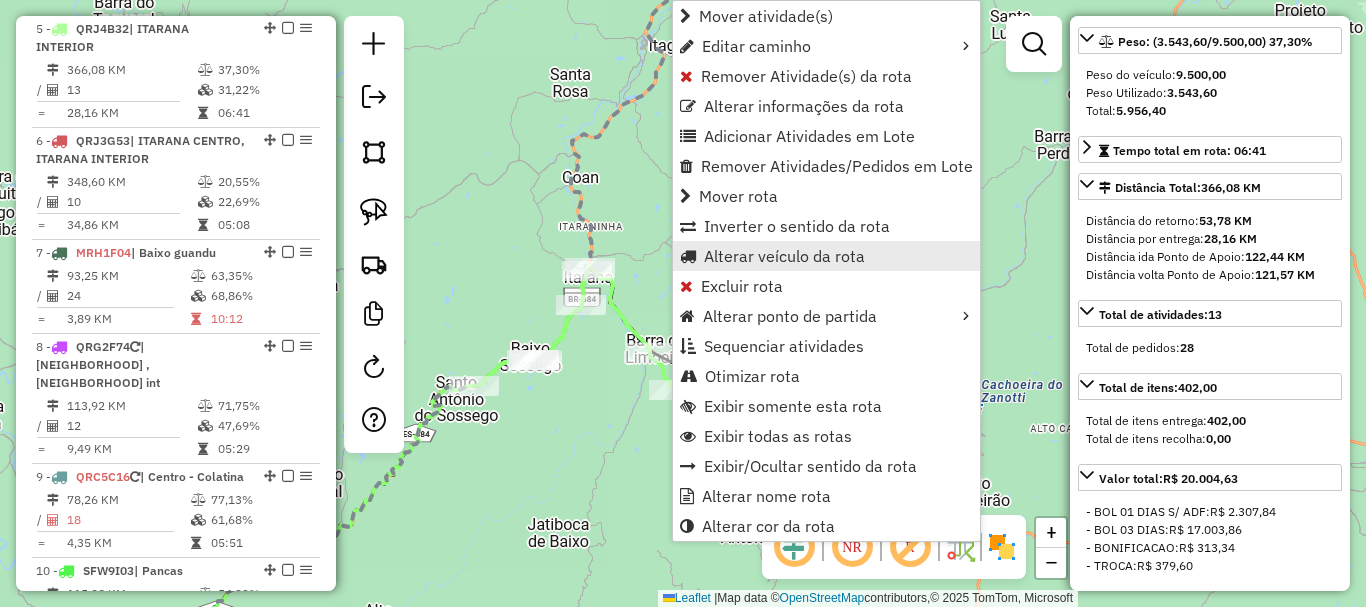 click on "Alterar veículo da rota" at bounding box center (784, 256) 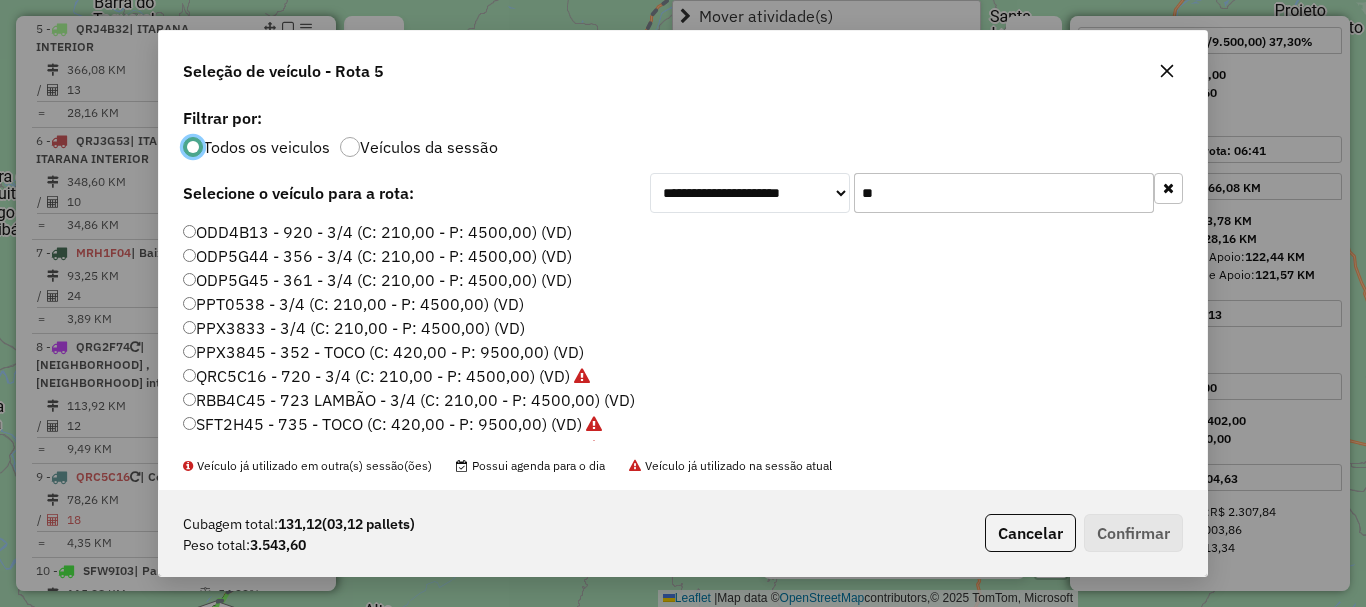 scroll, scrollTop: 11, scrollLeft: 6, axis: both 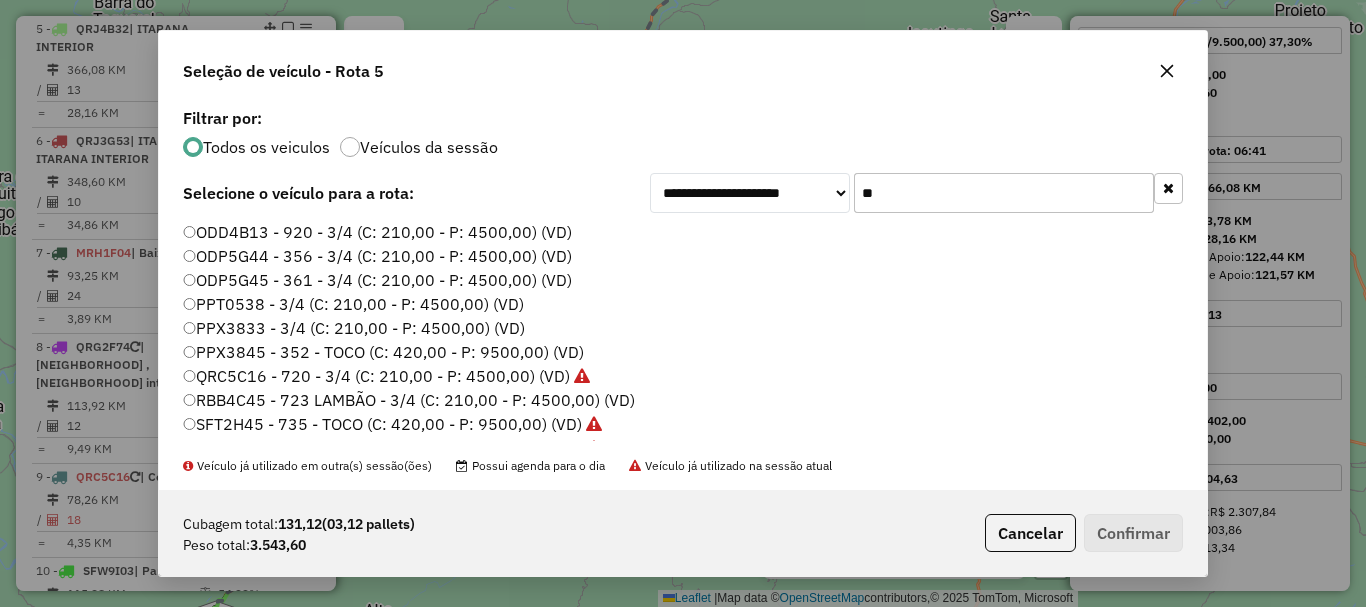 drag, startPoint x: 872, startPoint y: 220, endPoint x: 824, endPoint y: 235, distance: 50.289165 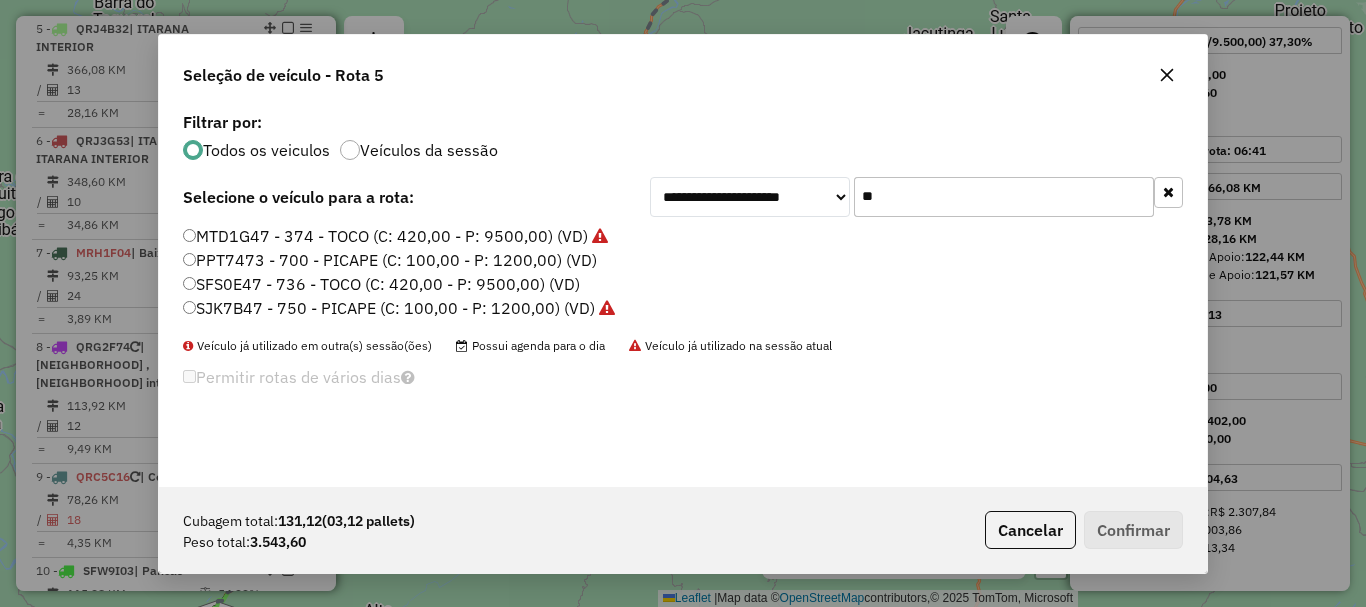 type on "**" 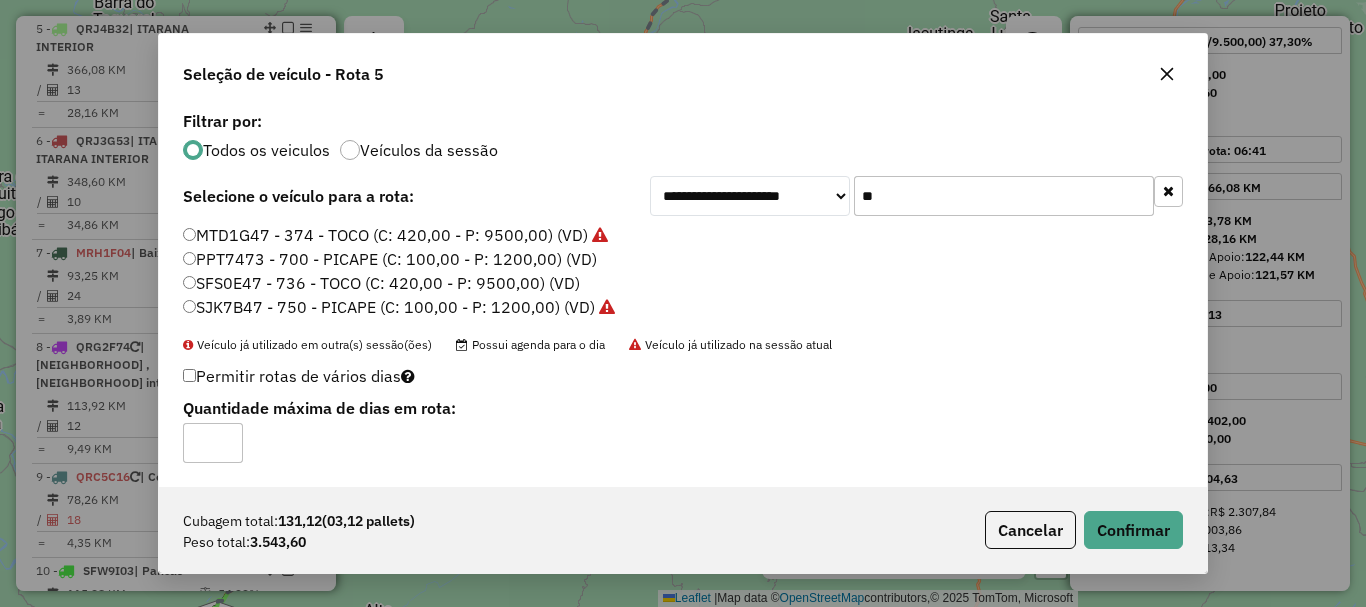 click on "SFS0E47 - 736 - TOCO (C: 420,00 - P: 9500,00) (VD)" 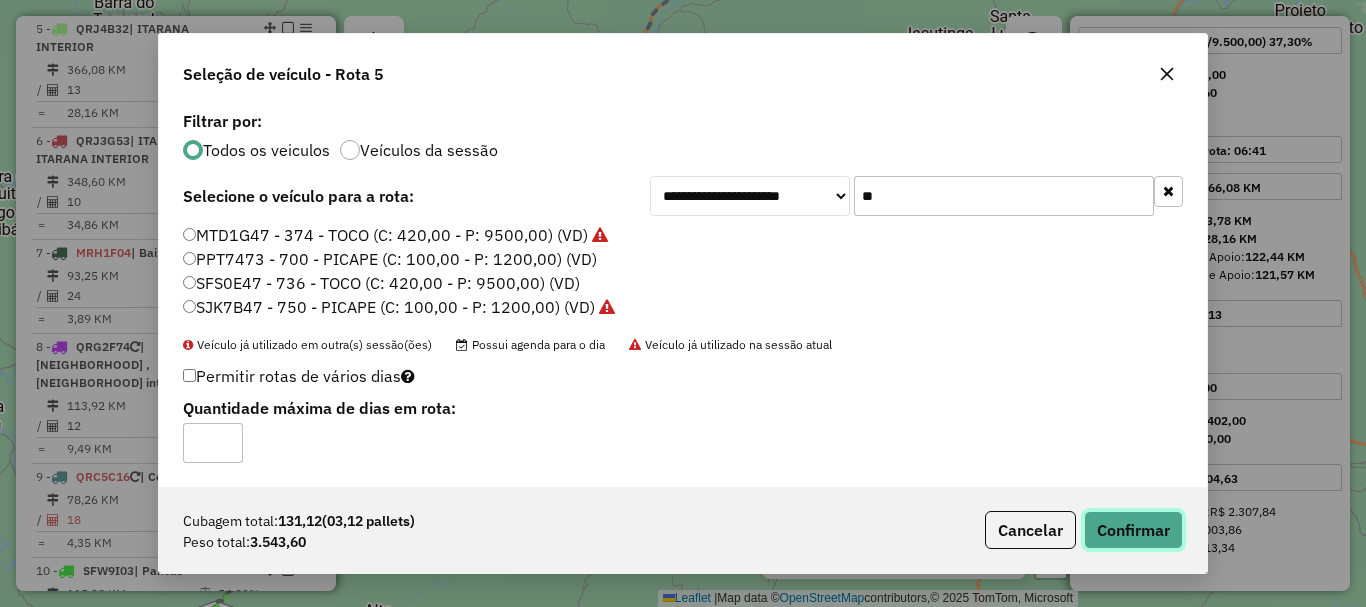 click on "Confirmar" 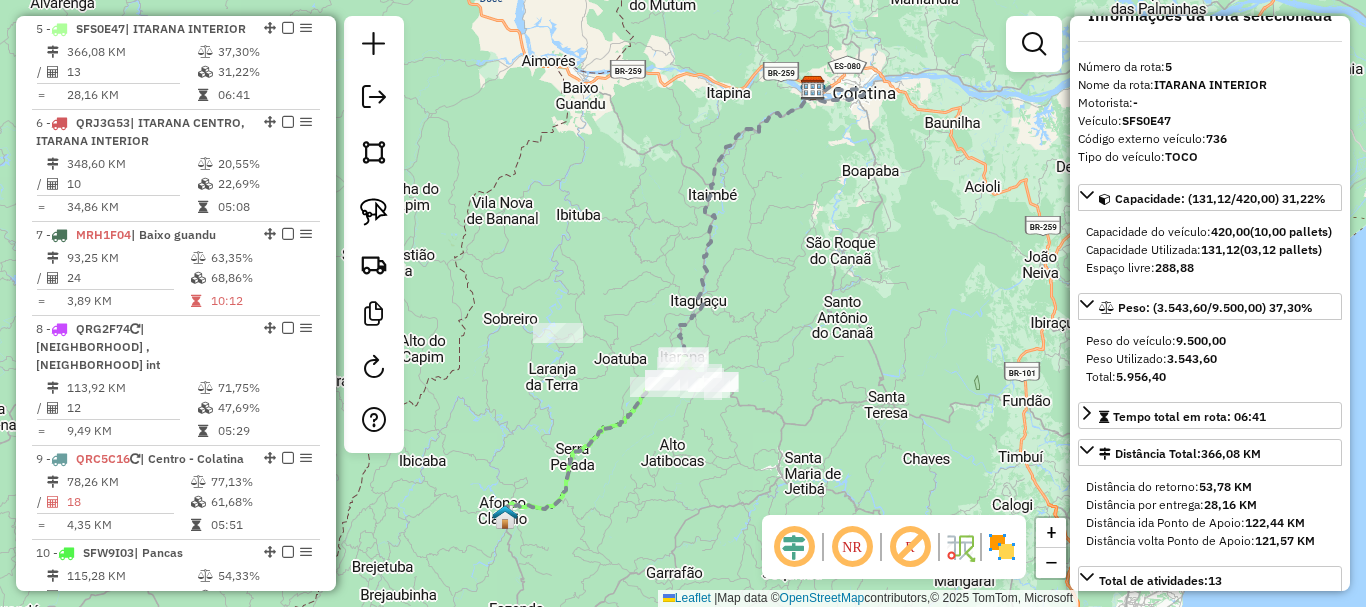 scroll, scrollTop: 0, scrollLeft: 0, axis: both 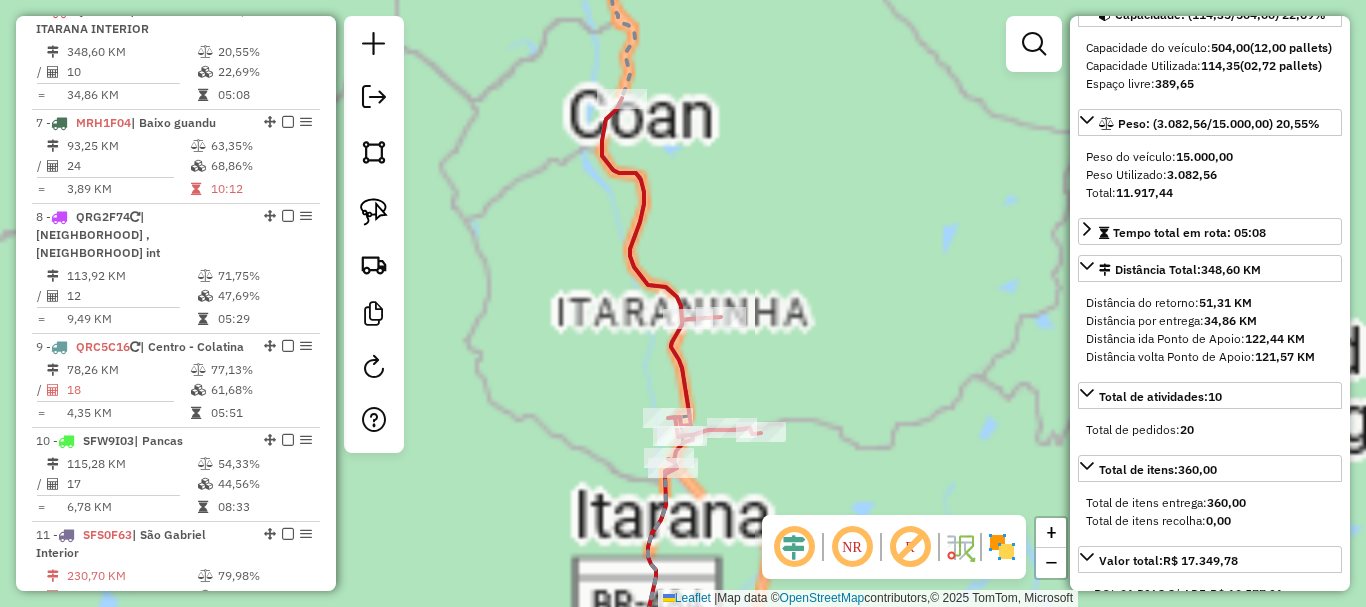 drag, startPoint x: 876, startPoint y: 385, endPoint x: 860, endPoint y: 324, distance: 63.06346 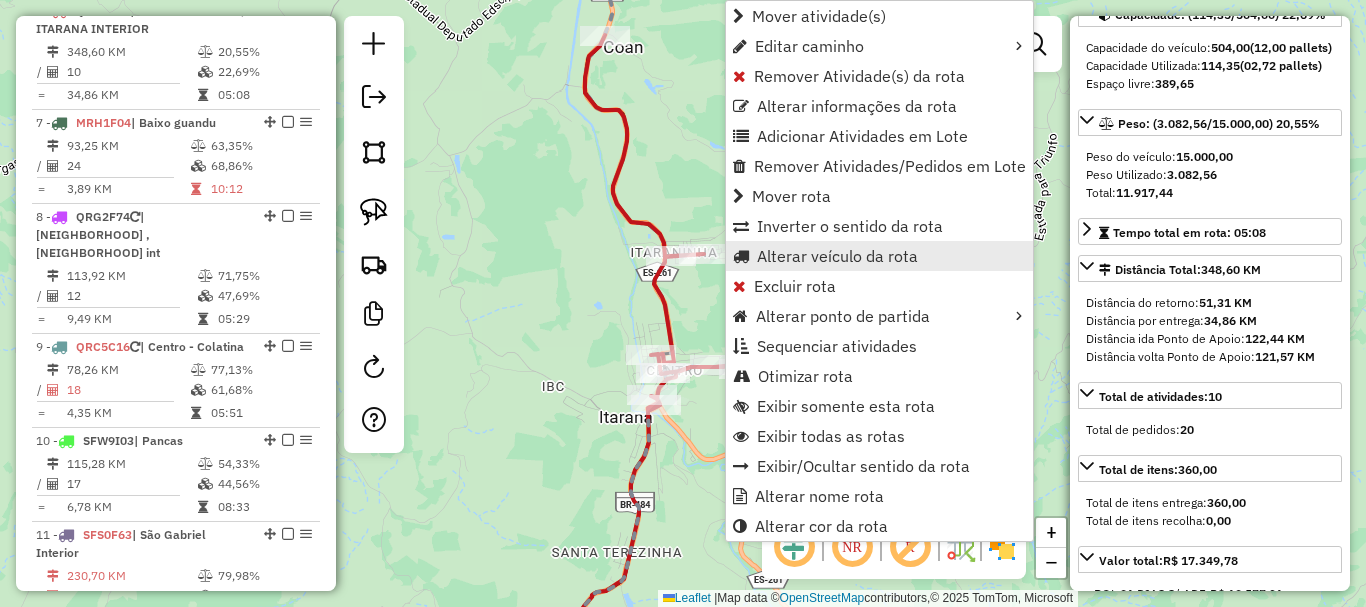 click on "Alterar veículo da rota" at bounding box center (837, 256) 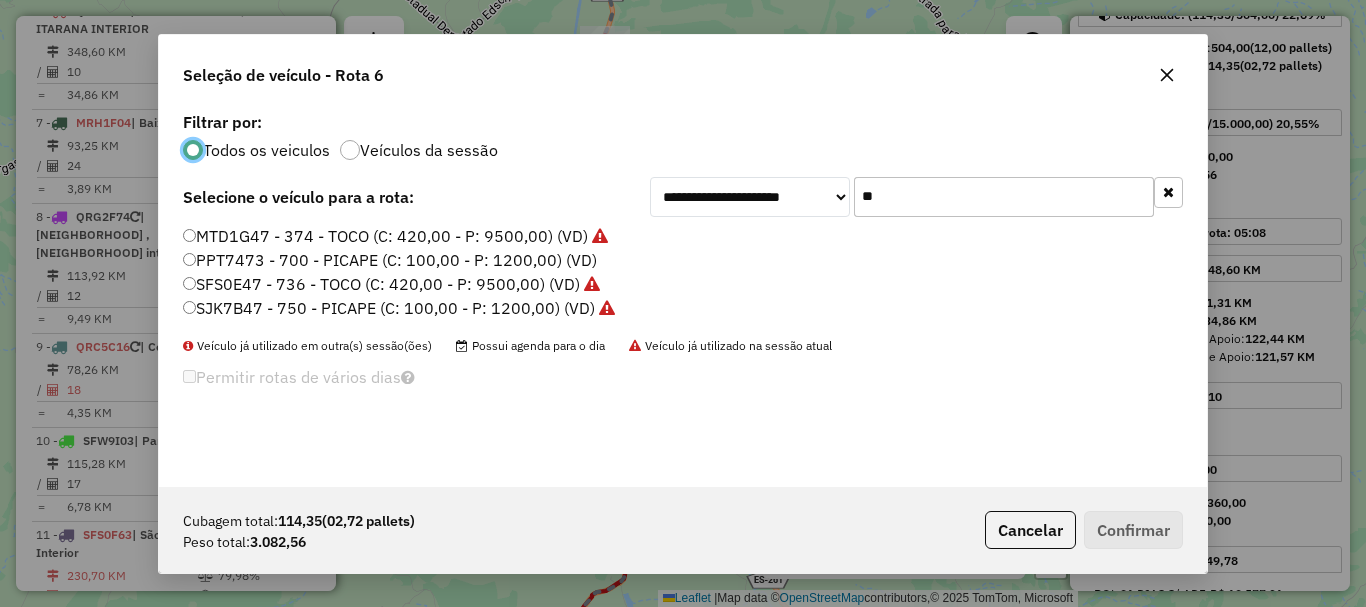 scroll, scrollTop: 11, scrollLeft: 6, axis: both 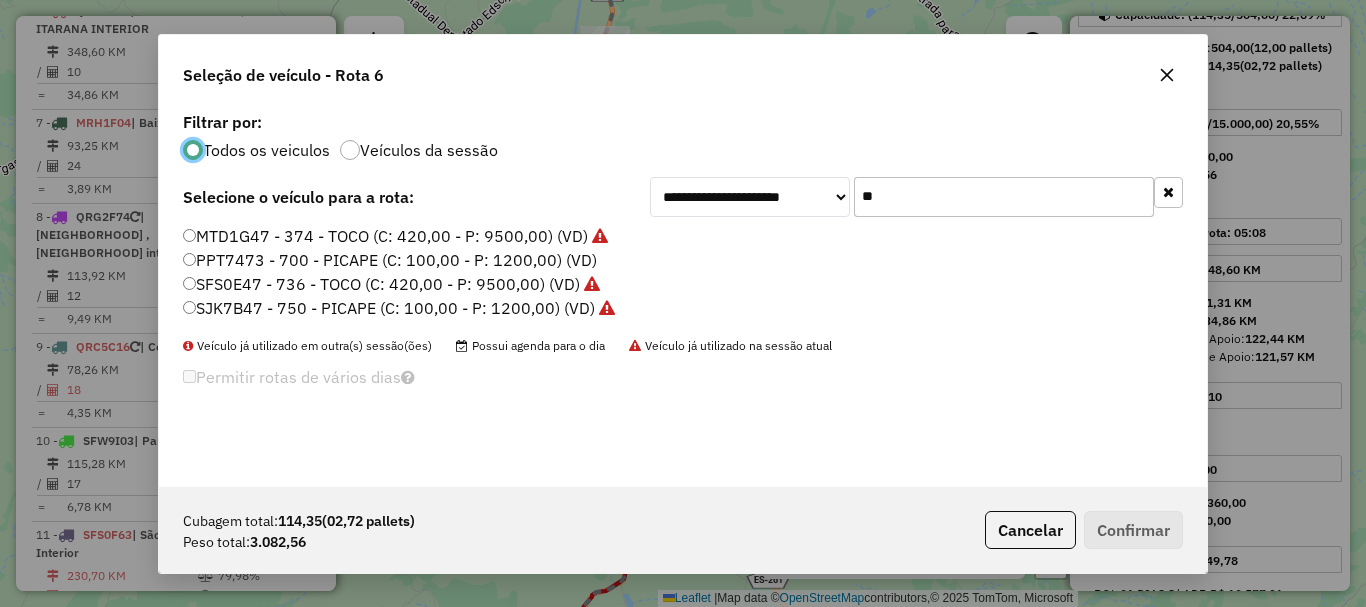click on "**********" 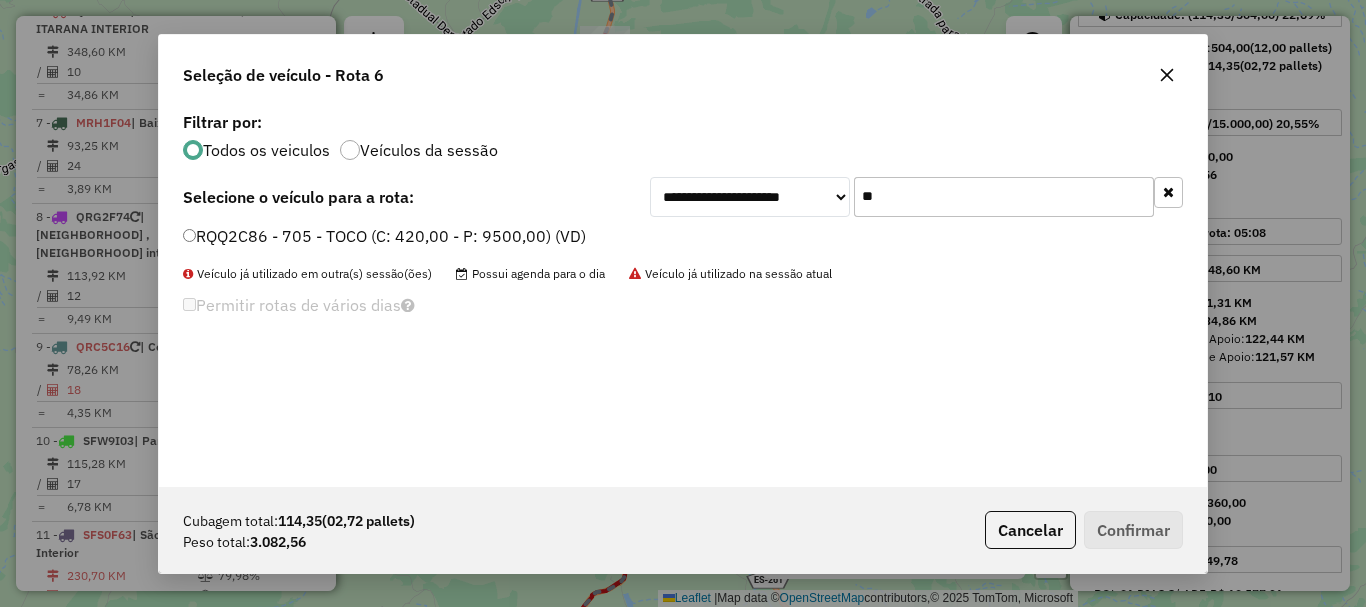 type on "**" 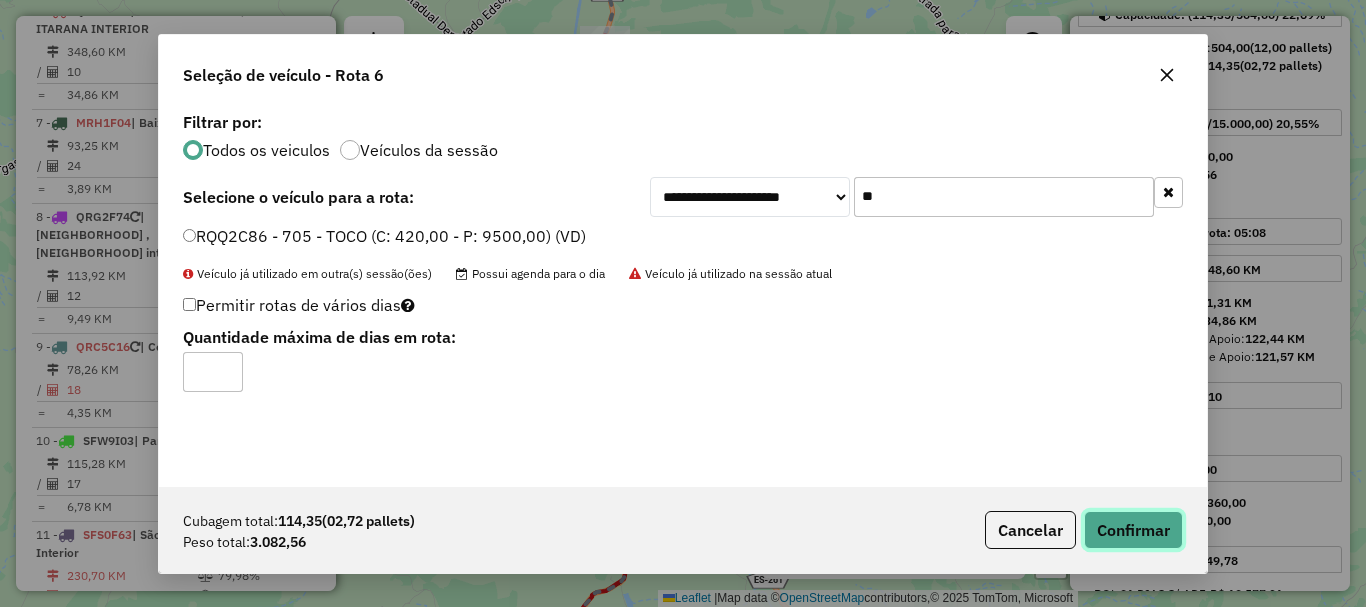 click on "Confirmar" 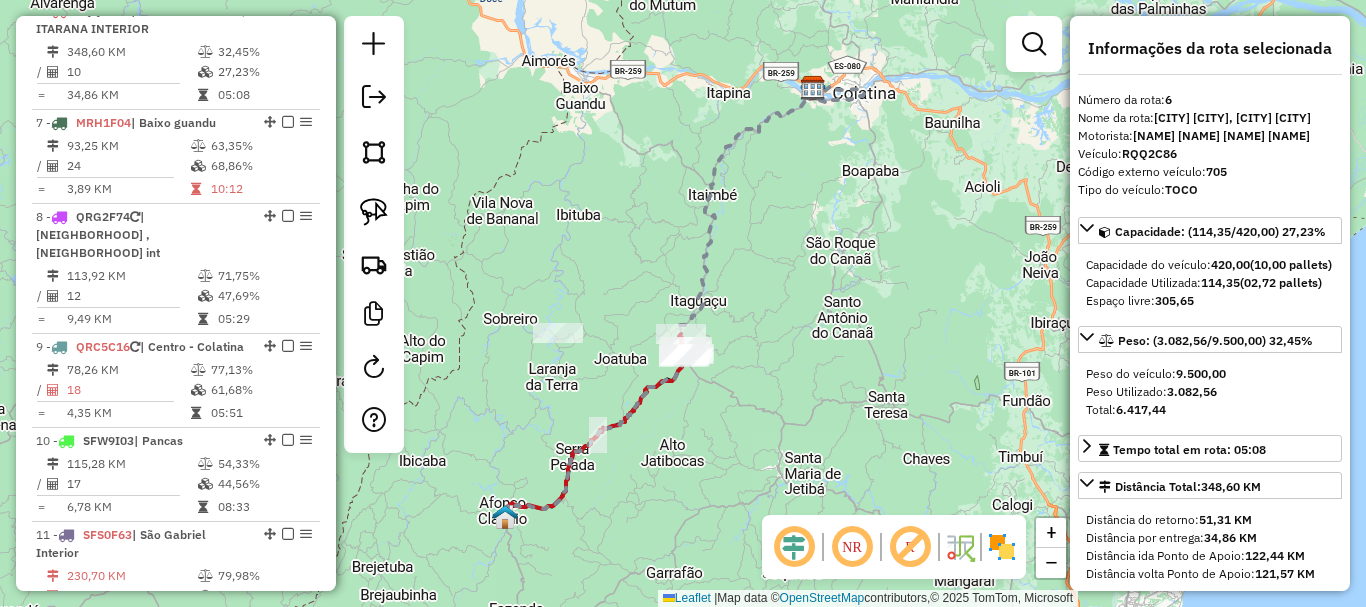 scroll, scrollTop: 0, scrollLeft: 0, axis: both 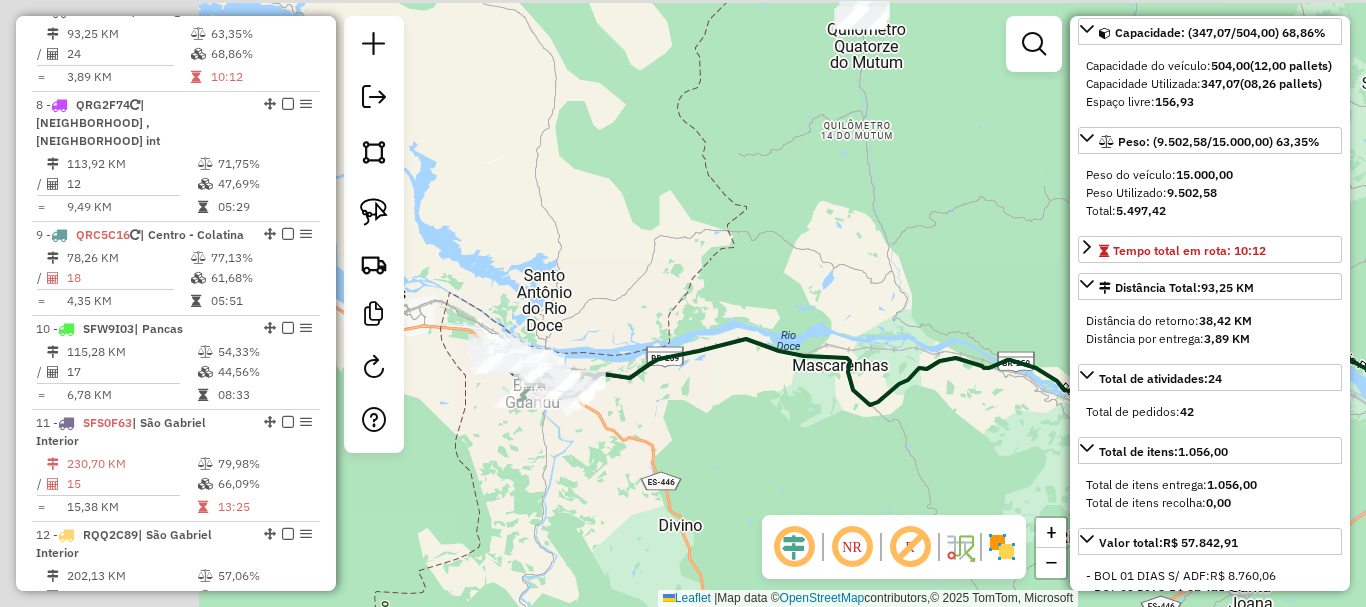 drag, startPoint x: 919, startPoint y: 404, endPoint x: 1033, endPoint y: 420, distance: 115.11733 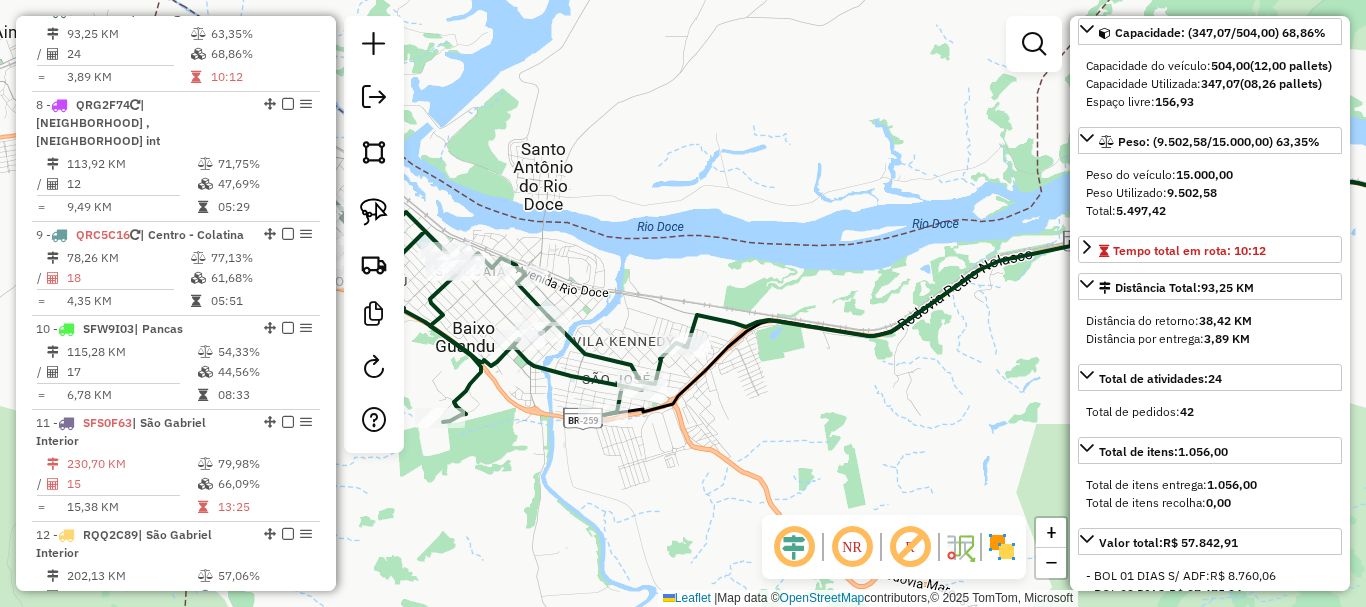 drag, startPoint x: 501, startPoint y: 417, endPoint x: 581, endPoint y: 424, distance: 80.305664 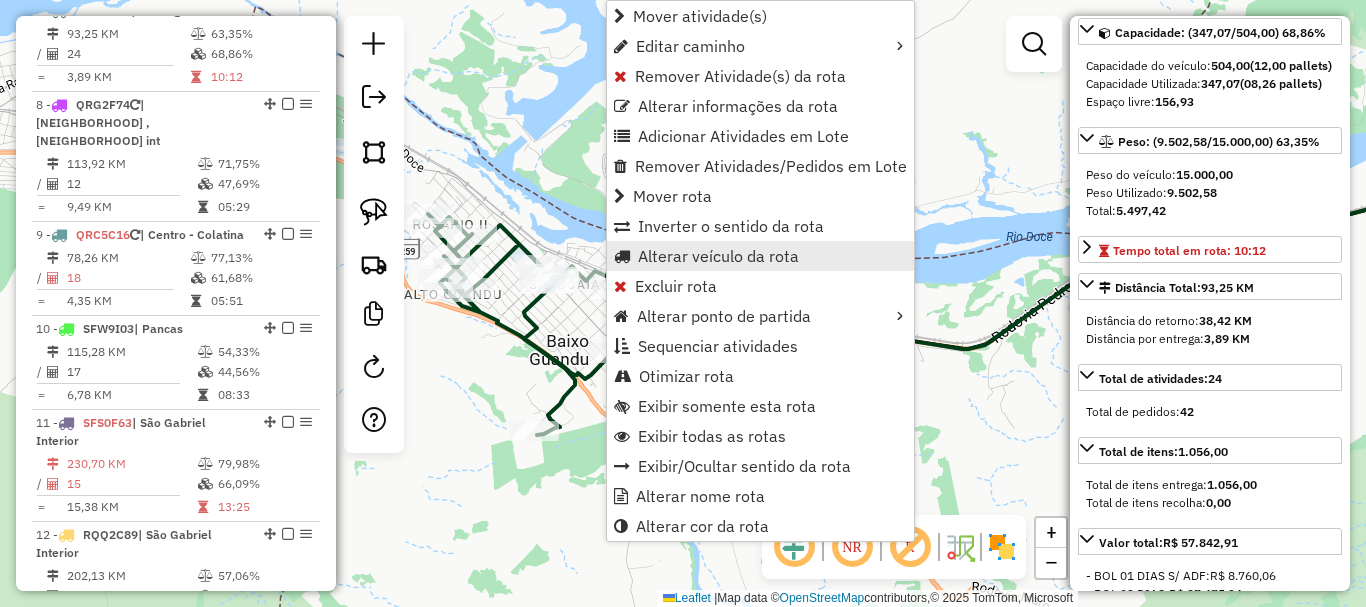 click on "Alterar veículo da rota" at bounding box center [718, 256] 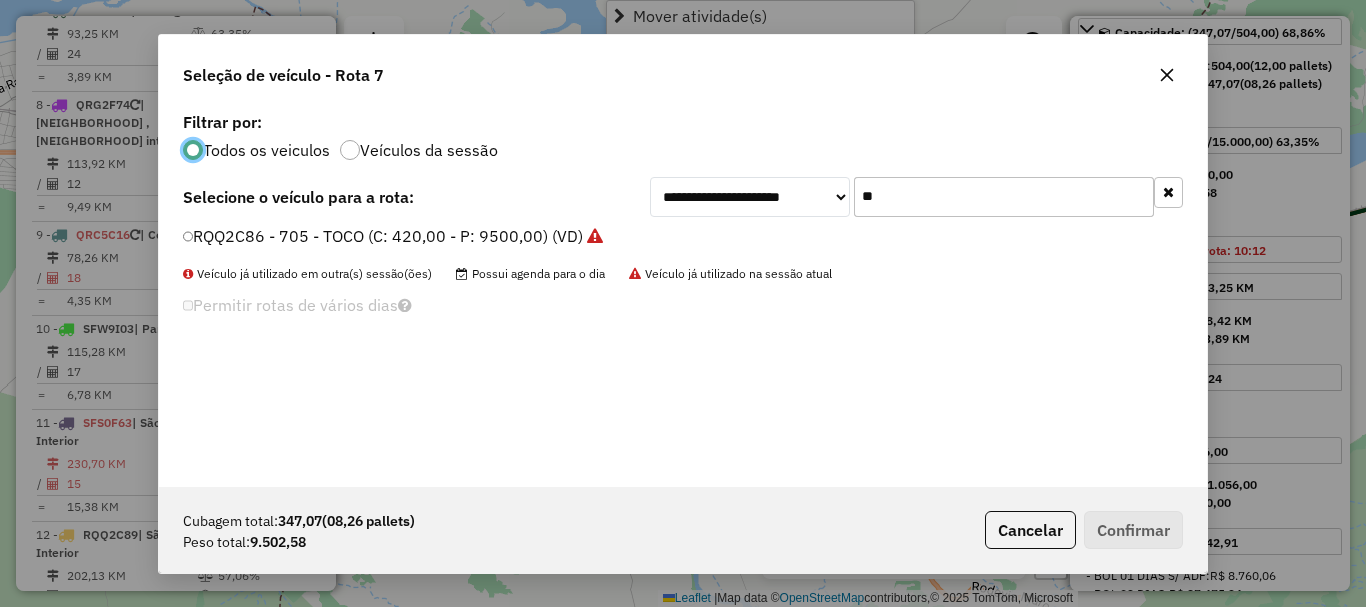 scroll, scrollTop: 11, scrollLeft: 6, axis: both 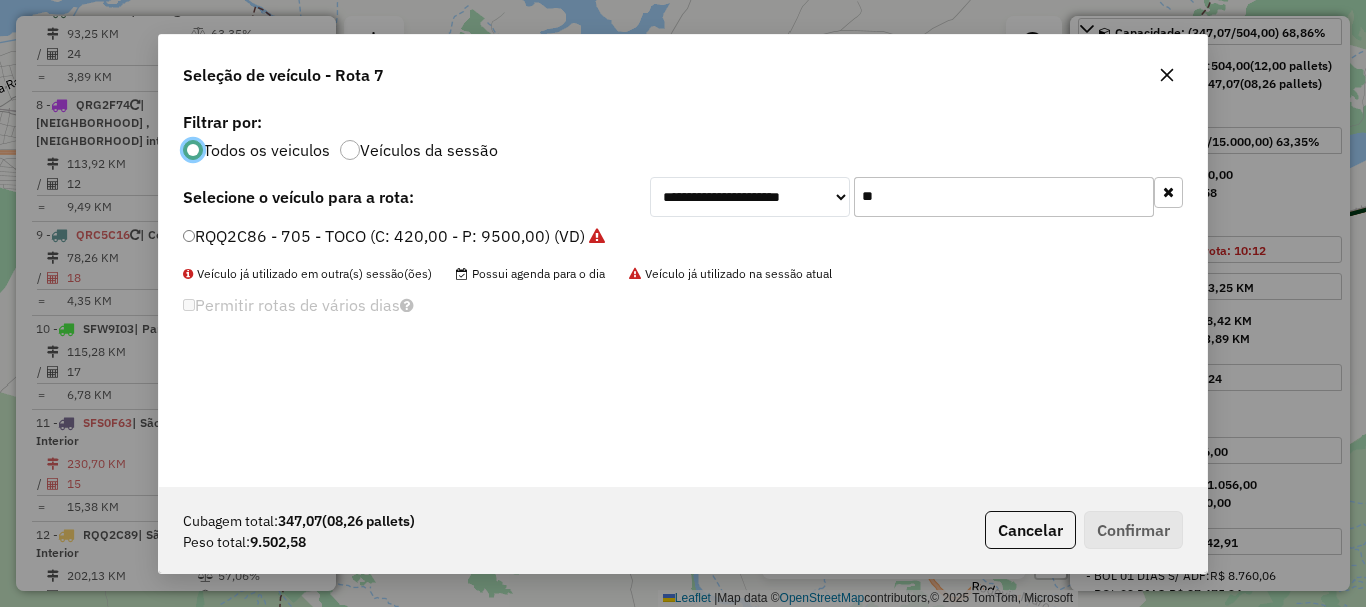 drag, startPoint x: 903, startPoint y: 192, endPoint x: 790, endPoint y: 224, distance: 117.4436 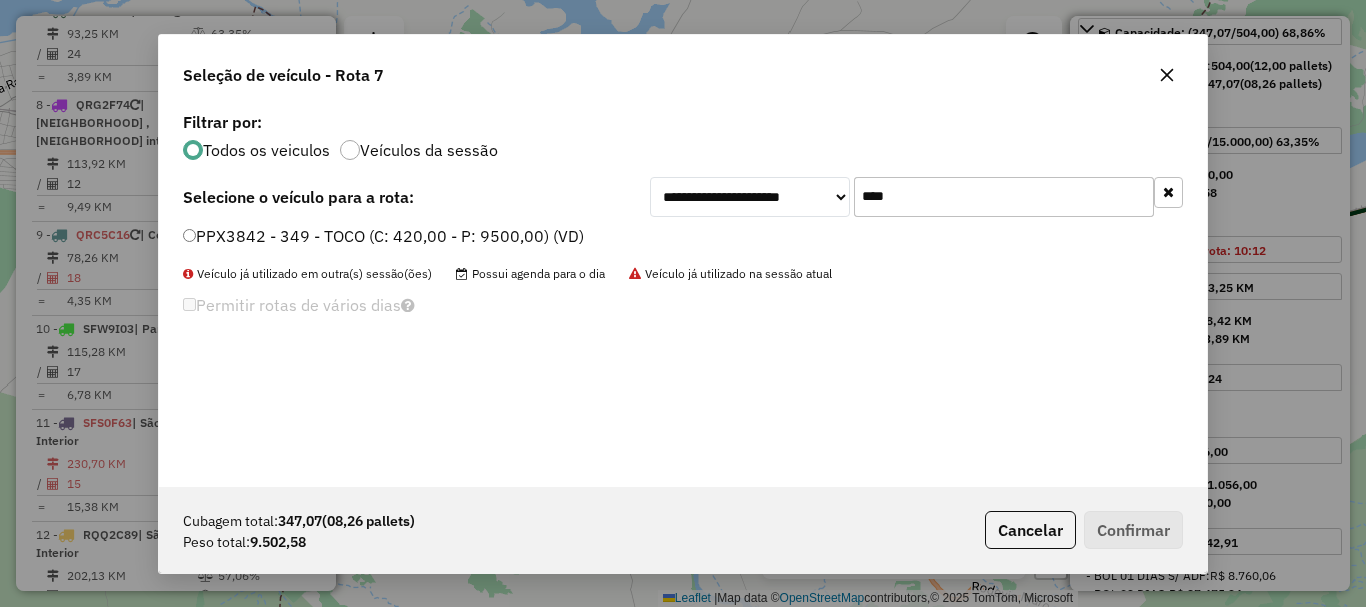 type on "****" 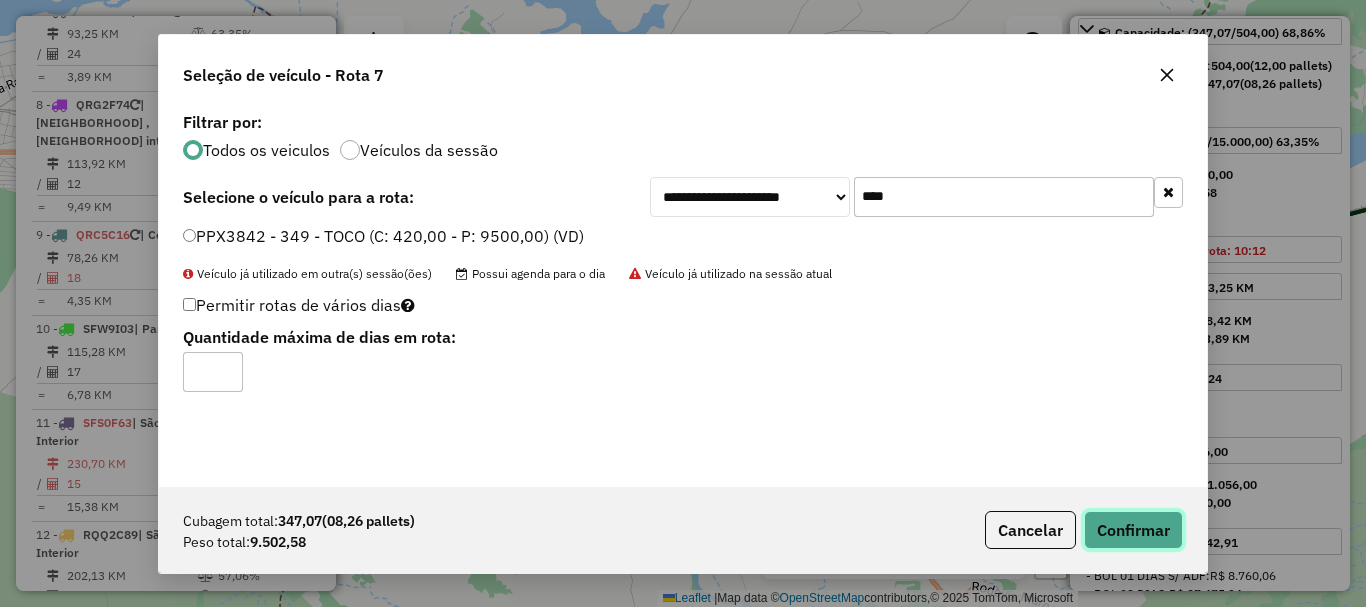 click on "Confirmar" 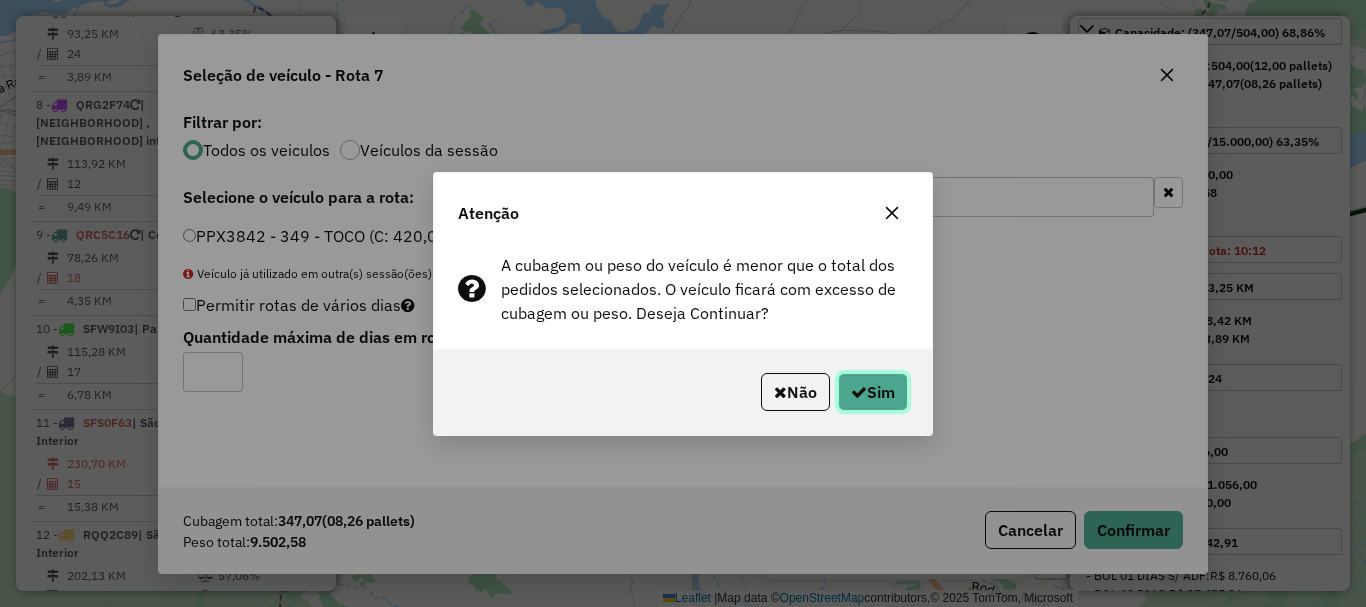 drag, startPoint x: 896, startPoint y: 395, endPoint x: 876, endPoint y: 404, distance: 21.931713 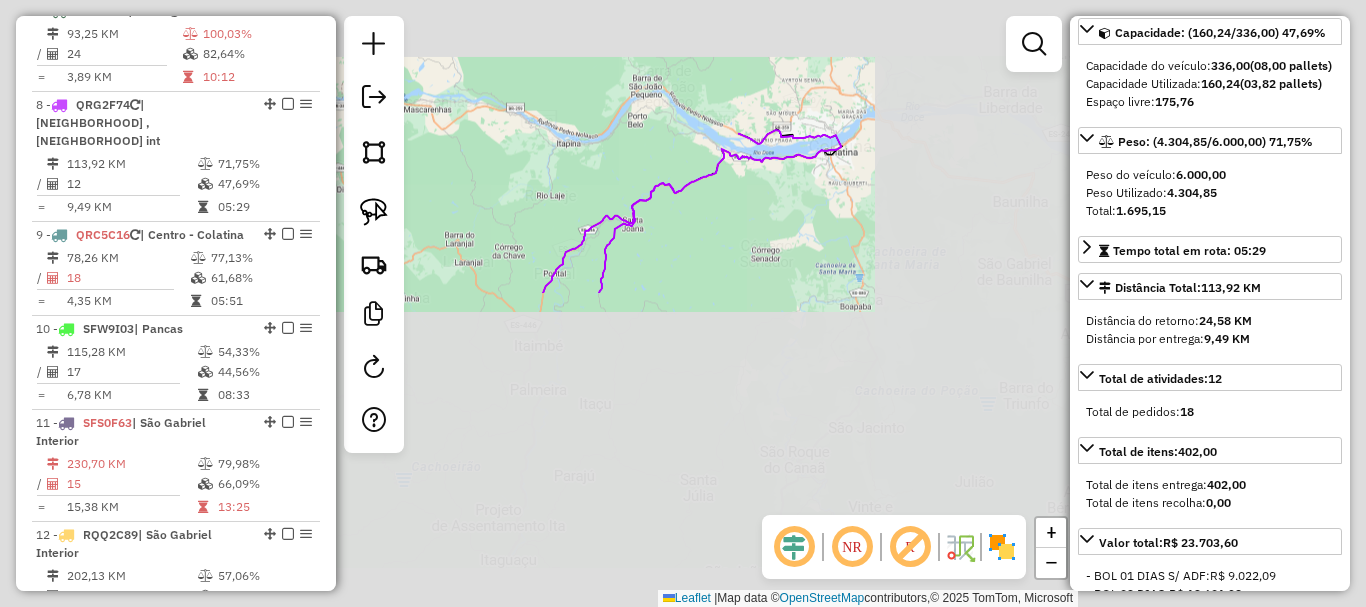 scroll, scrollTop: 218, scrollLeft: 0, axis: vertical 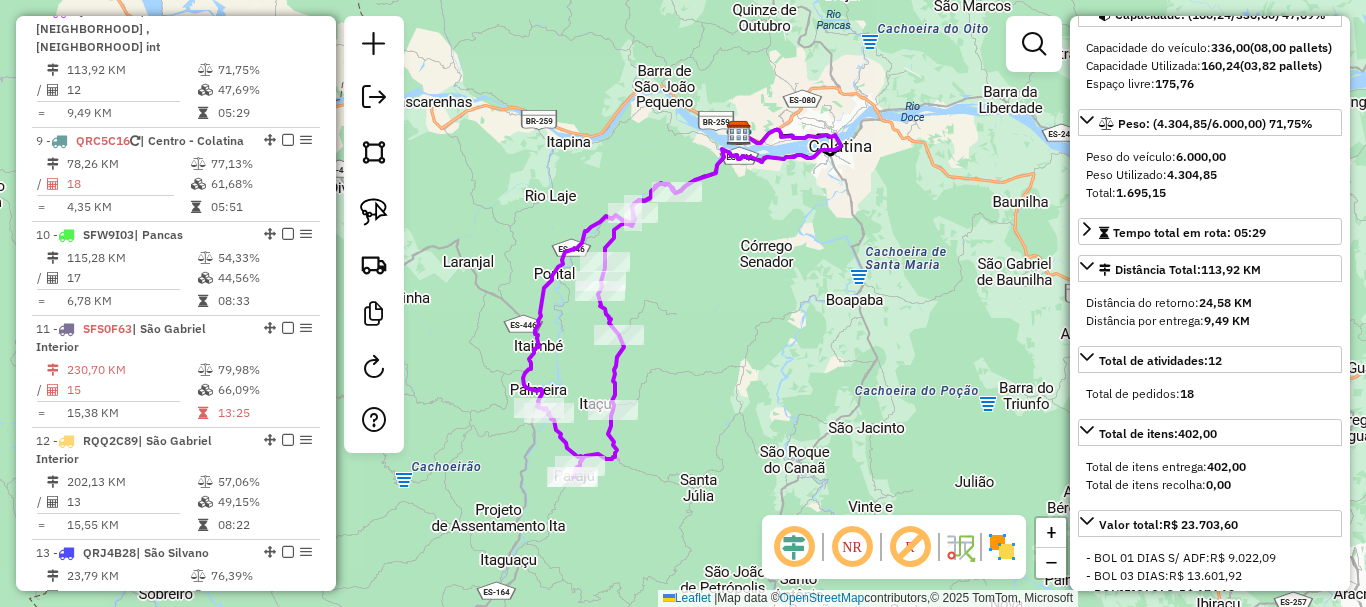 click on "Janela de atendimento Grade de atendimento Capacidade Transportadoras Veículos Cliente Pedidos  Rotas Selecione os dias de semana para filtrar as janelas de atendimento  Seg   Ter   Qua   Qui   Sex   Sáb   Dom  Informe o período da janela de atendimento: De: Até:  Filtrar exatamente a janela do cliente  Considerar janela de atendimento padrão  Selecione os dias de semana para filtrar as grades de atendimento  Seg   Ter   Qua   Qui   Sex   Sáb   Dom   Considerar clientes sem dia de atendimento cadastrado  Clientes fora do dia de atendimento selecionado Filtrar as atividades entre os valores definidos abaixo:  Peso mínimo:   Peso máximo:   Cubagem mínima:   Cubagem máxima:   De:   Até:  Filtrar as atividades entre o tempo de atendimento definido abaixo:  De:   Até:   Considerar capacidade total dos clientes não roteirizados Transportadora: Selecione um ou mais itens Tipo de veículo: Selecione um ou mais itens Veículo: Selecione um ou mais itens Motorista: Selecione um ou mais itens Nome: Rótulo:" 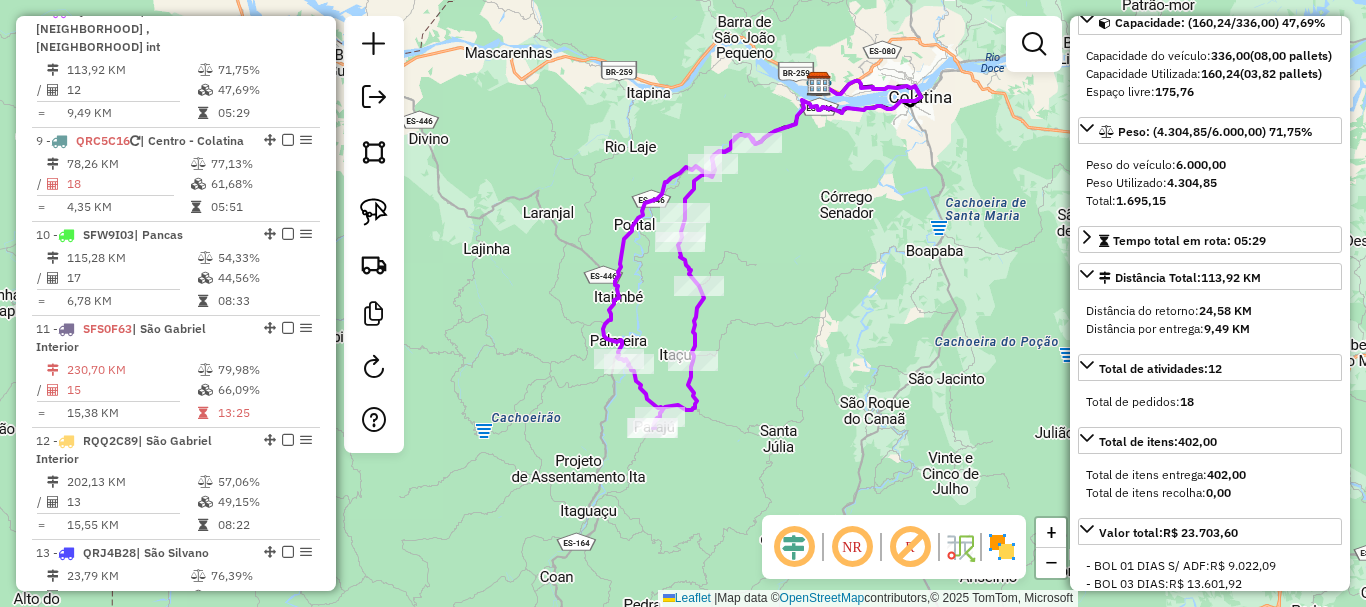 scroll, scrollTop: 100, scrollLeft: 0, axis: vertical 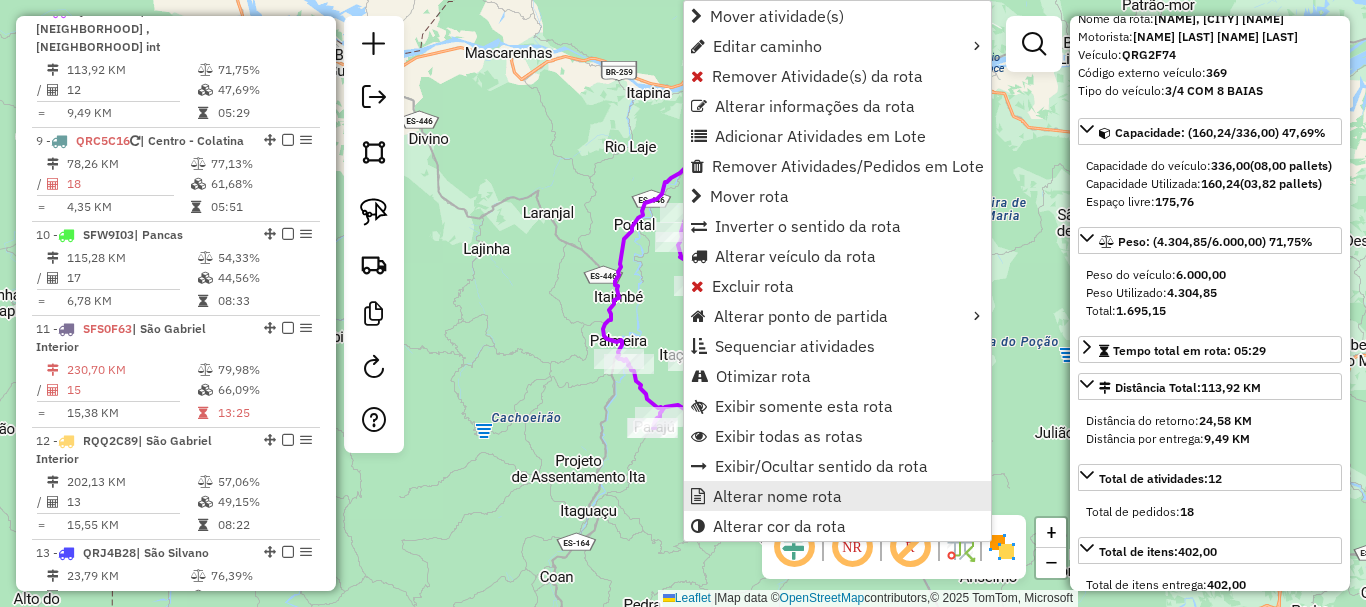 click on "Alterar nome rota" at bounding box center (777, 496) 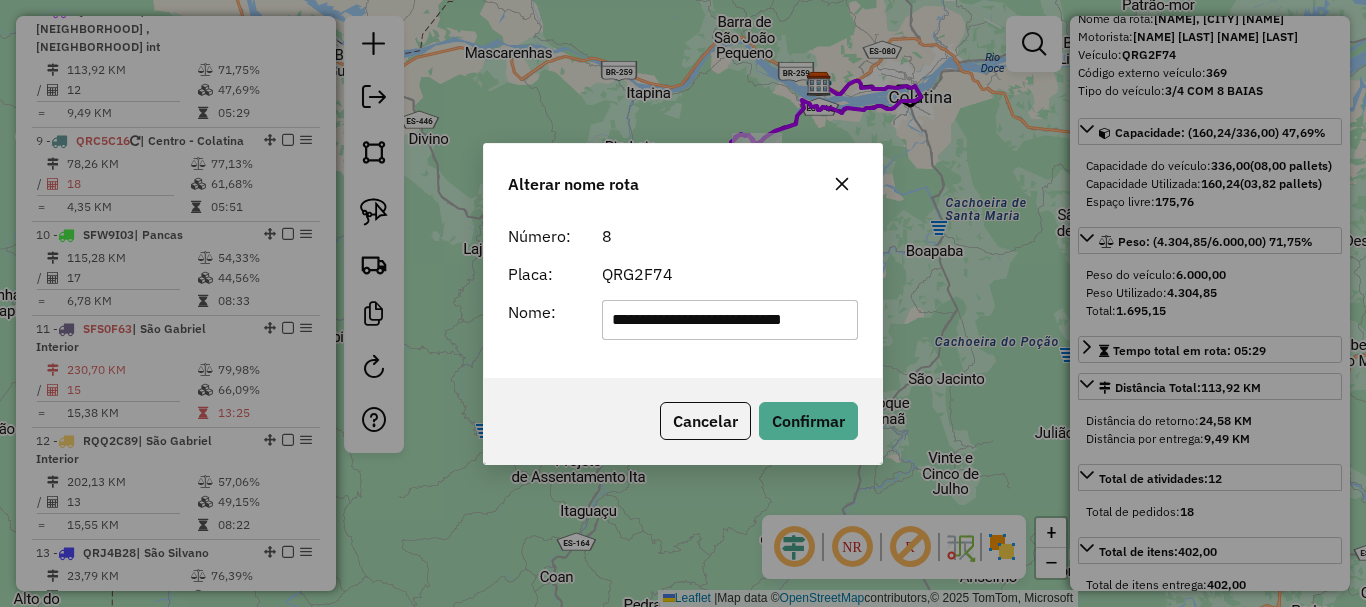 drag, startPoint x: 714, startPoint y: 320, endPoint x: 519, endPoint y: 339, distance: 195.92346 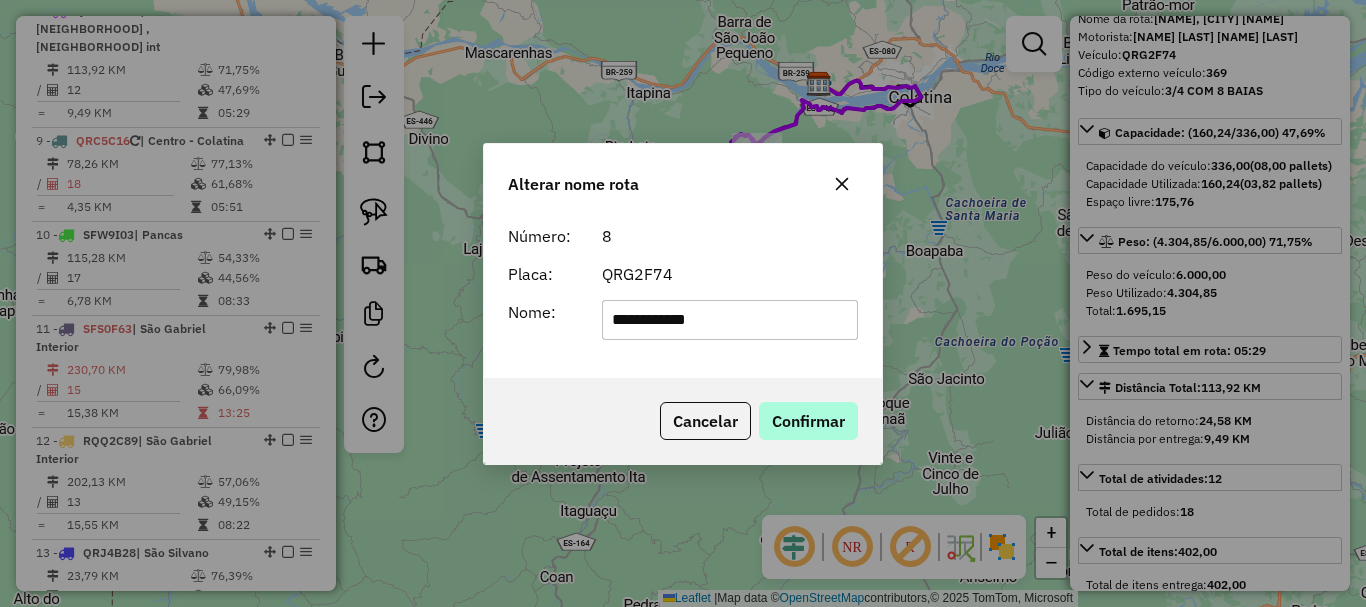 type on "**********" 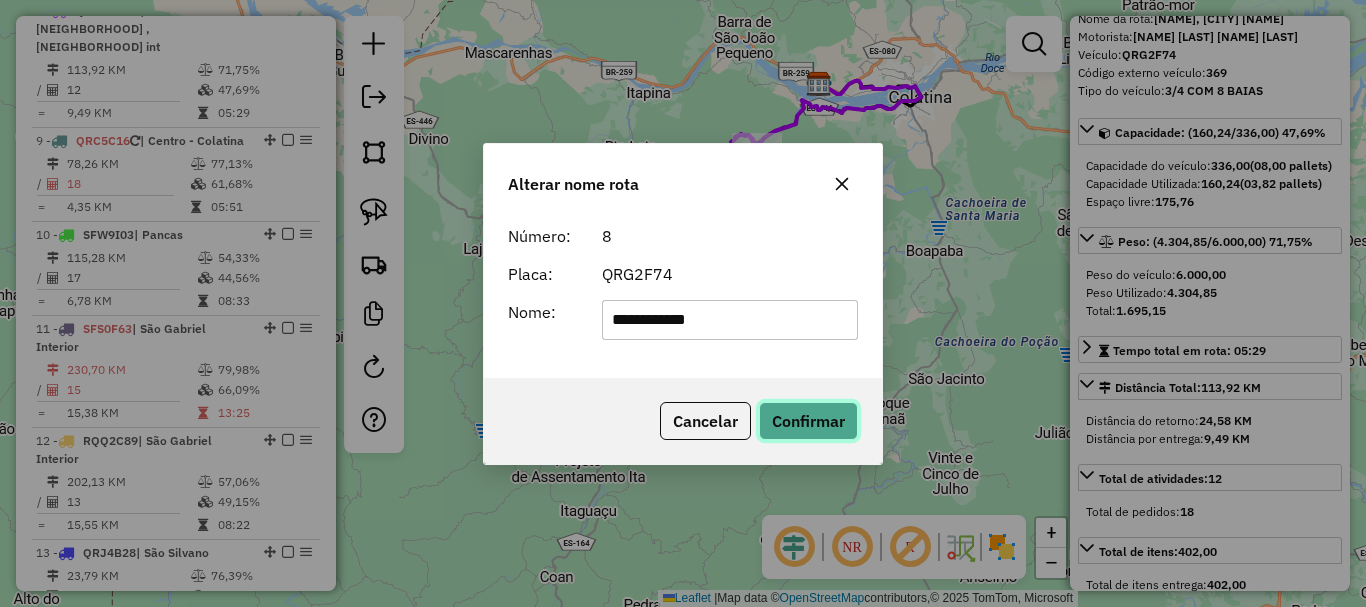 click on "Confirmar" 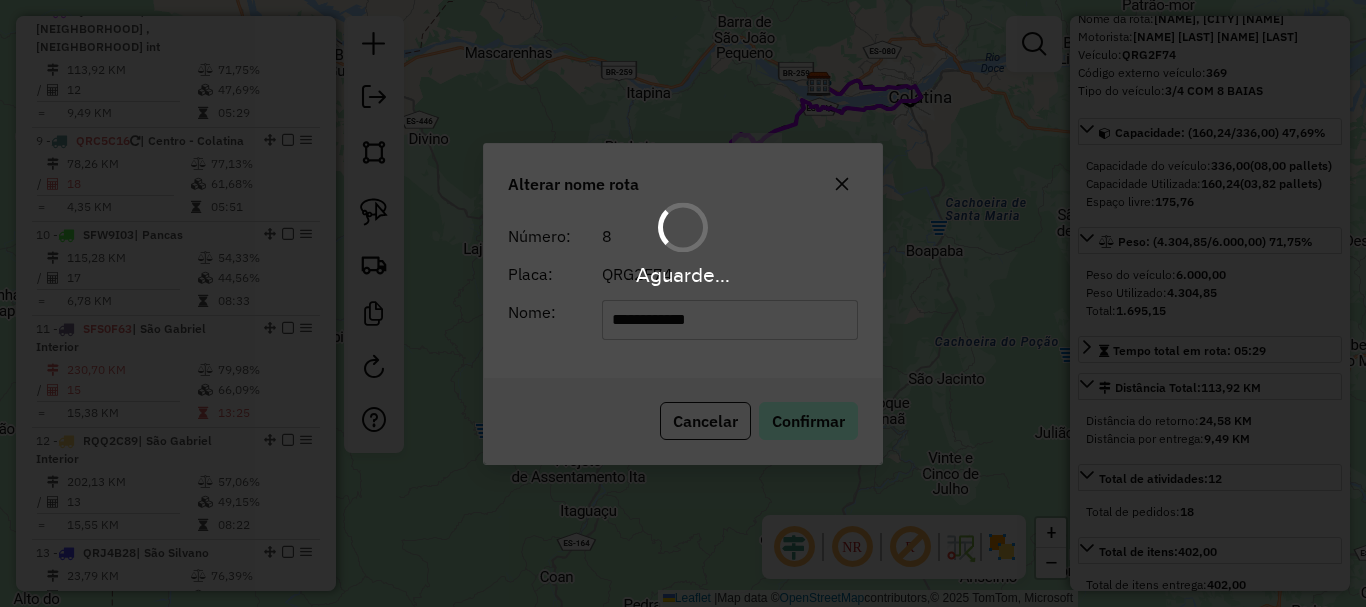 type 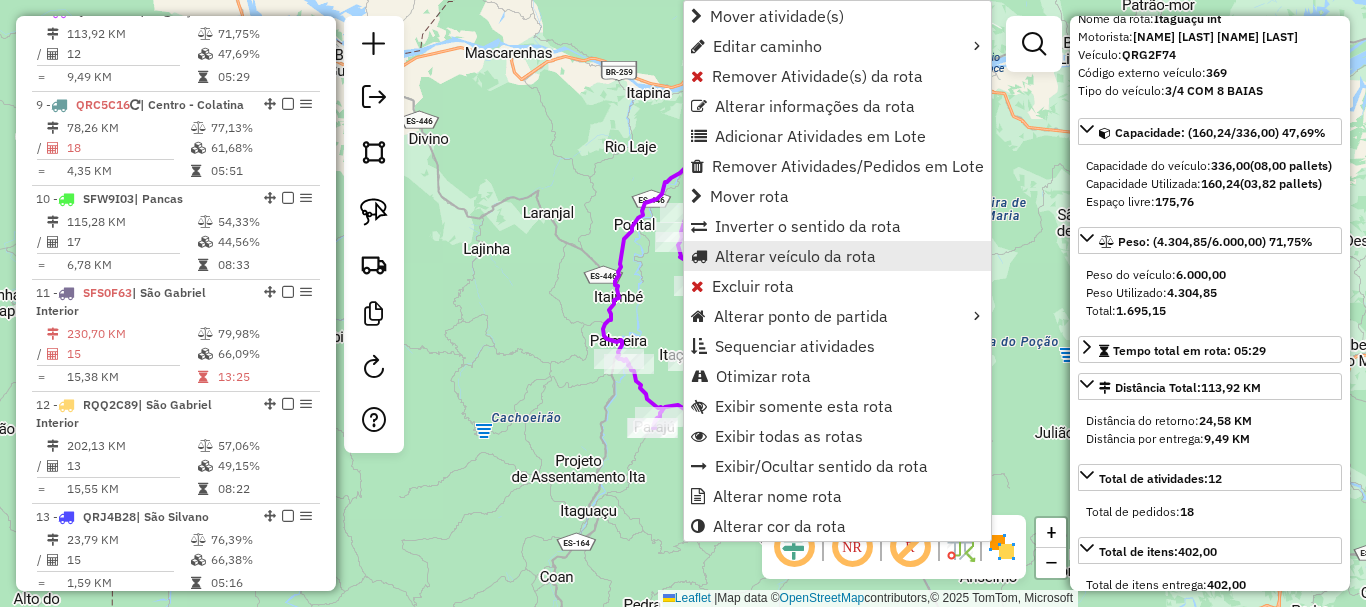 click on "Alterar veículo da rota" at bounding box center (795, 256) 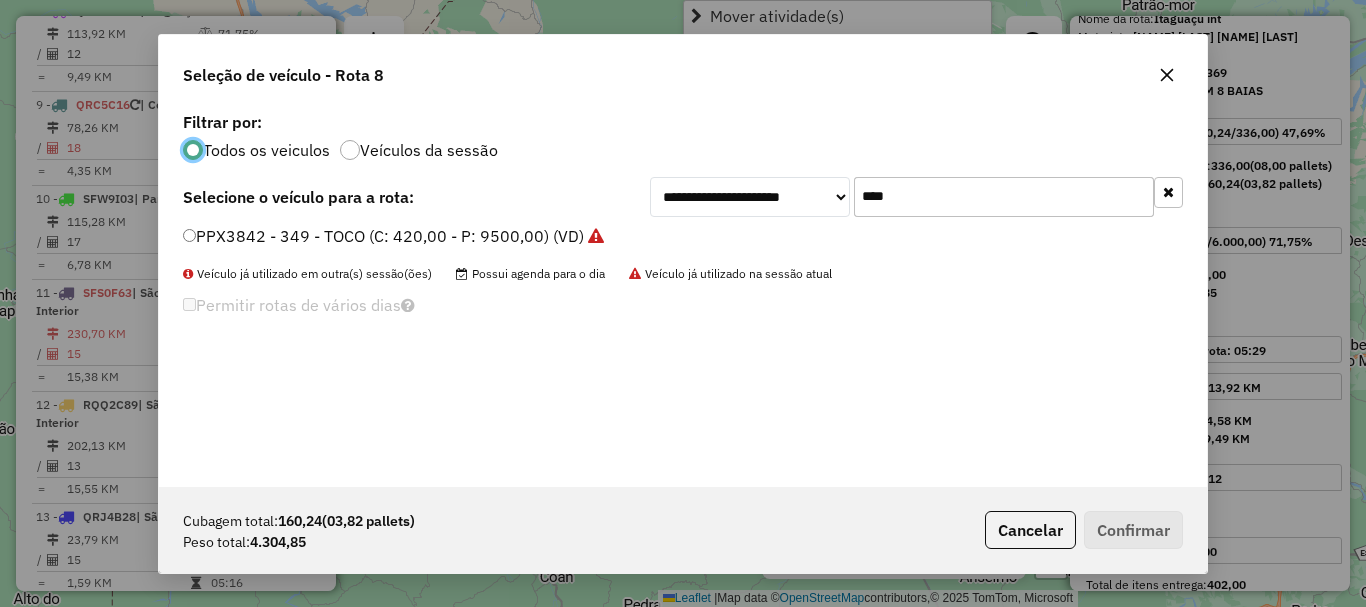 scroll, scrollTop: 11, scrollLeft: 6, axis: both 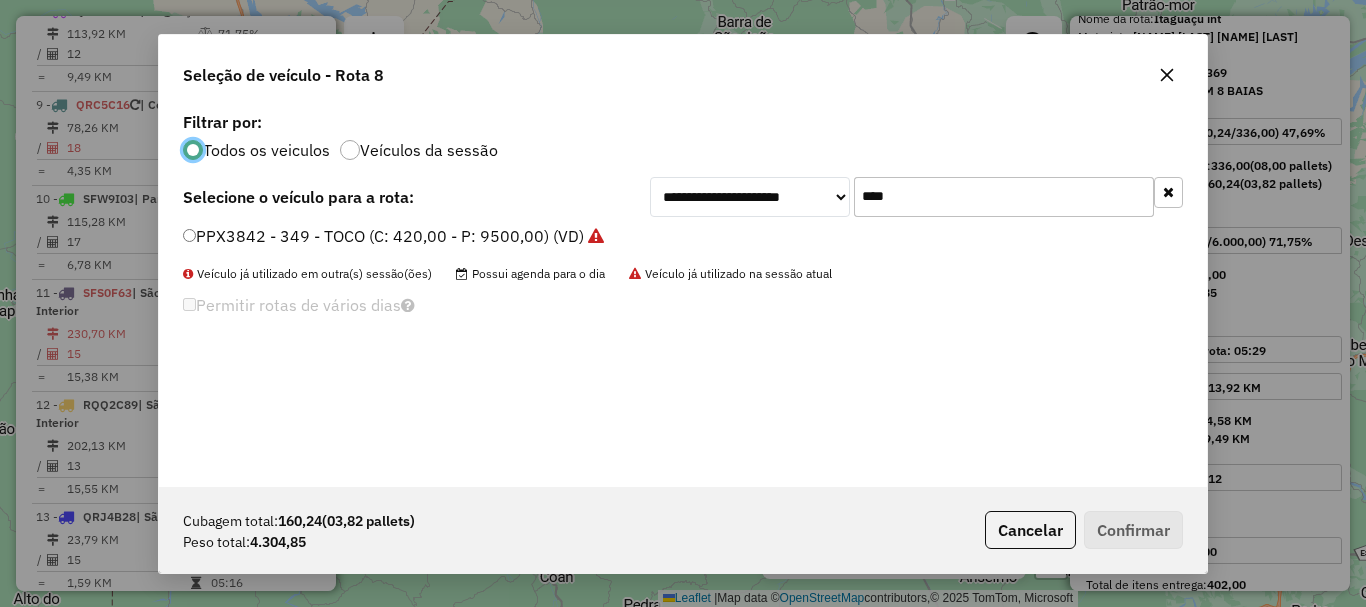 drag, startPoint x: 901, startPoint y: 201, endPoint x: 822, endPoint y: 229, distance: 83.81527 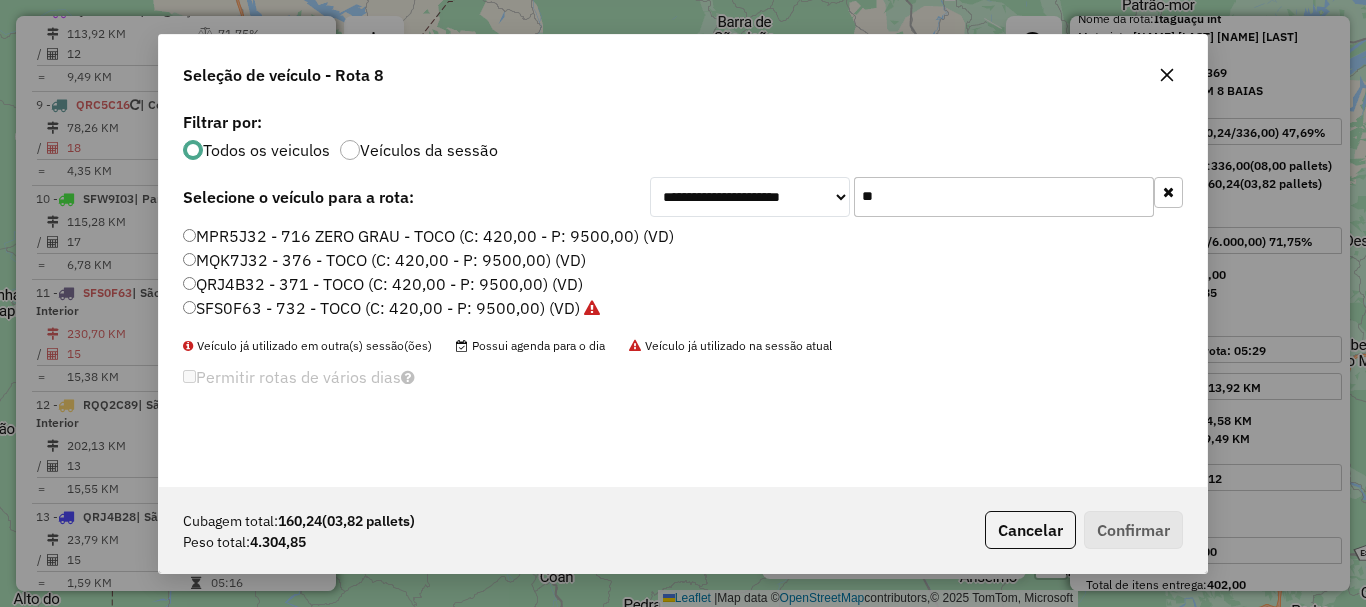 type on "**" 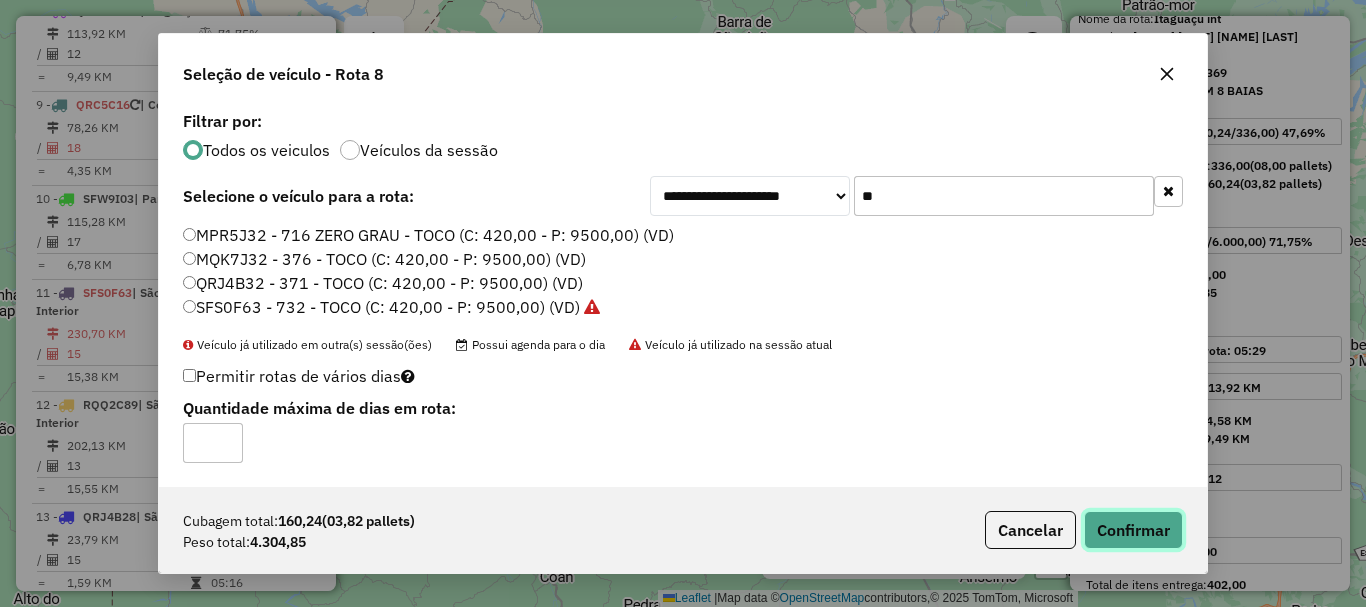 click on "Confirmar" 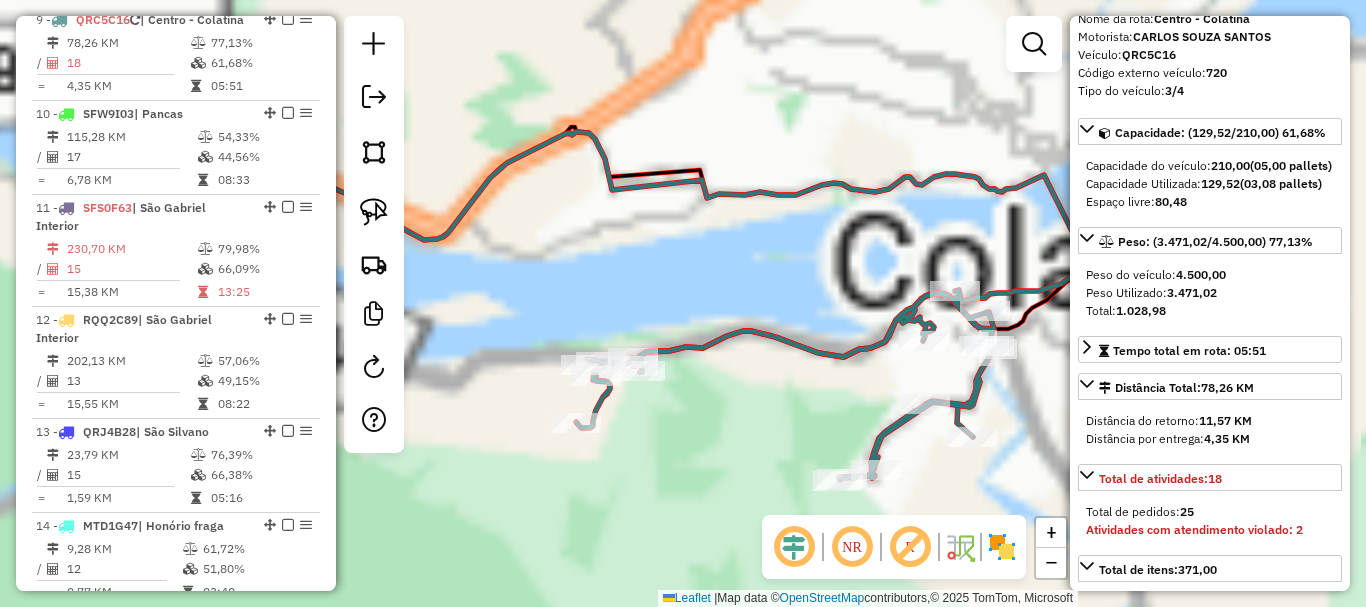 scroll, scrollTop: 1659, scrollLeft: 0, axis: vertical 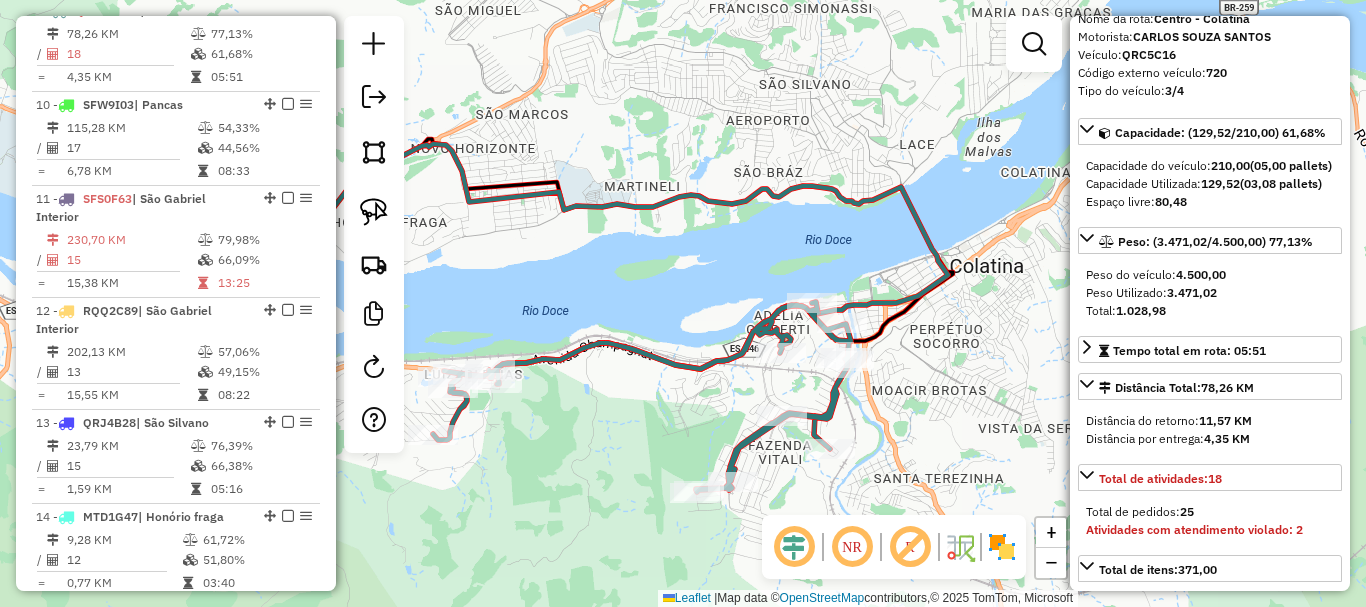 drag, startPoint x: 716, startPoint y: 295, endPoint x: 573, endPoint y: 307, distance: 143.50261 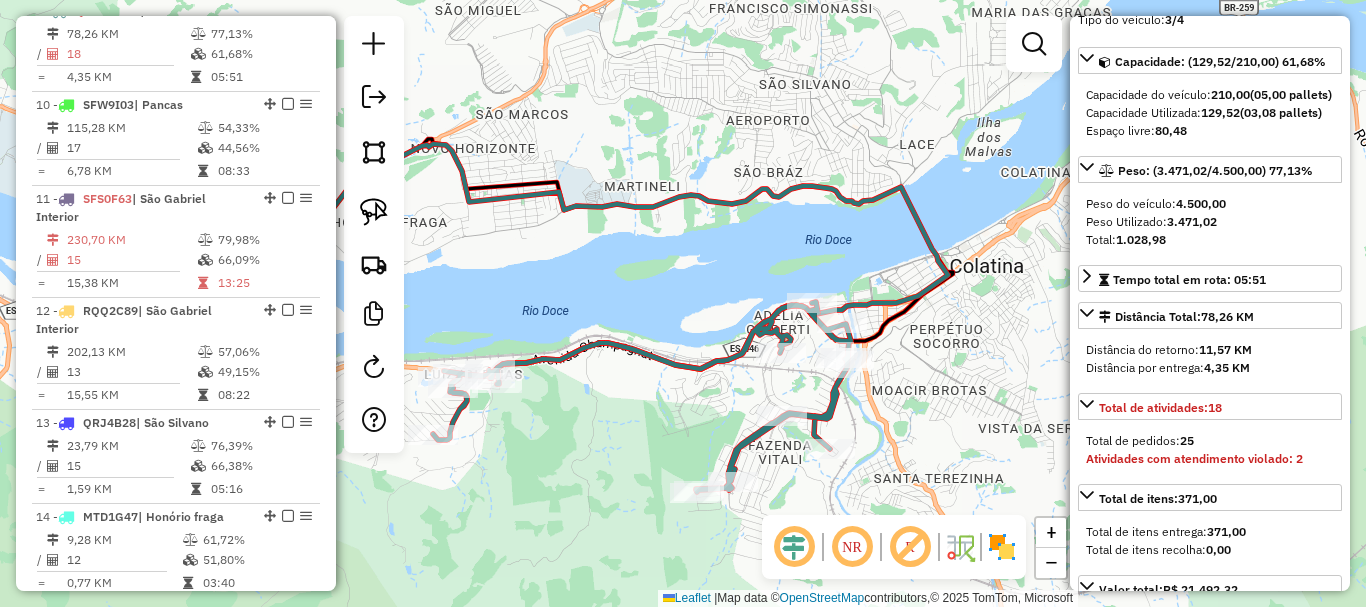 scroll, scrollTop: 200, scrollLeft: 0, axis: vertical 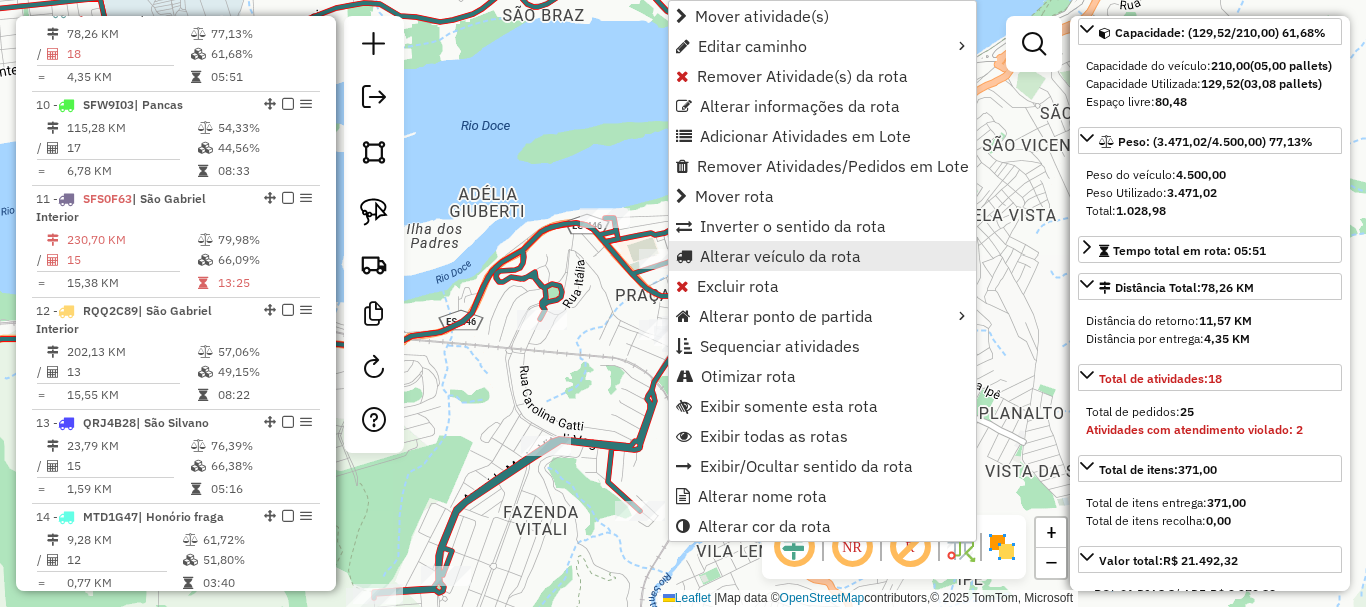 click on "Alterar veículo da rota" at bounding box center [780, 256] 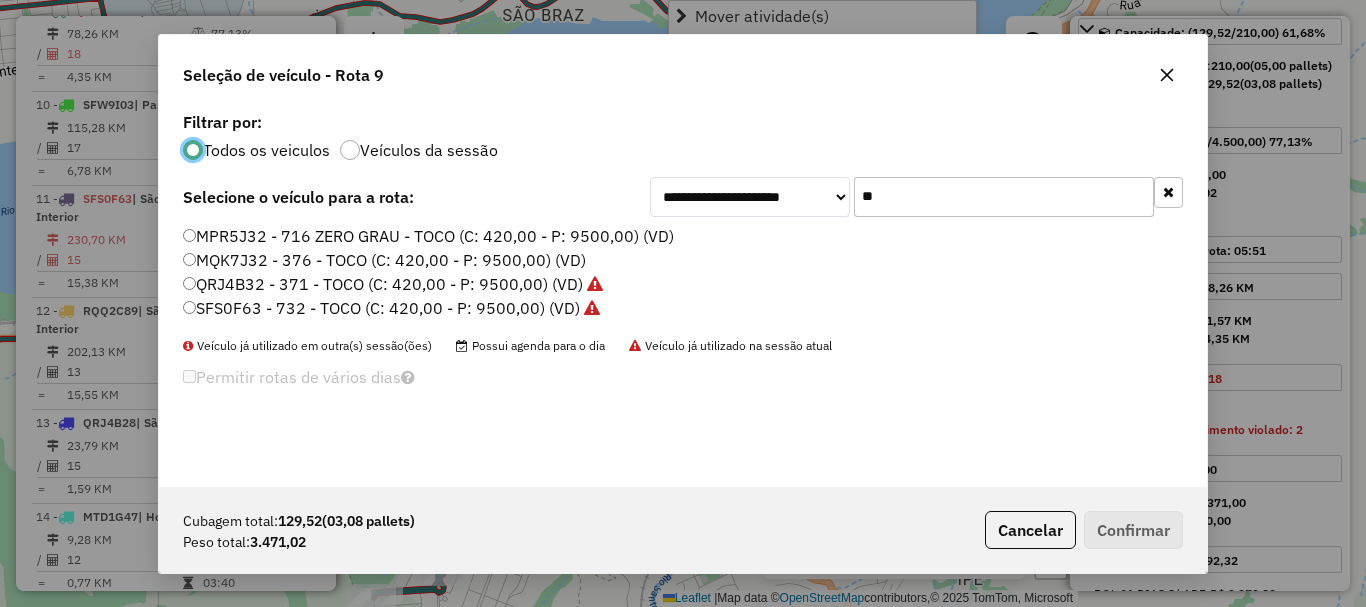 scroll, scrollTop: 11, scrollLeft: 6, axis: both 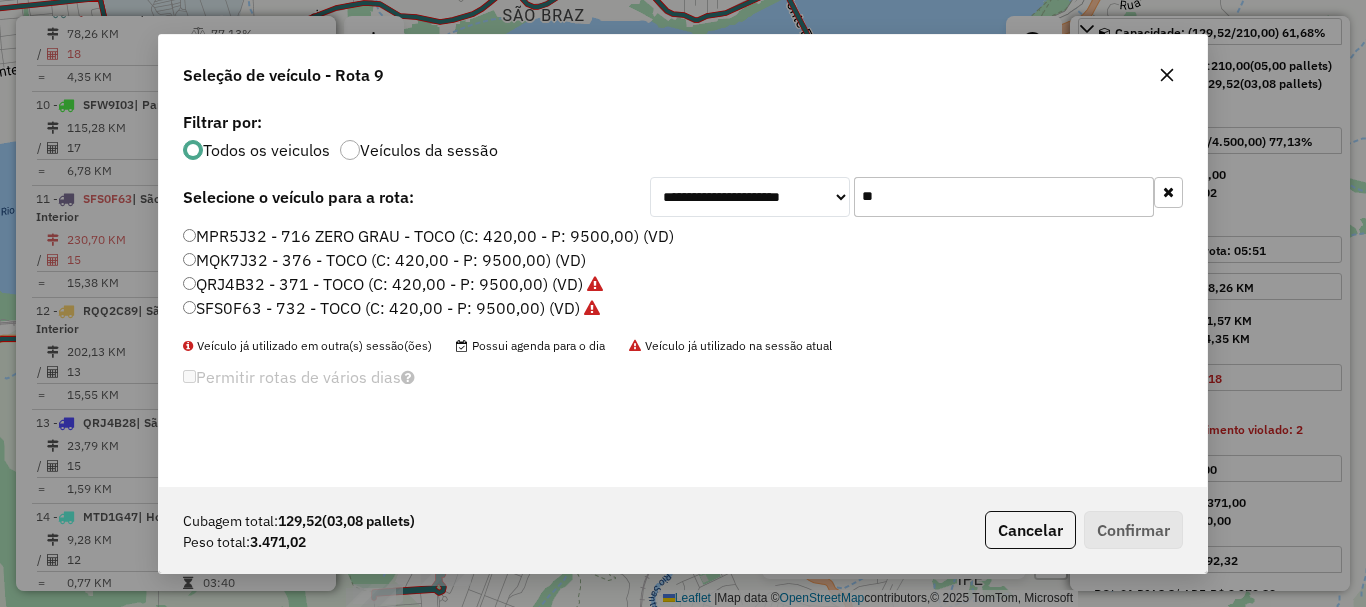drag, startPoint x: 962, startPoint y: 207, endPoint x: 776, endPoint y: 235, distance: 188.09572 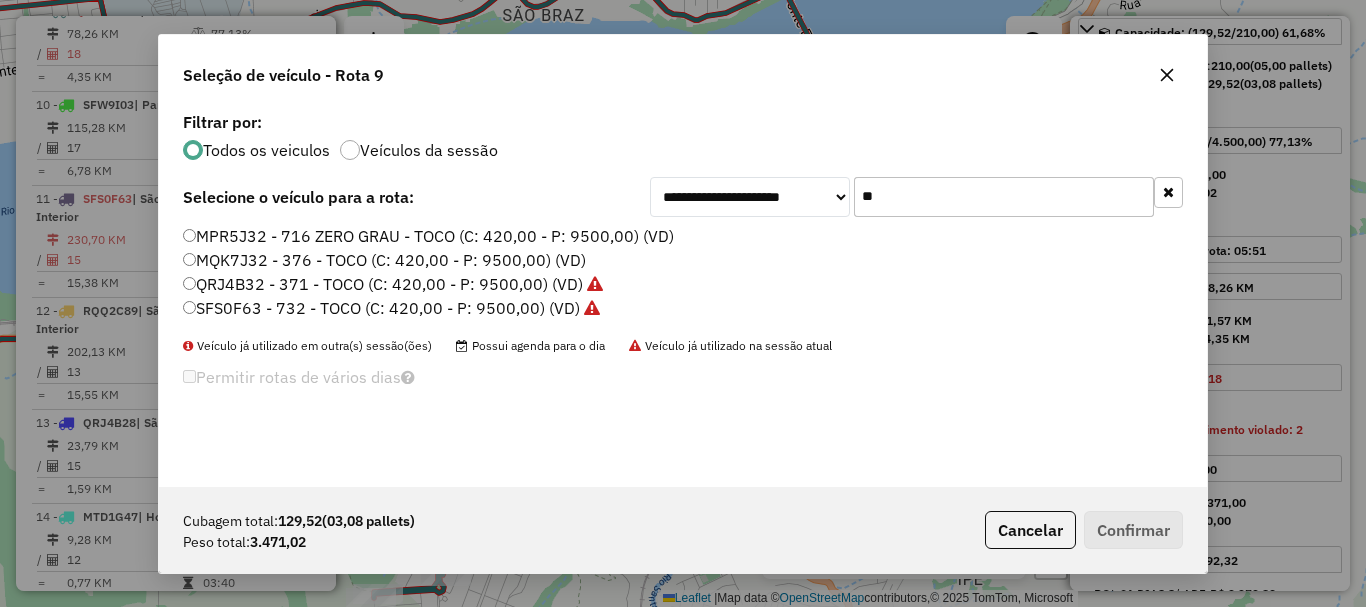 click 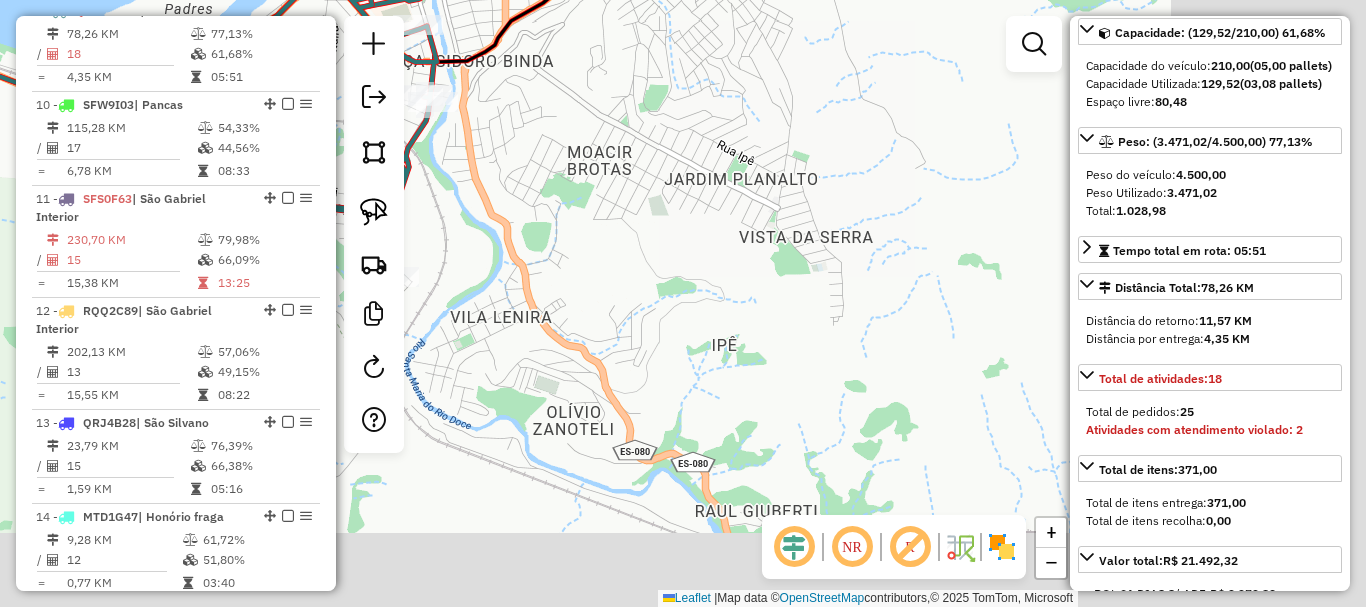 drag, startPoint x: 1040, startPoint y: 409, endPoint x: 768, endPoint y: 119, distance: 397.59778 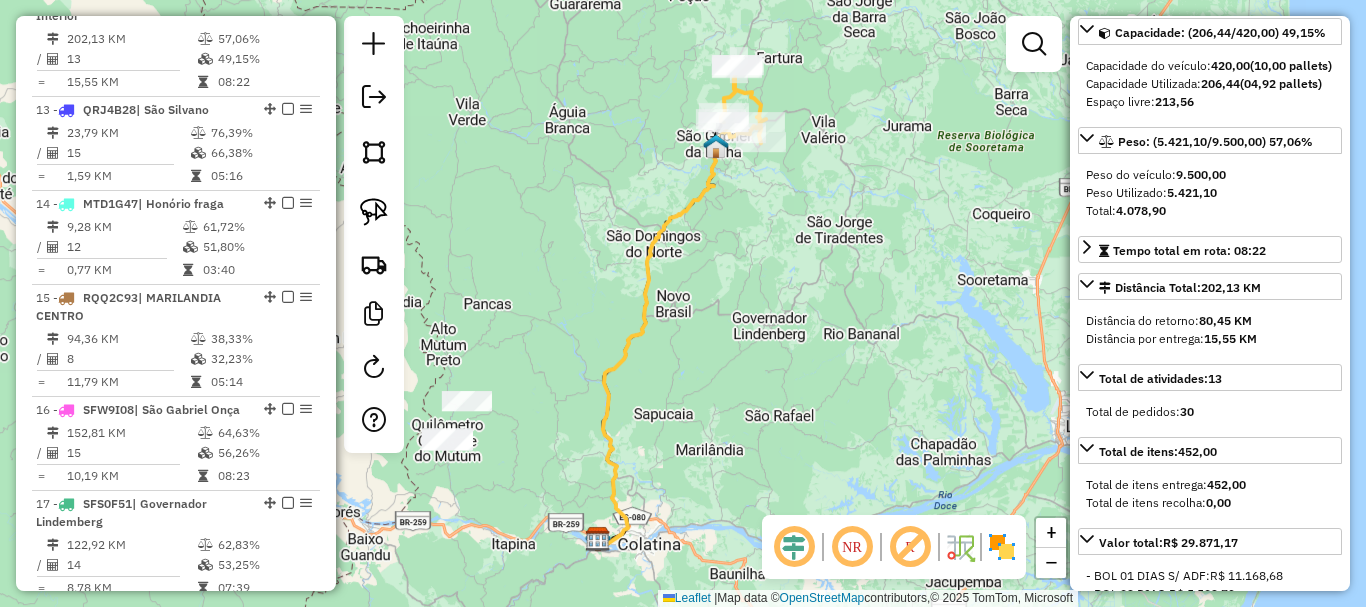 scroll, scrollTop: 1977, scrollLeft: 0, axis: vertical 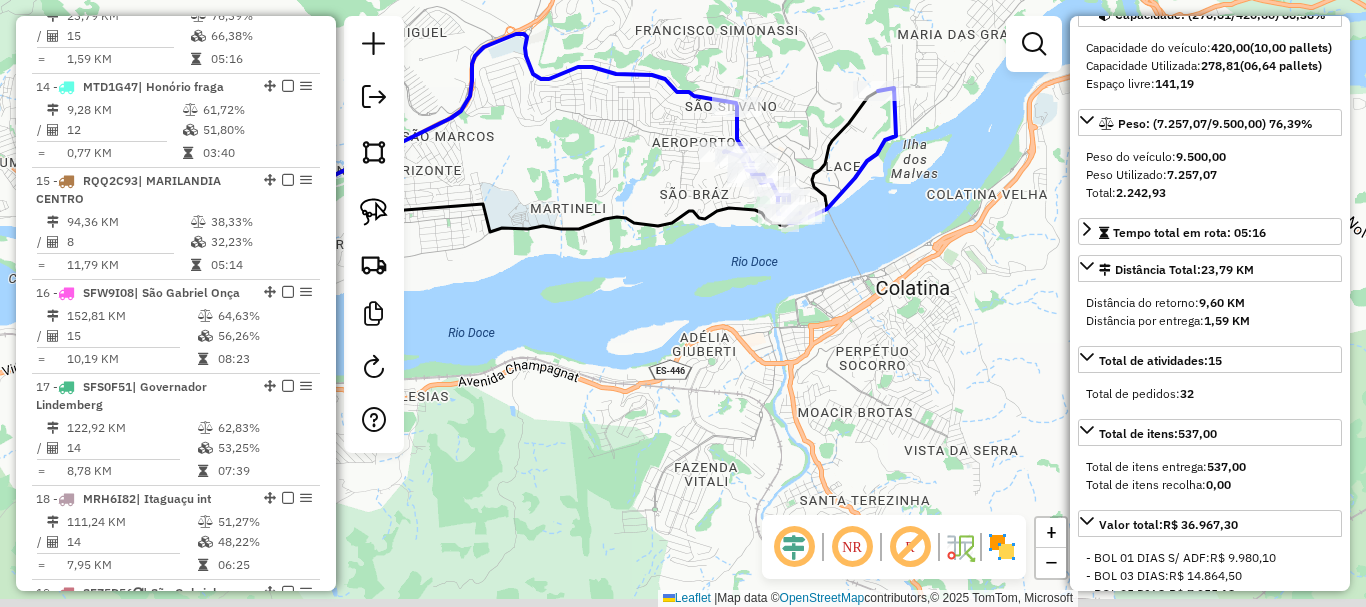 click 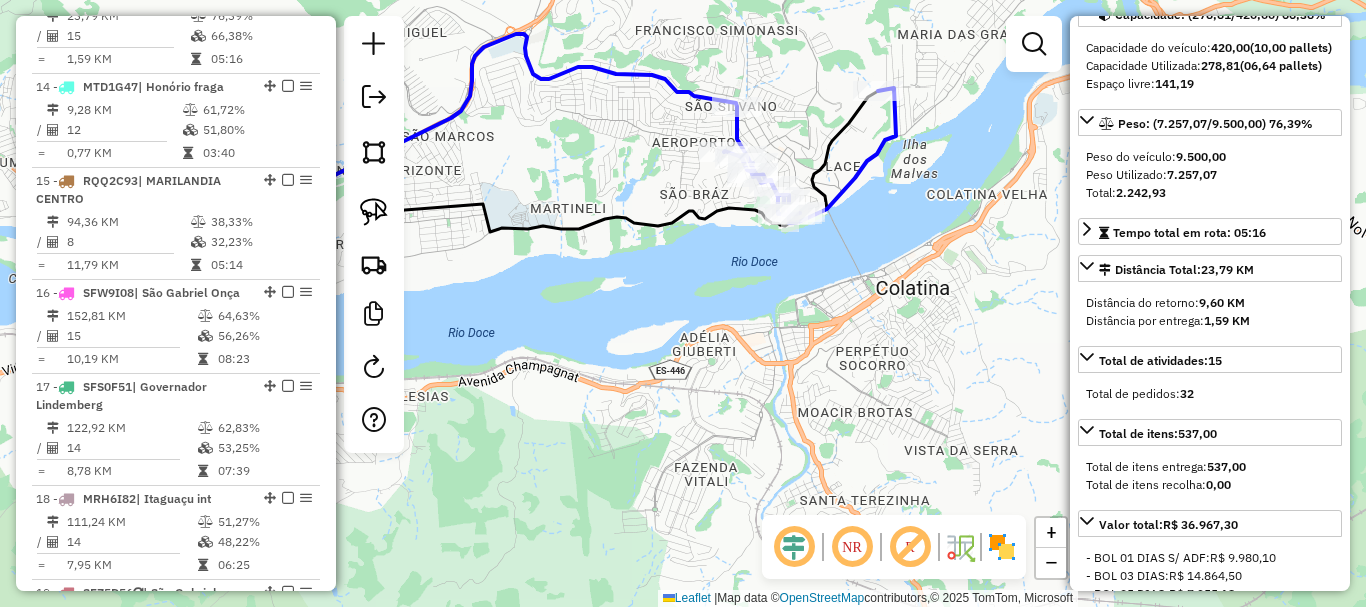 scroll, scrollTop: 200, scrollLeft: 0, axis: vertical 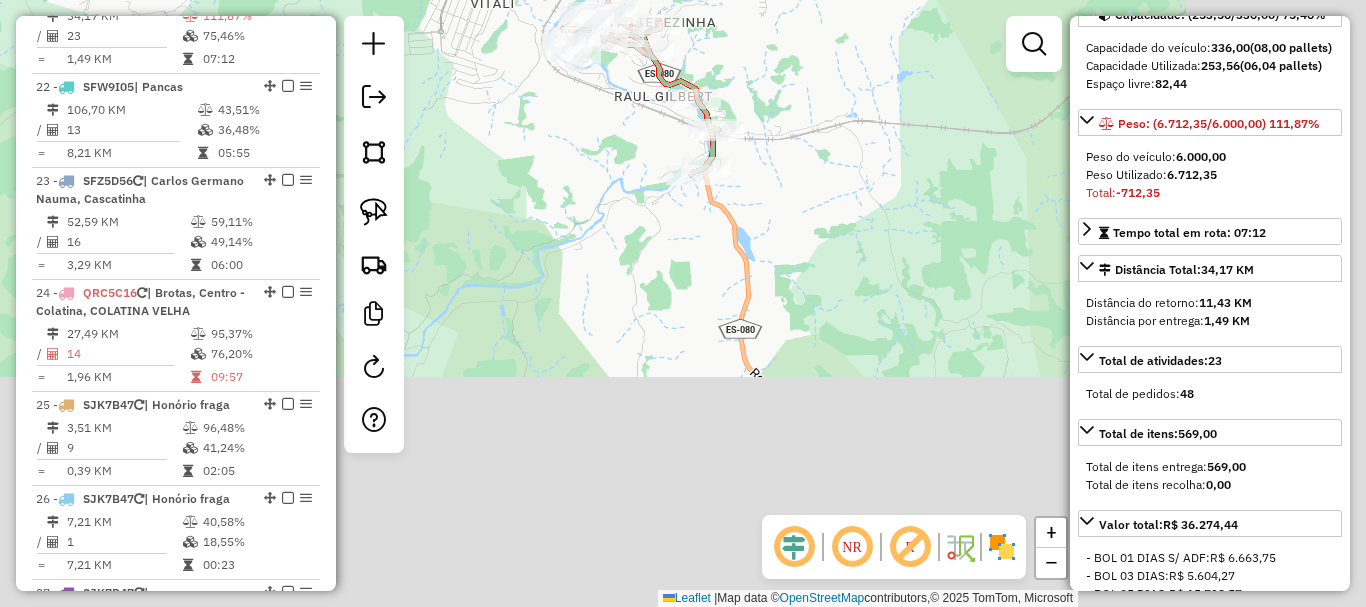 drag, startPoint x: 854, startPoint y: 397, endPoint x: 450, endPoint y: 22, distance: 551.2177 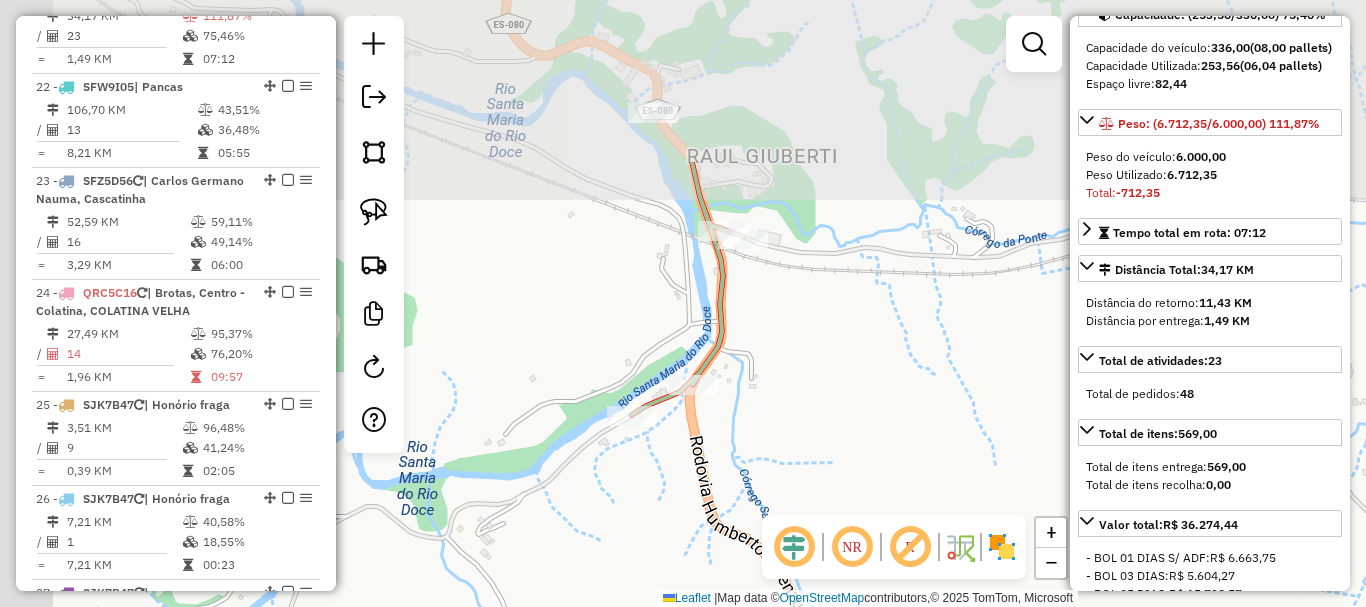 drag, startPoint x: 718, startPoint y: 101, endPoint x: 810, endPoint y: 324, distance: 241.23225 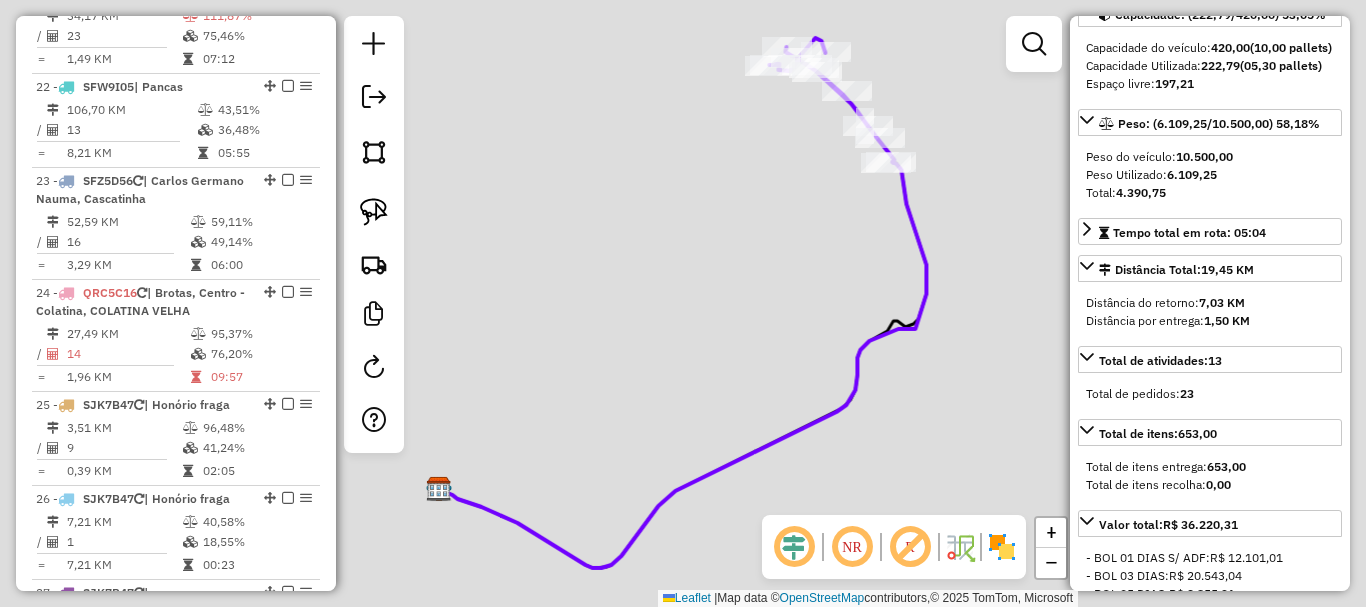 scroll, scrollTop: 200, scrollLeft: 0, axis: vertical 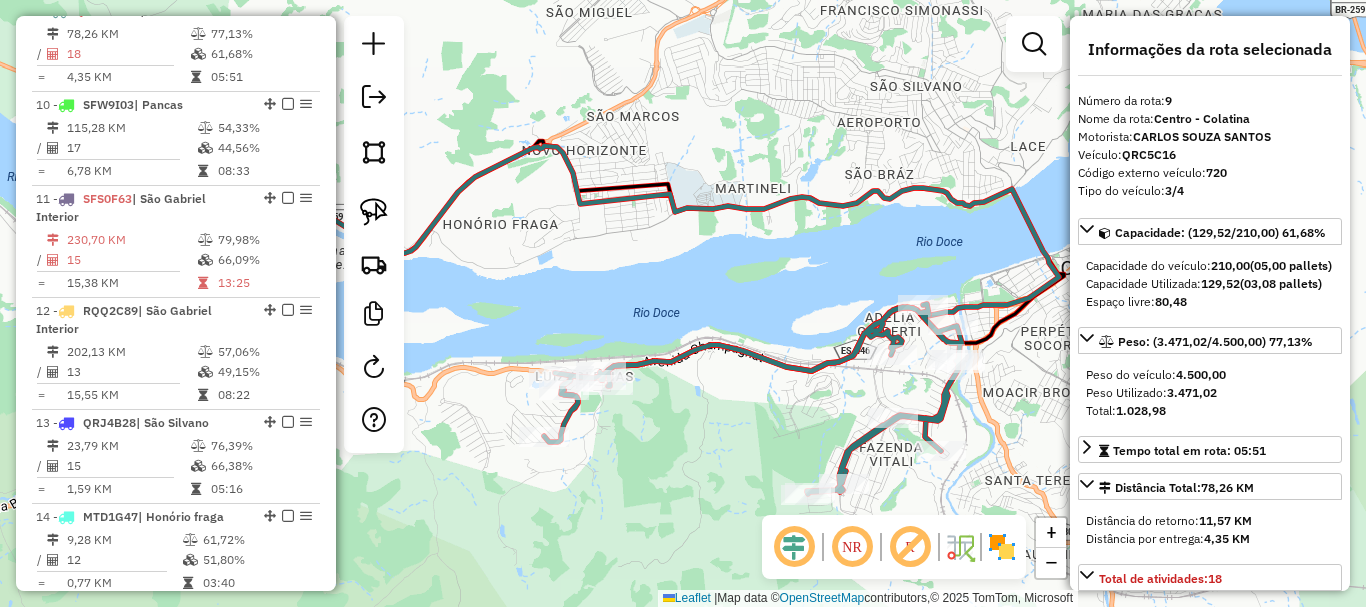 drag, startPoint x: 842, startPoint y: 394, endPoint x: 677, endPoint y: 431, distance: 169.09761 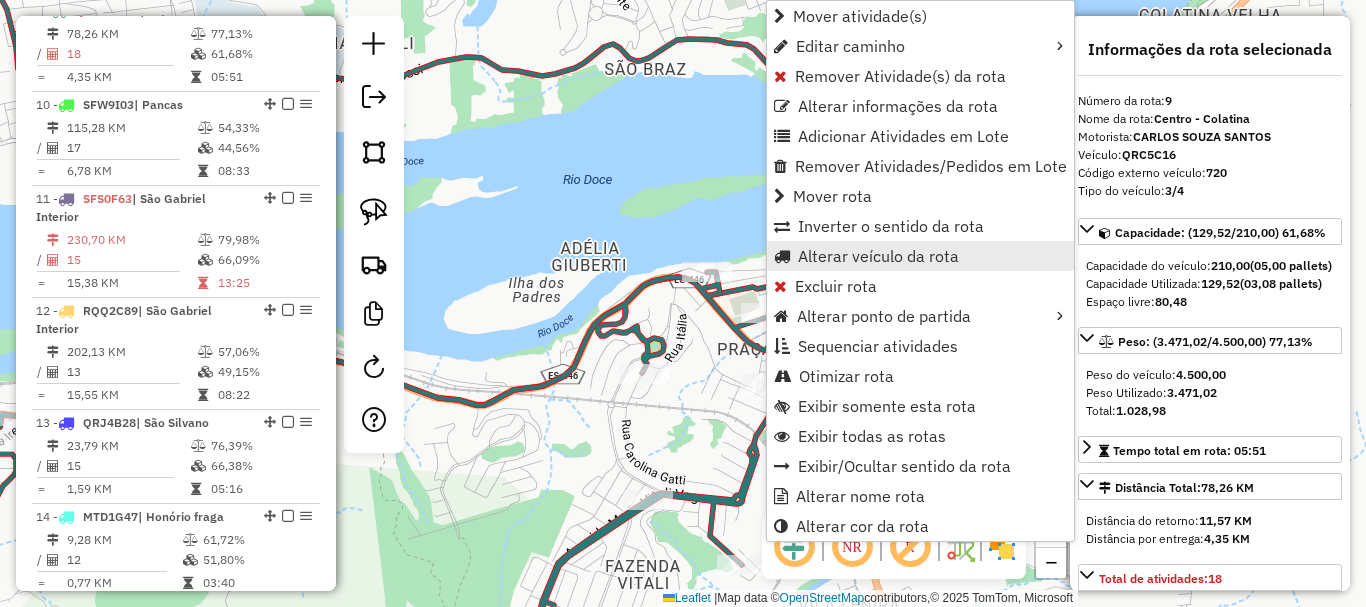 click on "Alterar veículo da rota" at bounding box center (878, 256) 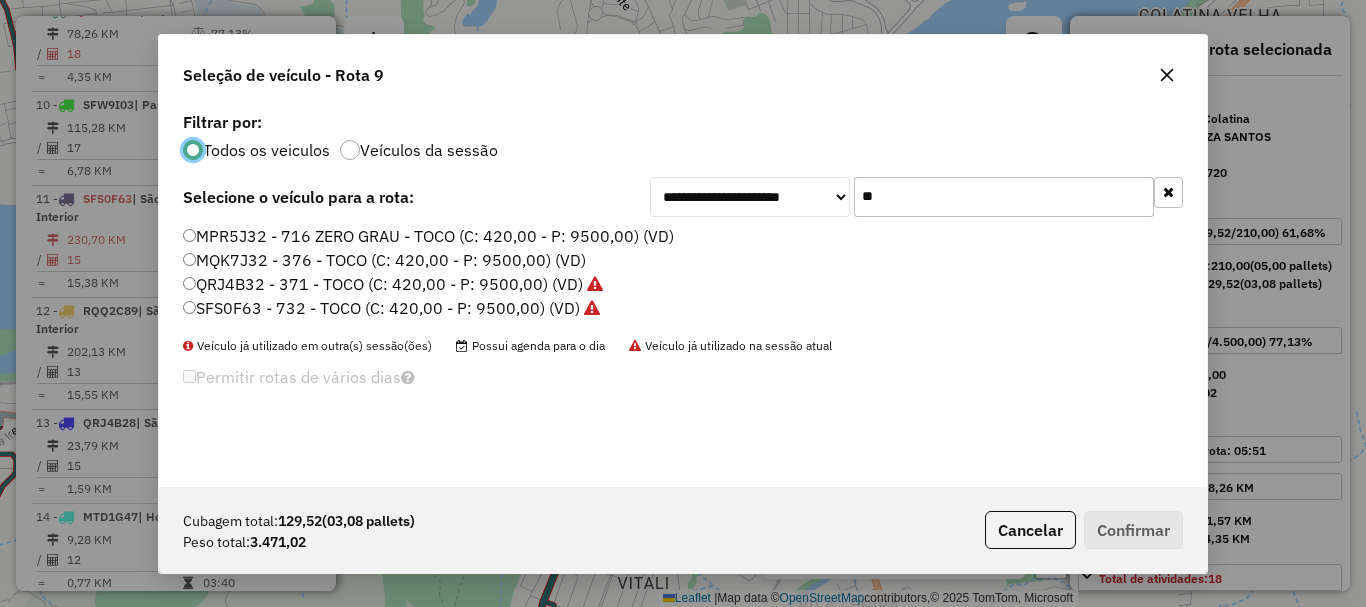 scroll, scrollTop: 11, scrollLeft: 6, axis: both 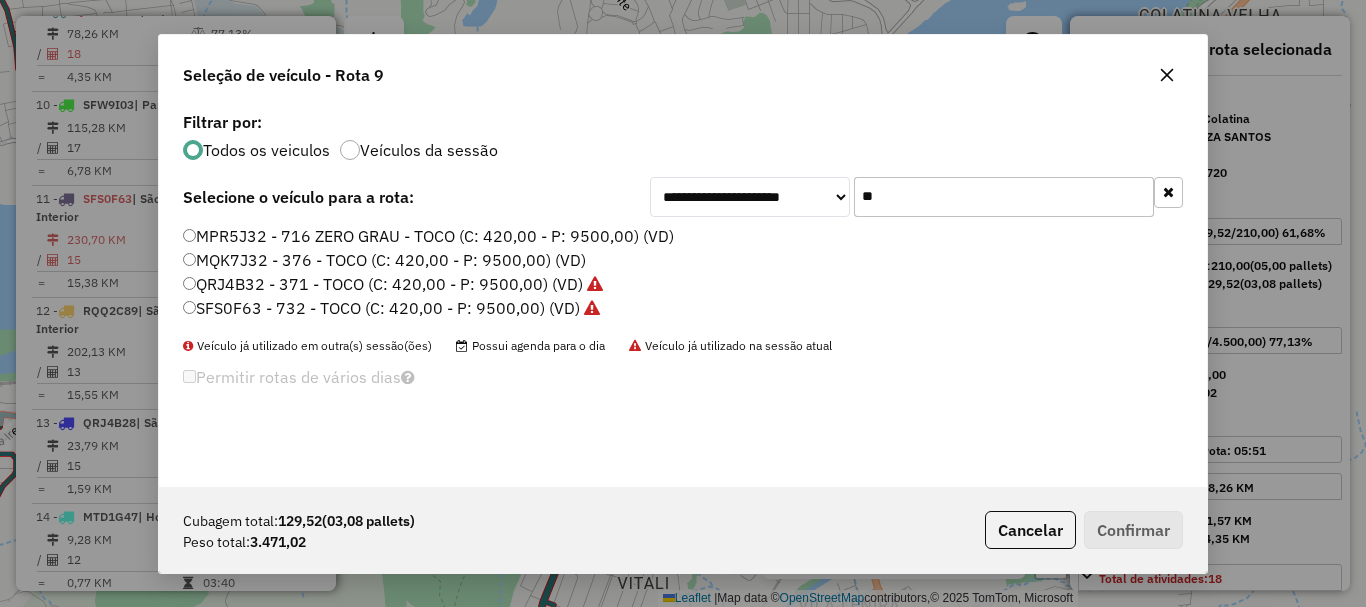drag, startPoint x: 901, startPoint y: 206, endPoint x: 762, endPoint y: 262, distance: 149.8566 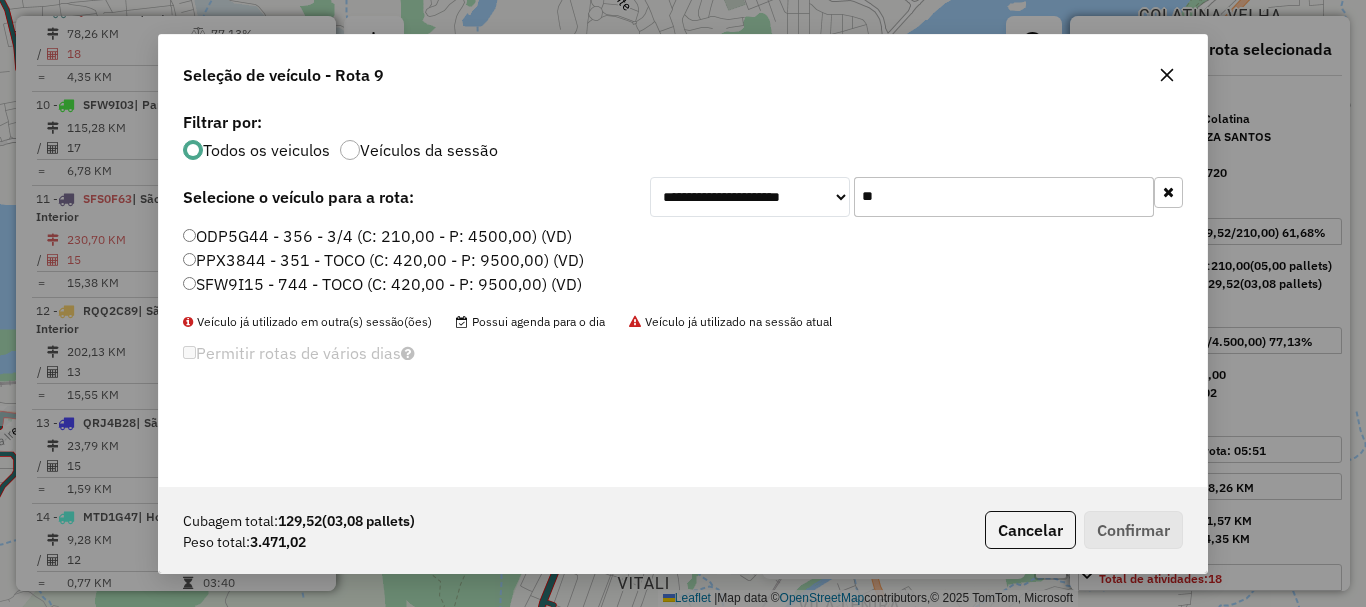 type on "**" 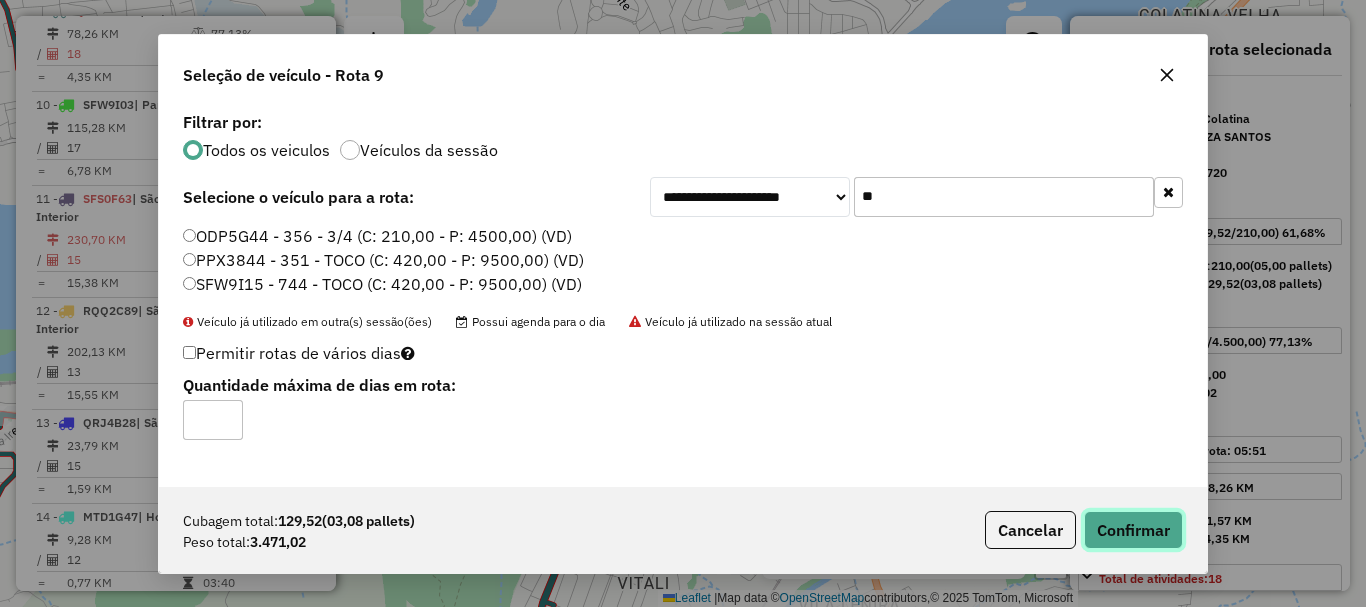 click on "Confirmar" 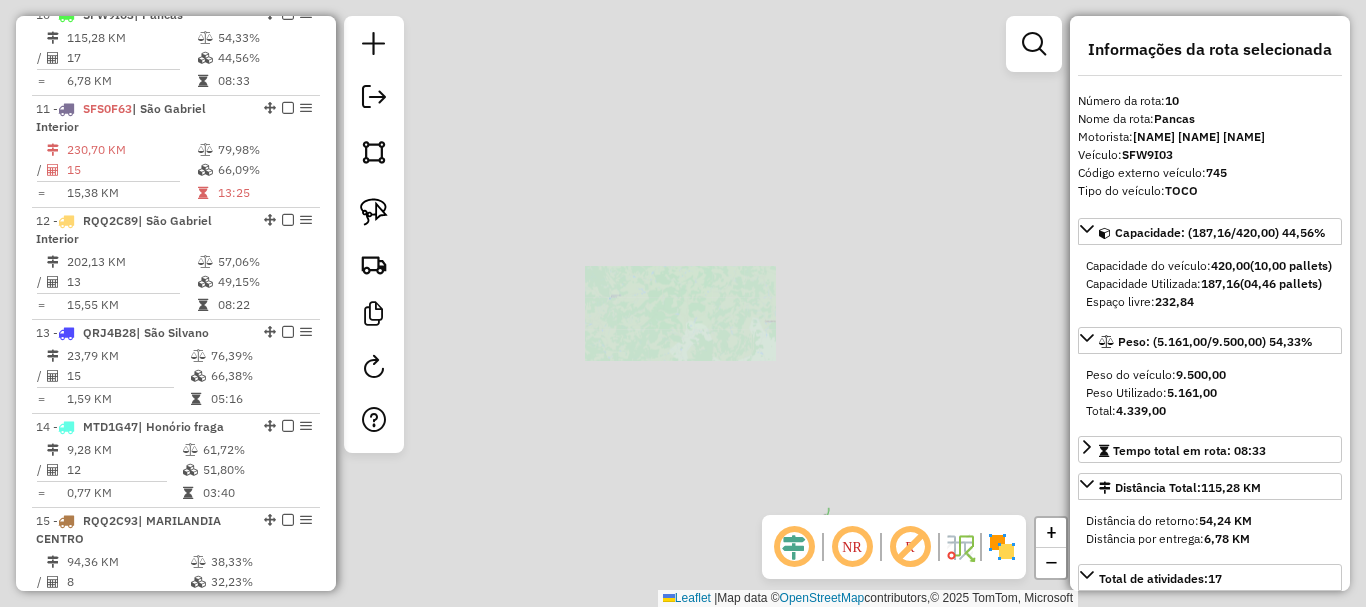 scroll, scrollTop: 1753, scrollLeft: 0, axis: vertical 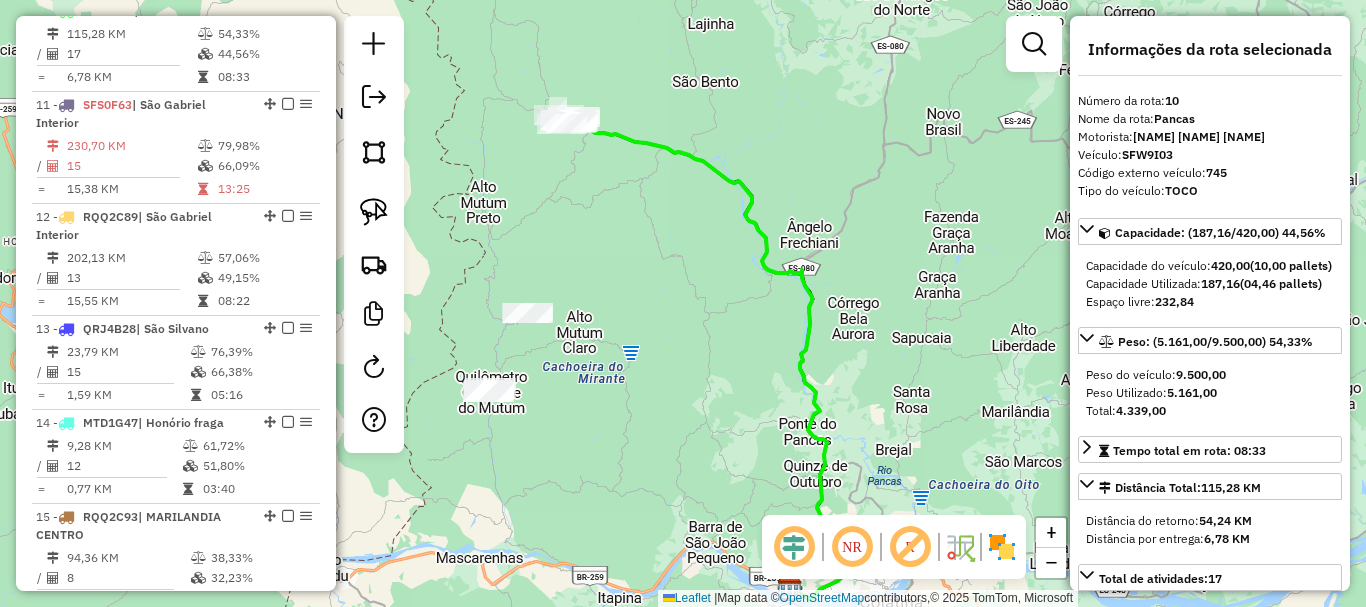 drag, startPoint x: 809, startPoint y: 270, endPoint x: 869, endPoint y: 412, distance: 154.15576 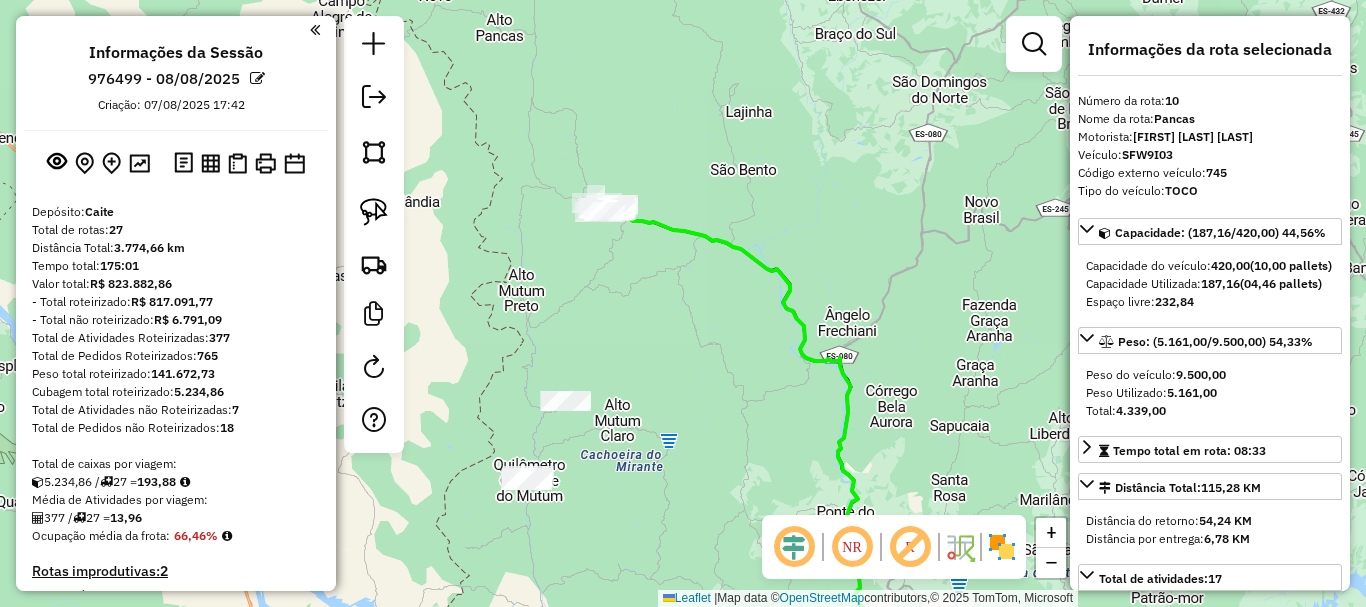 select on "**********" 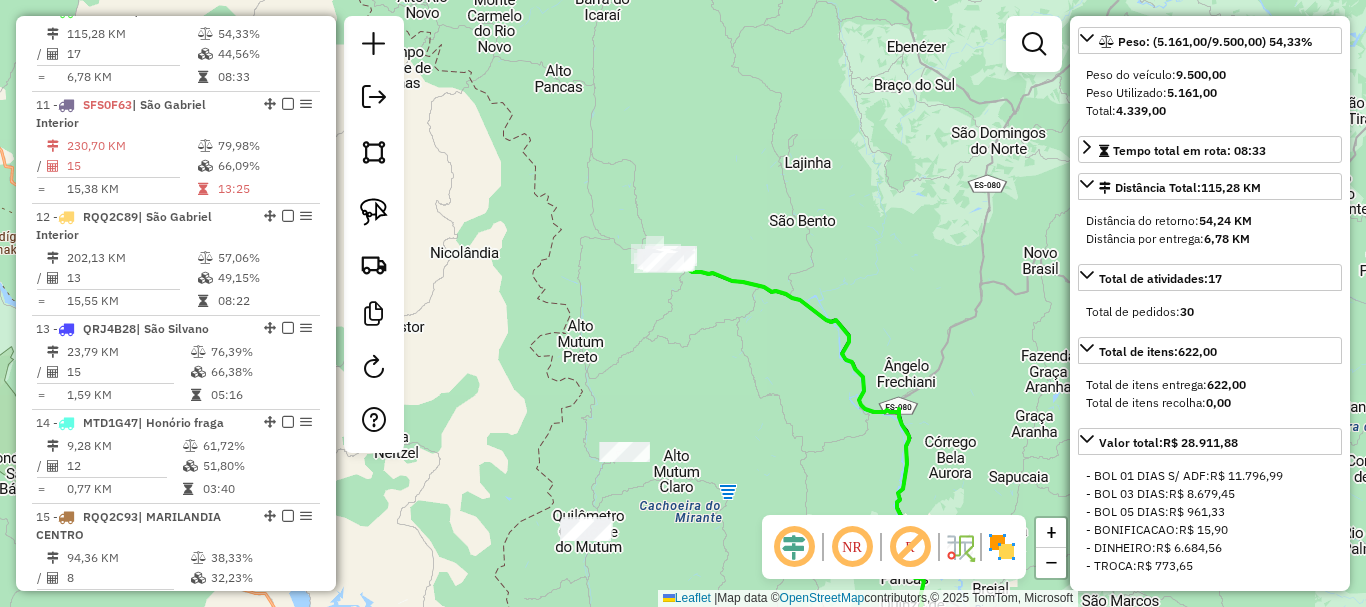 click on "Janela de atendimento Grade de atendimento Capacidade Transportadoras Veículos Cliente Pedidos  Rotas Selecione os dias de semana para filtrar as janelas de atendimento  Seg   Ter   Qua   Qui   Sex   Sáb   Dom  Informe o período da janela de atendimento: De: Até:  Filtrar exatamente a janela do cliente  Considerar janela de atendimento padrão  Selecione os dias de semana para filtrar as grades de atendimento  Seg   Ter   Qua   Qui   Sex   Sáb   Dom   Considerar clientes sem dia de atendimento cadastrado  Clientes fora do dia de atendimento selecionado Filtrar as atividades entre os valores definidos abaixo:  Peso mínimo:   Peso máximo:   Cubagem mínima:   Cubagem máxima:   De:   Até:  Filtrar as atividades entre o tempo de atendimento definido abaixo:  De:   Até:   Considerar capacidade total dos clientes não roteirizados Transportadora: Selecione um ou mais itens Tipo de veículo: Selecione um ou mais itens Veículo: Selecione um ou mais itens Motorista: Selecione um ou mais itens Nome: Rótulo:" 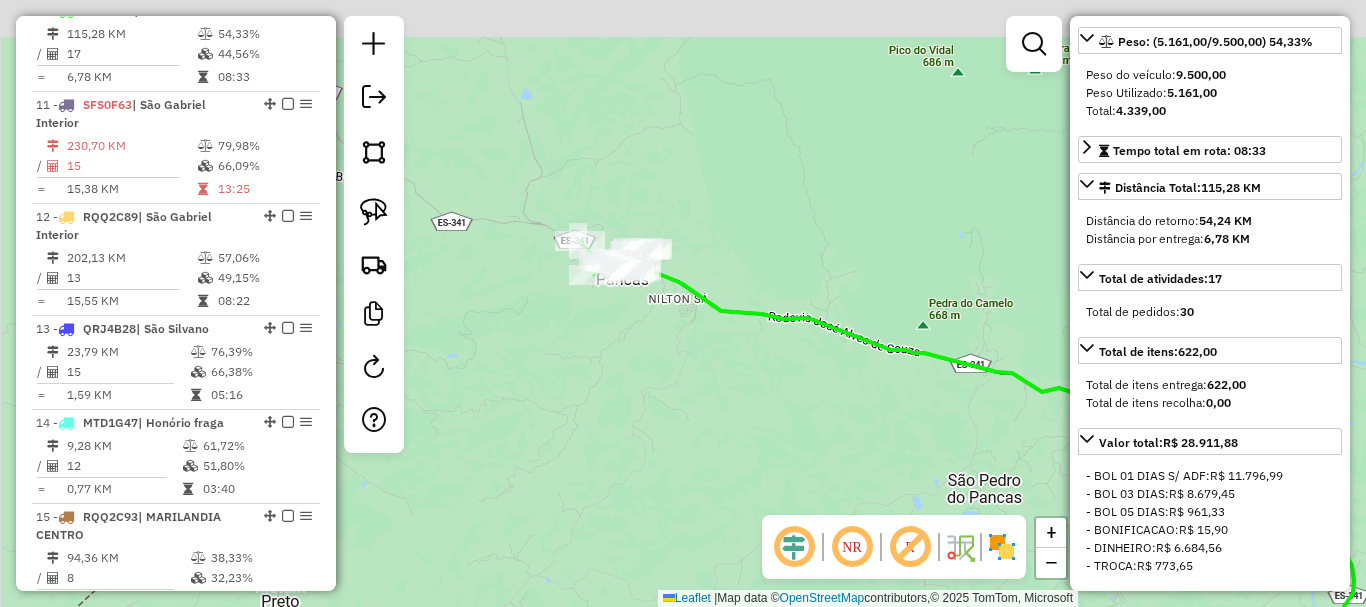 drag, startPoint x: 617, startPoint y: 169, endPoint x: 656, endPoint y: 418, distance: 252.0357 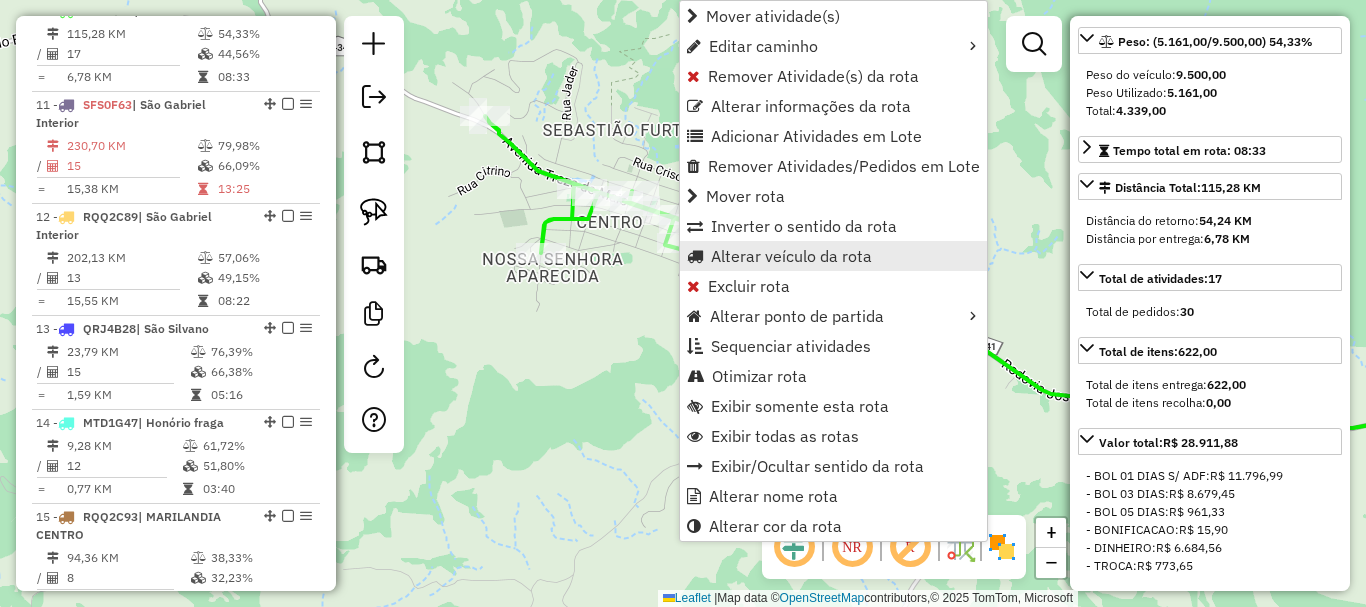 click on "Alterar veículo da rota" at bounding box center [791, 256] 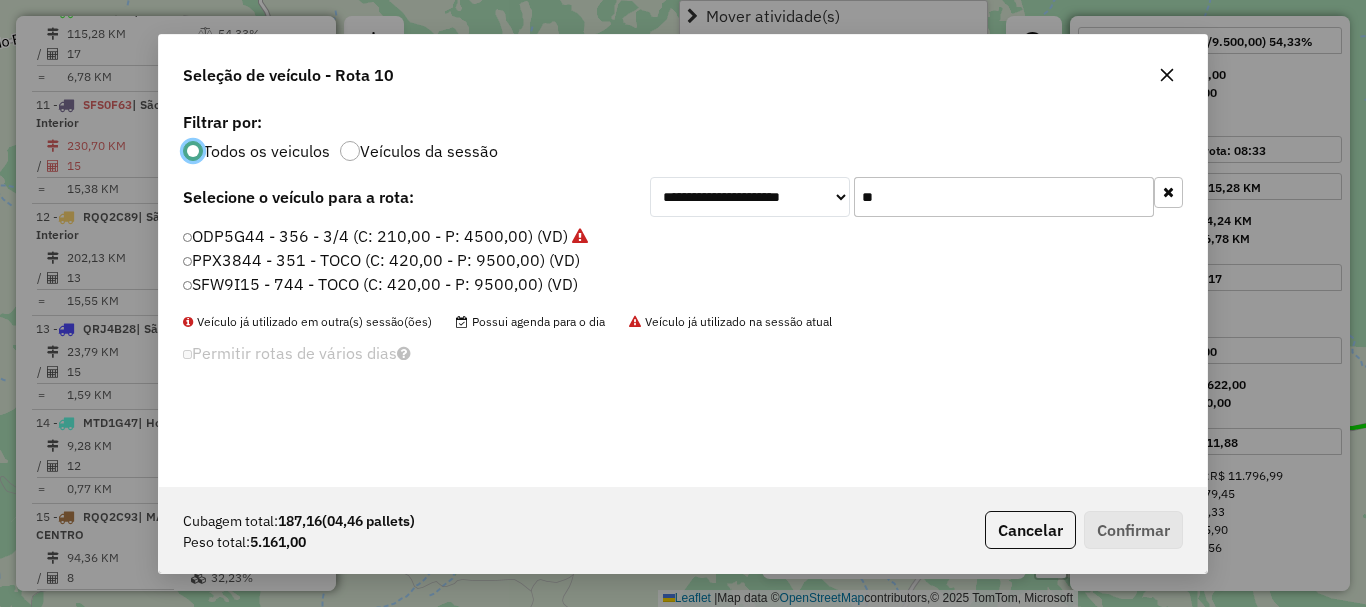 scroll, scrollTop: 11, scrollLeft: 6, axis: both 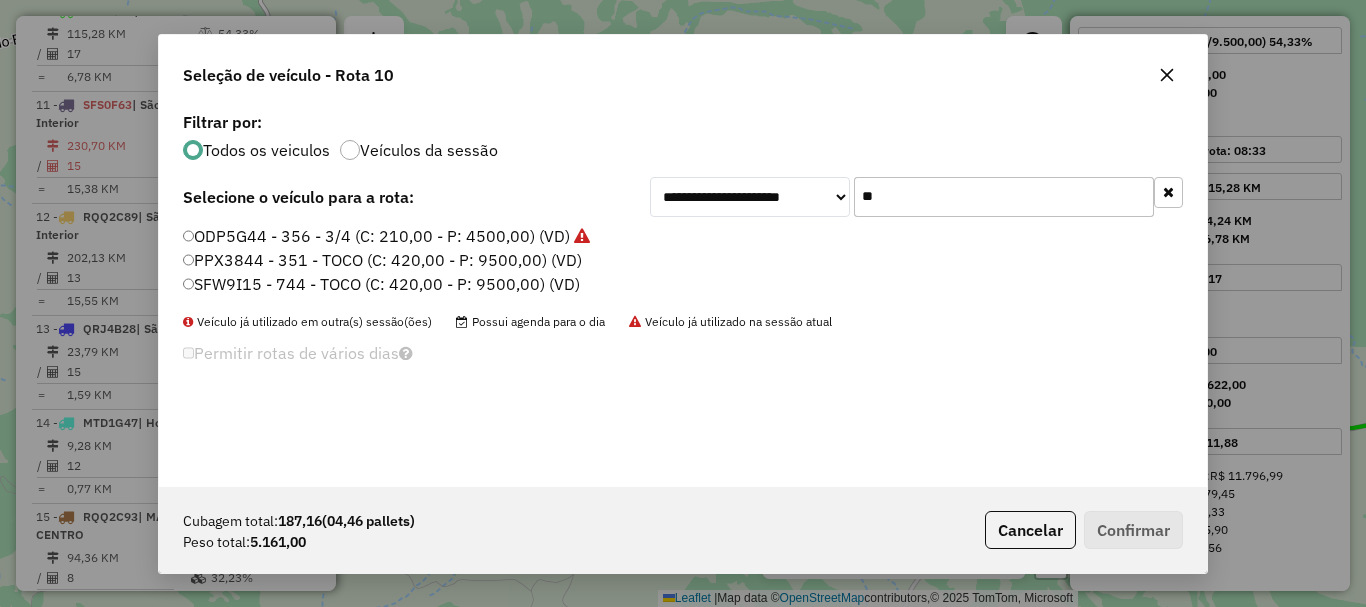 drag, startPoint x: 915, startPoint y: 182, endPoint x: 839, endPoint y: 209, distance: 80.65358 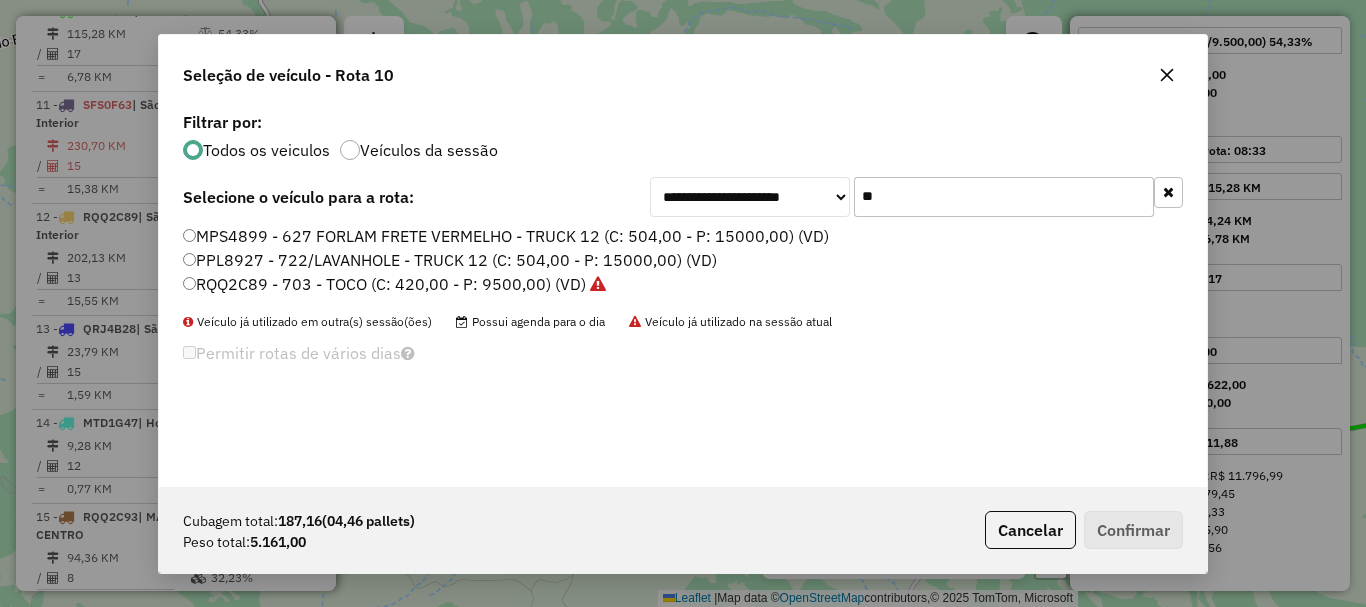 type on "**" 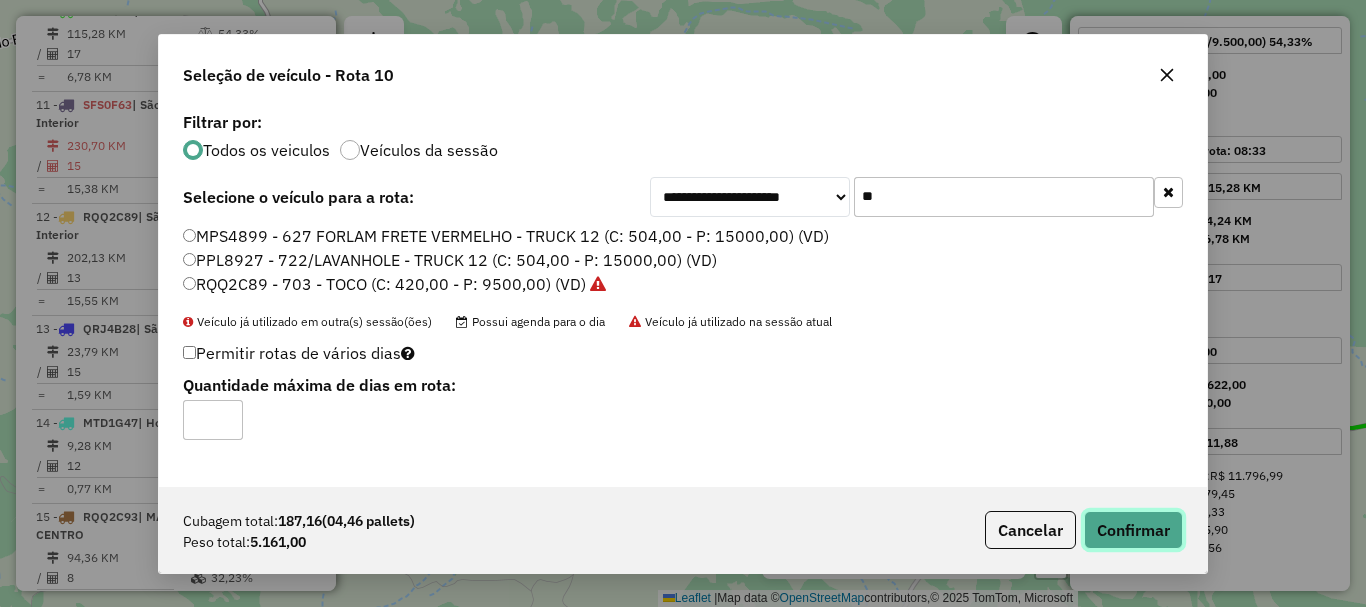 drag, startPoint x: 1143, startPoint y: 510, endPoint x: 1166, endPoint y: 533, distance: 32.526913 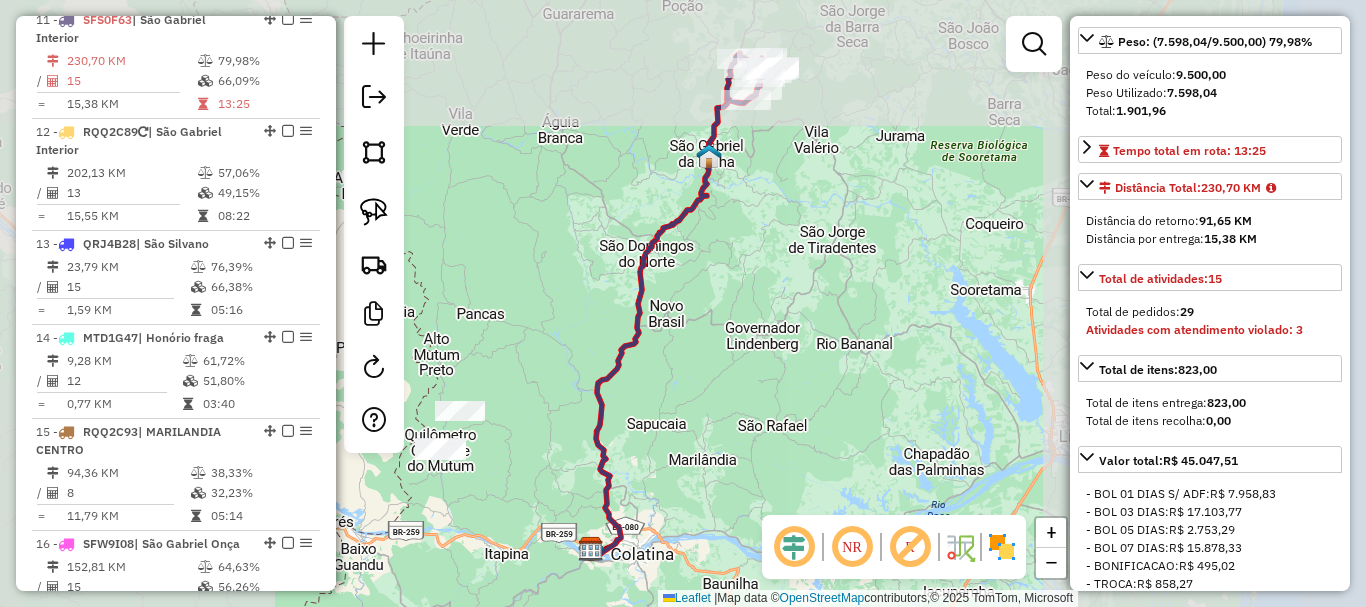 scroll, scrollTop: 1847, scrollLeft: 0, axis: vertical 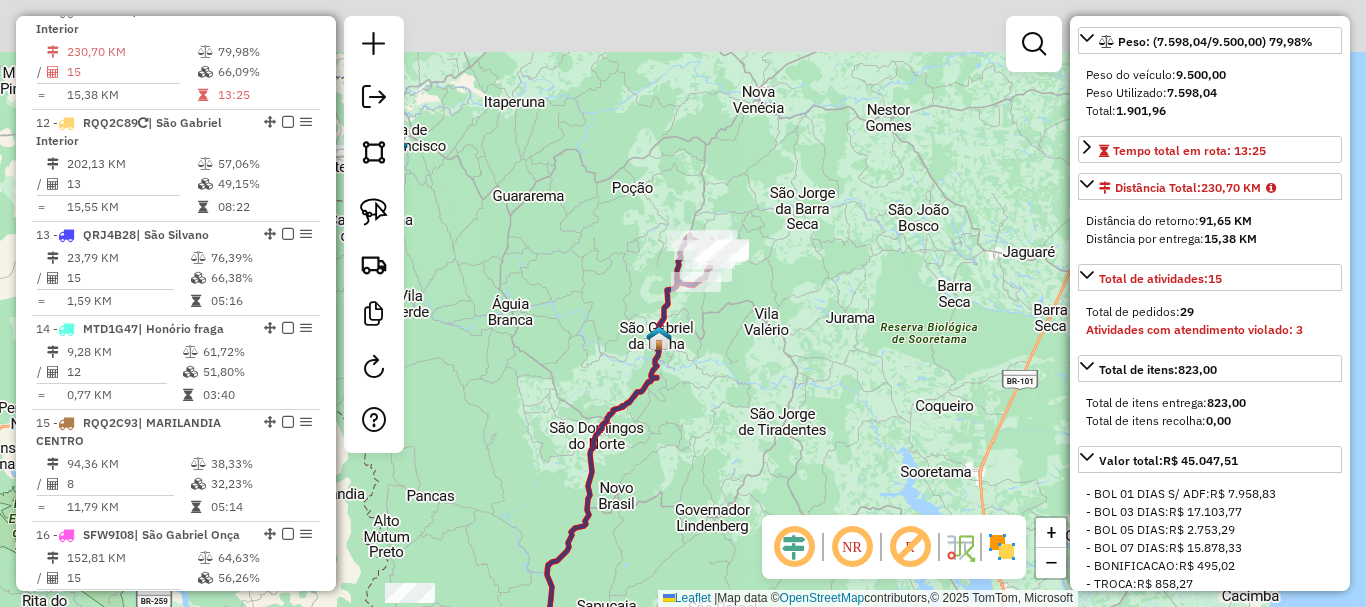 drag, startPoint x: 722, startPoint y: 253, endPoint x: 671, endPoint y: 402, distance: 157.48651 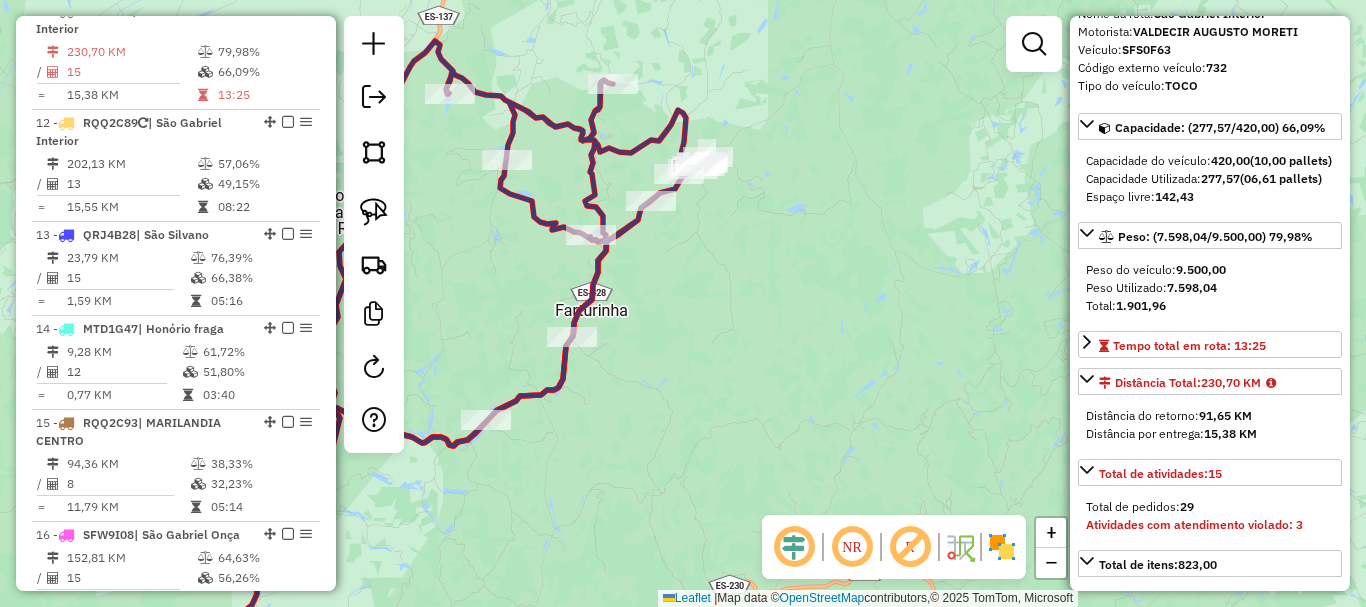 scroll, scrollTop: 200, scrollLeft: 0, axis: vertical 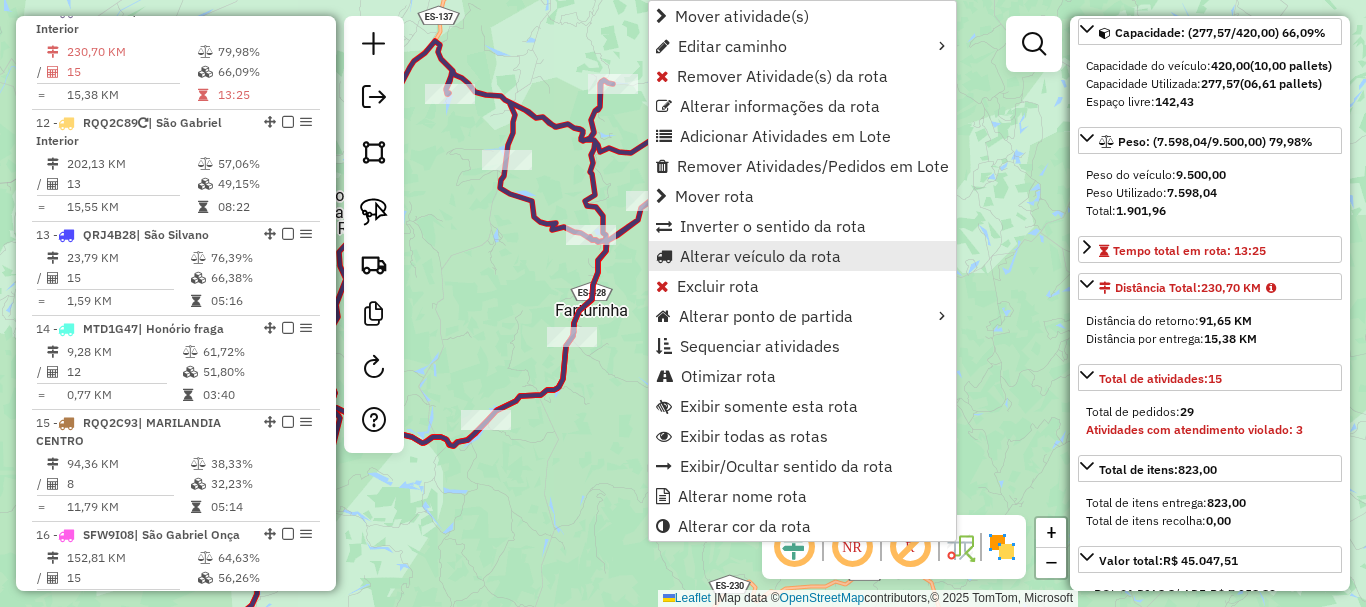 click on "Alterar veículo da rota" at bounding box center [760, 256] 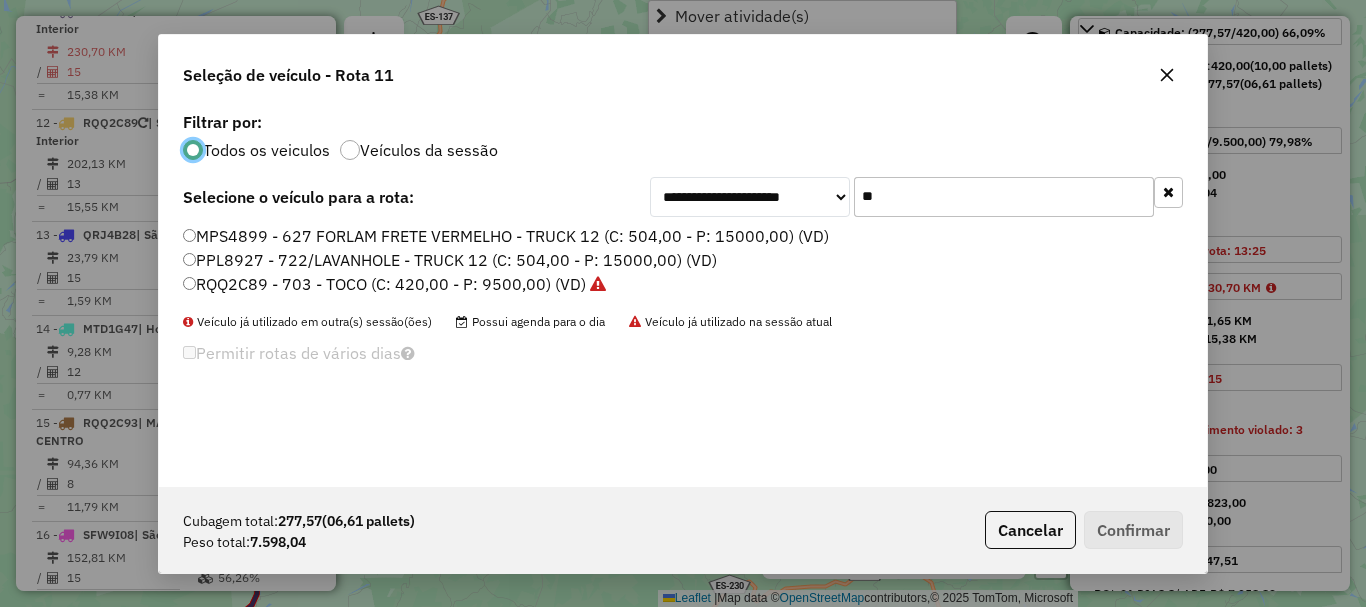 scroll, scrollTop: 11, scrollLeft: 6, axis: both 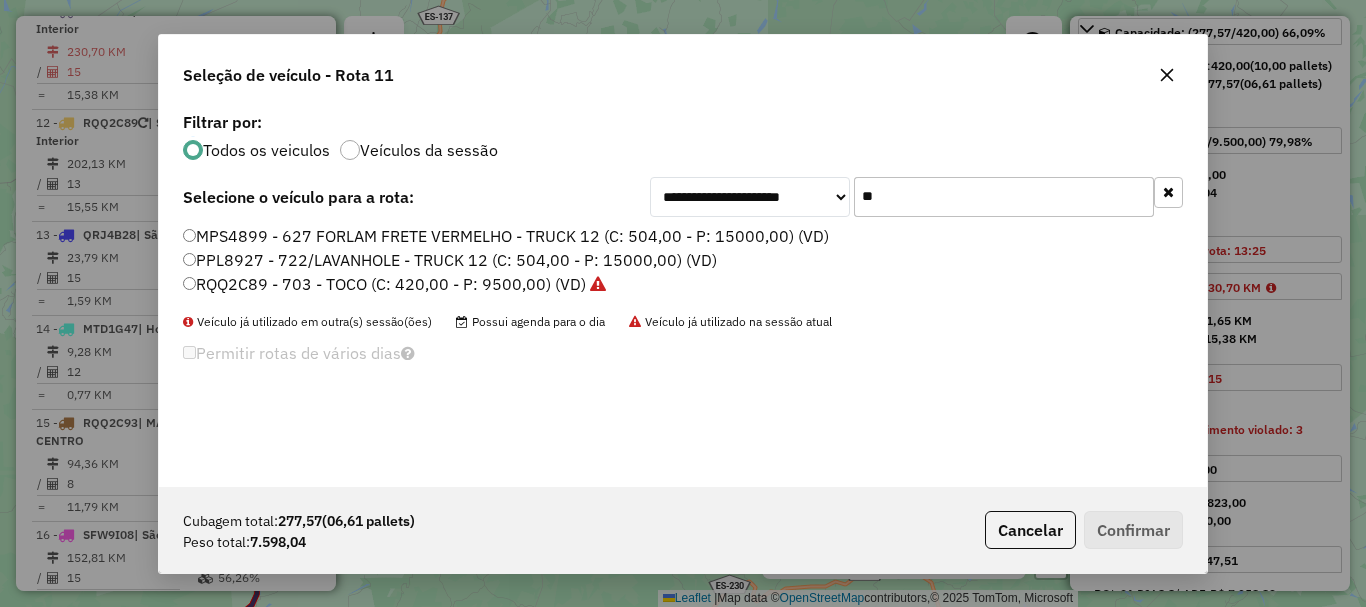 drag, startPoint x: 930, startPoint y: 195, endPoint x: 808, endPoint y: 232, distance: 127.48725 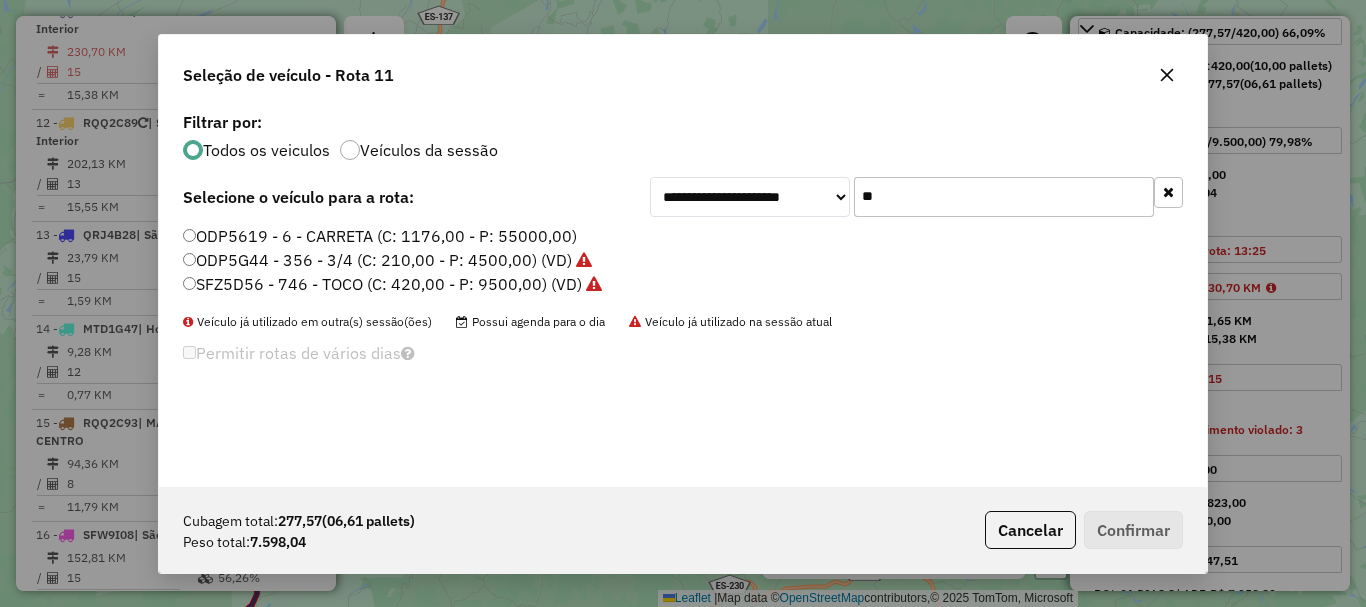type on "**" 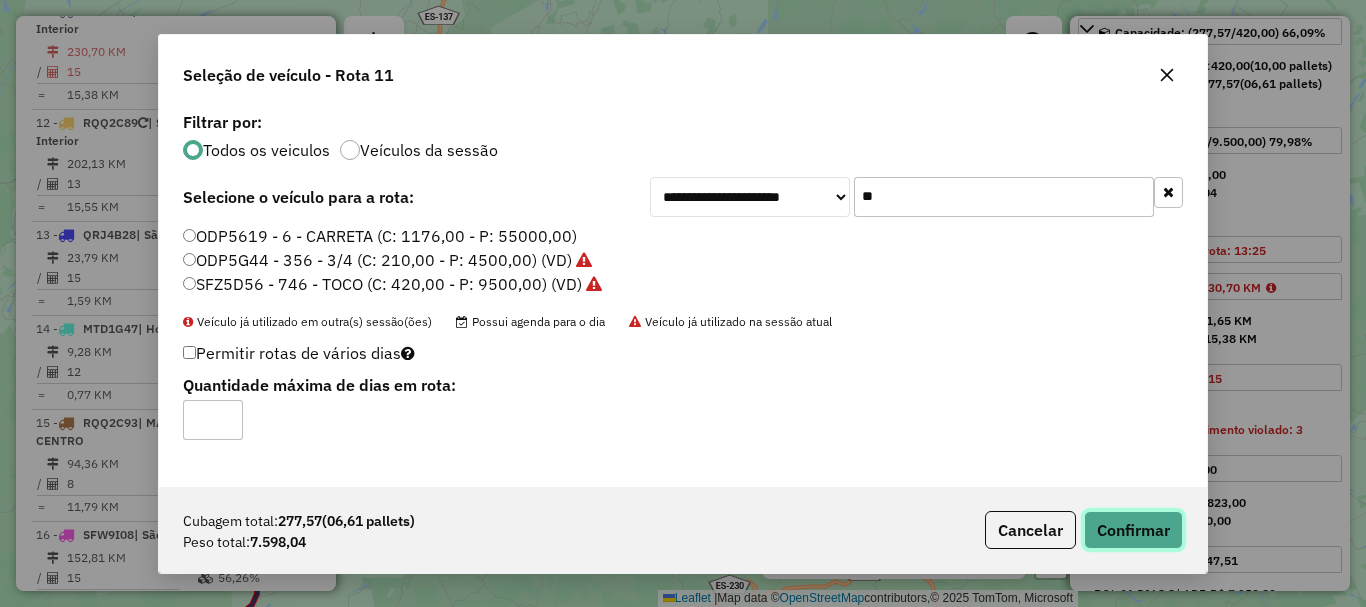 click on "Confirmar" 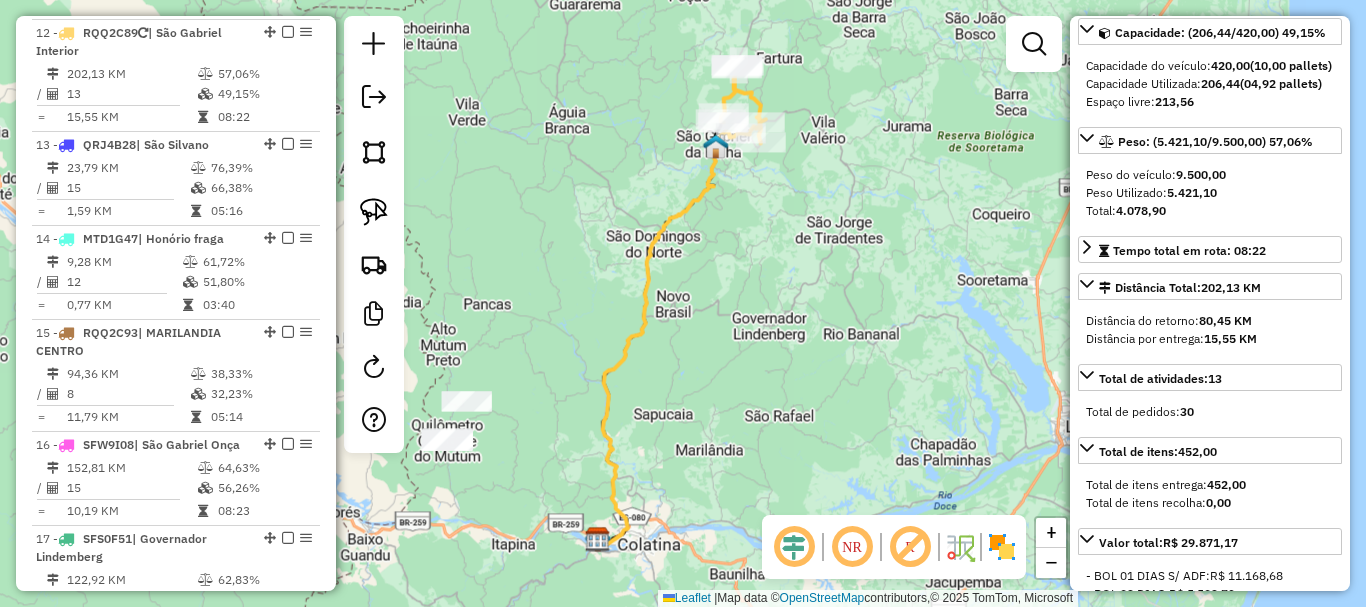 scroll, scrollTop: 1959, scrollLeft: 0, axis: vertical 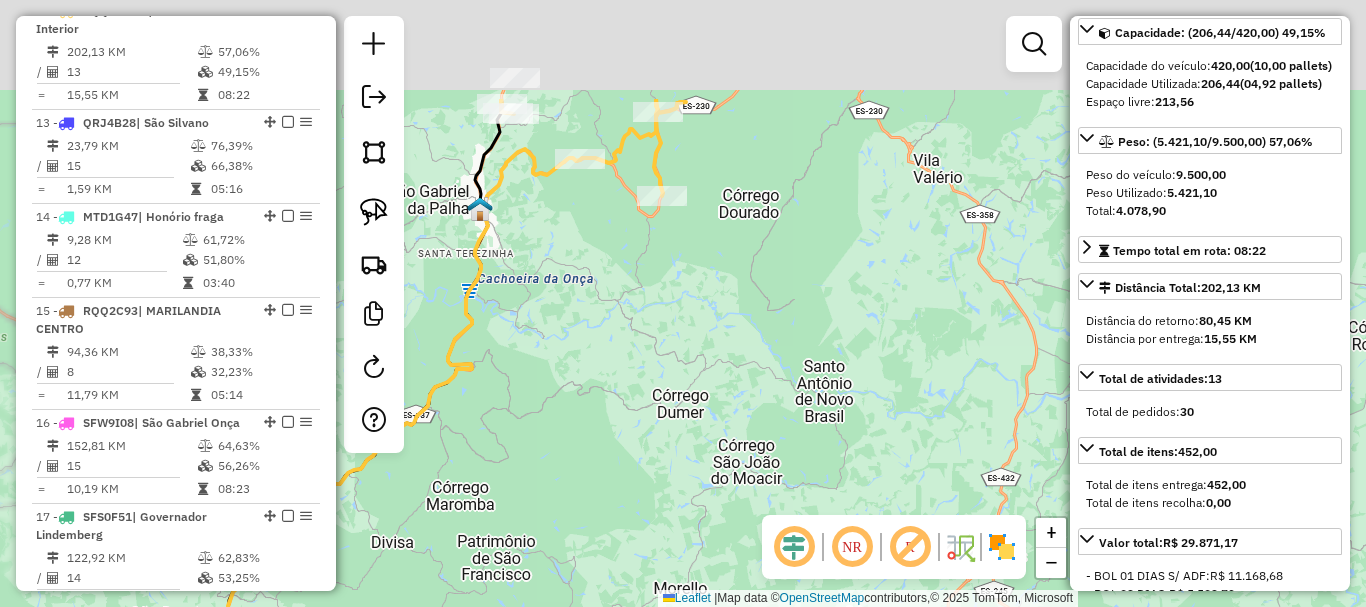 drag, startPoint x: 804, startPoint y: 177, endPoint x: 1014, endPoint y: 293, distance: 239.90831 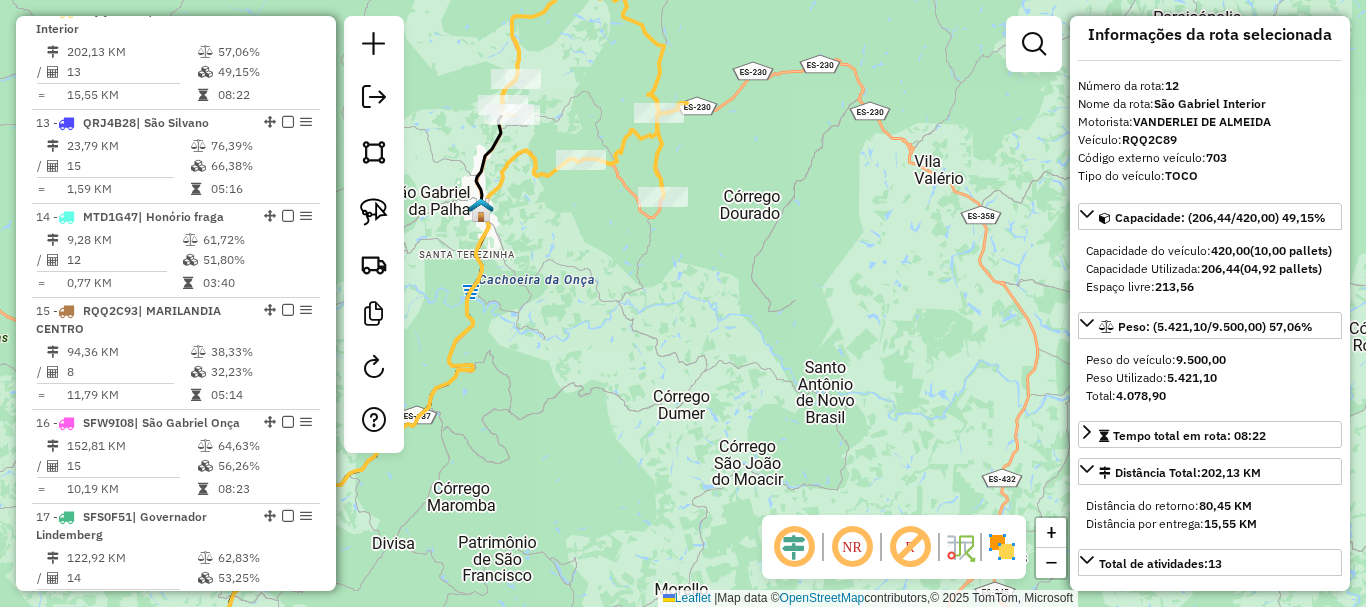 scroll, scrollTop: 0, scrollLeft: 0, axis: both 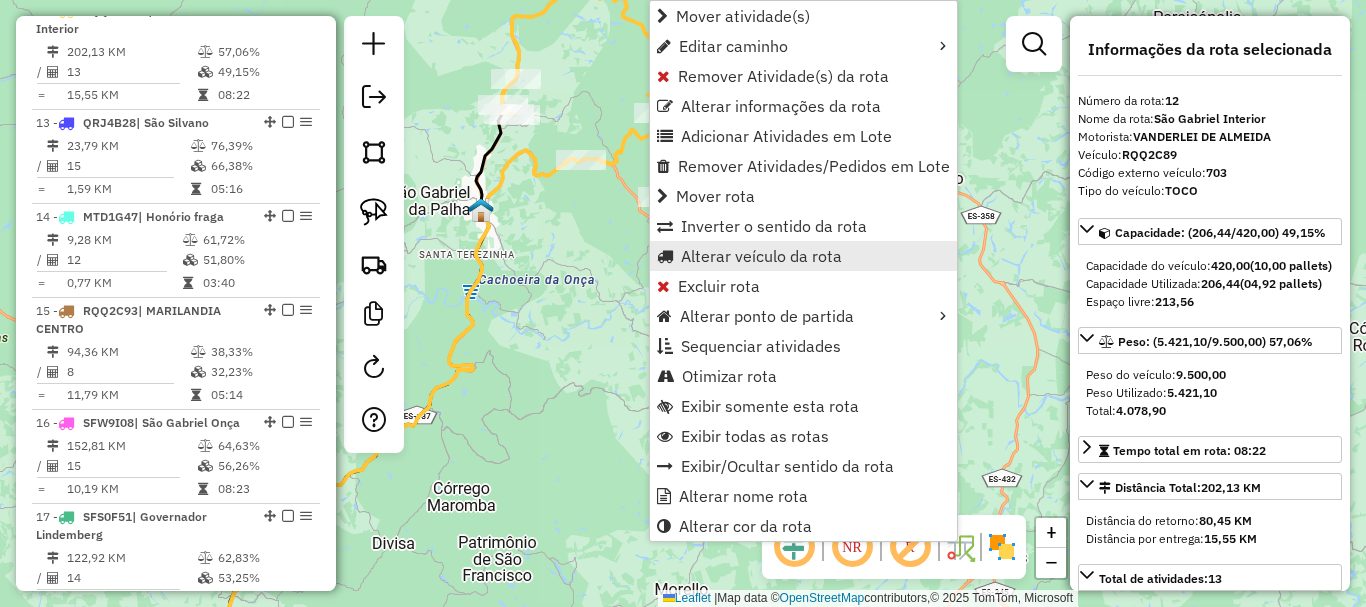 click on "Alterar veículo da rota" at bounding box center (761, 256) 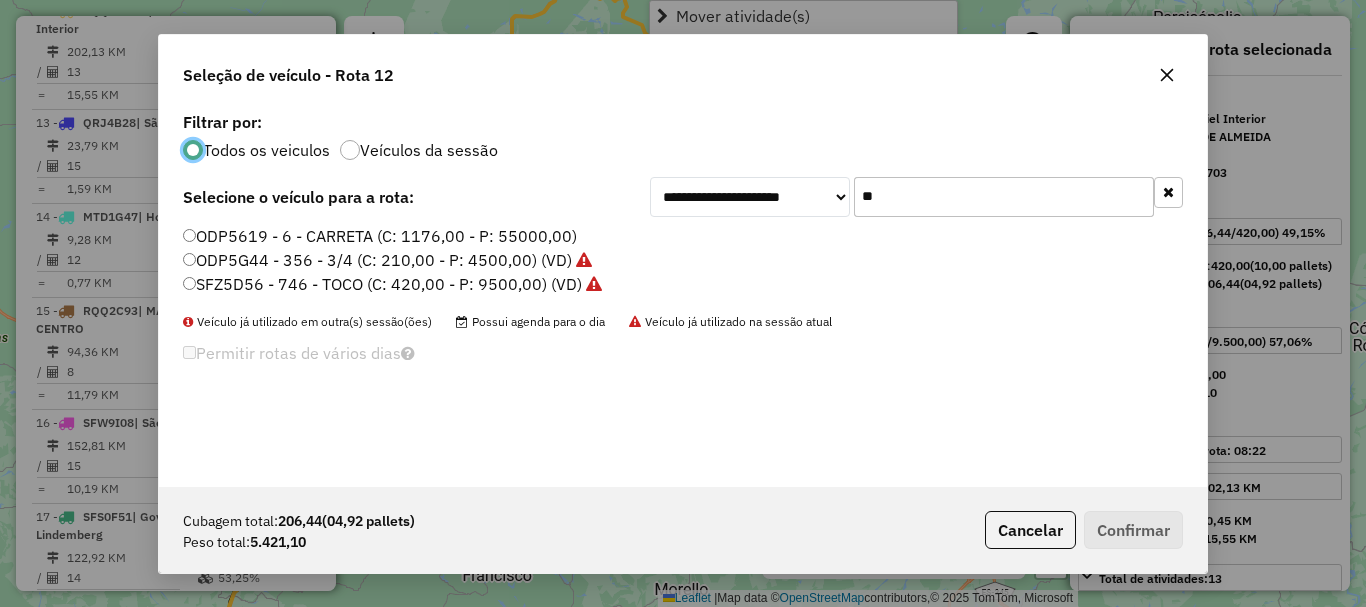 scroll, scrollTop: 11, scrollLeft: 6, axis: both 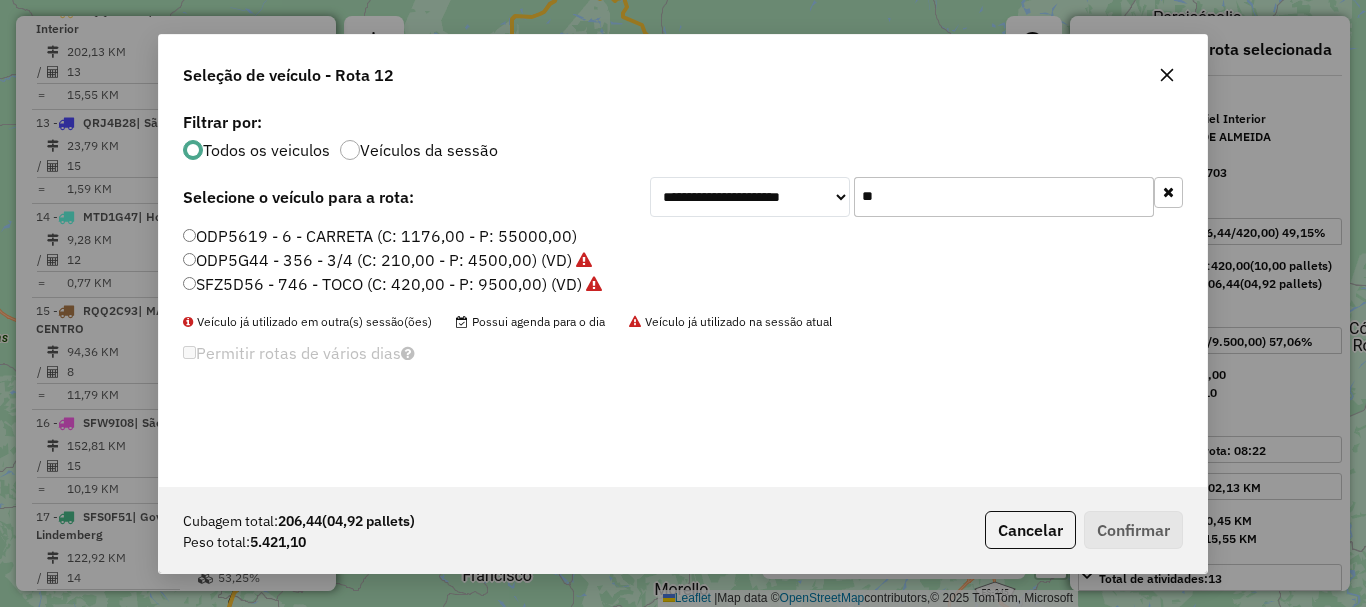 drag, startPoint x: 906, startPoint y: 202, endPoint x: 810, endPoint y: 240, distance: 103.24728 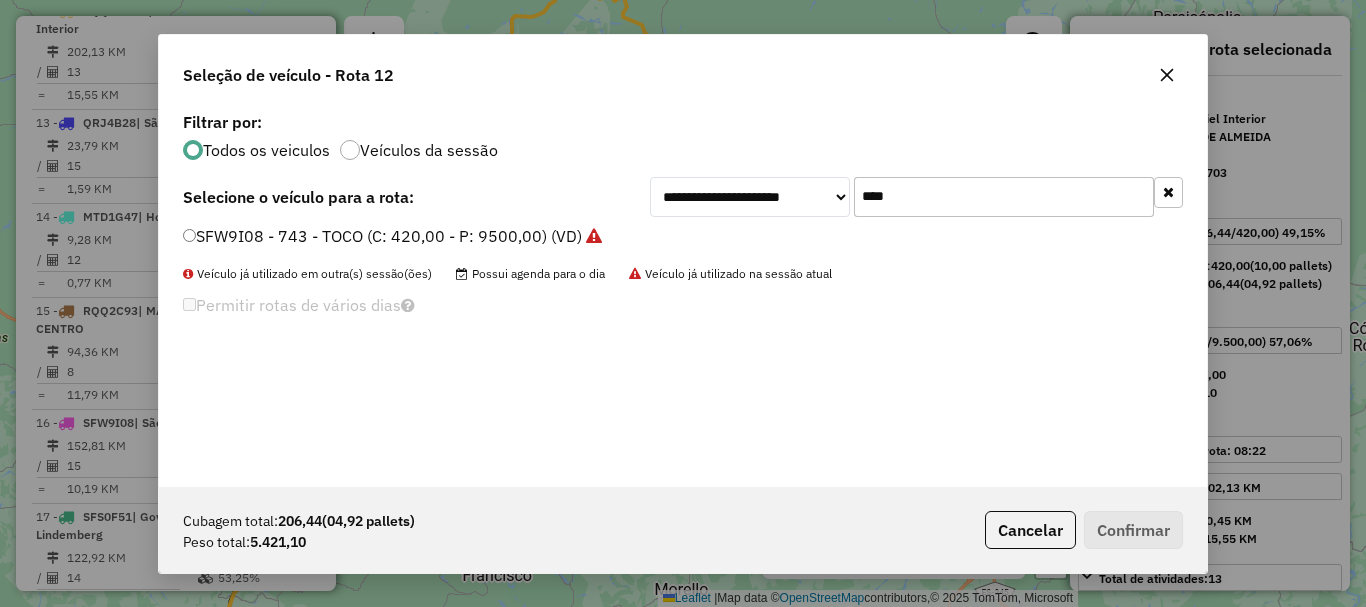 type on "****" 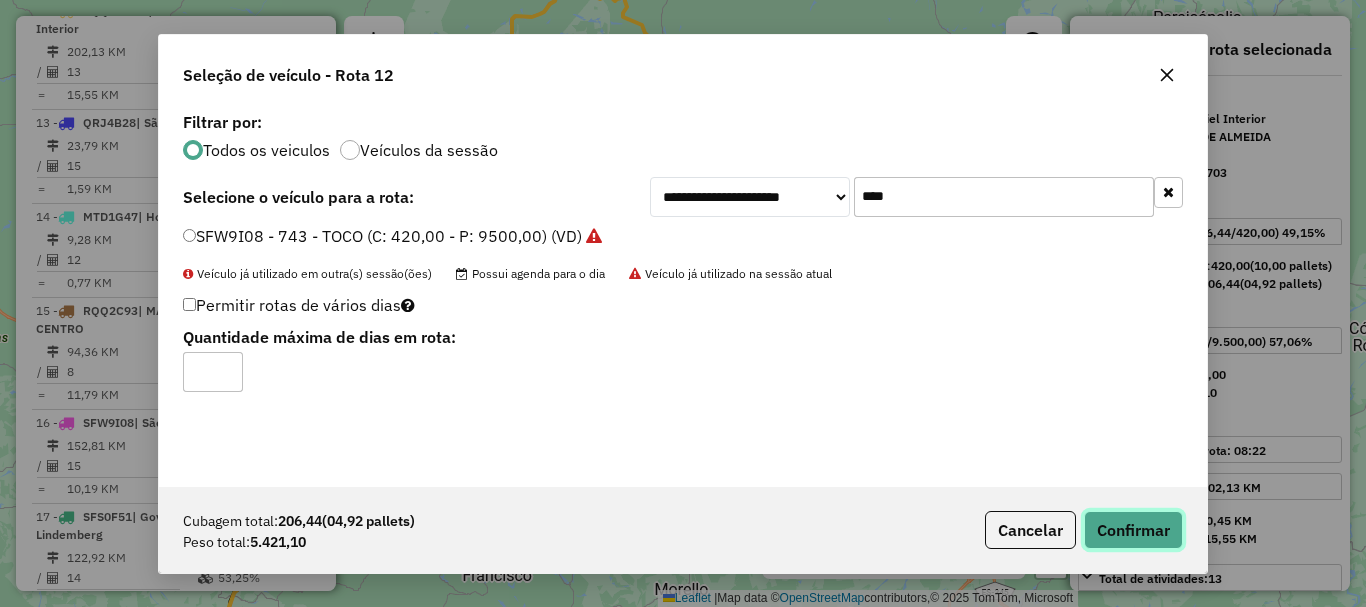 click on "Confirmar" 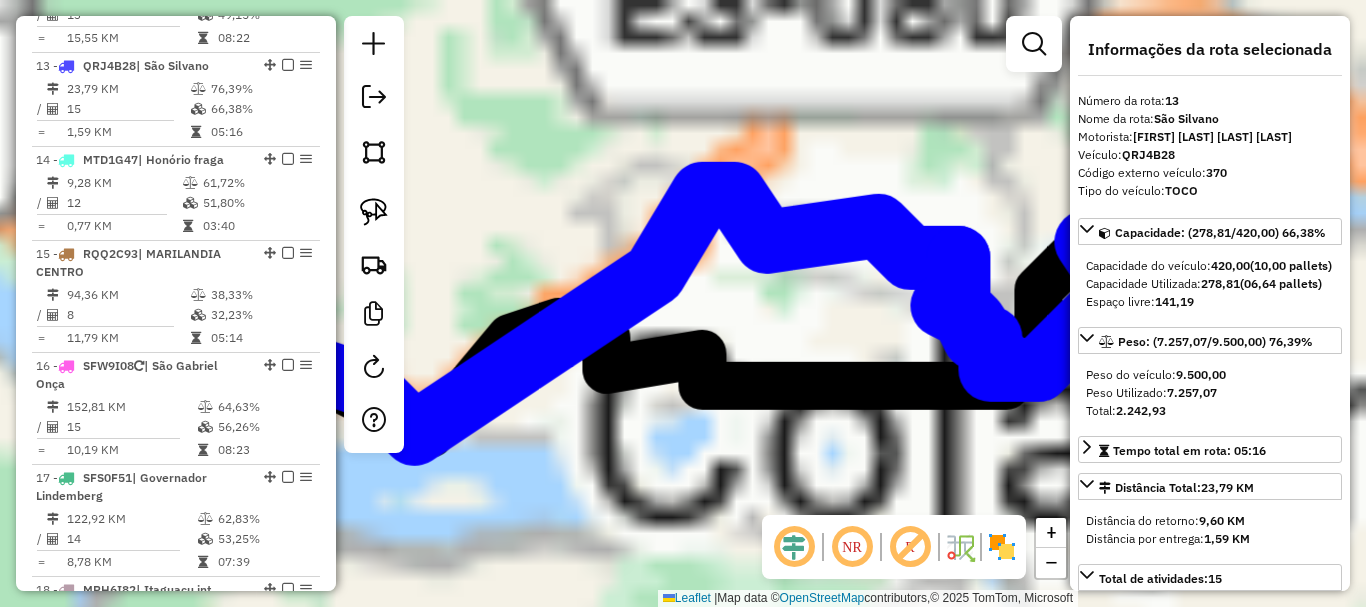 scroll, scrollTop: 2071, scrollLeft: 0, axis: vertical 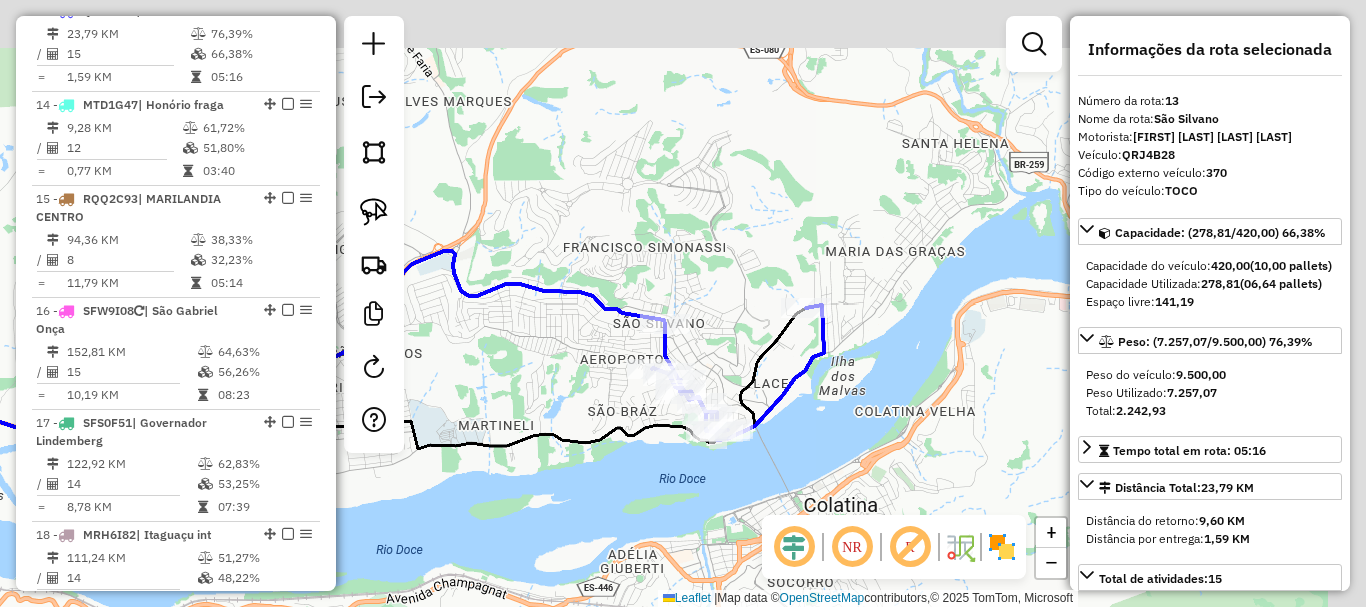 drag, startPoint x: 858, startPoint y: 325, endPoint x: 578, endPoint y: 392, distance: 287.9045 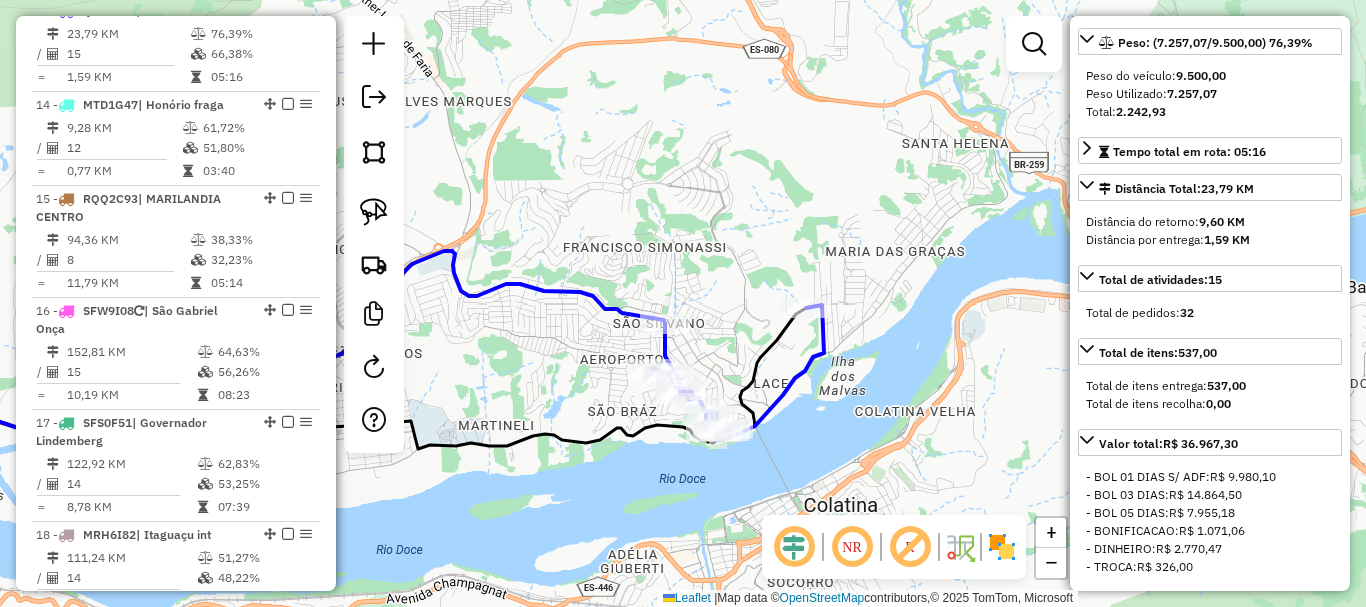 scroll, scrollTop: 300, scrollLeft: 0, axis: vertical 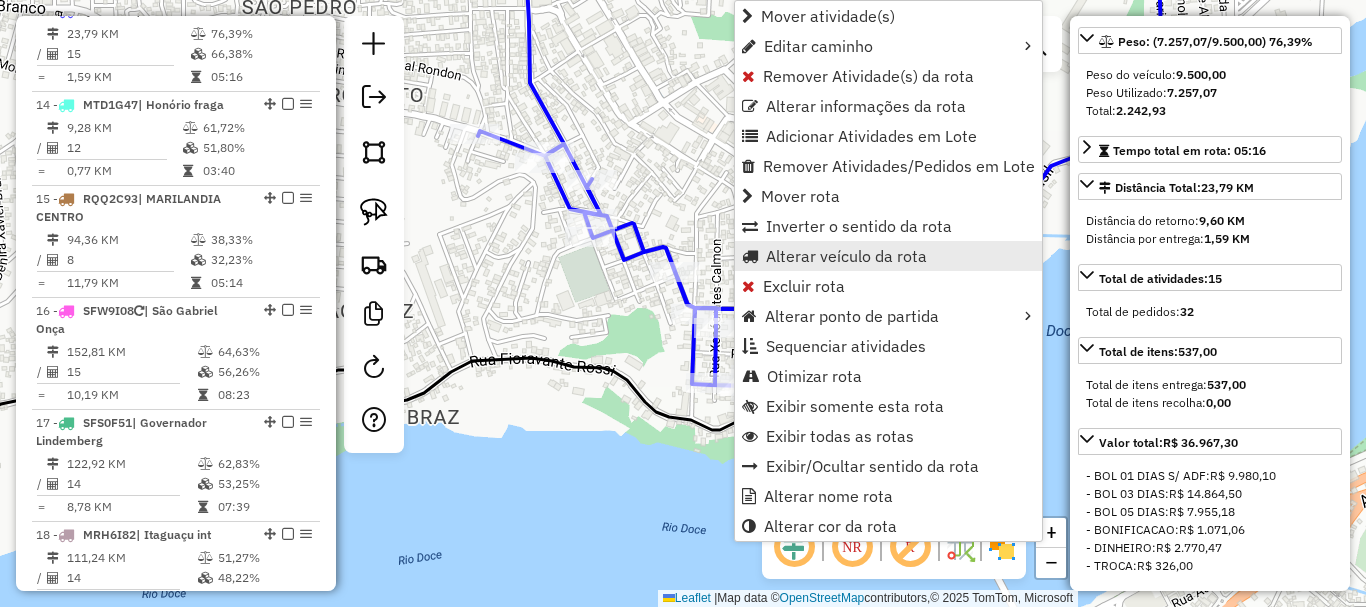 click on "Alterar veículo da rota" at bounding box center [846, 256] 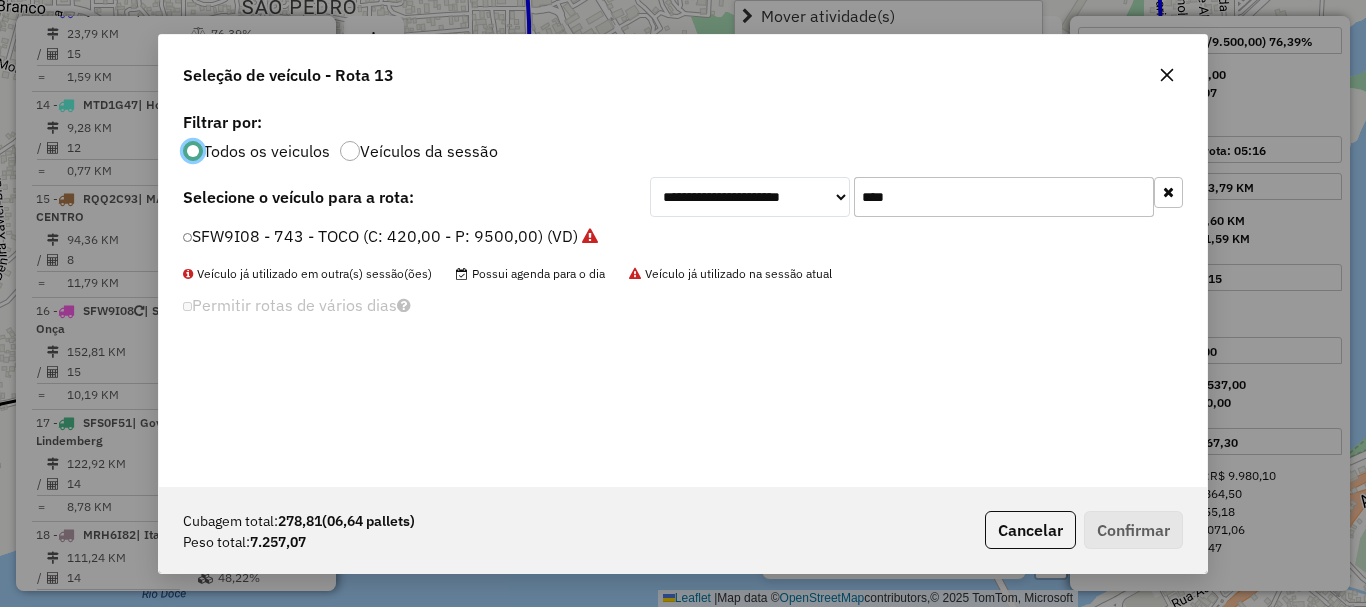scroll, scrollTop: 11, scrollLeft: 6, axis: both 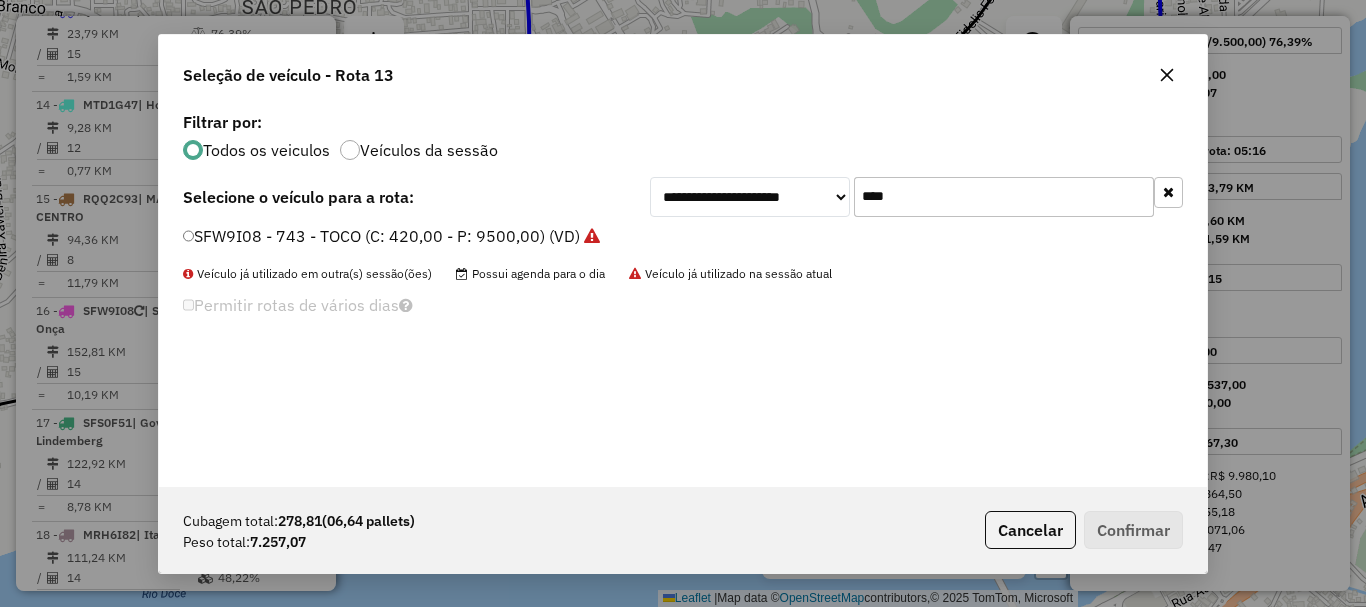 click on "**********" 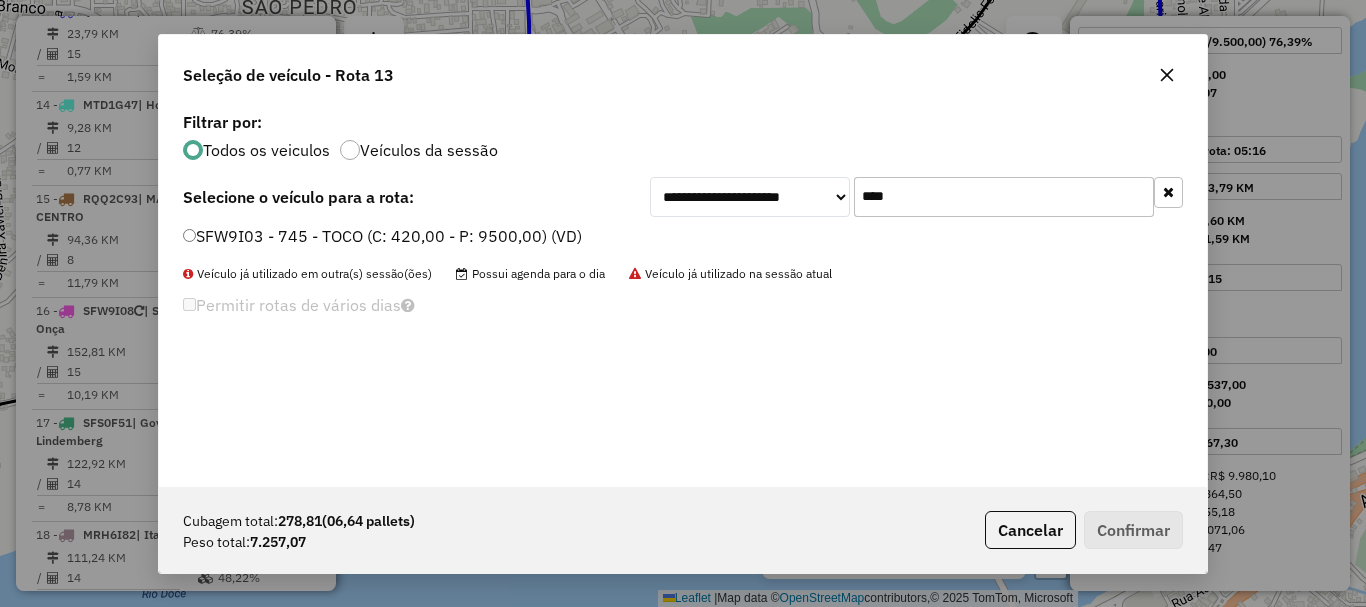 type on "****" 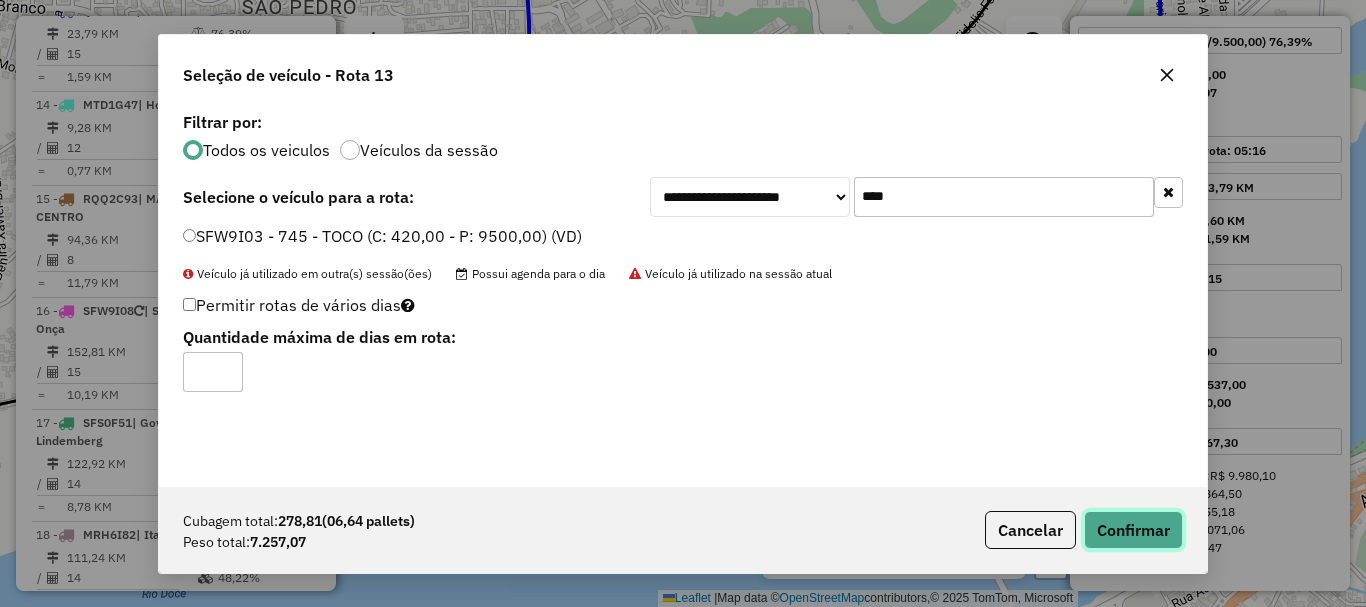click on "Confirmar" 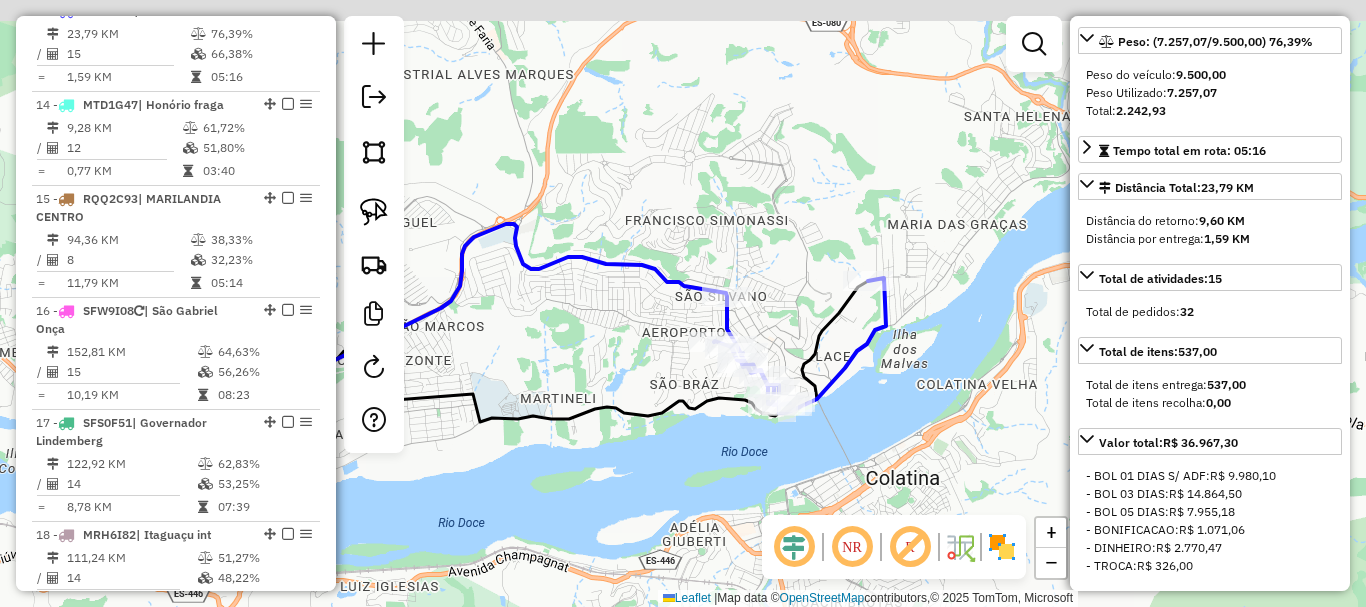 drag, startPoint x: 721, startPoint y: 416, endPoint x: 642, endPoint y: 428, distance: 79.9062 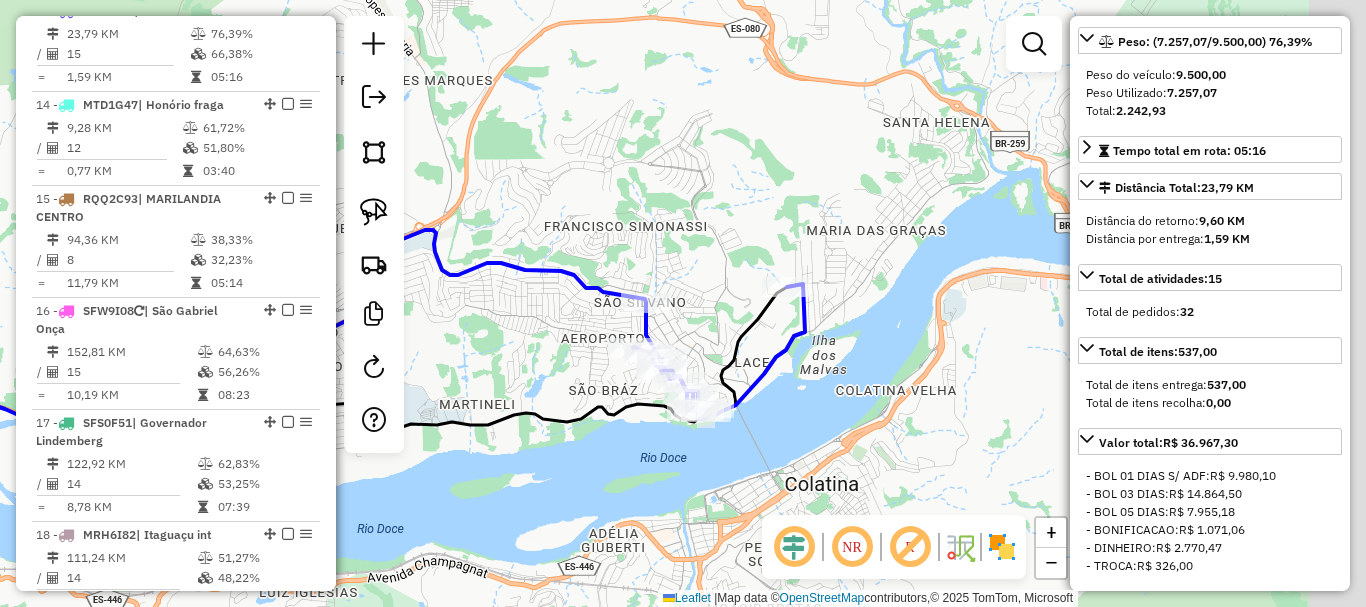 drag, startPoint x: 893, startPoint y: 328, endPoint x: 809, endPoint y: 336, distance: 84.38009 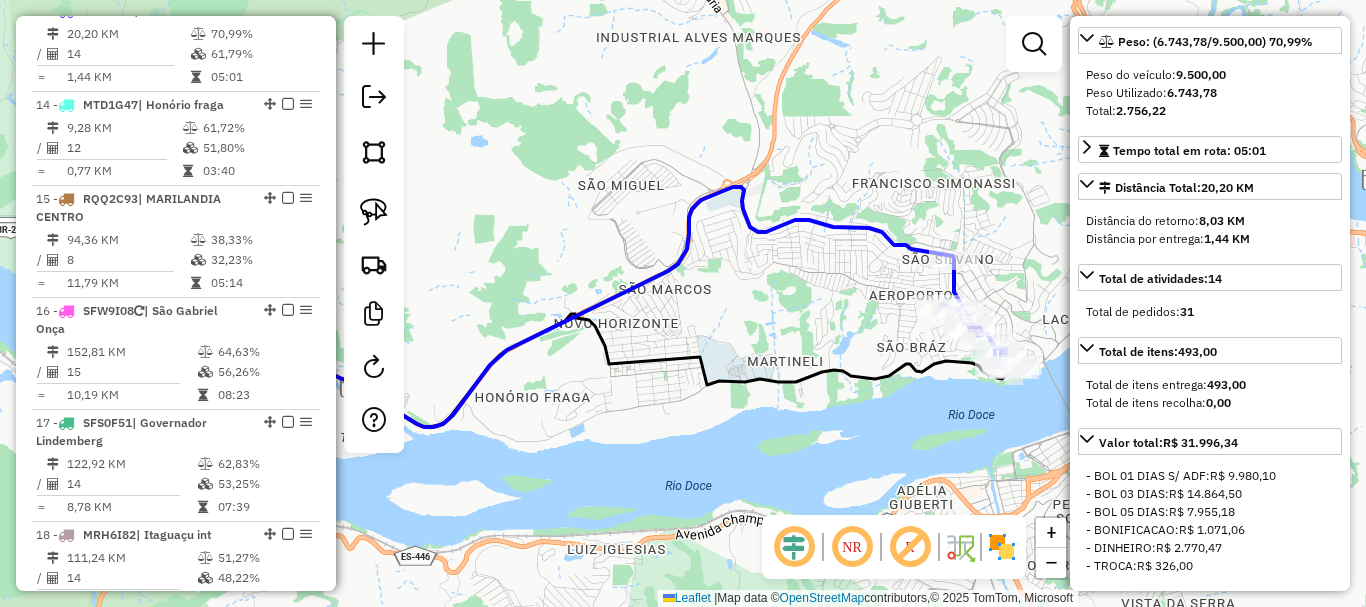 drag, startPoint x: 912, startPoint y: 404, endPoint x: 611, endPoint y: 407, distance: 301.01495 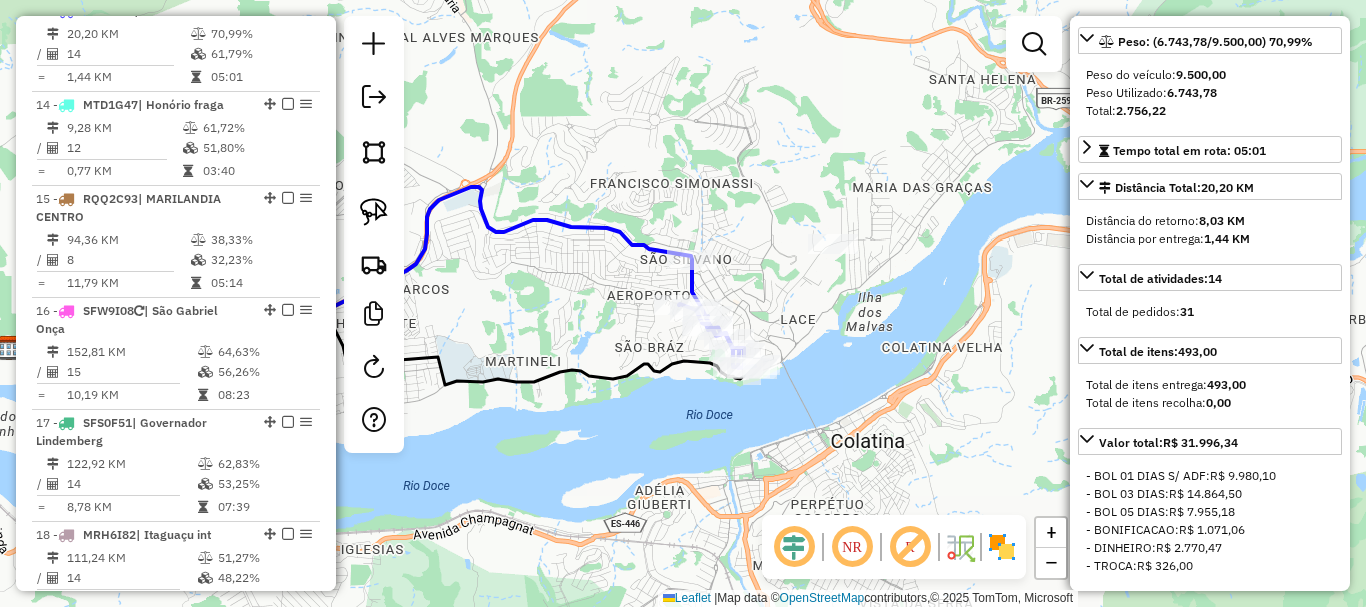 scroll, scrollTop: 0, scrollLeft: 0, axis: both 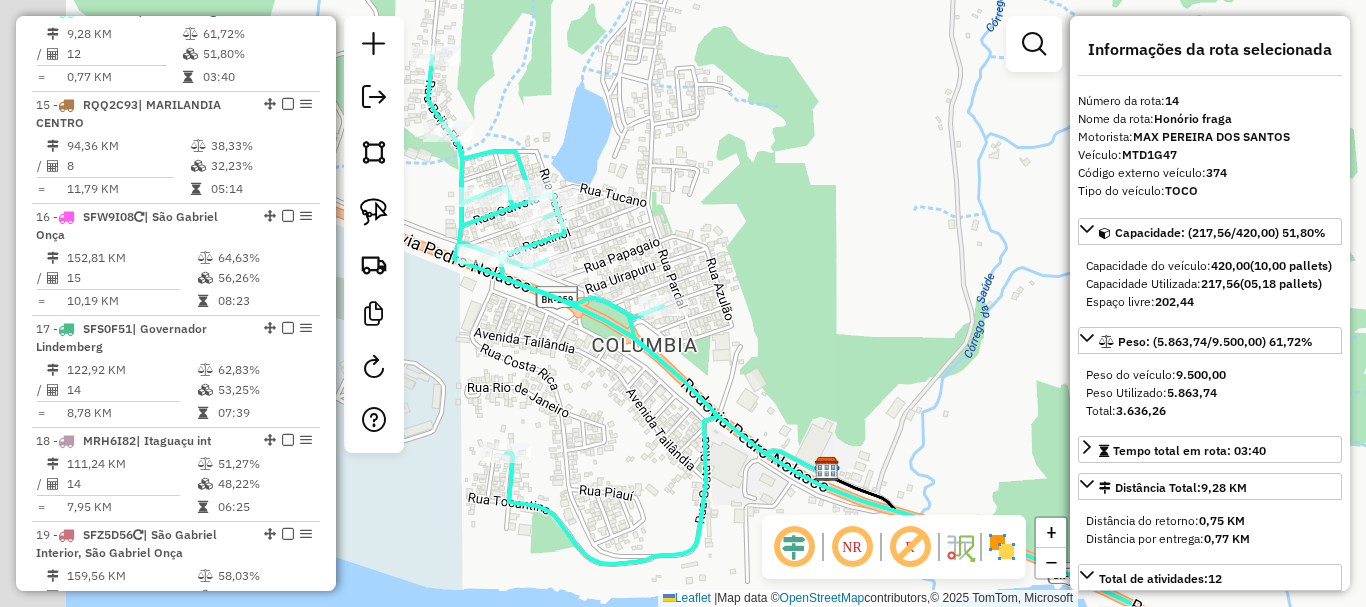 drag, startPoint x: 854, startPoint y: 351, endPoint x: 902, endPoint y: 360, distance: 48.83646 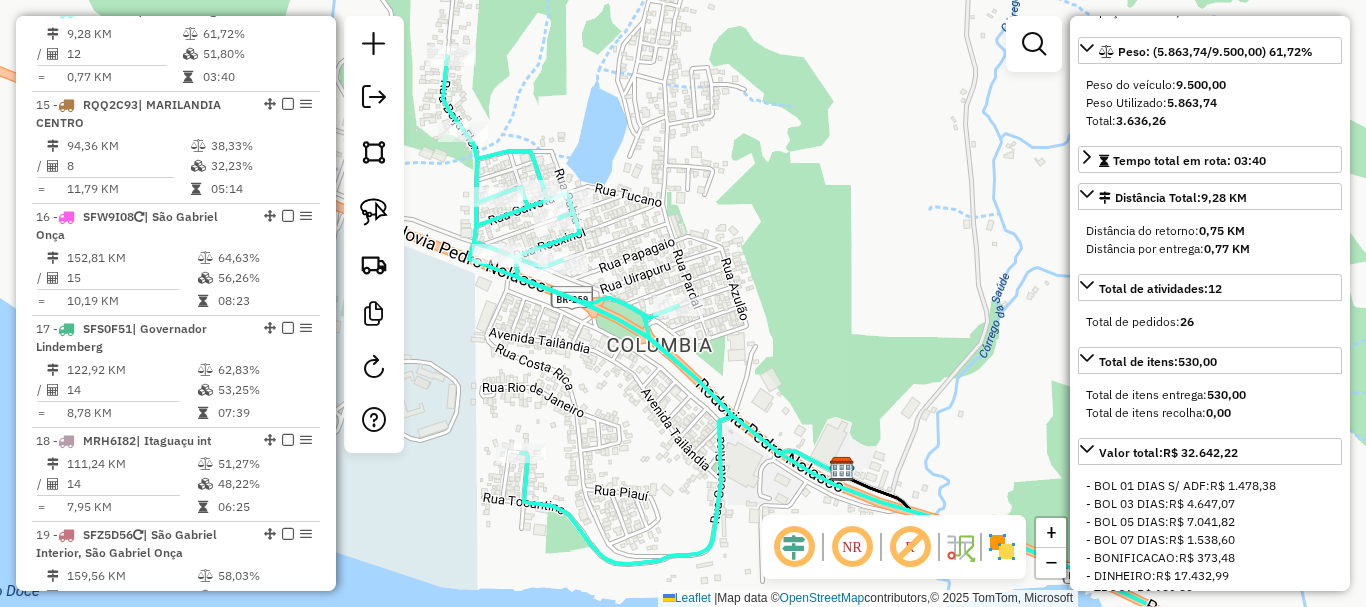 scroll, scrollTop: 300, scrollLeft: 0, axis: vertical 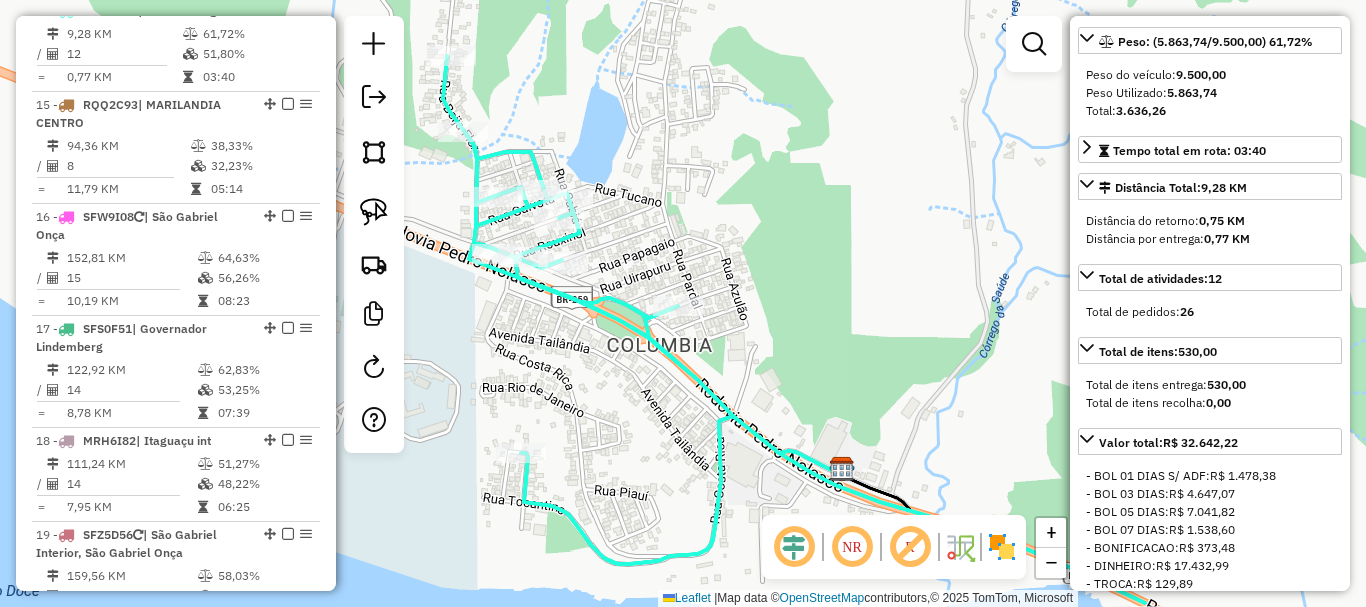 drag, startPoint x: 835, startPoint y: 313, endPoint x: 792, endPoint y: 337, distance: 49.24429 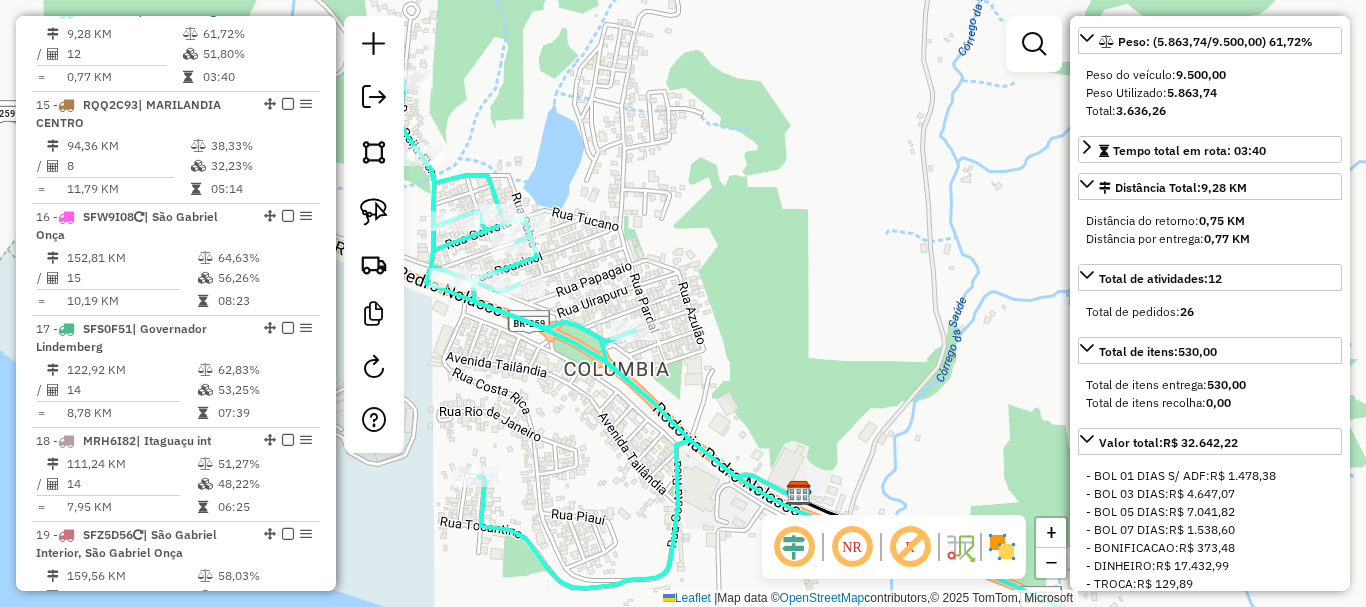 drag, startPoint x: 774, startPoint y: 337, endPoint x: 762, endPoint y: 364, distance: 29.546574 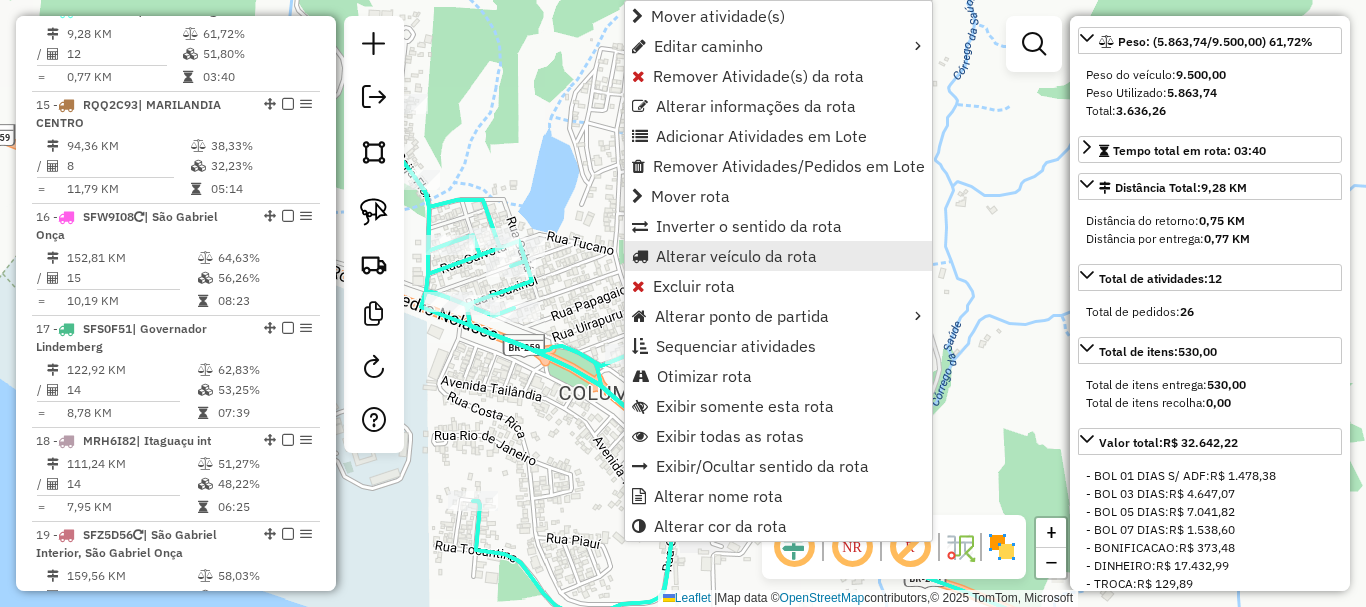 click on "Alterar veículo da rota" at bounding box center (736, 256) 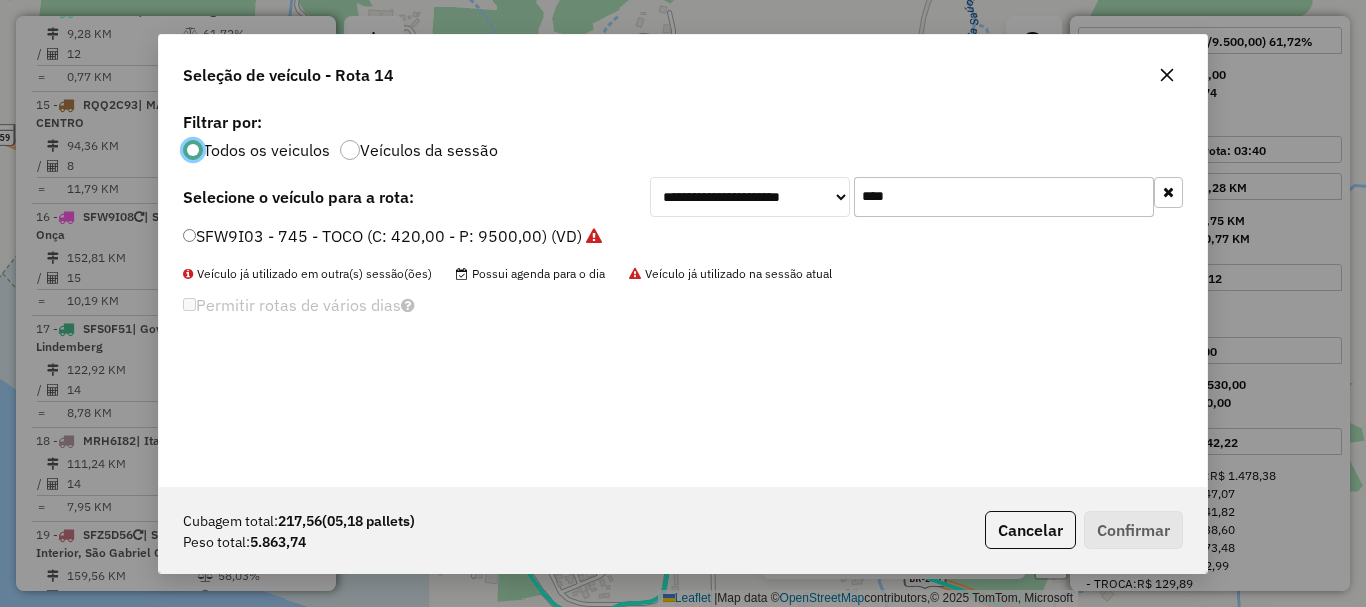 scroll, scrollTop: 11, scrollLeft: 6, axis: both 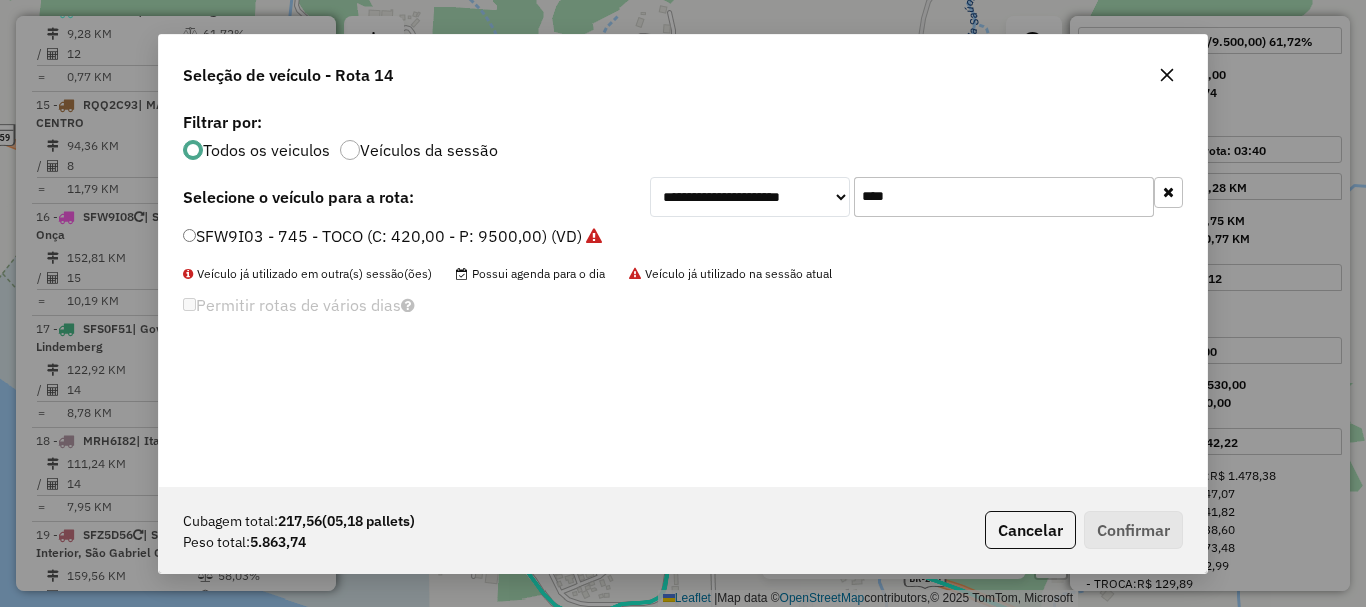 drag, startPoint x: 829, startPoint y: 223, endPoint x: 809, endPoint y: 232, distance: 21.931713 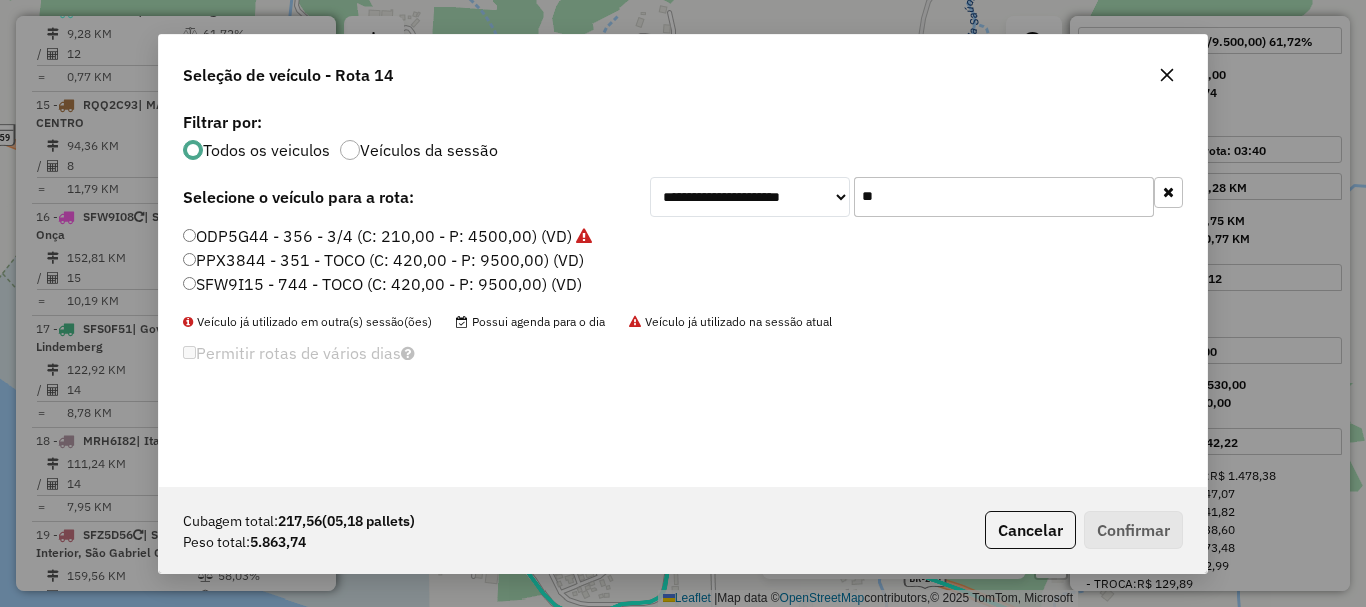 type on "**" 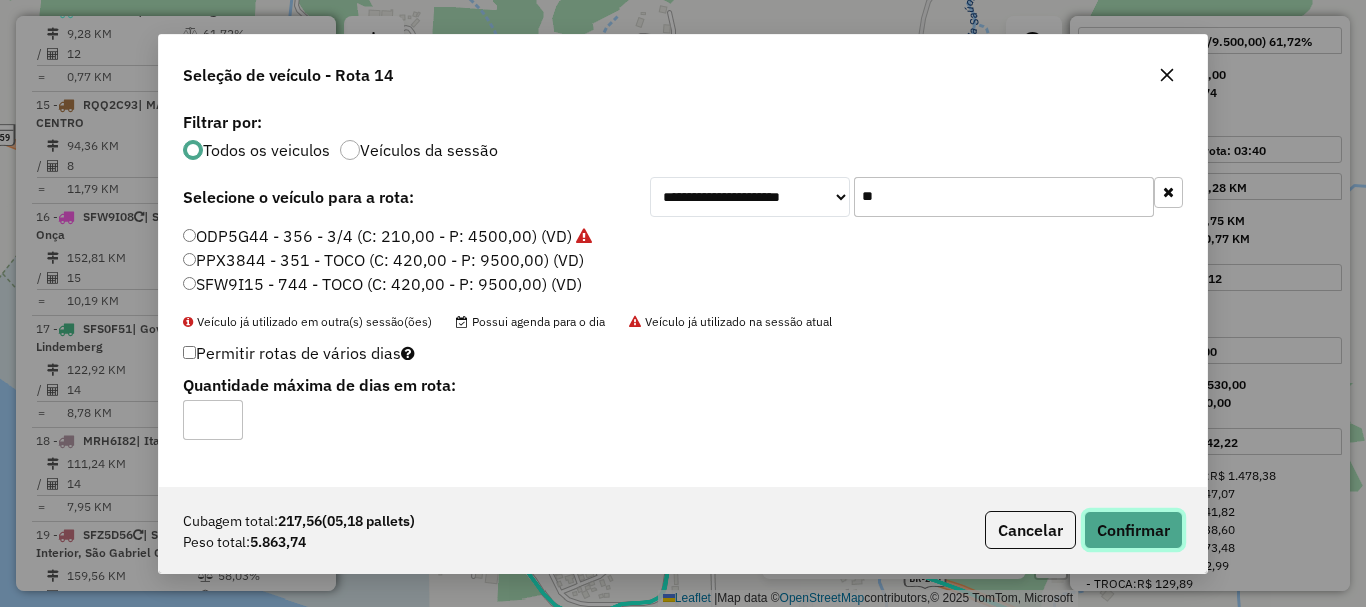 click on "Confirmar" 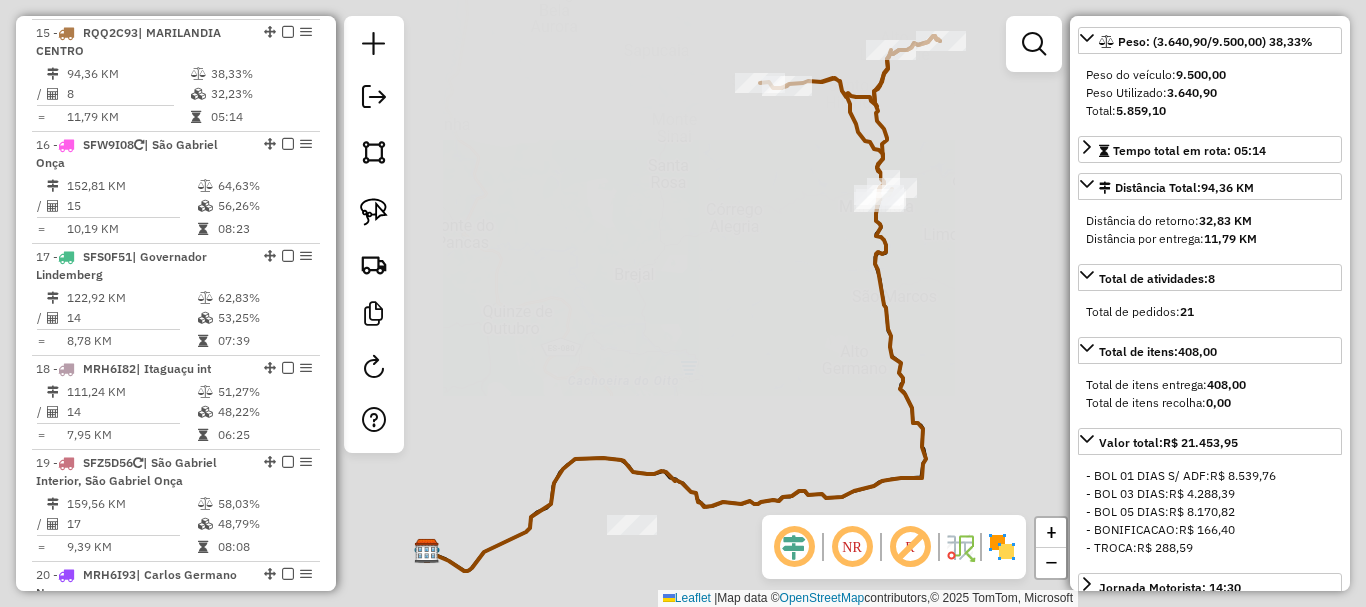scroll, scrollTop: 2259, scrollLeft: 0, axis: vertical 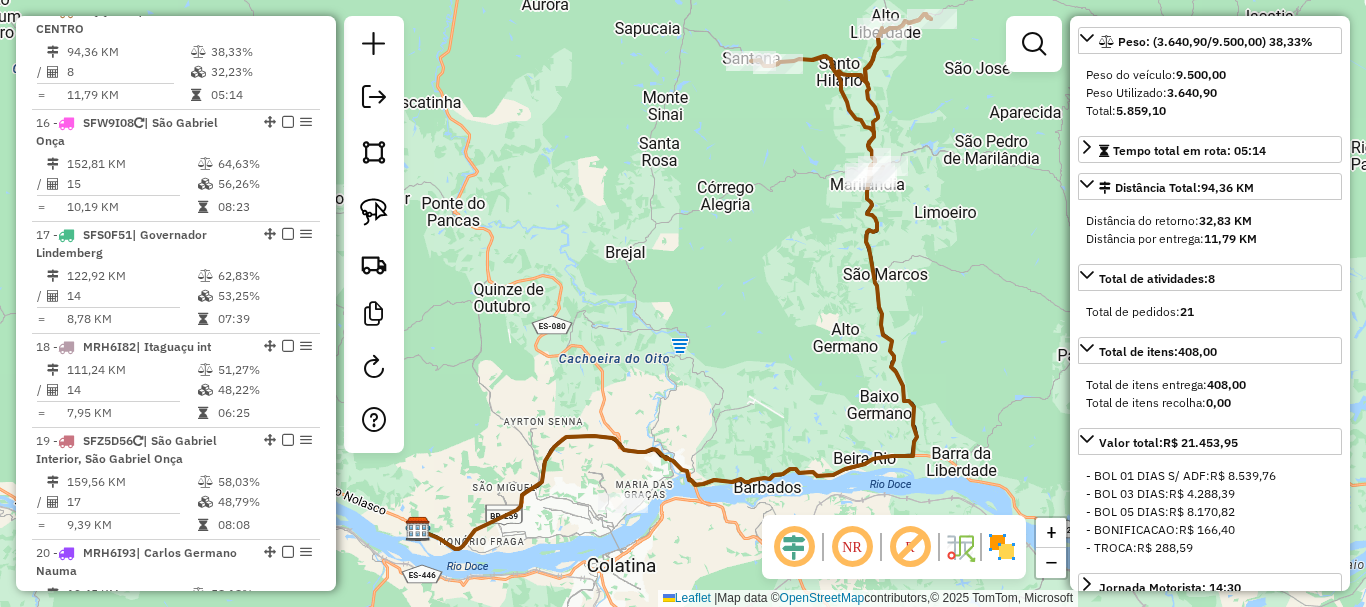 drag, startPoint x: 747, startPoint y: 216, endPoint x: 715, endPoint y: 80, distance: 139.71399 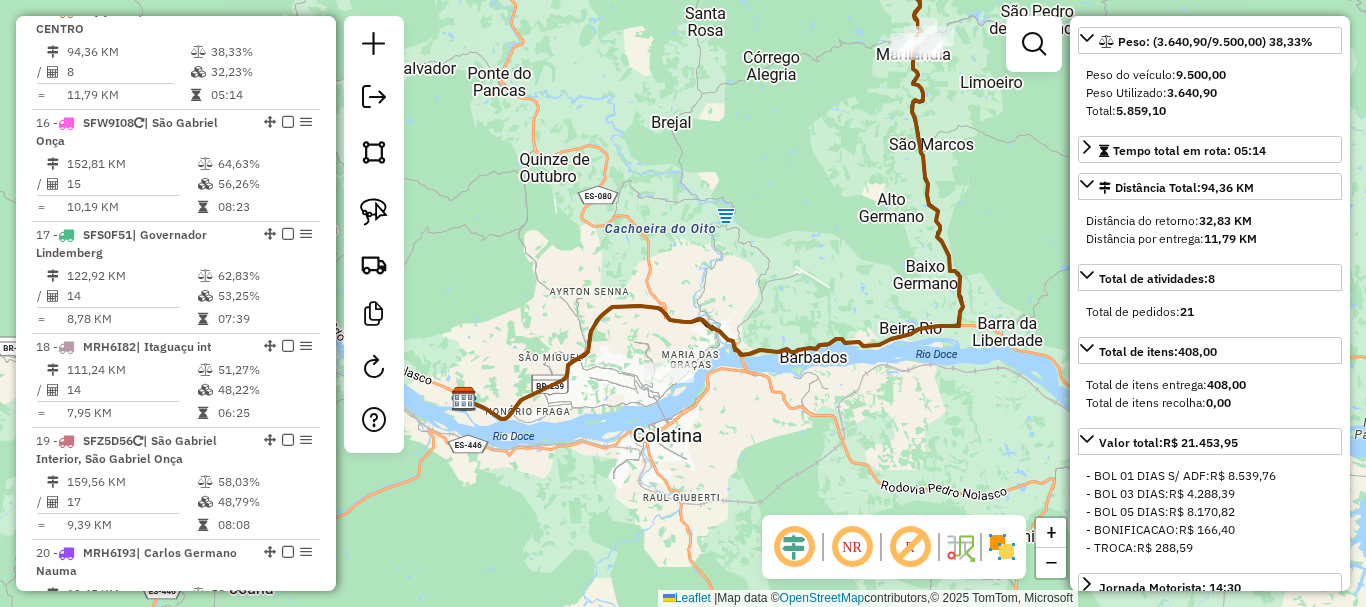 drag, startPoint x: 573, startPoint y: 217, endPoint x: 648, endPoint y: 187, distance: 80.77747 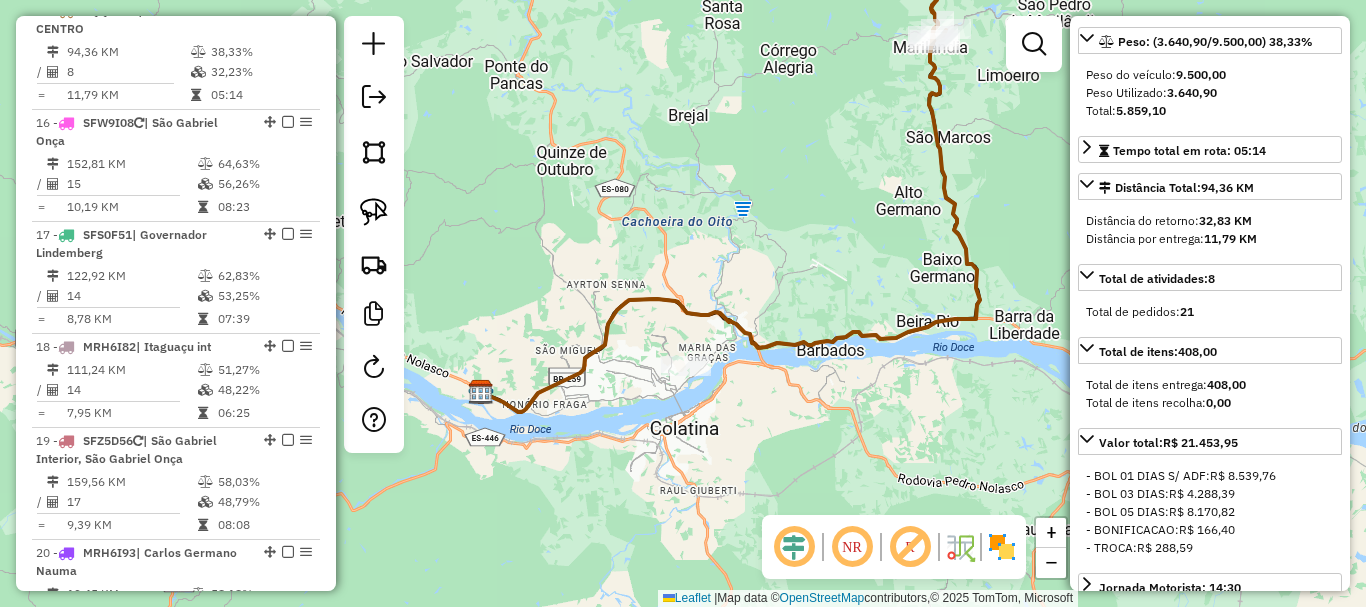 click on "Clique e arraste para selecionar os clientes. Janela de atendimento Grade de atendimento Capacidade Transportadoras Veículos Cliente Pedidos  Rotas Selecione os dias de semana para filtrar as janelas de atendimento  Seg   Ter   Qua   Qui   Sex   Sáb   Dom  Informe o período da janela de atendimento: De: Até:  Filtrar exatamente a janela do cliente  Considerar janela de atendimento padrão  Selecione os dias de semana para filtrar as grades de atendimento  Seg   Ter   Qua   Qui   Sex   Sáb   Dom   Considerar clientes sem dia de atendimento cadastrado  Clientes fora do dia de atendimento selecionado Filtrar as atividades entre os valores definidos abaixo:  Peso mínimo:   Peso máximo:   Cubagem mínima:   Cubagem máxima:   De:   Até:  Filtrar as atividades entre o tempo de atendimento definido abaixo:  De:   Até:   Considerar capacidade total dos clientes não roteirizados Transportadora: Selecione um ou mais itens Tipo de veículo: Selecione um ou mais itens Veículo: Selecione um ou mais itens Nome:" 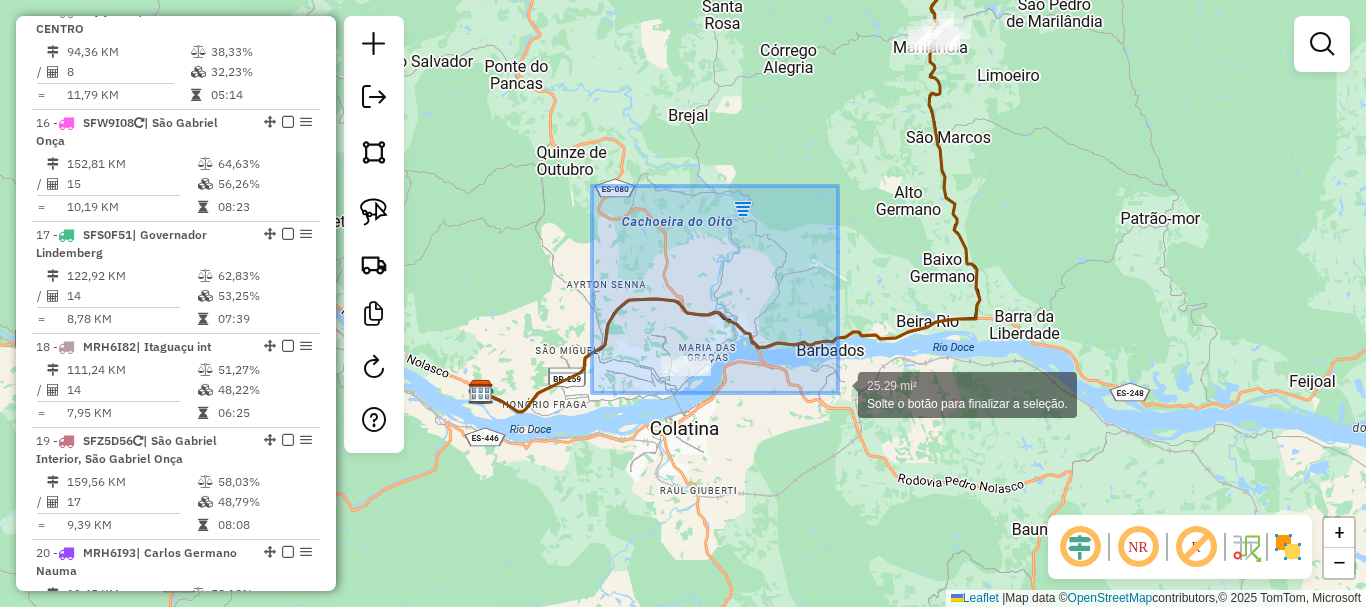 drag, startPoint x: 592, startPoint y: 186, endPoint x: 838, endPoint y: 393, distance: 321.50427 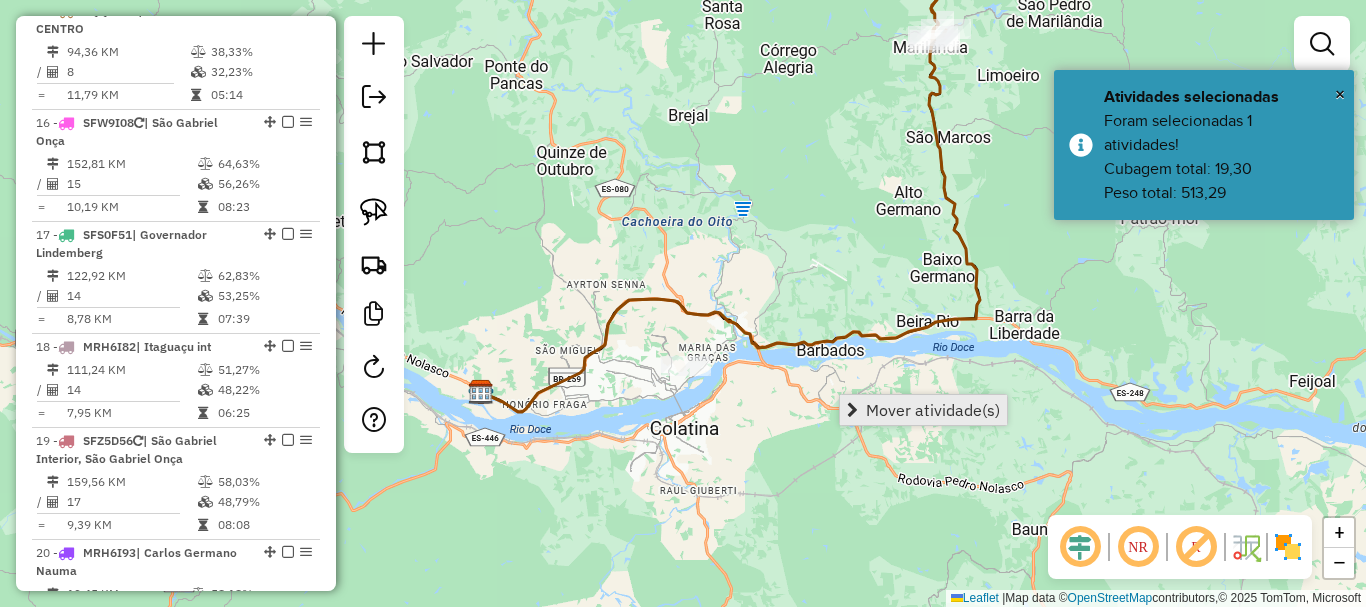 click on "Mover atividade(s)" at bounding box center [933, 410] 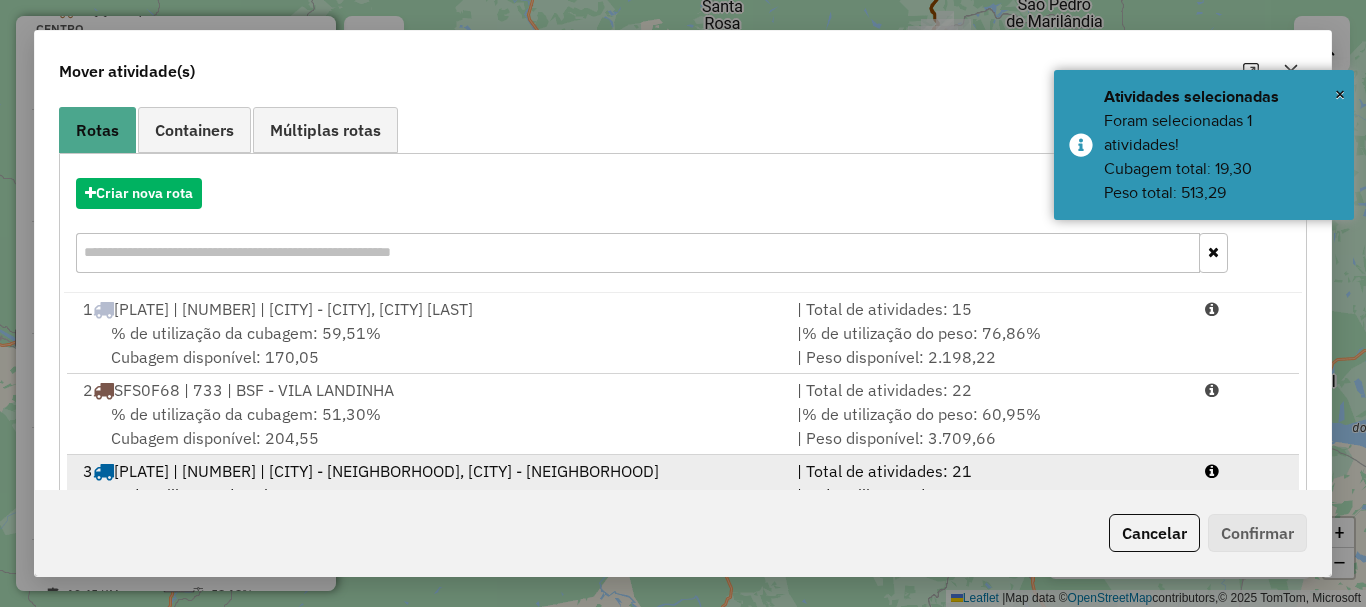 scroll, scrollTop: 397, scrollLeft: 0, axis: vertical 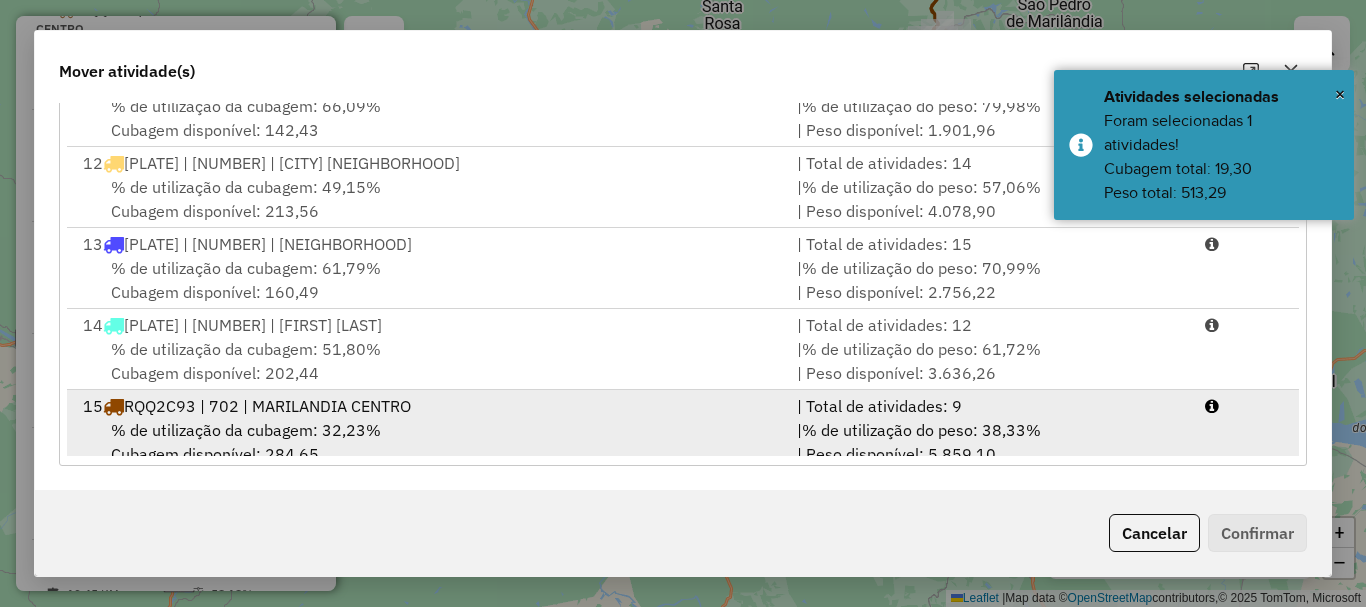 click on "RQQ2C93 | 702 | MARILANDIA CENTRO" at bounding box center (267, 406) 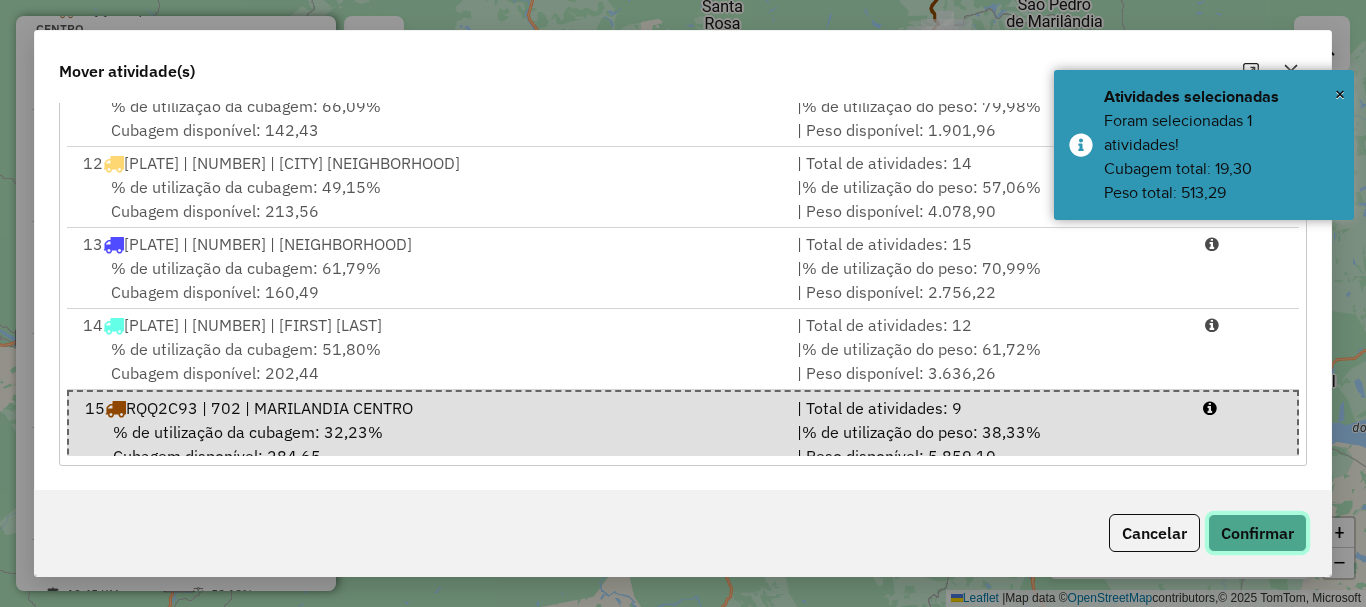 click on "Confirmar" 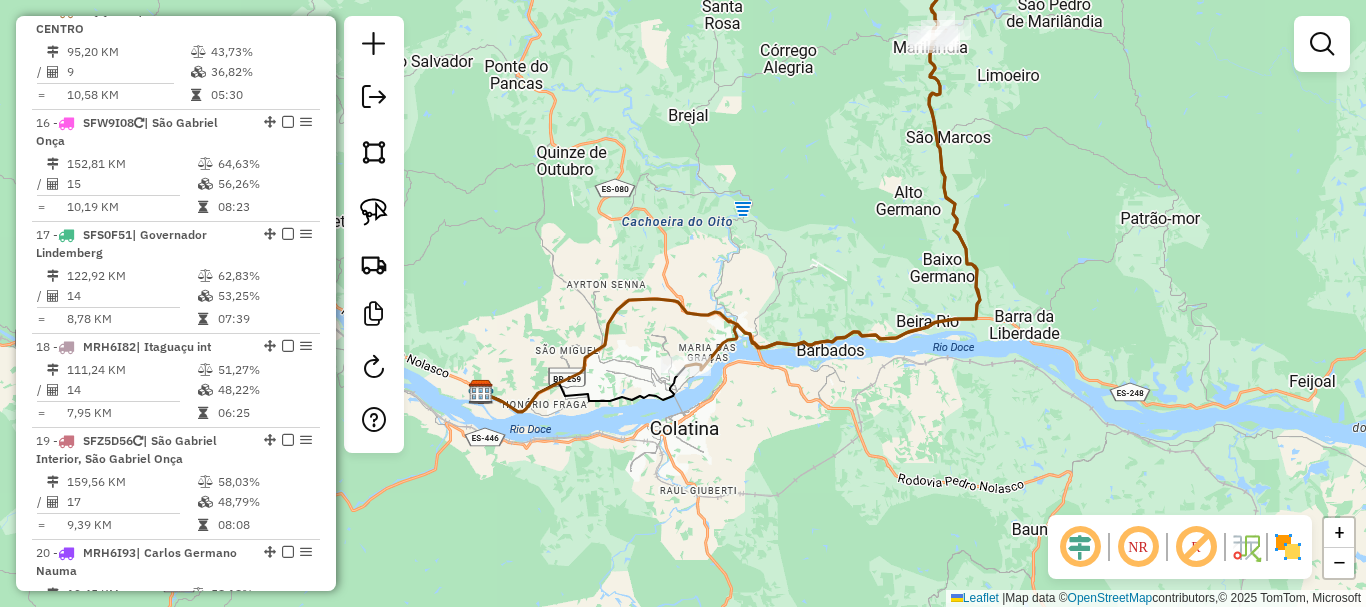scroll, scrollTop: 0, scrollLeft: 0, axis: both 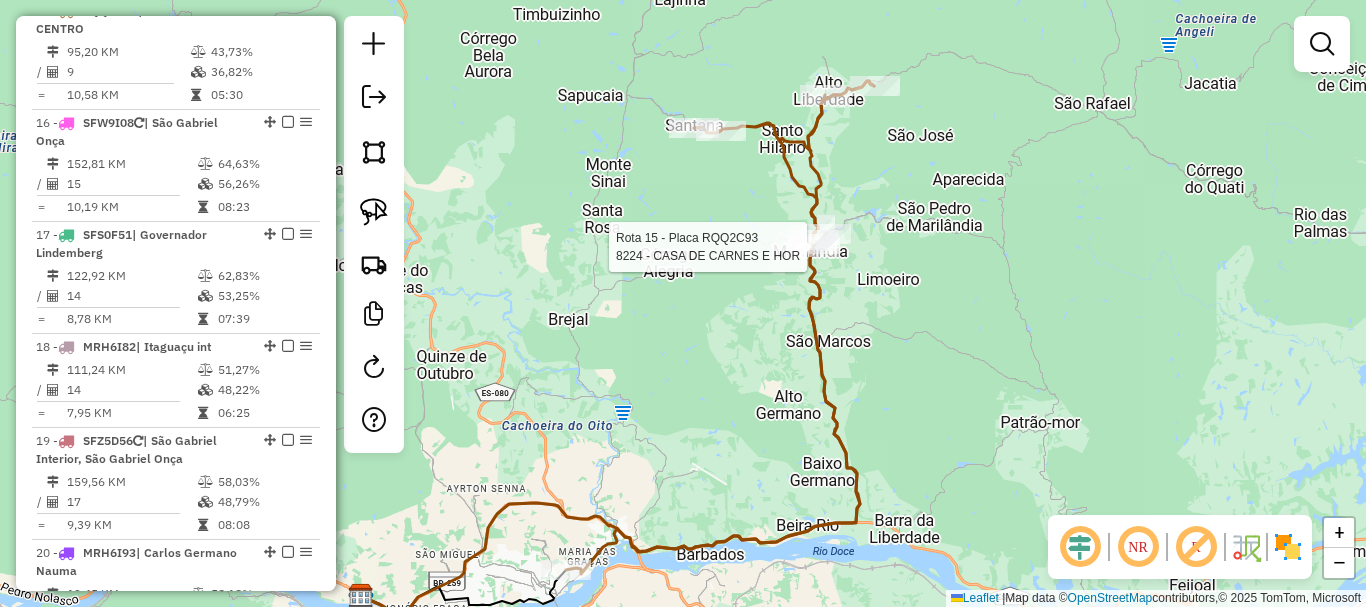 select on "**********" 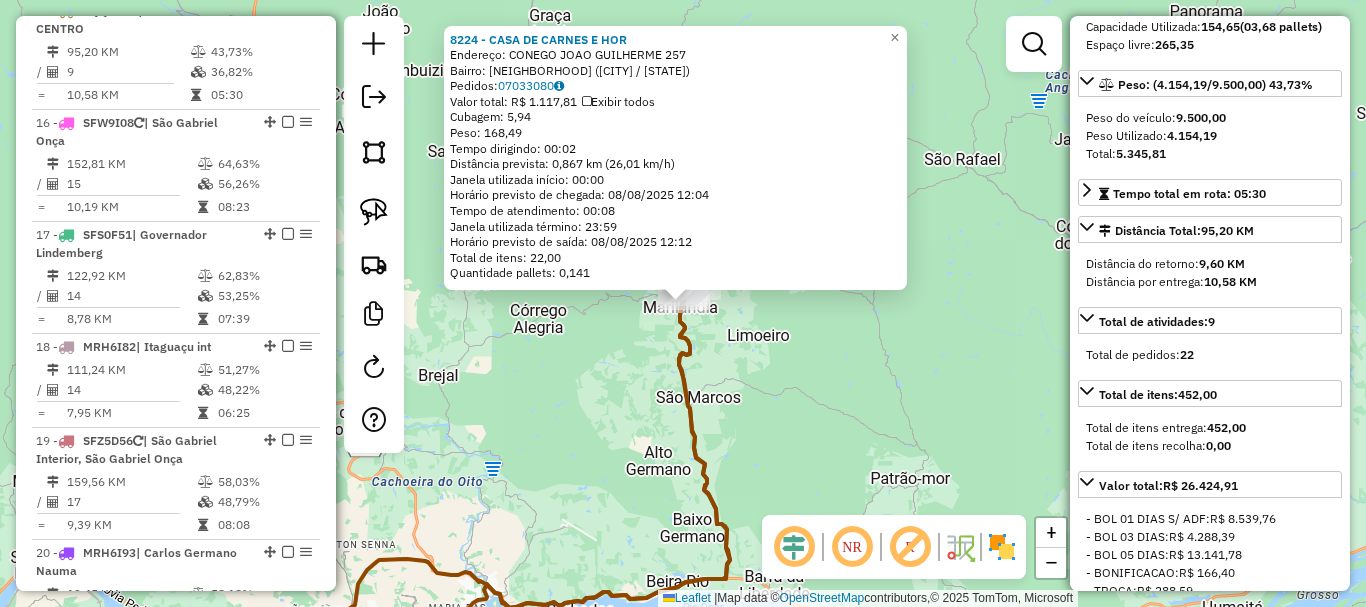 scroll, scrollTop: 300, scrollLeft: 0, axis: vertical 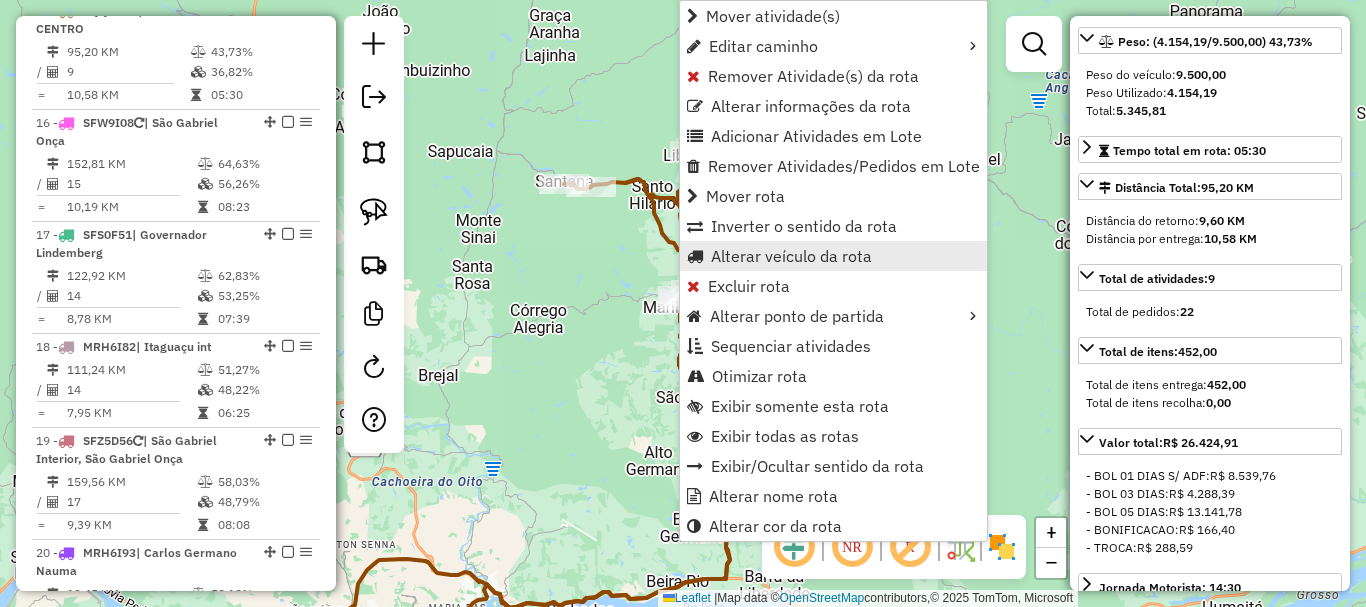click on "Alterar veículo da rota" at bounding box center (791, 256) 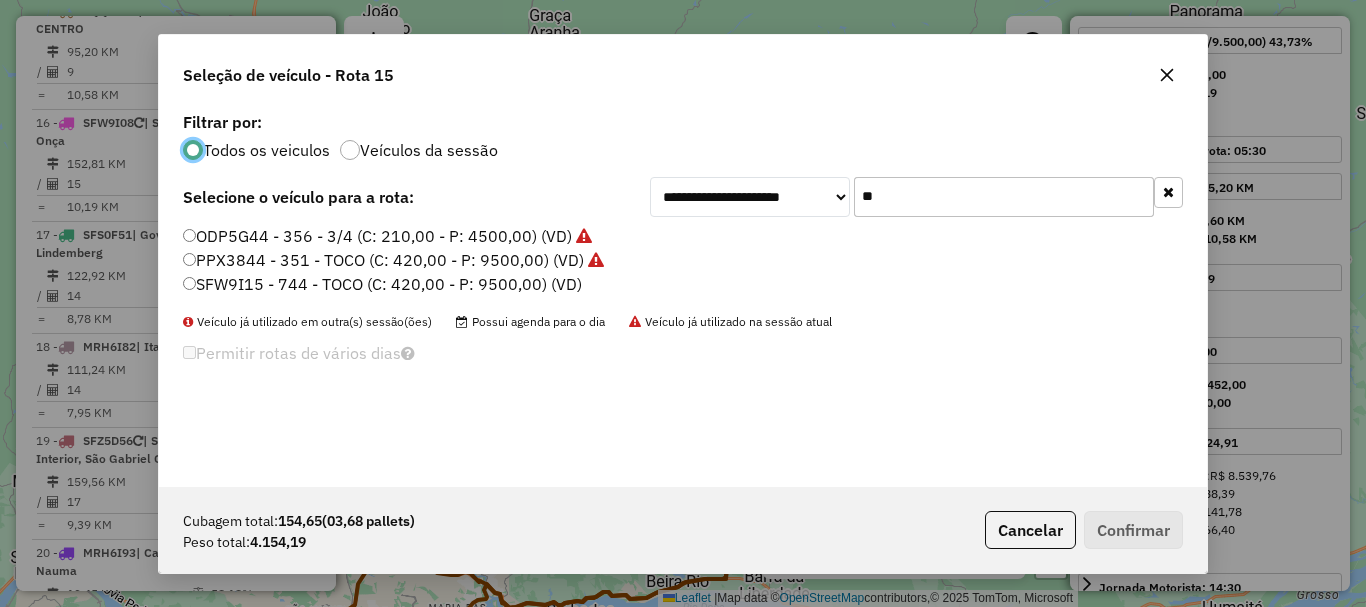 scroll, scrollTop: 11, scrollLeft: 6, axis: both 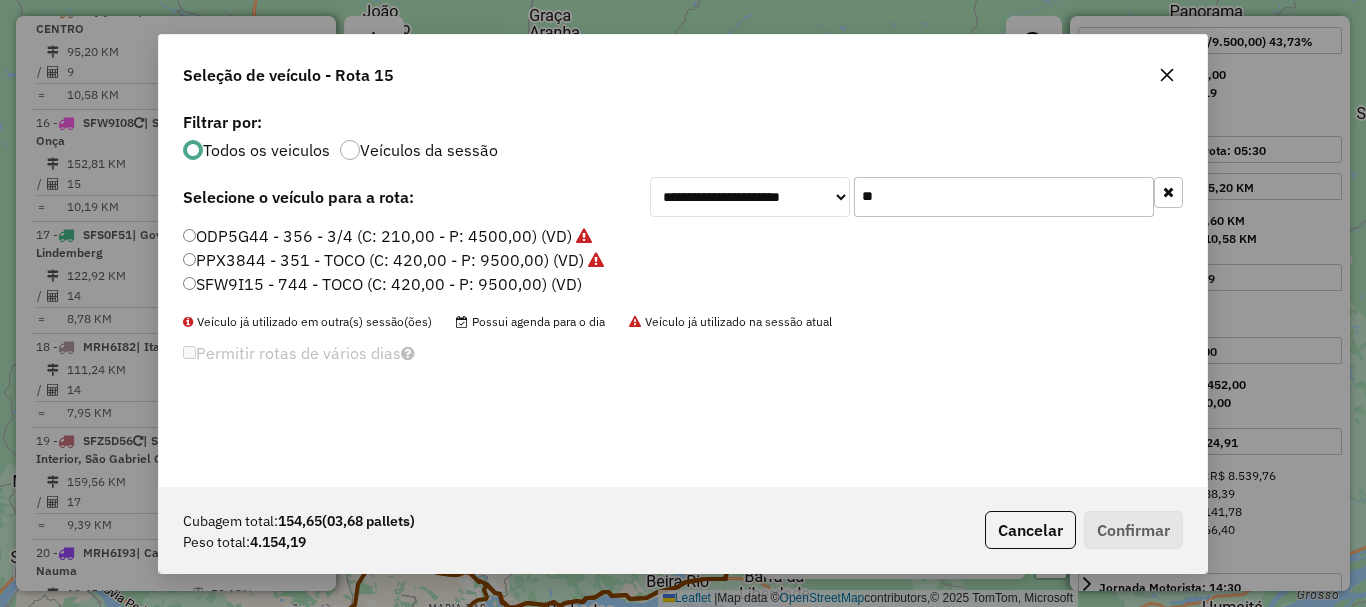 drag, startPoint x: 909, startPoint y: 206, endPoint x: 850, endPoint y: 228, distance: 62.968246 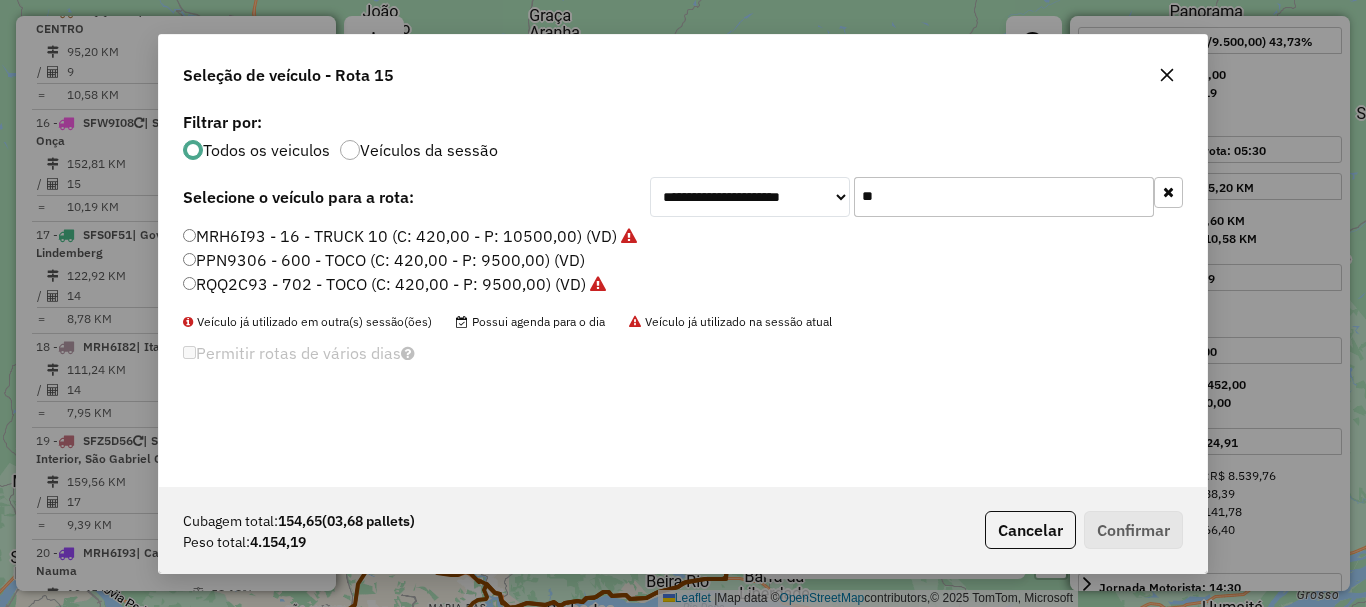 type on "**" 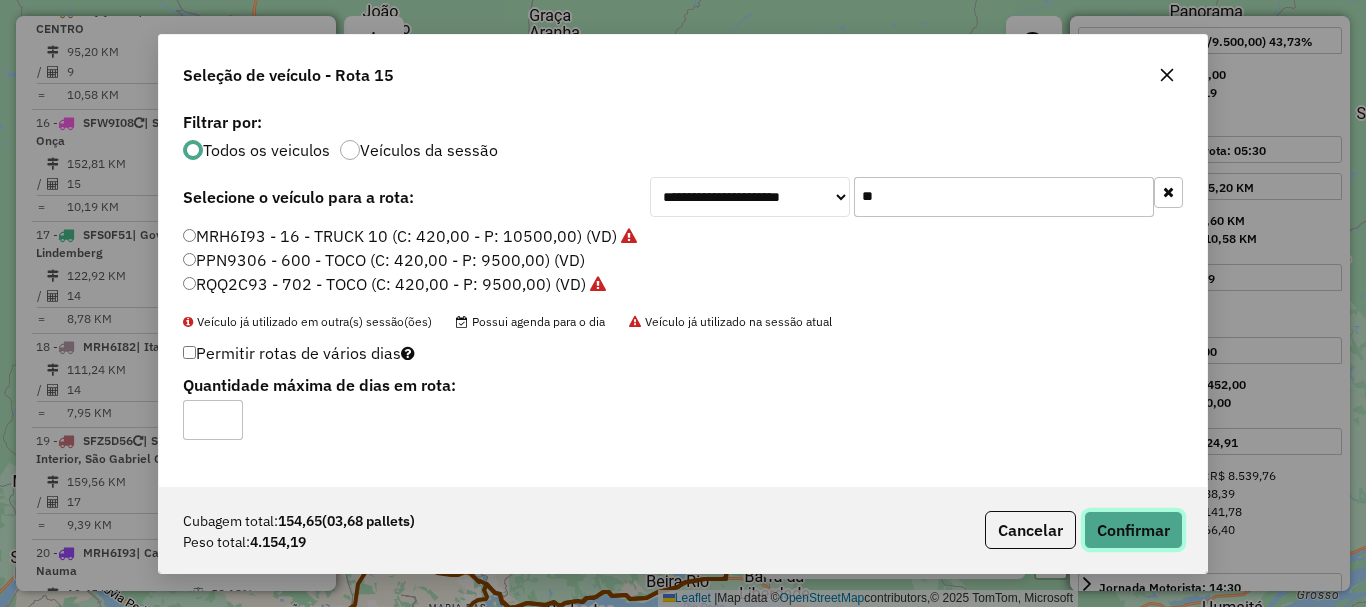 click on "Confirmar" 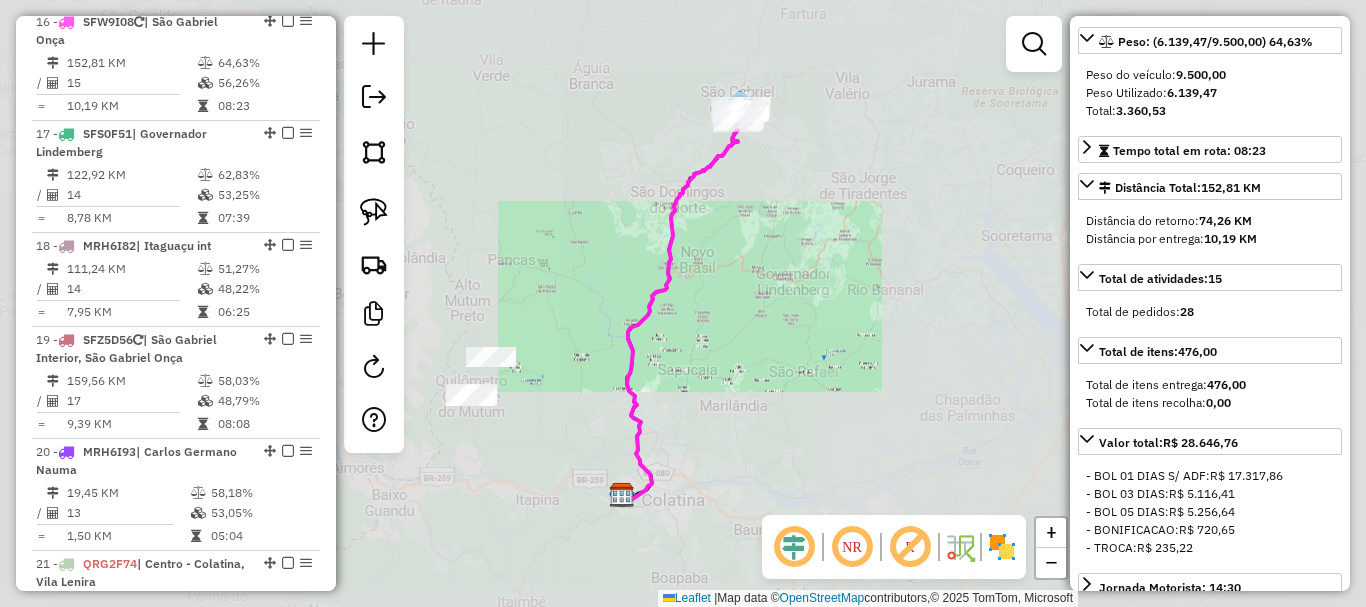 scroll, scrollTop: 2371, scrollLeft: 0, axis: vertical 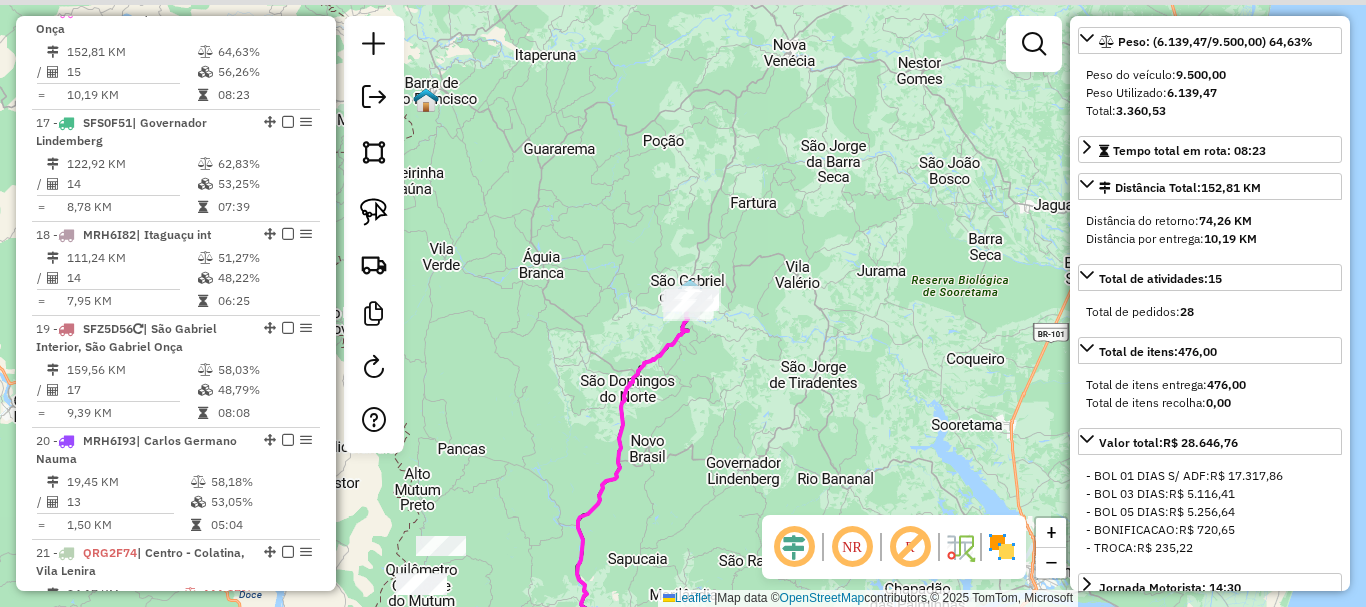 drag, startPoint x: 777, startPoint y: 231, endPoint x: 722, endPoint y: 420, distance: 196.84004 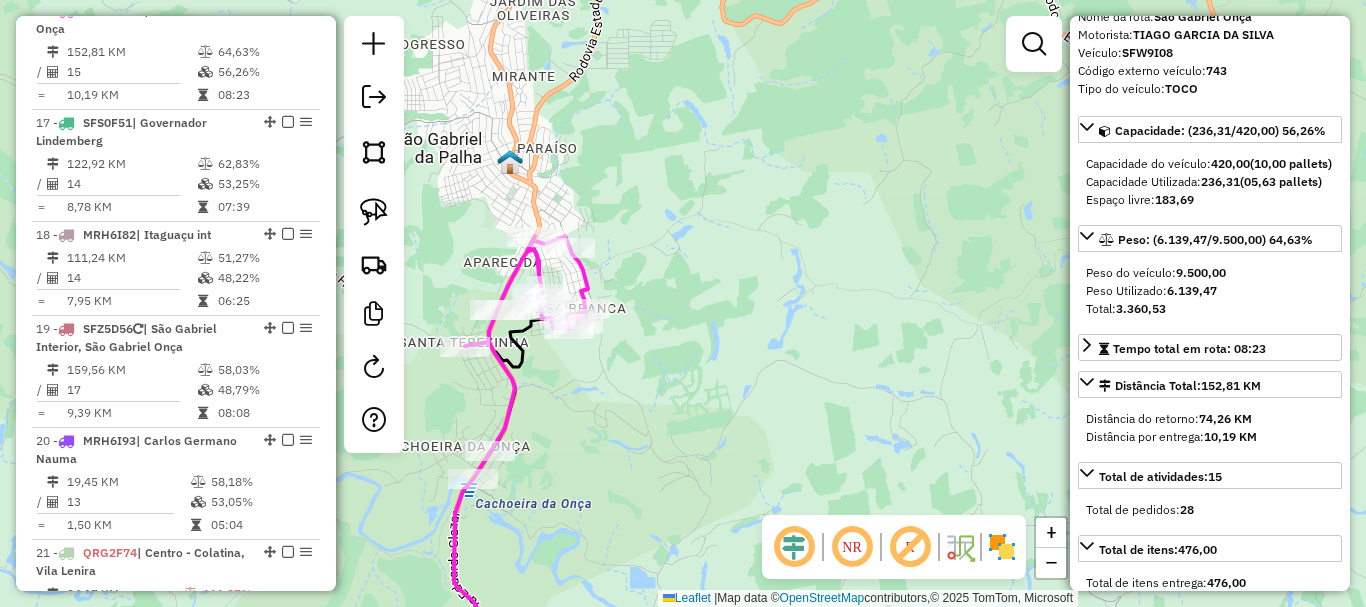 scroll, scrollTop: 100, scrollLeft: 0, axis: vertical 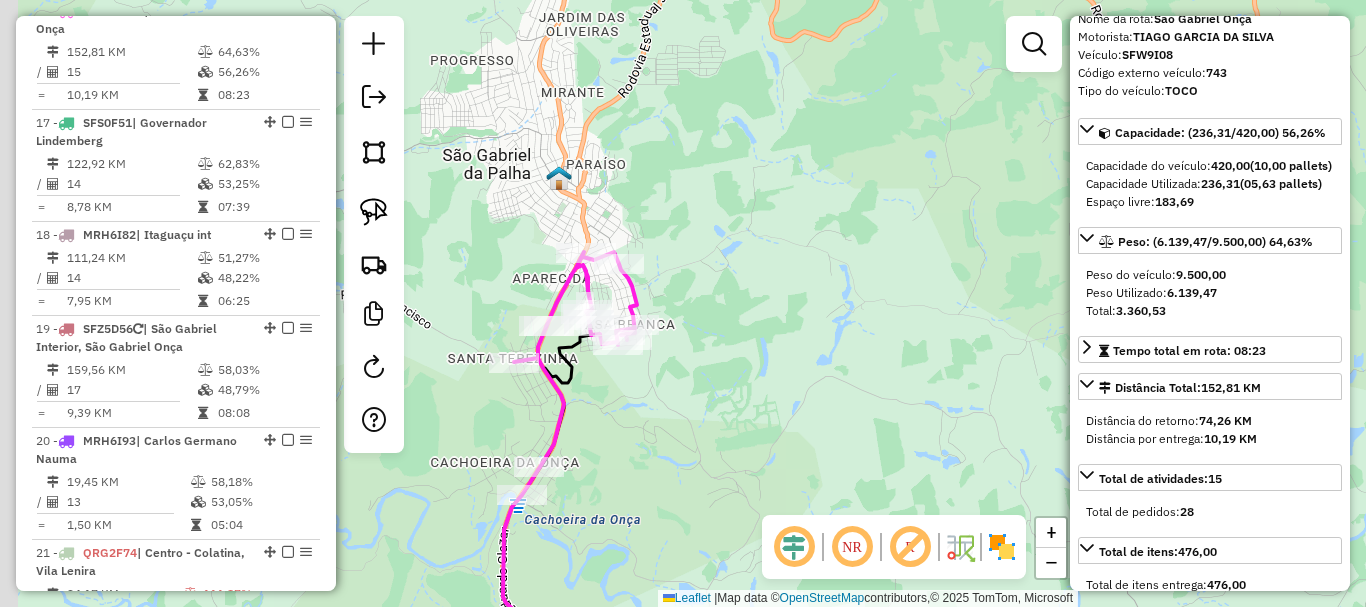 drag, startPoint x: 874, startPoint y: 410, endPoint x: 927, endPoint y: 409, distance: 53.009434 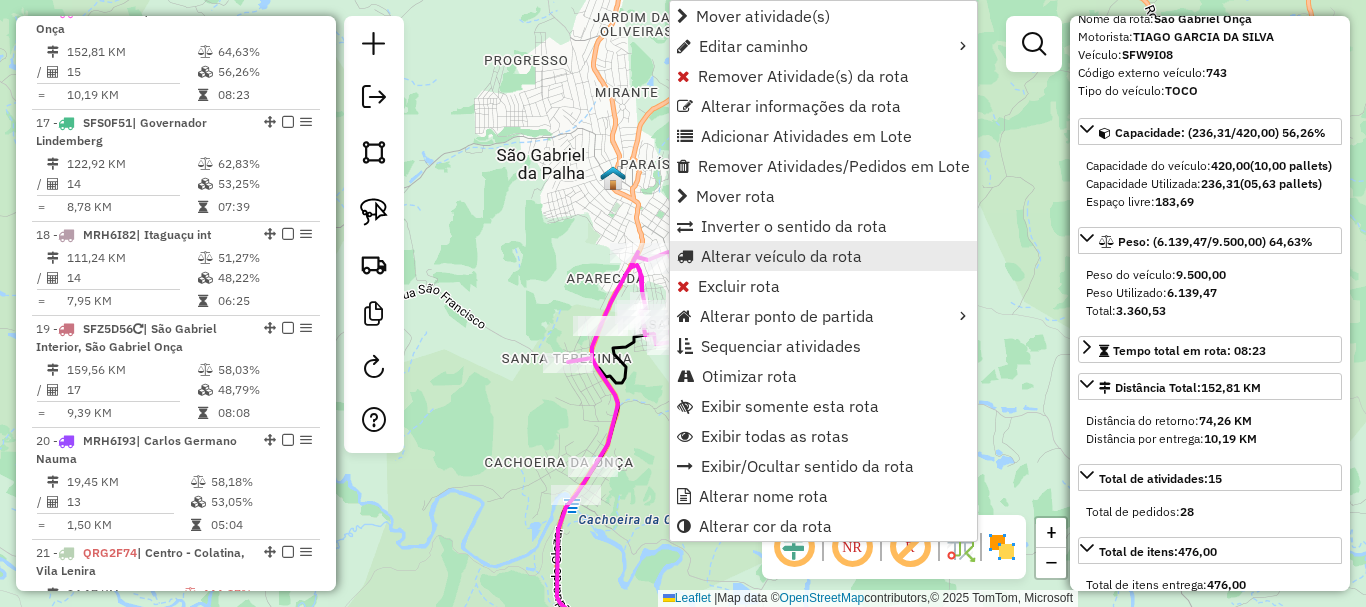 click on "Alterar veículo da rota" at bounding box center (781, 256) 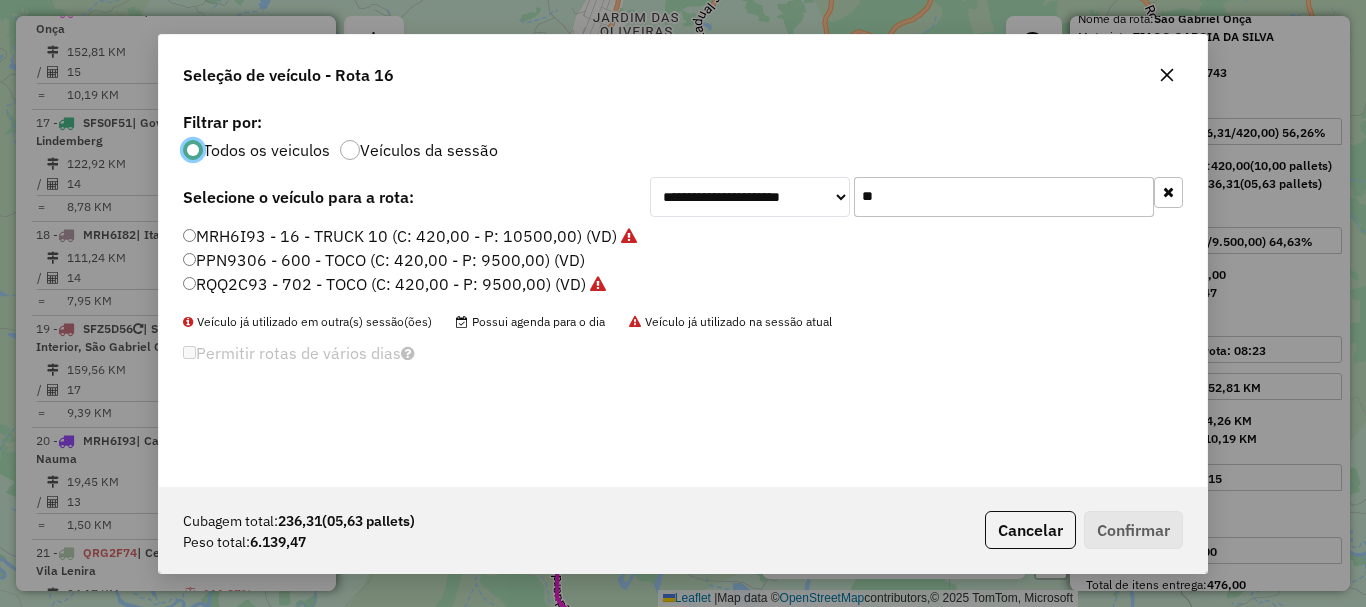 scroll, scrollTop: 11, scrollLeft: 6, axis: both 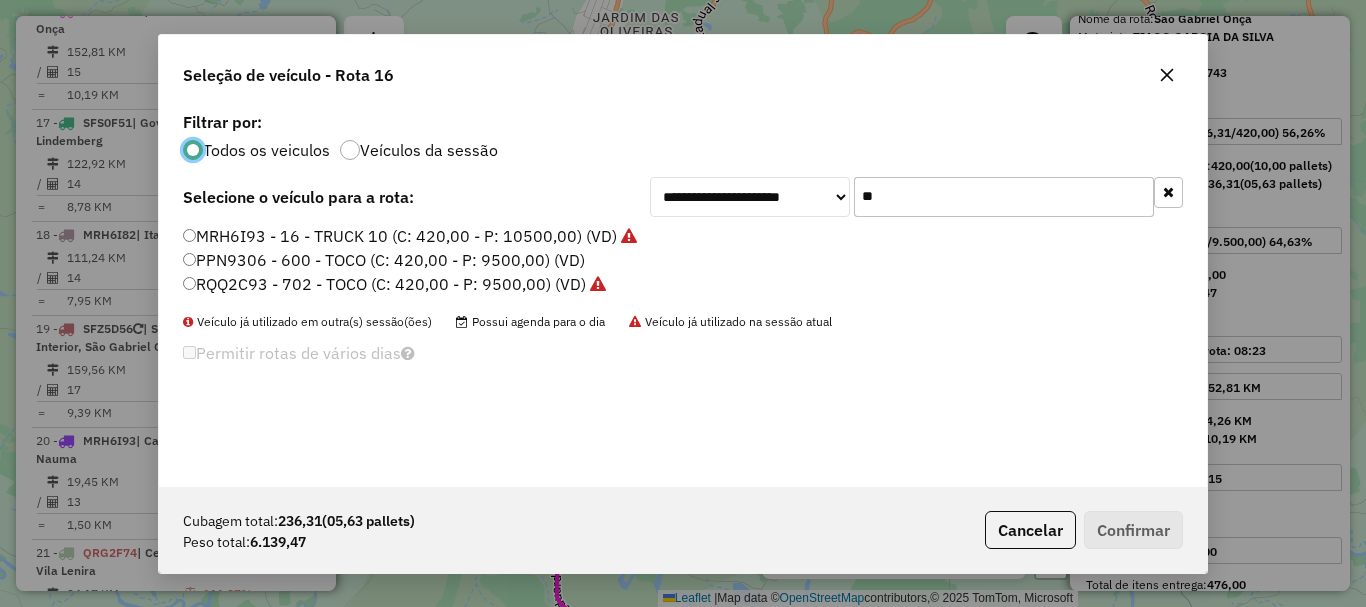 drag, startPoint x: 935, startPoint y: 202, endPoint x: 811, endPoint y: 242, distance: 130.29198 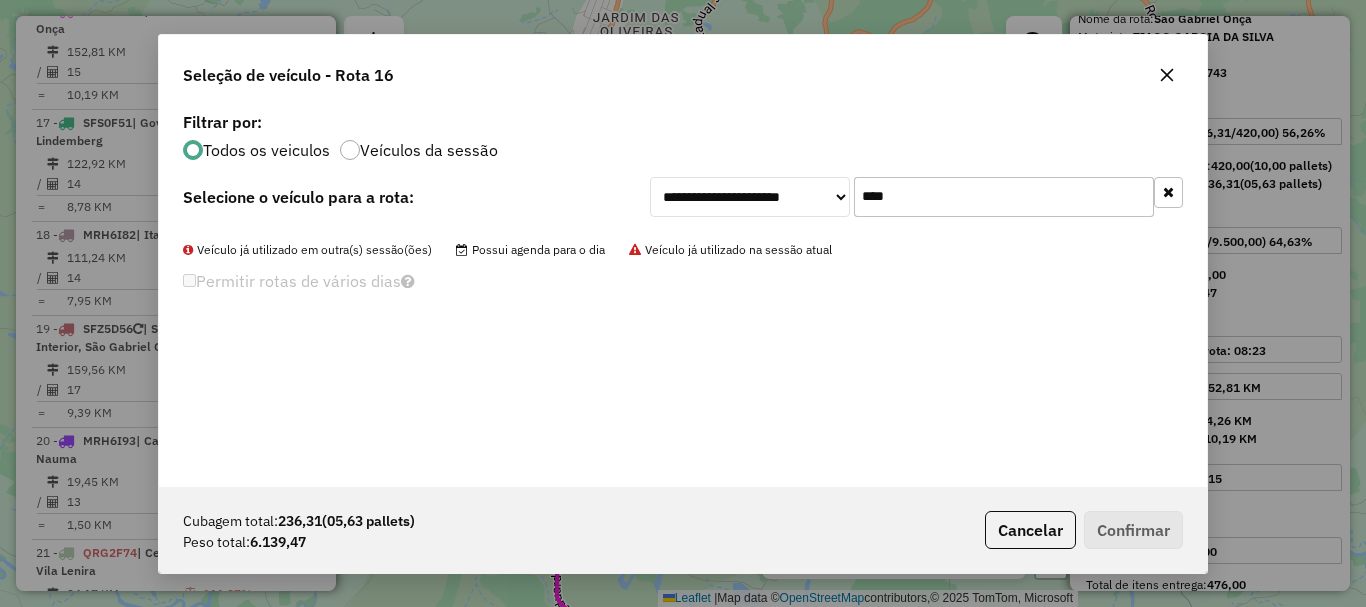 drag, startPoint x: 914, startPoint y: 199, endPoint x: 707, endPoint y: 248, distance: 212.72047 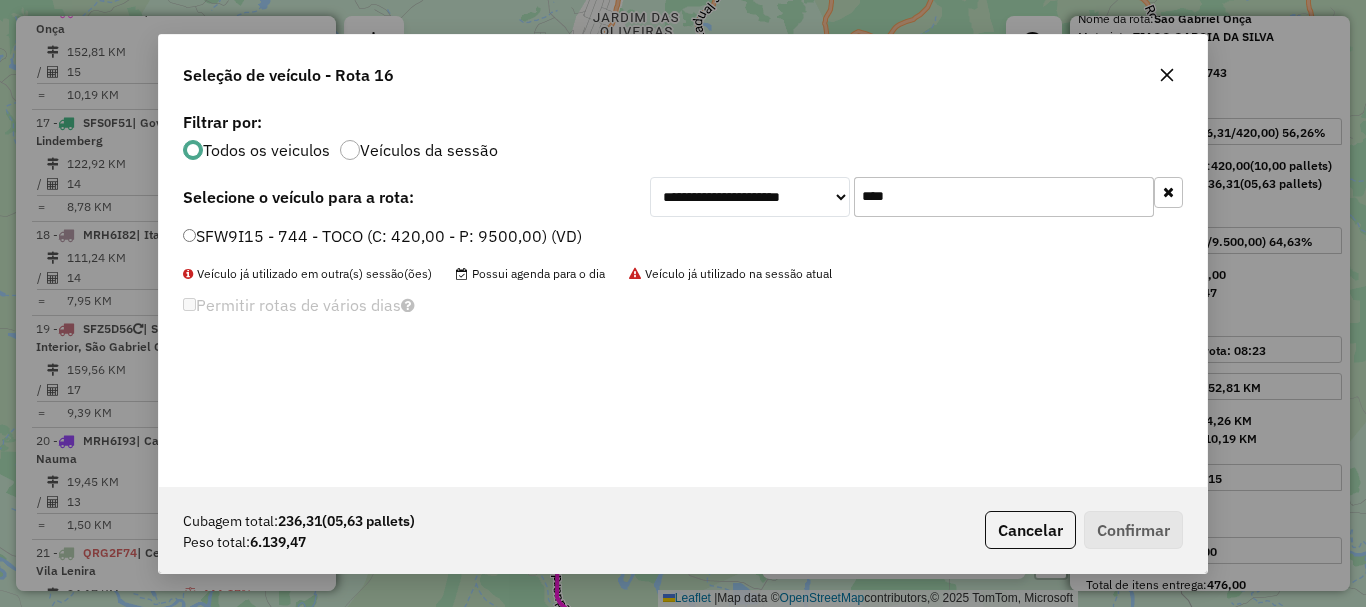 type on "****" 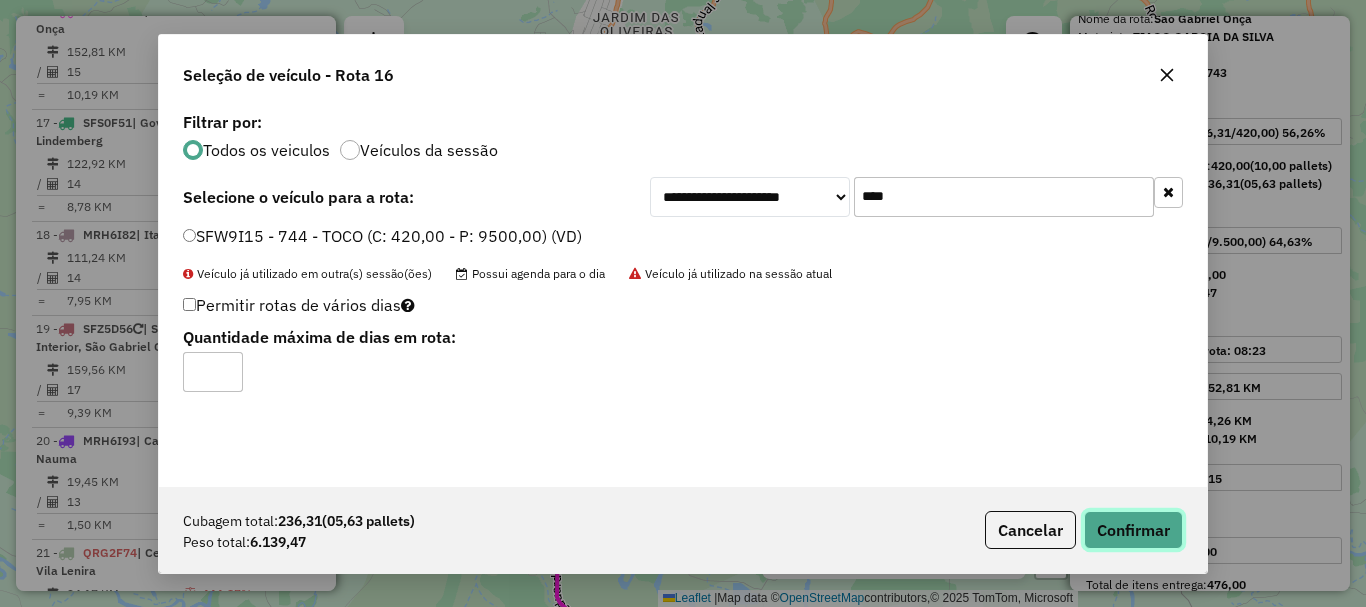 click on "Confirmar" 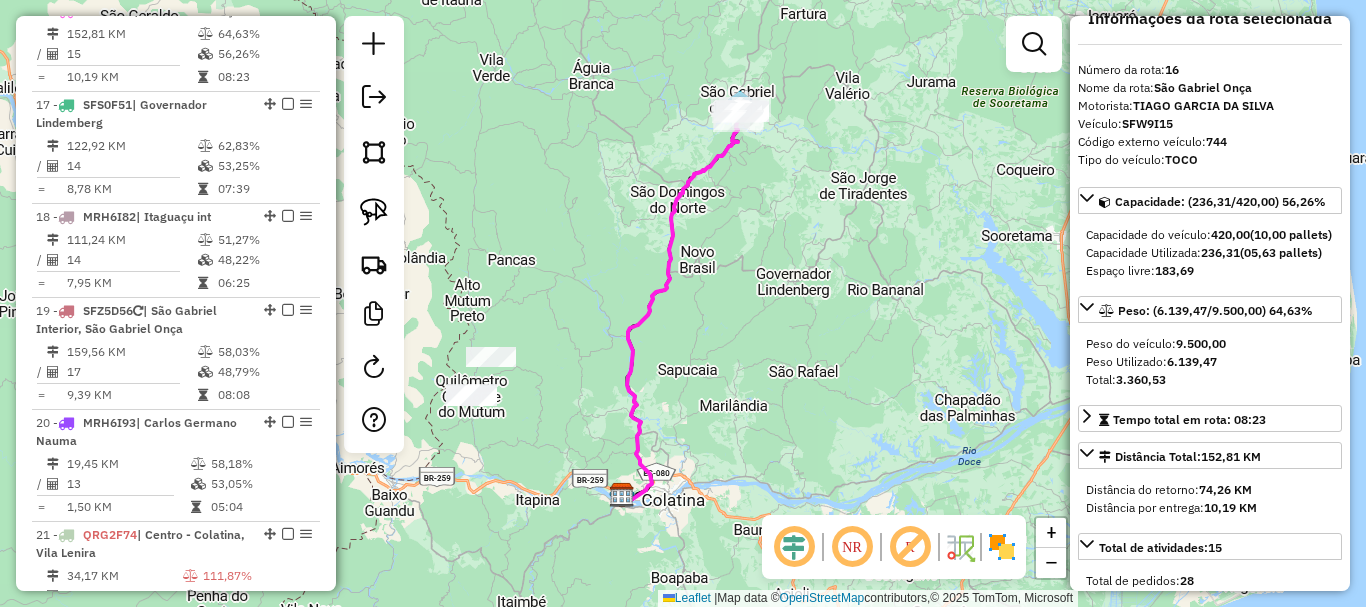 scroll, scrollTop: 0, scrollLeft: 0, axis: both 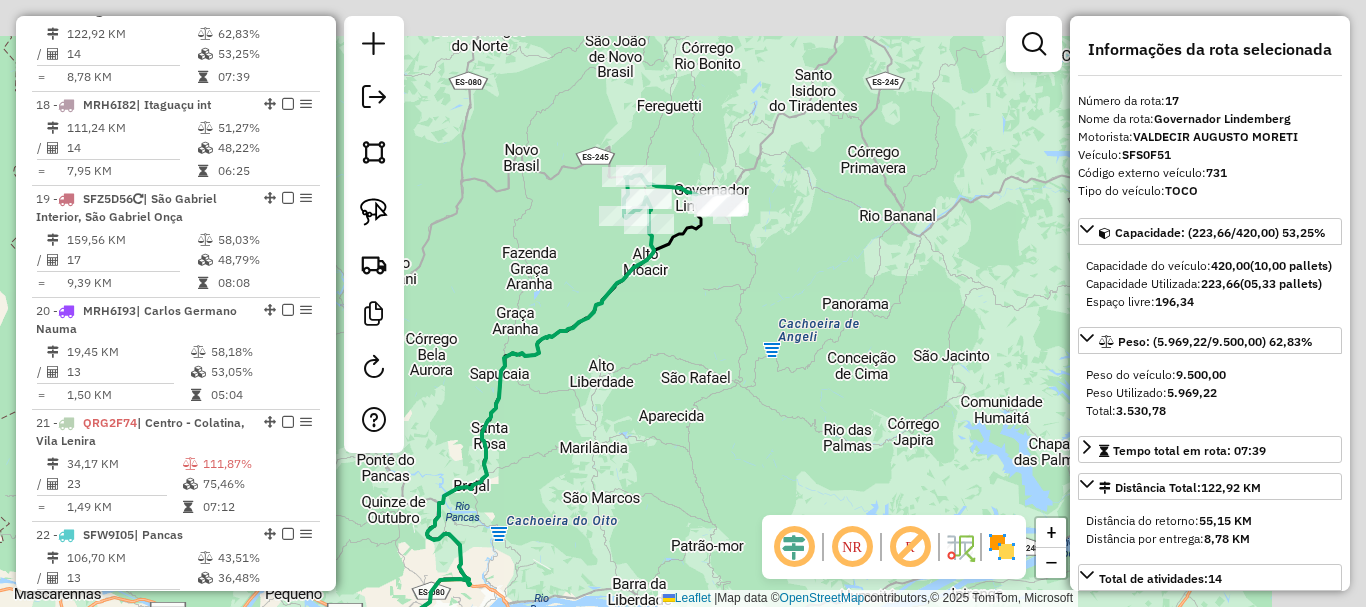 drag, startPoint x: 825, startPoint y: 296, endPoint x: 721, endPoint y: 383, distance: 135.5913 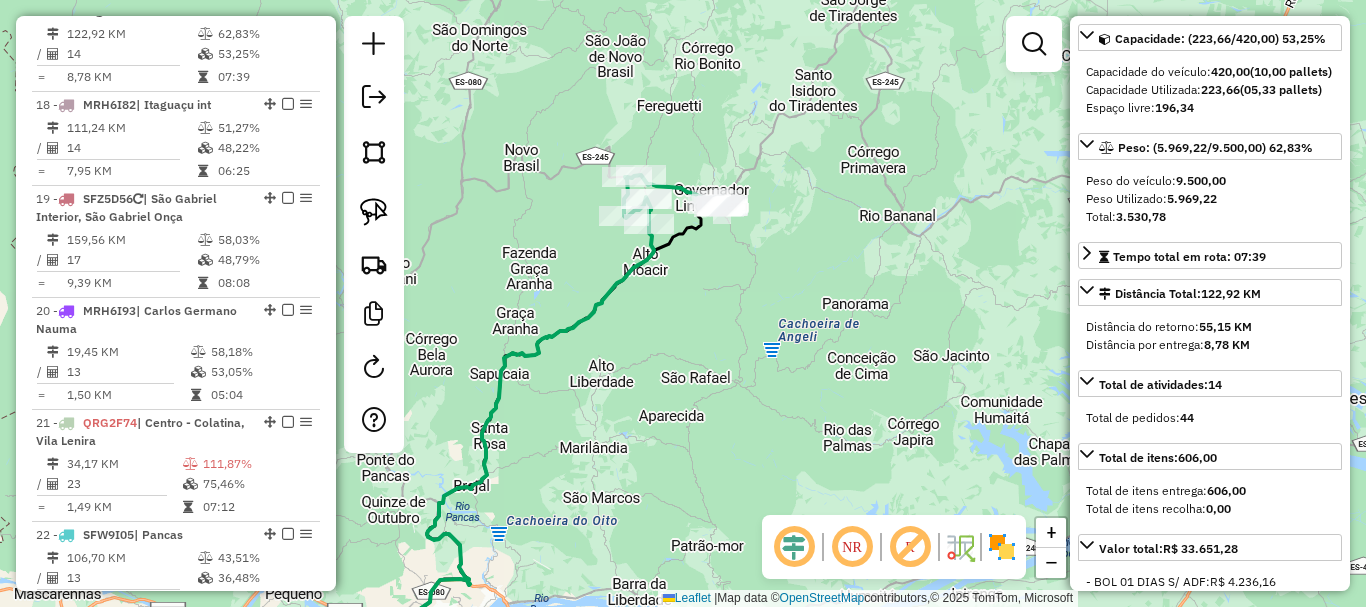 scroll, scrollTop: 200, scrollLeft: 0, axis: vertical 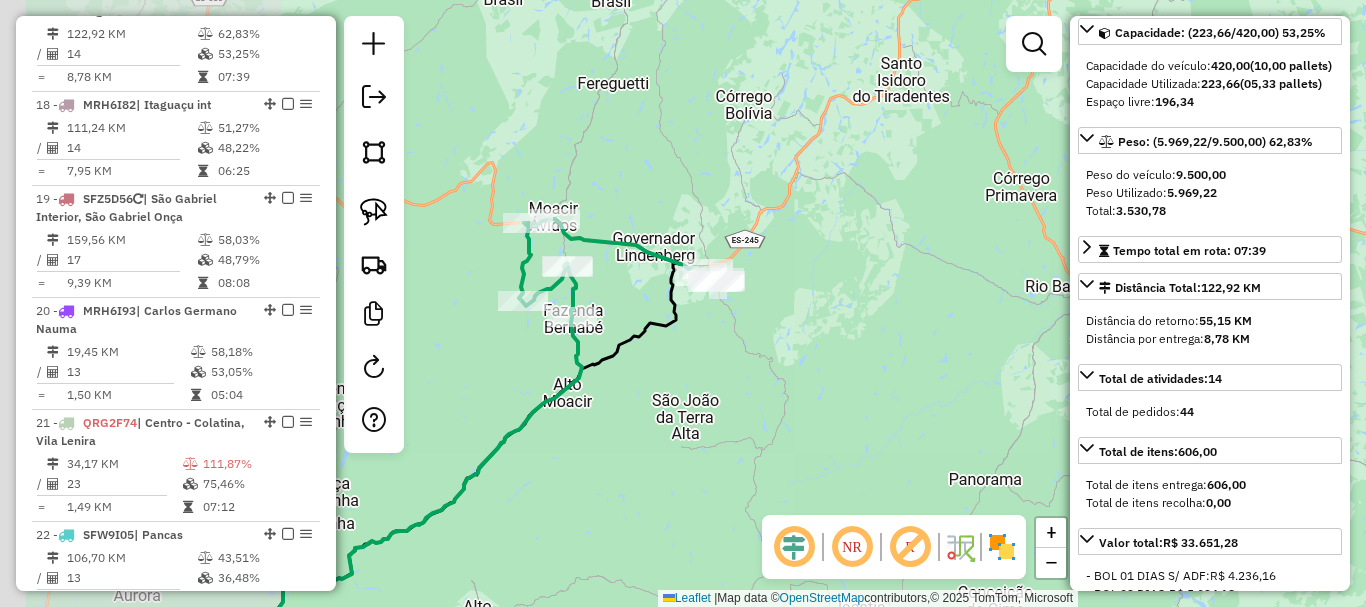 drag, startPoint x: 825, startPoint y: 377, endPoint x: 994, endPoint y: 436, distance: 179.00279 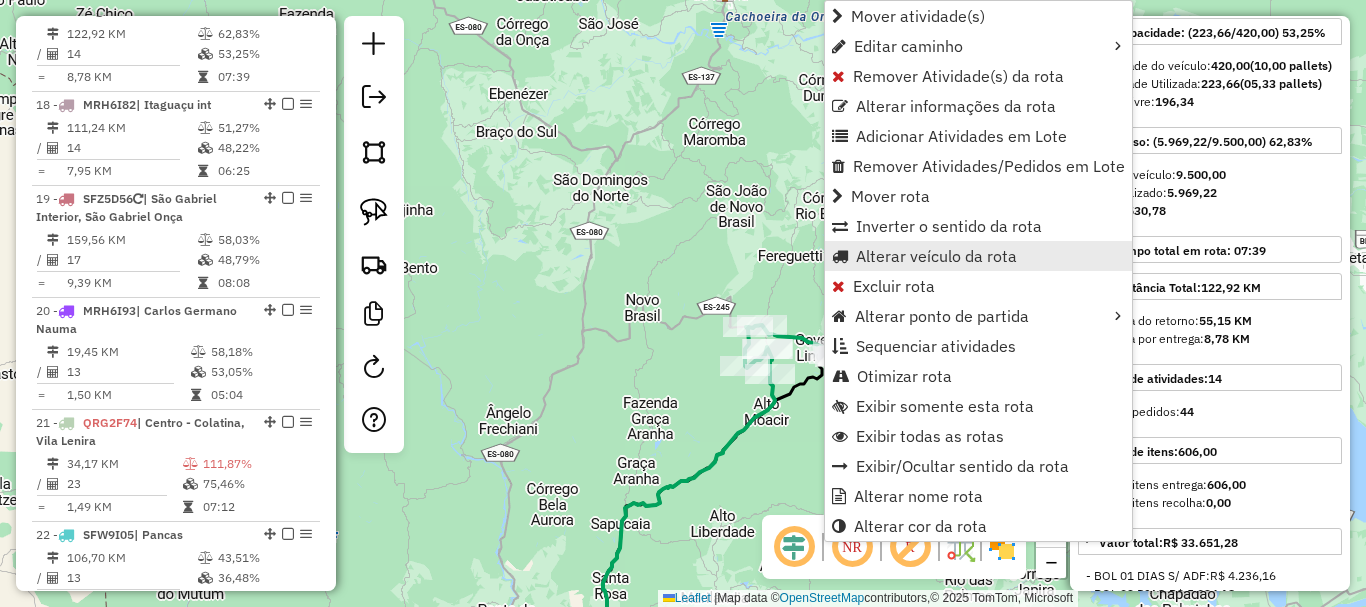 click on "Alterar veículo da rota" at bounding box center [936, 256] 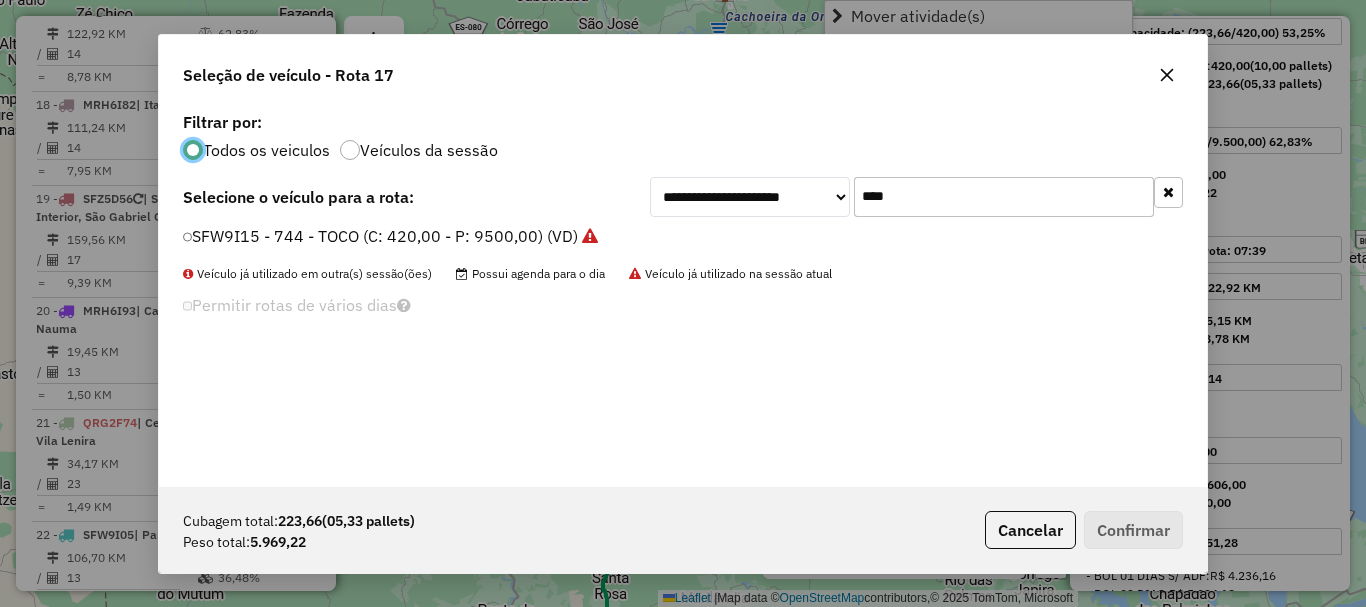 scroll, scrollTop: 11, scrollLeft: 6, axis: both 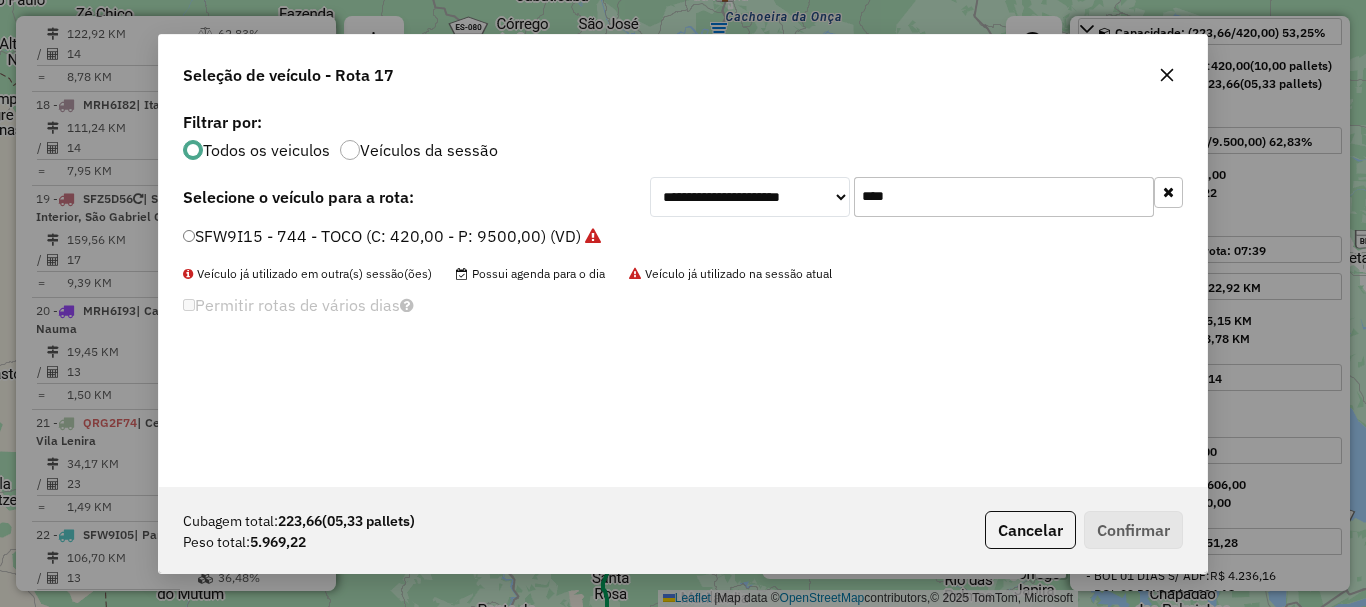drag, startPoint x: 814, startPoint y: 237, endPoint x: 799, endPoint y: 244, distance: 16.552946 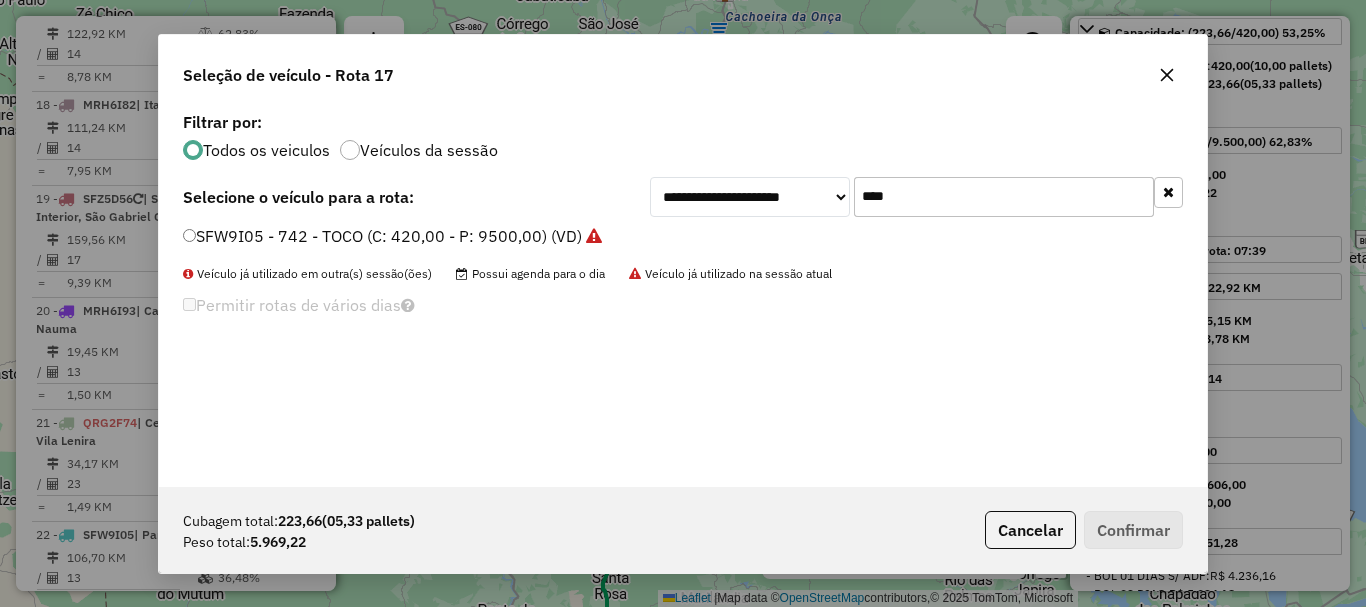 type on "****" 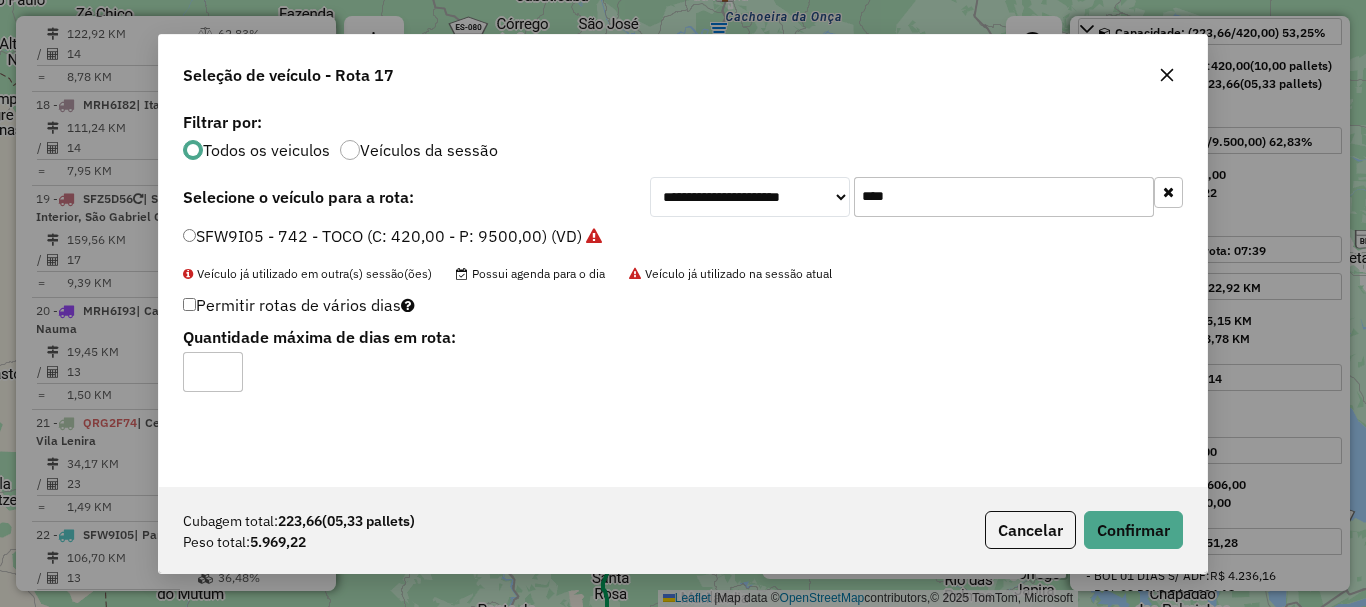 click on "Cubagem total:  223,66   (05,33 pallets)  Peso total: 5.969,22  Cancelar   Confirmar" 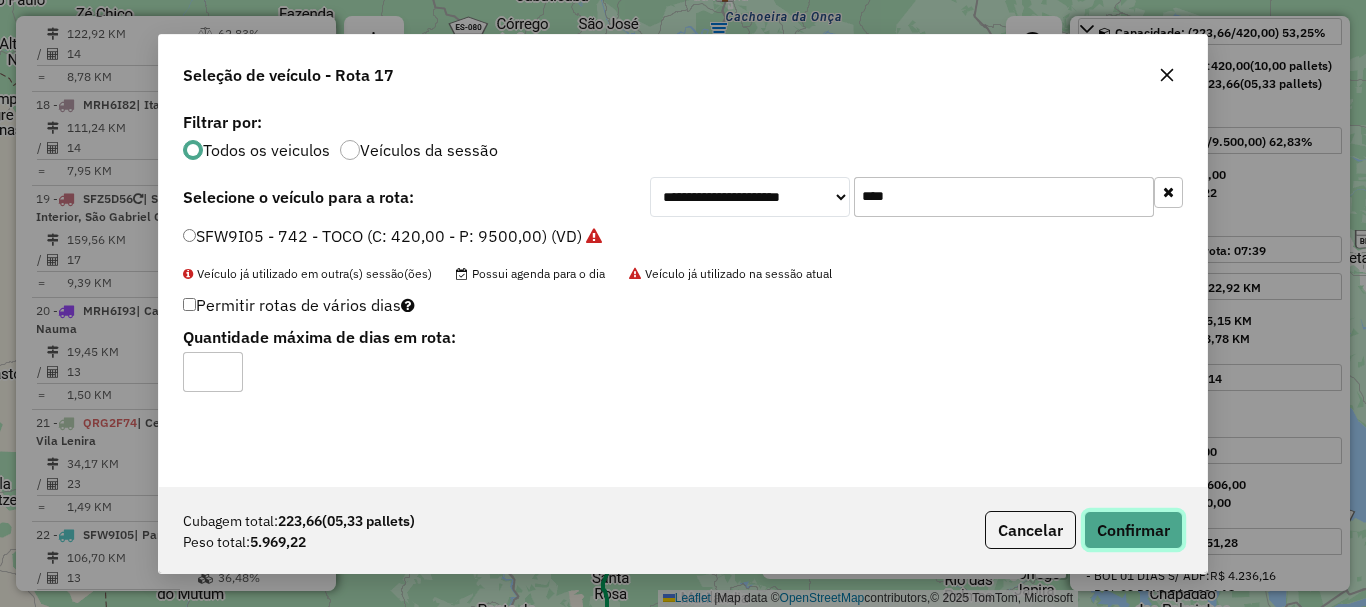 click on "Confirmar" 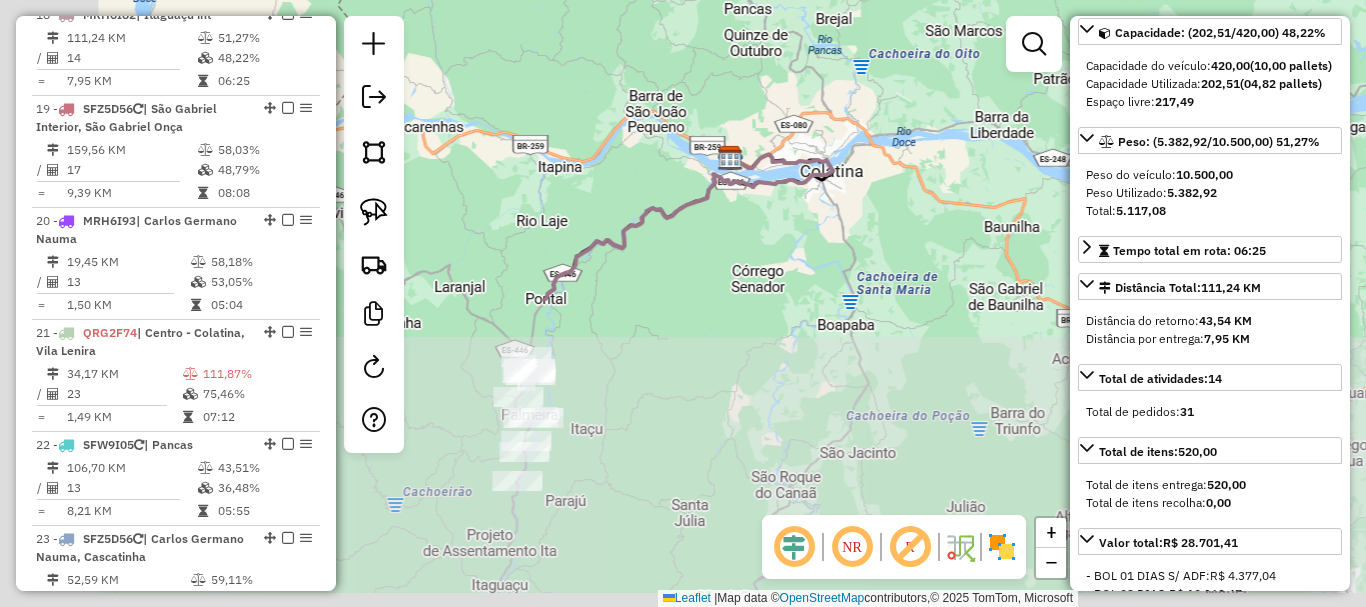 scroll, scrollTop: 2595, scrollLeft: 0, axis: vertical 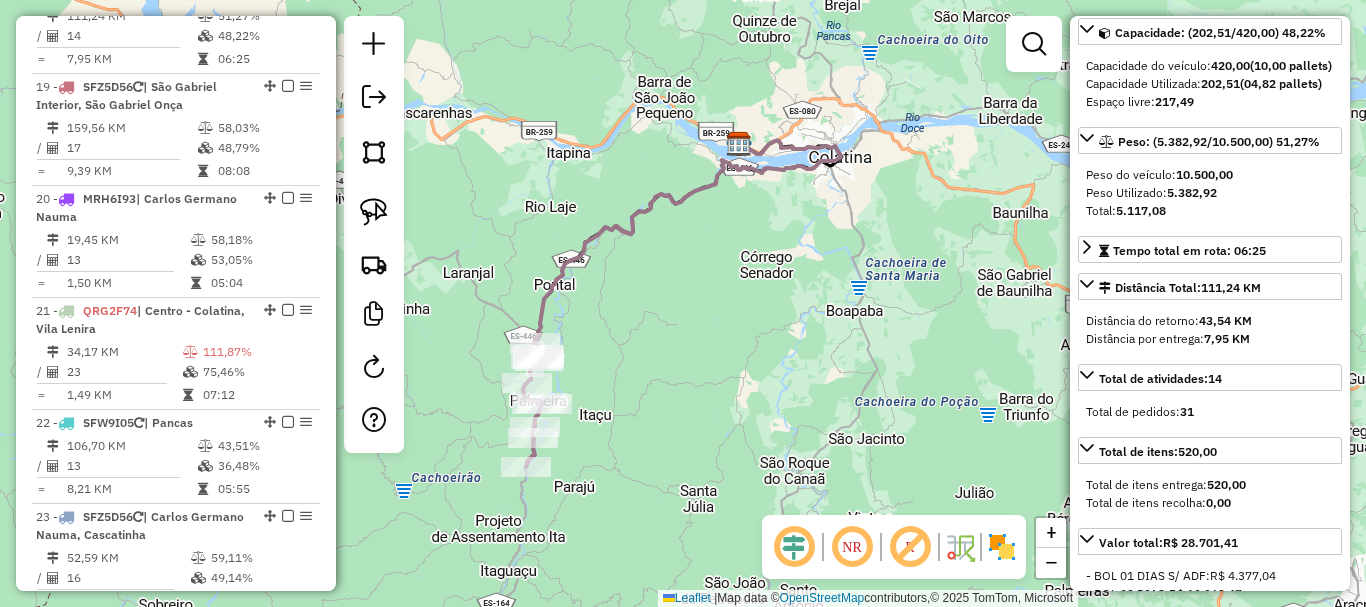 drag, startPoint x: 685, startPoint y: 354, endPoint x: 849, endPoint y: 289, distance: 176.41145 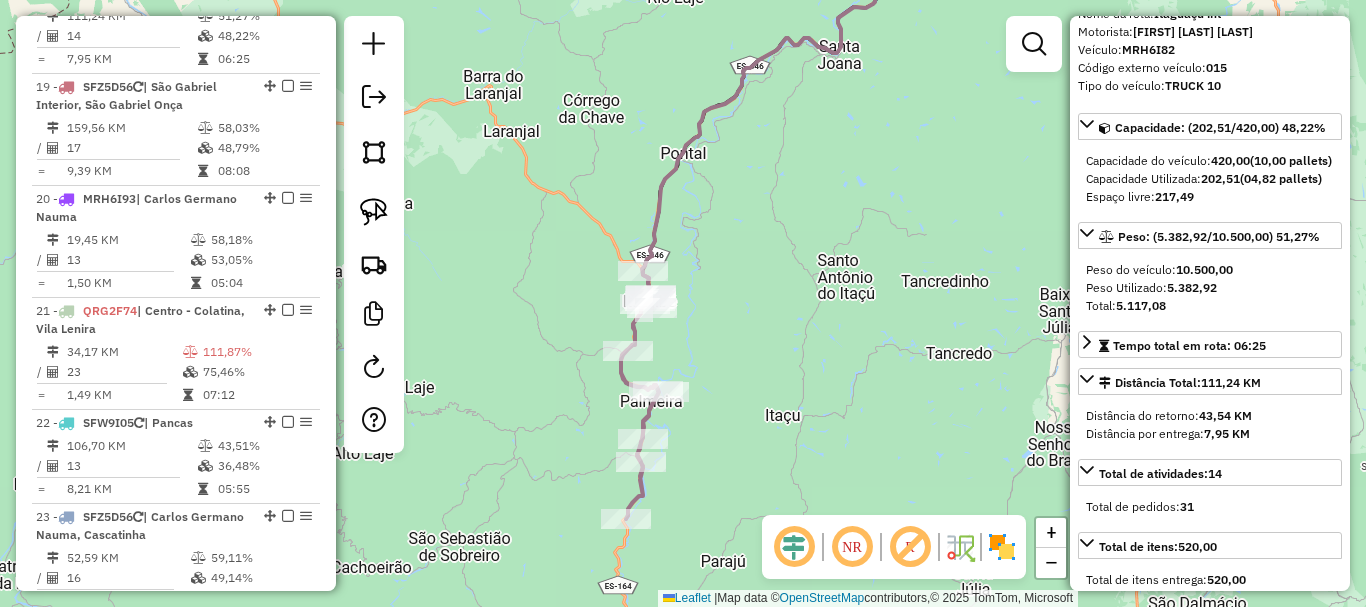 scroll, scrollTop: 300, scrollLeft: 0, axis: vertical 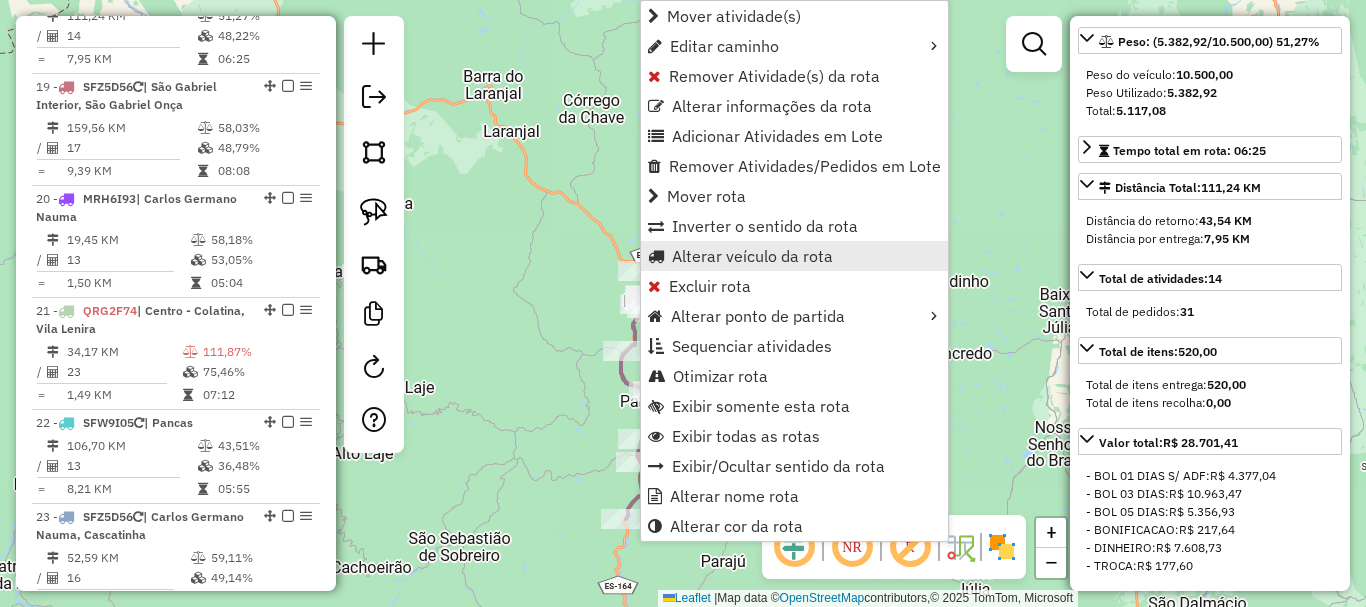 click on "Alterar veículo da rota" at bounding box center [752, 256] 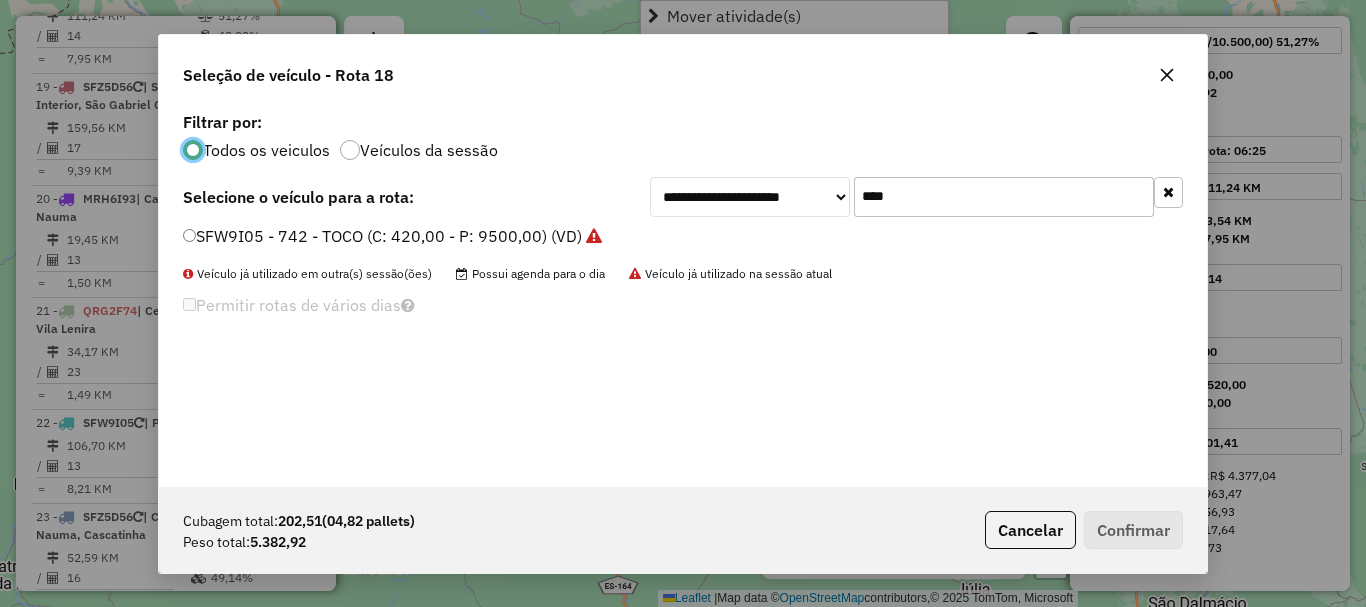 scroll, scrollTop: 11, scrollLeft: 6, axis: both 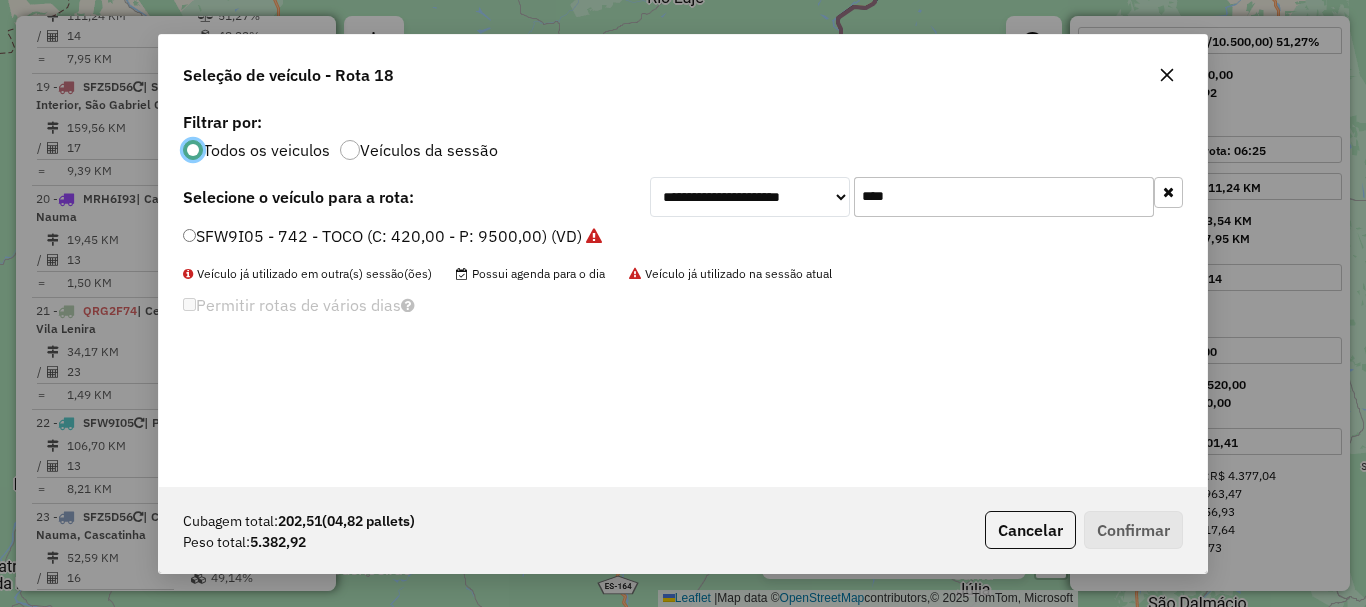 drag, startPoint x: 774, startPoint y: 259, endPoint x: 762, endPoint y: 261, distance: 12.165525 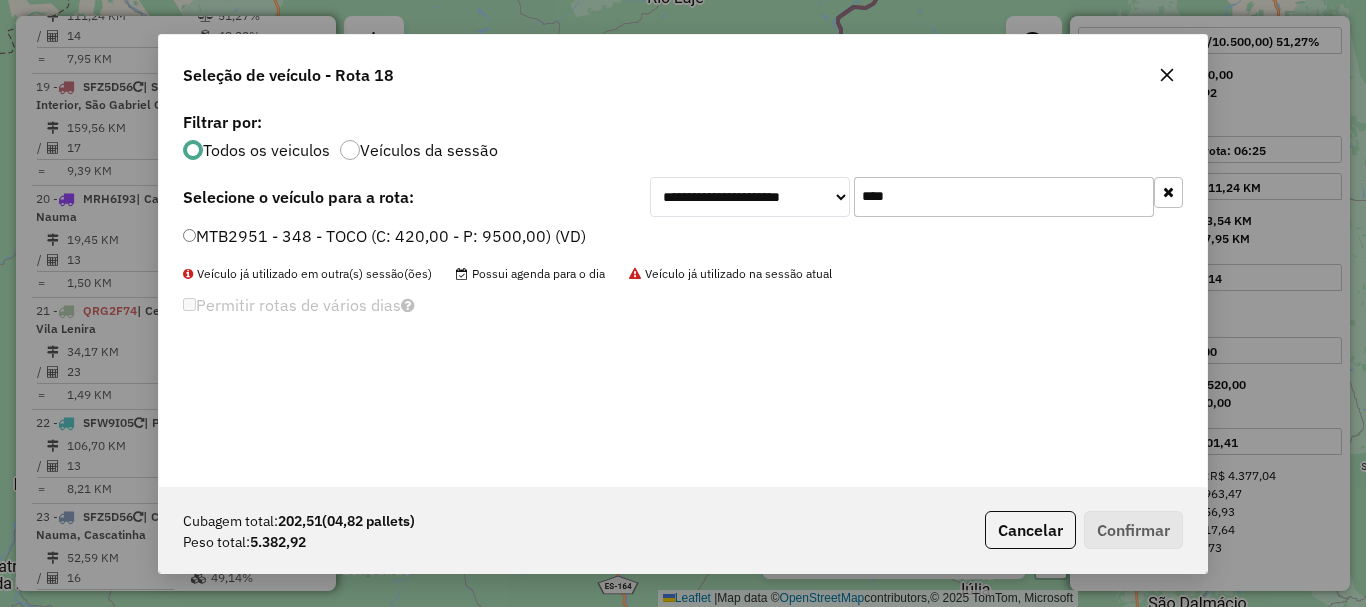click on "MTB2951 - 348 - TOCO (C: 420,00 - P: 9500,00) (VD)" 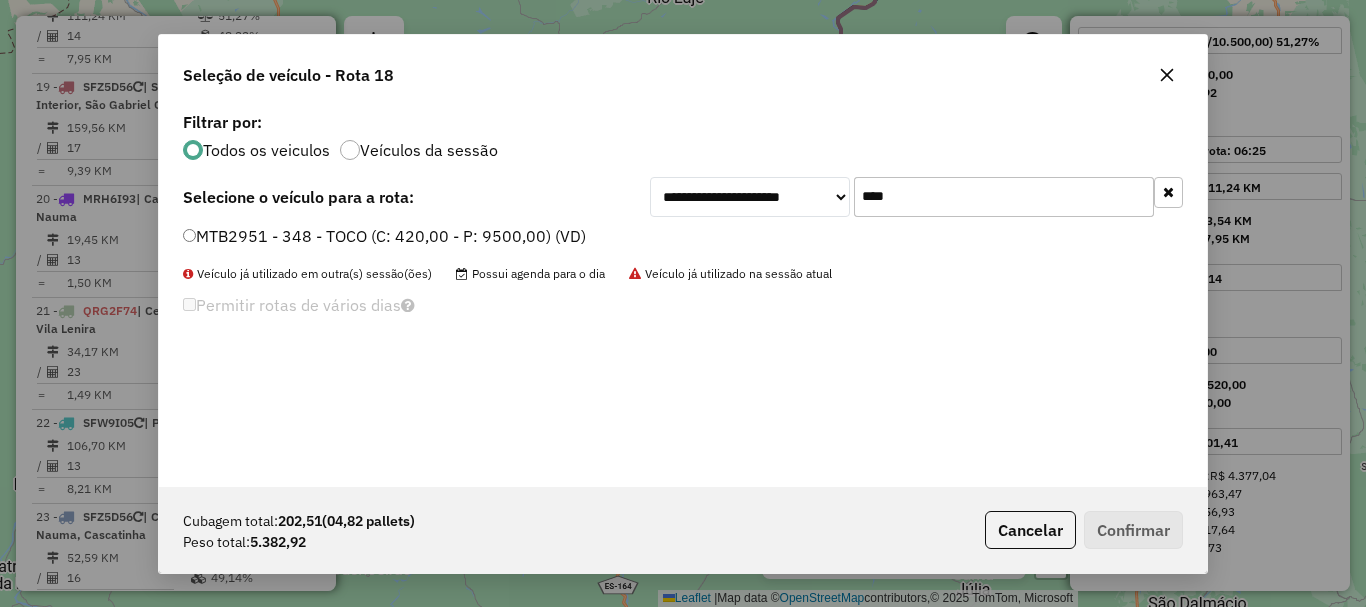drag, startPoint x: 864, startPoint y: 215, endPoint x: 817, endPoint y: 232, distance: 49.979996 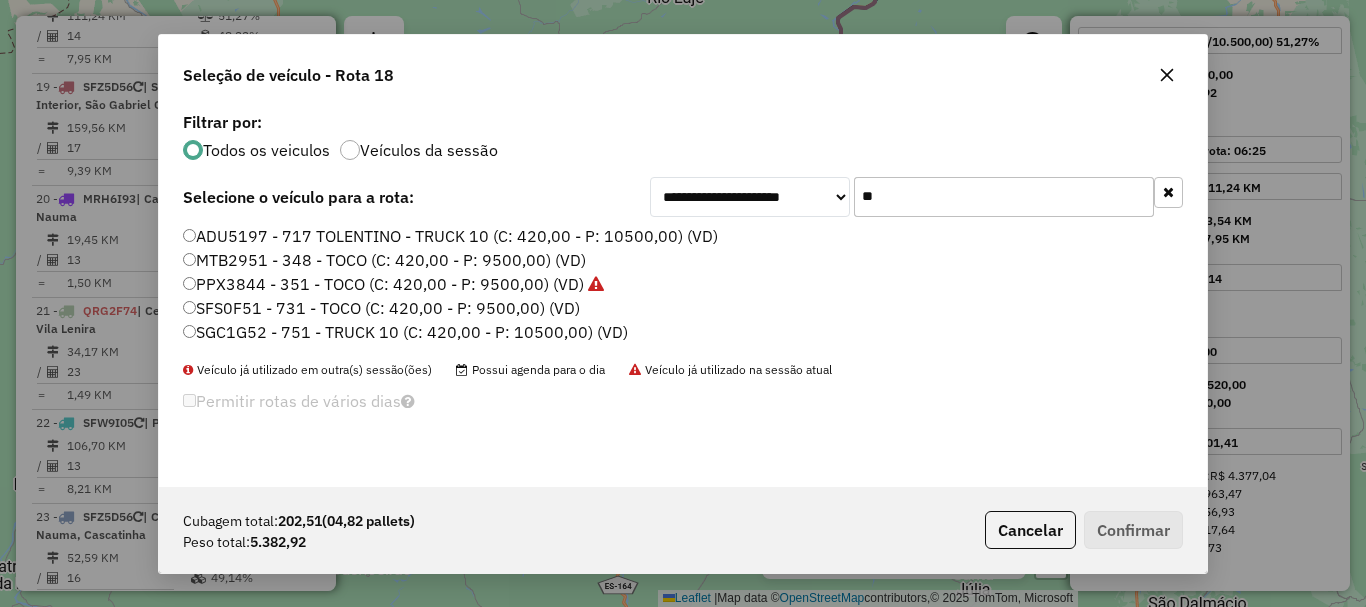 type on "**" 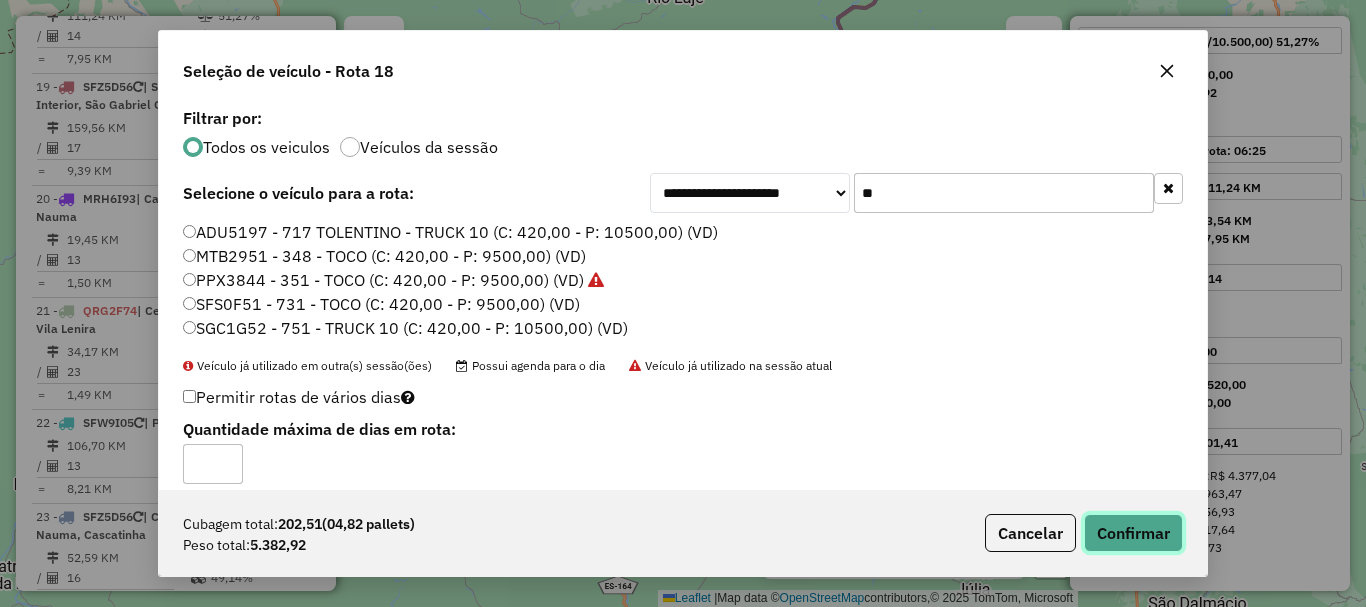 click on "Confirmar" 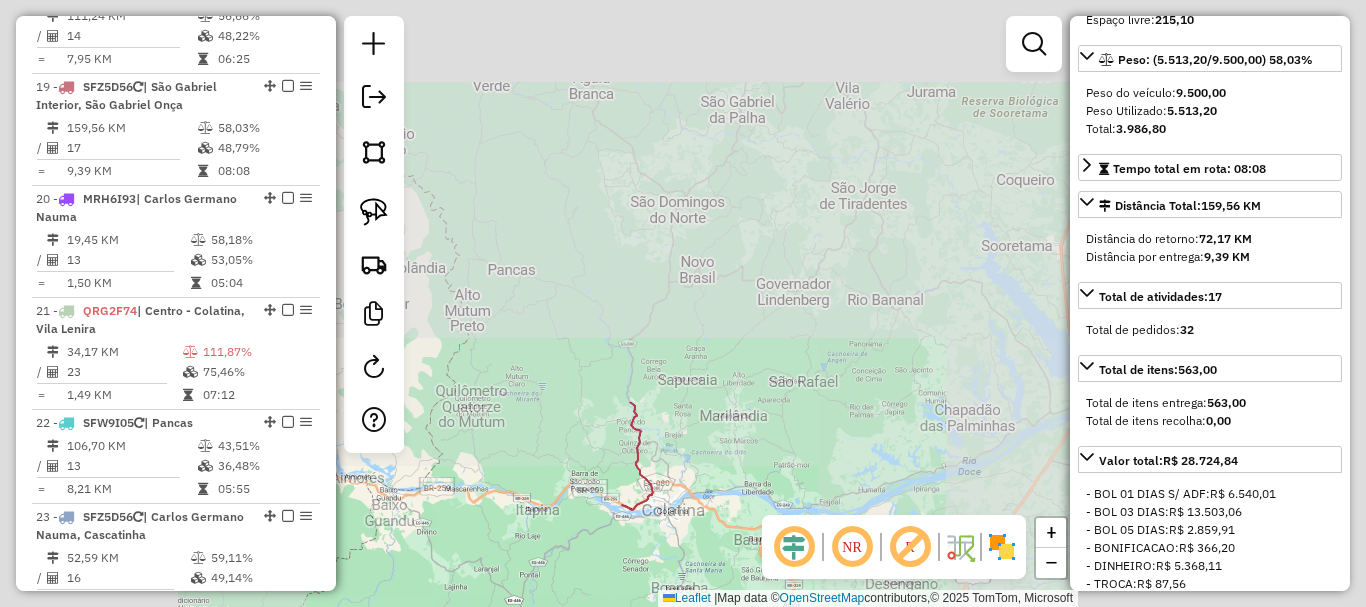 scroll, scrollTop: 318, scrollLeft: 0, axis: vertical 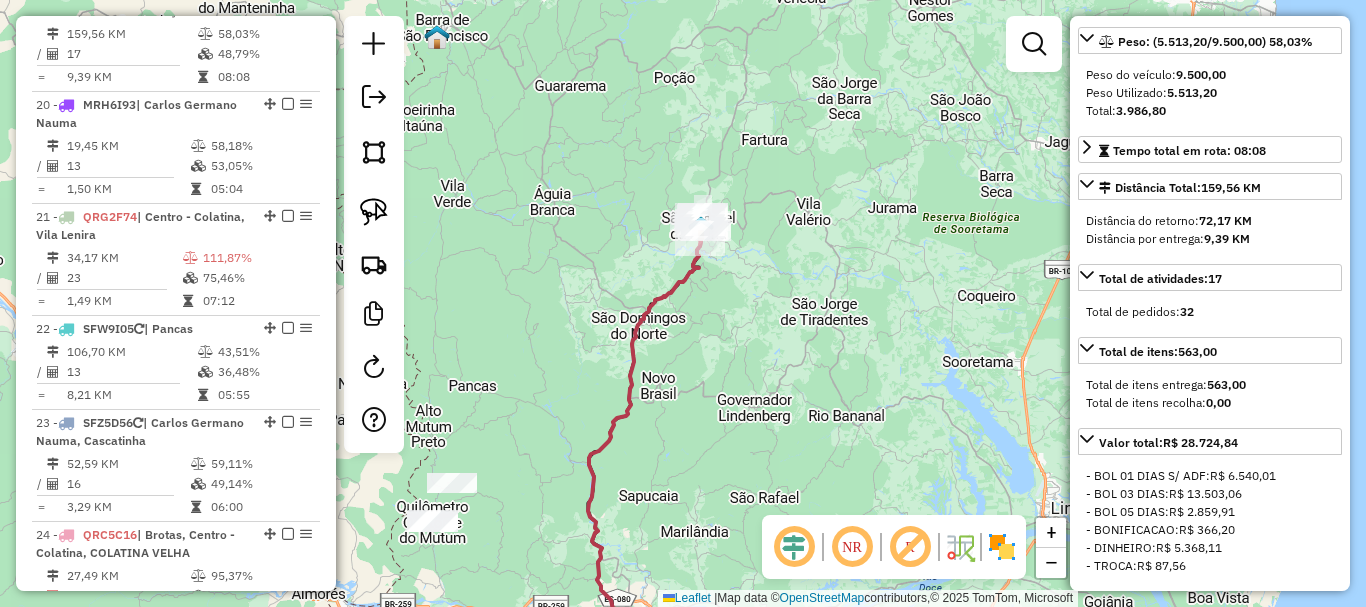 drag, startPoint x: 789, startPoint y: 251, endPoint x: 719, endPoint y: 418, distance: 181.07733 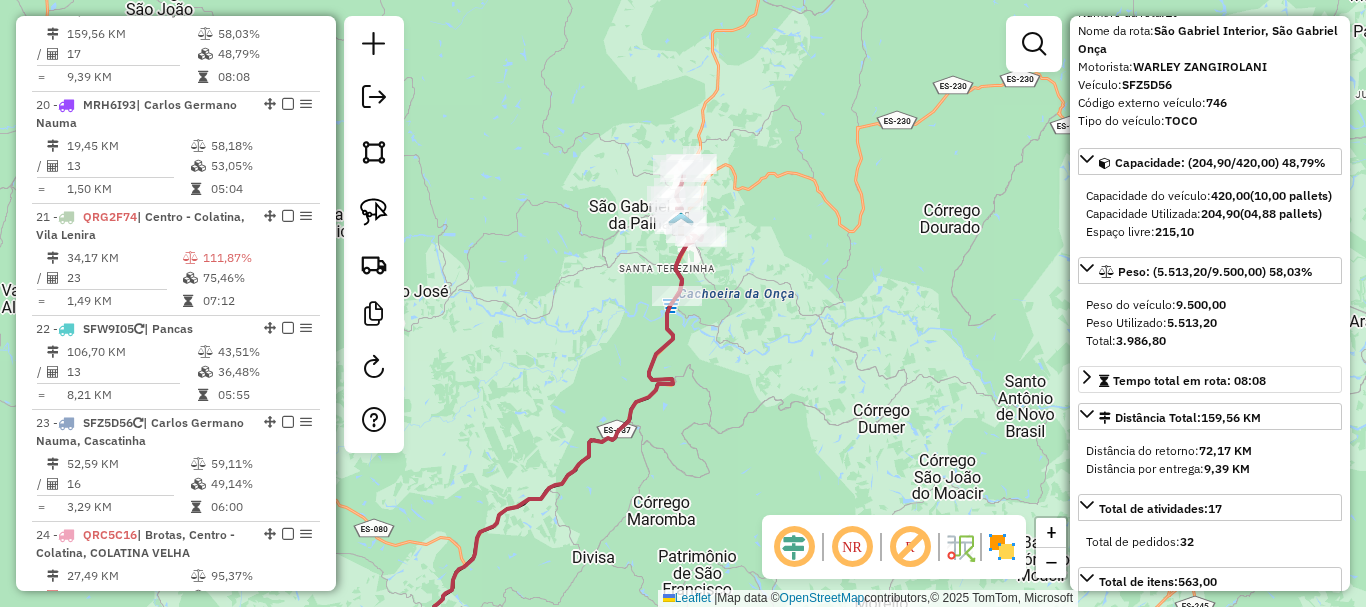 scroll, scrollTop: 200, scrollLeft: 0, axis: vertical 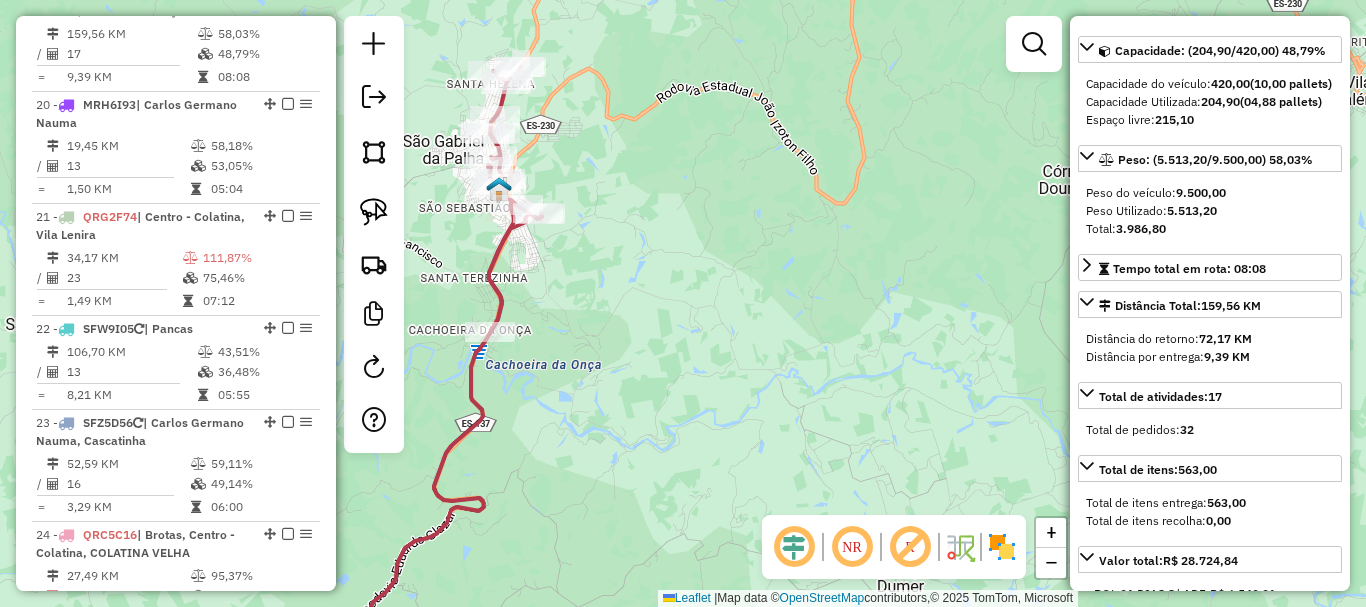 drag, startPoint x: 752, startPoint y: 195, endPoint x: 821, endPoint y: 332, distance: 153.39491 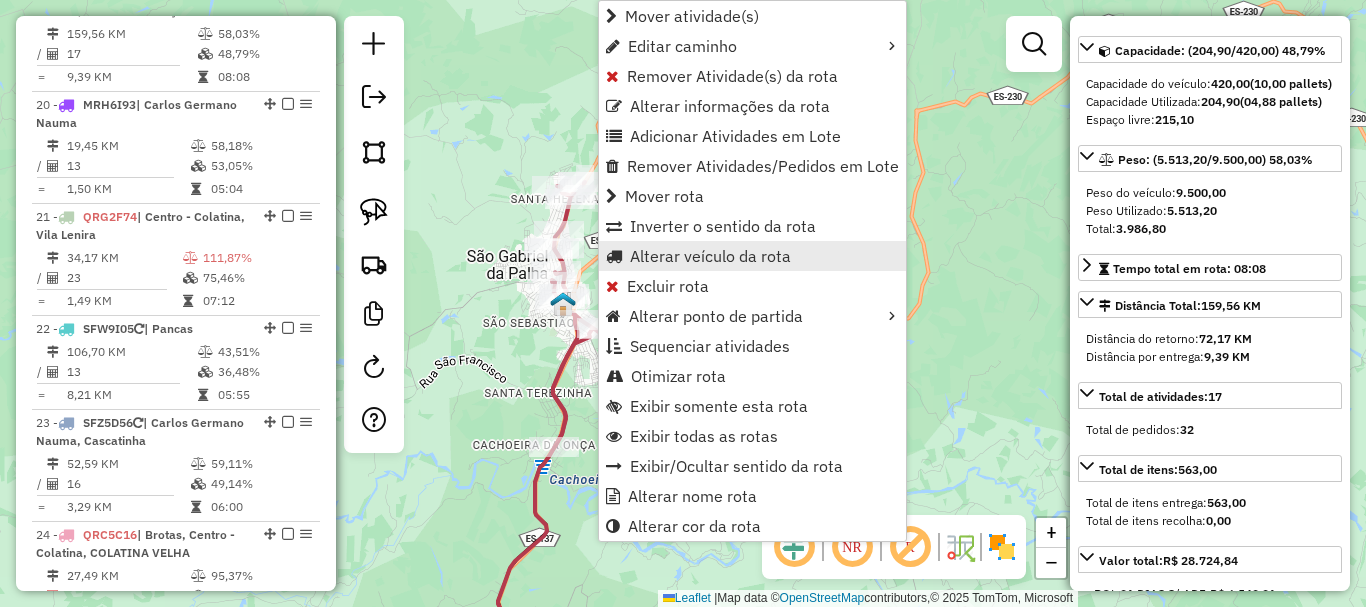 click on "Alterar veículo da rota" at bounding box center [710, 256] 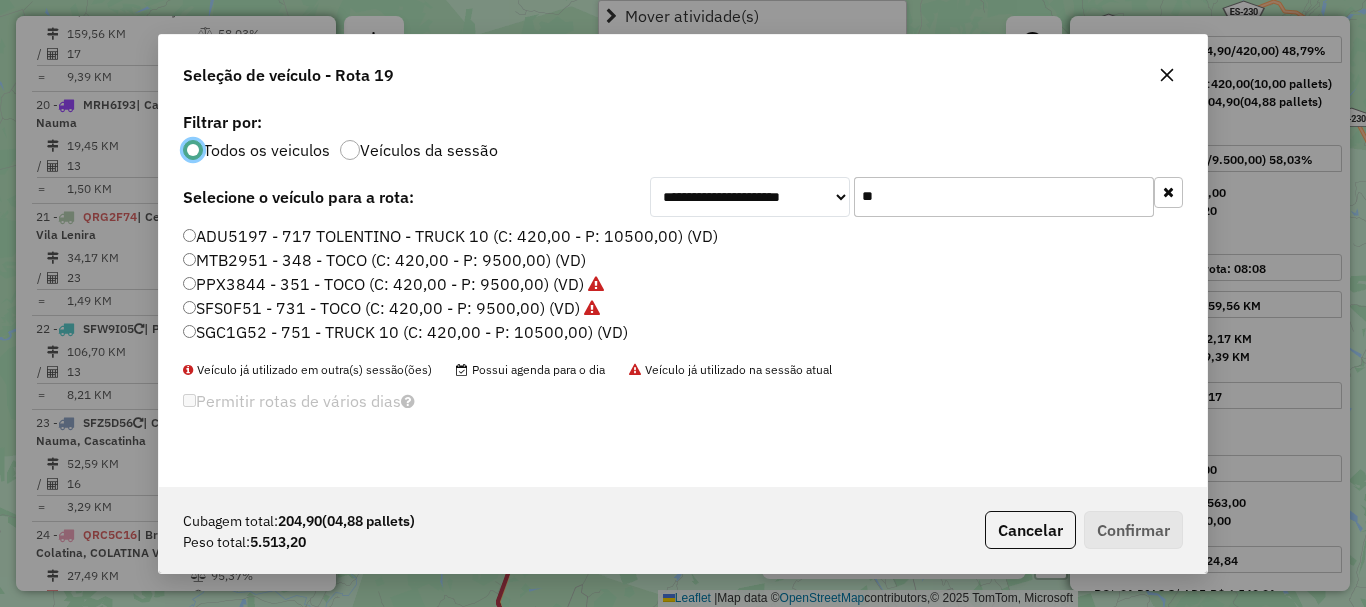 scroll, scrollTop: 11, scrollLeft: 6, axis: both 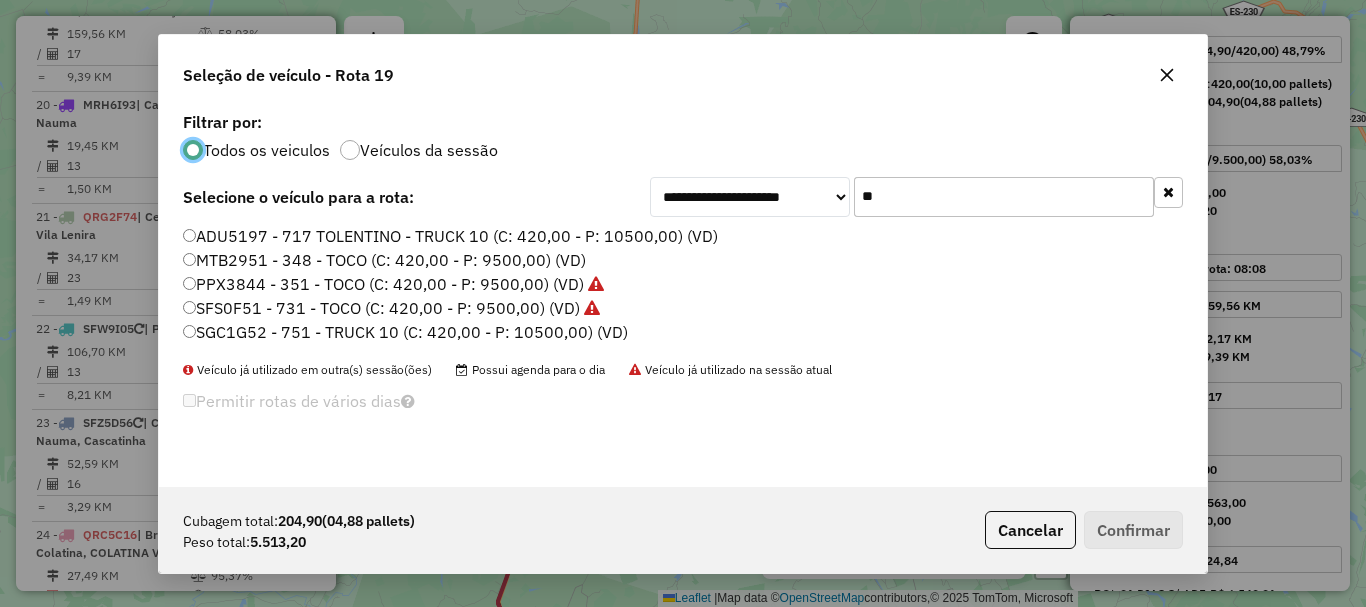 drag, startPoint x: 800, startPoint y: 238, endPoint x: 785, endPoint y: 241, distance: 15.297058 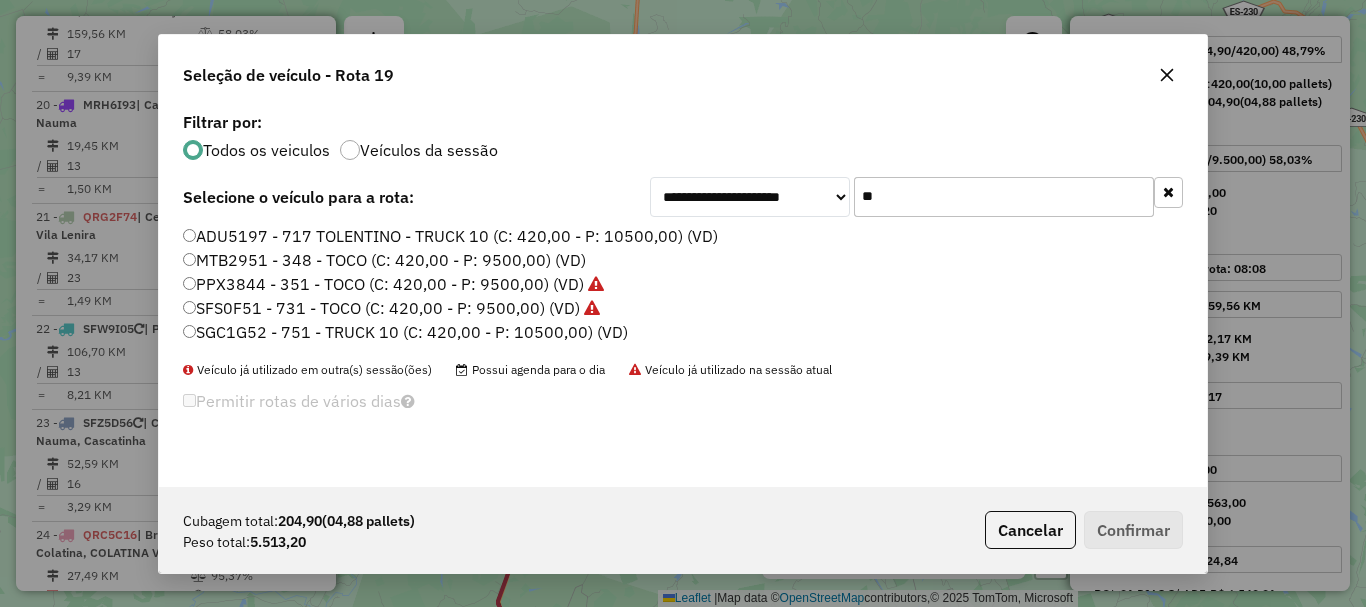 click 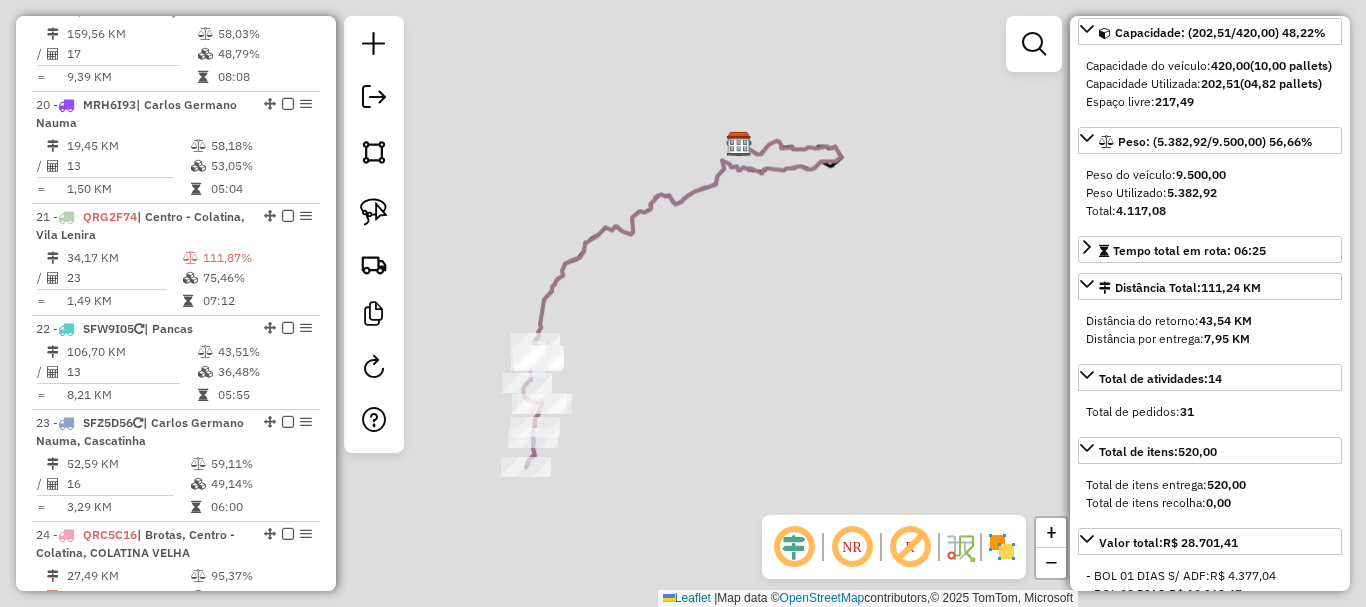 scroll, scrollTop: 182, scrollLeft: 0, axis: vertical 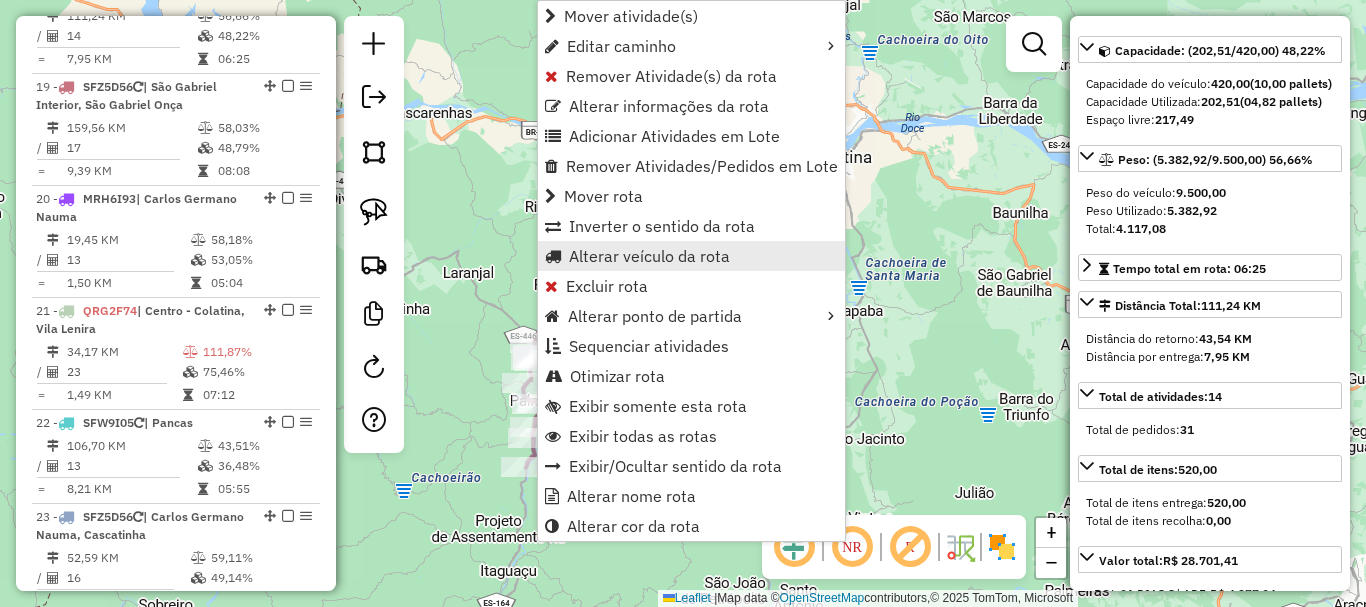 click on "Alterar veículo da rota" at bounding box center (649, 256) 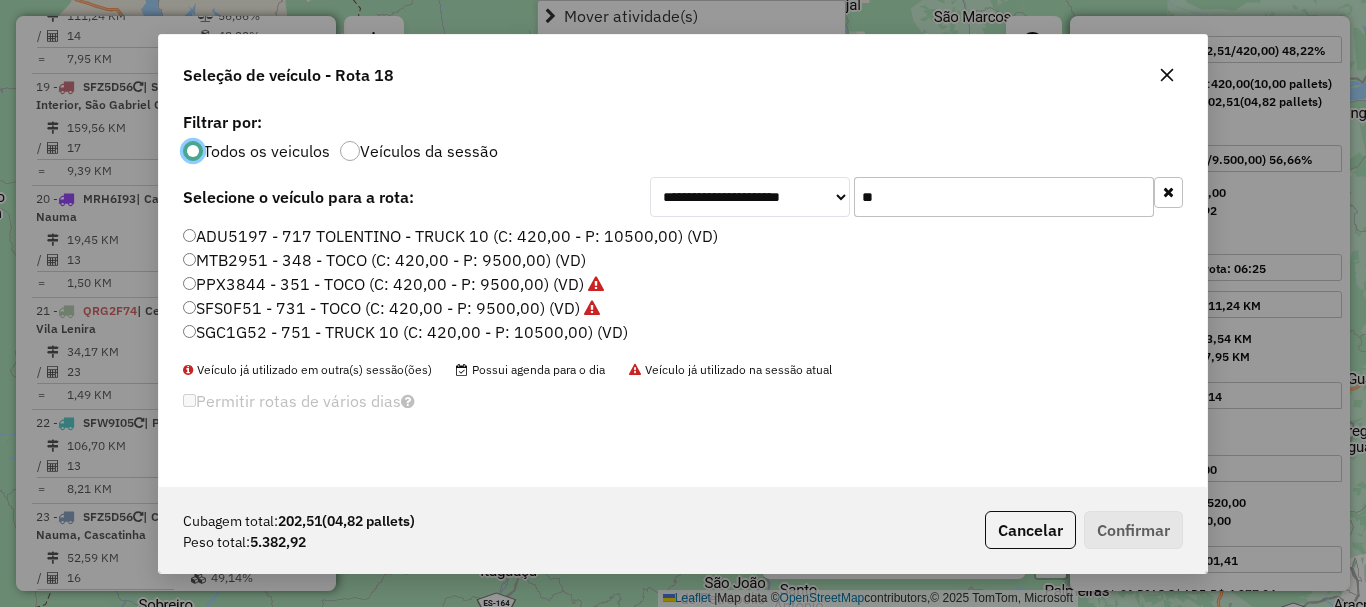 scroll, scrollTop: 11, scrollLeft: 6, axis: both 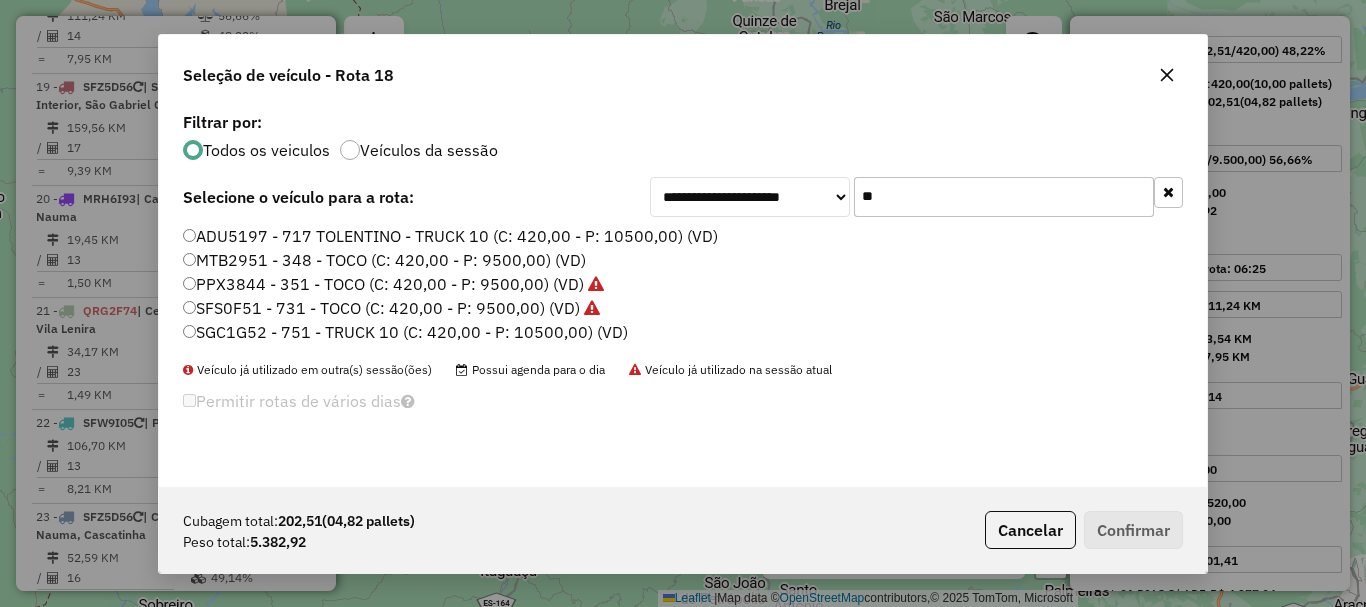 drag, startPoint x: 876, startPoint y: 194, endPoint x: 817, endPoint y: 218, distance: 63.694584 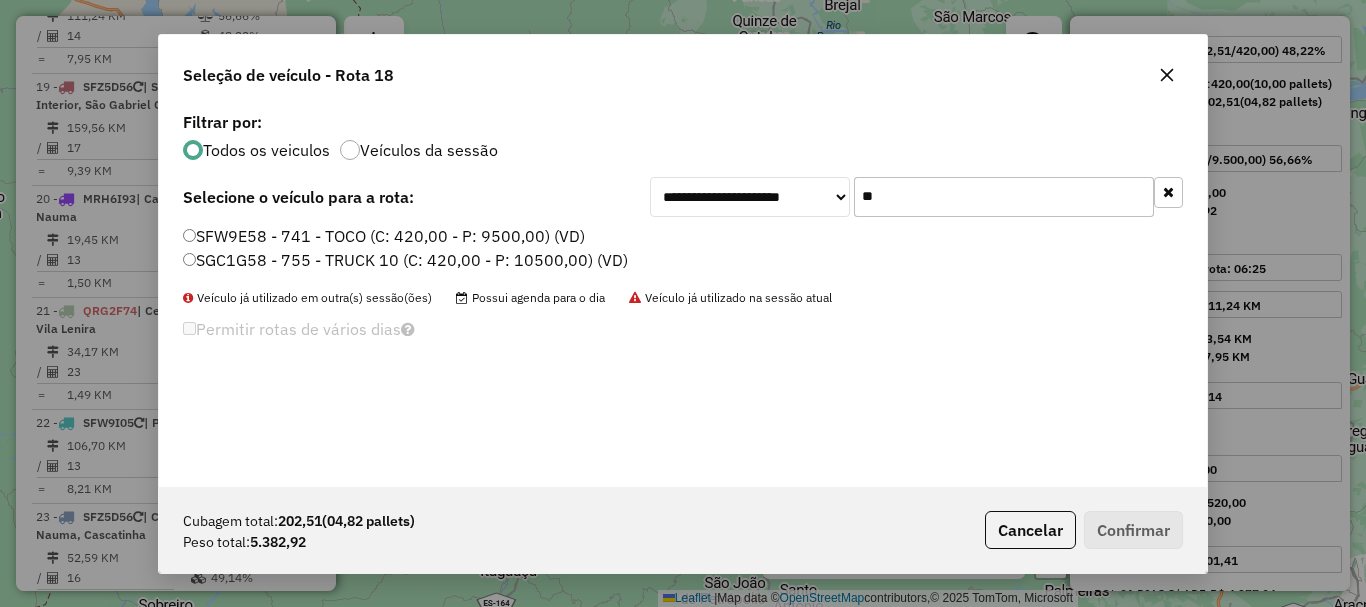 type on "**" 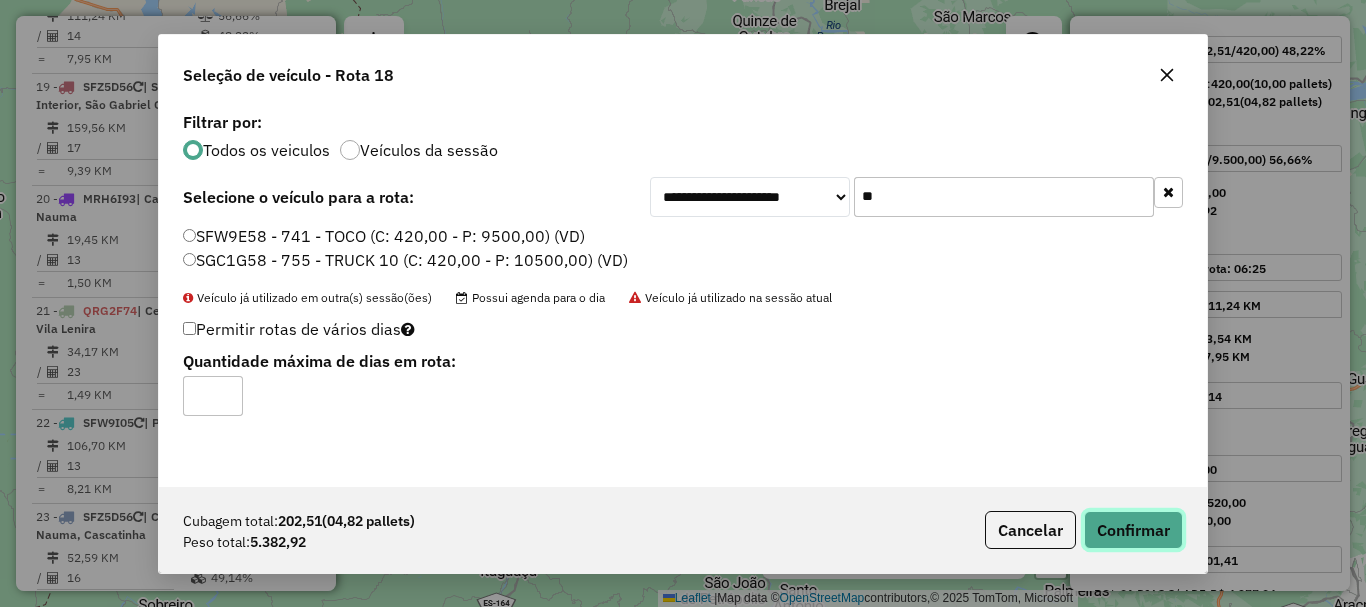 click on "Confirmar" 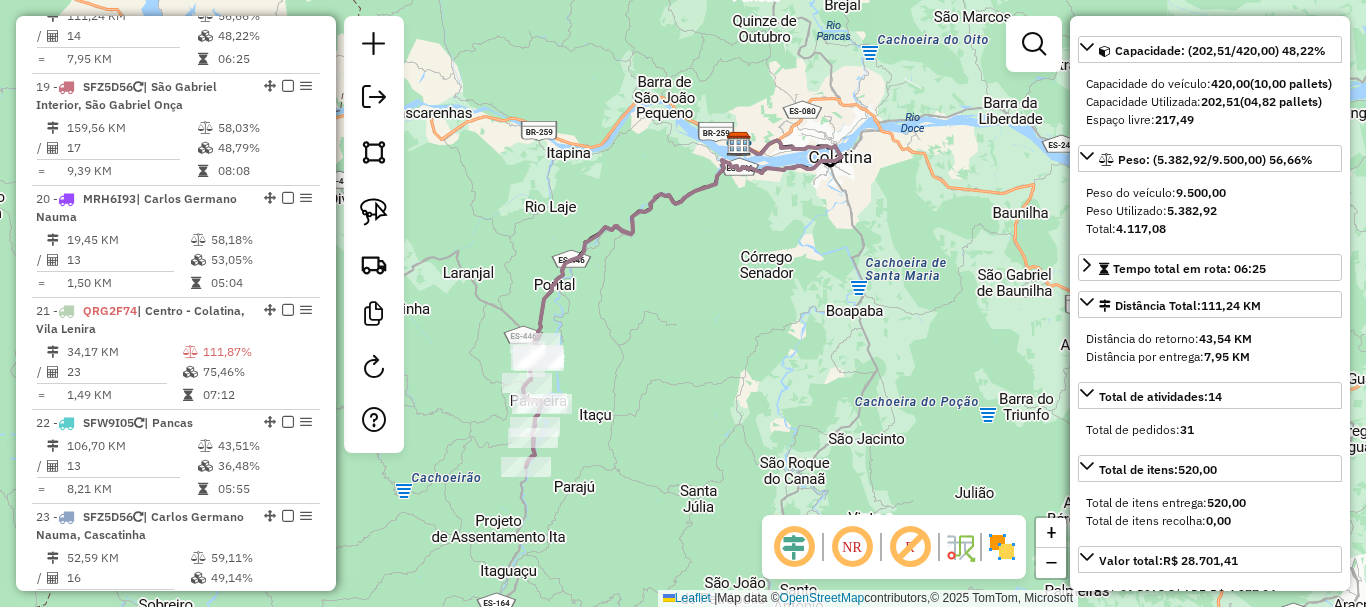 scroll, scrollTop: 200, scrollLeft: 0, axis: vertical 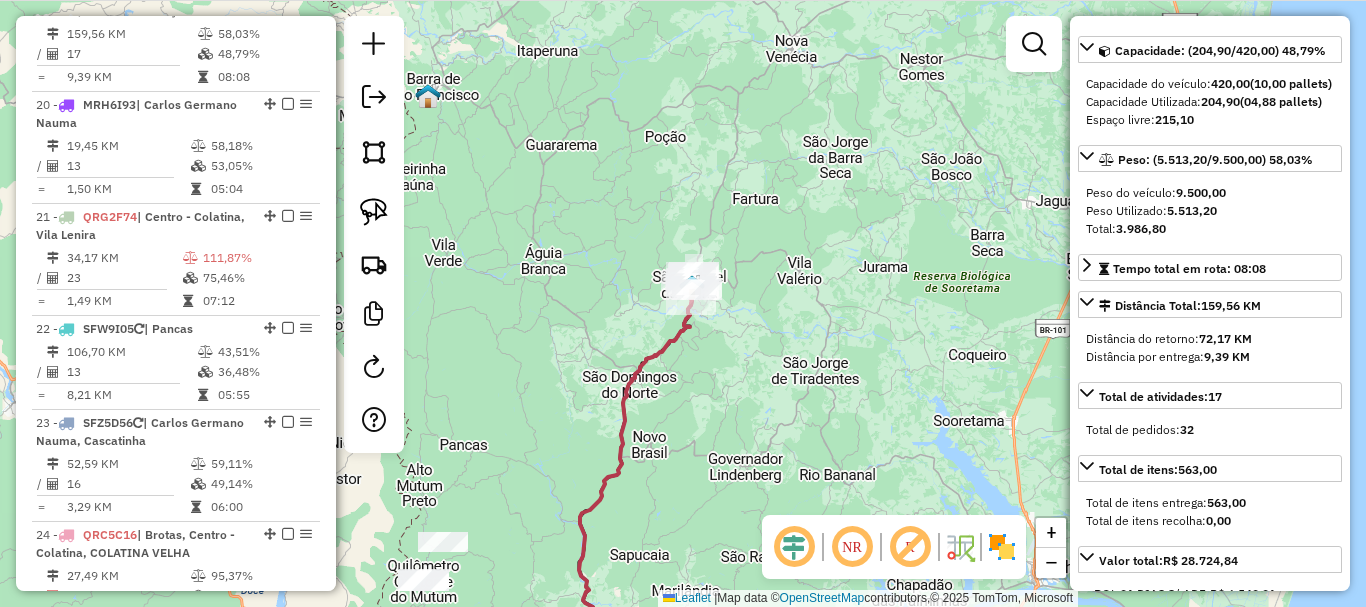 drag, startPoint x: 824, startPoint y: 160, endPoint x: 753, endPoint y: 370, distance: 221.67769 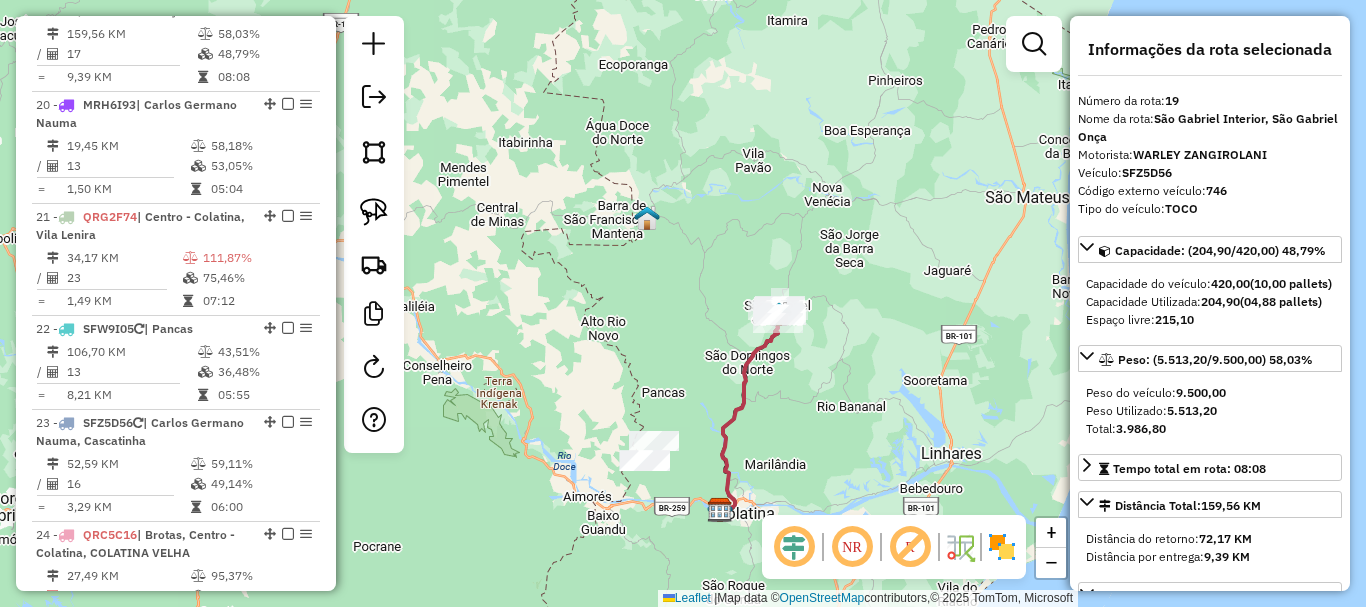 scroll, scrollTop: 100, scrollLeft: 0, axis: vertical 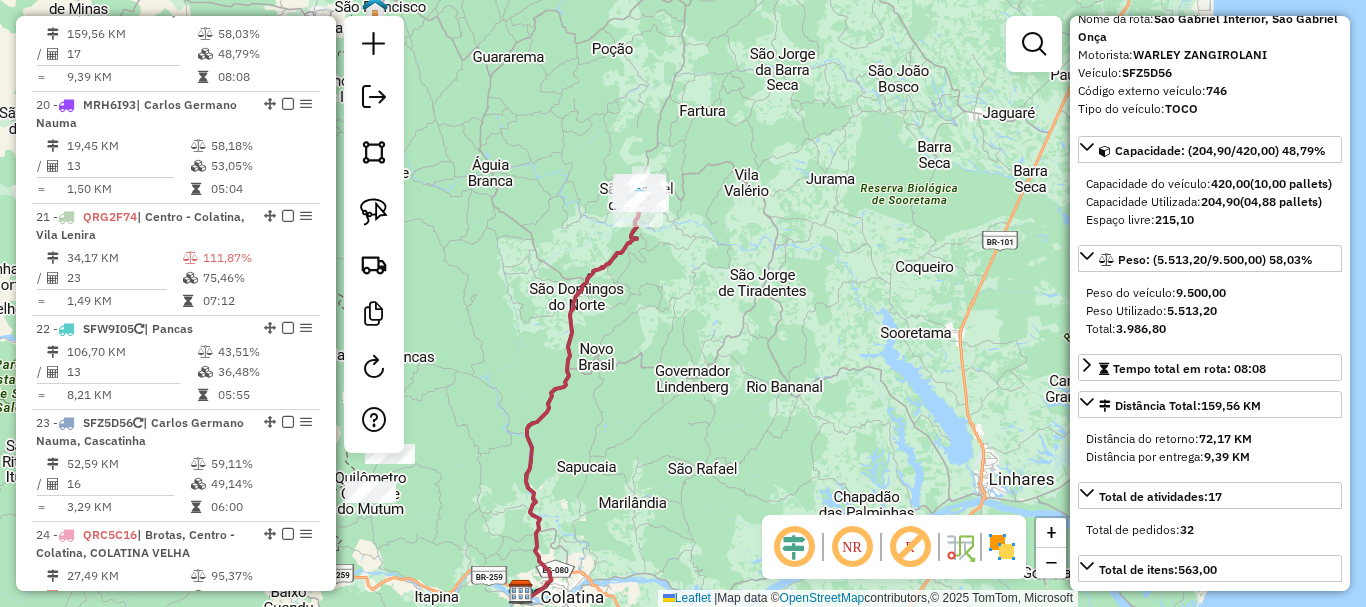 drag, startPoint x: 737, startPoint y: 253, endPoint x: 750, endPoint y: 310, distance: 58.463665 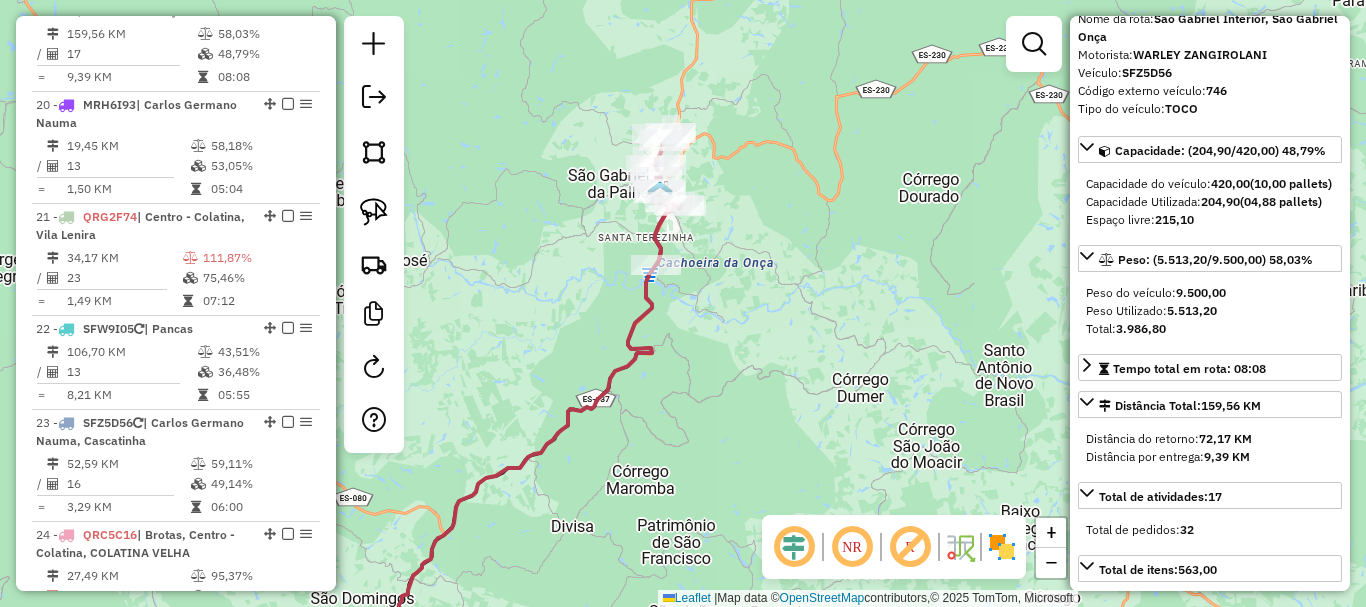 drag, startPoint x: 711, startPoint y: 221, endPoint x: 703, endPoint y: 281, distance: 60.530983 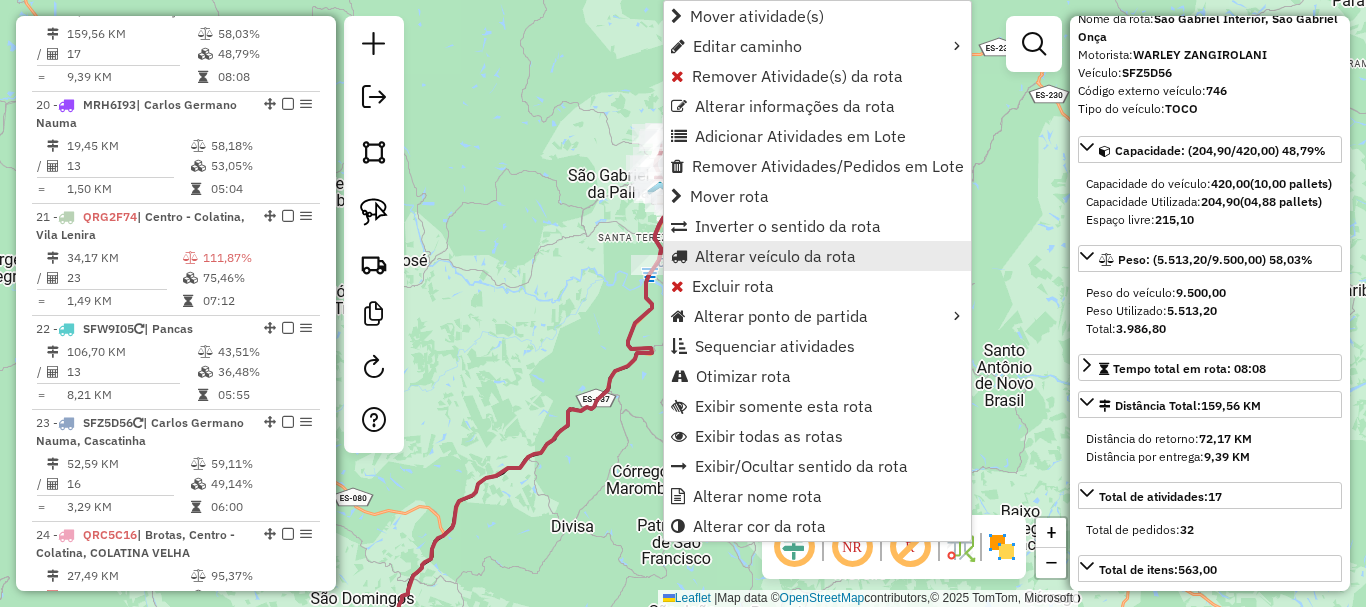 click on "Alterar veículo da rota" at bounding box center [775, 256] 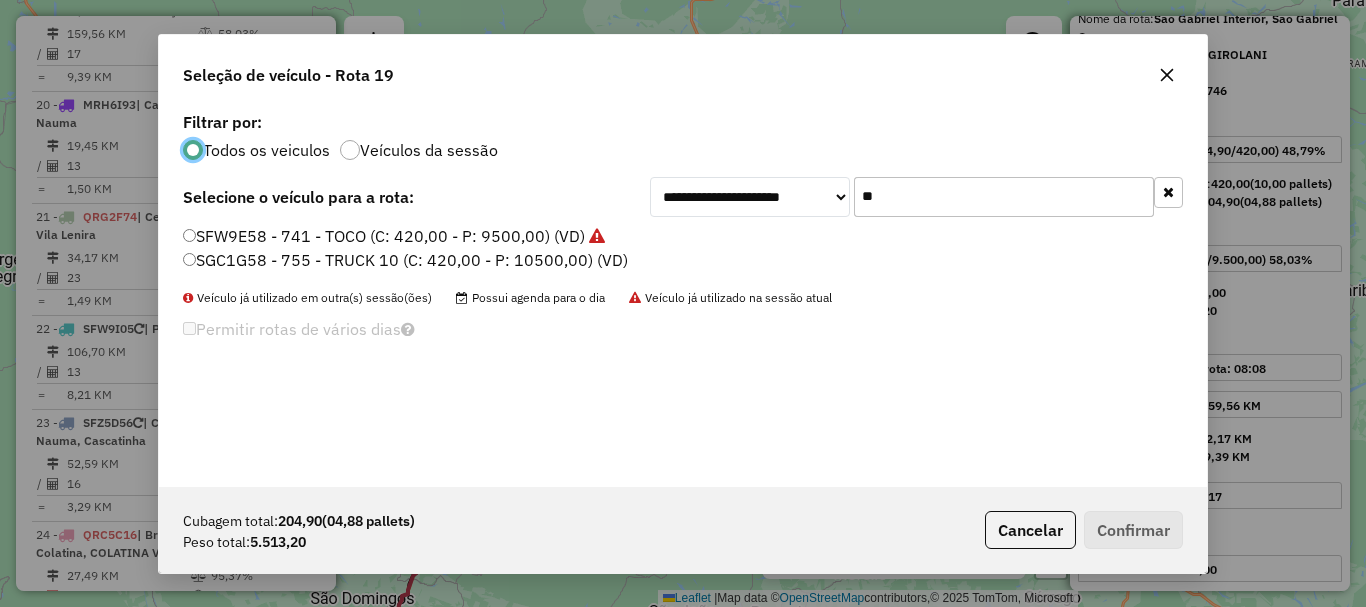 scroll, scrollTop: 11, scrollLeft: 6, axis: both 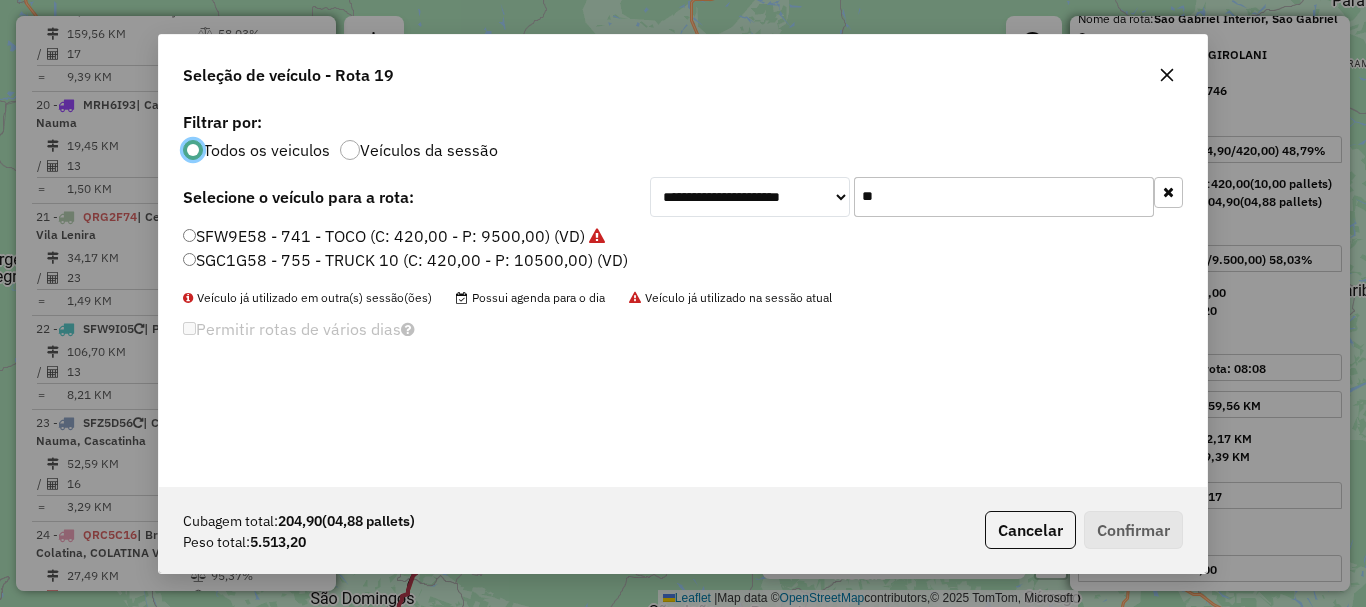 click on "**********" 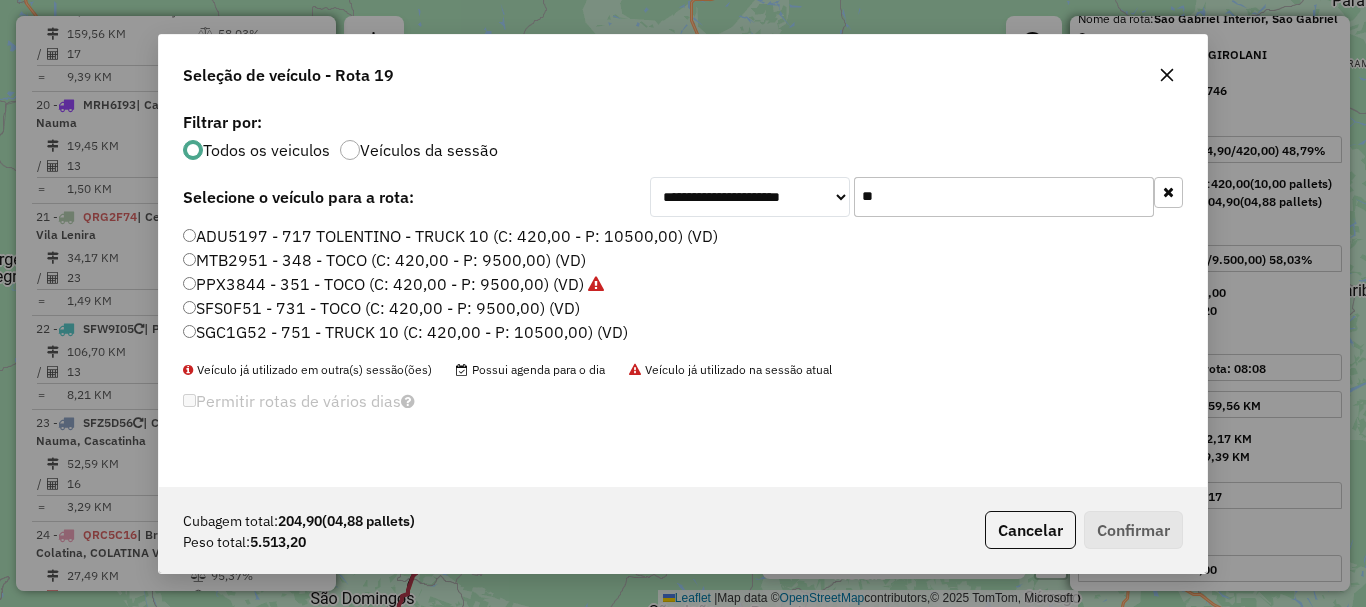 type on "**" 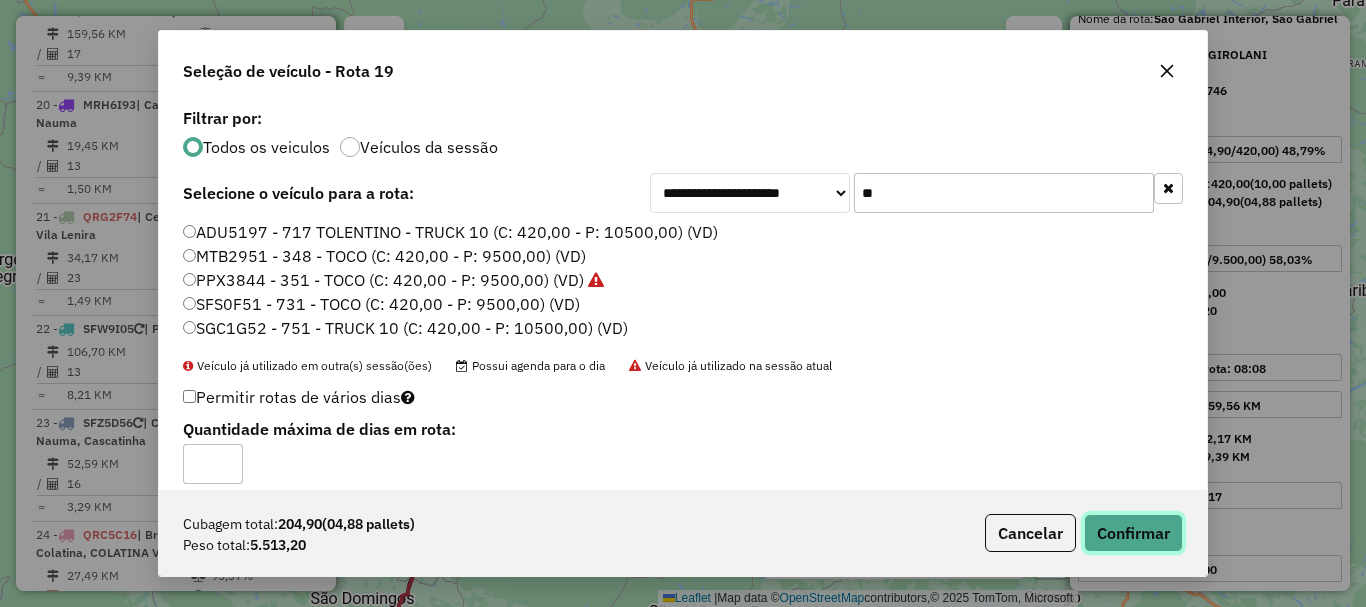 click on "Confirmar" 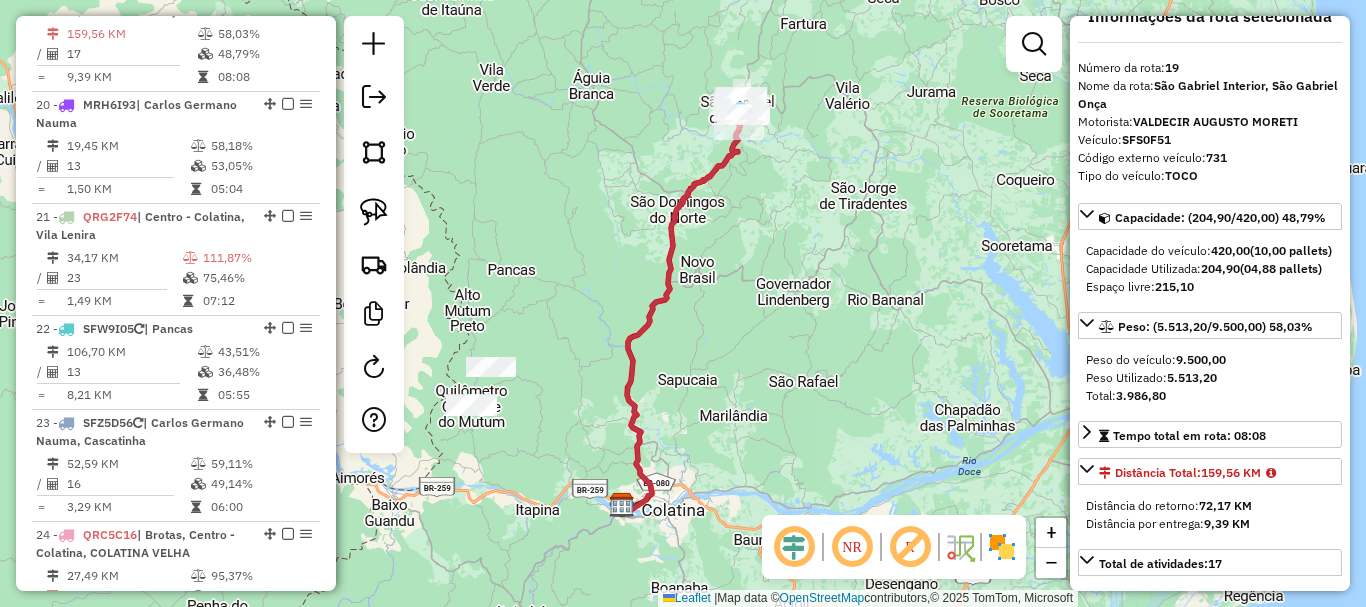 scroll, scrollTop: 0, scrollLeft: 0, axis: both 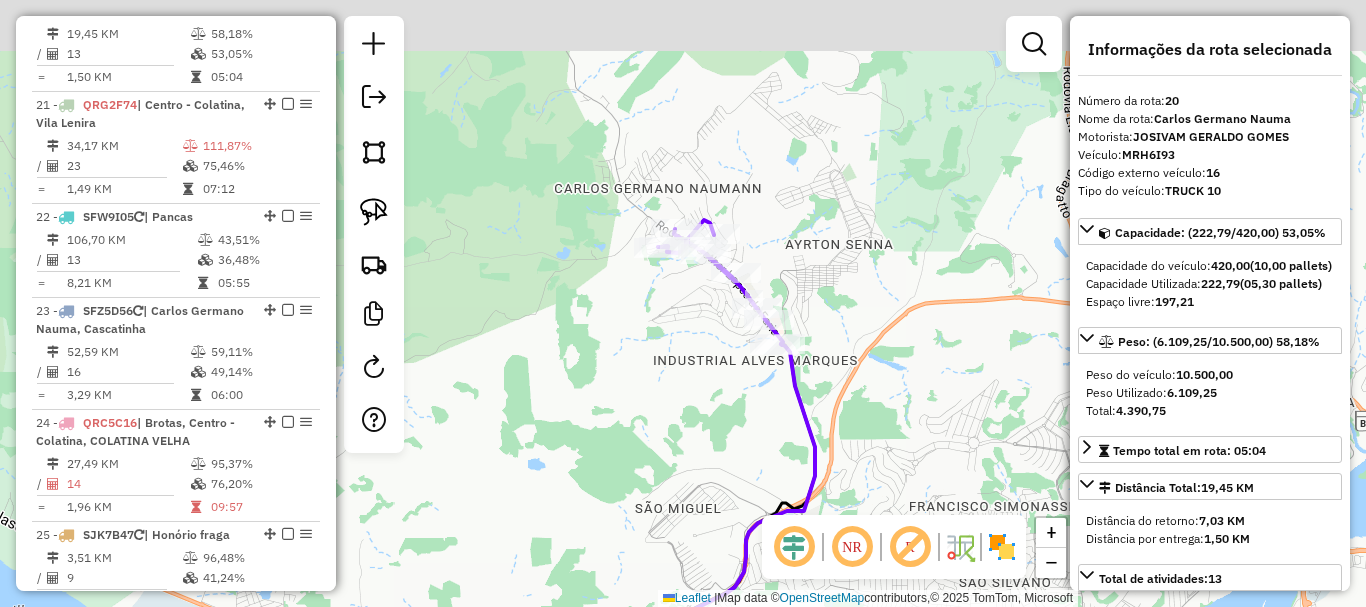 click on "Janela de atendimento Grade de atendimento Capacidade Transportadoras Veículos Cliente Pedidos  Rotas Selecione os dias de semana para filtrar as janelas de atendimento  Seg   Ter   Qua   Qui   Sex   Sáb   Dom  Informe o período da janela de atendimento: De: Até:  Filtrar exatamente a janela do cliente  Considerar janela de atendimento padrão  Selecione os dias de semana para filtrar as grades de atendimento  Seg   Ter   Qua   Qui   Sex   Sáb   Dom   Considerar clientes sem dia de atendimento cadastrado  Clientes fora do dia de atendimento selecionado Filtrar as atividades entre os valores definidos abaixo:  Peso mínimo:   Peso máximo:   Cubagem mínima:   Cubagem máxima:   De:   Até:  Filtrar as atividades entre o tempo de atendimento definido abaixo:  De:   Até:   Considerar capacidade total dos clientes não roteirizados Transportadora: Selecione um ou mais itens Tipo de veículo: Selecione um ou mais itens Veículo: Selecione um ou mais itens Motorista: Selecione um ou mais itens Nome: Rótulo:" 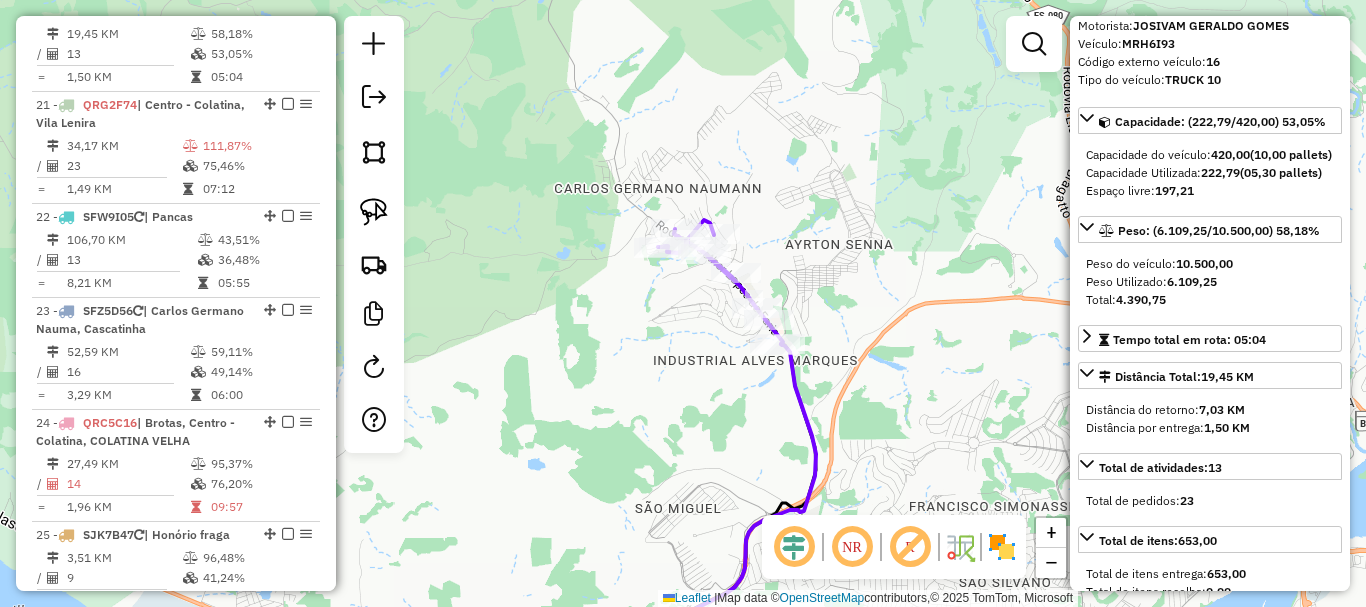 scroll, scrollTop: 300, scrollLeft: 0, axis: vertical 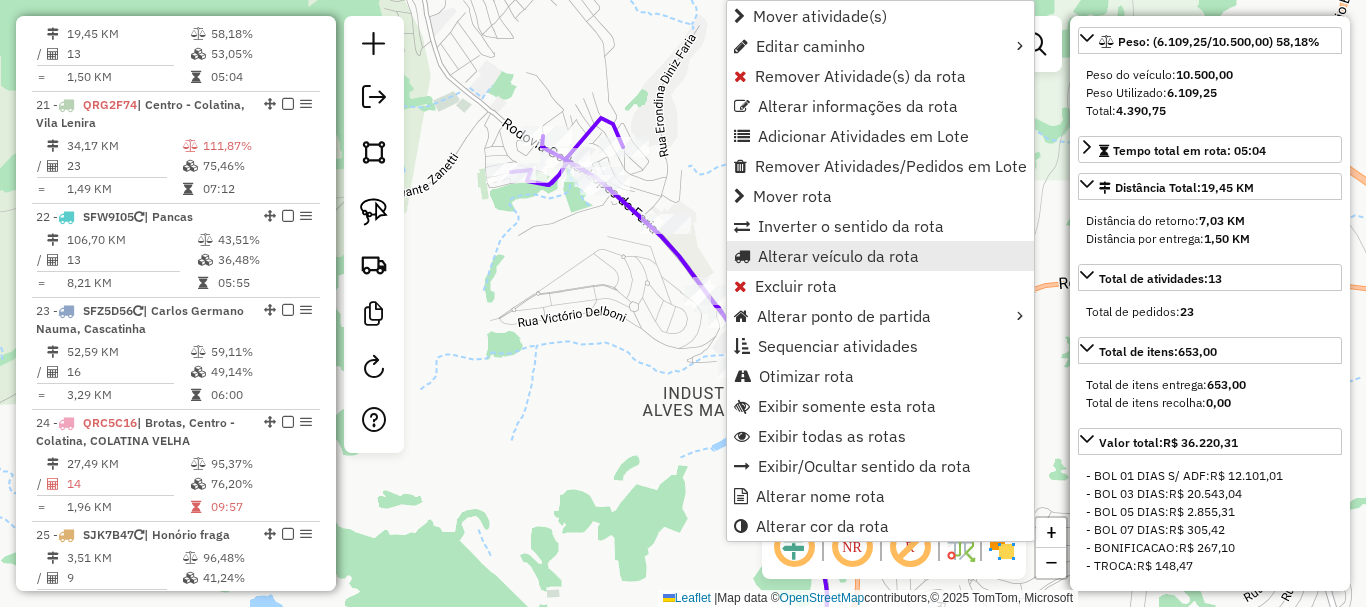 click on "Alterar veículo da rota" at bounding box center (838, 256) 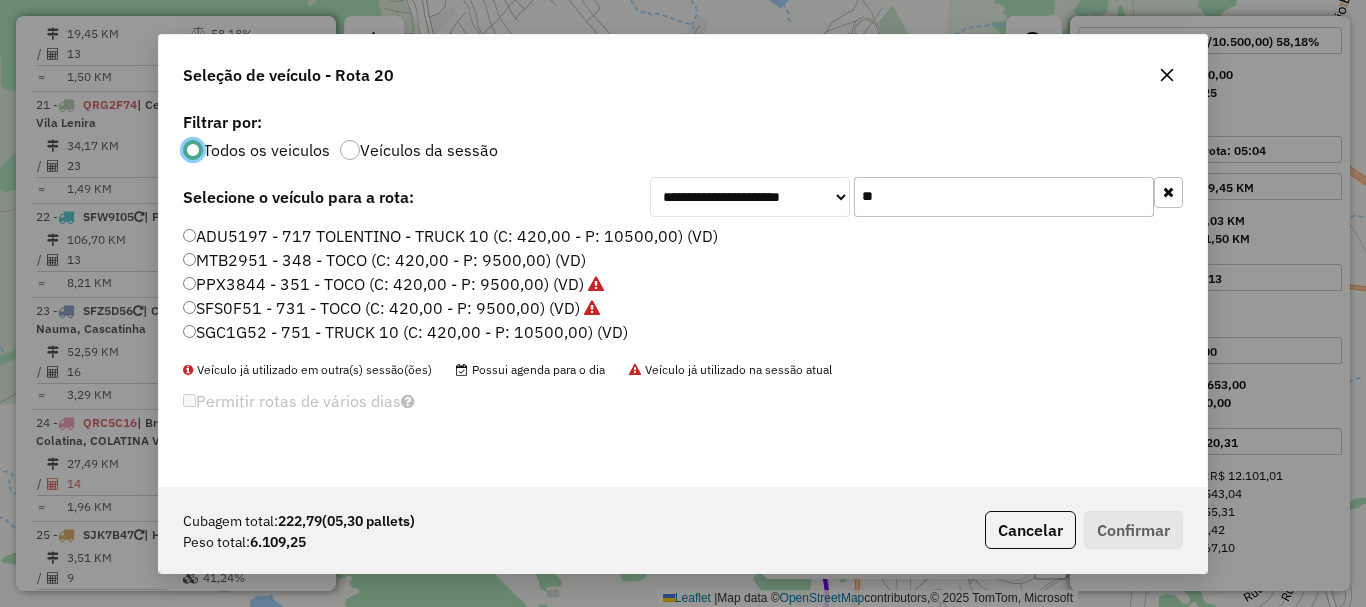 scroll, scrollTop: 11, scrollLeft: 6, axis: both 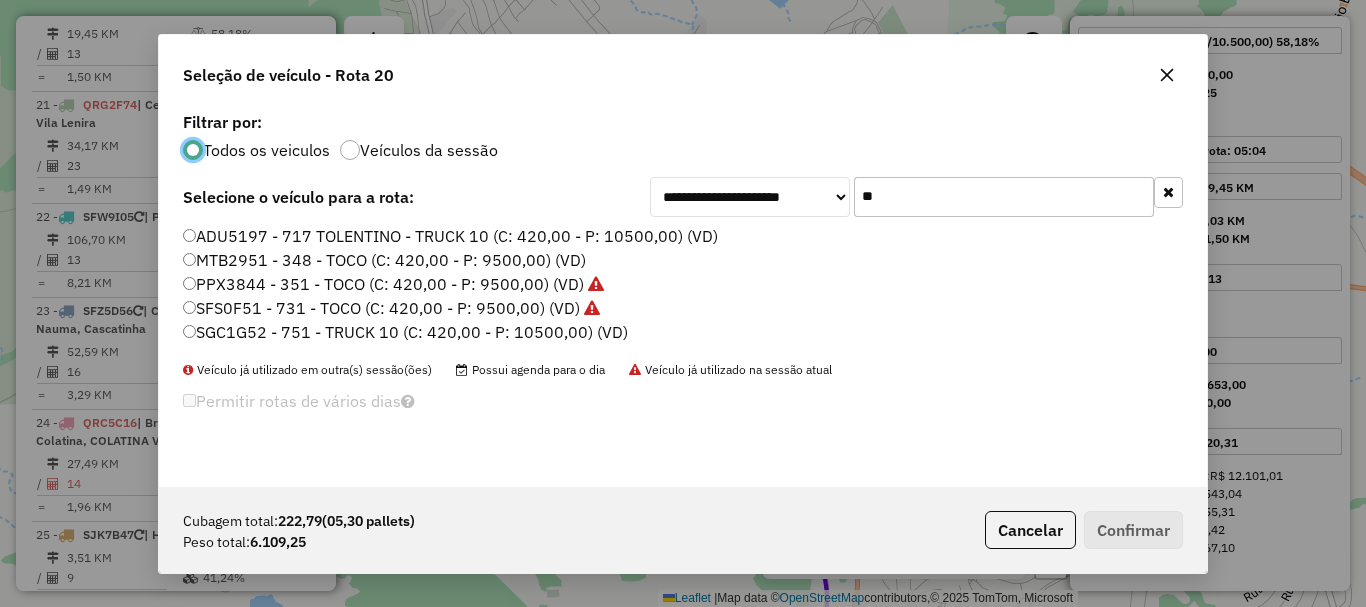 drag, startPoint x: 915, startPoint y: 191, endPoint x: 783, endPoint y: 246, distance: 143 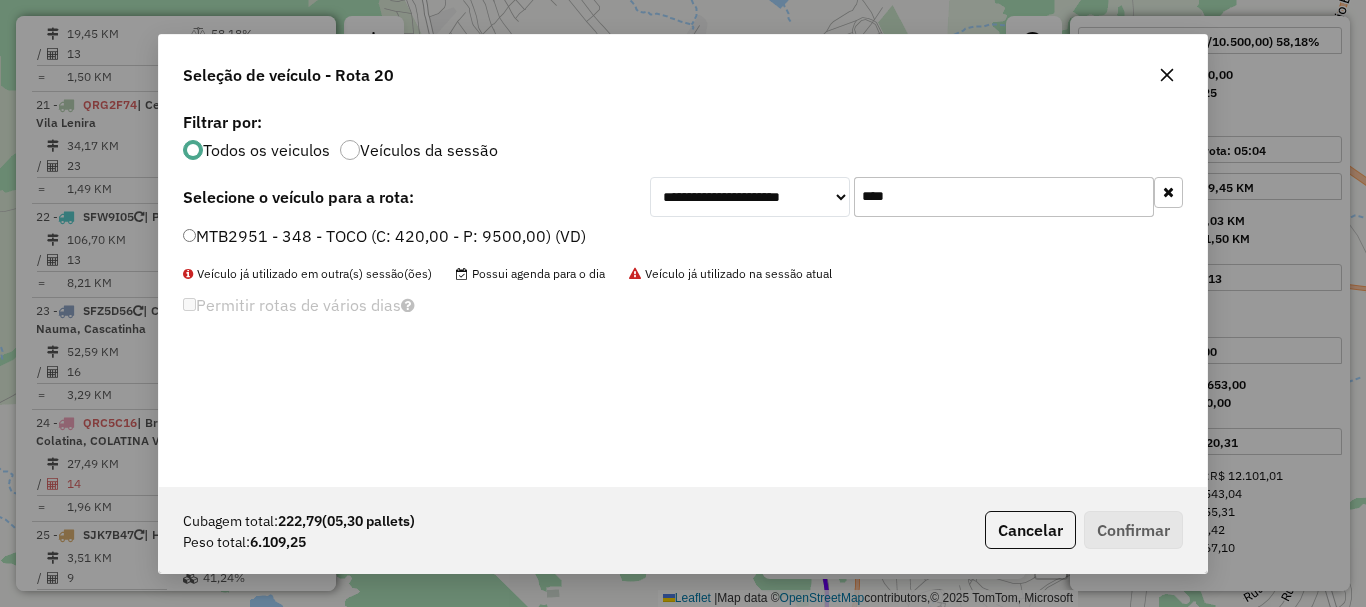 type on "****" 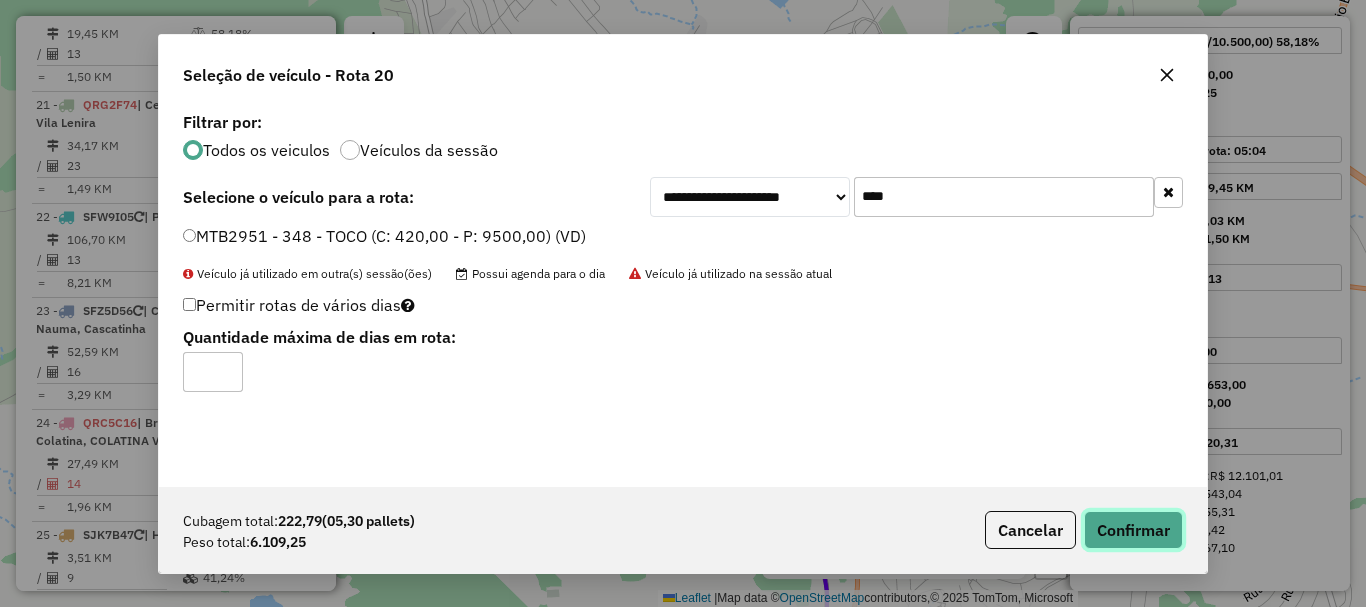 click on "Confirmar" 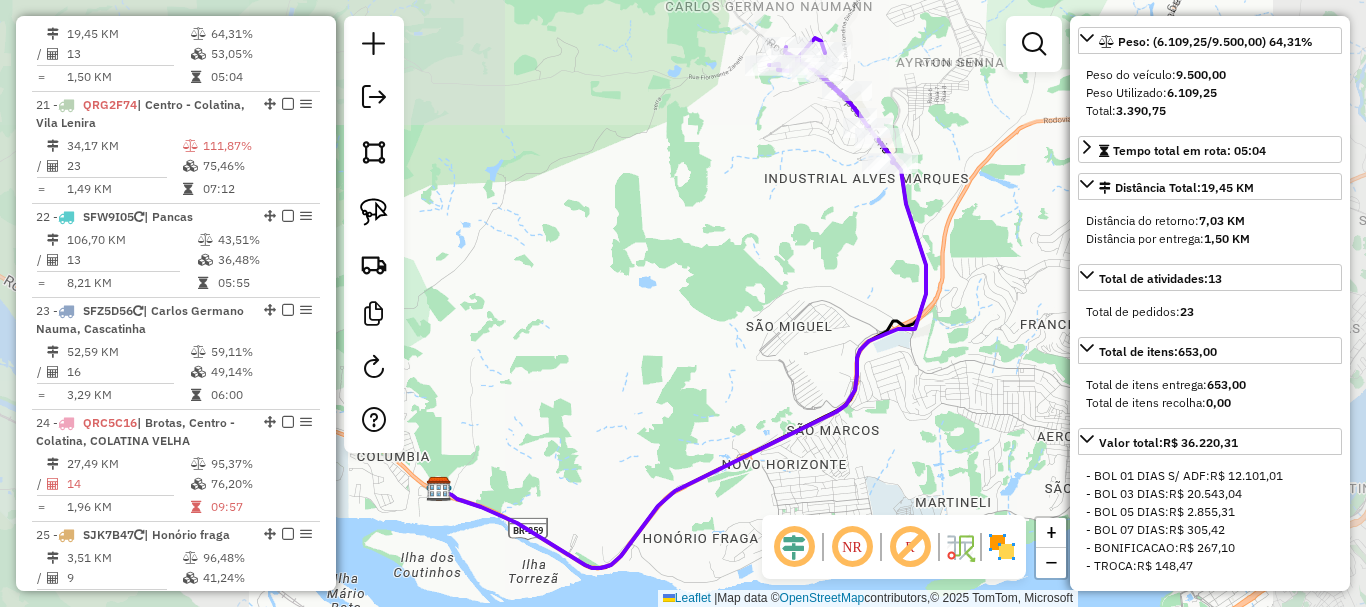 scroll, scrollTop: 318, scrollLeft: 0, axis: vertical 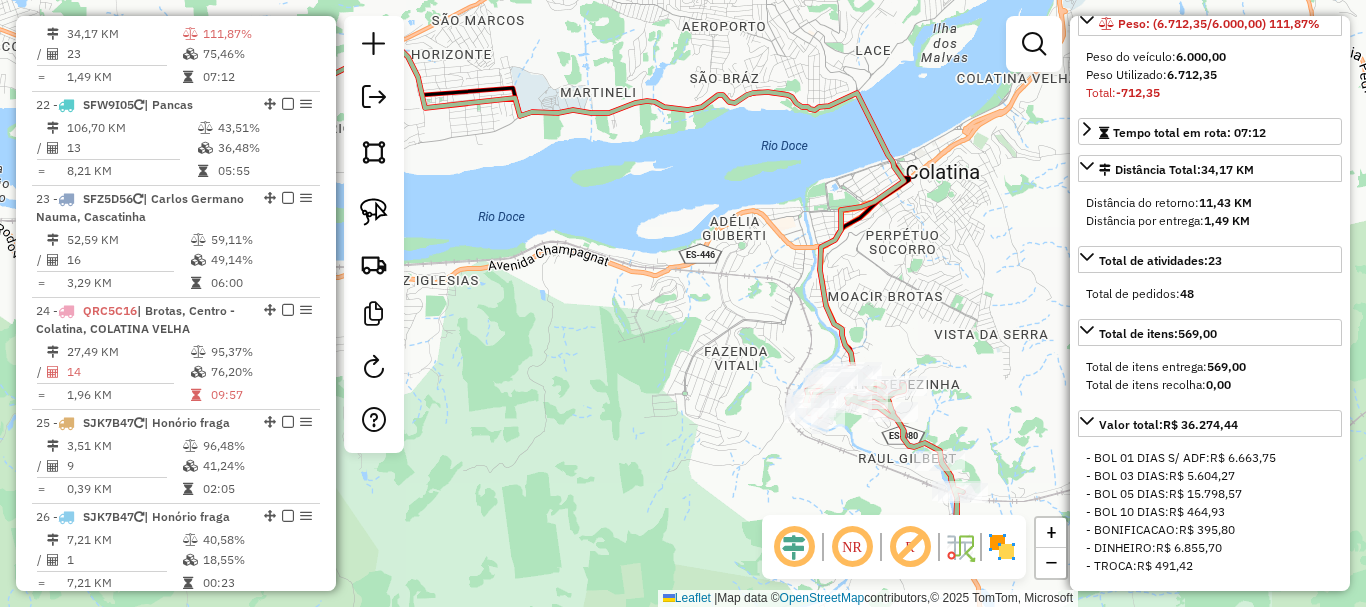 drag, startPoint x: 900, startPoint y: 260, endPoint x: 781, endPoint y: 358, distance: 154.15901 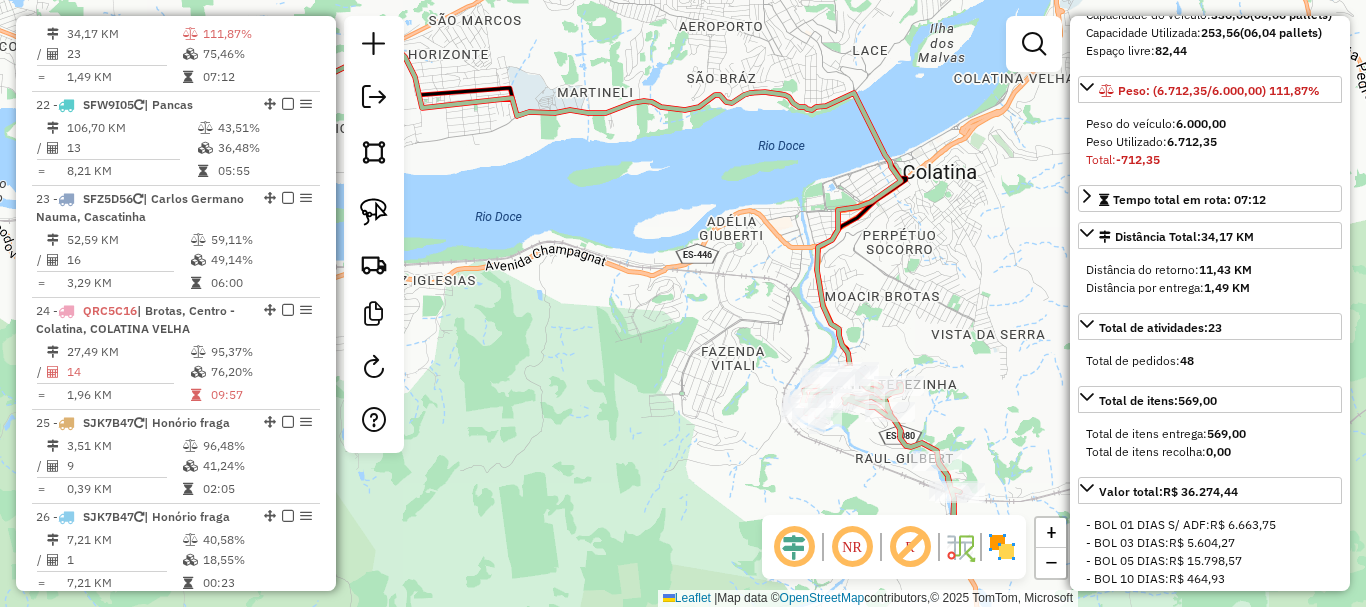 scroll, scrollTop: 218, scrollLeft: 0, axis: vertical 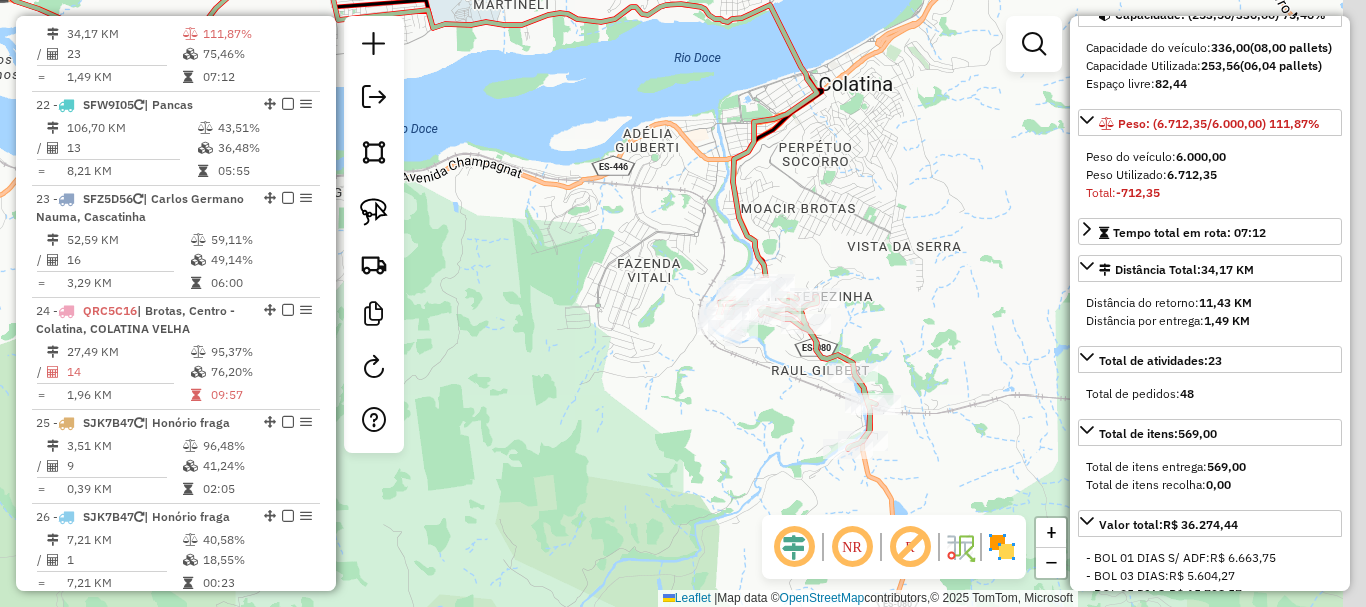 drag, startPoint x: 1003, startPoint y: 312, endPoint x: 893, endPoint y: 205, distance: 153.45683 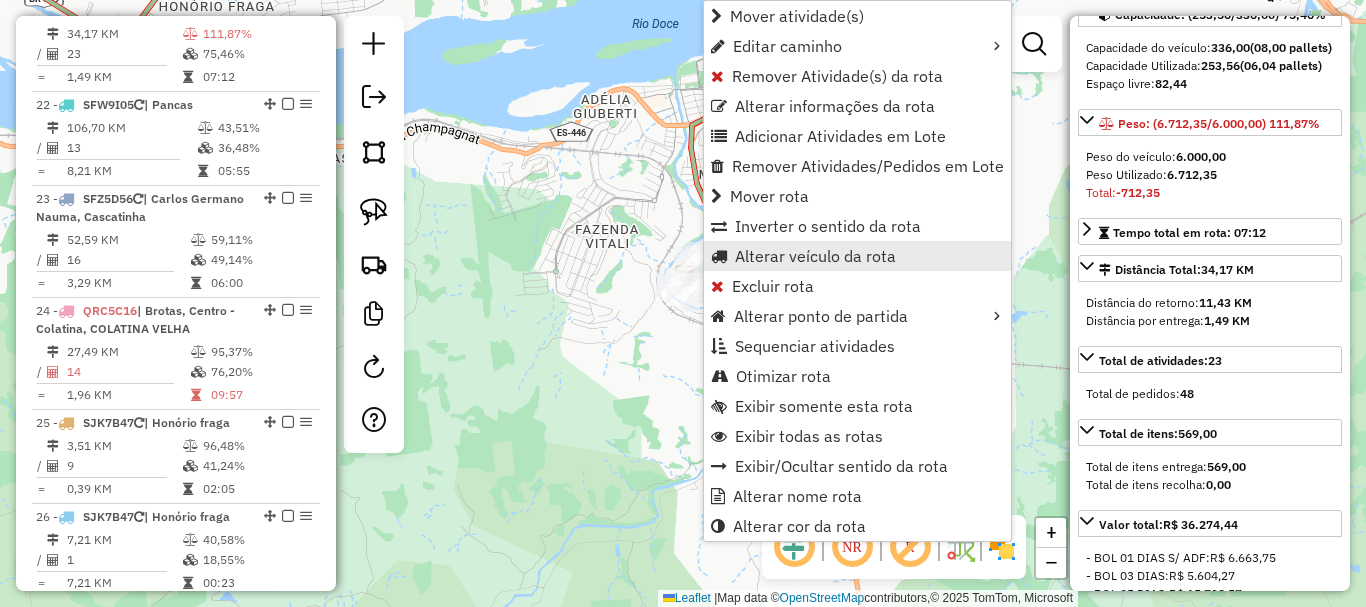 click on "Alterar veículo da rota" at bounding box center (815, 256) 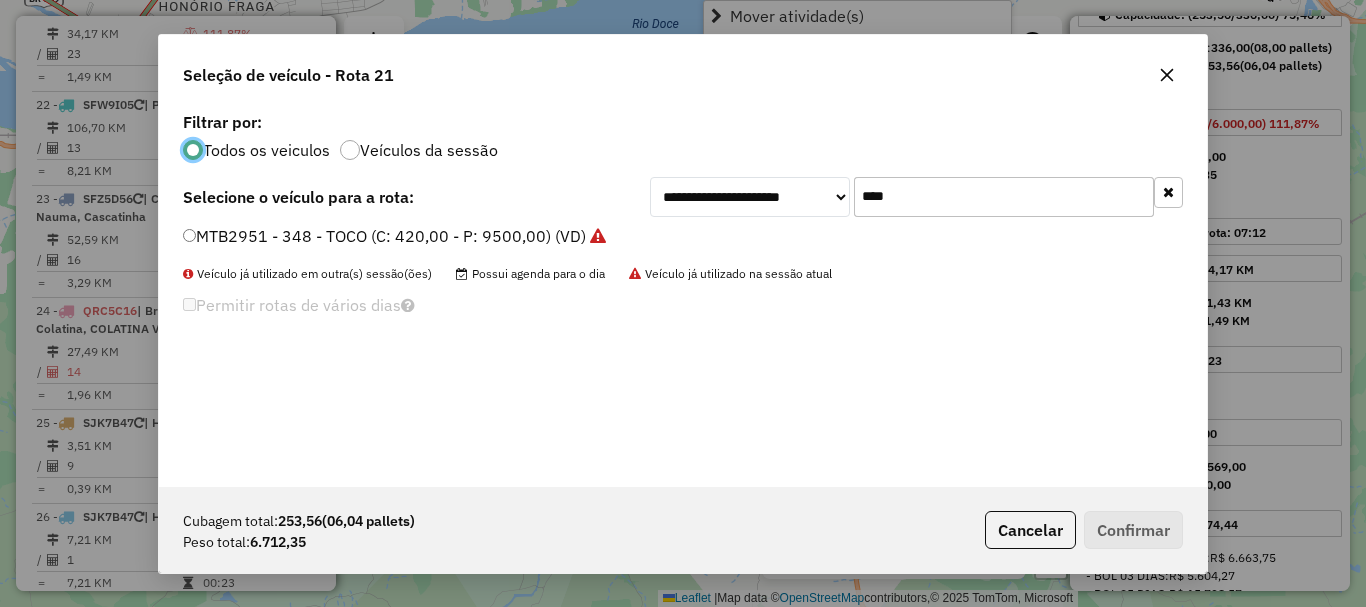 scroll, scrollTop: 11, scrollLeft: 6, axis: both 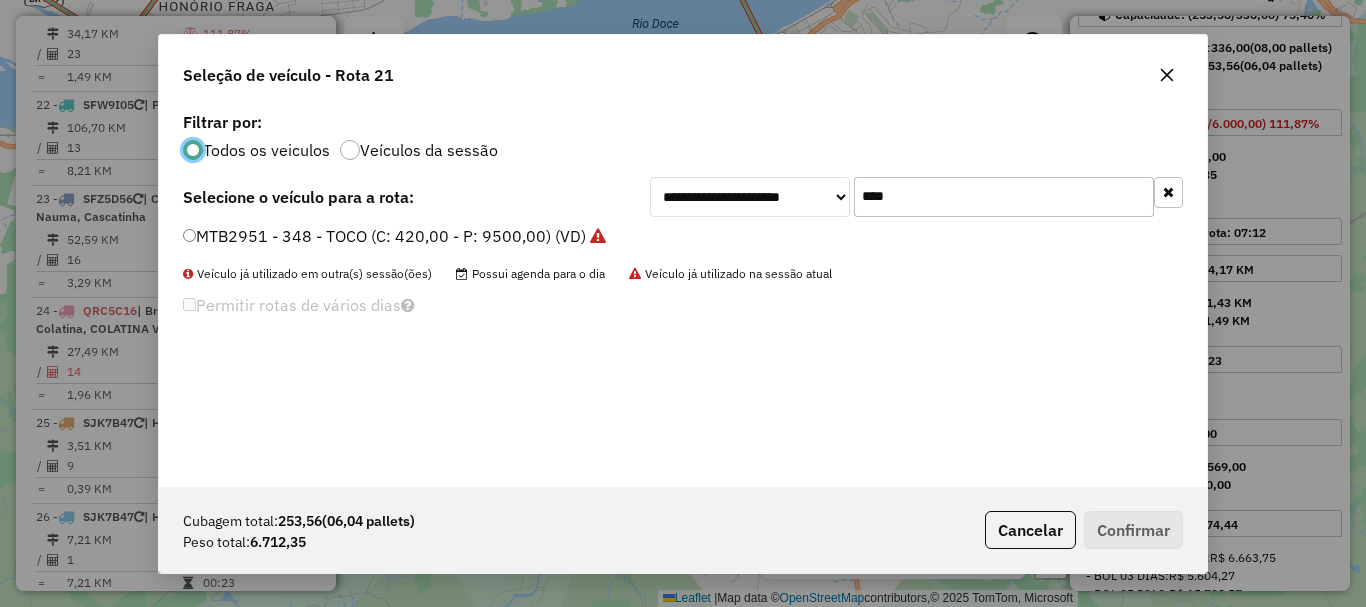 drag, startPoint x: 930, startPoint y: 204, endPoint x: 807, endPoint y: 245, distance: 129.65338 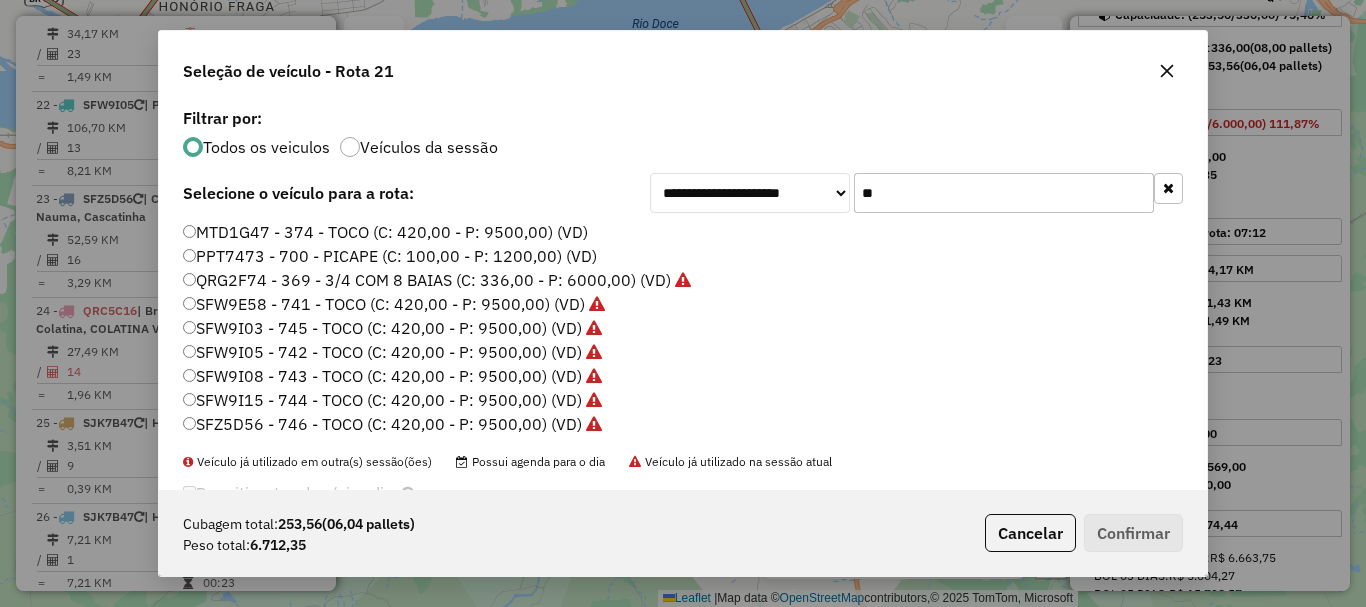 type on "**" 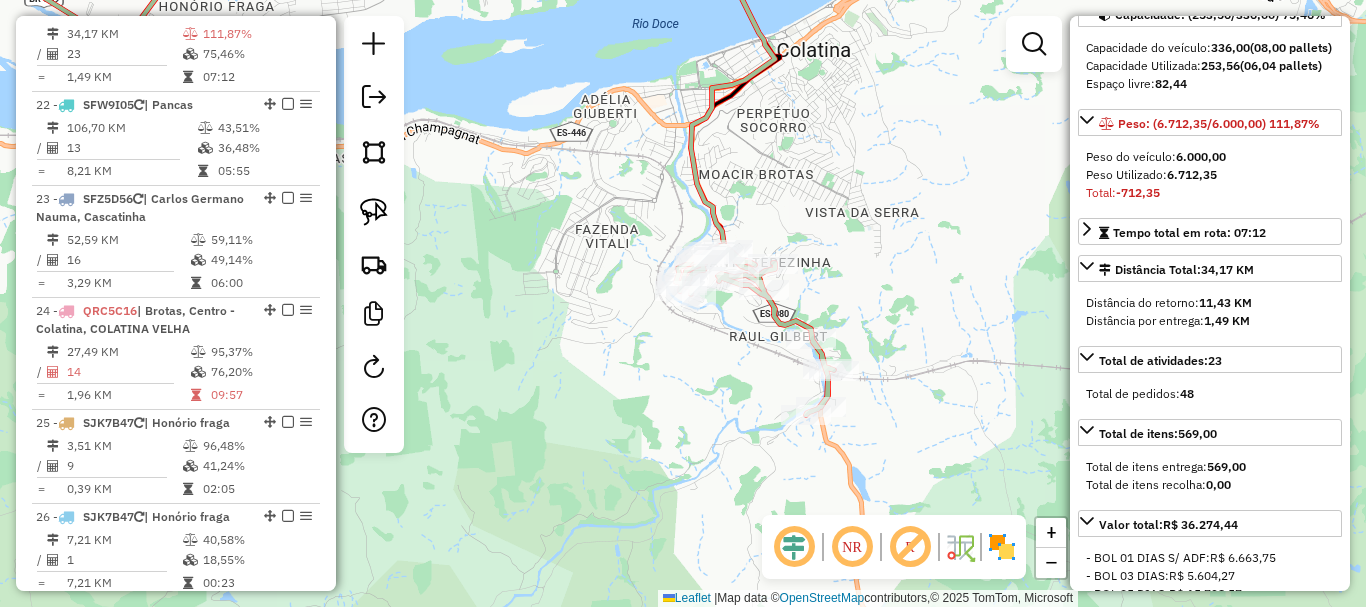 scroll, scrollTop: 0, scrollLeft: 0, axis: both 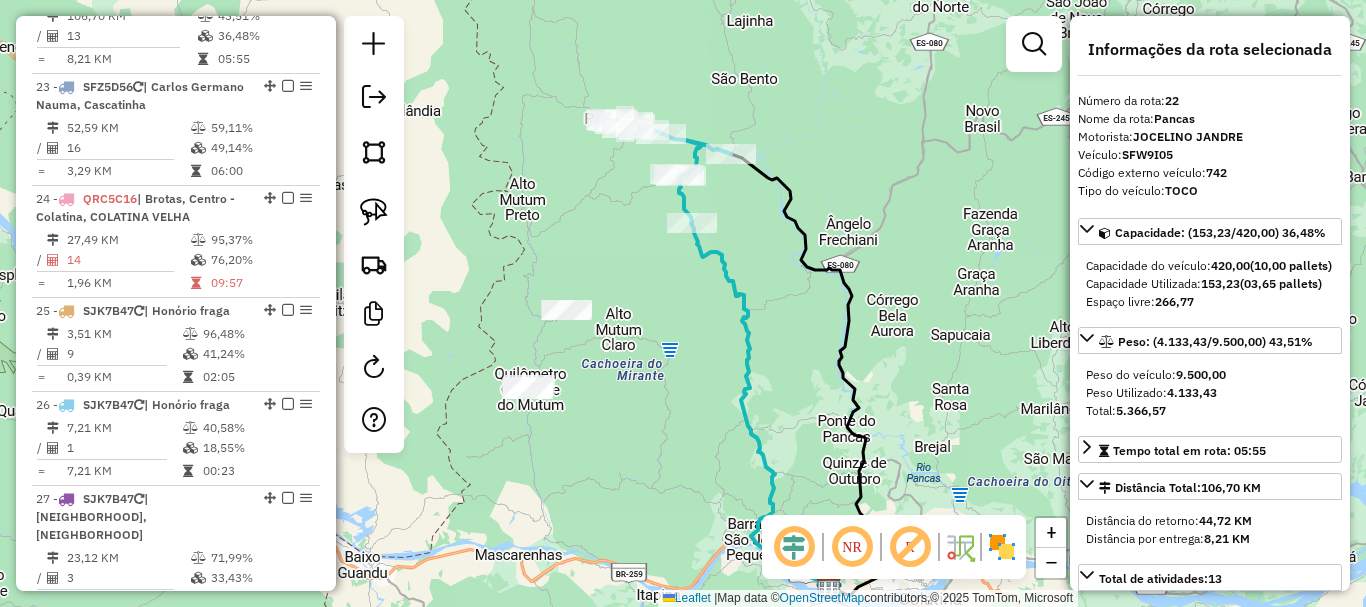 drag, startPoint x: 811, startPoint y: 278, endPoint x: 914, endPoint y: 399, distance: 158.90248 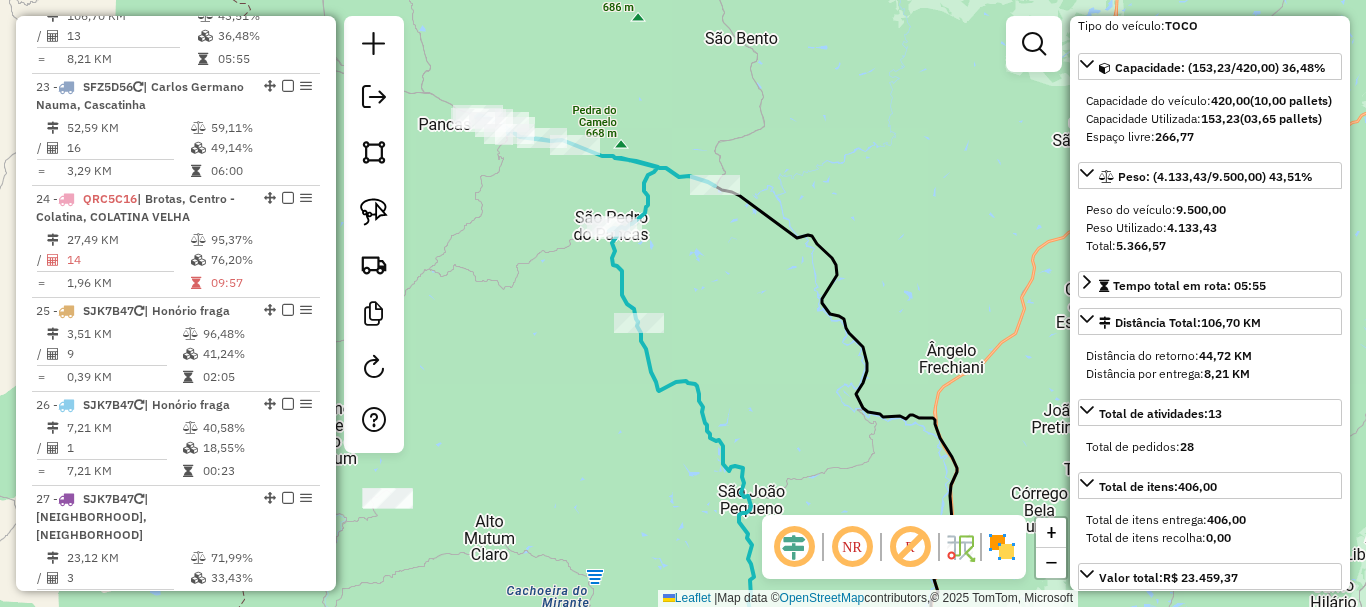 scroll, scrollTop: 300, scrollLeft: 0, axis: vertical 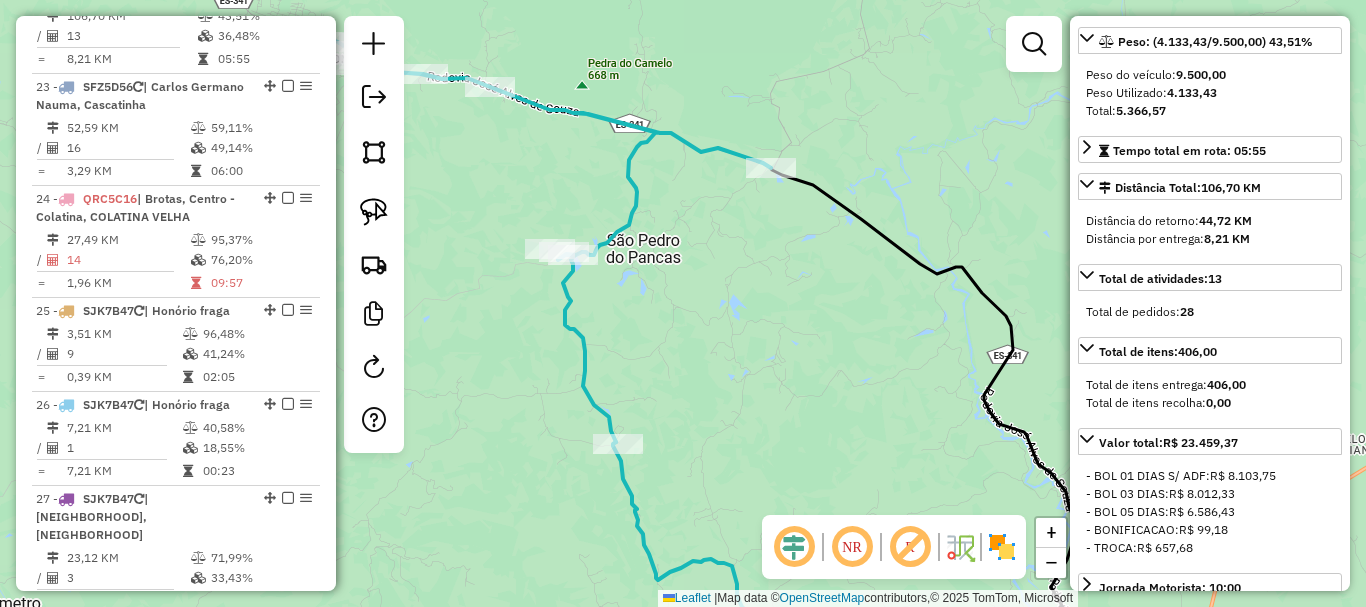 click on "Janela de atendimento Grade de atendimento Capacidade Transportadoras Veículos Cliente Pedidos  Rotas Selecione os dias de semana para filtrar as janelas de atendimento  Seg   Ter   Qua   Qui   Sex   Sáb   Dom  Informe o período da janela de atendimento: De: Até:  Filtrar exatamente a janela do cliente  Considerar janela de atendimento padrão  Selecione os dias de semana para filtrar as grades de atendimento  Seg   Ter   Qua   Qui   Sex   Sáb   Dom   Considerar clientes sem dia de atendimento cadastrado  Clientes fora do dia de atendimento selecionado Filtrar as atividades entre os valores definidos abaixo:  Peso mínimo:   Peso máximo:   Cubagem mínima:   Cubagem máxima:   De:   Até:  Filtrar as atividades entre o tempo de atendimento definido abaixo:  De:   Até:   Considerar capacidade total dos clientes não roteirizados Transportadora: Selecione um ou mais itens Tipo de veículo: Selecione um ou mais itens Veículo: Selecione um ou mais itens Motorista: Selecione um ou mais itens Nome: Rótulo:" 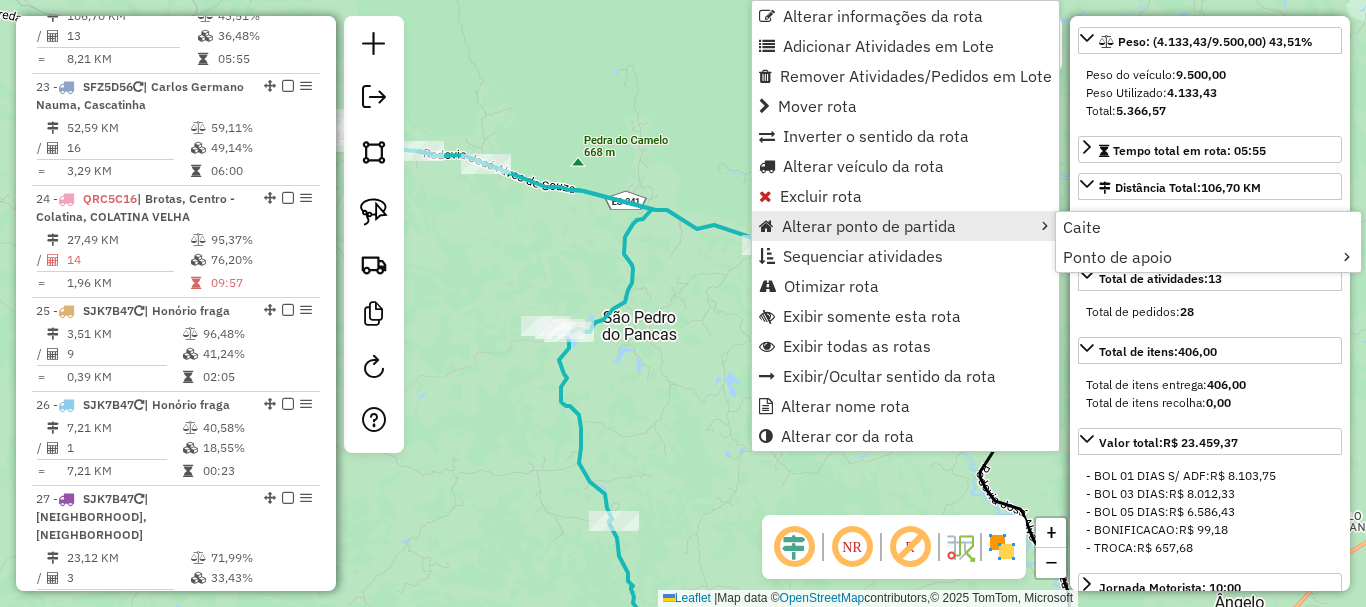 click on "Janela de atendimento Grade de atendimento Capacidade Transportadoras Veículos Cliente Pedidos  Rotas Selecione os dias de semana para filtrar as janelas de atendimento  Seg   Ter   Qua   Qui   Sex   Sáb   Dom  Informe o período da janela de atendimento: De: Até:  Filtrar exatamente a janela do cliente  Considerar janela de atendimento padrão  Selecione os dias de semana para filtrar as grades de atendimento  Seg   Ter   Qua   Qui   Sex   Sáb   Dom   Considerar clientes sem dia de atendimento cadastrado  Clientes fora do dia de atendimento selecionado Filtrar as atividades entre os valores definidos abaixo:  Peso mínimo:   Peso máximo:   Cubagem mínima:   Cubagem máxima:   De:   Até:  Filtrar as atividades entre o tempo de atendimento definido abaixo:  De:   Até:   Considerar capacidade total dos clientes não roteirizados Transportadora: Selecione um ou mais itens Tipo de veículo: Selecione um ou mais itens Veículo: Selecione um ou mais itens Motorista: Selecione um ou mais itens Nome: Rótulo:" 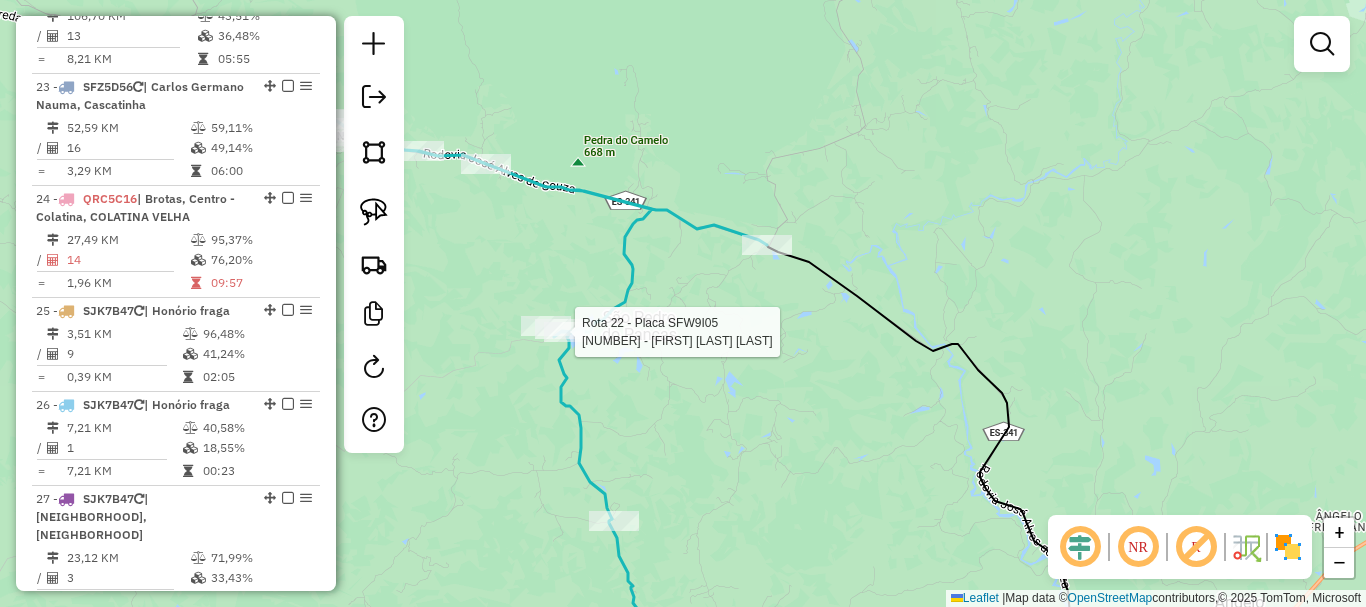 select on "**********" 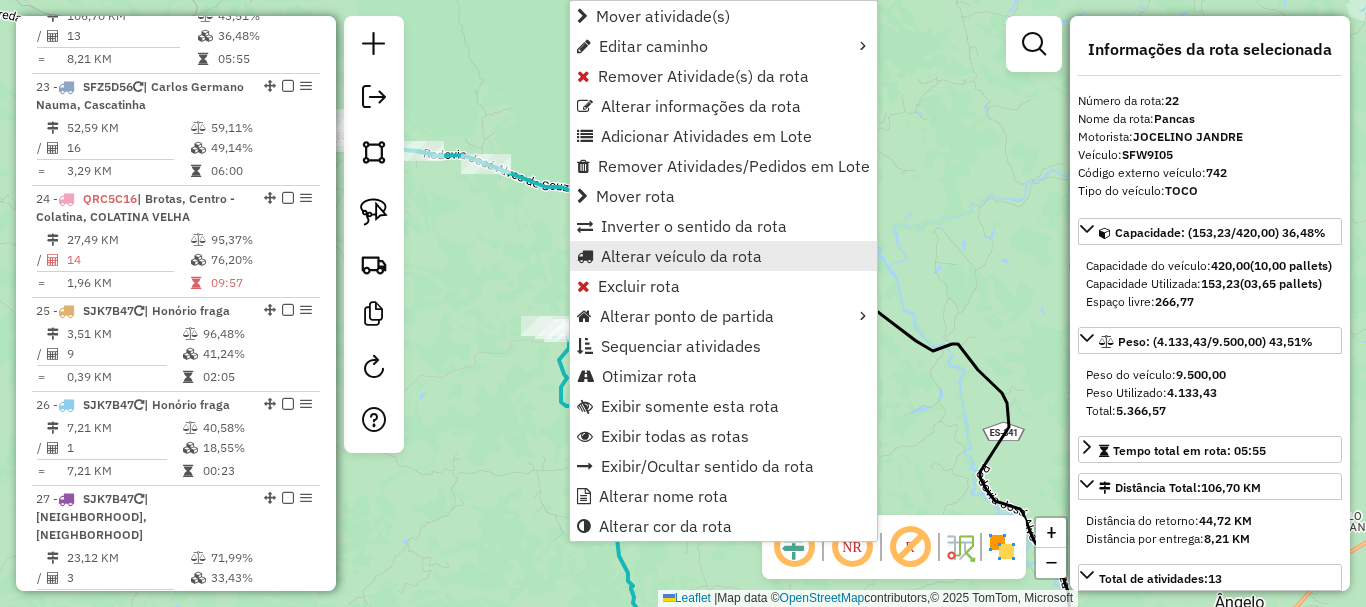 click on "Alterar veículo da rota" at bounding box center (681, 256) 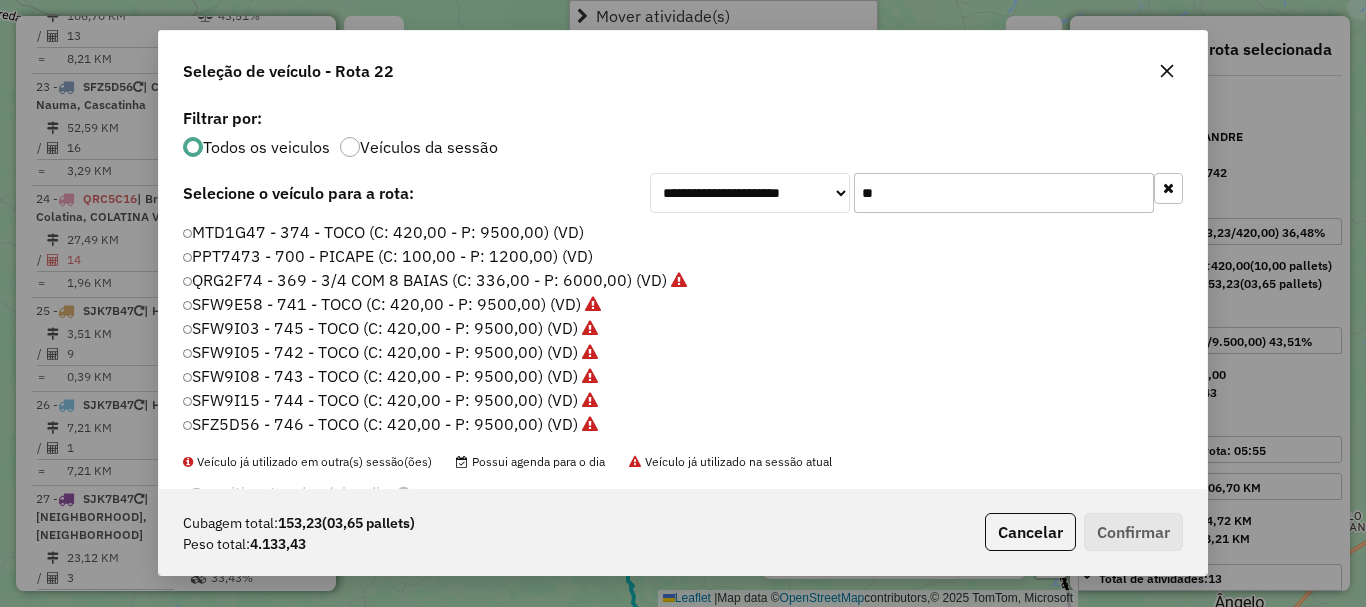 scroll, scrollTop: 11, scrollLeft: 6, axis: both 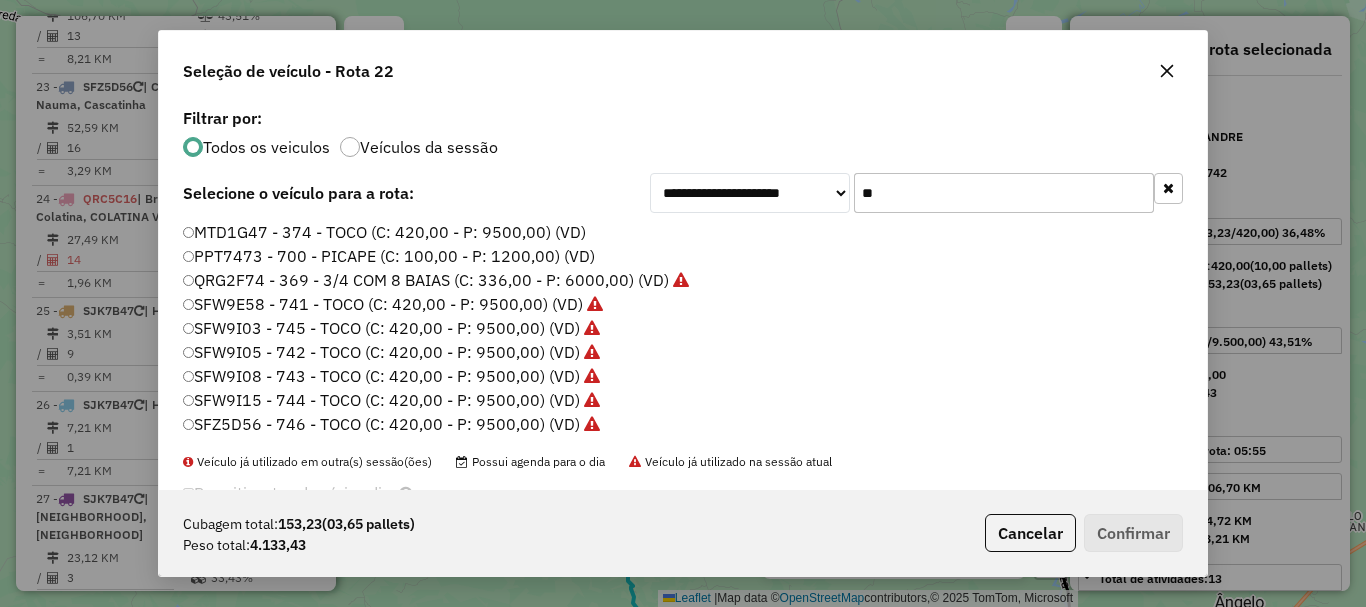 drag, startPoint x: 921, startPoint y: 203, endPoint x: 769, endPoint y: 245, distance: 157.6959 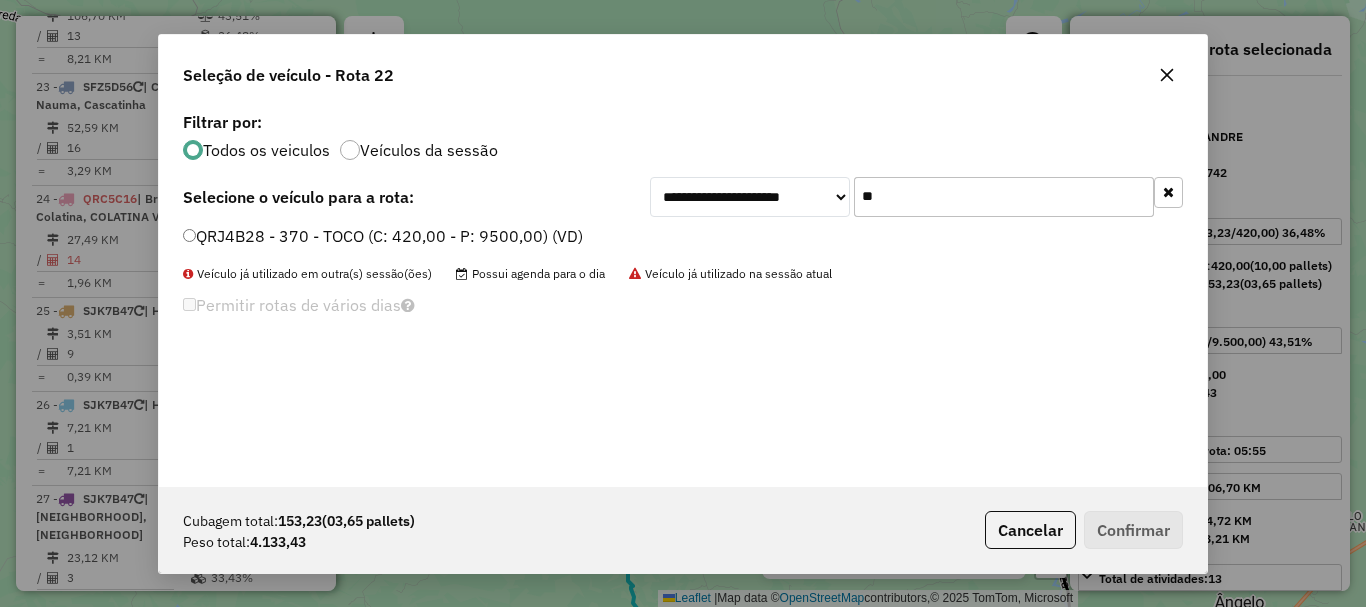 type on "**" 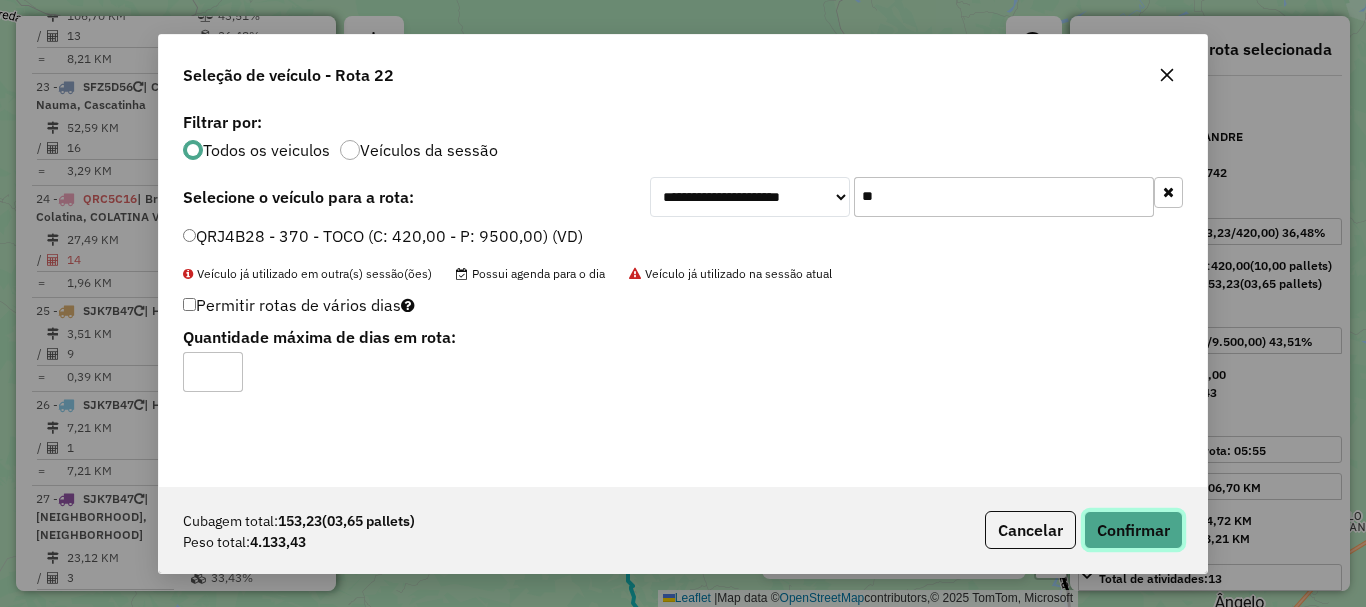 click on "Confirmar" 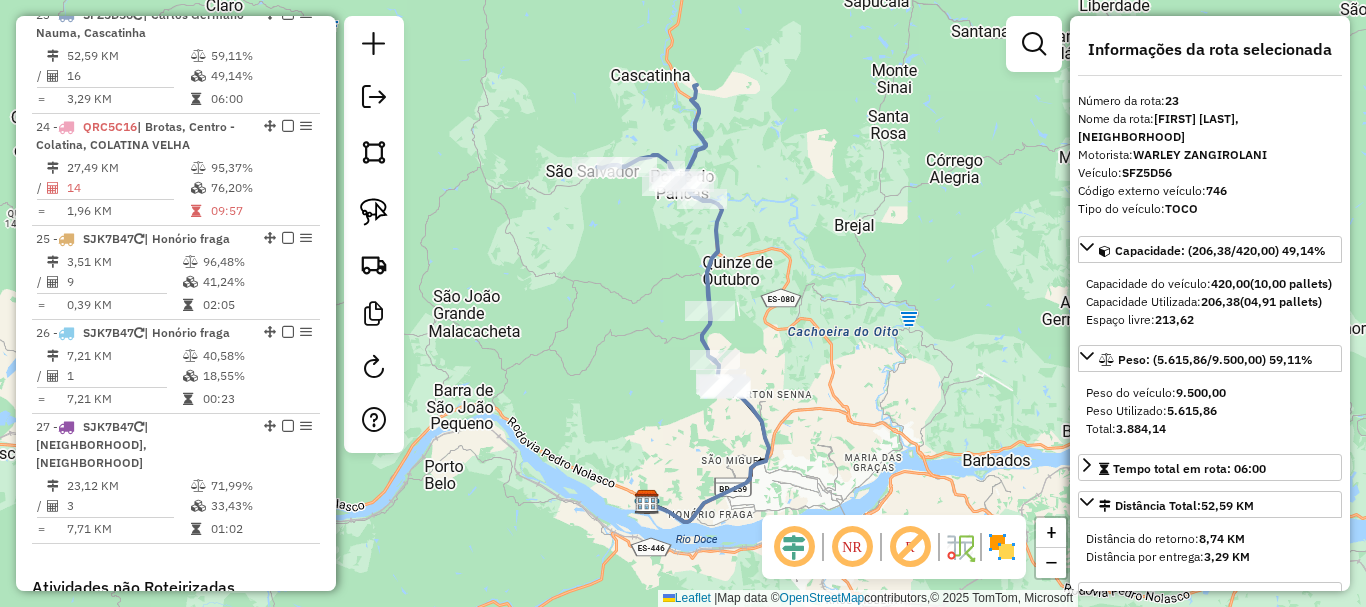 scroll, scrollTop: 3119, scrollLeft: 0, axis: vertical 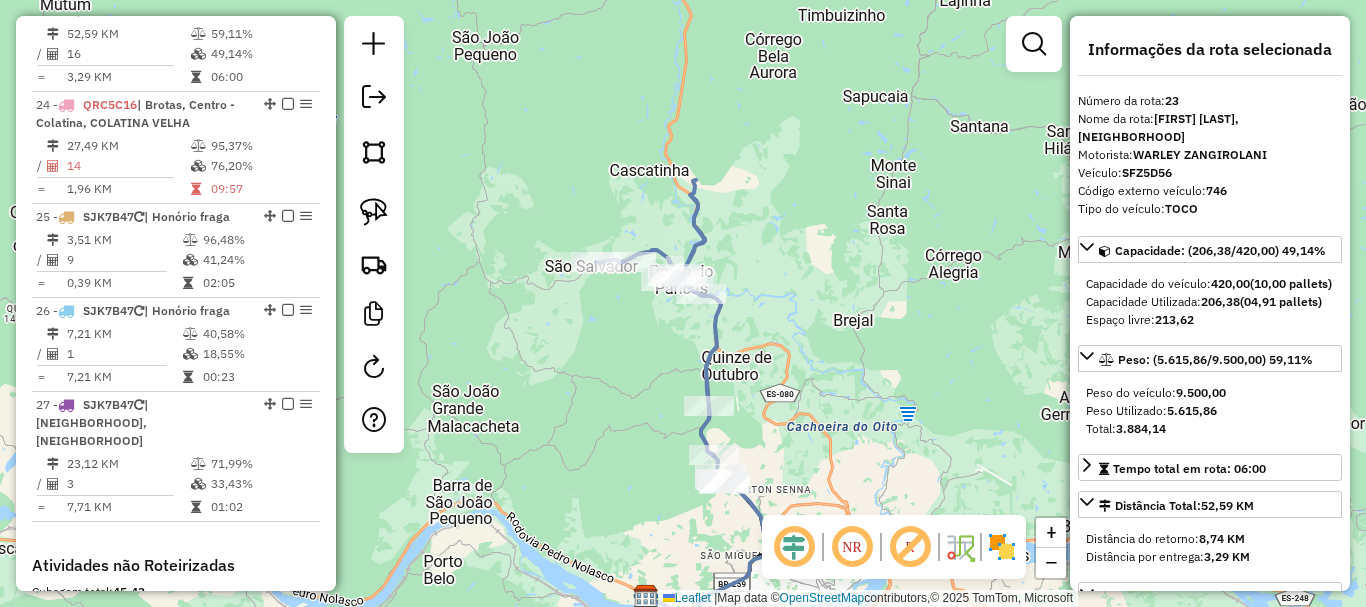 drag, startPoint x: 861, startPoint y: 264, endPoint x: 861, endPoint y: 338, distance: 74 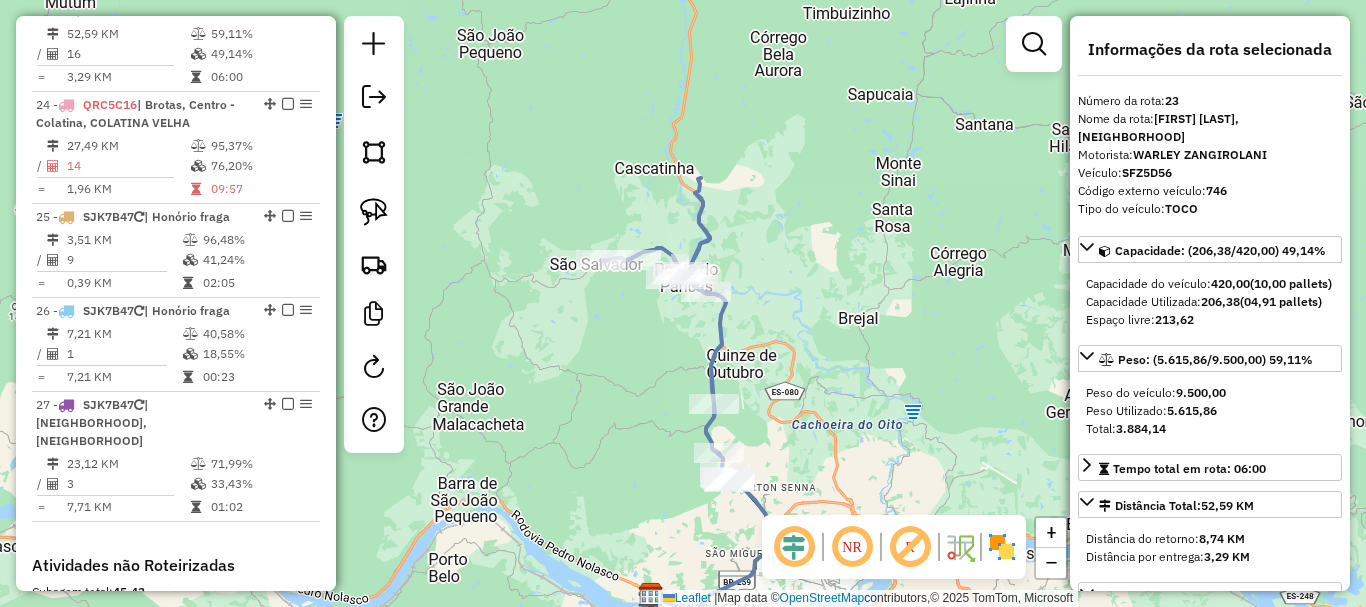 drag, startPoint x: 845, startPoint y: 399, endPoint x: 842, endPoint y: 303, distance: 96.04687 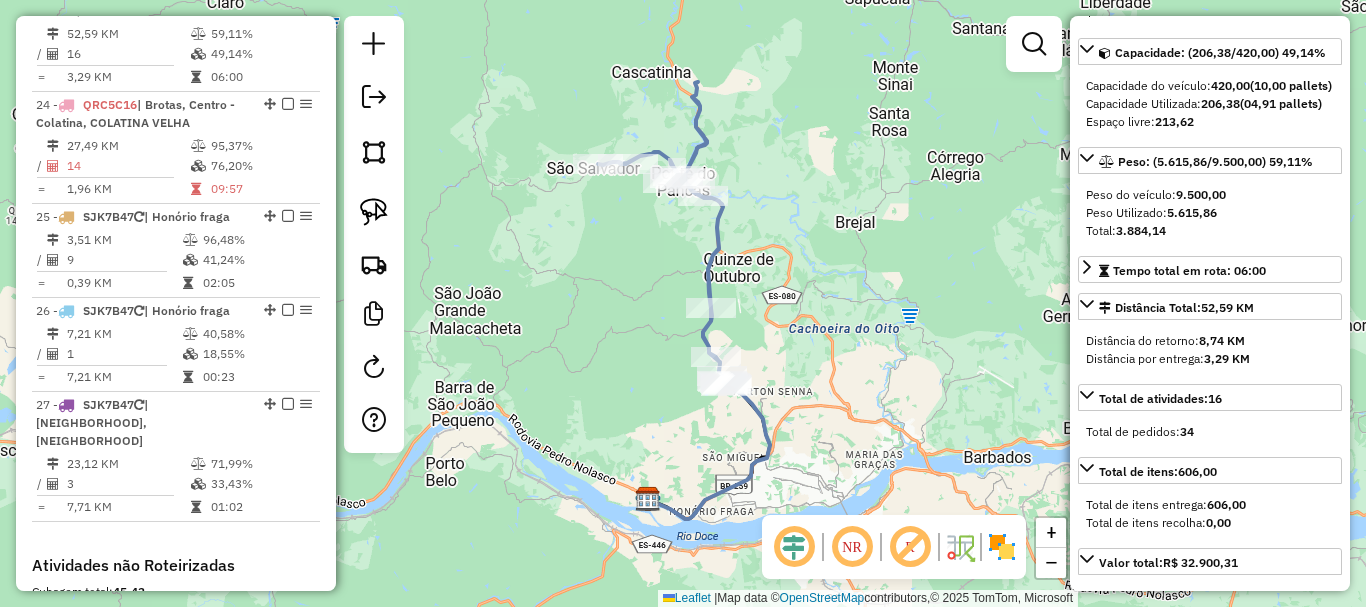 scroll, scrollTop: 200, scrollLeft: 0, axis: vertical 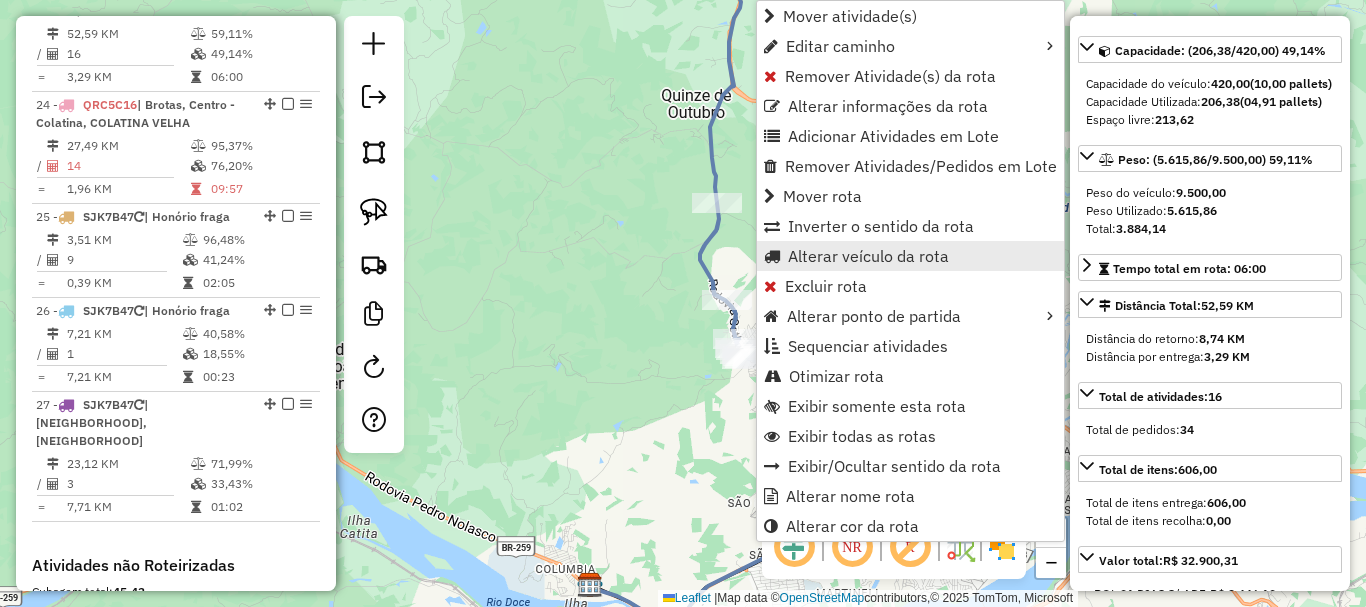 click on "Alterar veículo da rota" at bounding box center (868, 256) 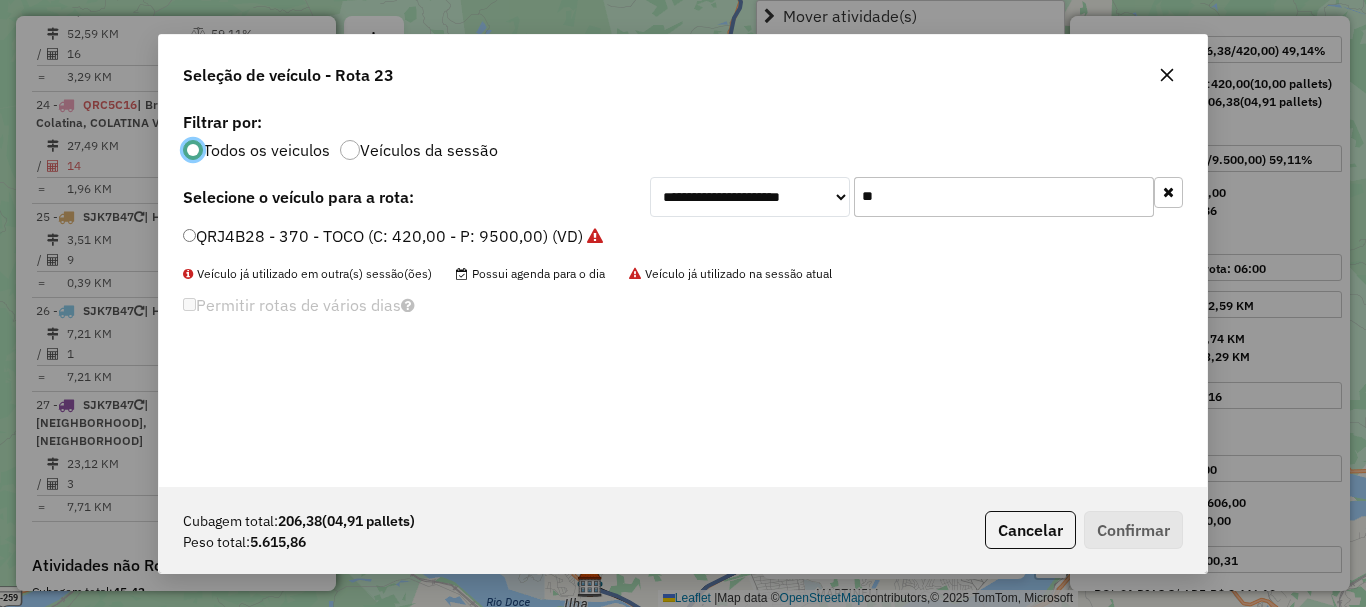 scroll, scrollTop: 11, scrollLeft: 6, axis: both 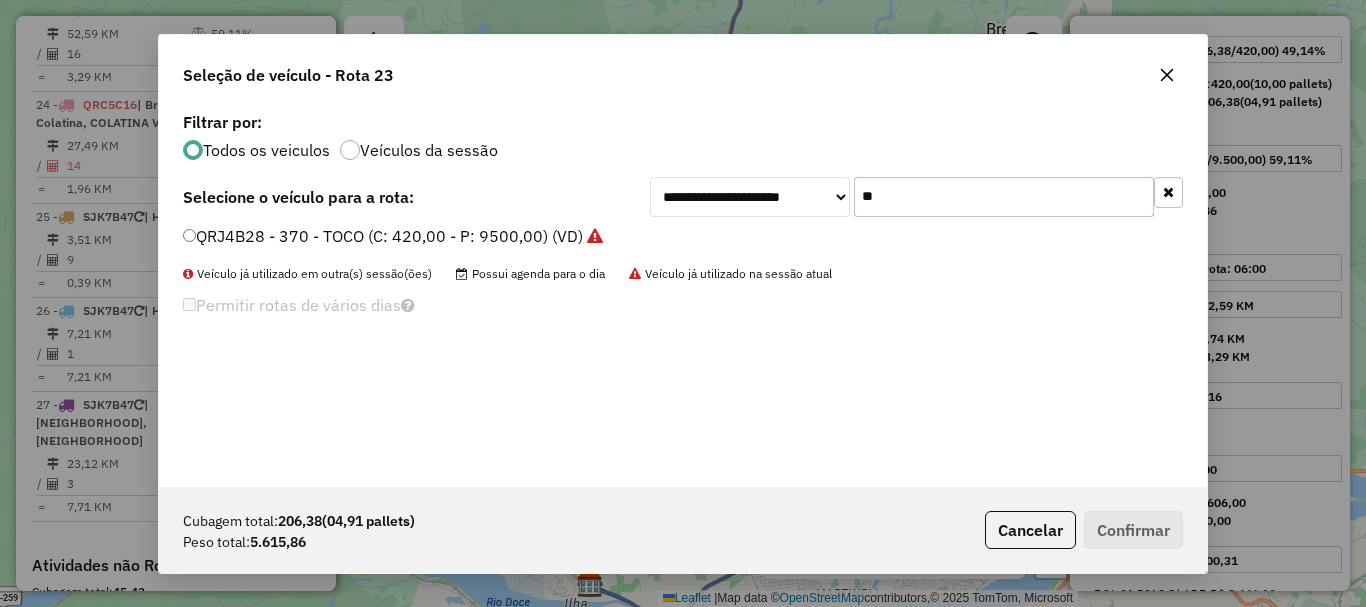 drag, startPoint x: 863, startPoint y: 220, endPoint x: 818, endPoint y: 222, distance: 45.044422 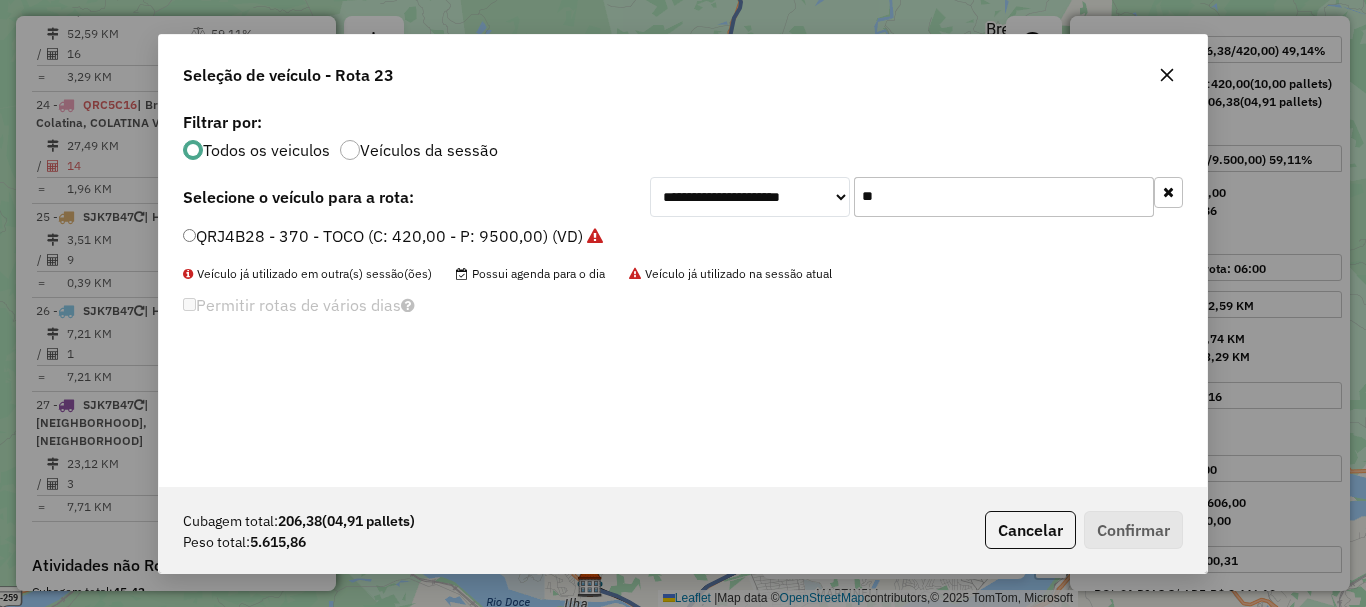 click 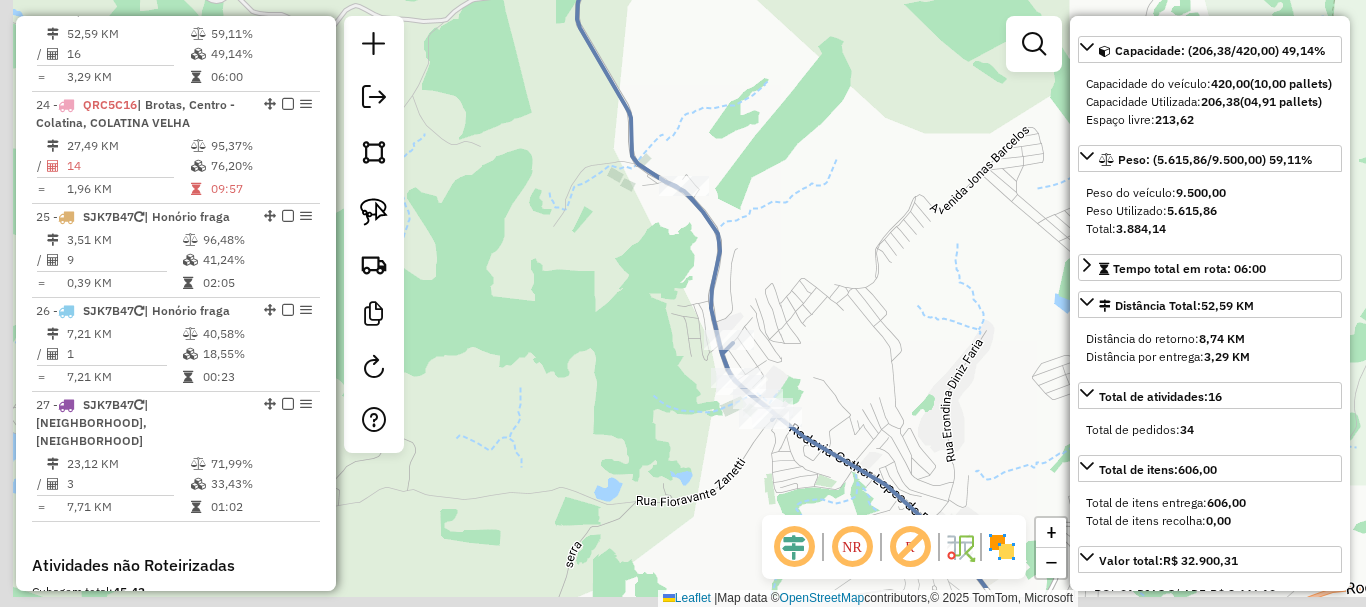 drag, startPoint x: 810, startPoint y: 301, endPoint x: 800, endPoint y: 208, distance: 93.53609 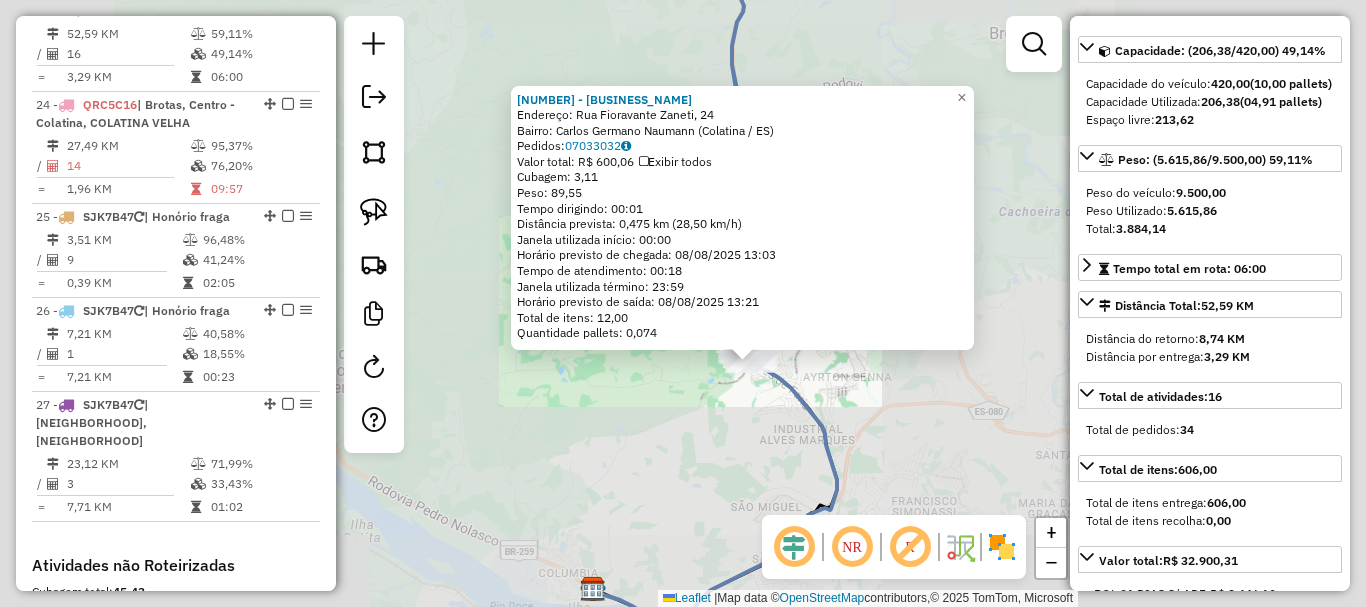 click on "[NUMBER] - [BUSINESS_NAME]  Endereço: [STREET_NAME], [NUMBER]   Bairro: [FIRST] [LAST] ([CITY] / [STATE])   Pedidos:  [ORDER_ID]   Valor total: R$ [PRICE]   Exibir todos   Cubagem: [CUBAGE]  Peso: [WEIGHT]  Tempo dirigindo: [TIME]   Distância prevista: [DISTANCE] km ([SPEED] km/h)   Janela utilizada início: [TIME]   Horário previsto de chegada: [DATE] [TIME]   Tempo de atendimento: [TIME]   Janela utilizada término: [TIME]   Horário previsto de saída: [DATE] [TIME]   Total de itens: [NUMBER]   Quantidade pallets: [PALLETS]  × Janela de atendimento Grade de atendimento Capacidade Transportadoras Veículos Cliente Pedidos  Rotas Selecione os dias de semana para filtrar as janelas de atendimento  Seg   Ter   Qua   Qui   Sex   Sáb   Dom  Informe o período da janela de atendimento: De: Até:  Filtrar exatamente a janela do cliente  Considerar janela de atendimento padrão  Selecione os dias de semana para filtrar as grades de atendimento  Seg   Ter   Qua   Qui   Sex   Sáb   Dom   Peso mínimo:   Peso máximo:   De:  +" 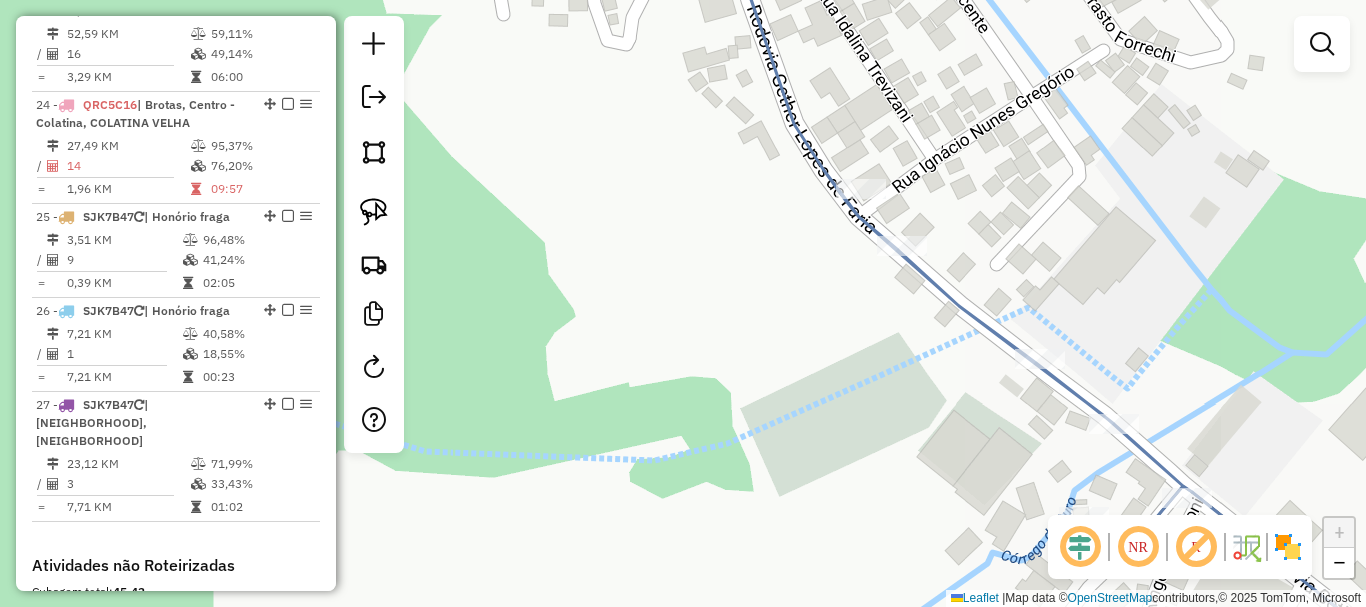 drag, startPoint x: 824, startPoint y: 319, endPoint x: 642, endPoint y: 194, distance: 220.79176 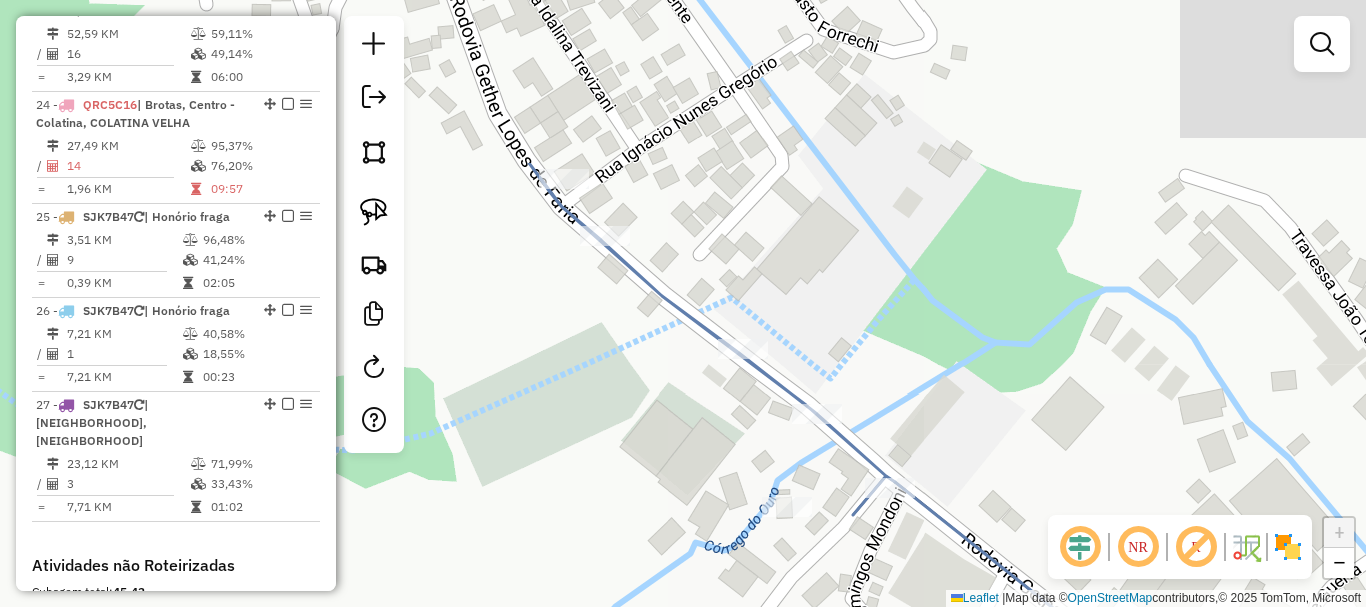 drag, startPoint x: 618, startPoint y: 139, endPoint x: 666, endPoint y: 358, distance: 224.19858 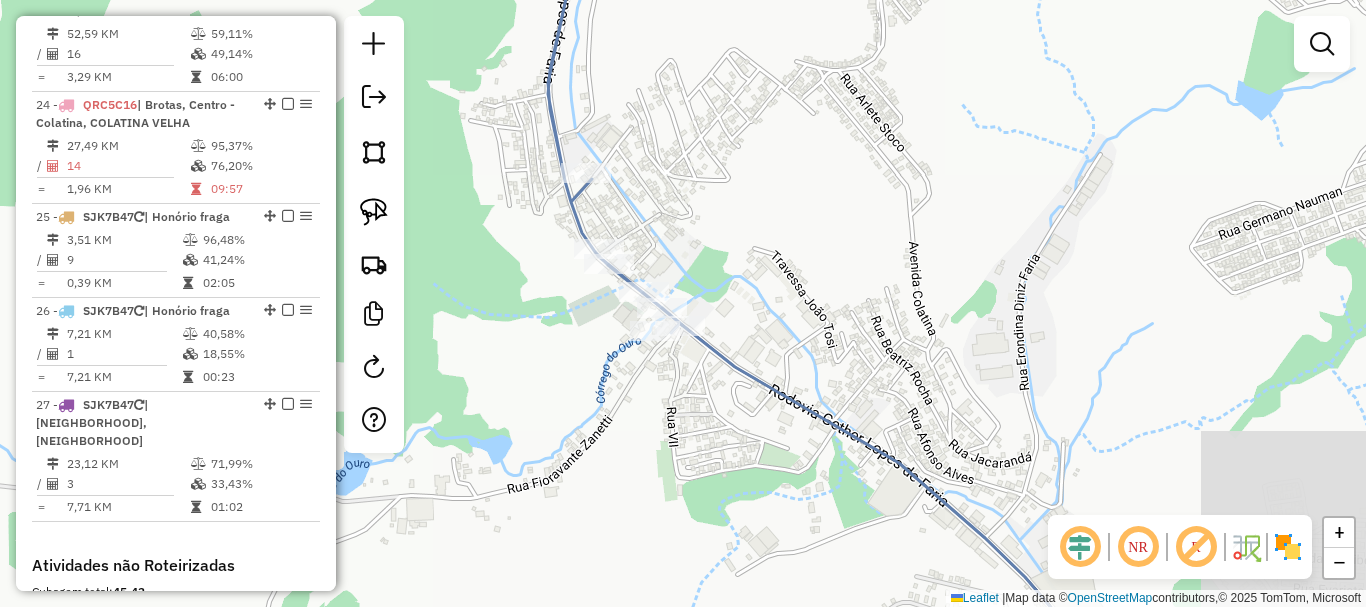 drag, startPoint x: 651, startPoint y: 214, endPoint x: 683, endPoint y: 267, distance: 61.91123 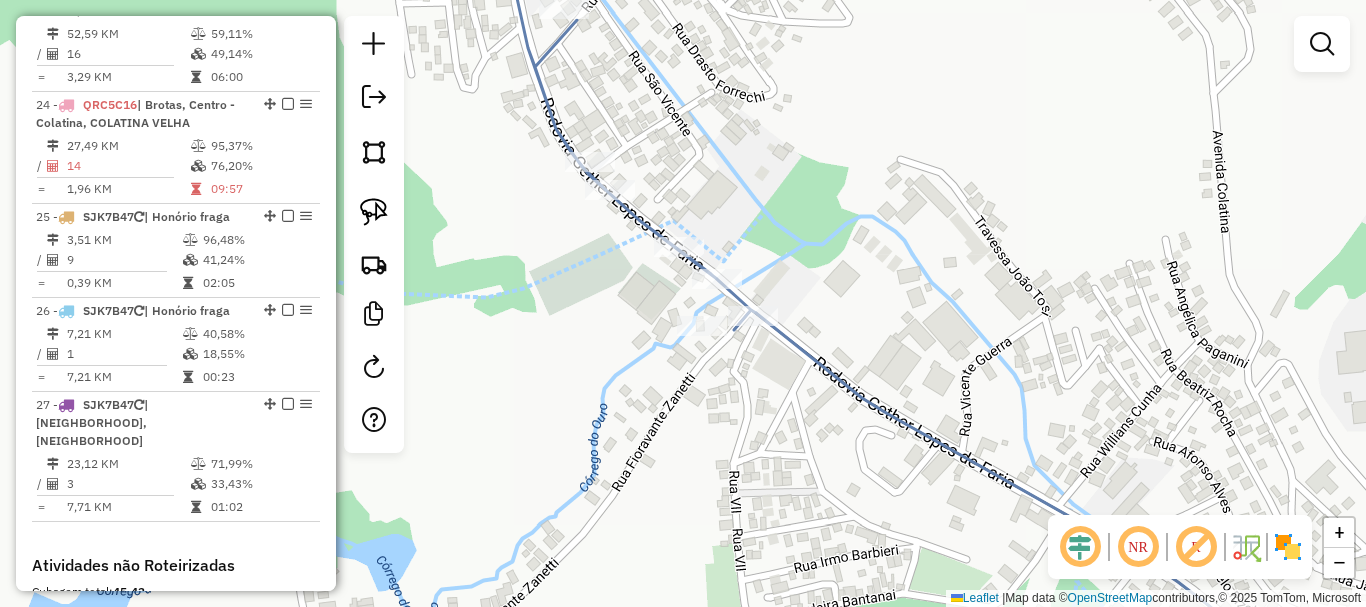 click on "Rota [NUMBER] - Placa [PLATE] [NUMBER] - [FIRST] [LAST] Janela de atendimento Grade de atendimento Capacidade Transportadoras Veículos Cliente Pedidos  Rotas Selecione os dias de semana para filtrar as janelas de atendimento  Seg   Ter   Qua   Qui   Sex   Sáb   Dom  Informe o período da janela de atendimento: De: Até:  Filtrar exatamente a janela do cliente  Considerar janela de atendimento padrão  Selecione os dias de semana para filtrar as grades de atendimento  Seg   Ter   Qua   Qui   Sex   Sáb   Dom   Considerar clientes sem dia de atendimento cadastrado  Clientes fora do dia de atendimento selecionado Filtrar as atividades entre os valores definidos abaixo:  Peso mínimo:   Peso máximo:   Cubagem mínima:   Cubagem máxima:   De:   Até:  Filtrar as atividades entre o tempo de atendimento definido abaixo:  De:   Até:   Considerar capacidade total dos clientes não roteirizados Transportadora: Selecione um ou mais itens Tipo de veículo: Selecione um ou mais itens" 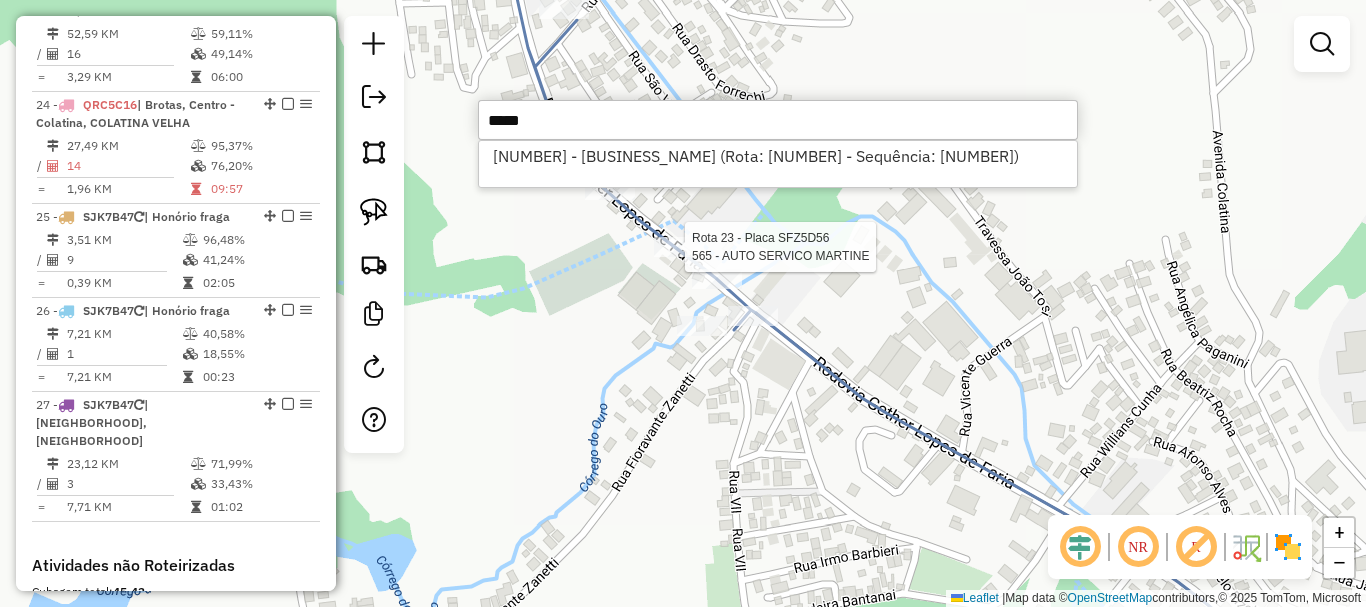 type on "*****" 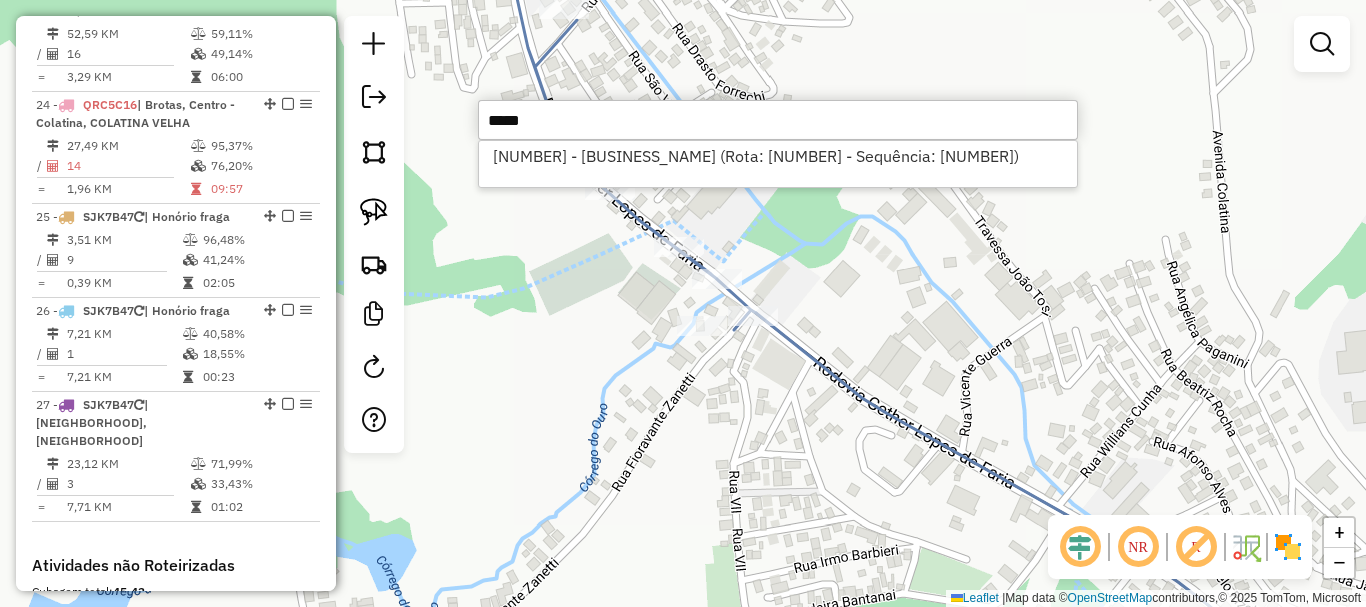 click on "Janela de atendimento Grade de atendimento Capacidade Transportadoras Veículos Cliente Pedidos  Rotas Selecione os dias de semana para filtrar as janelas de atendimento  Seg   Ter   Qua   Qui   Sex   Sáb   Dom  Informe o período da janela de atendimento: De: Até:  Filtrar exatamente a janela do cliente  Considerar janela de atendimento padrão  Selecione os dias de semana para filtrar as grades de atendimento  Seg   Ter   Qua   Qui   Sex   Sáb   Dom   Considerar clientes sem dia de atendimento cadastrado  Clientes fora do dia de atendimento selecionado Filtrar as atividades entre os valores definidos abaixo:  Peso mínimo:   Peso máximo:   Cubagem mínima:   Cubagem máxima:   De:   Até:  Filtrar as atividades entre o tempo de atendimento definido abaixo:  De:   Até:   Considerar capacidade total dos clientes não roteirizados Transportadora: Selecione um ou mais itens Tipo de veículo: Selecione um ou mais itens Veículo: Selecione um ou mais itens Motorista: Selecione um ou mais itens Nome: Rótulo:" 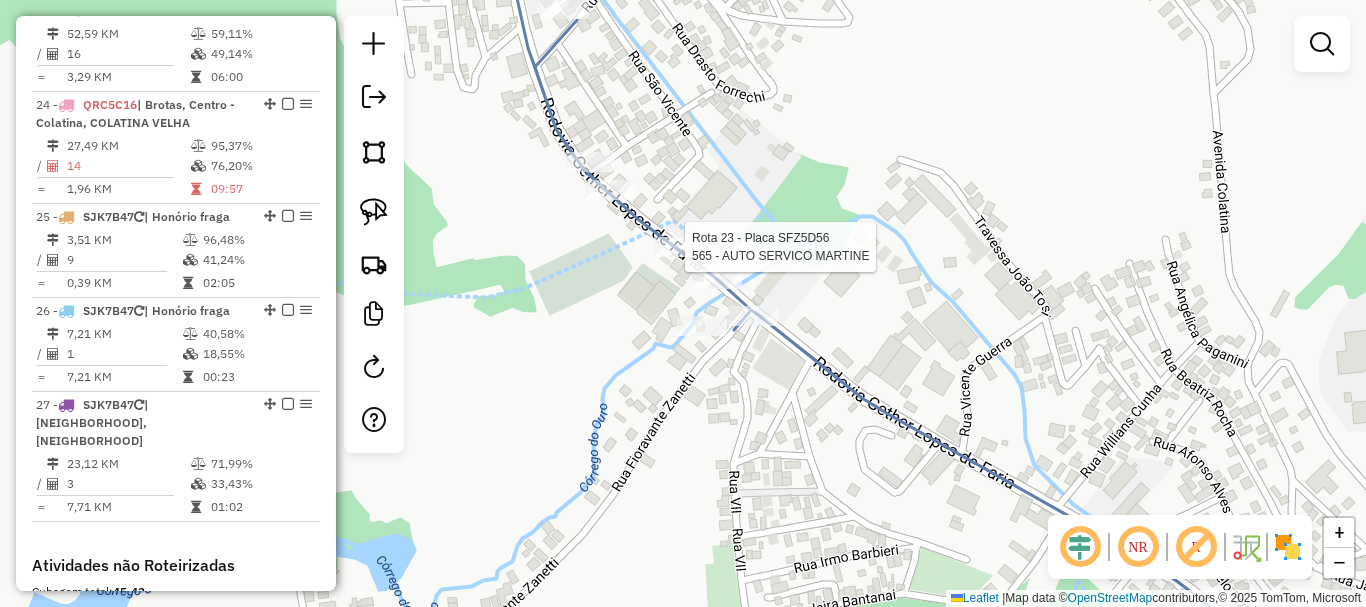 select on "**********" 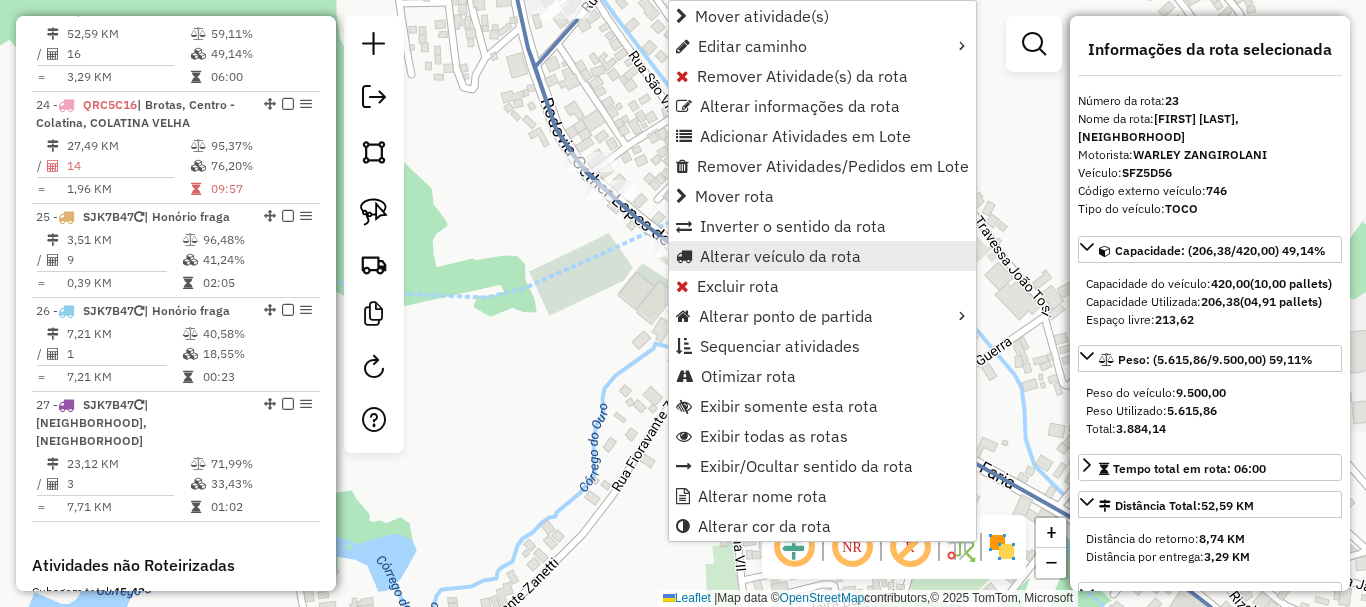 click on "Alterar veículo da rota" at bounding box center (780, 256) 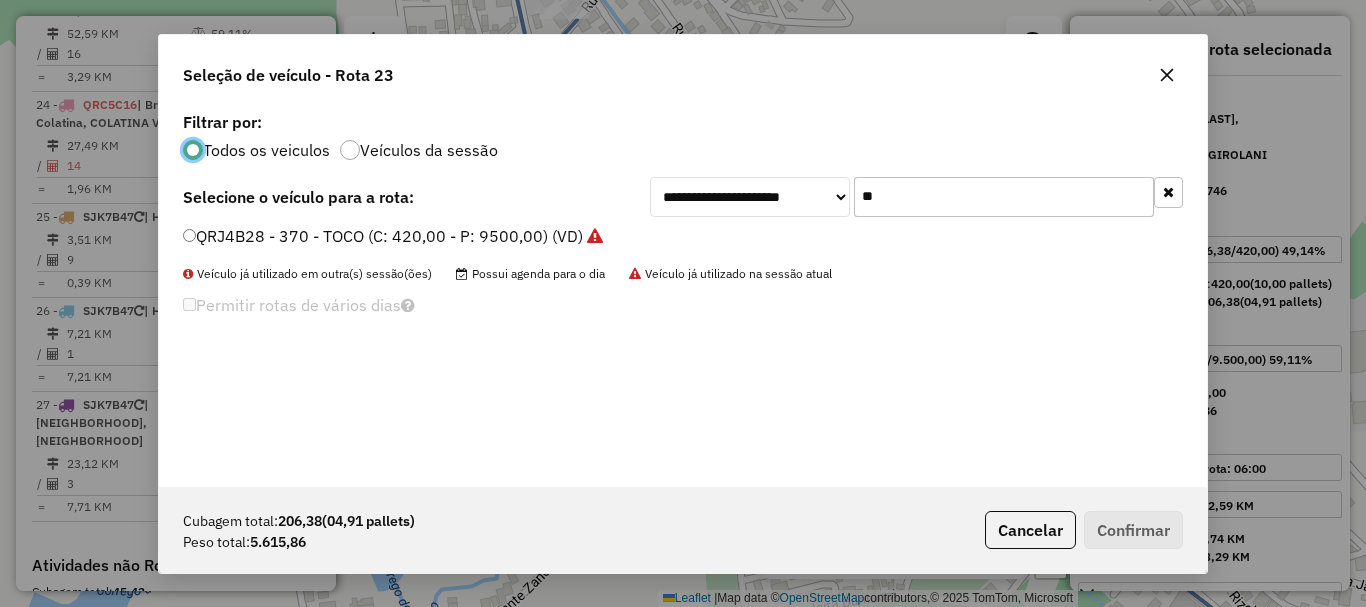 scroll, scrollTop: 11, scrollLeft: 6, axis: both 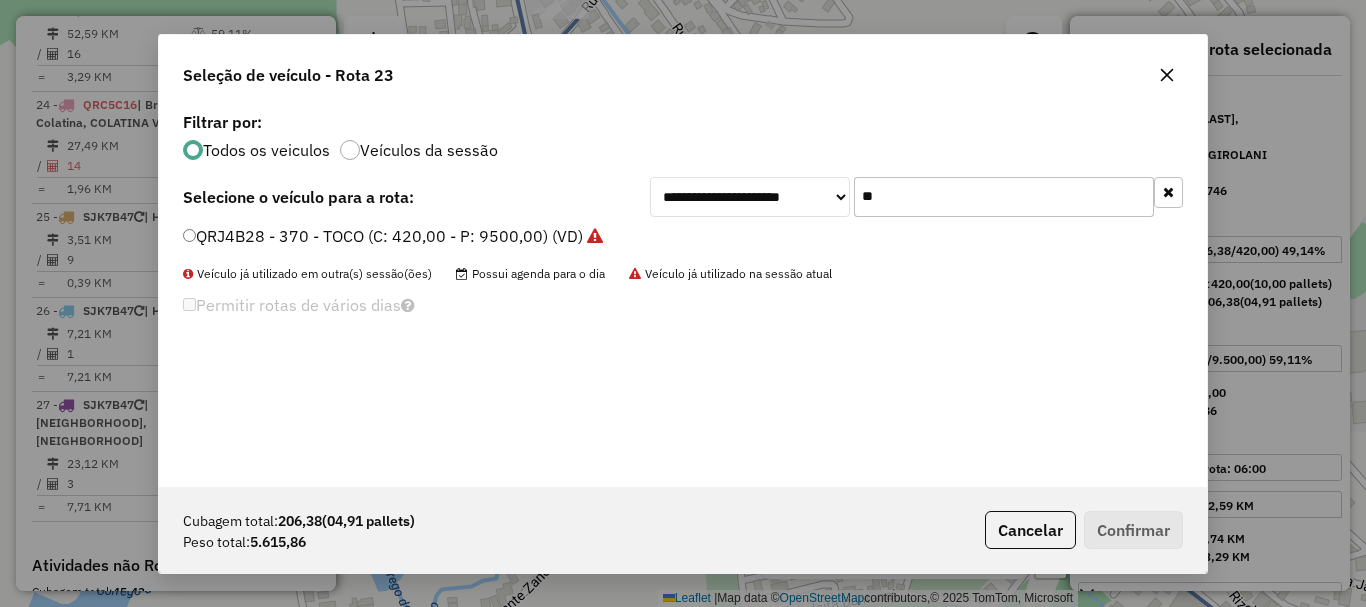 drag, startPoint x: 895, startPoint y: 194, endPoint x: 835, endPoint y: 216, distance: 63.90618 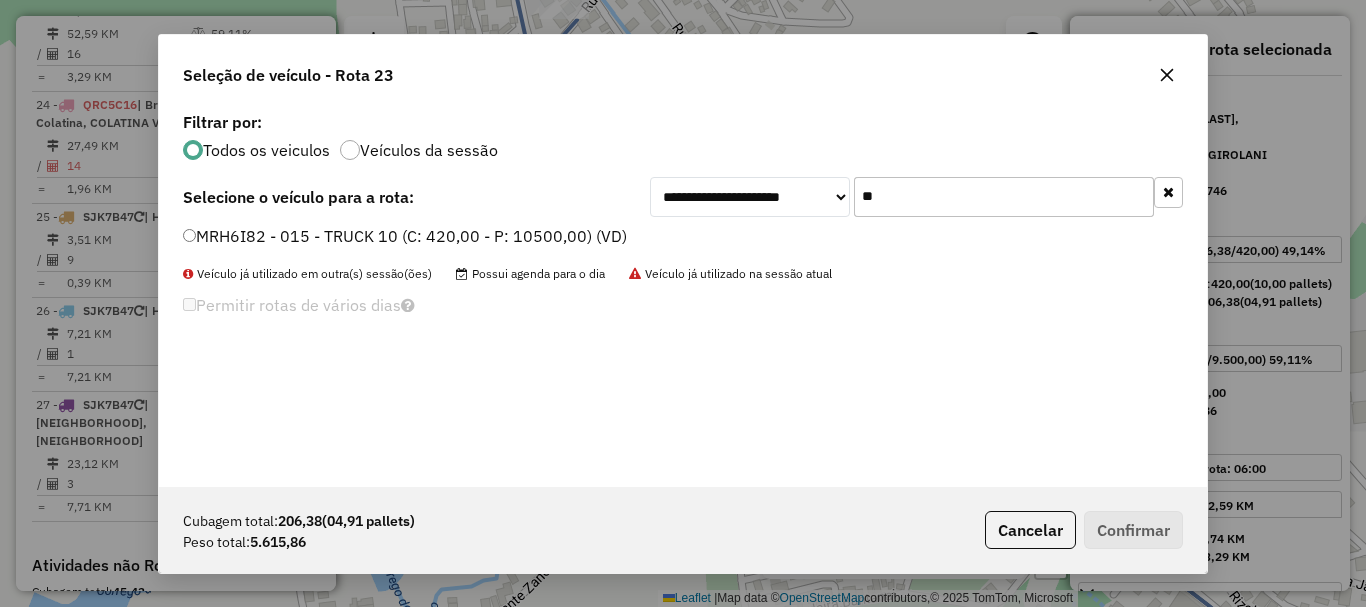 type on "**" 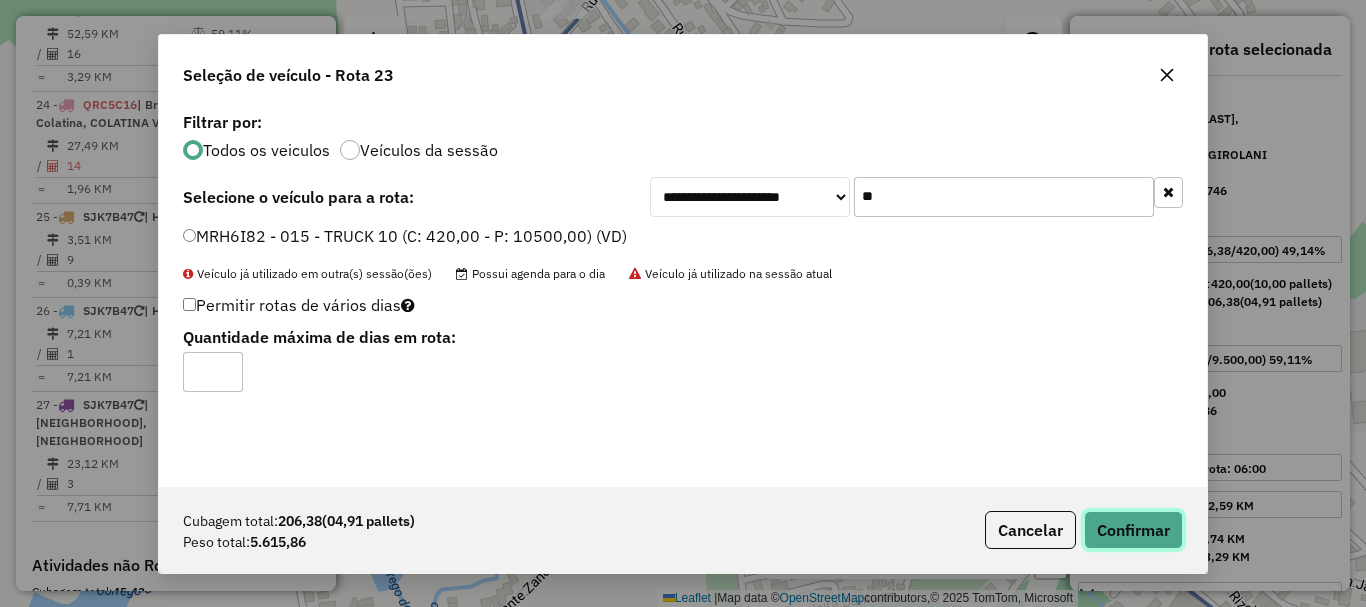 click on "Confirmar" 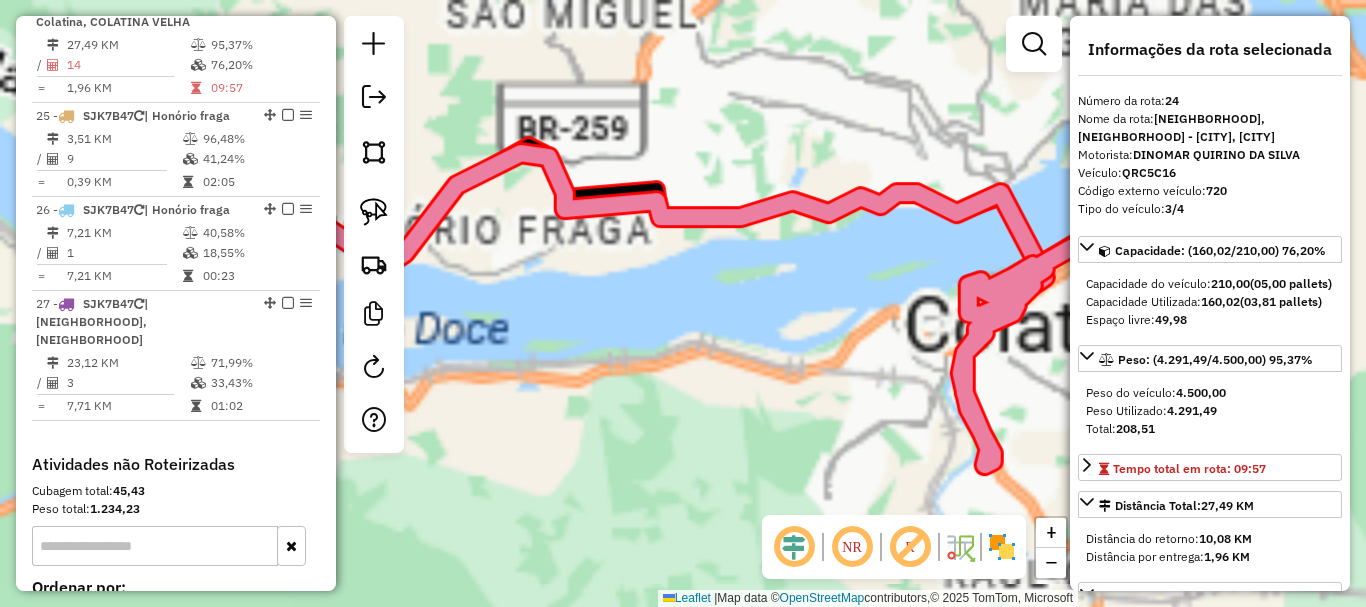 scroll, scrollTop: 3231, scrollLeft: 0, axis: vertical 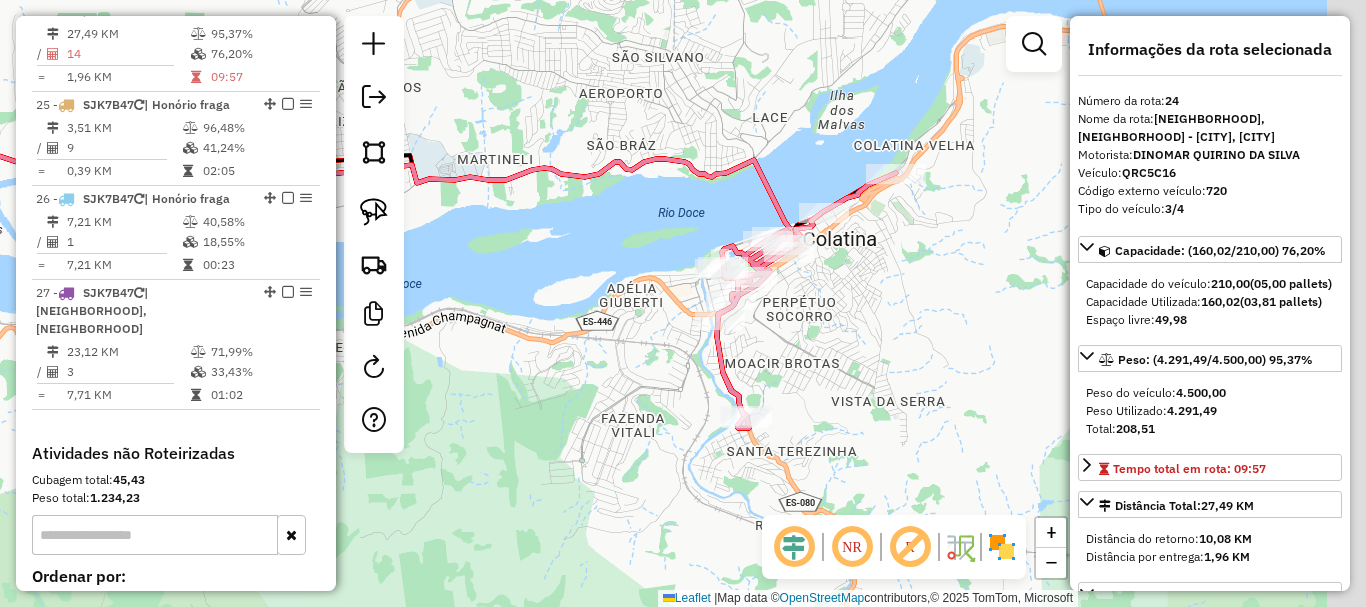 drag, startPoint x: 706, startPoint y: 380, endPoint x: 615, endPoint y: 380, distance: 91 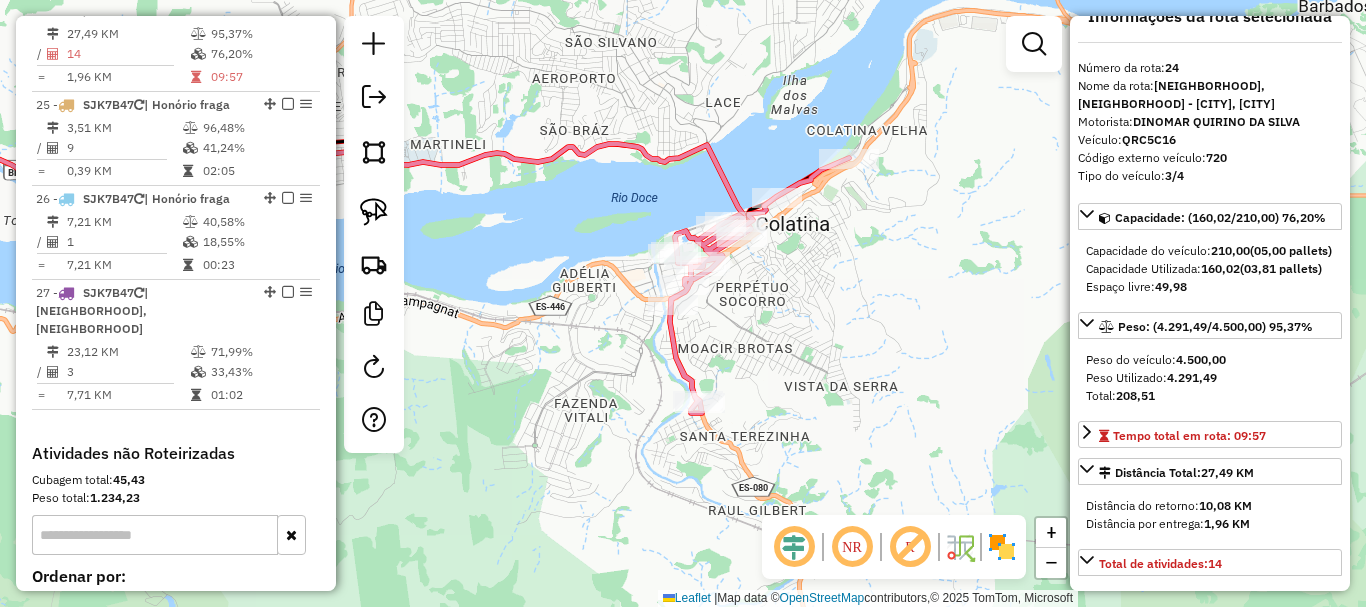 scroll, scrollTop: 0, scrollLeft: 0, axis: both 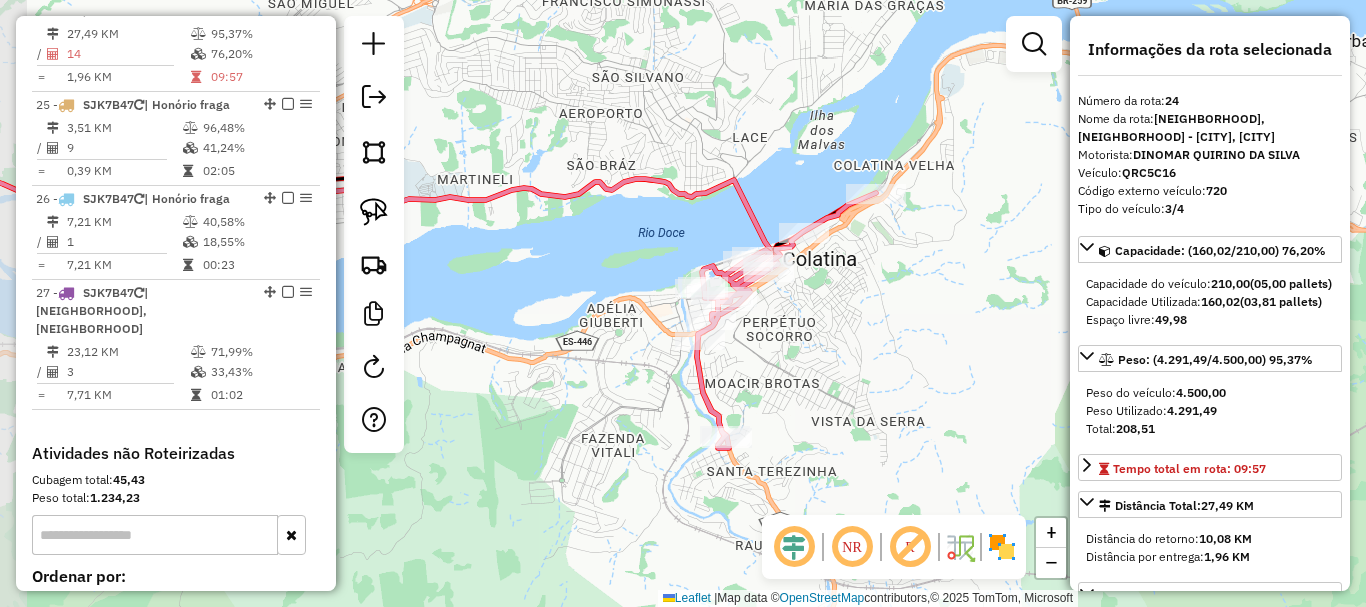 drag, startPoint x: 779, startPoint y: 339, endPoint x: 801, endPoint y: 364, distance: 33.30165 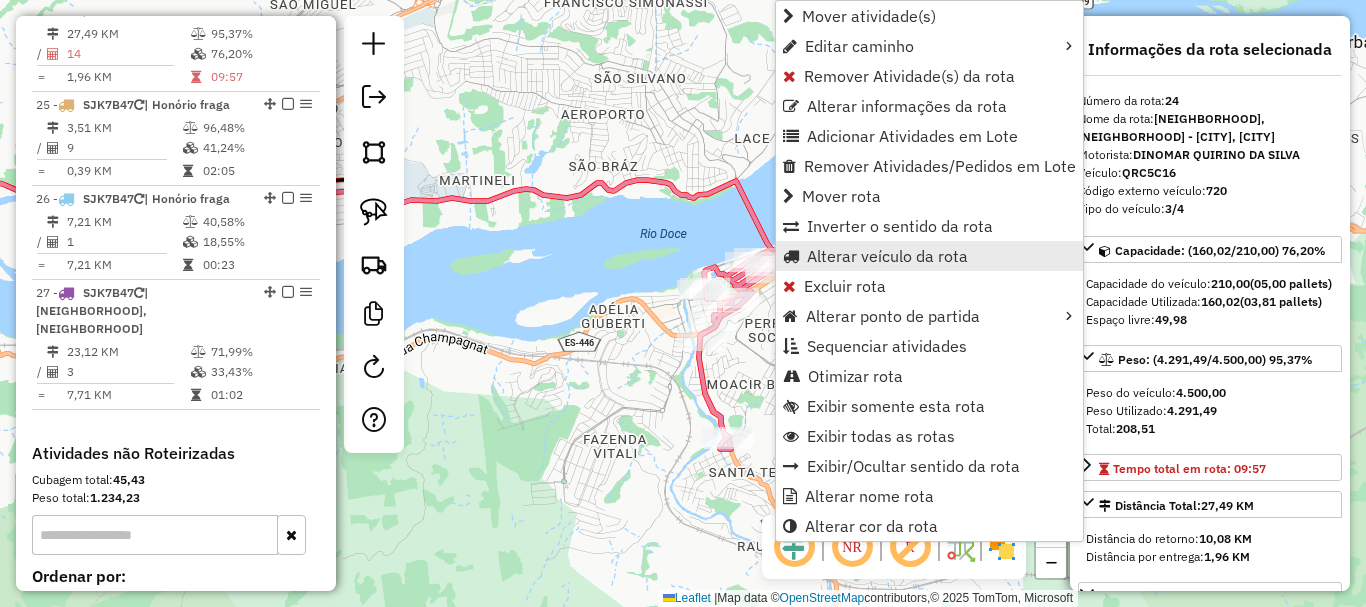 click on "Alterar veículo da rota" at bounding box center (887, 256) 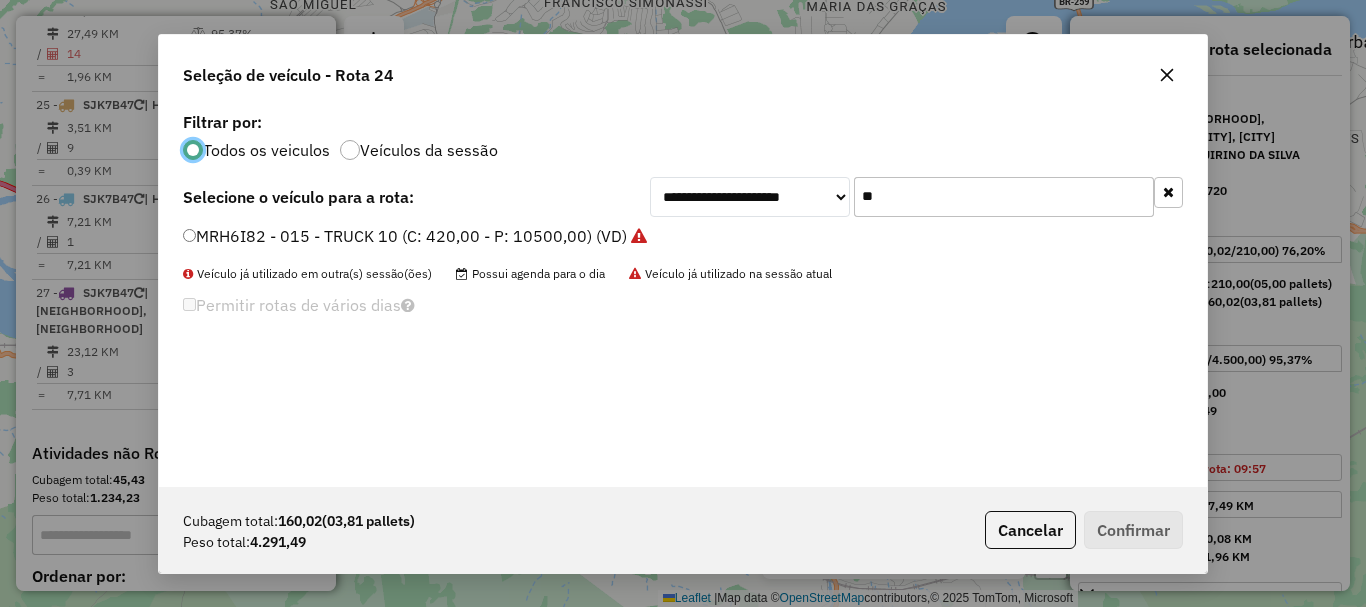 scroll, scrollTop: 11, scrollLeft: 6, axis: both 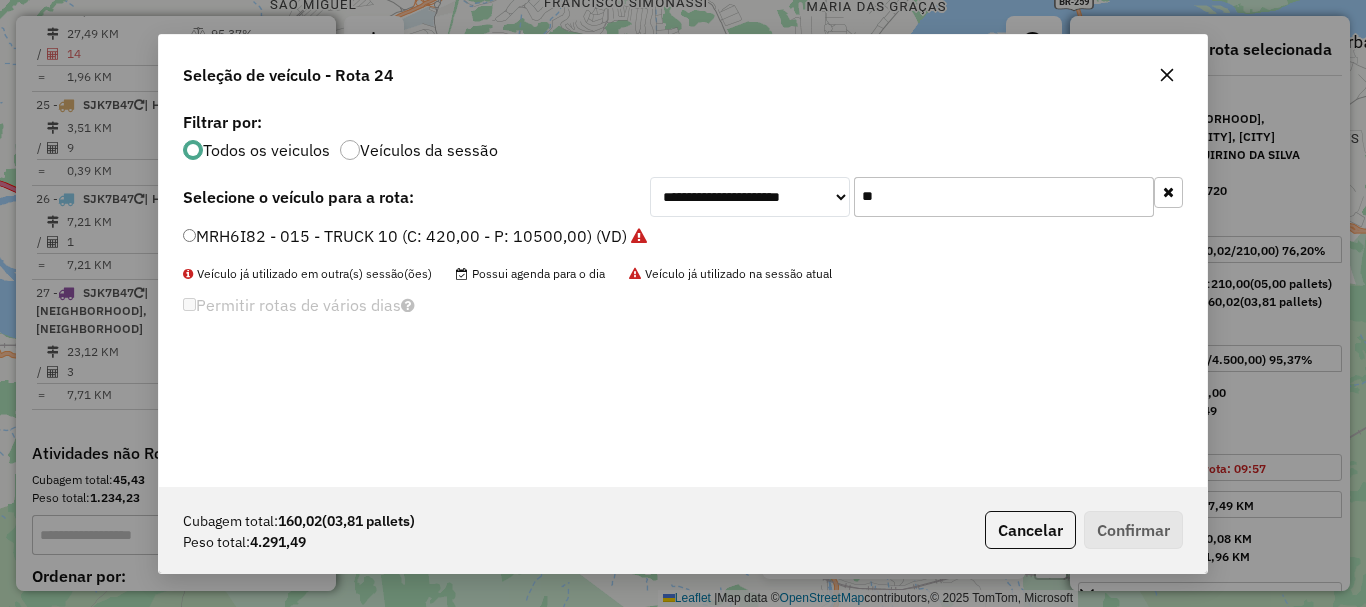 drag, startPoint x: 808, startPoint y: 237, endPoint x: 782, endPoint y: 249, distance: 28.635643 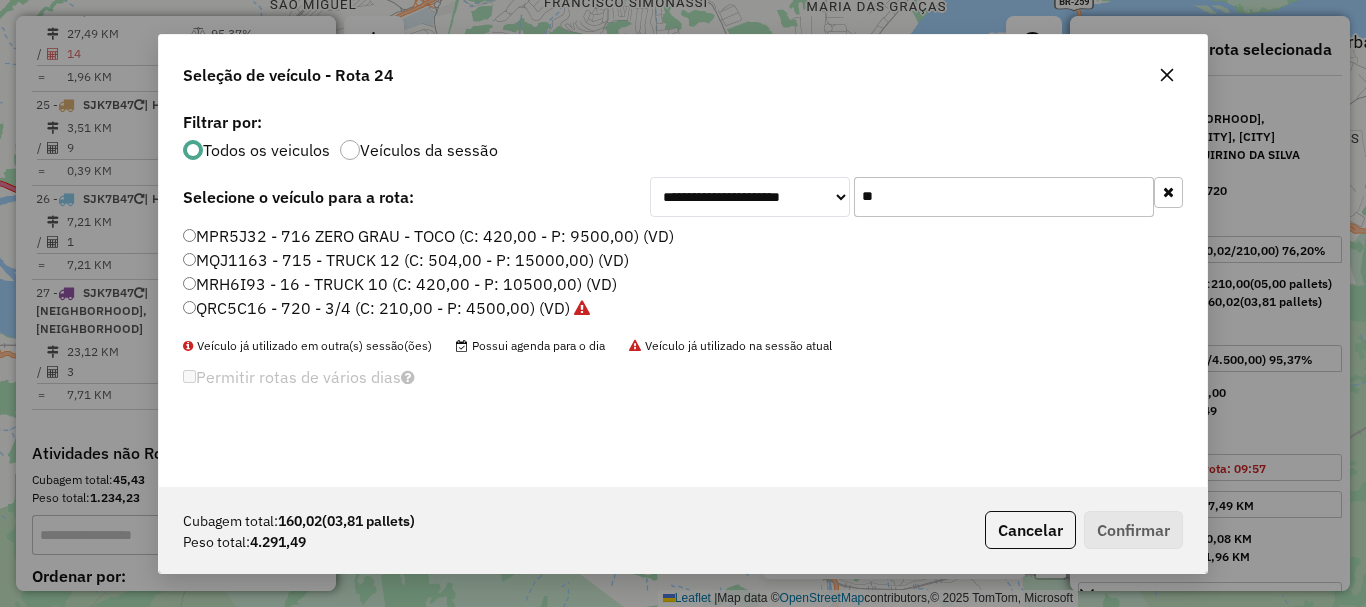 type on "**" 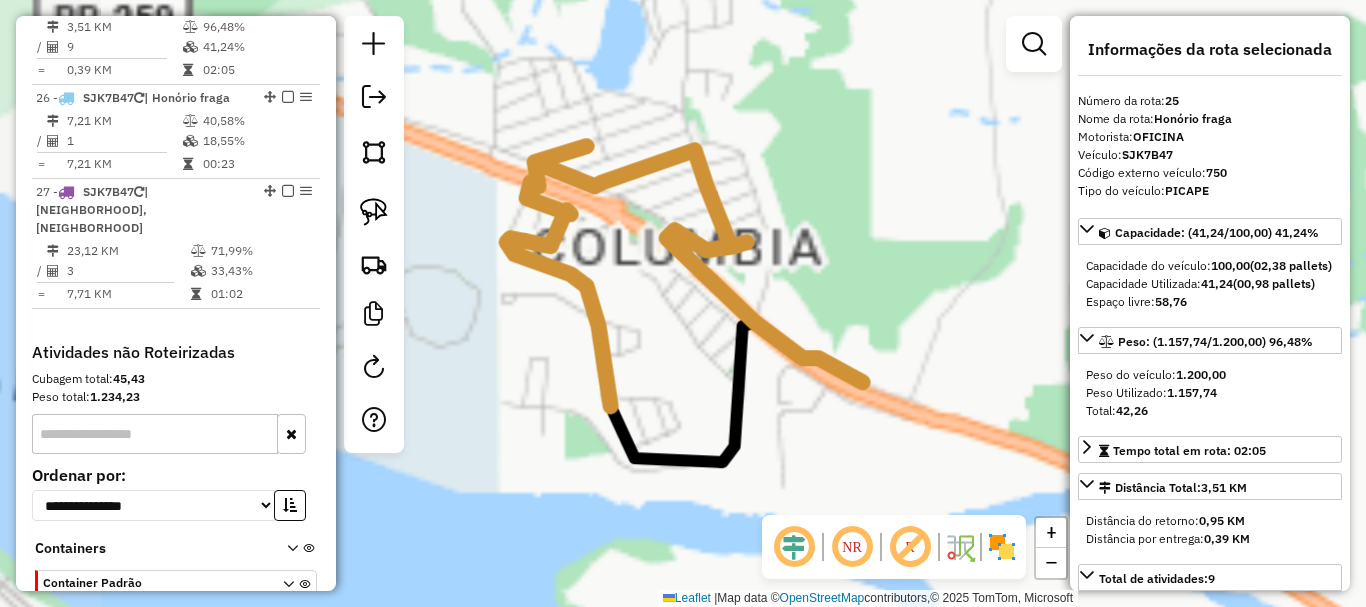scroll, scrollTop: 3343, scrollLeft: 0, axis: vertical 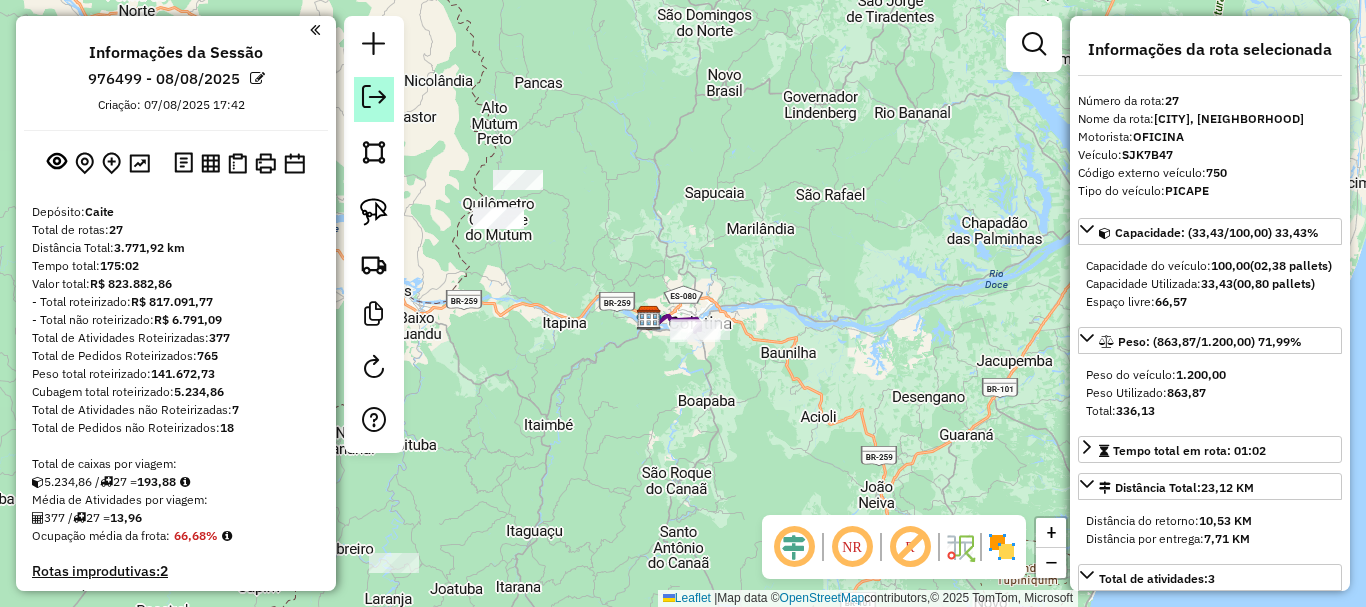 click 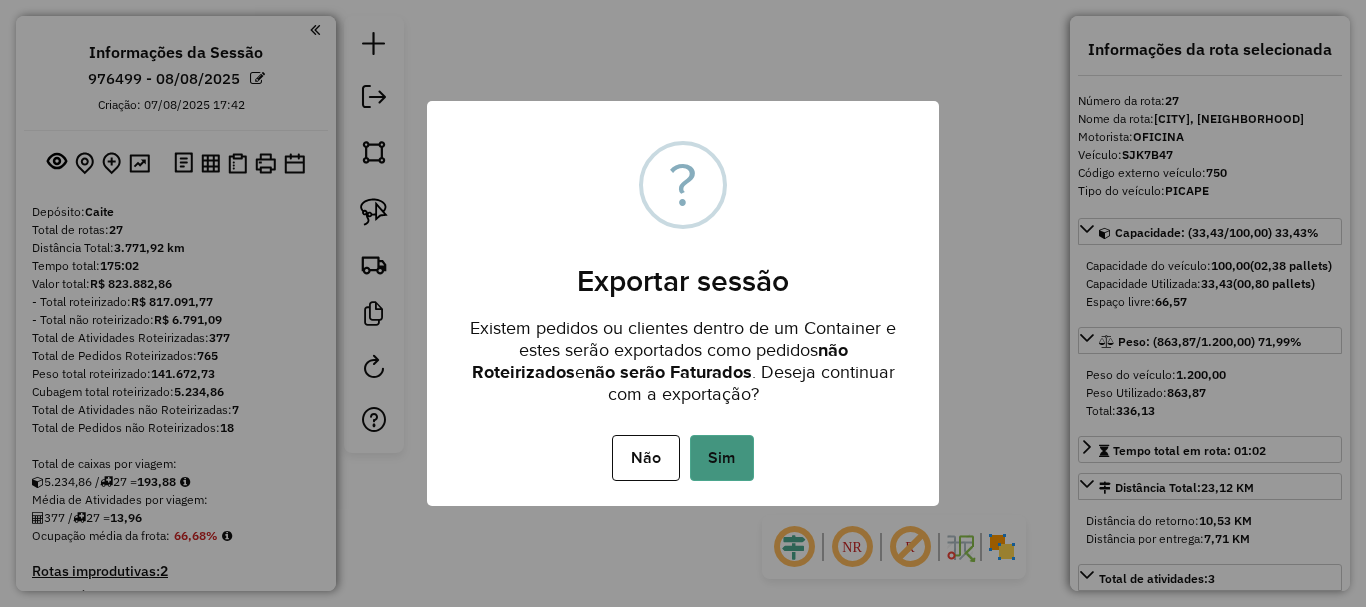 click on "Sim" at bounding box center (722, 458) 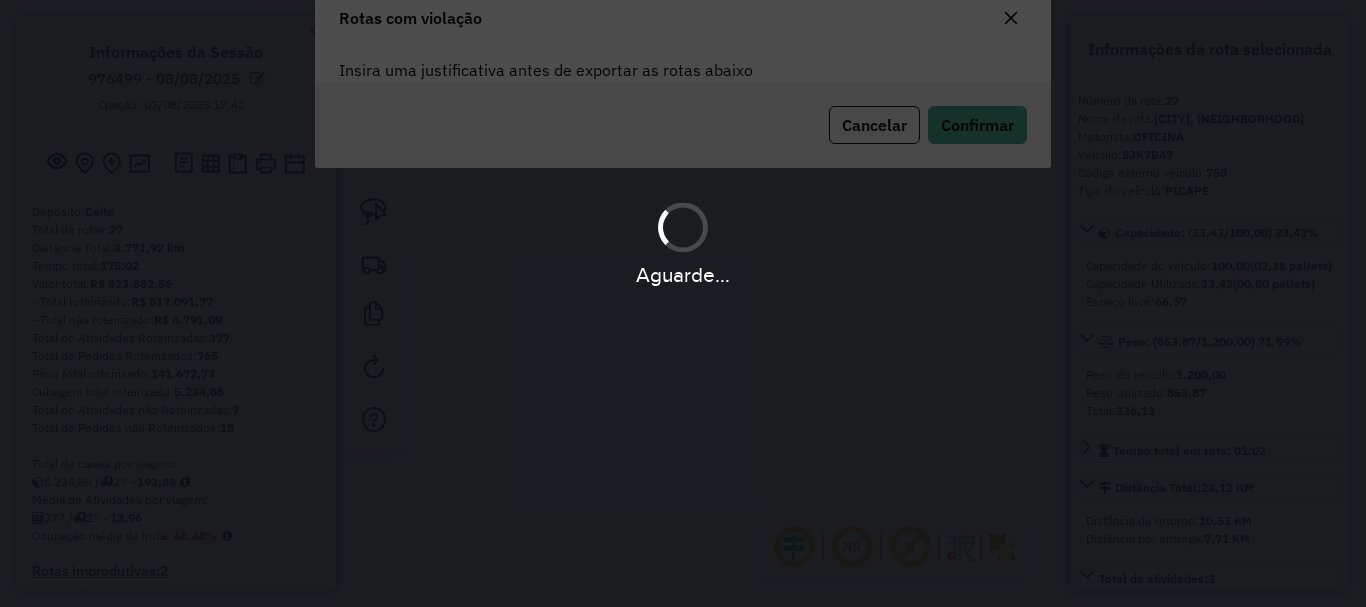 scroll, scrollTop: 66, scrollLeft: 0, axis: vertical 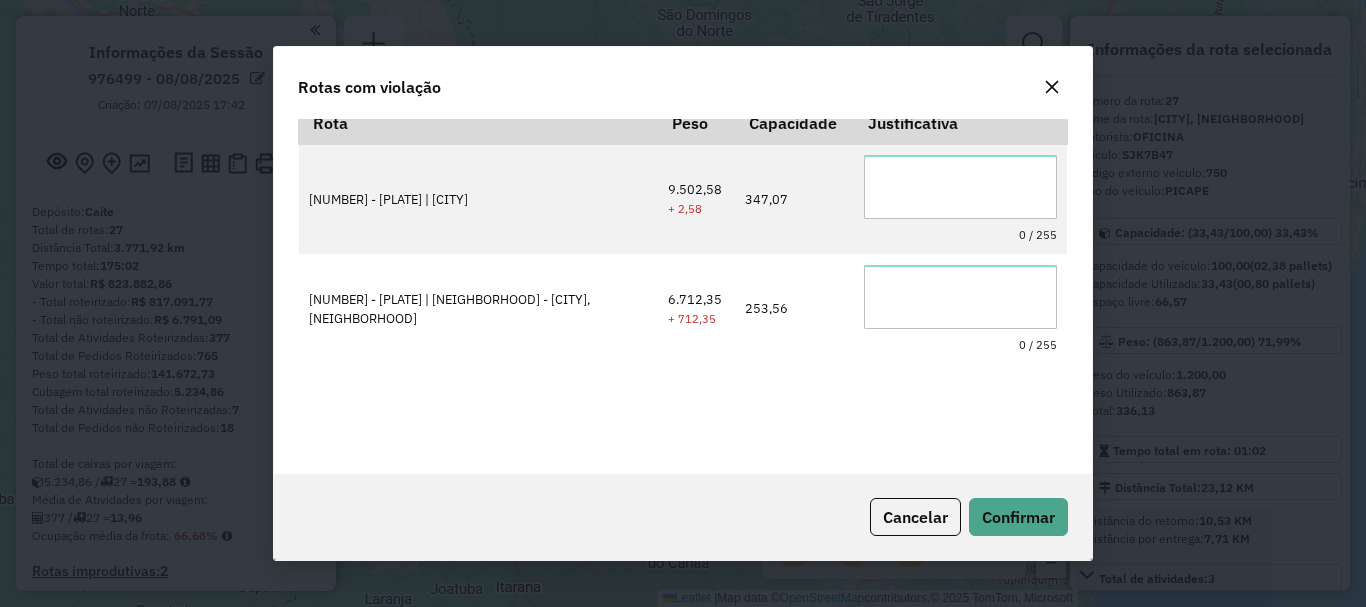 click 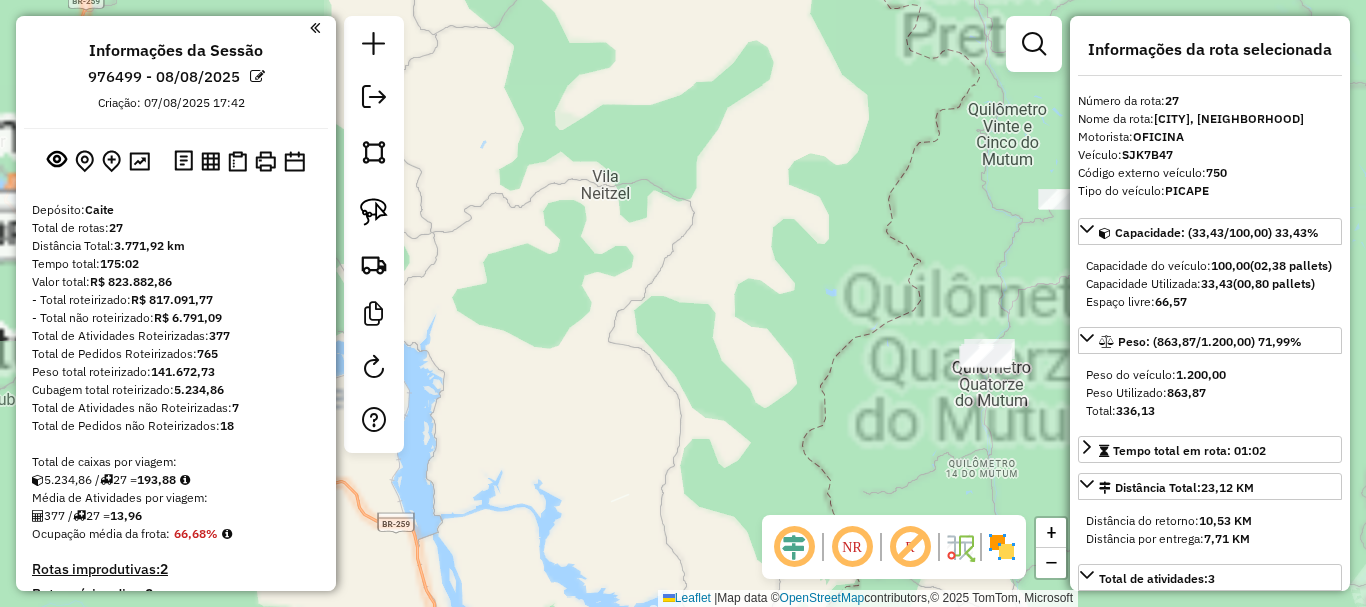 scroll, scrollTop: 0, scrollLeft: 0, axis: both 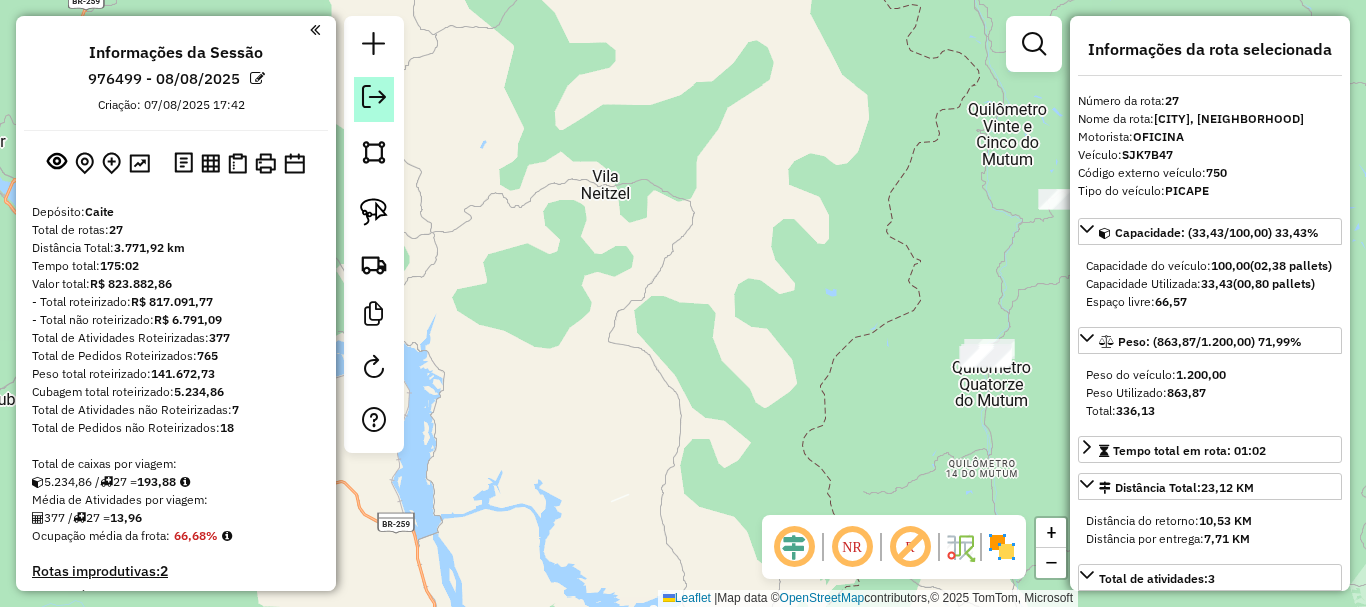 click 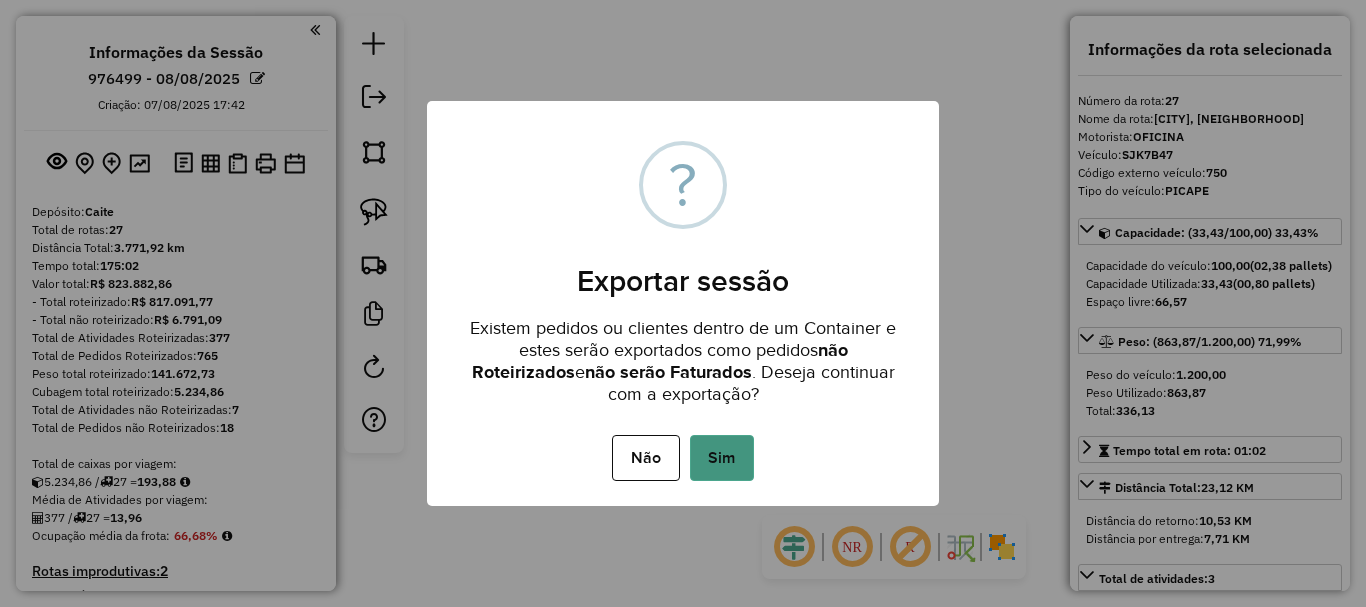 click on "Sim" at bounding box center (722, 458) 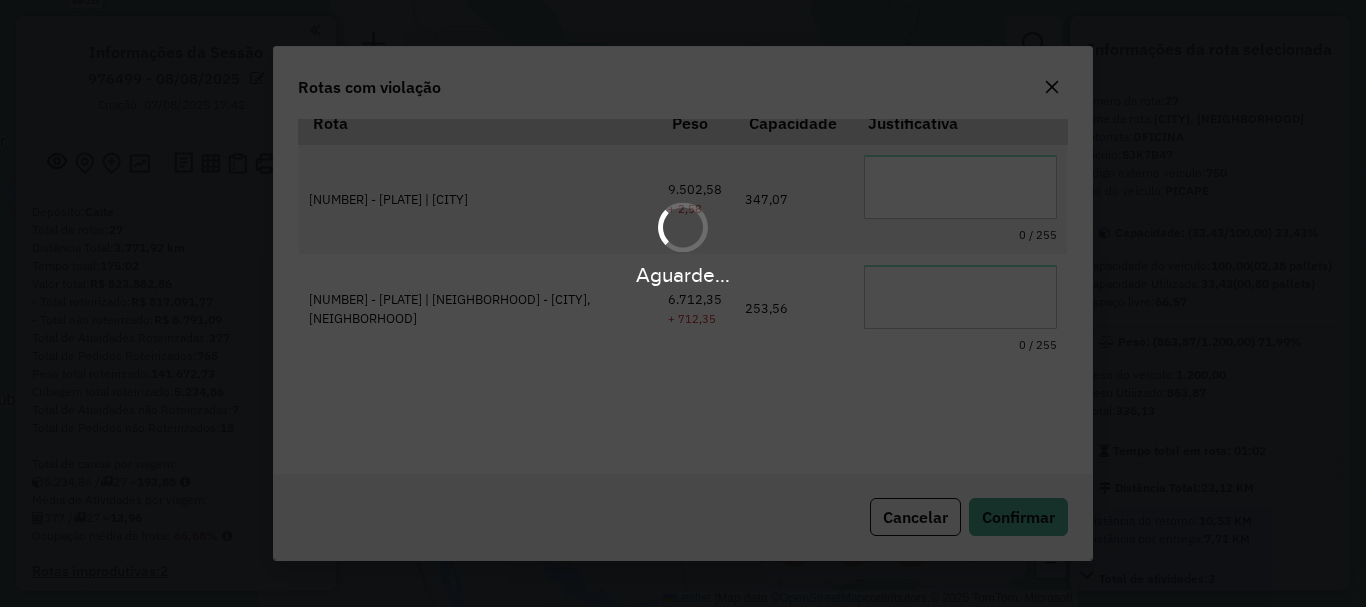 scroll, scrollTop: 66, scrollLeft: 0, axis: vertical 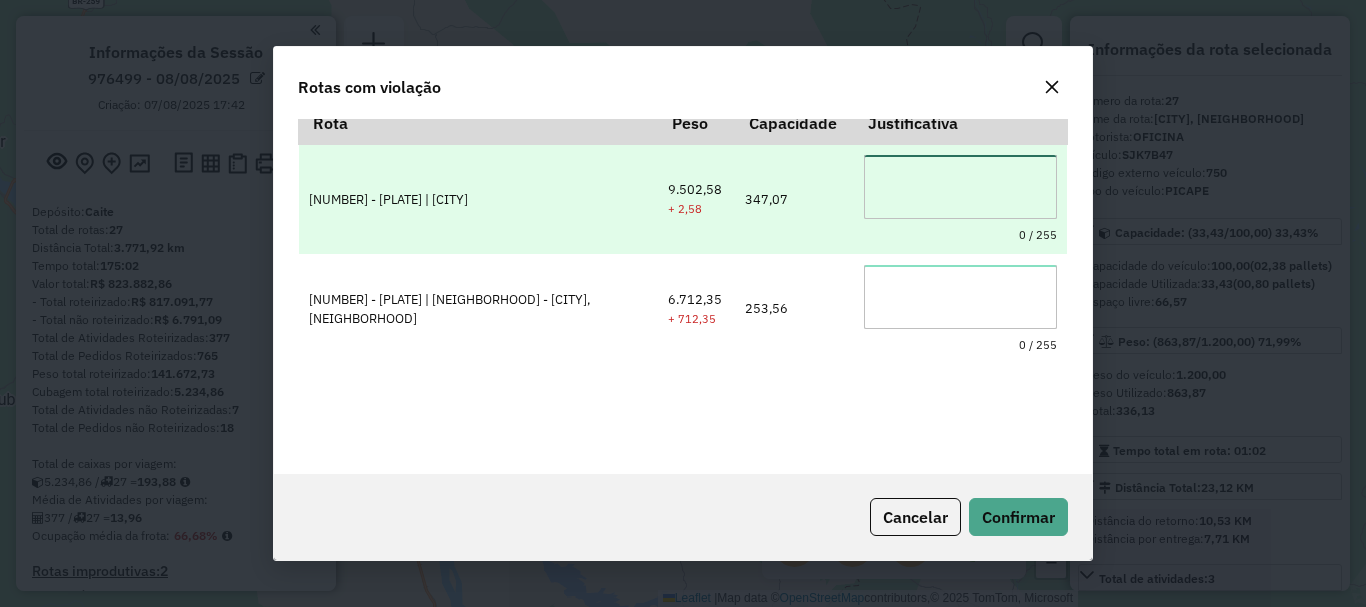 click at bounding box center (960, 187) 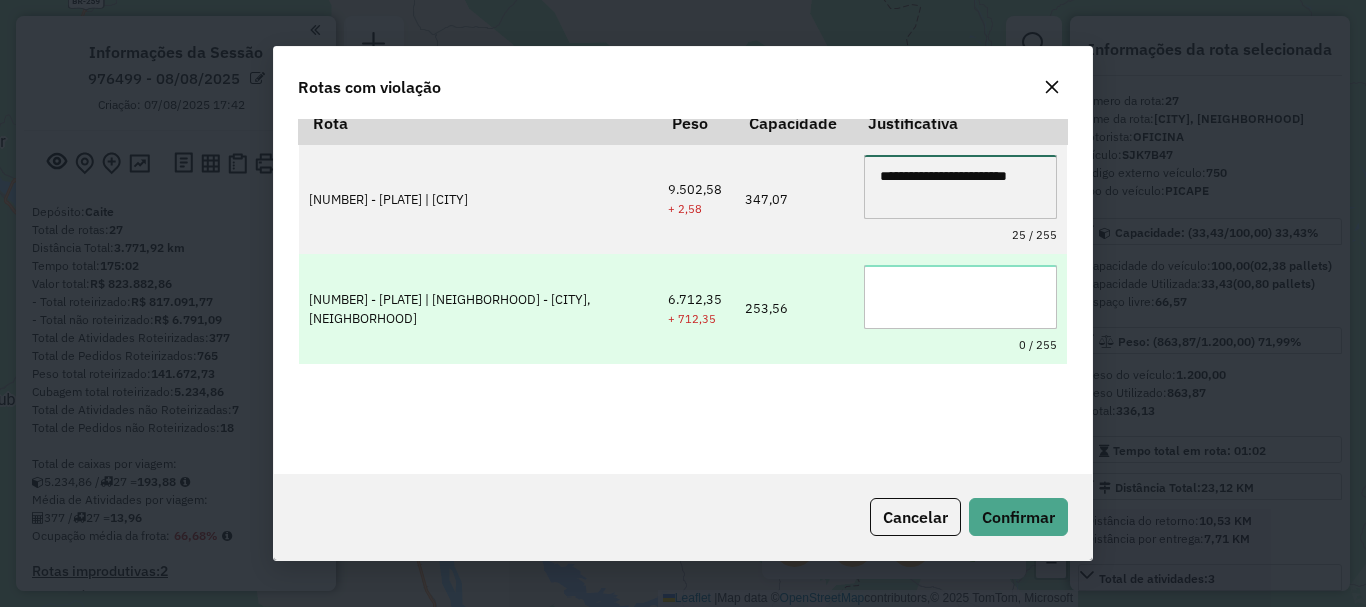 type on "**********" 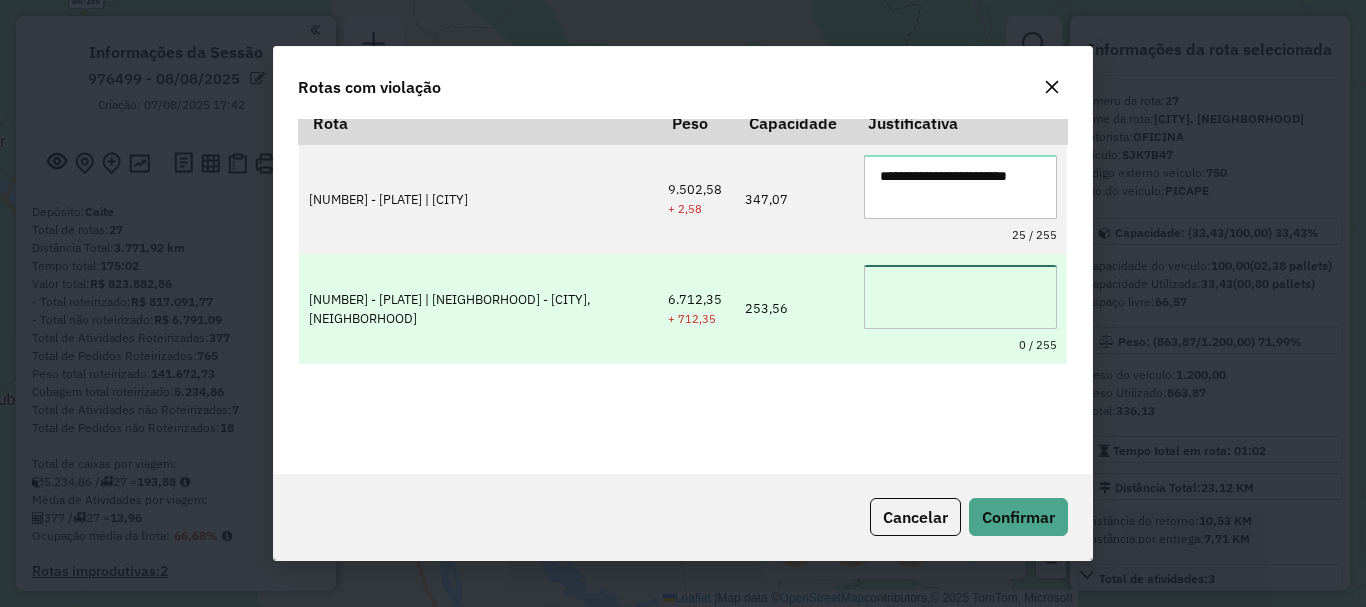 click at bounding box center (960, 297) 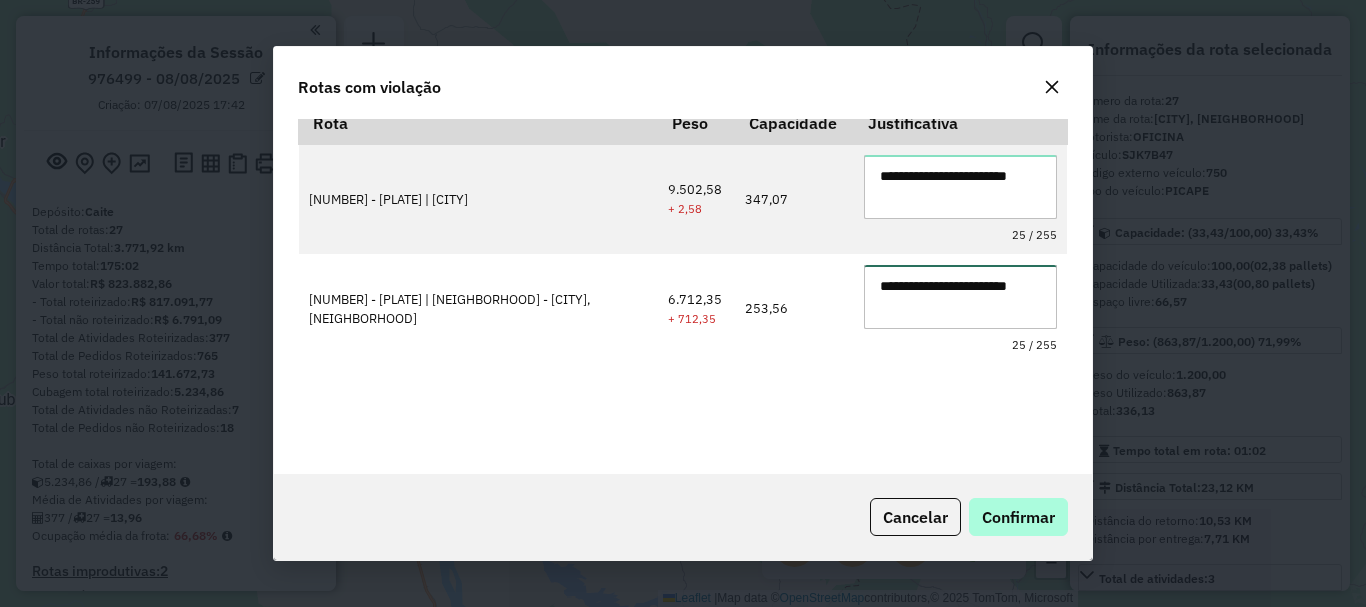 type on "**********" 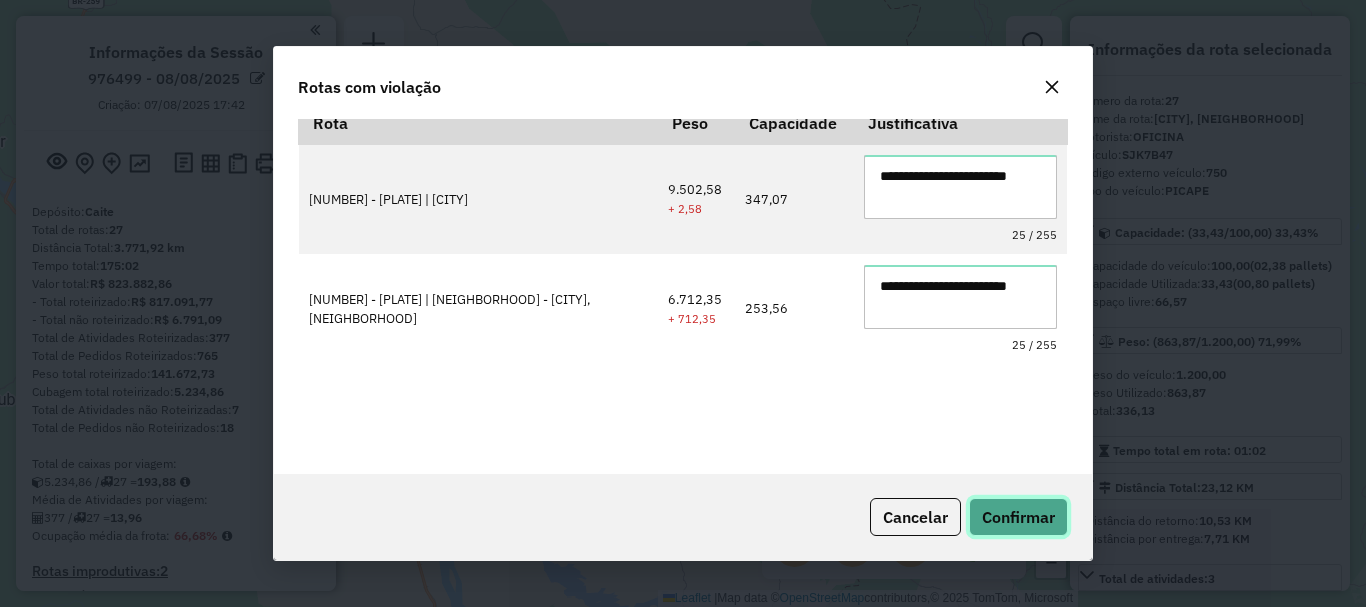 click on "Confirmar" 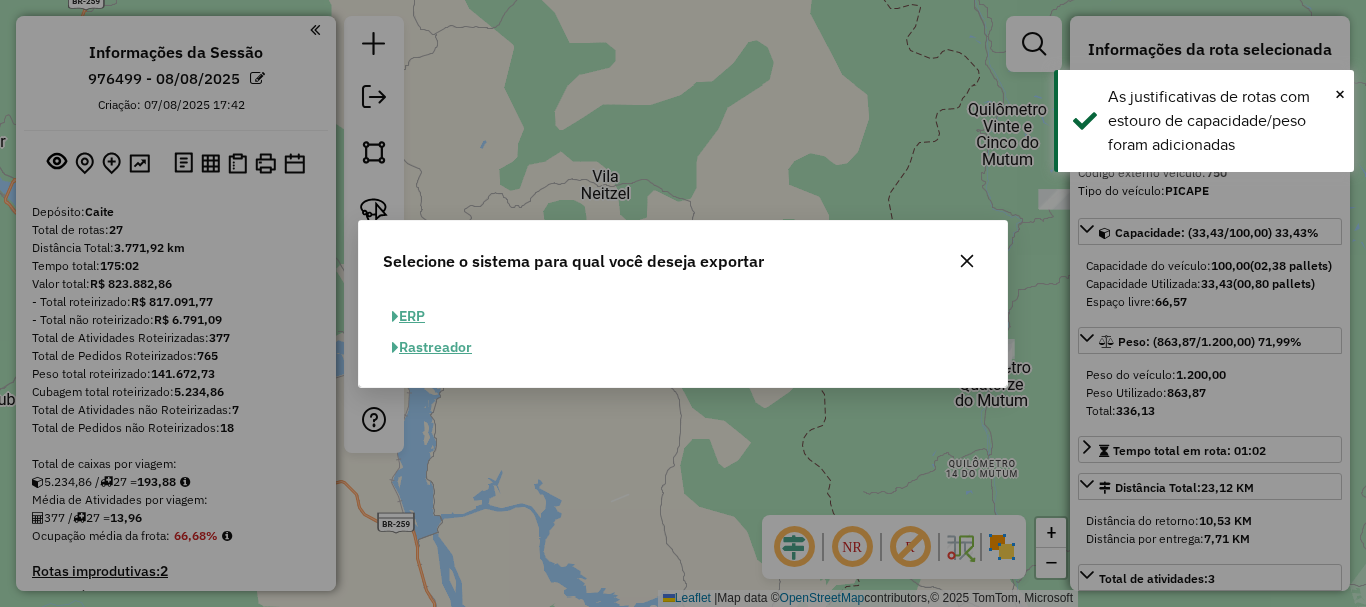 click on "ERP" 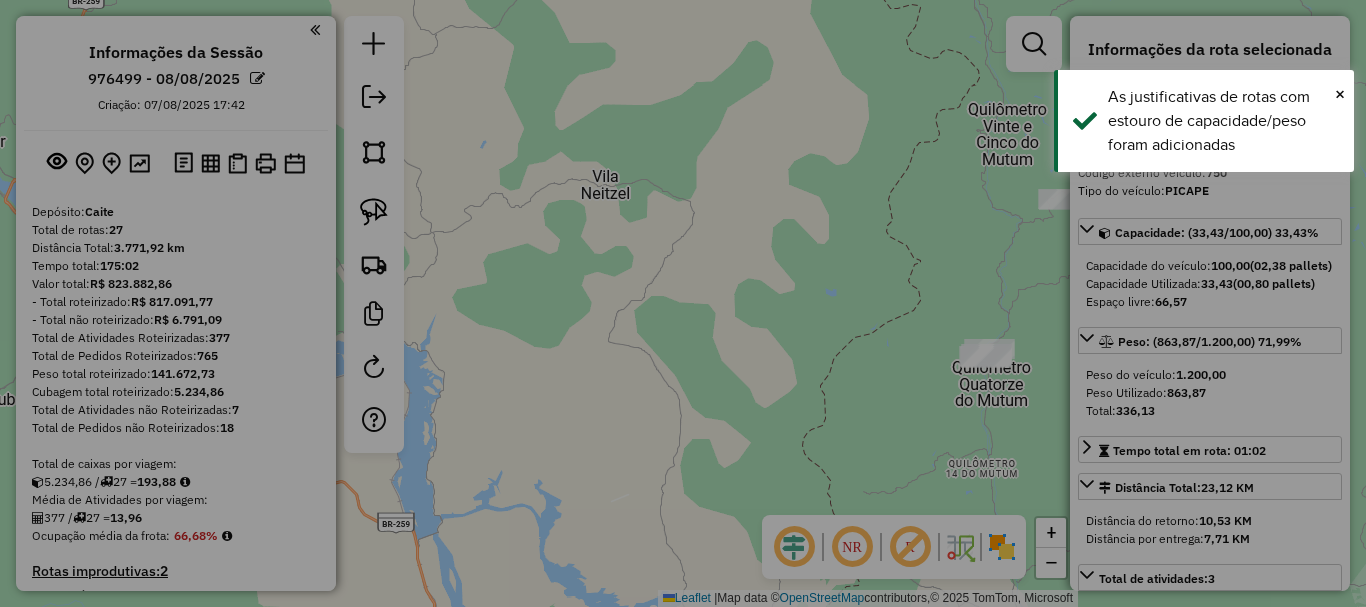 select on "**" 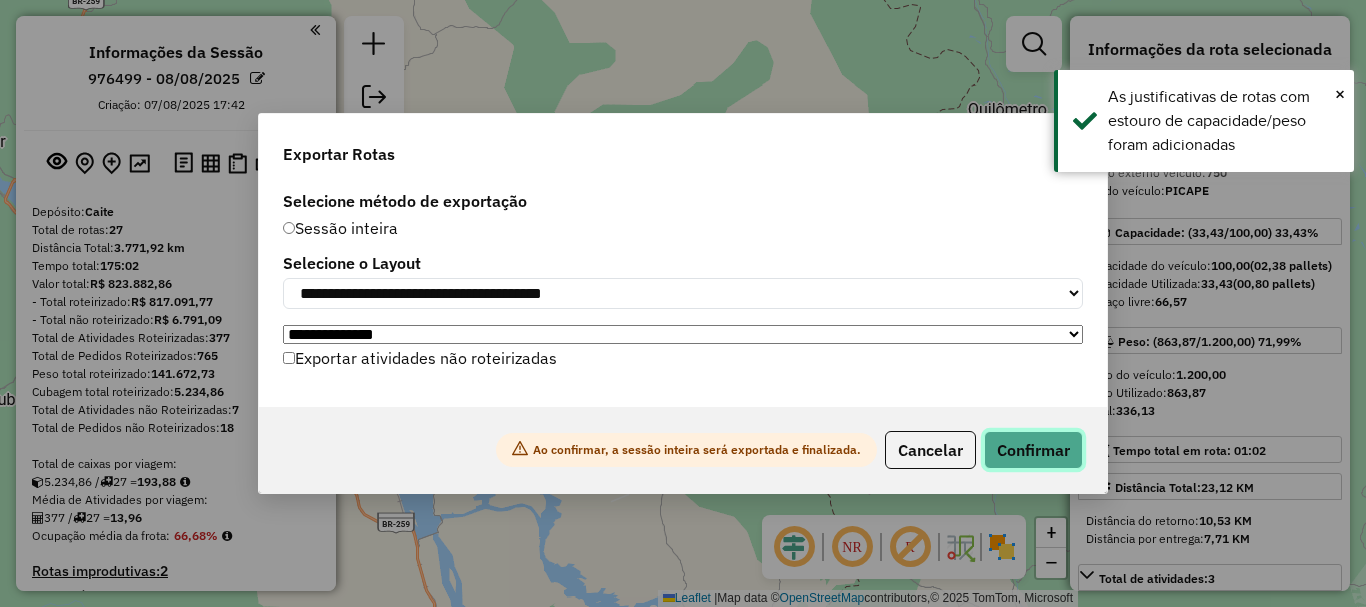 click on "Confirmar" 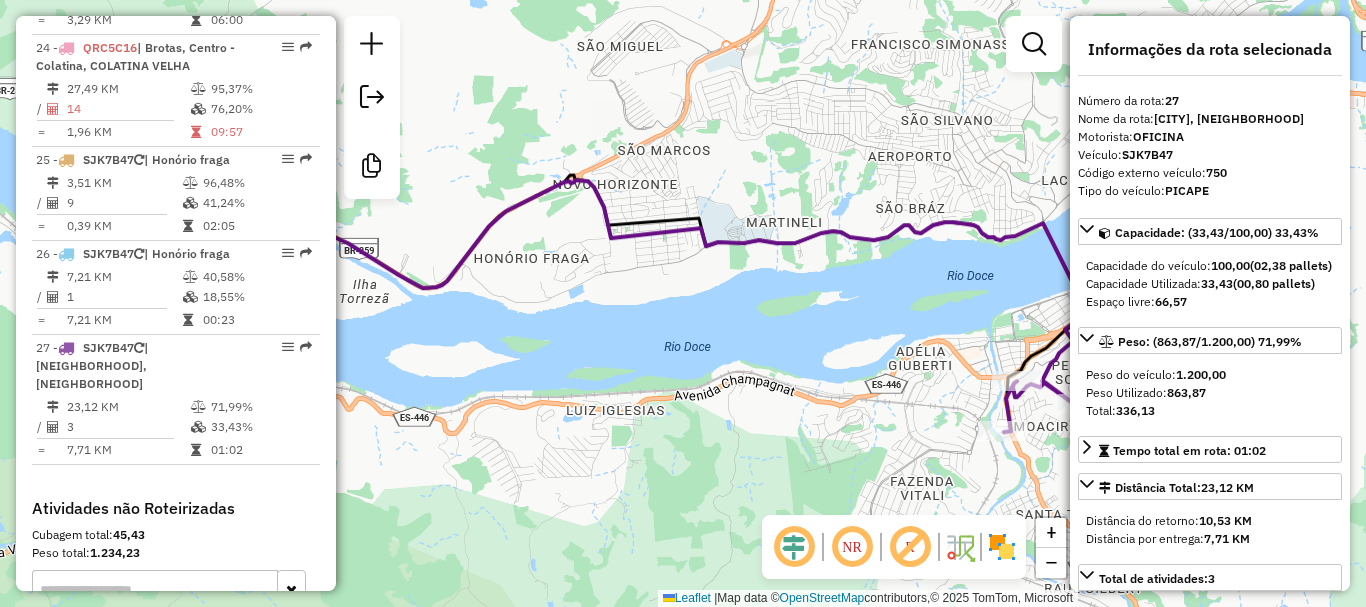 scroll, scrollTop: 3431, scrollLeft: 0, axis: vertical 